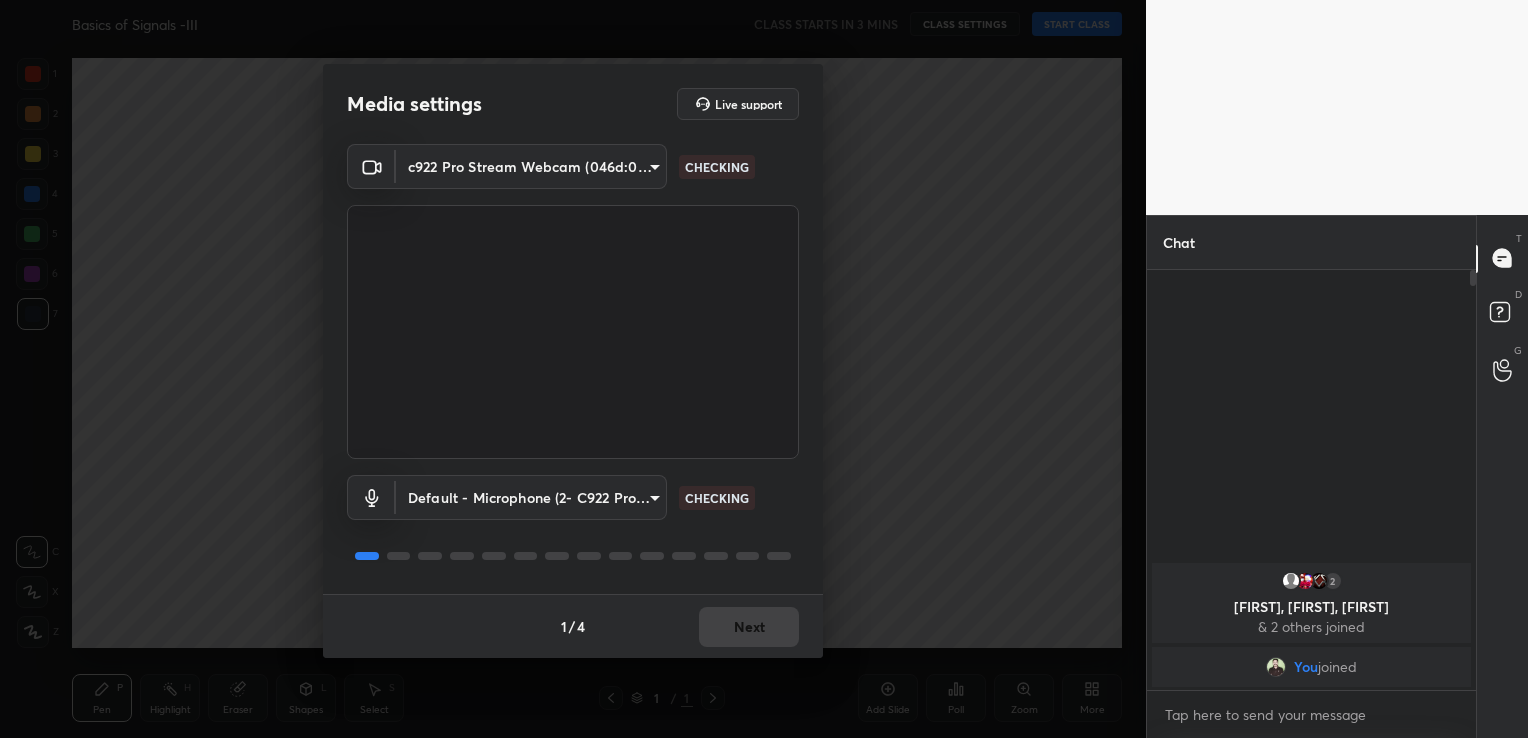 scroll, scrollTop: 0, scrollLeft: 0, axis: both 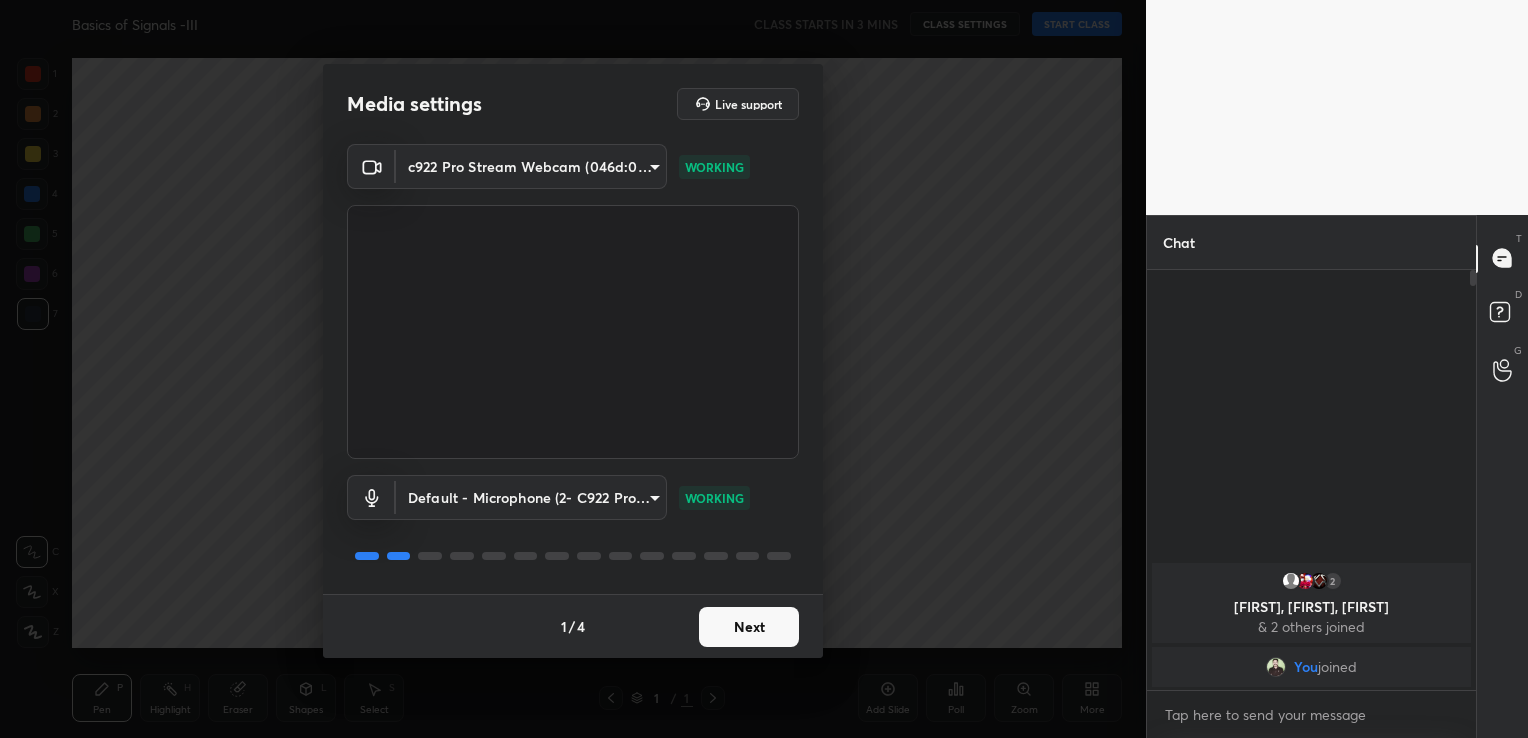 click on "Next" at bounding box center [749, 627] 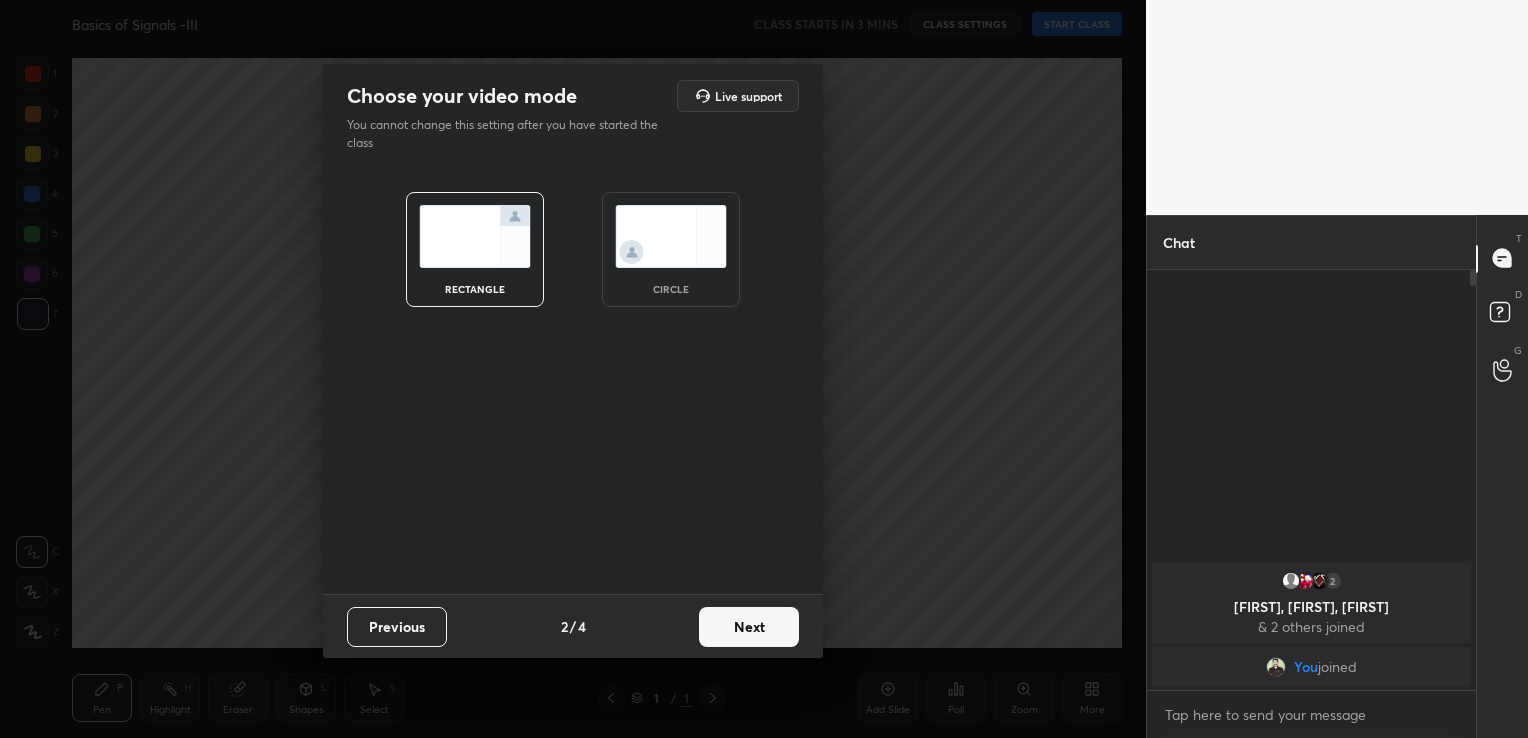 click on "Next" at bounding box center (749, 627) 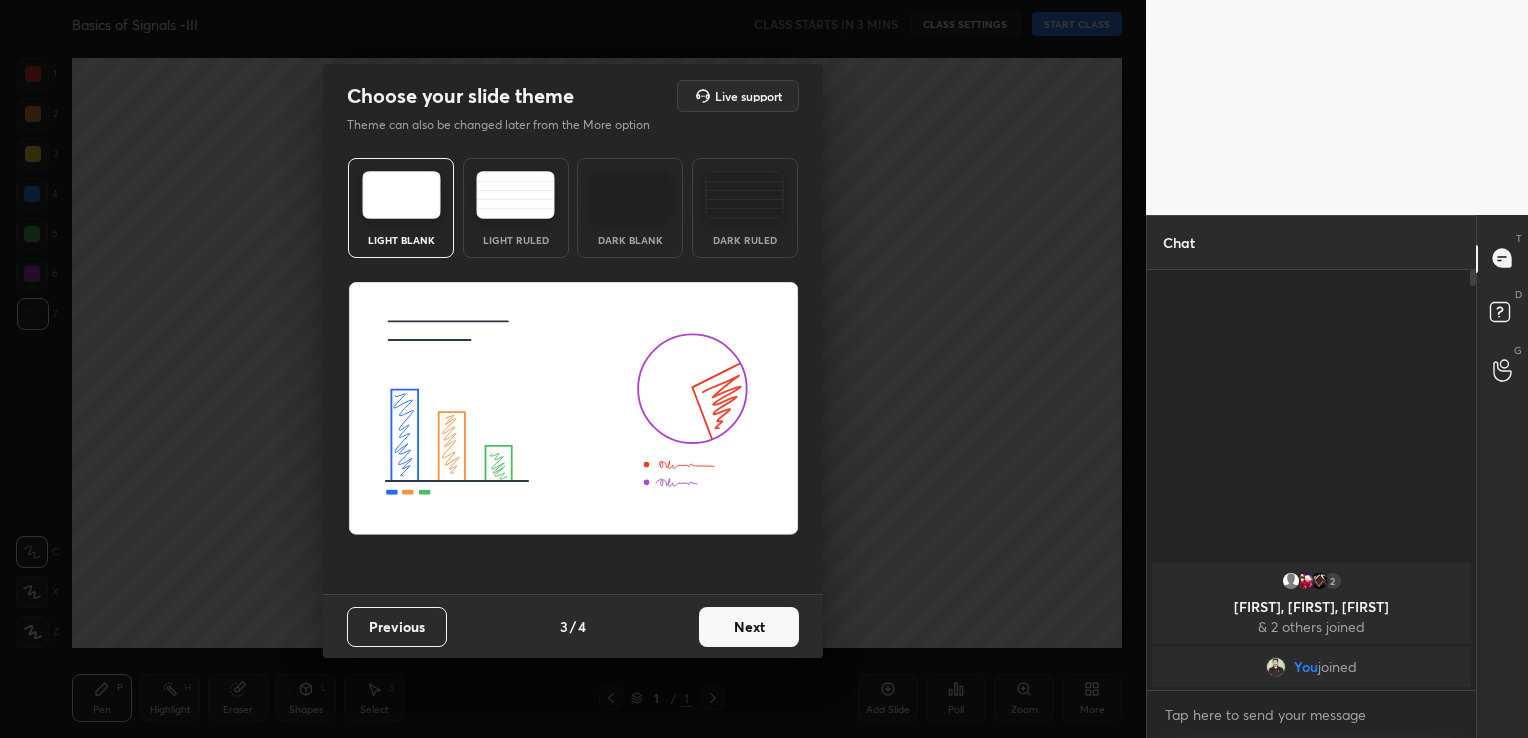 click on "Next" at bounding box center [749, 627] 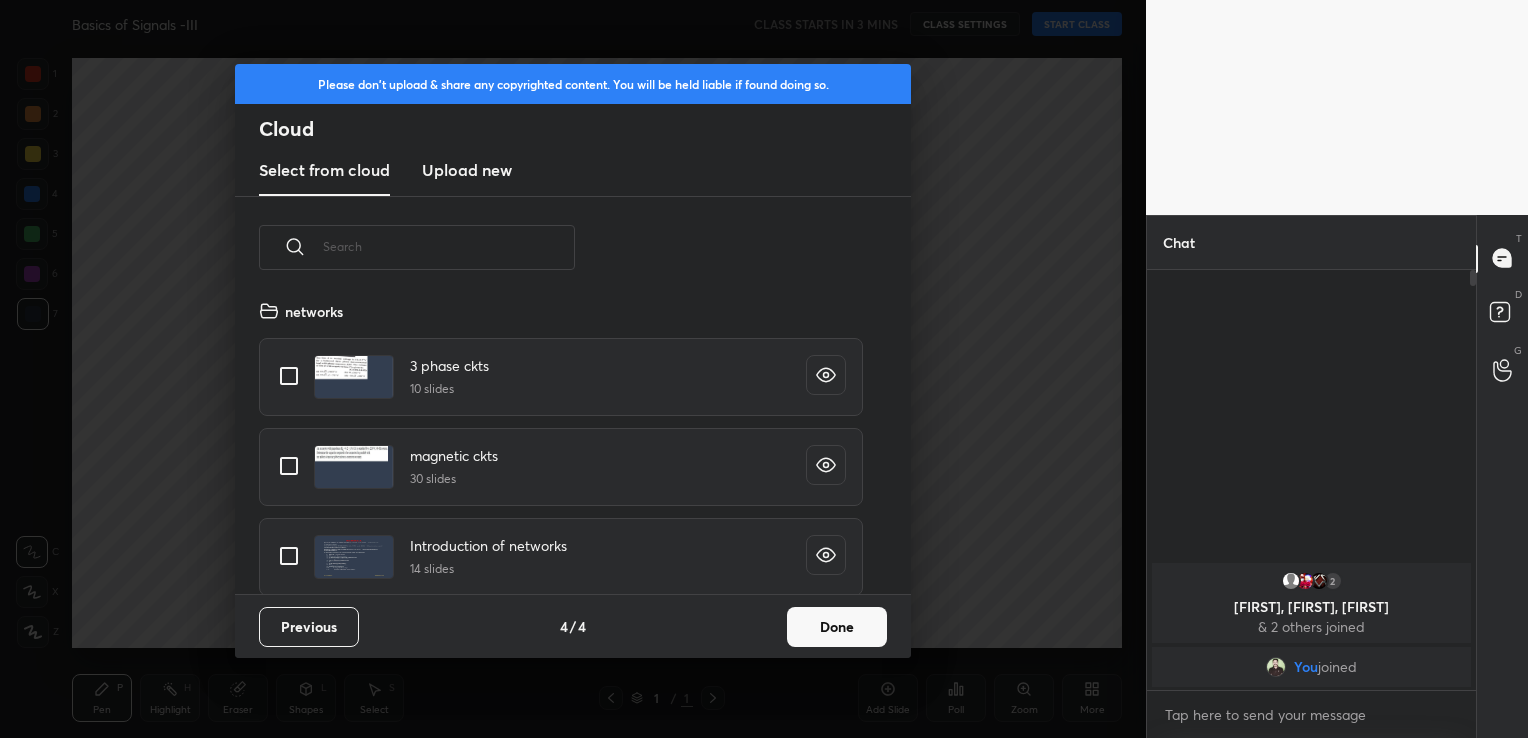 scroll, scrollTop: 6, scrollLeft: 10, axis: both 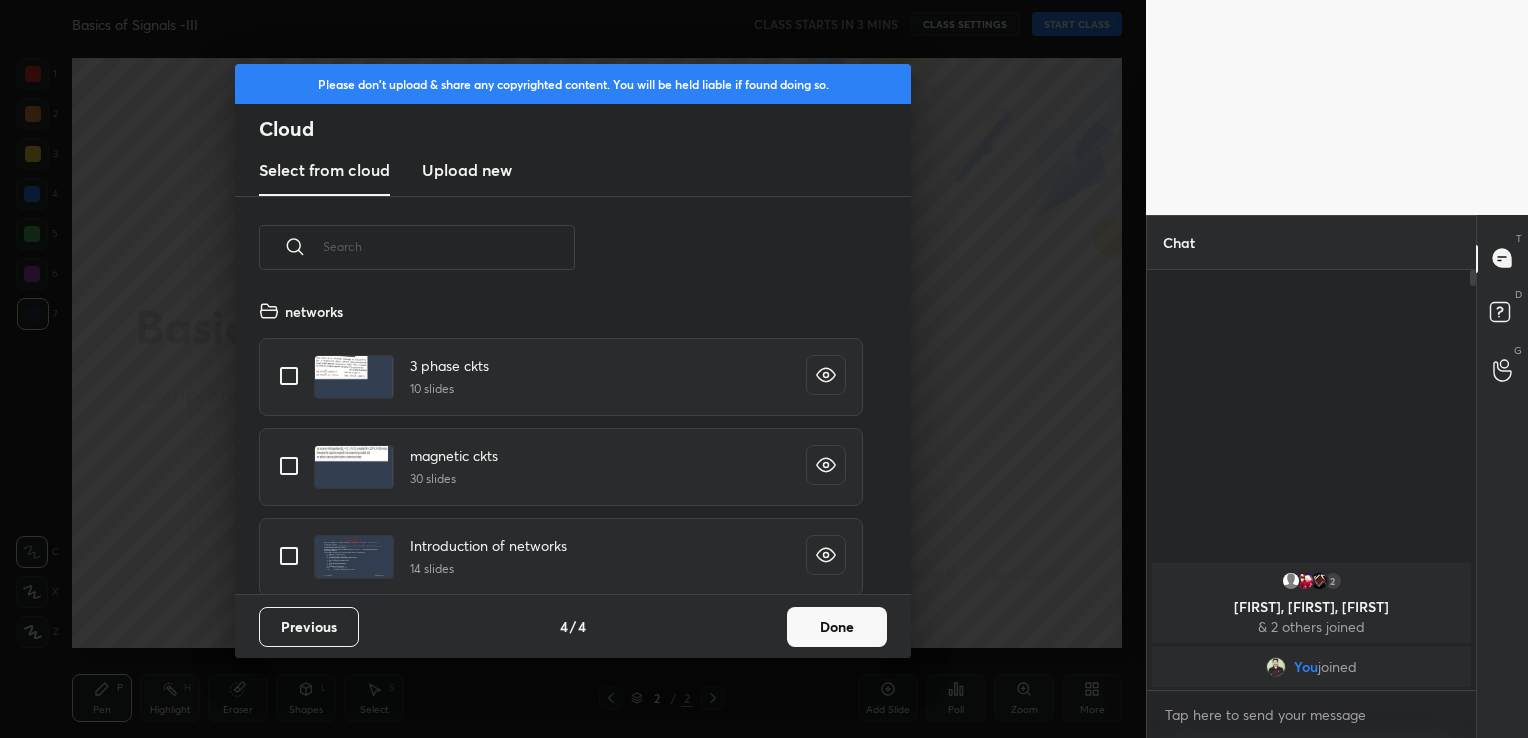 click on "Upload new" at bounding box center [467, 170] 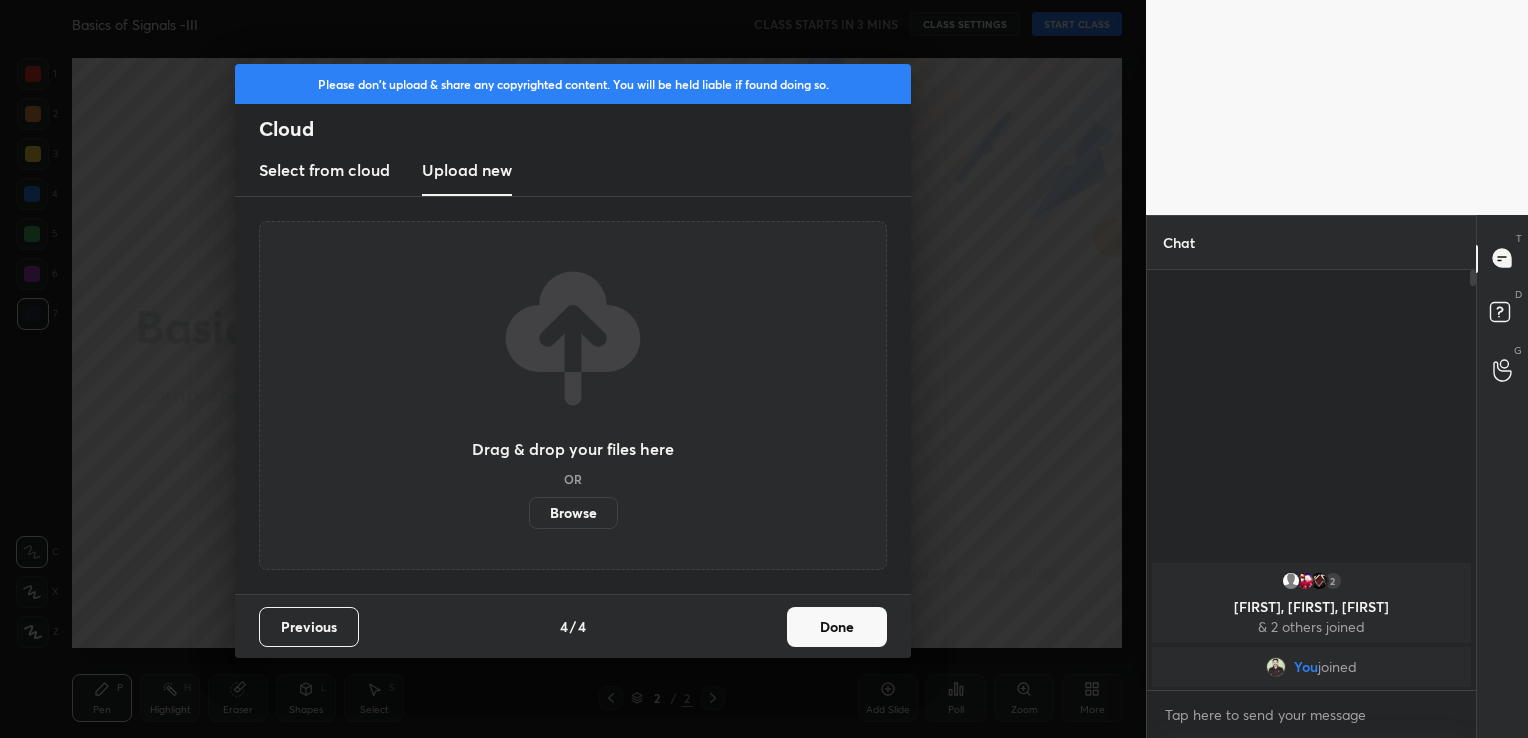 click on "Browse" at bounding box center [573, 513] 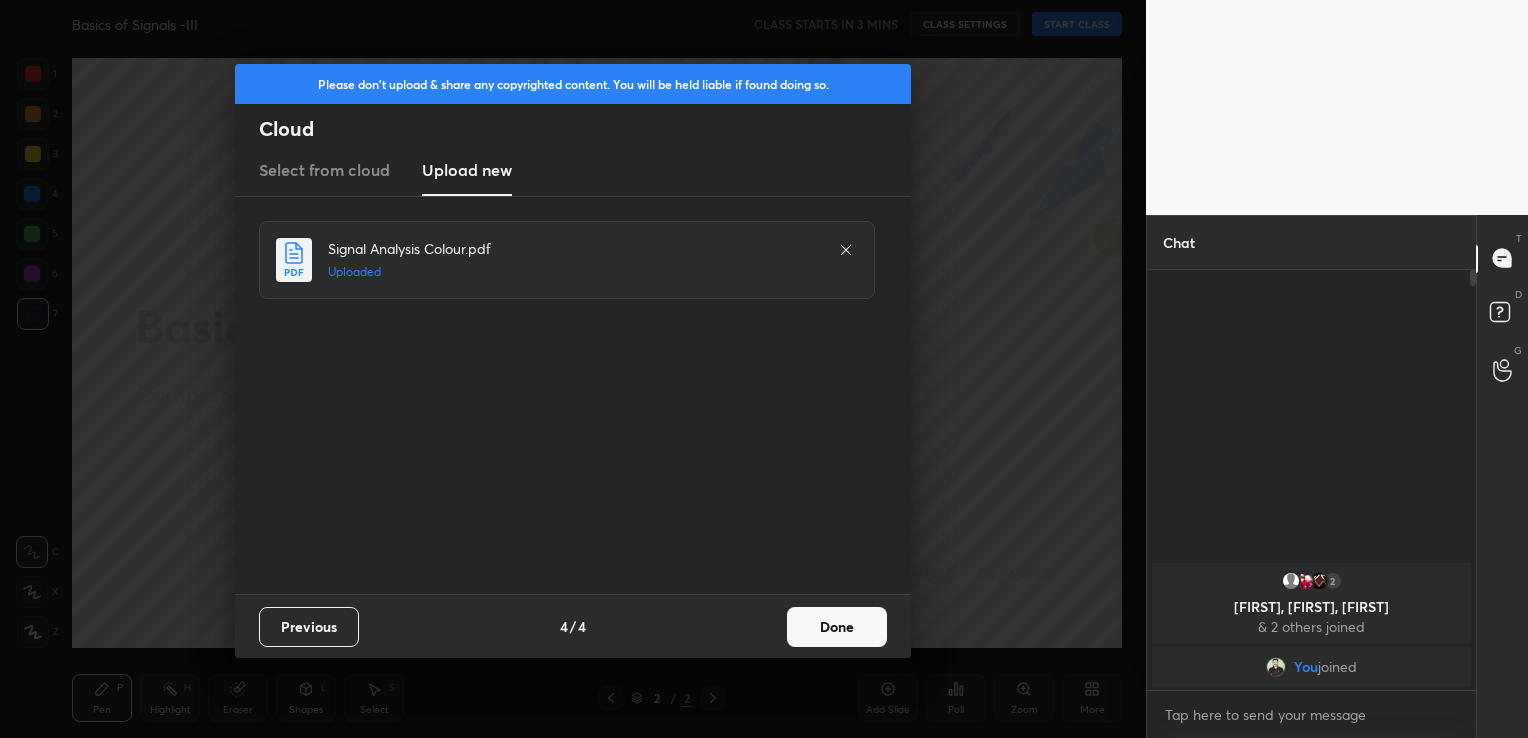click on "Done" at bounding box center [837, 627] 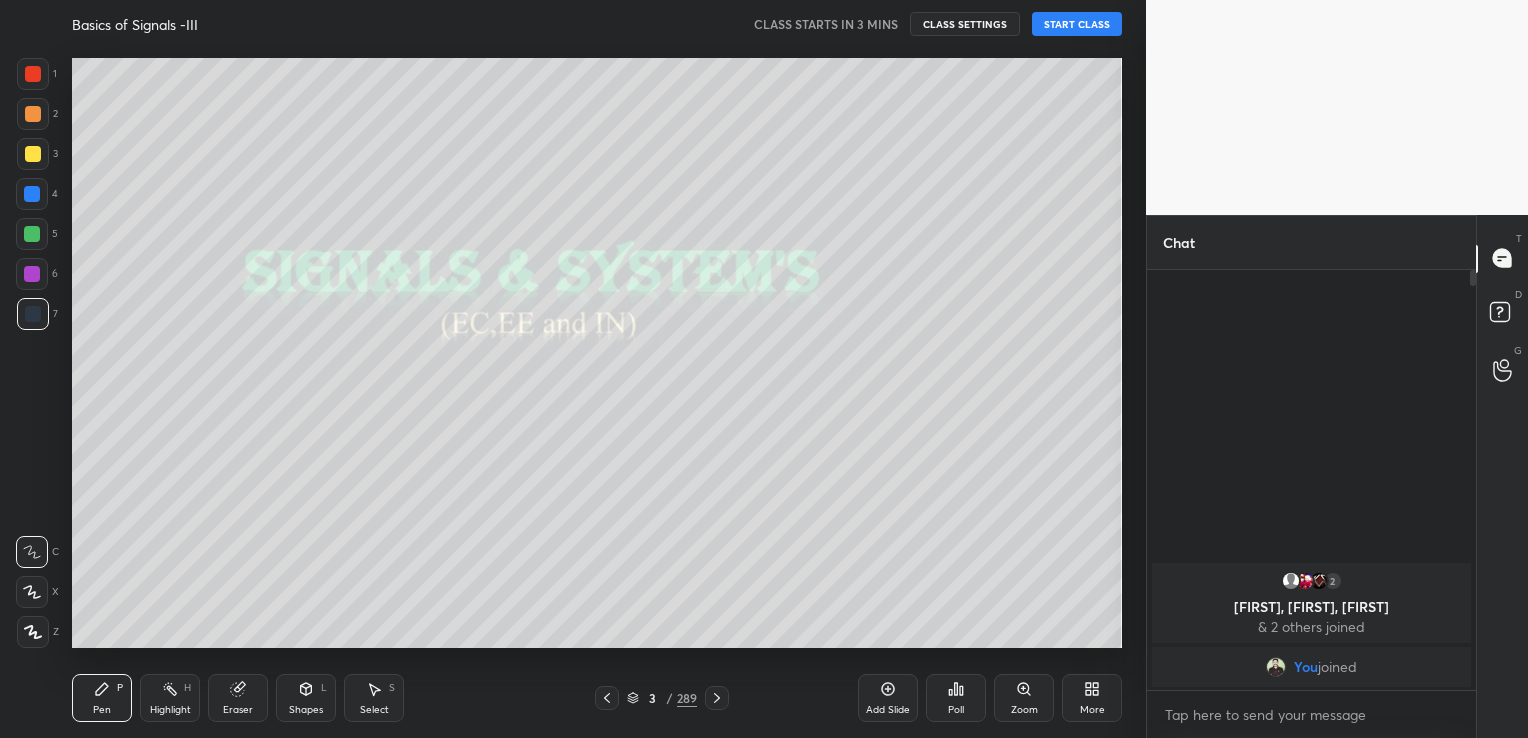 click 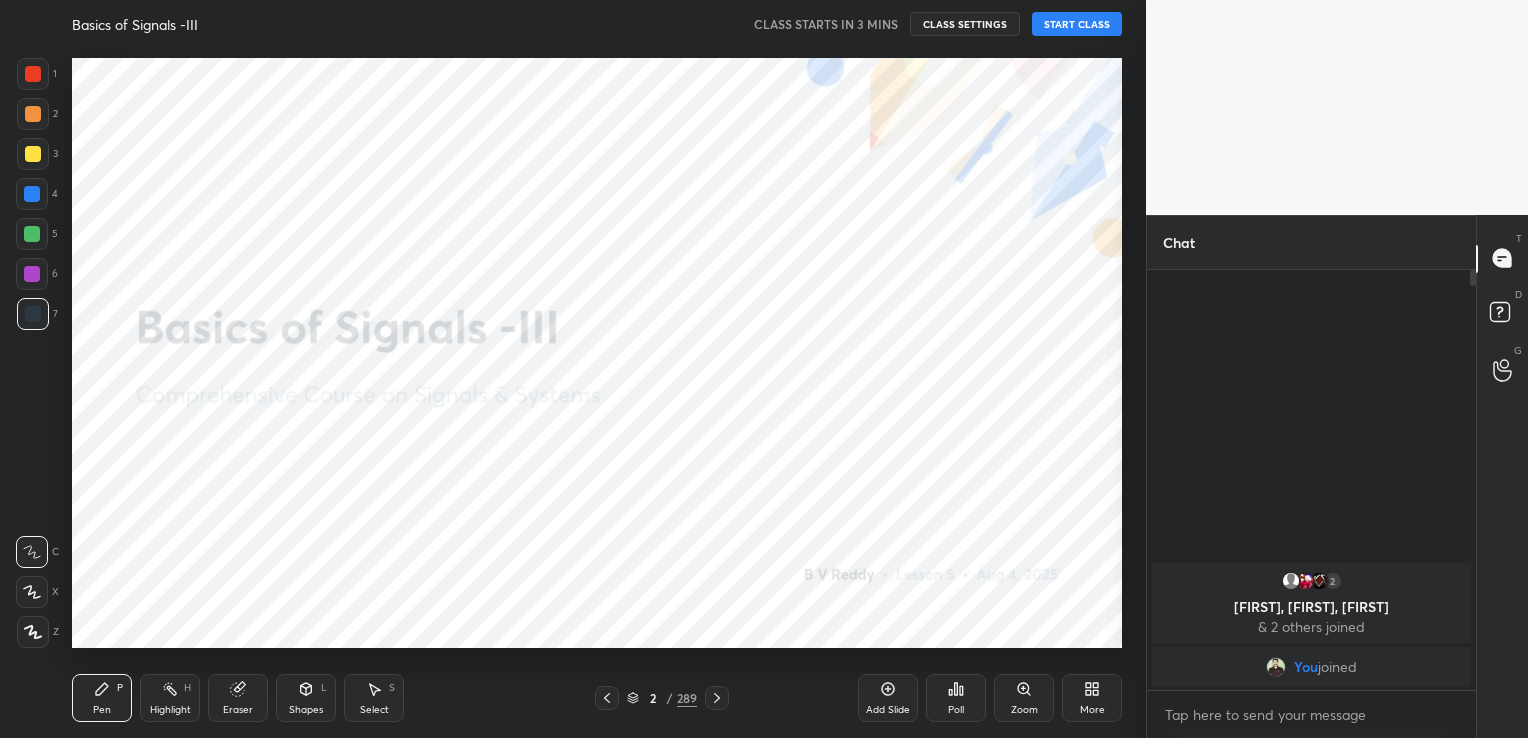 click at bounding box center (32, 274) 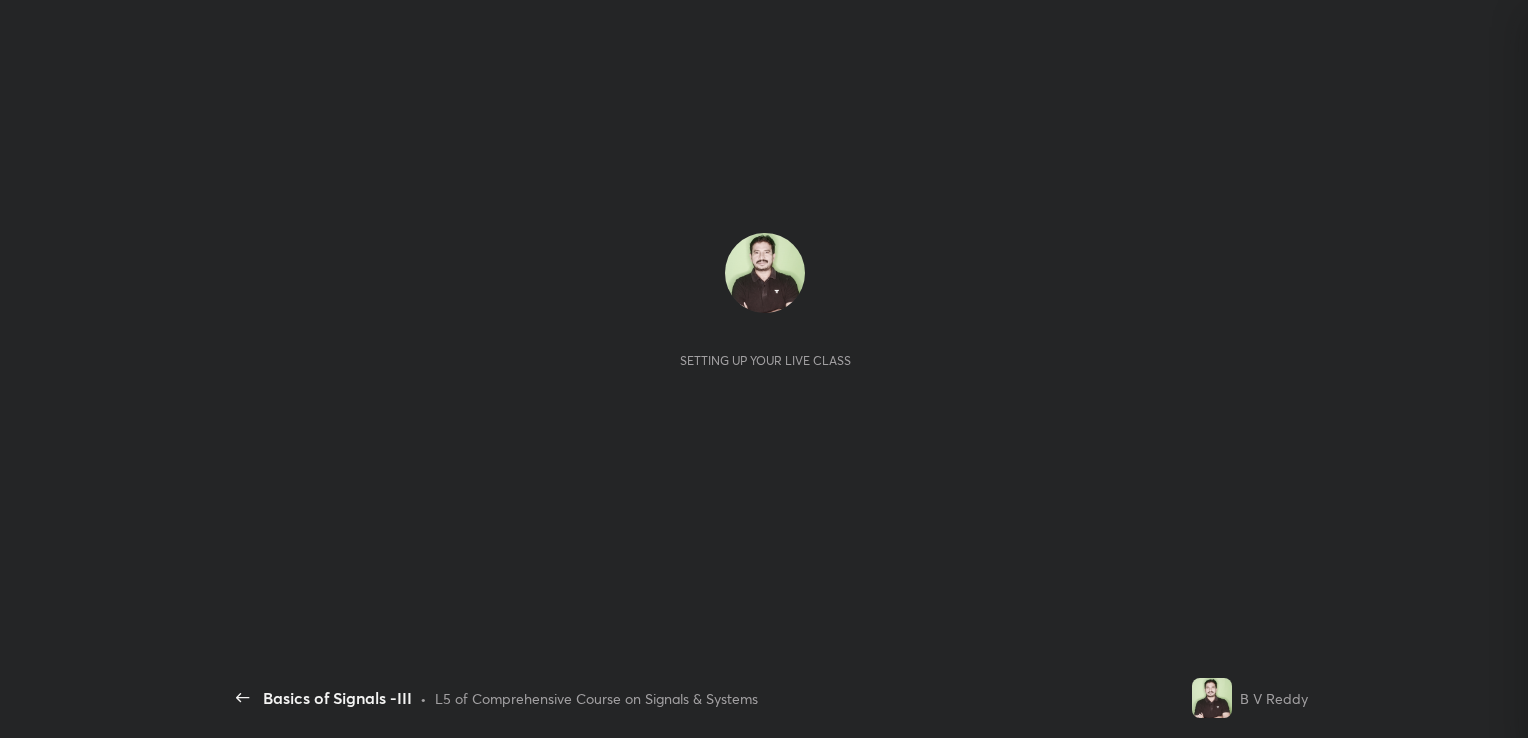 scroll, scrollTop: 0, scrollLeft: 0, axis: both 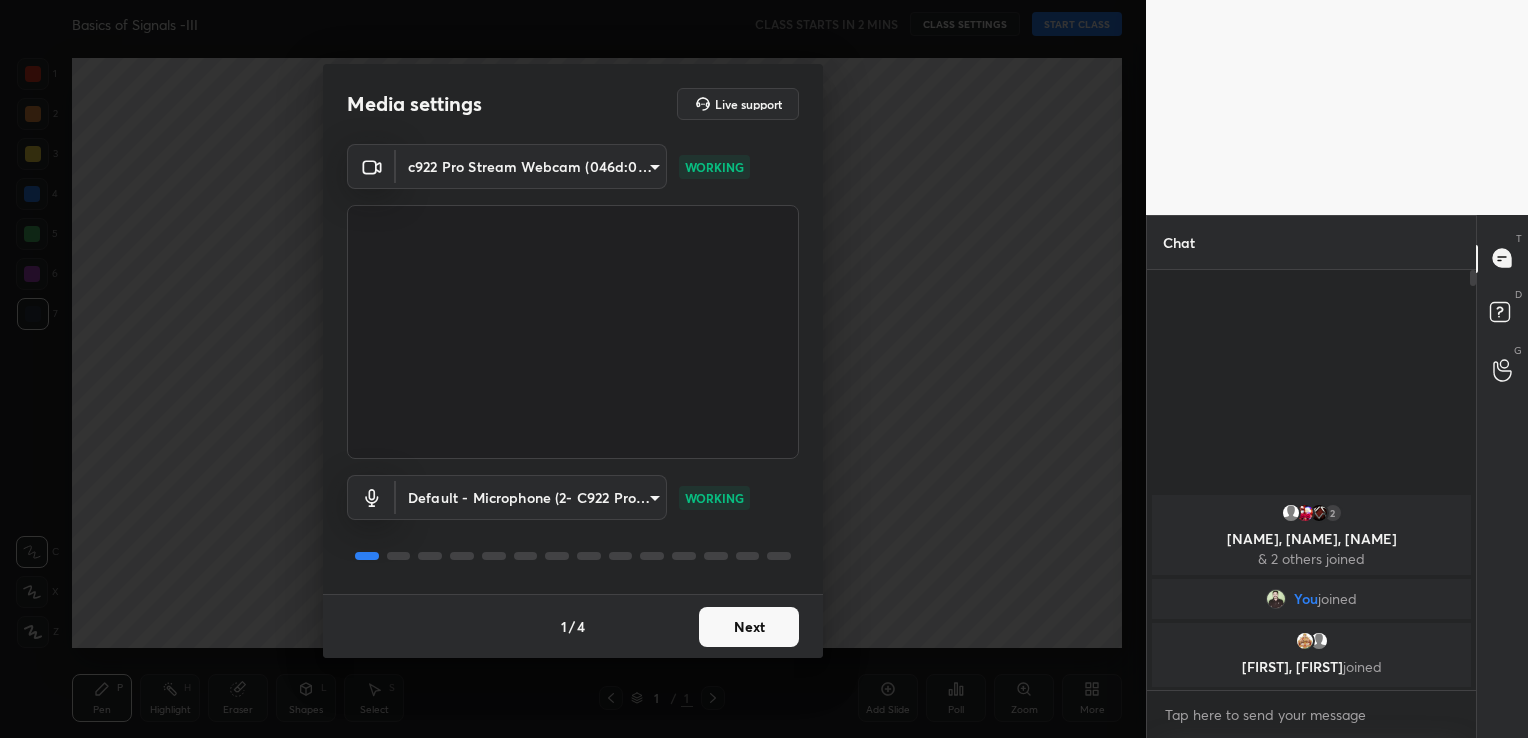click on "Next" at bounding box center [749, 627] 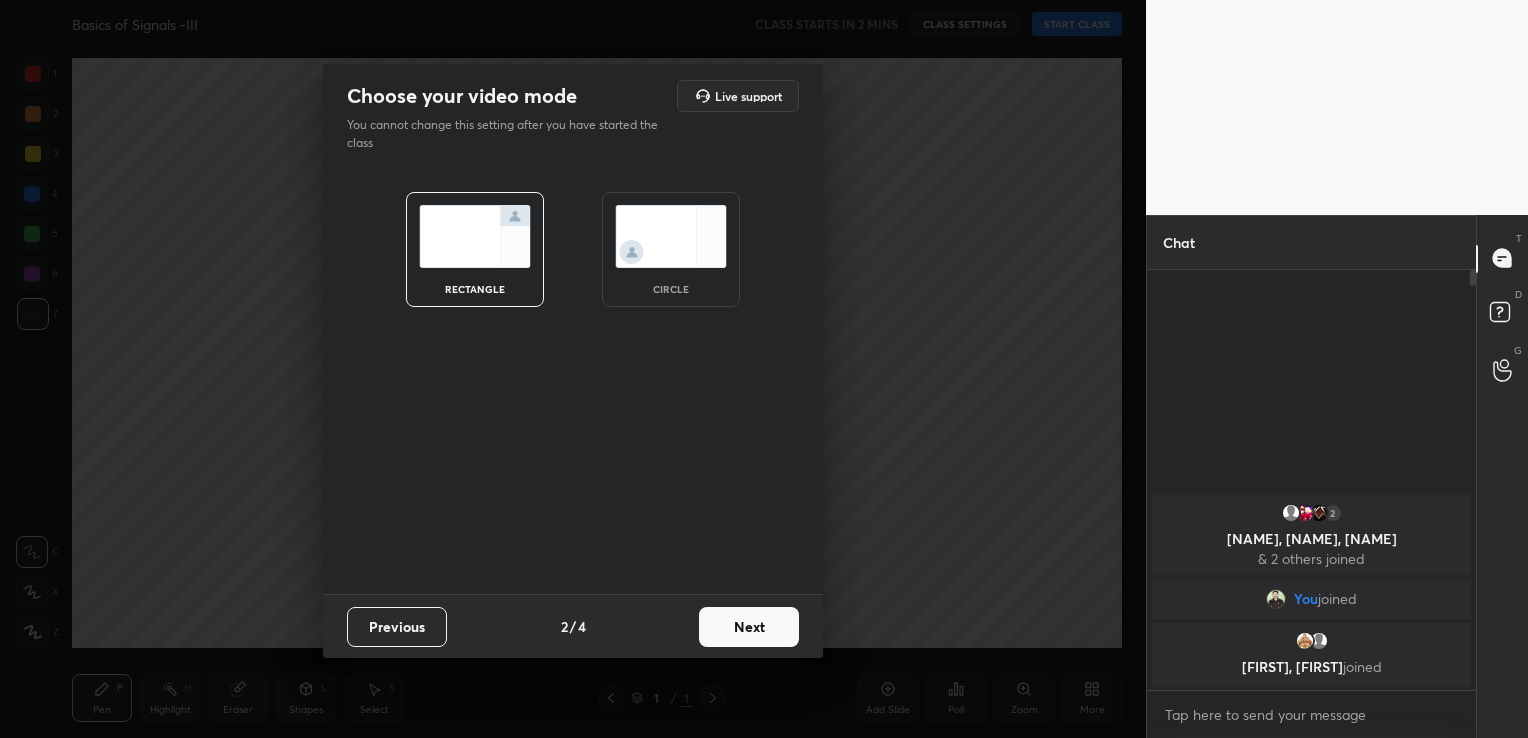 click on "Next" at bounding box center (749, 627) 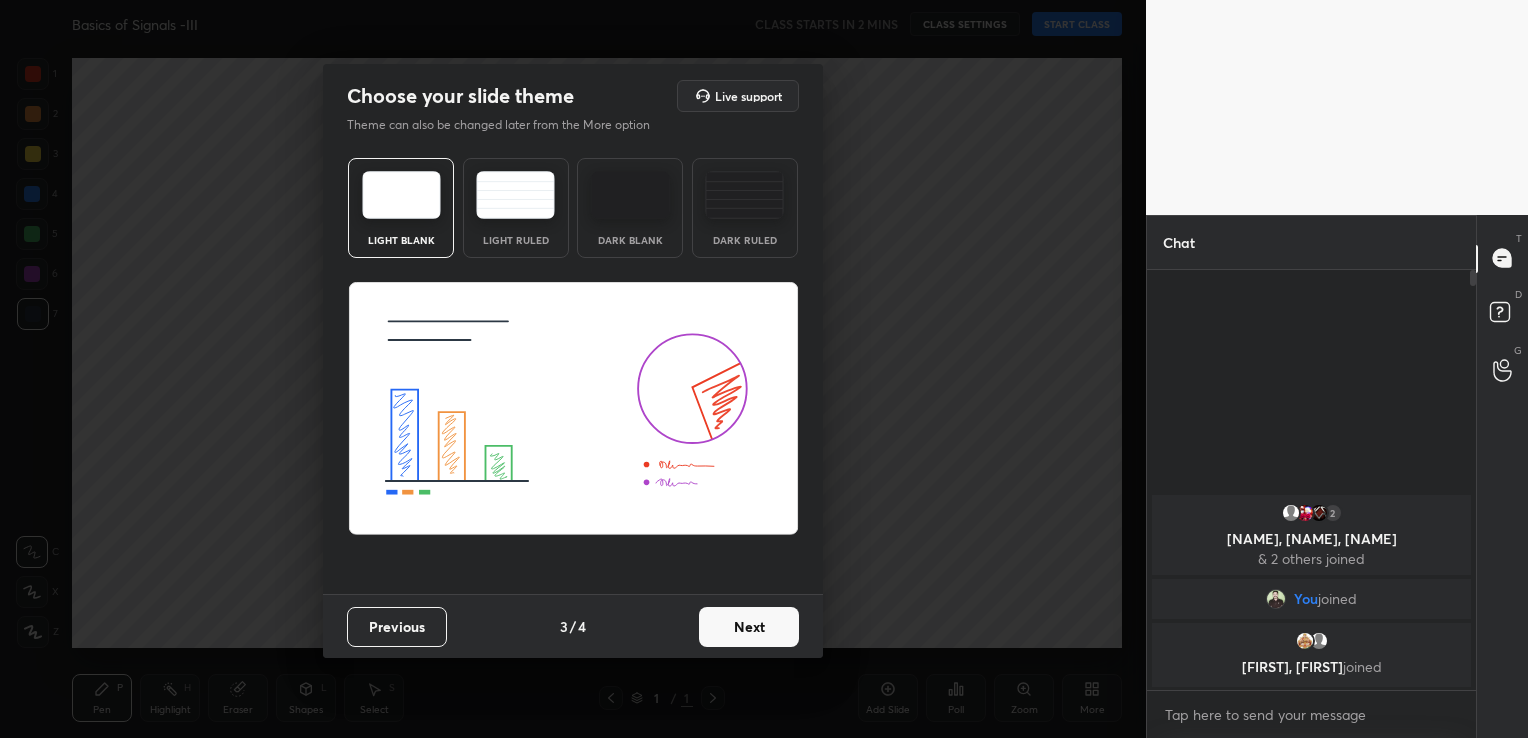 click on "Dark Blank" at bounding box center [630, 208] 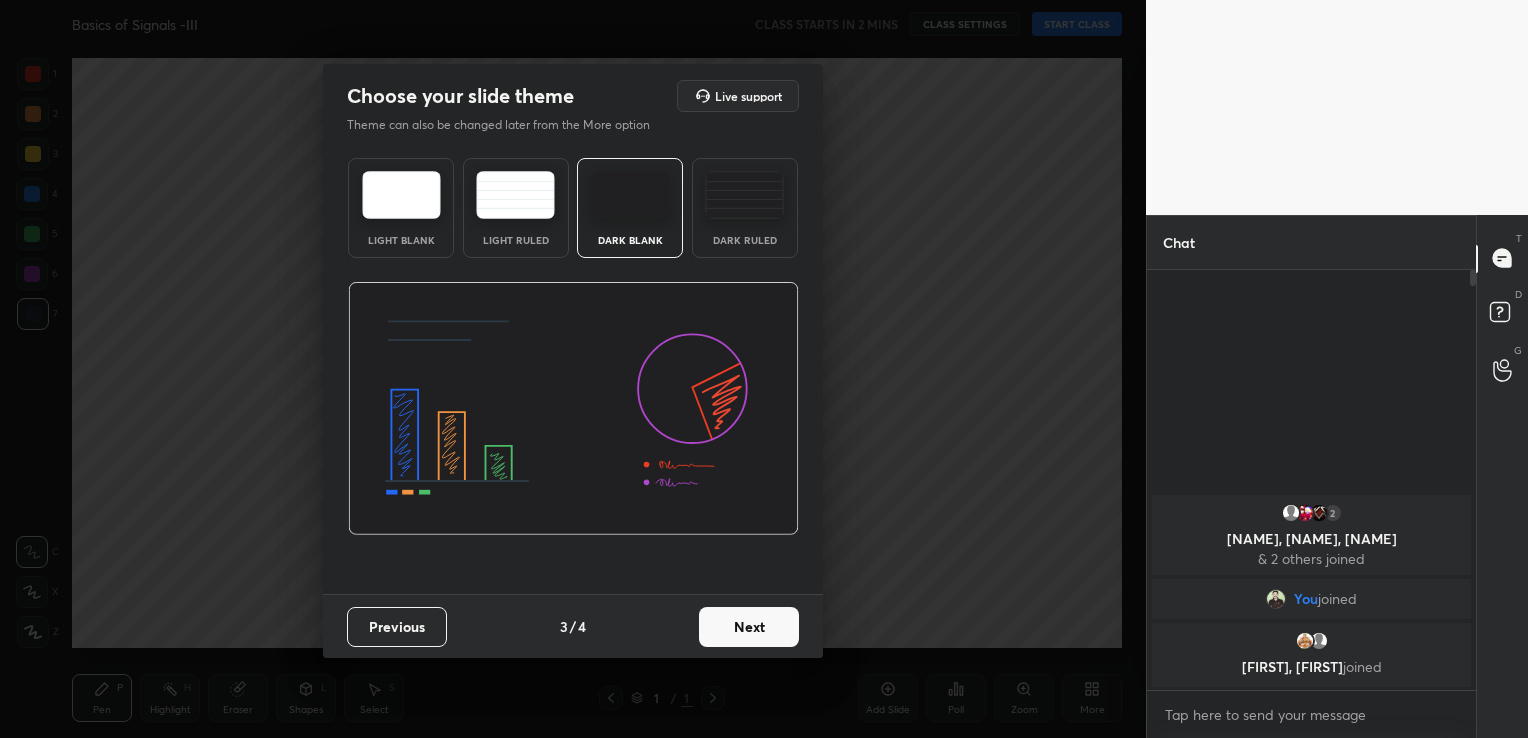 click on "Next" at bounding box center (749, 627) 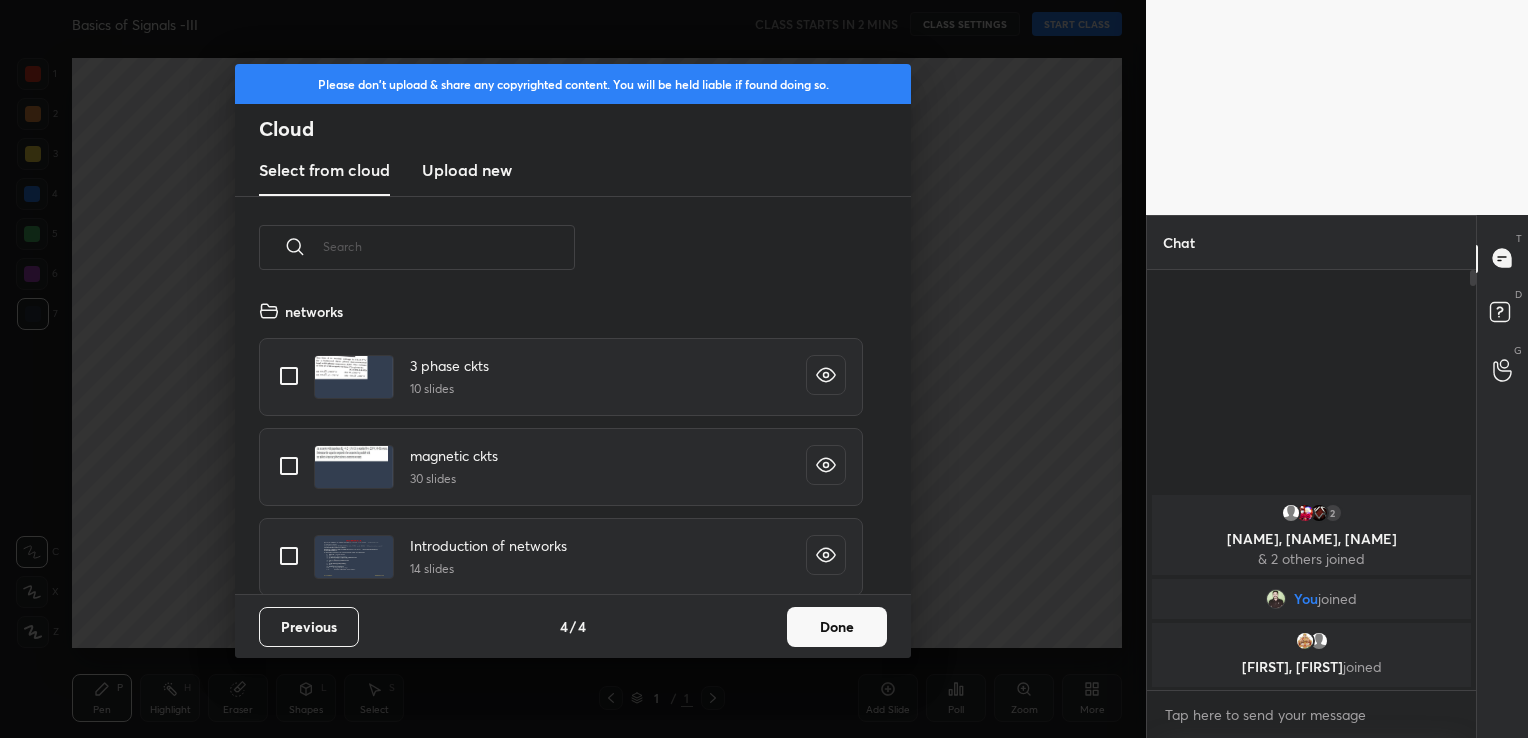 scroll, scrollTop: 6, scrollLeft: 10, axis: both 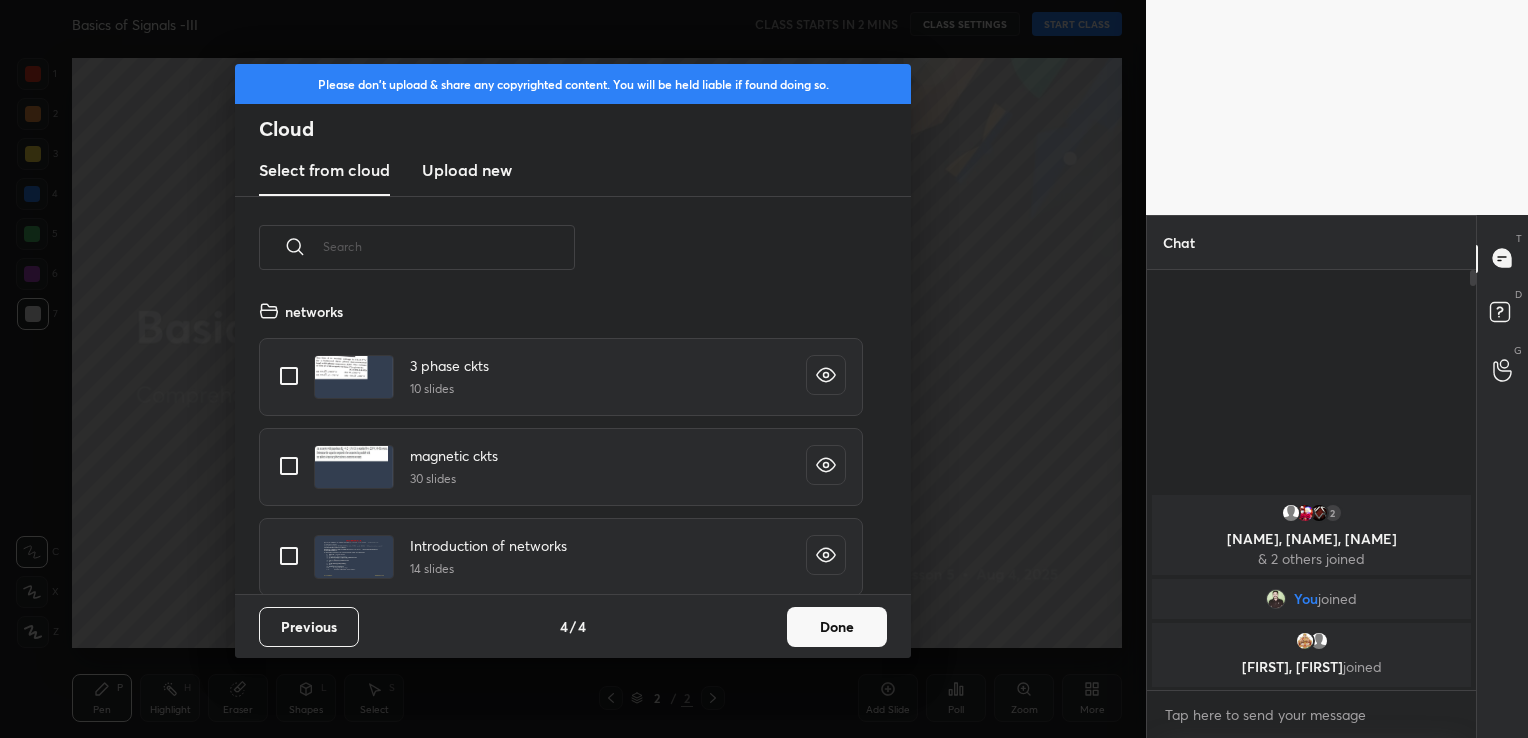 click on "Upload new" at bounding box center [467, 171] 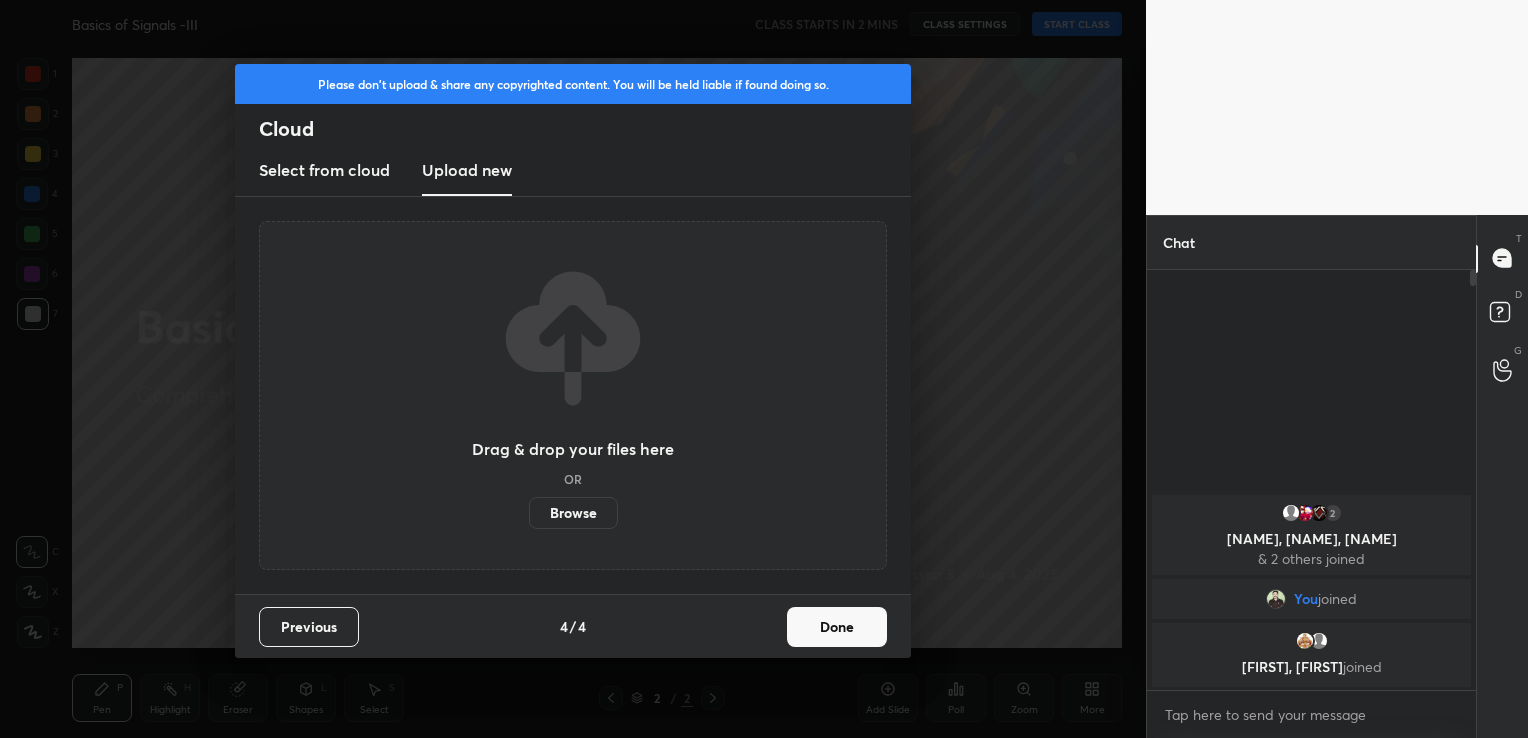 click on "Browse" at bounding box center (573, 513) 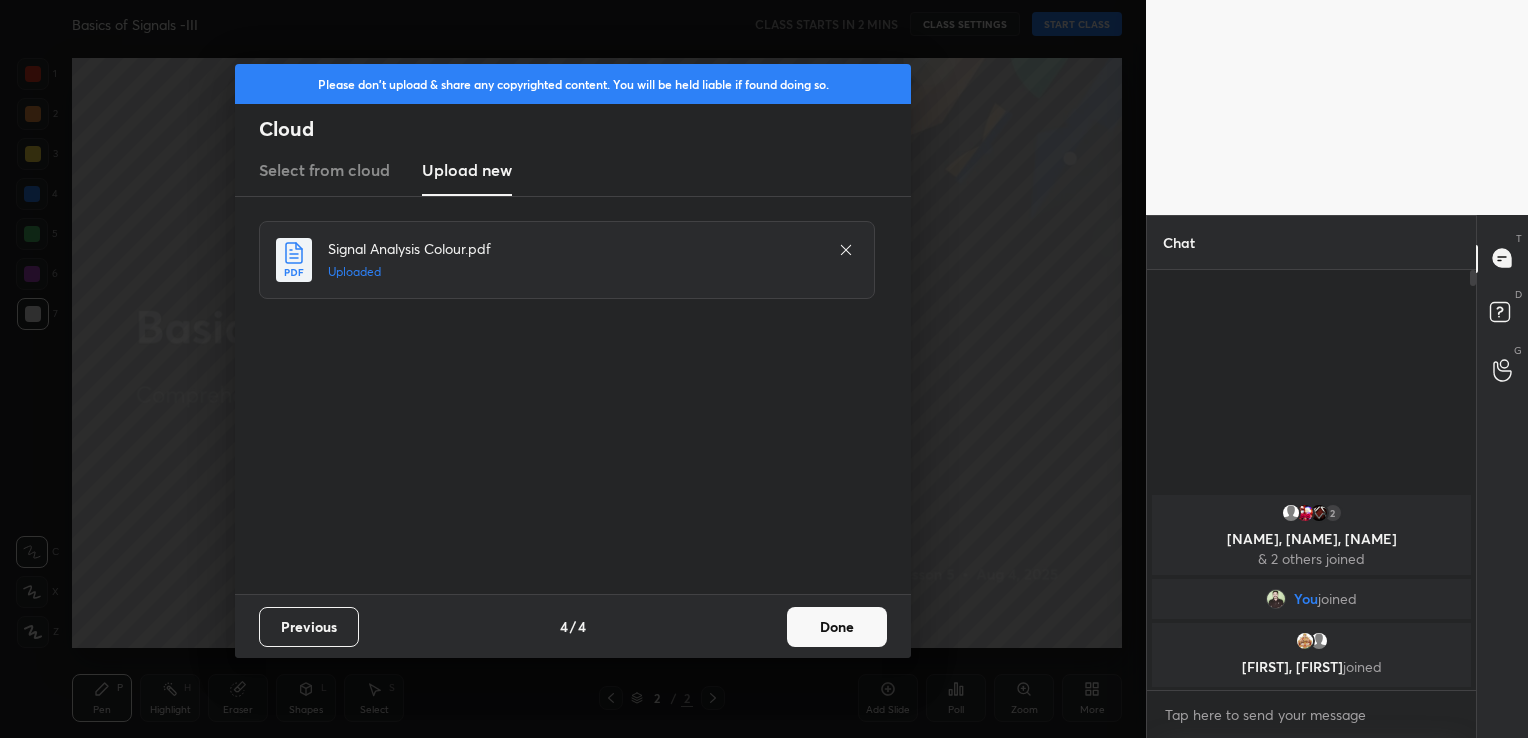 click on "Done" at bounding box center (837, 627) 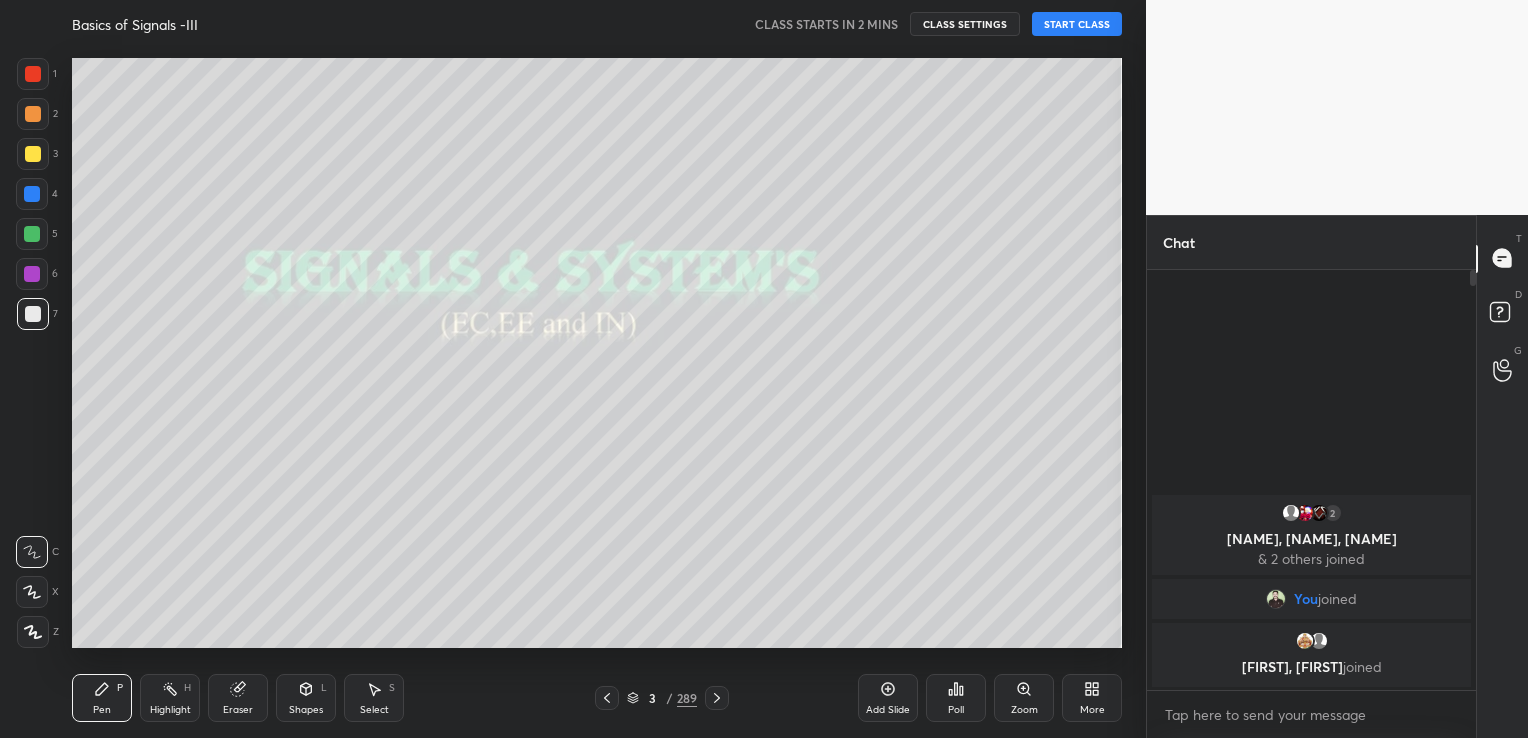 click 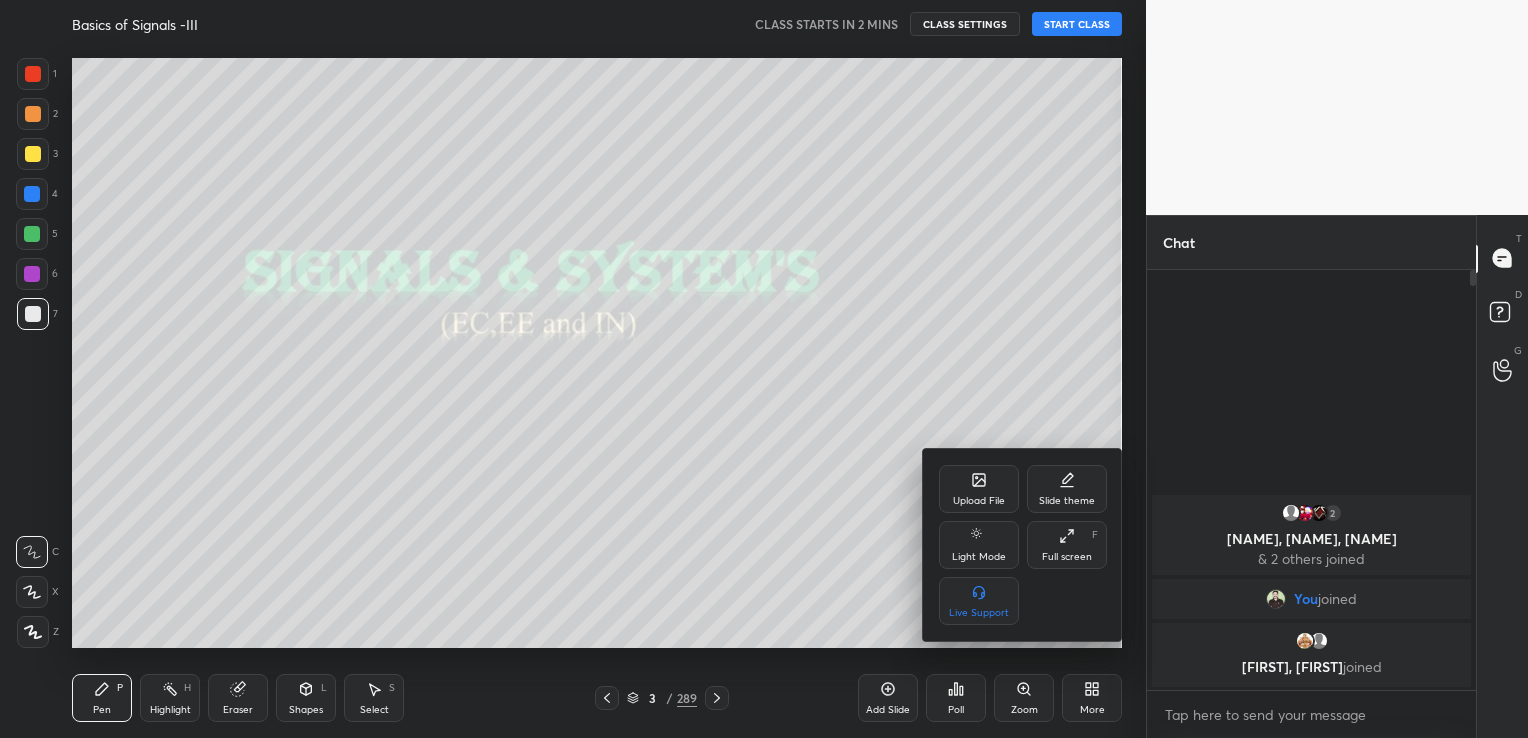 click on "Full screen F" at bounding box center [1067, 545] 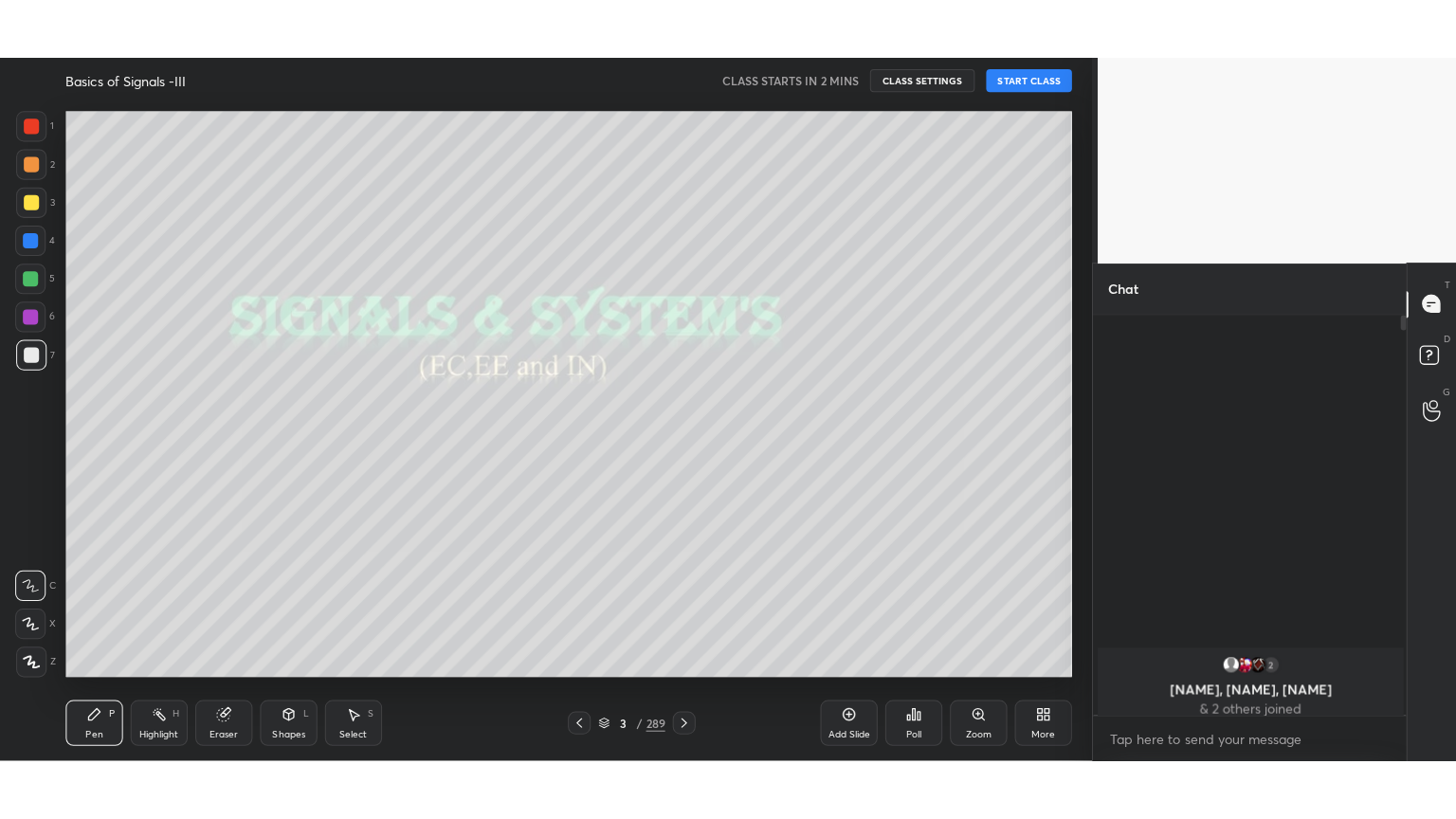 scroll, scrollTop: 94094, scrollLeft: 93776, axis: both 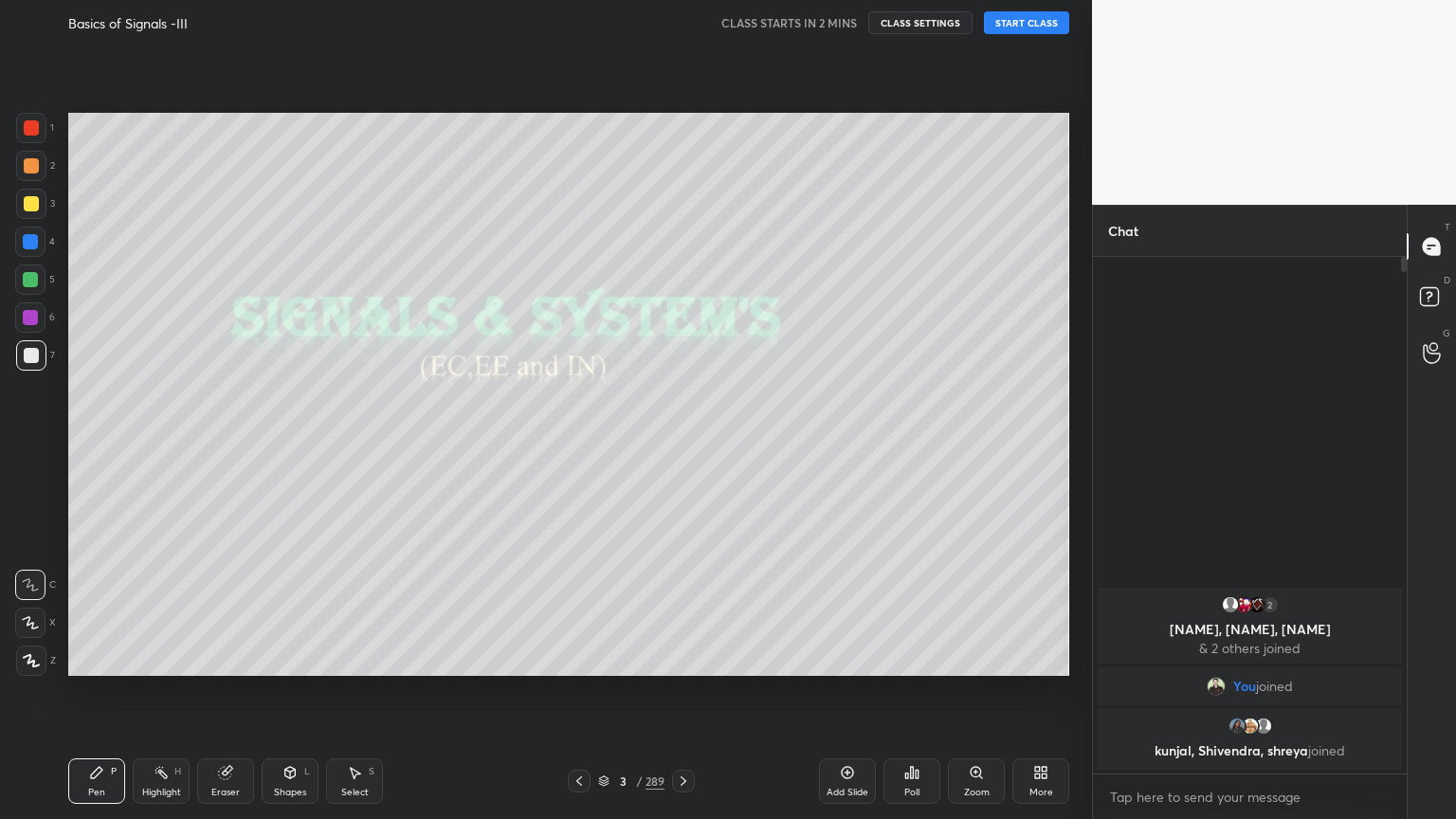 click on "START CLASS" at bounding box center (1027, 23) 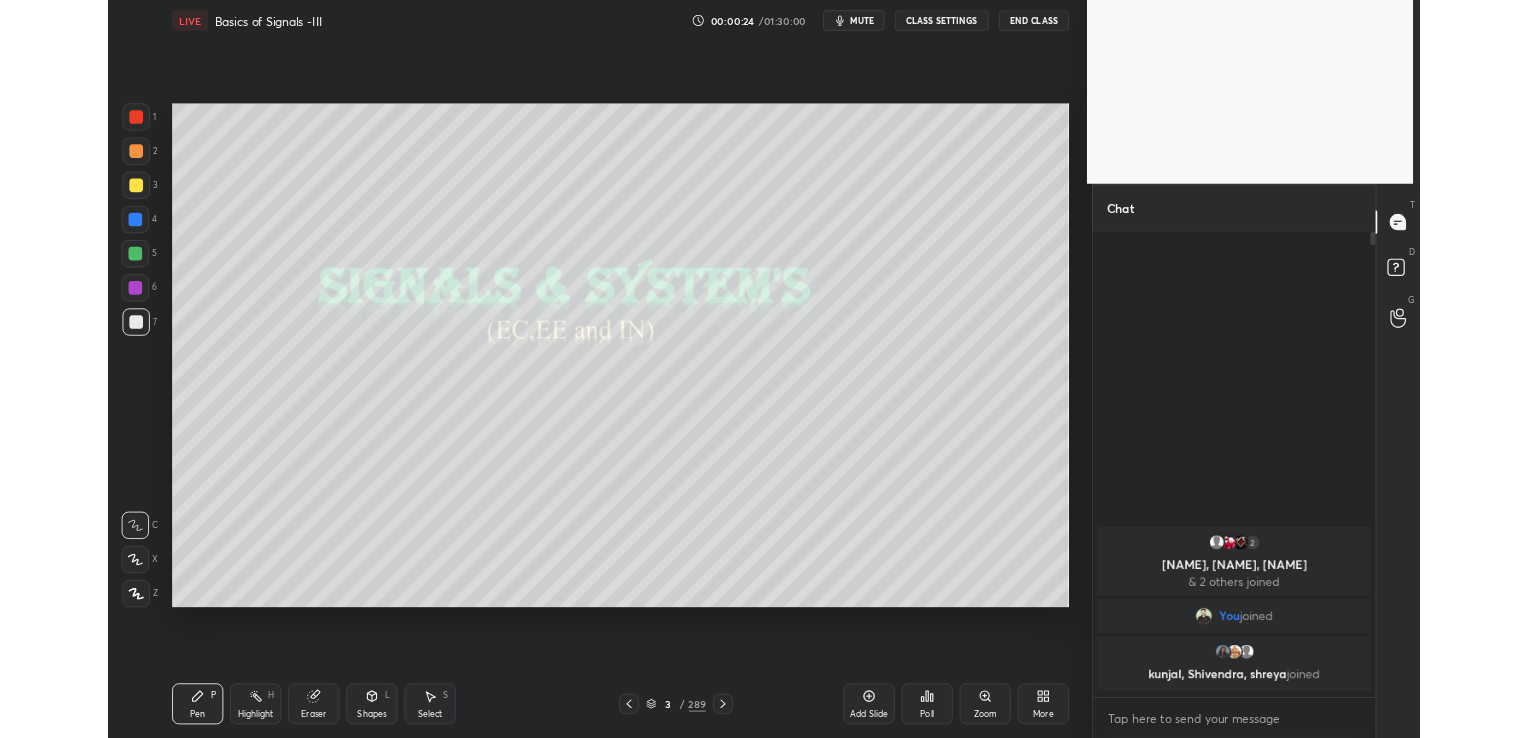 scroll, scrollTop: 610, scrollLeft: 1065, axis: both 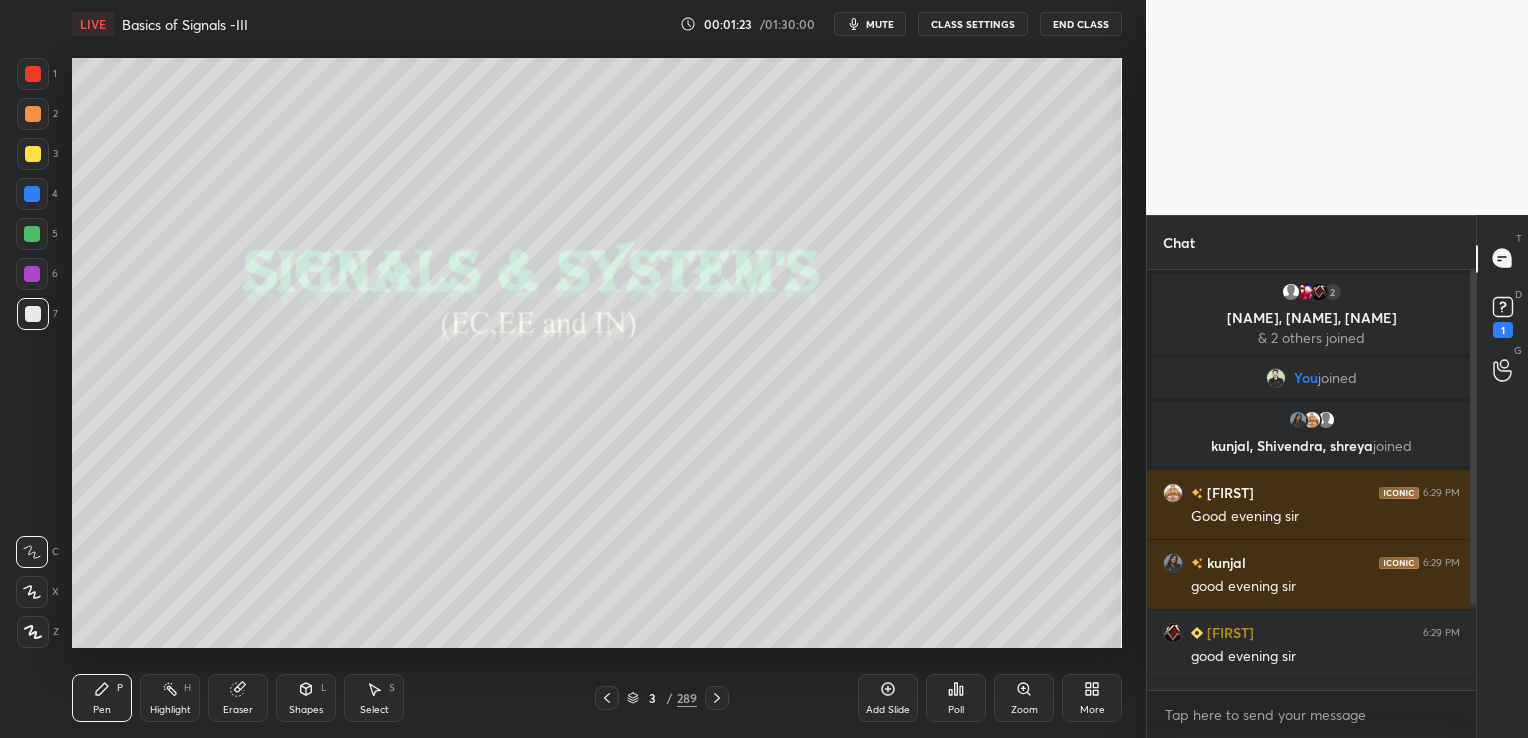click on "More" at bounding box center (1092, 698) 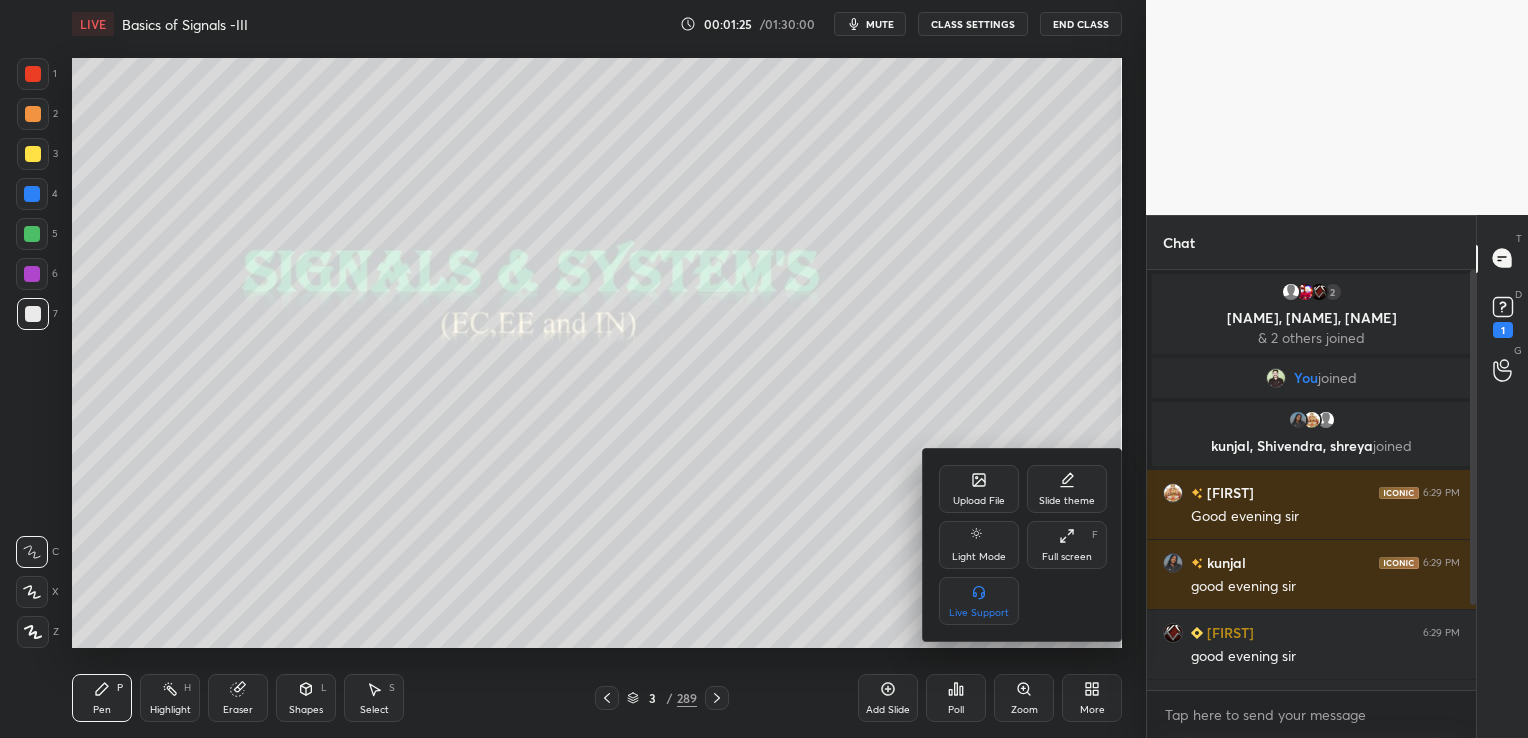 click on "Full screen" at bounding box center (1067, 557) 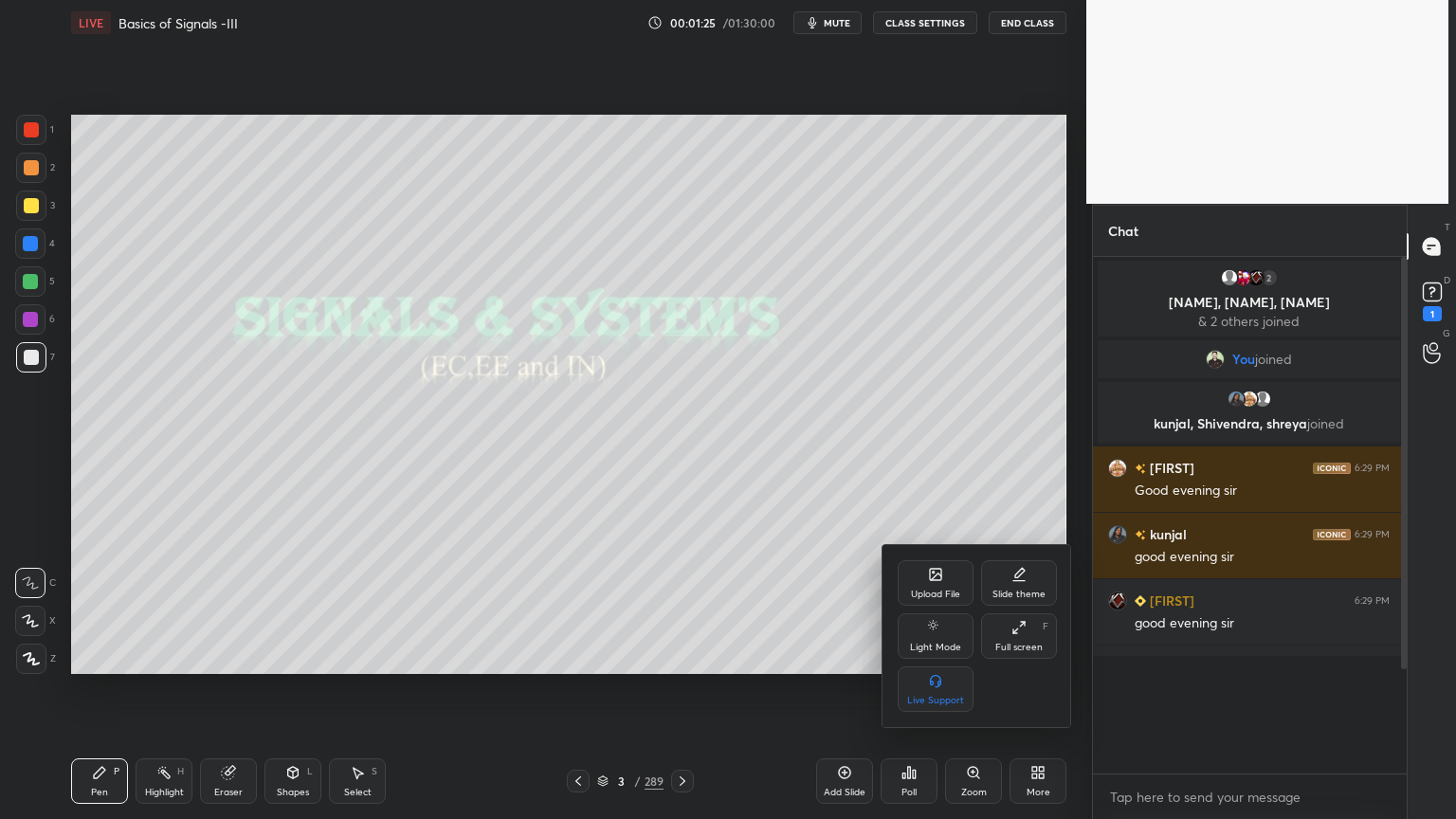 scroll, scrollTop: 94094, scrollLeft: 93776, axis: both 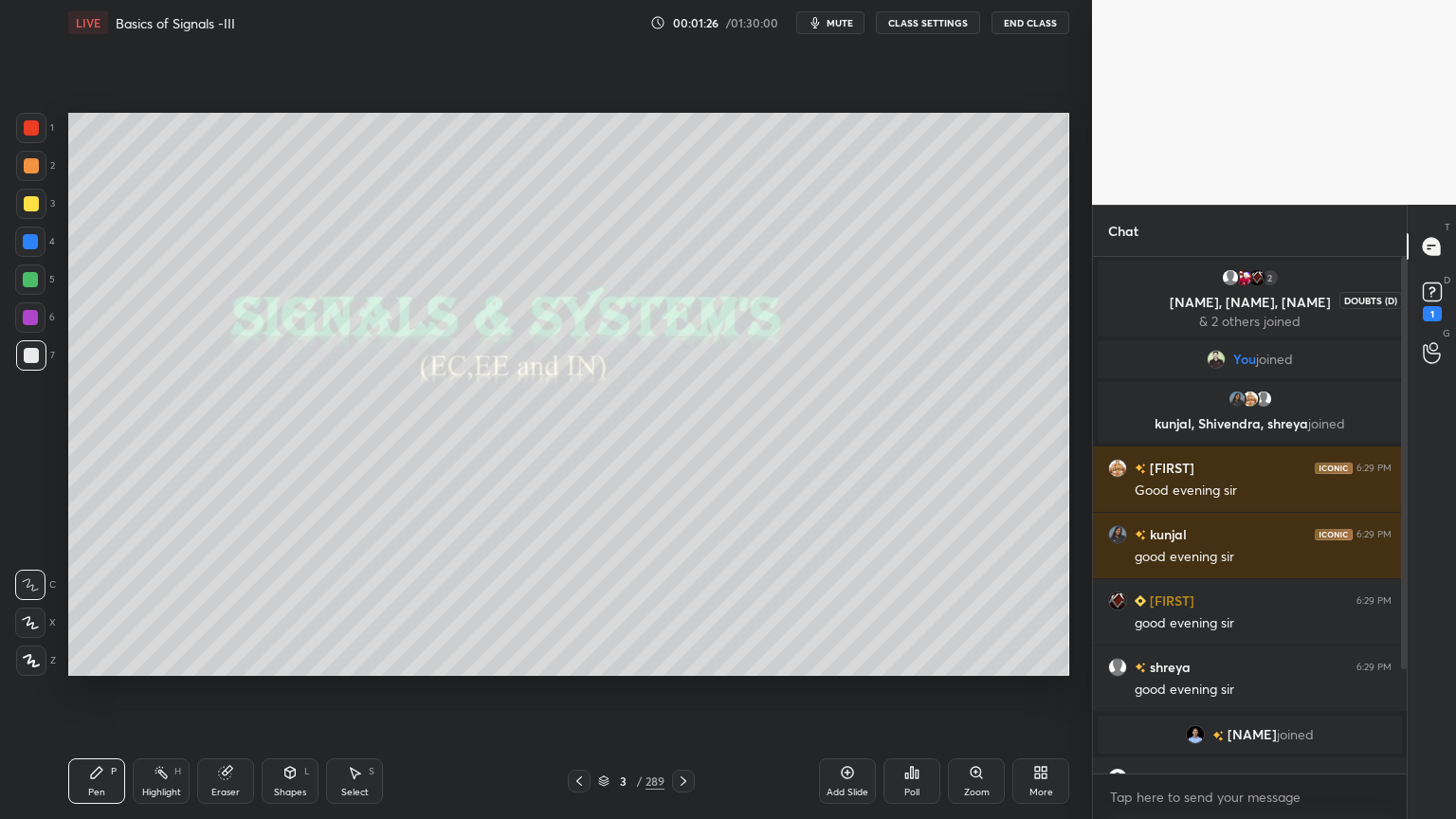 click 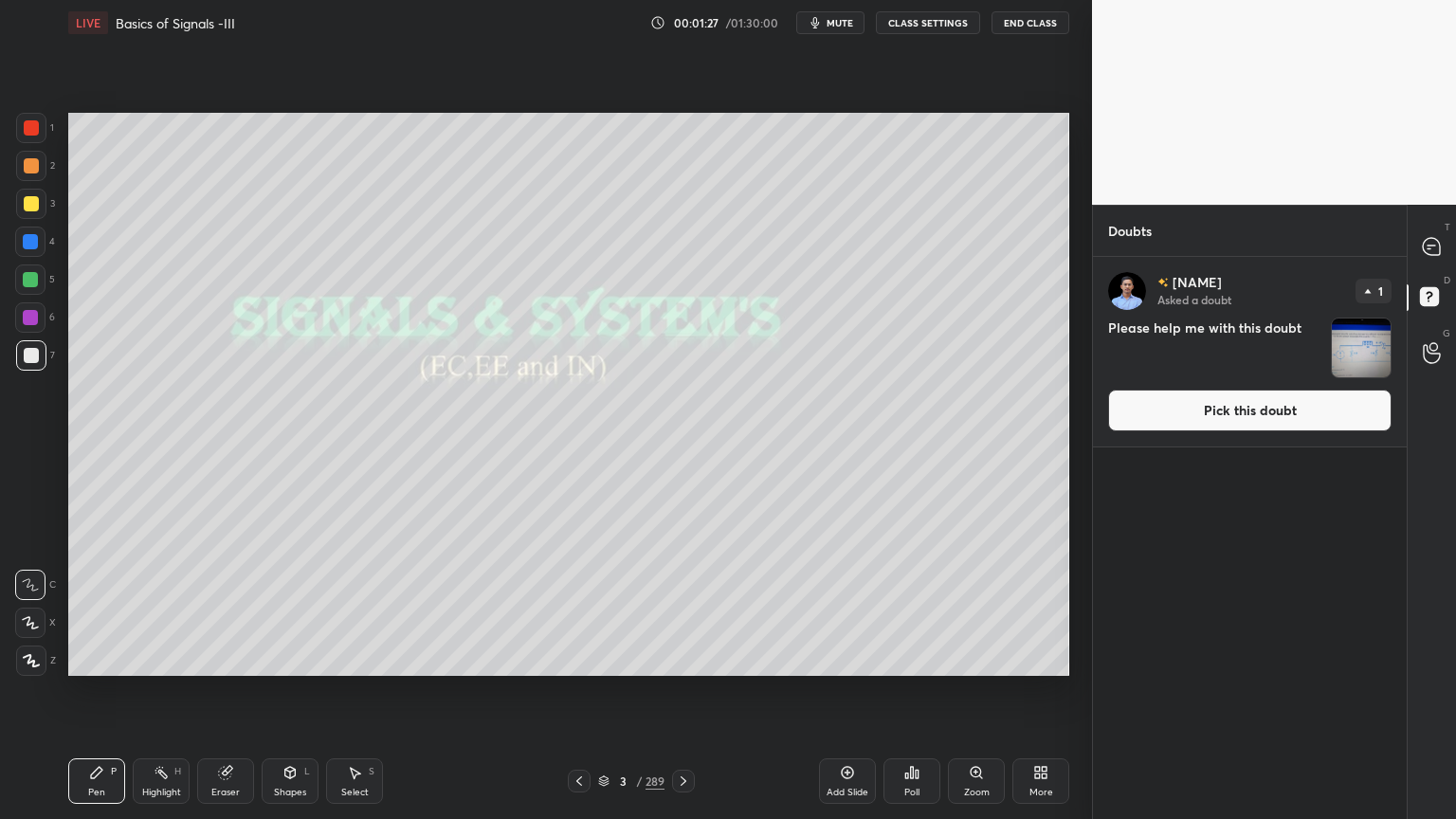 click on "Pick this doubt" at bounding box center (1249, 410) 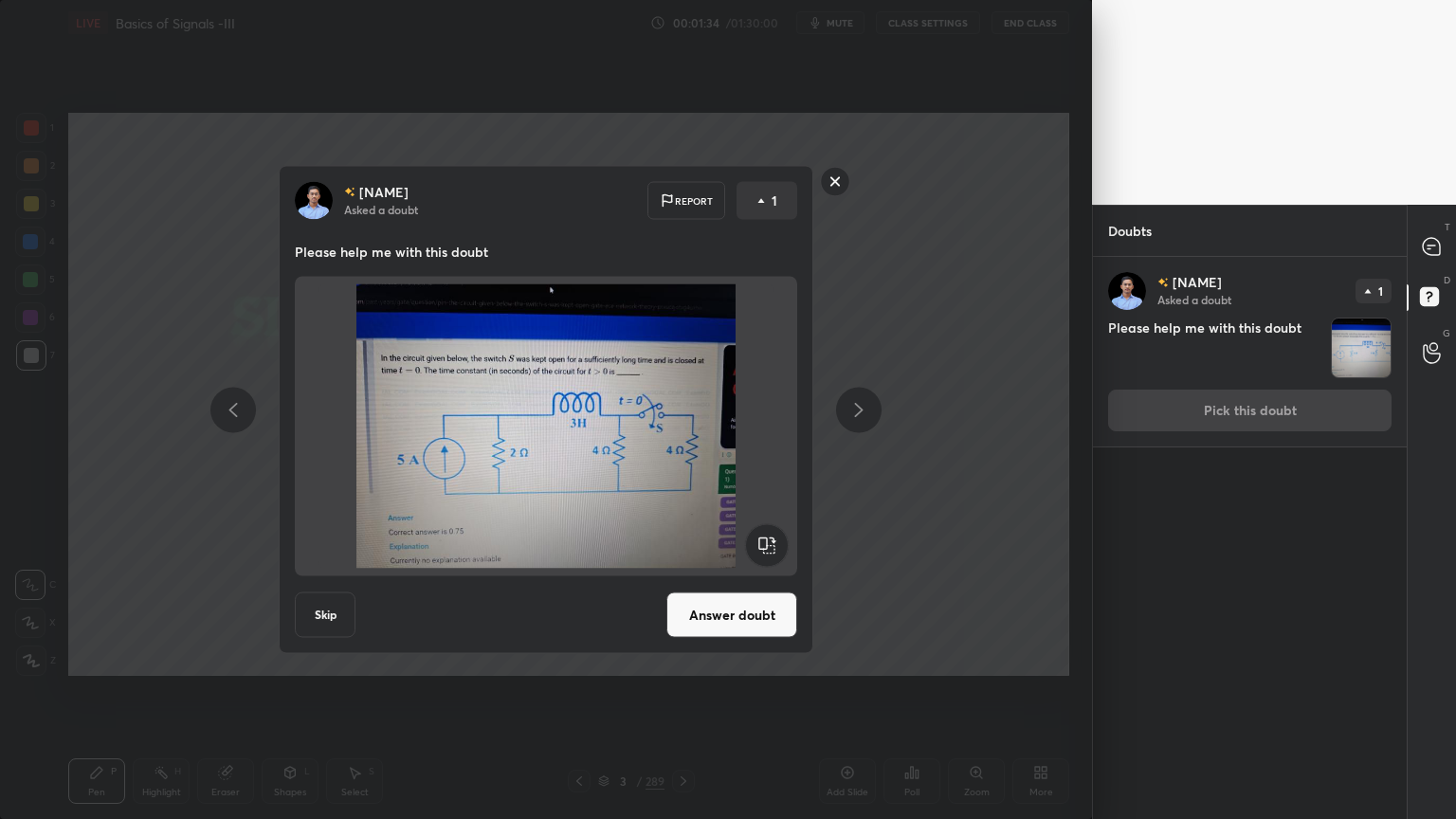 click 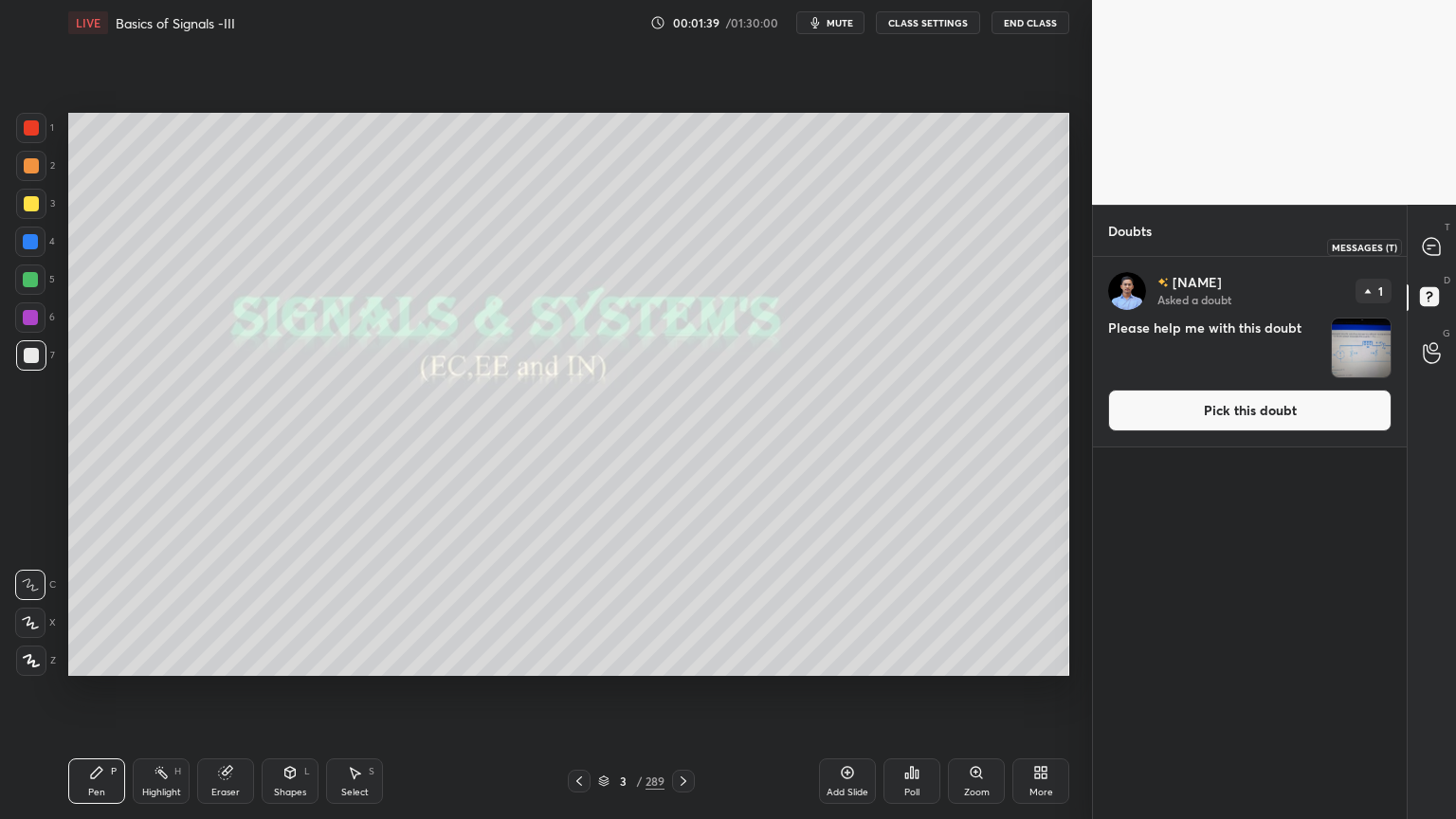 click 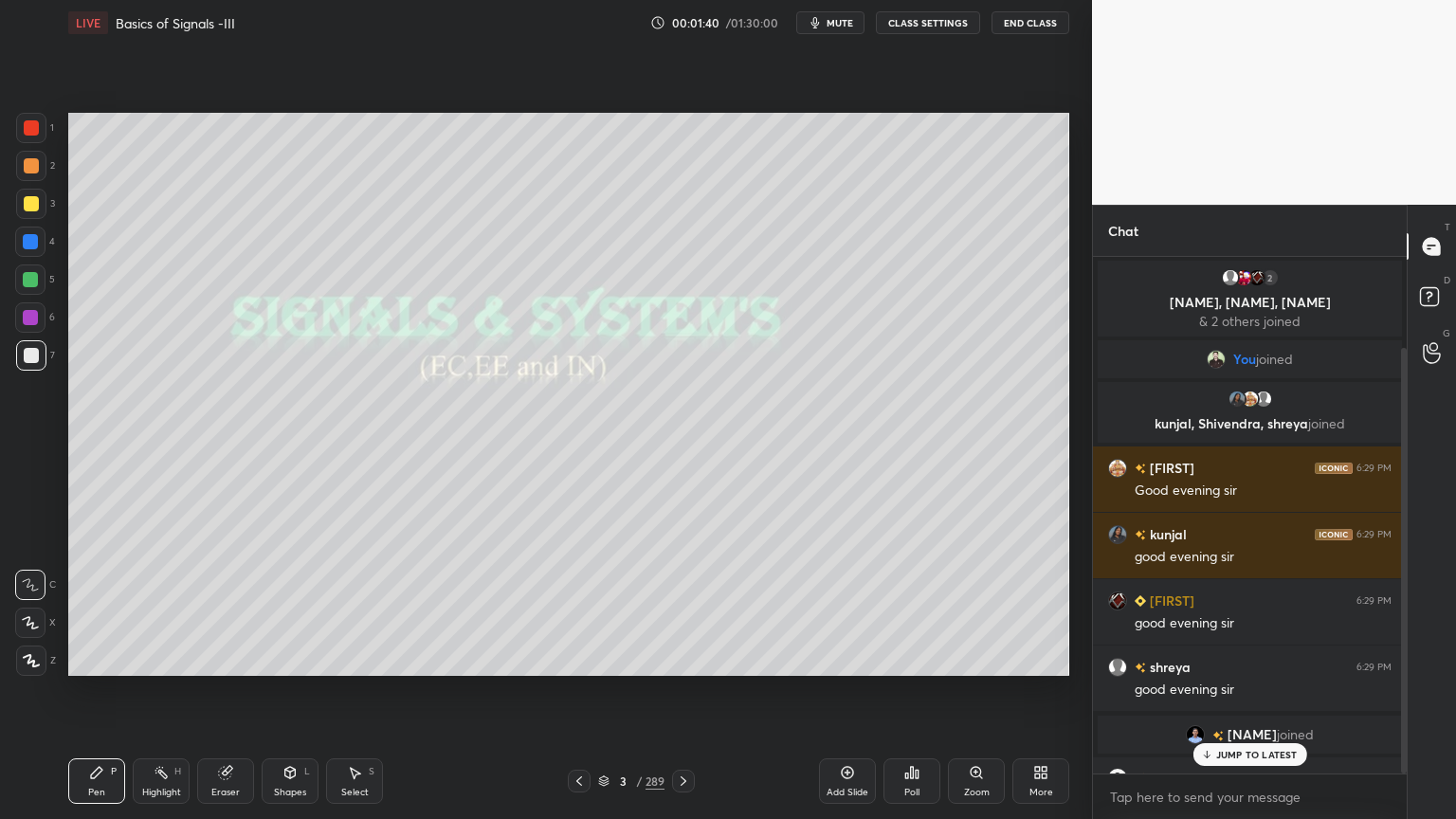 scroll, scrollTop: 110, scrollLeft: 0, axis: vertical 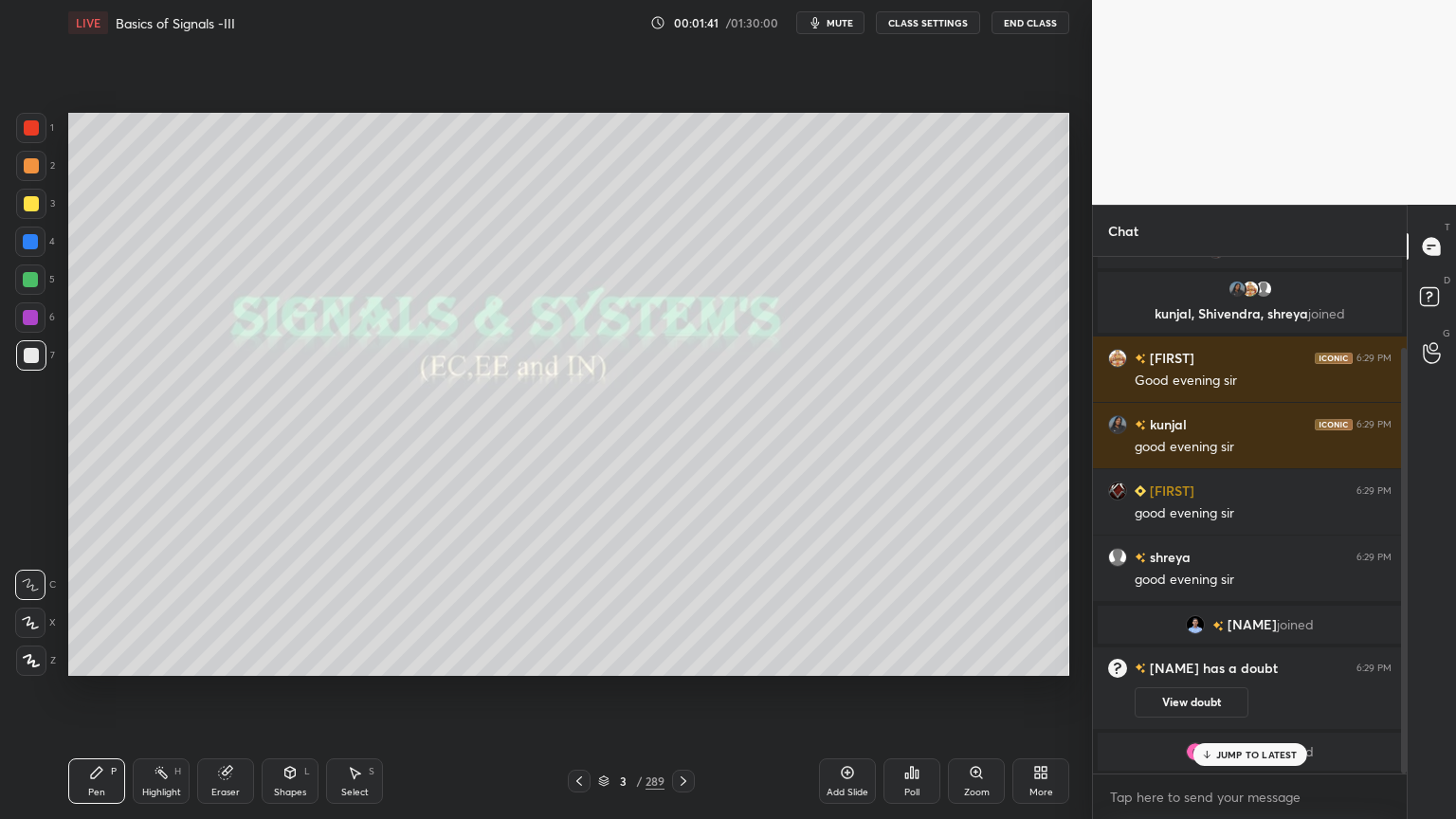 click on "JUMP TO LATEST" at bounding box center (1257, 755) 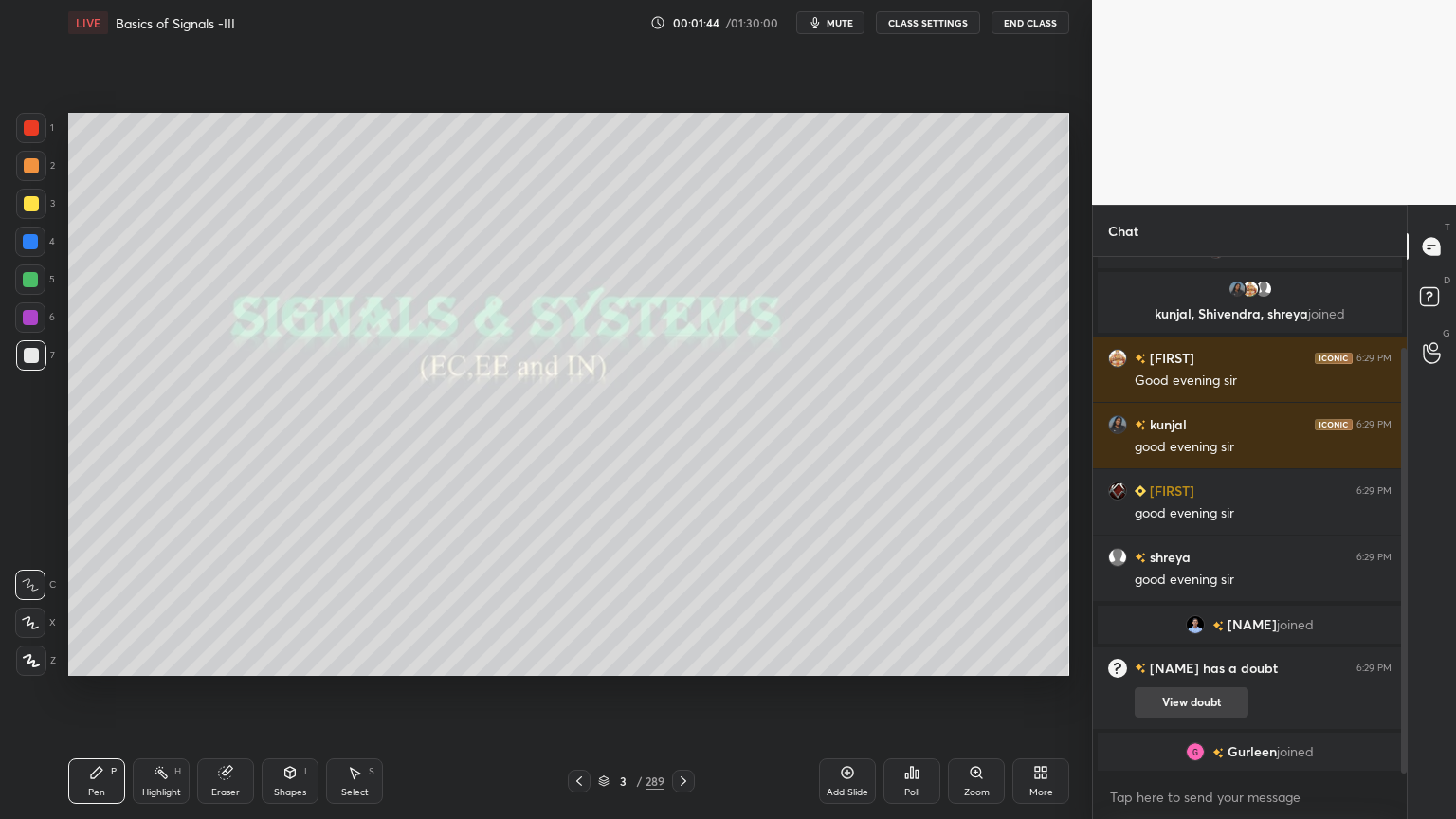 click on "View doubt" at bounding box center [1192, 702] 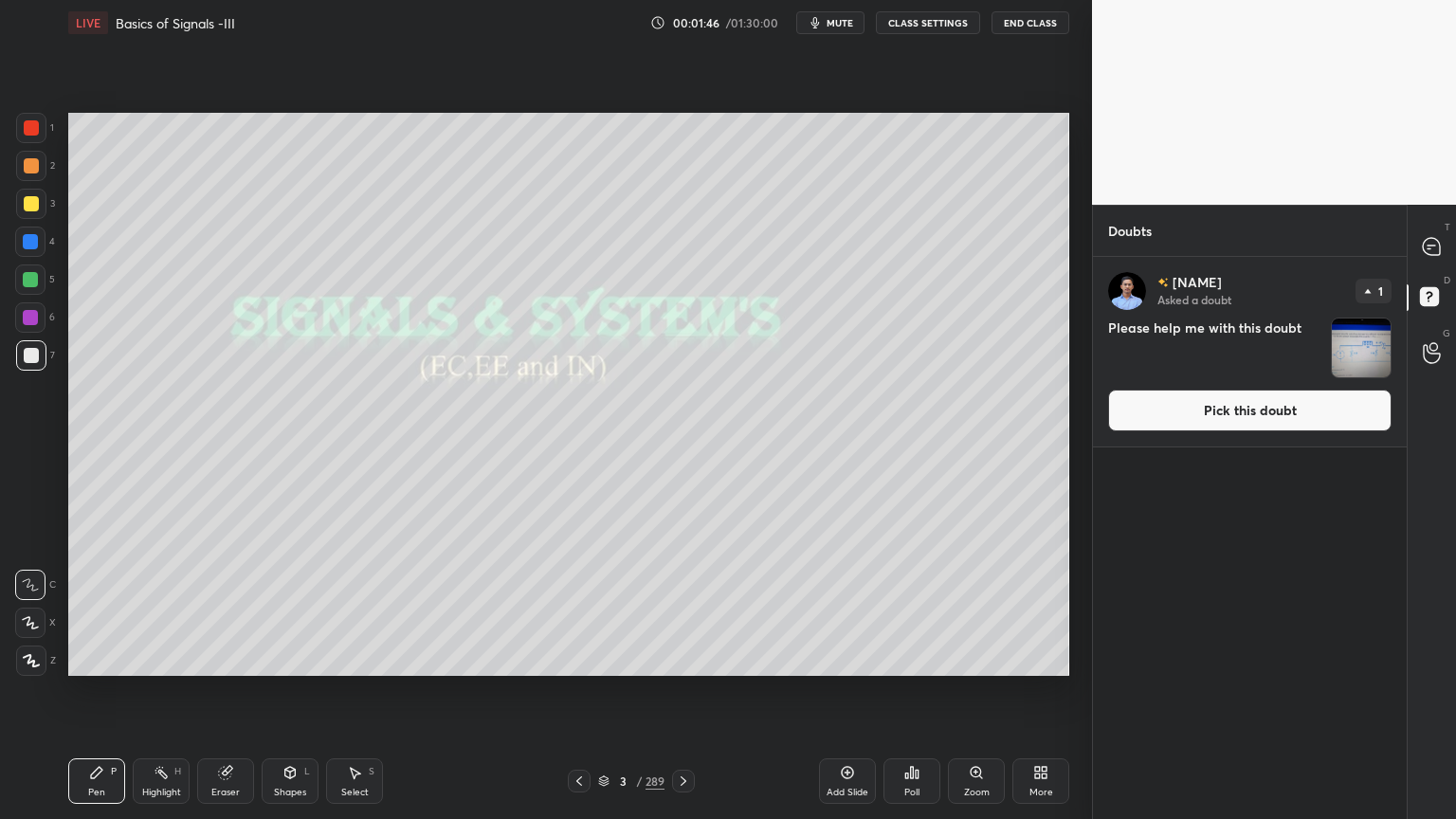 click on "Pick this doubt" at bounding box center [1249, 410] 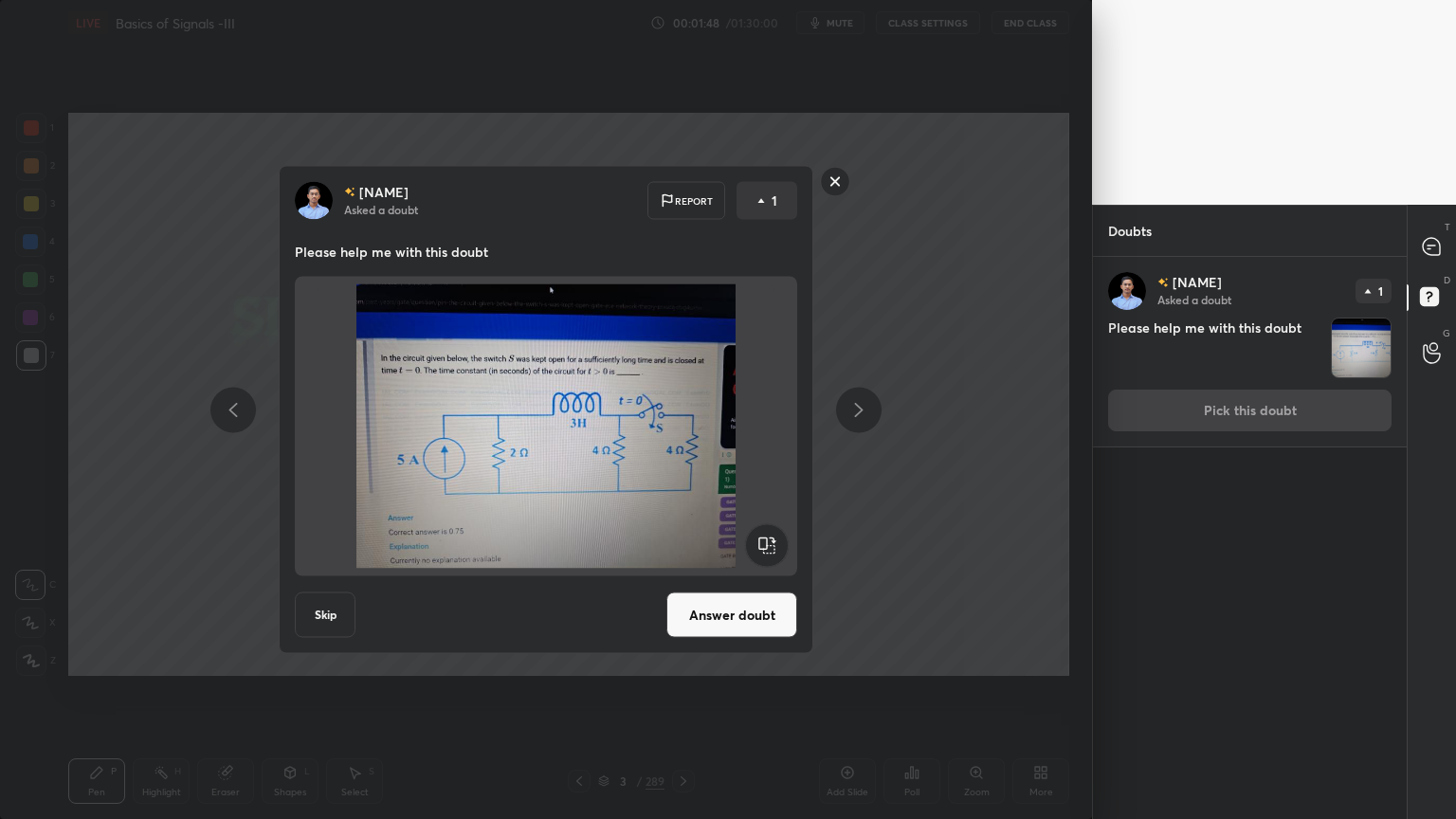 click 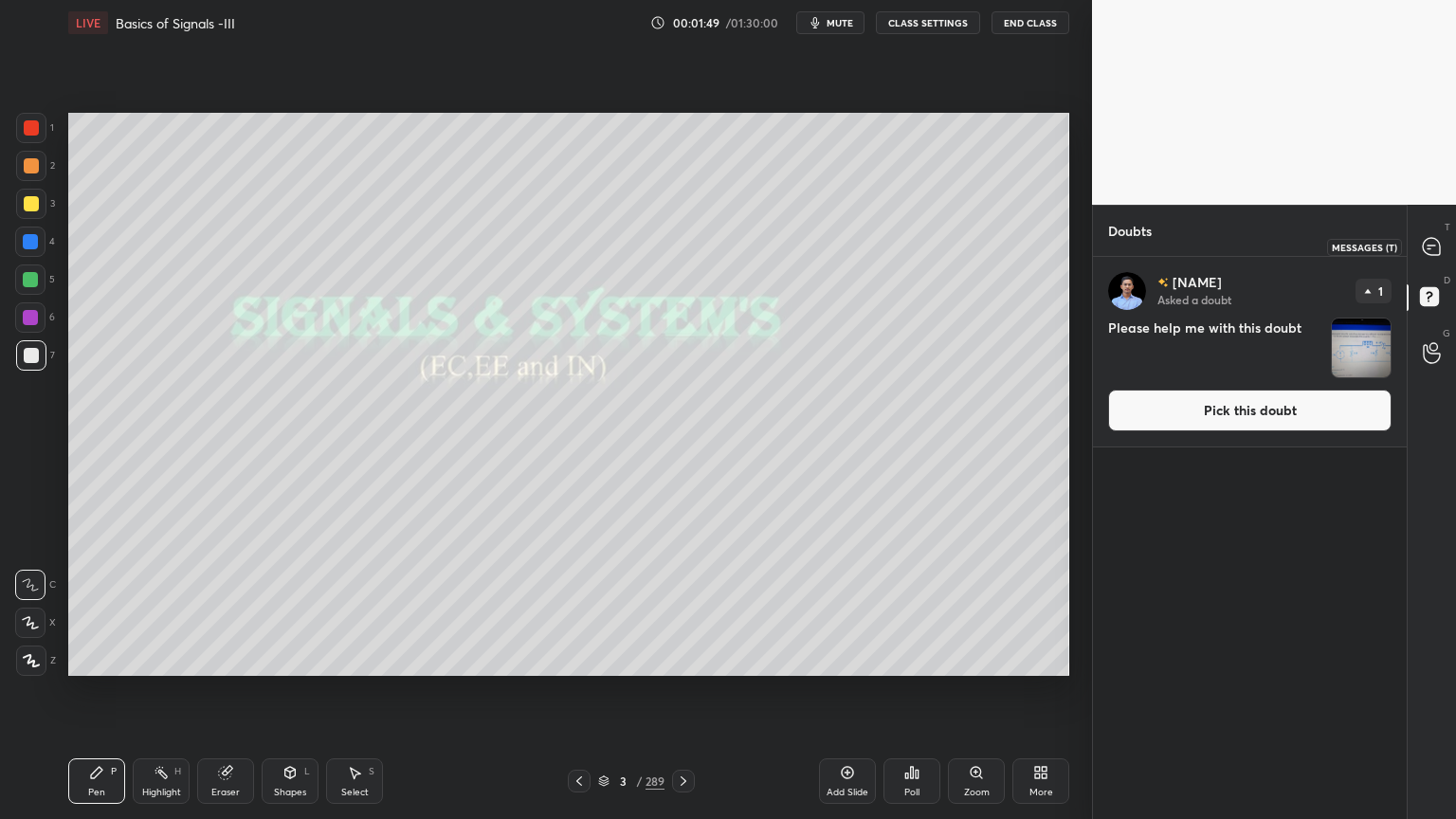 click 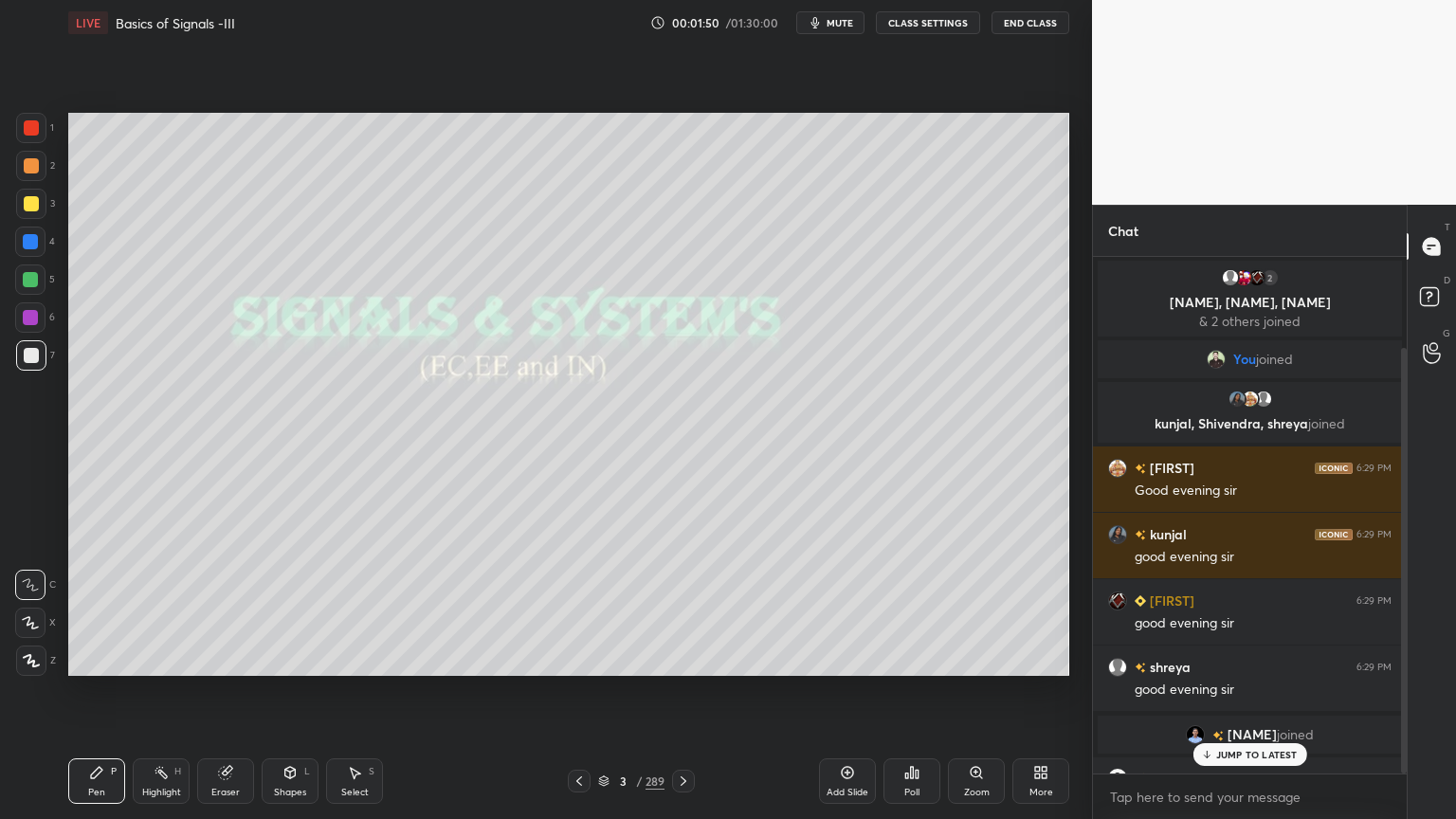 scroll, scrollTop: 110, scrollLeft: 0, axis: vertical 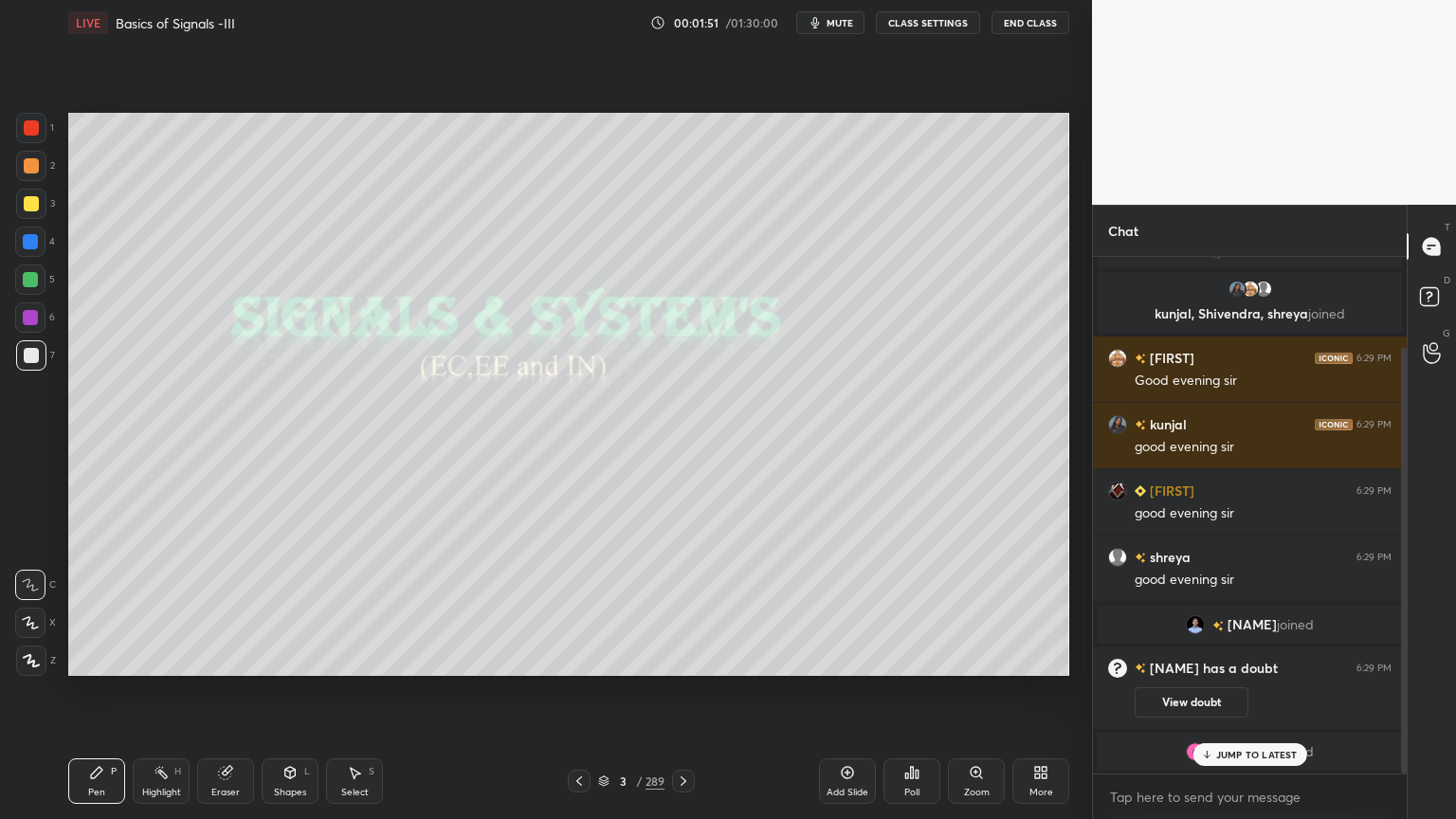 click on "JUMP TO LATEST" at bounding box center [1257, 755] 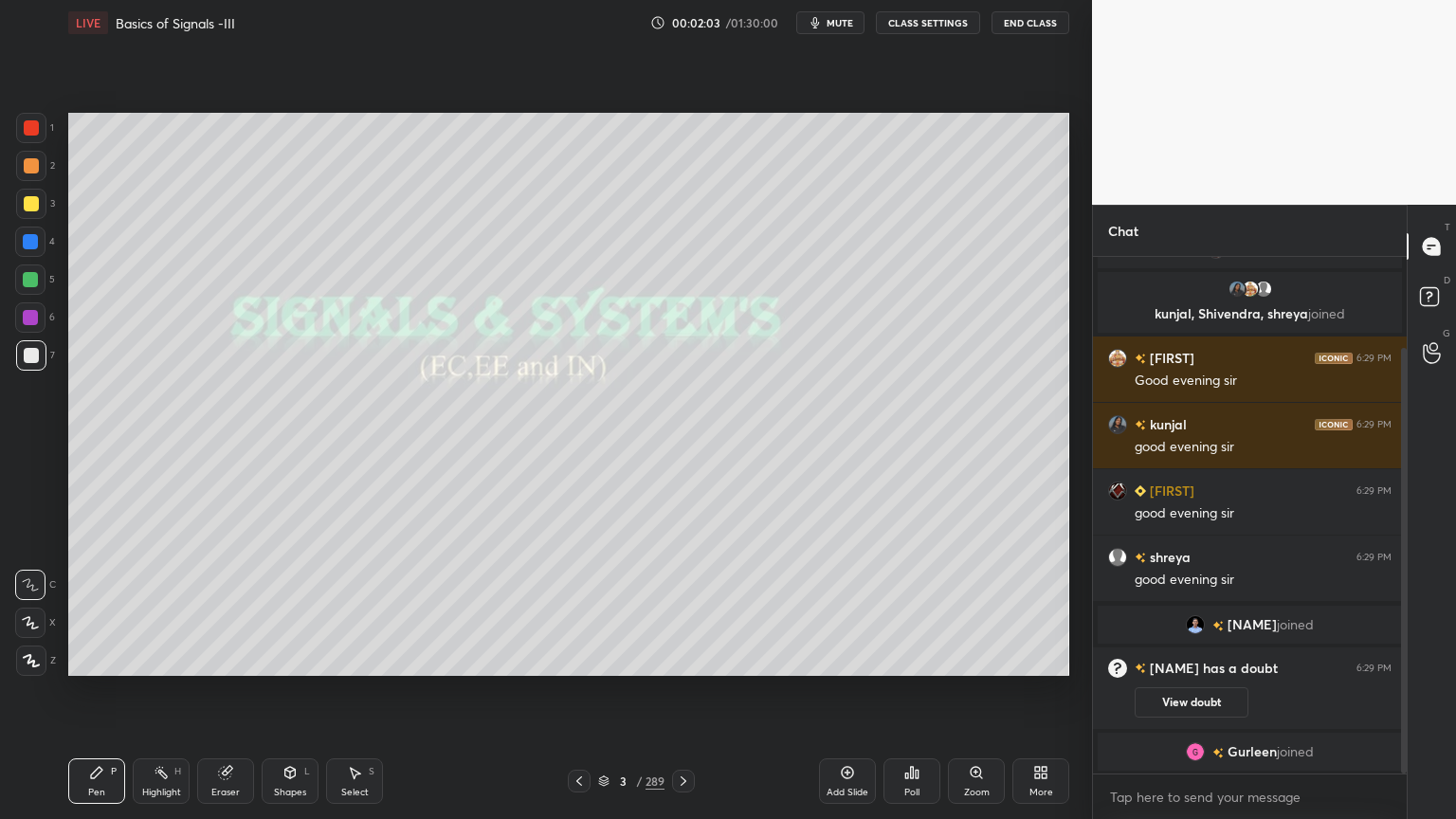 click 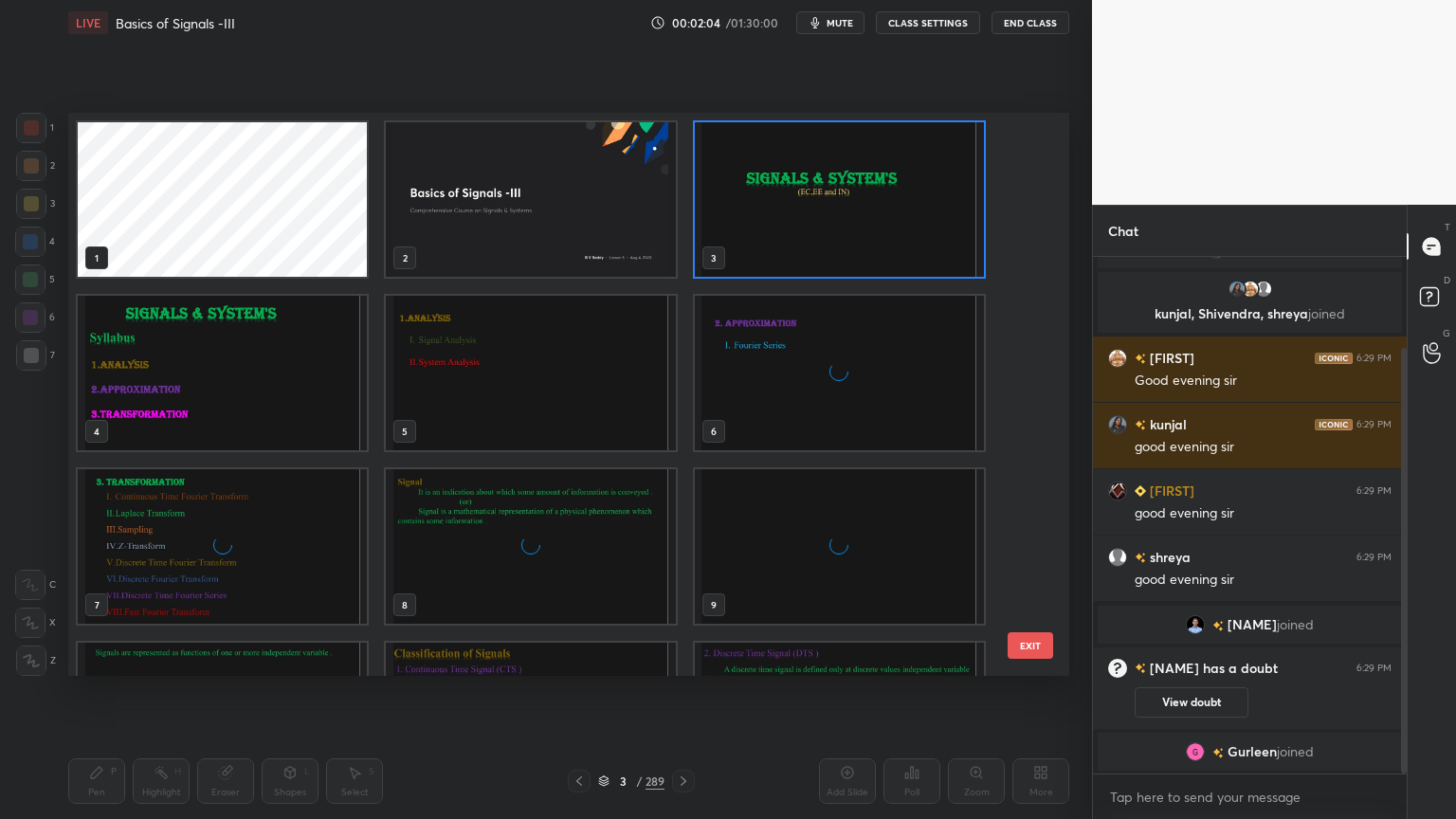 scroll, scrollTop: 6, scrollLeft: 9, axis: both 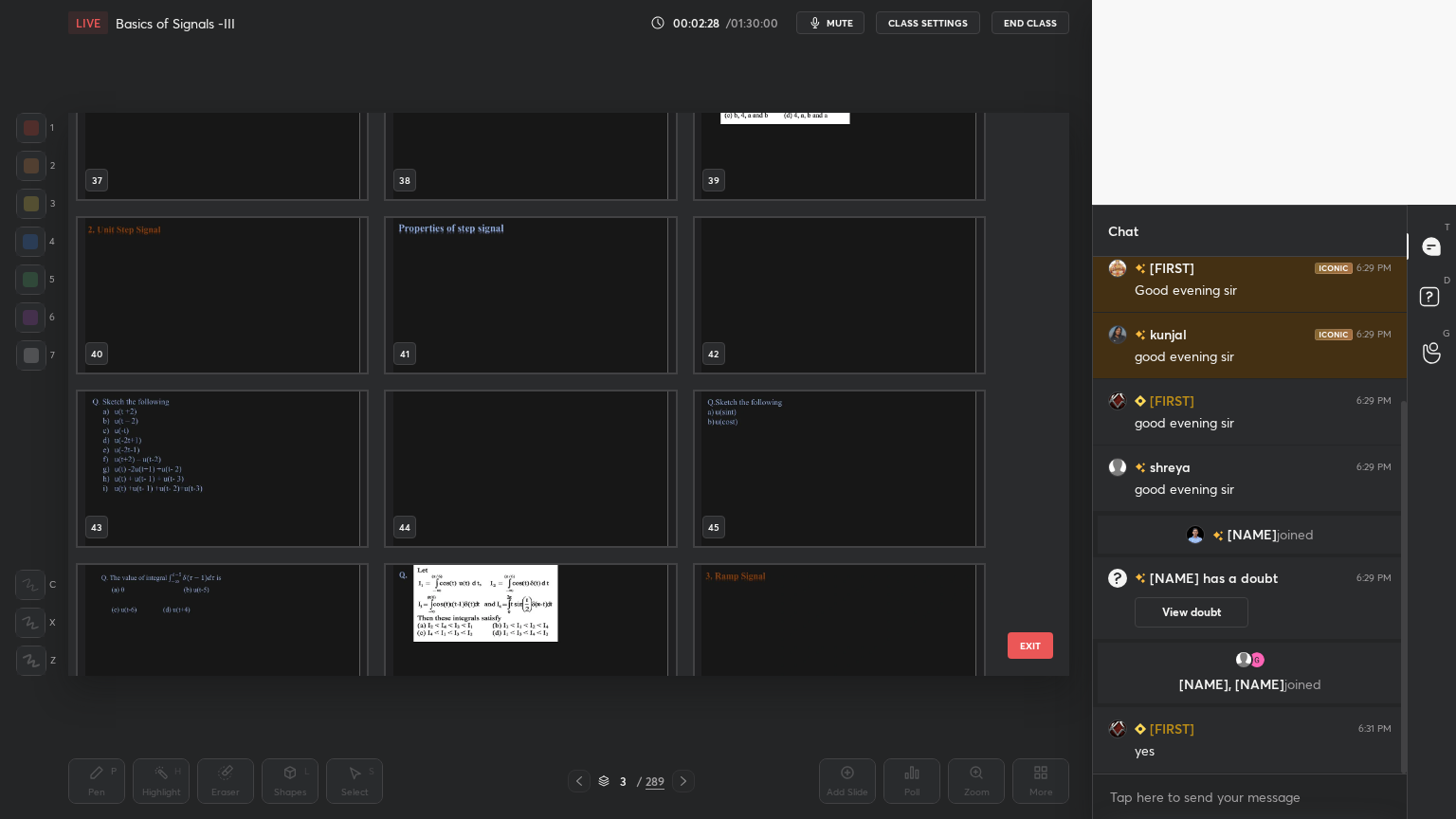 click at bounding box center (222, 468) 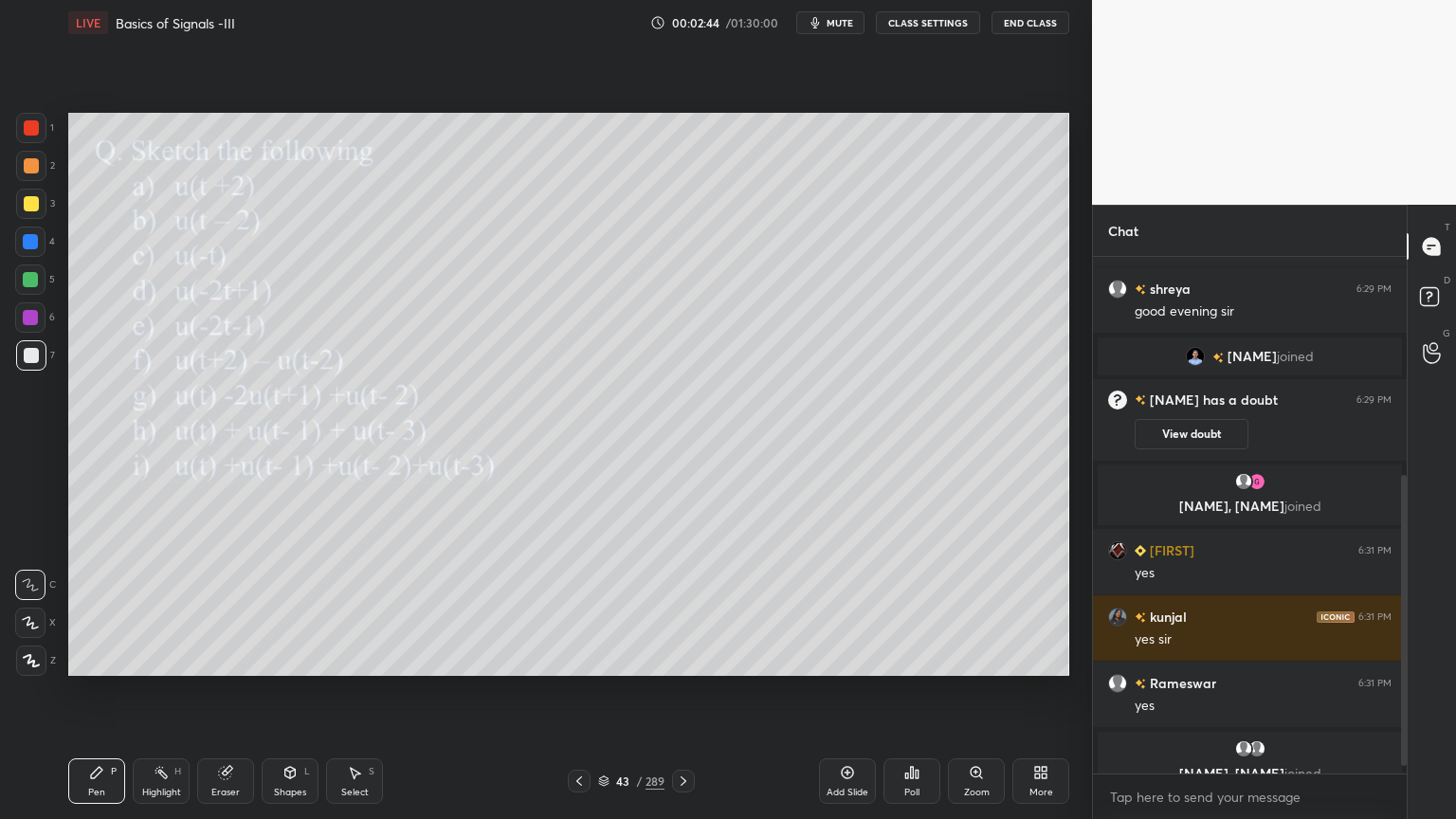 scroll, scrollTop: 401, scrollLeft: 0, axis: vertical 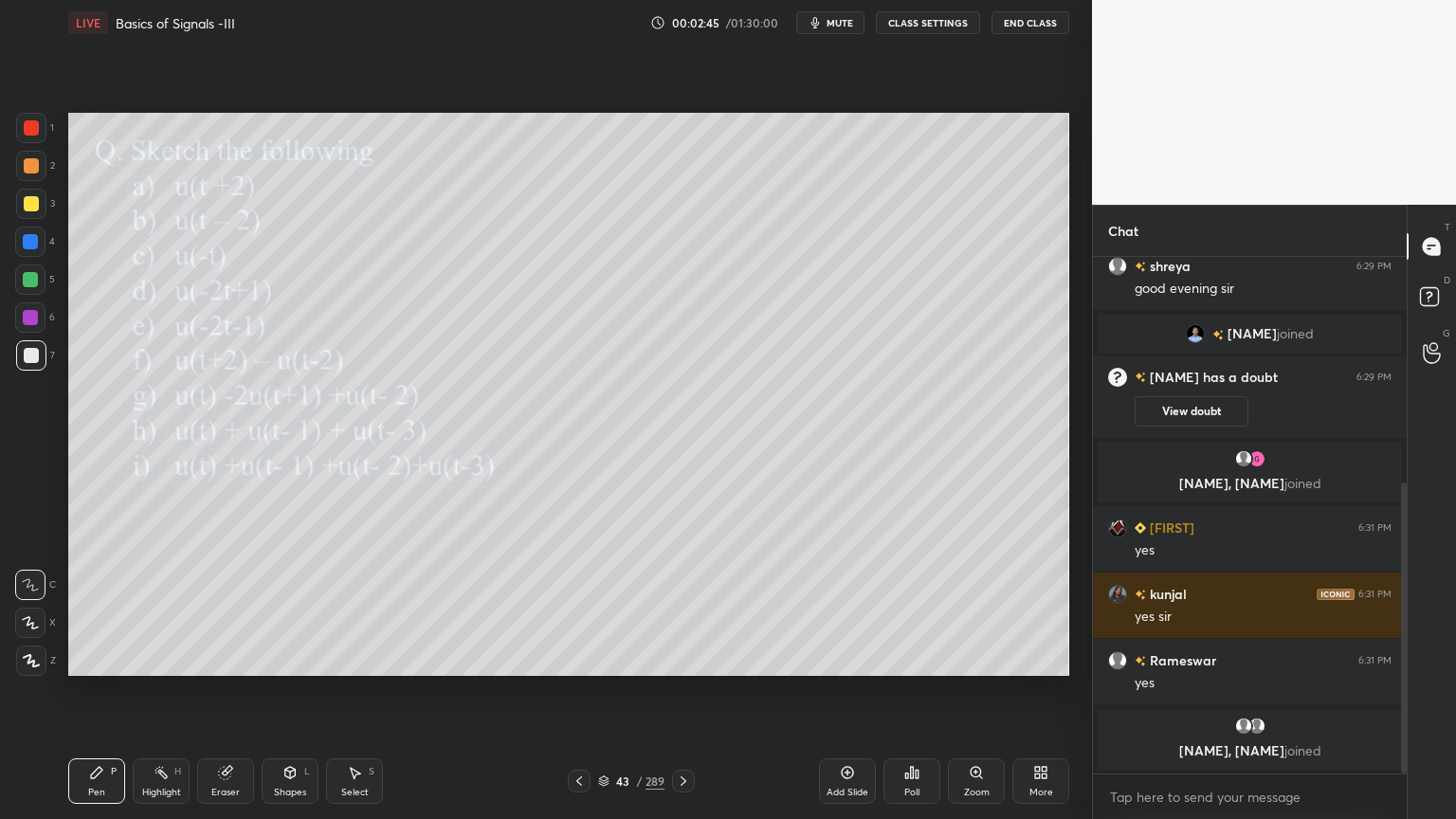click 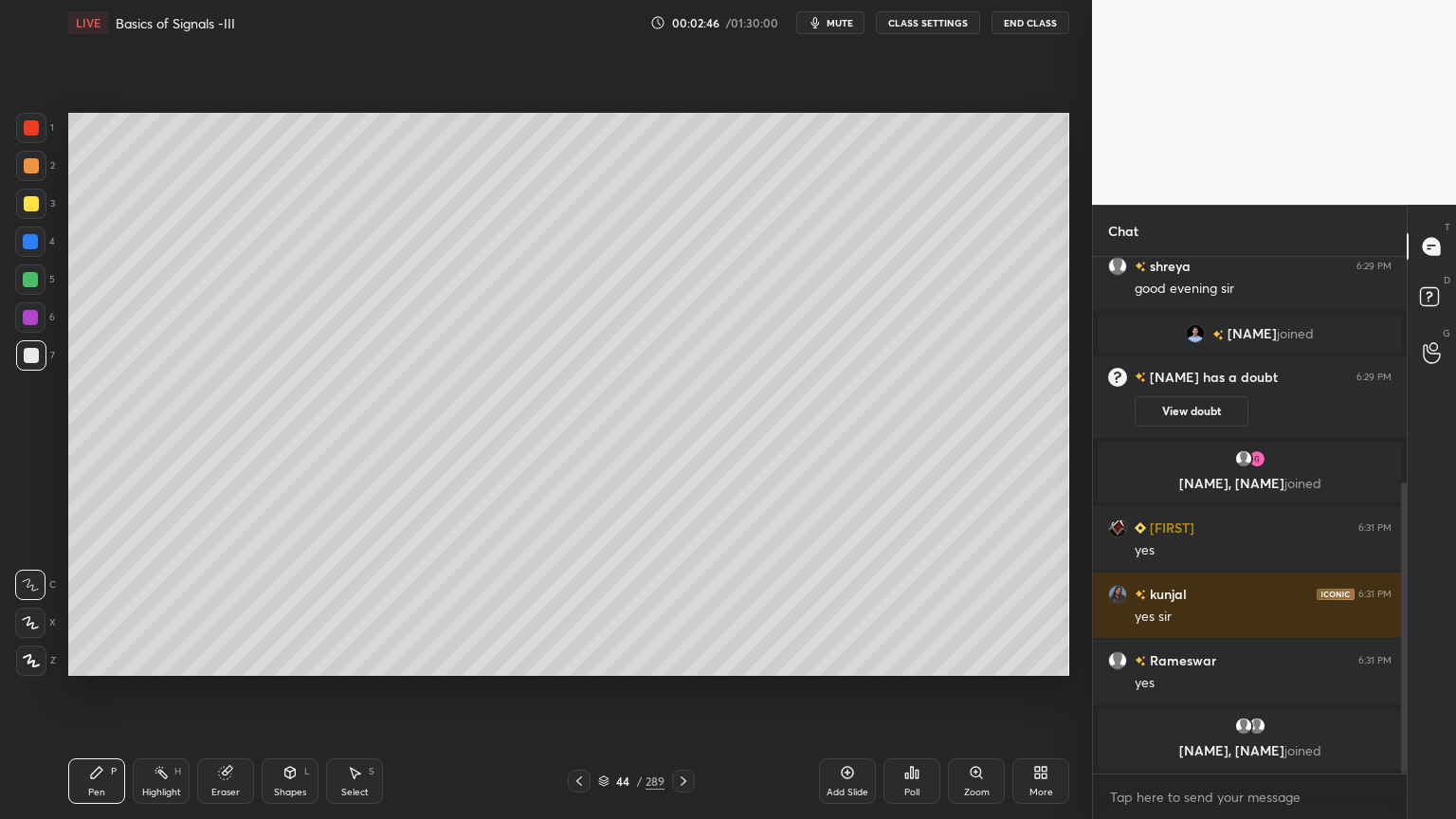 click 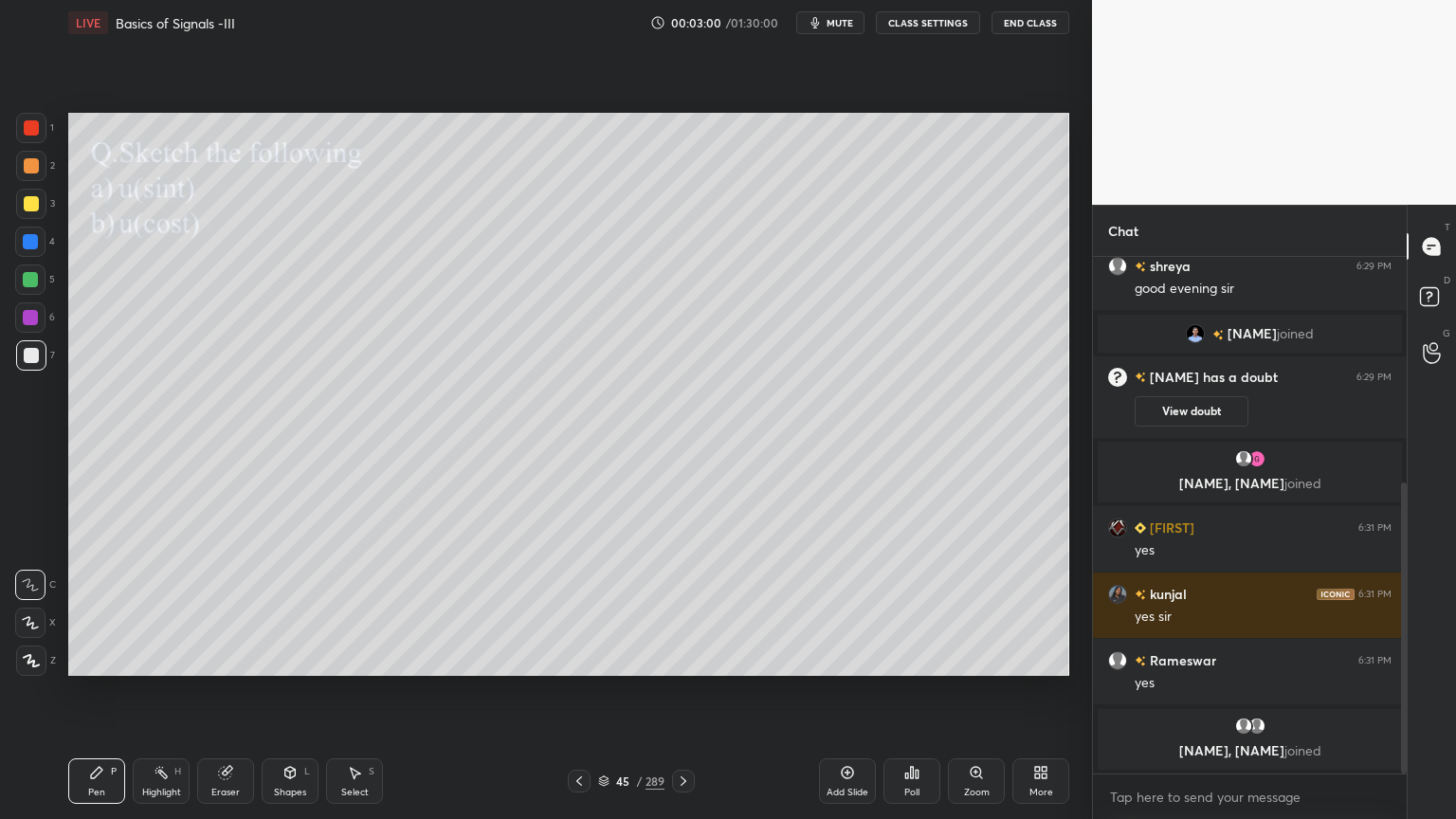 click at bounding box center [31, 204] 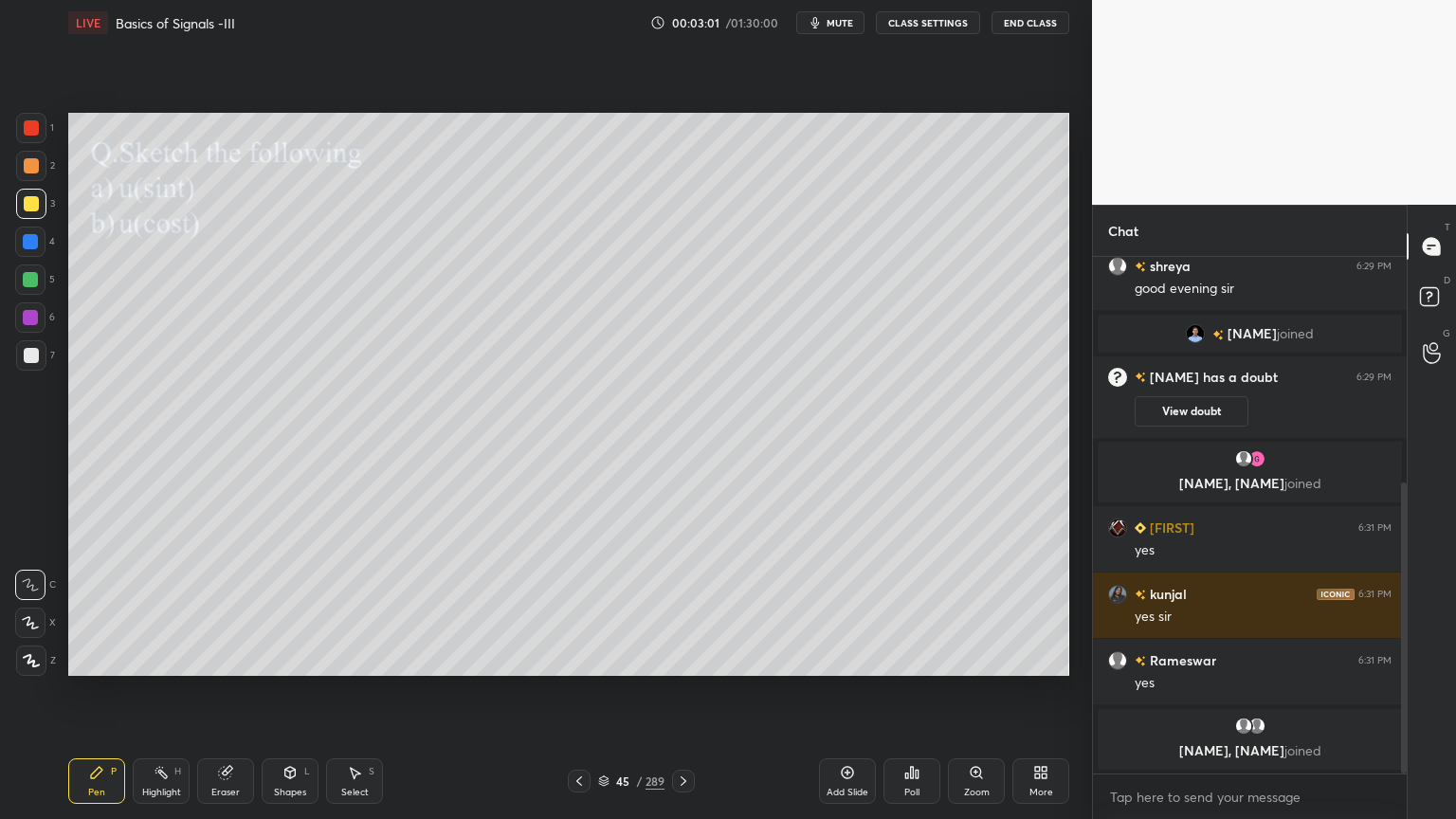 click 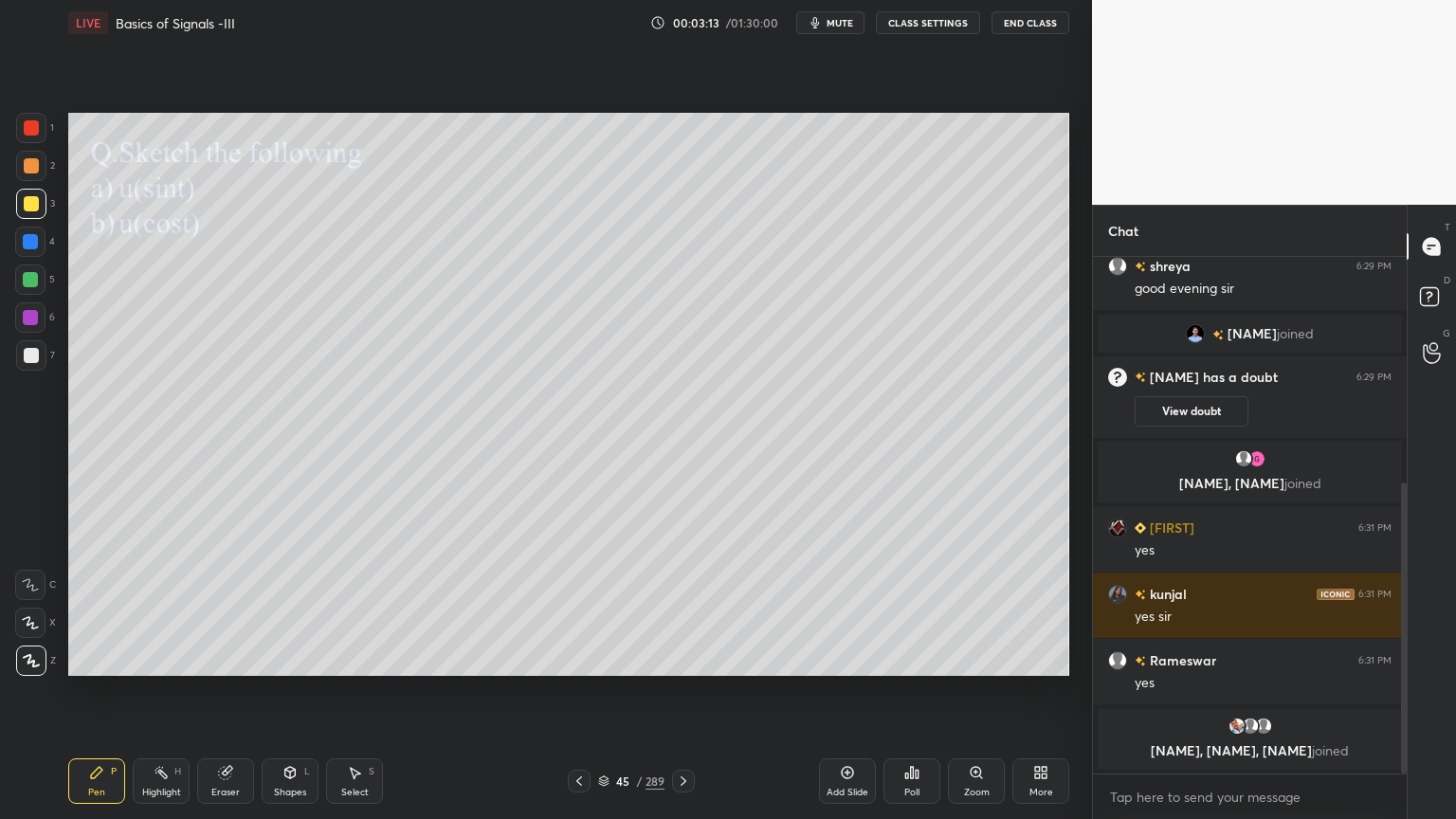 scroll, scrollTop: 416, scrollLeft: 0, axis: vertical 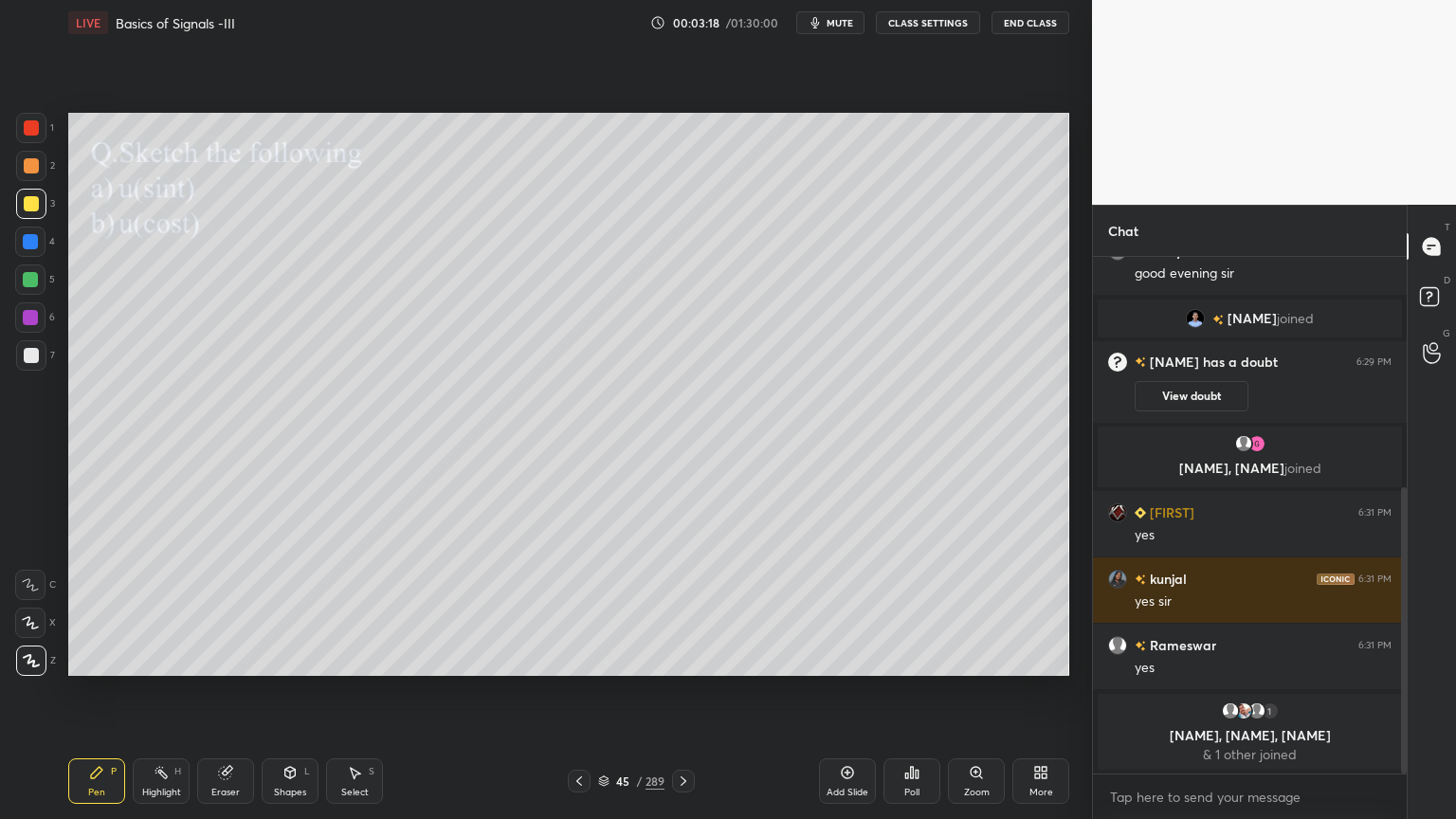 click on "Select" at bounding box center (355, 792) 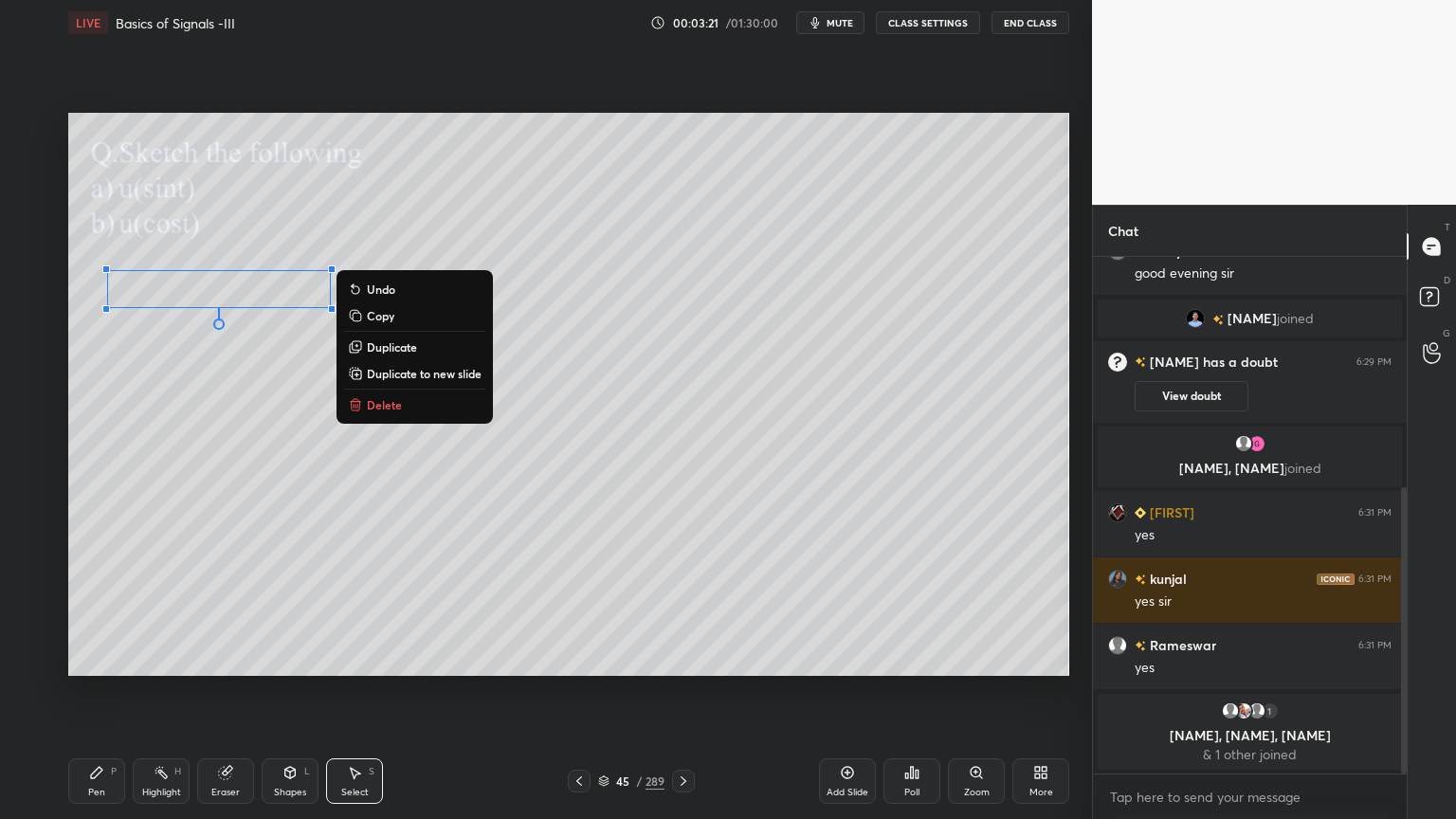click on "0 ° Undo Copy Duplicate Duplicate to new slide Delete" at bounding box center (569, 394) 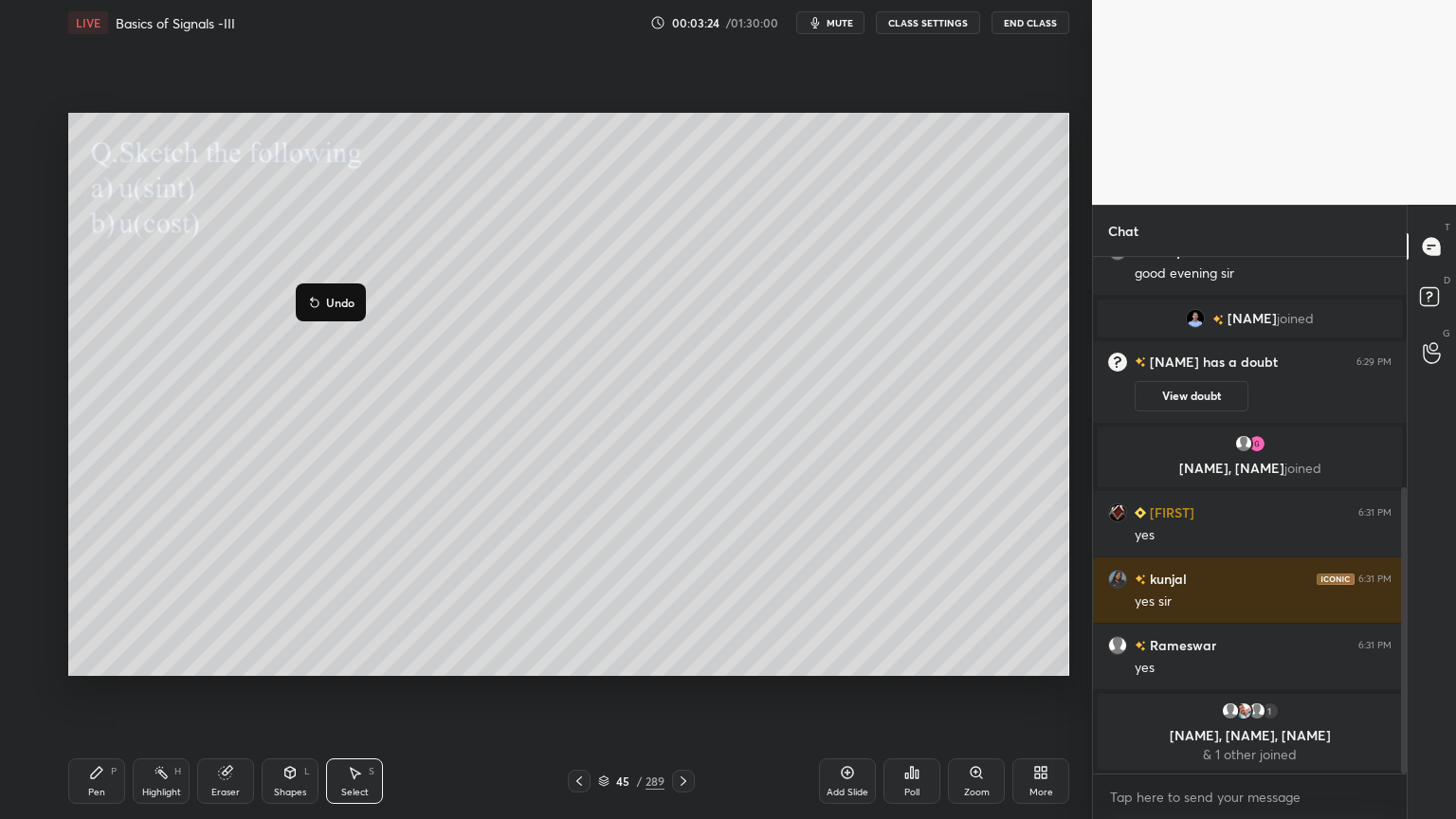 click on "0 ° Undo Copy Duplicate Duplicate to new slide Delete" at bounding box center [569, 394] 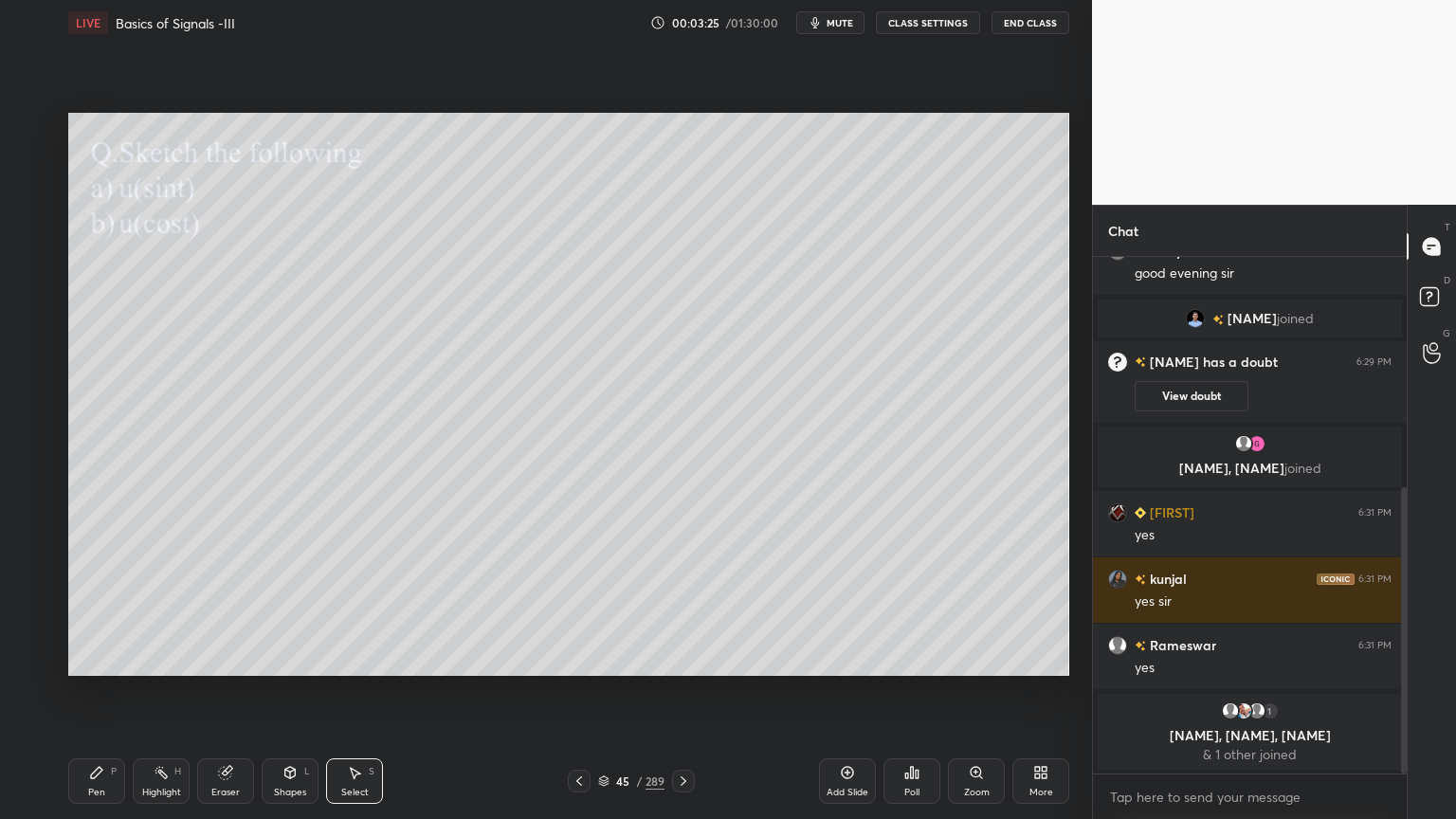 click on "Pen" at bounding box center (97, 792) 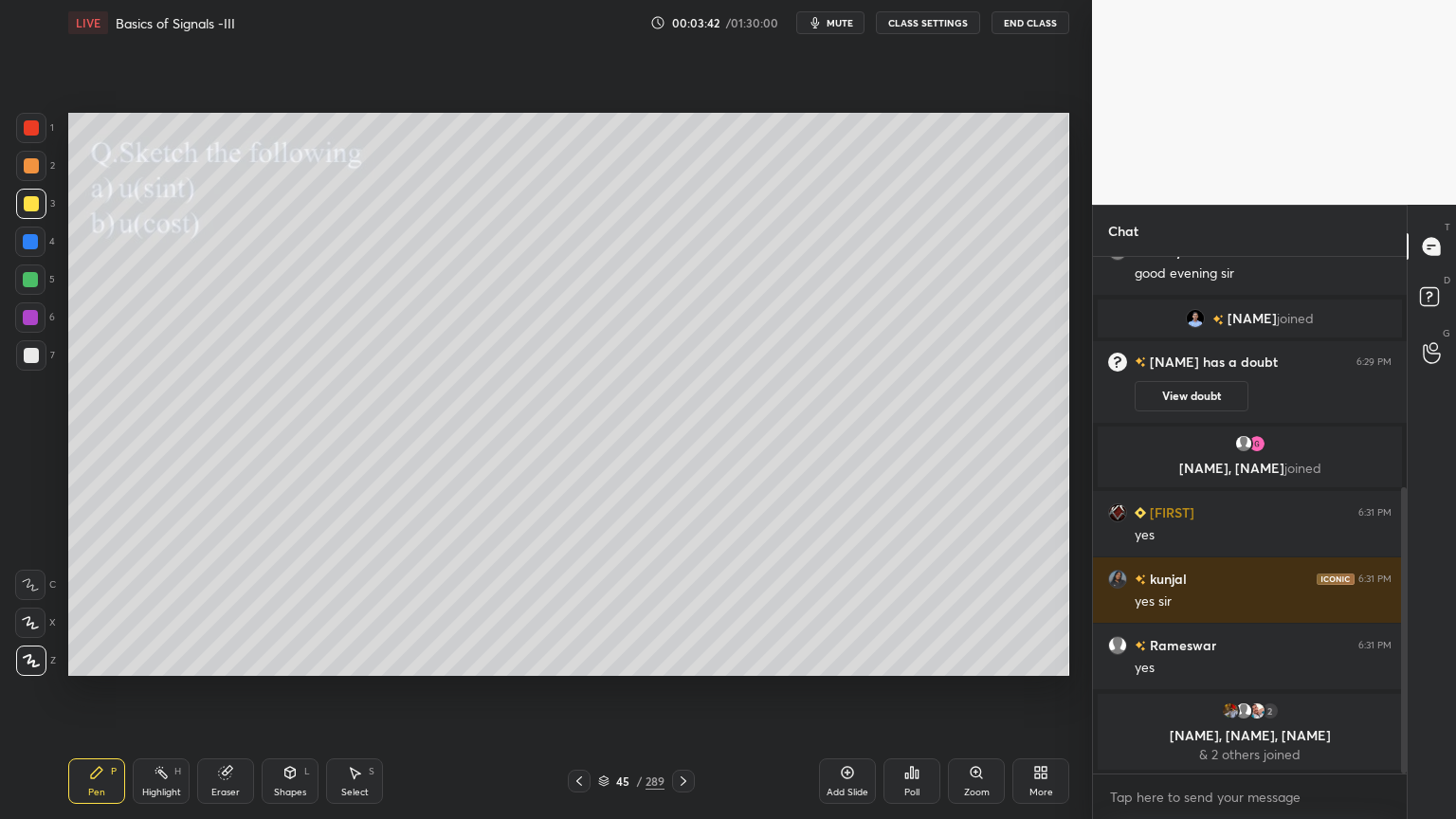 scroll, scrollTop: 482, scrollLeft: 0, axis: vertical 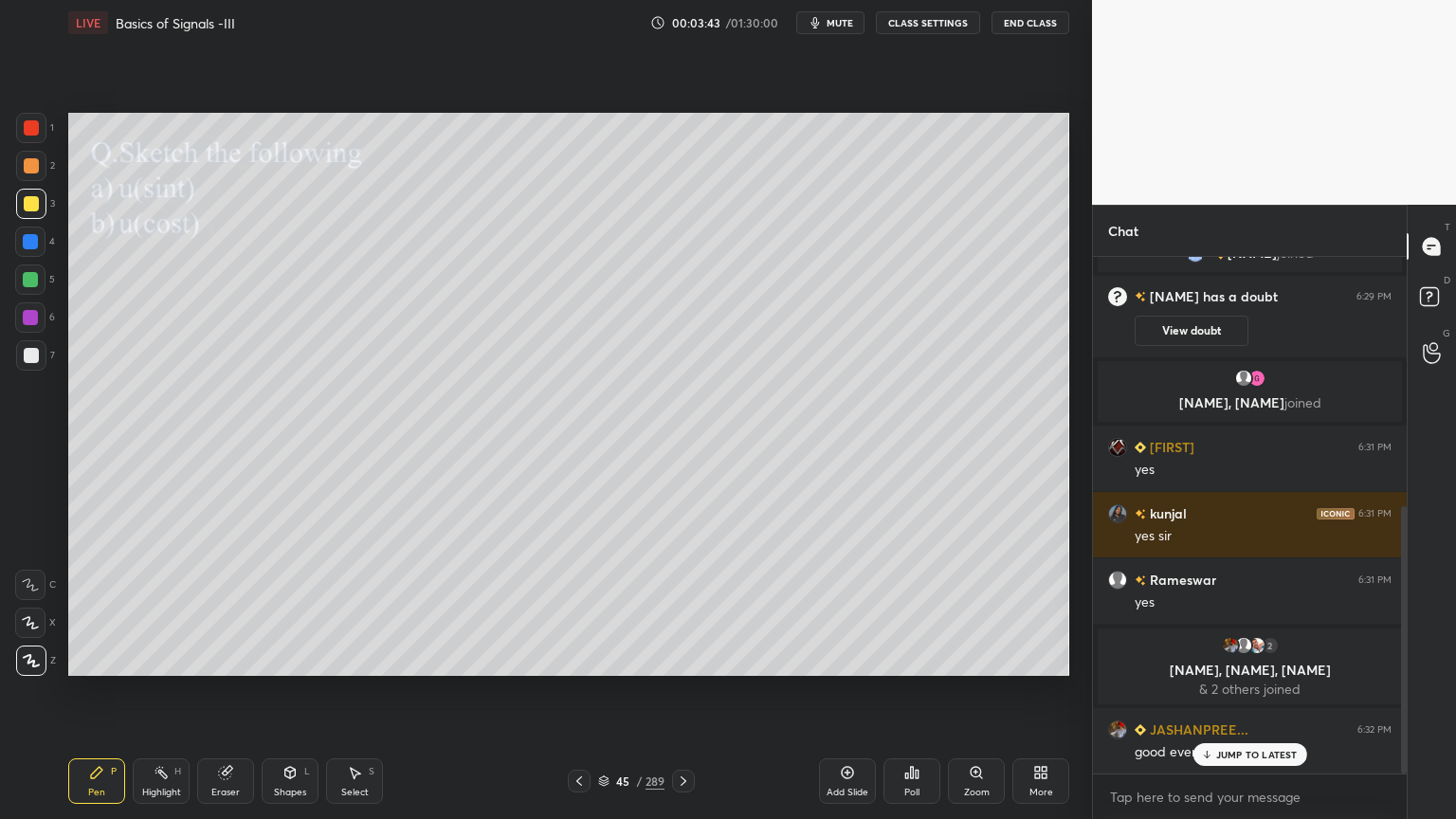 click at bounding box center [31, 355] 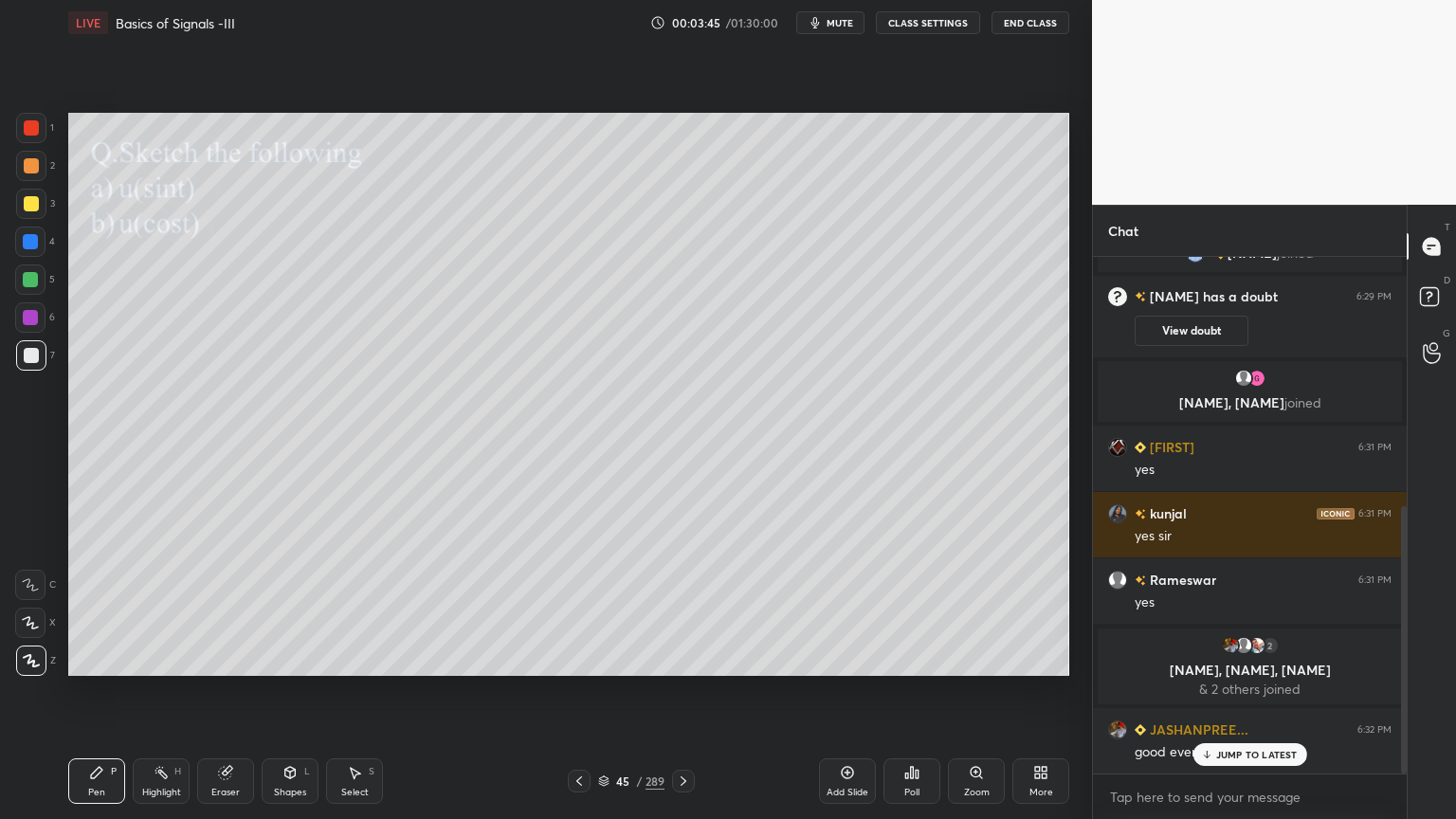 click at bounding box center (30, 280) 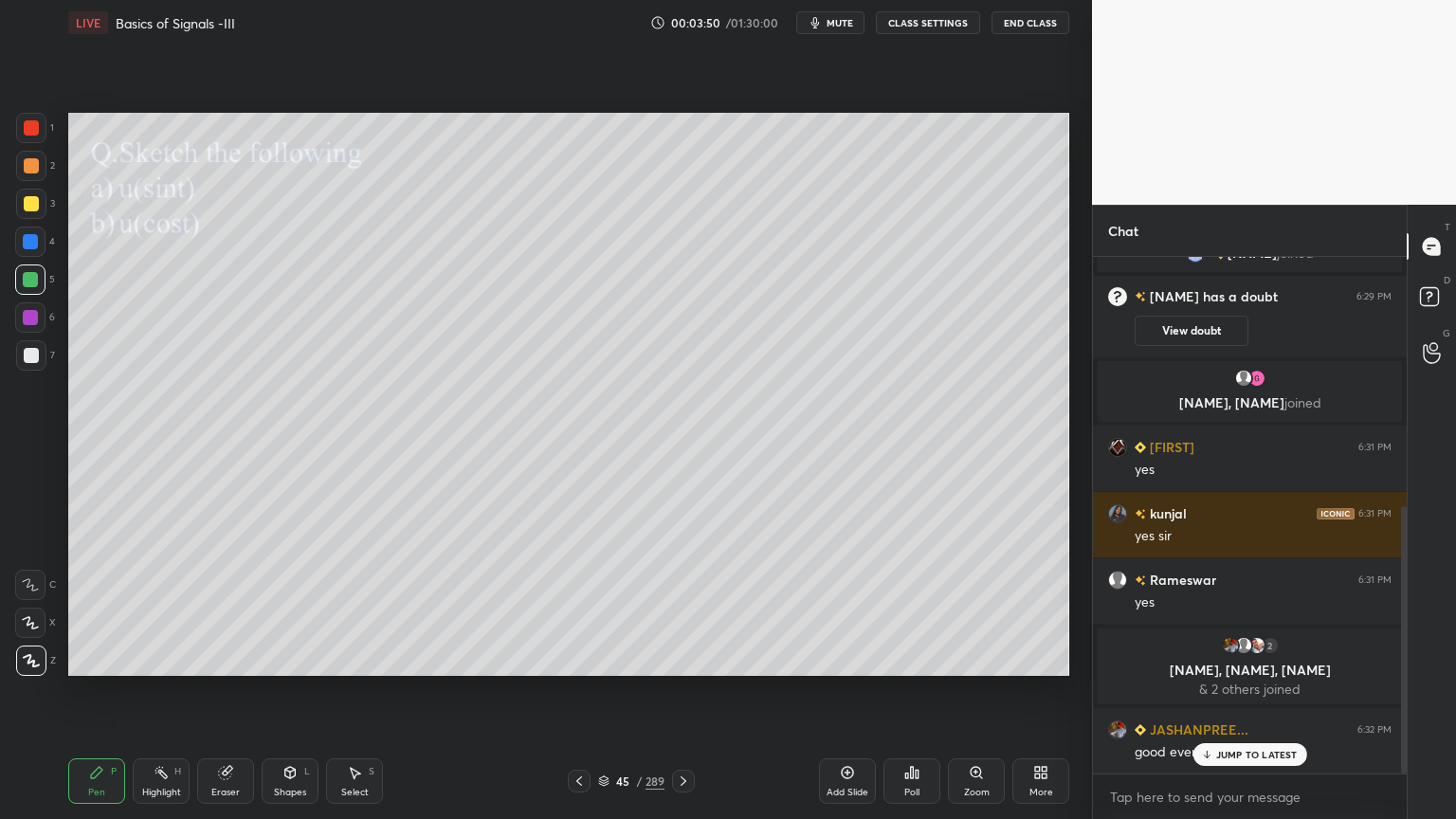 click on "Eraser" at bounding box center [226, 781] 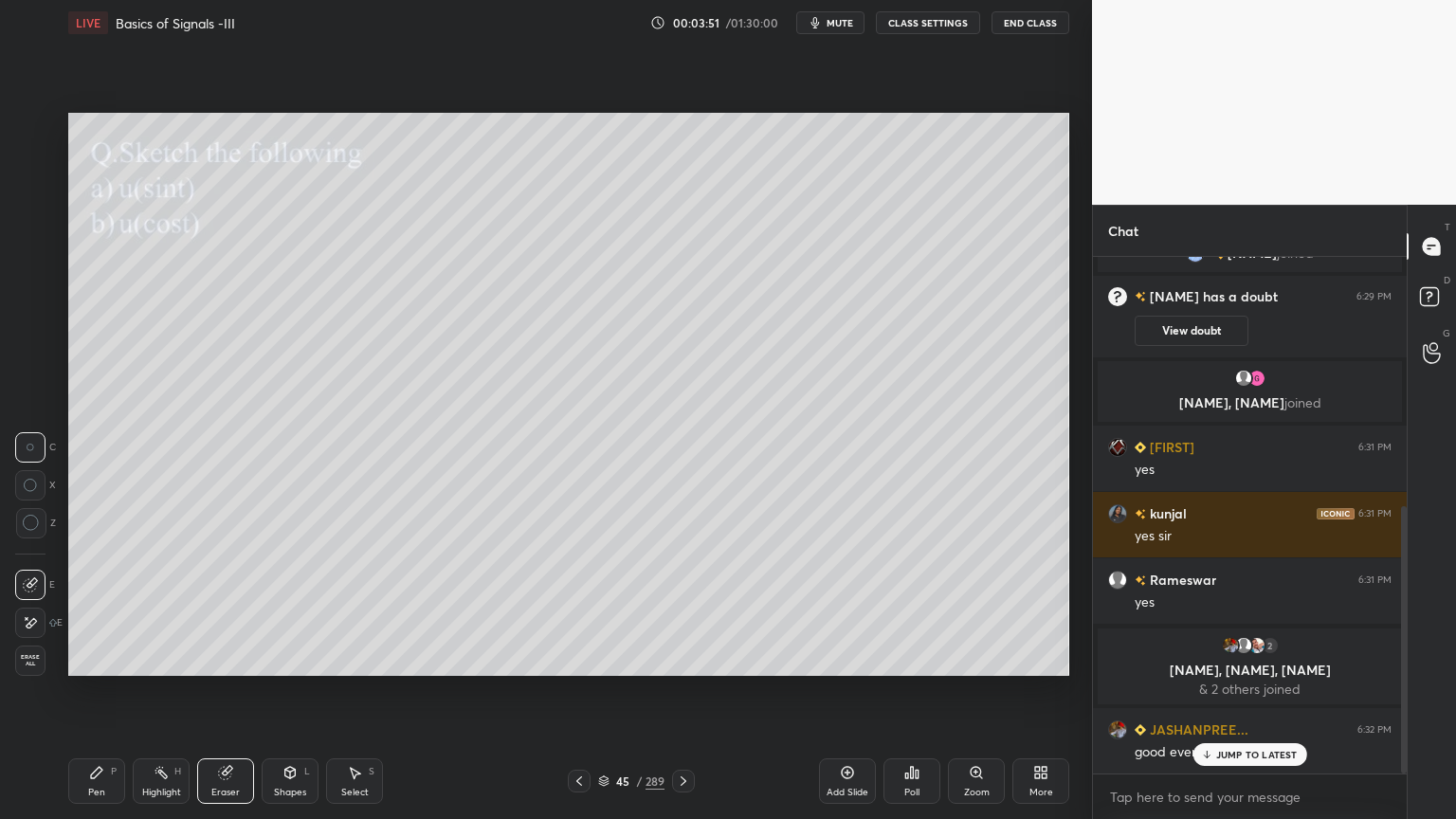 click 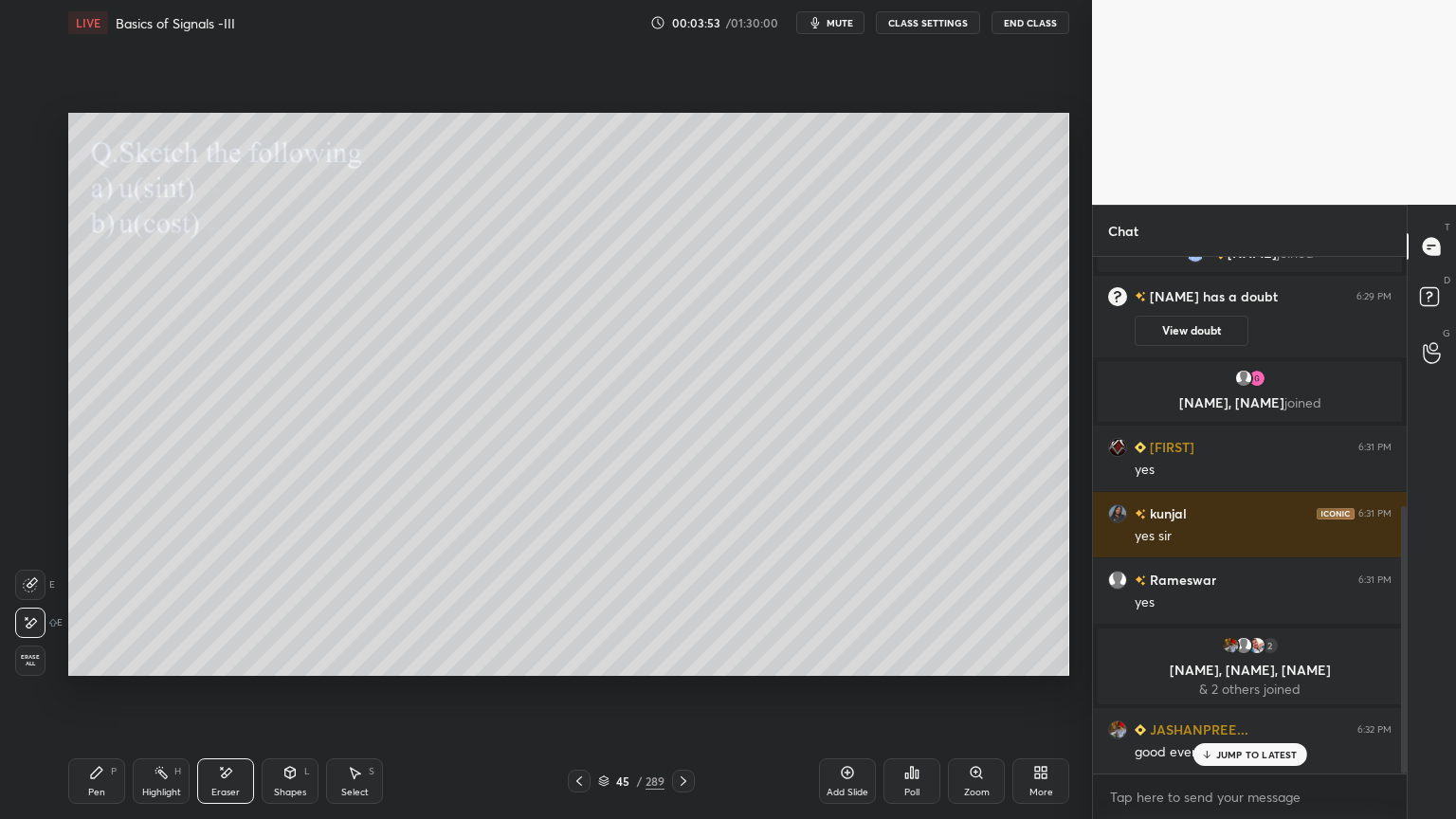 click on "Pen P" at bounding box center (97, 781) 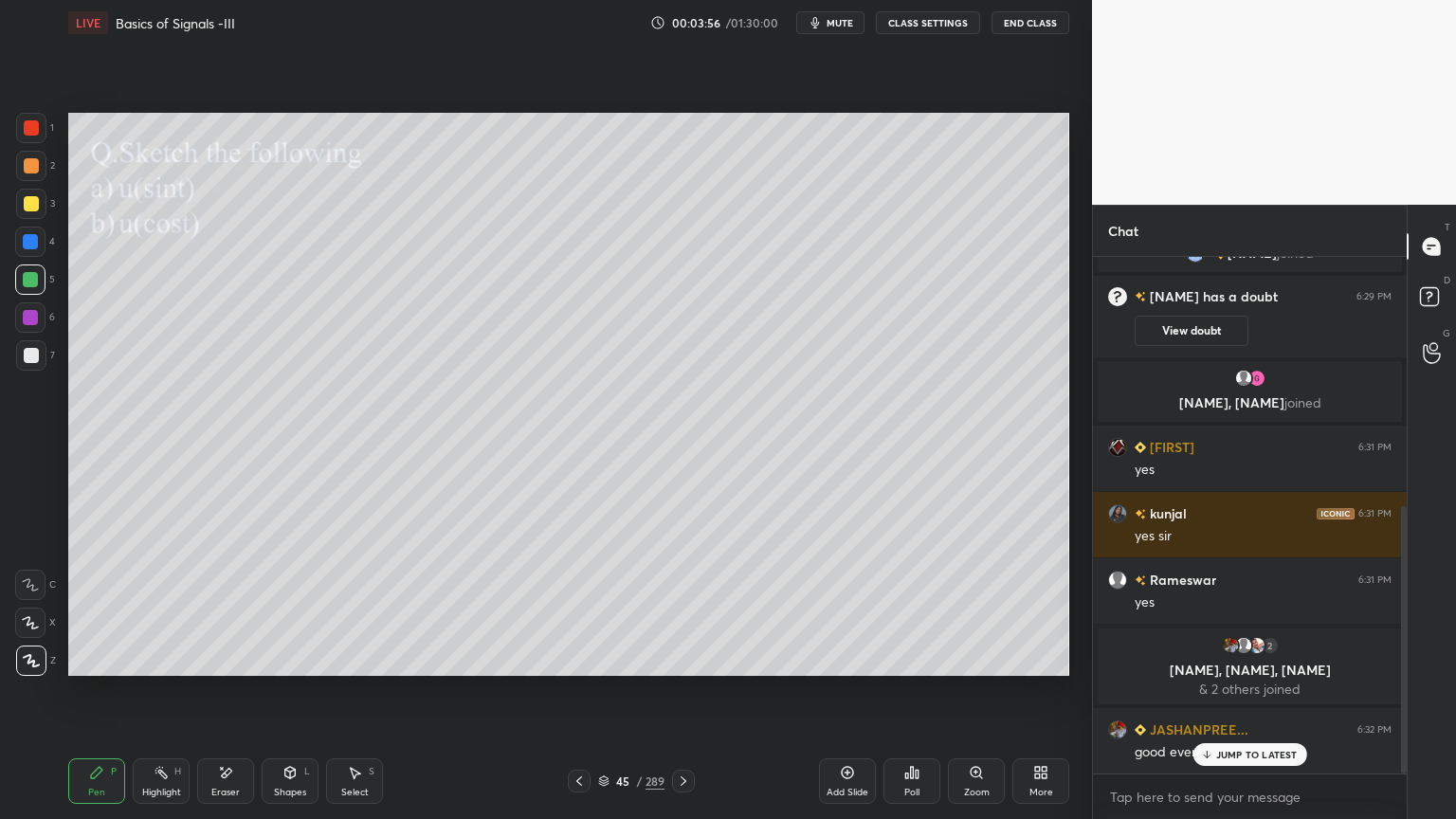 scroll, scrollTop: 527, scrollLeft: 0, axis: vertical 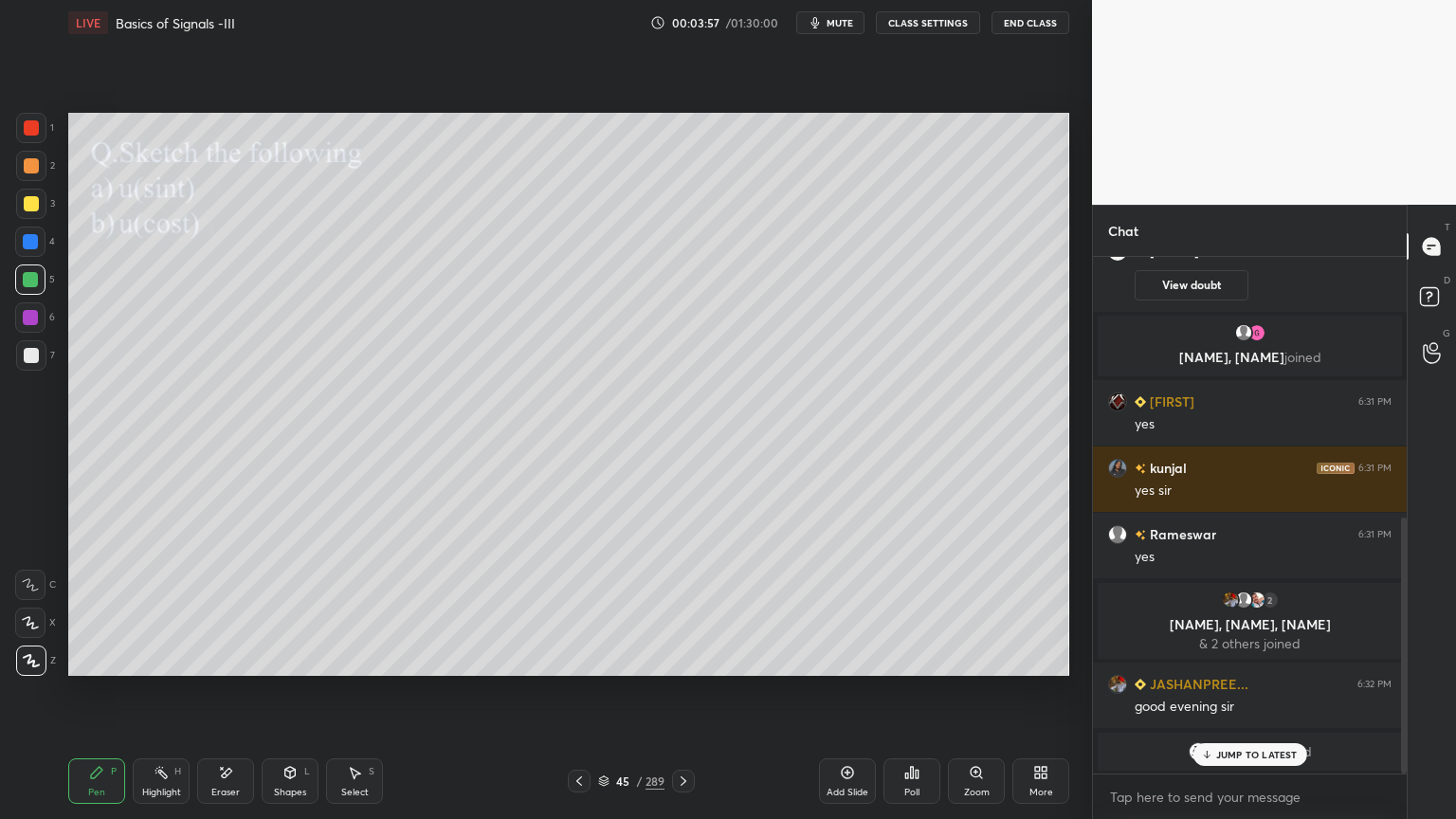 click on "Eraser" at bounding box center [226, 781] 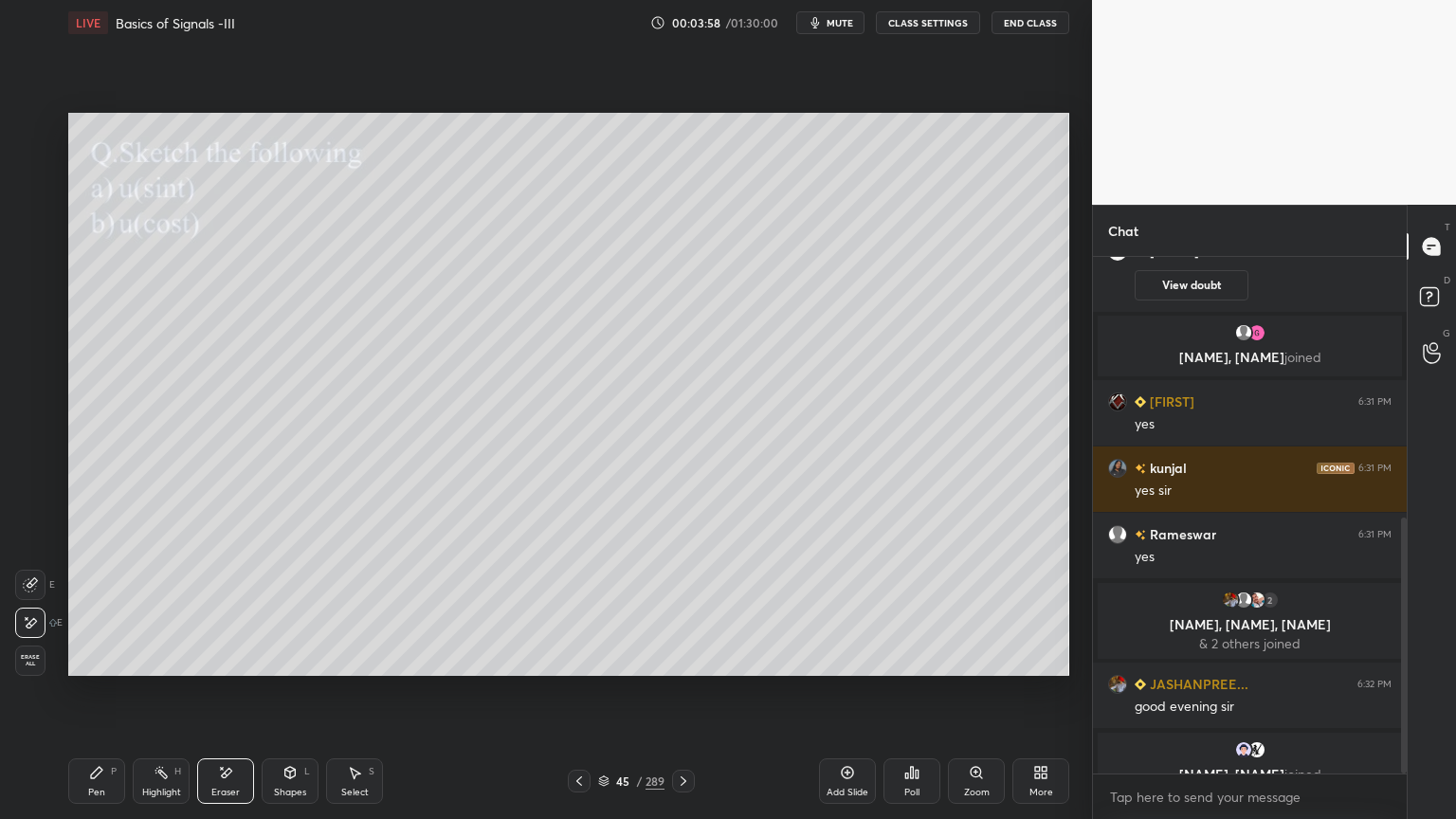 click on "Pen P" at bounding box center [97, 781] 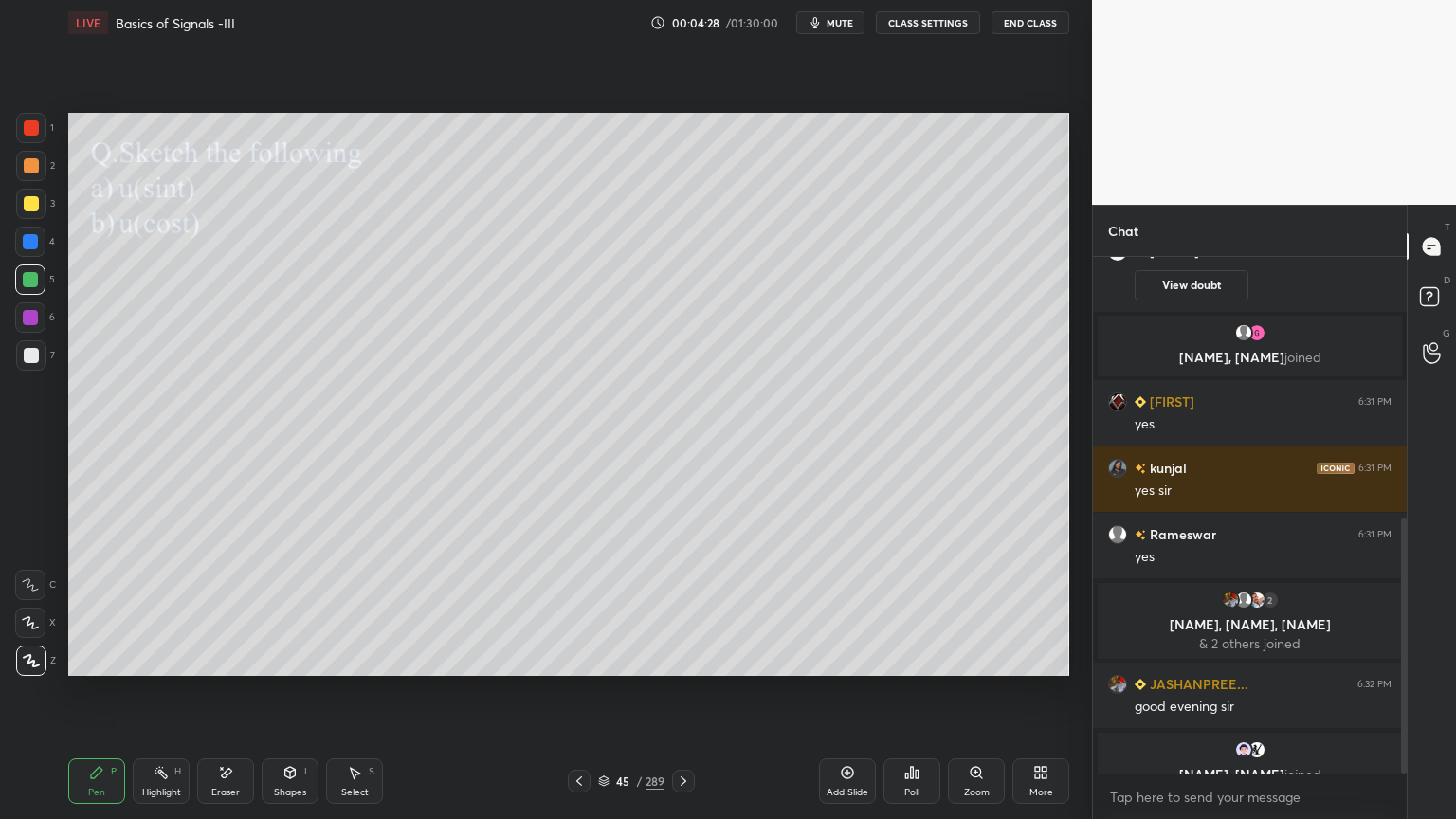 scroll, scrollTop: 528, scrollLeft: 0, axis: vertical 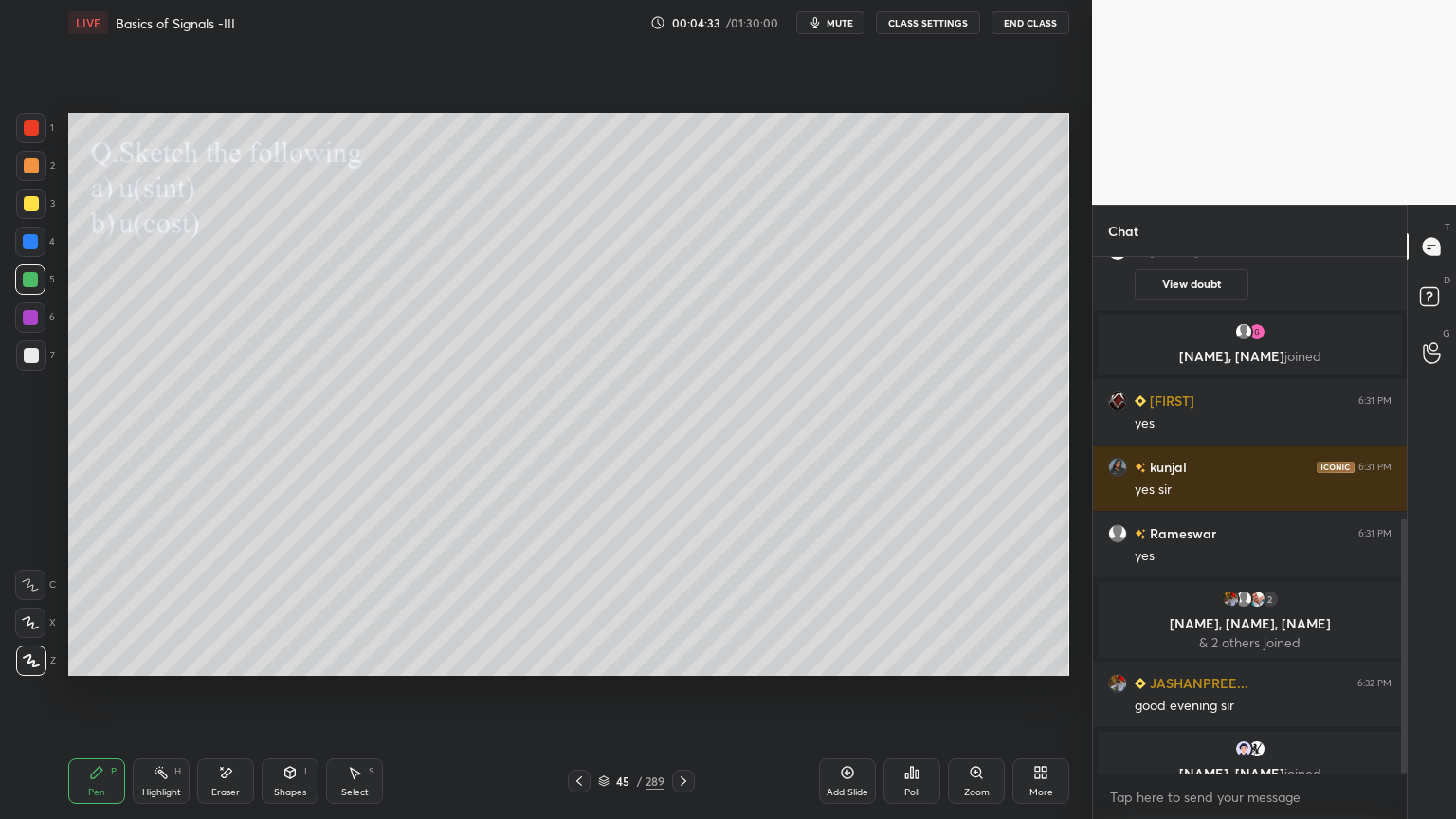 click on "Select" at bounding box center (355, 792) 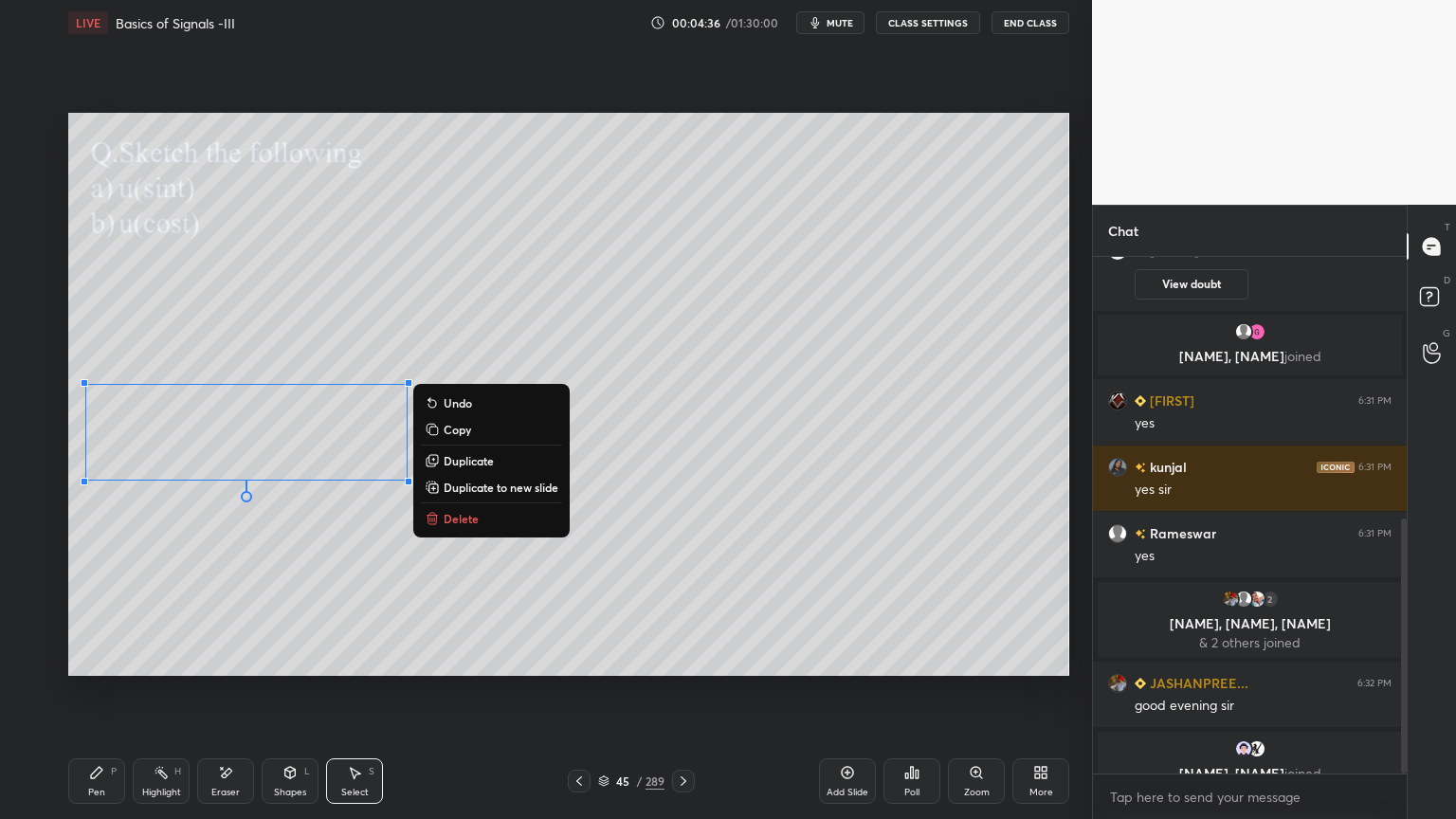 click on "0 ° Undo Copy Duplicate Duplicate to new slide Delete" at bounding box center (569, 394) 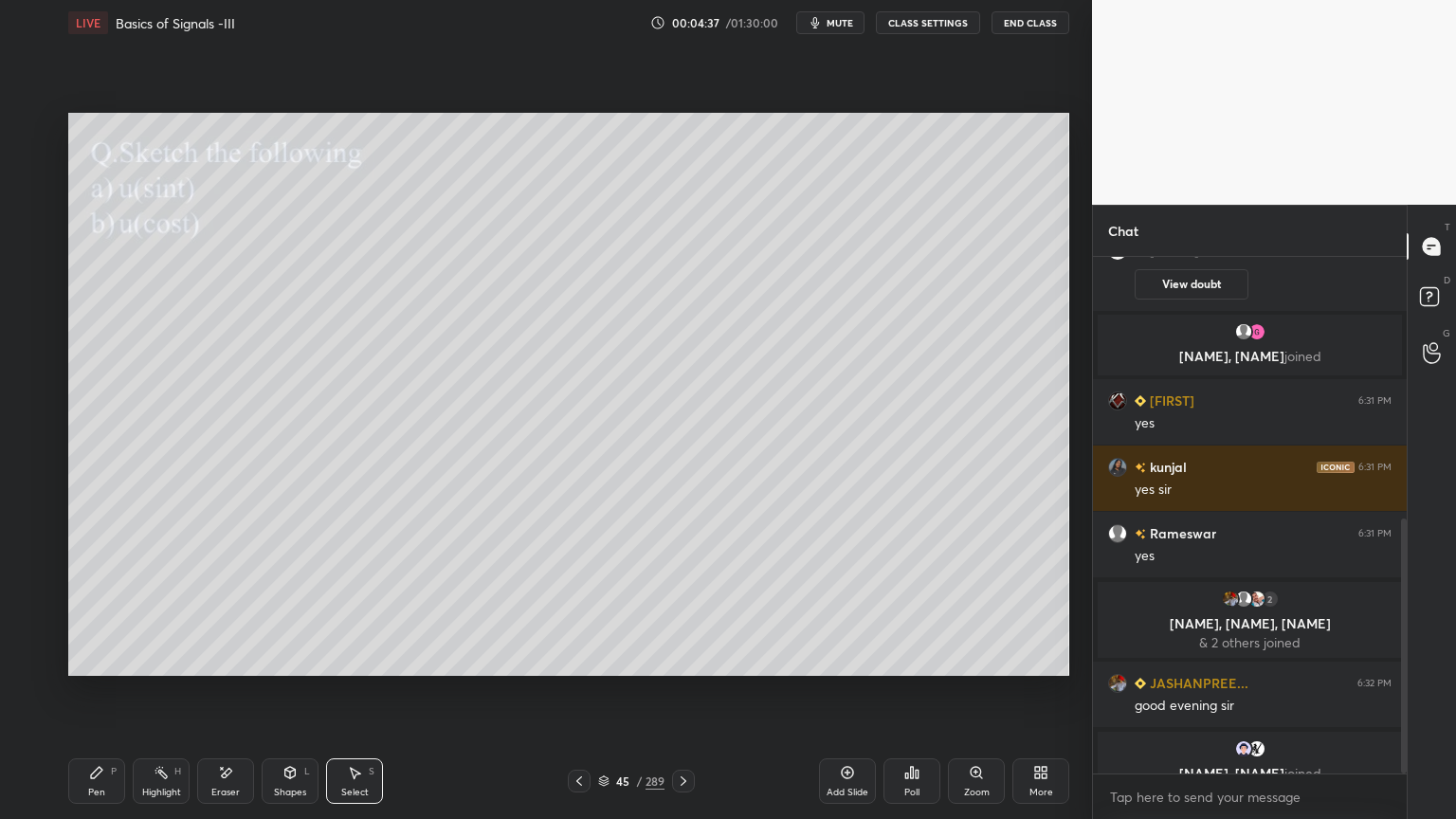 click on "Pen" at bounding box center [97, 792] 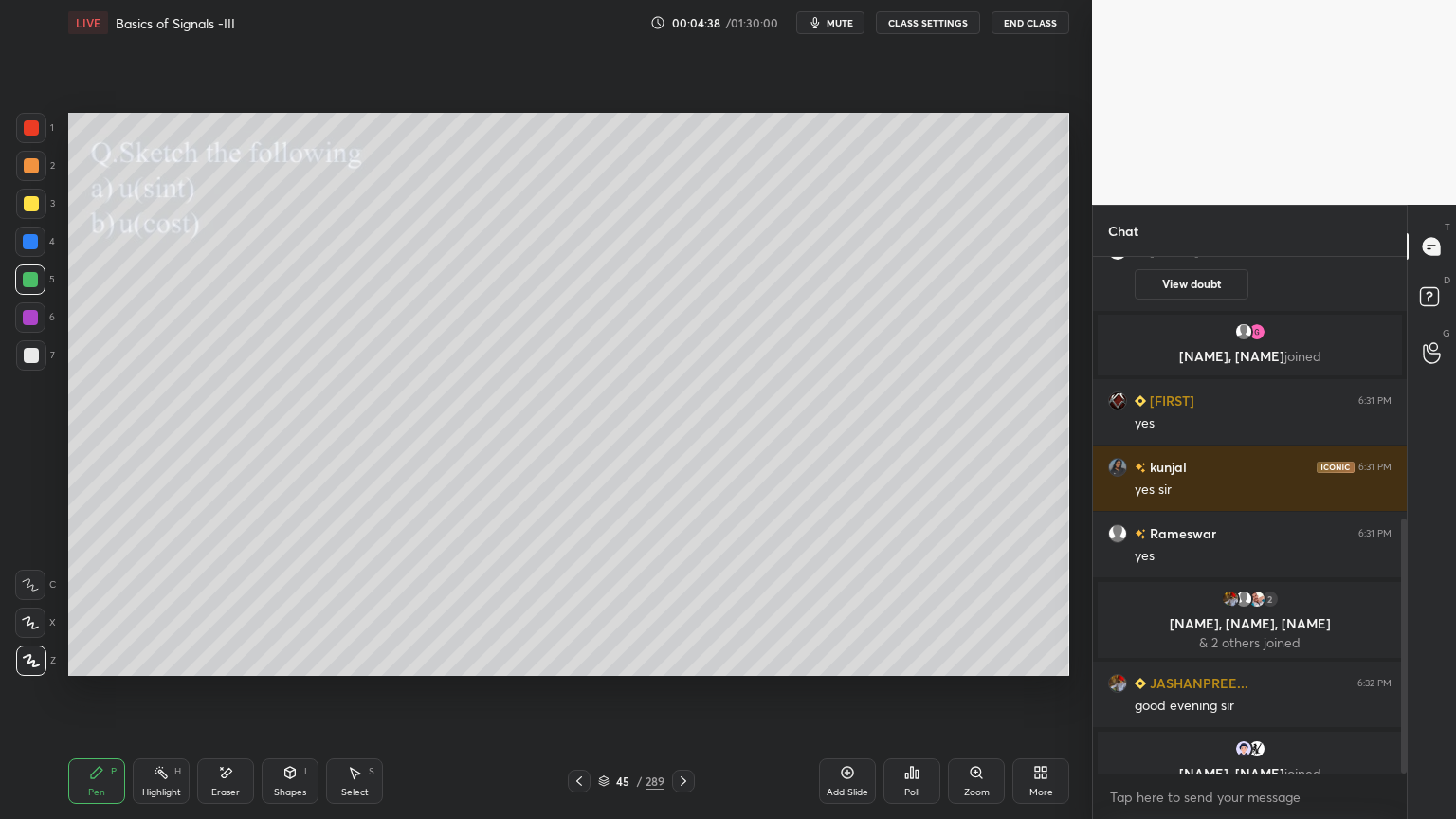 click on "Shapes" at bounding box center (290, 792) 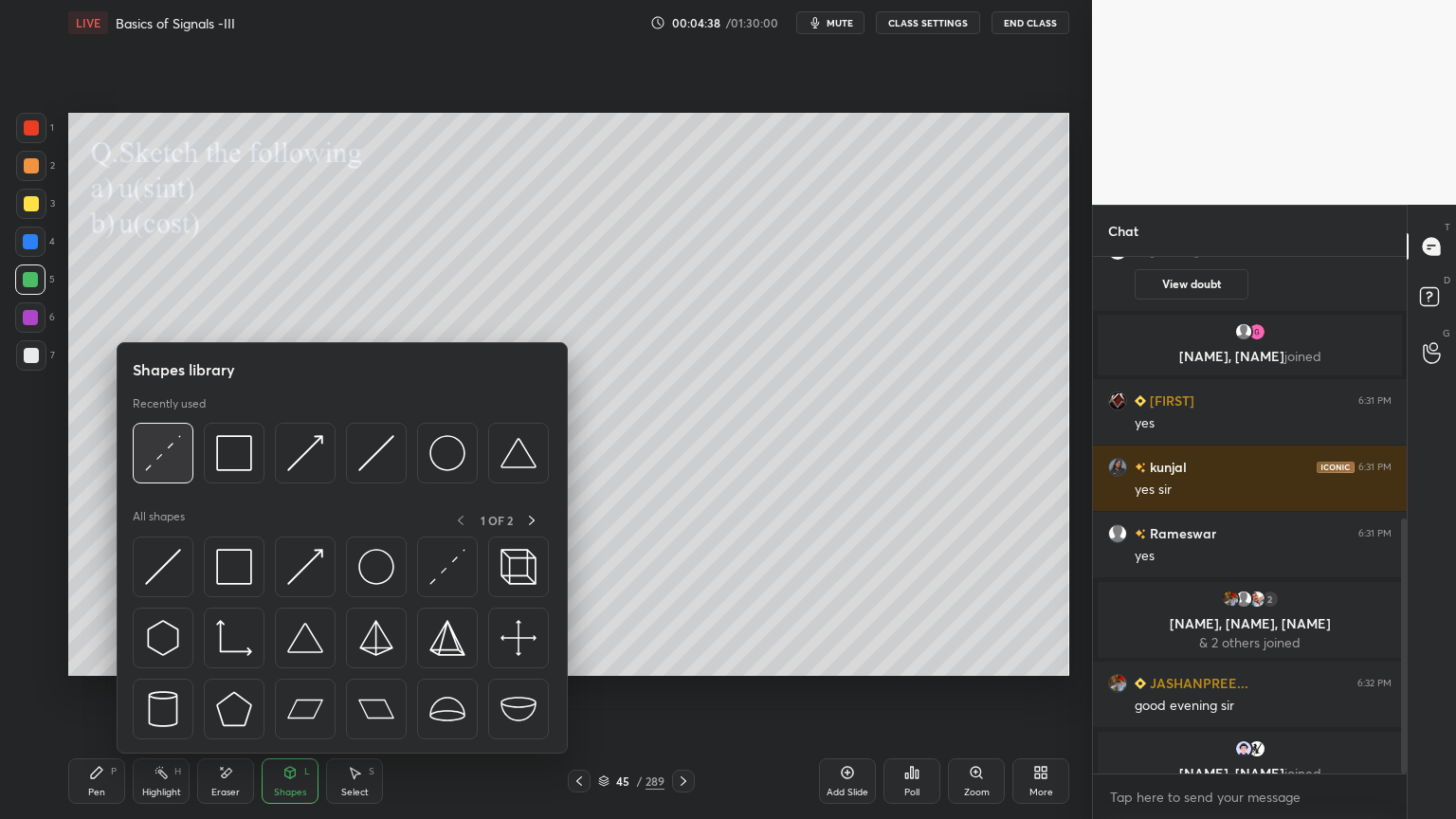 click at bounding box center (163, 453) 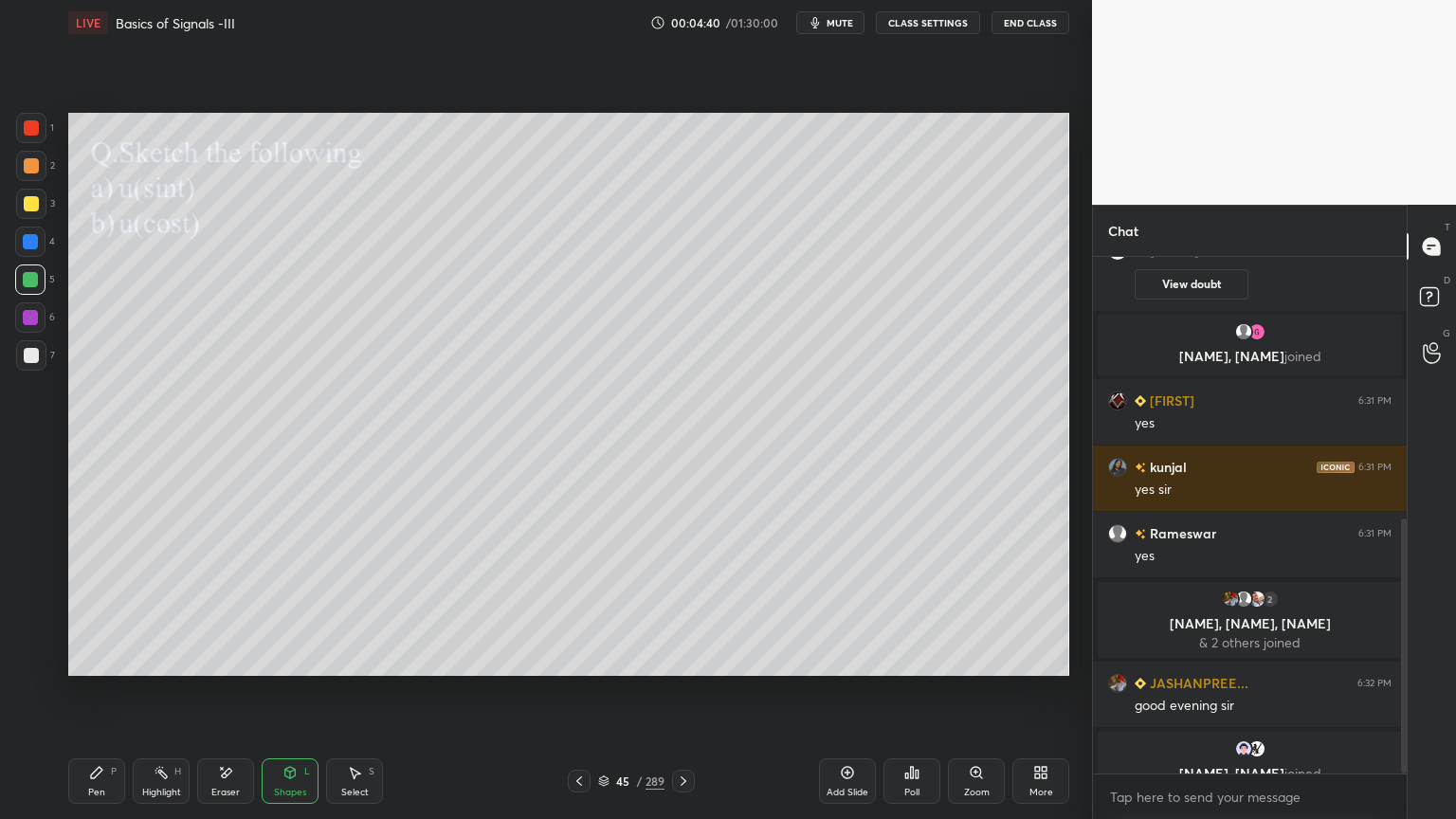click at bounding box center (31, 166) 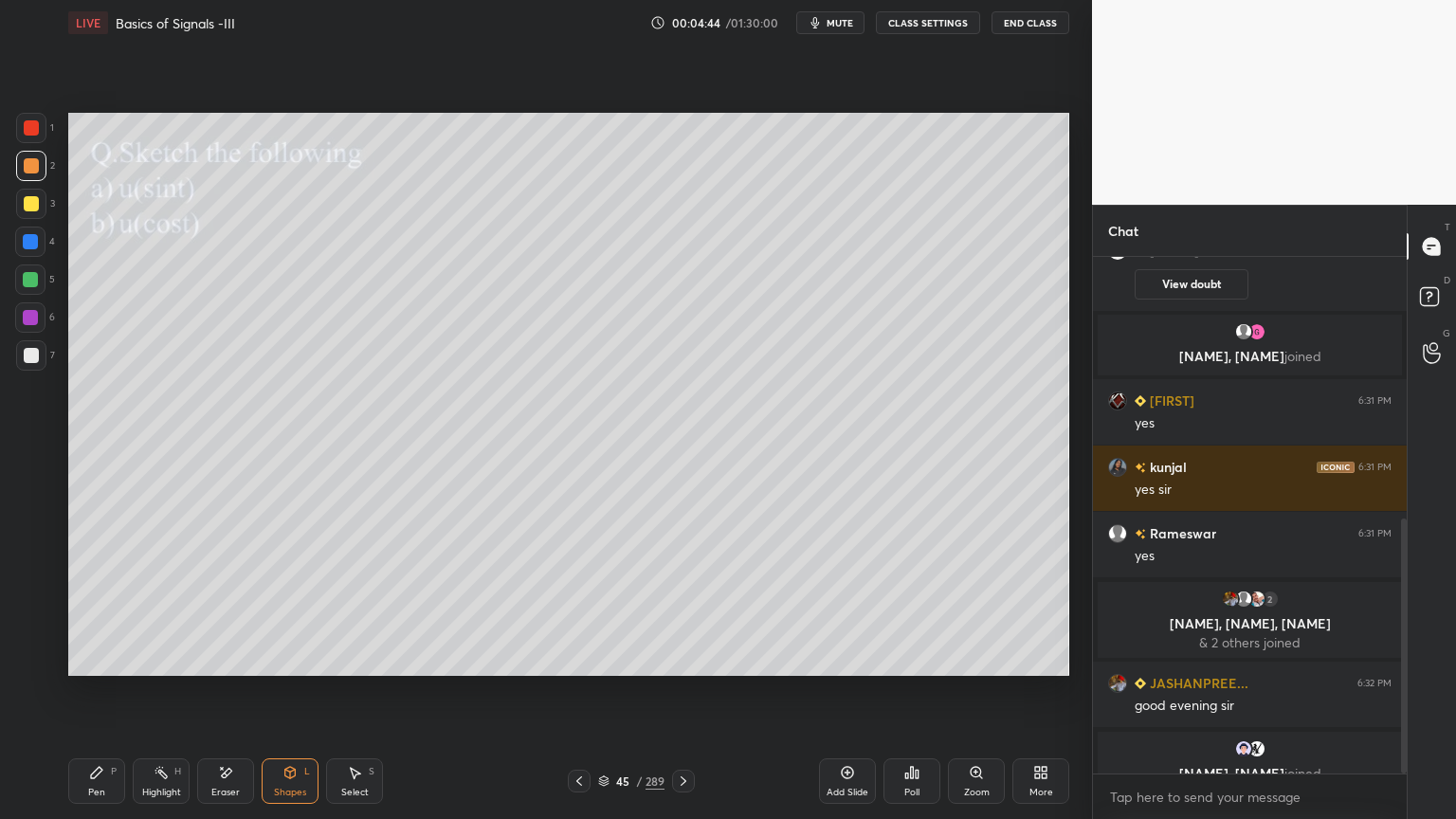 click on "Pen" at bounding box center (97, 792) 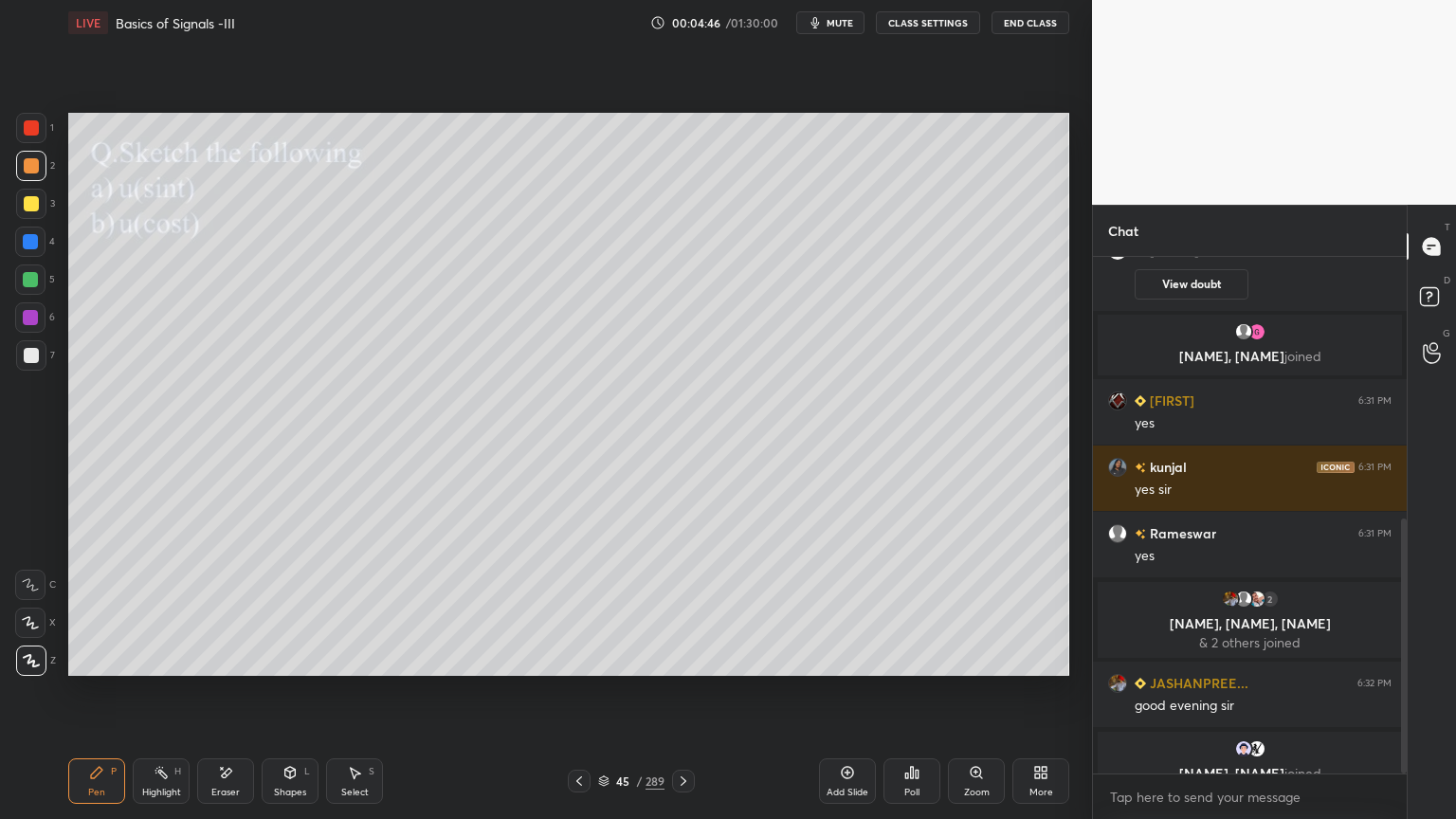 click at bounding box center [31, 166] 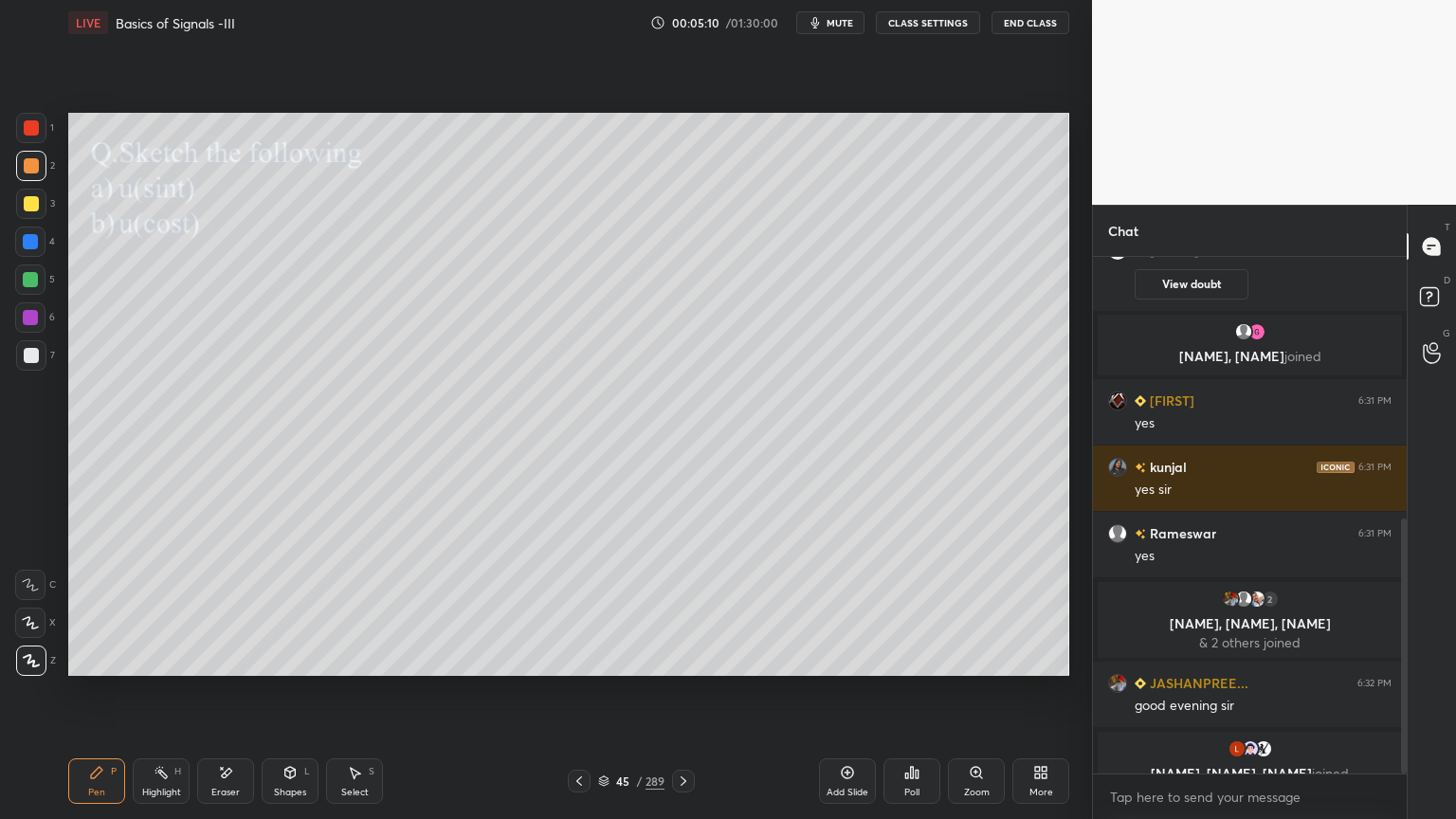 scroll, scrollTop: 594, scrollLeft: 0, axis: vertical 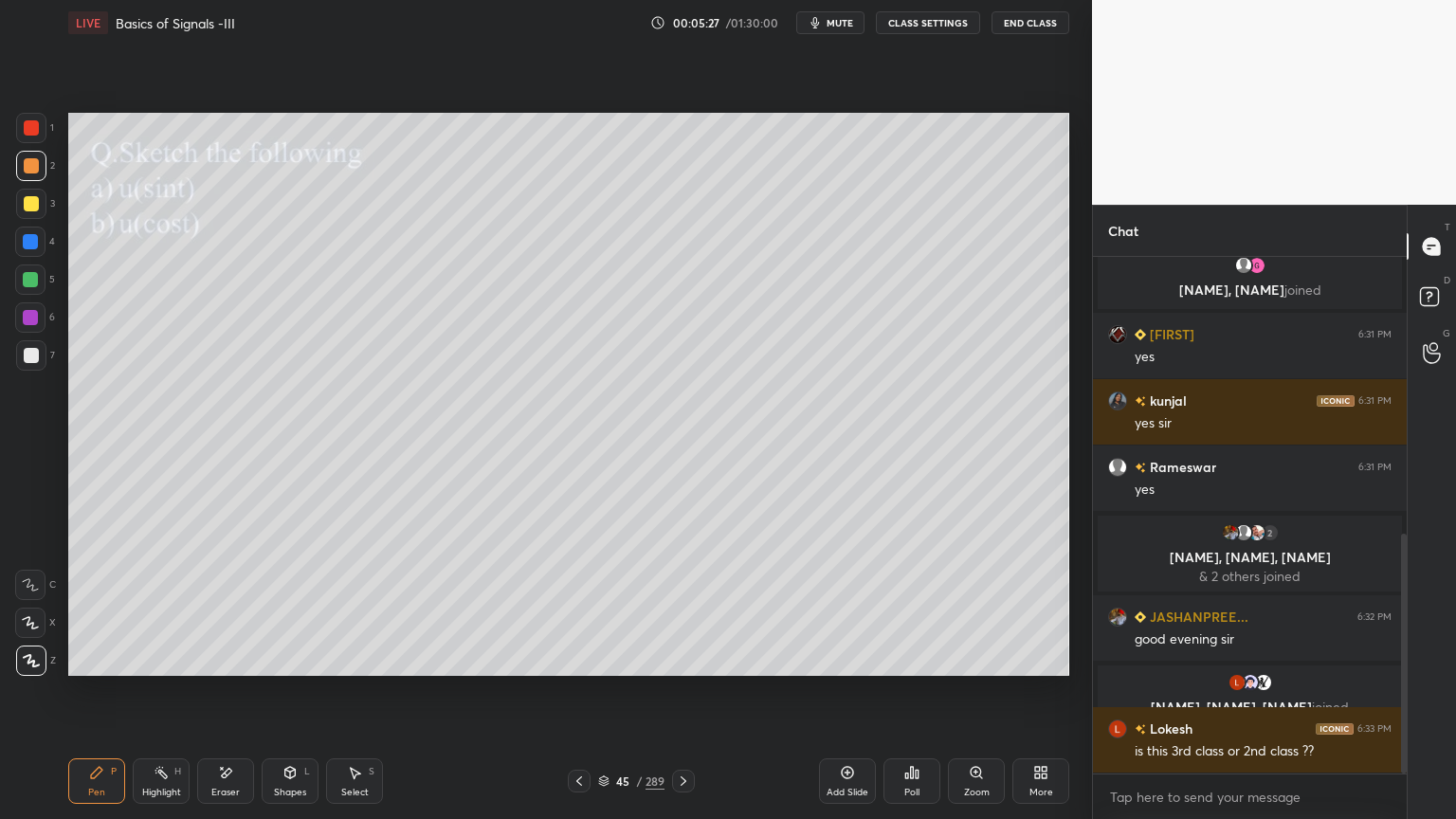 click on "Shapes" at bounding box center (290, 792) 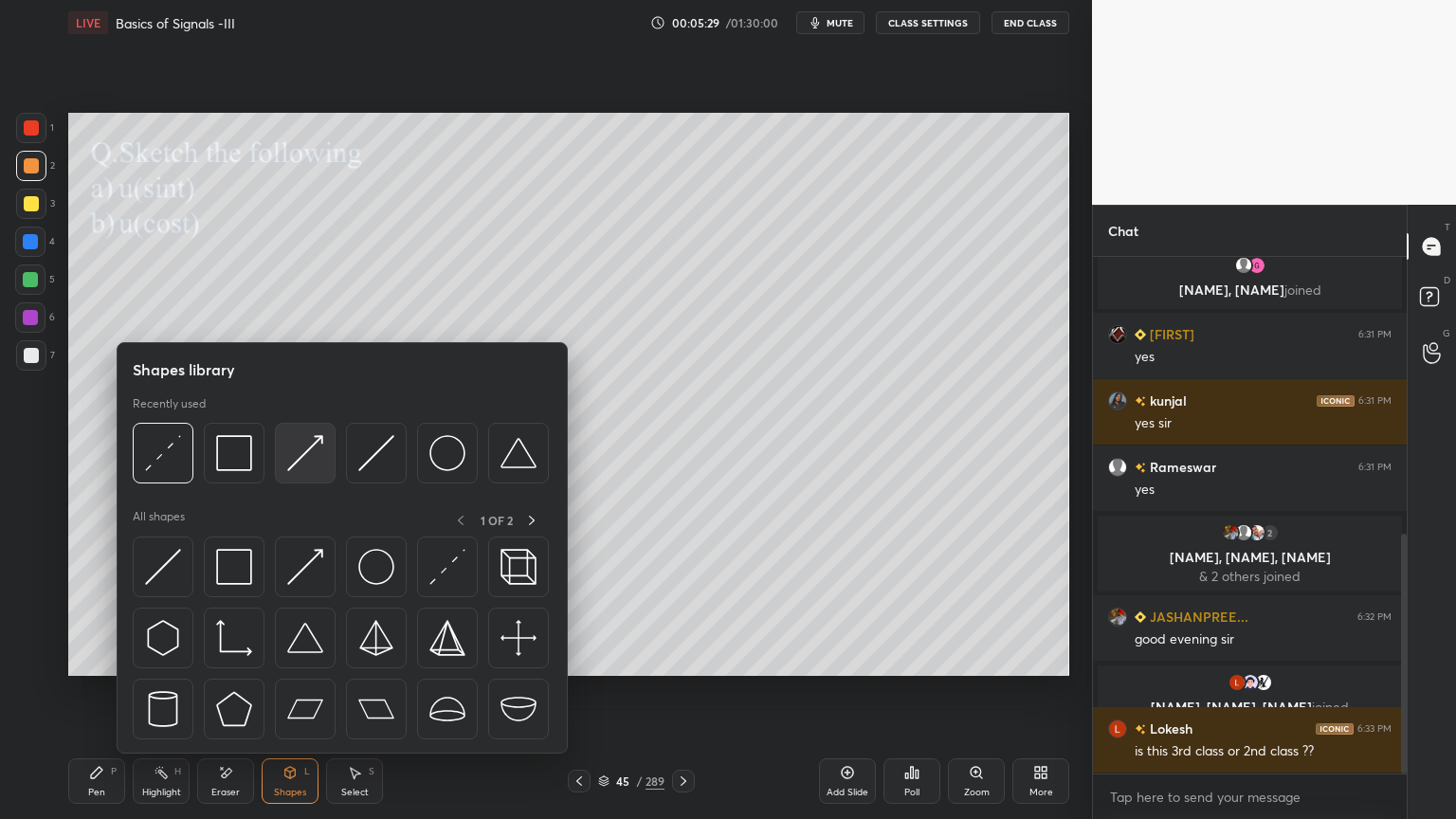 click at bounding box center (305, 453) 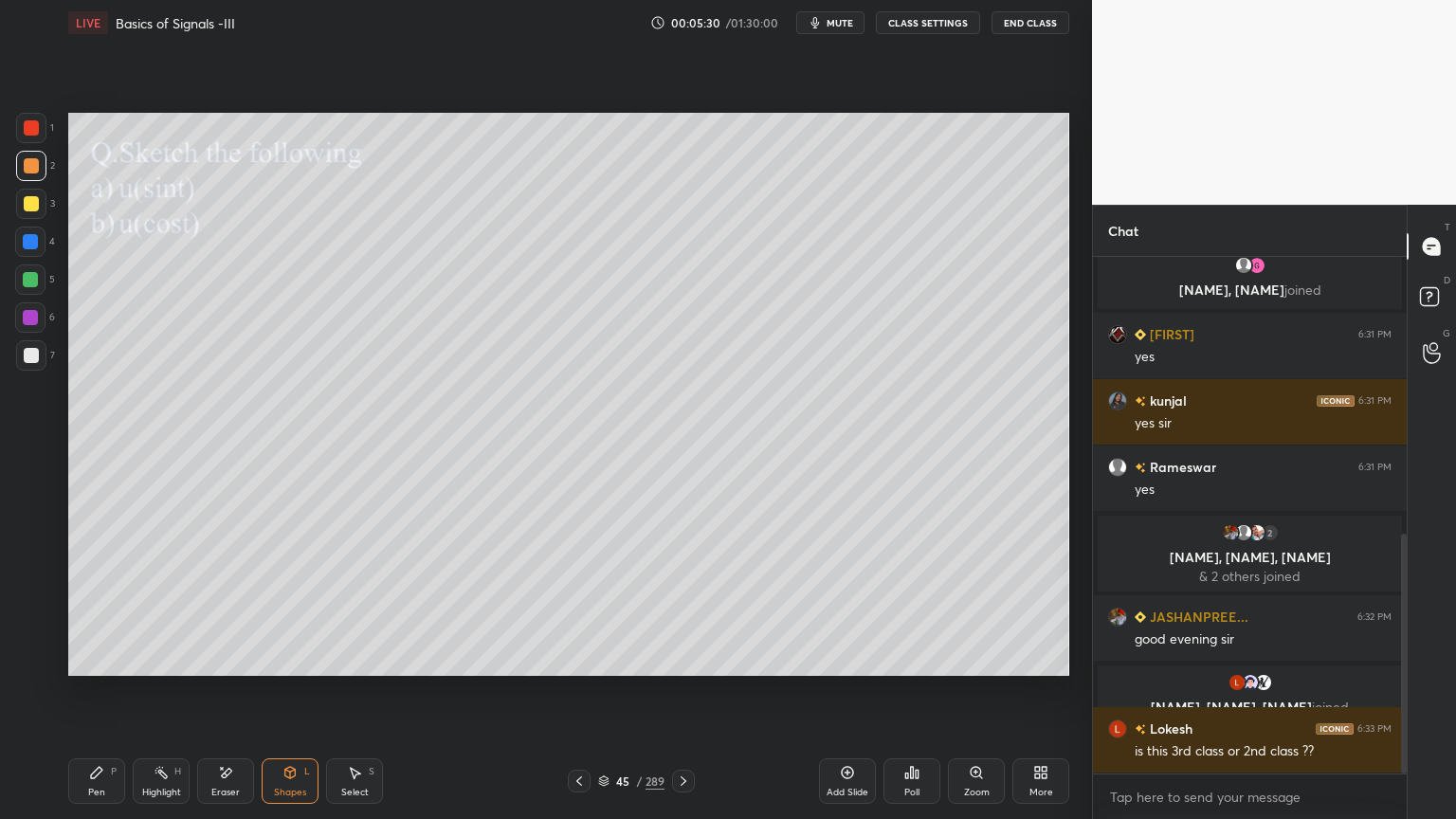 click at bounding box center [31, 204] 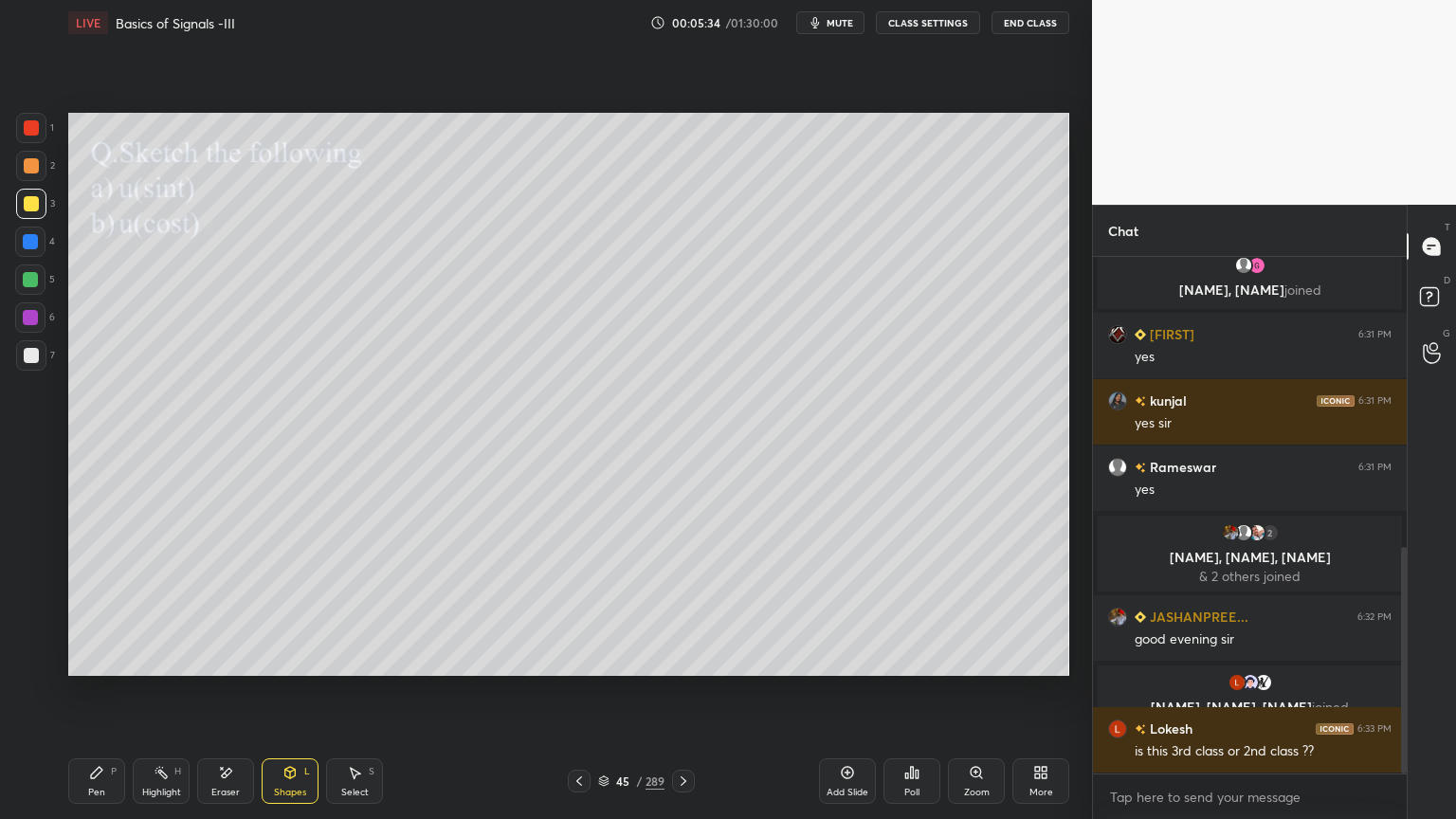 scroll, scrollTop: 660, scrollLeft: 0, axis: vertical 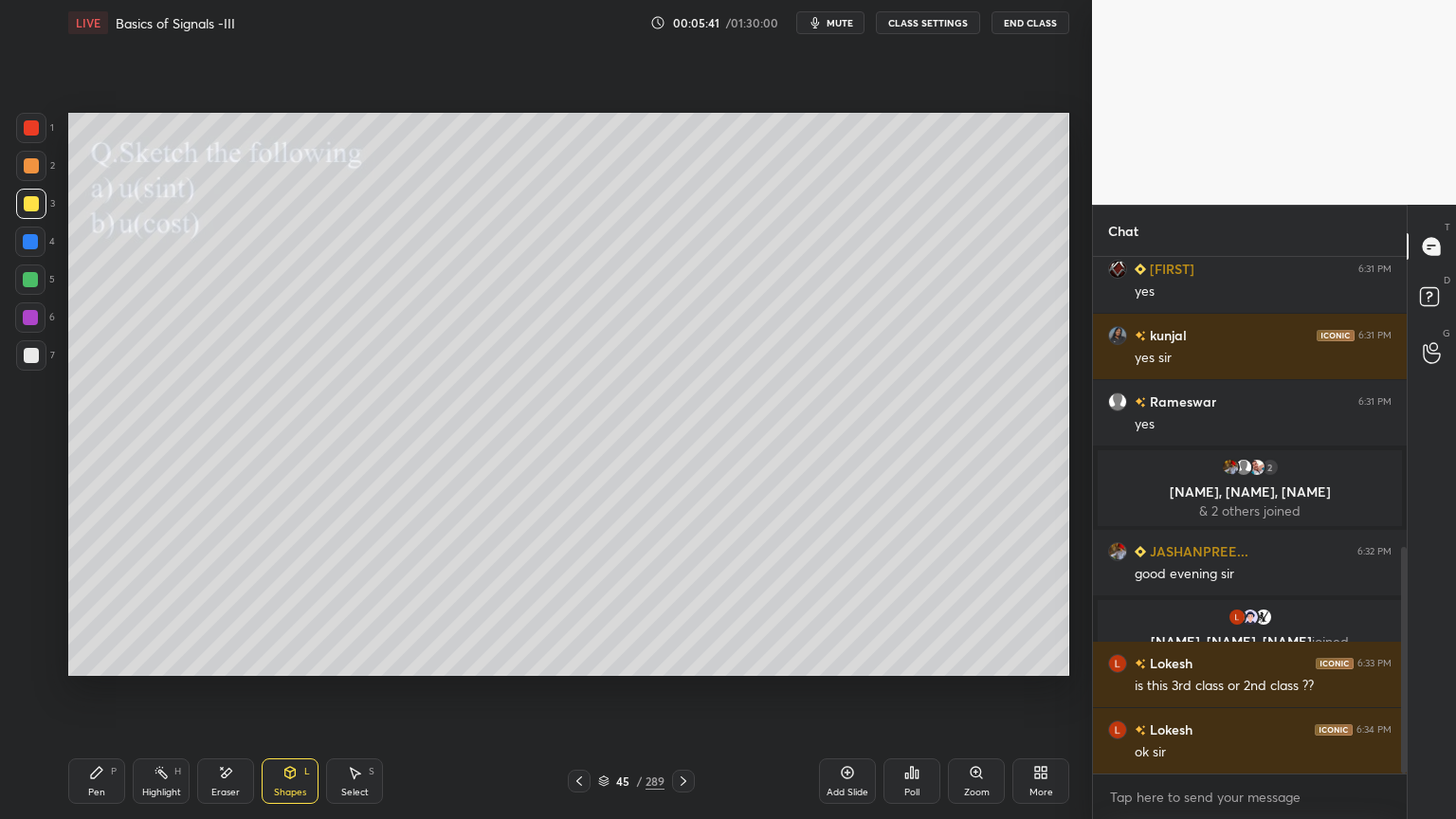 click on "Pen P" at bounding box center [97, 781] 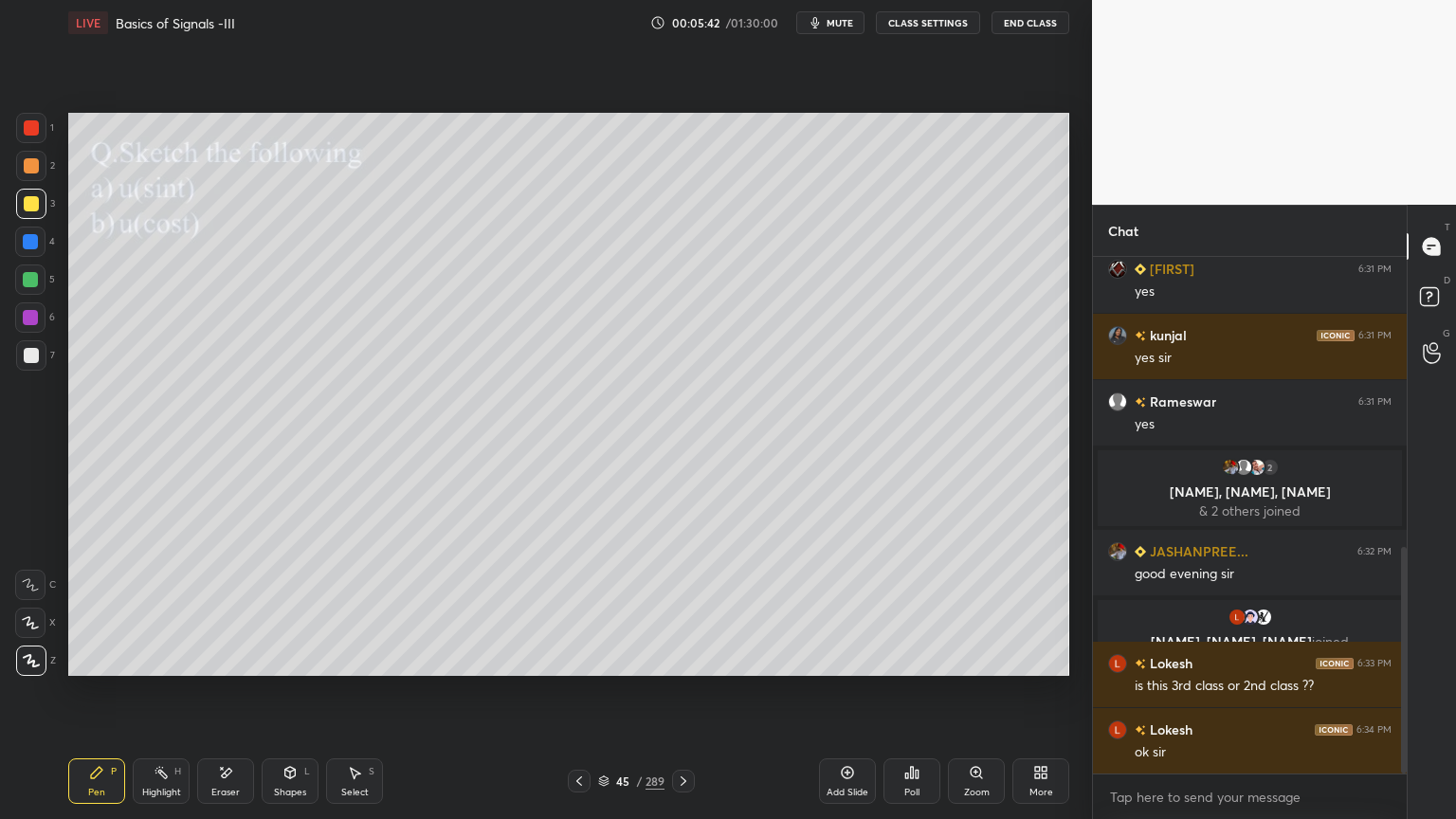 click at bounding box center (31, 355) 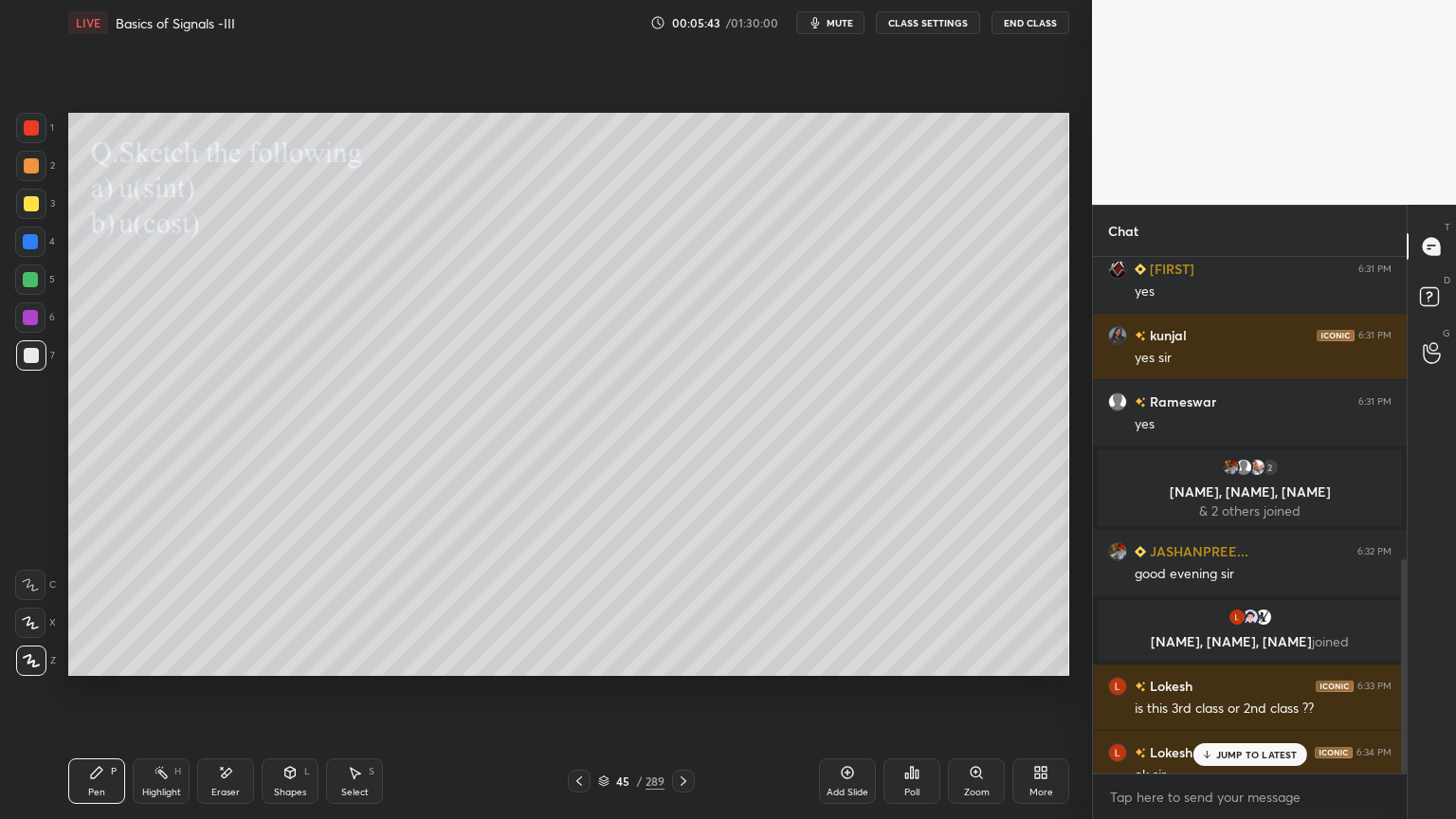 scroll, scrollTop: 728, scrollLeft: 0, axis: vertical 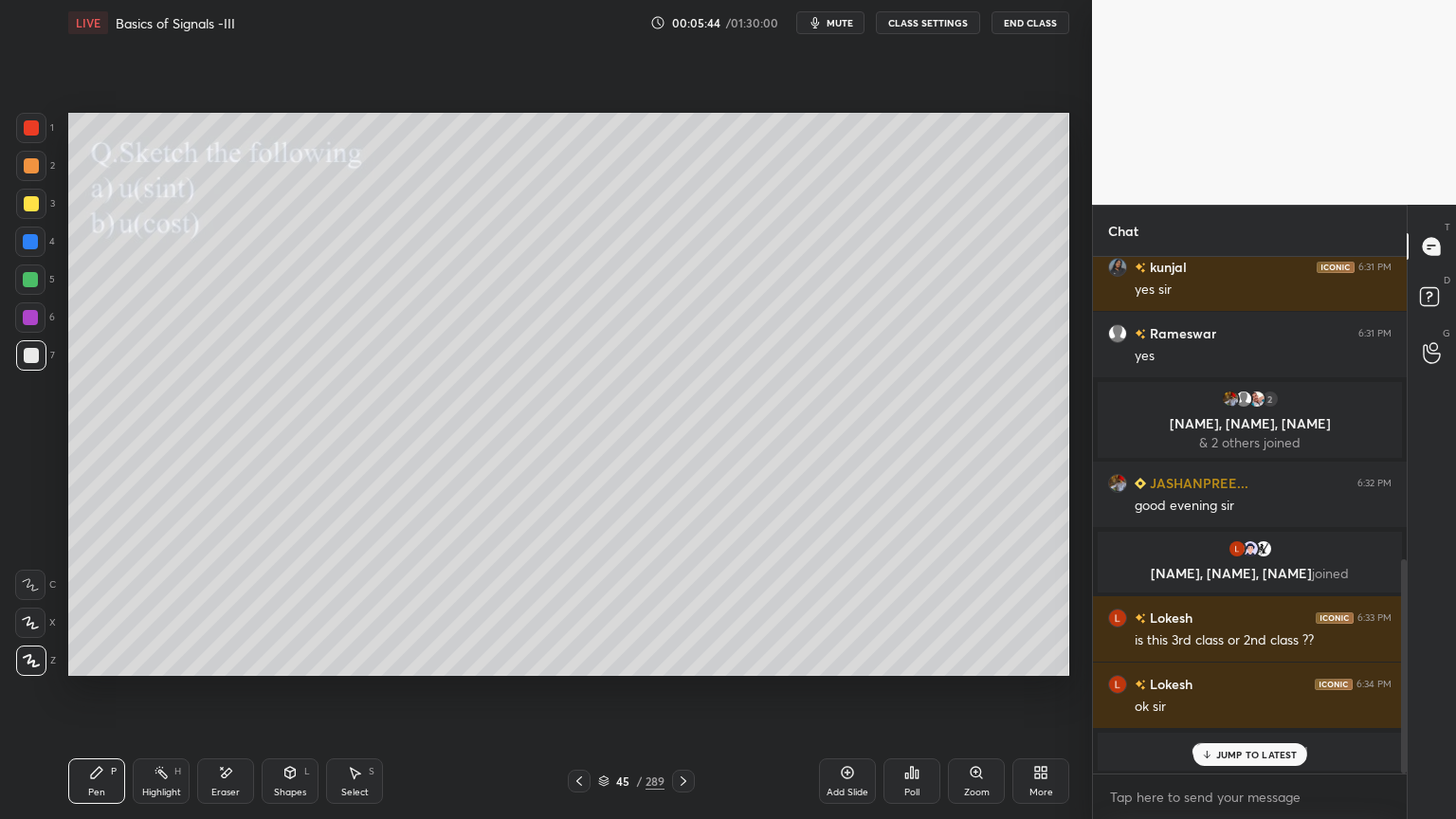 click at bounding box center [30, 318] 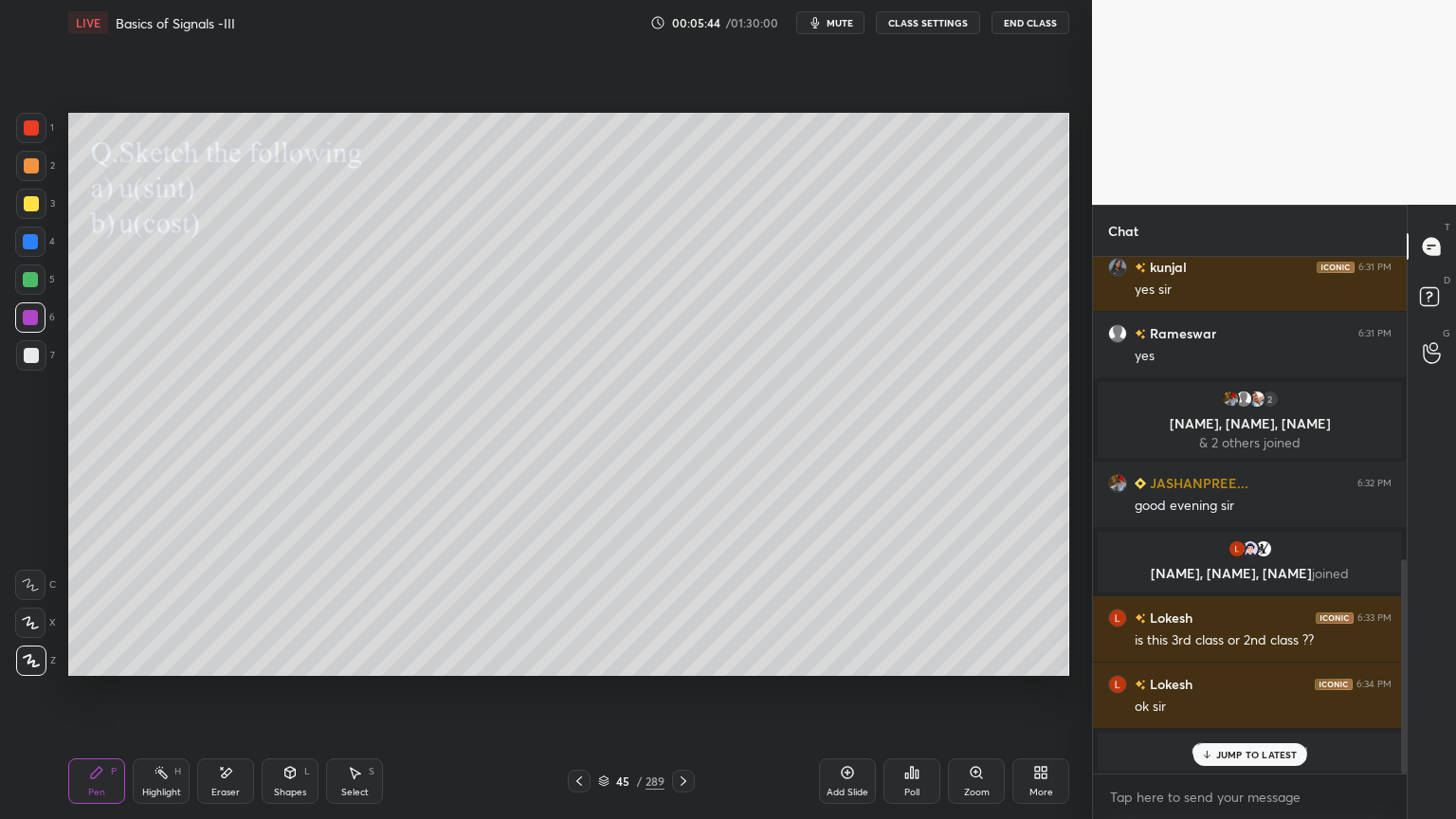 click 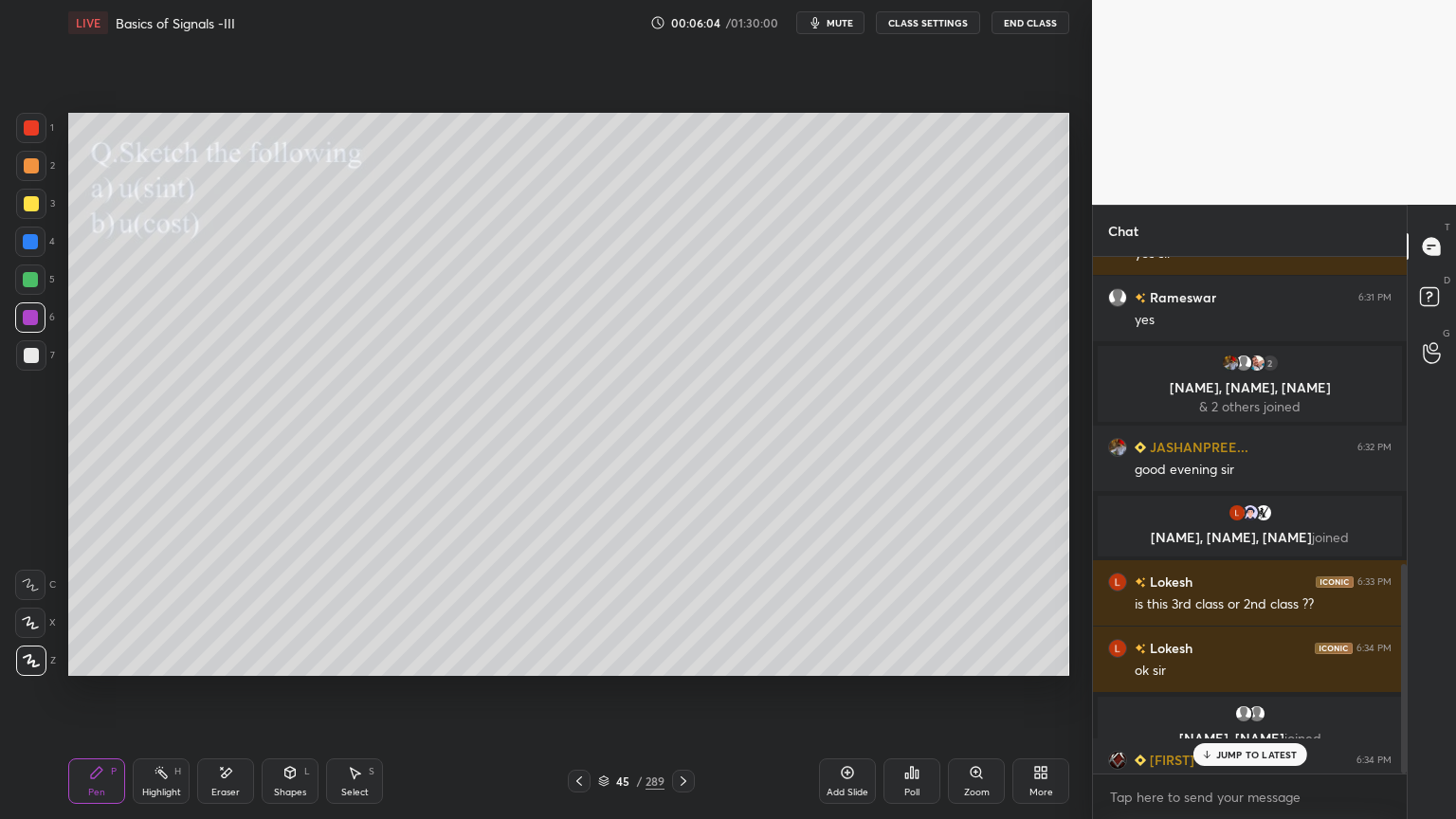 scroll, scrollTop: 758, scrollLeft: 0, axis: vertical 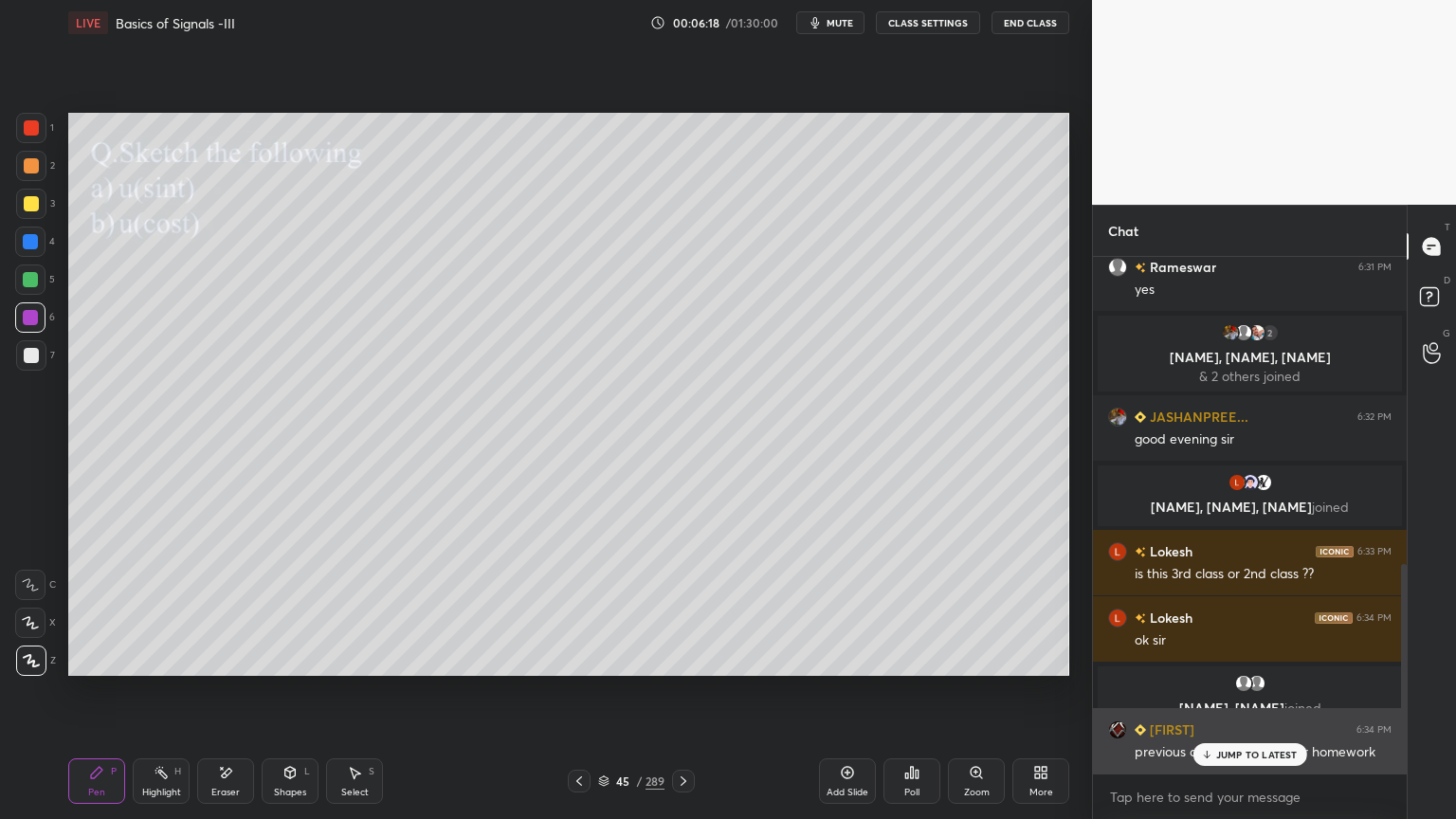 click on "JUMP TO LATEST" at bounding box center (1257, 755) 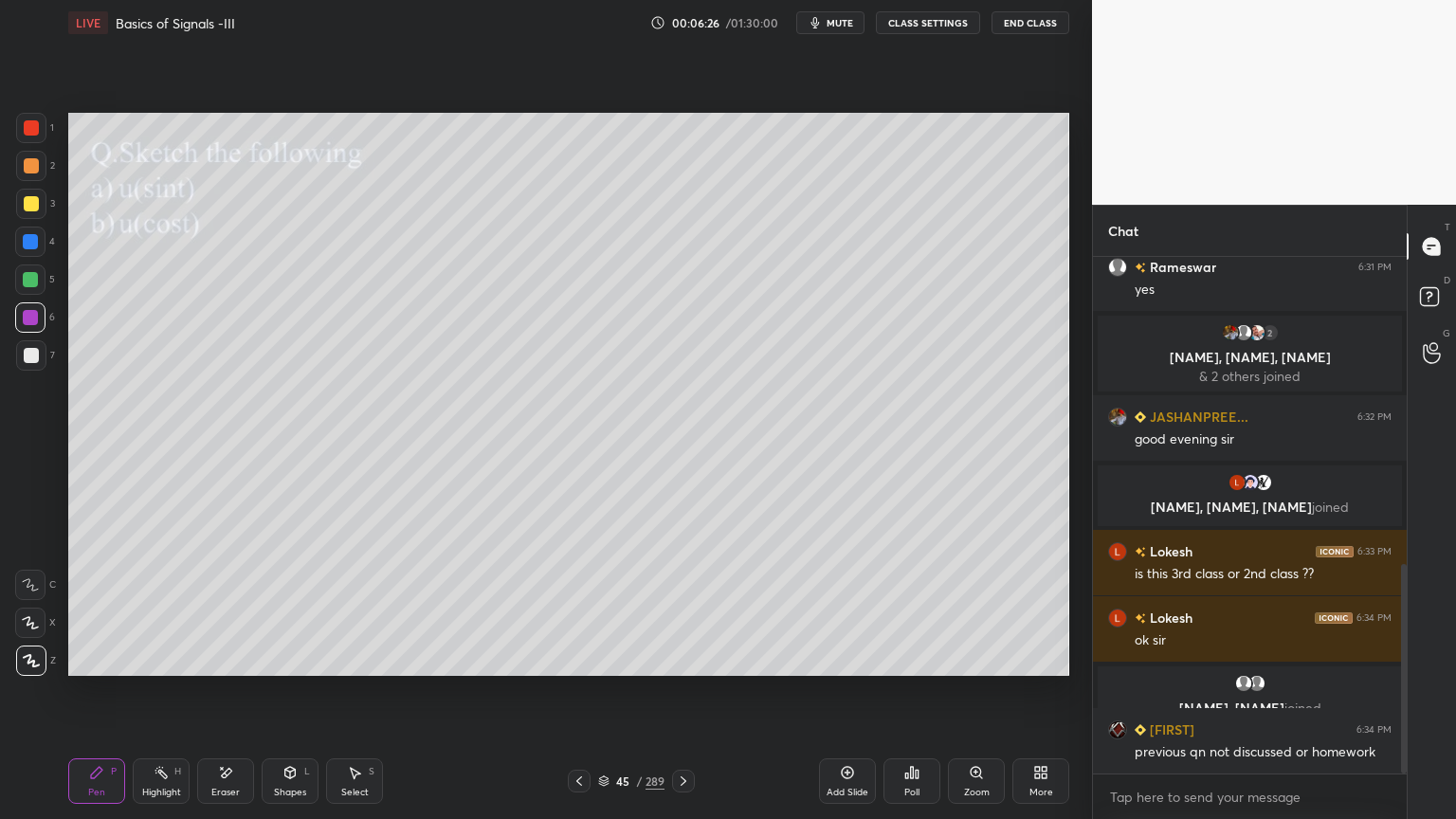 click 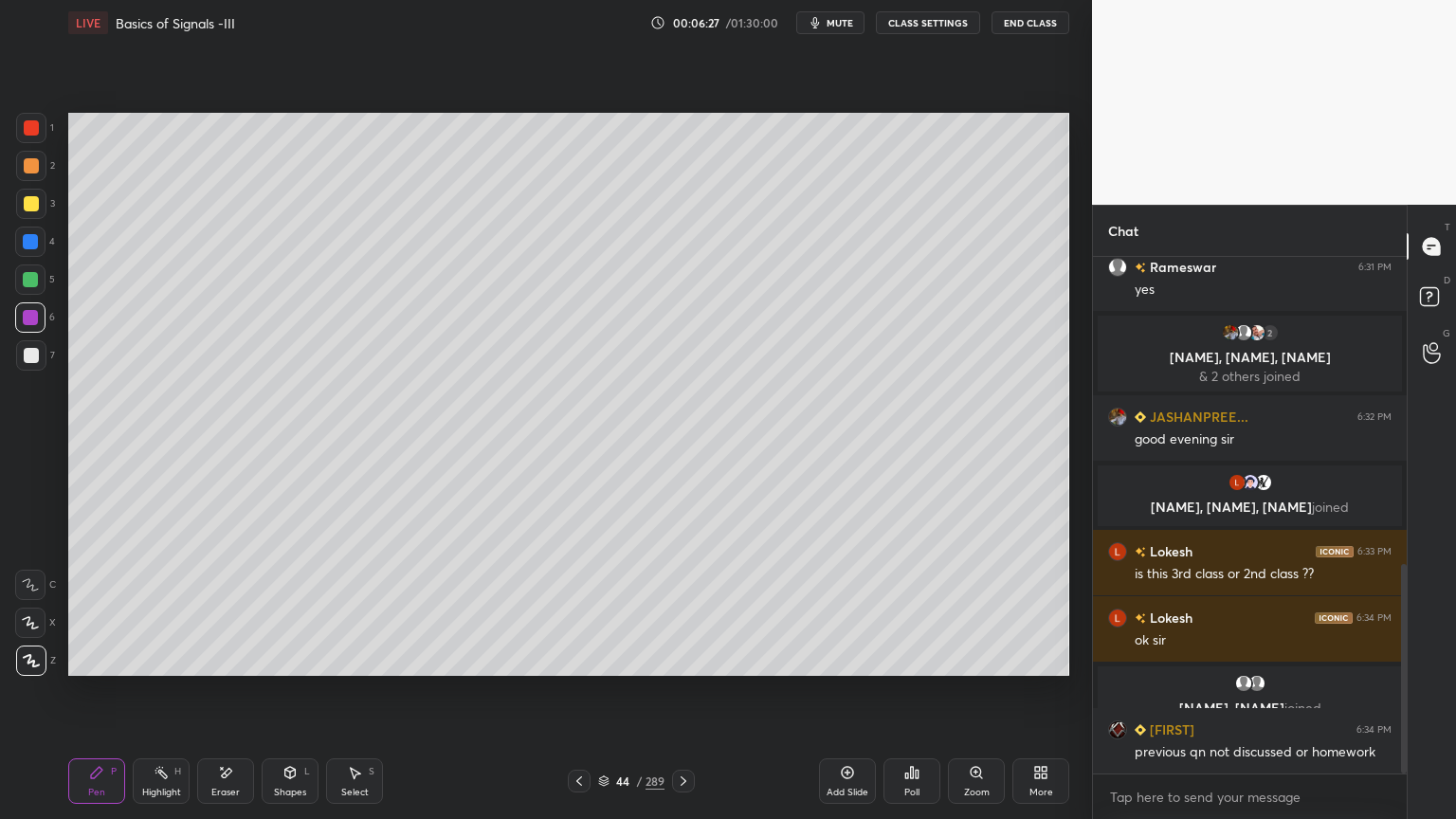 click 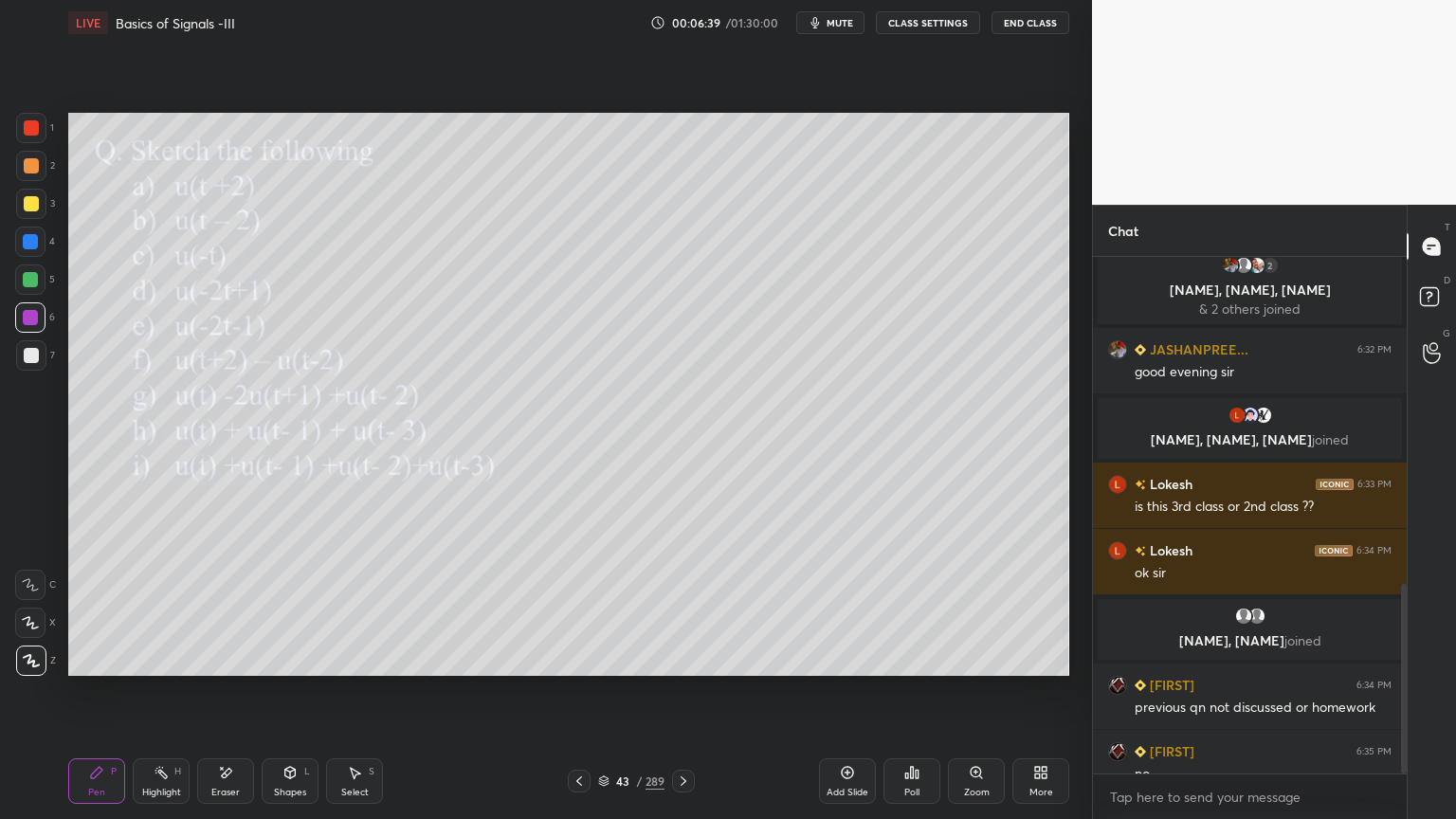scroll, scrollTop: 894, scrollLeft: 0, axis: vertical 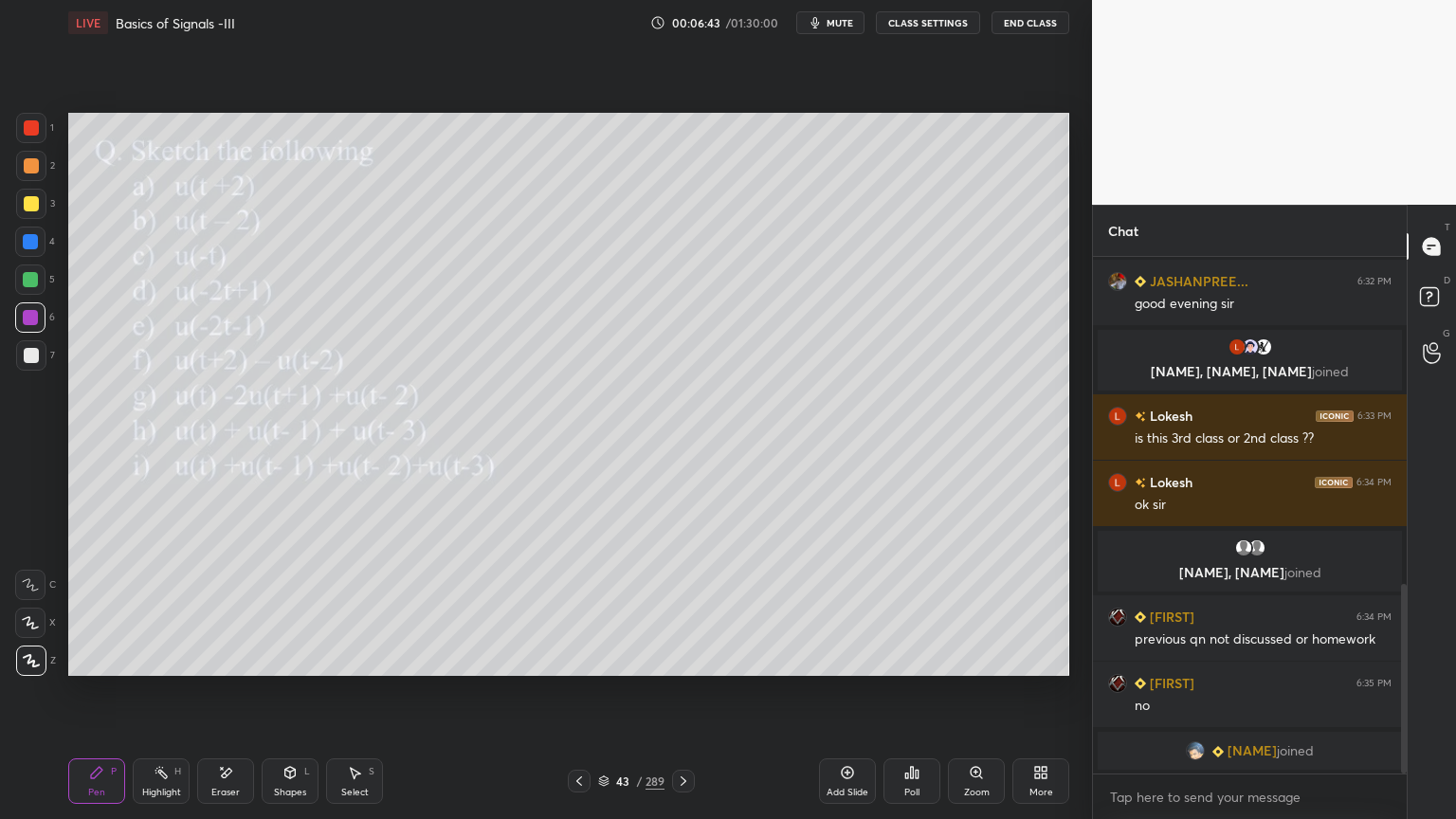 click on "Pen P" at bounding box center [97, 781] 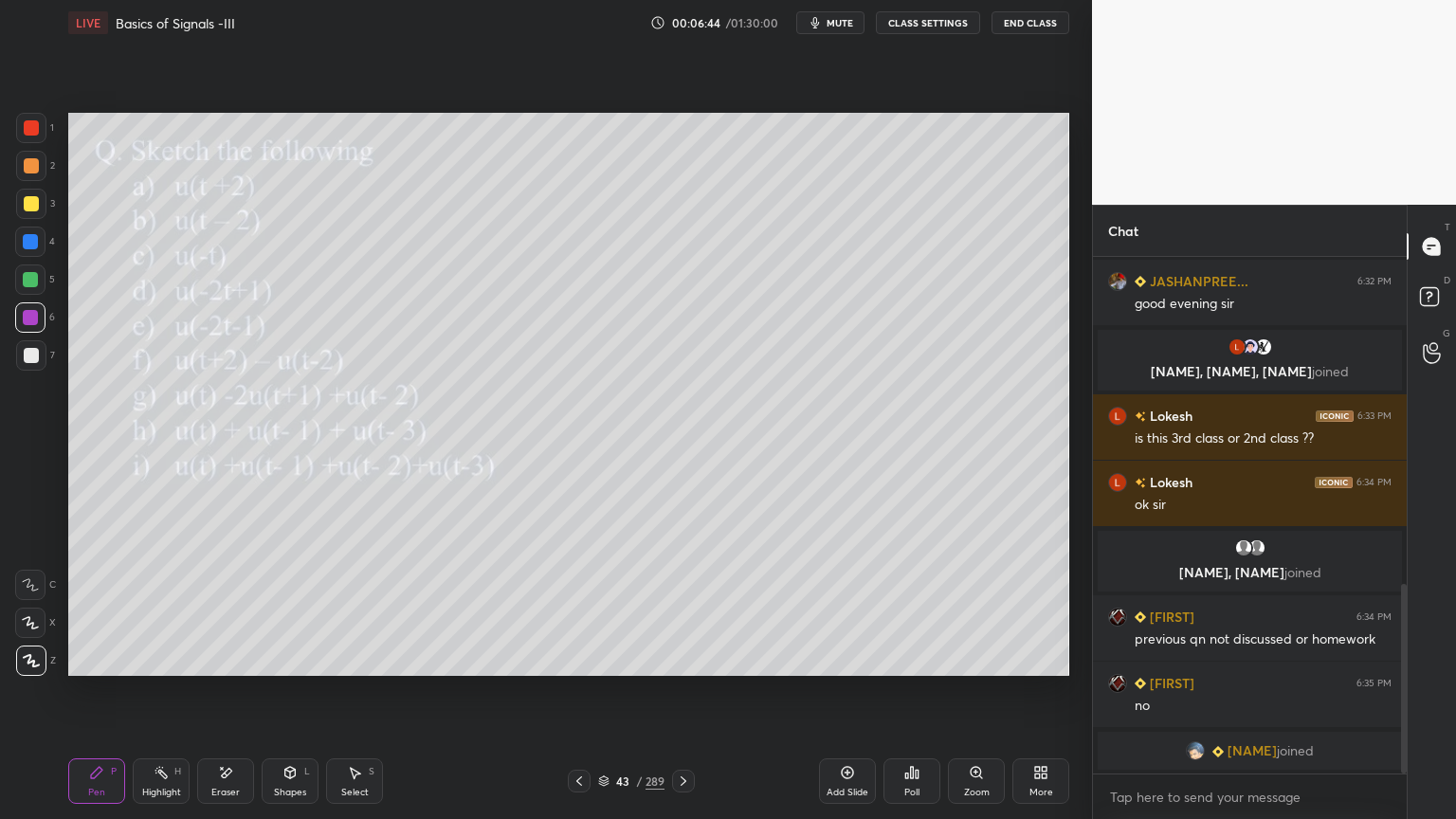 click at bounding box center [31, 204] 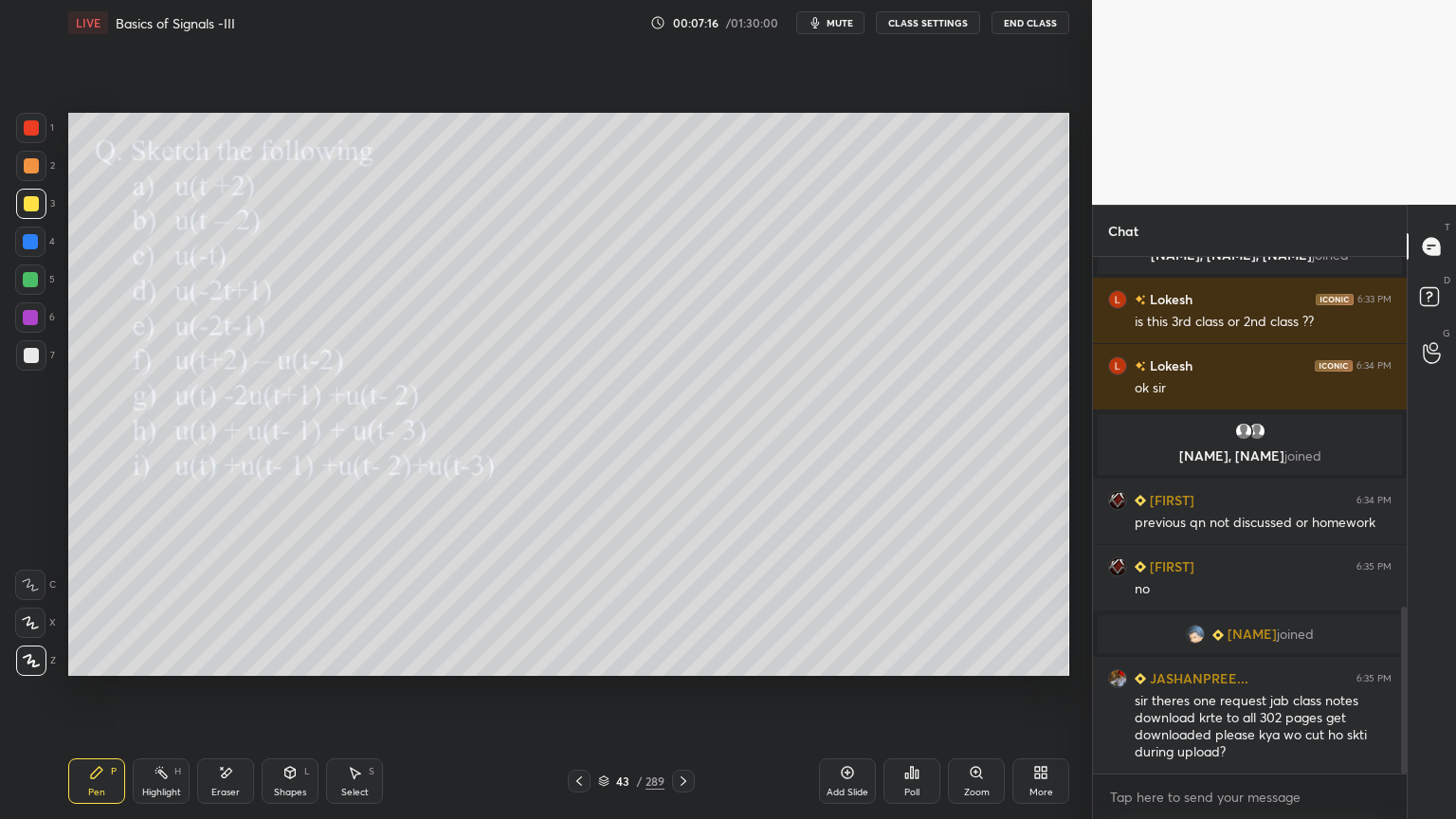 scroll, scrollTop: 1083, scrollLeft: 0, axis: vertical 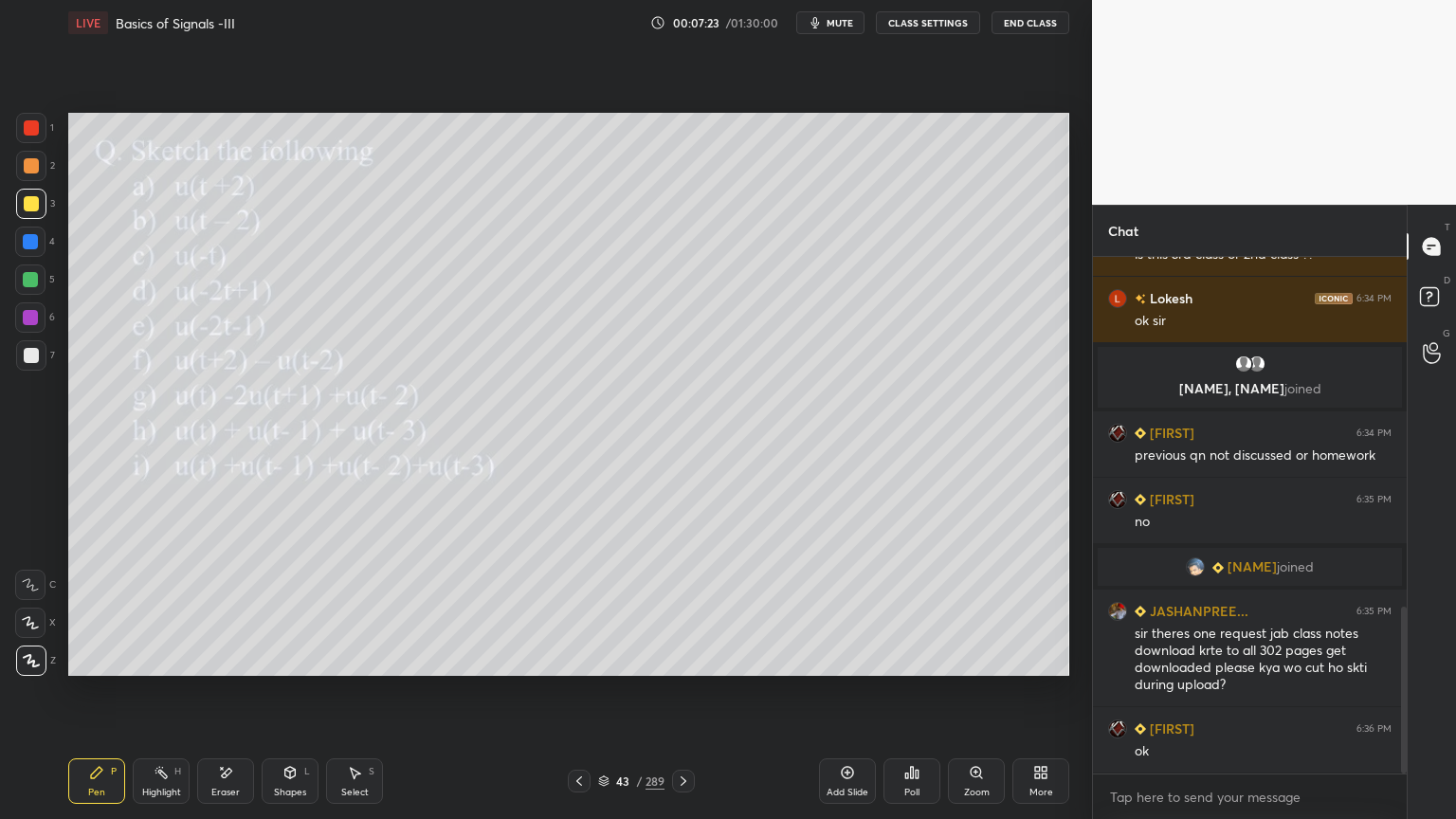 click on "Highlight" at bounding box center [161, 792] 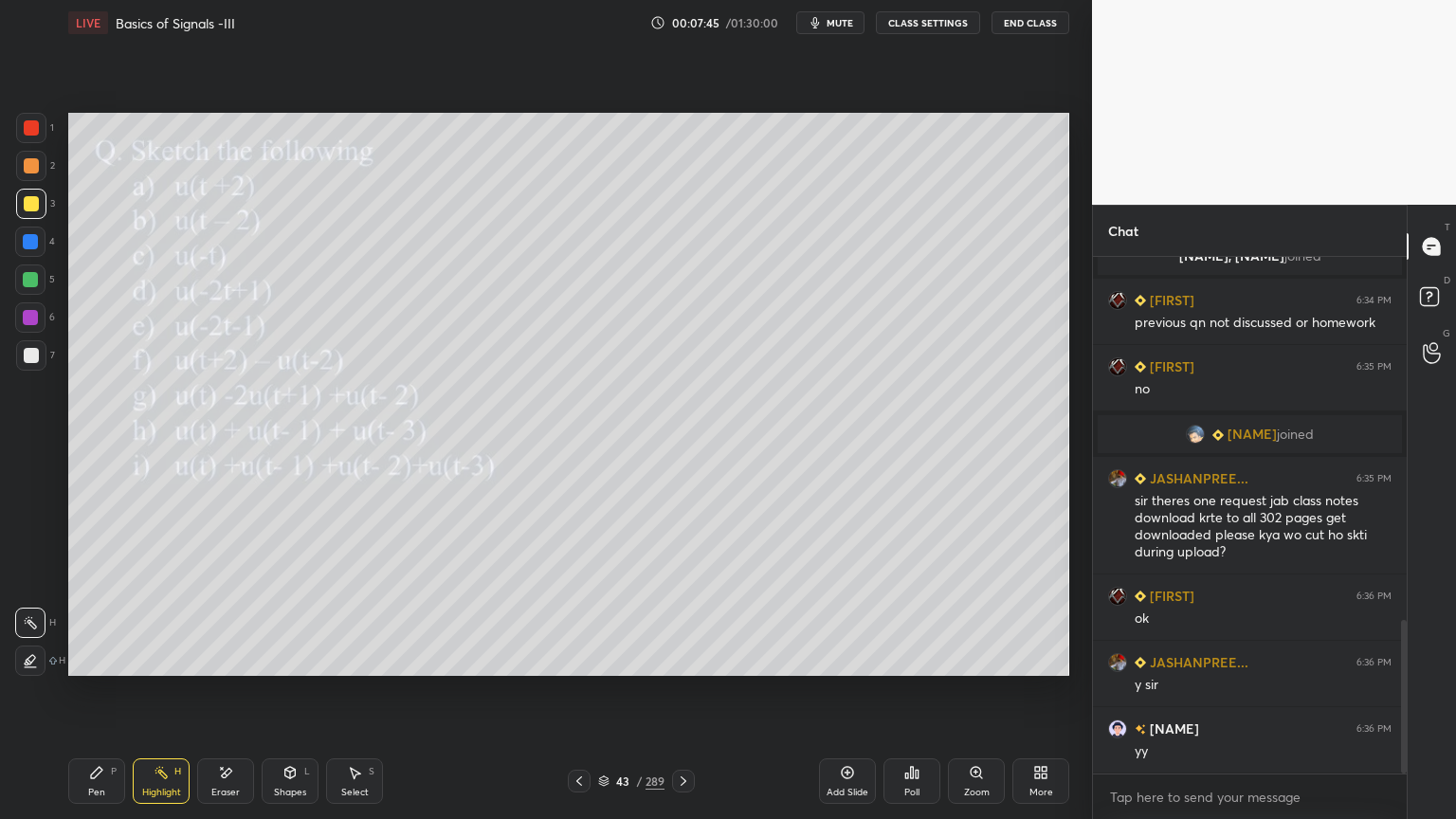 scroll, scrollTop: 1282, scrollLeft: 0, axis: vertical 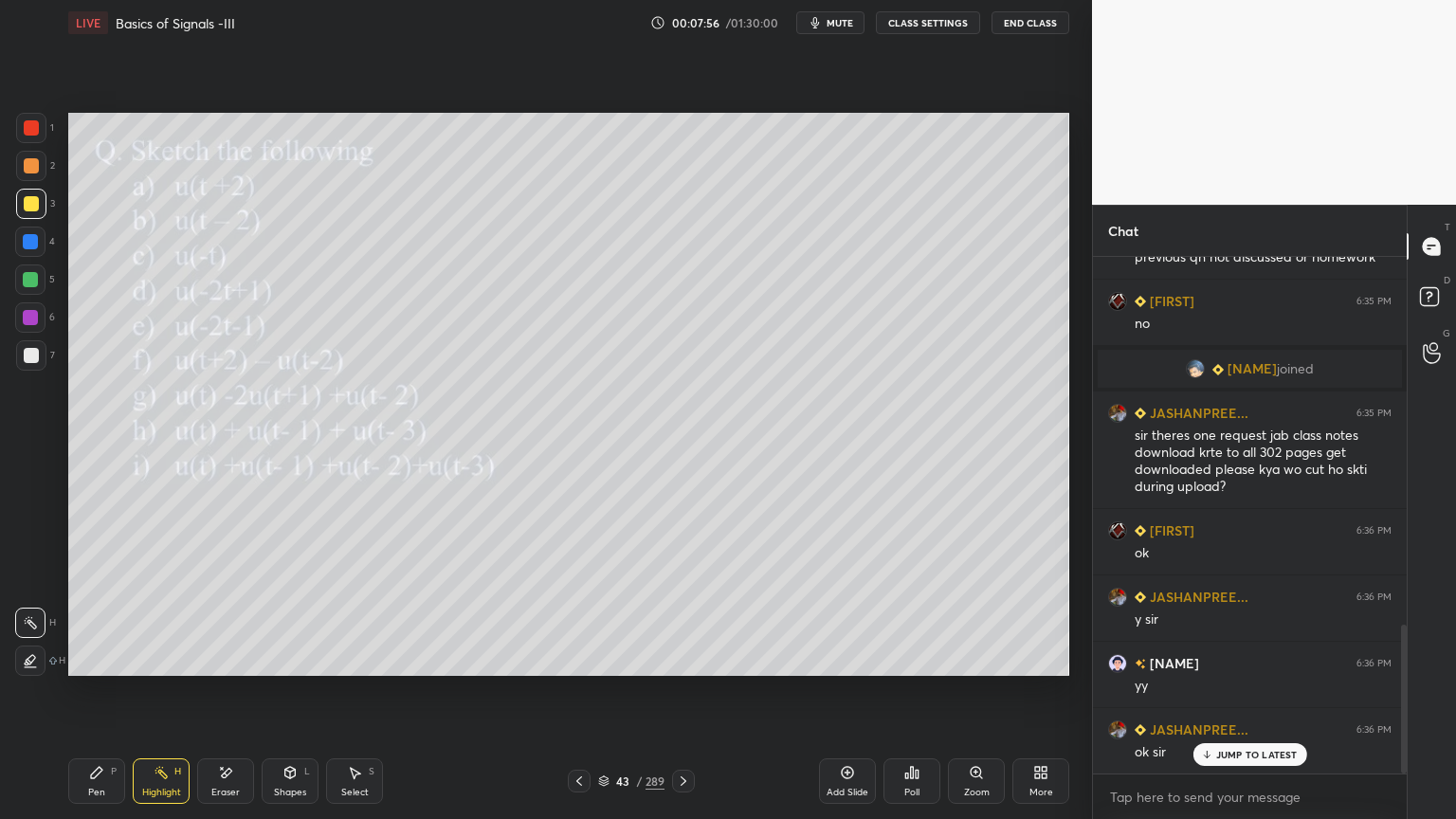 click at bounding box center [683, 781] 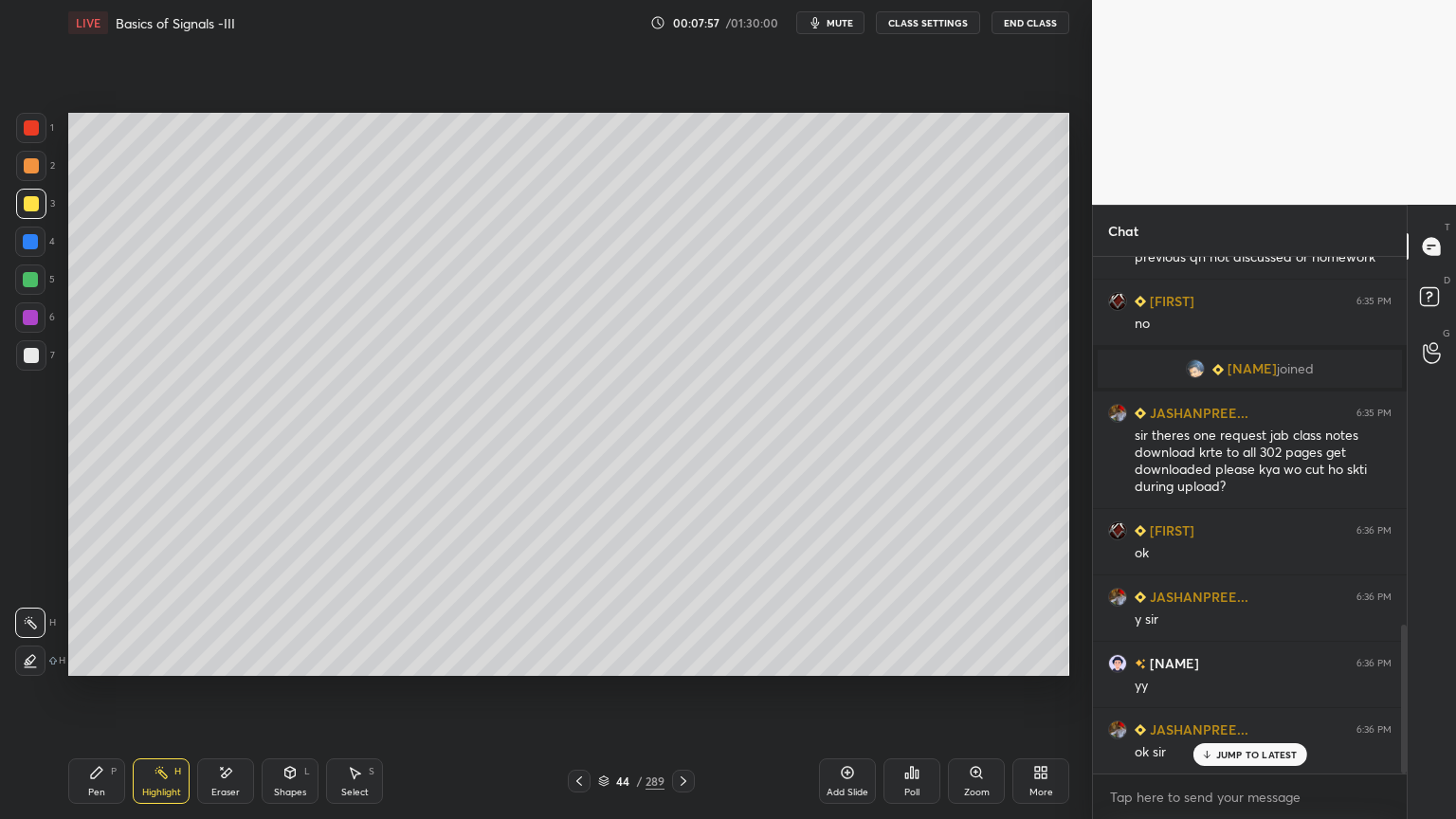 click 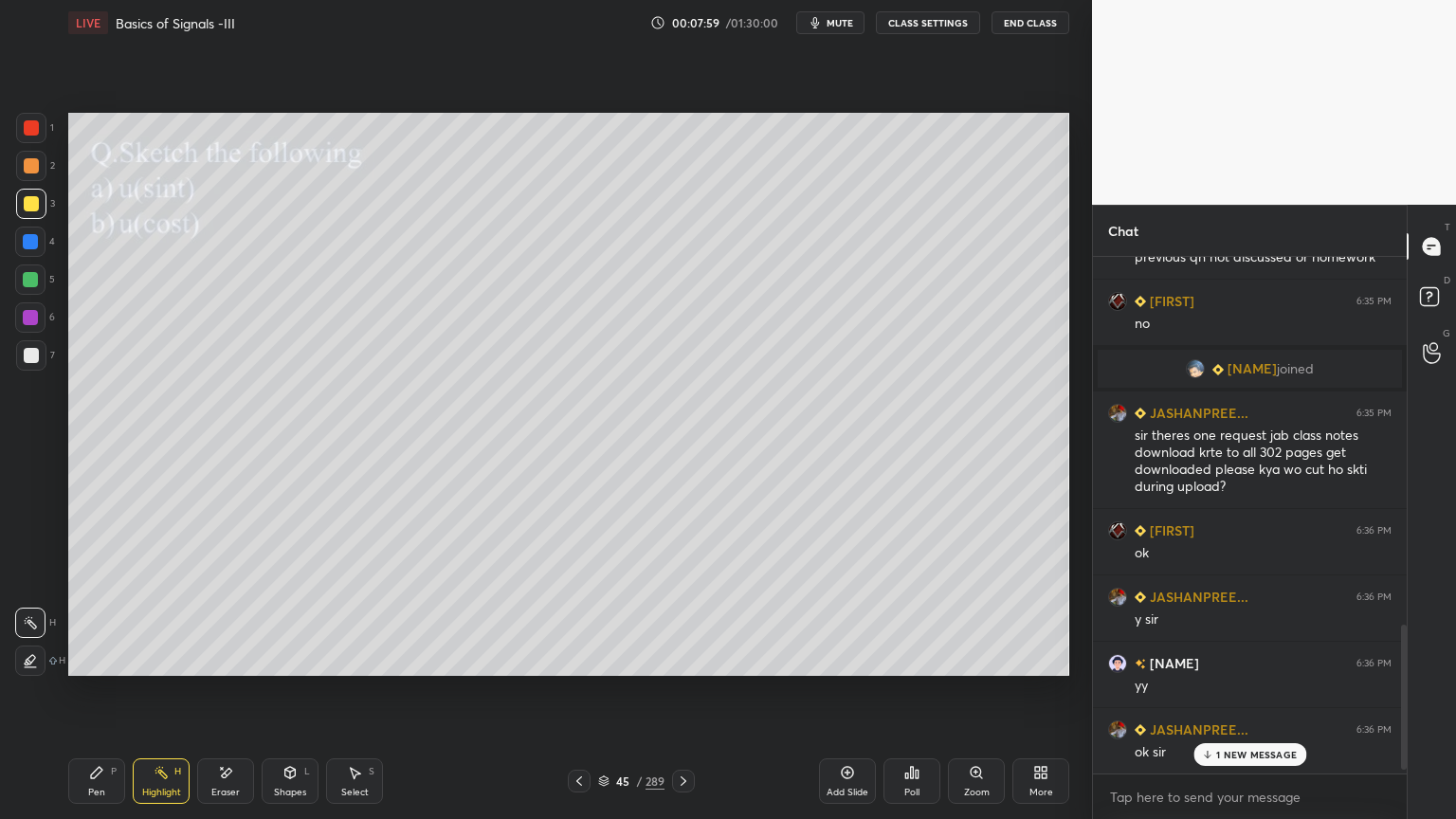 scroll, scrollTop: 1349, scrollLeft: 0, axis: vertical 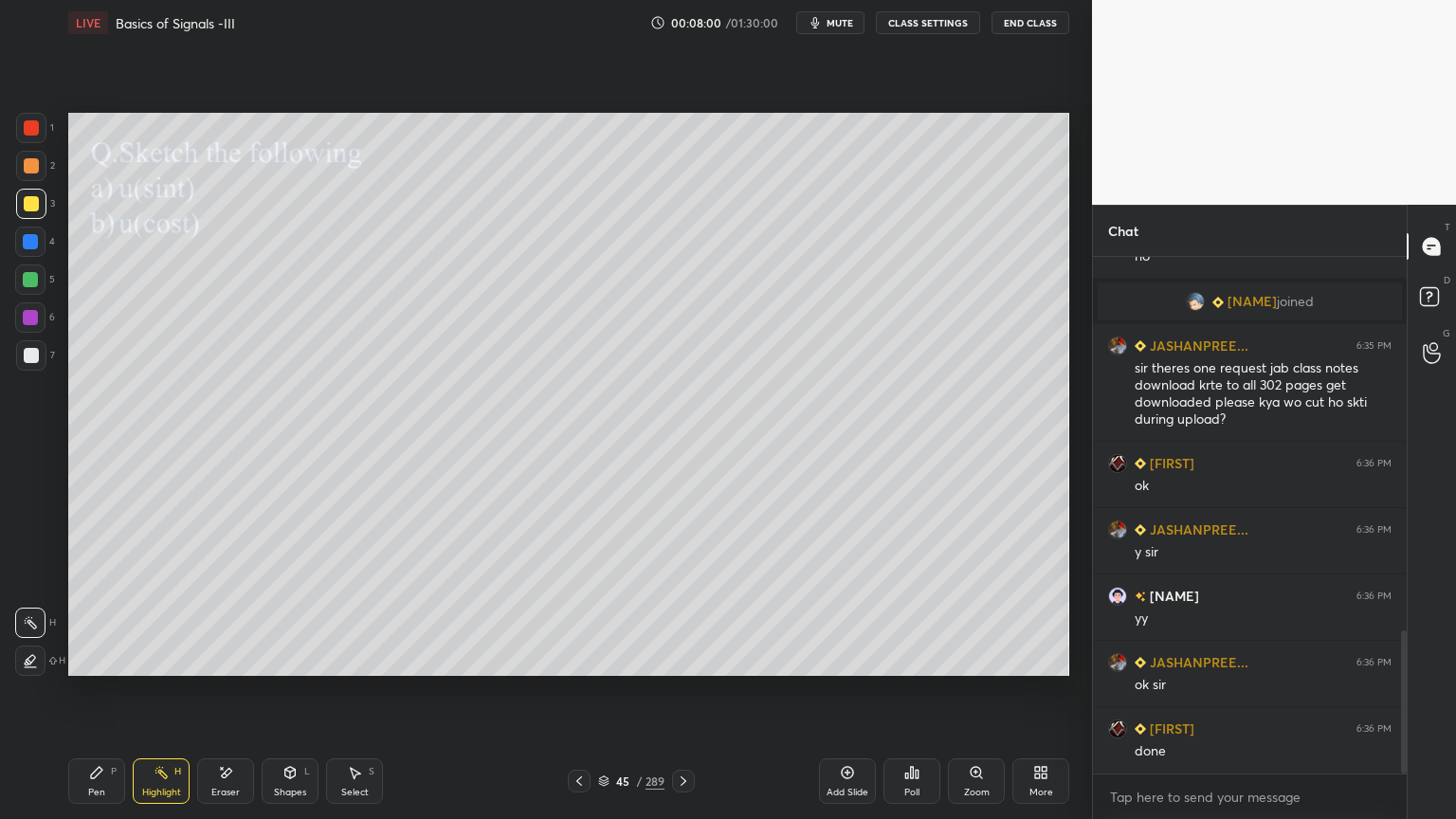 click on "Pen" at bounding box center (97, 792) 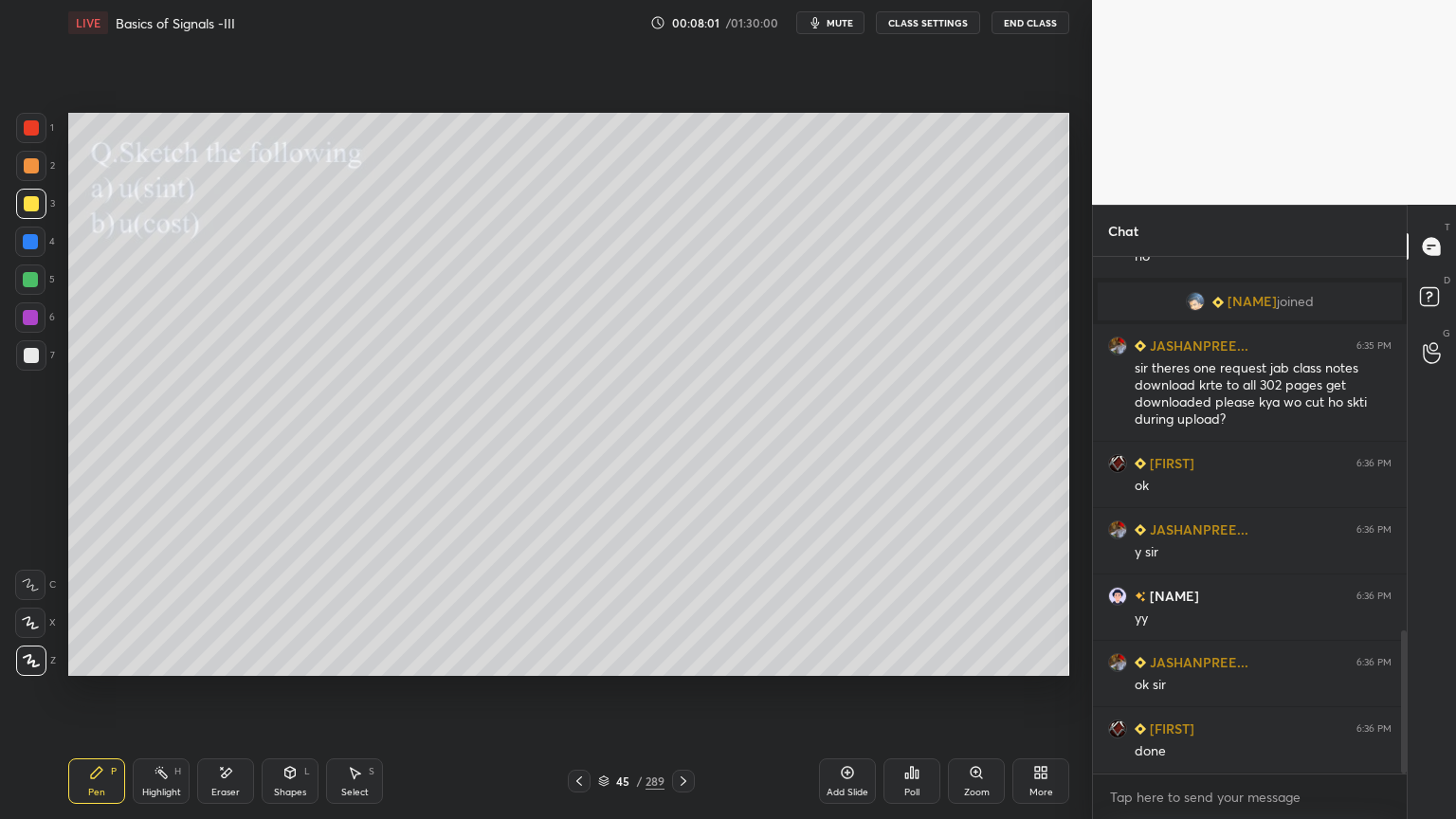 click at bounding box center [30, 318] 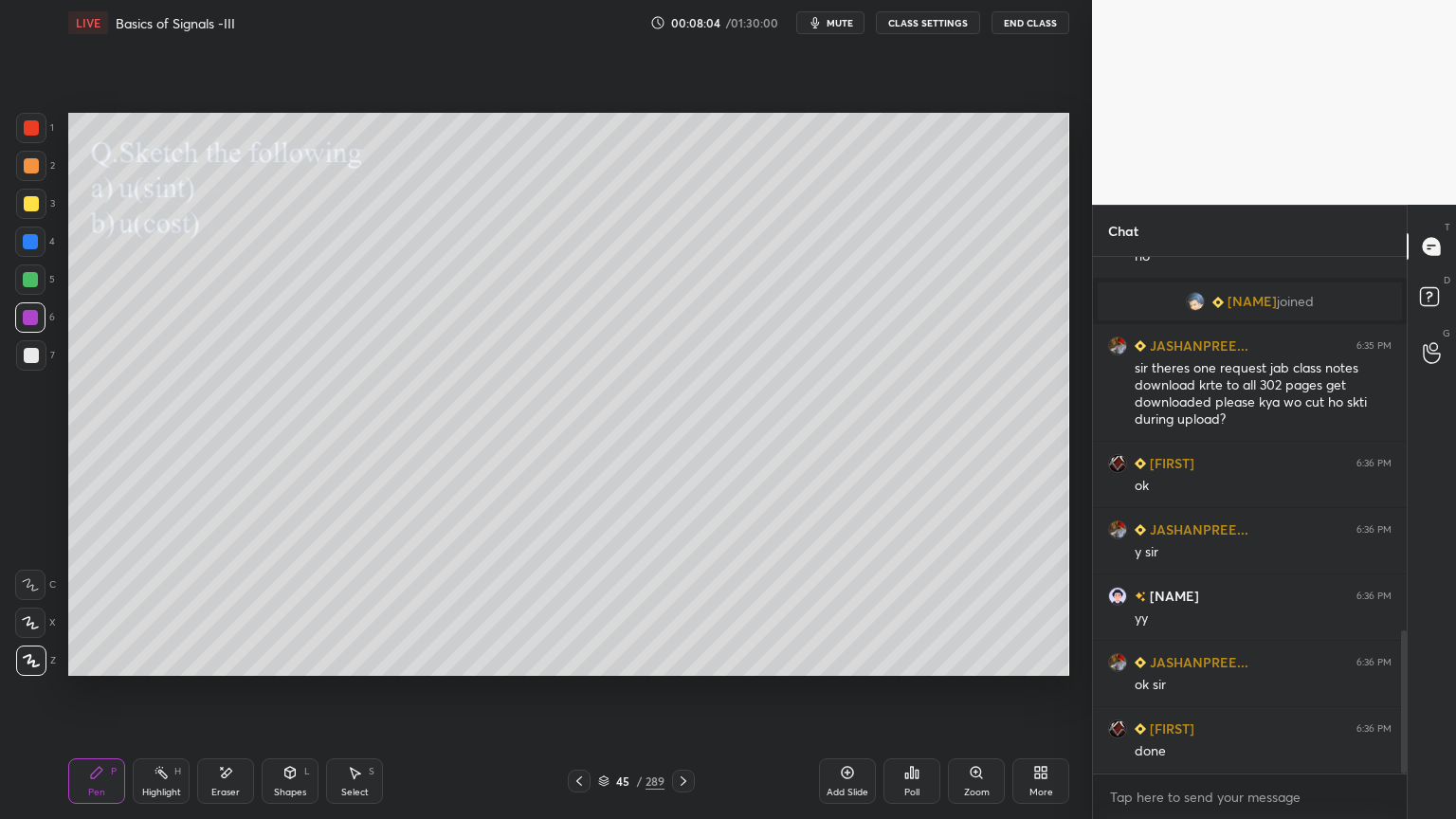 click on "Highlight" at bounding box center (161, 792) 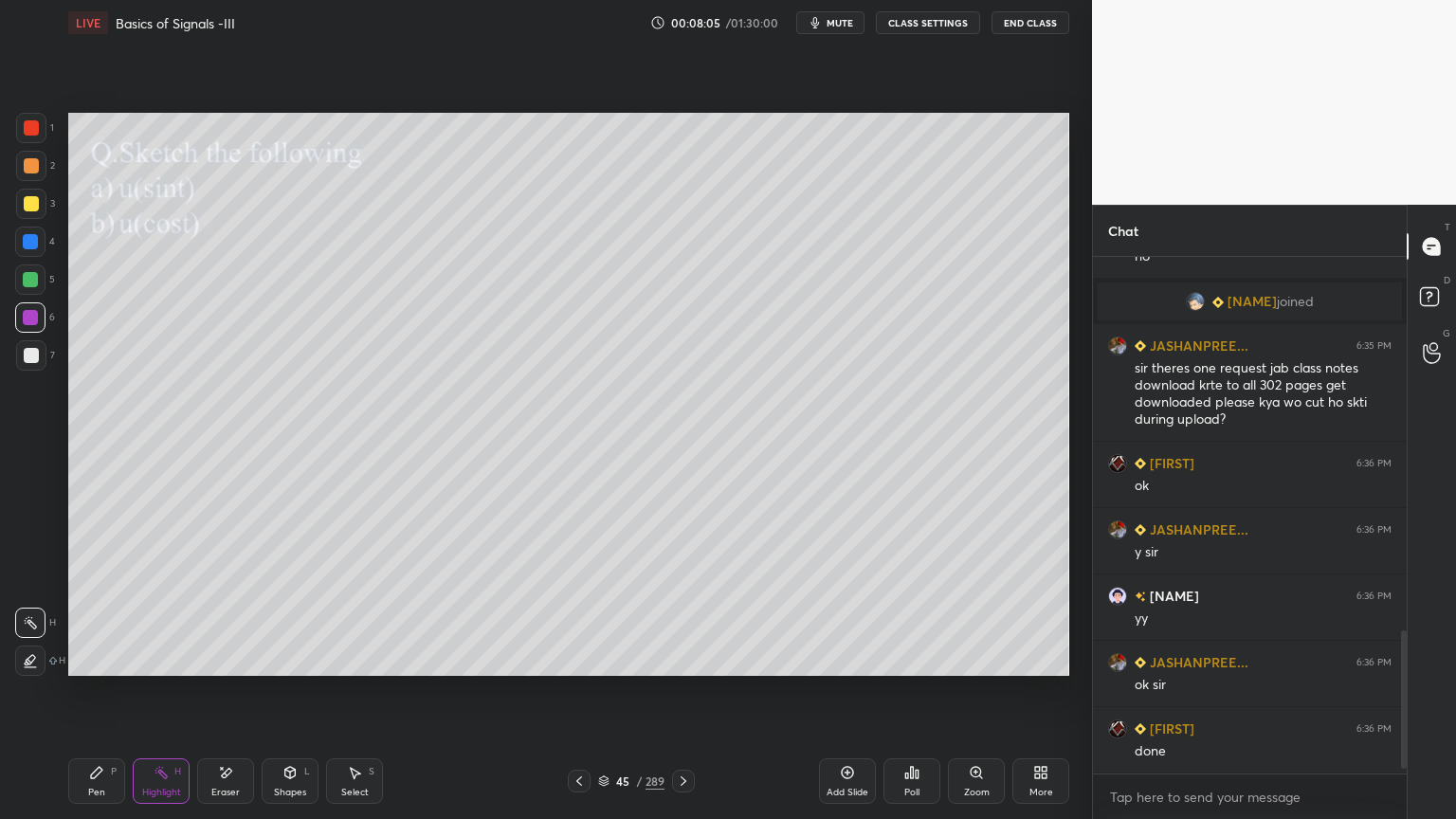scroll, scrollTop: 1414, scrollLeft: 0, axis: vertical 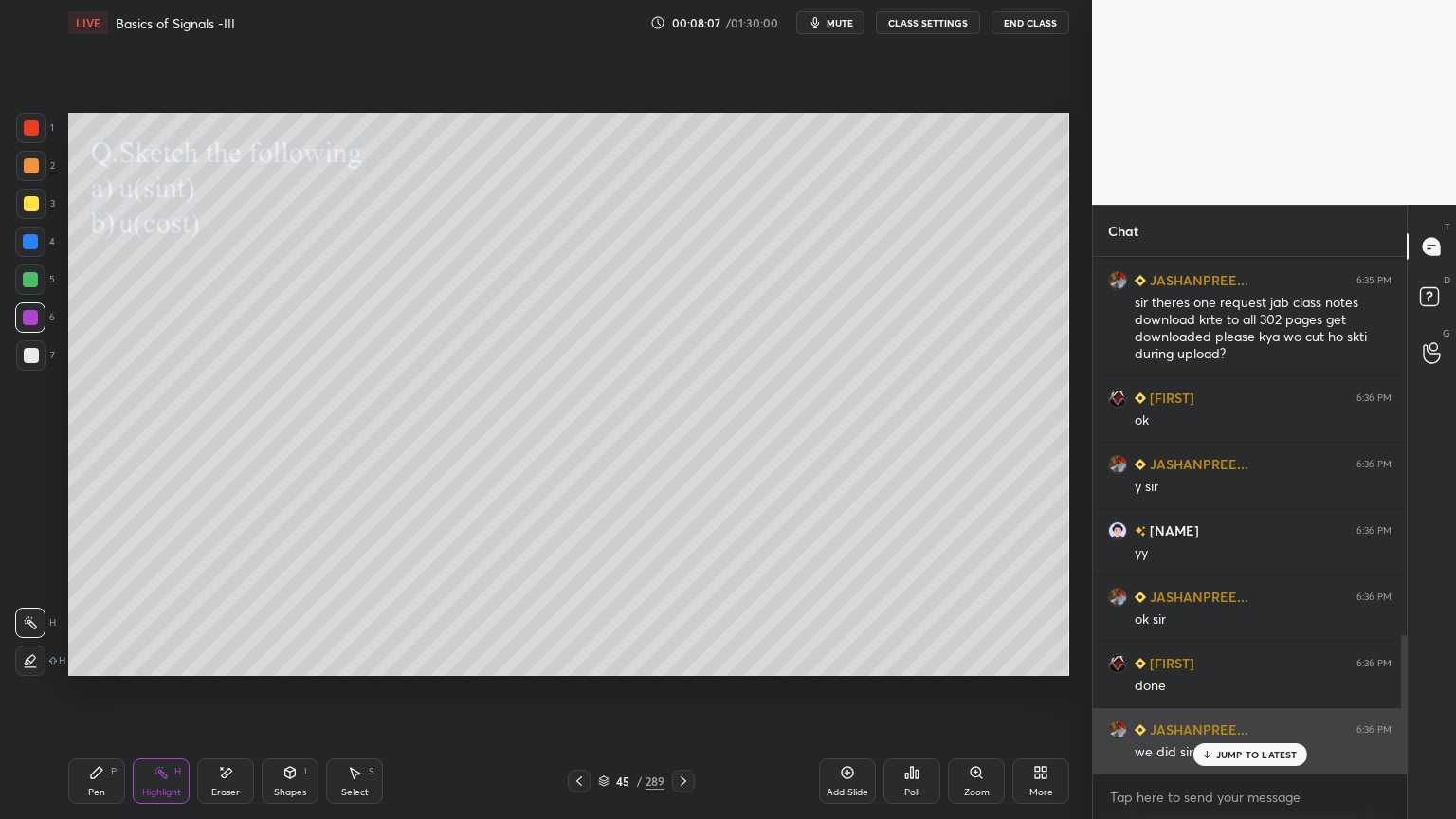 click on "JUMP TO LATEST" at bounding box center (1257, 755) 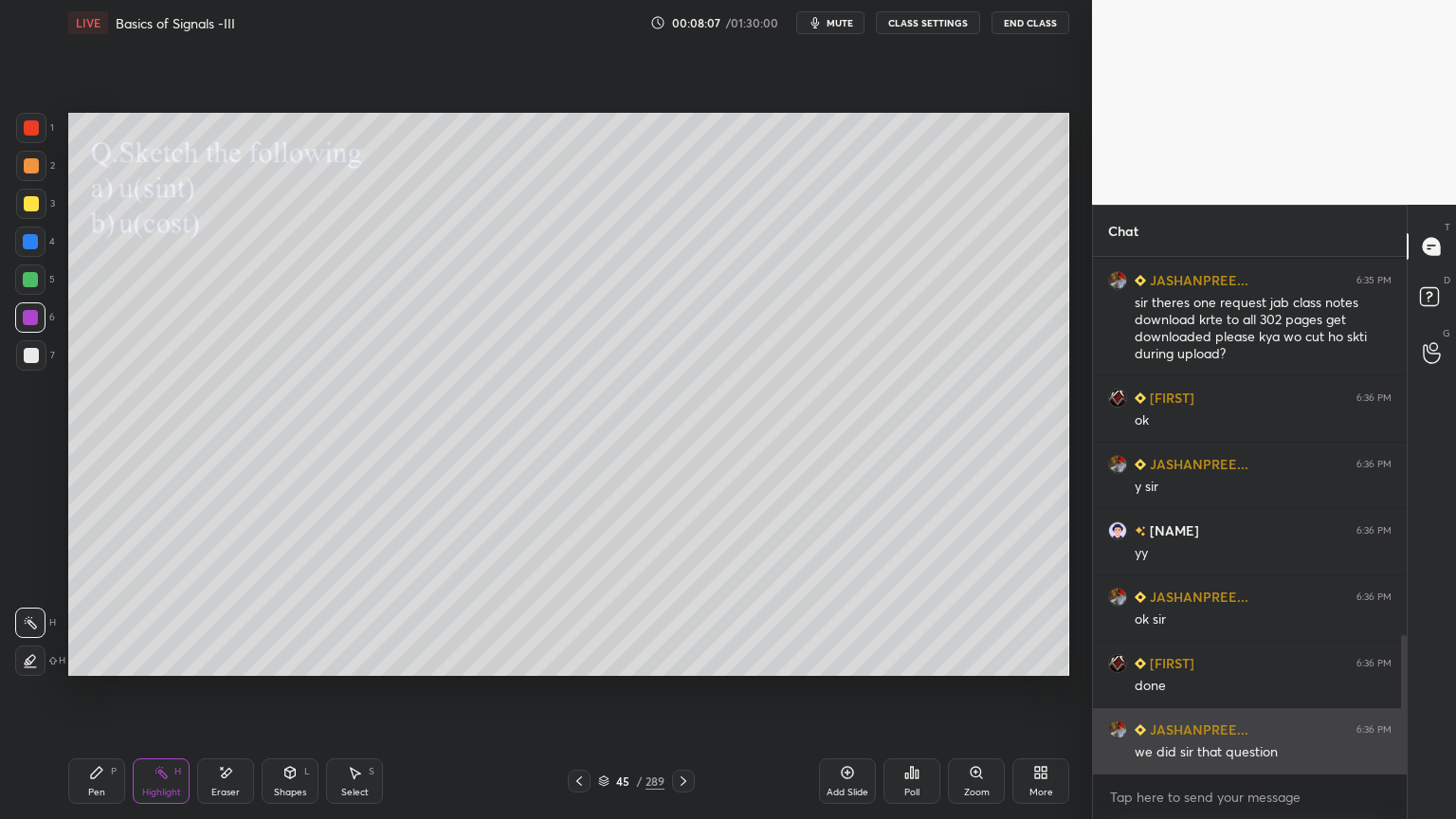 scroll, scrollTop: 1433, scrollLeft: 0, axis: vertical 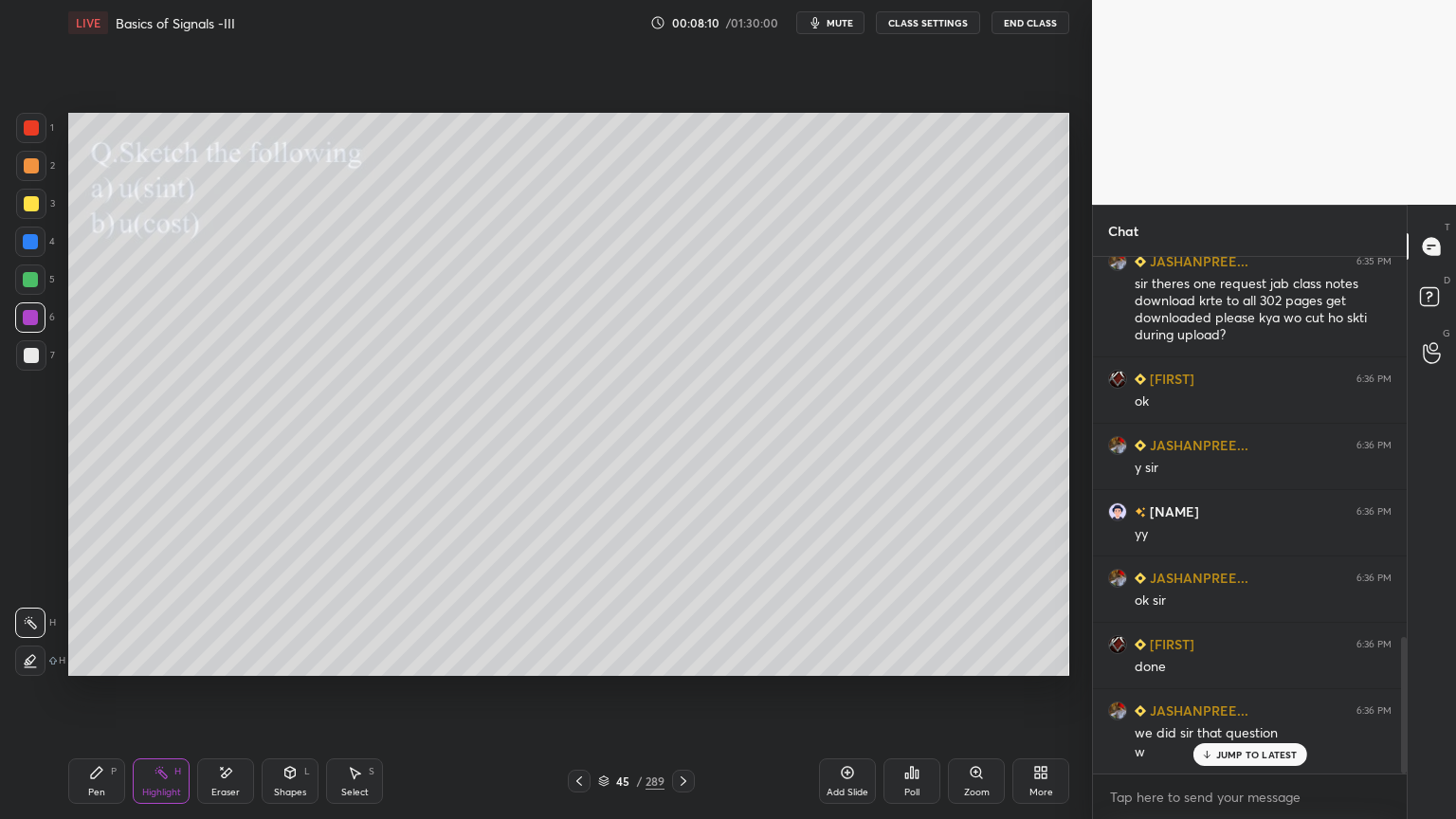 click on "JUMP TO LATEST" at bounding box center [1257, 755] 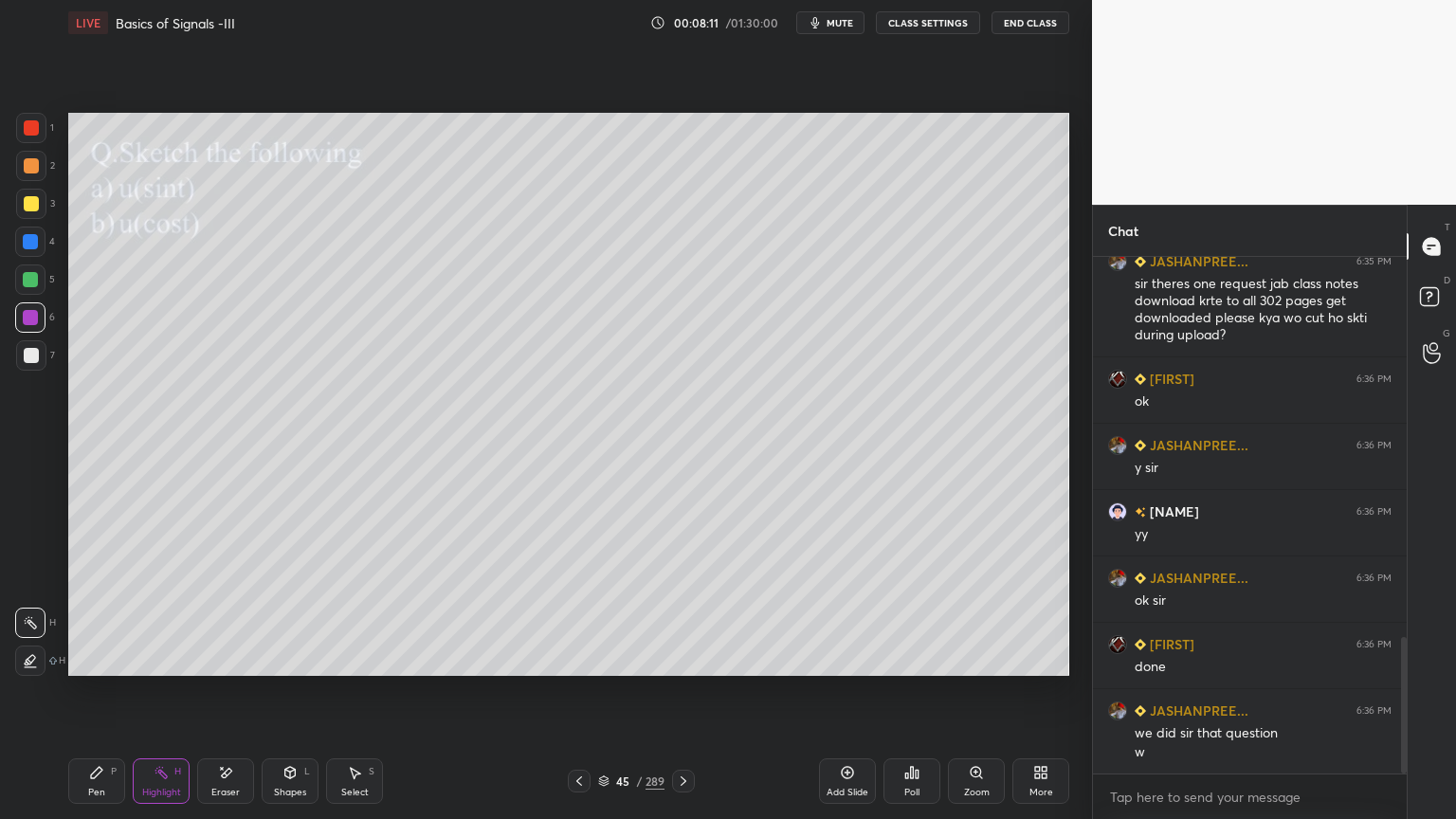 click on "Highlight H" at bounding box center (161, 781) 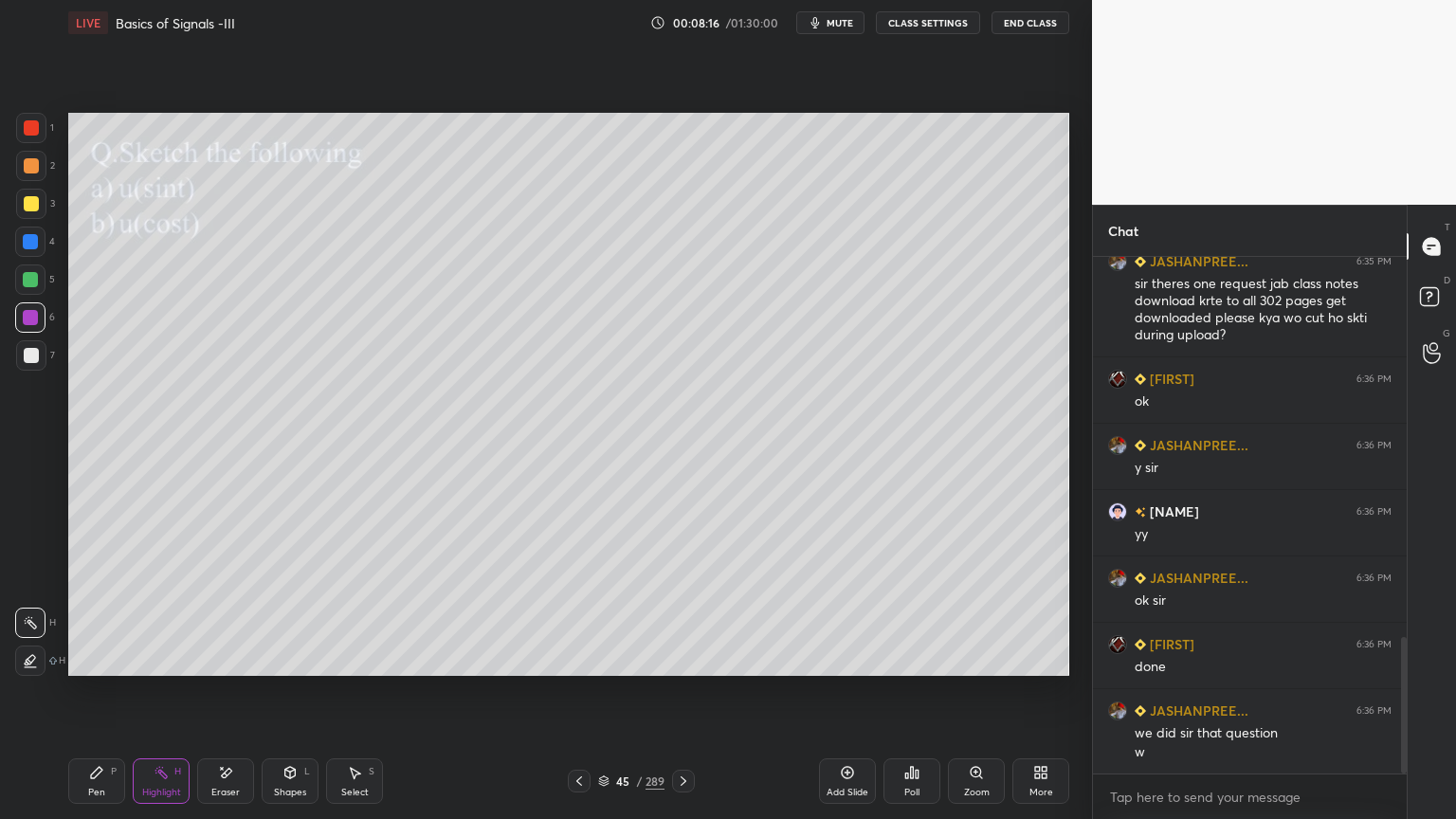 click on "Pen P" at bounding box center (97, 781) 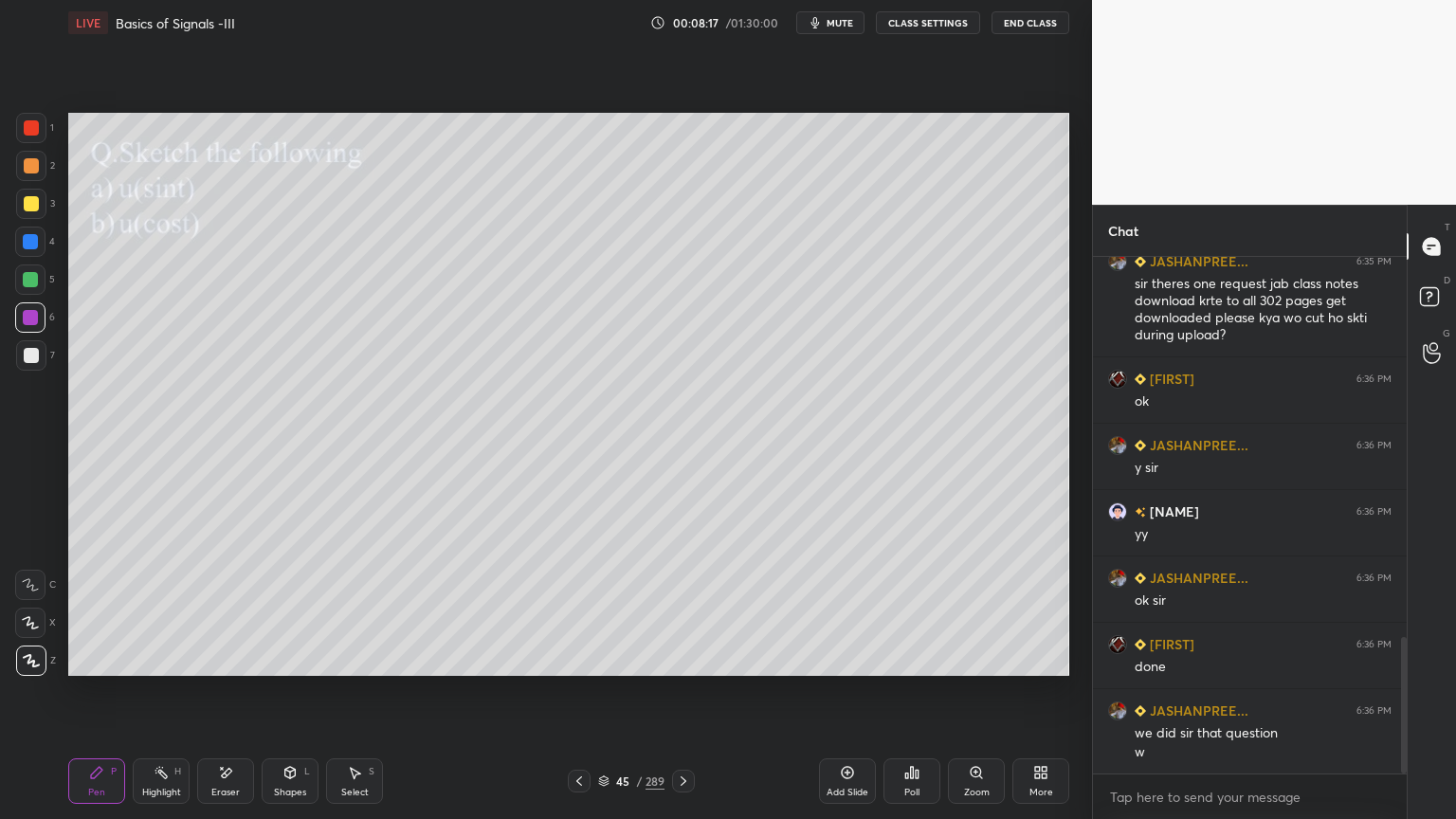 click 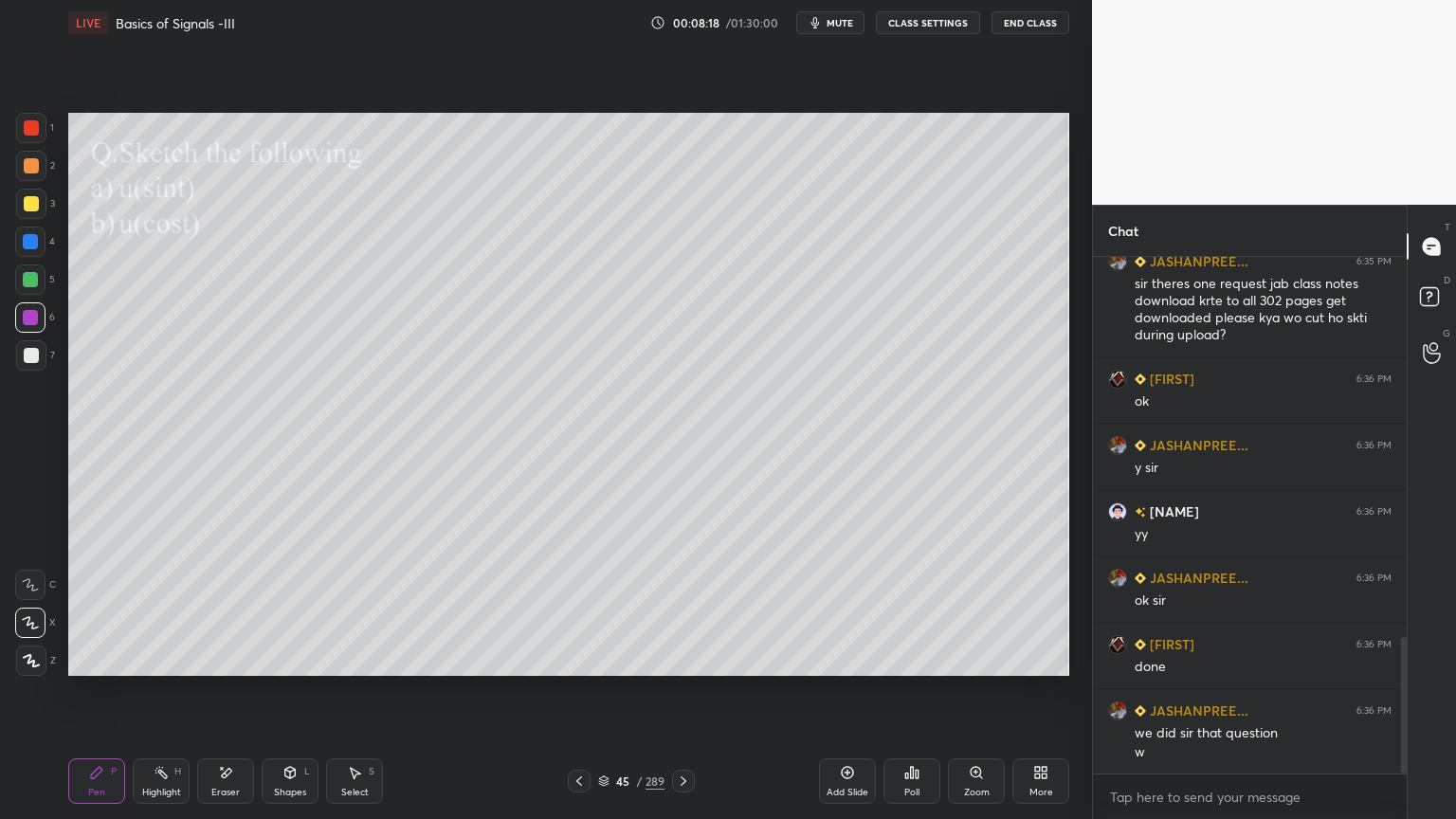 click at bounding box center (31, 355) 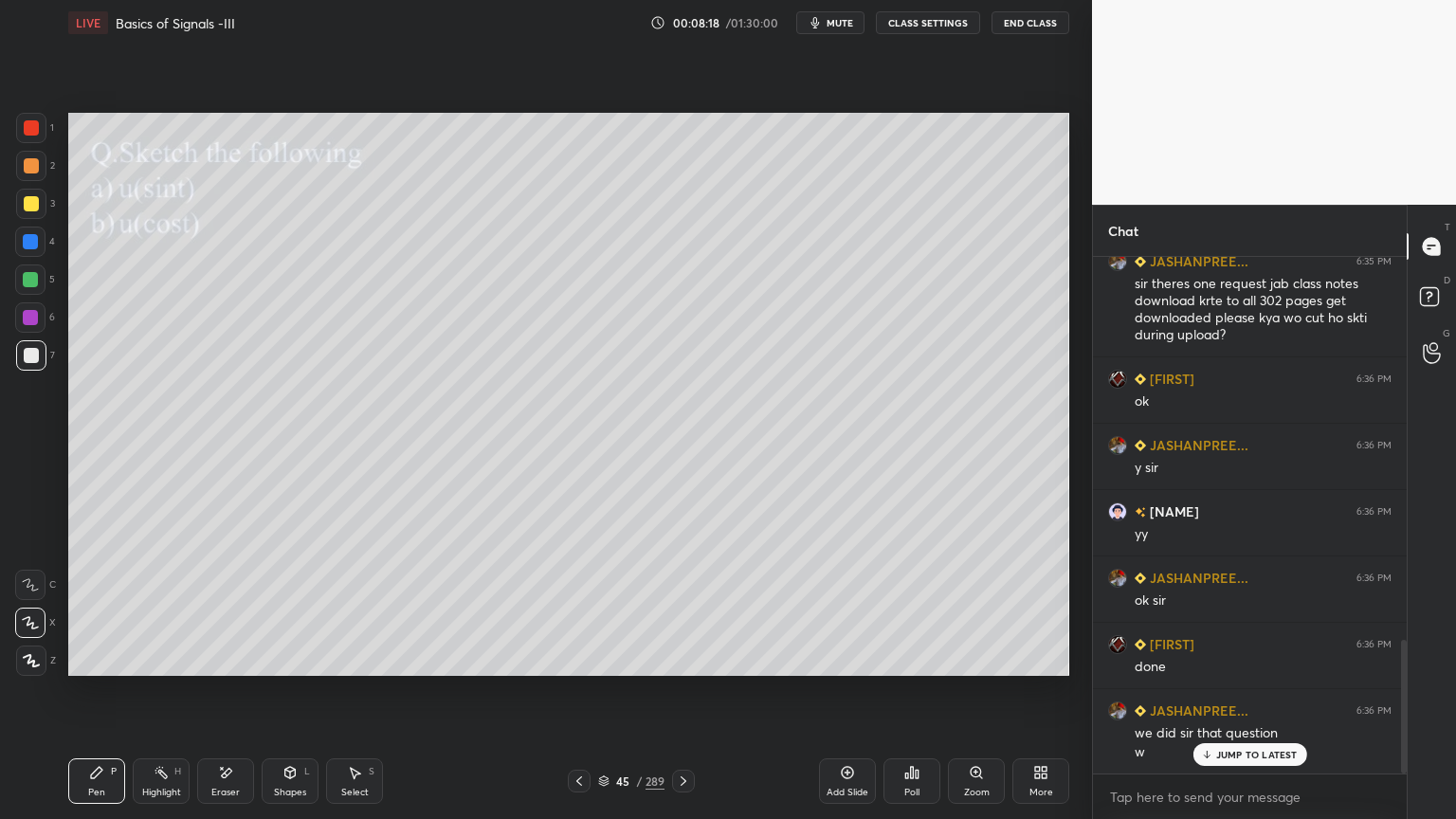 scroll, scrollTop: 1479, scrollLeft: 0, axis: vertical 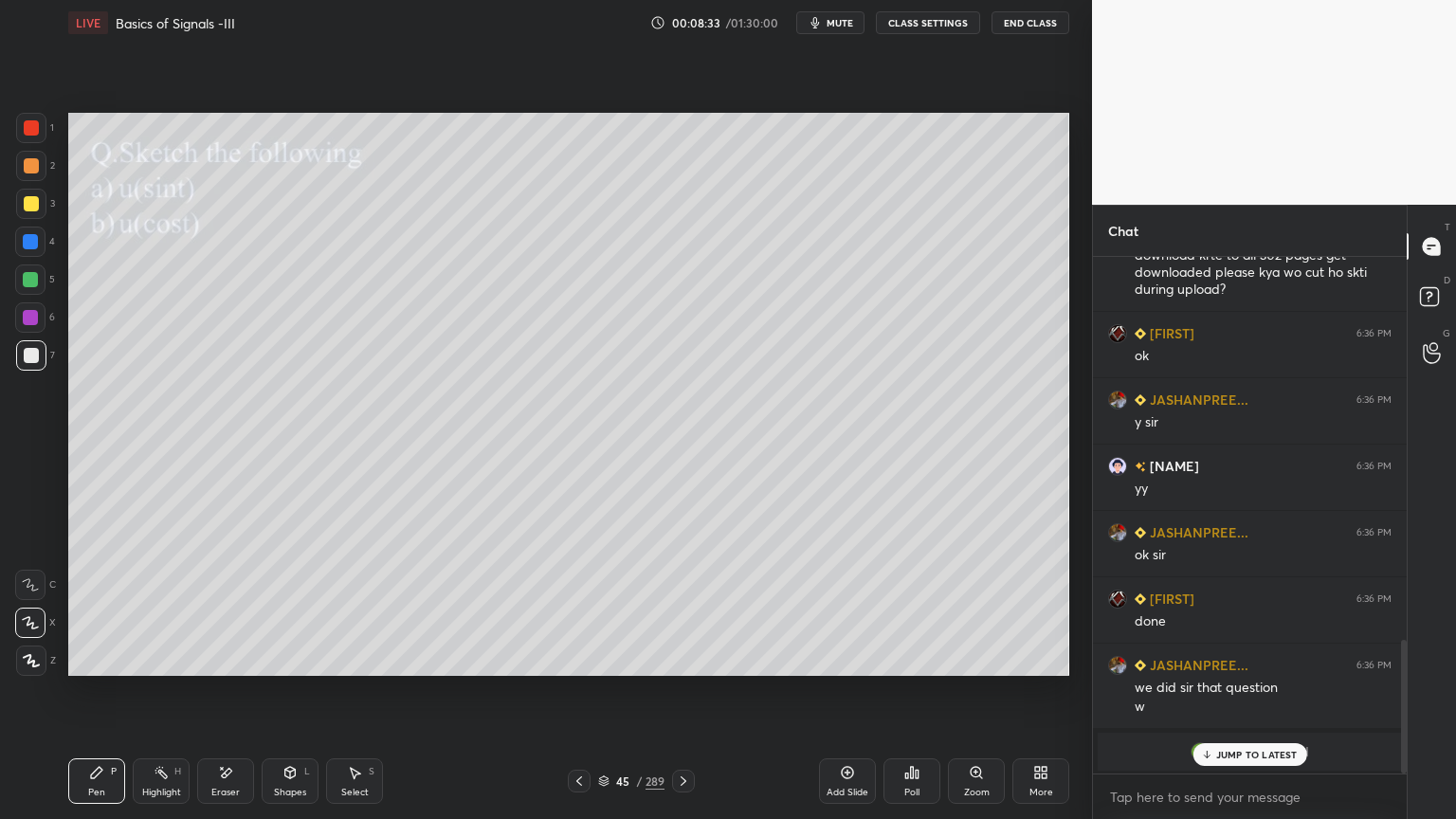 click on "JUMP TO LATEST" at bounding box center (1257, 755) 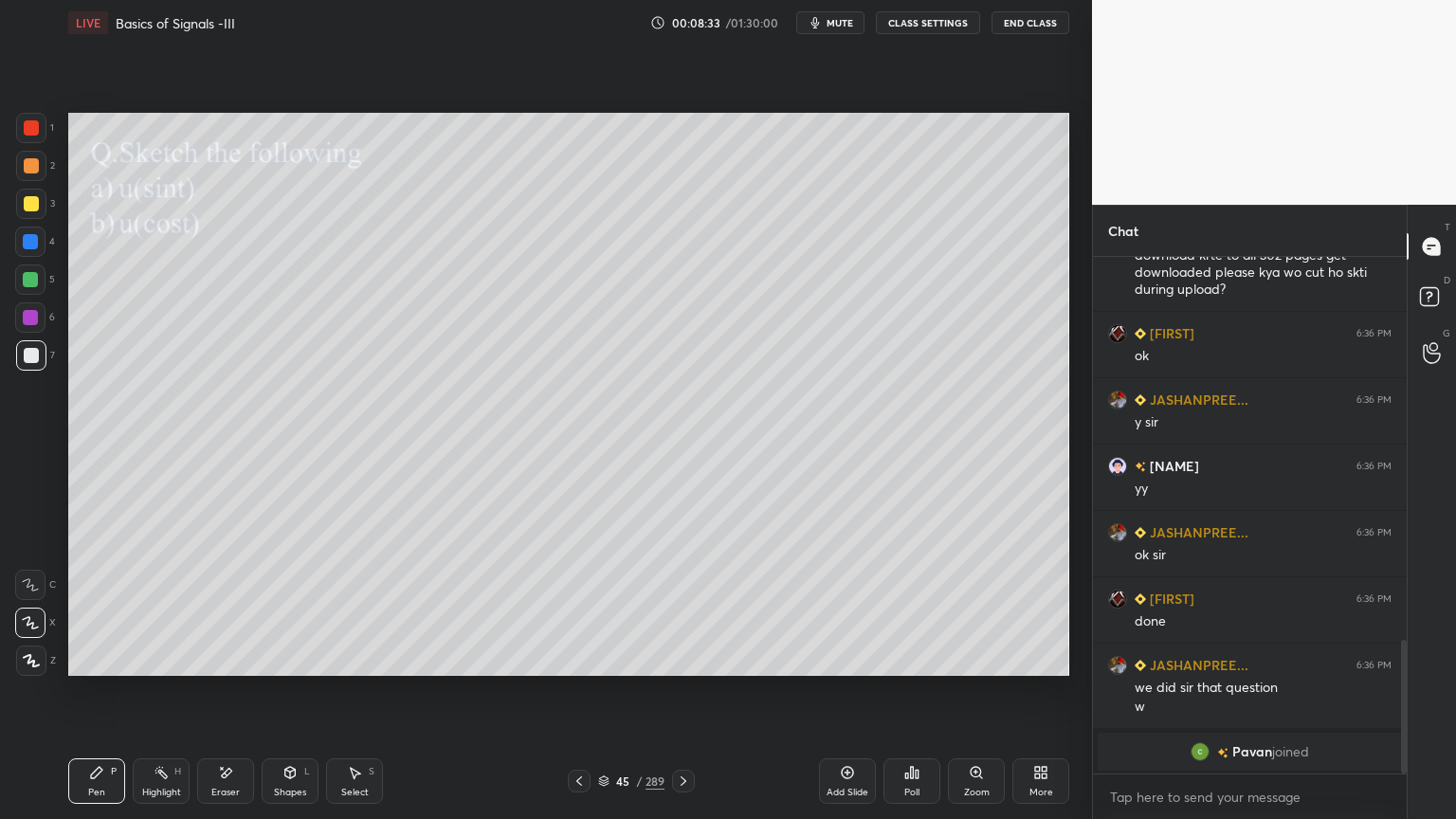 scroll, scrollTop: 1502, scrollLeft: 0, axis: vertical 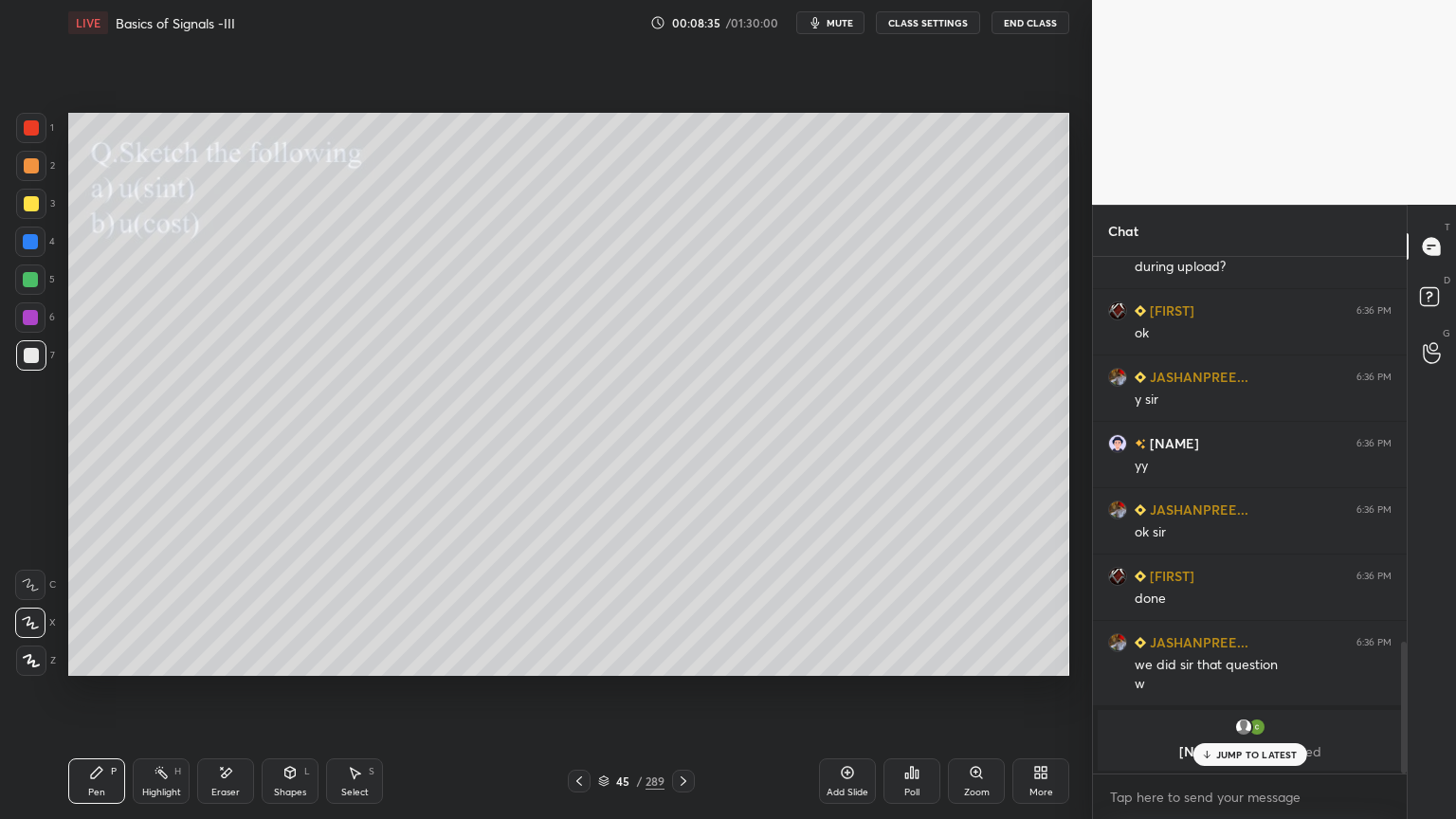 click on "JUMP TO LATEST" at bounding box center (1249, 755) 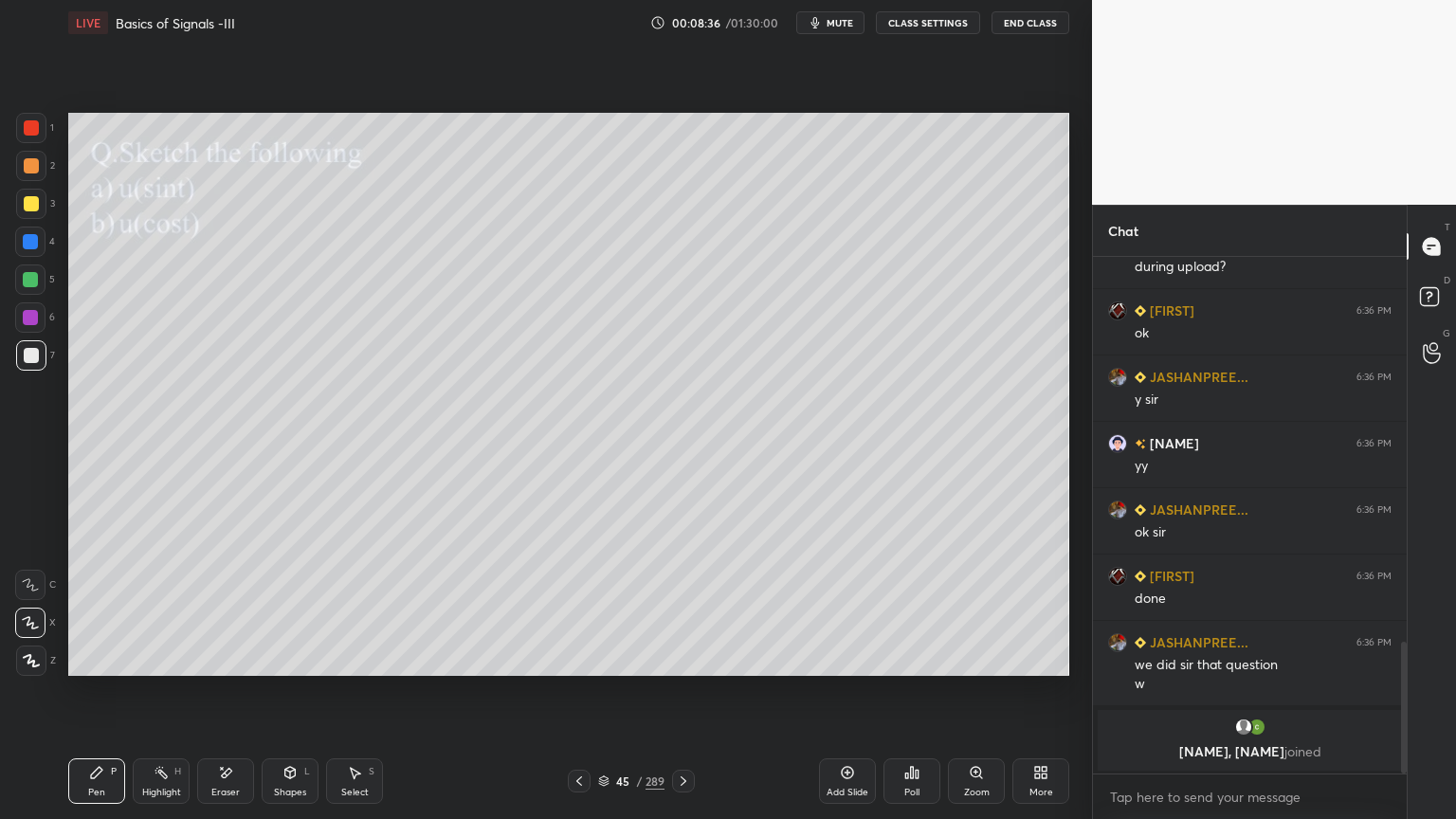 click on "Highlight" at bounding box center [161, 792] 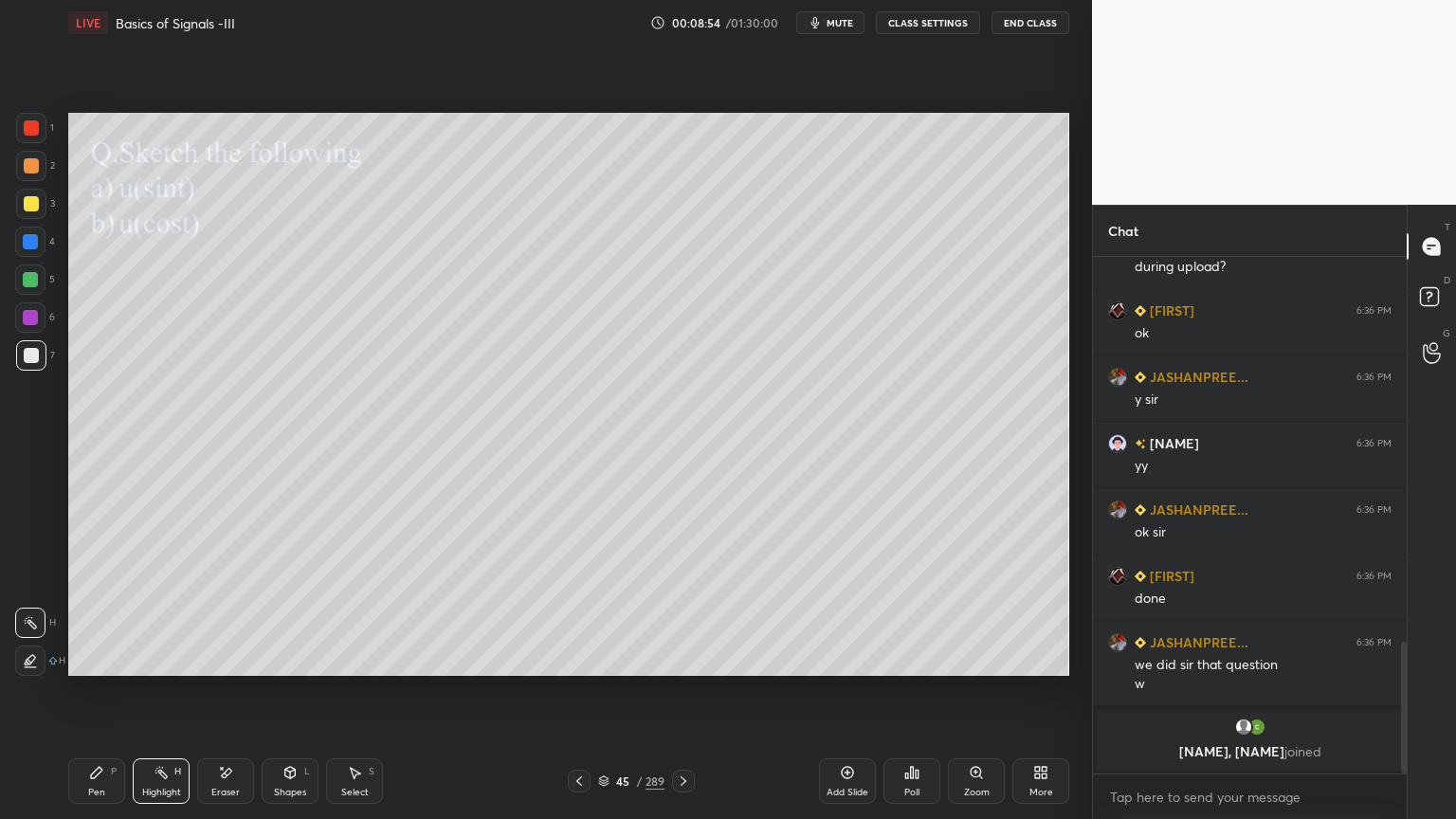 click on "Shapes" at bounding box center (290, 792) 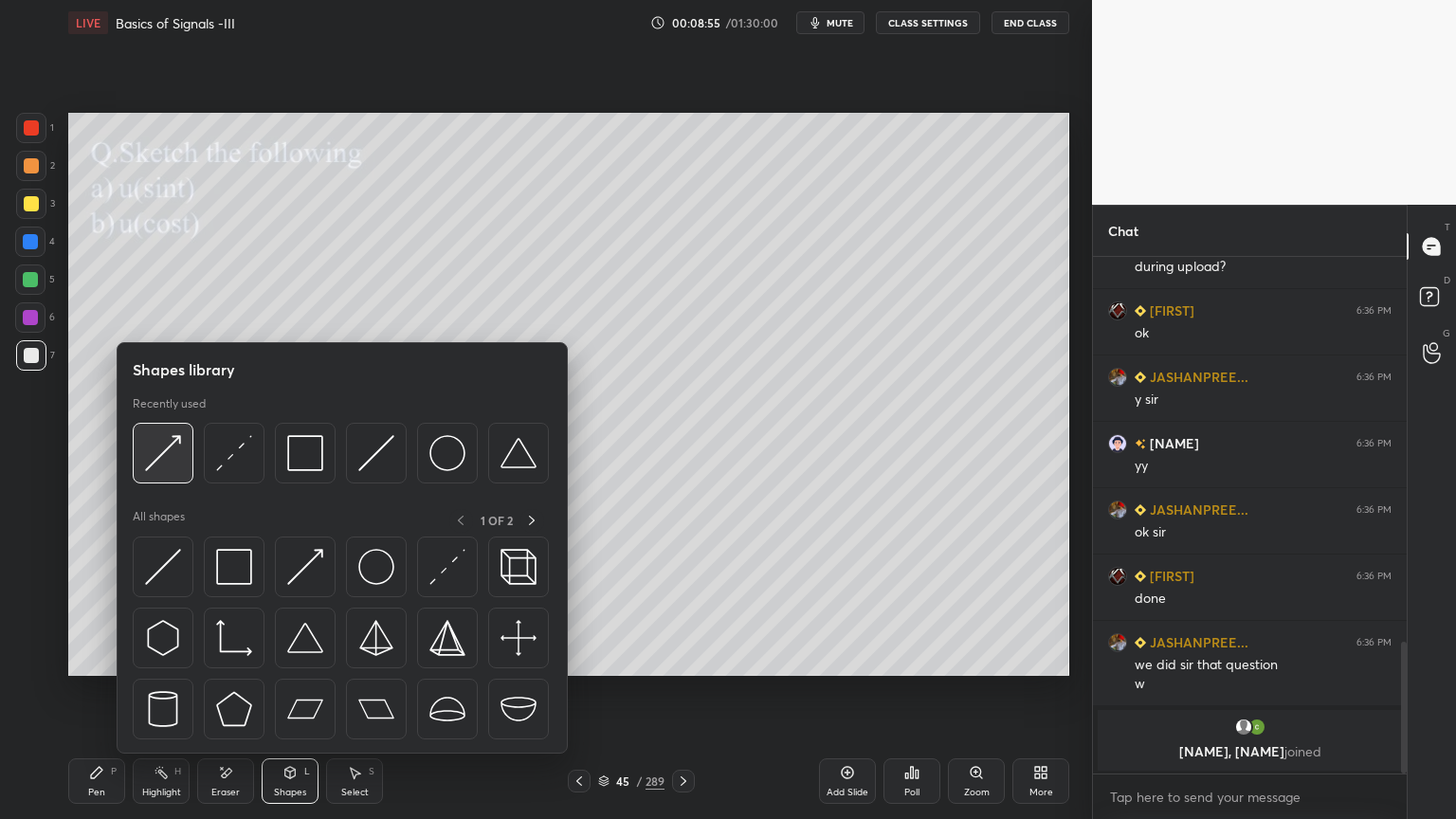 click at bounding box center (163, 453) 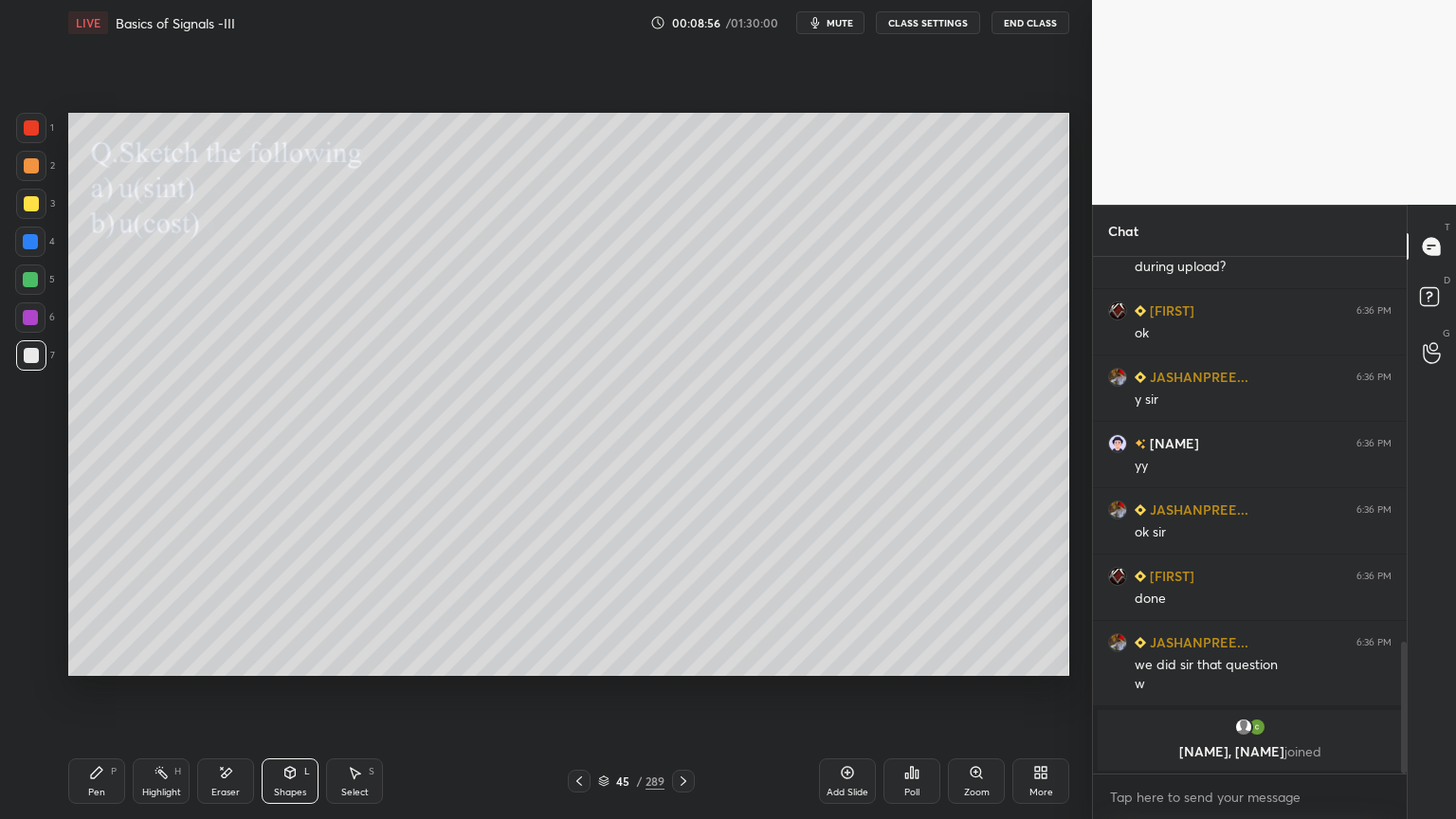 click at bounding box center [31, 204] 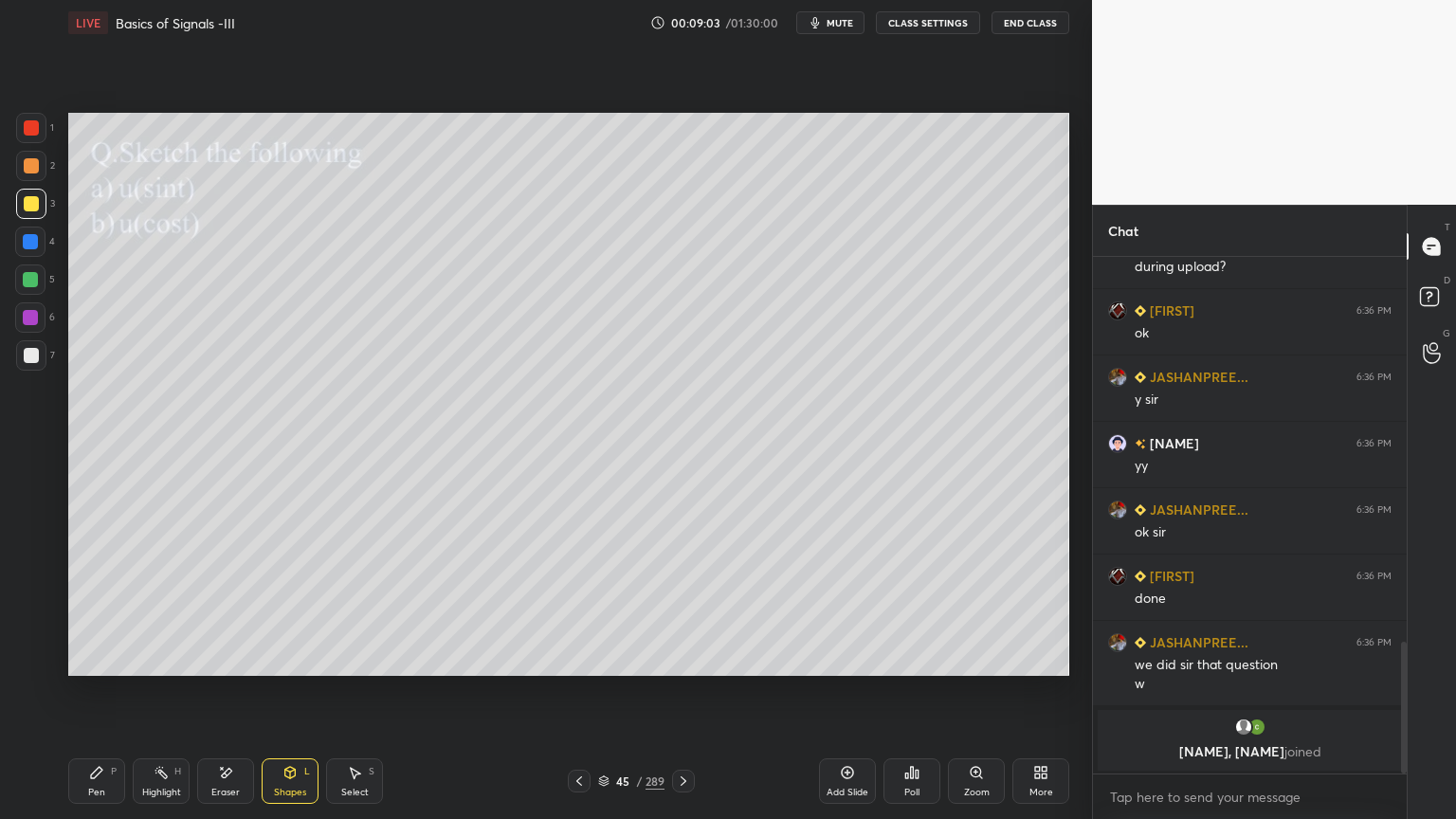 click on "Pen P" at bounding box center [97, 781] 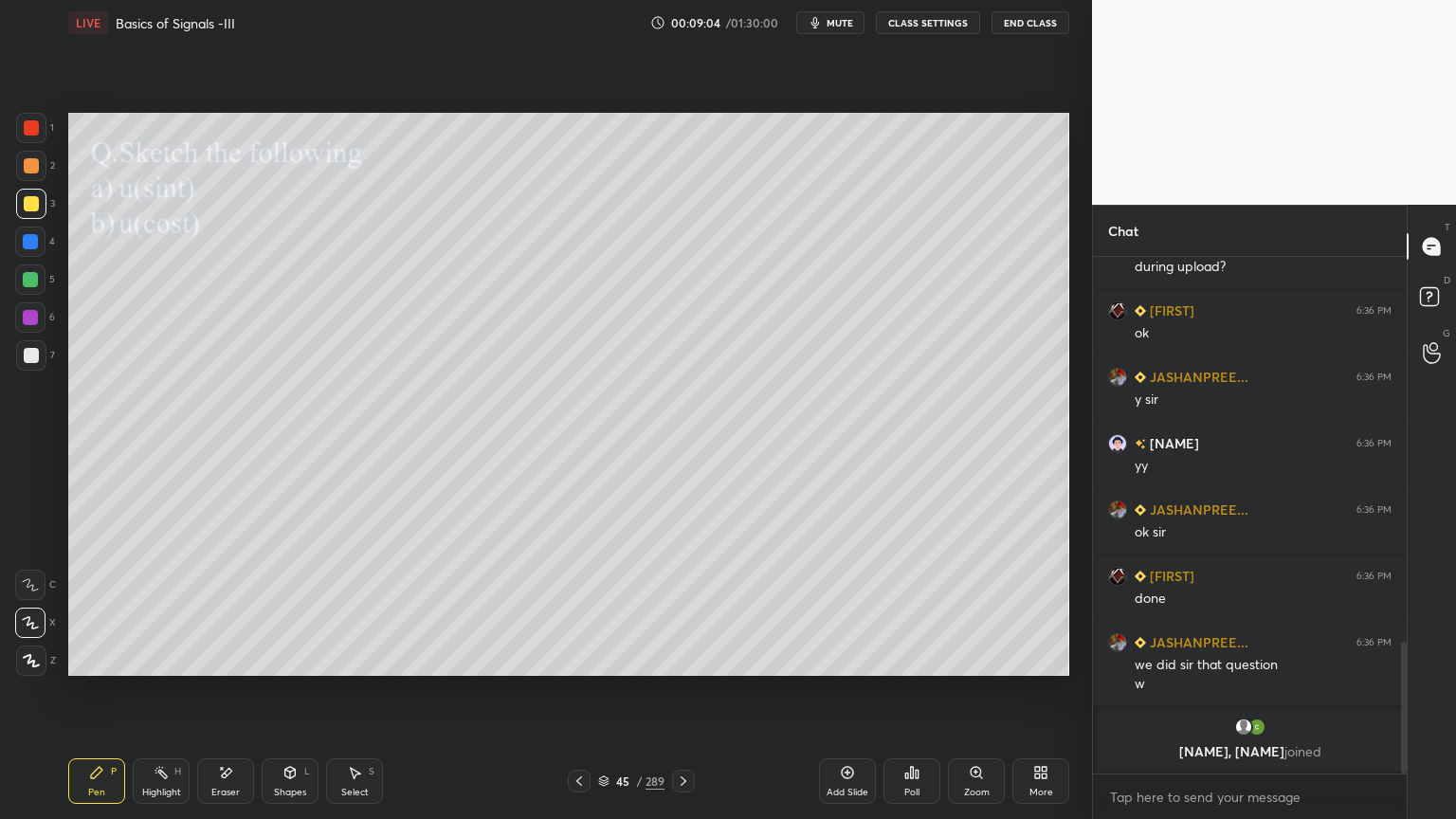 click at bounding box center (31, 661) 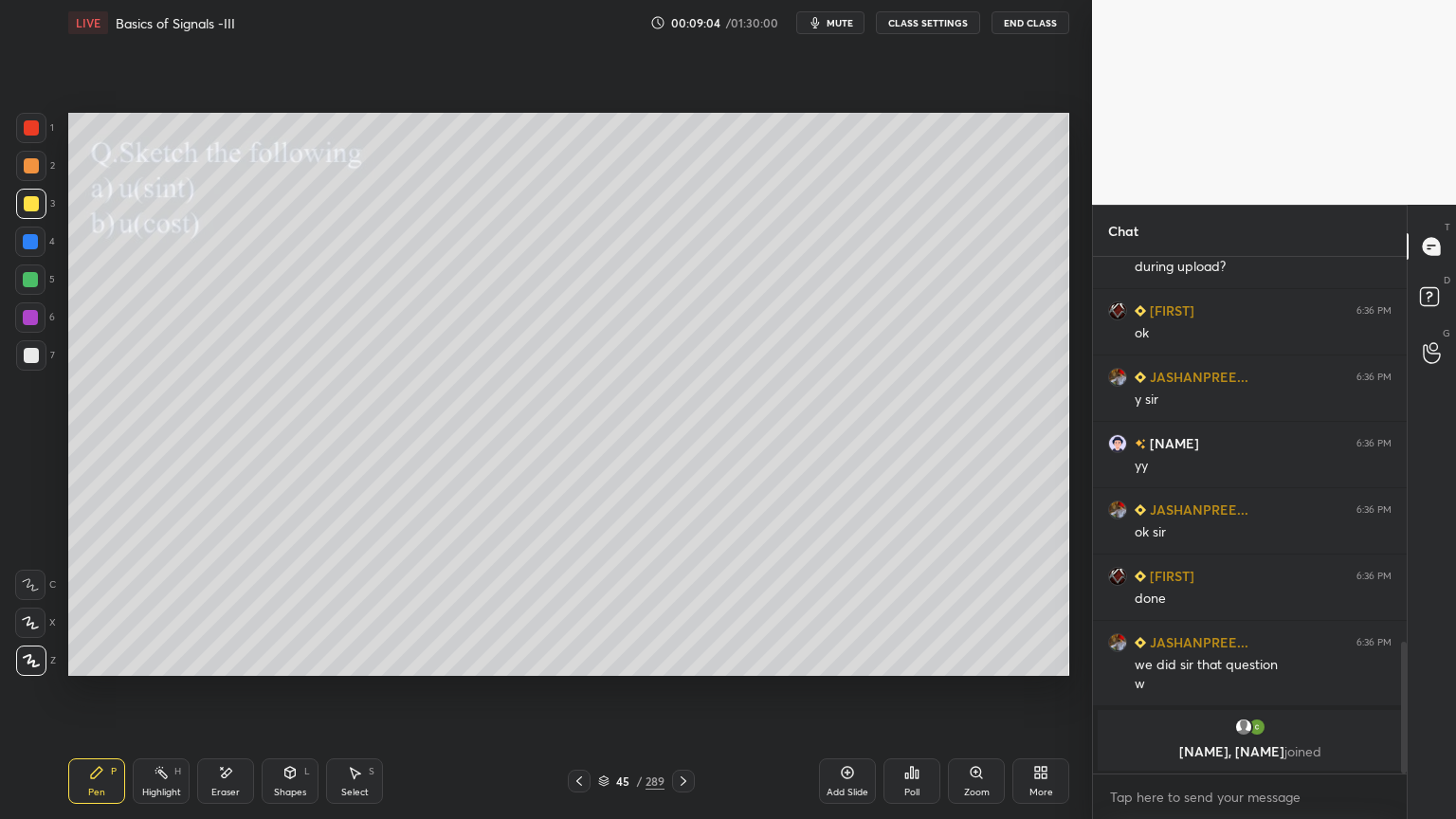 click at bounding box center [31, 355] 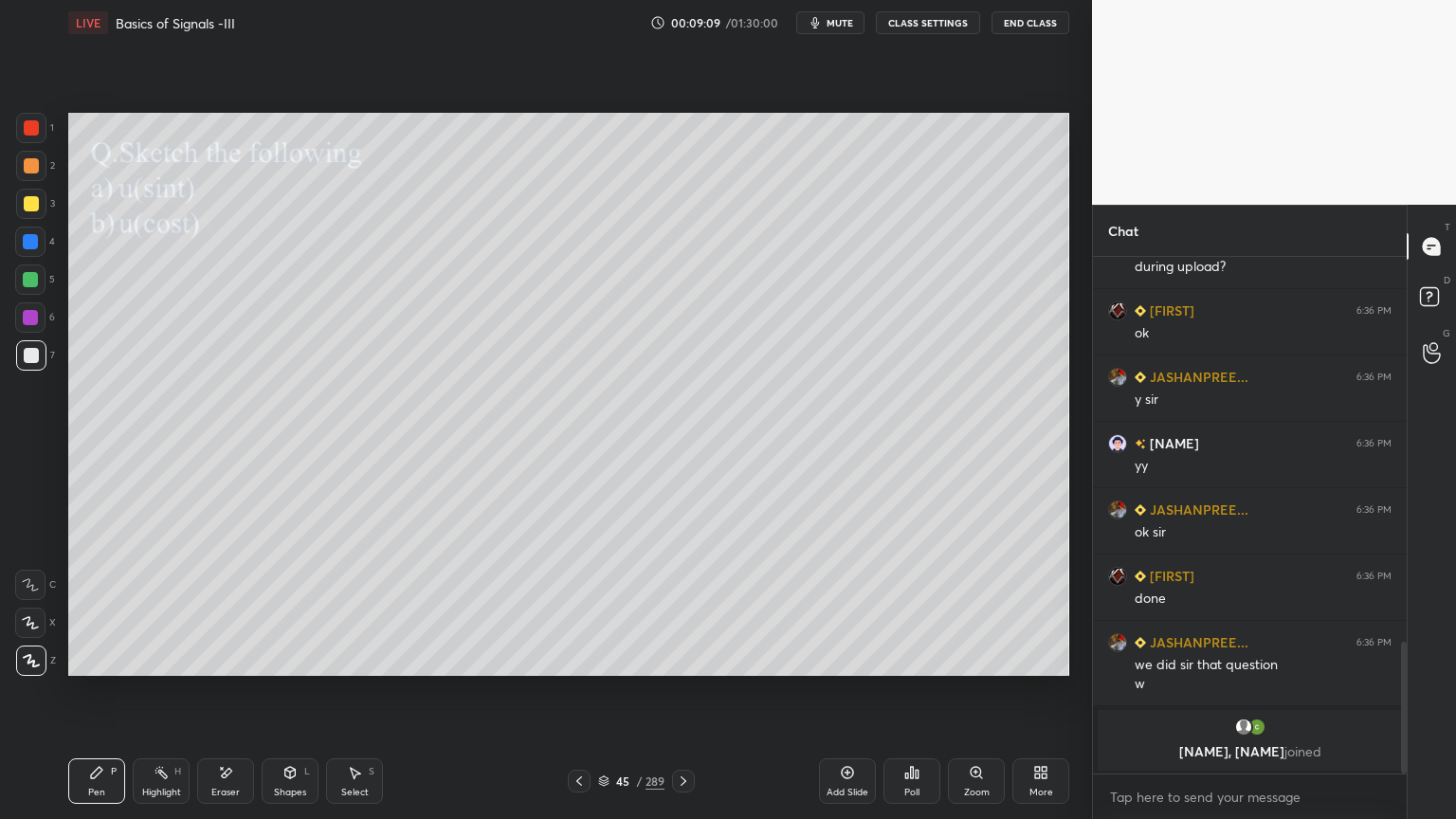 click on "Shapes L" at bounding box center (290, 781) 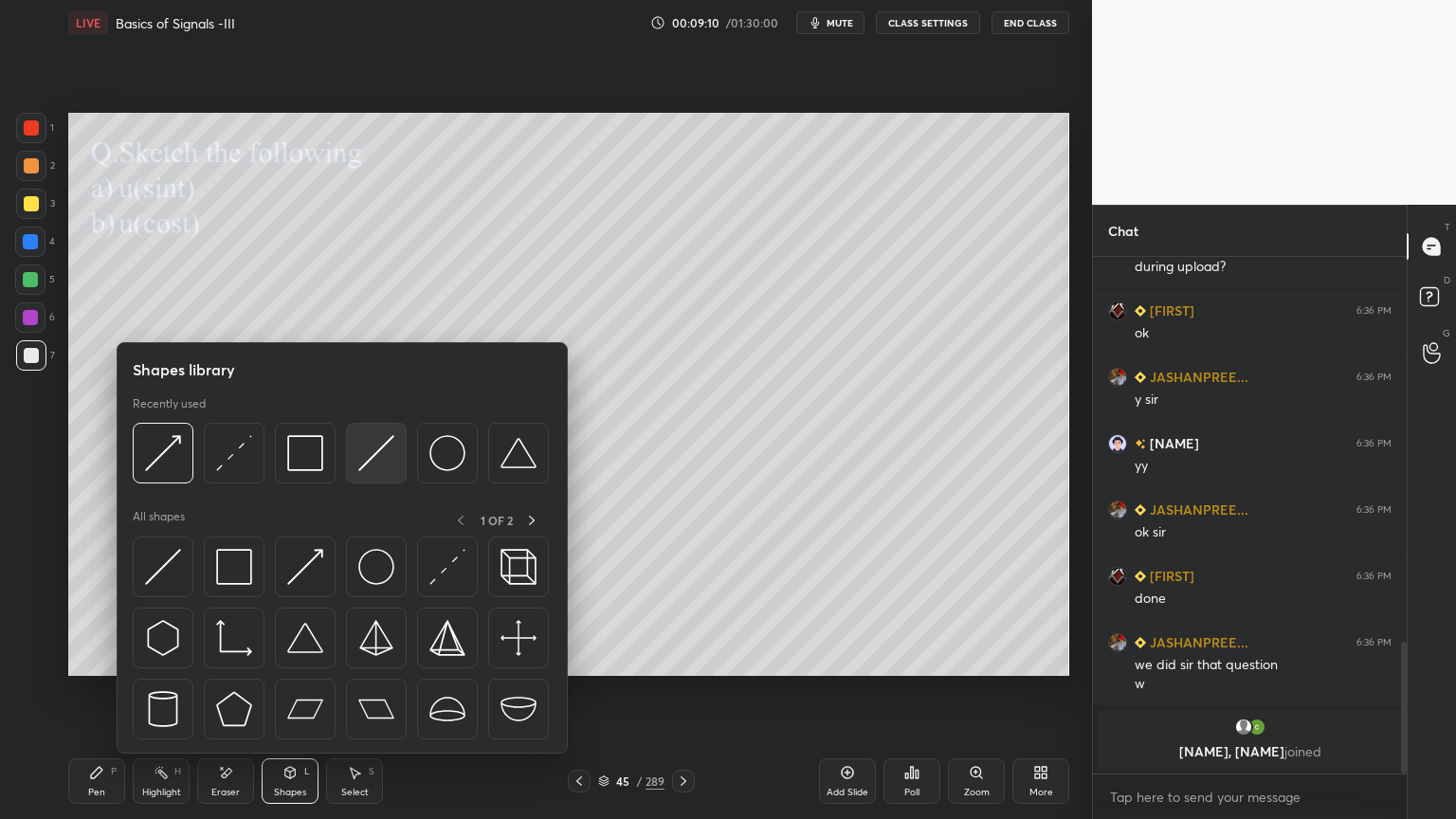 click at bounding box center [376, 453] 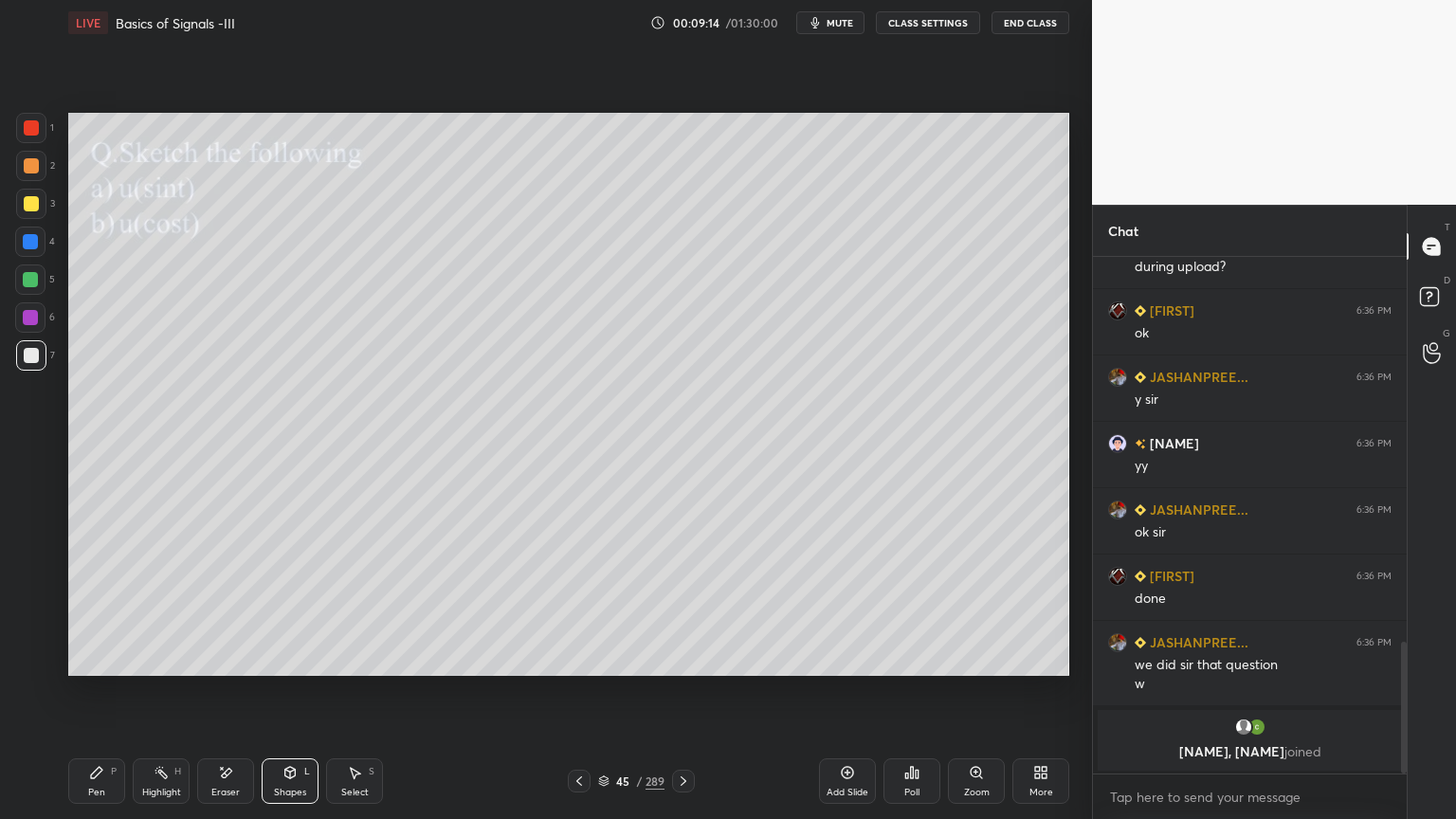 scroll, scrollTop: 1384, scrollLeft: 0, axis: vertical 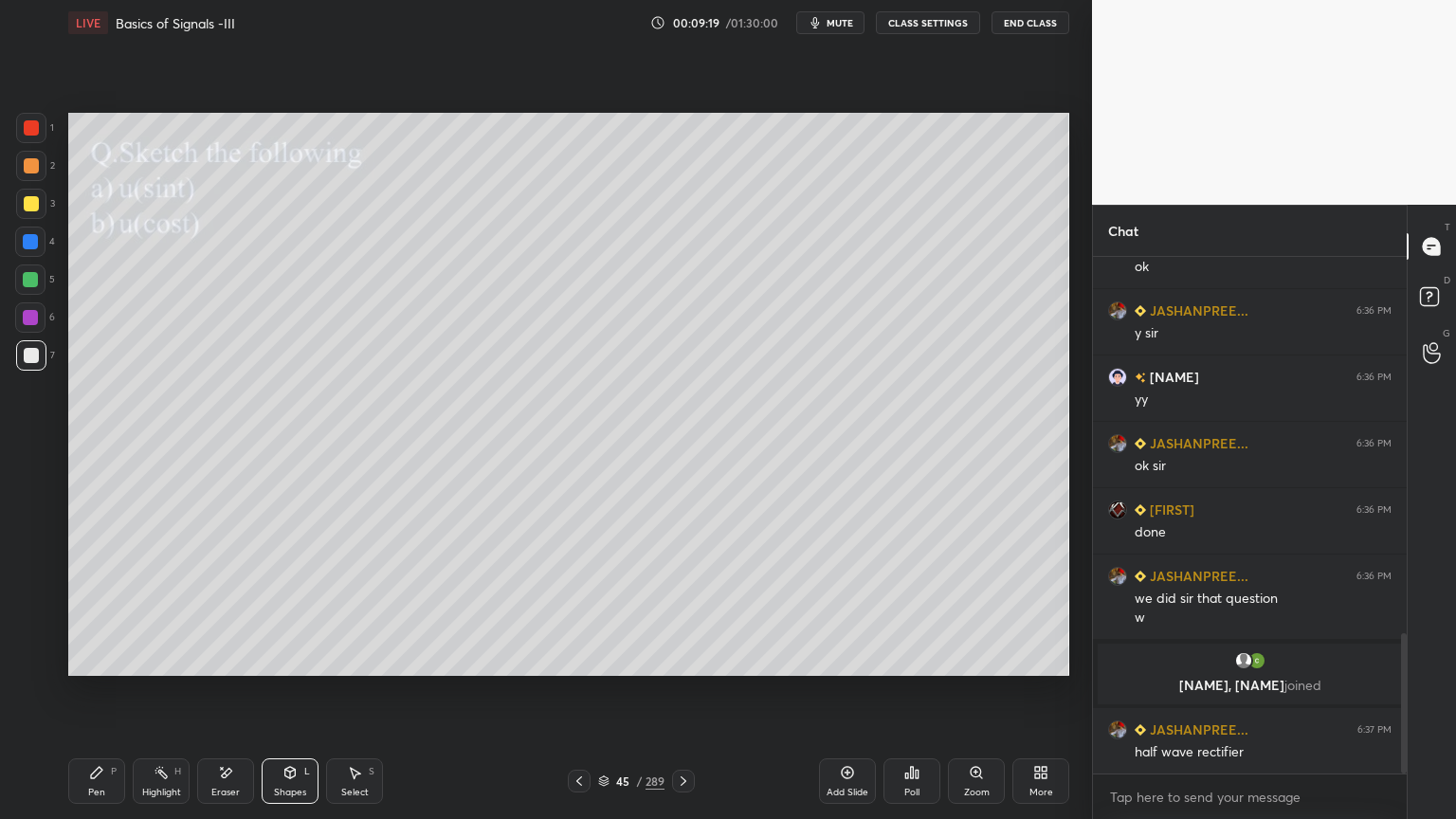 click on "Highlight" at bounding box center (161, 792) 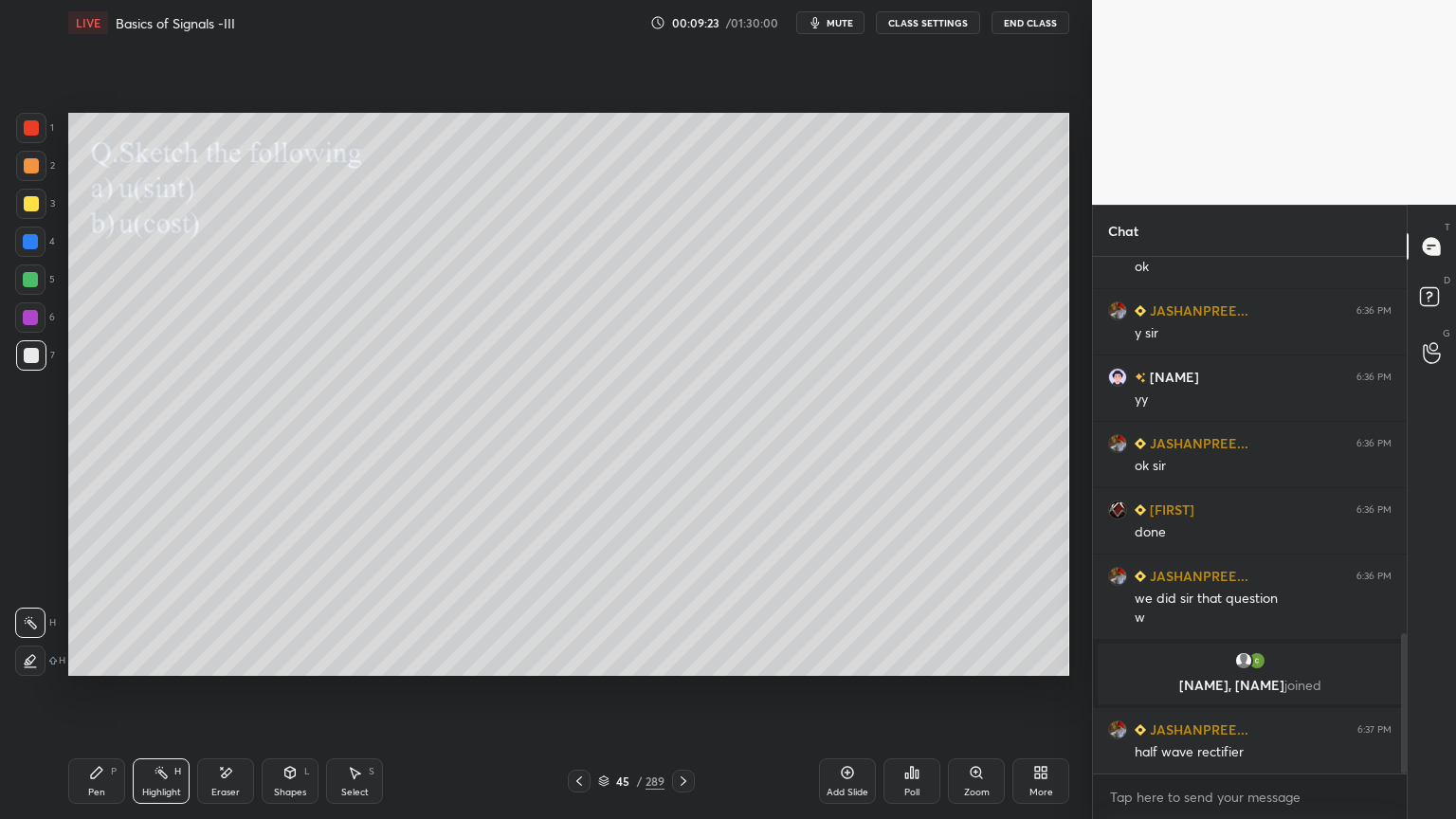 click on "Pen P" at bounding box center (97, 781) 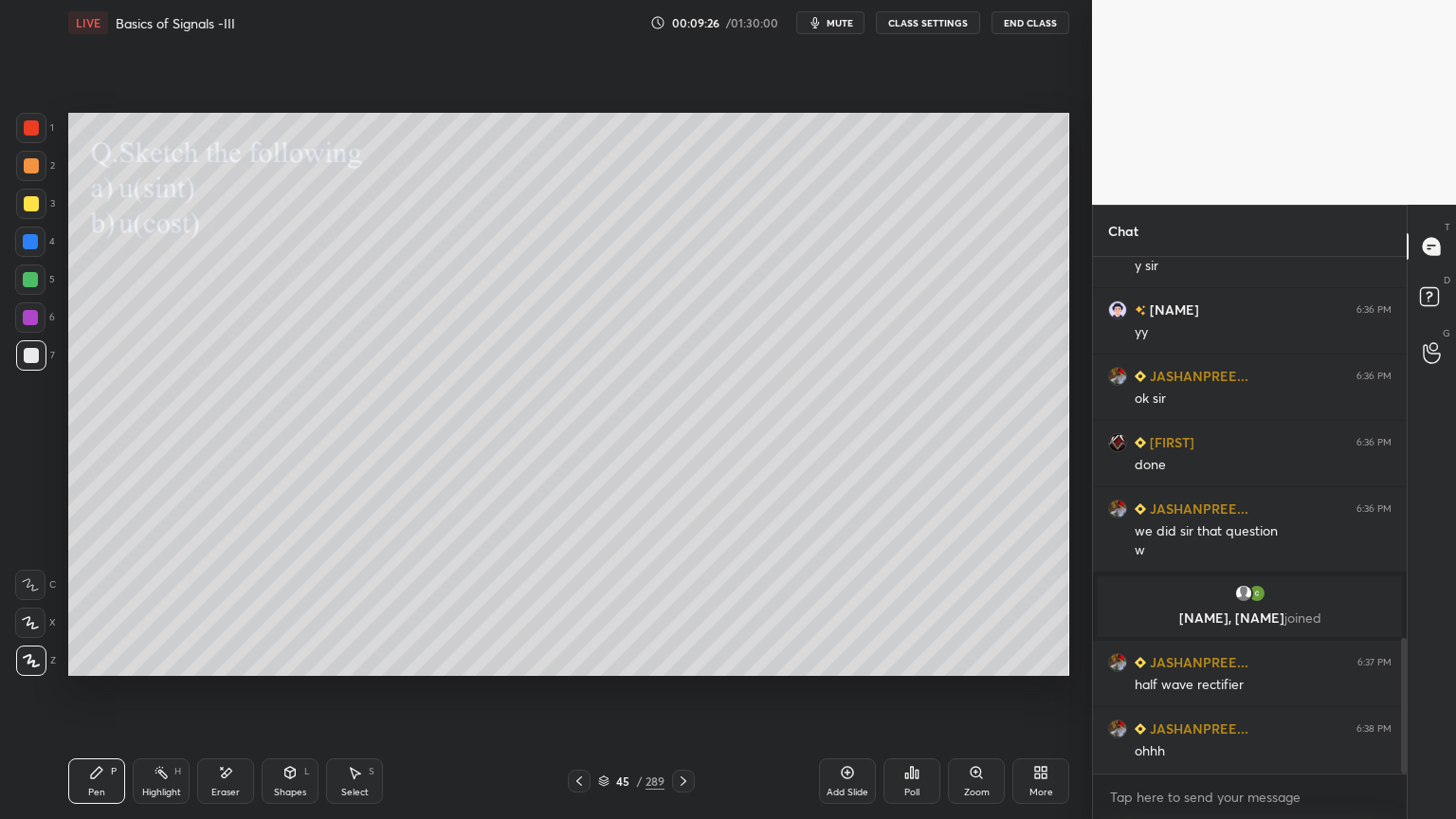 scroll, scrollTop: 1470, scrollLeft: 0, axis: vertical 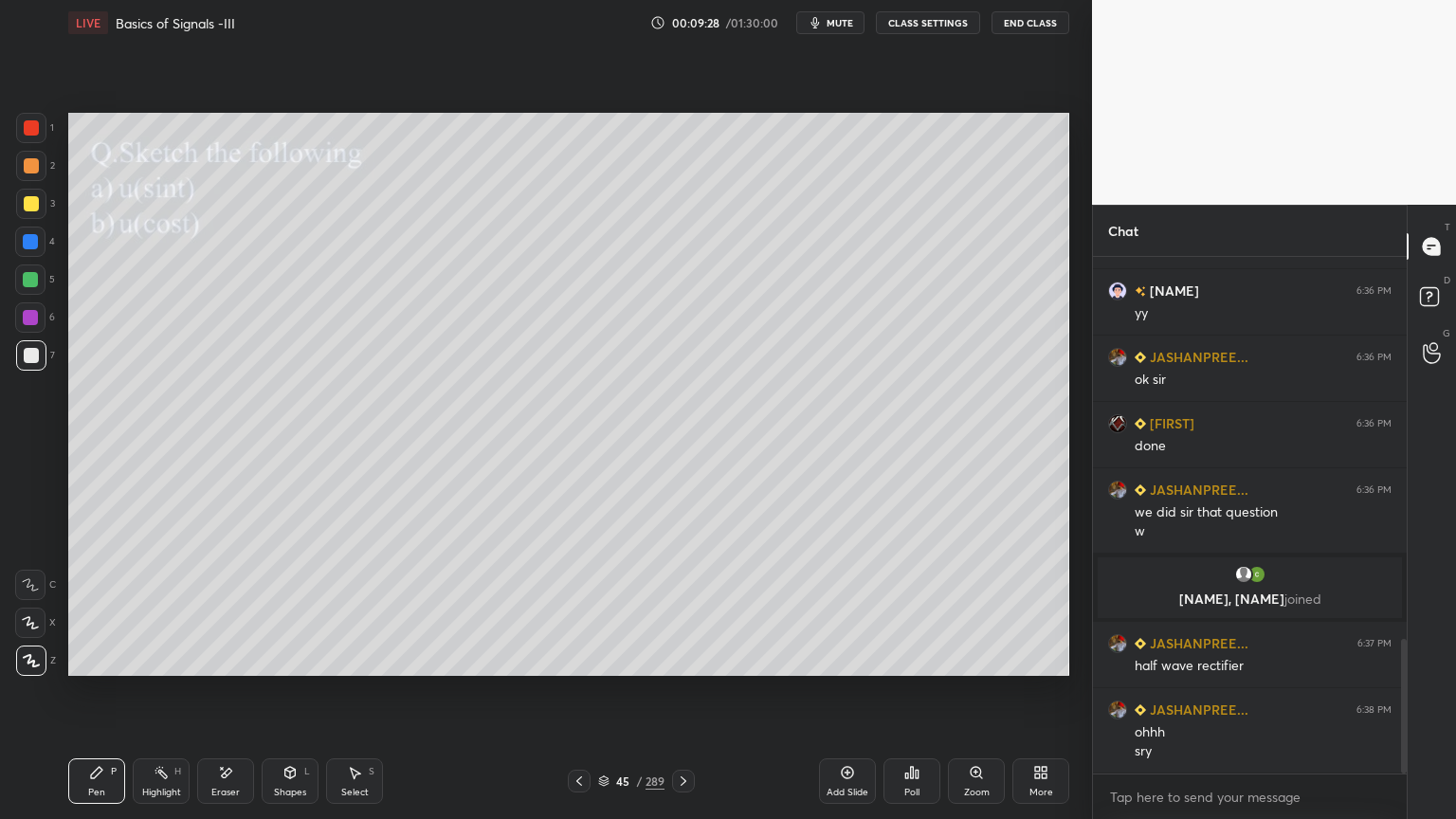 click 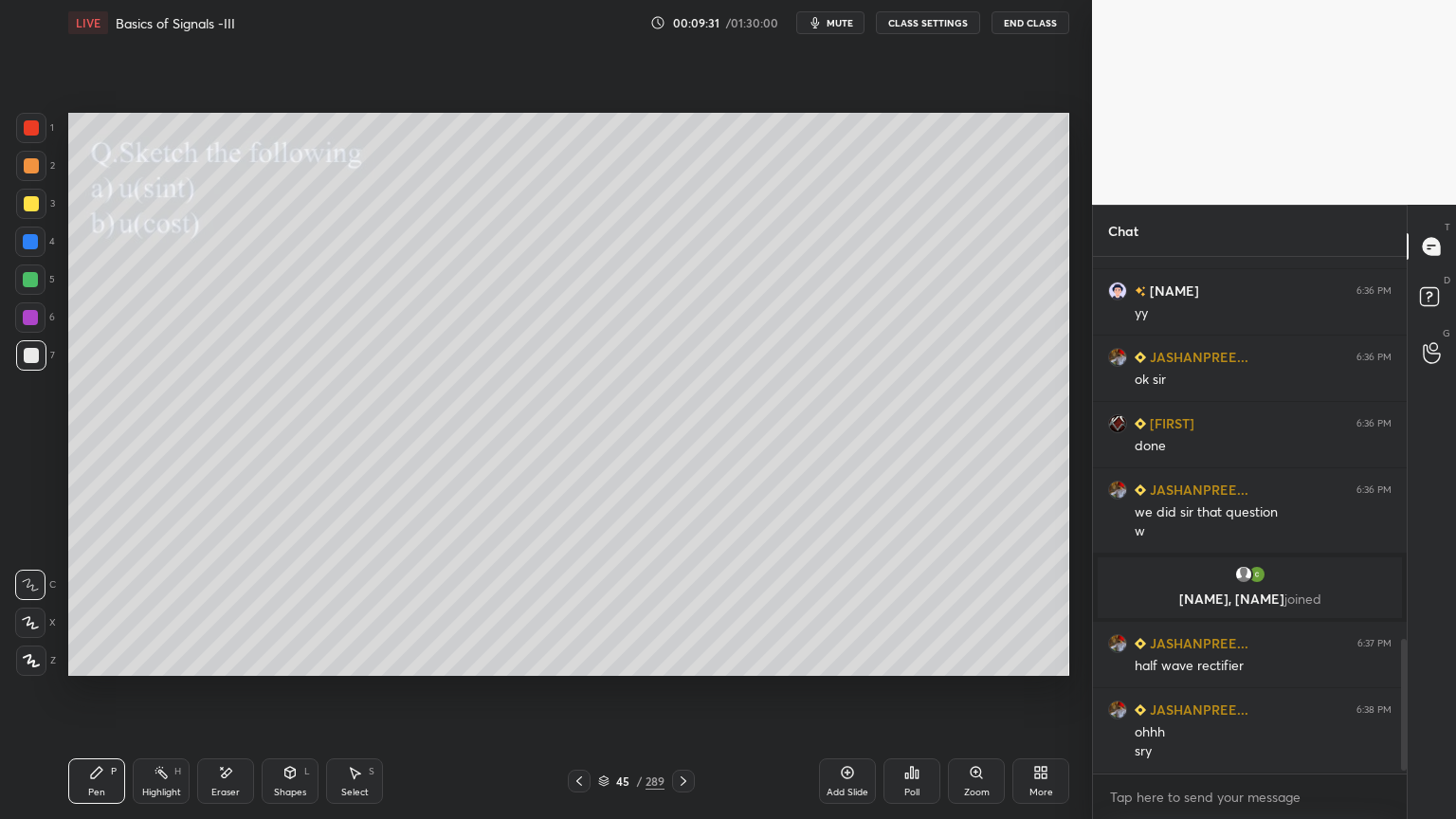 scroll, scrollTop: 1516, scrollLeft: 0, axis: vertical 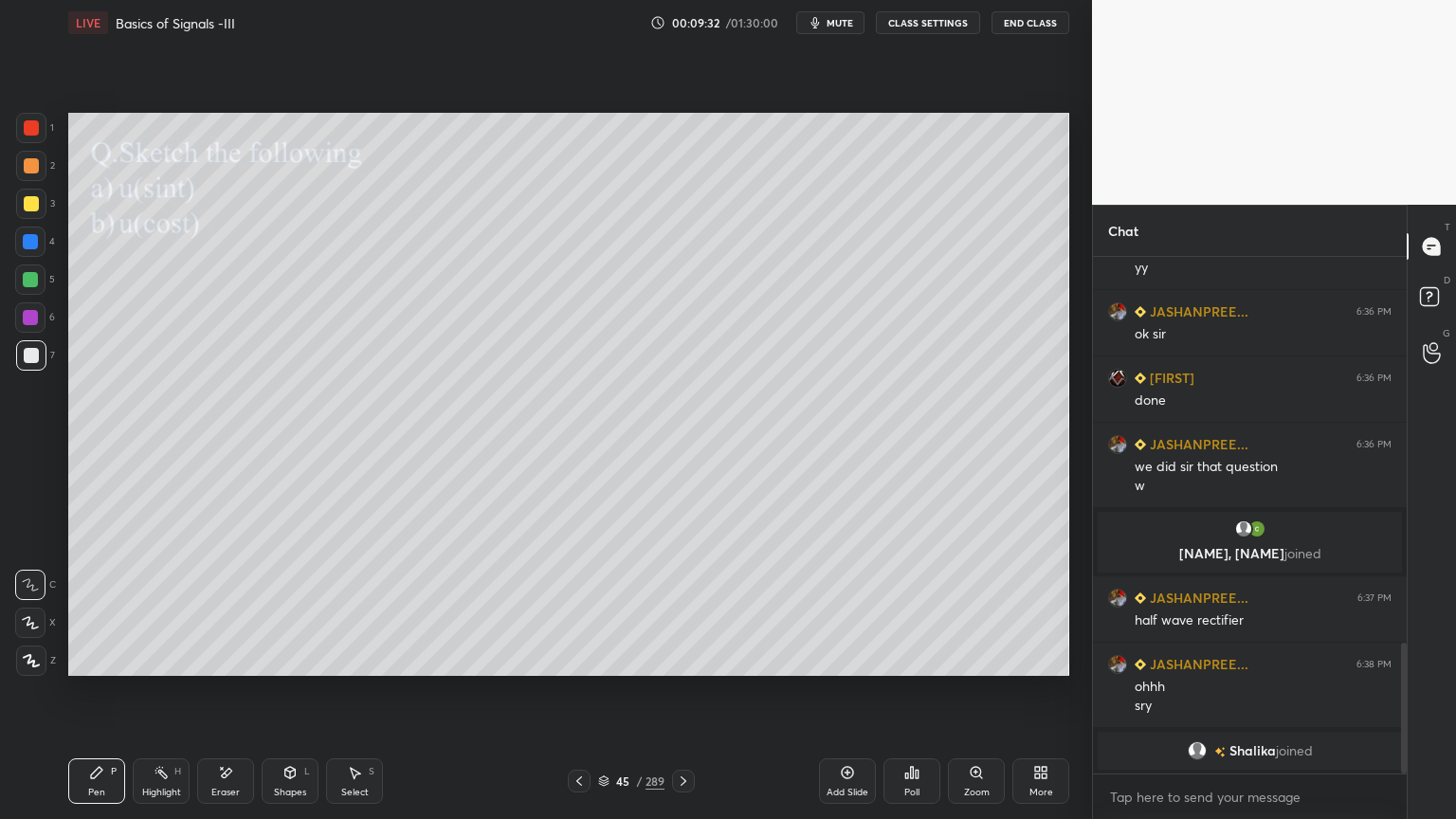 click on "Shapes L" at bounding box center [290, 781] 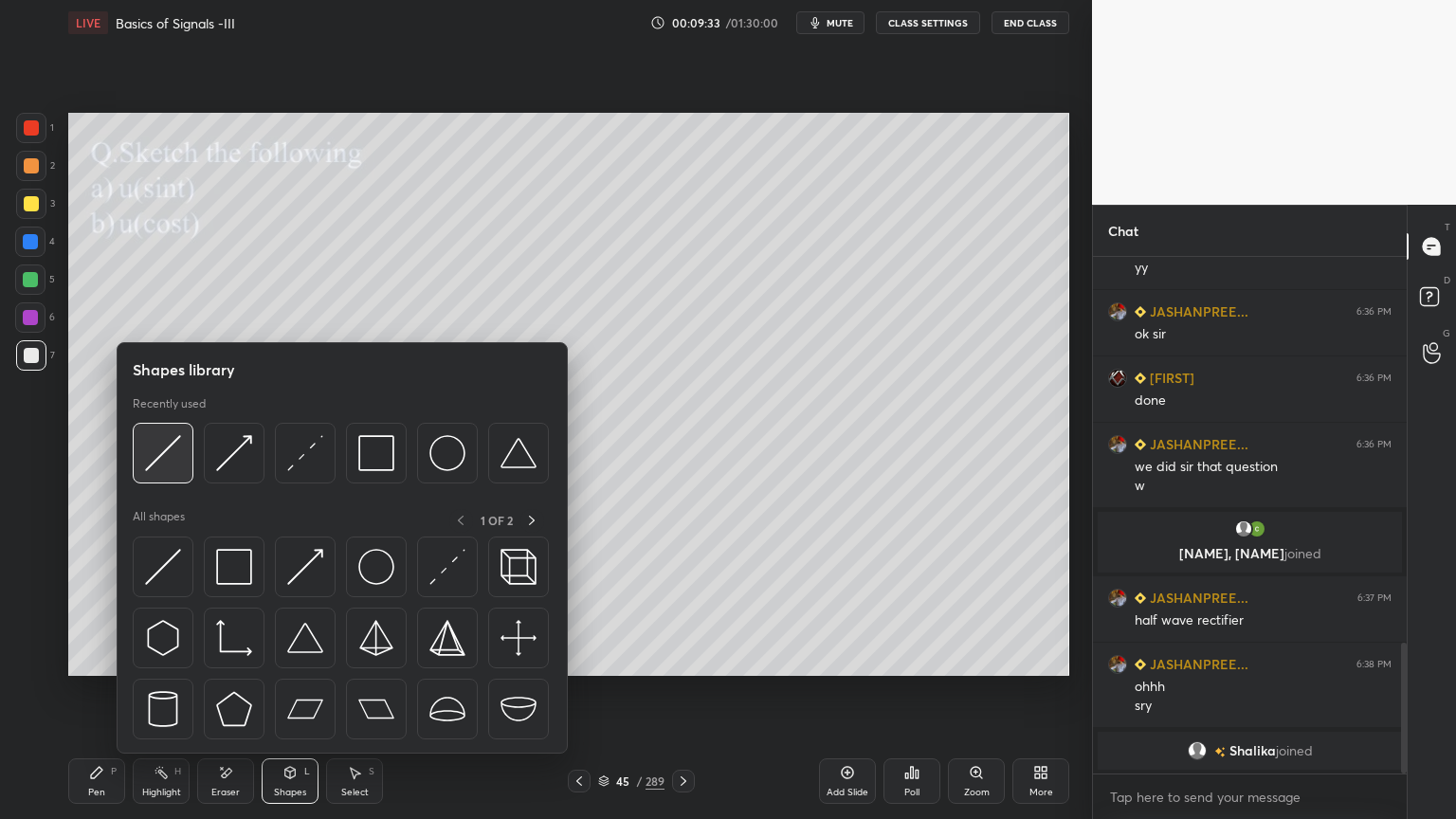 click at bounding box center [163, 453] 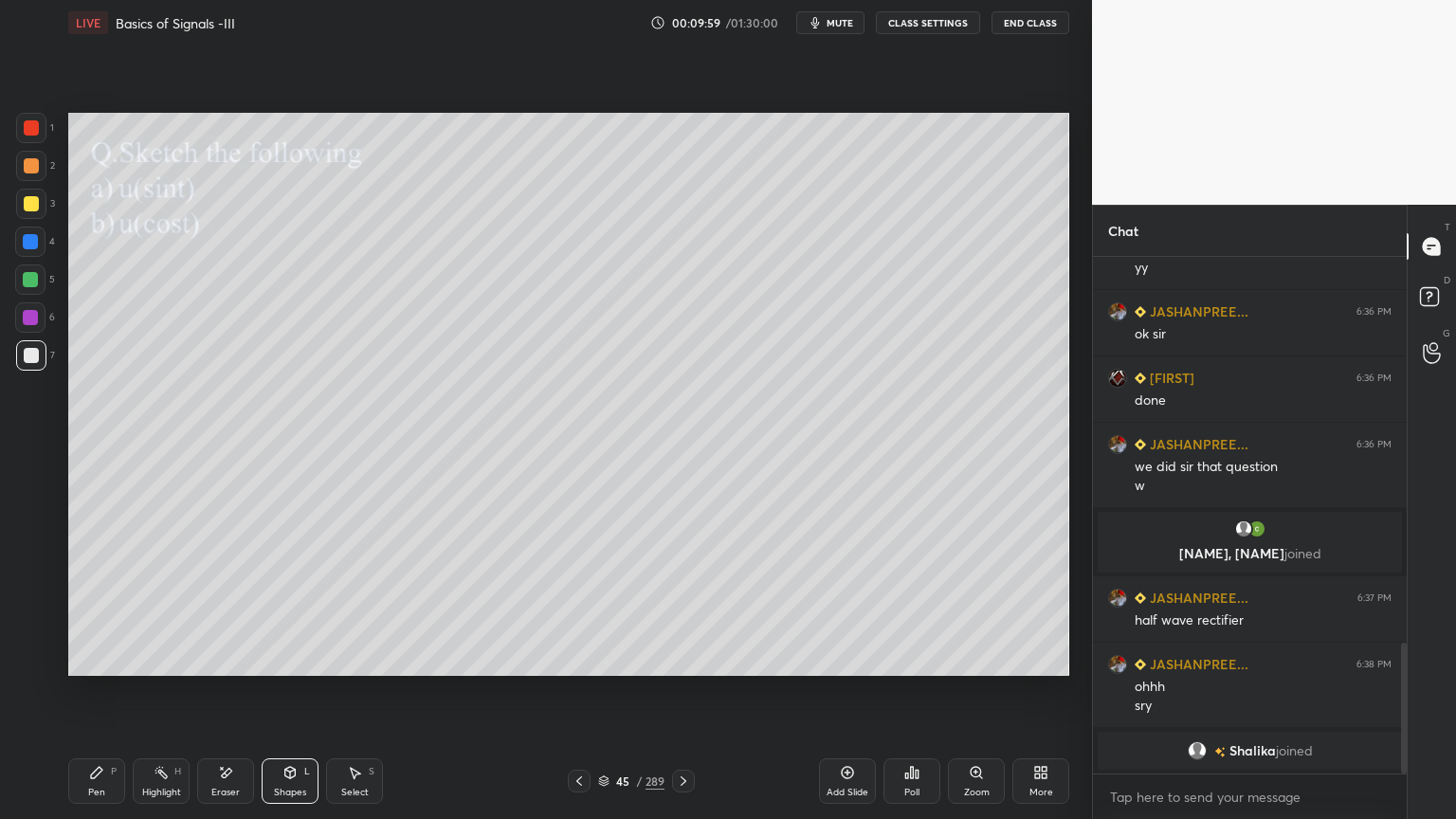 click on "Pen P" at bounding box center [97, 781] 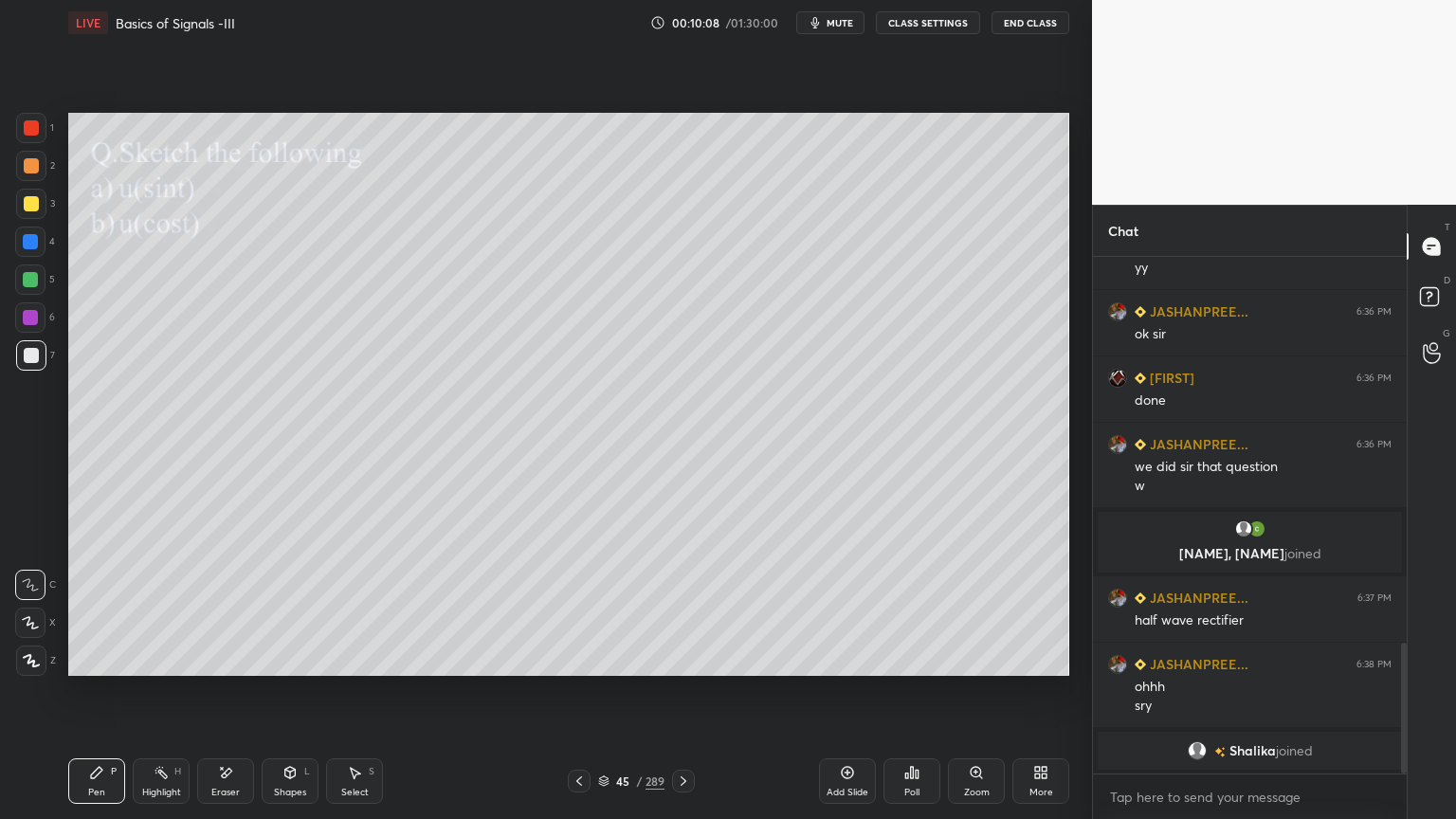 click on "Shapes L" at bounding box center [290, 781] 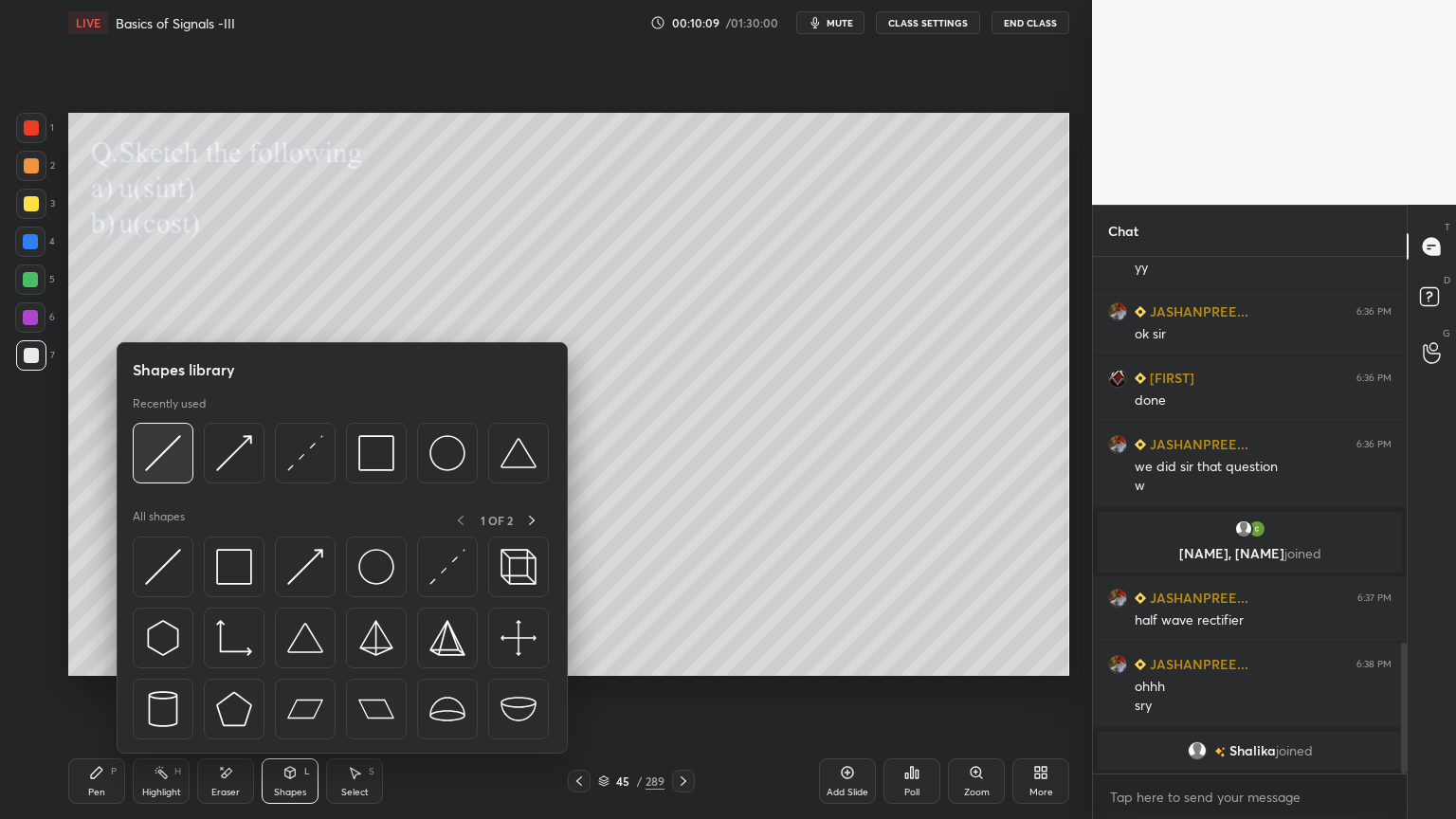 click at bounding box center [163, 453] 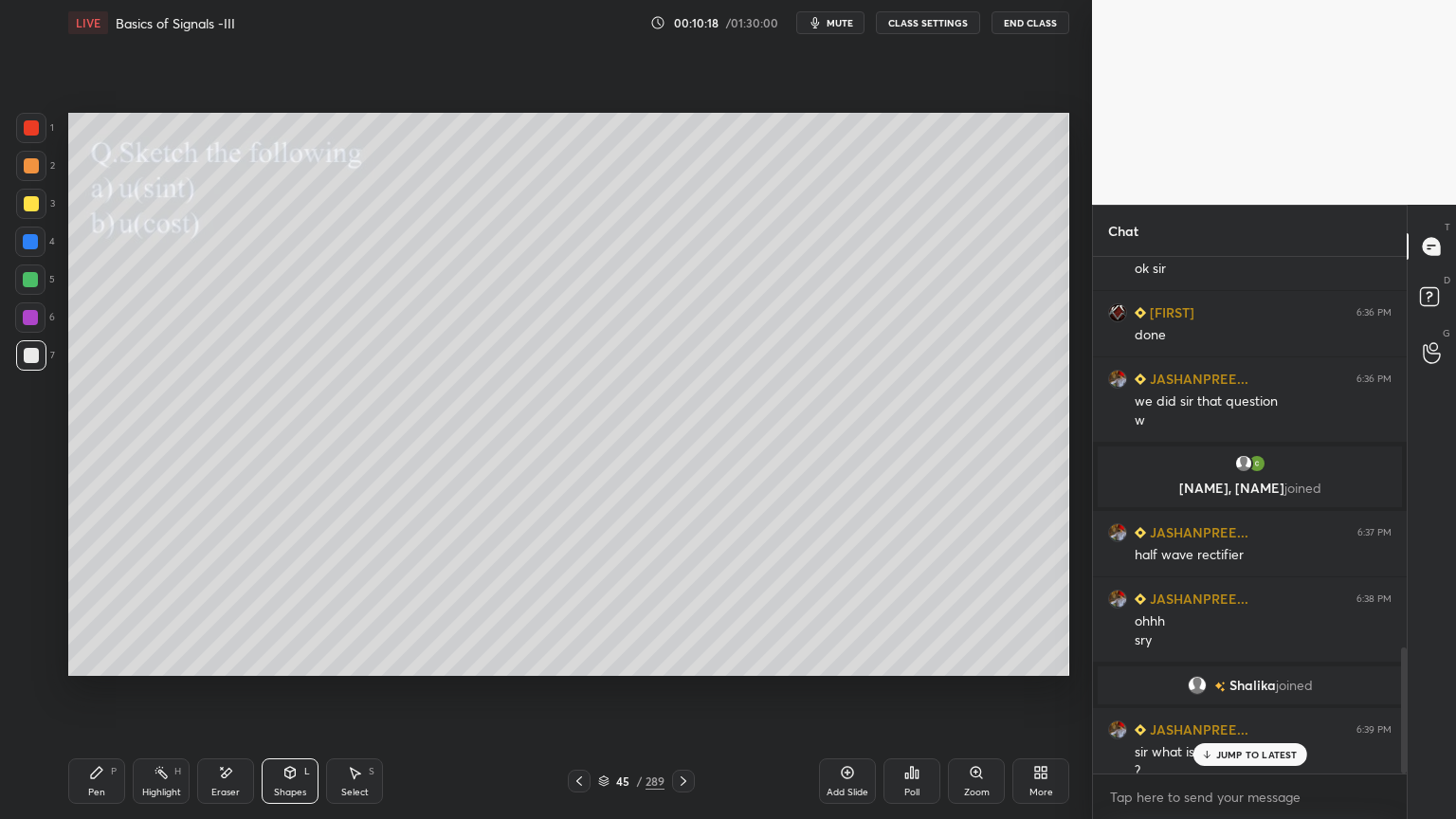 scroll, scrollTop: 1600, scrollLeft: 0, axis: vertical 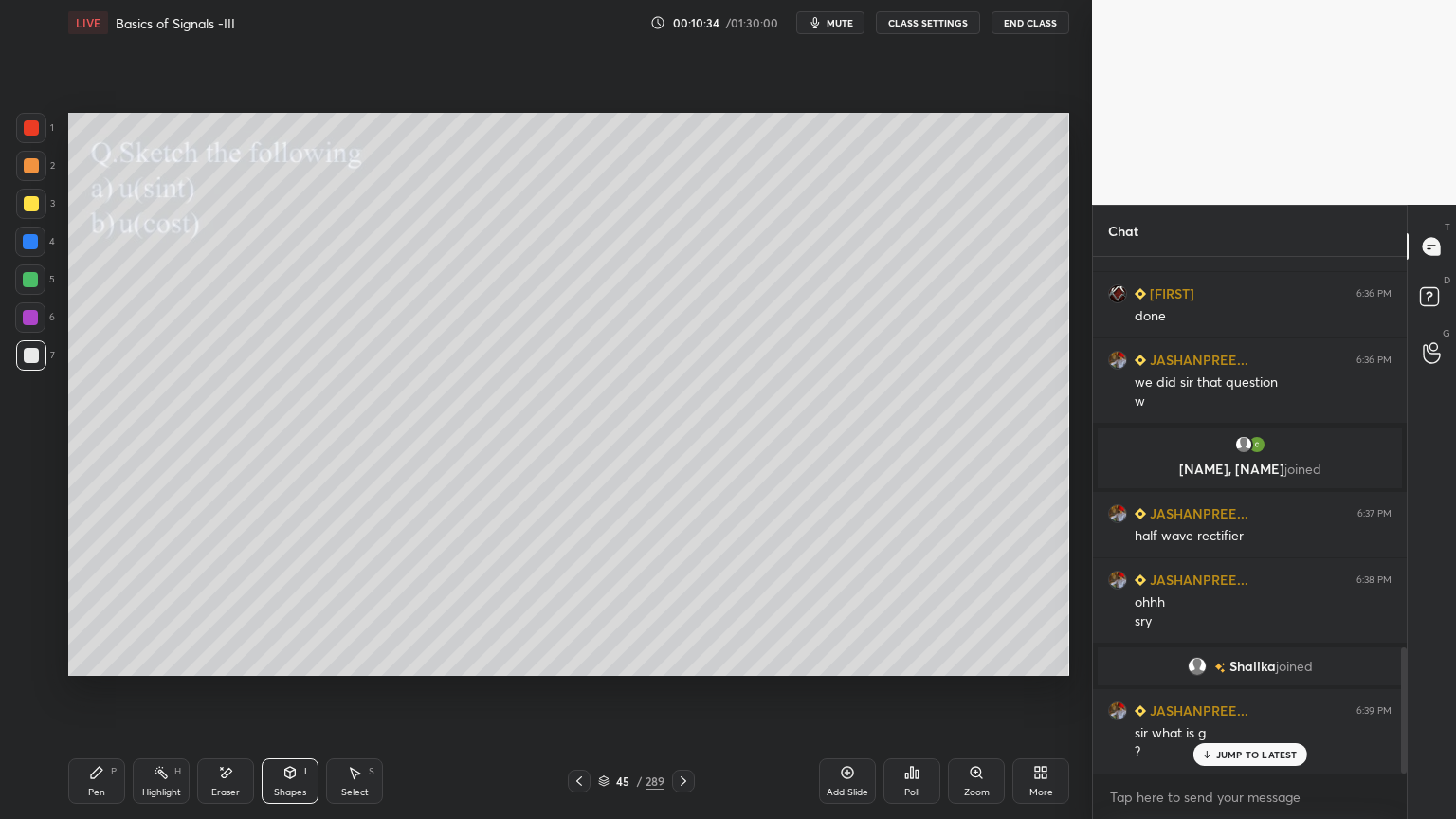 click on "Pen" at bounding box center (97, 792) 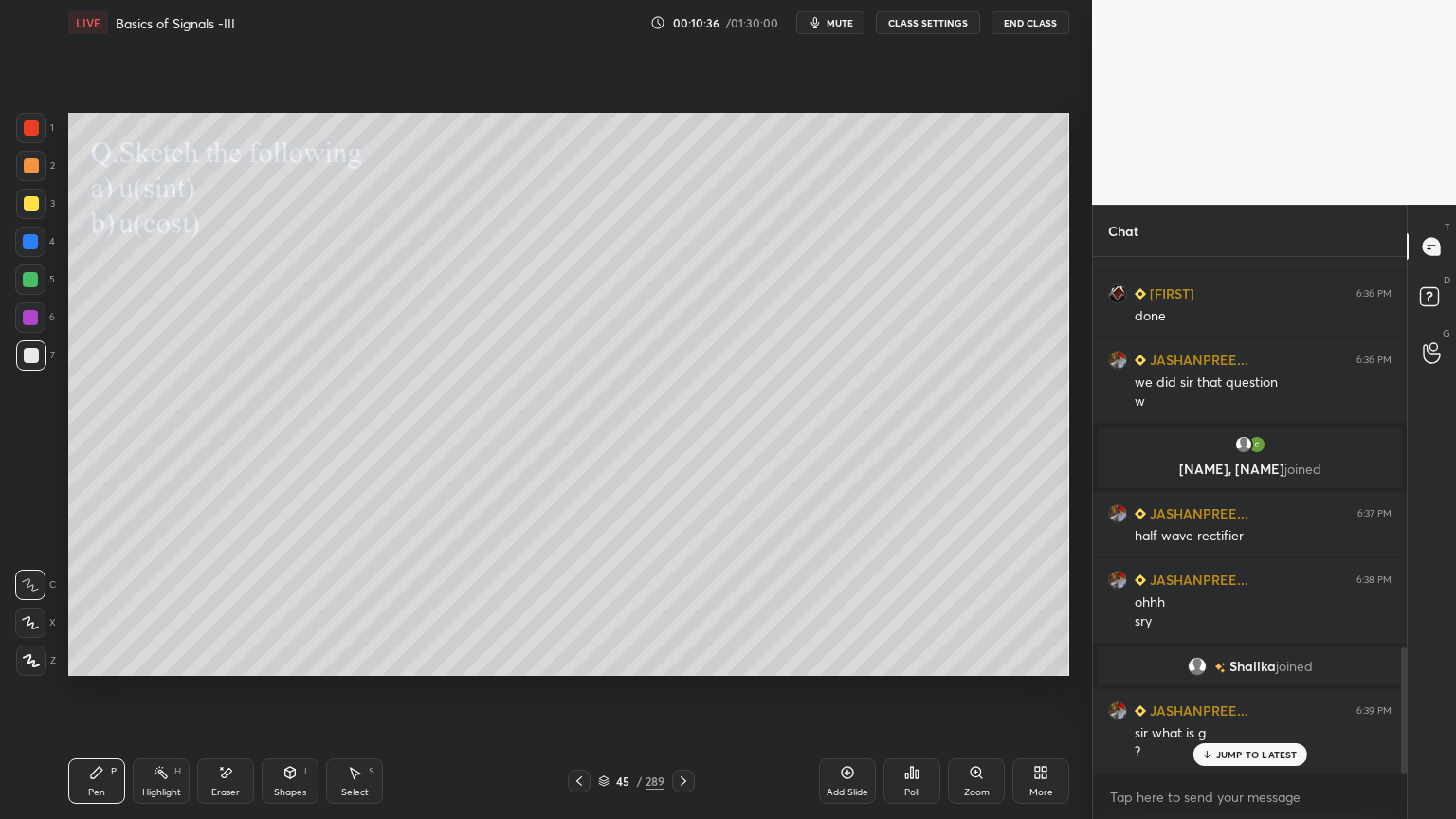 scroll, scrollTop: 1619, scrollLeft: 0, axis: vertical 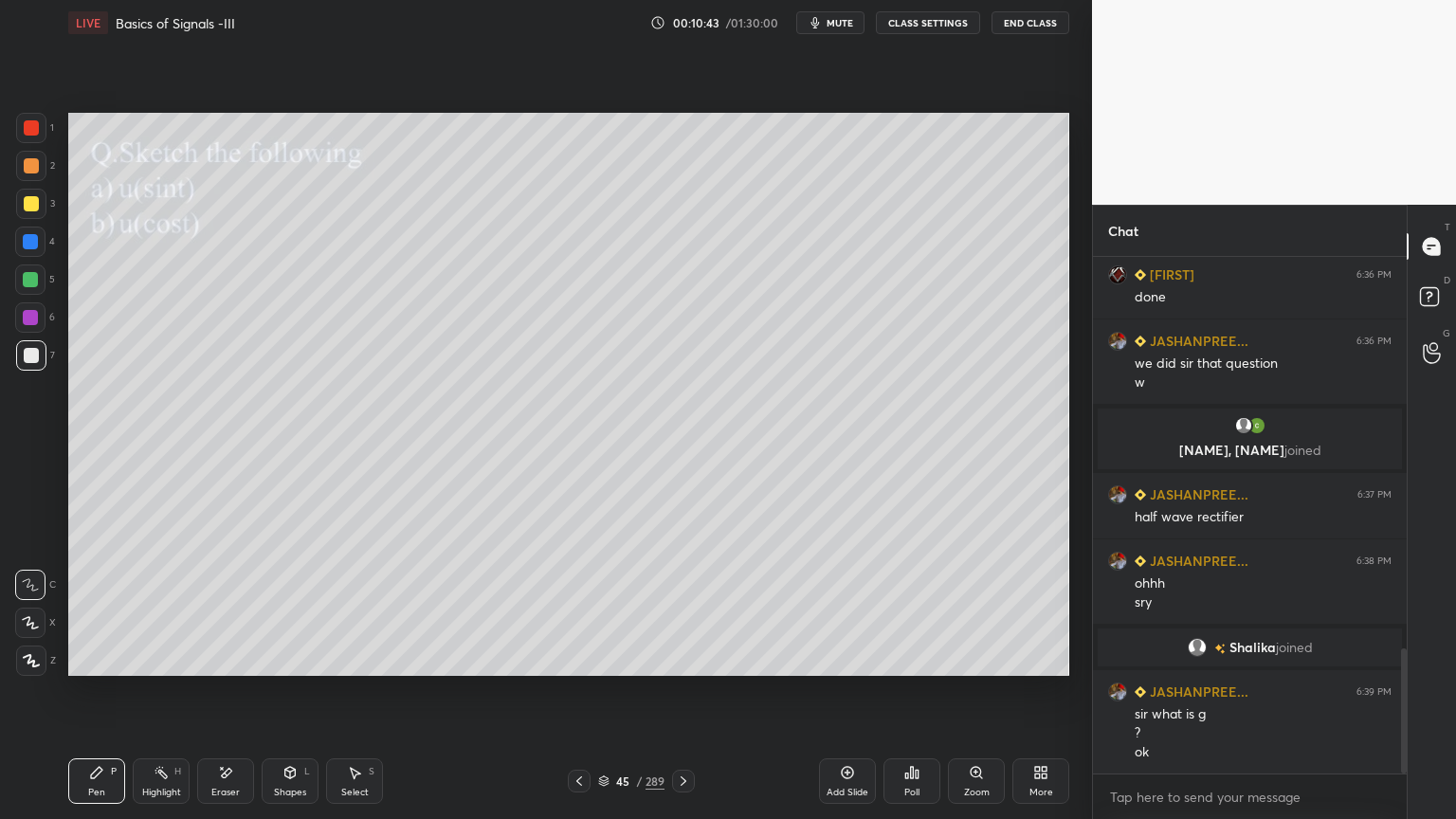 click 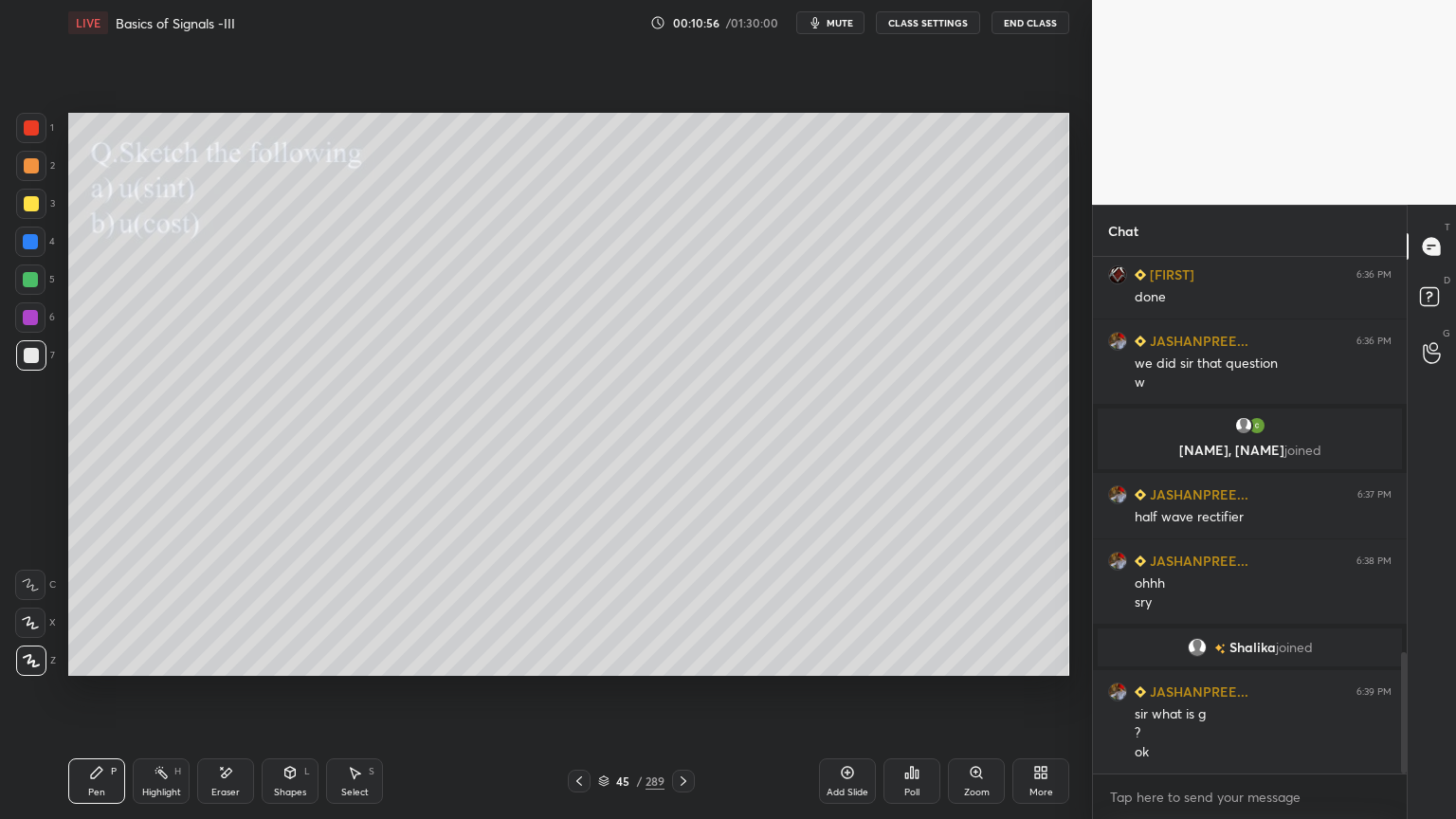 scroll, scrollTop: 1686, scrollLeft: 0, axis: vertical 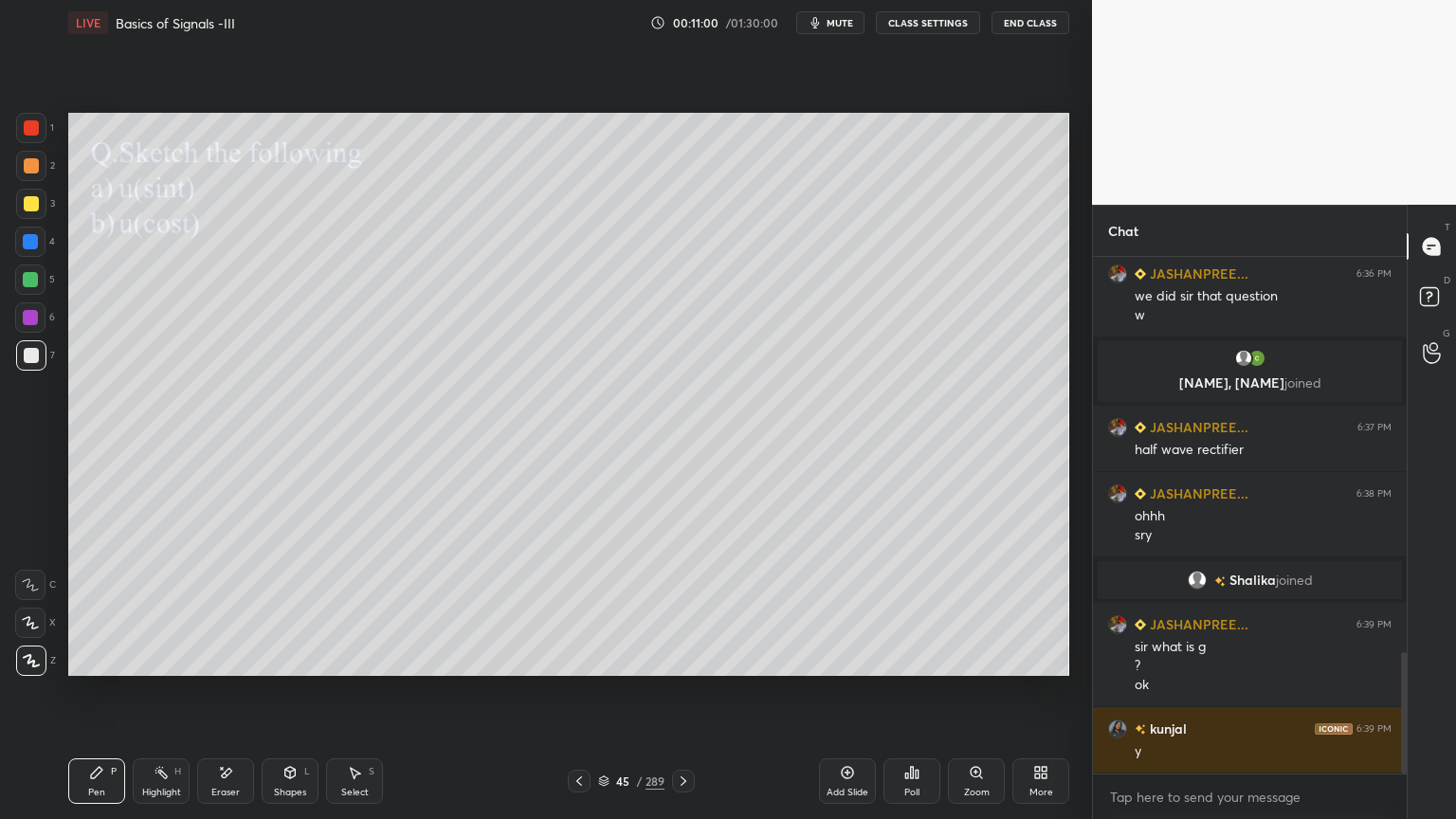 click on "Highlight" at bounding box center (161, 792) 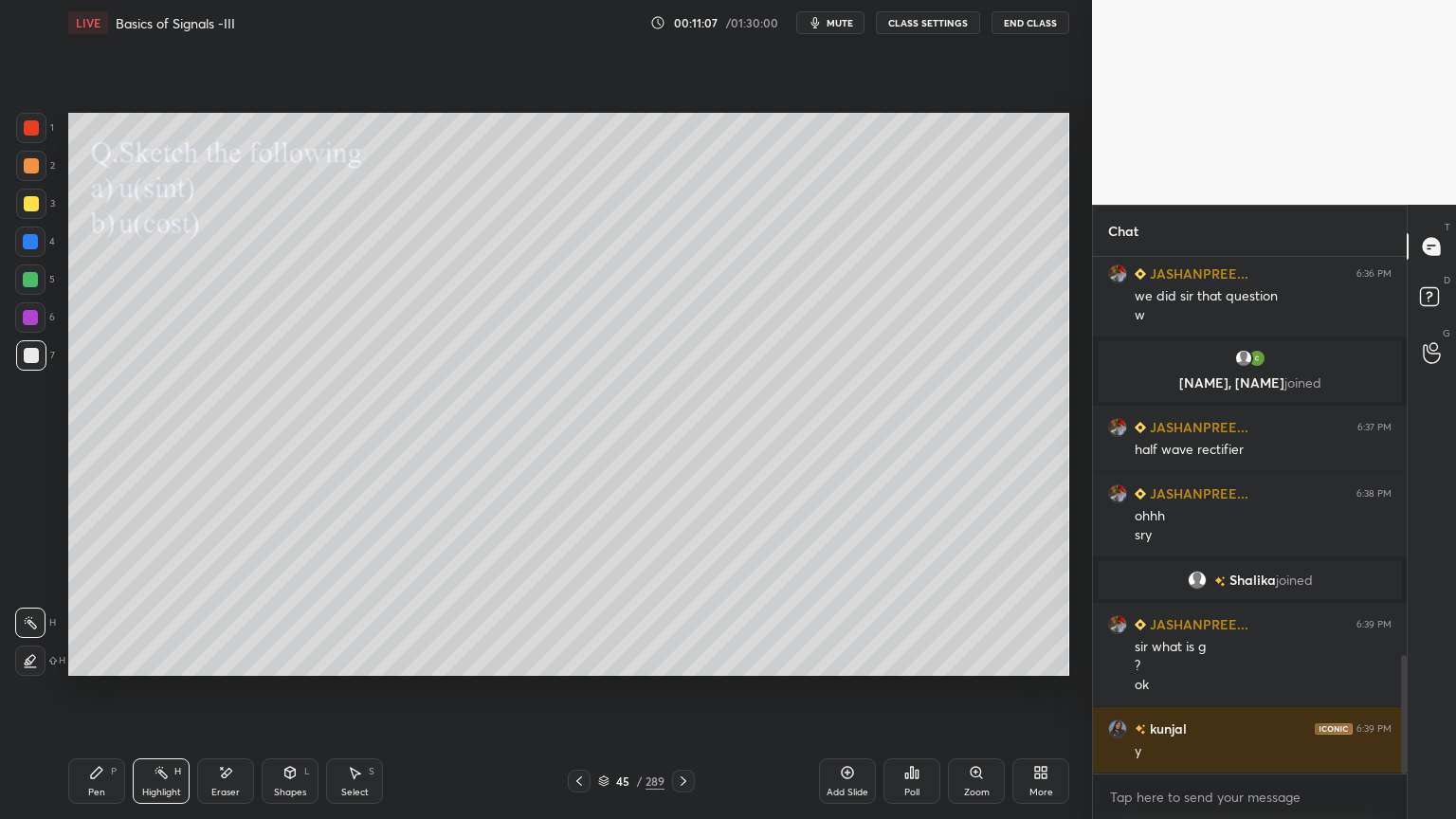 scroll, scrollTop: 1732, scrollLeft: 0, axis: vertical 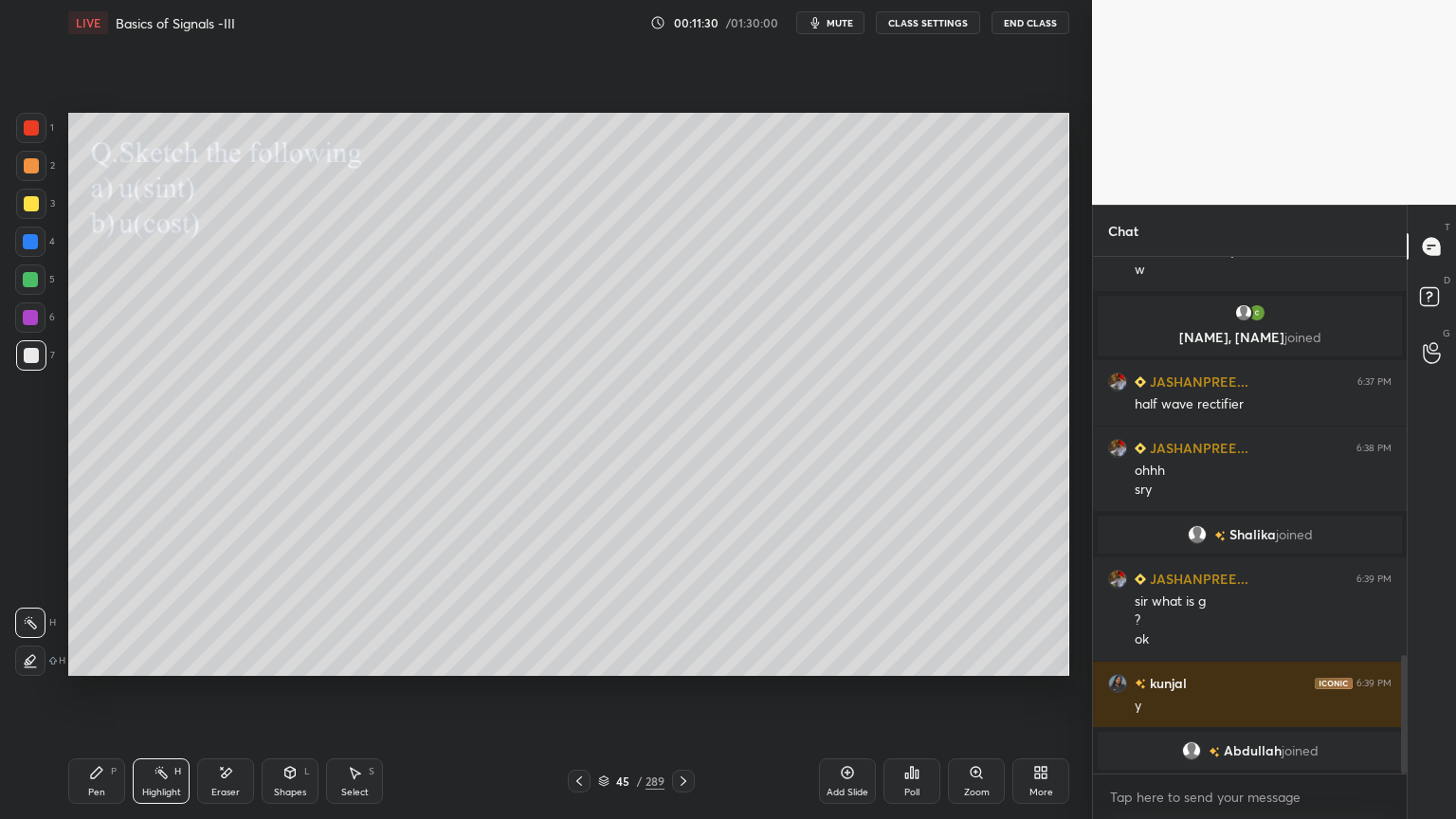 click 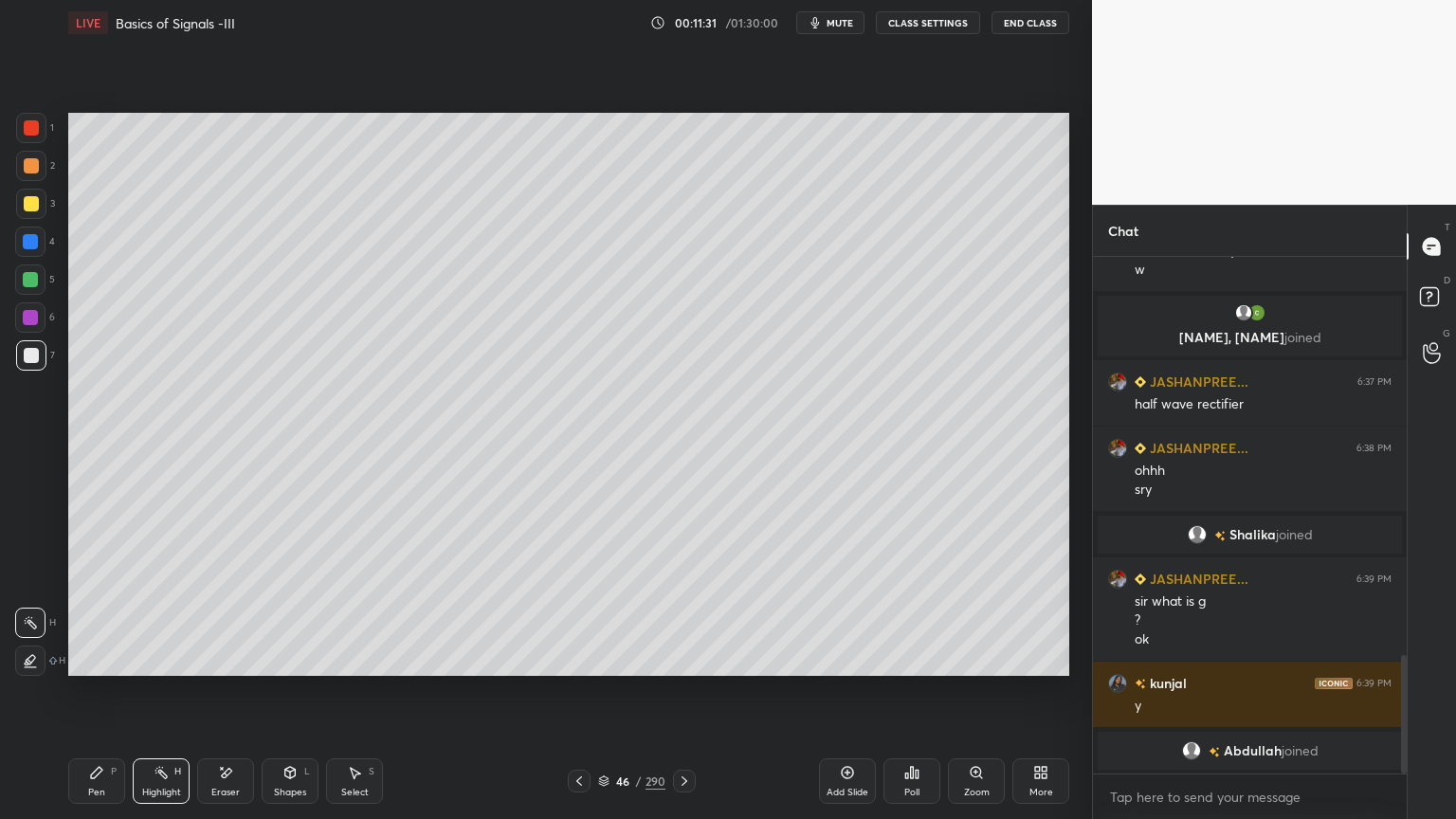 click on "Pen P" at bounding box center [97, 781] 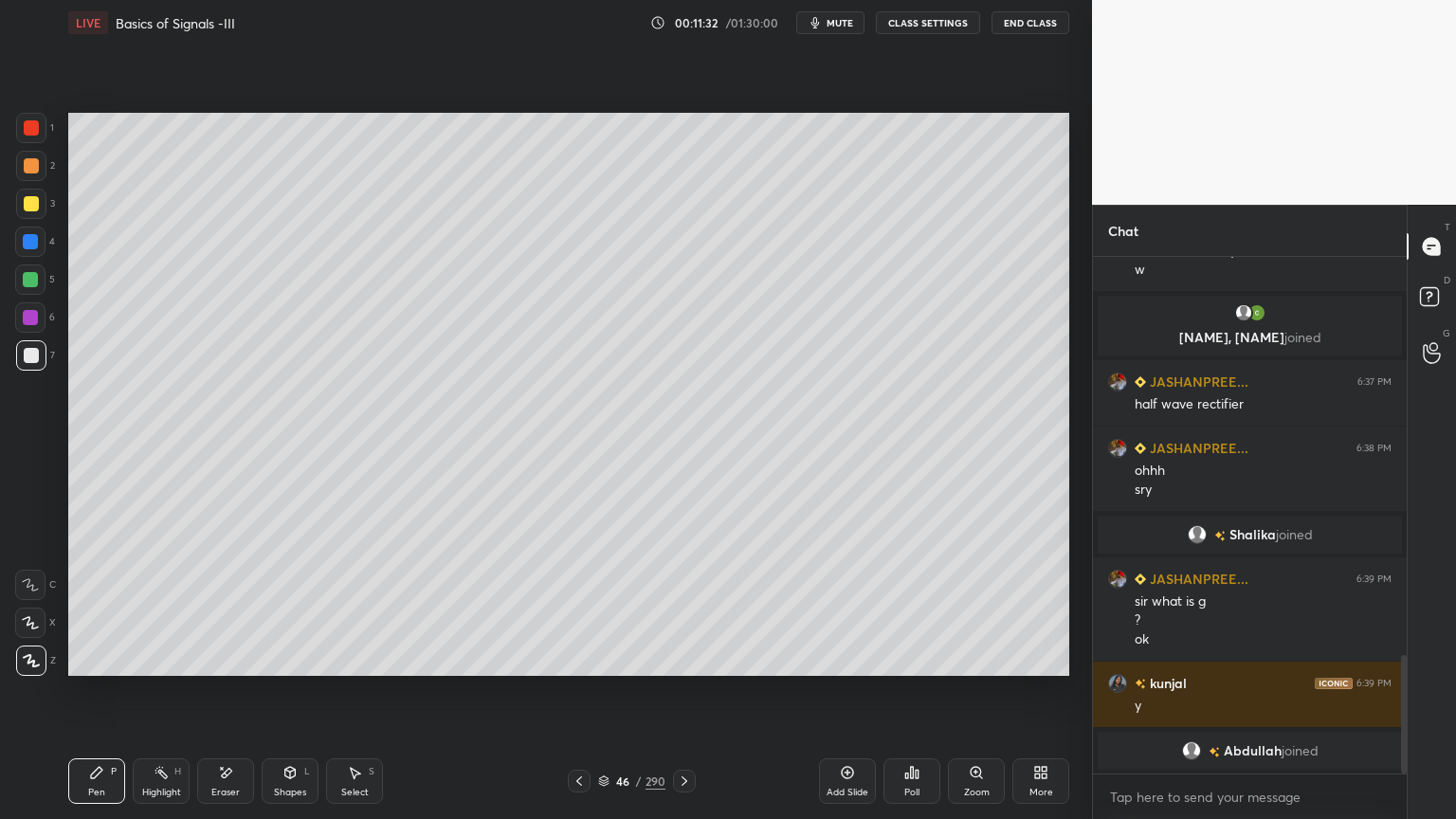 click at bounding box center (31, 204) 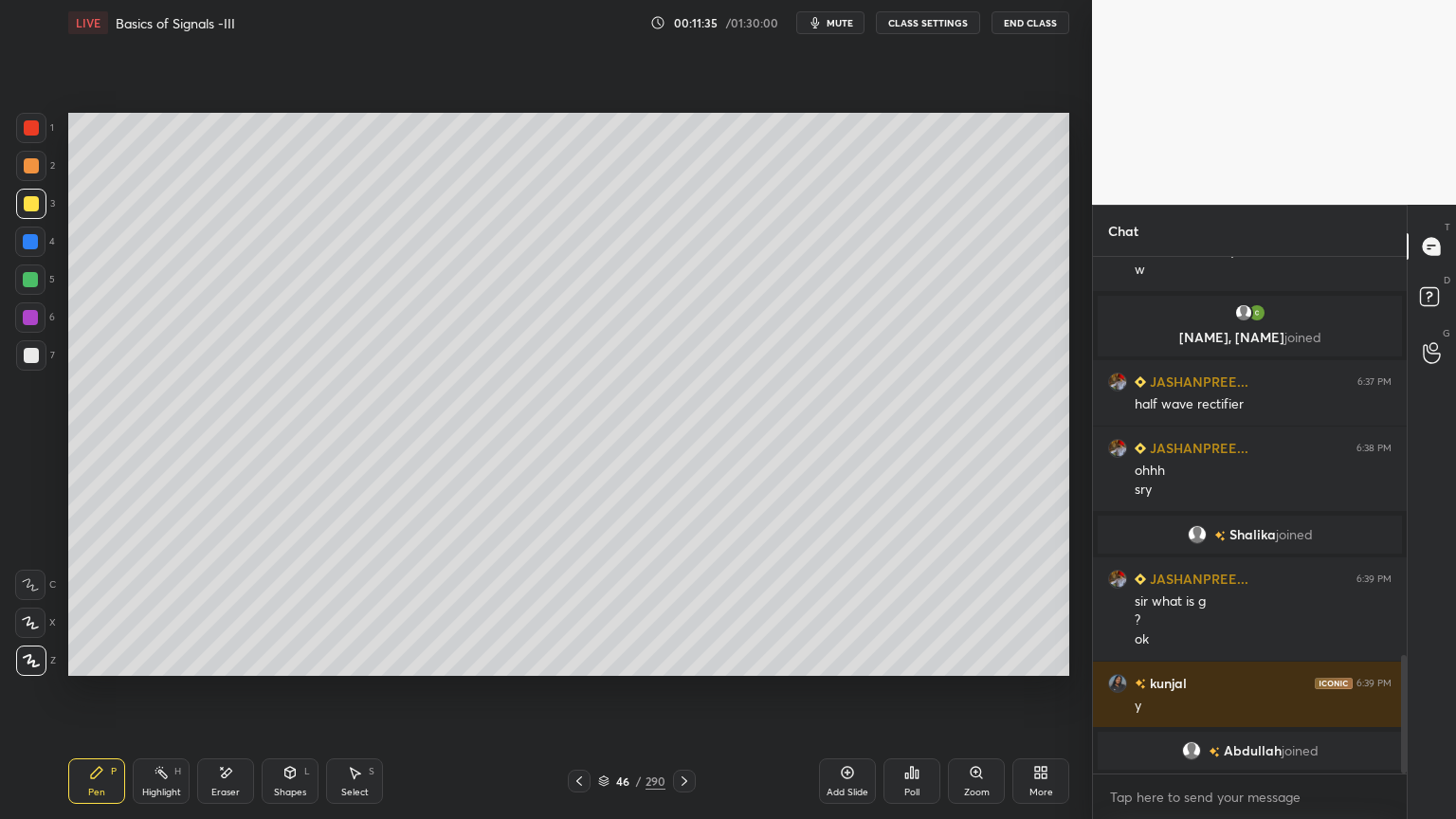 click at bounding box center [31, 166] 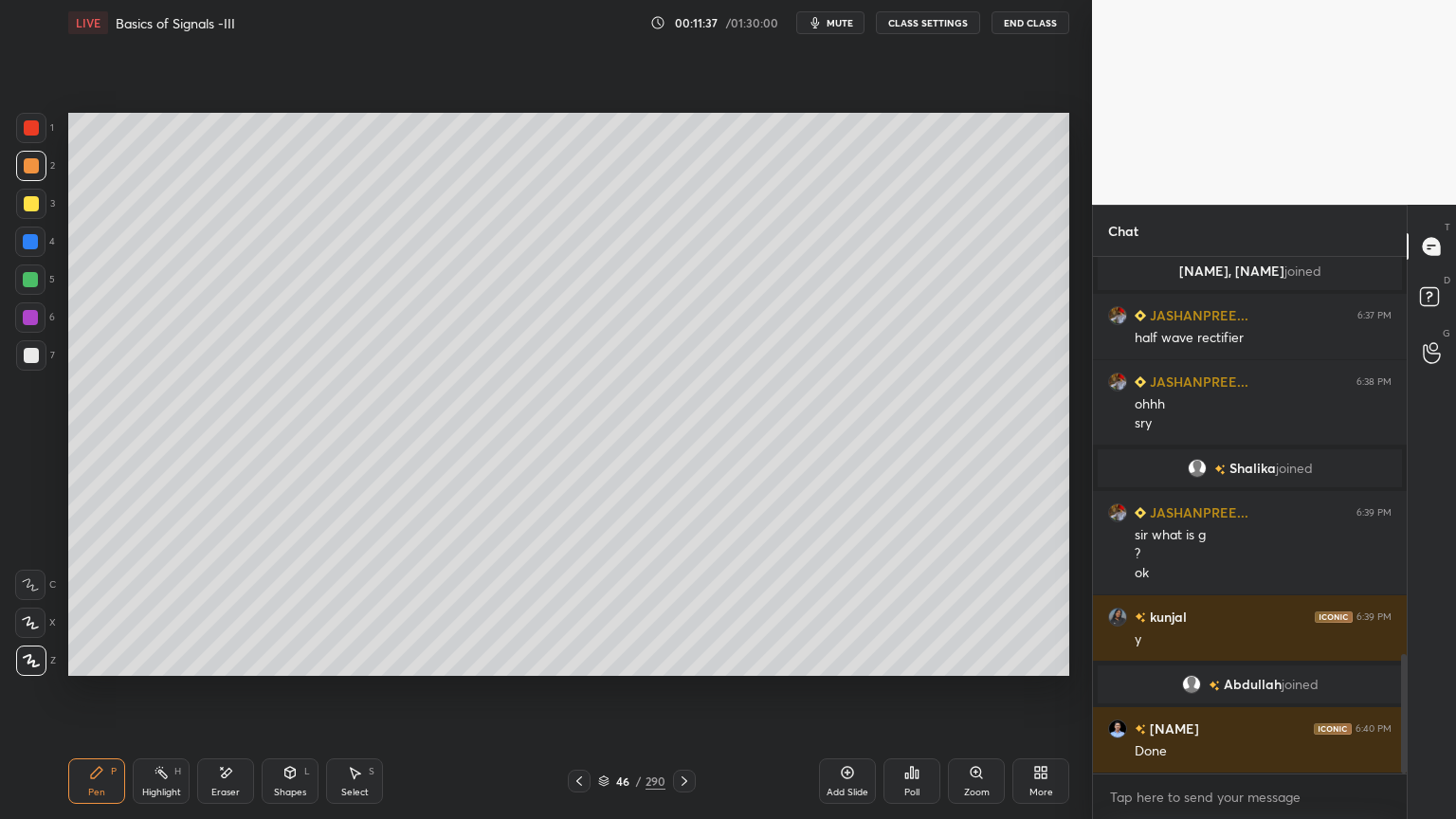 scroll, scrollTop: 1724, scrollLeft: 0, axis: vertical 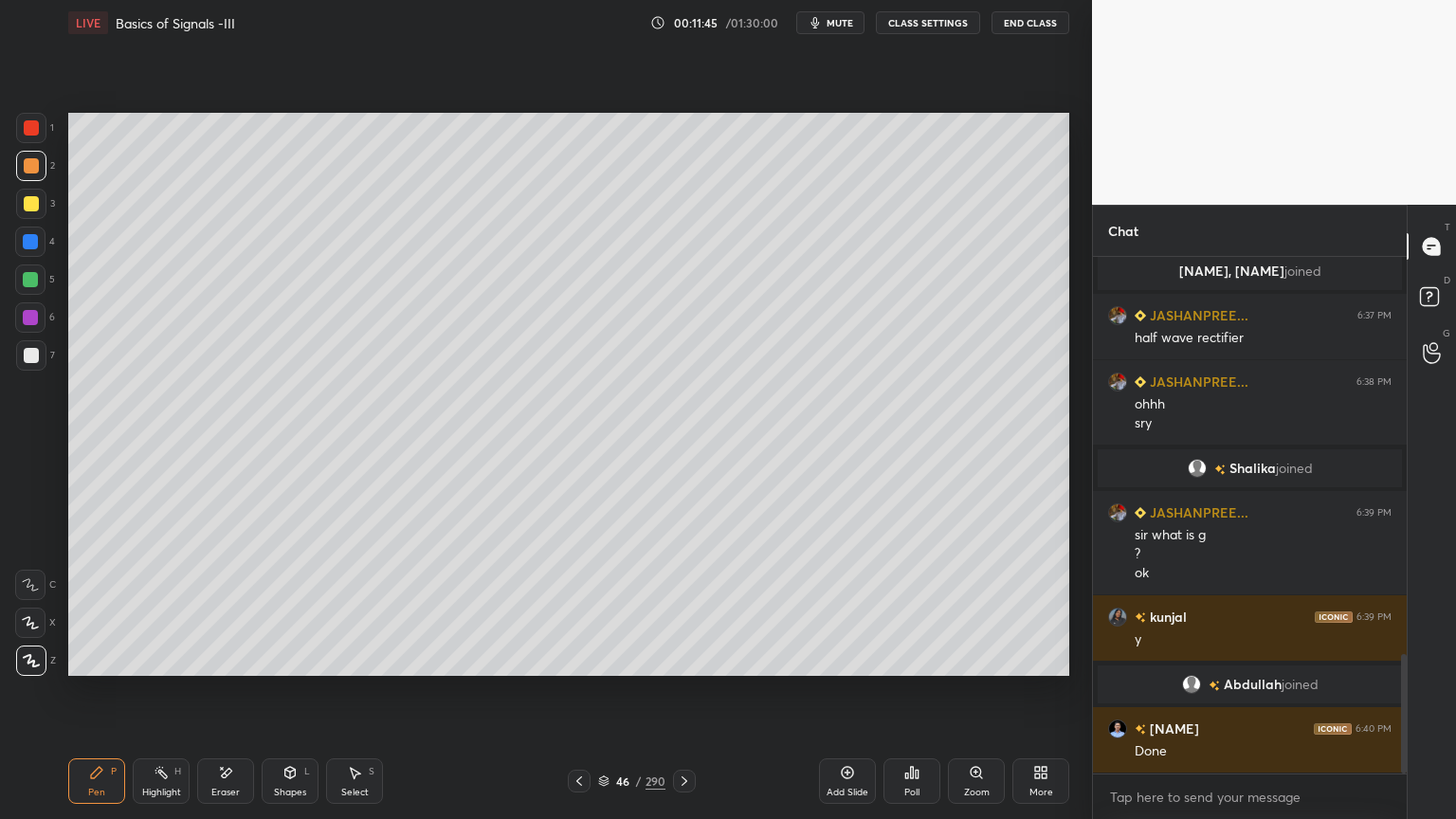 click 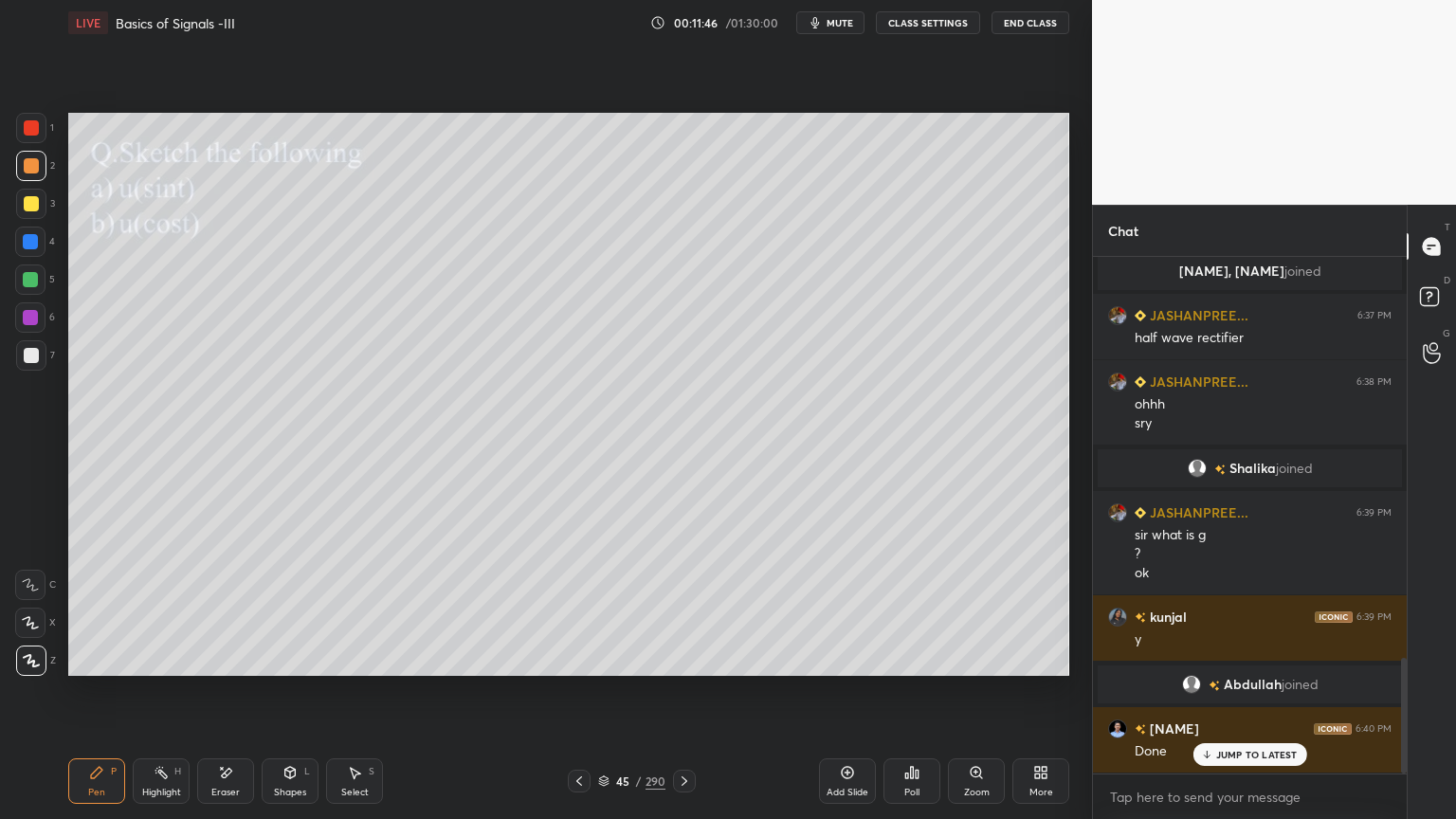 scroll, scrollTop: 1790, scrollLeft: 0, axis: vertical 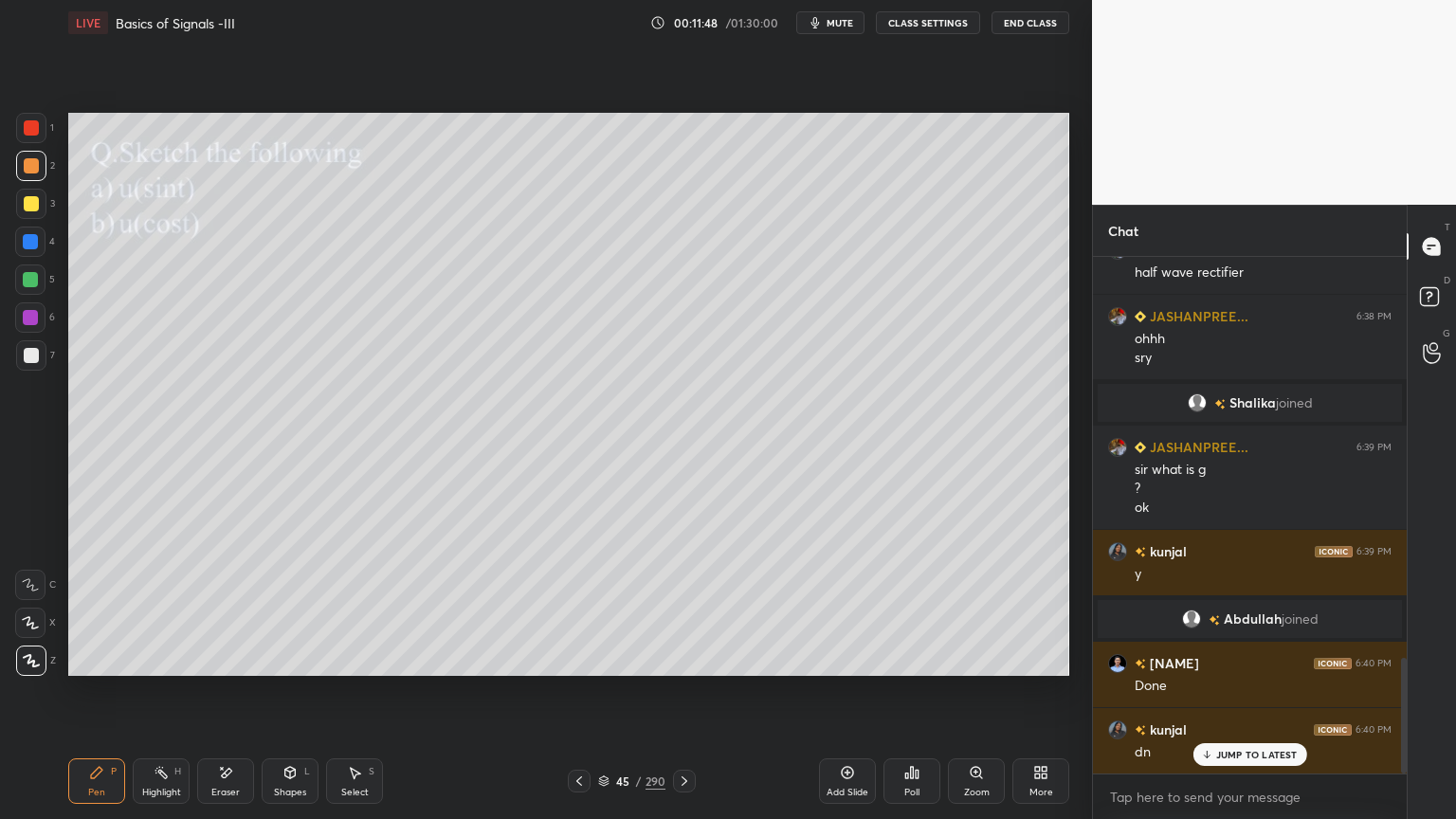 click 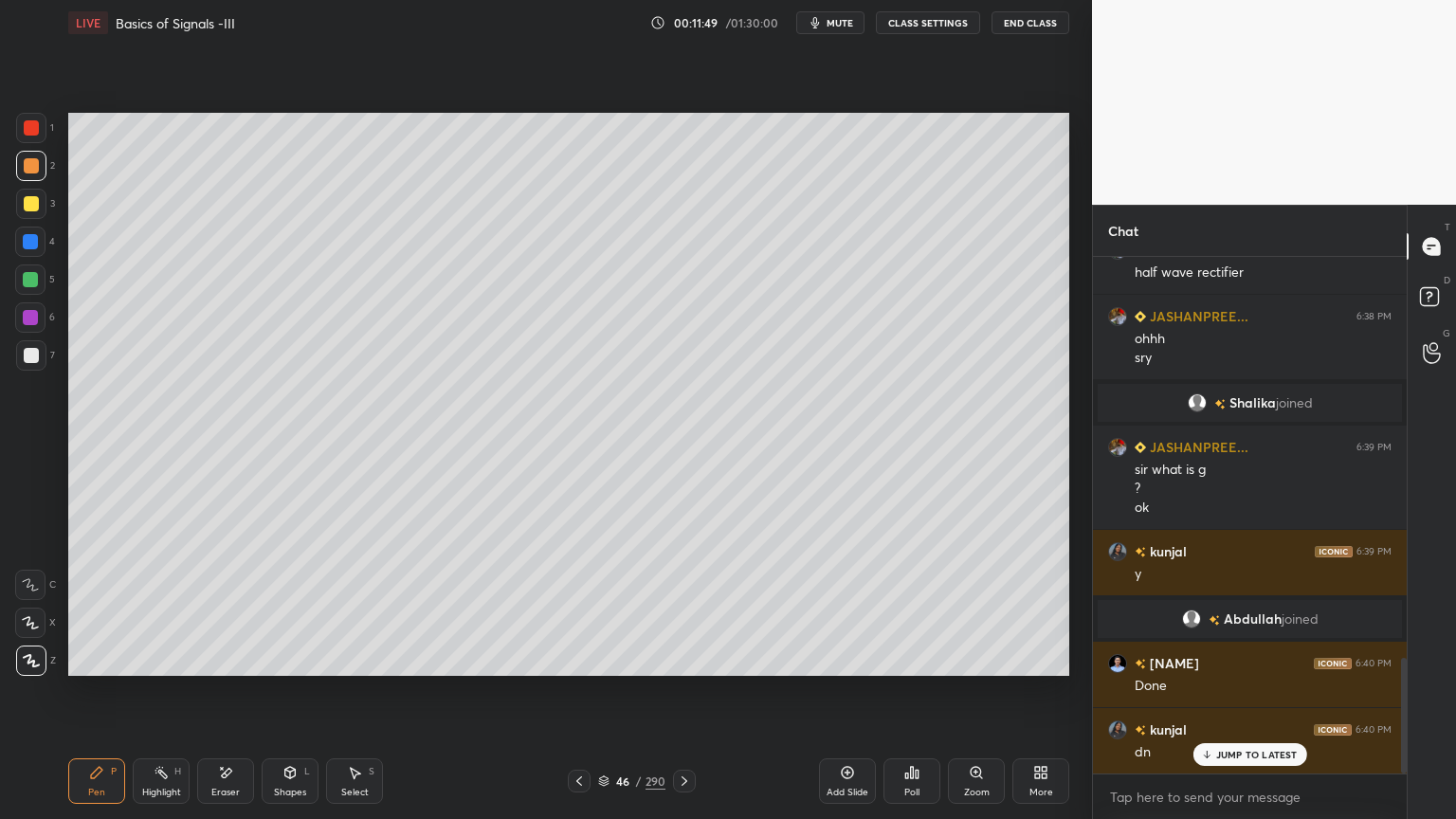 click at bounding box center (31, 204) 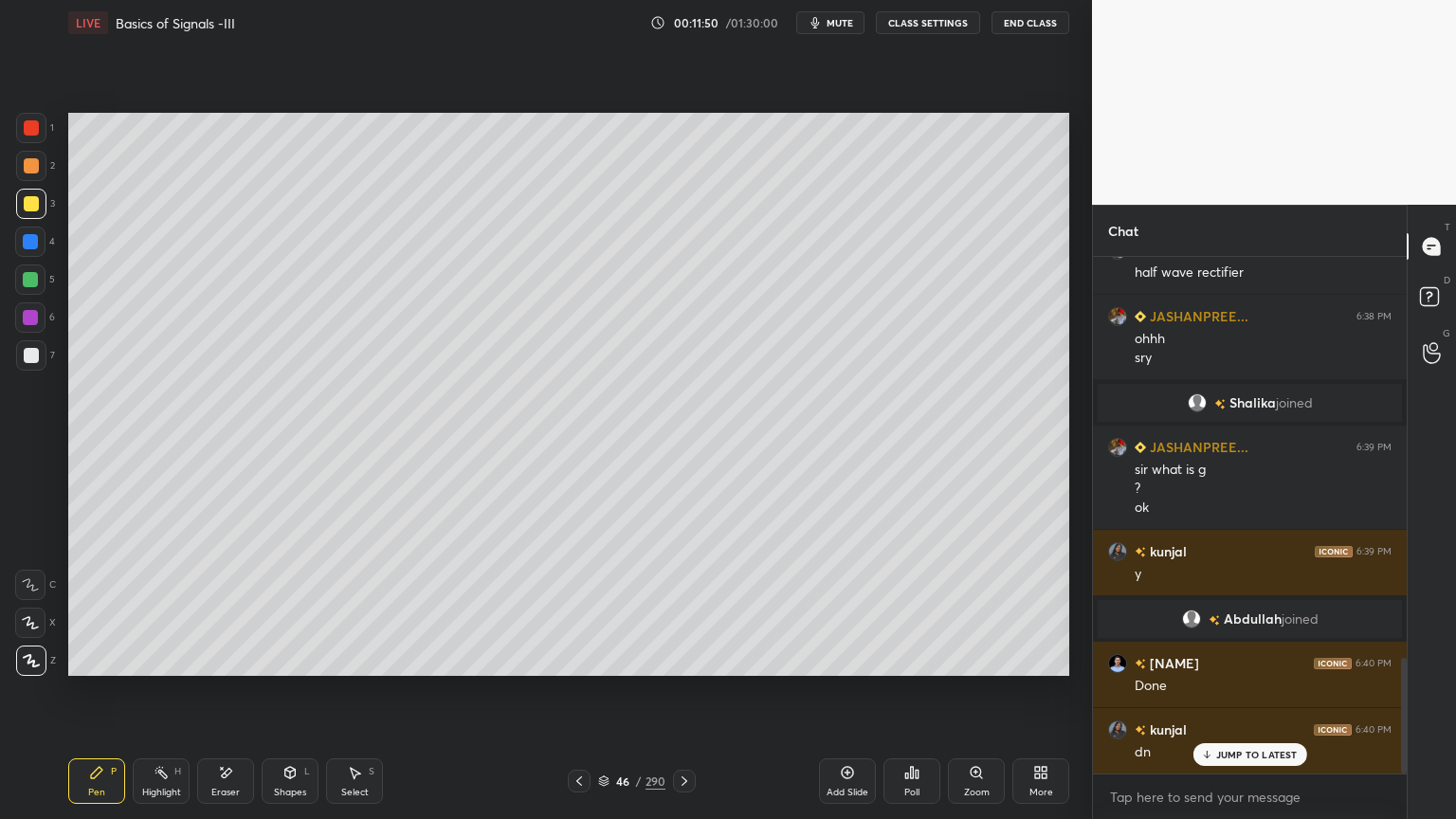 click 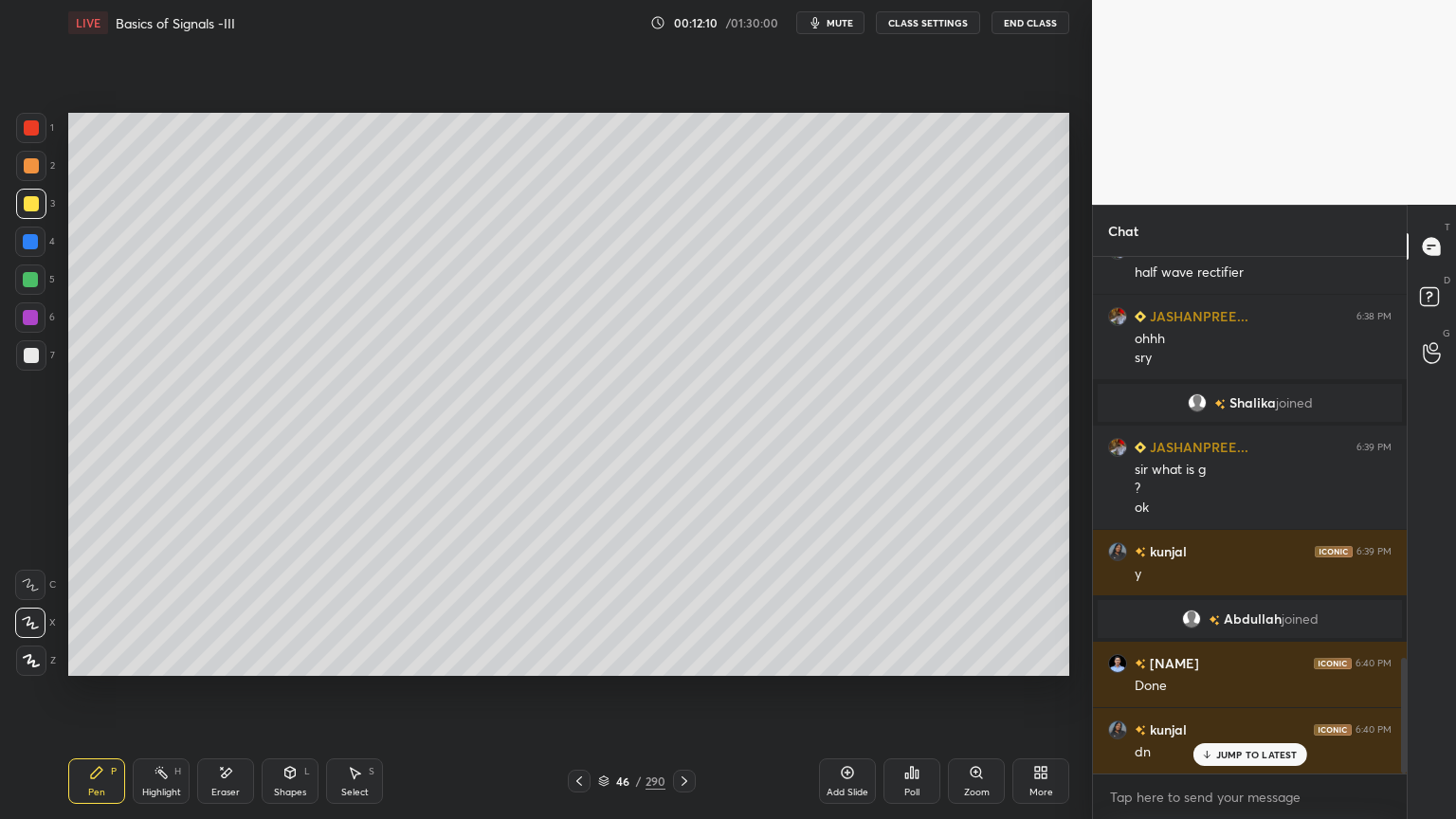 click at bounding box center (30, 280) 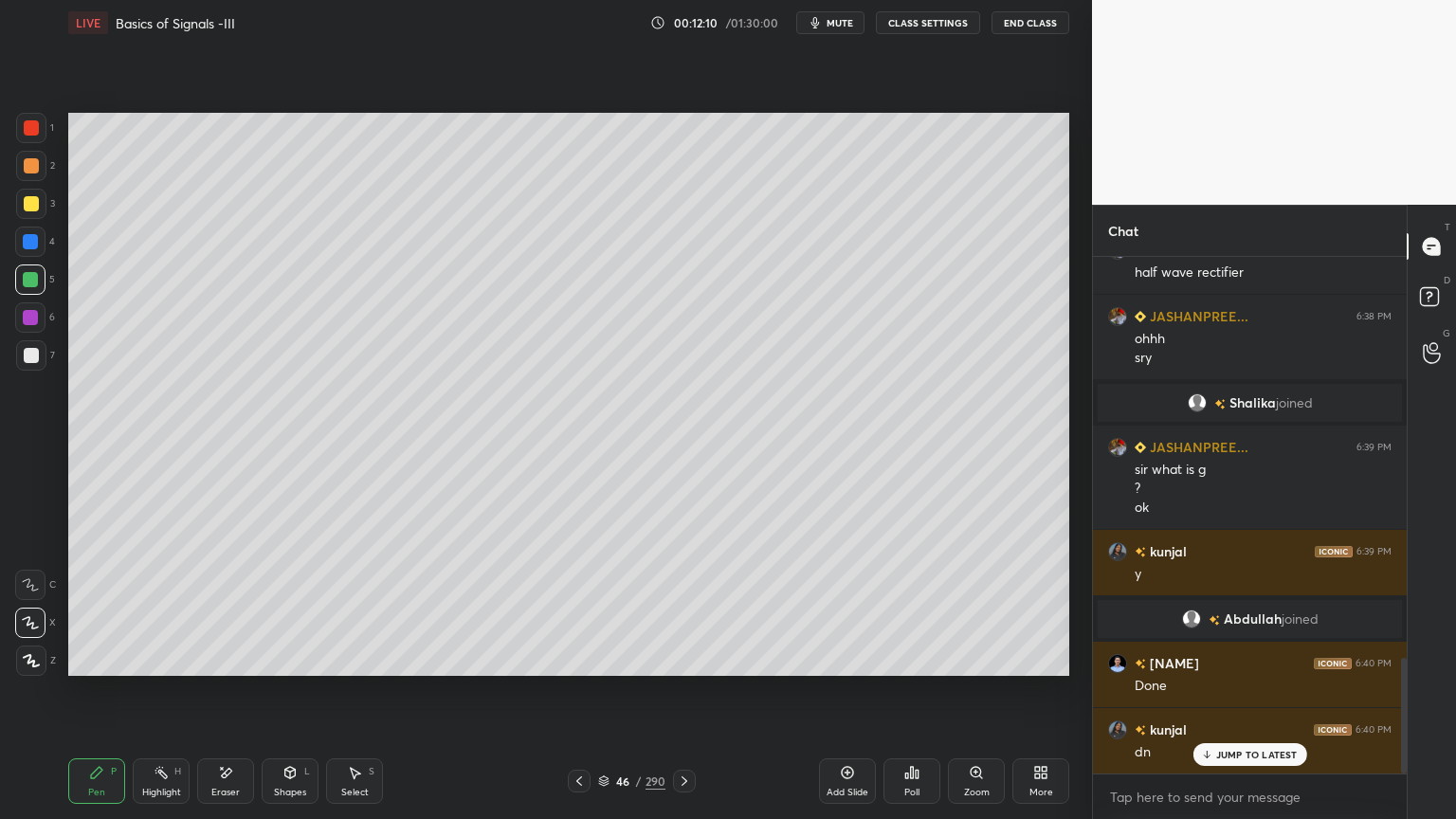click on "Shapes" at bounding box center (290, 792) 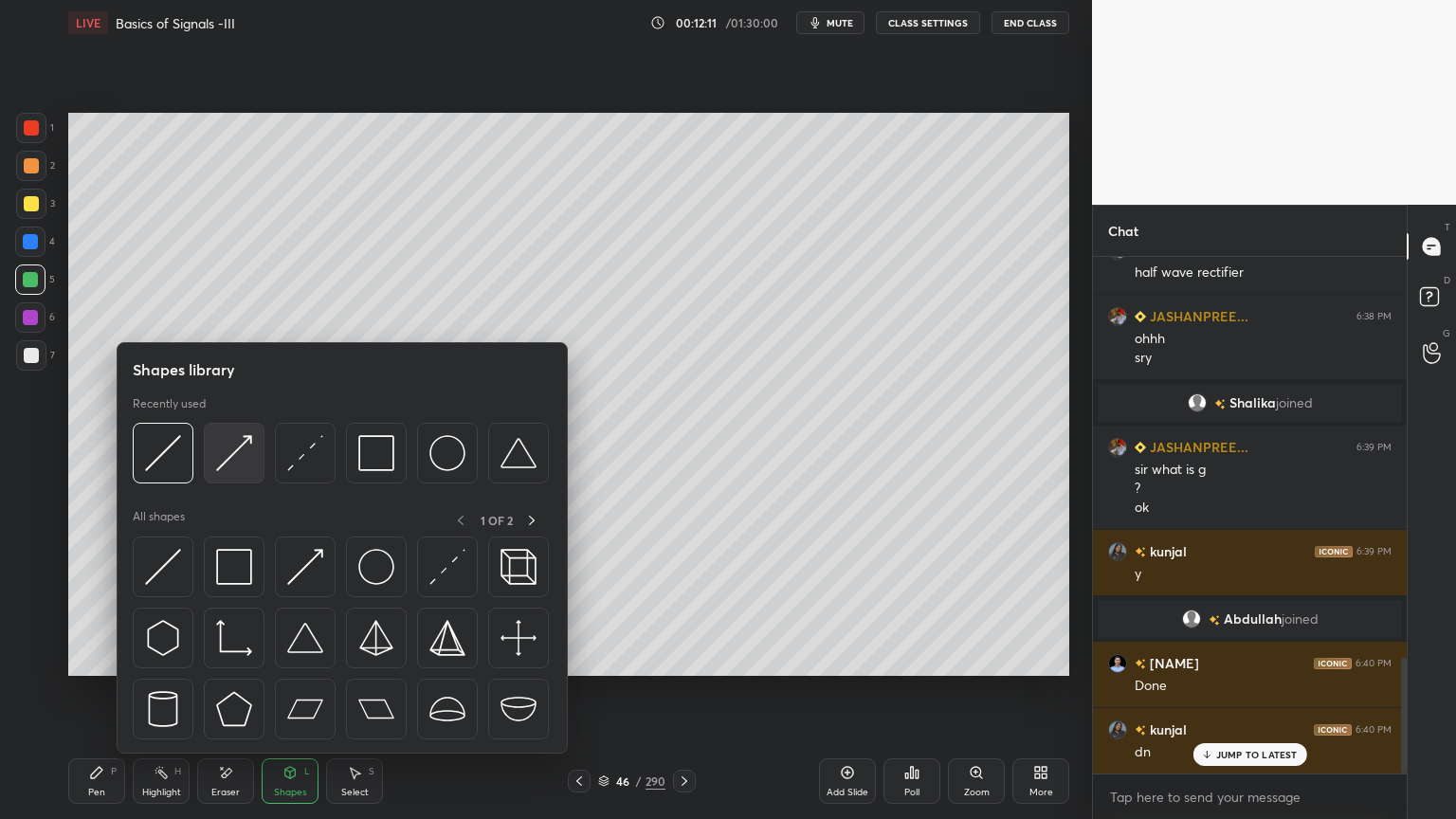 click at bounding box center [234, 453] 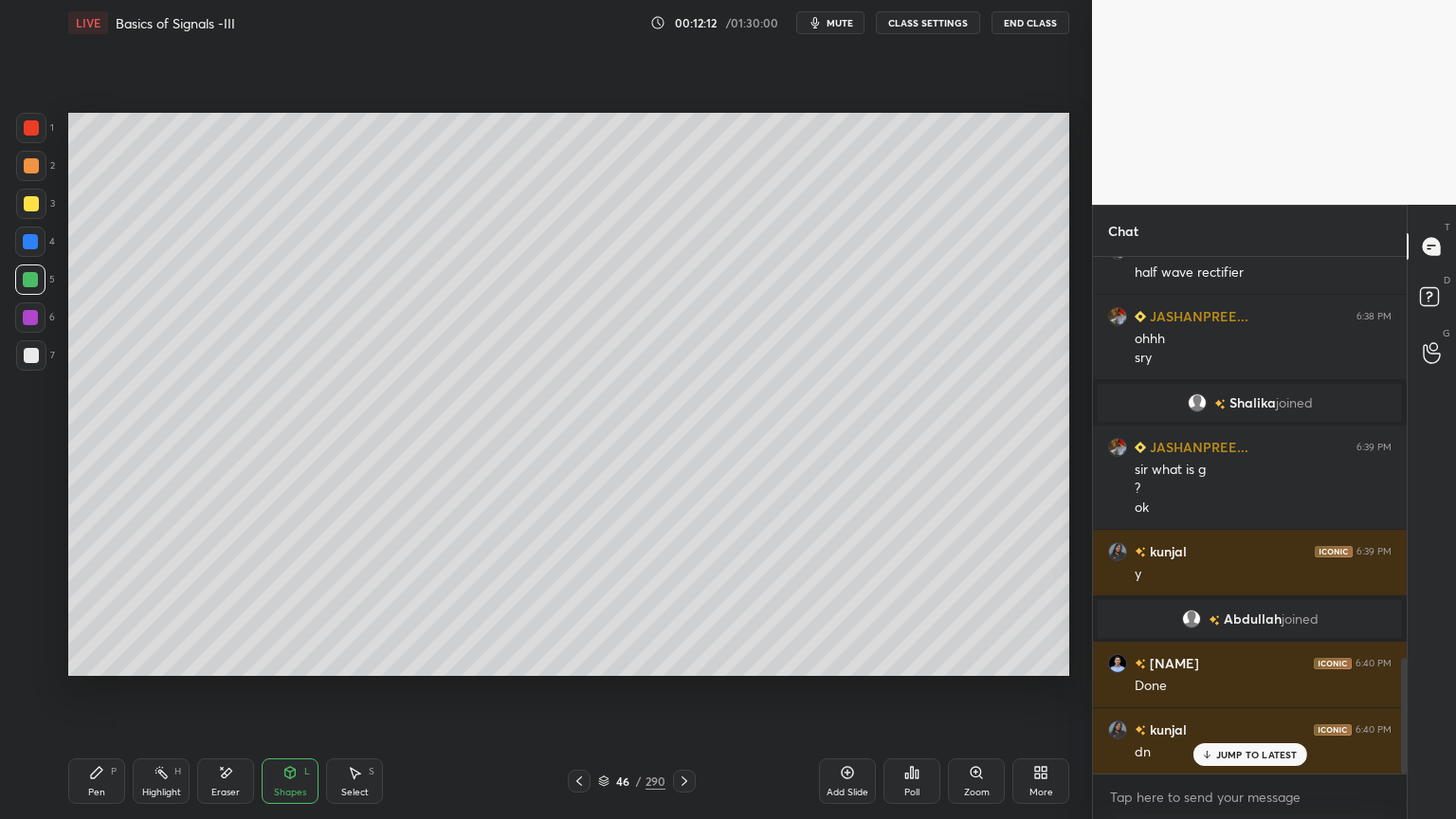 click at bounding box center [31, 355] 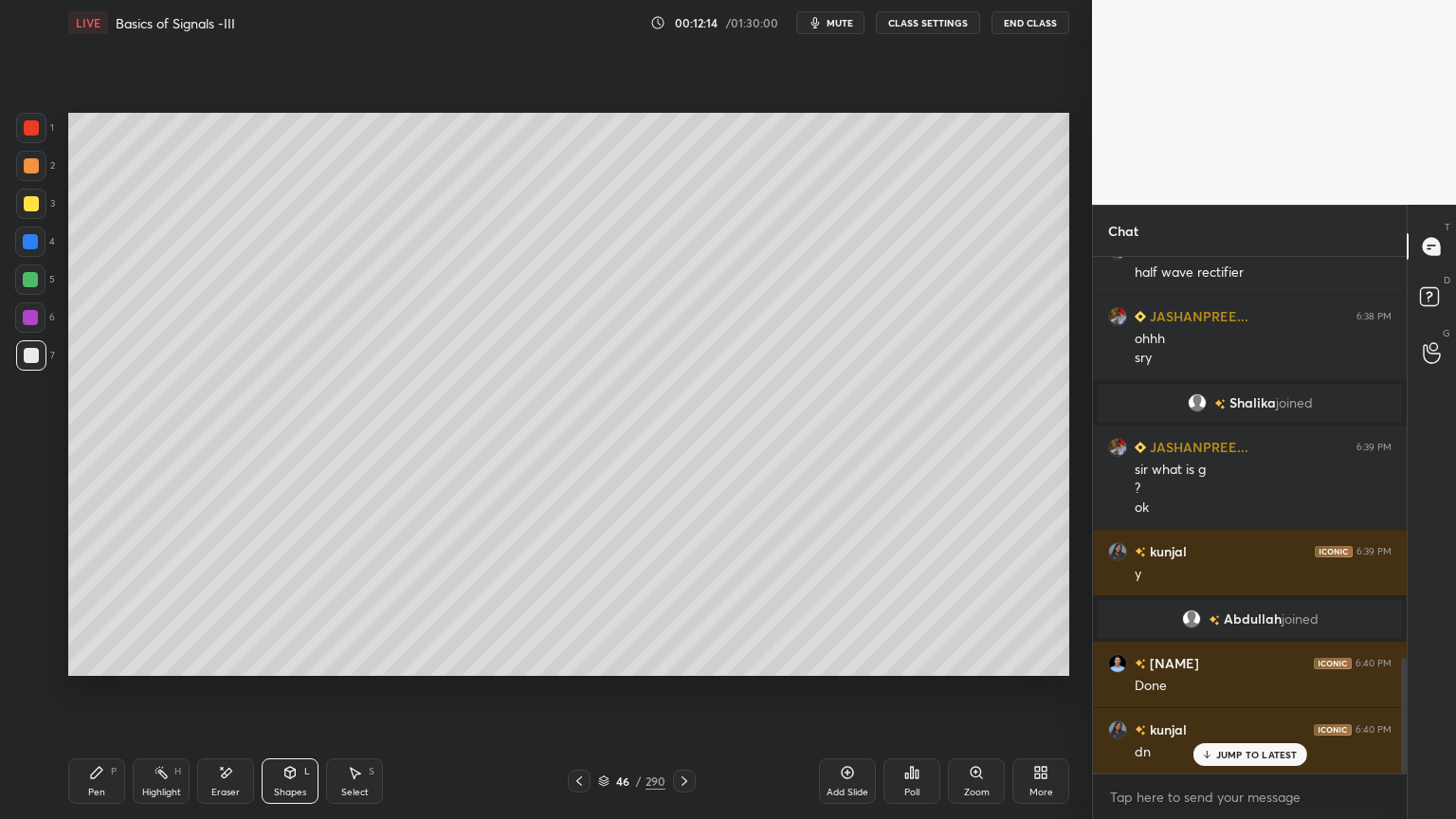 click at bounding box center [30, 242] 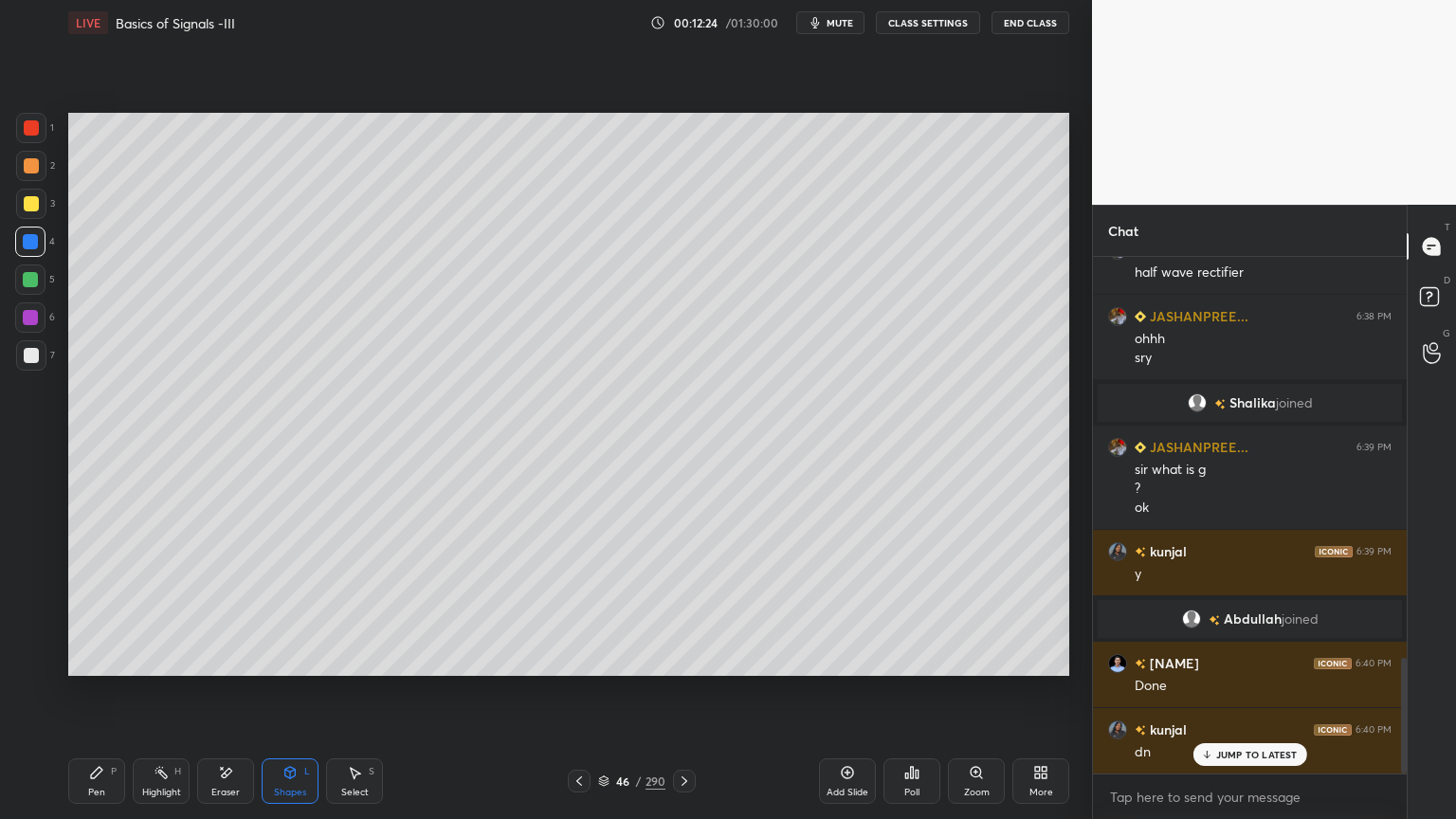 click on "Select" at bounding box center [355, 792] 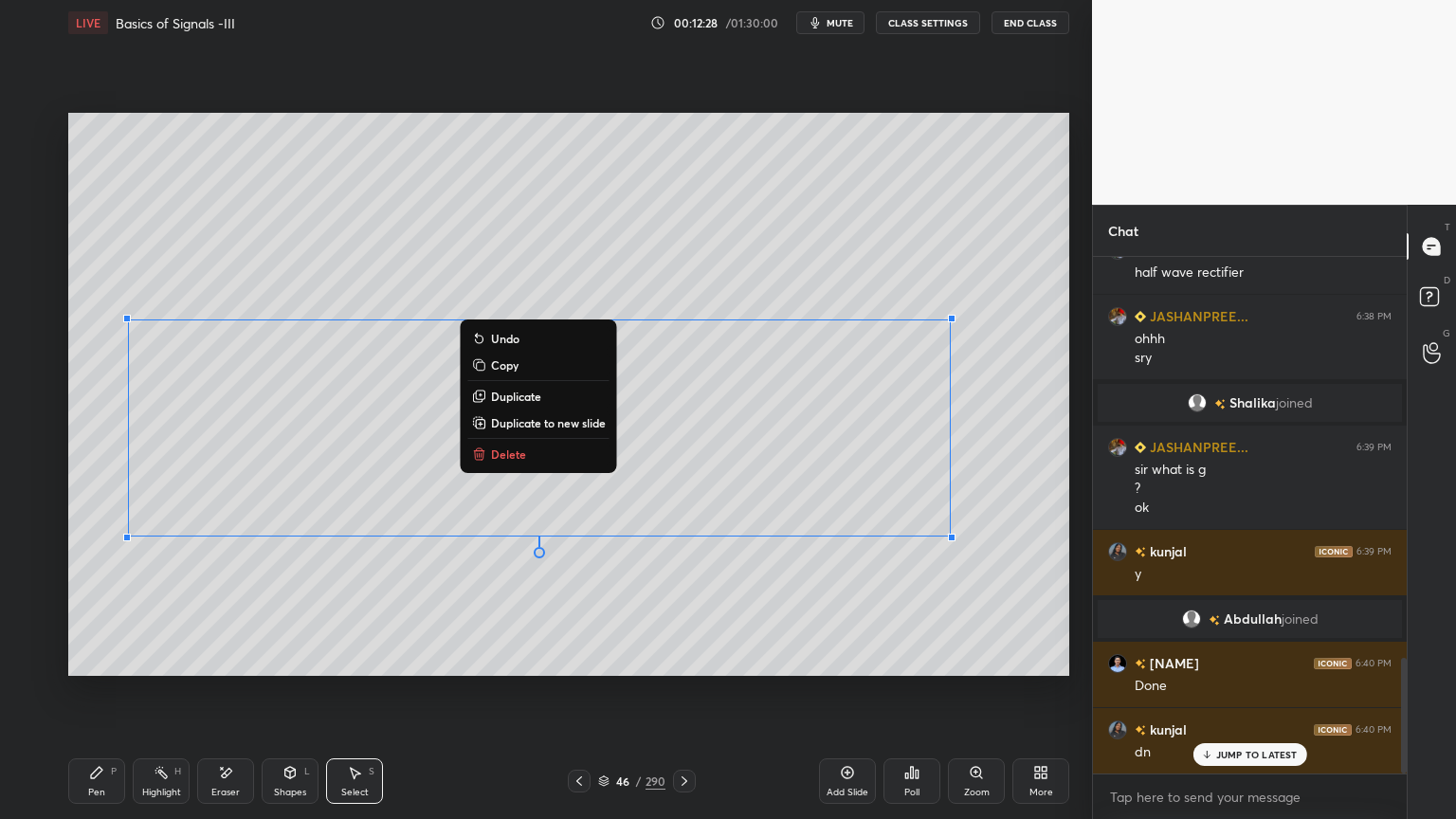 click on "0 ° Undo Copy Duplicate Duplicate to new slide Delete" at bounding box center (569, 394) 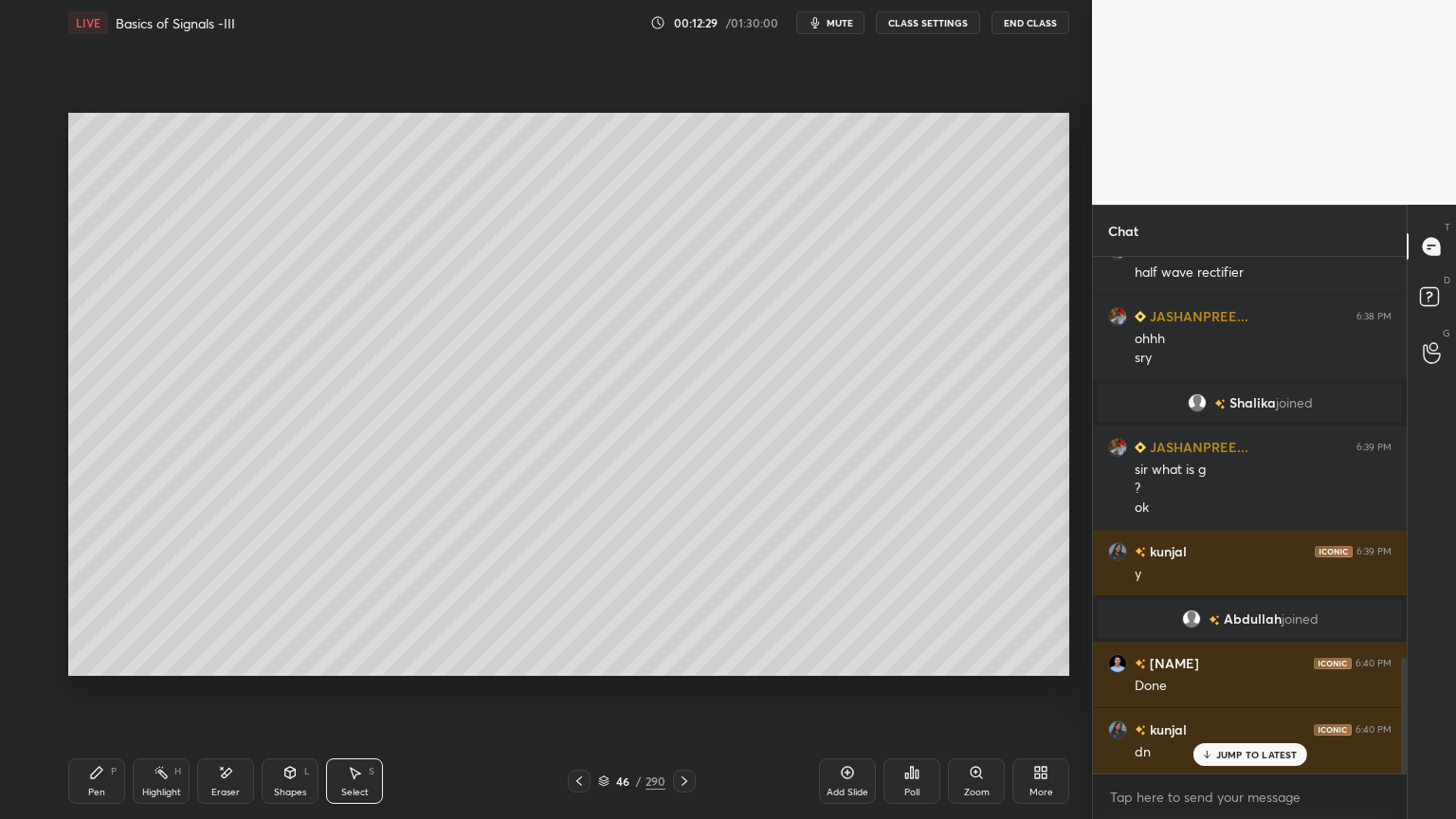 click on "Pen" at bounding box center [97, 792] 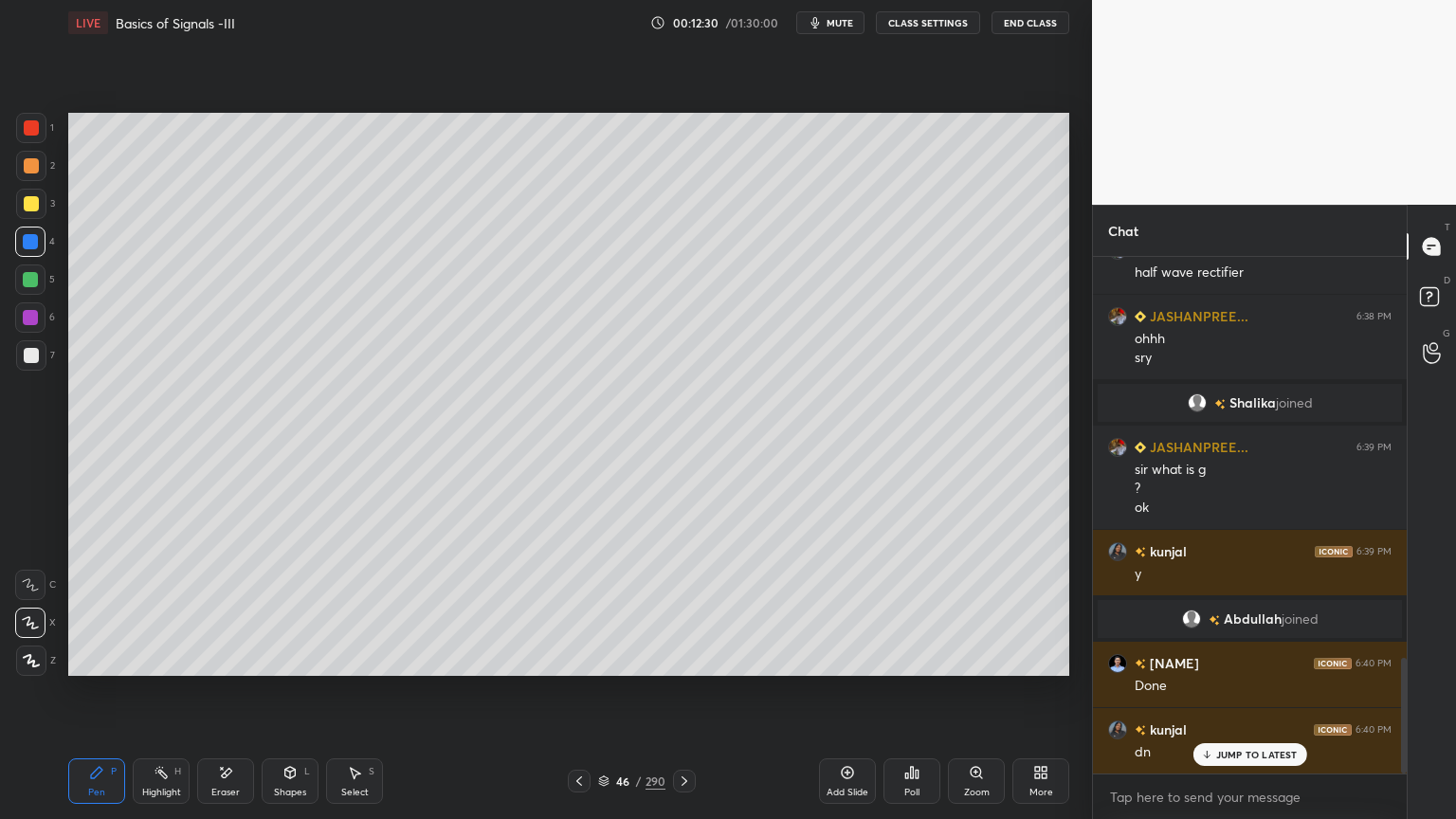click at bounding box center (31, 355) 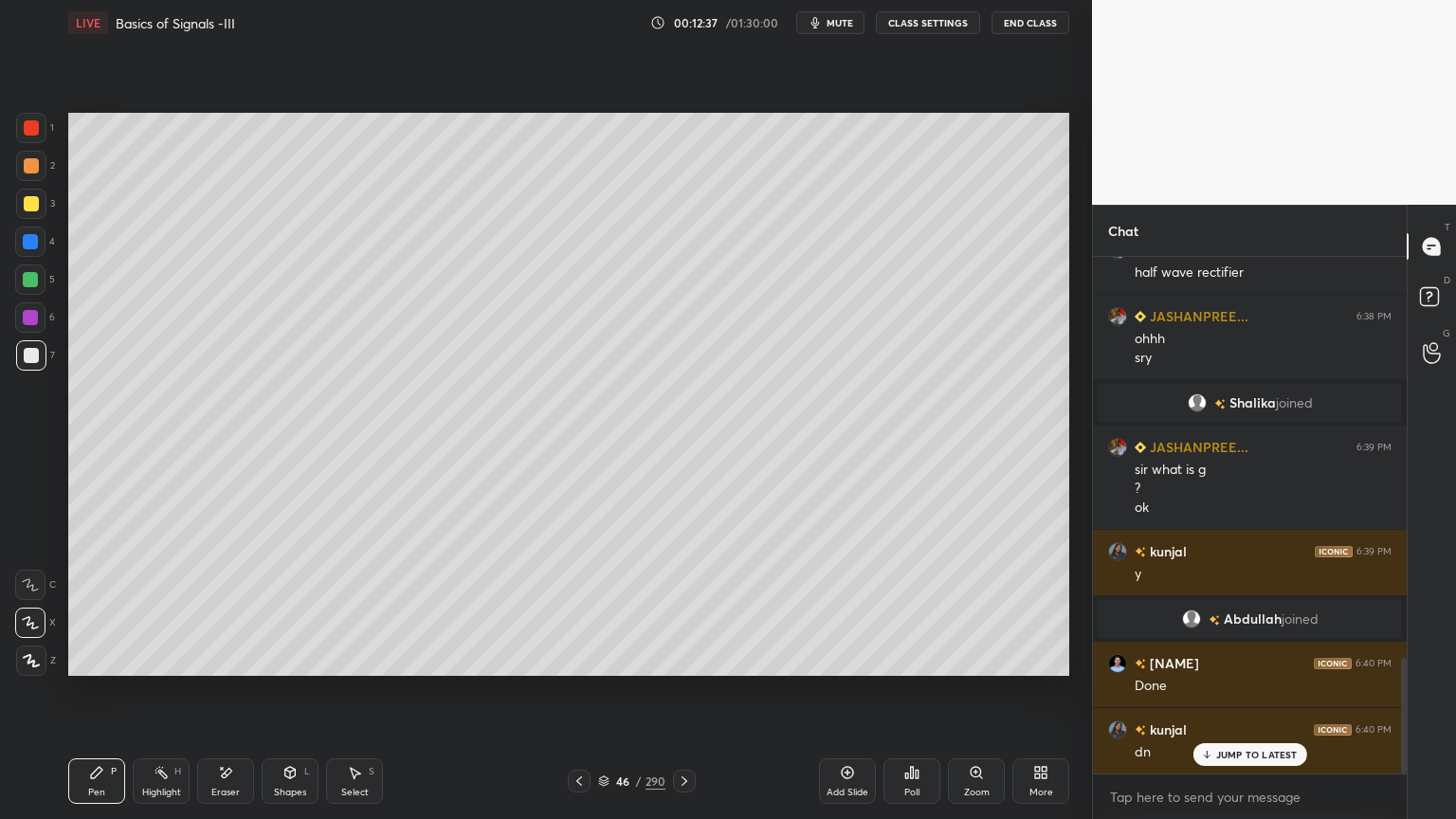 click 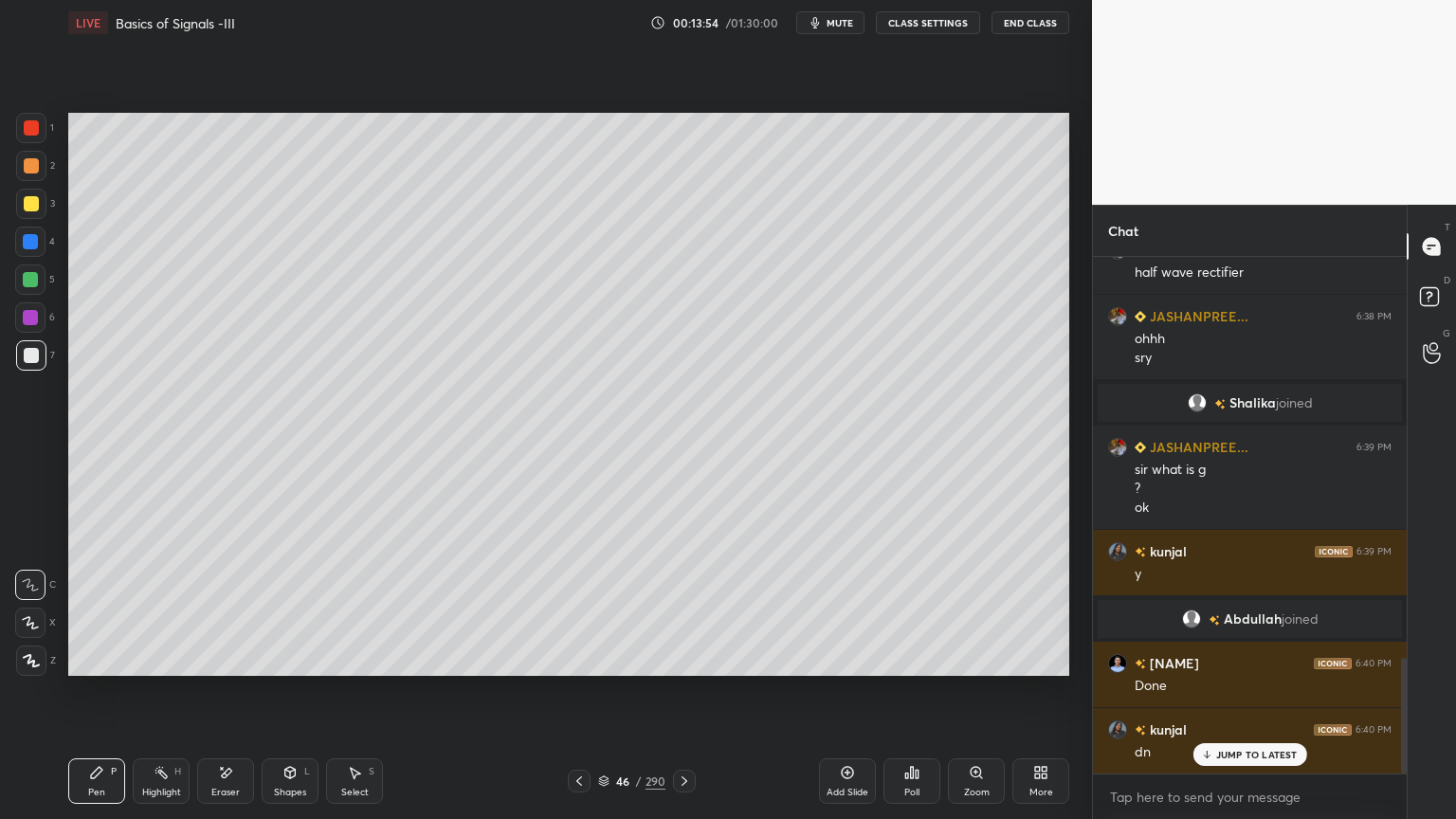 click 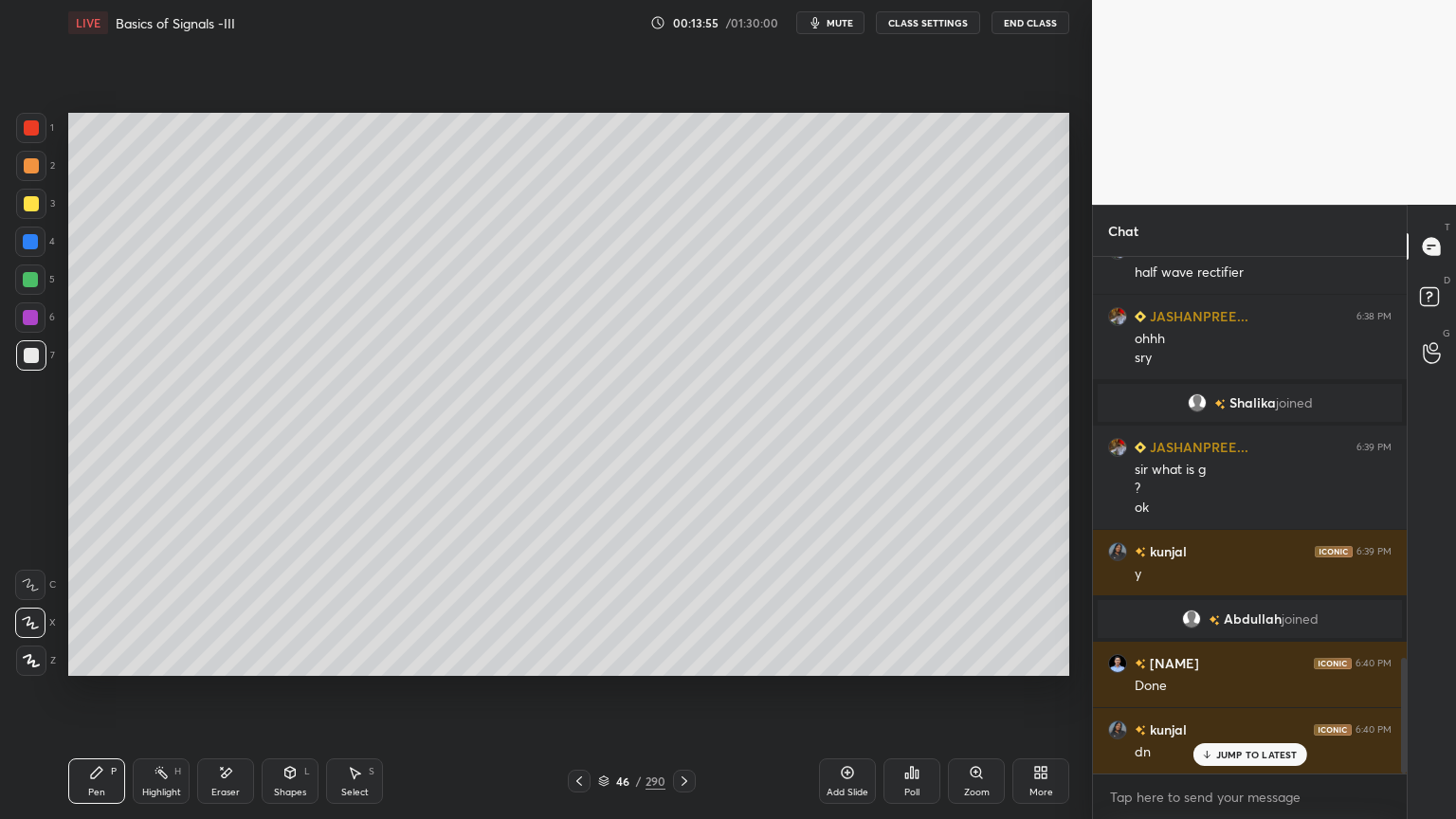 click at bounding box center (31, 166) 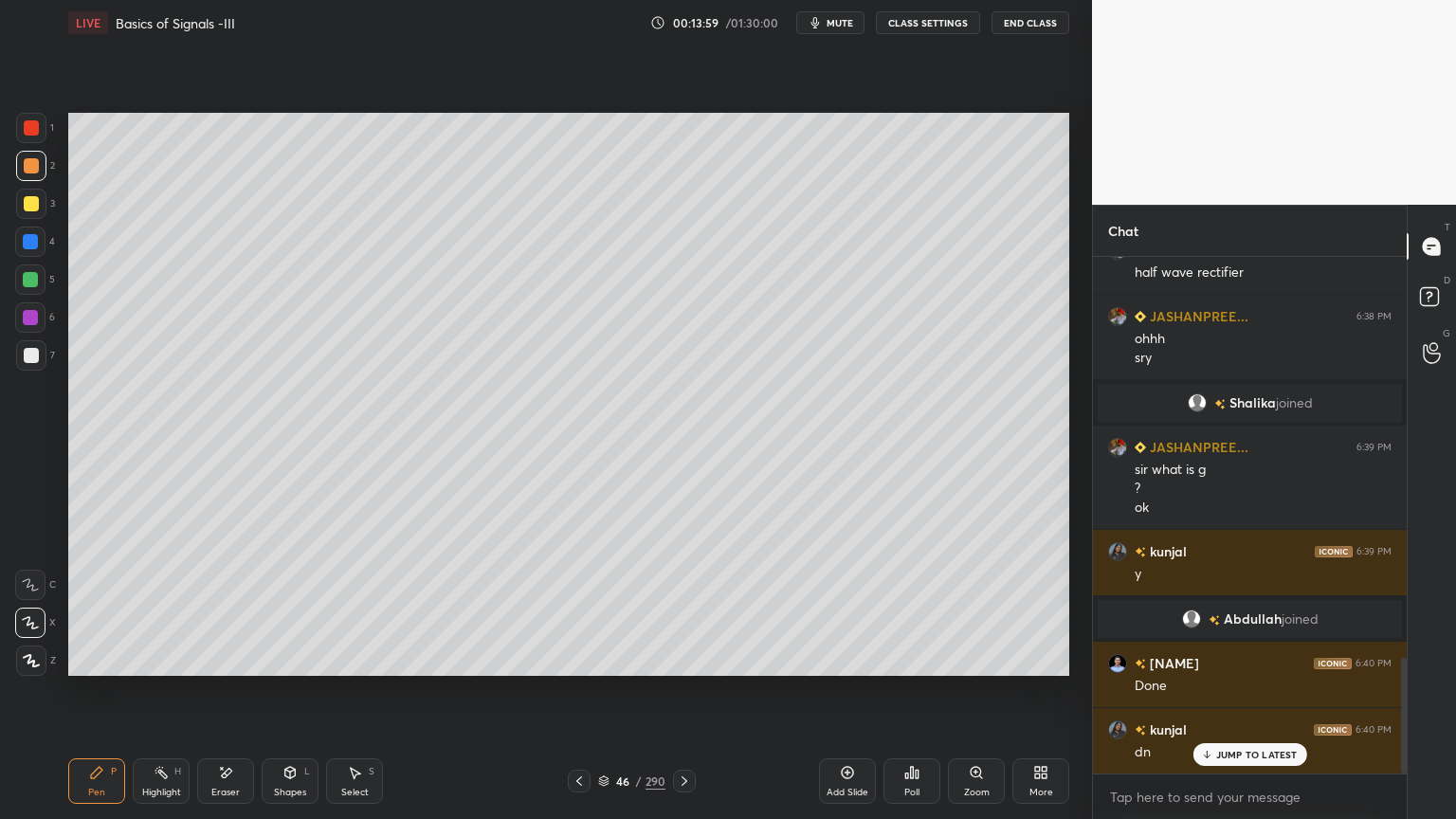 click 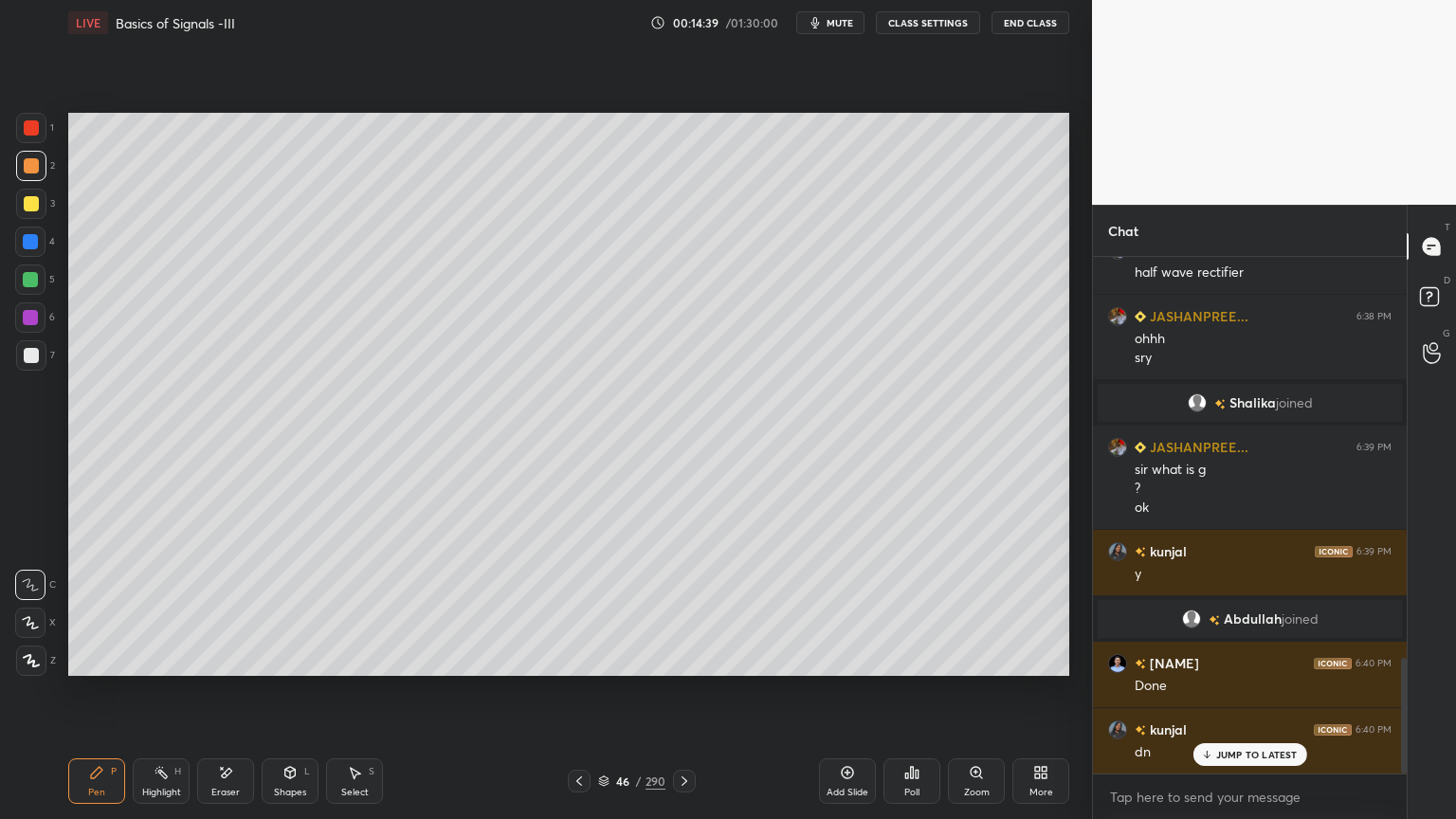 click at bounding box center [30, 242] 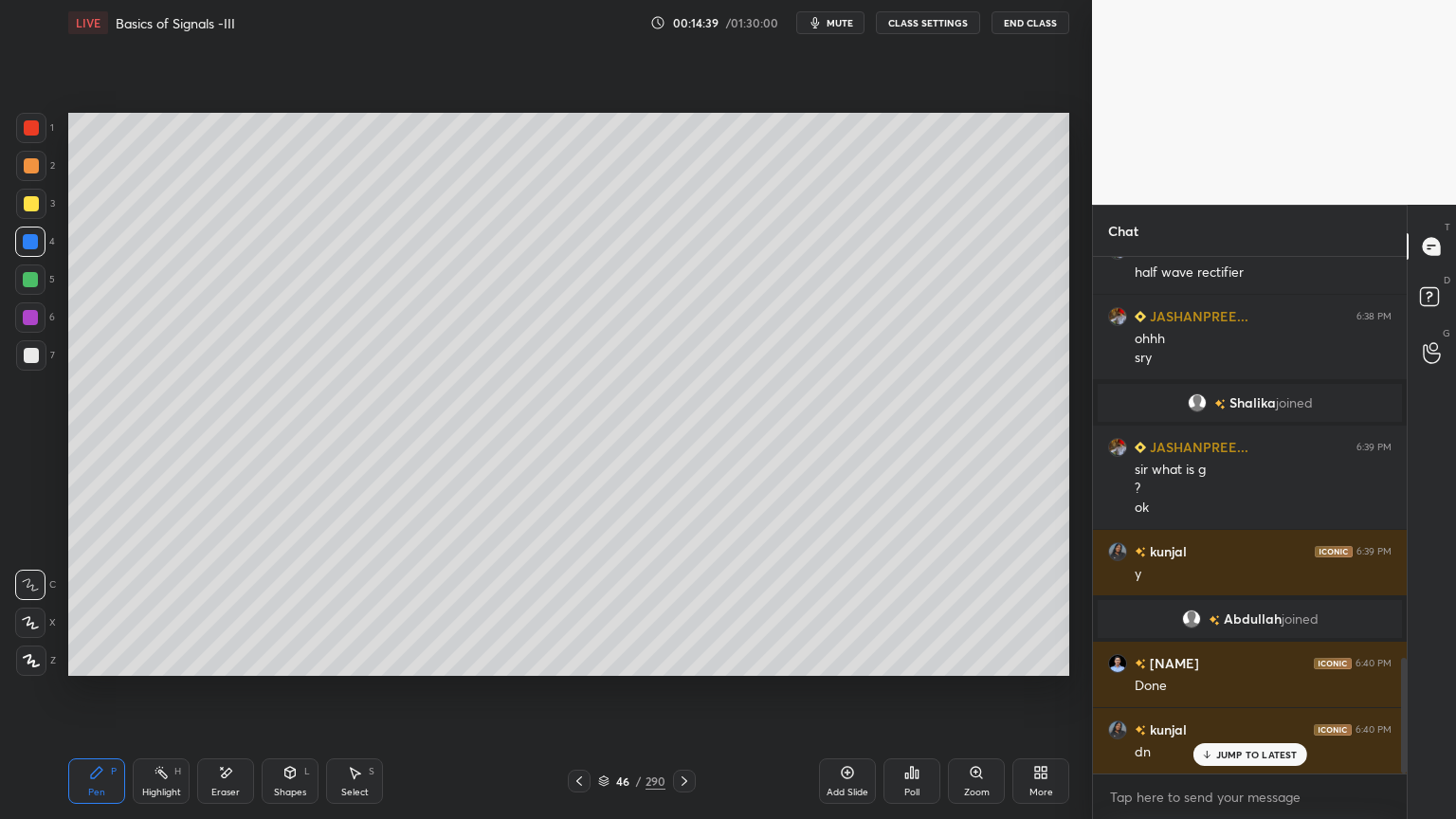 click at bounding box center (30, 242) 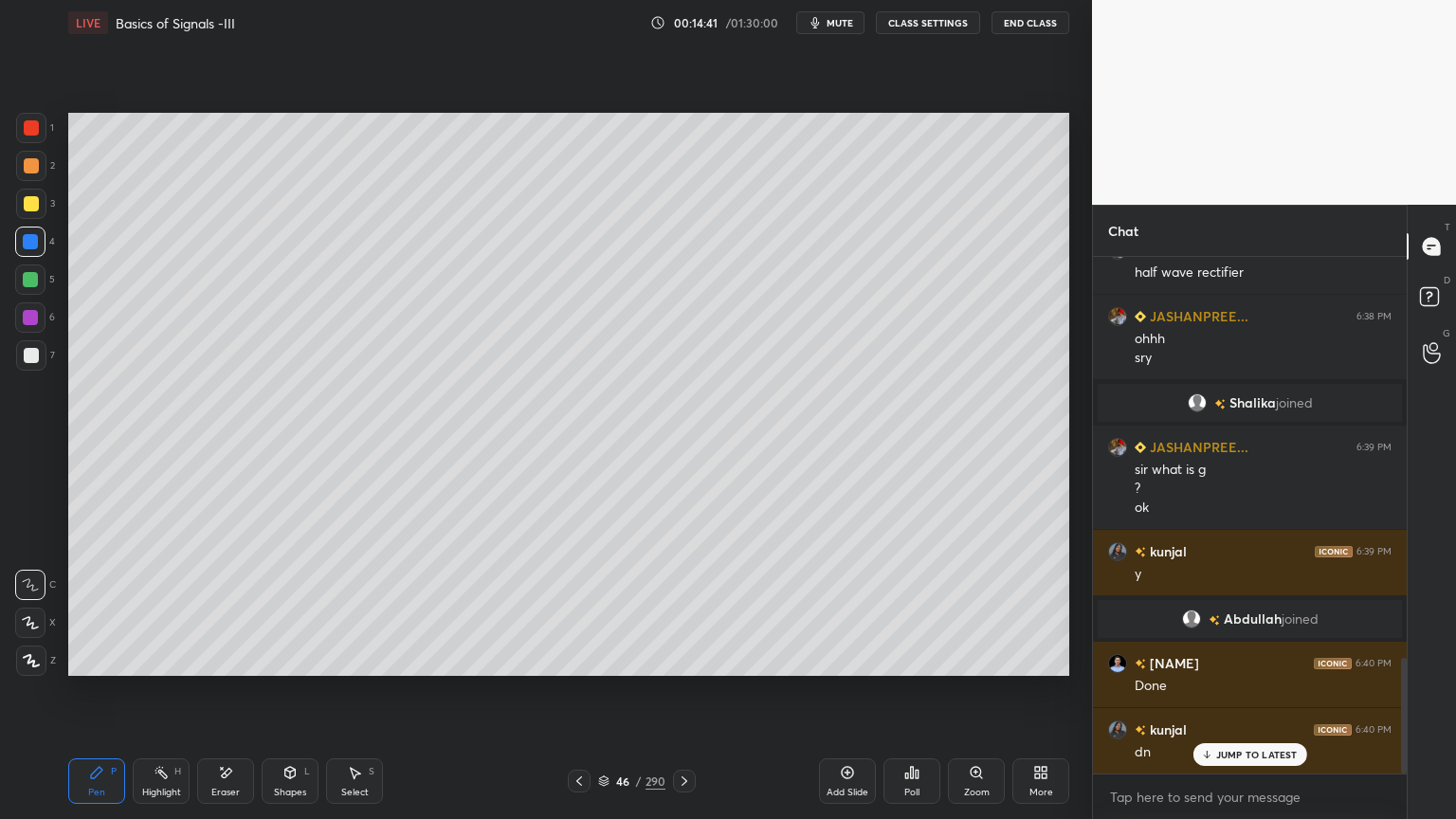 click on "Shapes L" at bounding box center (290, 781) 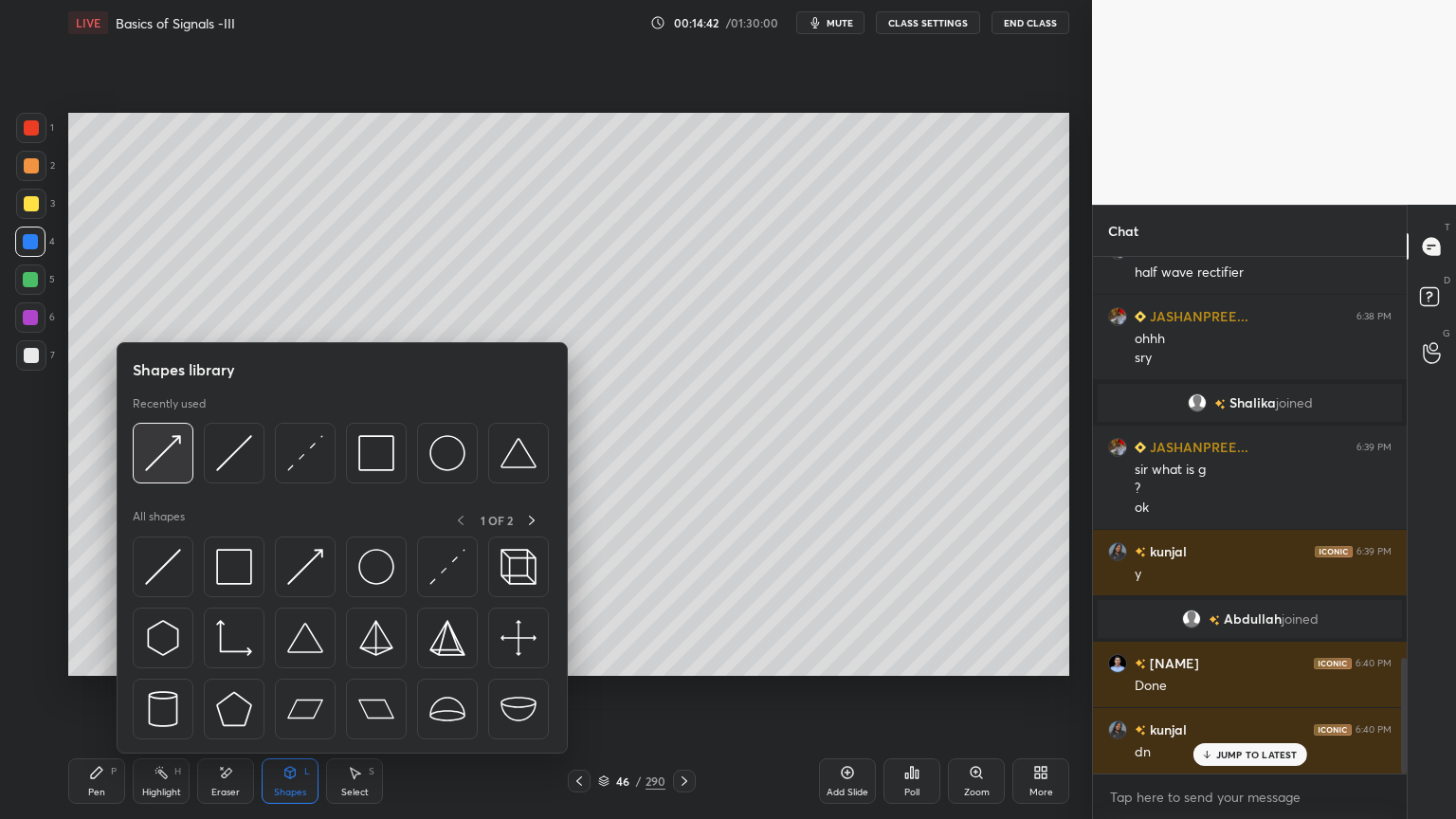 click at bounding box center [163, 453] 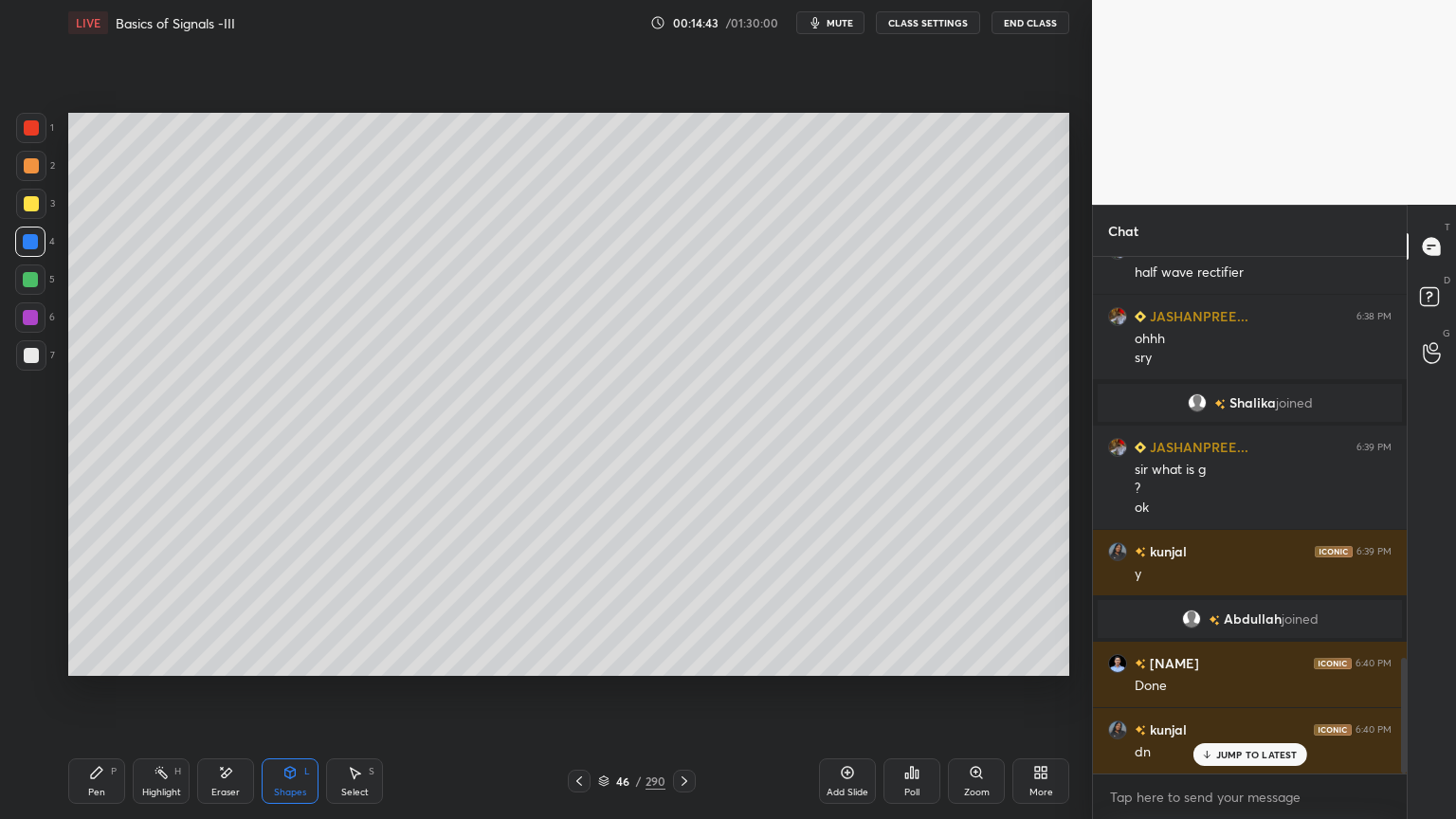 click at bounding box center [31, 166] 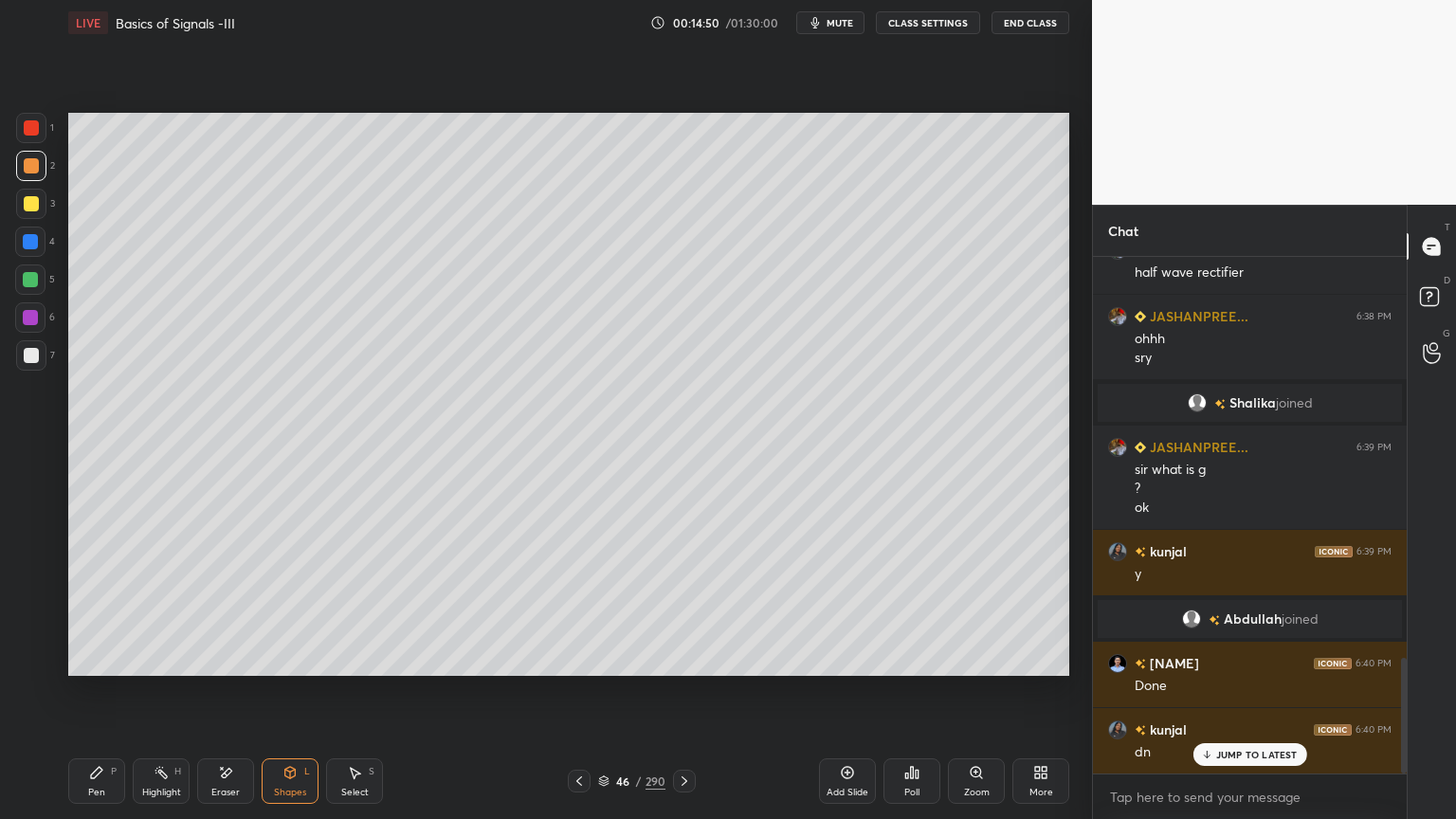 click on "Pen" at bounding box center (97, 792) 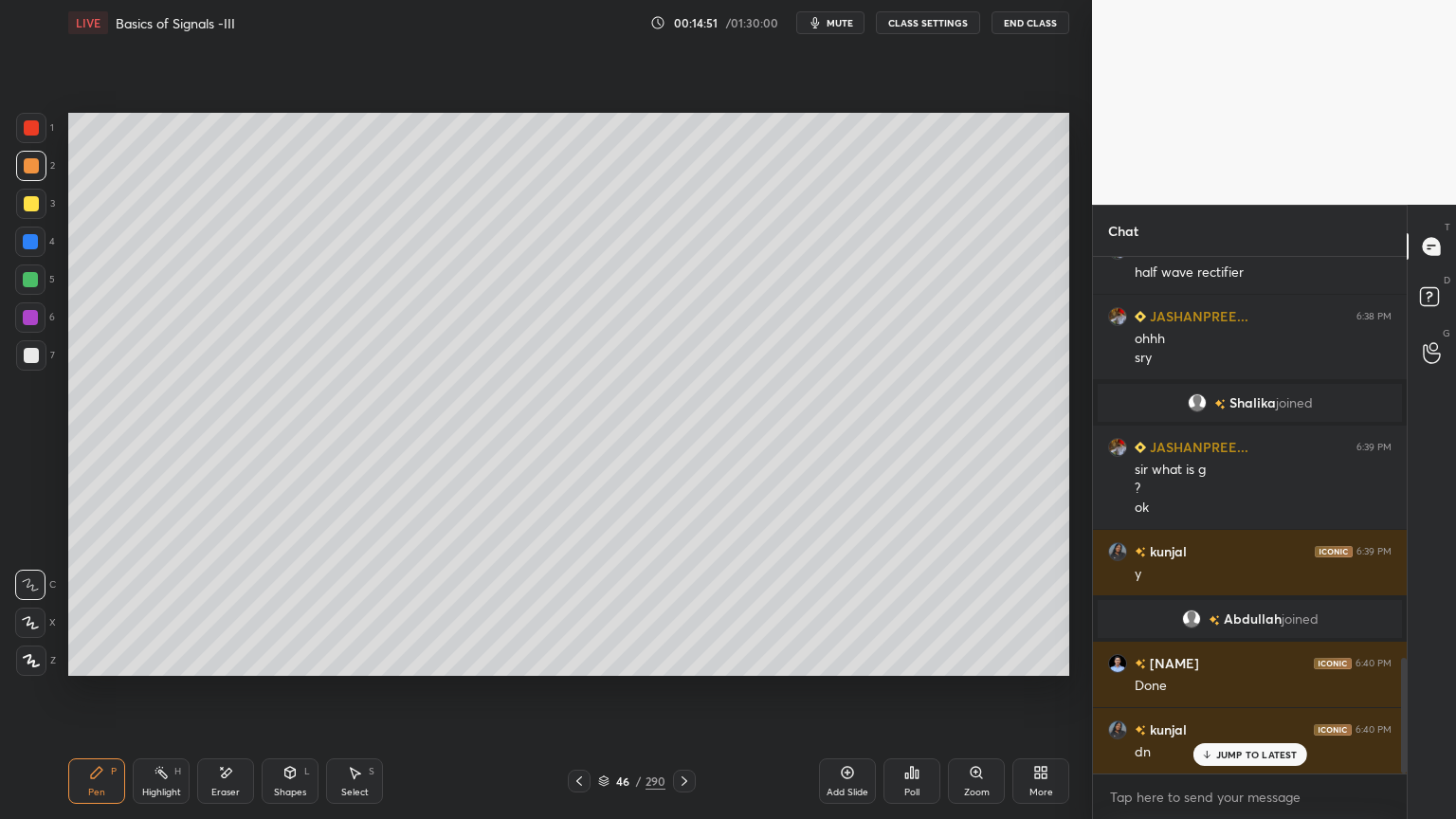 click 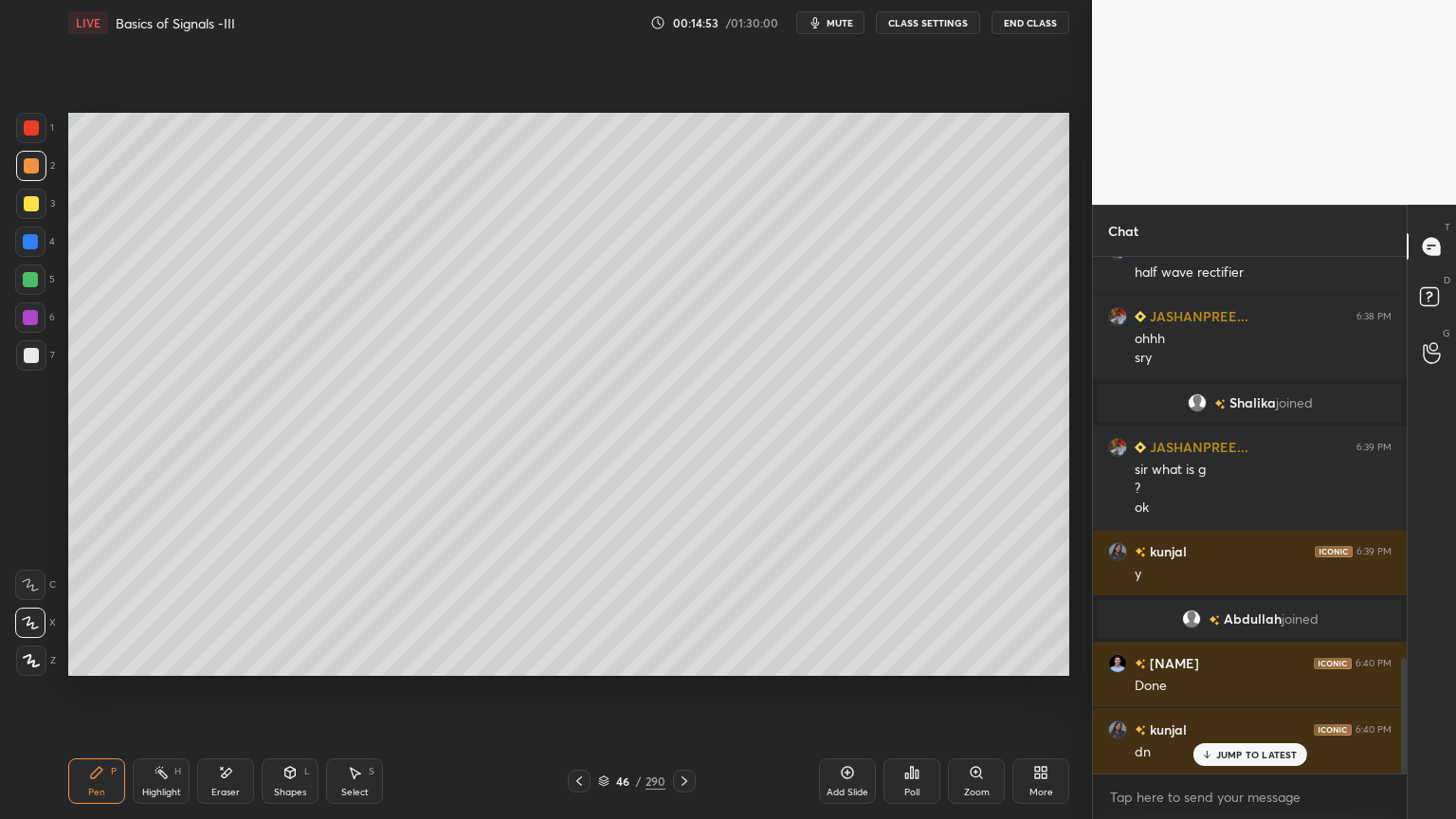 click at bounding box center [31, 204] 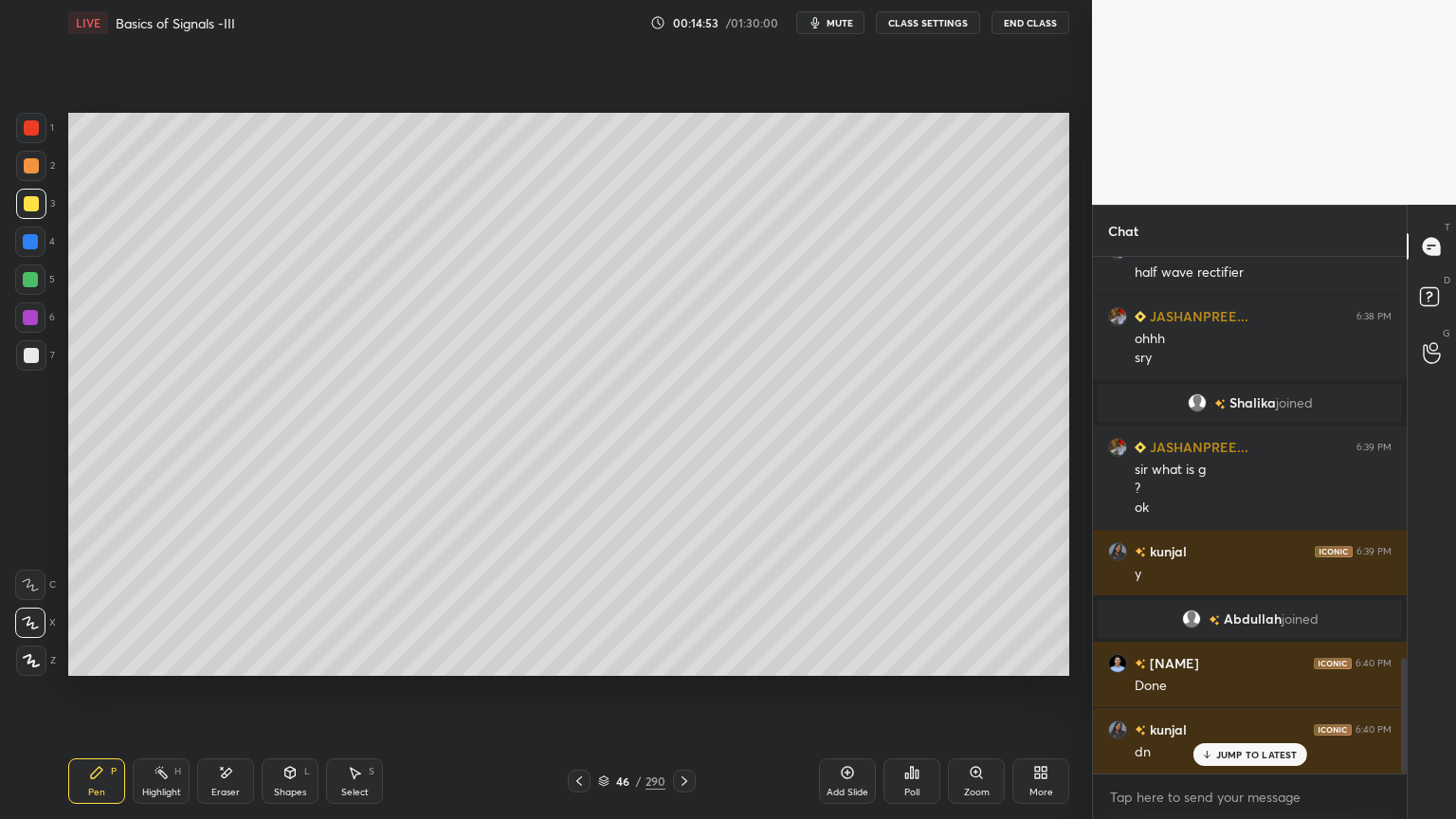 click at bounding box center (31, 355) 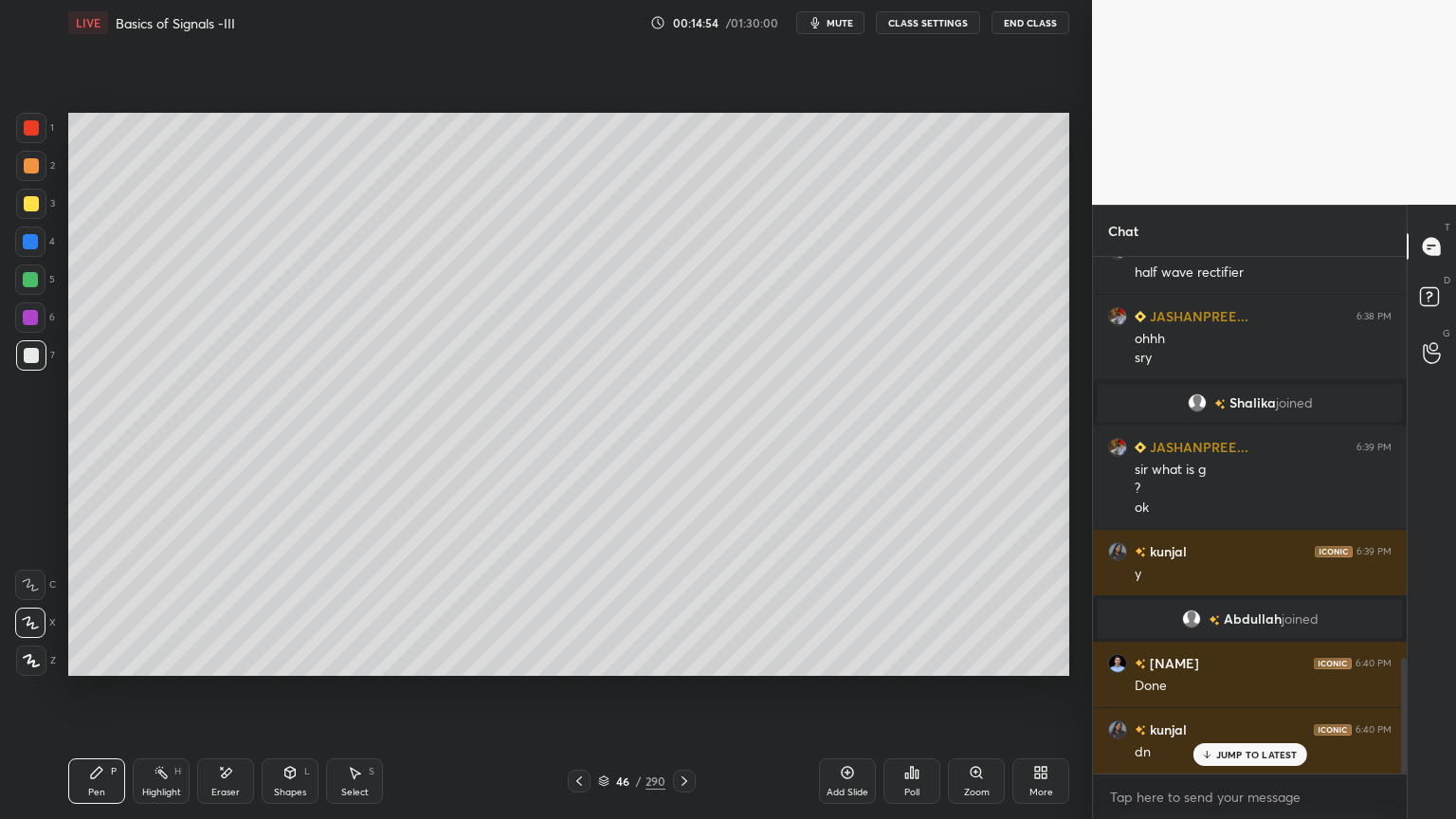 click 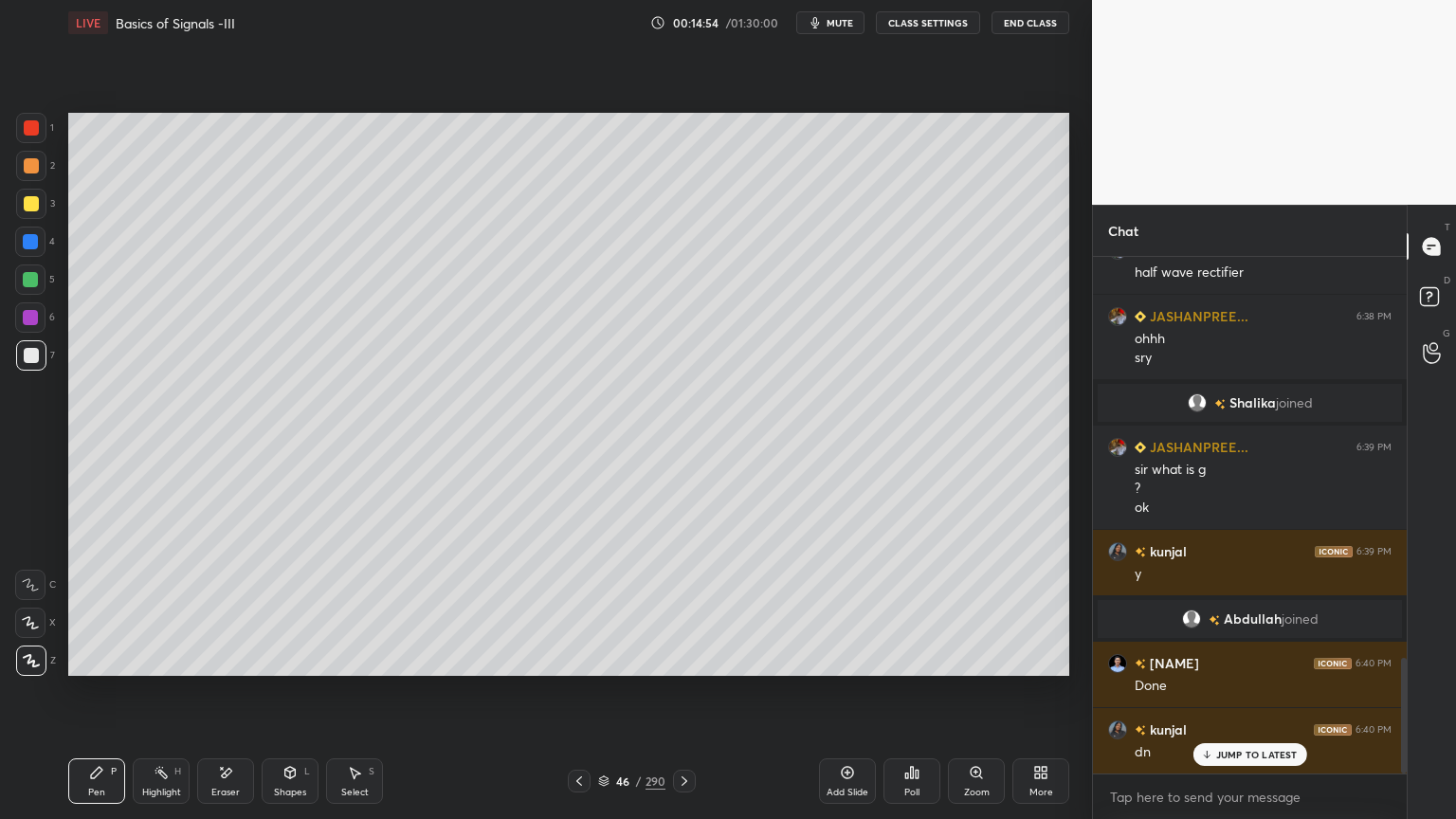 click on "Shapes L" at bounding box center (290, 781) 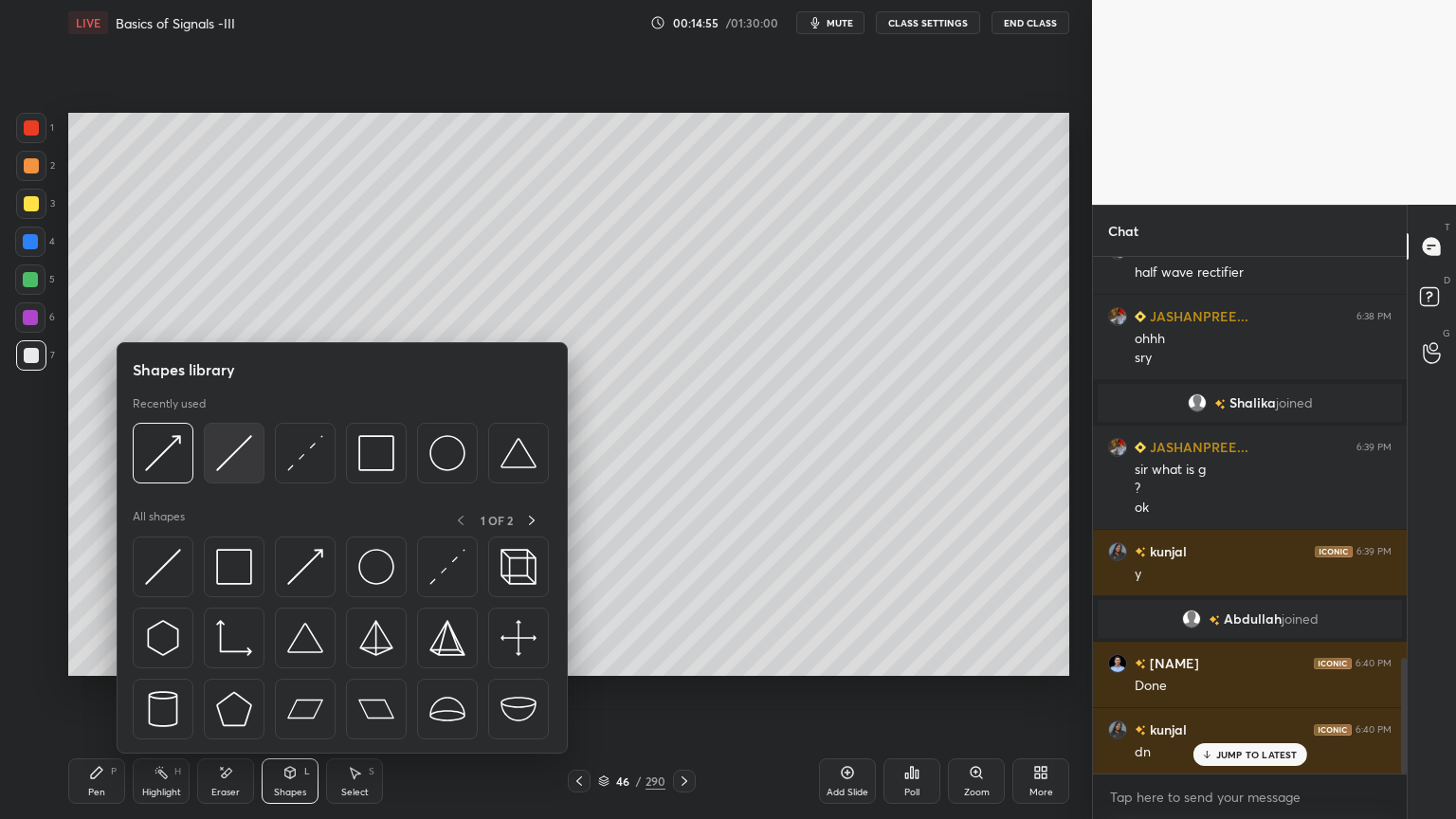 click at bounding box center [234, 453] 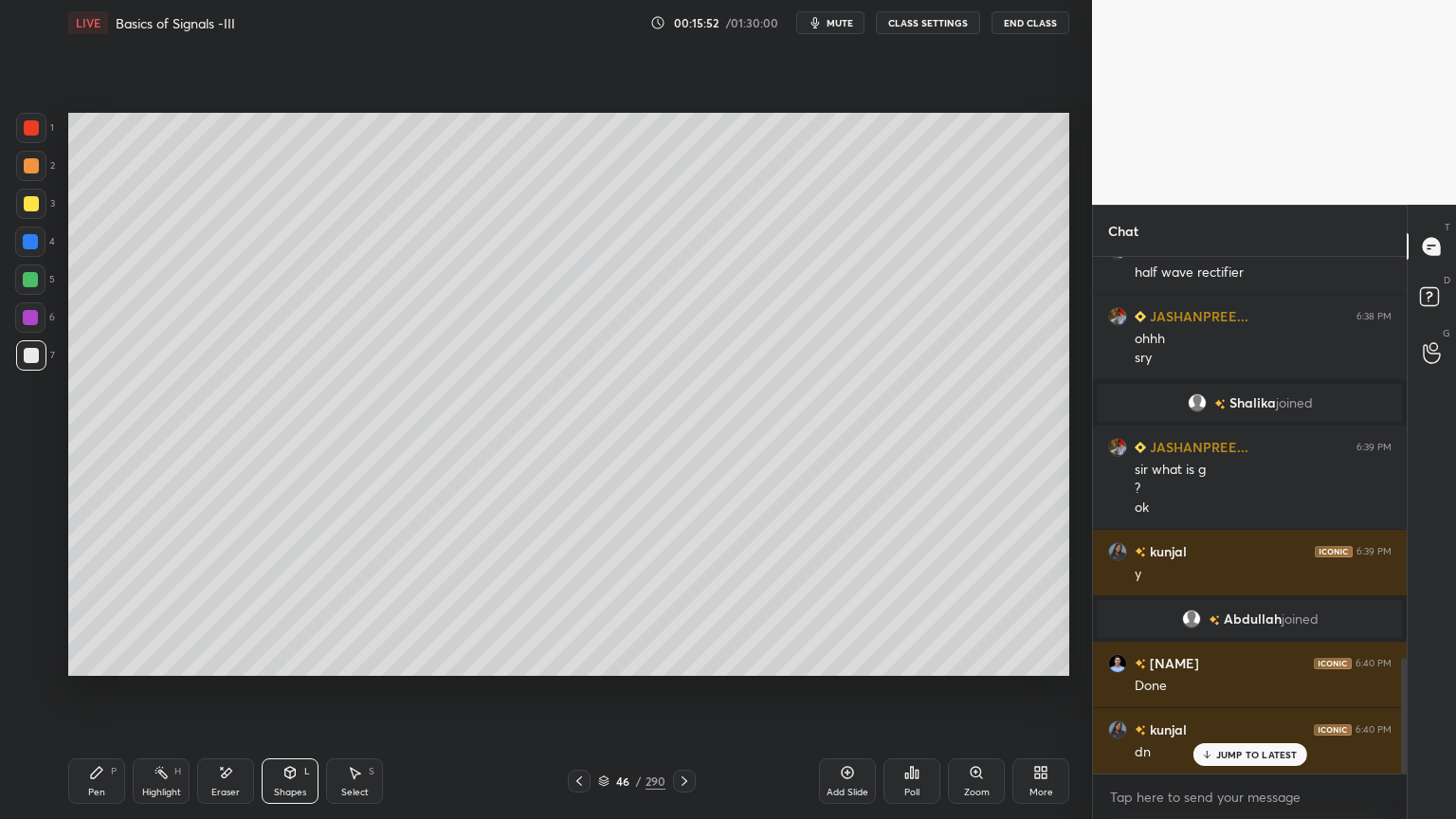 click on "Pen P" at bounding box center (97, 781) 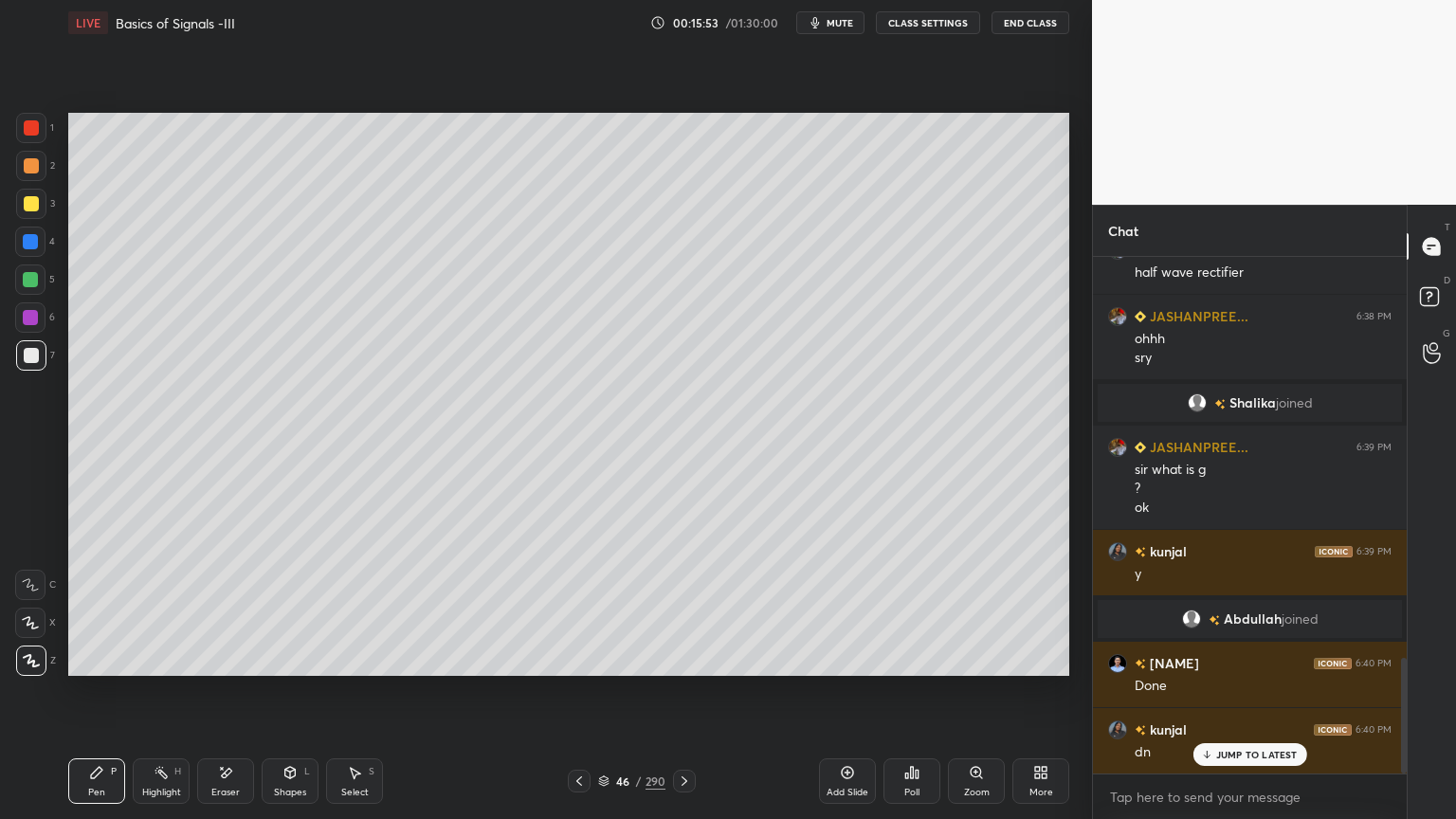 click at bounding box center (31, 166) 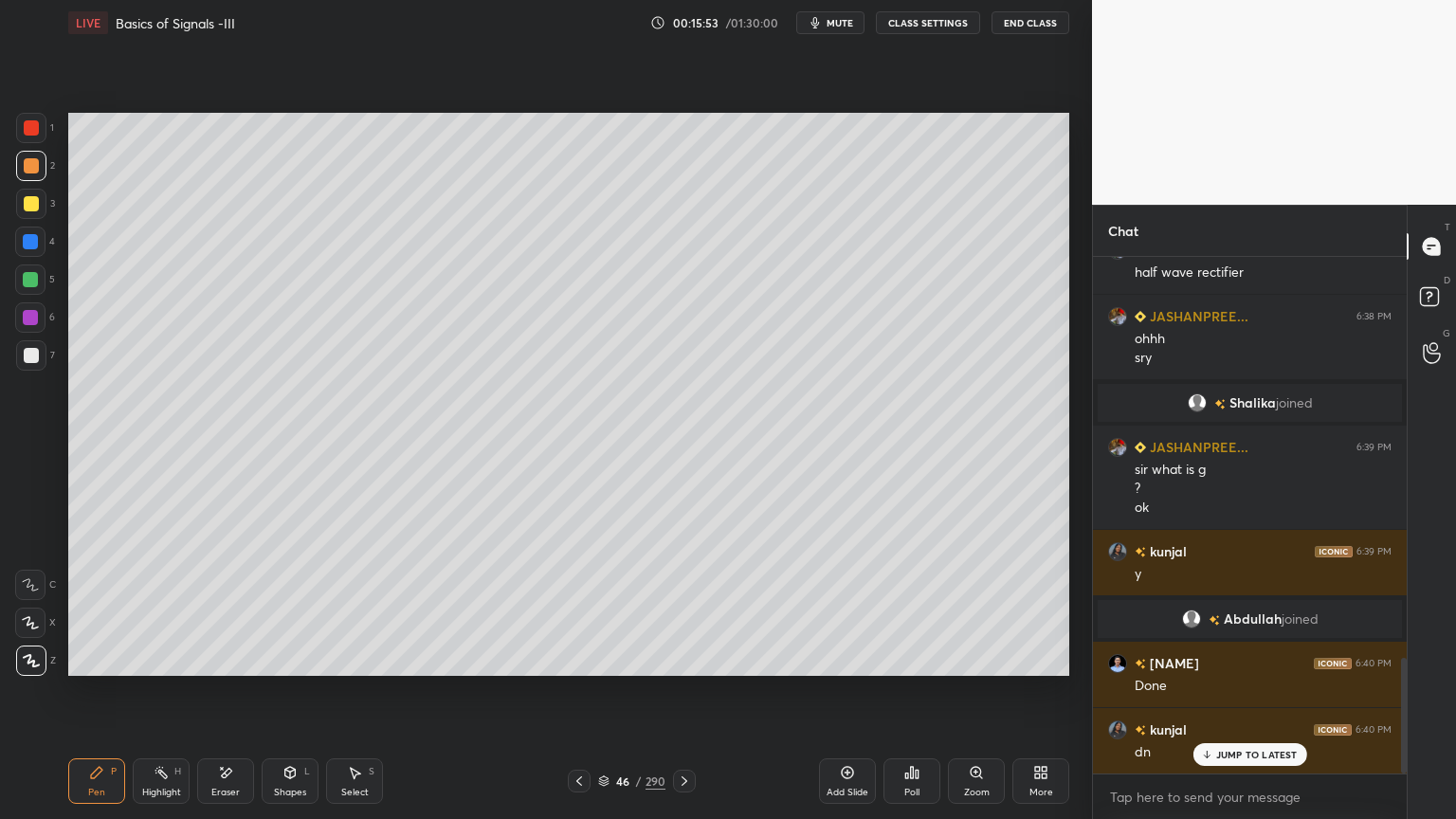 click at bounding box center [30, 585] 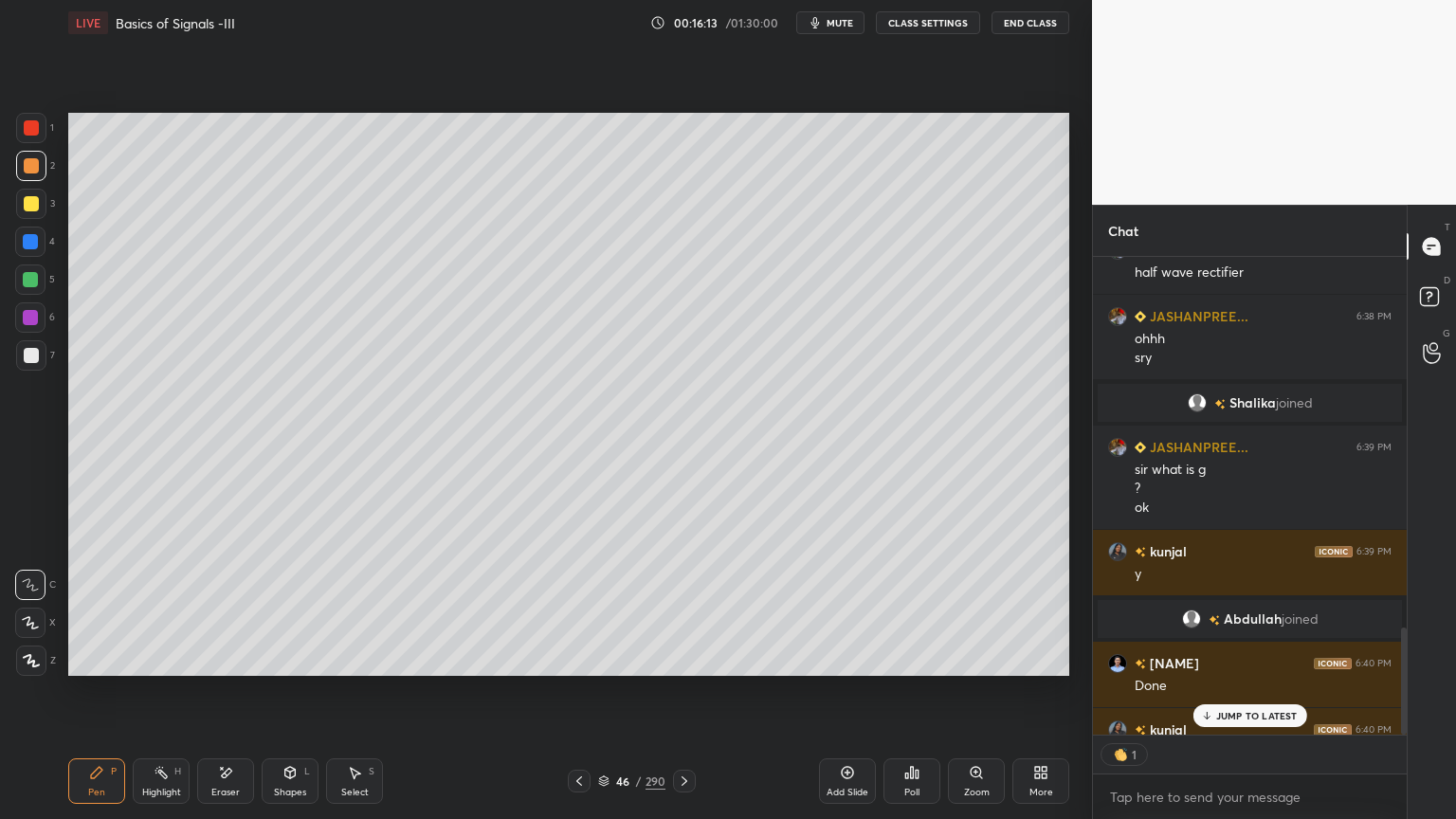 scroll, scrollTop: 473, scrollLeft: 308, axis: both 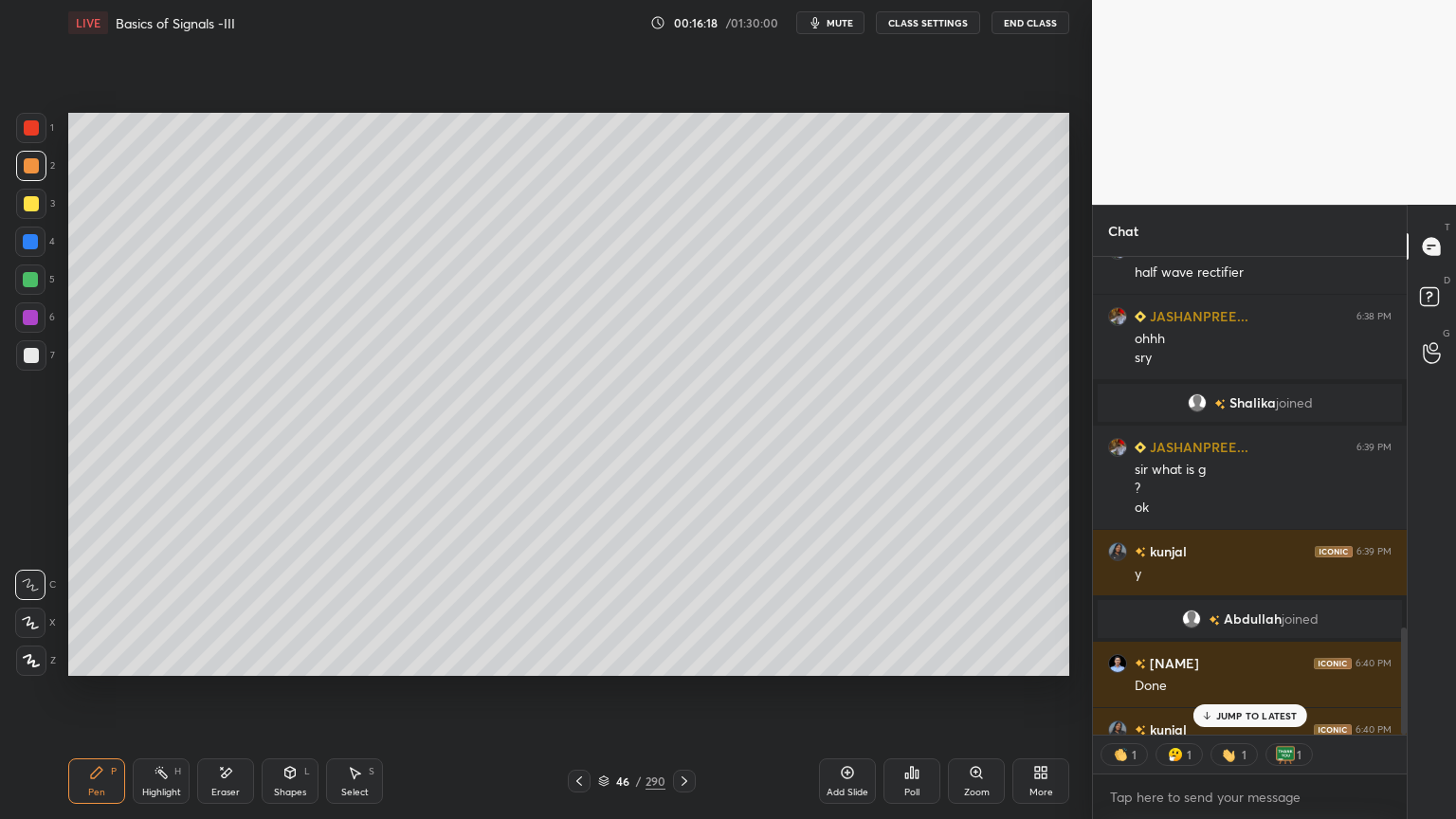 click on "JUMP TO LATEST" at bounding box center (1257, 716) 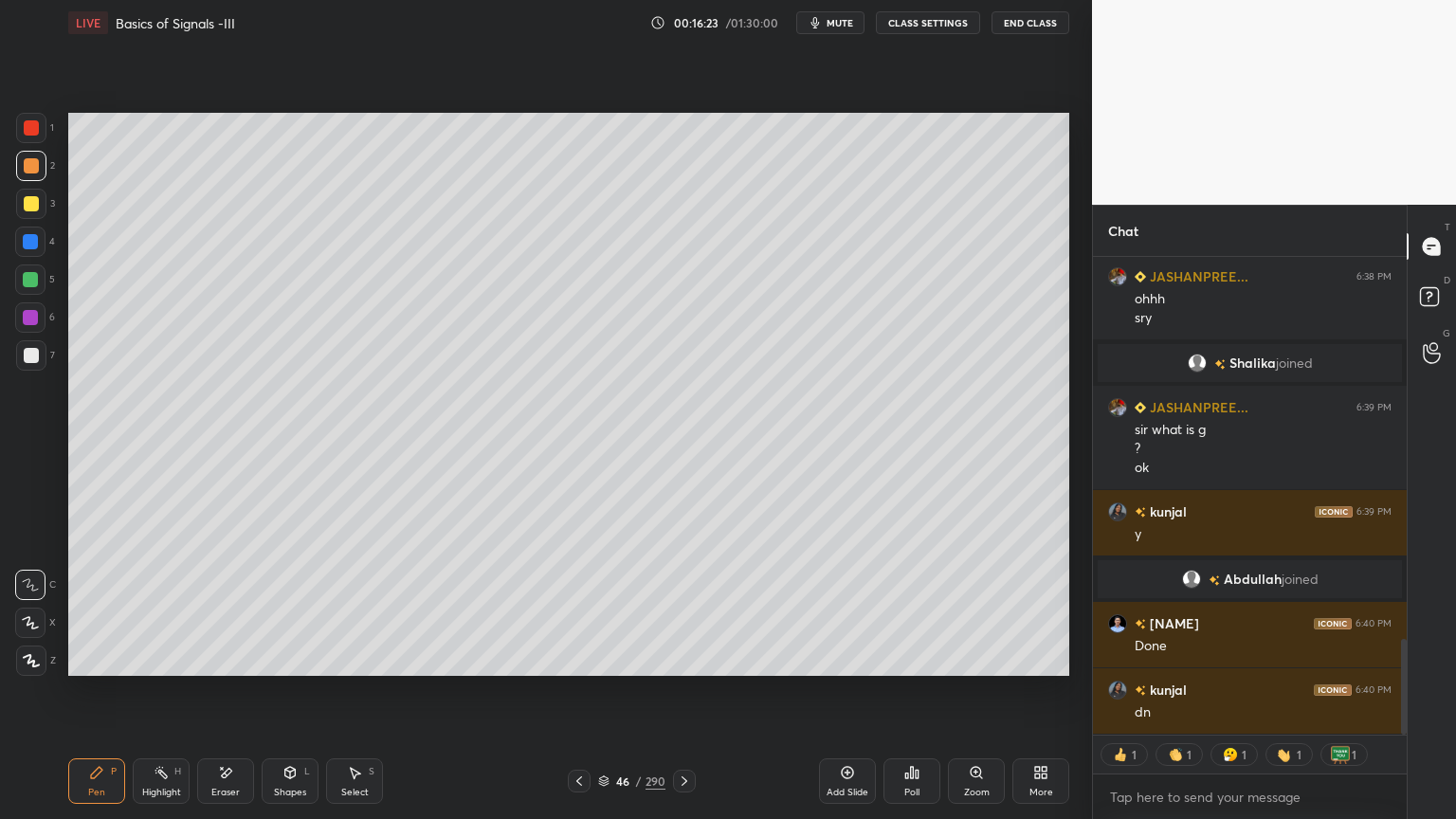 scroll, scrollTop: 1896, scrollLeft: 0, axis: vertical 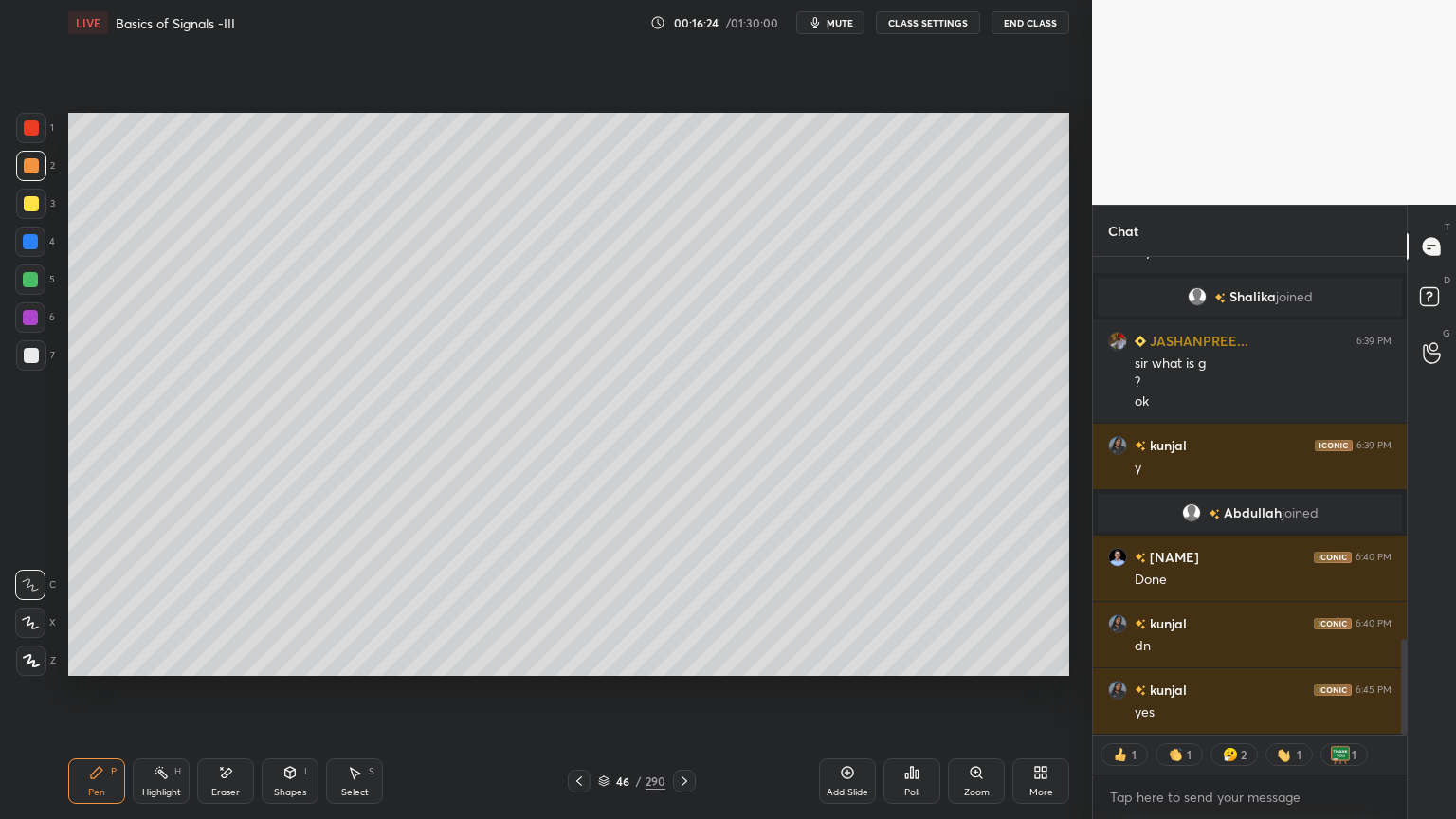 click at bounding box center [31, 661] 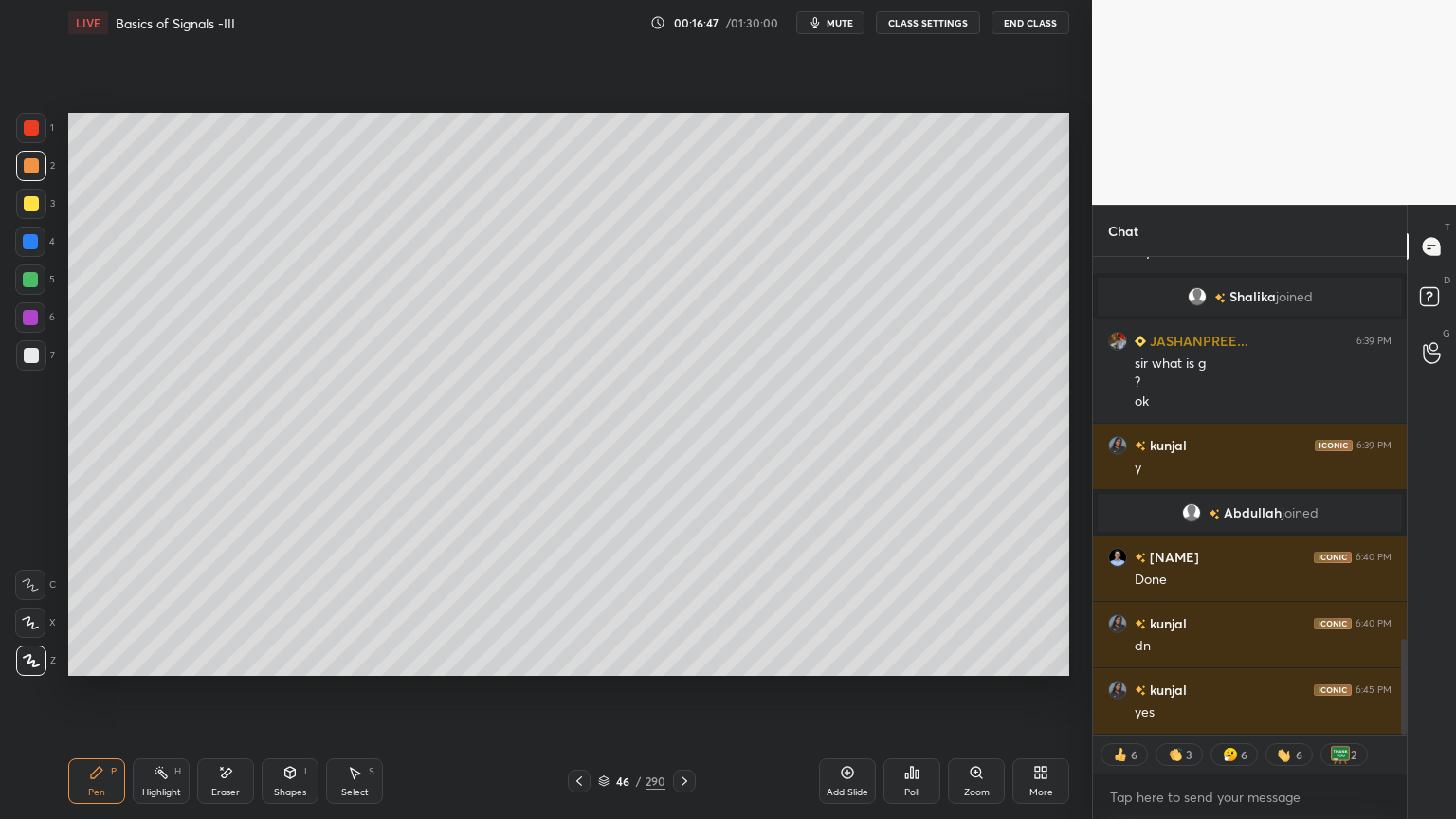 click on "Eraser" at bounding box center (226, 781) 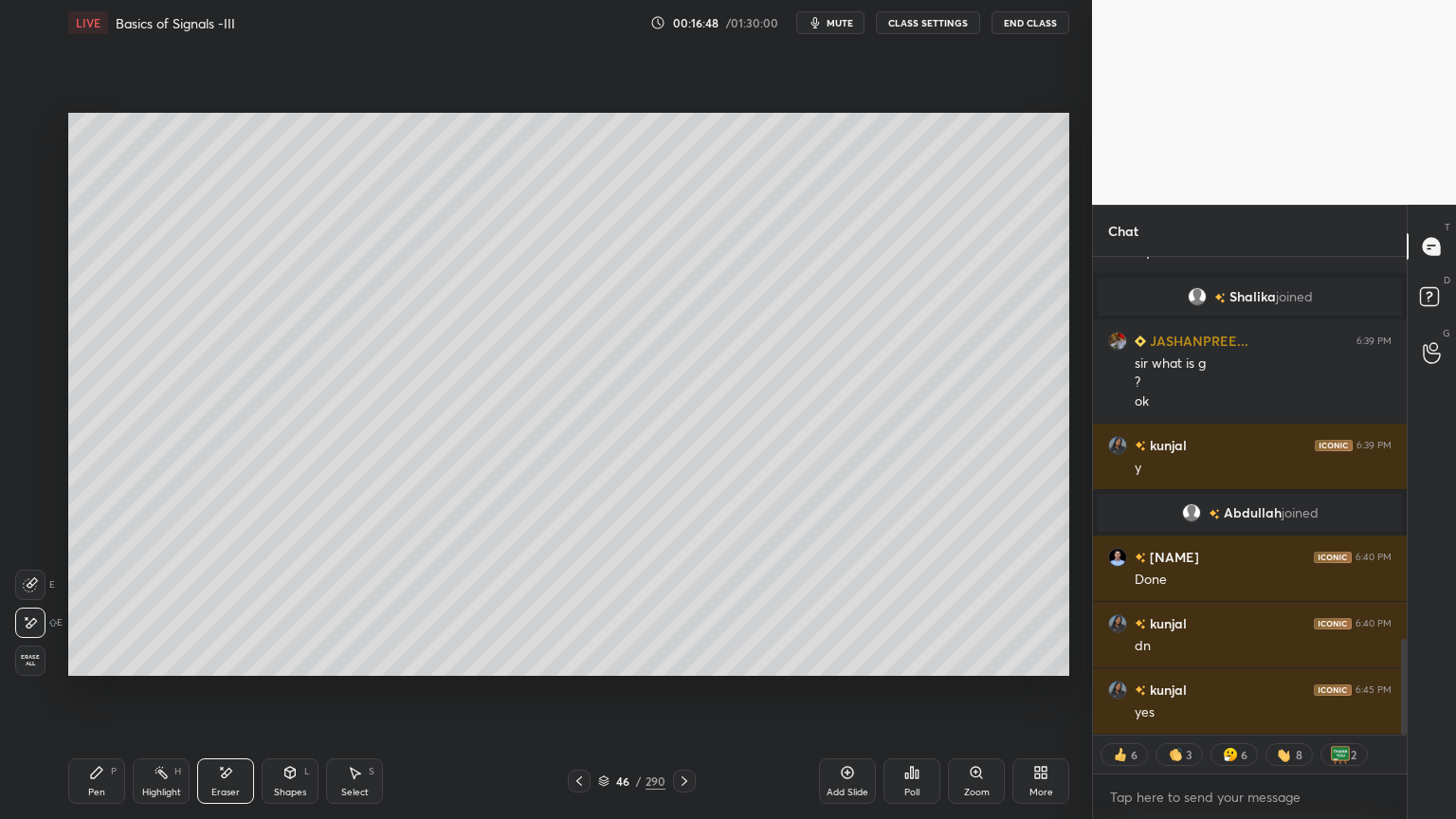 click 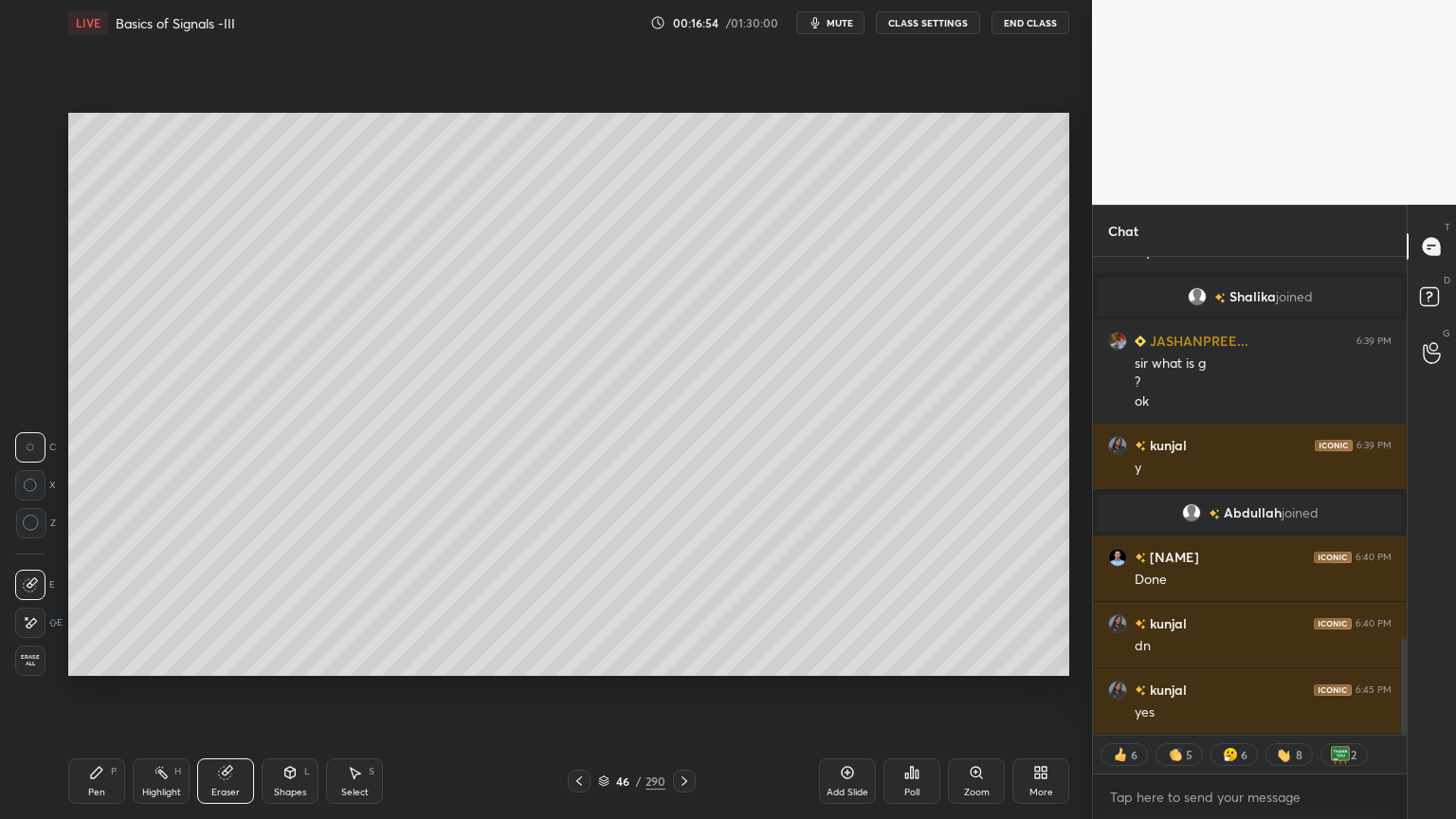 click 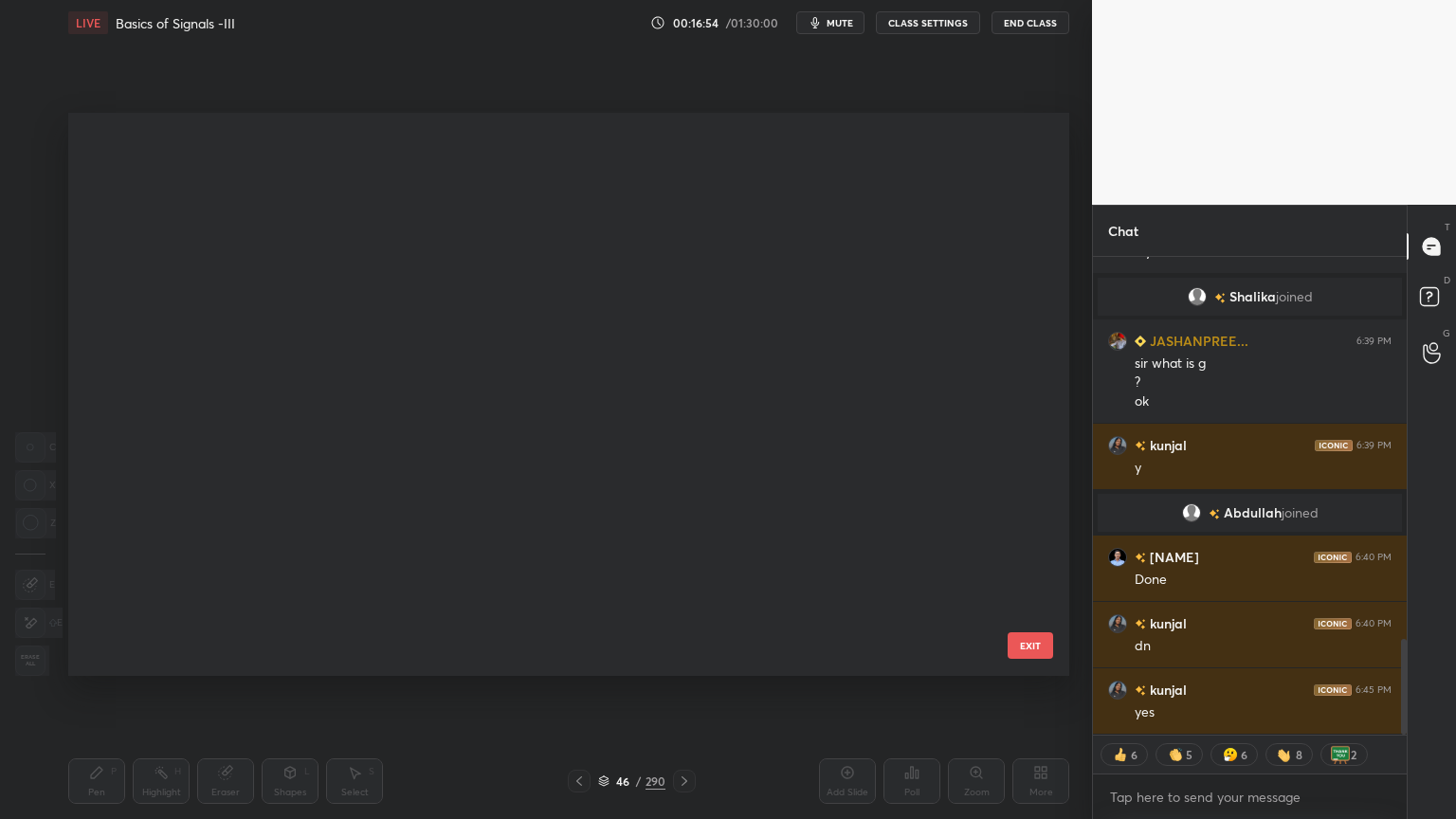 scroll, scrollTop: 2212, scrollLeft: 0, axis: vertical 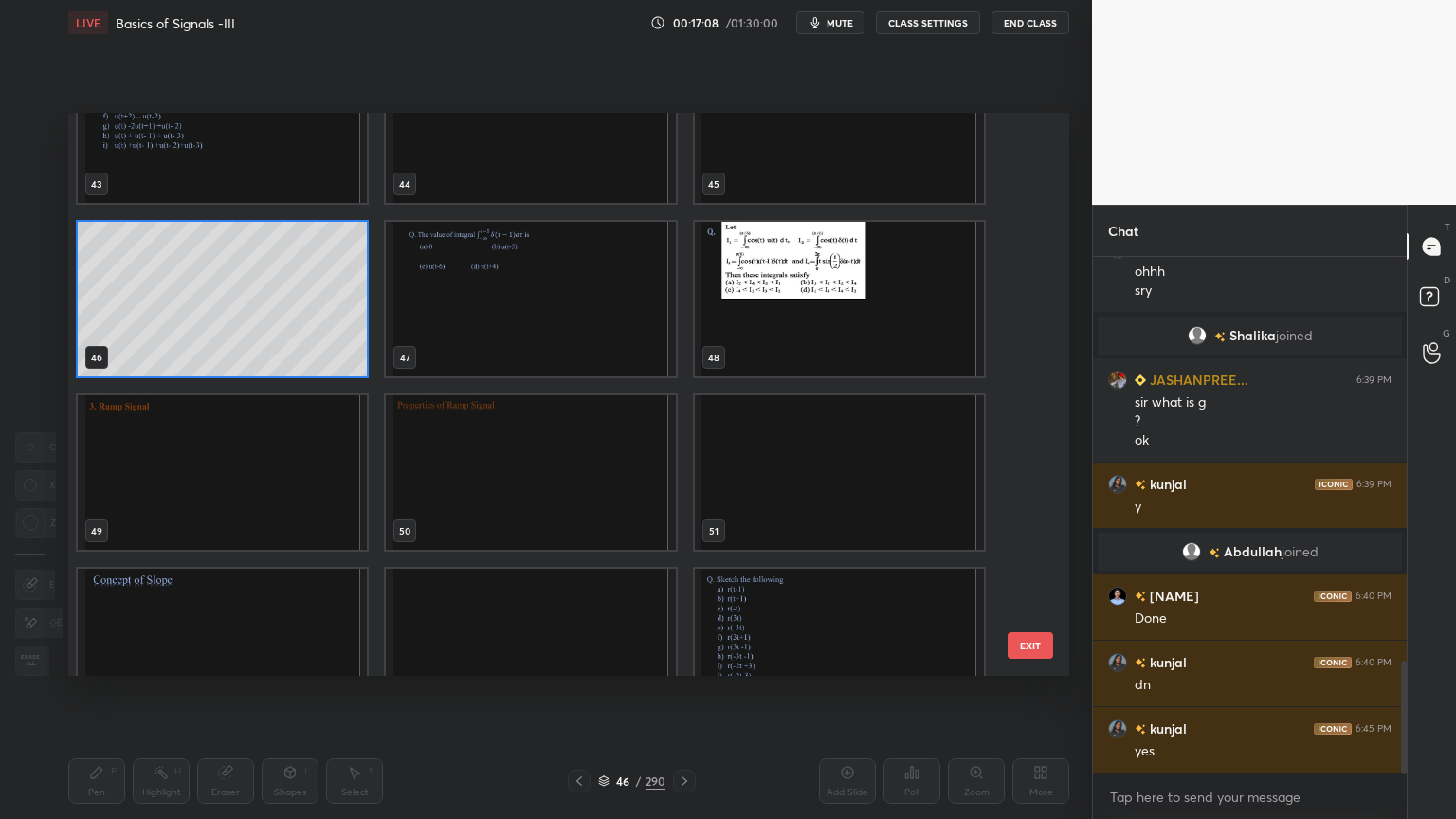 click at bounding box center (222, 472) 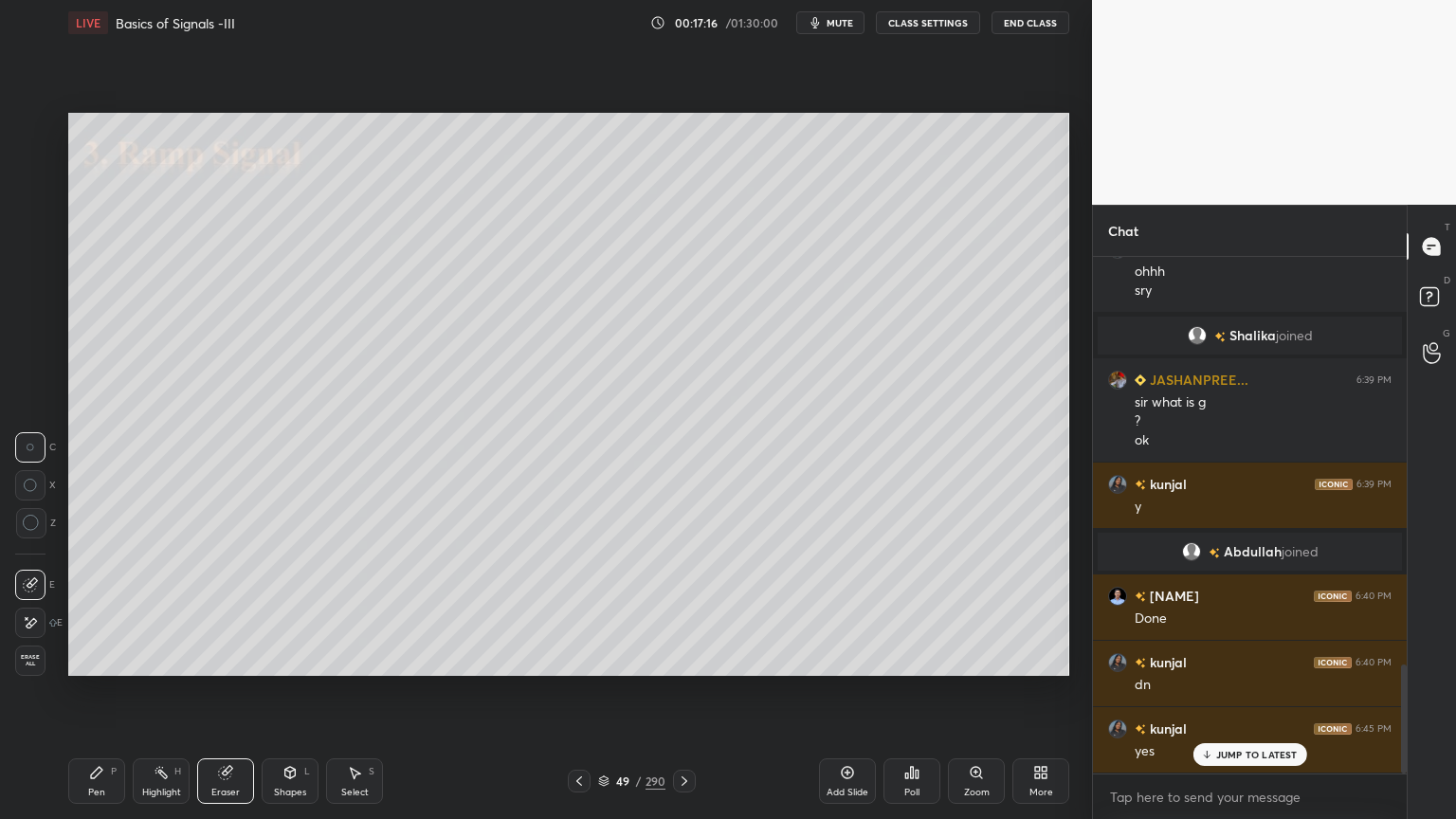 scroll, scrollTop: 1922, scrollLeft: 0, axis: vertical 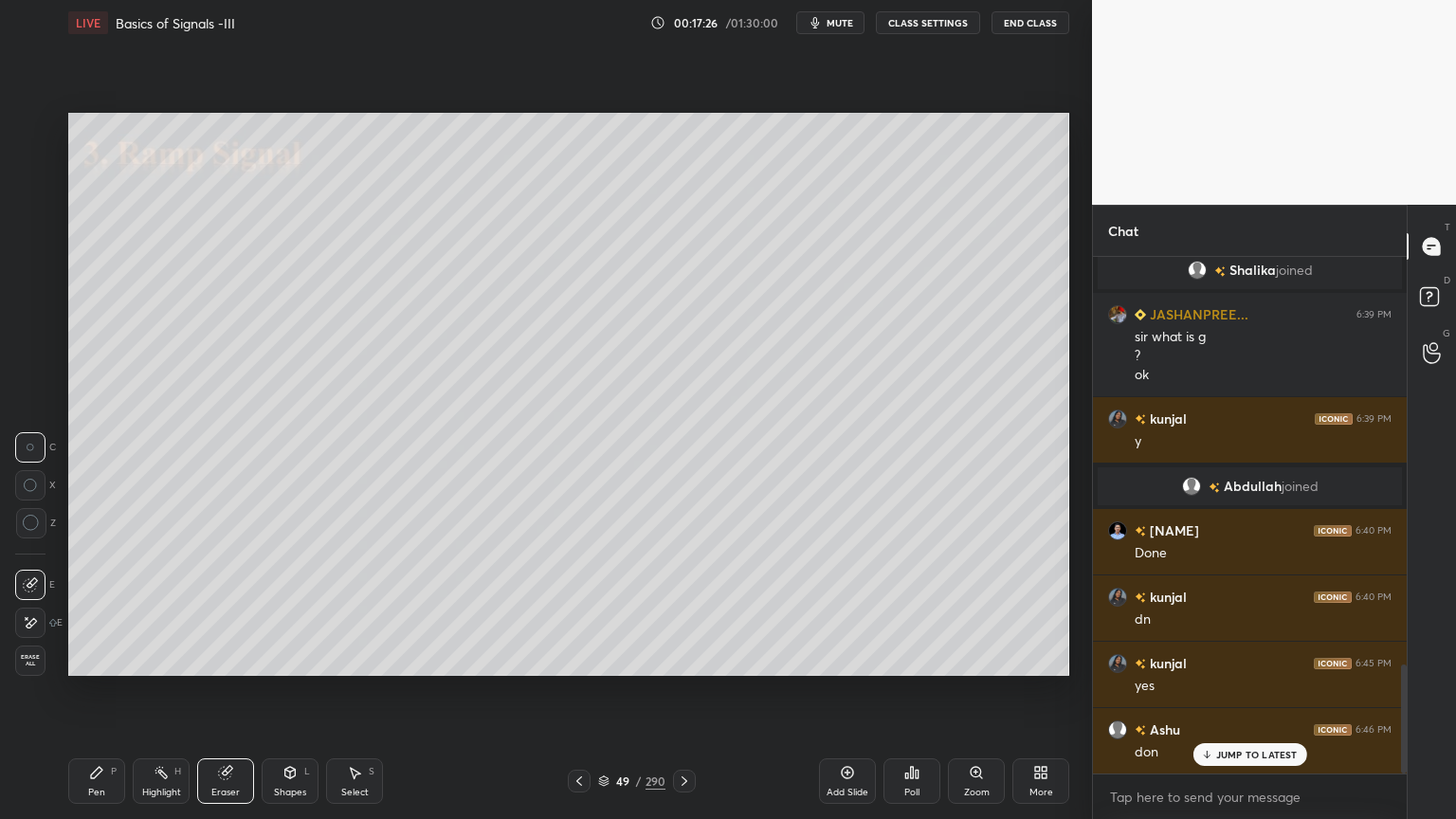 click on "Pen P" at bounding box center (97, 781) 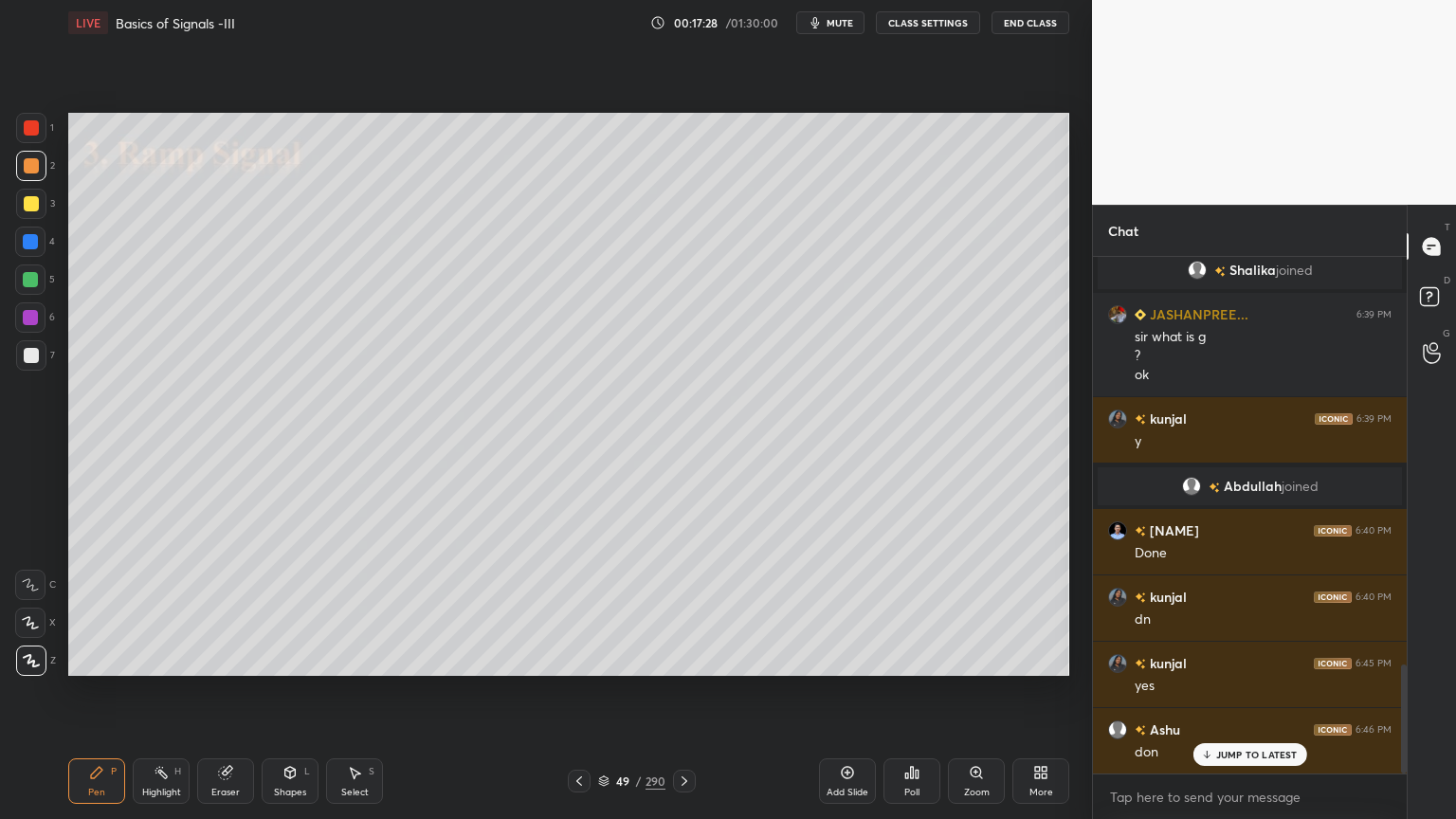 click at bounding box center (31, 204) 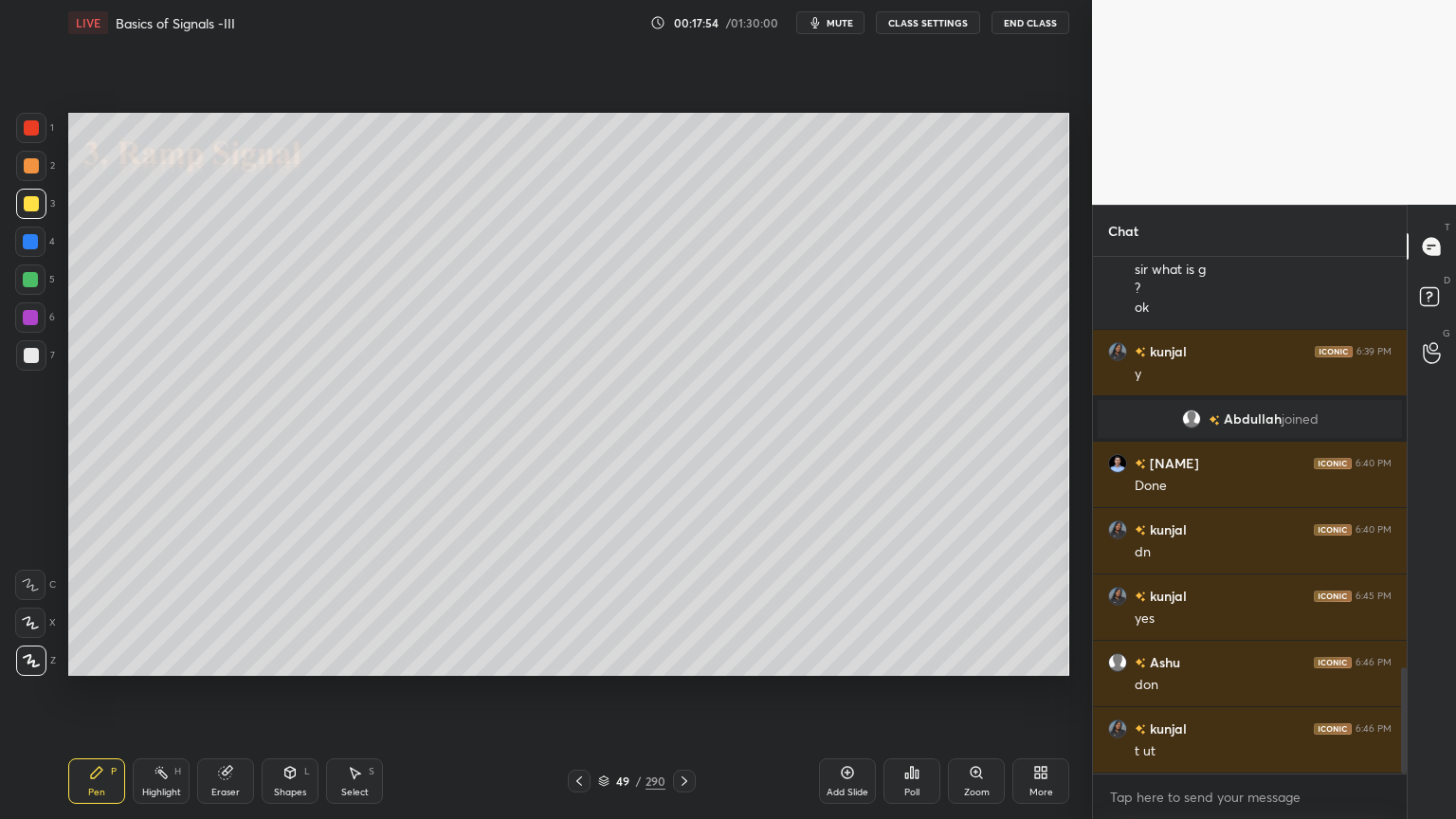 scroll, scrollTop: 2055, scrollLeft: 0, axis: vertical 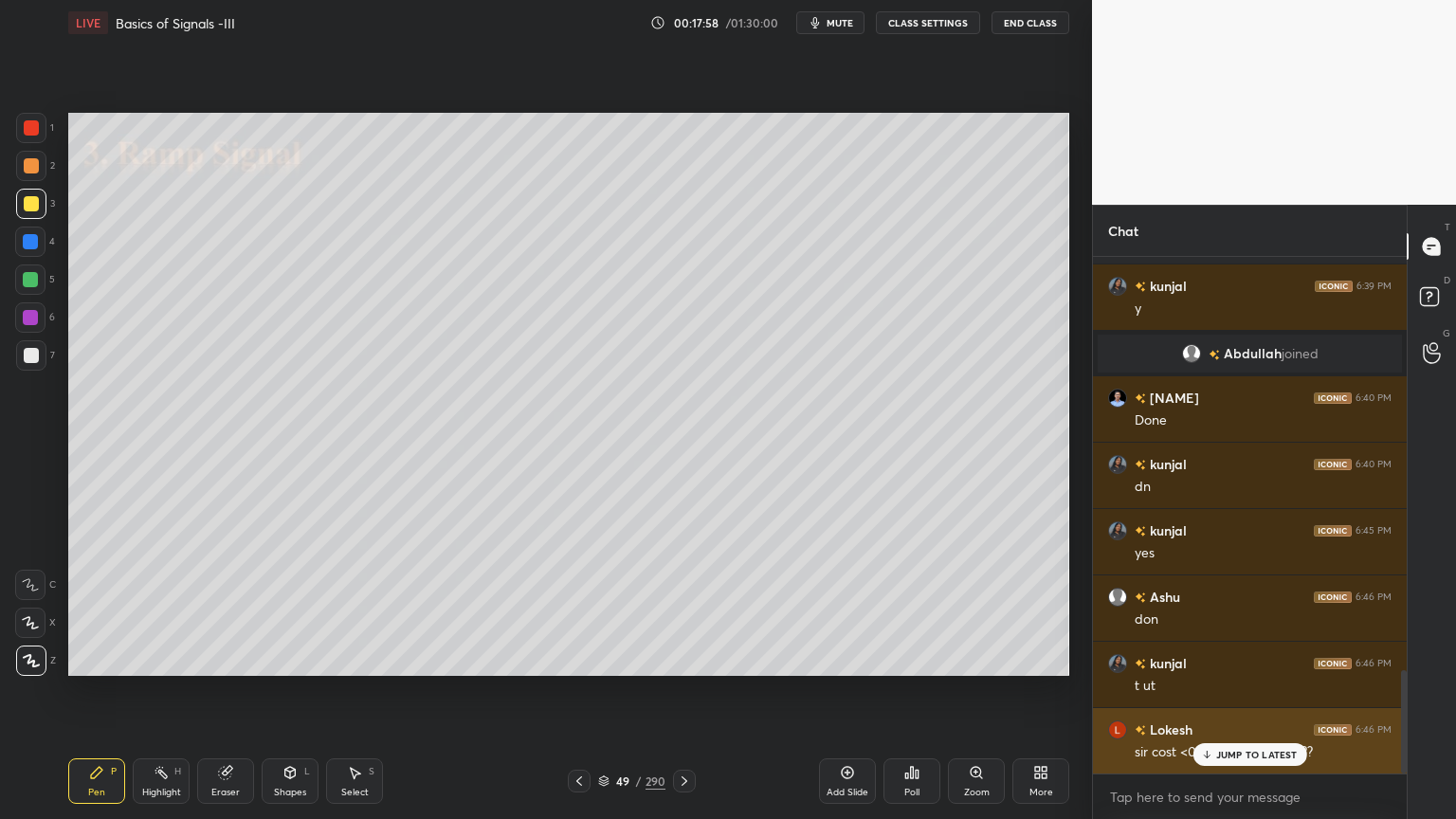 click on "JUMP TO LATEST" at bounding box center (1257, 755) 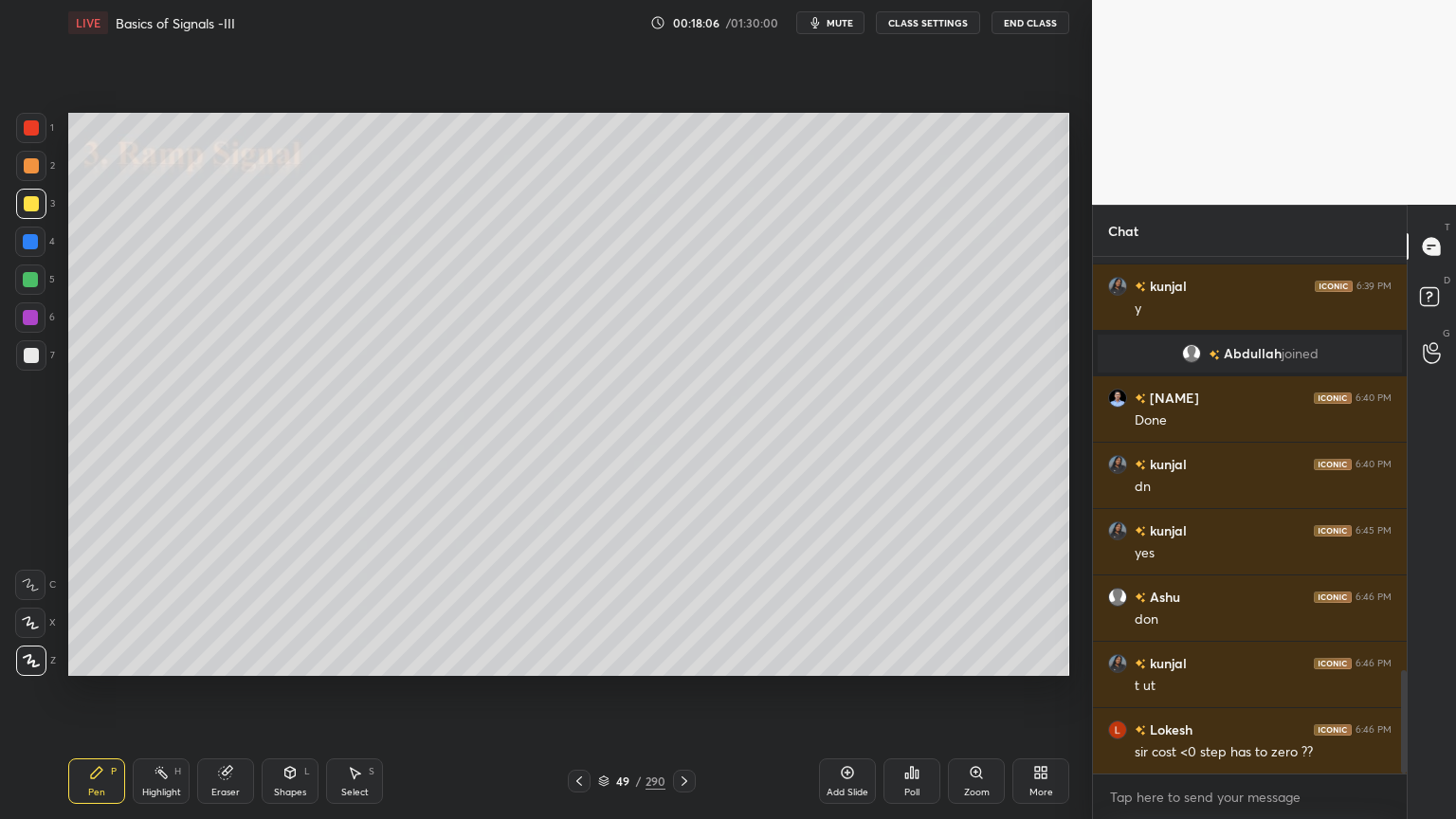 click 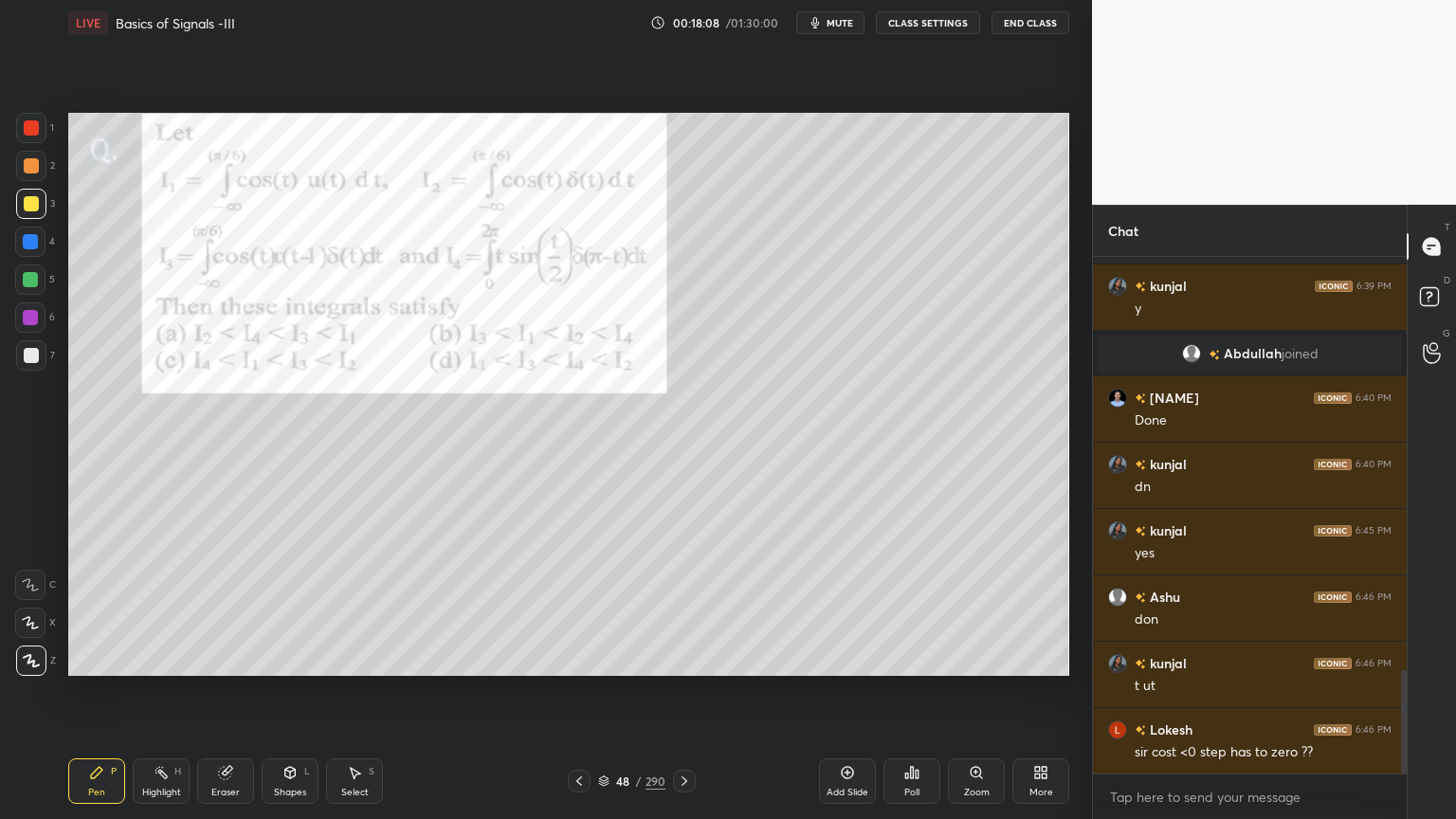 click 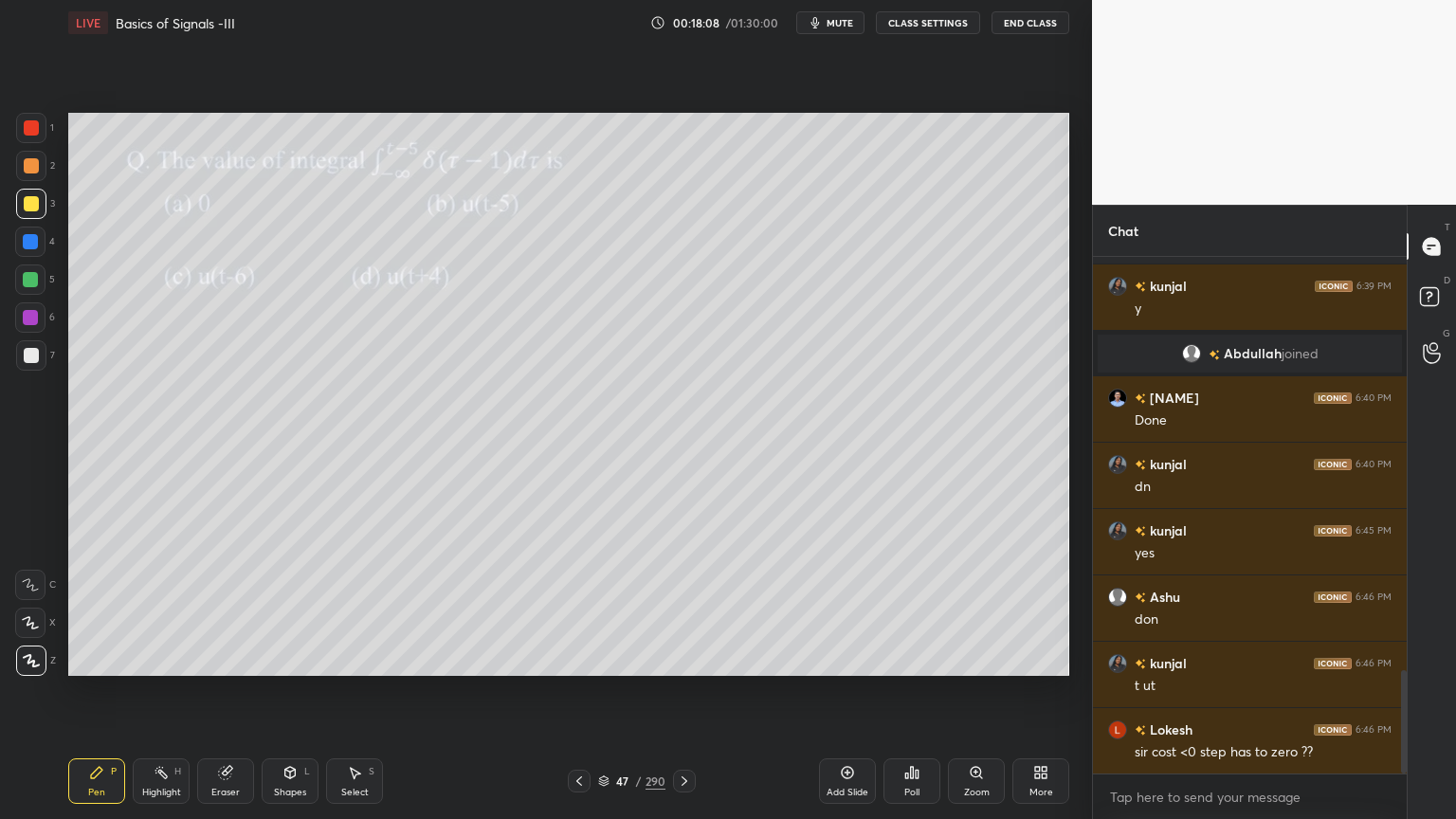 click 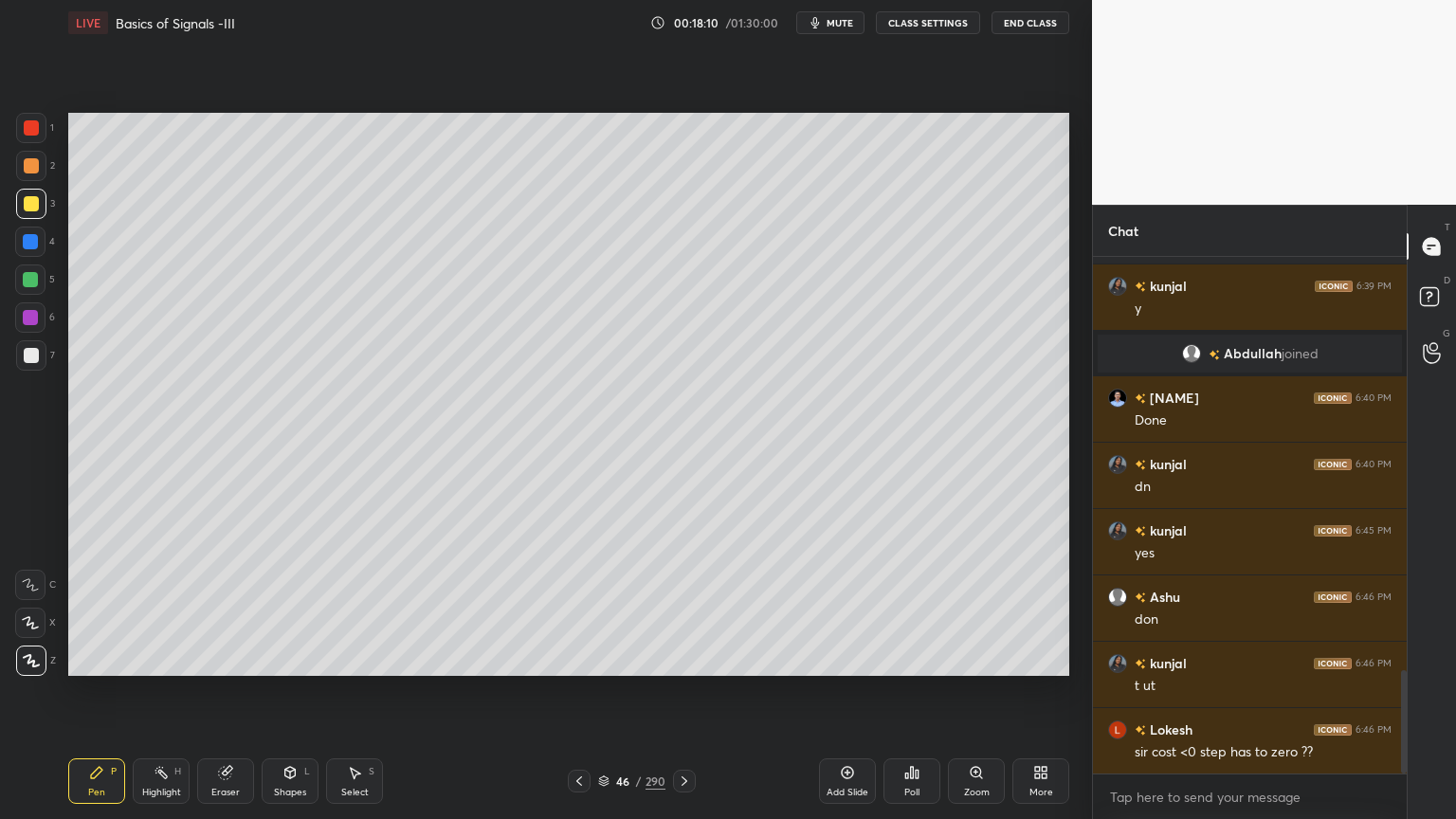 click on "Highlight" at bounding box center (161, 792) 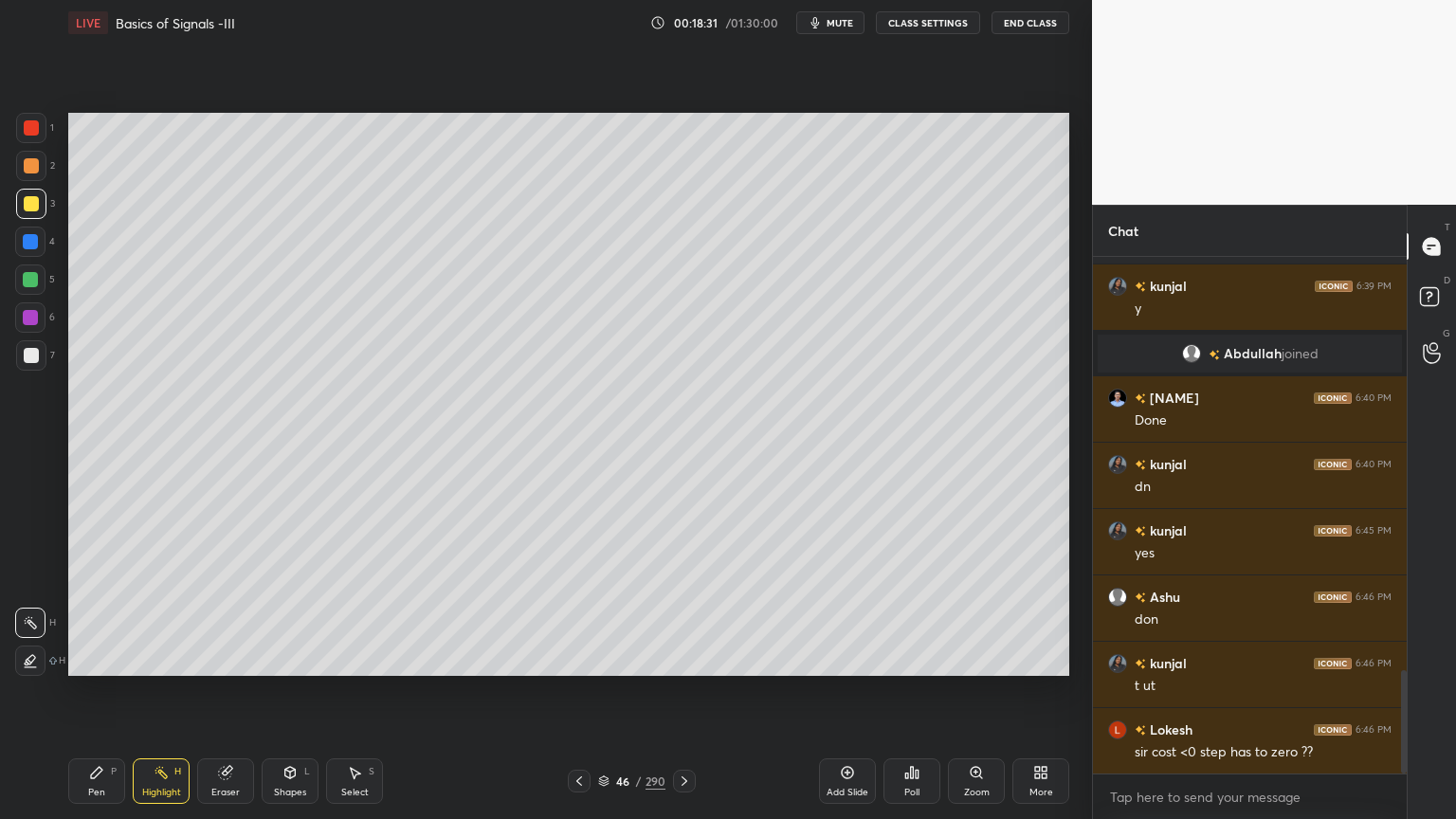 click 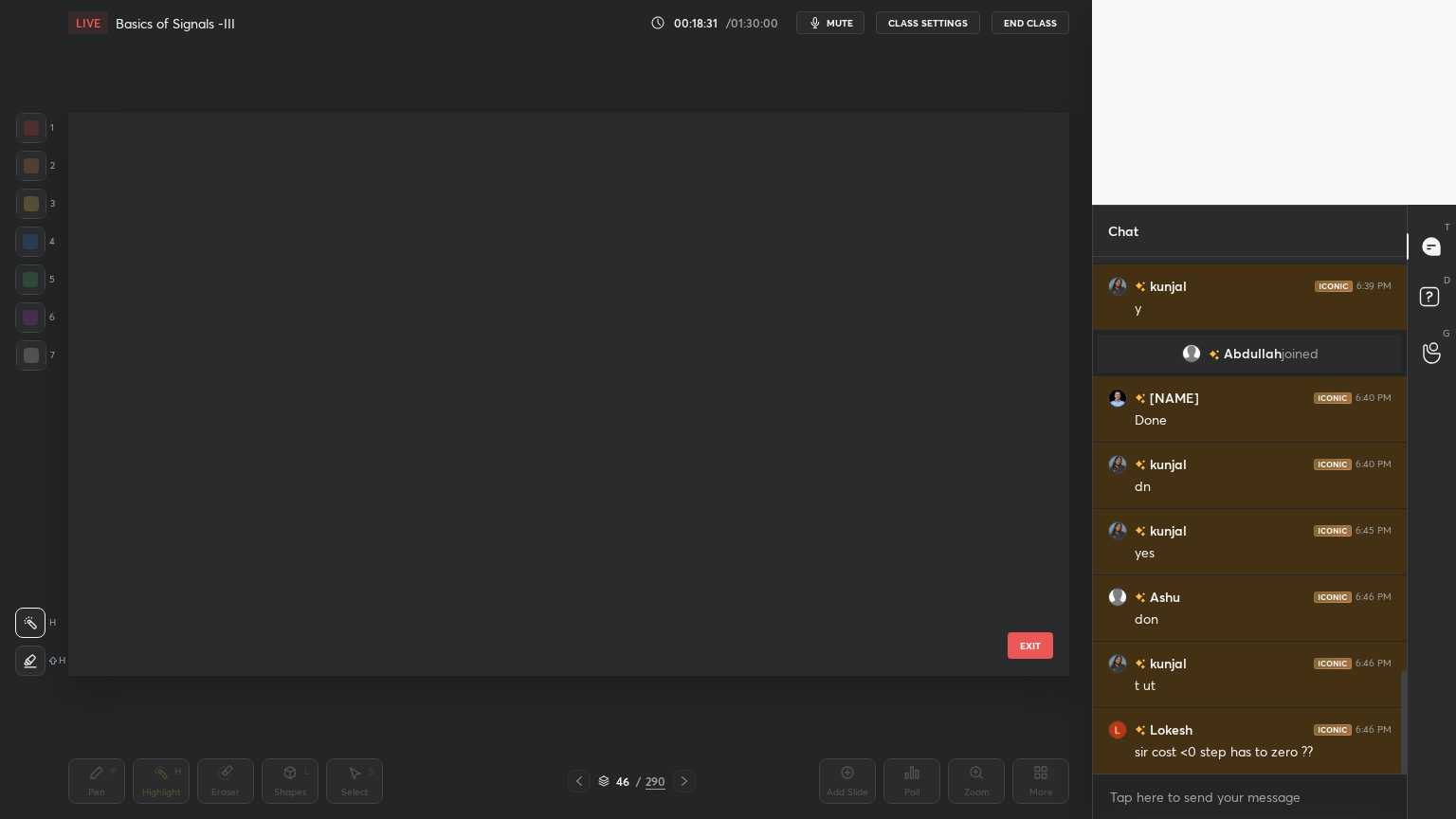 scroll, scrollTop: 2212, scrollLeft: 0, axis: vertical 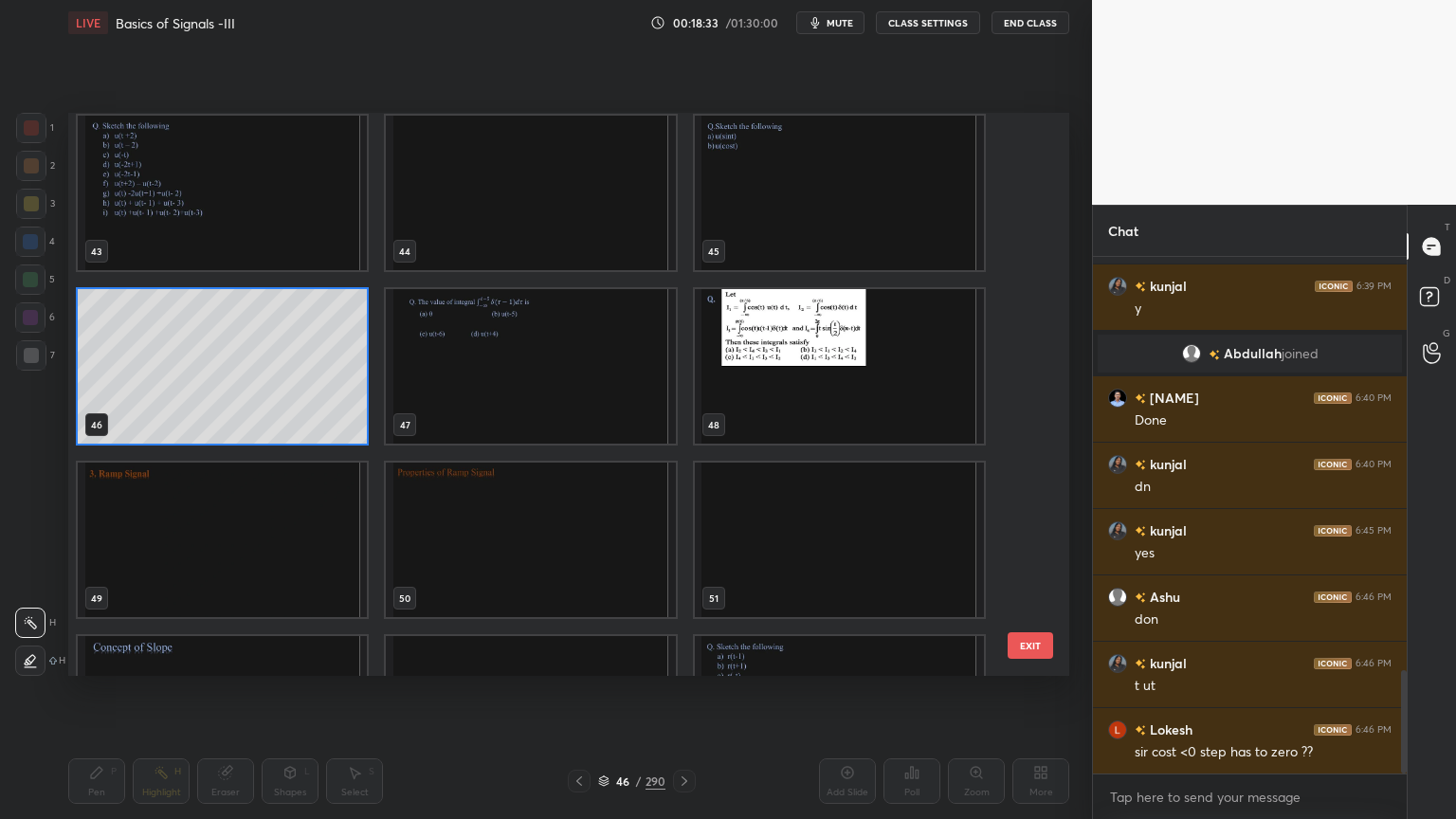 click at bounding box center (222, 539) 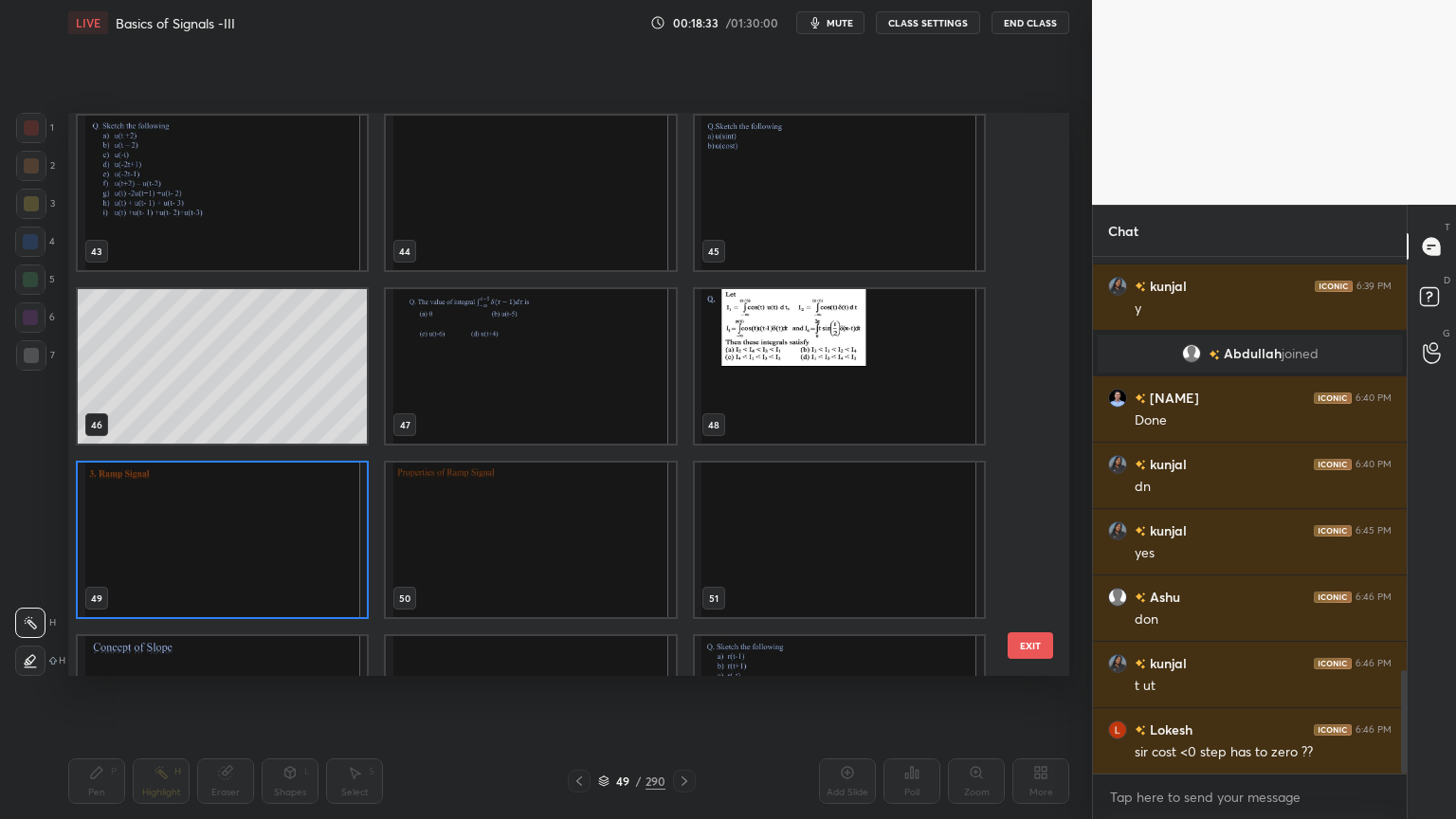 click at bounding box center (222, 539) 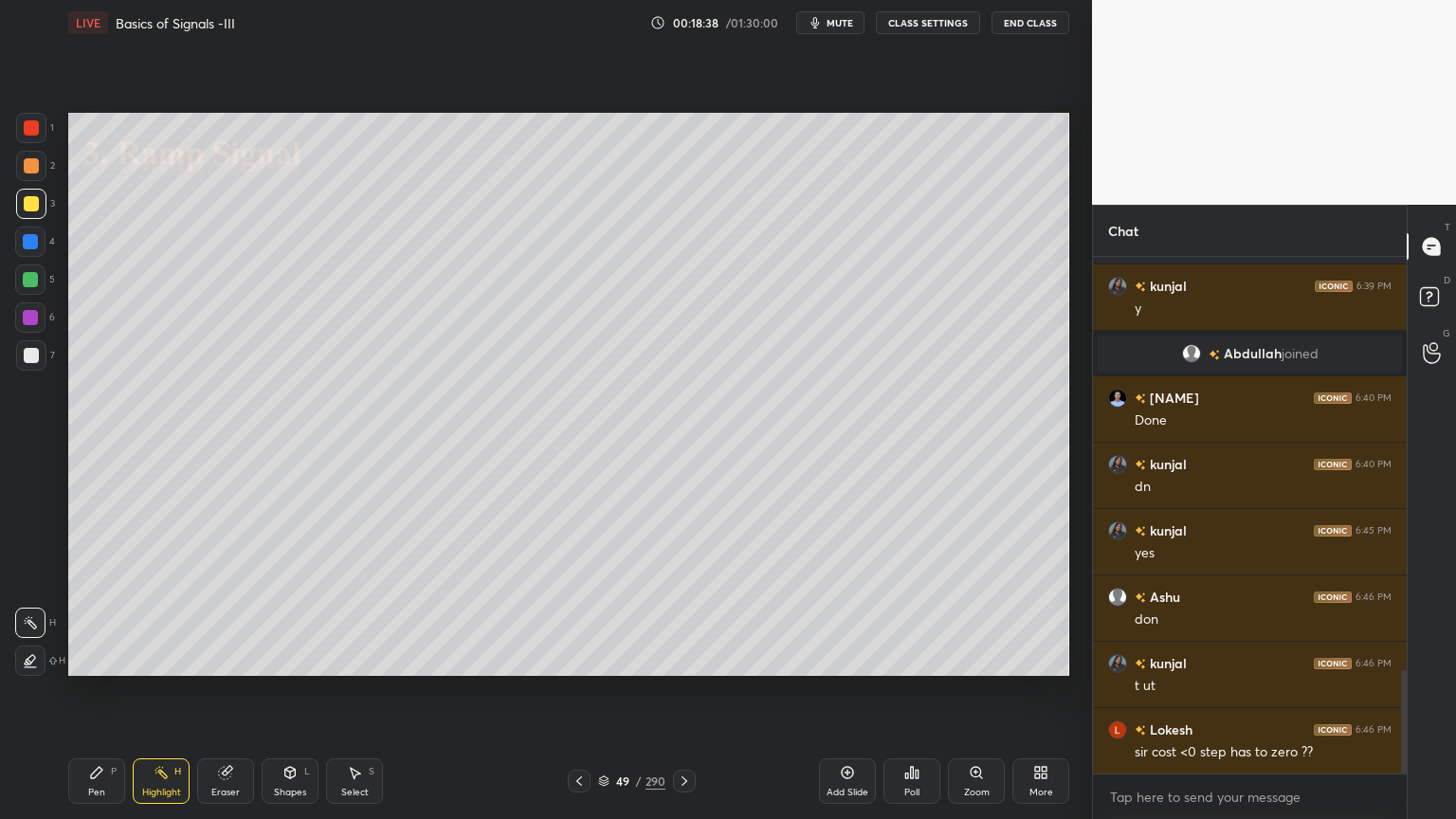 click on "Pen P" at bounding box center (97, 781) 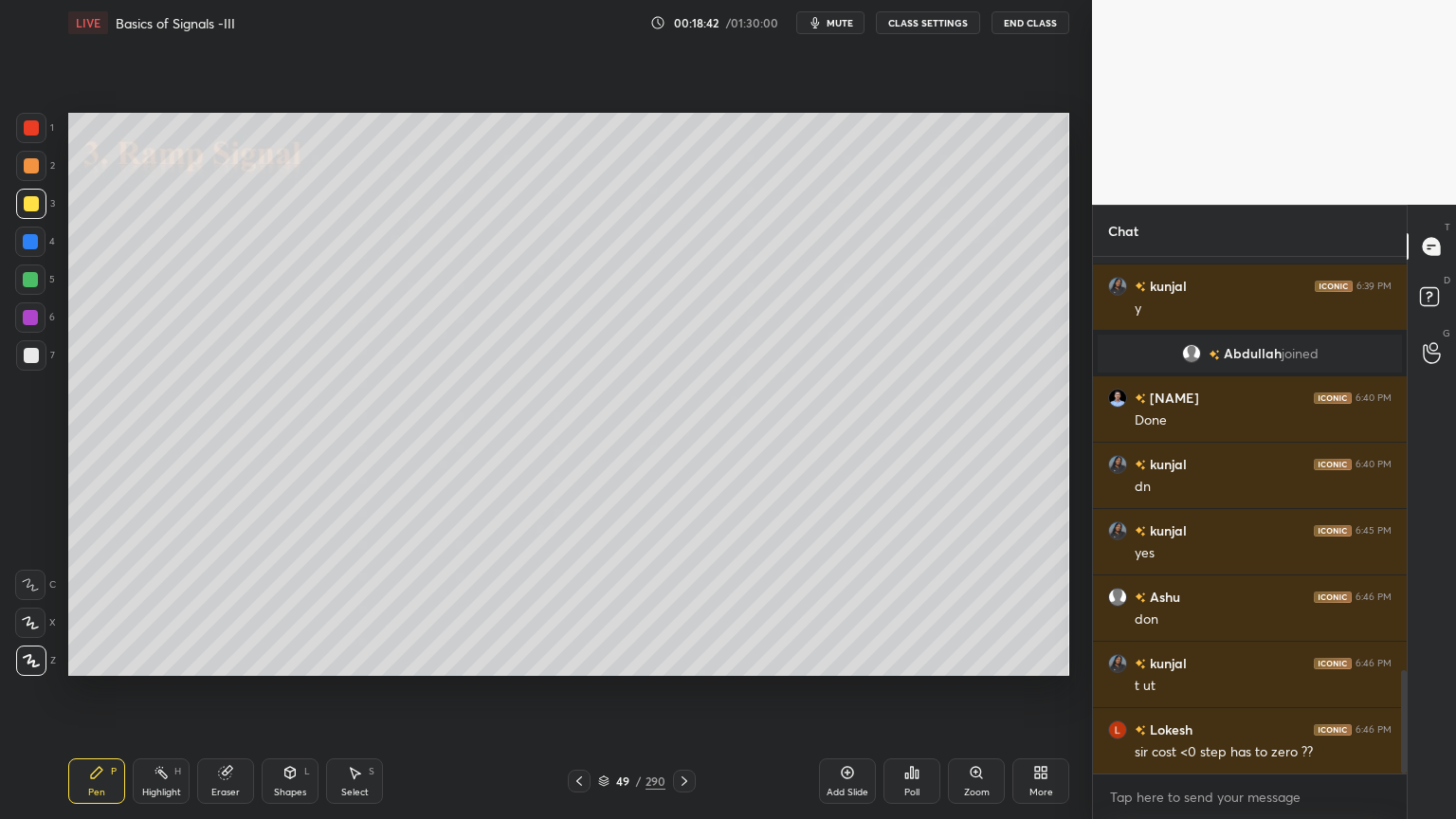 click at bounding box center (30, 280) 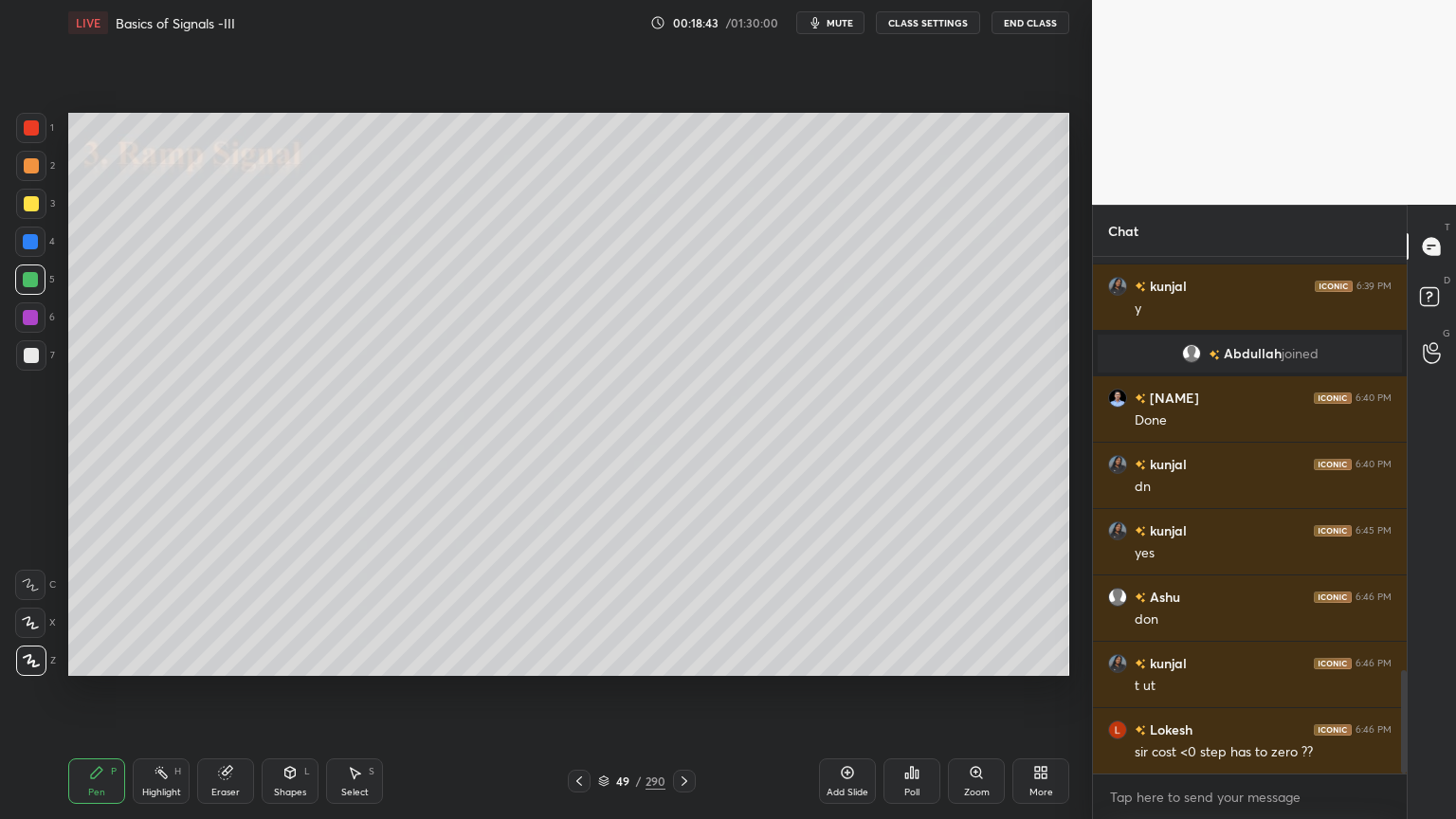 click 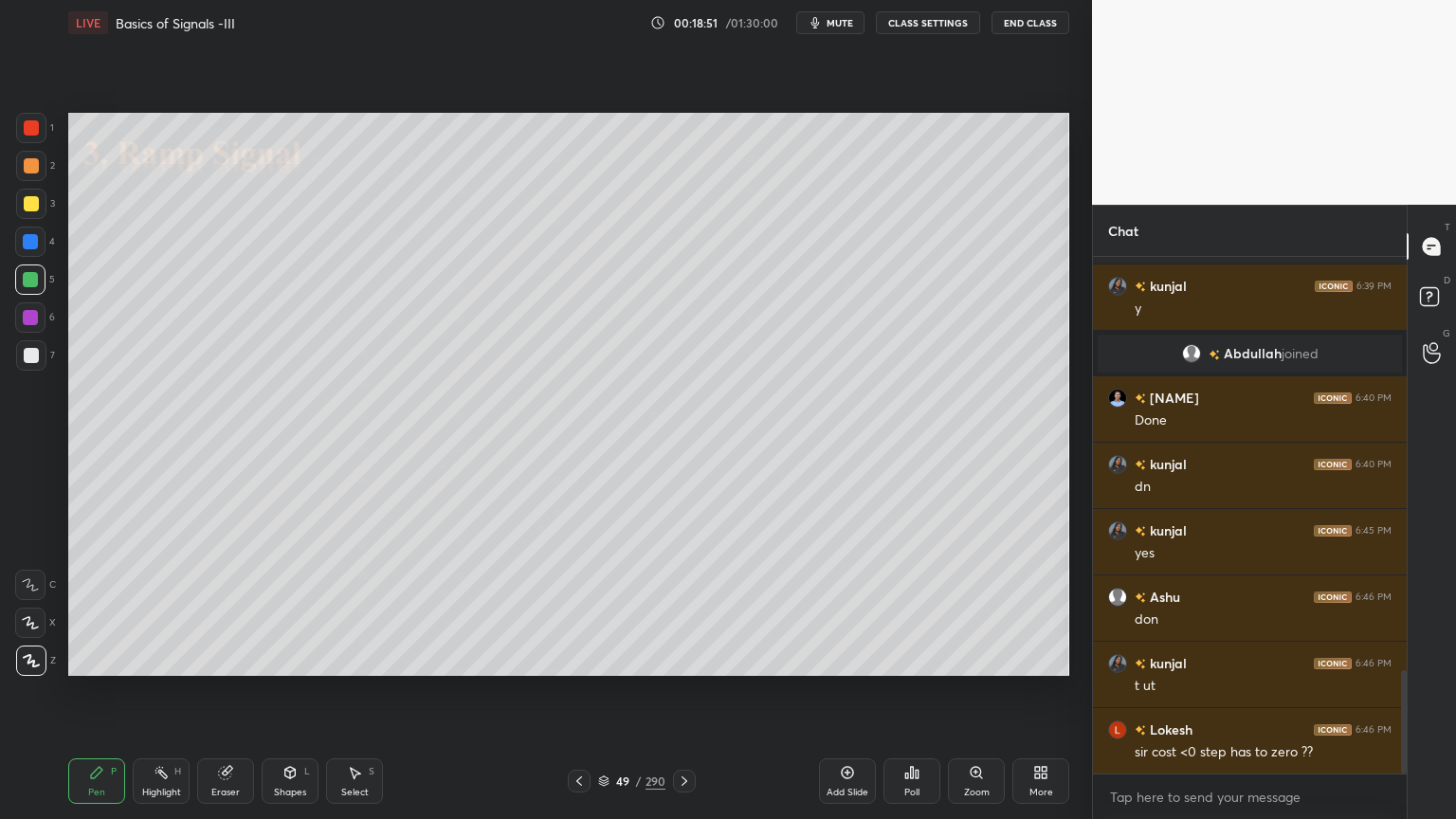 click on "Highlight" at bounding box center [161, 792] 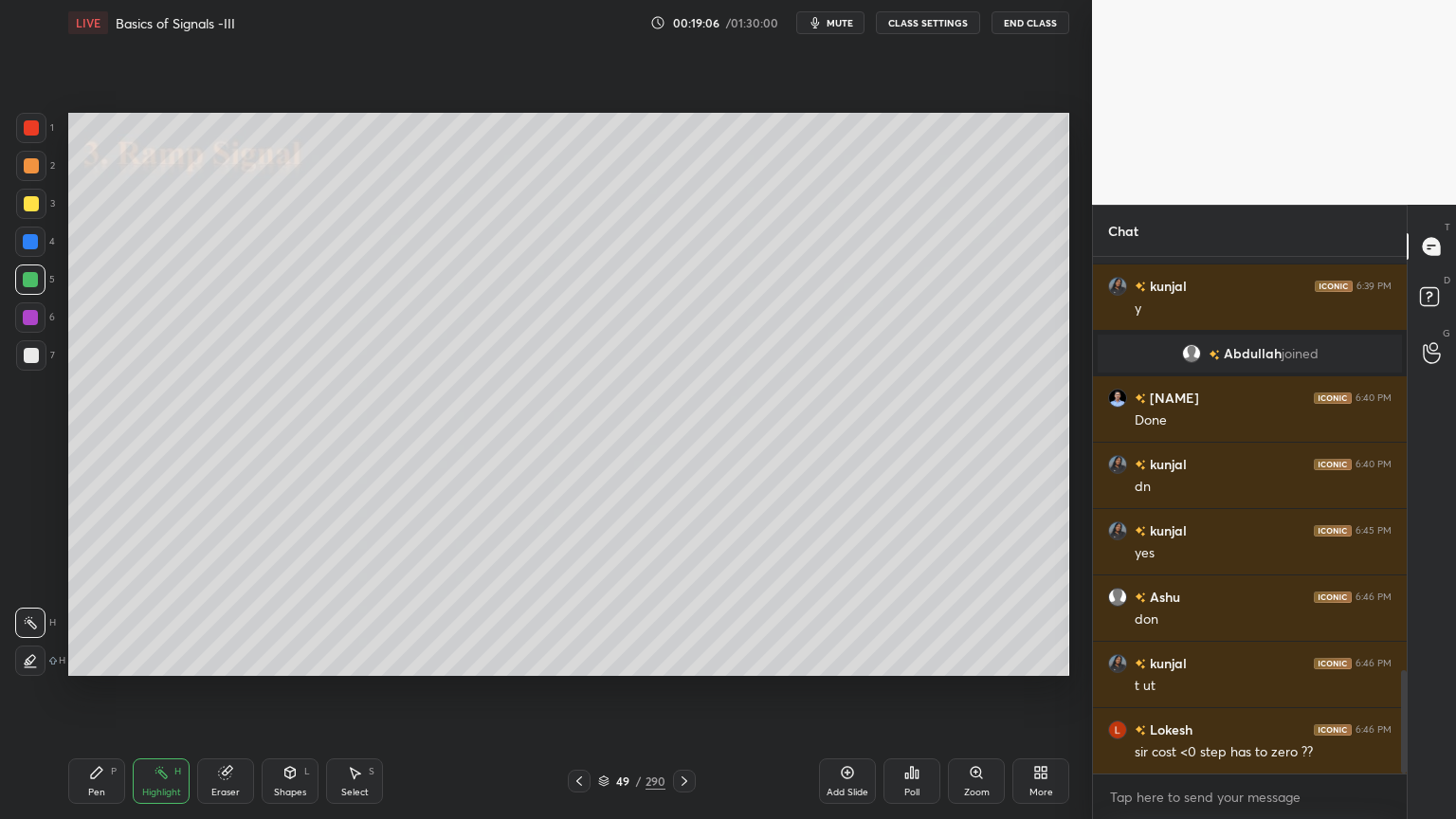click on "Pen" at bounding box center (97, 792) 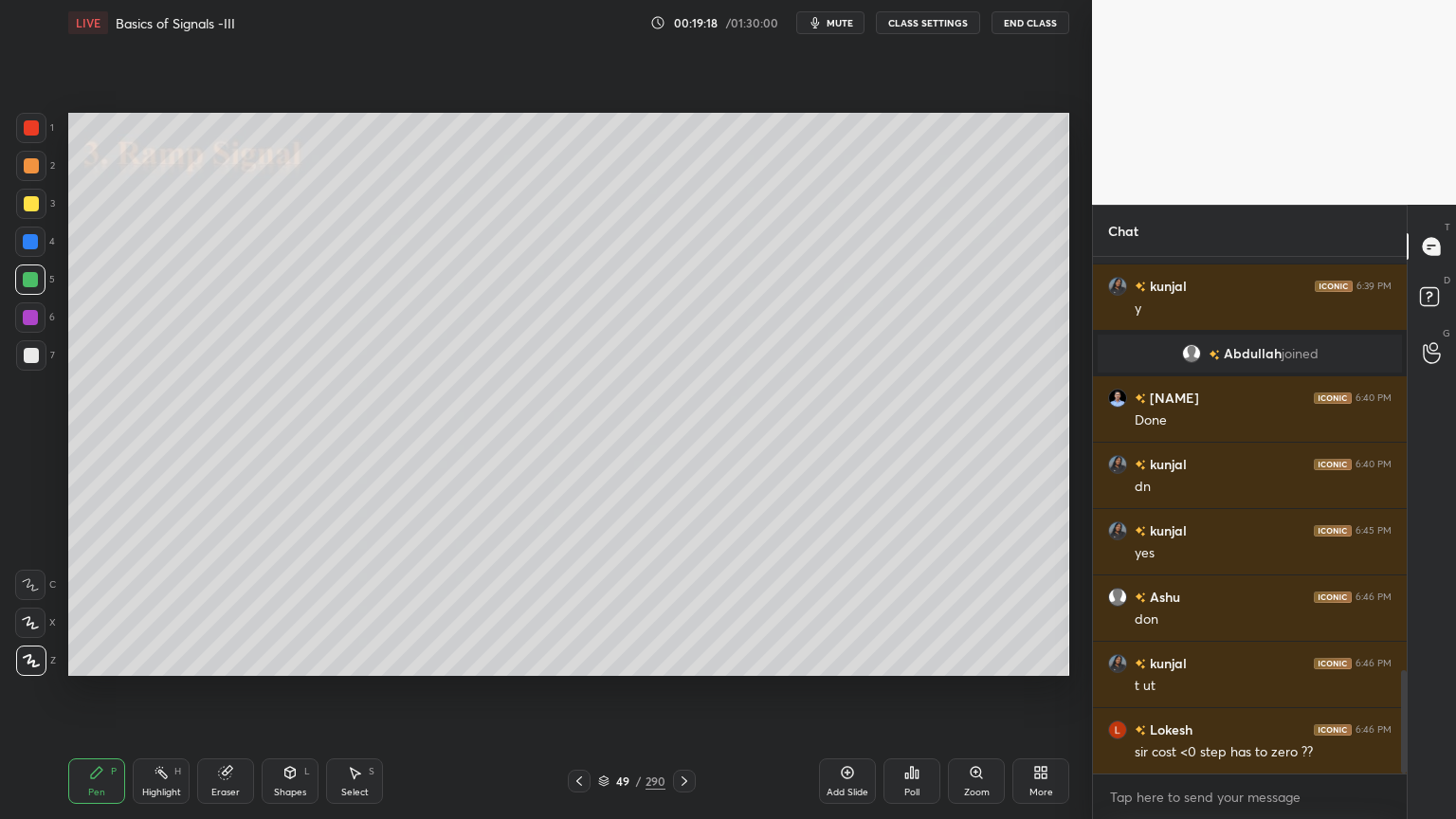 click on "Shapes L" at bounding box center (290, 781) 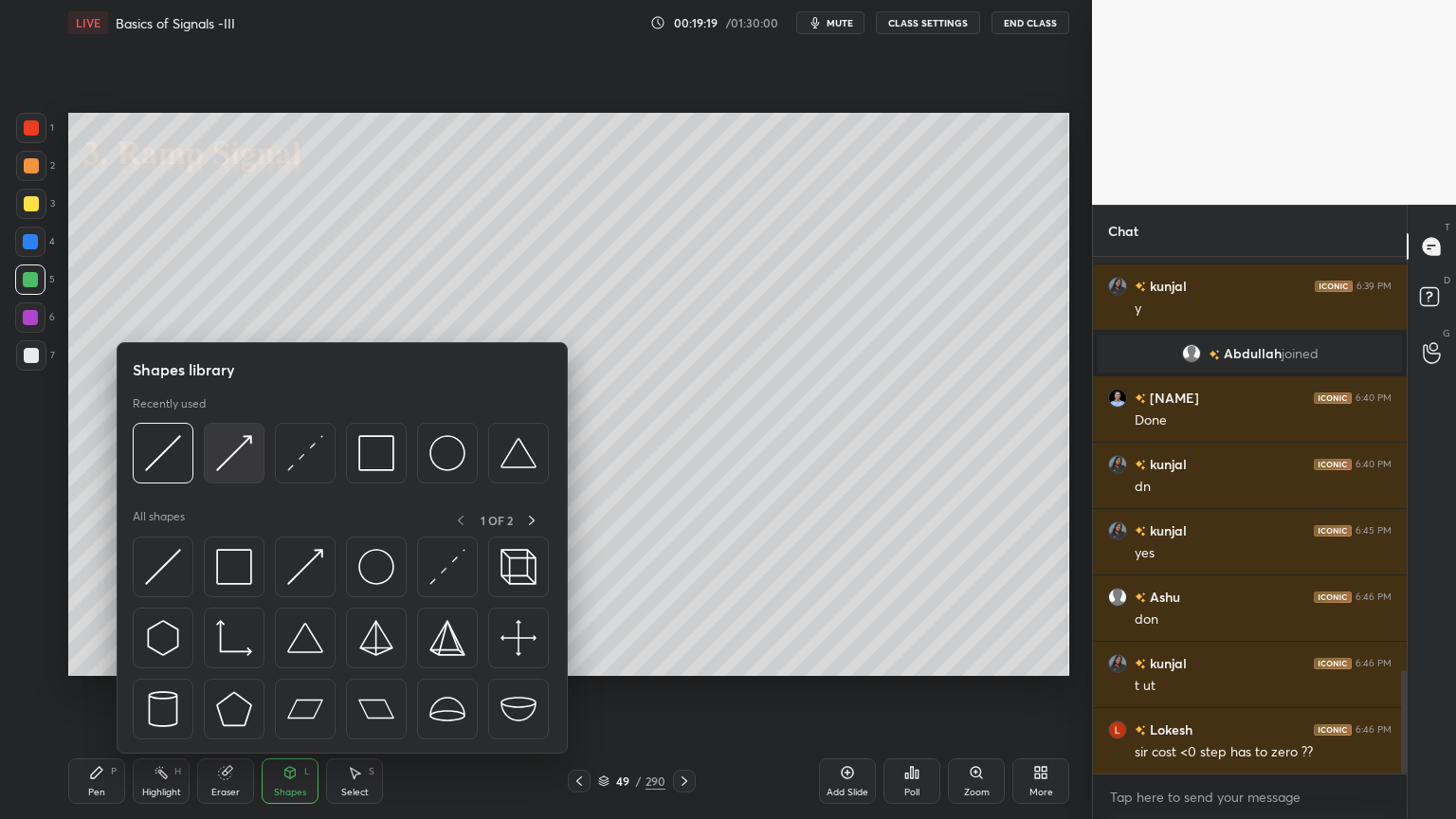 click at bounding box center (234, 453) 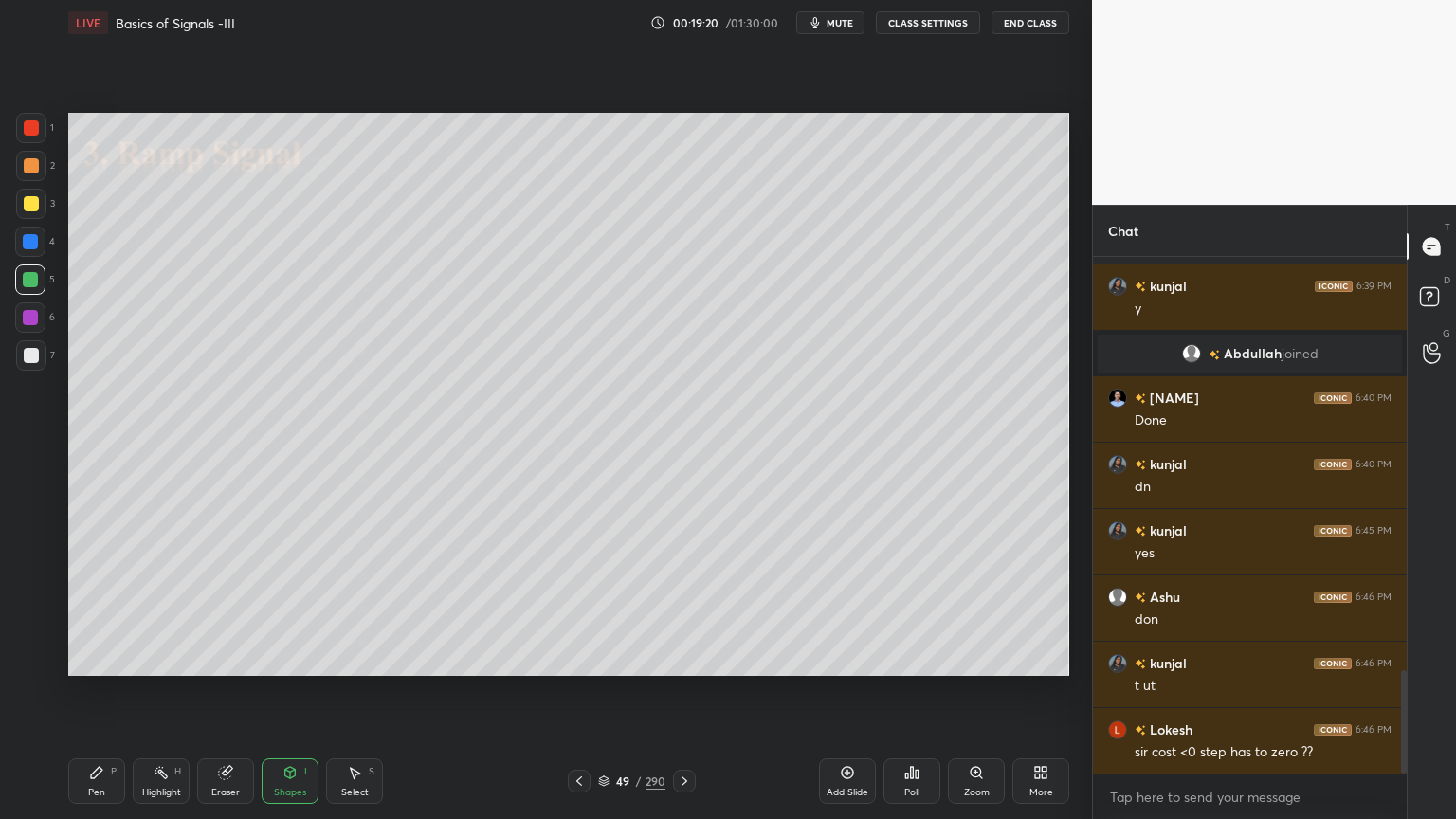 click at bounding box center [31, 166] 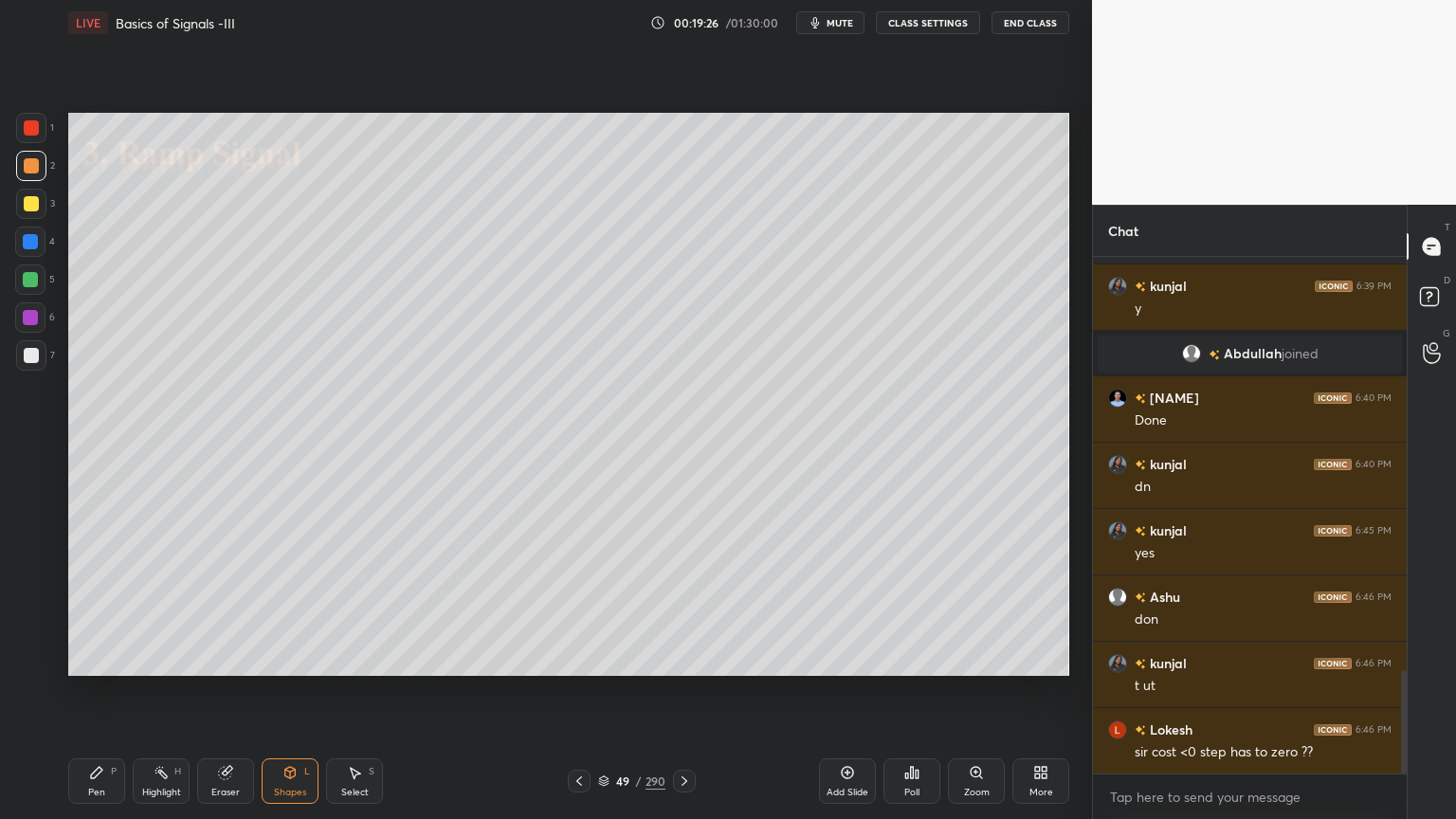 click on "Pen" at bounding box center [97, 792] 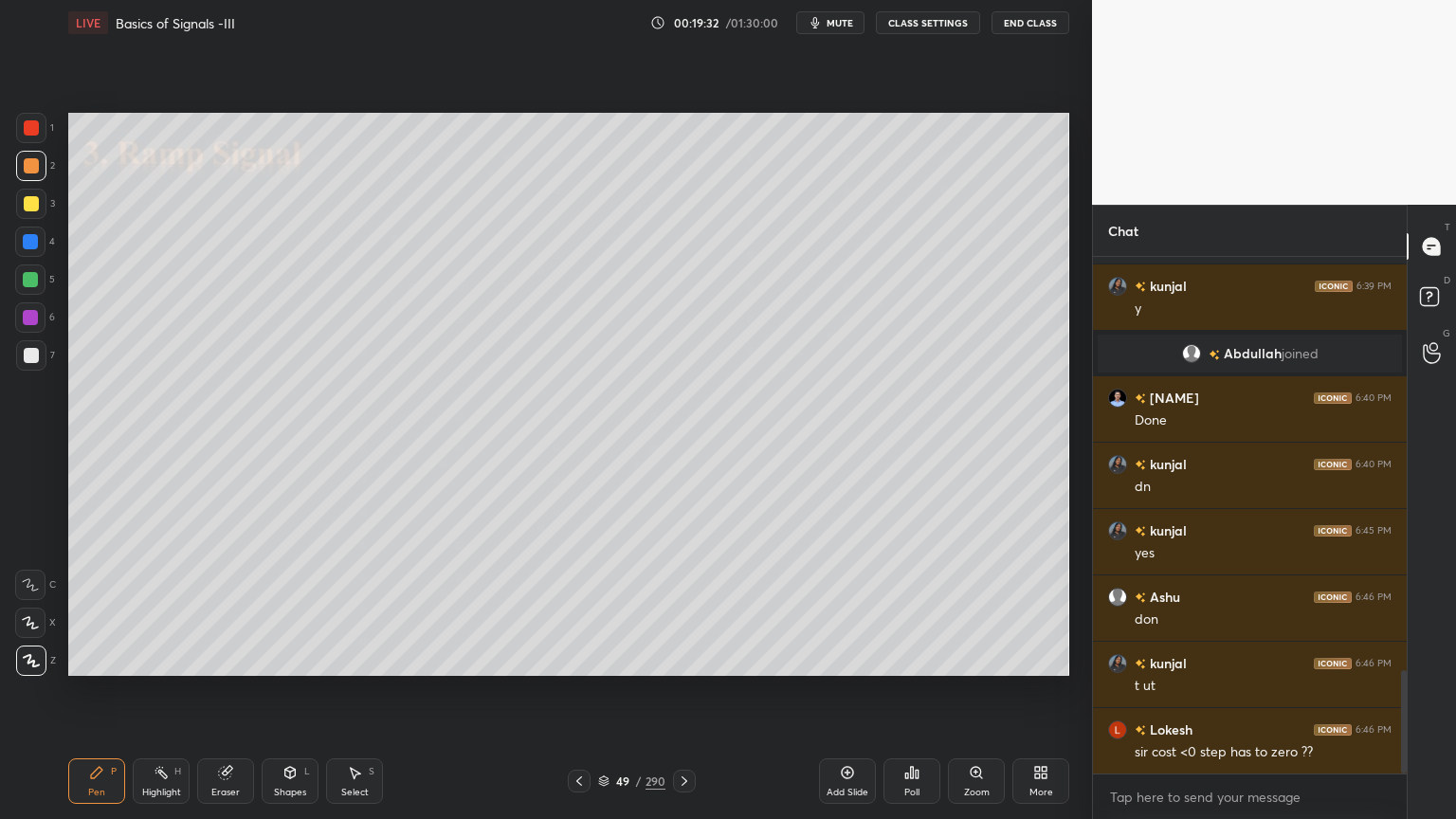 click at bounding box center (31, 204) 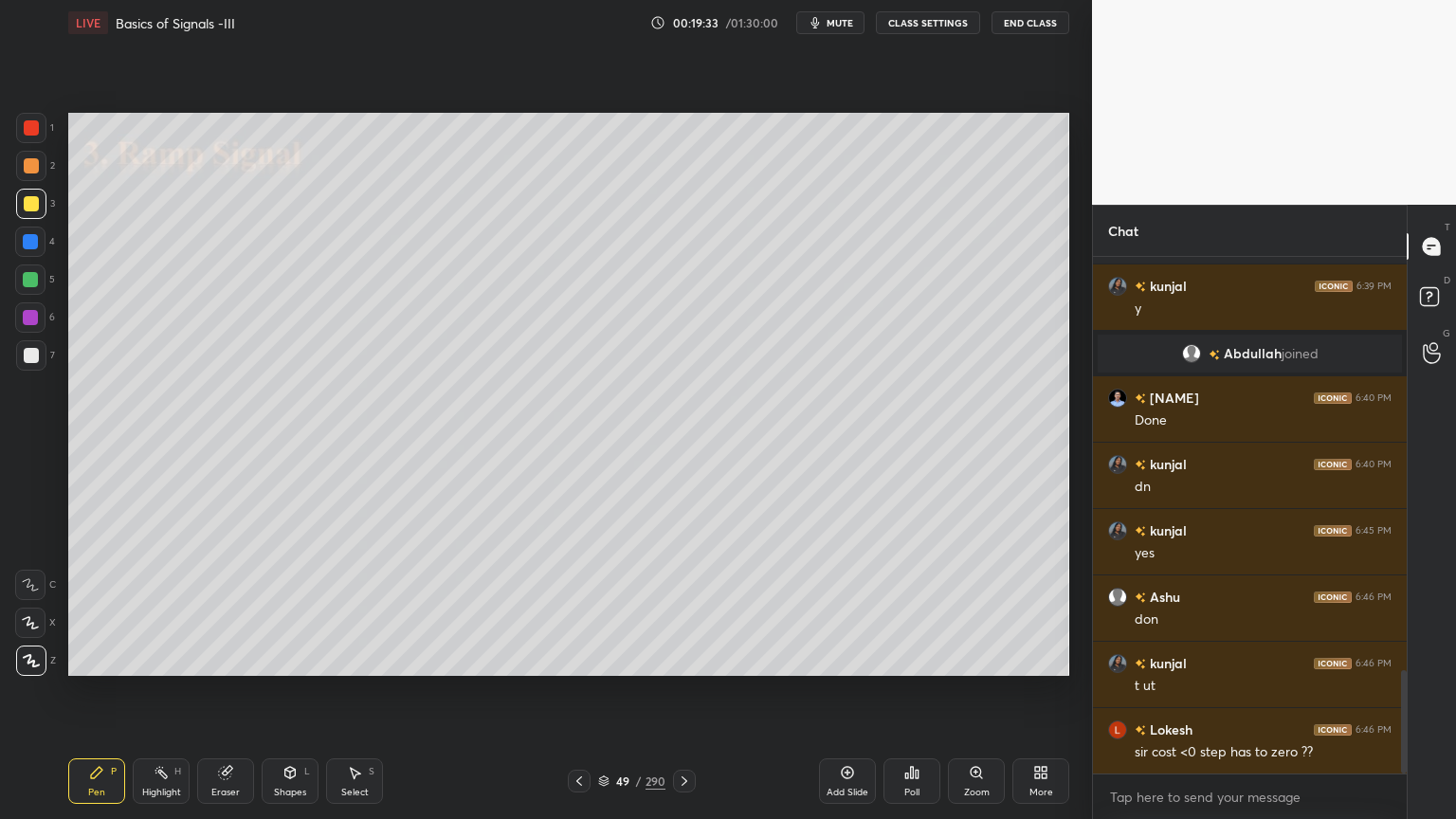 click on "Shapes" at bounding box center (290, 792) 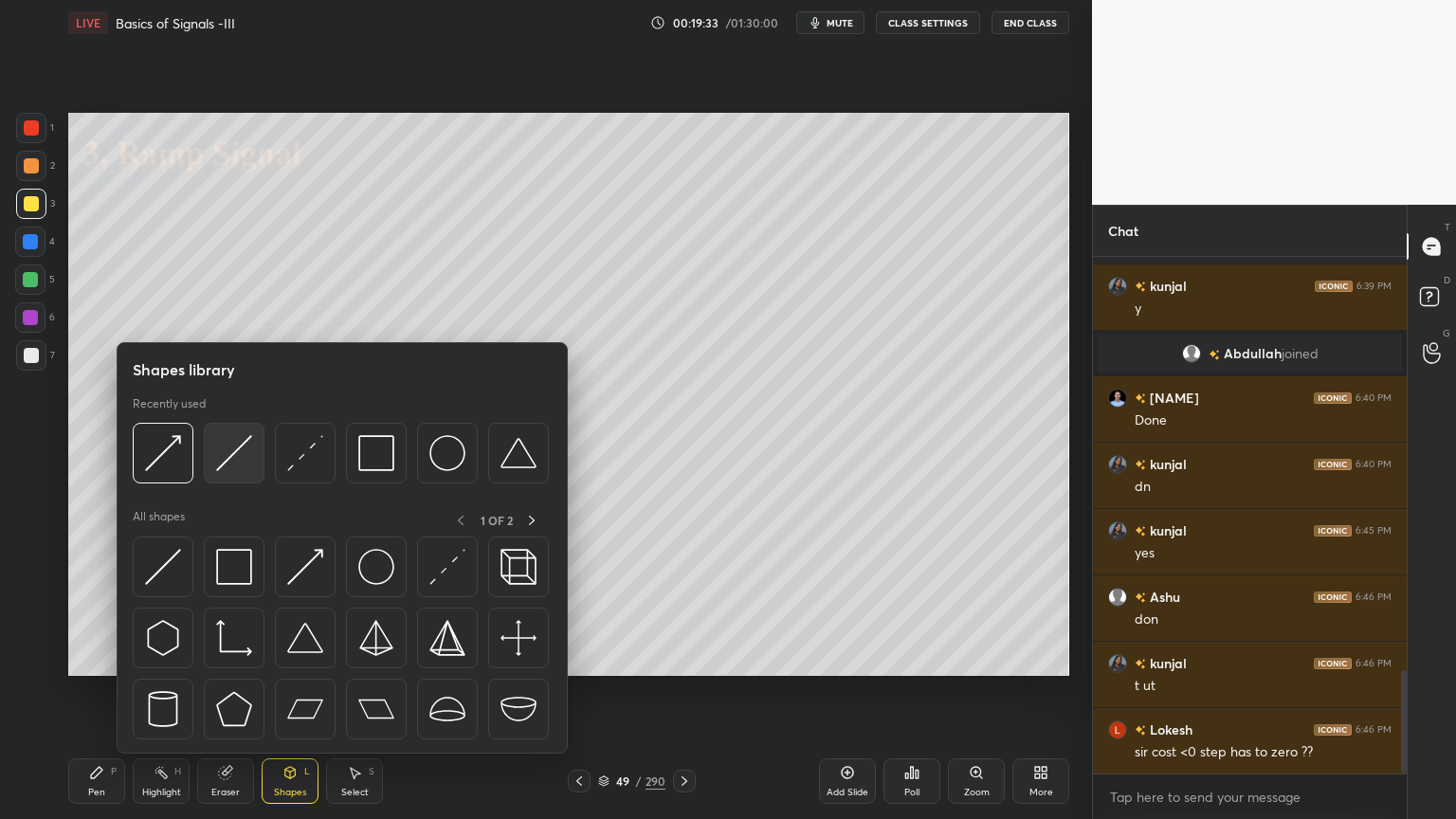 click at bounding box center [234, 453] 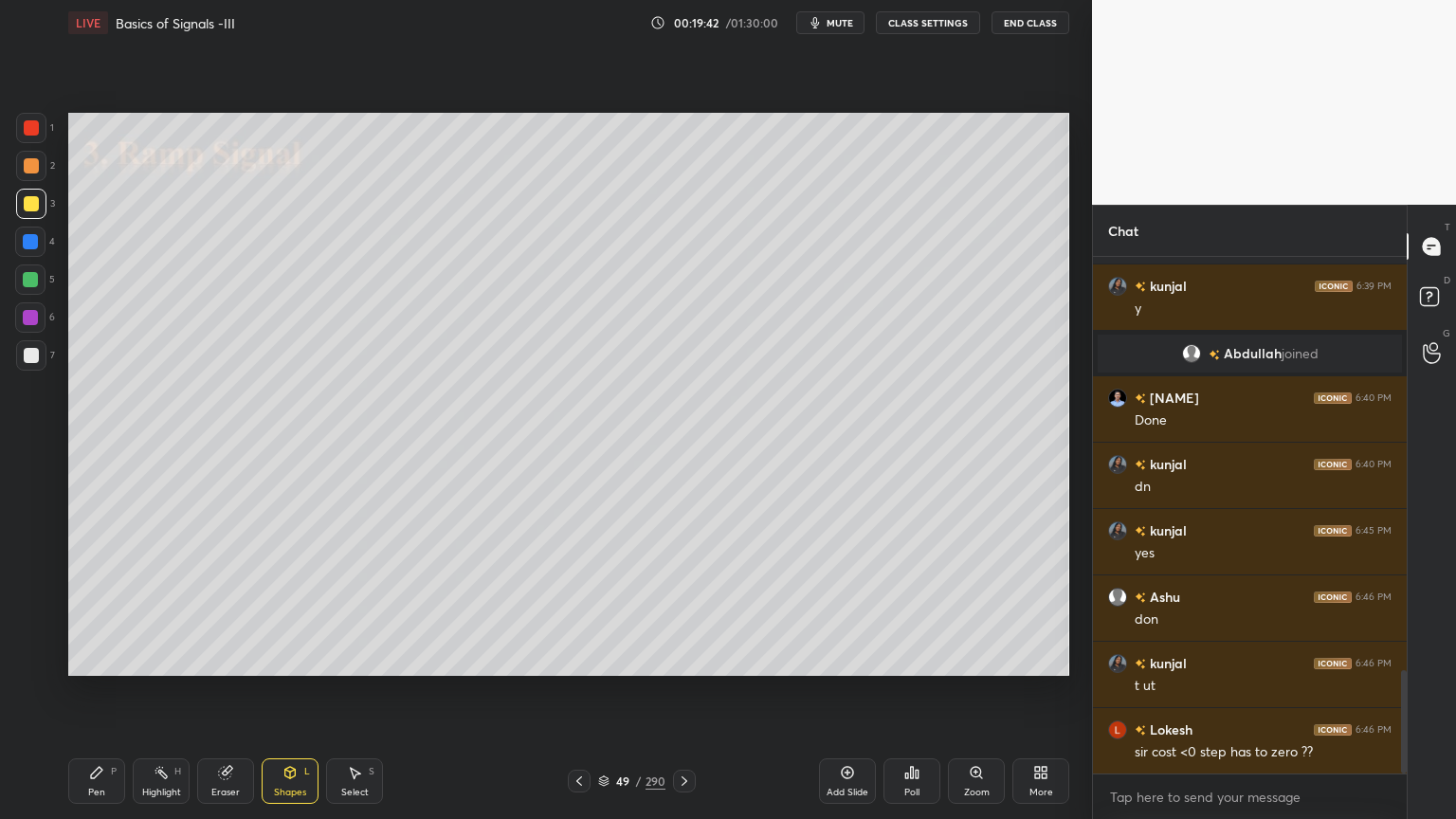 scroll, scrollTop: 2122, scrollLeft: 0, axis: vertical 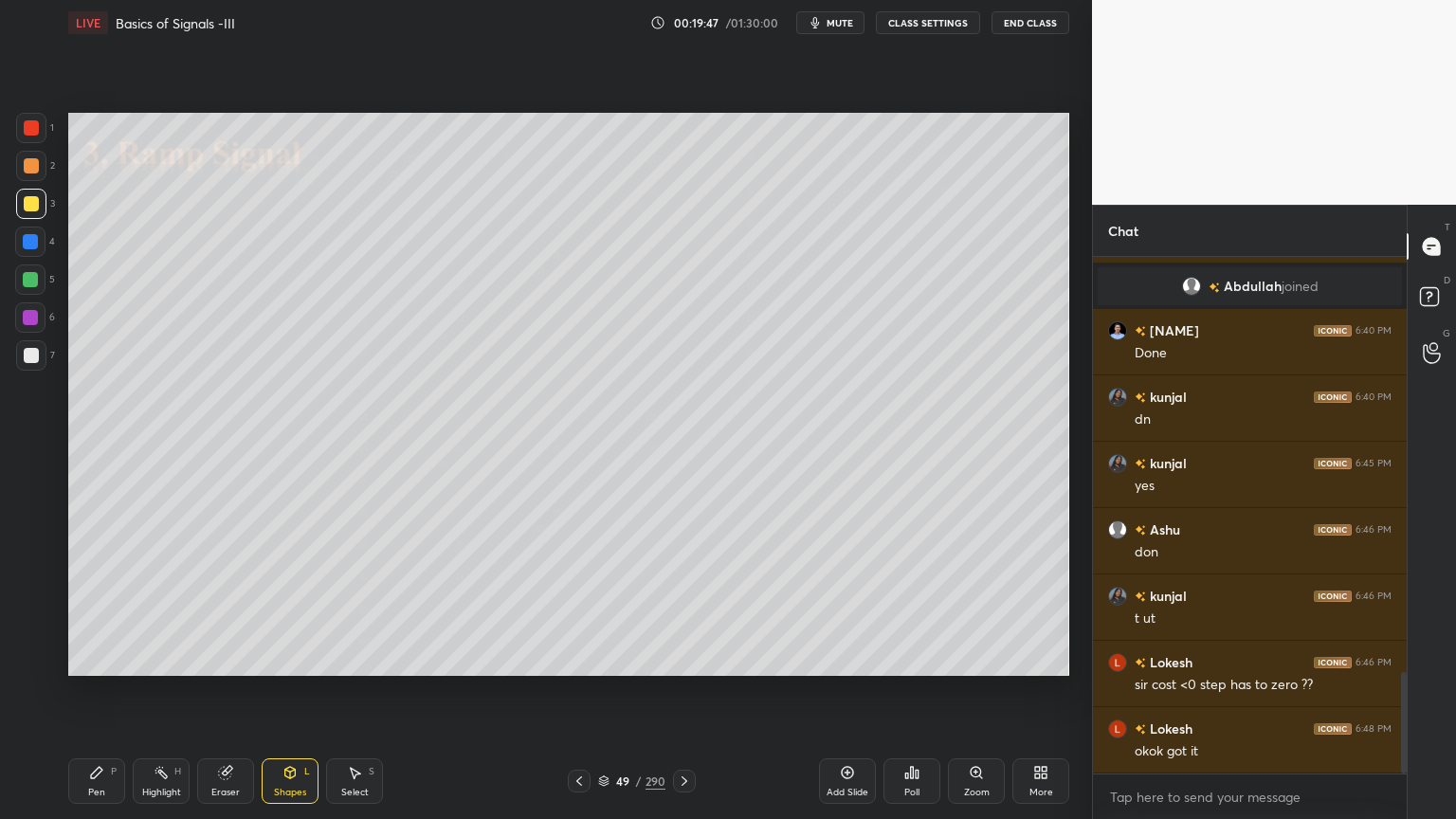 click on "Pen" at bounding box center [97, 792] 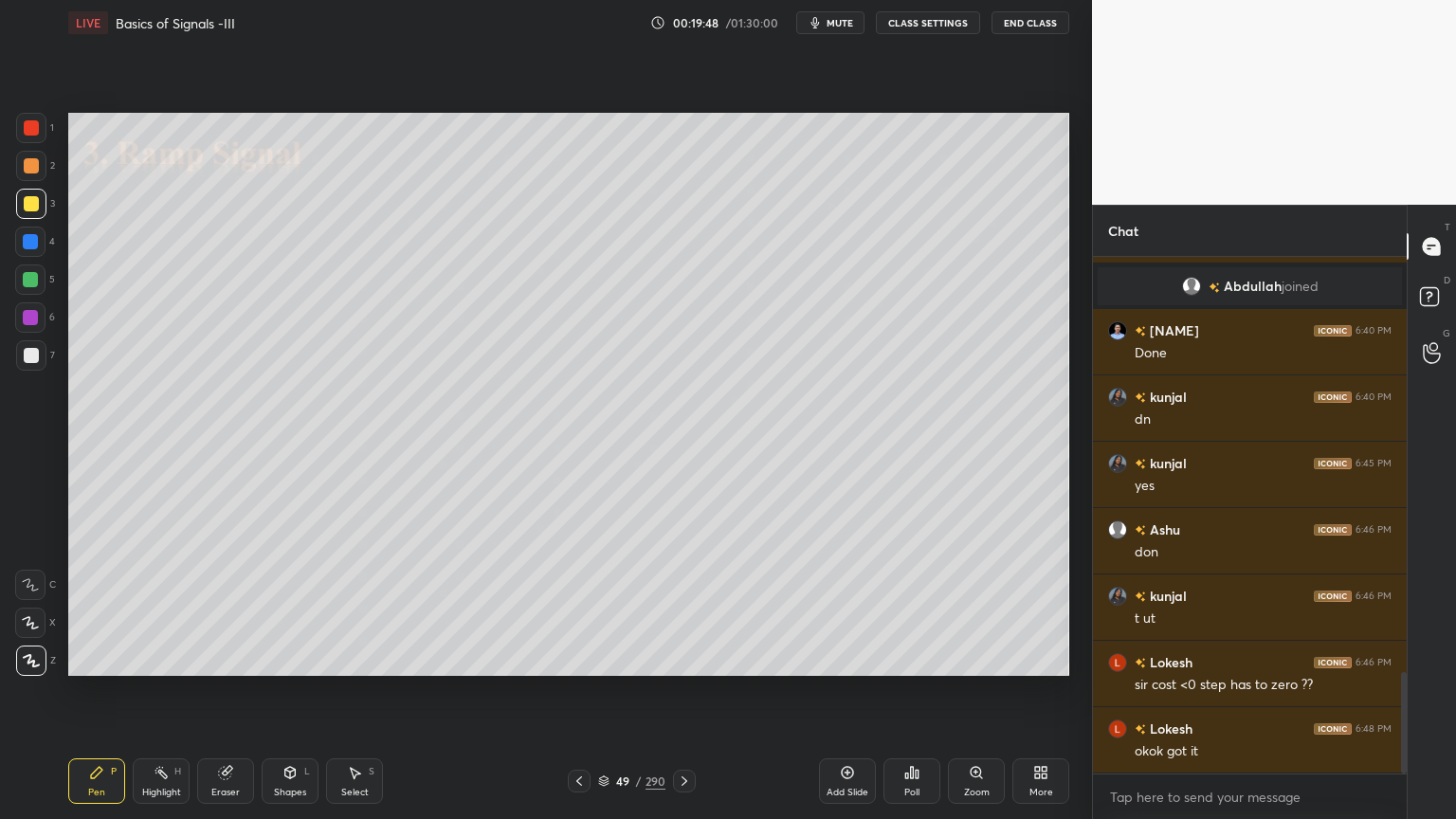click at bounding box center [30, 280] 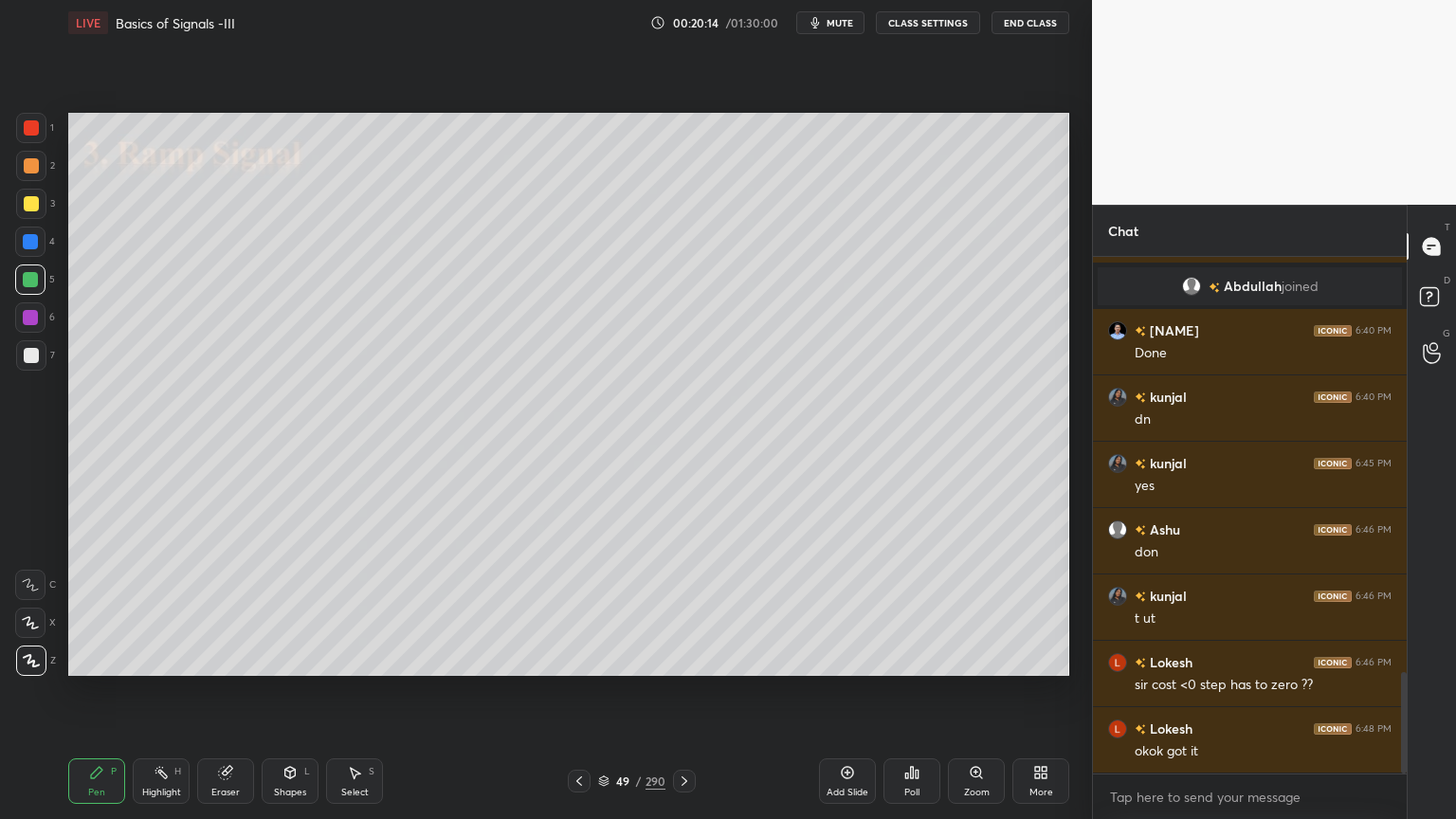 click at bounding box center [31, 204] 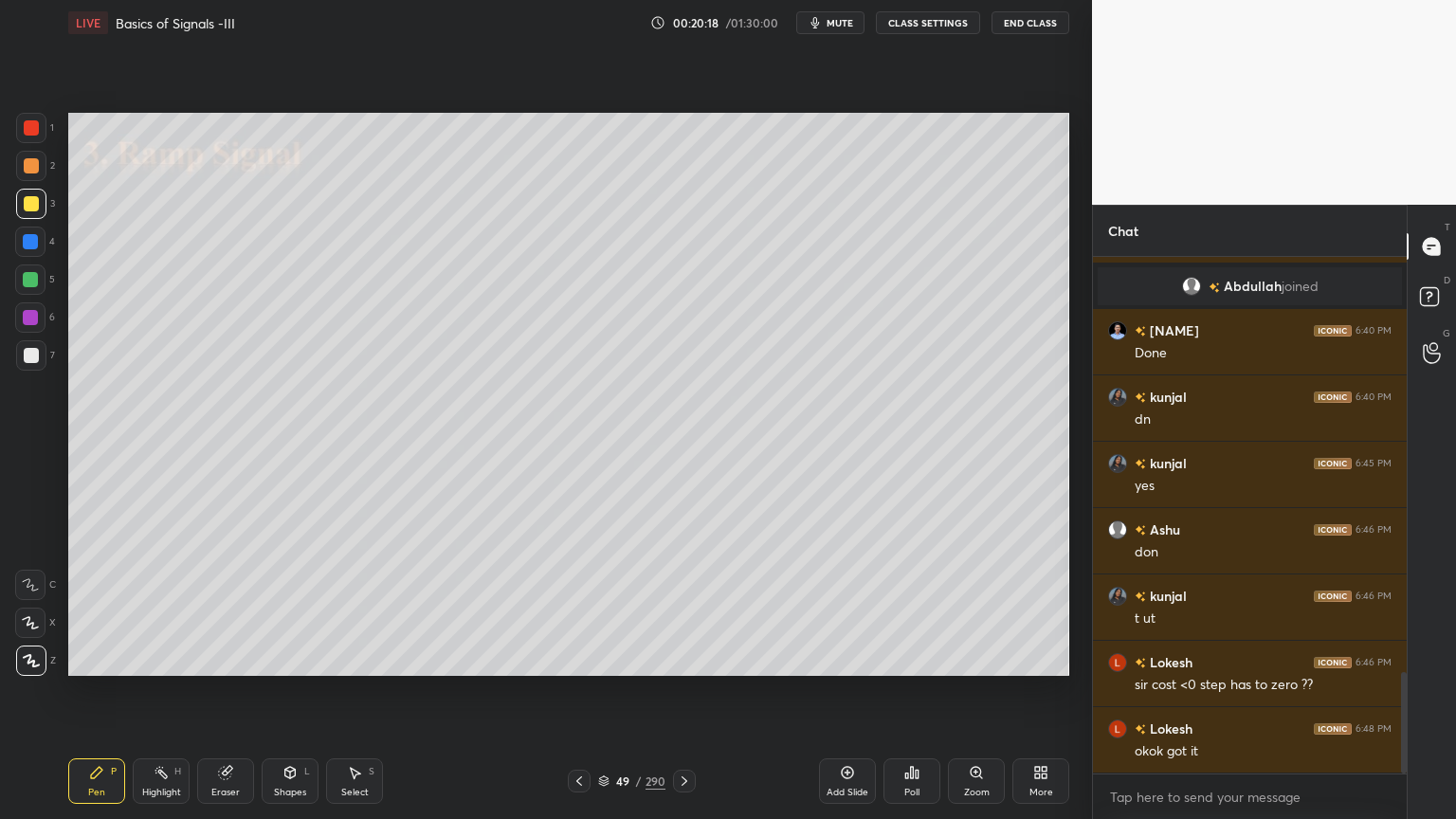 click on "Shapes" at bounding box center [290, 792] 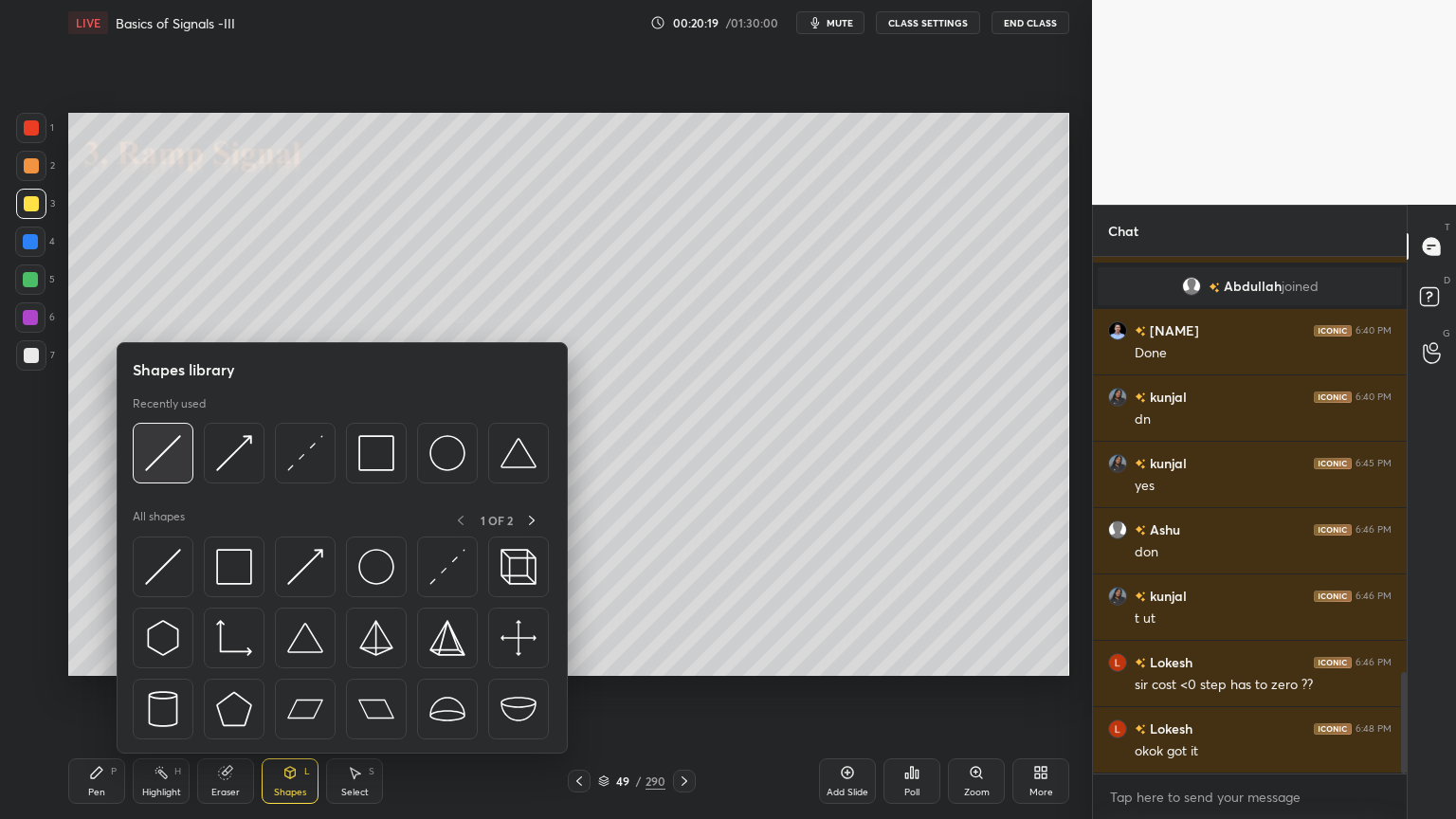 click at bounding box center [163, 453] 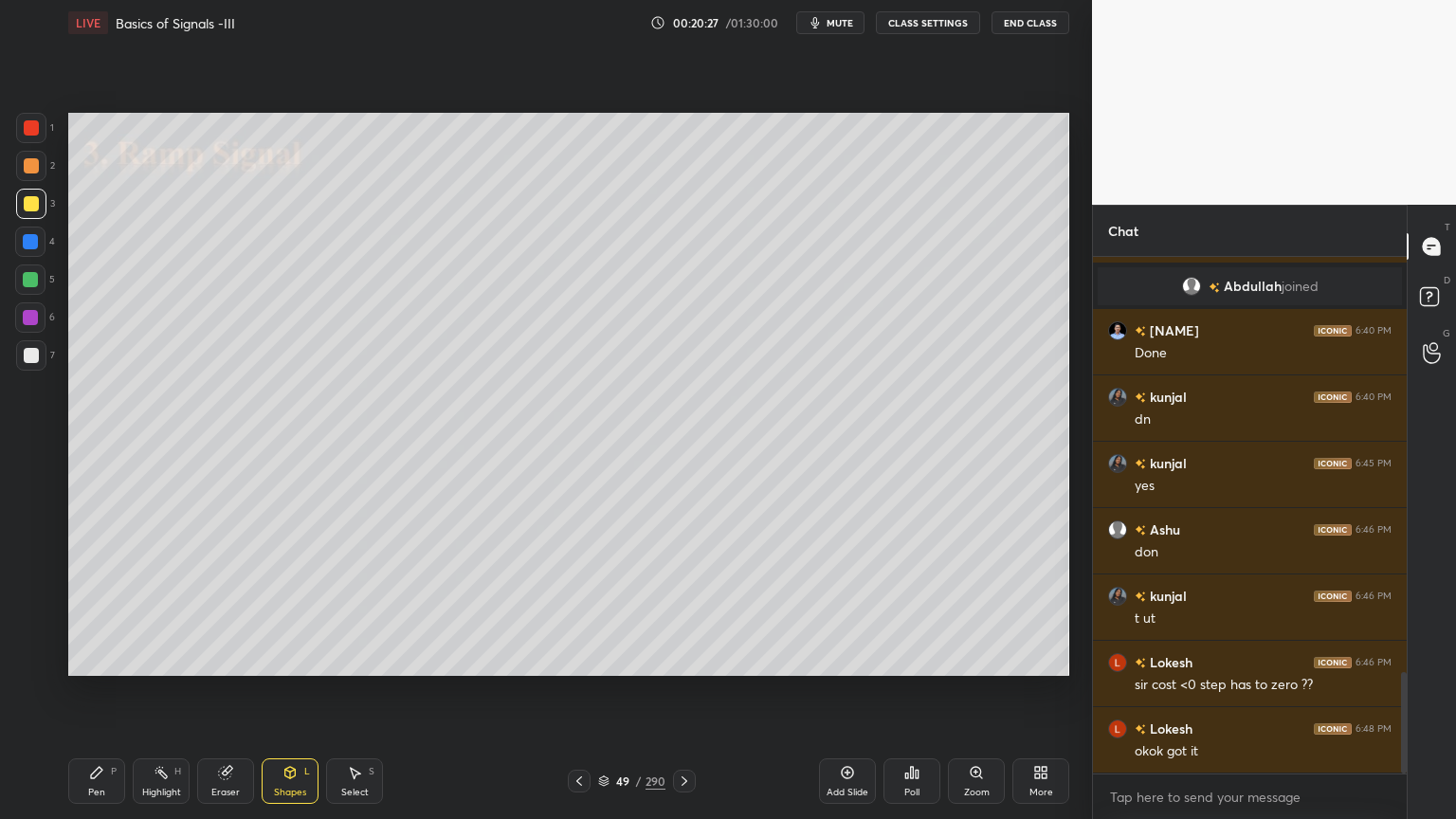 click at bounding box center (30, 280) 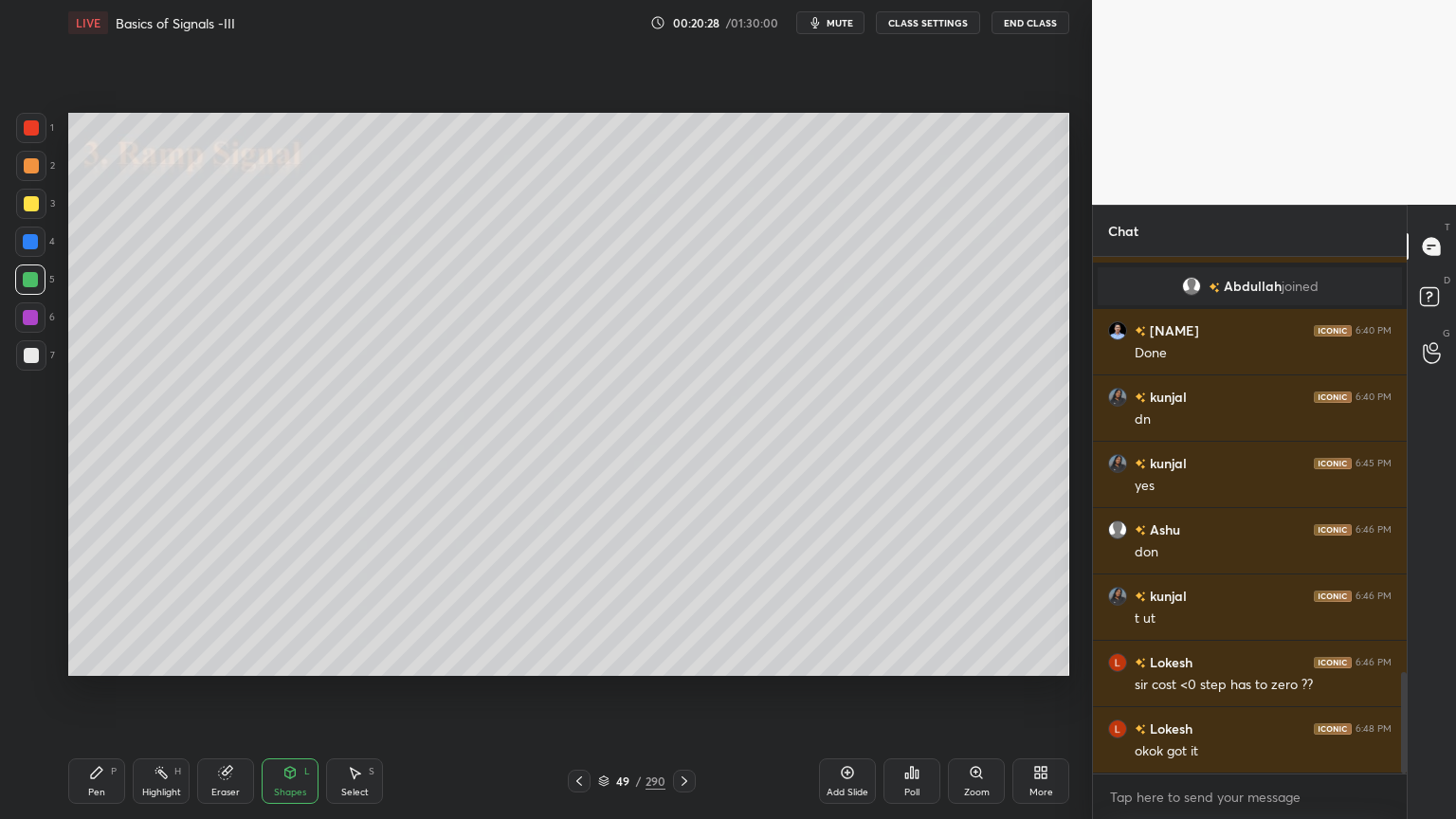 click on "Pen" at bounding box center [97, 792] 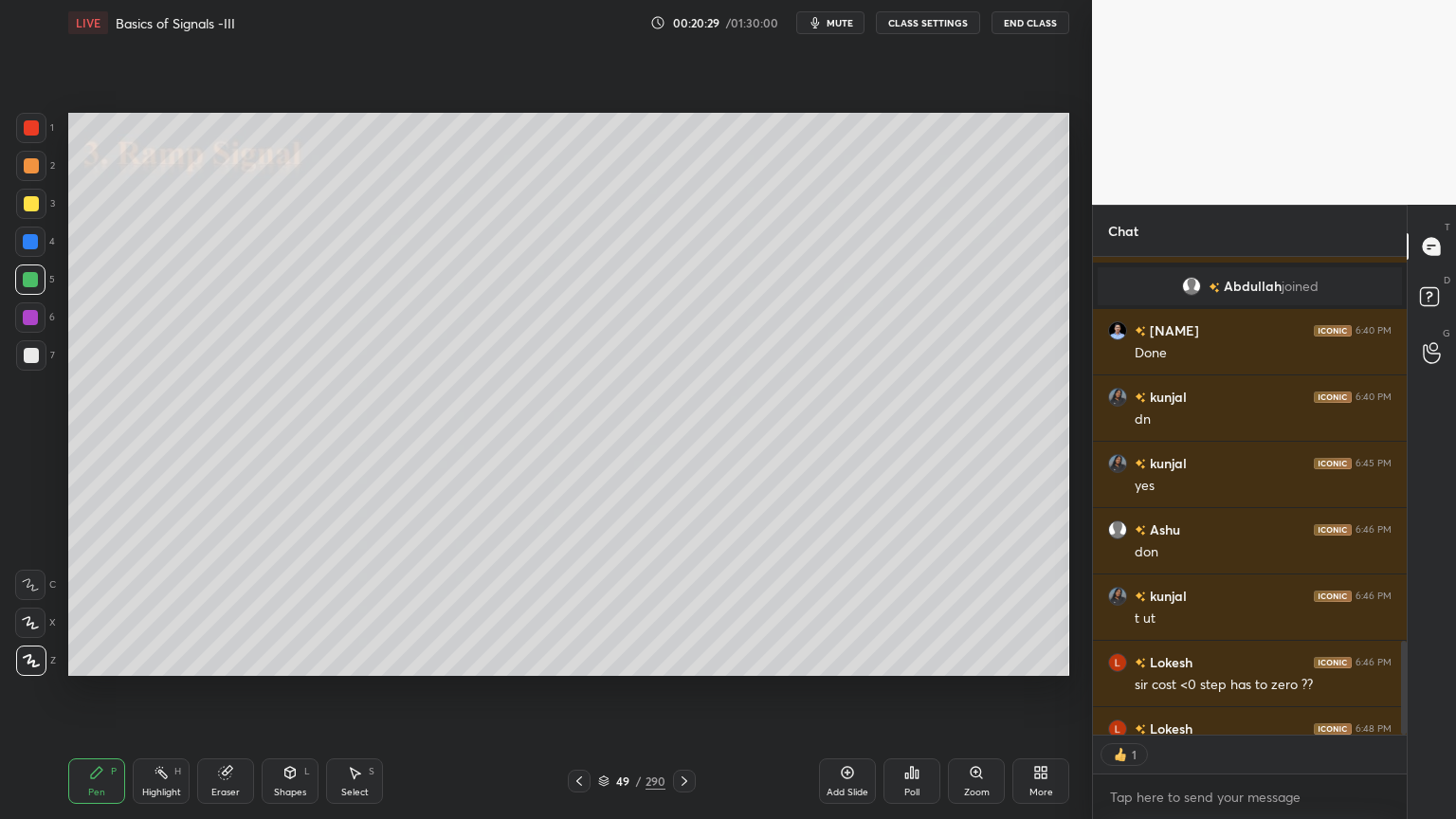 scroll, scrollTop: 6, scrollLeft: 6, axis: both 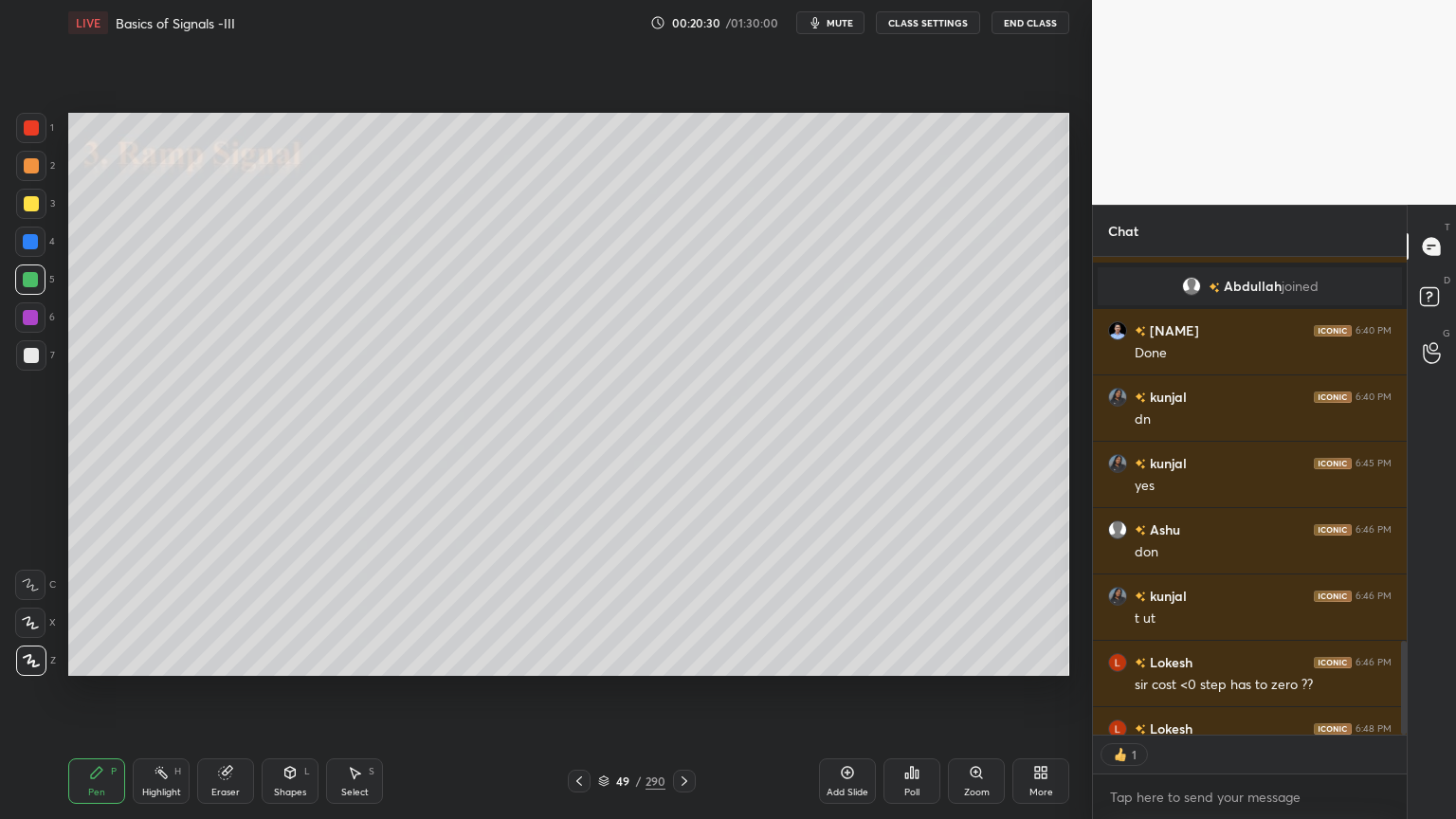 click at bounding box center [31, 128] 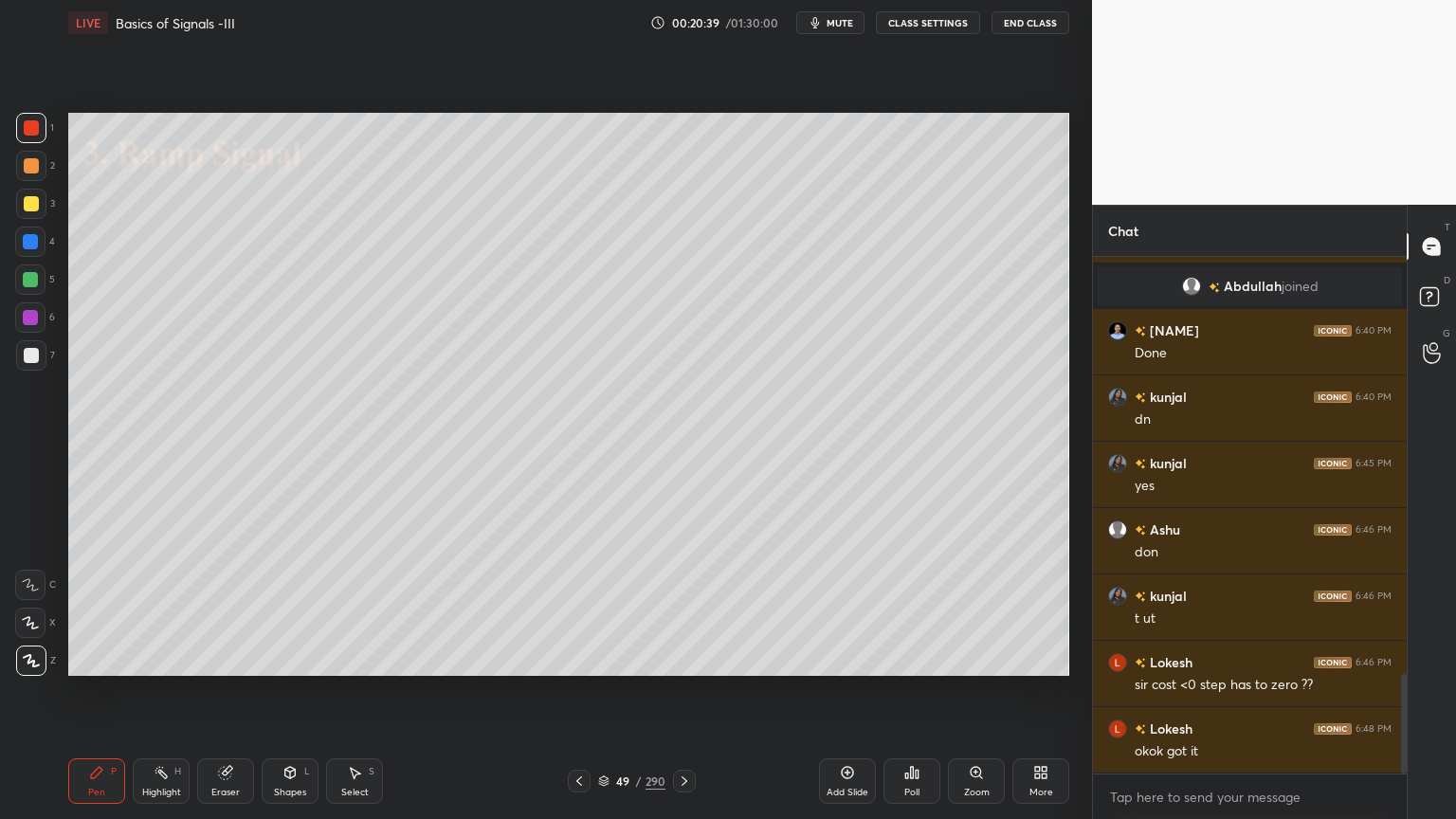 scroll, scrollTop: 6, scrollLeft: 6, axis: both 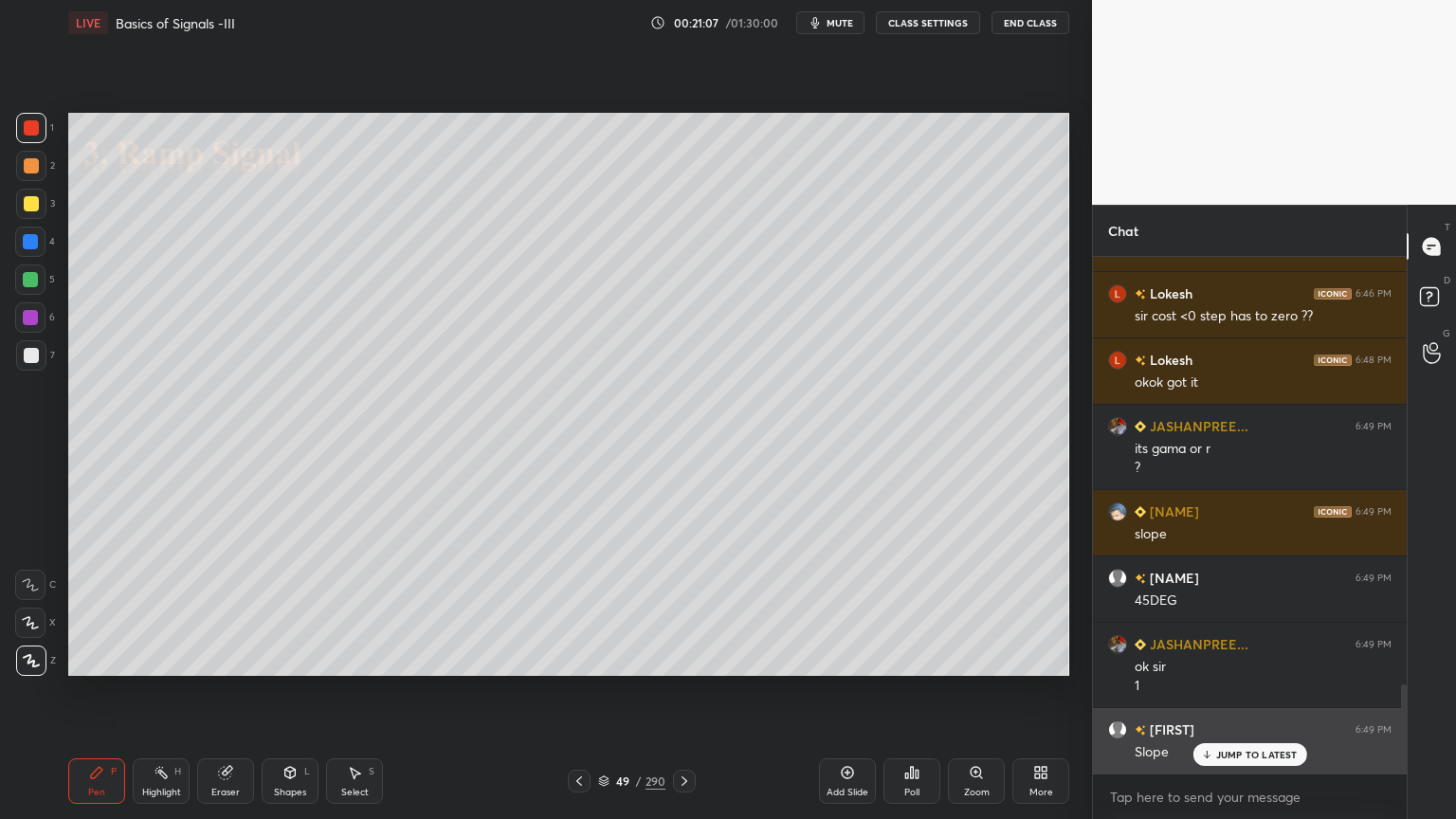 click on "JUMP TO LATEST" at bounding box center (1257, 755) 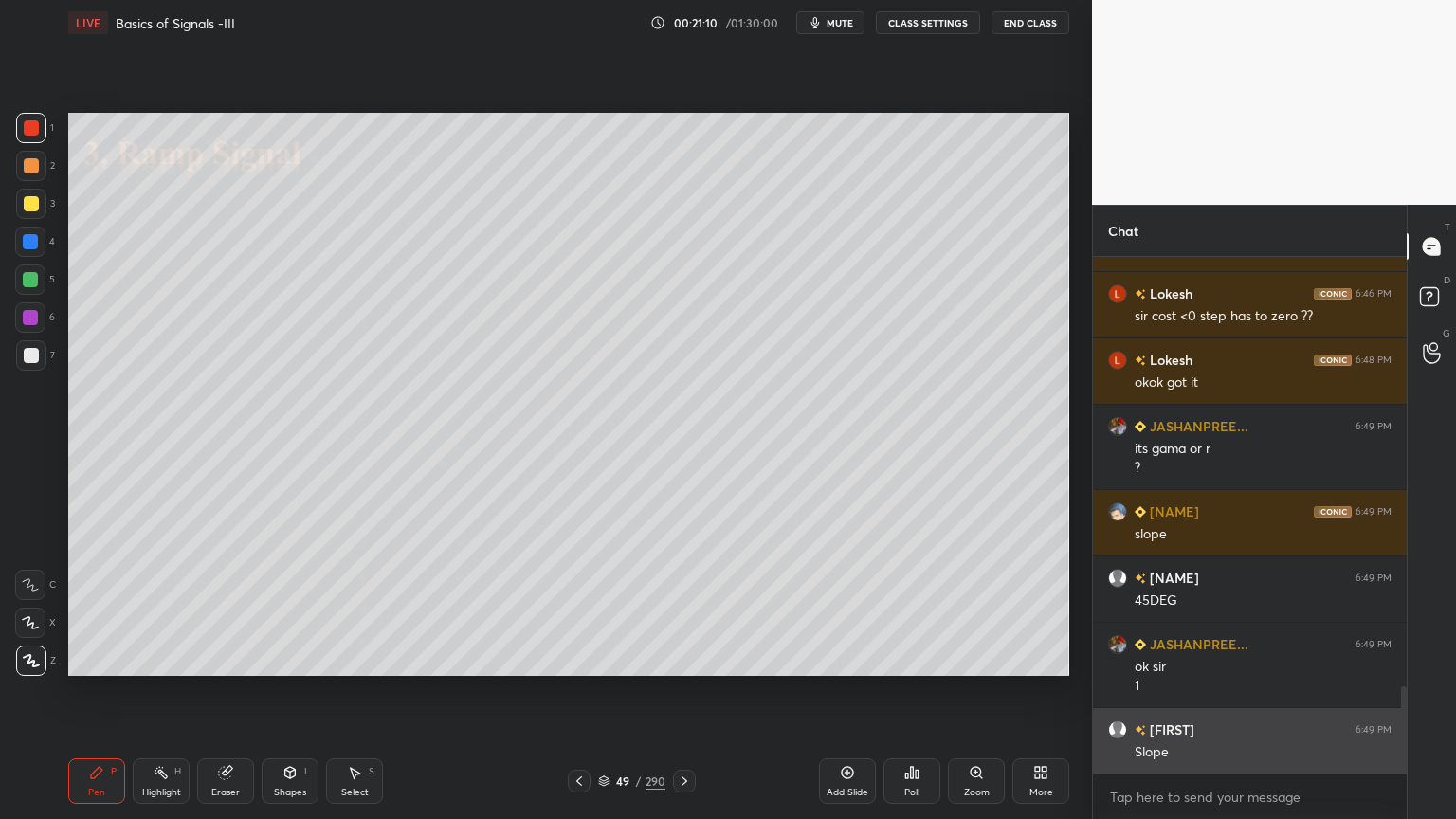 scroll, scrollTop: 2558, scrollLeft: 0, axis: vertical 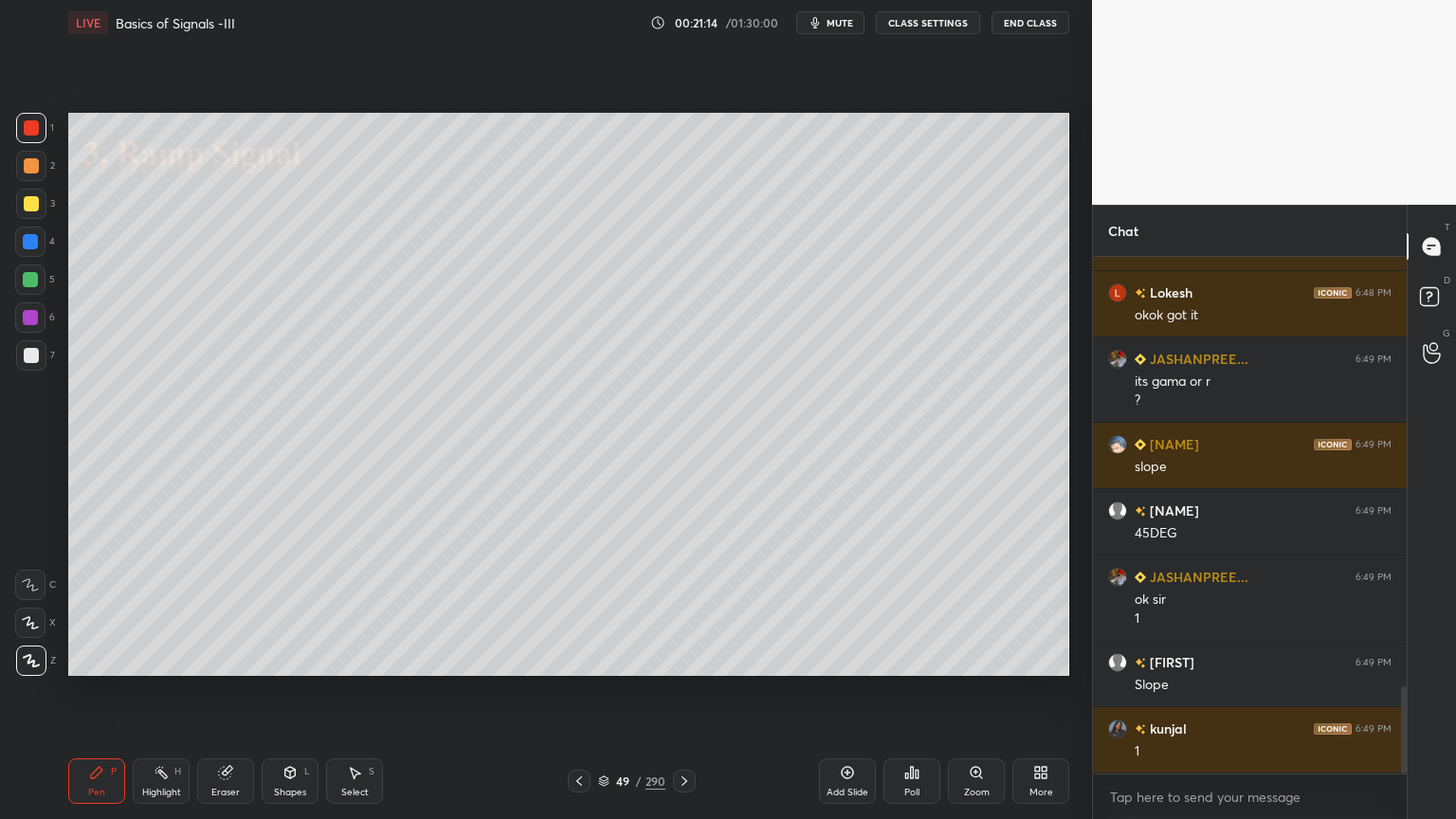 click at bounding box center [31, 204] 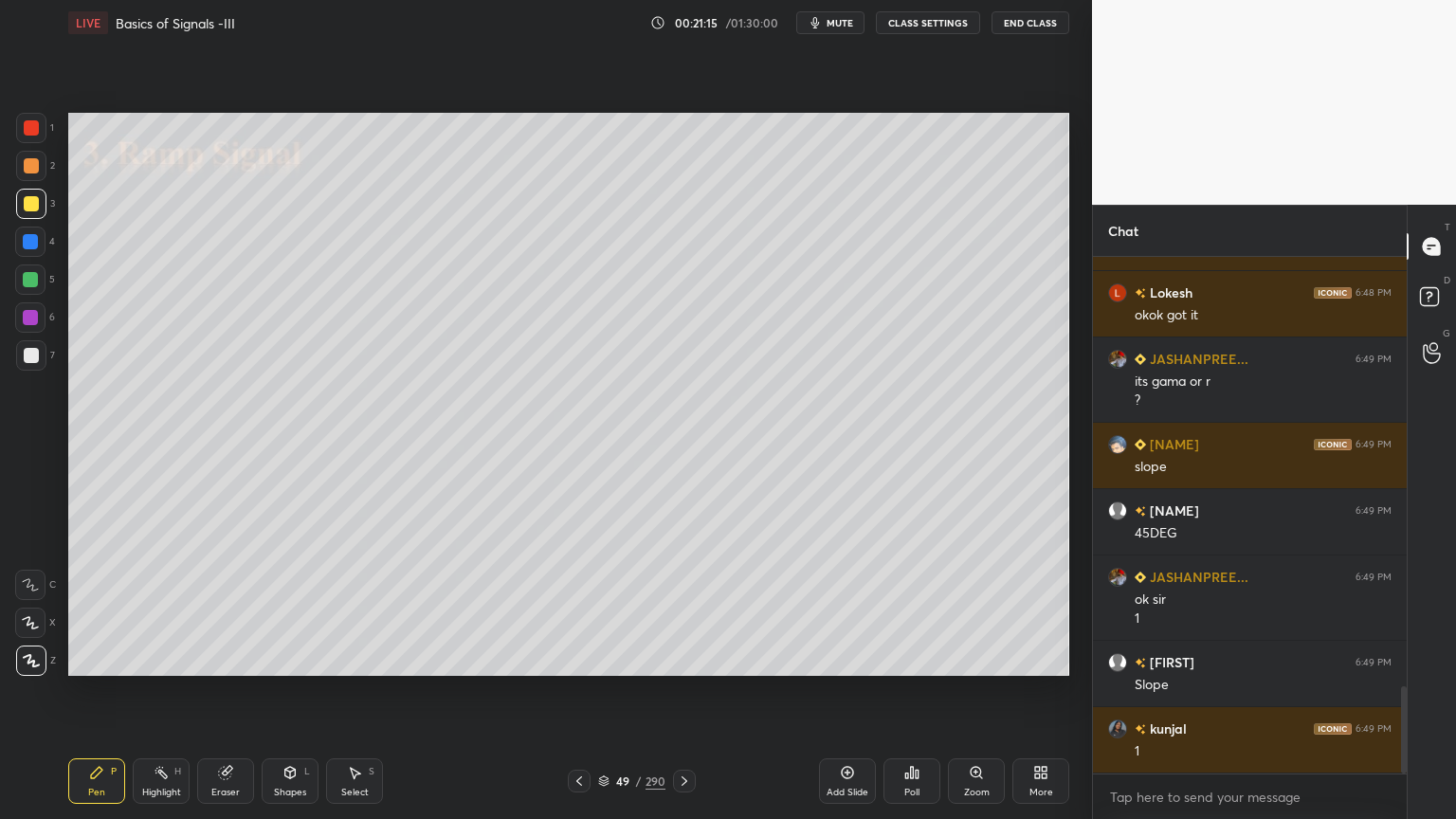 click 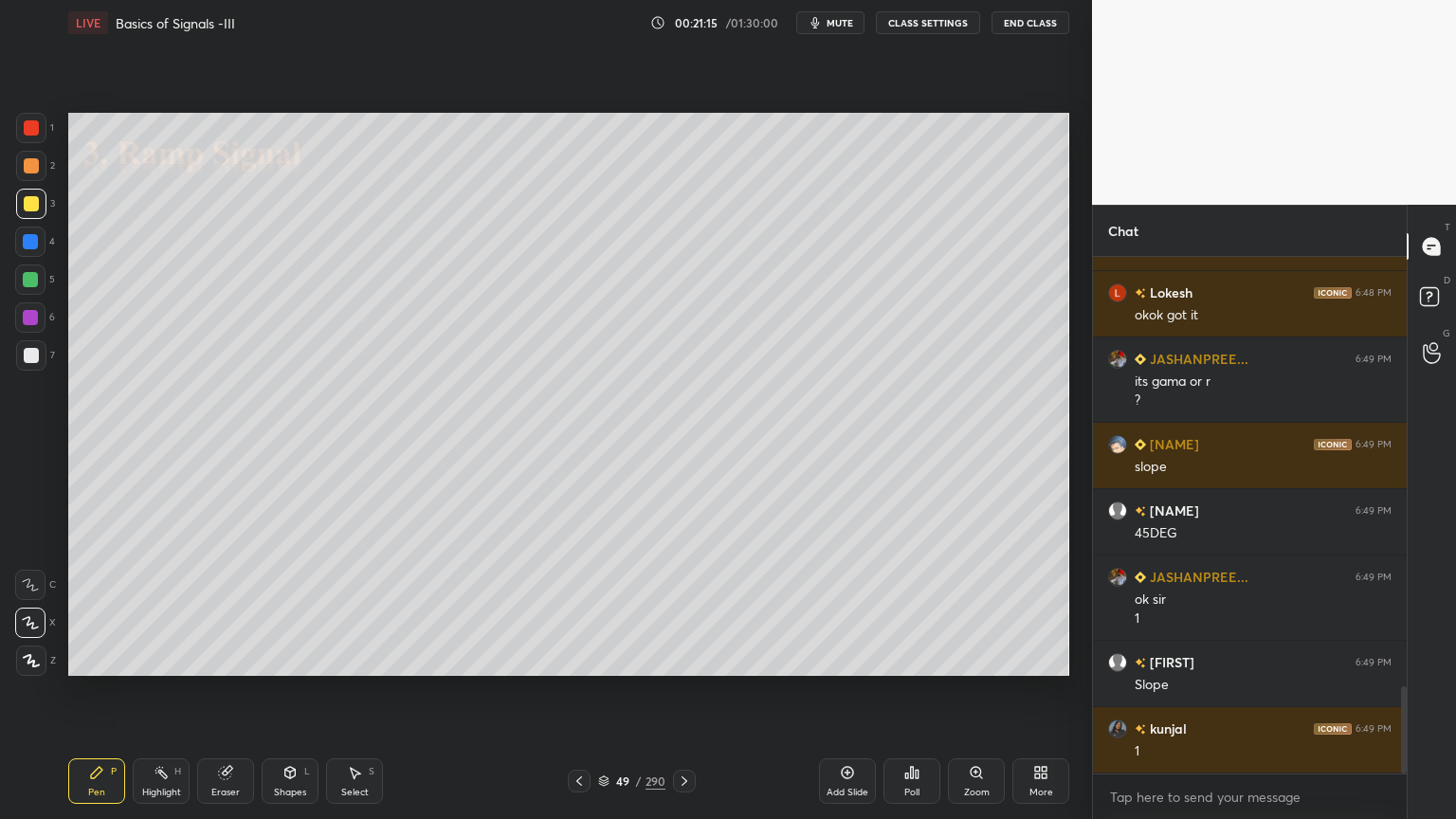 click at bounding box center (31, 355) 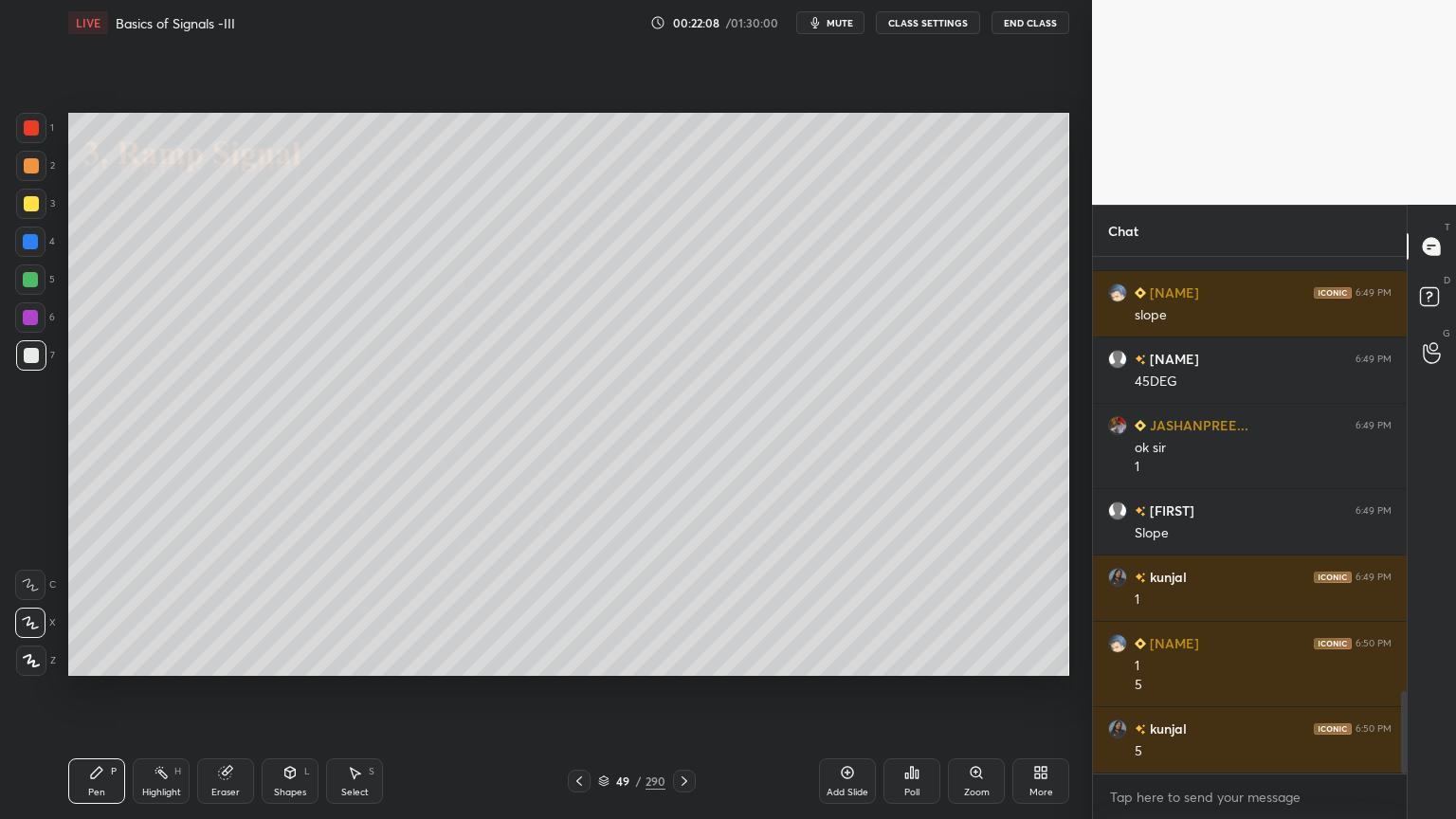 scroll, scrollTop: 2729, scrollLeft: 0, axis: vertical 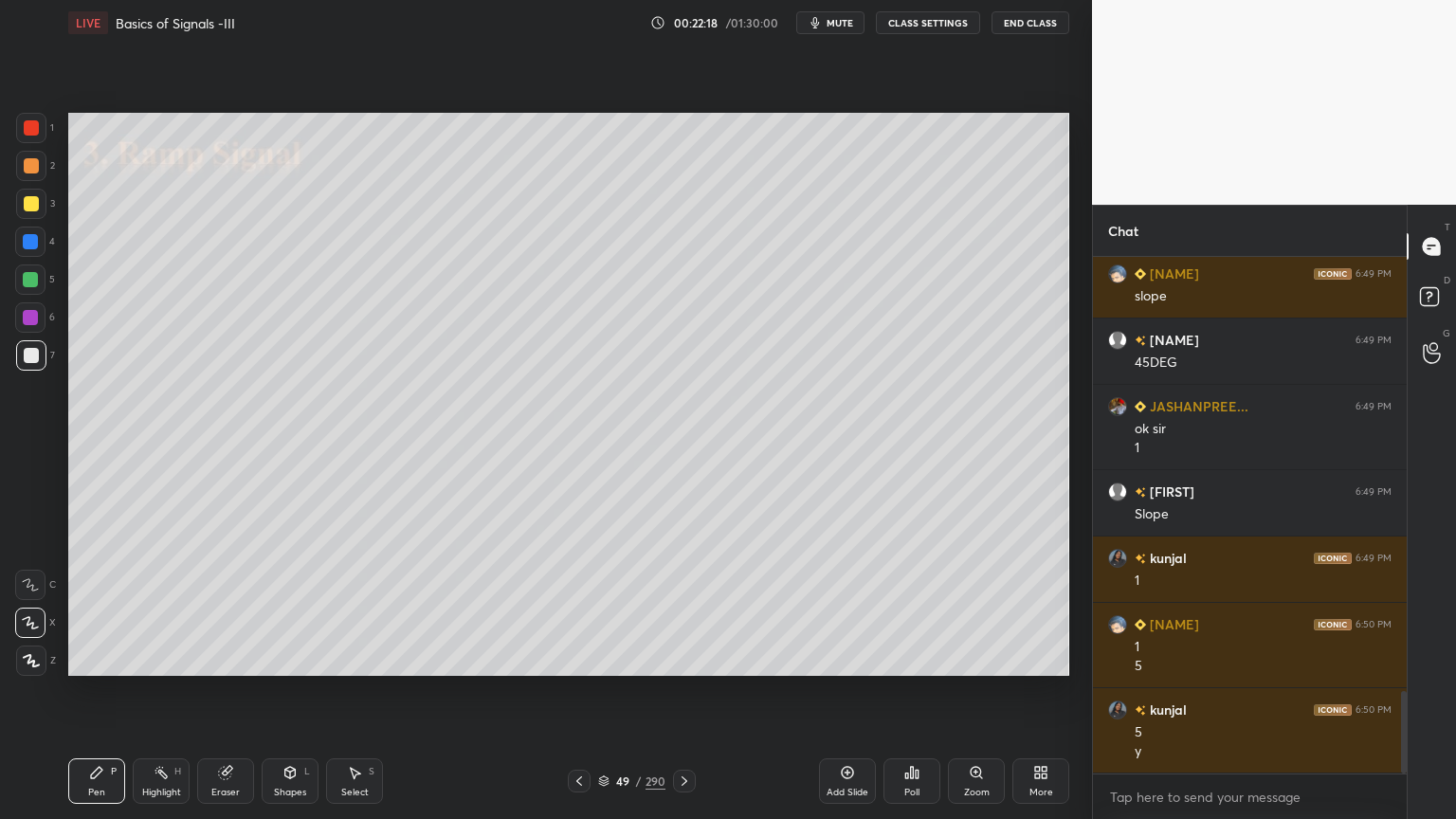 click on "Shapes L" at bounding box center (290, 781) 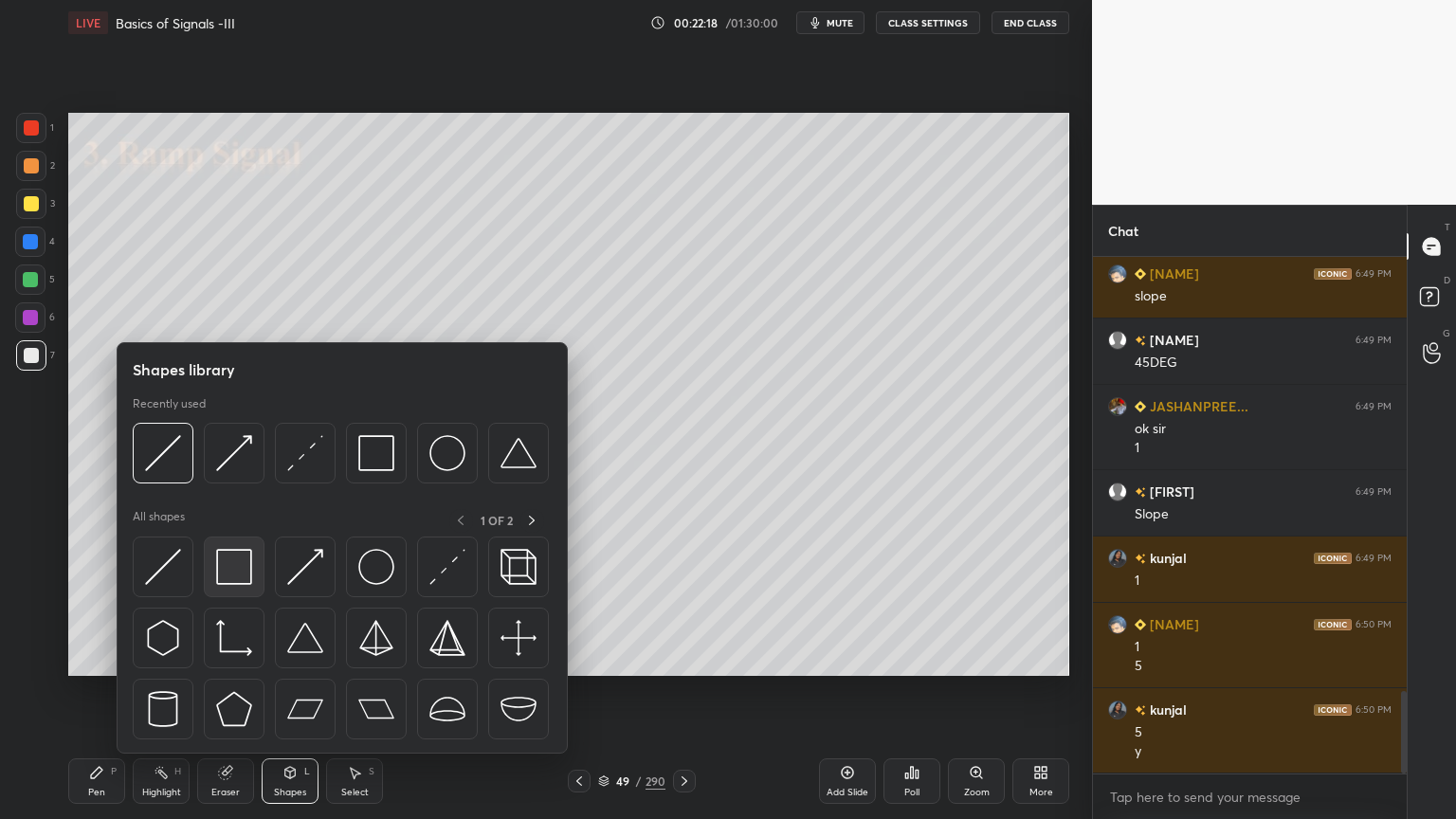 click at bounding box center [234, 567] 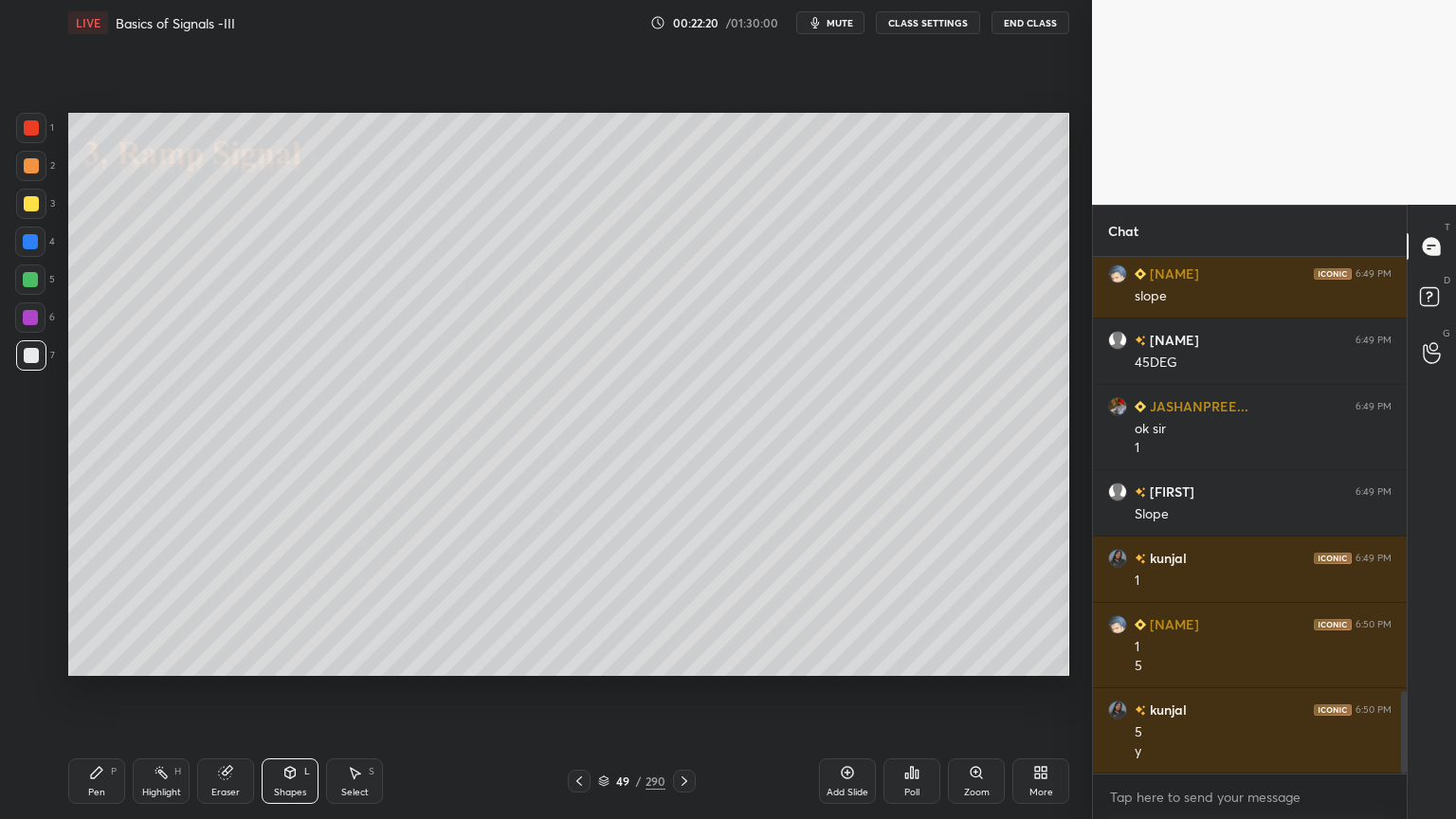 click on "Pen P" at bounding box center [97, 781] 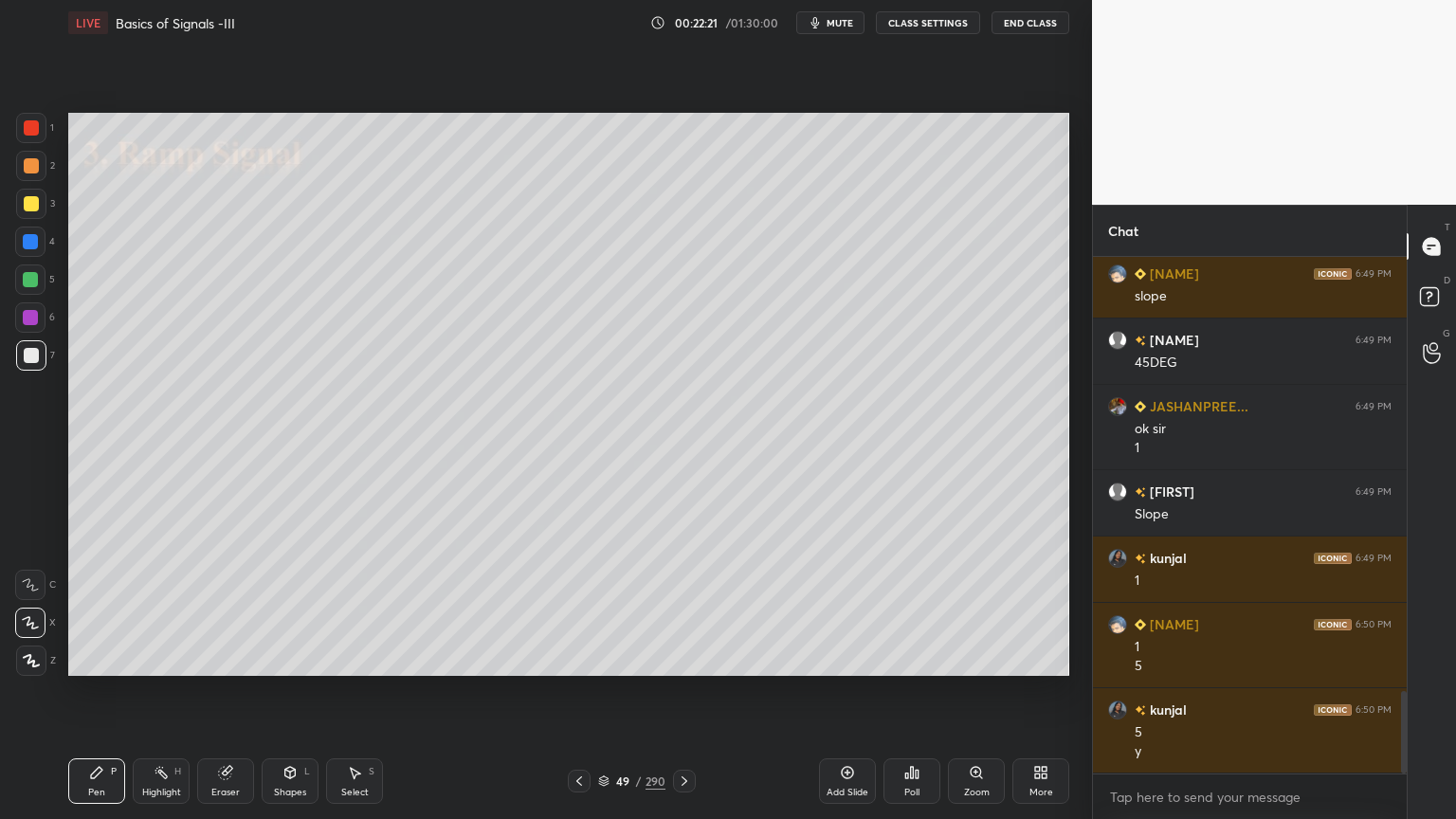 click 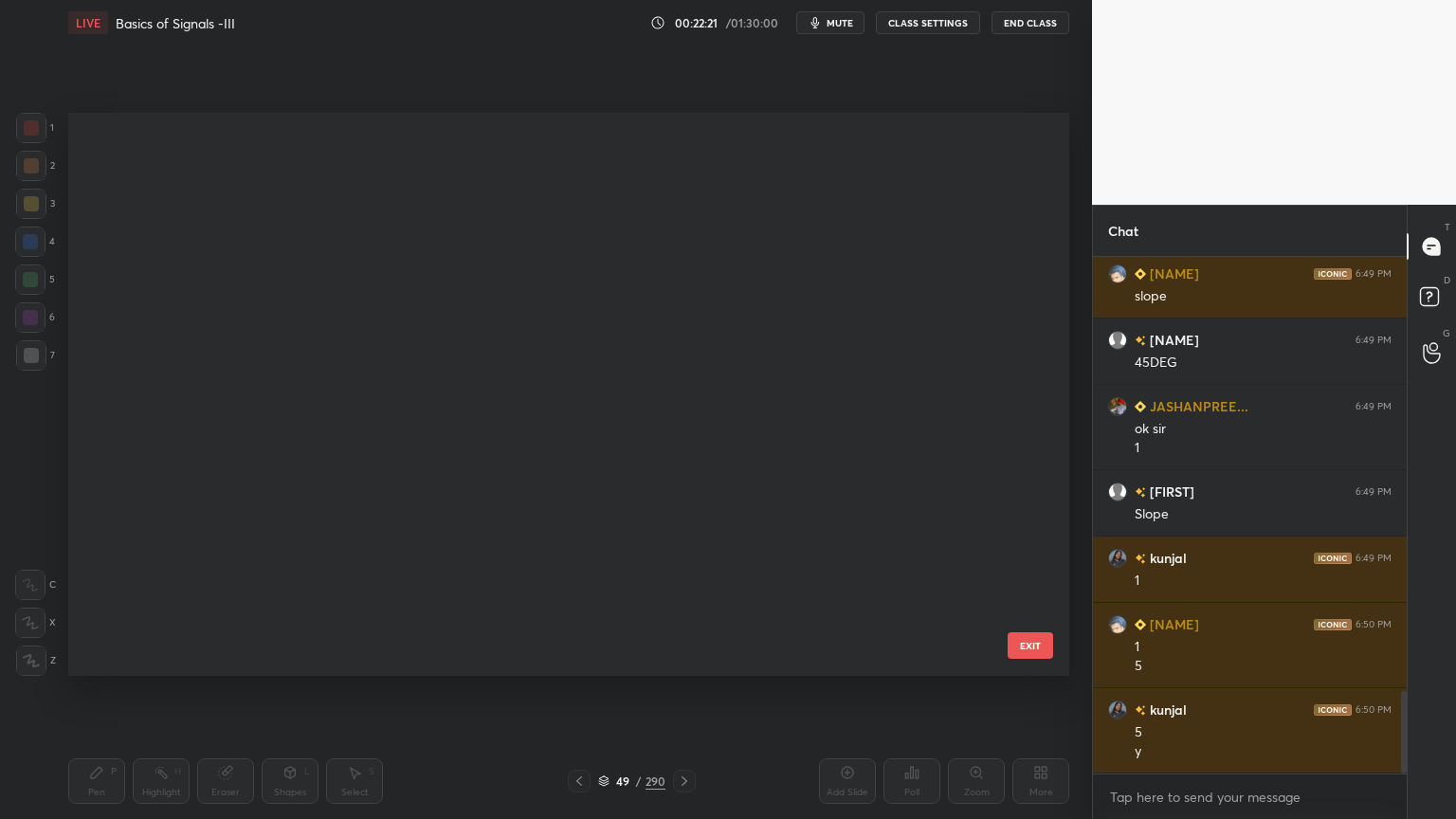 scroll, scrollTop: 2385, scrollLeft: 0, axis: vertical 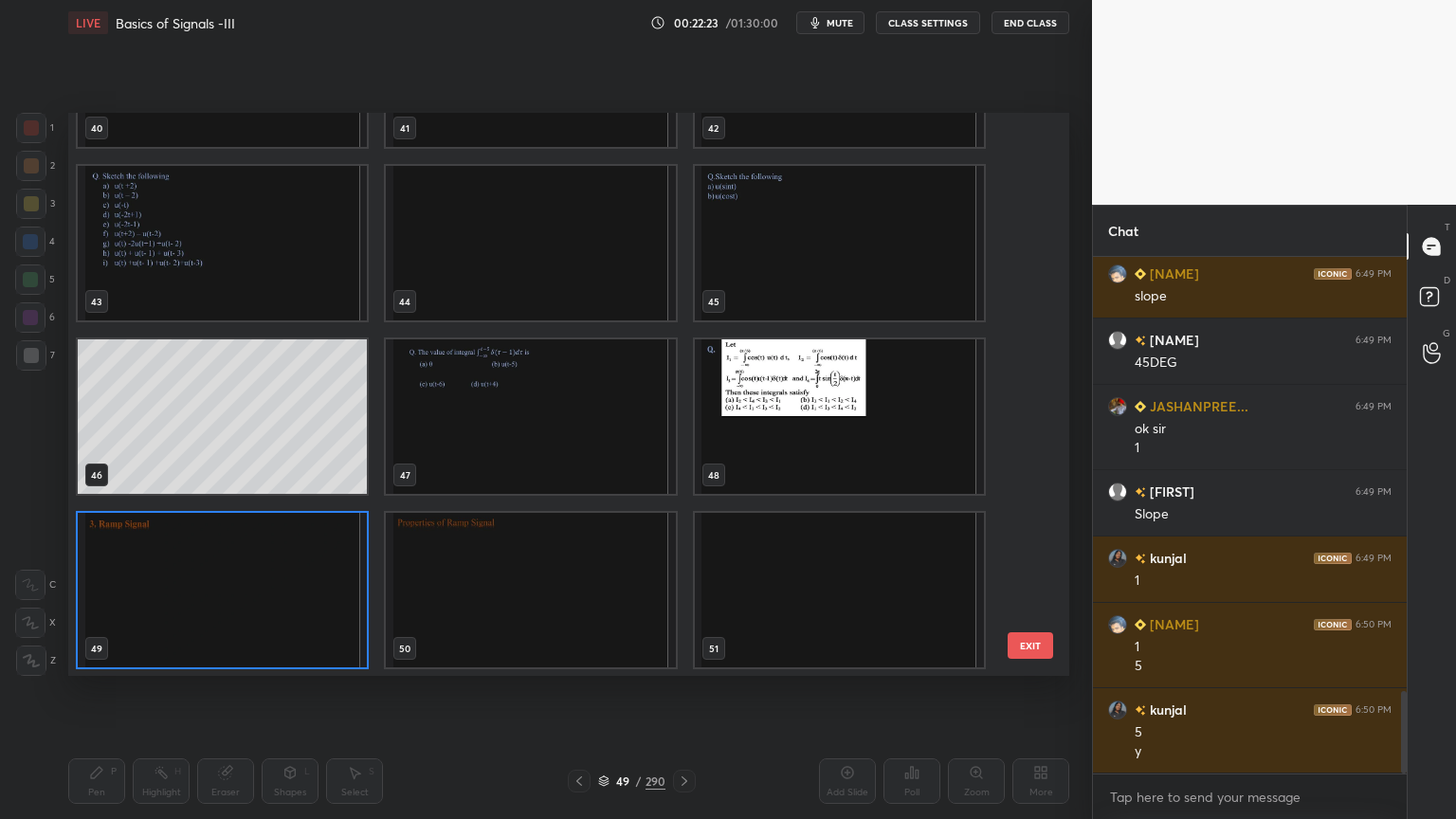 click at bounding box center (222, 590) 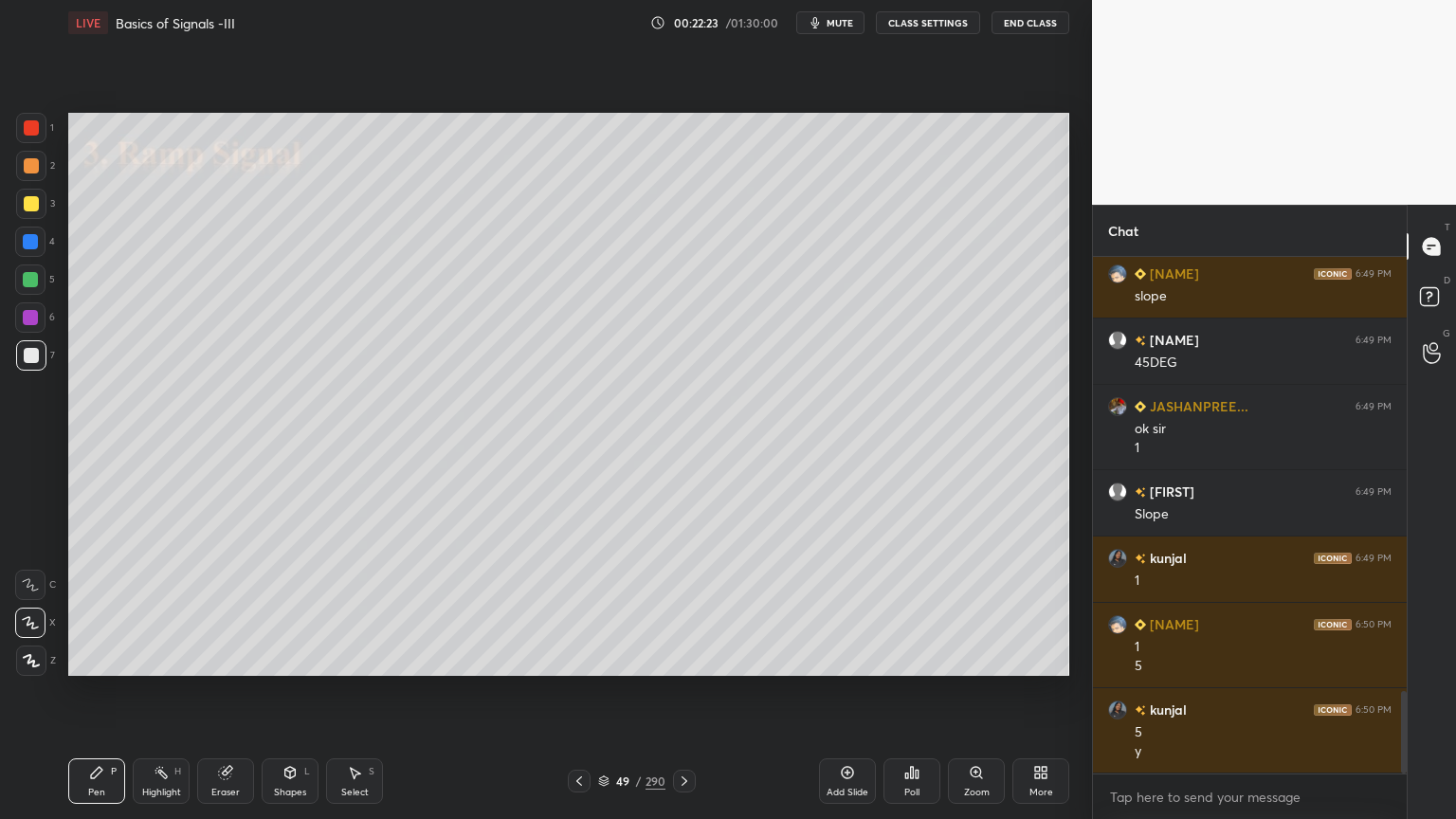 click at bounding box center [222, 590] 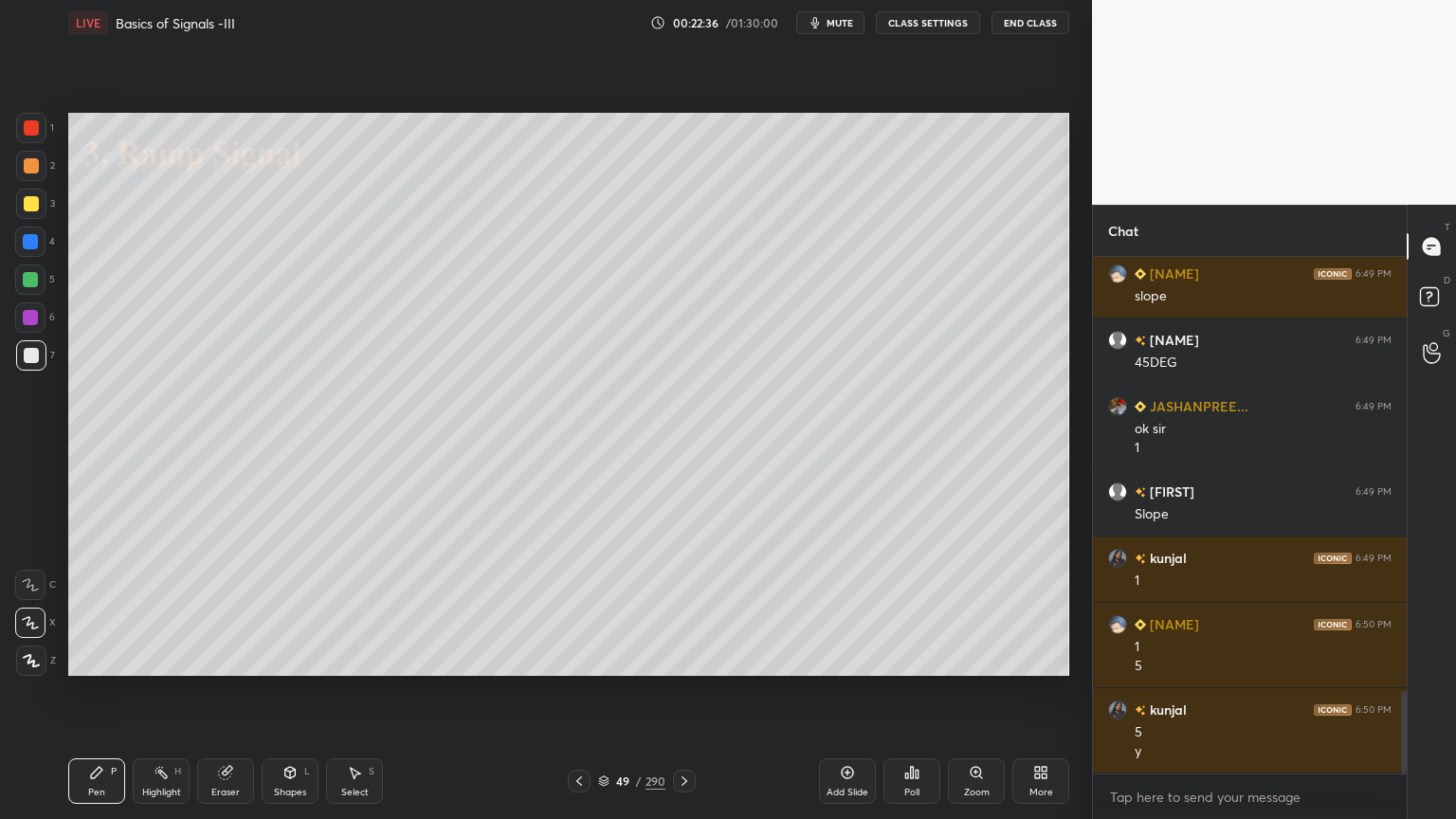 click on "Add Slide" at bounding box center (847, 781) 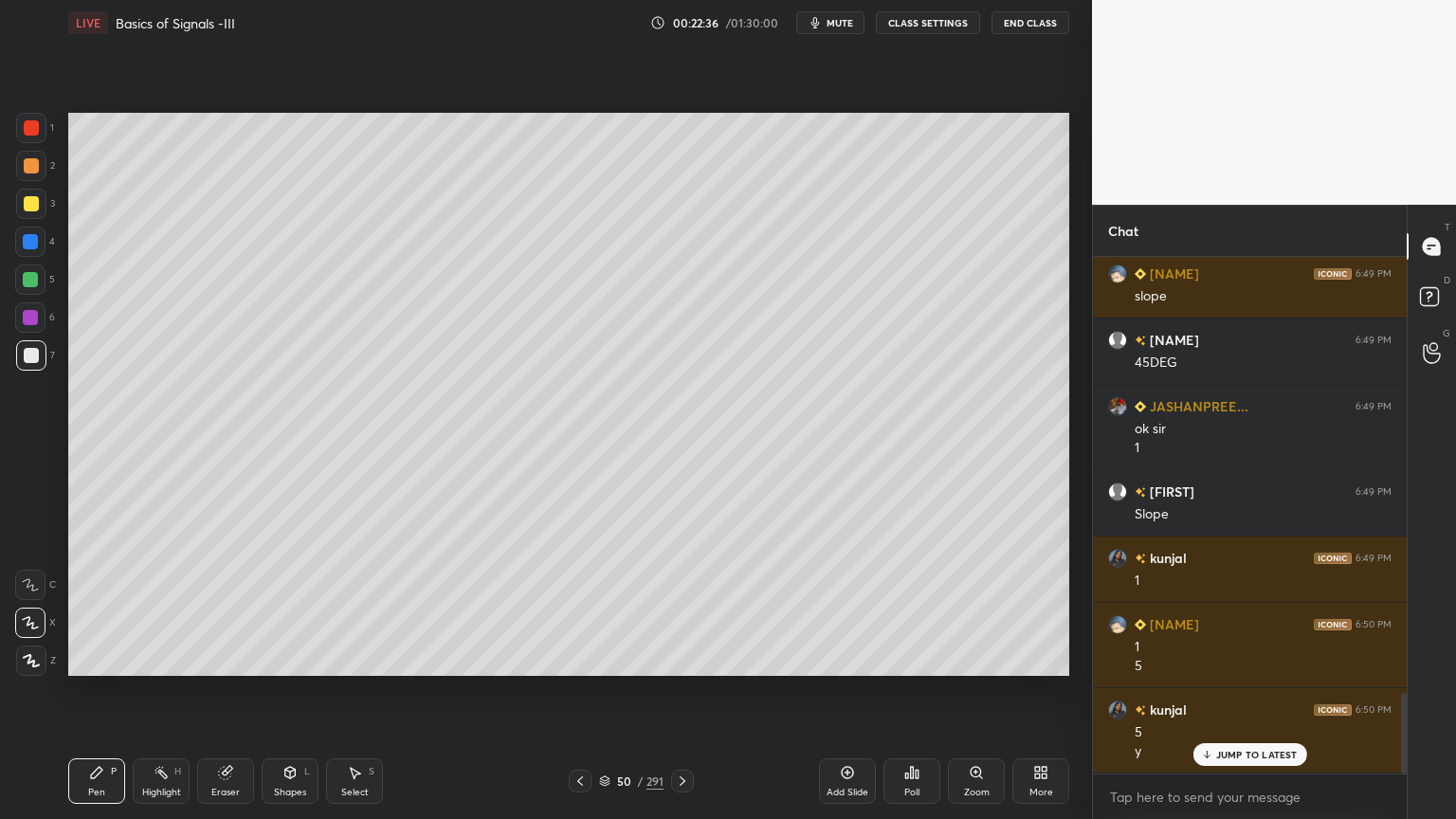 scroll, scrollTop: 2794, scrollLeft: 0, axis: vertical 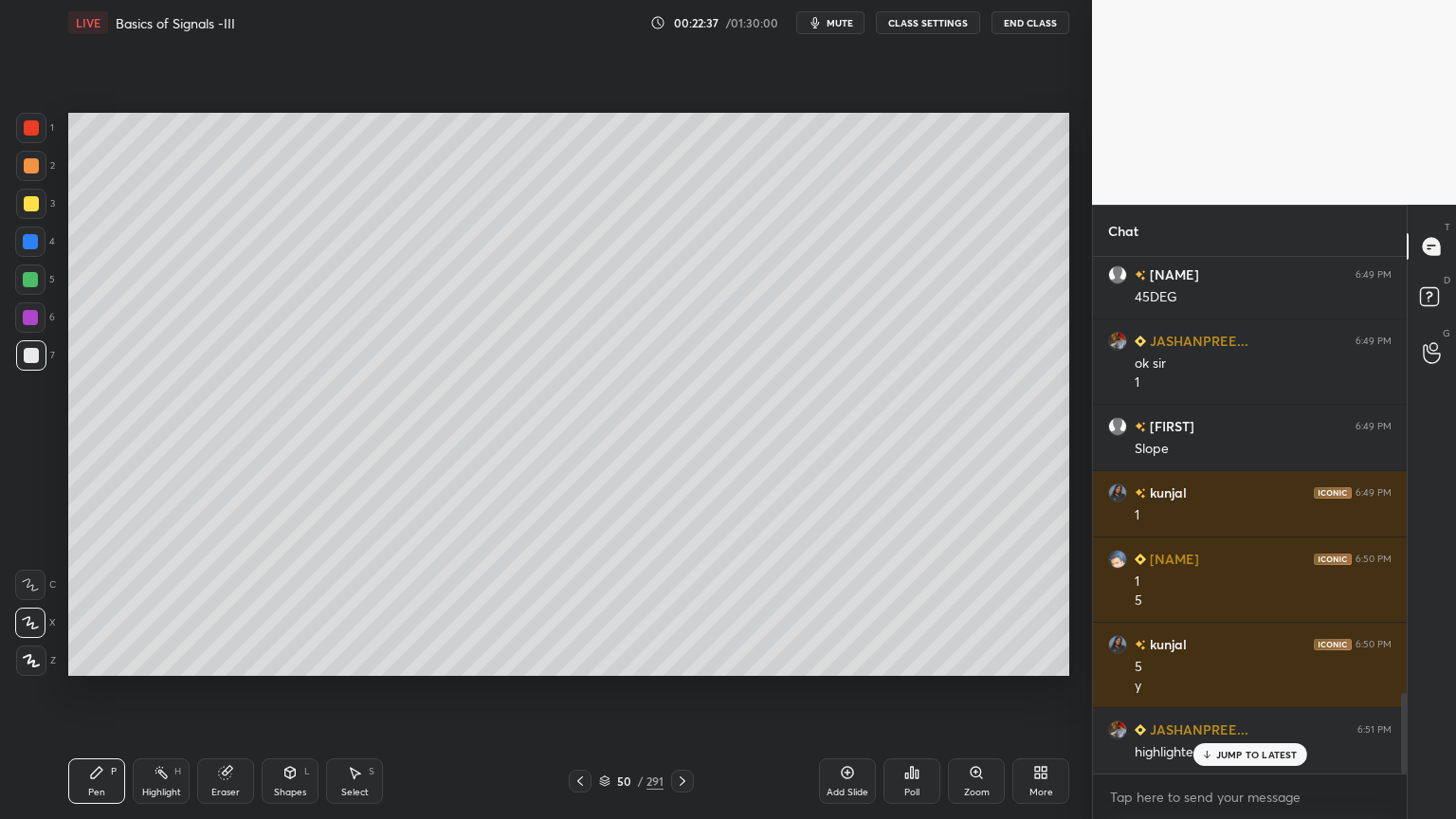 click at bounding box center [31, 204] 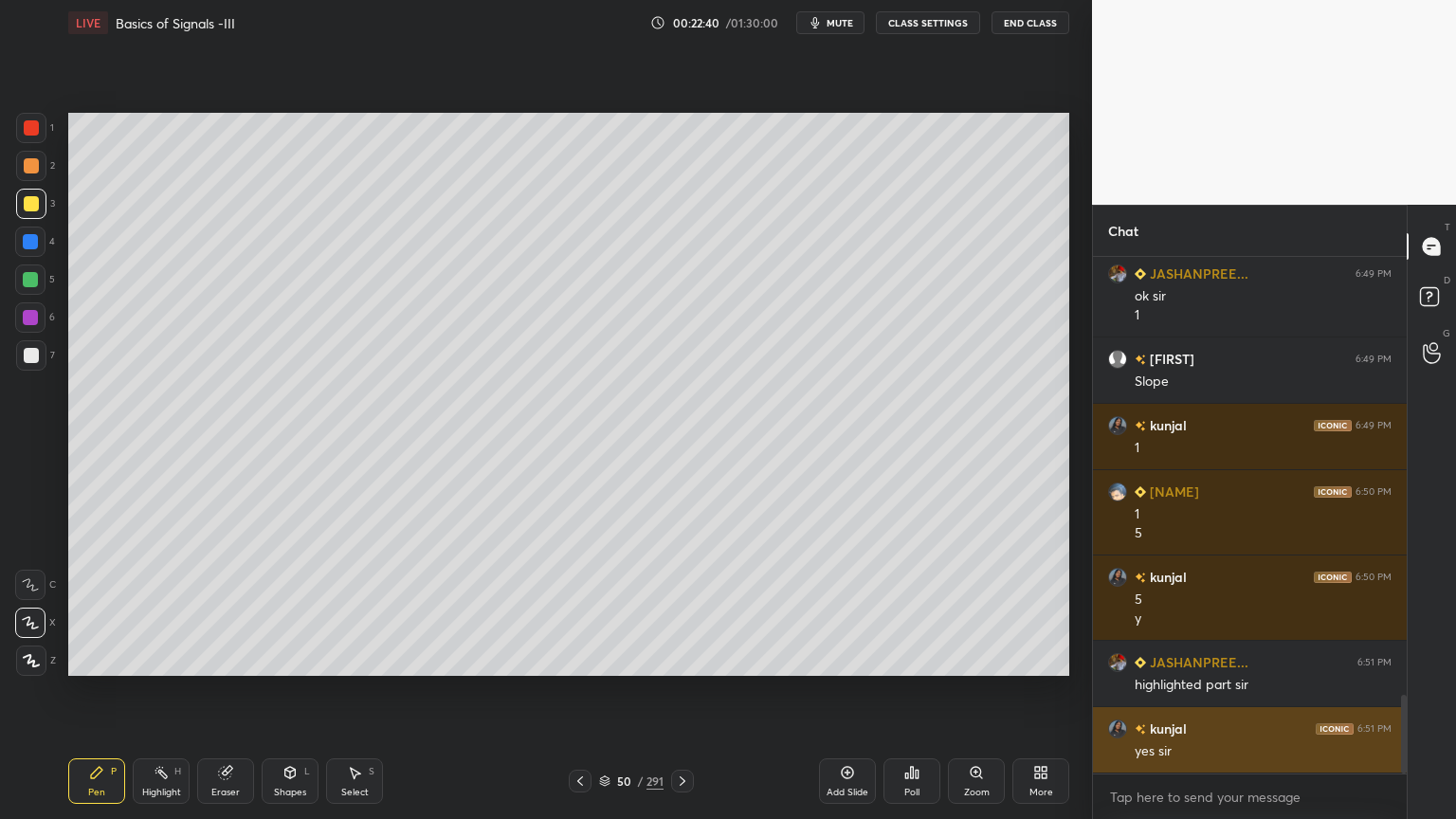 scroll, scrollTop: 2927, scrollLeft: 0, axis: vertical 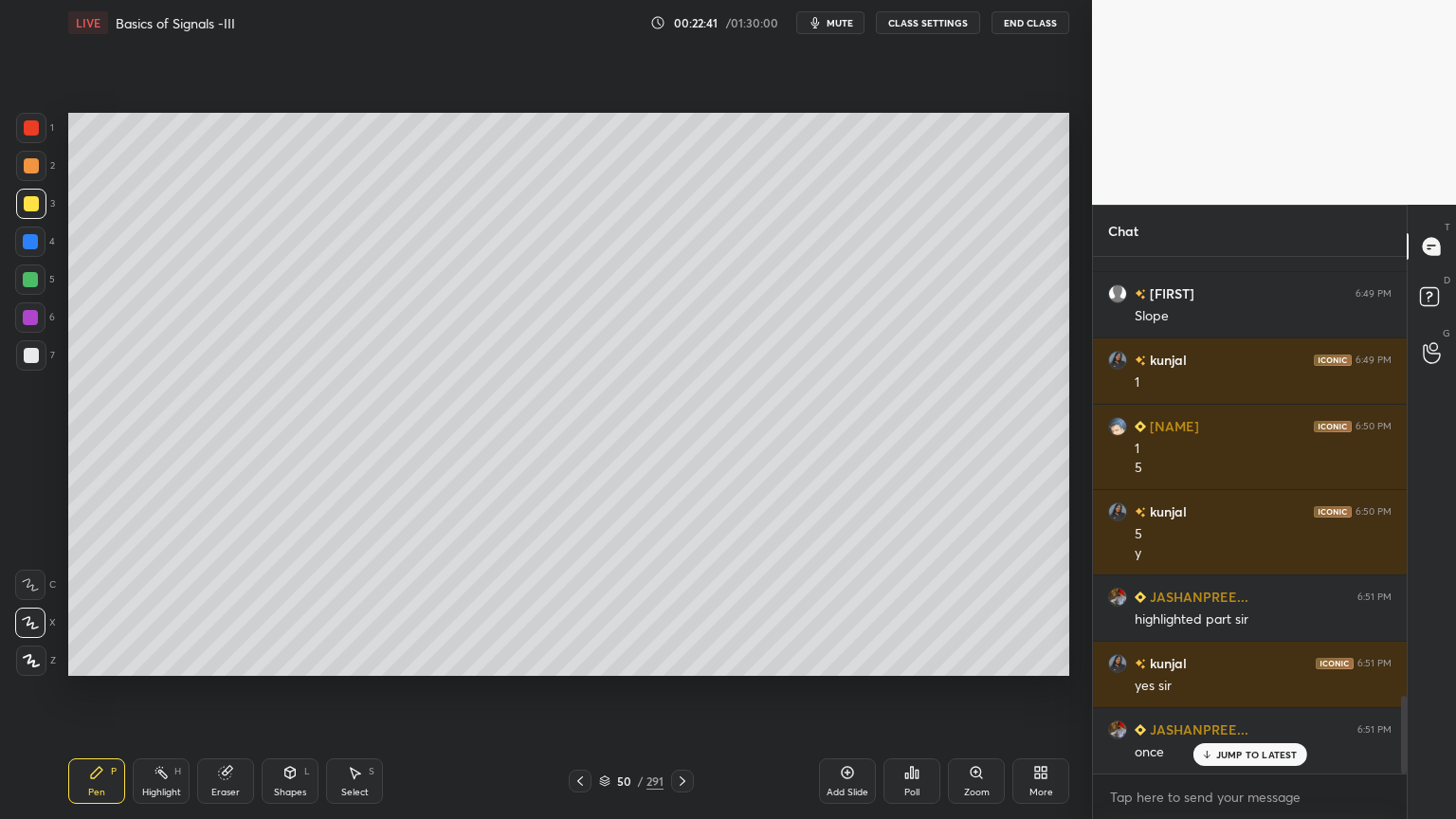 click 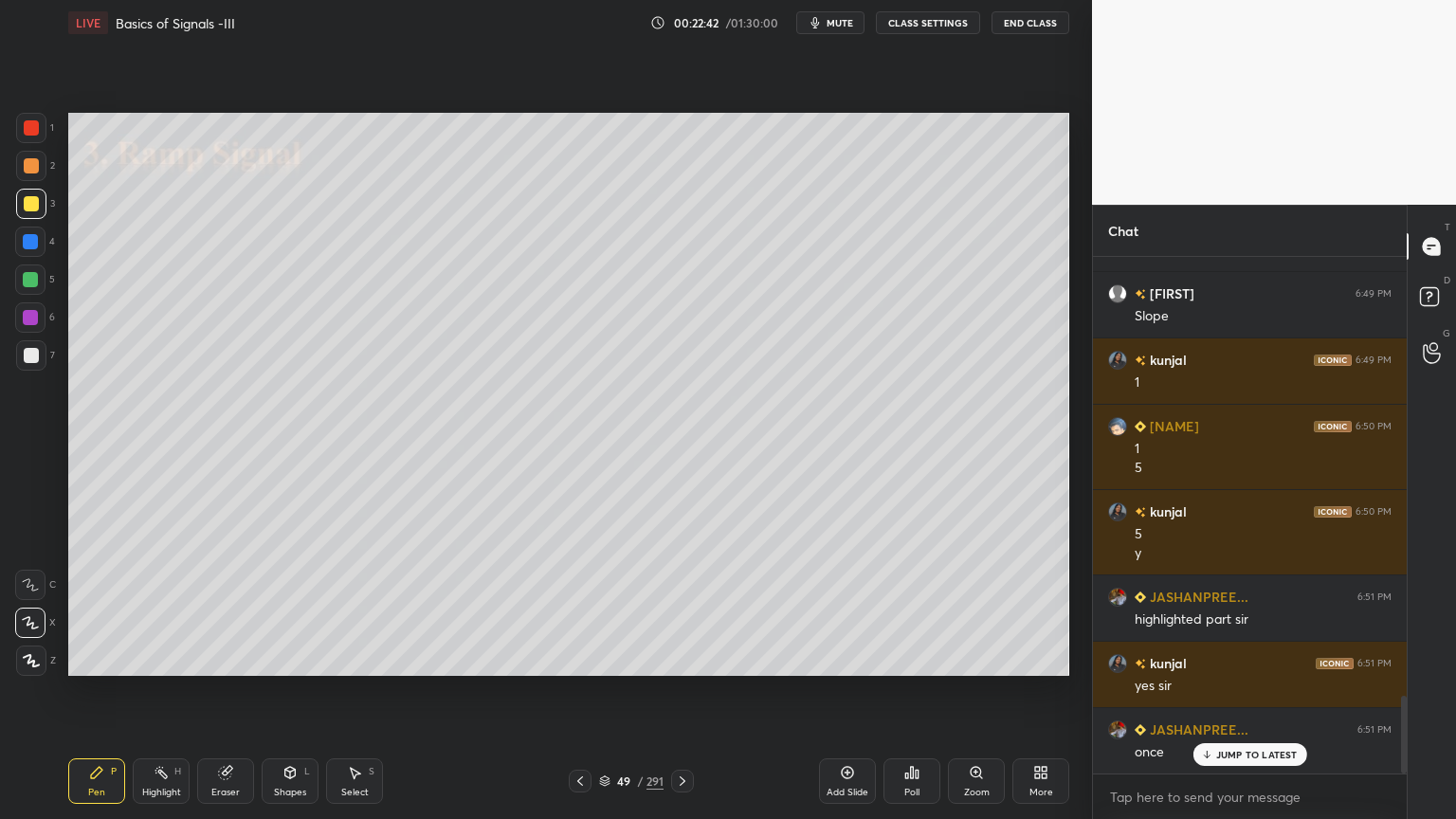 click on "Highlight H" at bounding box center [161, 781] 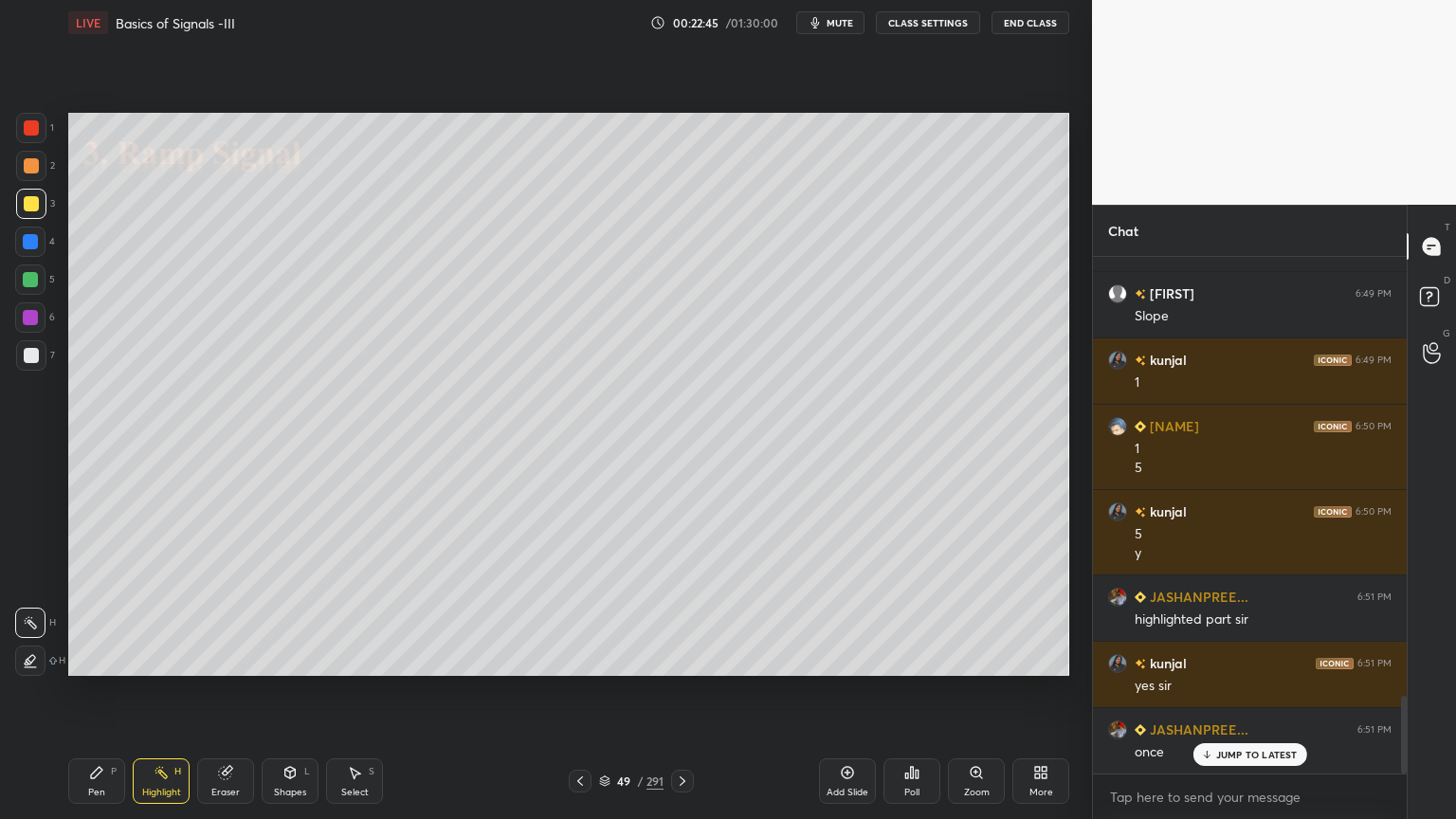 click 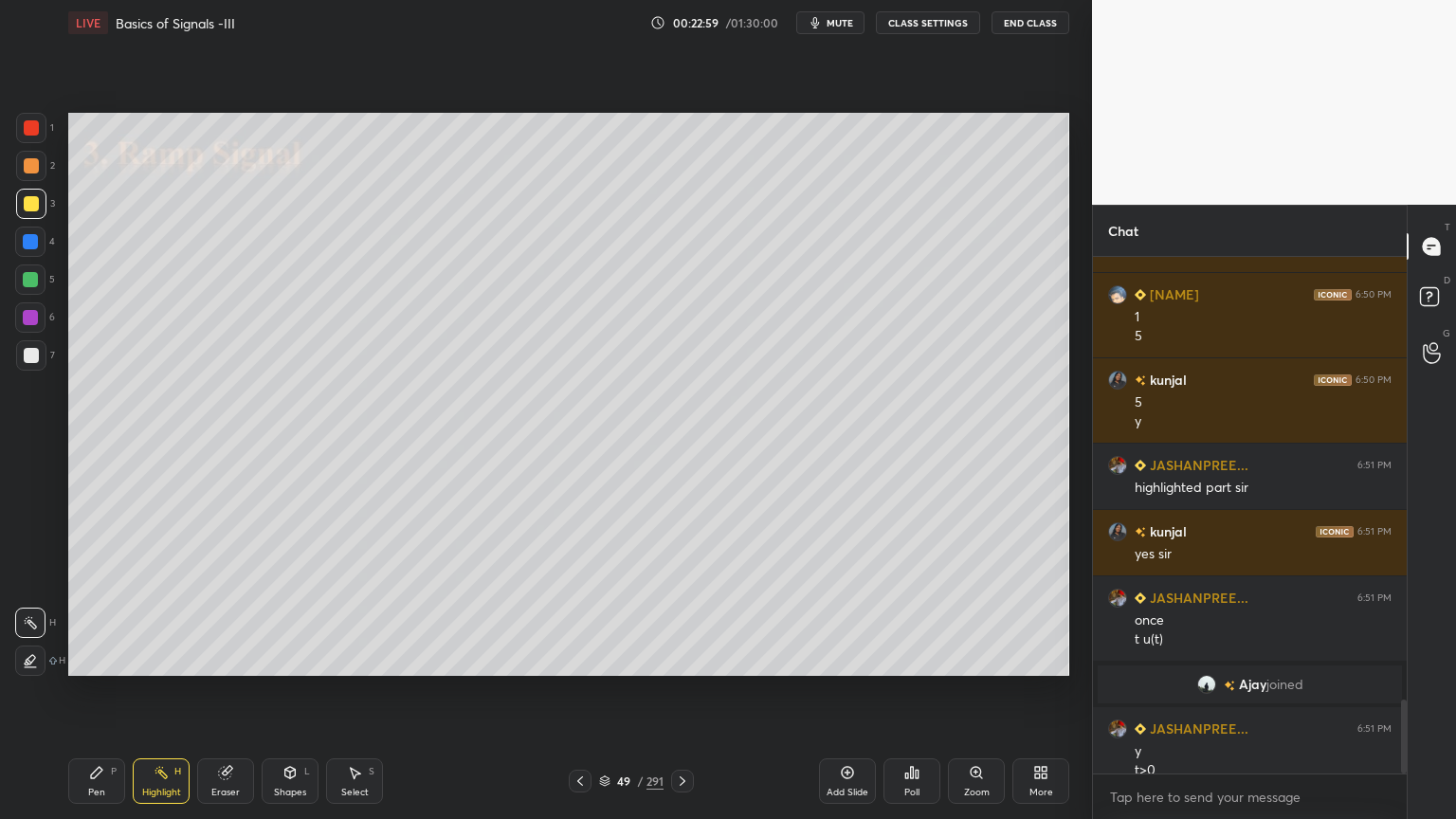 scroll, scrollTop: 3078, scrollLeft: 0, axis: vertical 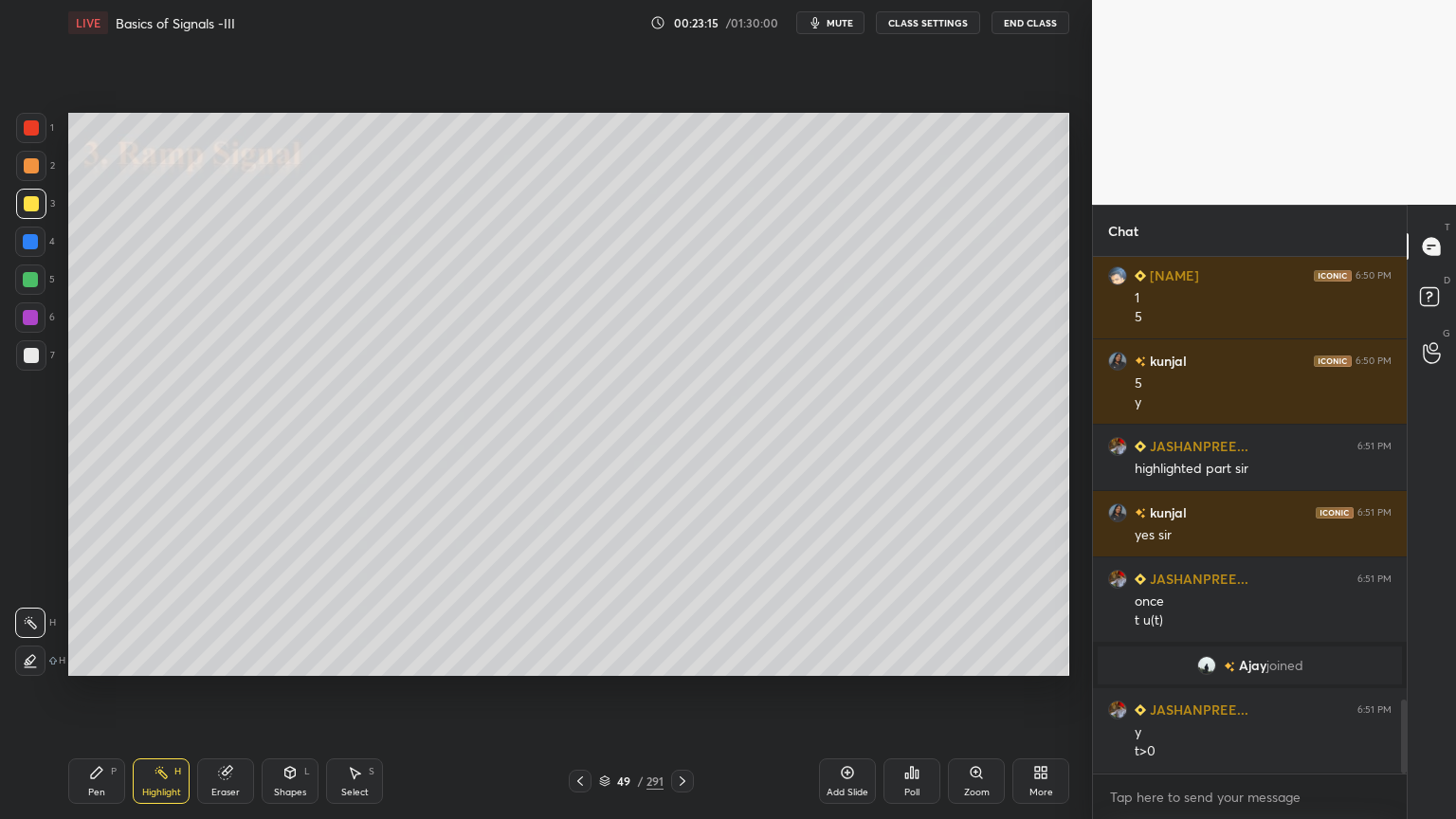 click 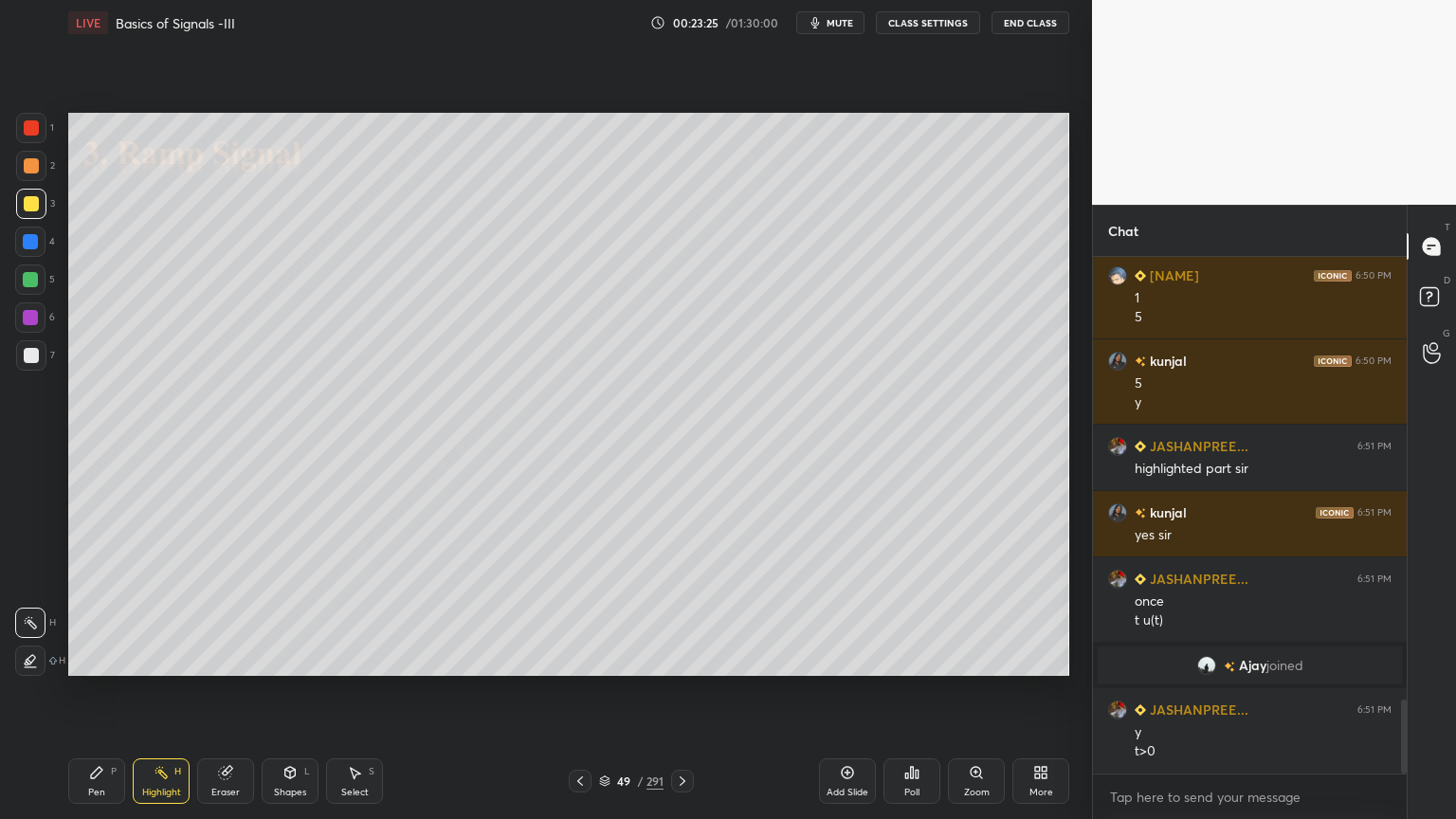 click on "Pen" at bounding box center [97, 792] 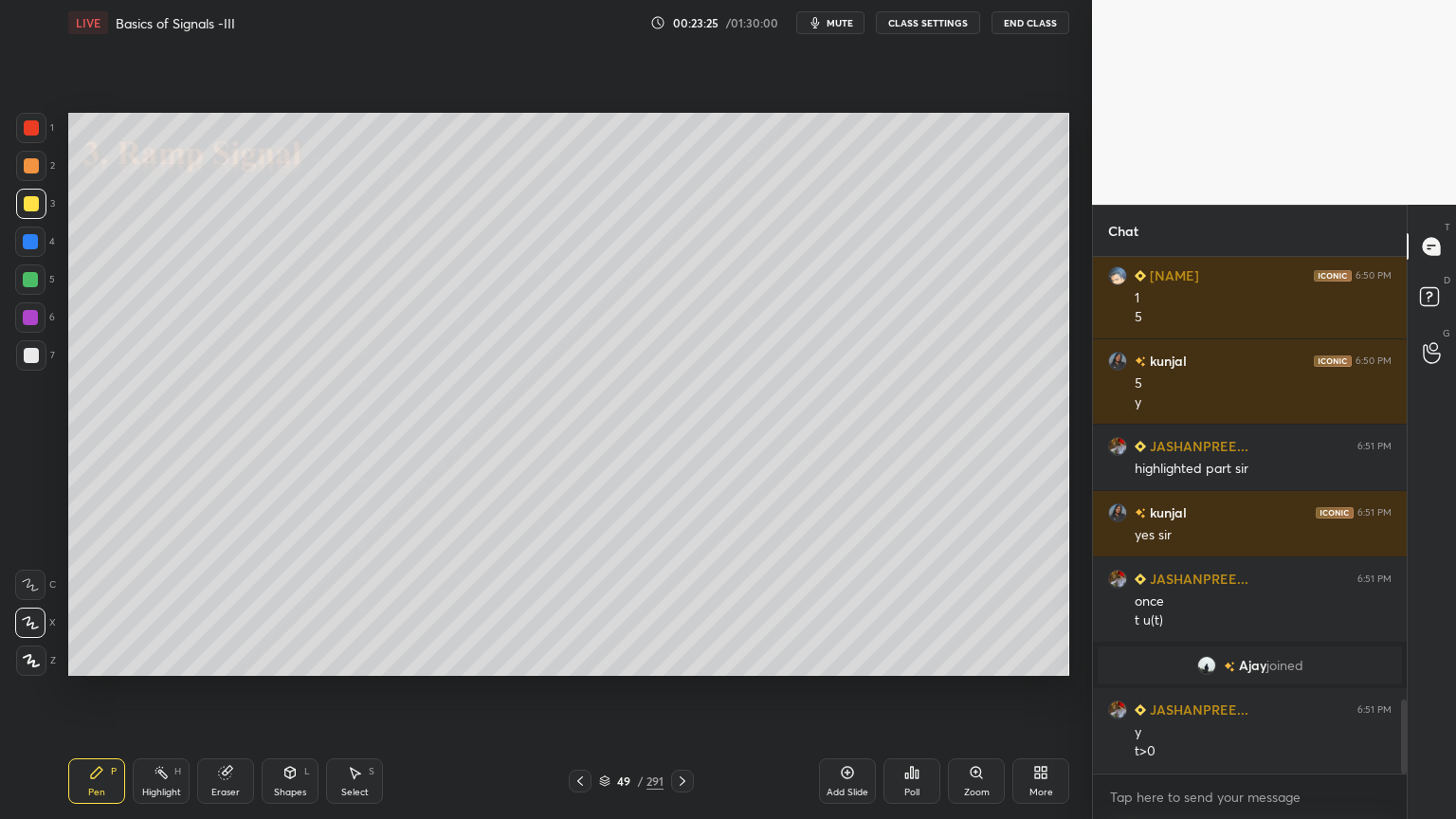 click at bounding box center [30, 280] 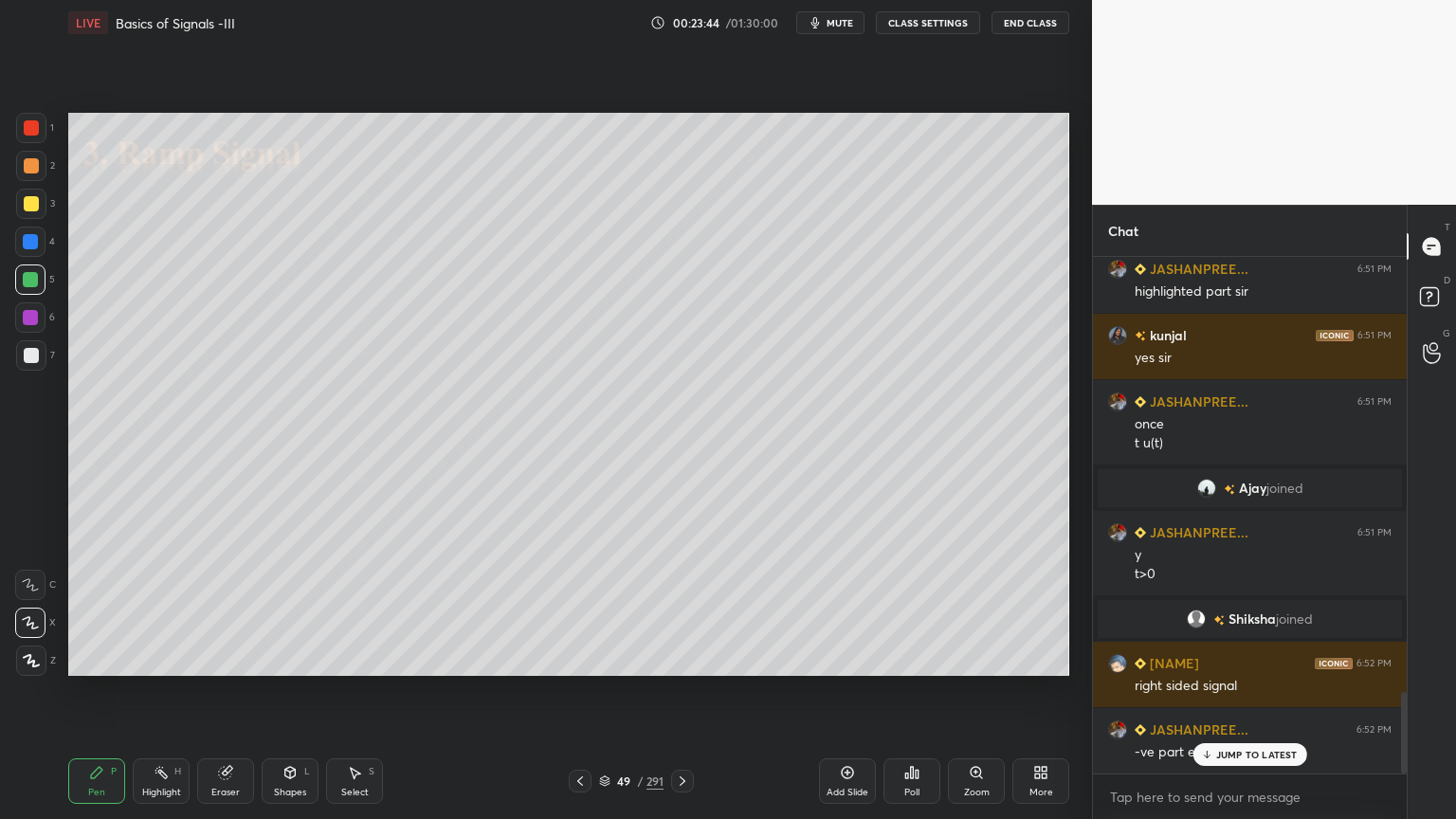 scroll, scrollTop: 2787, scrollLeft: 0, axis: vertical 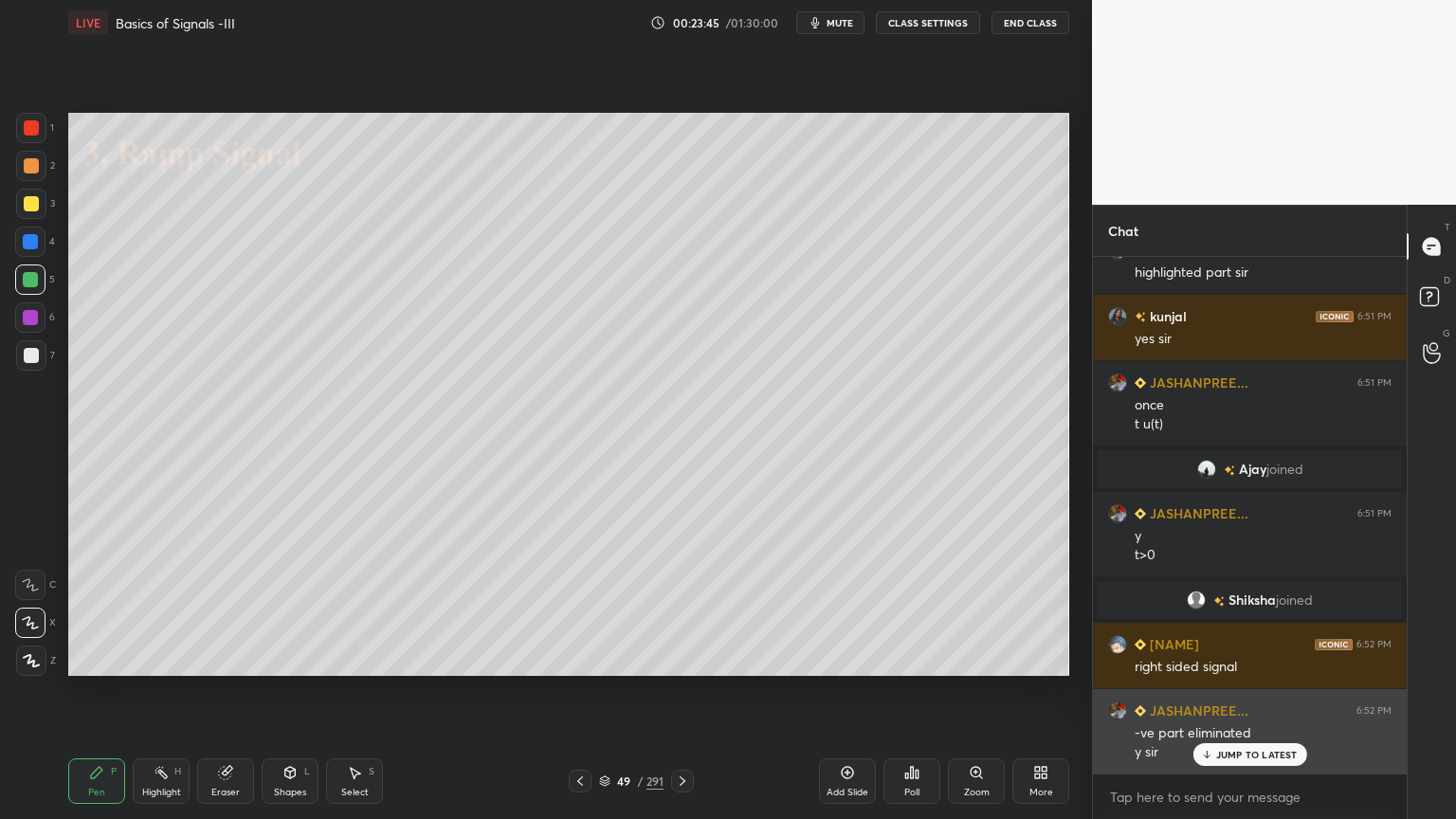 click on "JUMP TO LATEST" at bounding box center [1257, 755] 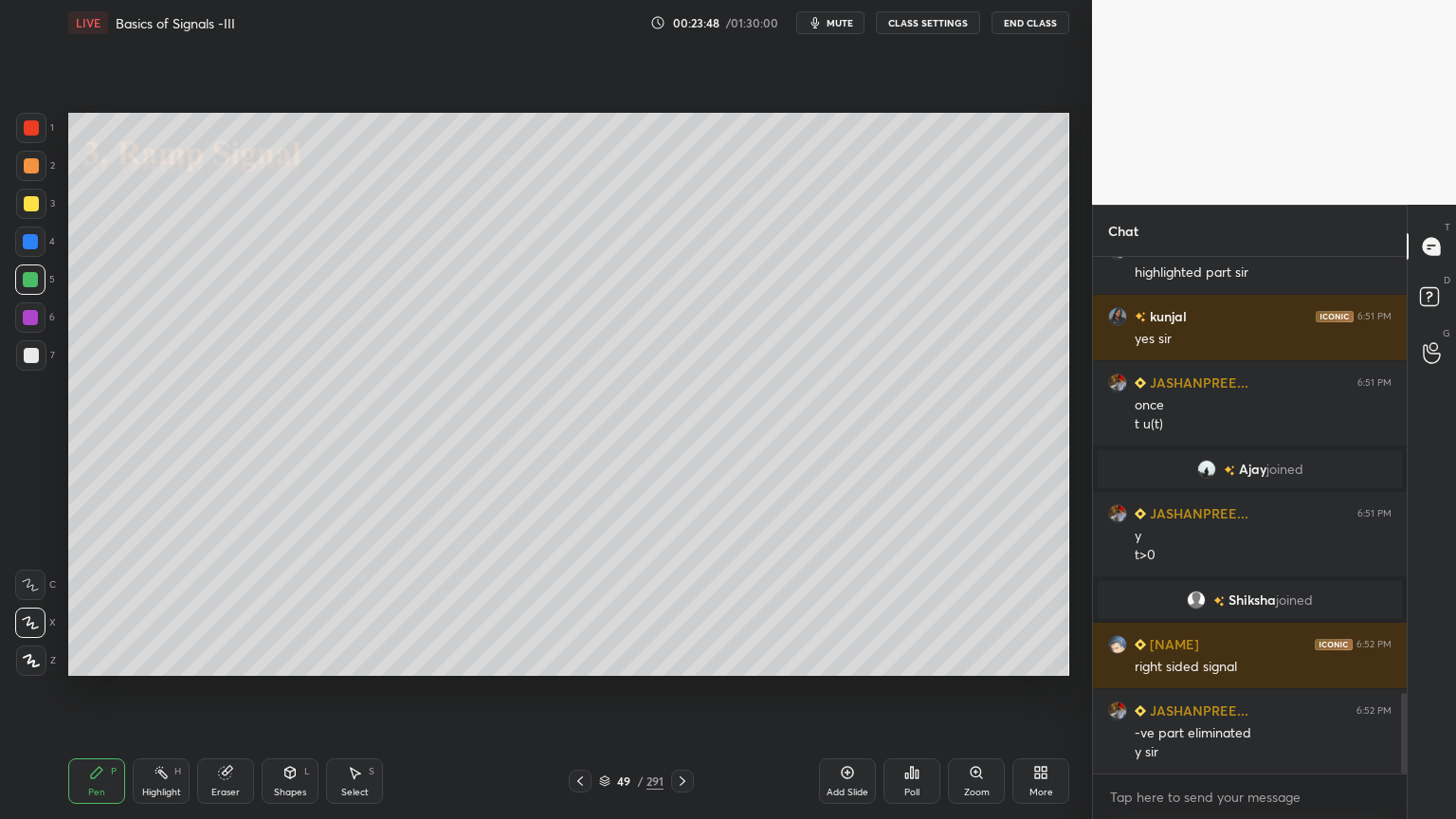 click on "Highlight" at bounding box center [161, 792] 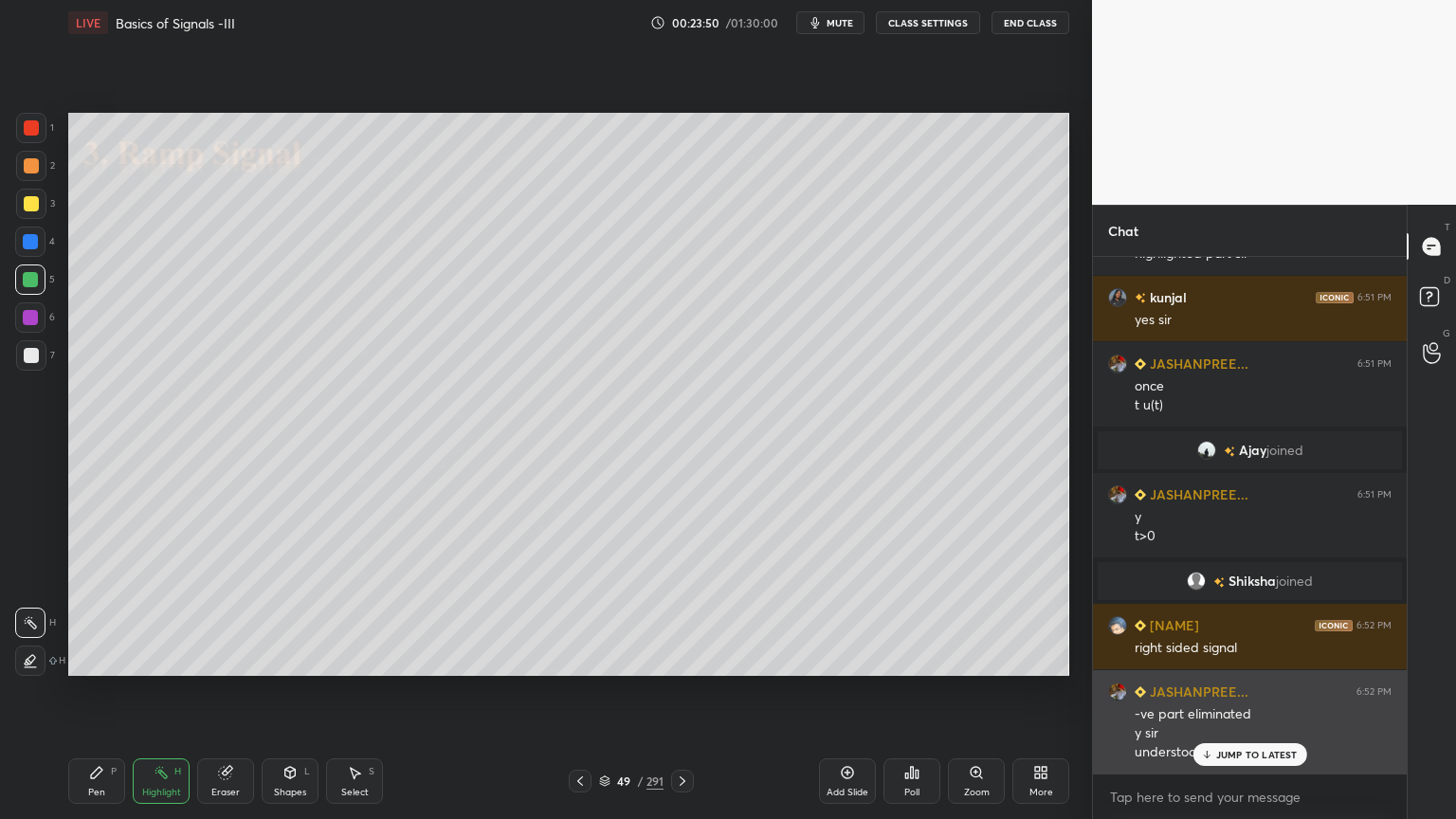 click on "JUMP TO LATEST" at bounding box center [1257, 755] 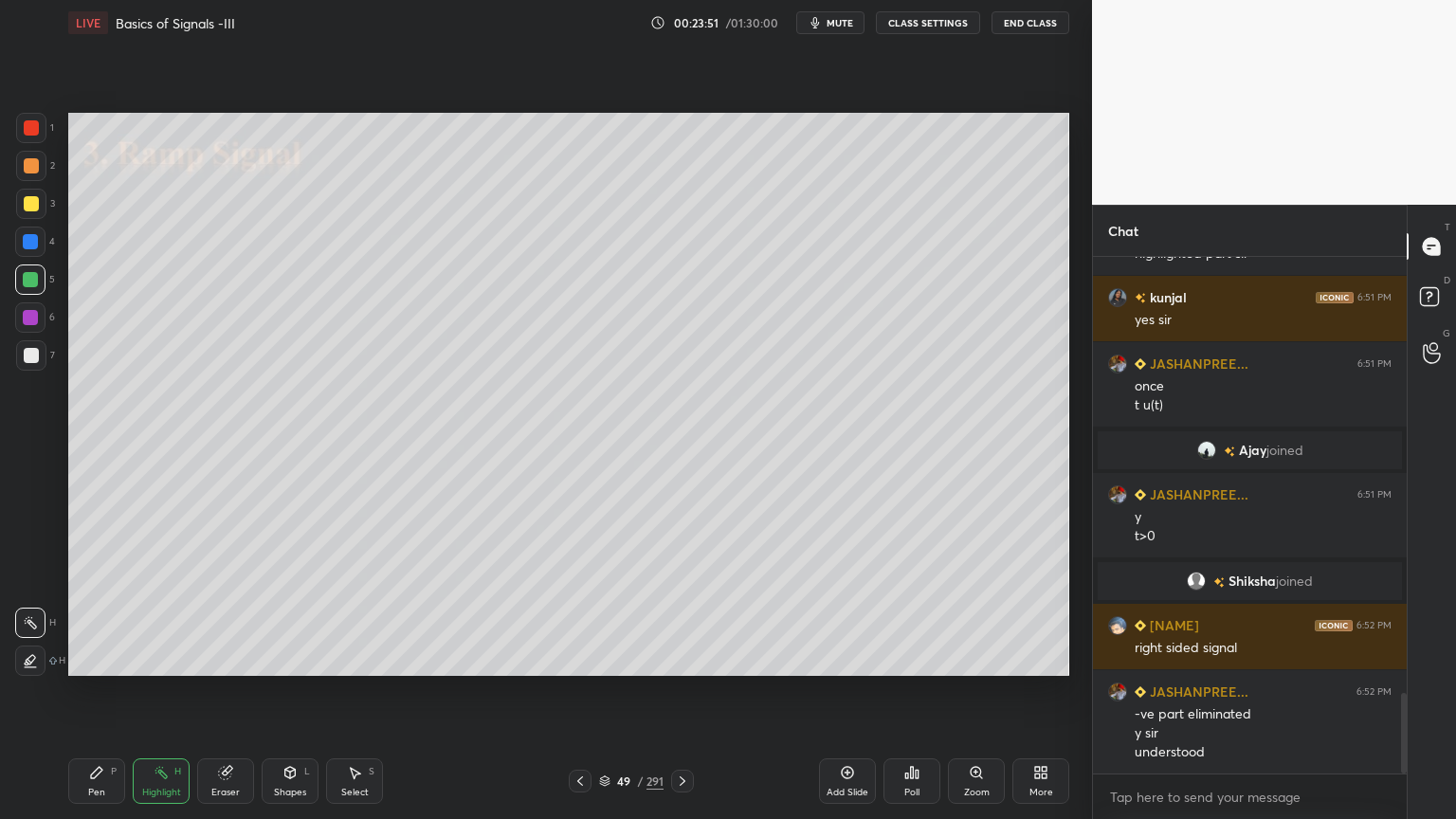 click 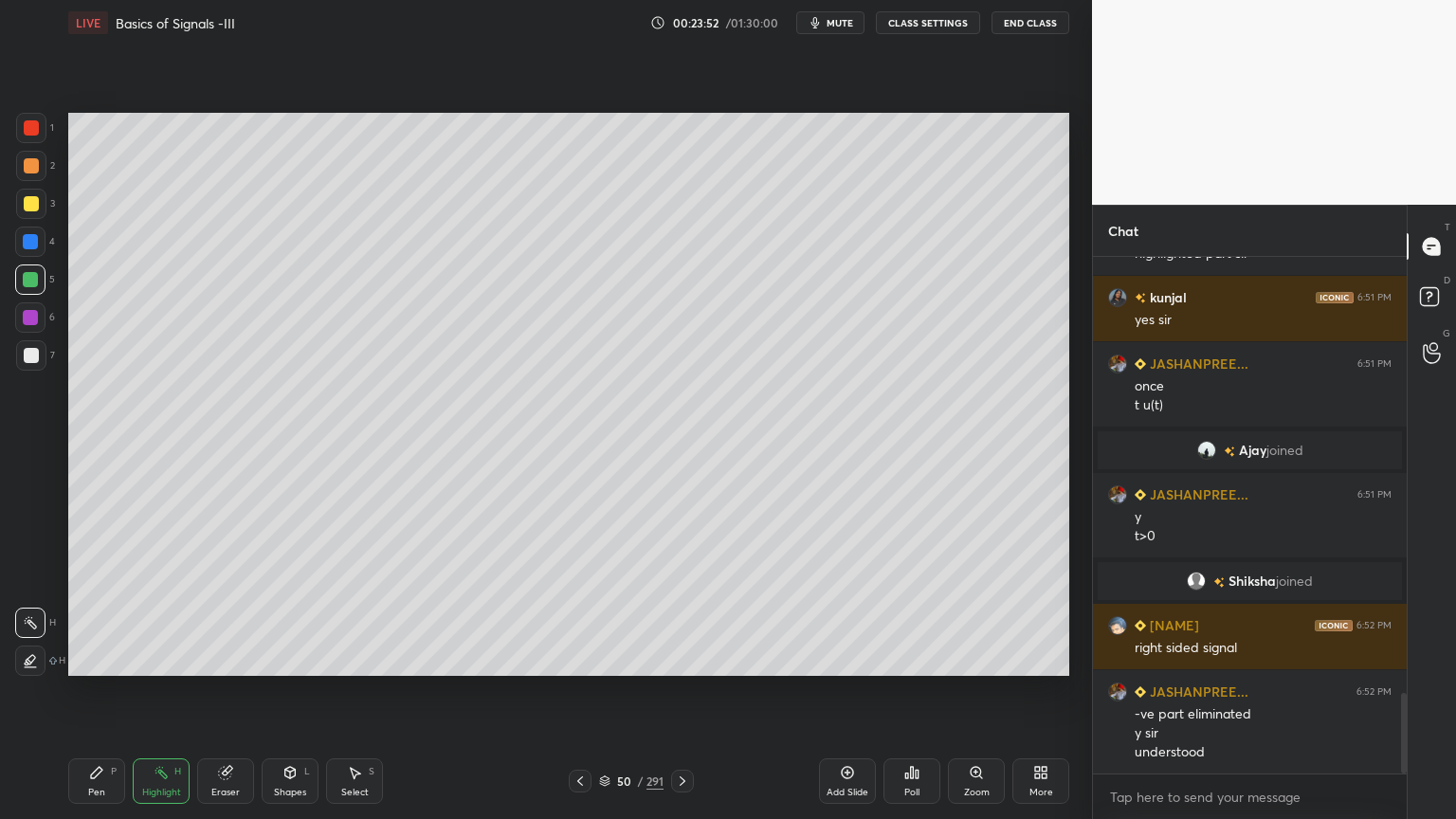 click on "Pen P" at bounding box center [97, 781] 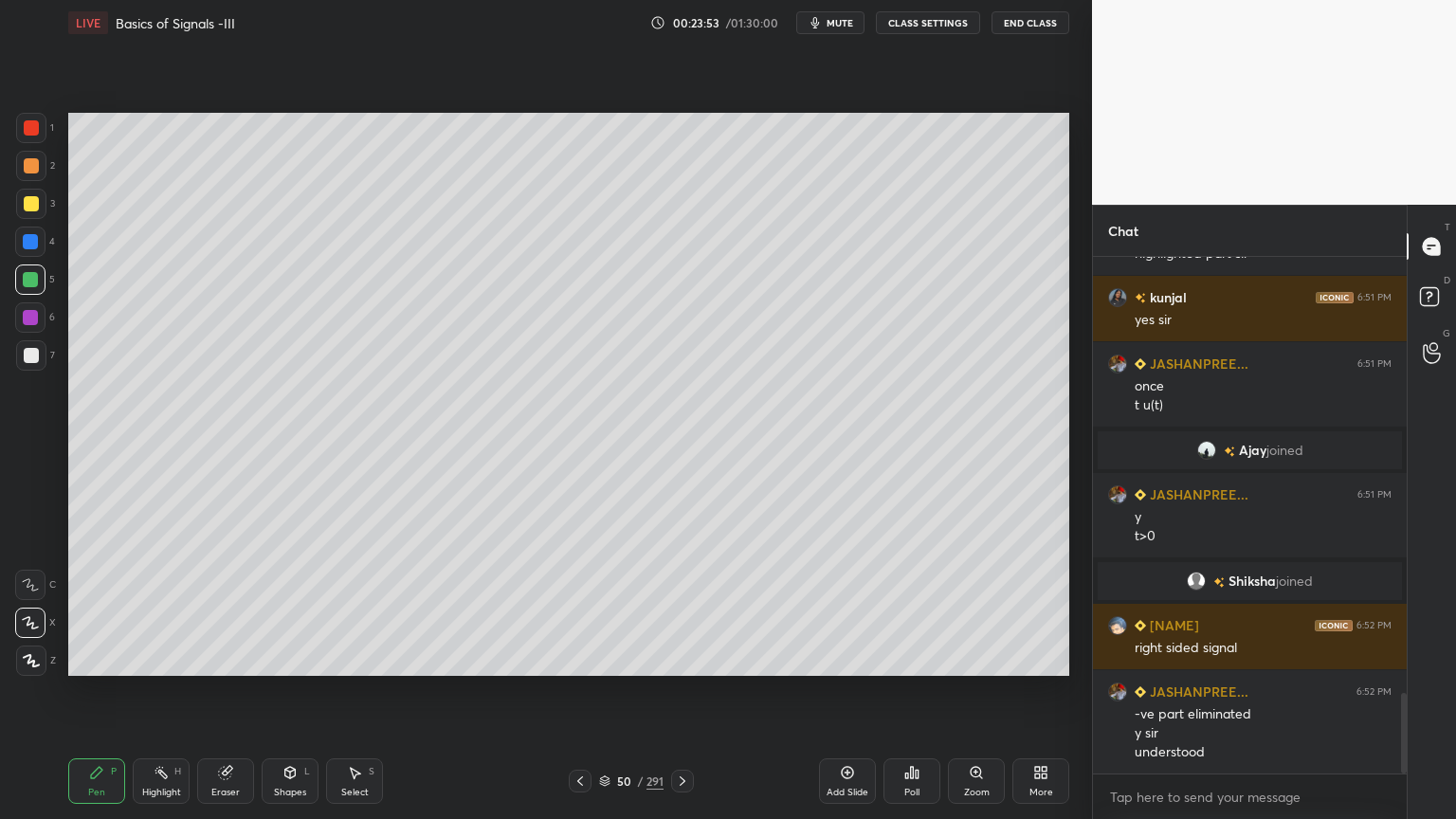 click at bounding box center [31, 166] 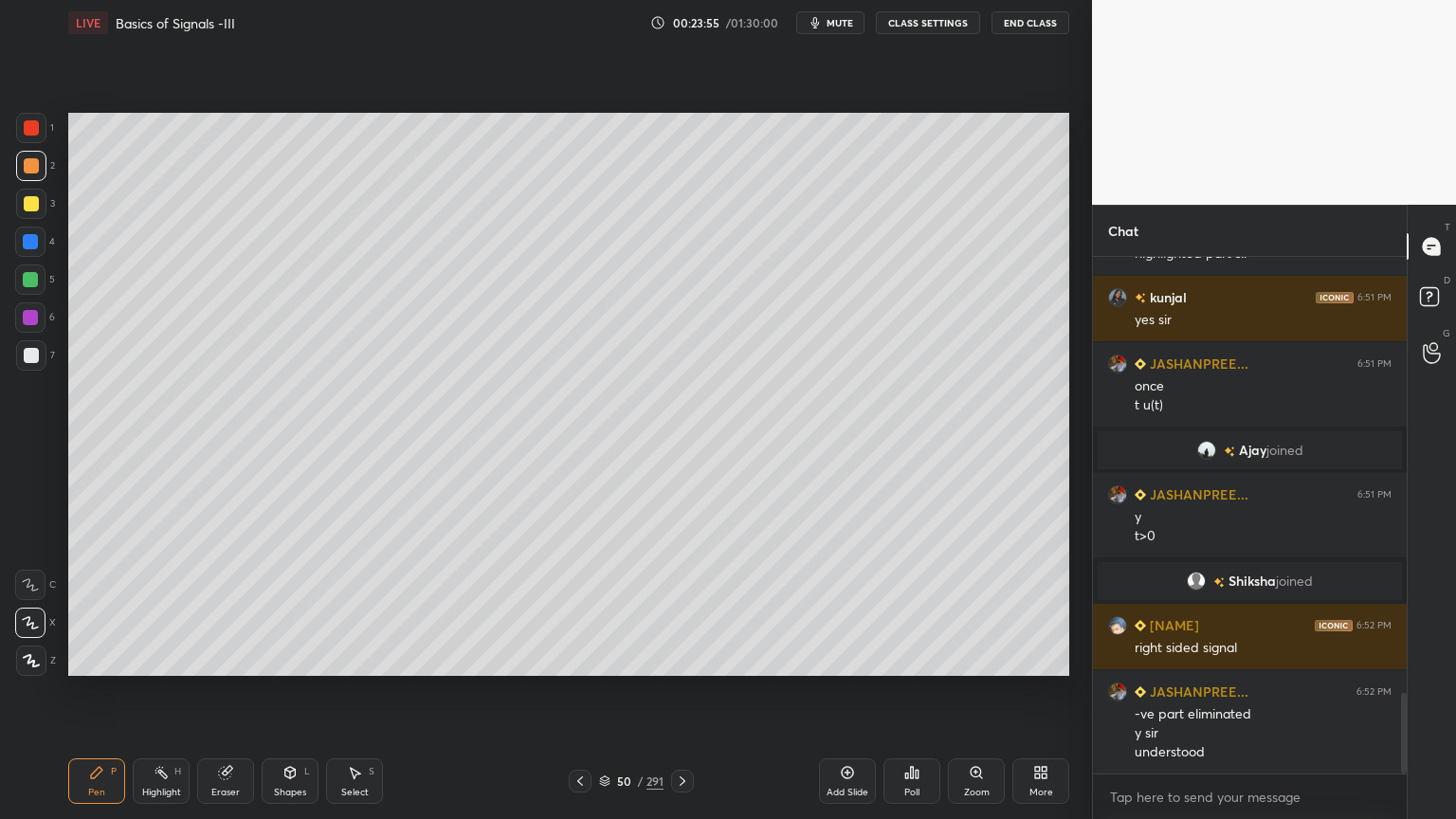 click at bounding box center [31, 204] 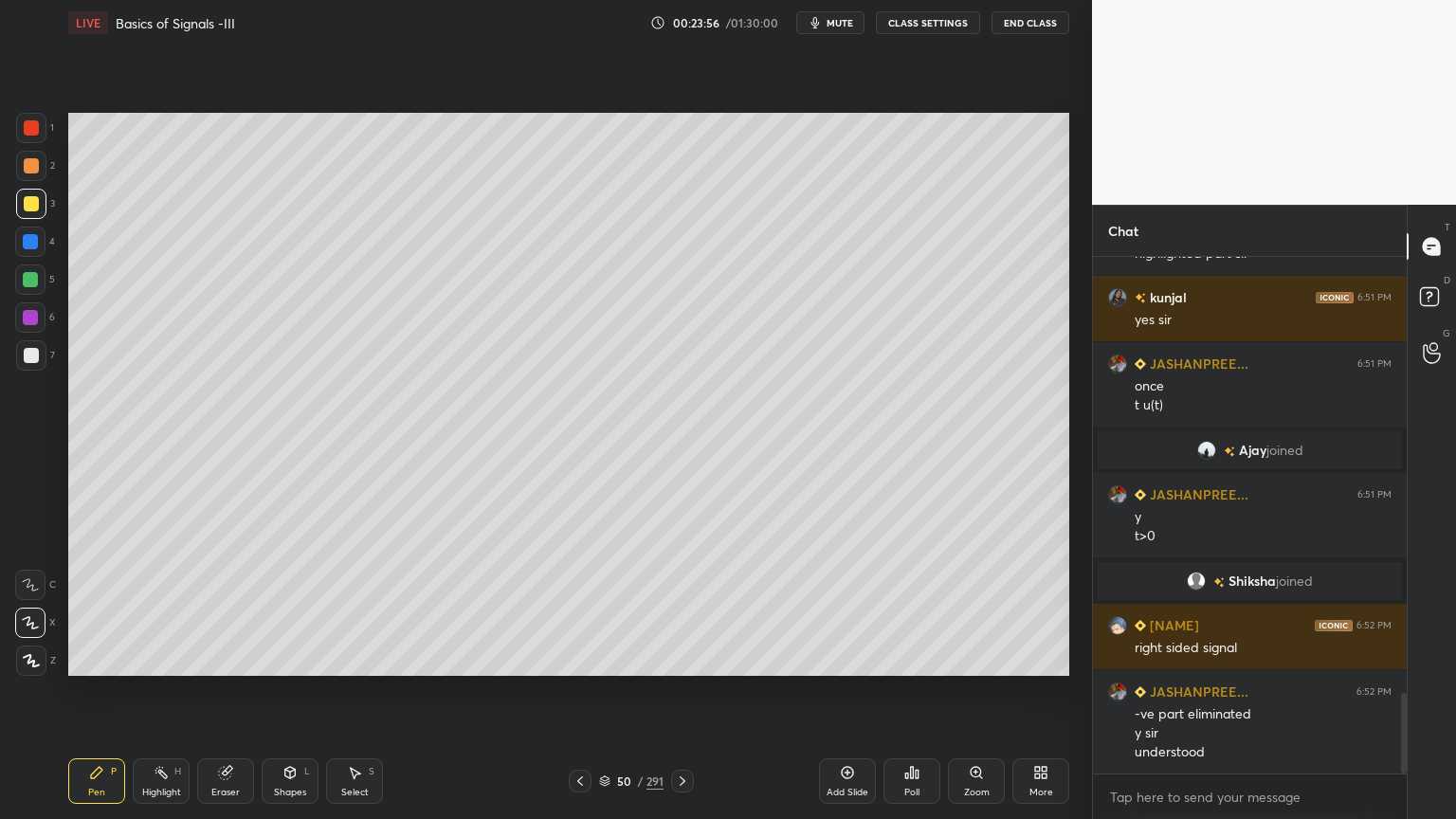 click at bounding box center (31, 661) 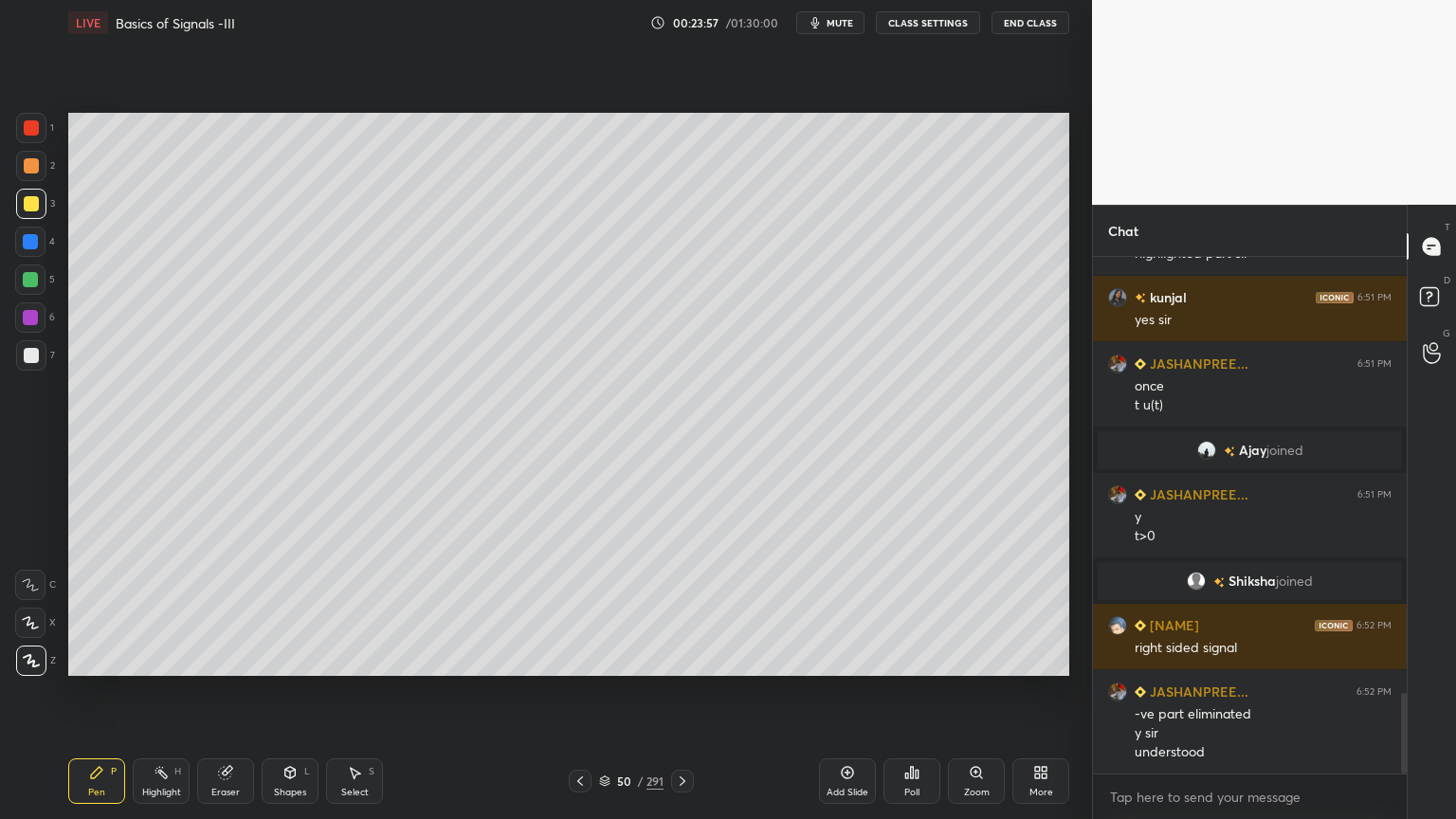click at bounding box center [31, 166] 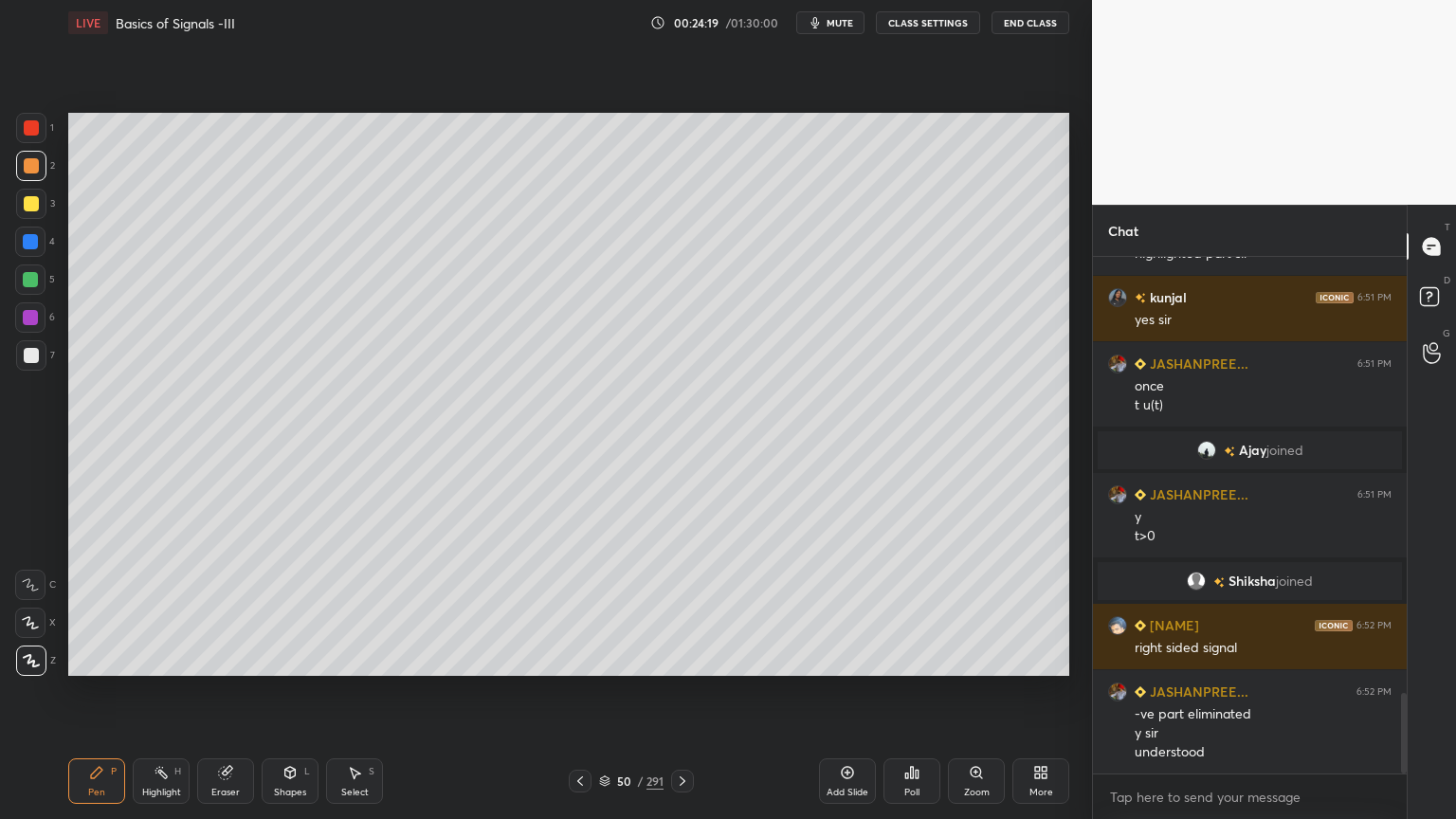 click on "Shapes L" at bounding box center (290, 781) 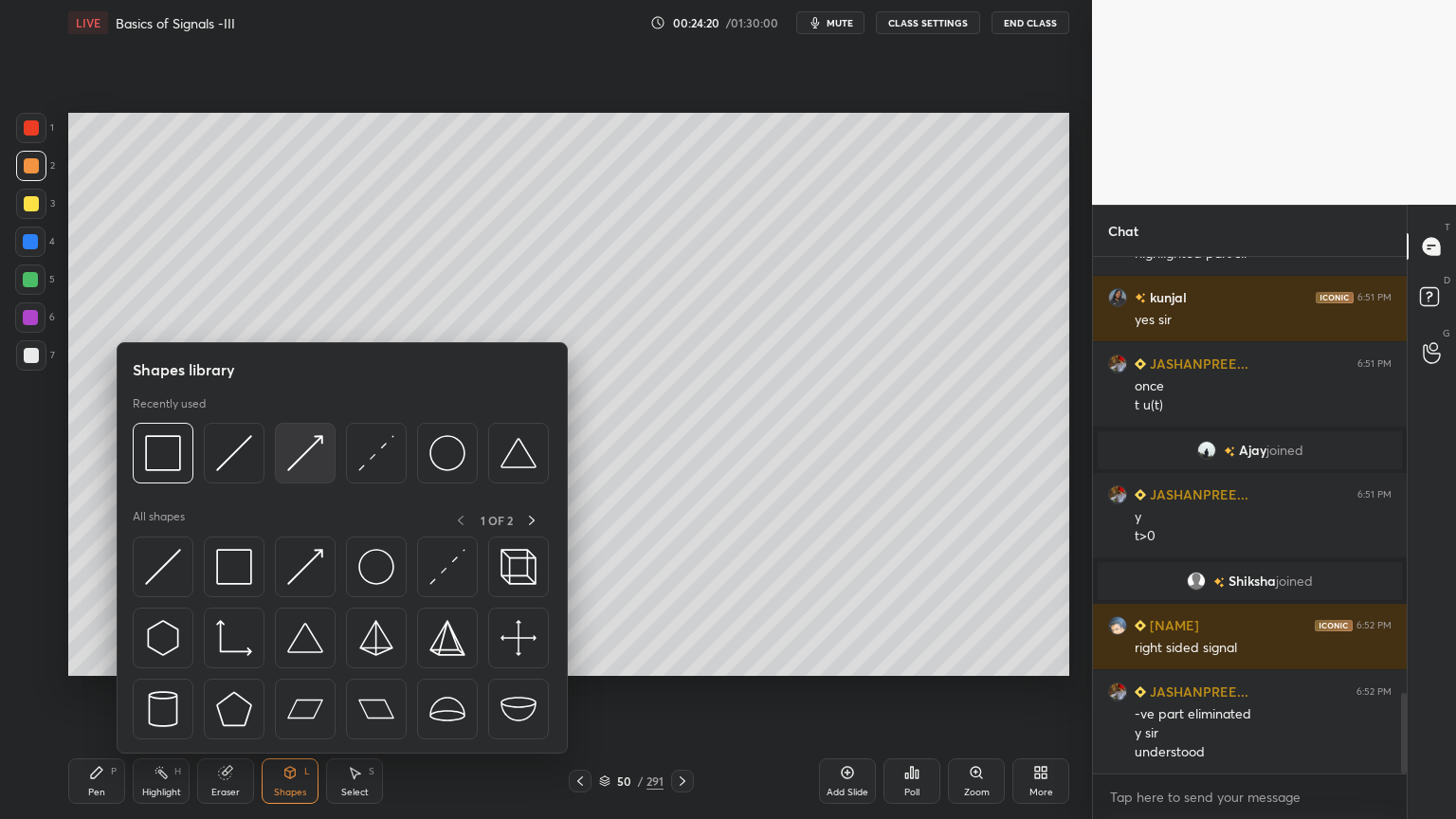 click at bounding box center (305, 453) 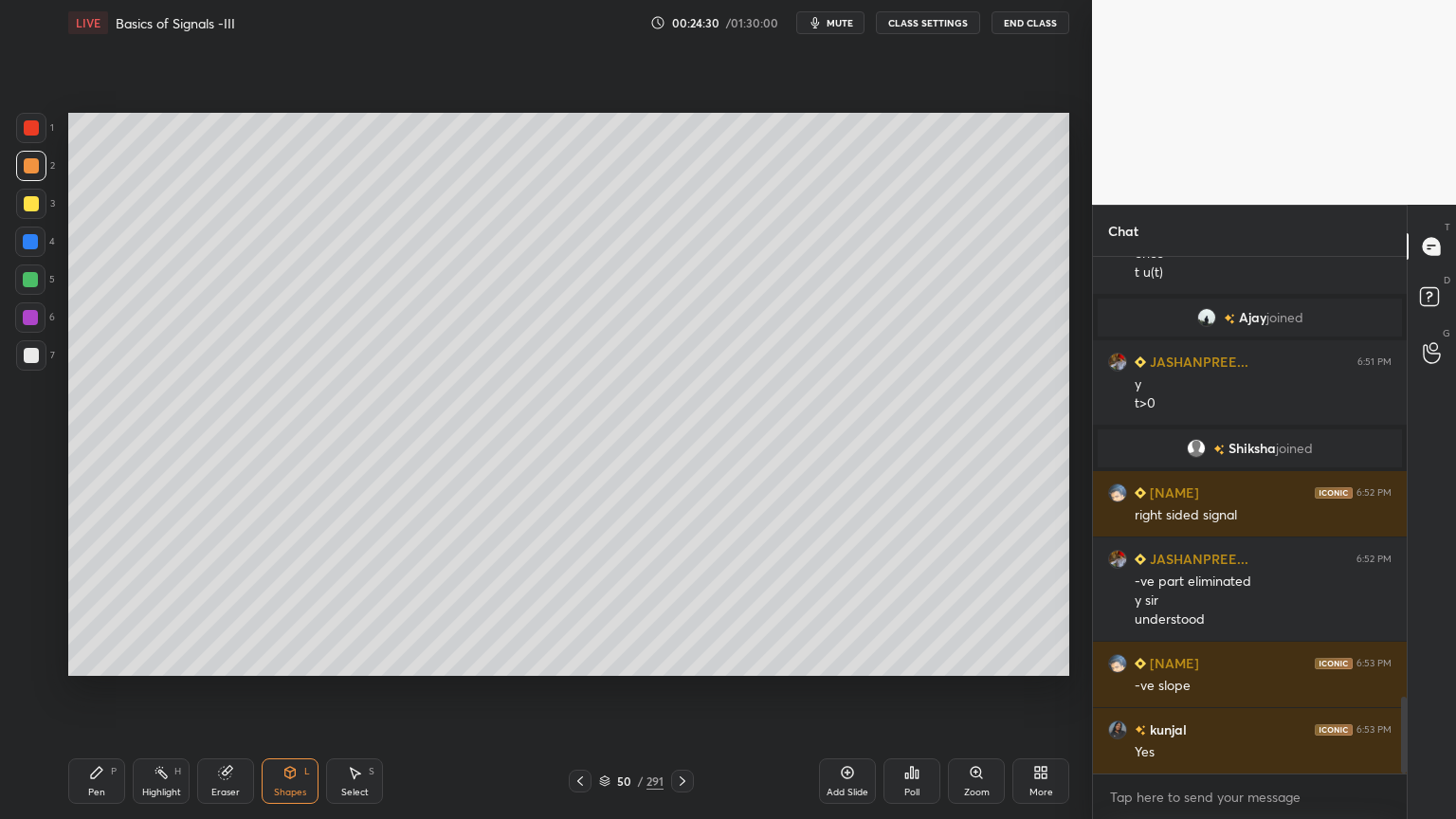 scroll, scrollTop: 3006, scrollLeft: 0, axis: vertical 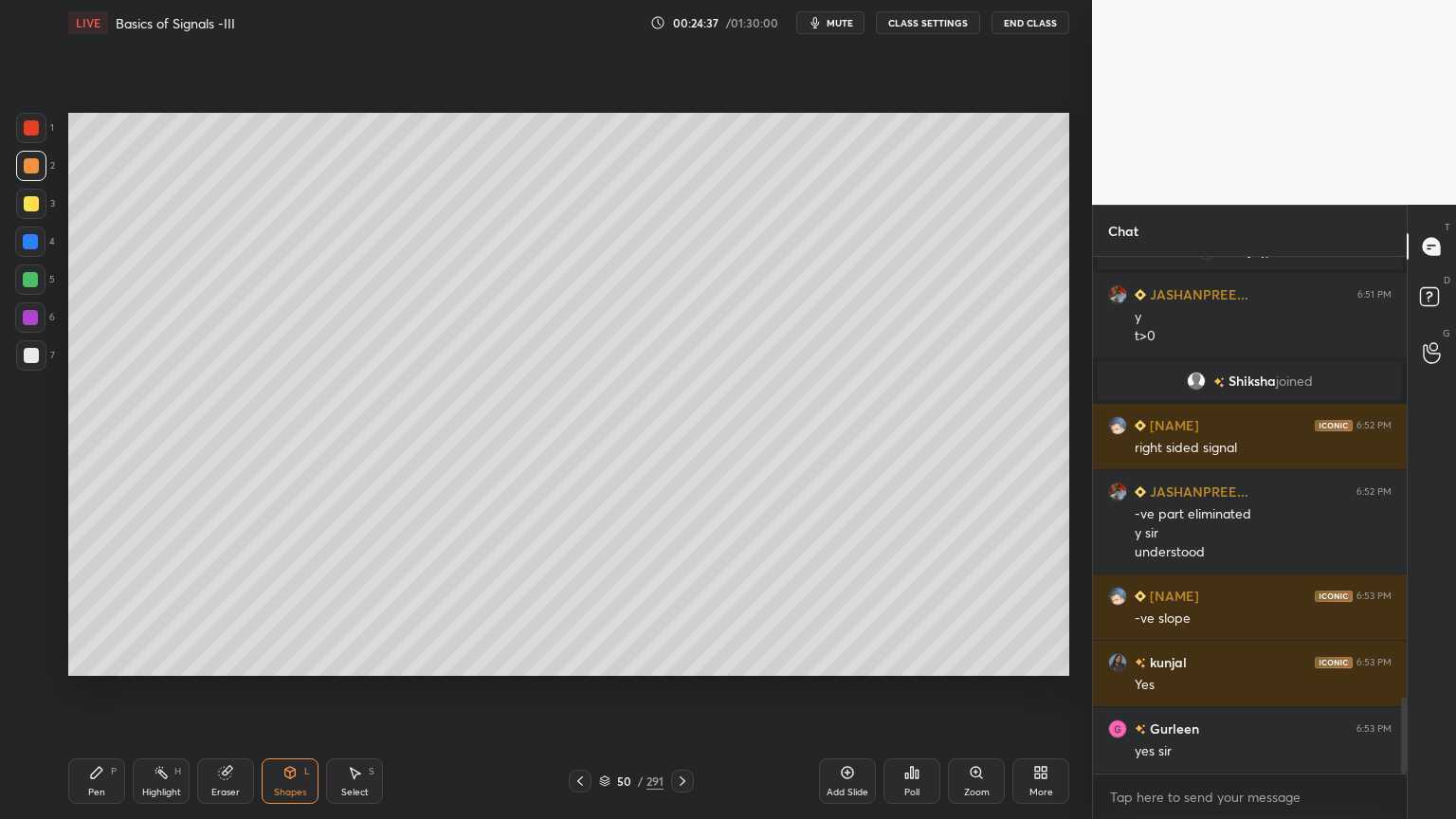 click on "Pen" at bounding box center (97, 792) 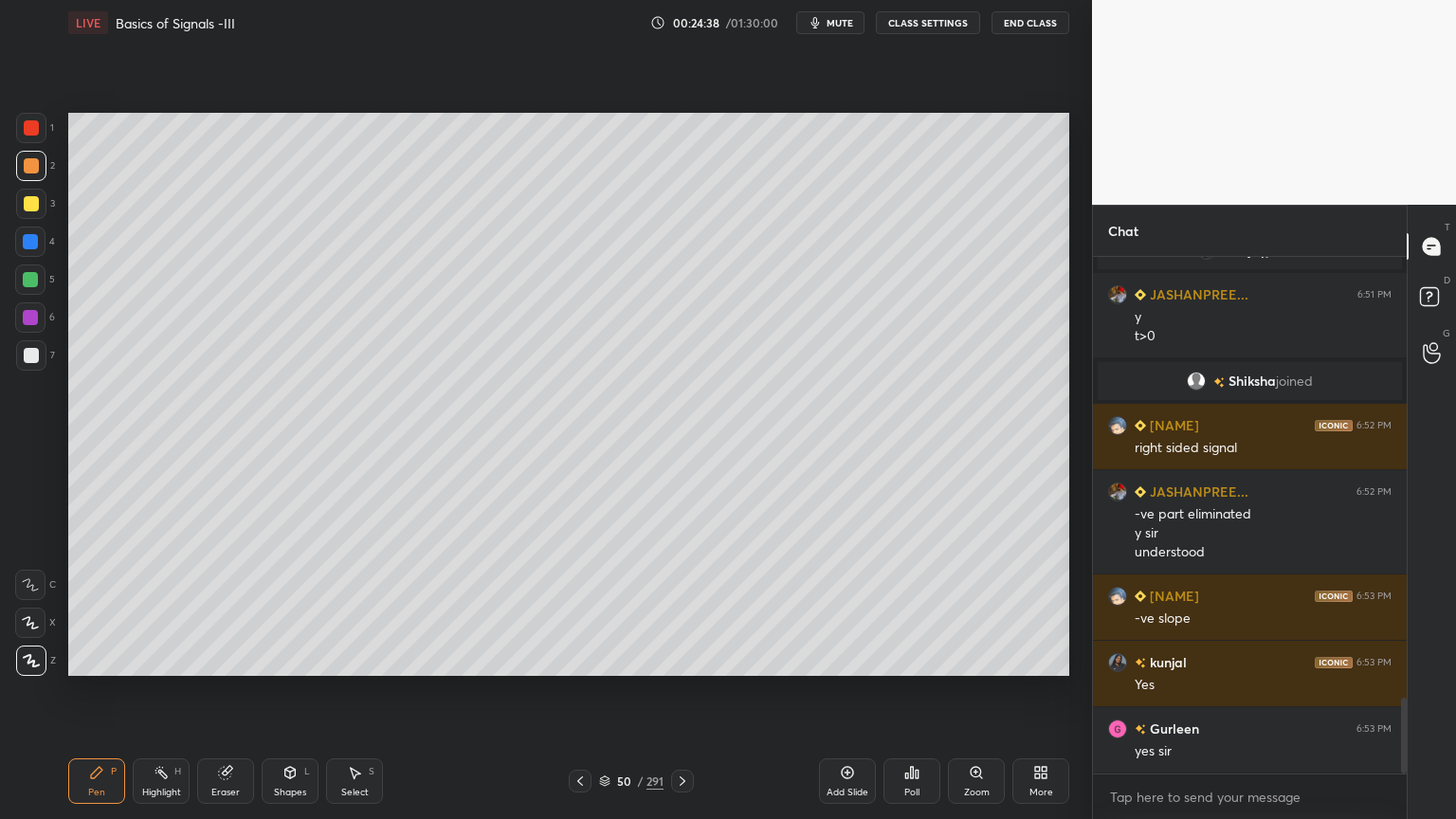 click on "3" at bounding box center (35, 208) 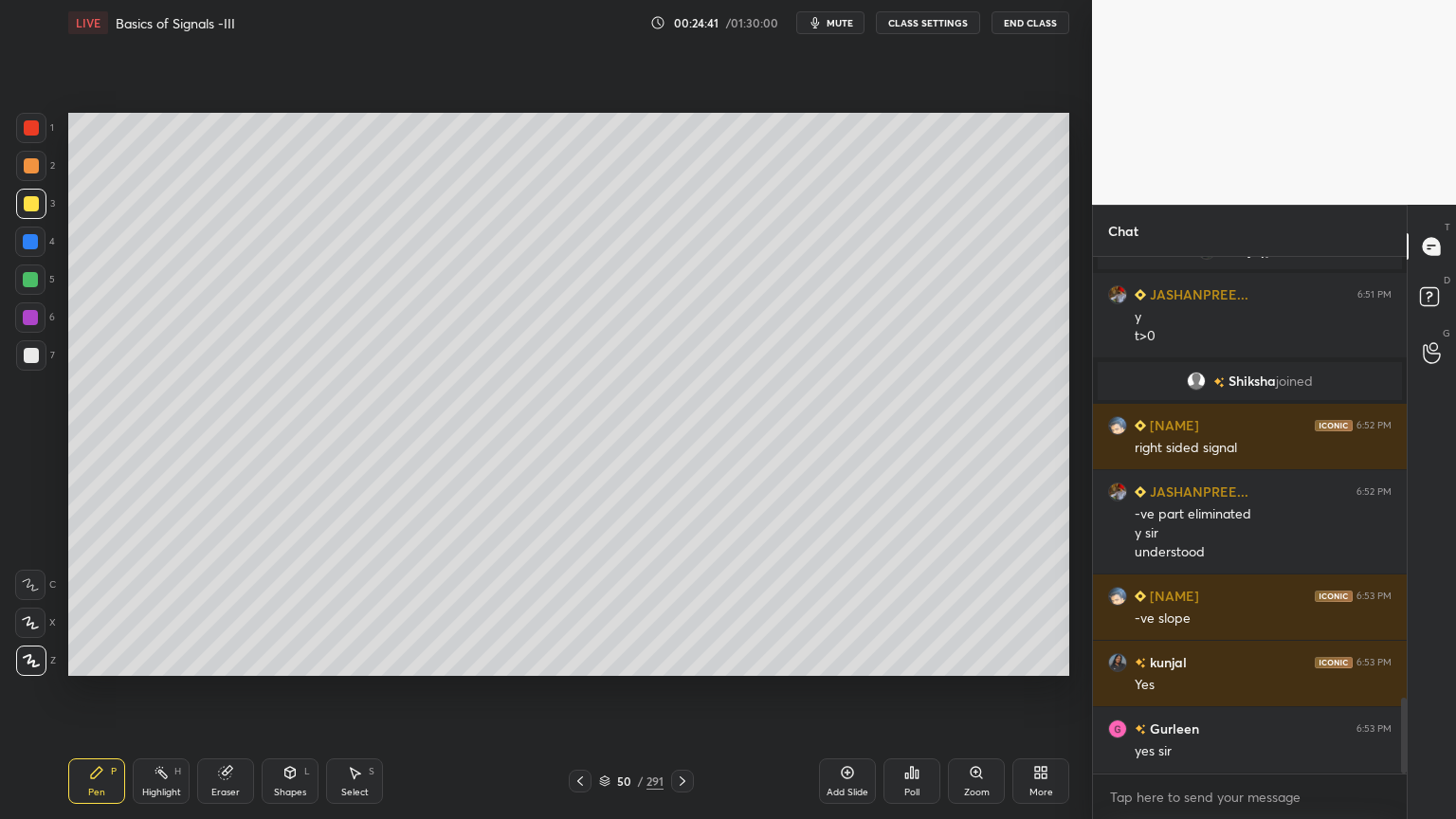 click on "Shapes" at bounding box center (290, 792) 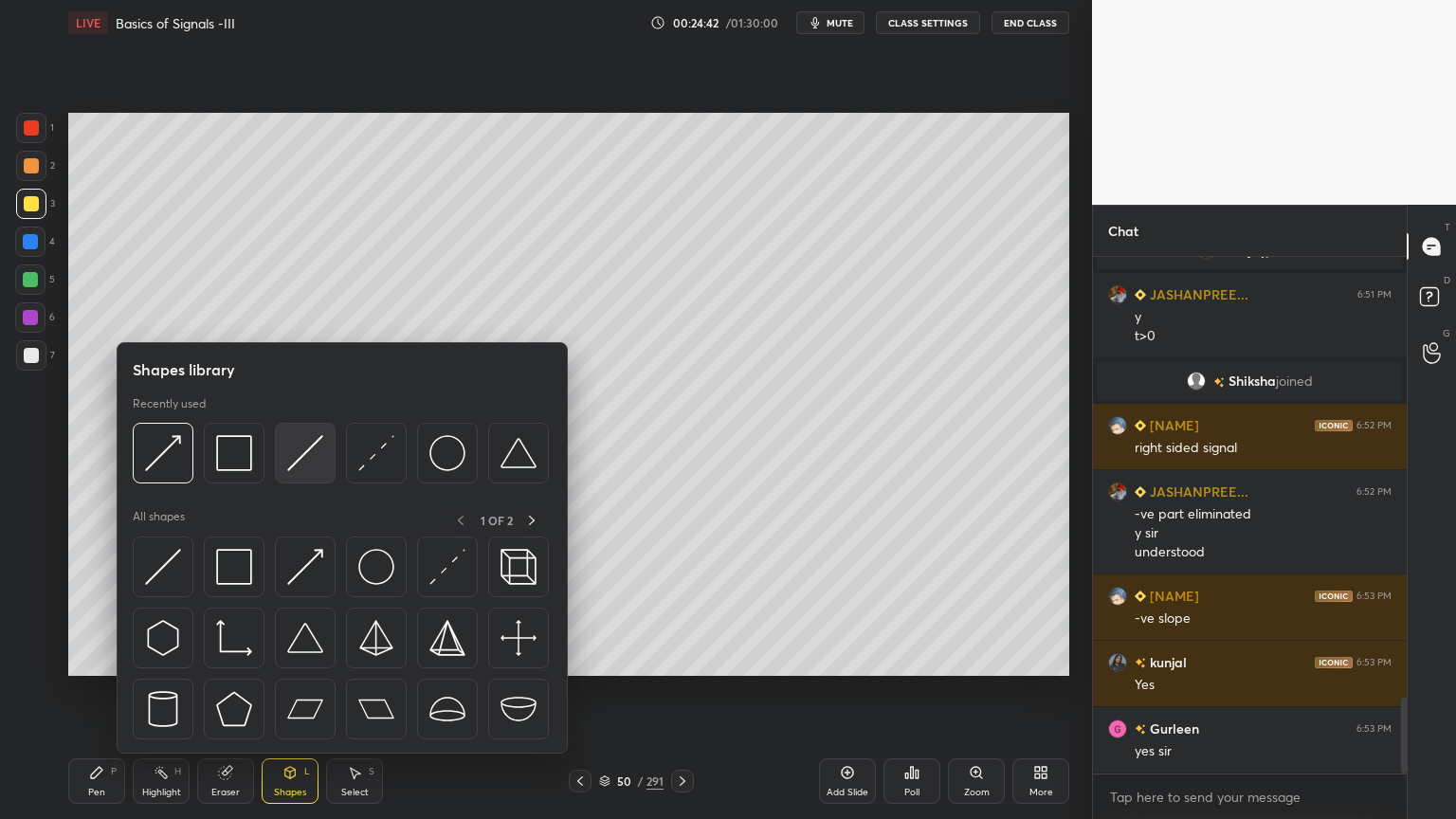 click at bounding box center (305, 453) 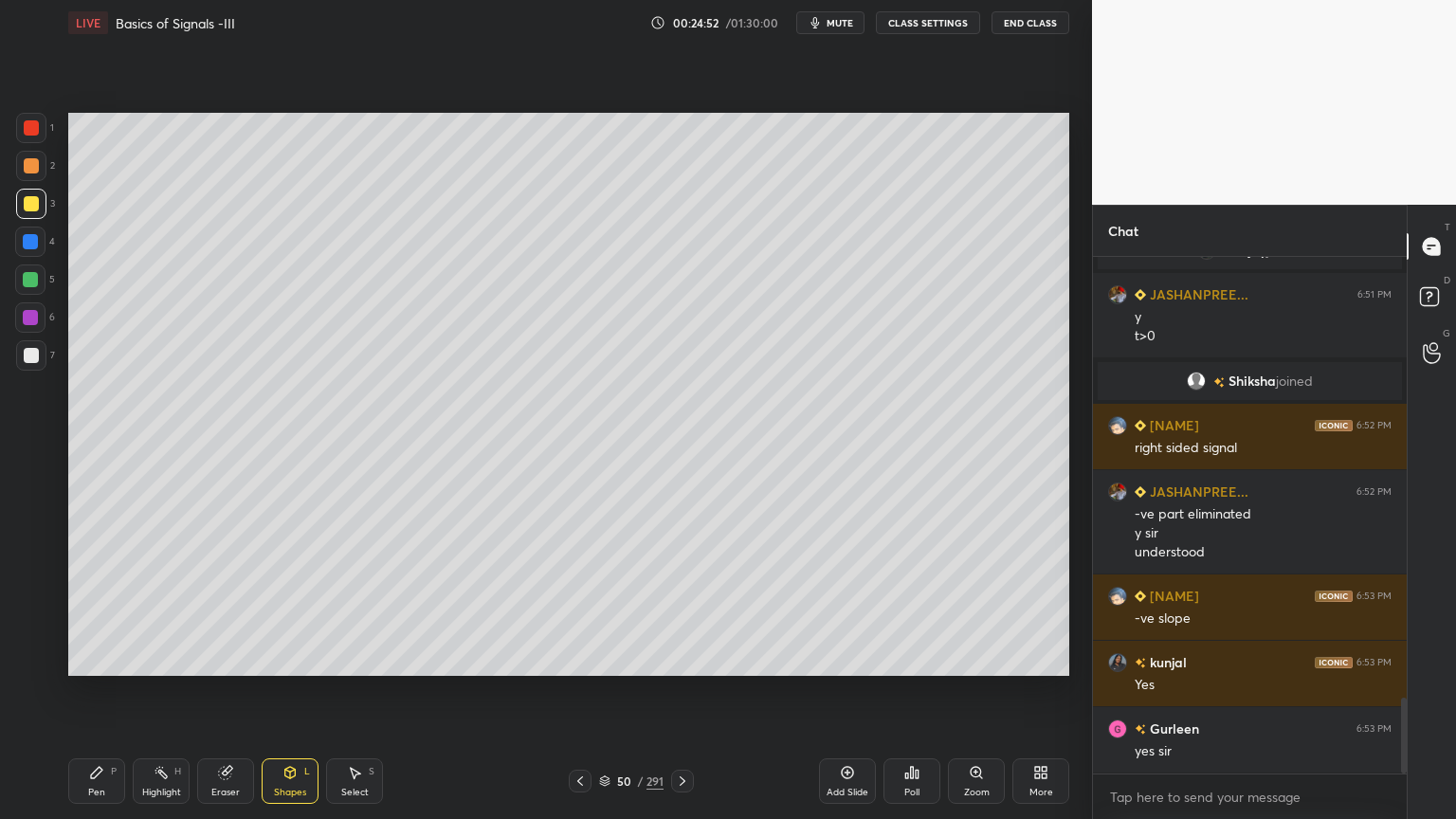 click on "Pen P" at bounding box center (97, 781) 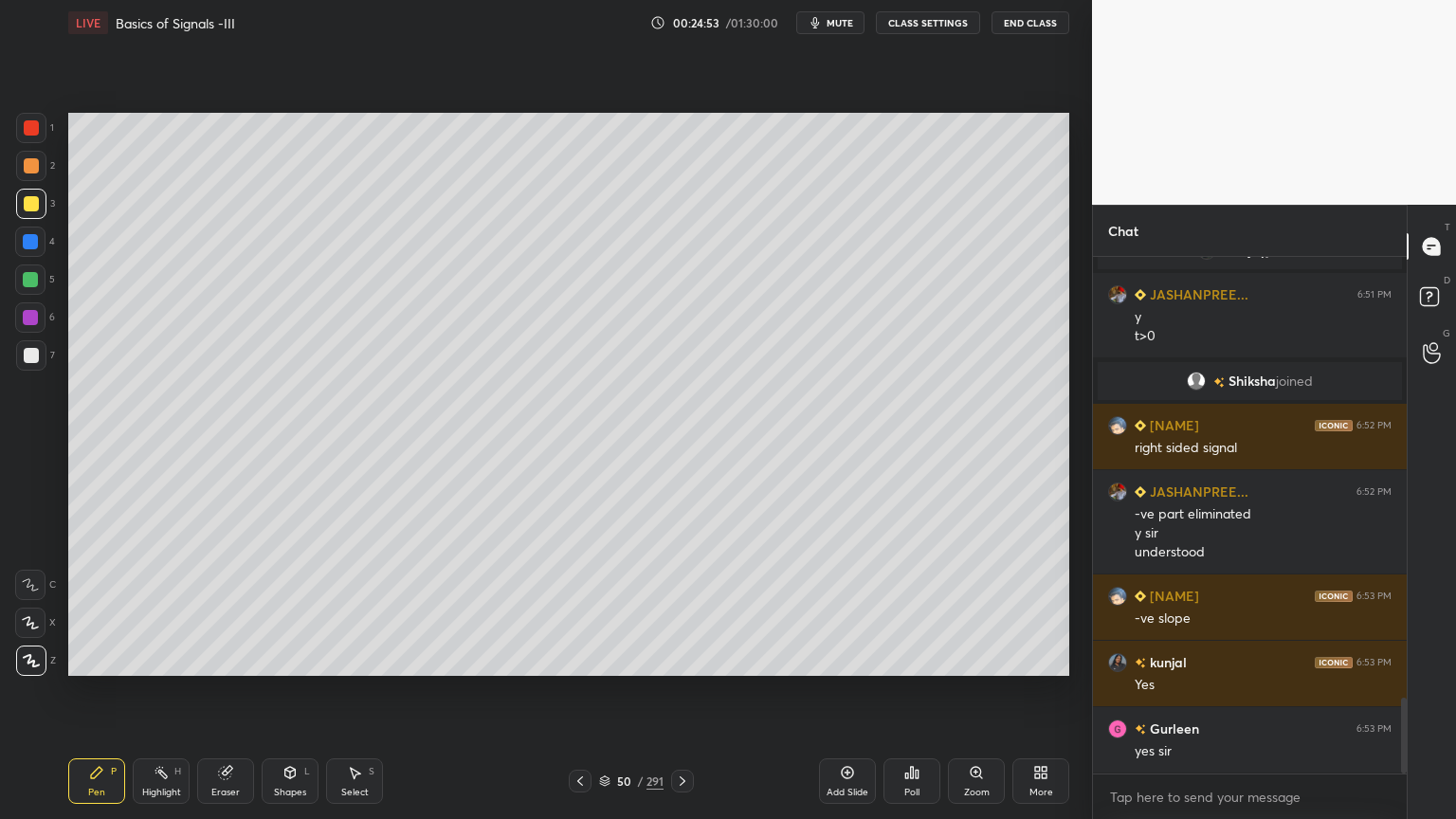 click at bounding box center [31, 355] 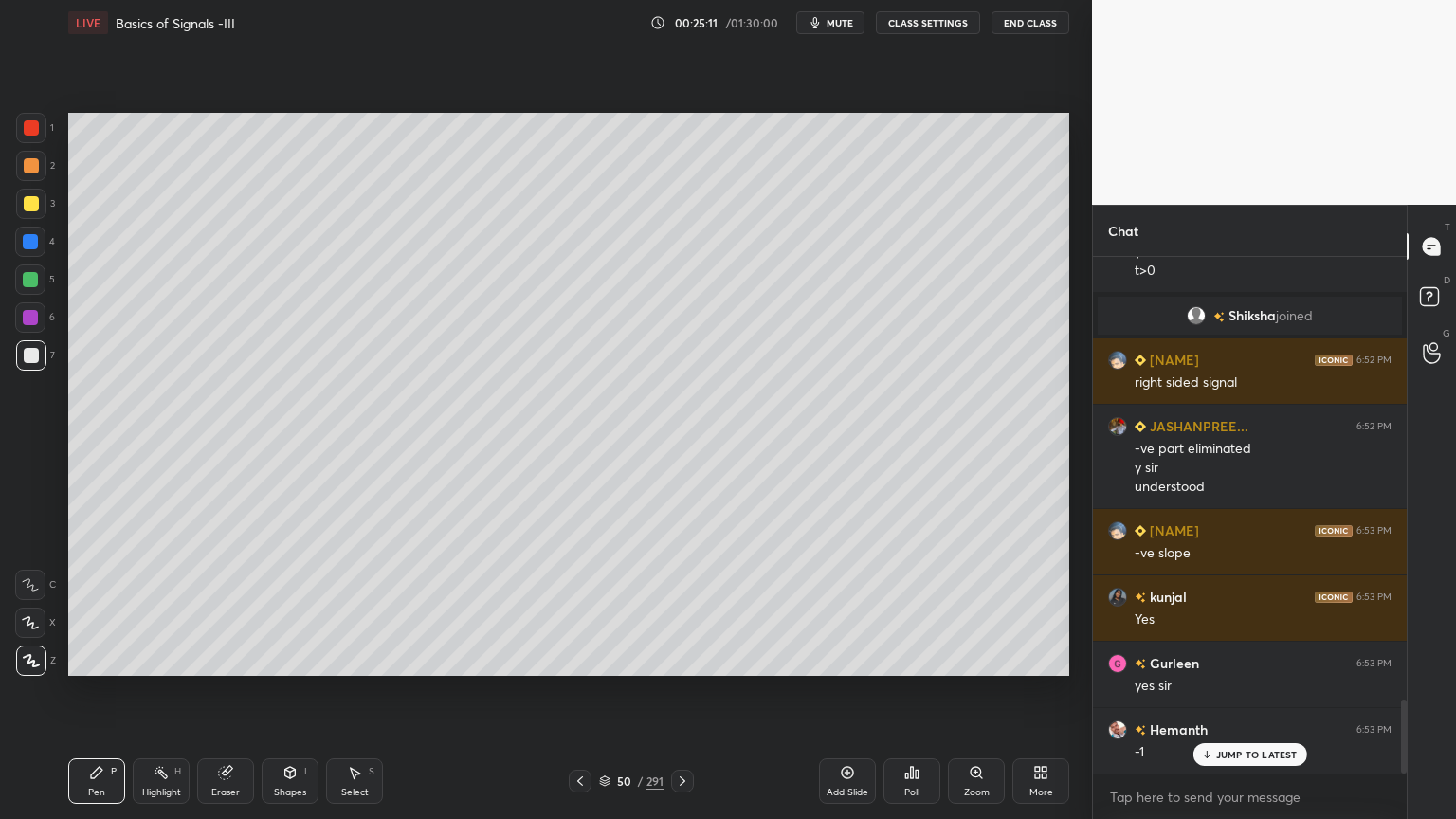 scroll, scrollTop: 3090, scrollLeft: 0, axis: vertical 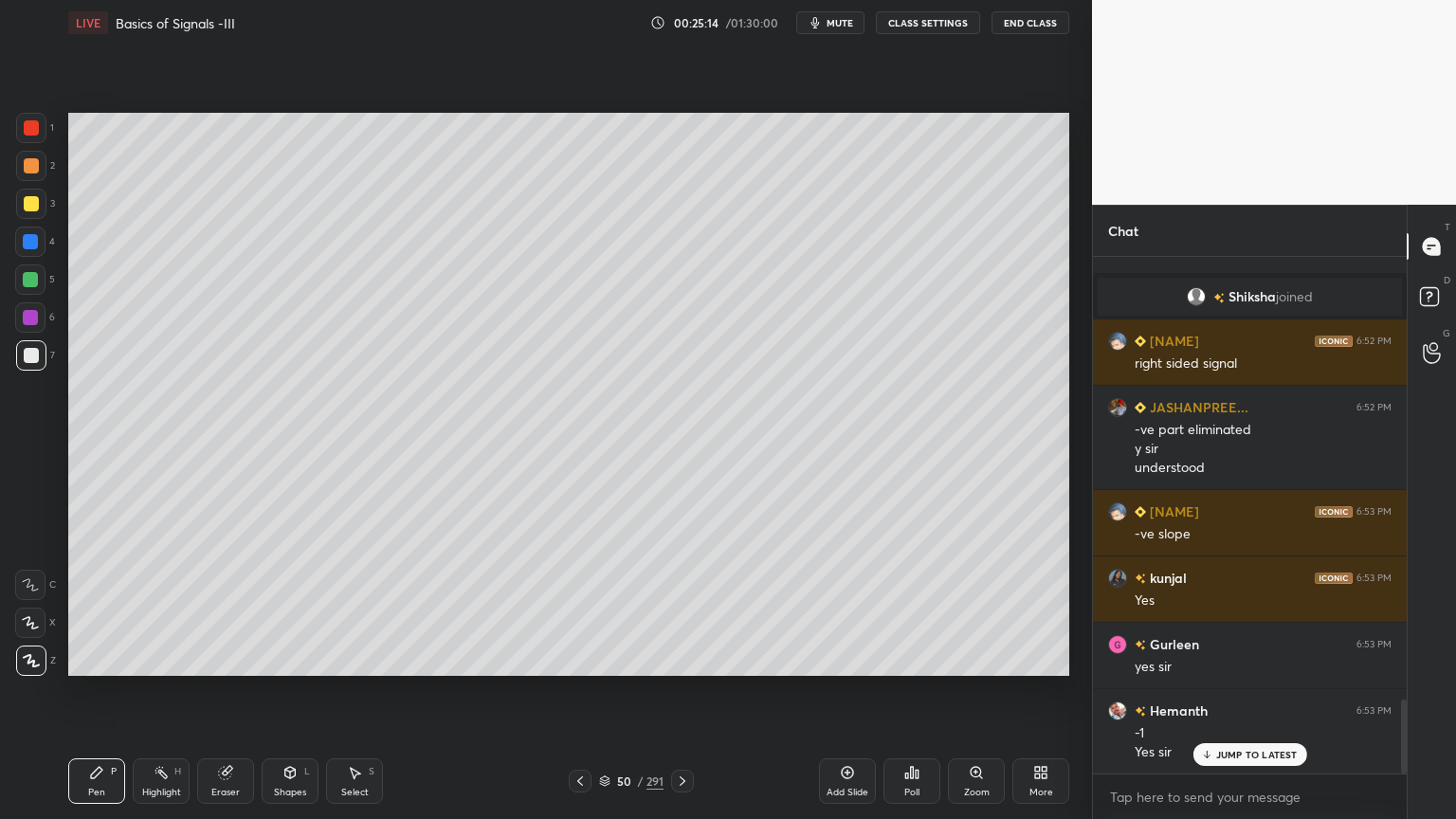click at bounding box center [31, 166] 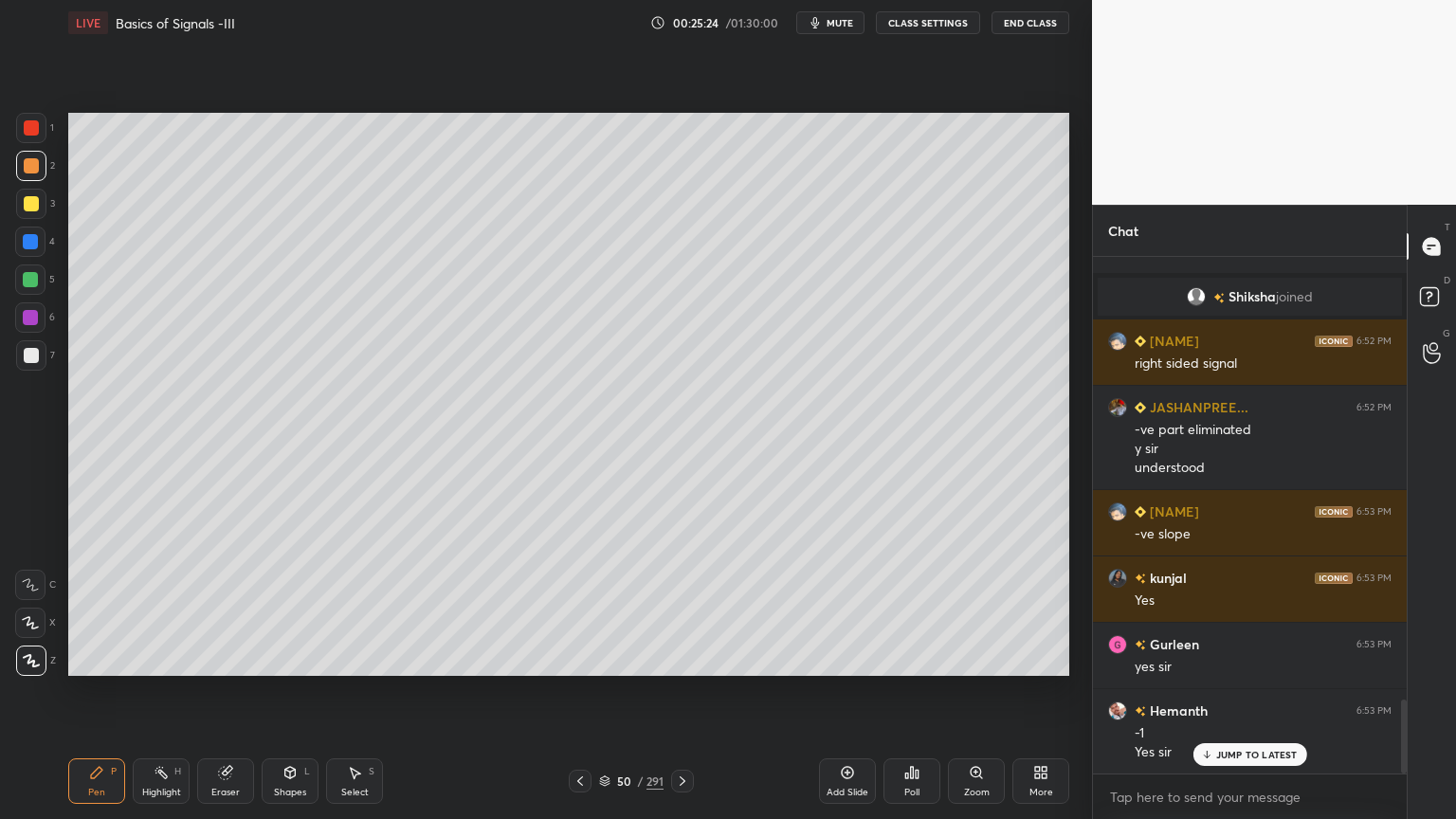scroll, scrollTop: 3158, scrollLeft: 0, axis: vertical 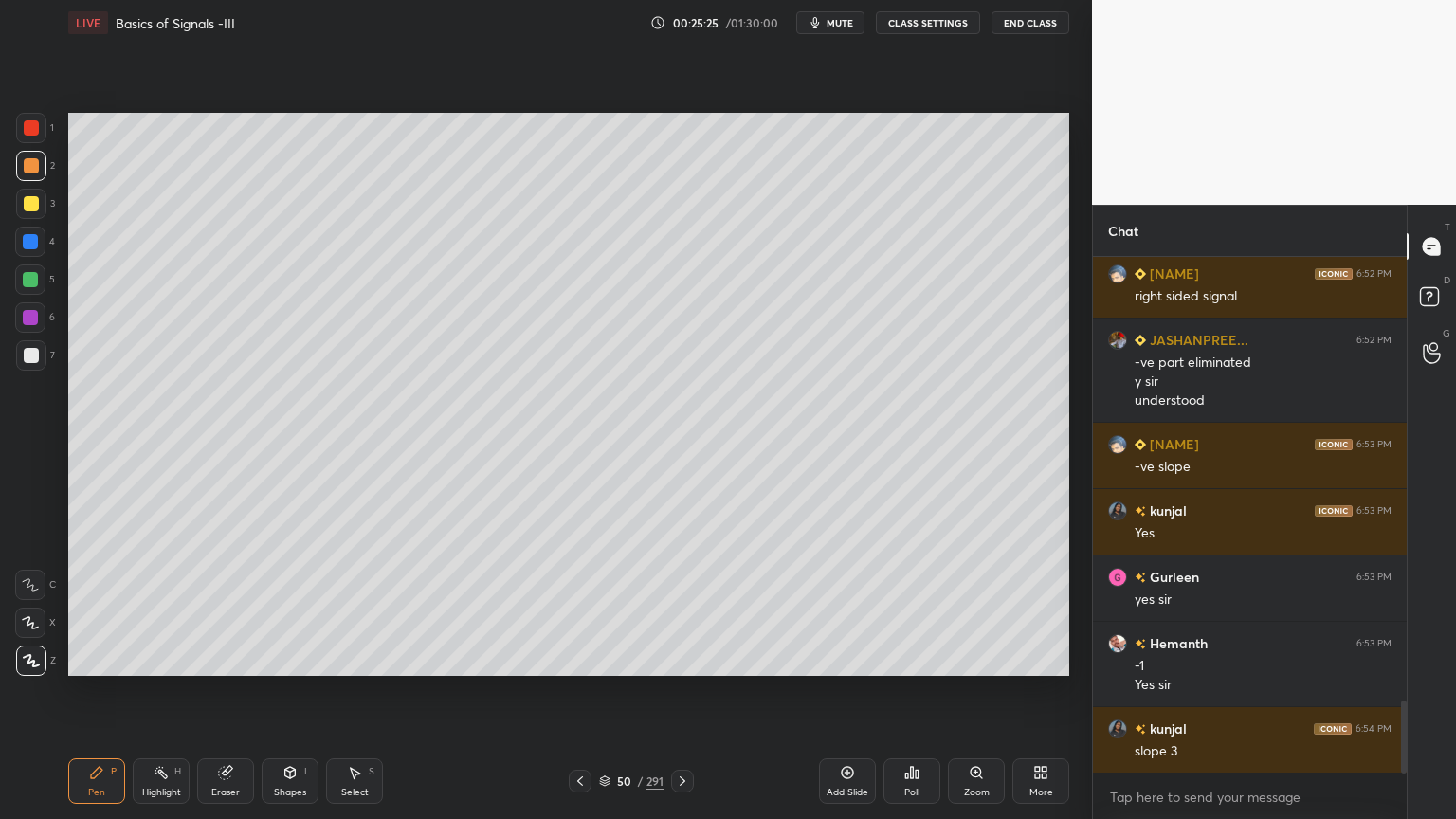 click on "Shapes" at bounding box center [290, 792] 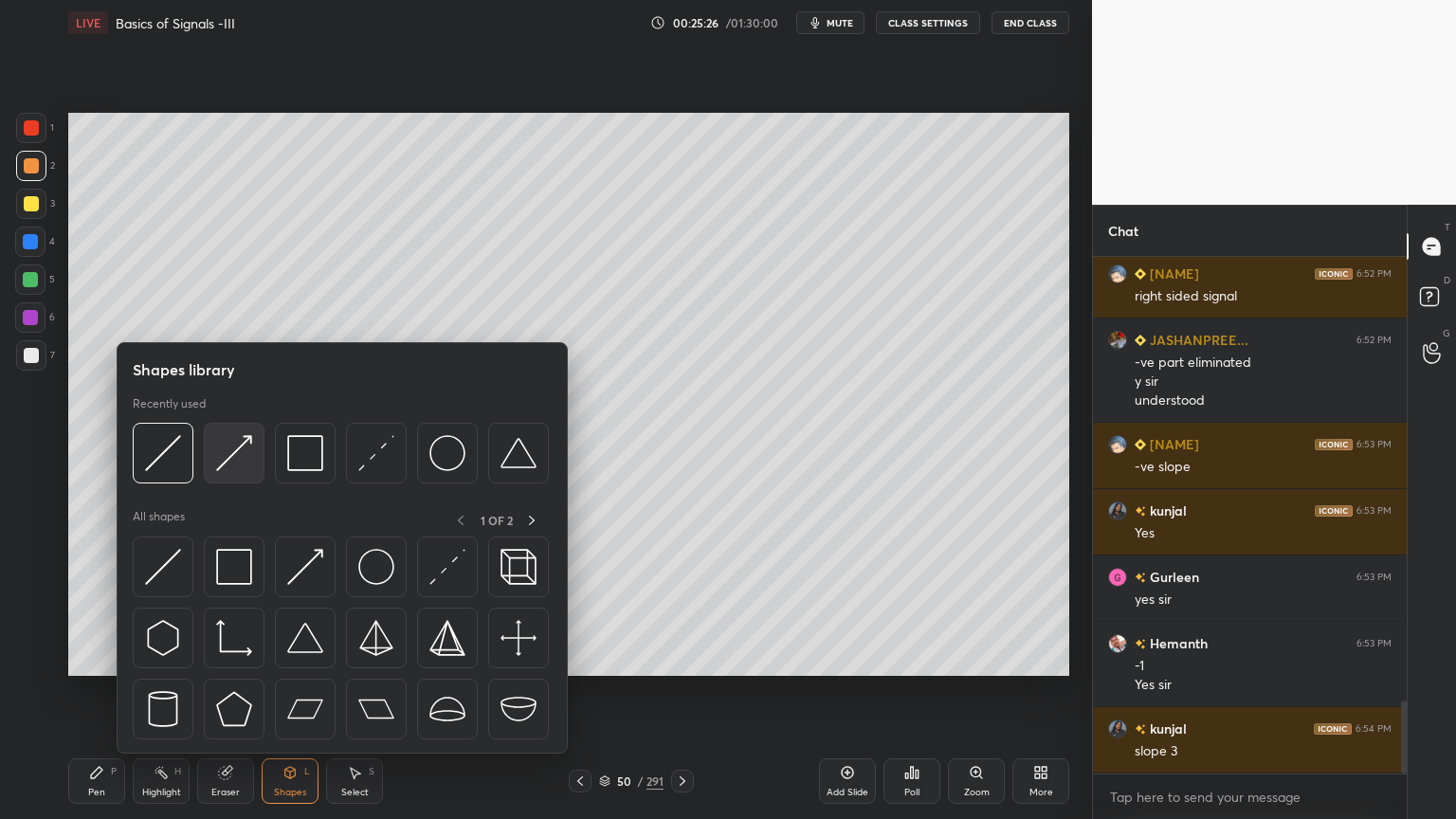 click at bounding box center [234, 453] 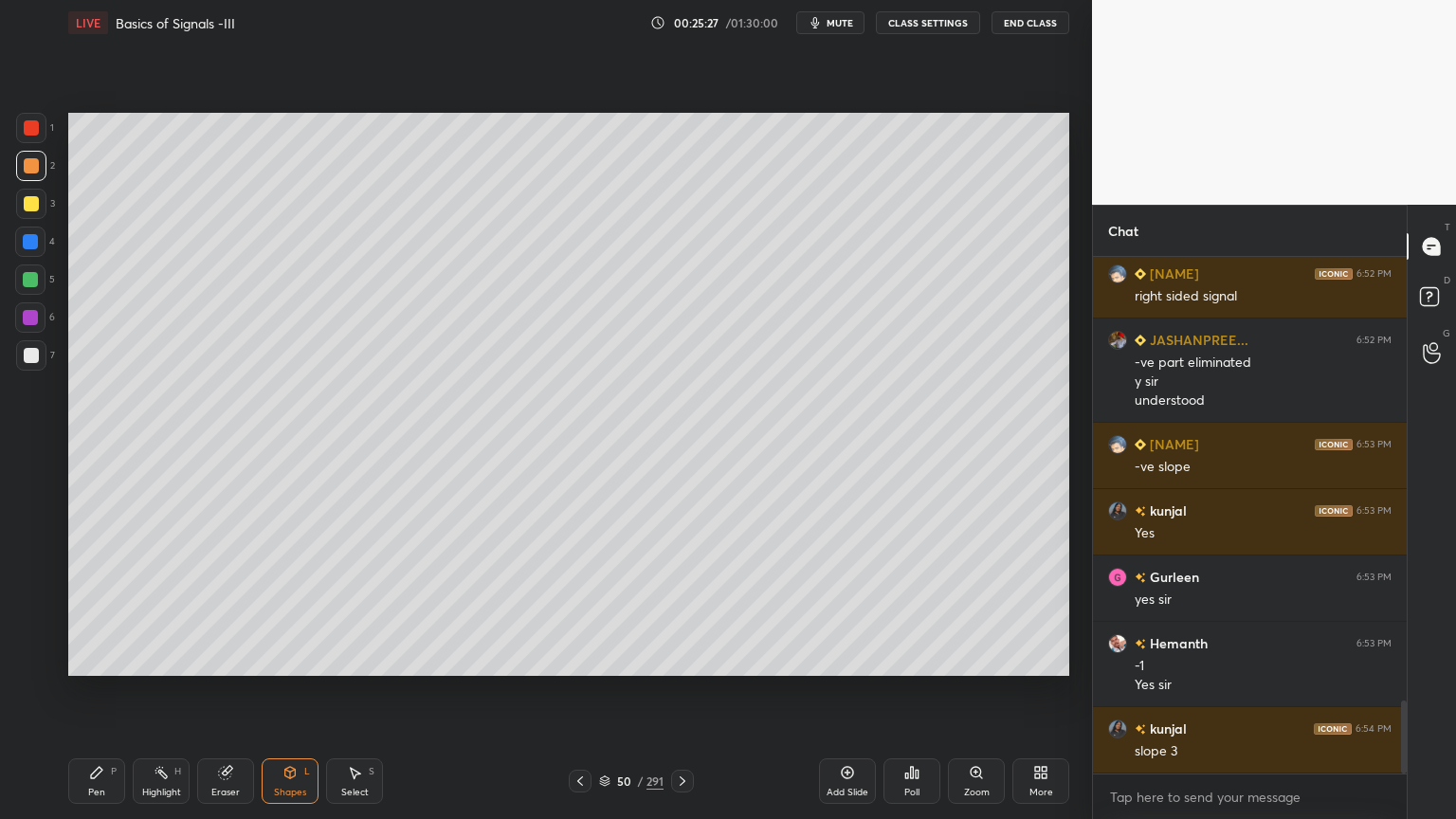 click at bounding box center (31, 204) 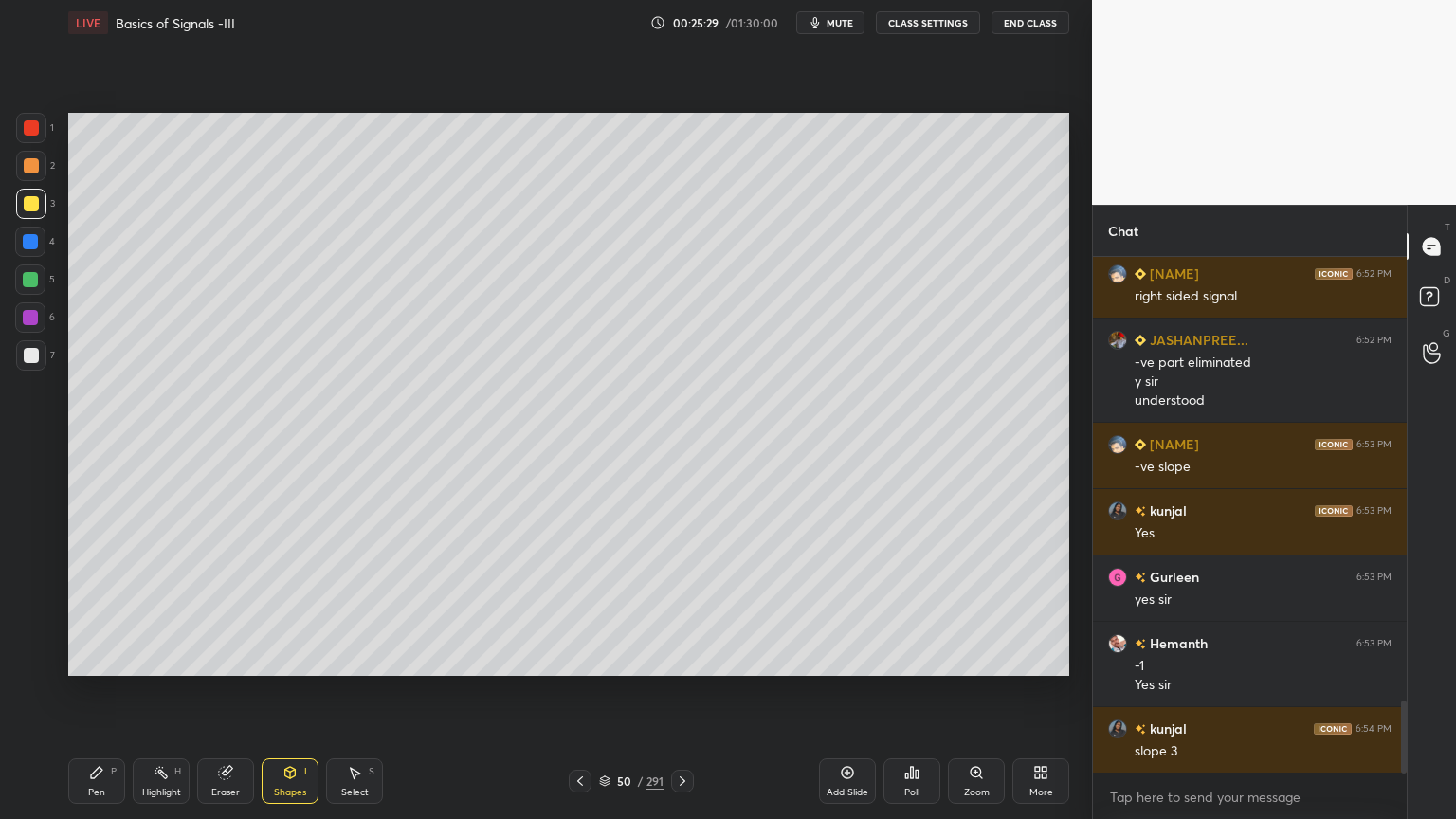 scroll, scrollTop: 3223, scrollLeft: 0, axis: vertical 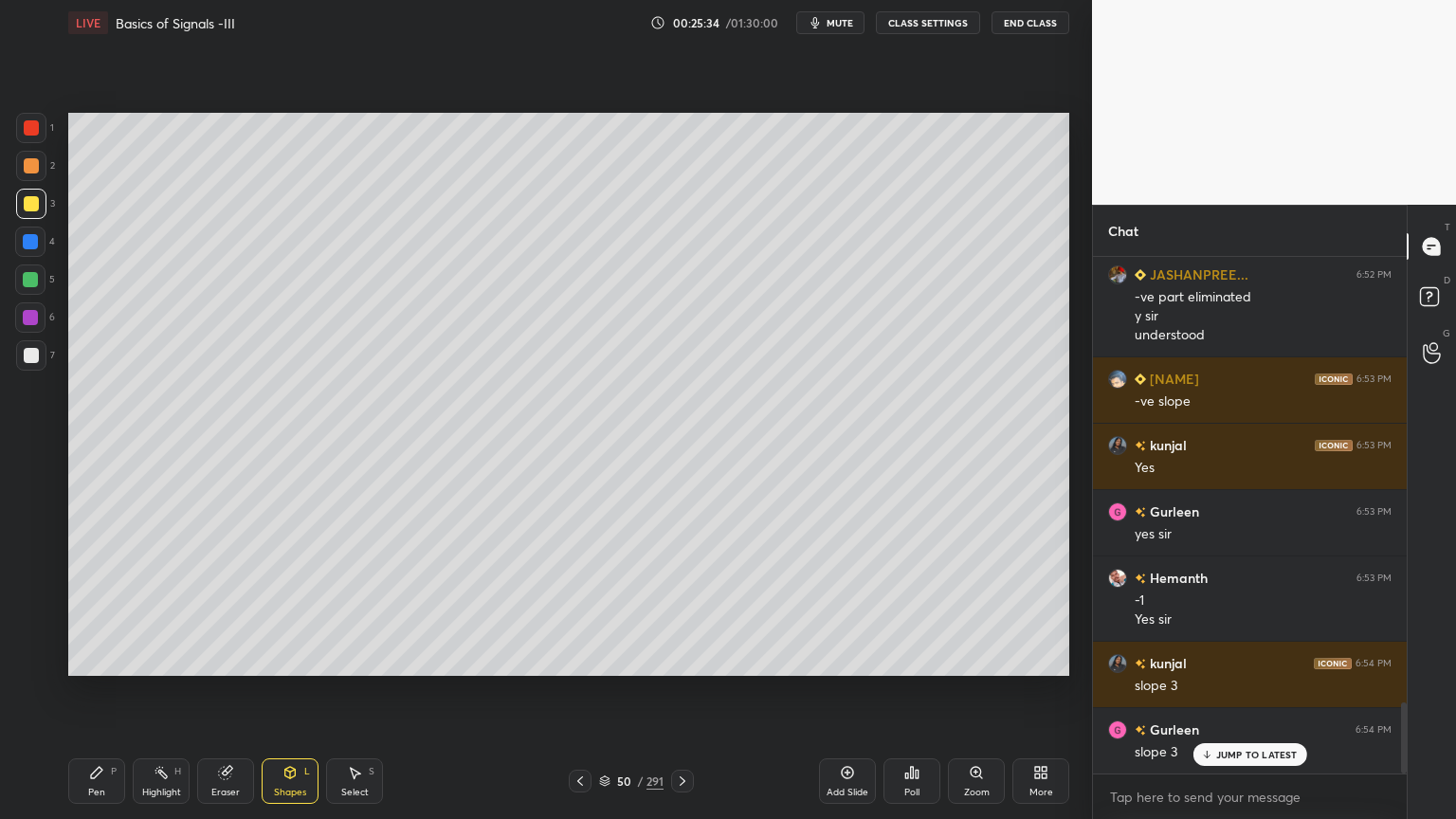 click on "Pen P" at bounding box center [97, 781] 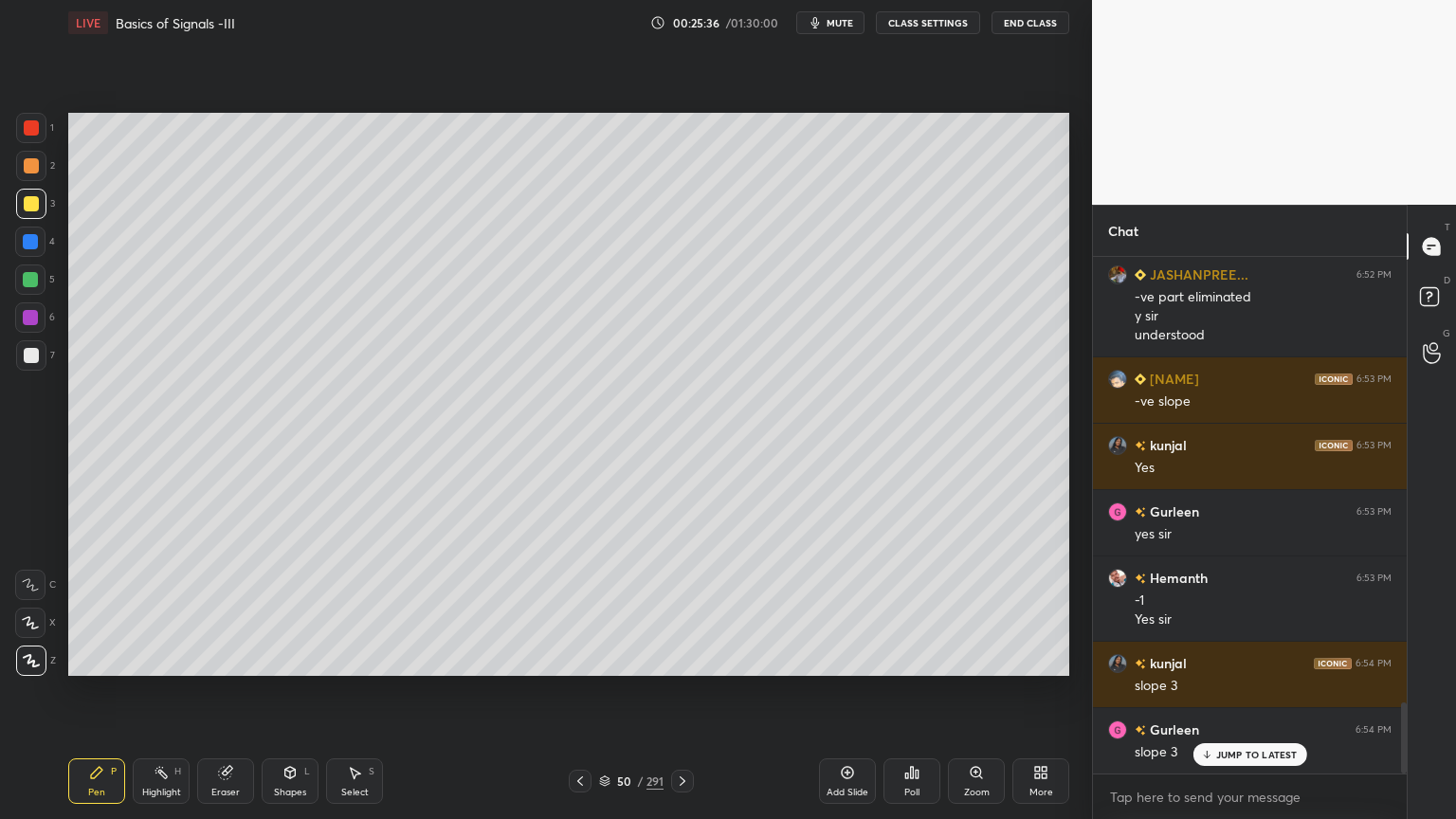 click at bounding box center [31, 166] 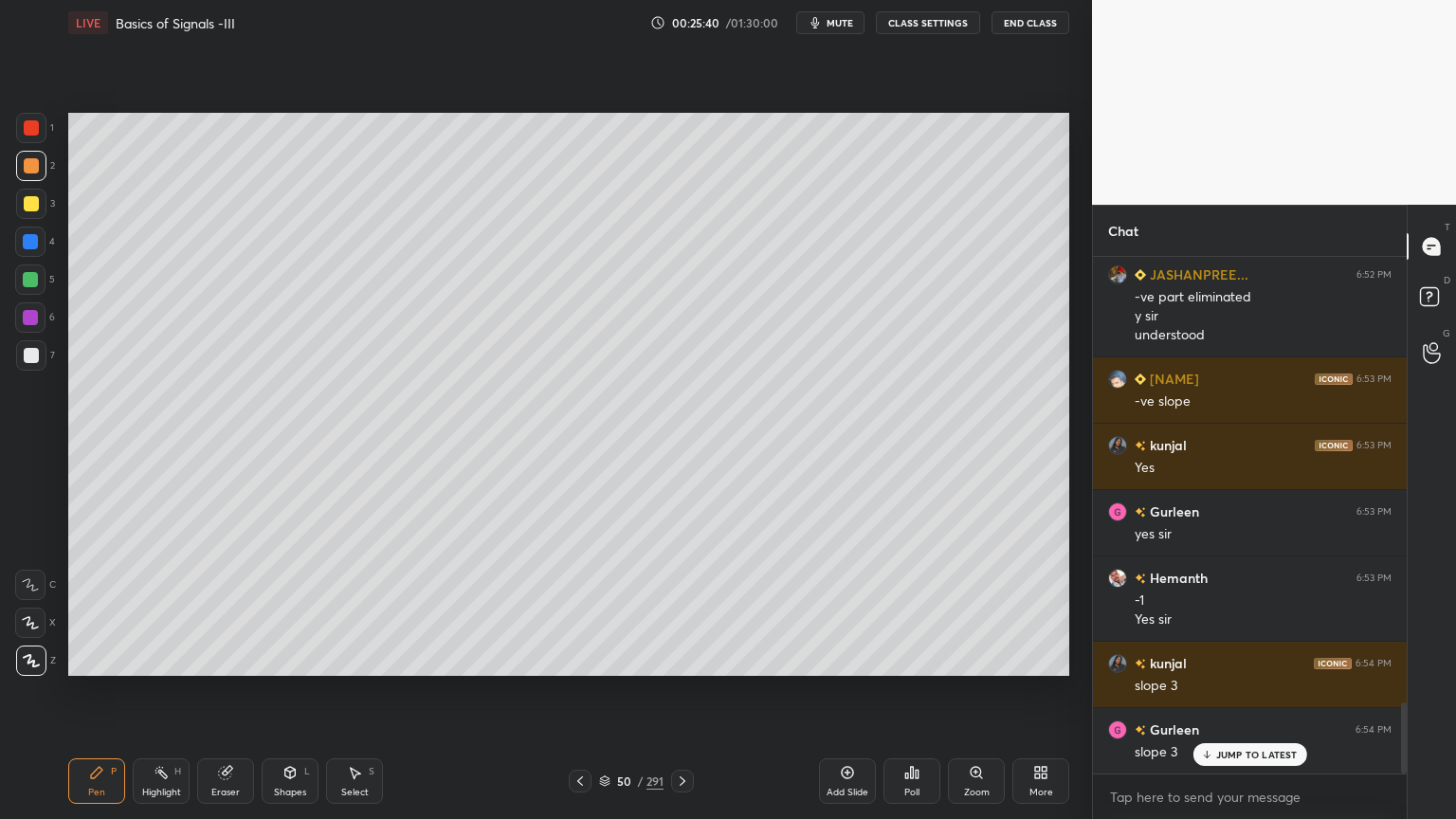 click 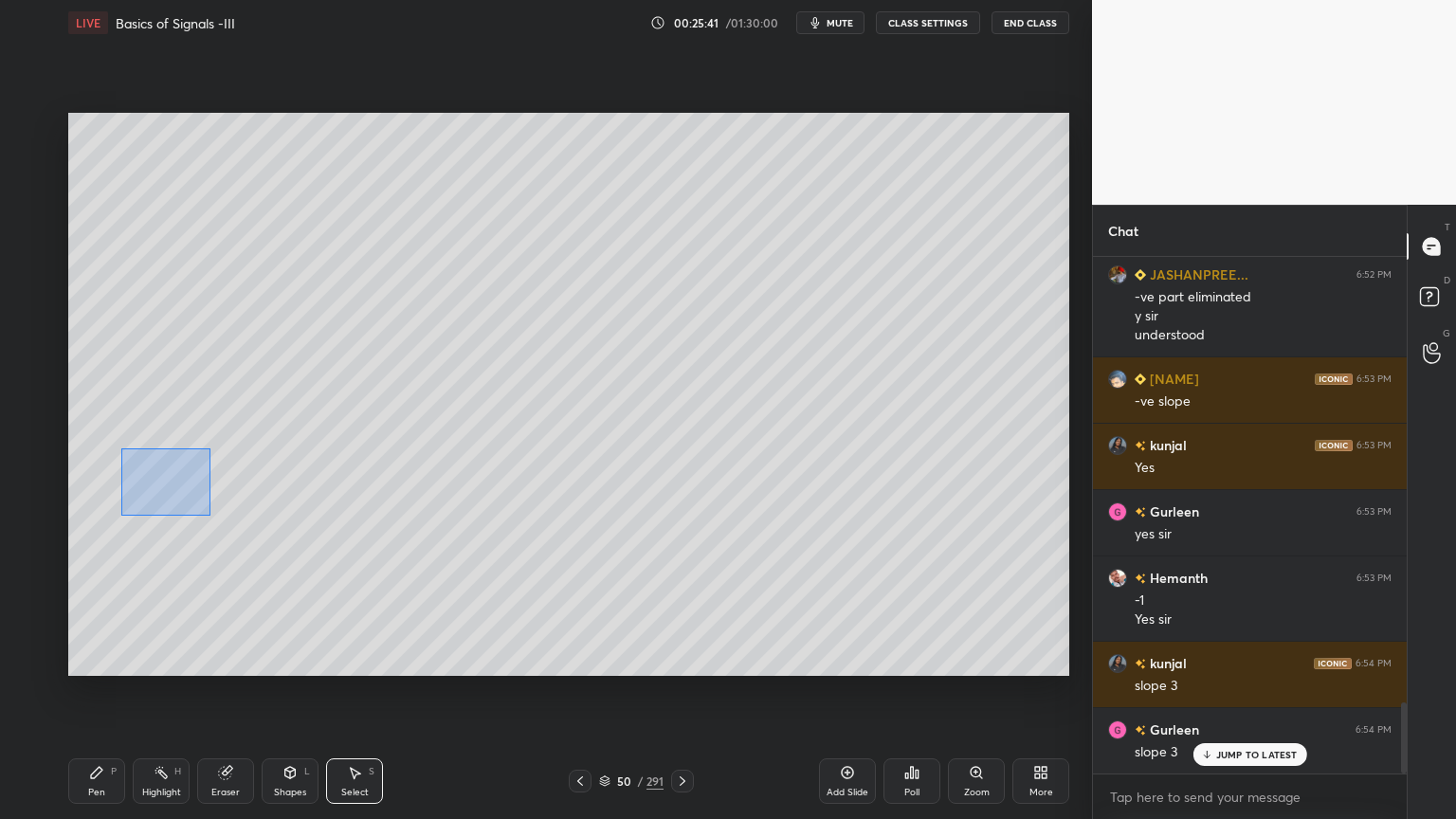 scroll, scrollTop: 3290, scrollLeft: 0, axis: vertical 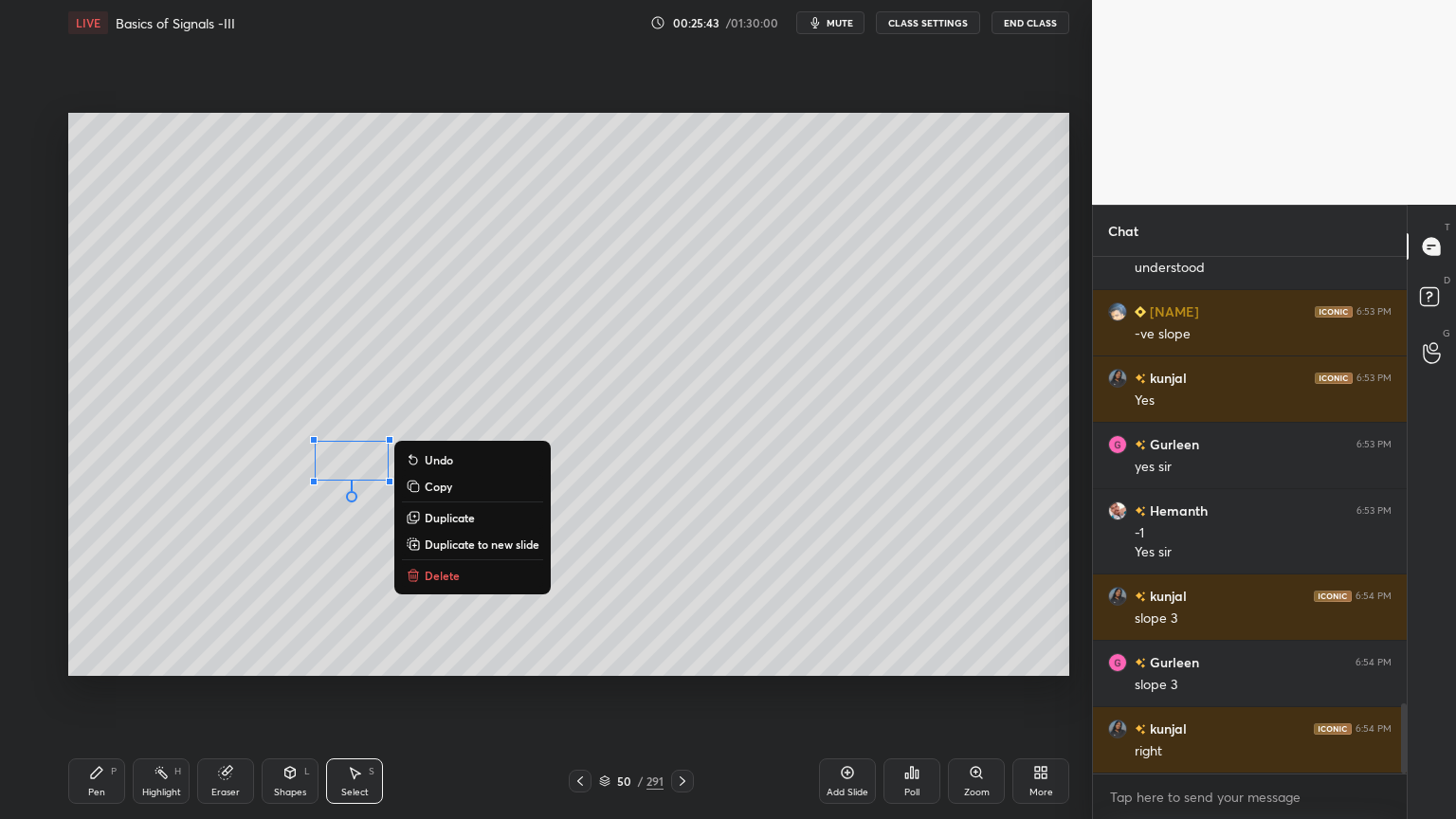 click on "0 ° Undo Copy Duplicate Duplicate to new slide Delete" at bounding box center [569, 394] 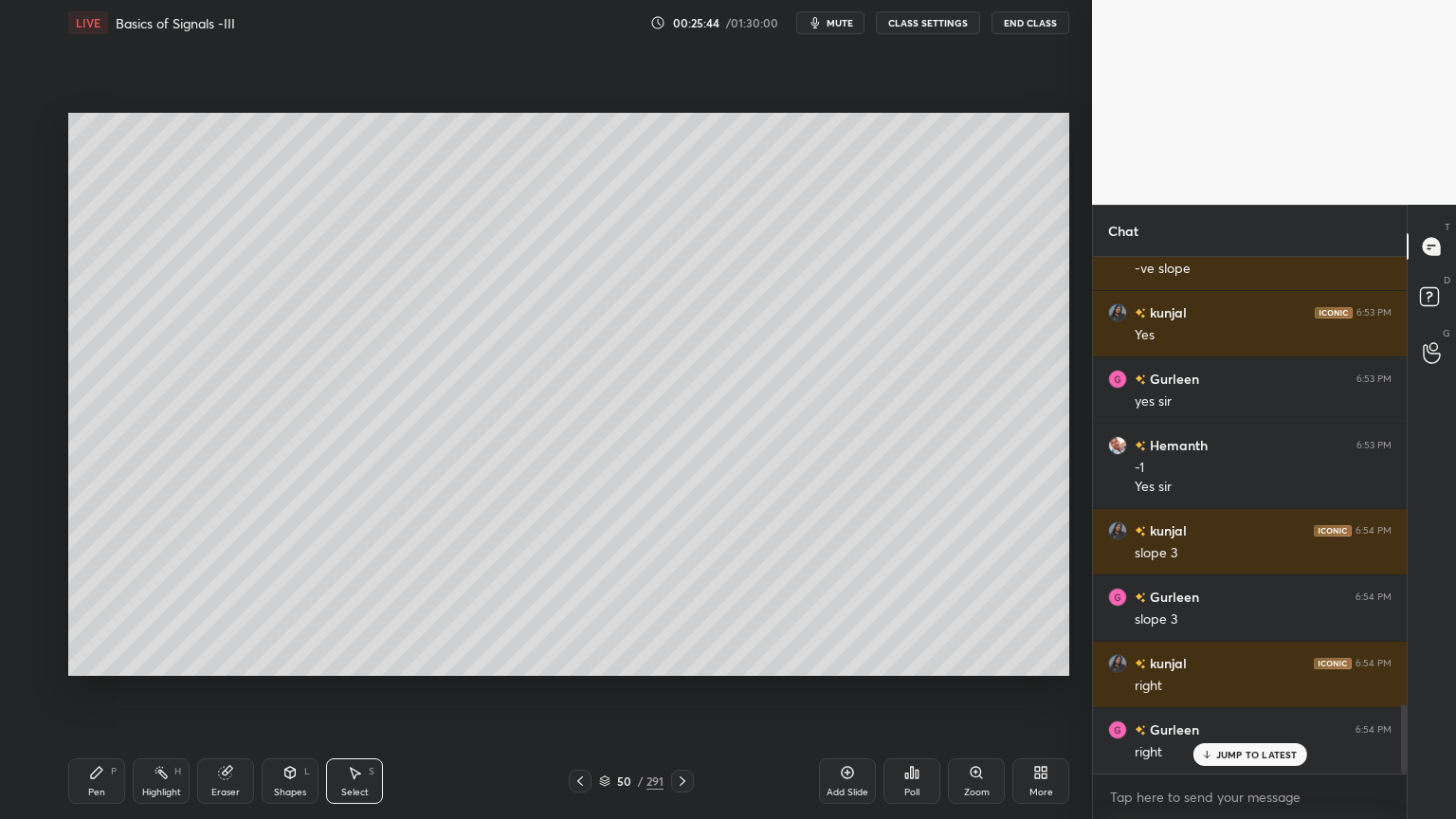 click on "Shapes L" at bounding box center (290, 781) 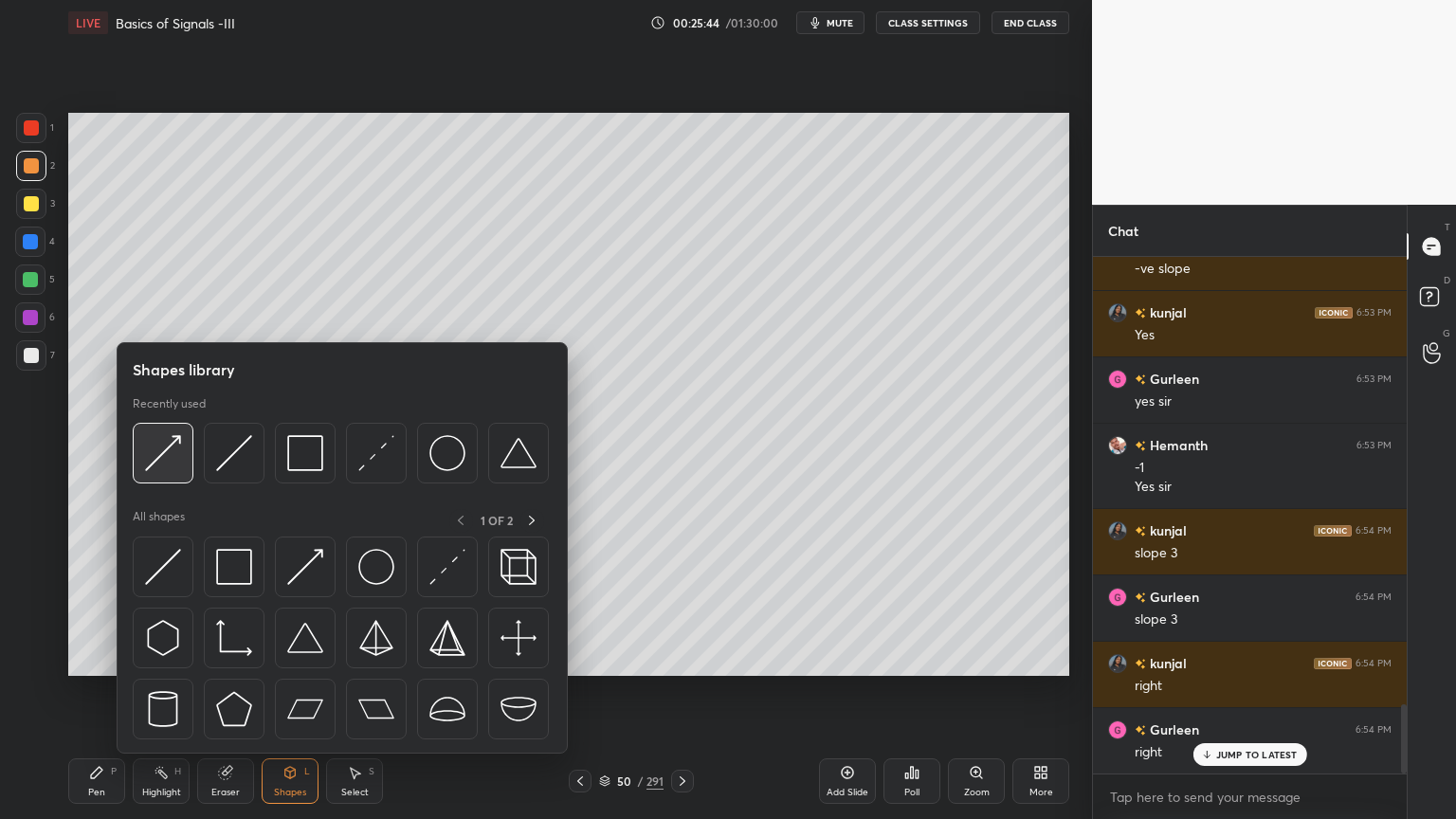 scroll, scrollTop: 3423, scrollLeft: 0, axis: vertical 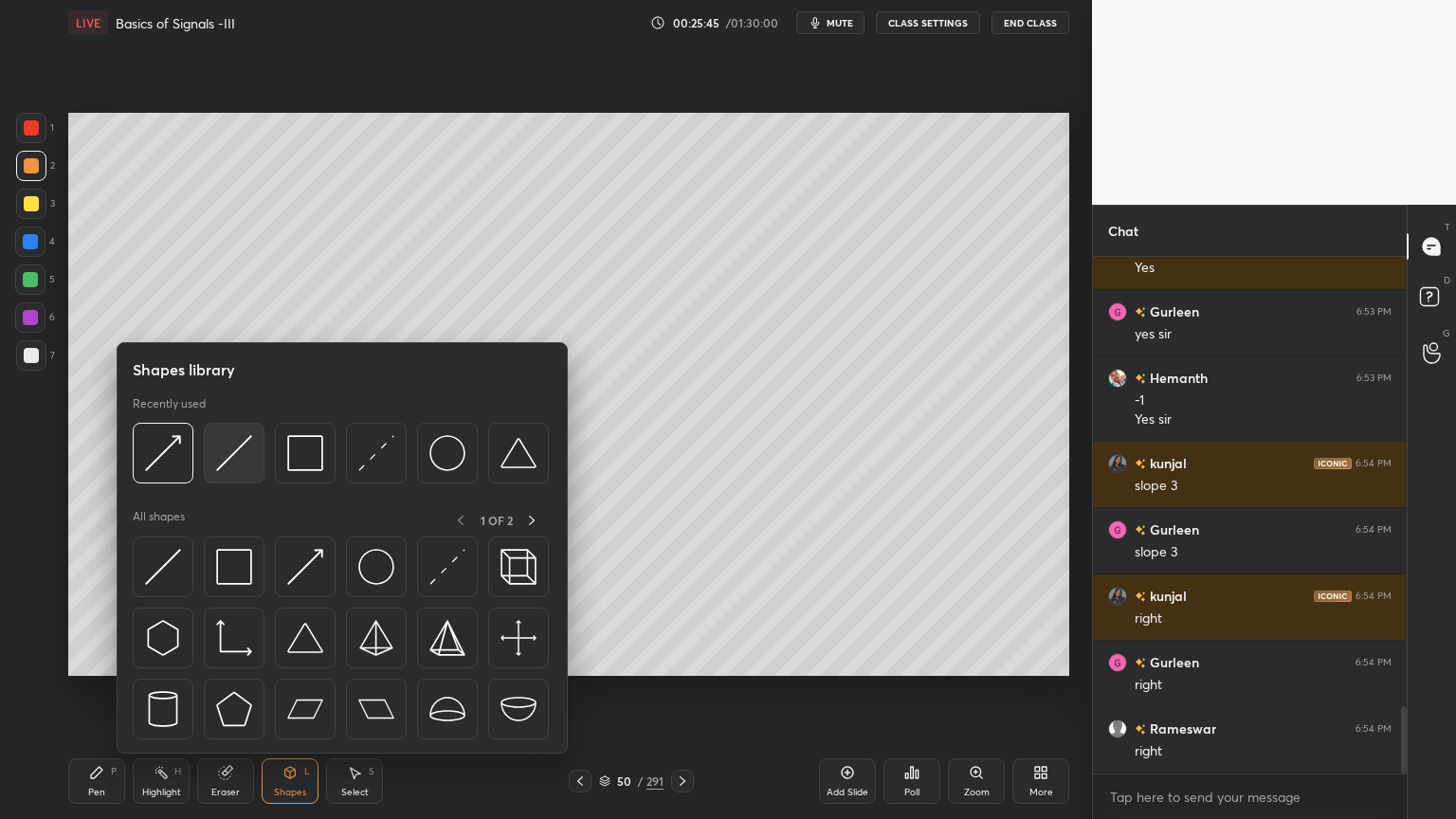 click at bounding box center (234, 453) 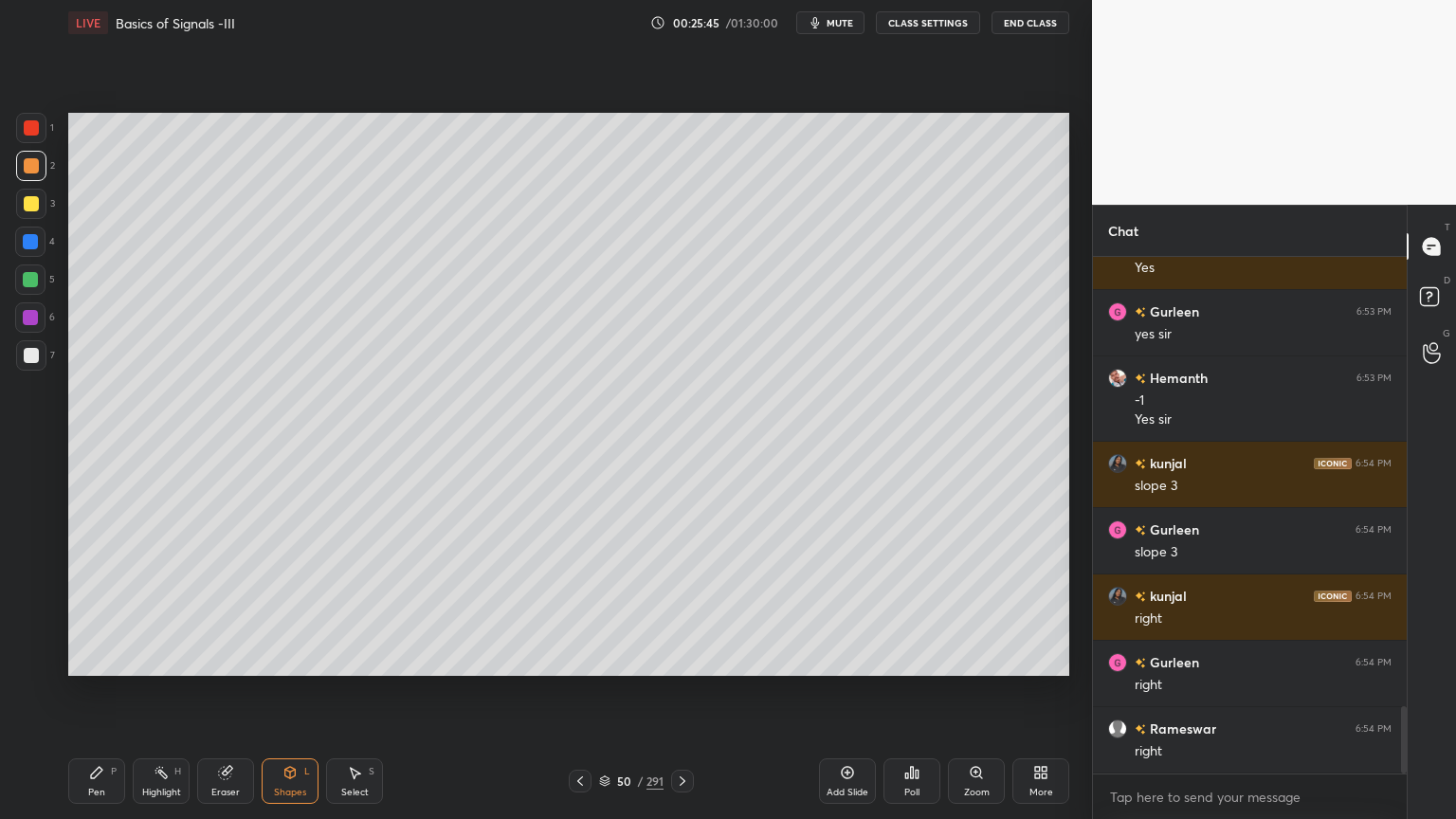 scroll, scrollTop: 3488, scrollLeft: 0, axis: vertical 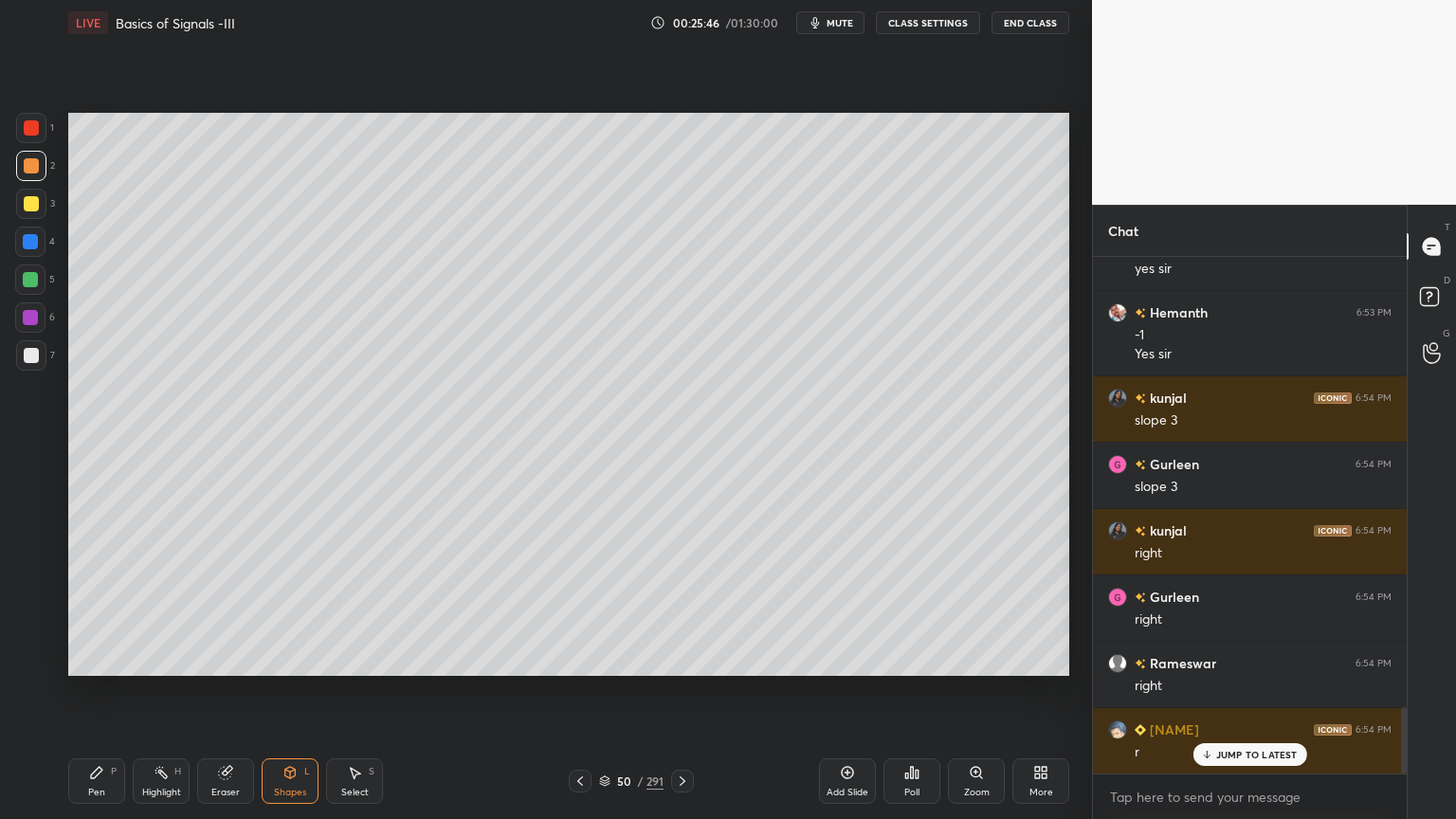 click at bounding box center [31, 204] 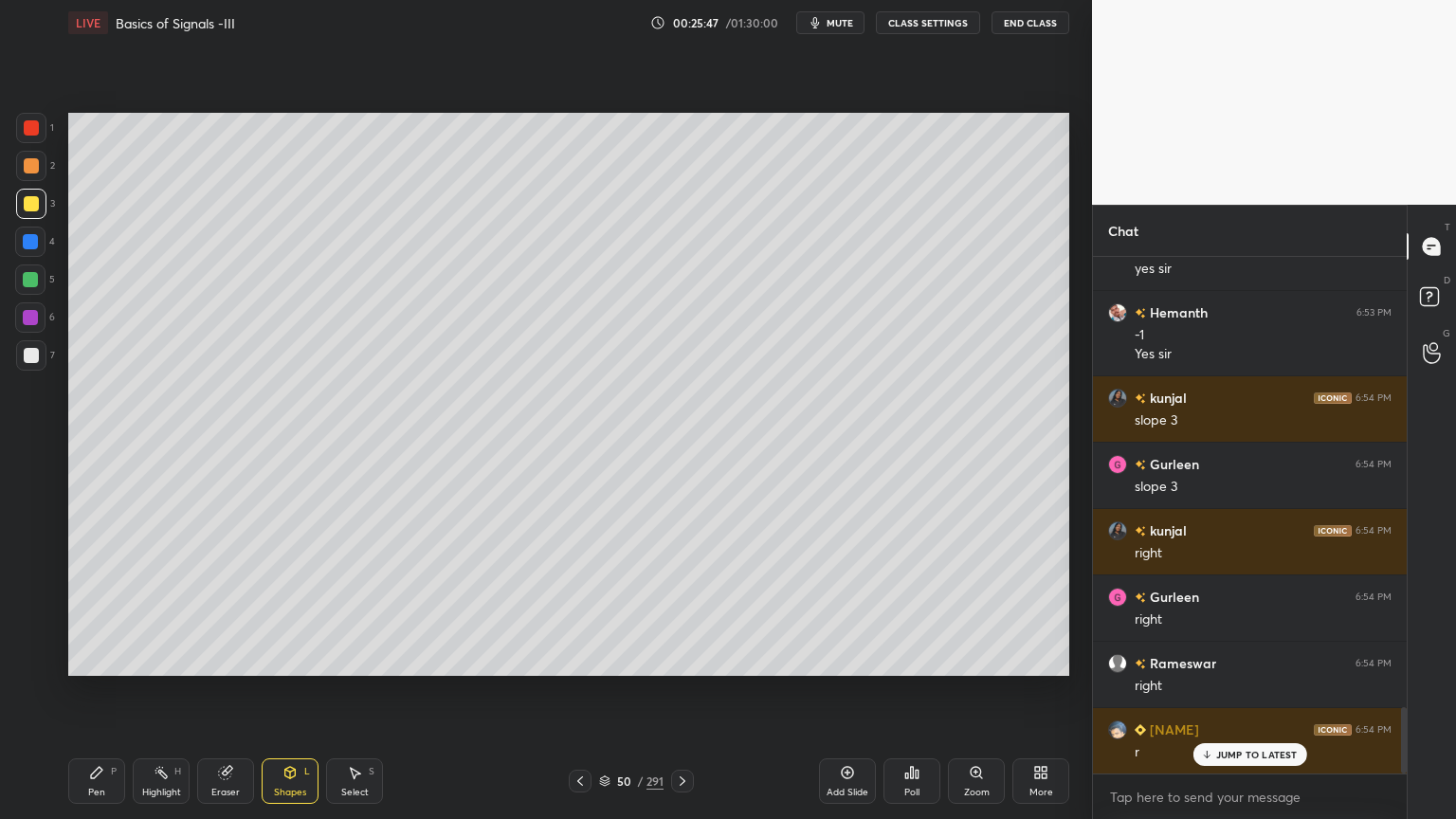 click at bounding box center (31, 355) 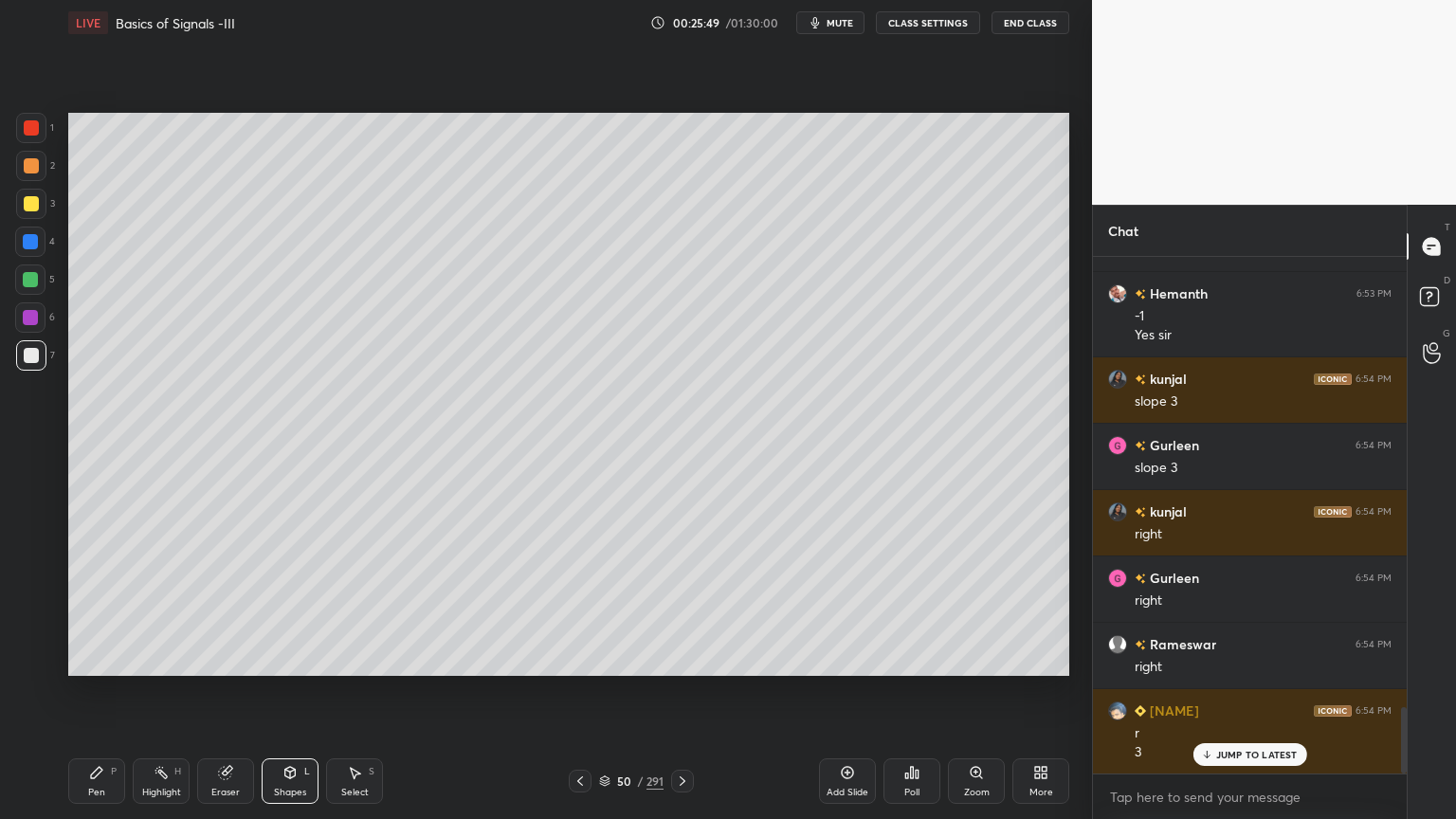 scroll, scrollTop: 3575, scrollLeft: 0, axis: vertical 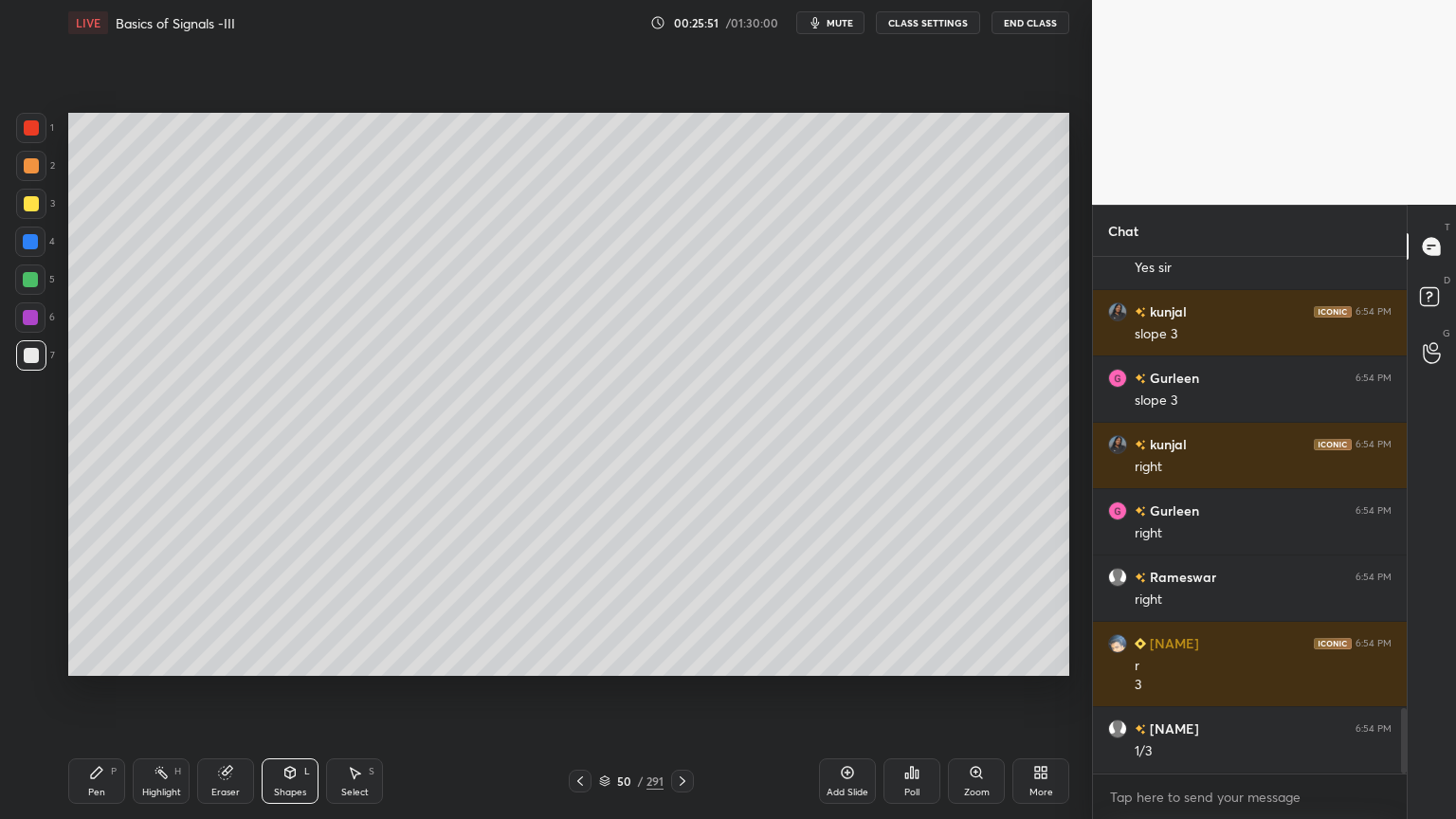 click 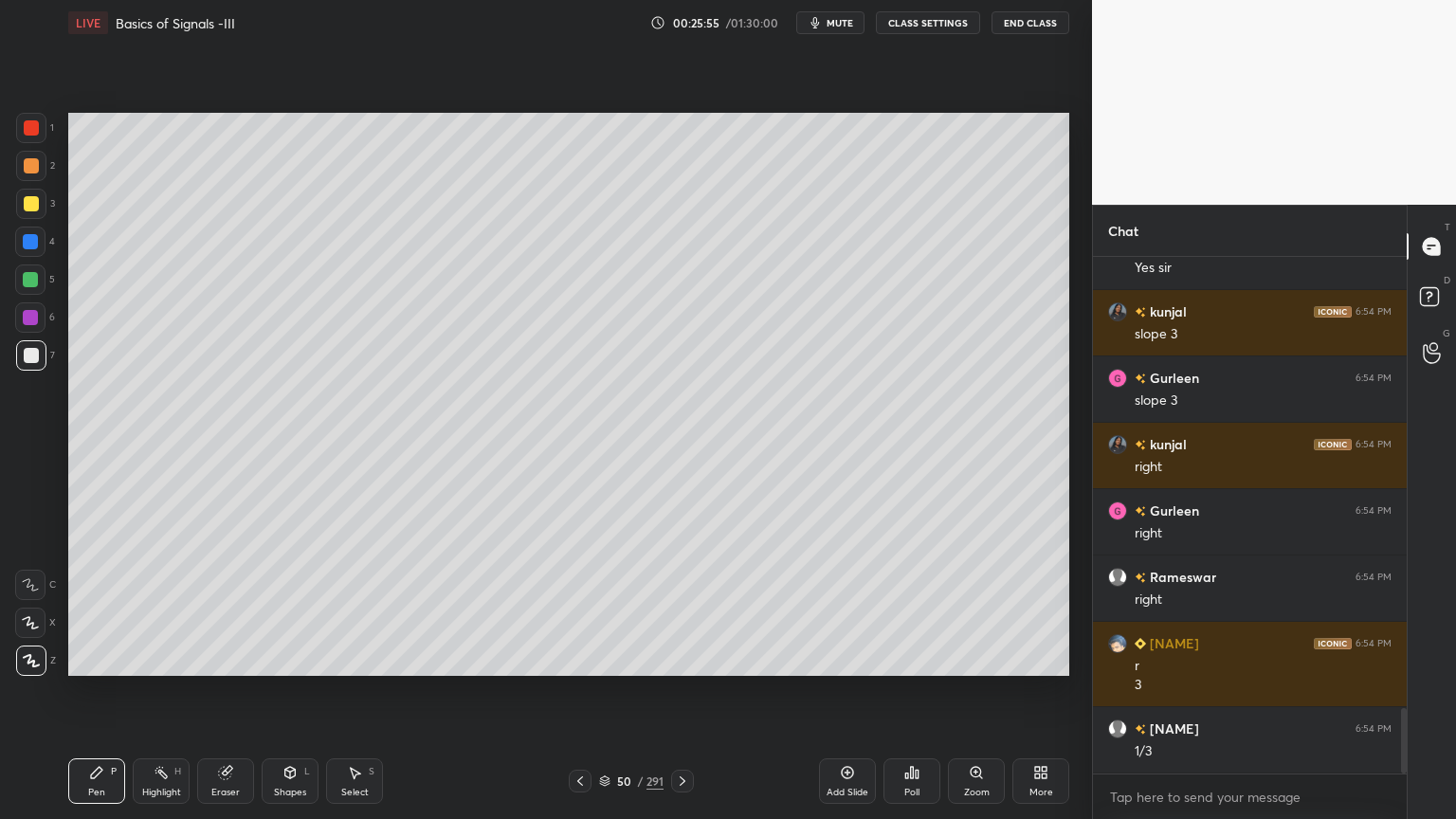 click at bounding box center [30, 242] 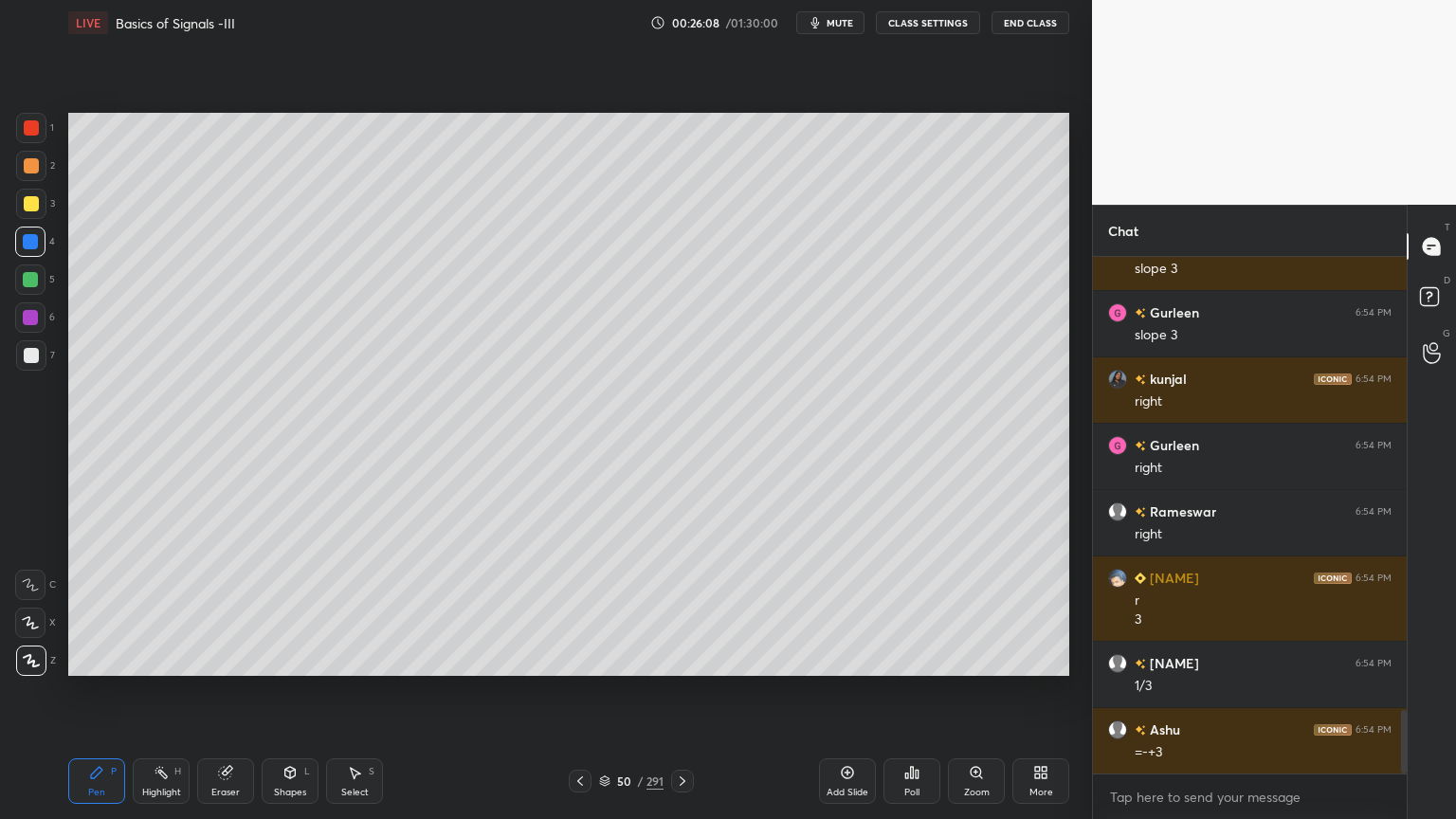 scroll, scrollTop: 3707, scrollLeft: 0, axis: vertical 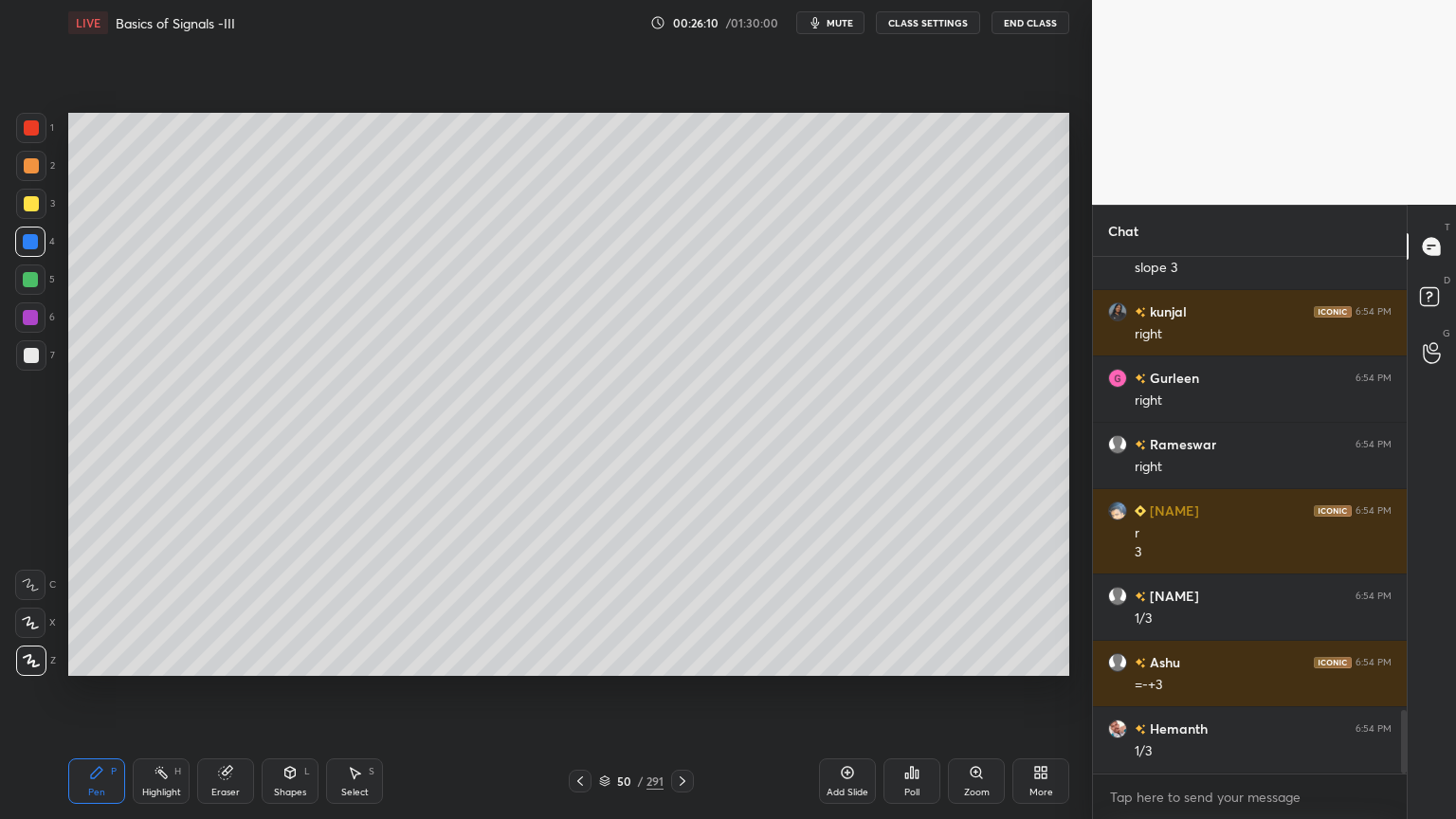 click 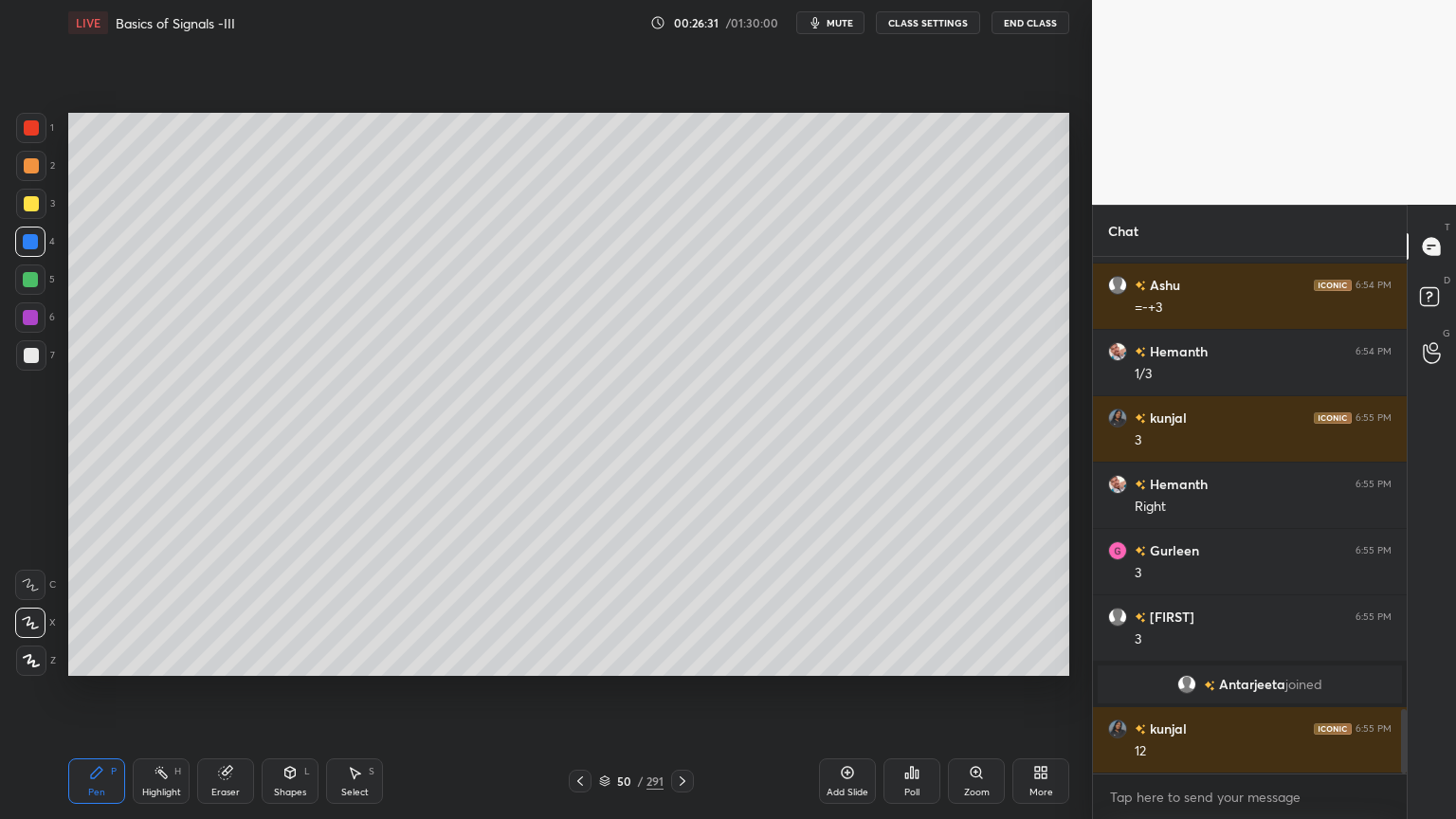 scroll, scrollTop: 3697, scrollLeft: 0, axis: vertical 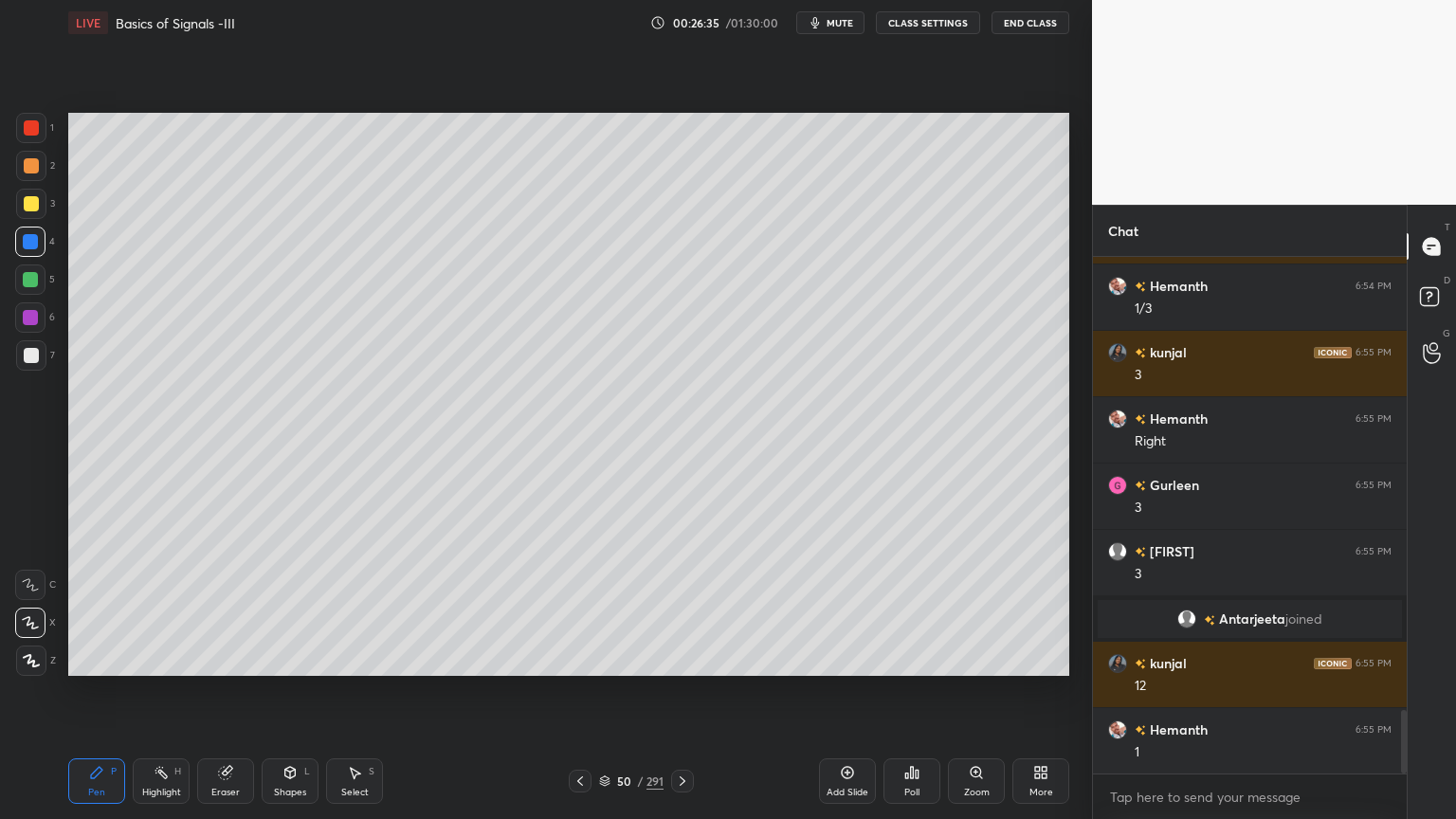 click at bounding box center [30, 280] 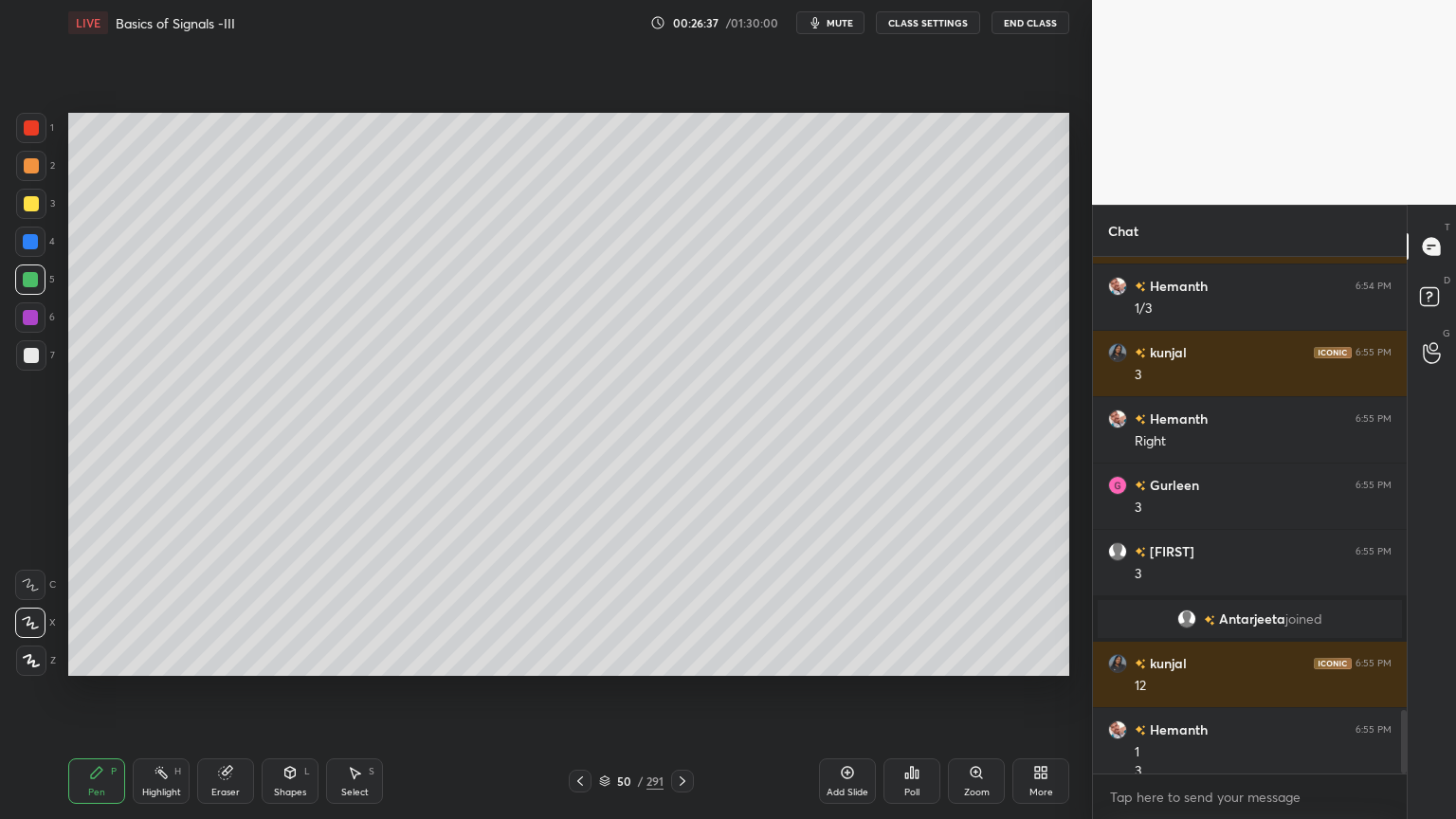 scroll, scrollTop: 3716, scrollLeft: 0, axis: vertical 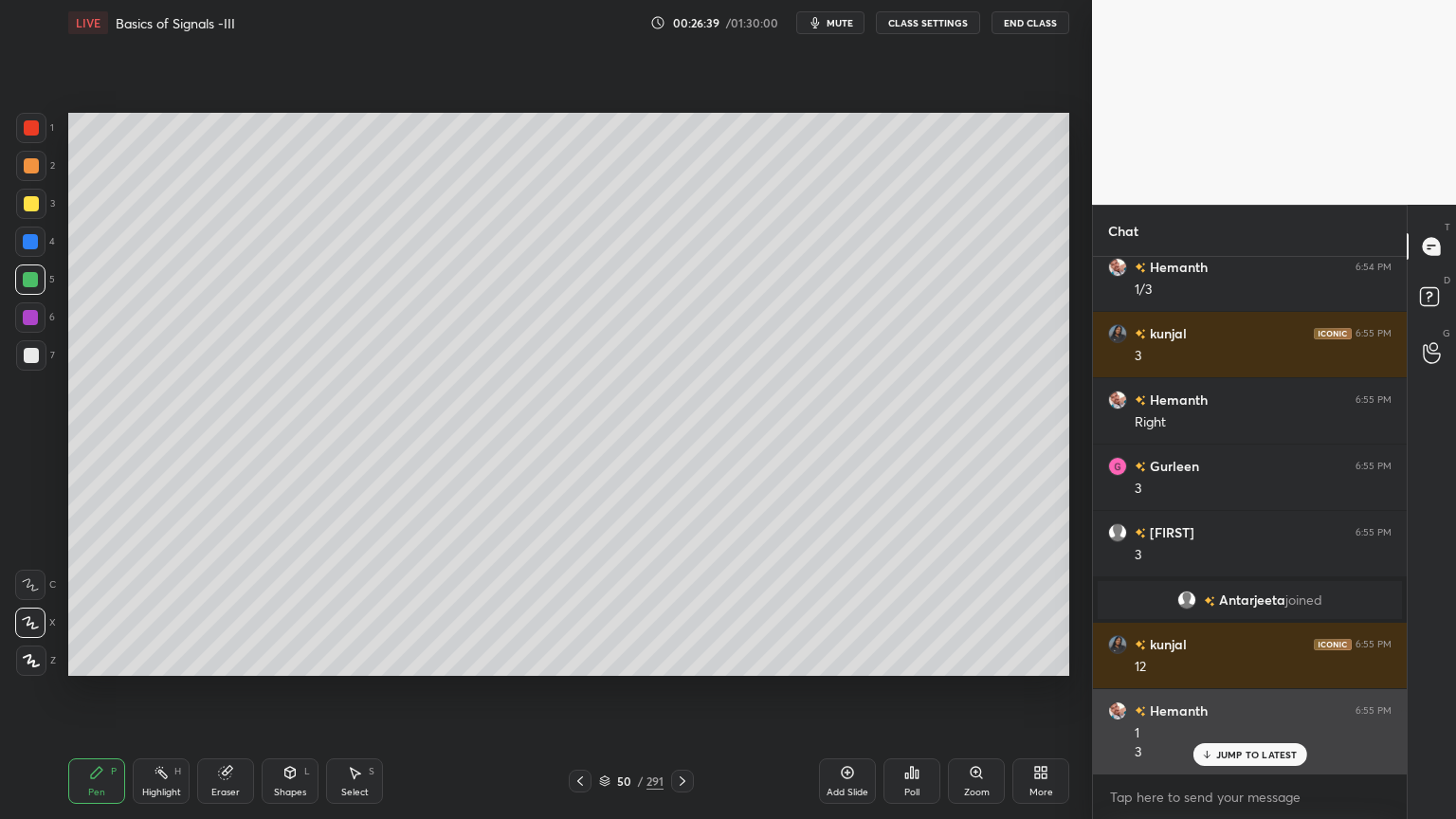 click on "JUMP TO LATEST" at bounding box center (1257, 755) 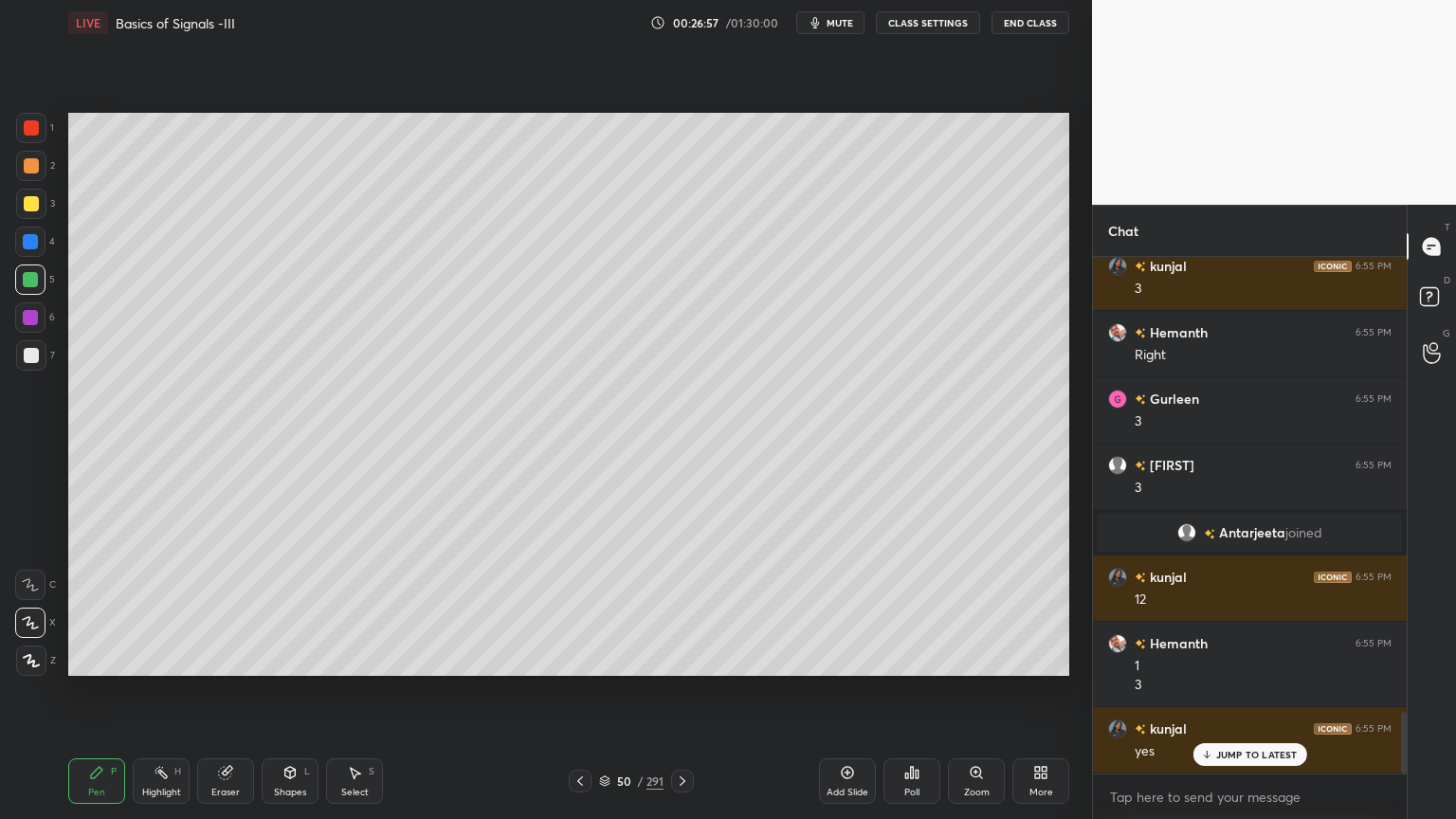 scroll, scrollTop: 3849, scrollLeft: 0, axis: vertical 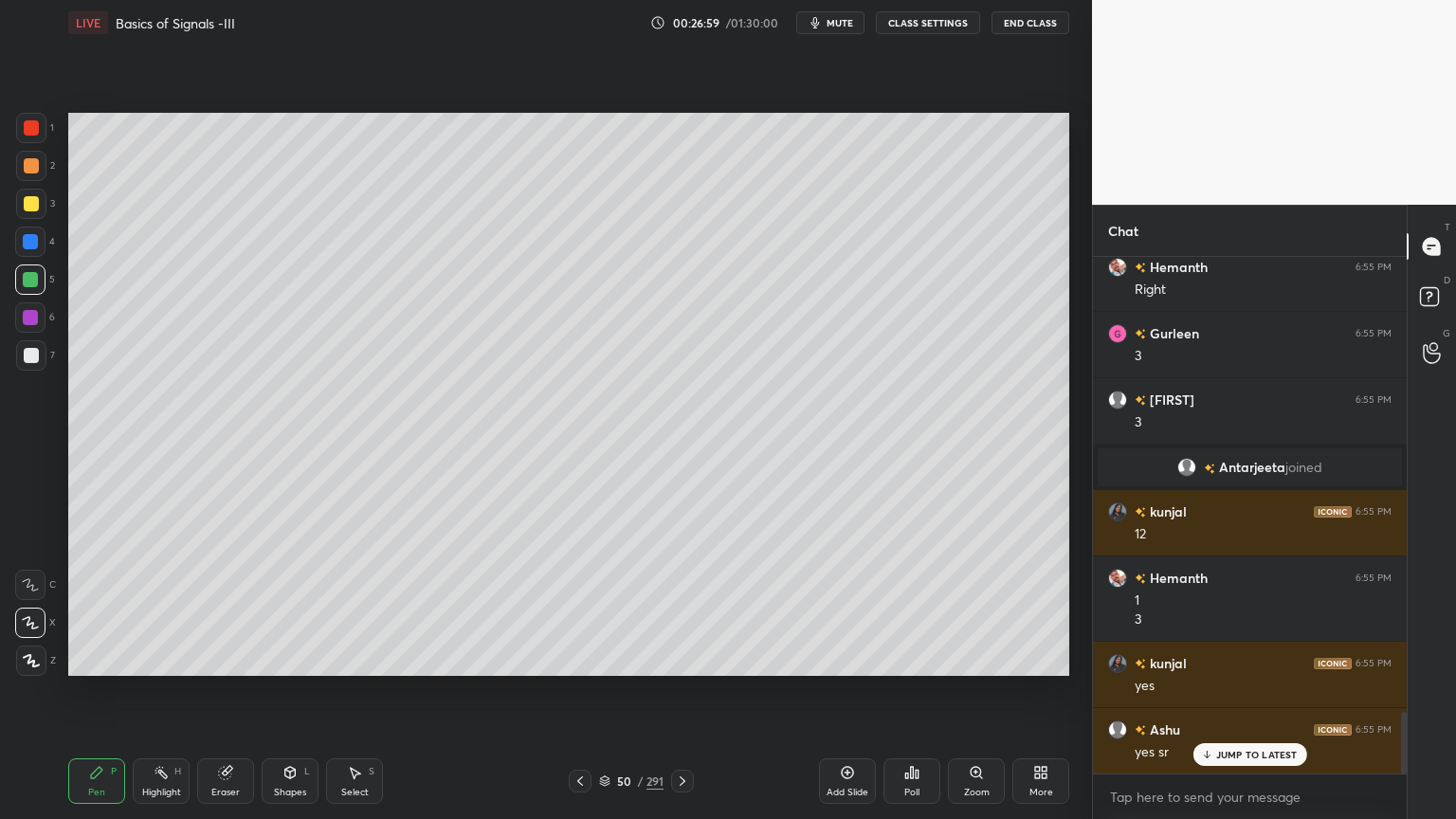 click on "JUMP TO LATEST" at bounding box center [1257, 755] 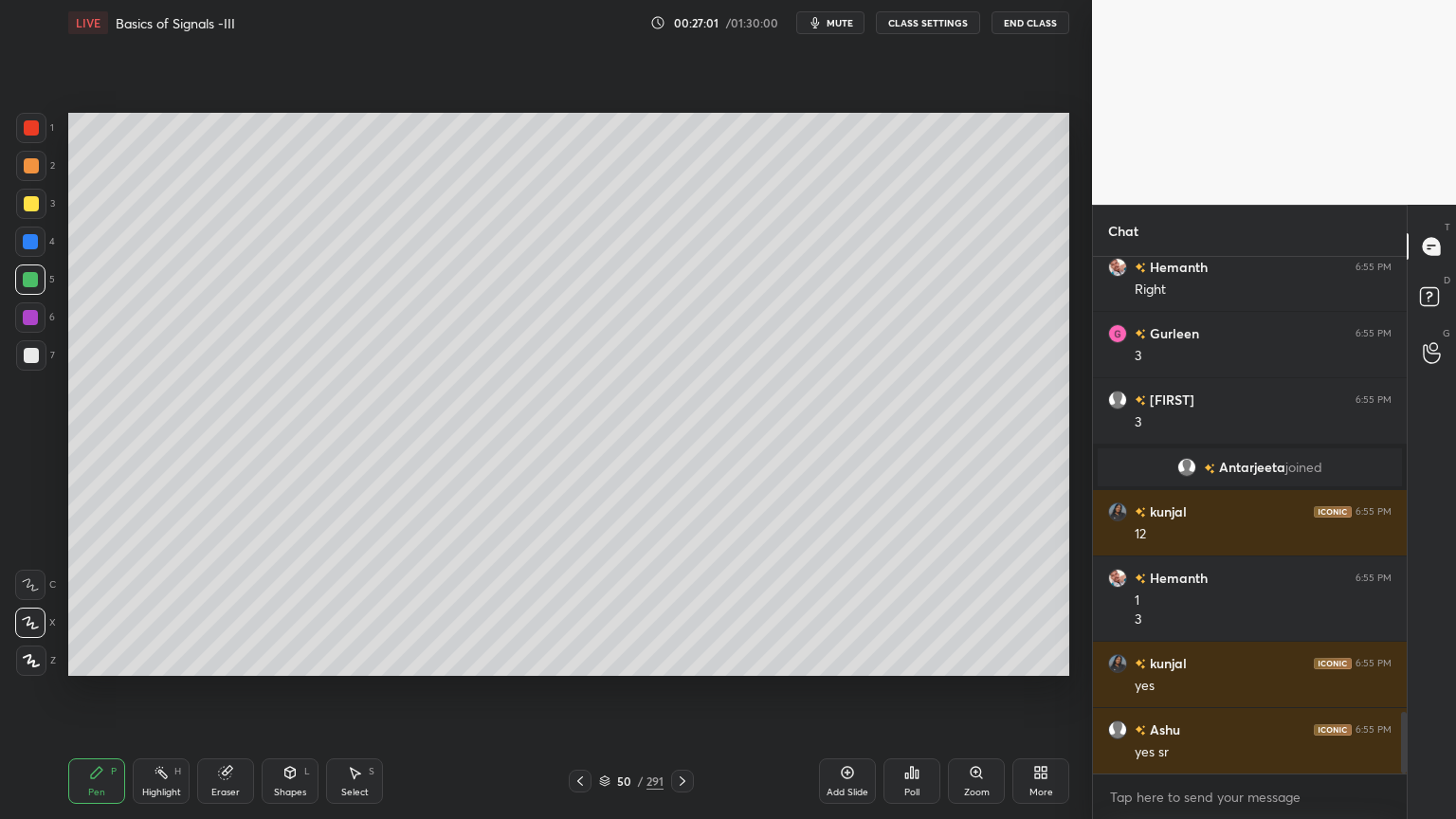 click on "Shapes" at bounding box center (290, 792) 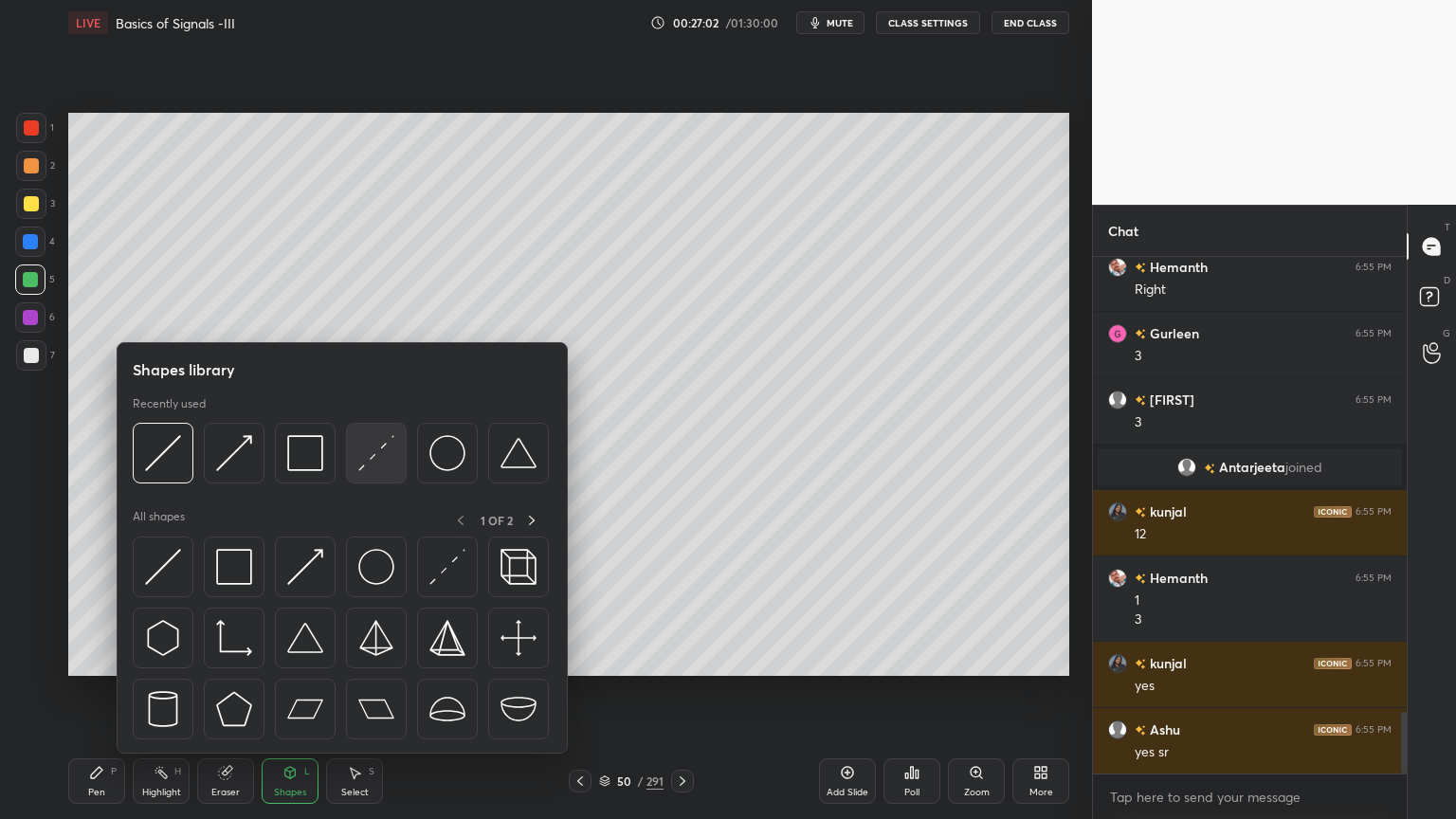 click at bounding box center (376, 453) 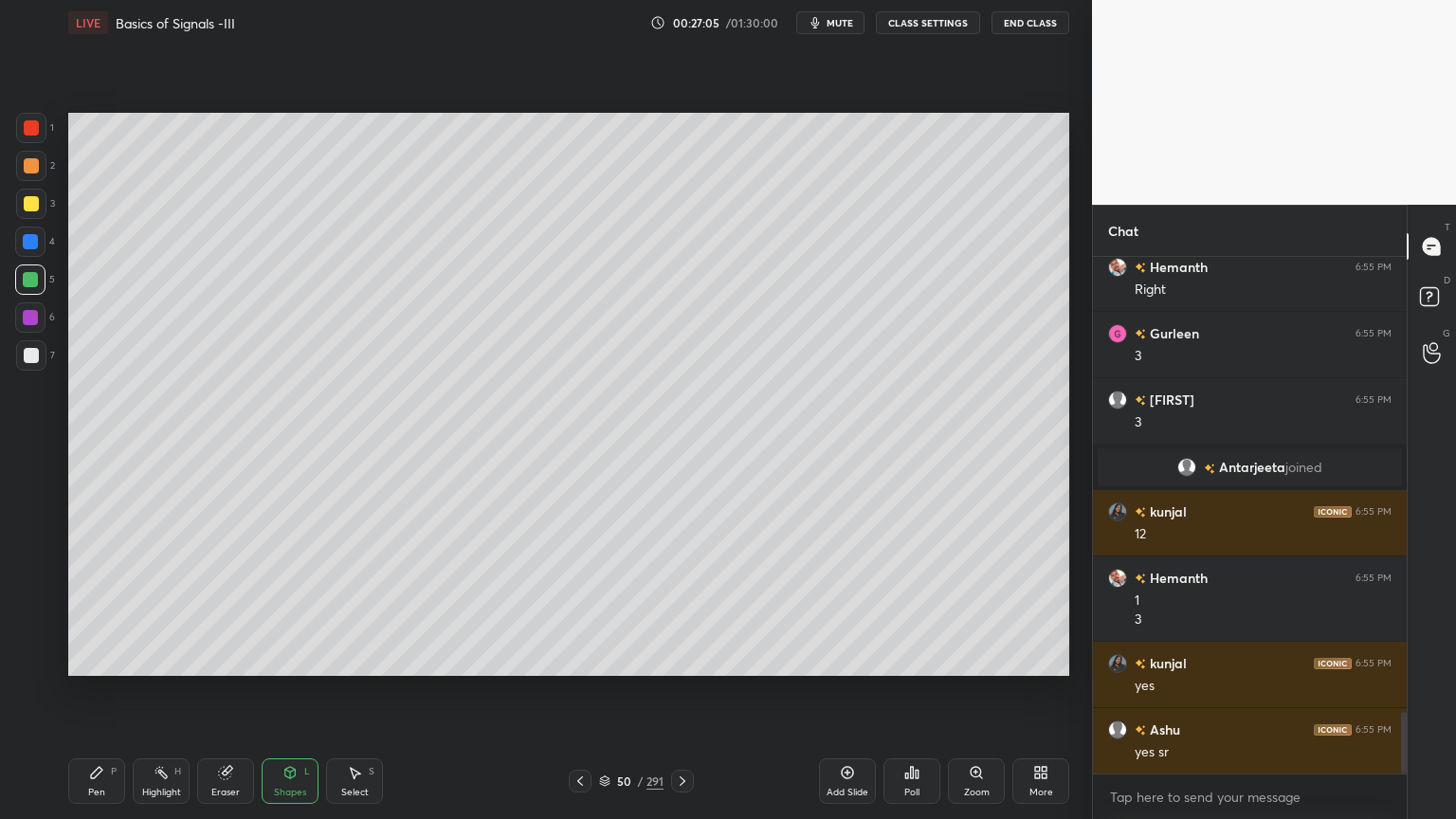 click on "Pen P" at bounding box center (97, 781) 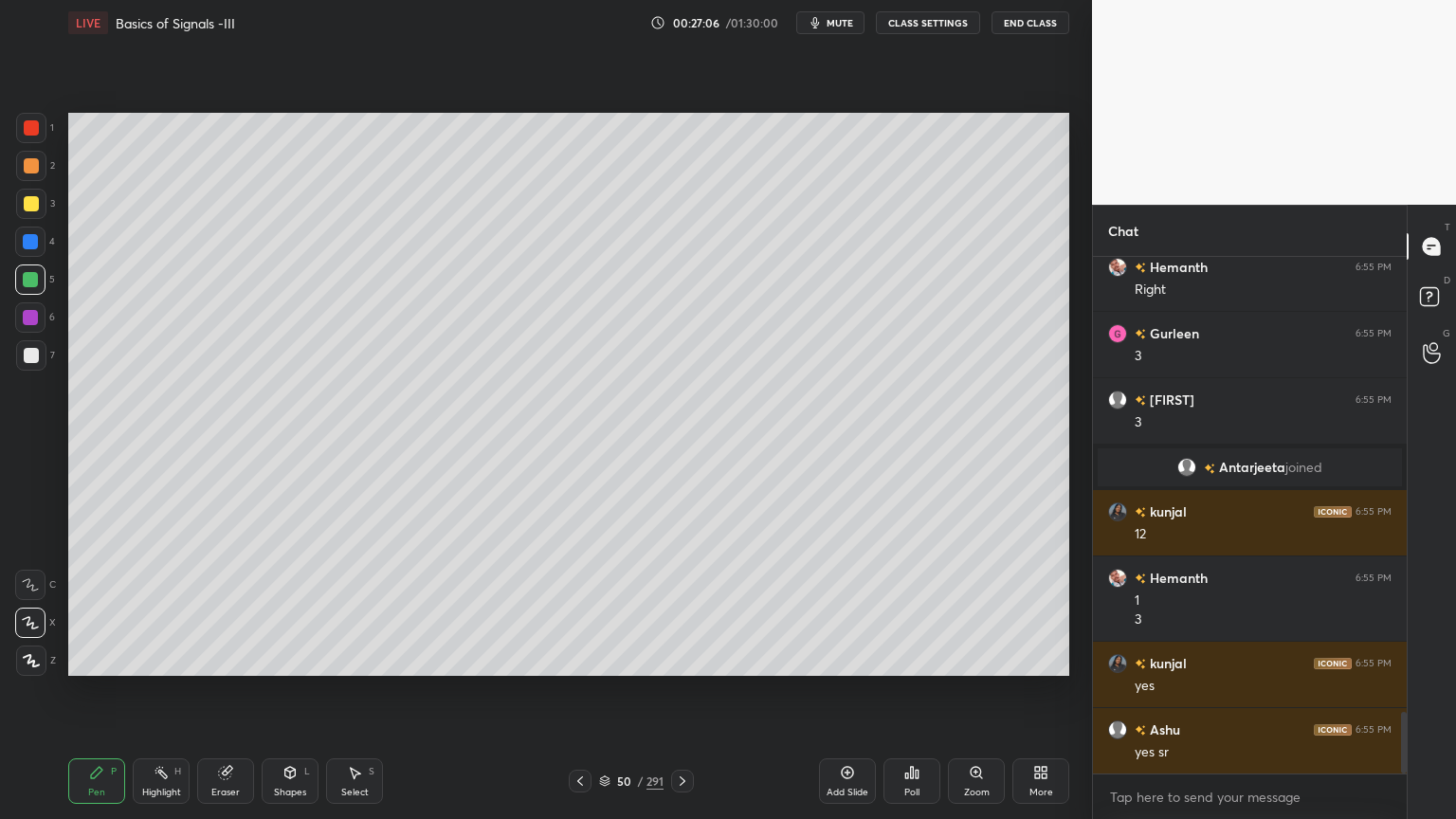 click at bounding box center (31, 204) 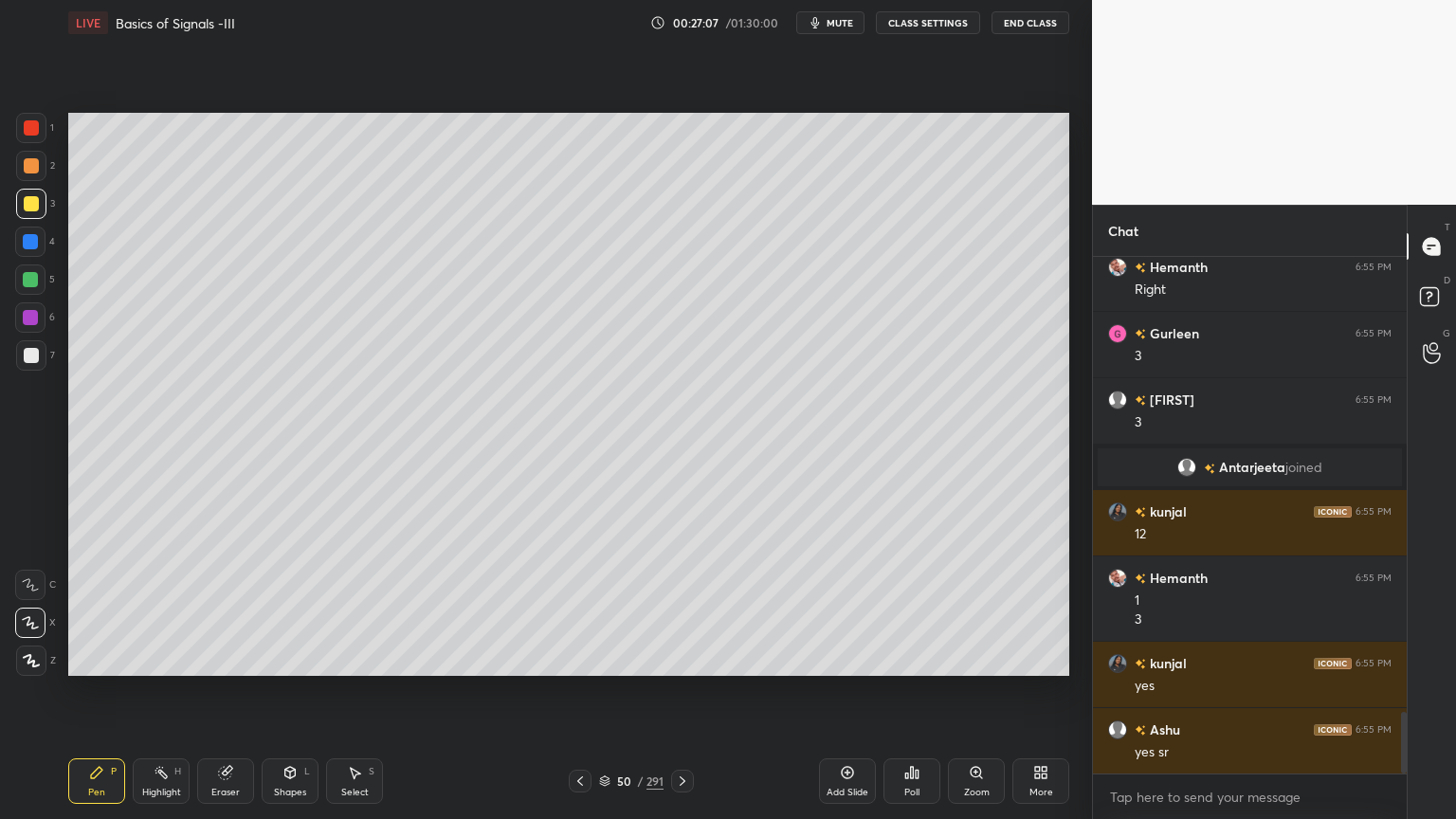 click at bounding box center [31, 166] 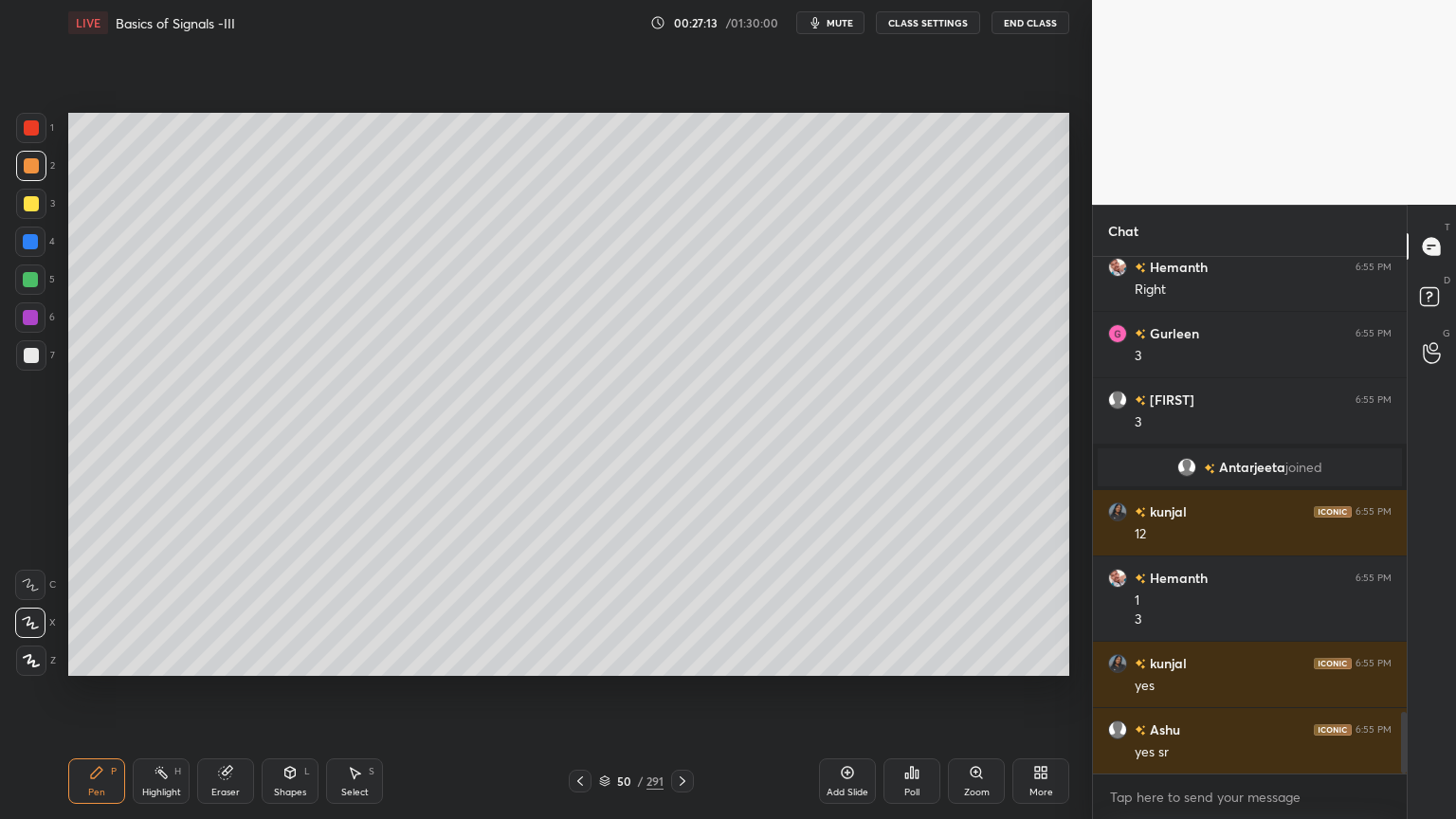 click 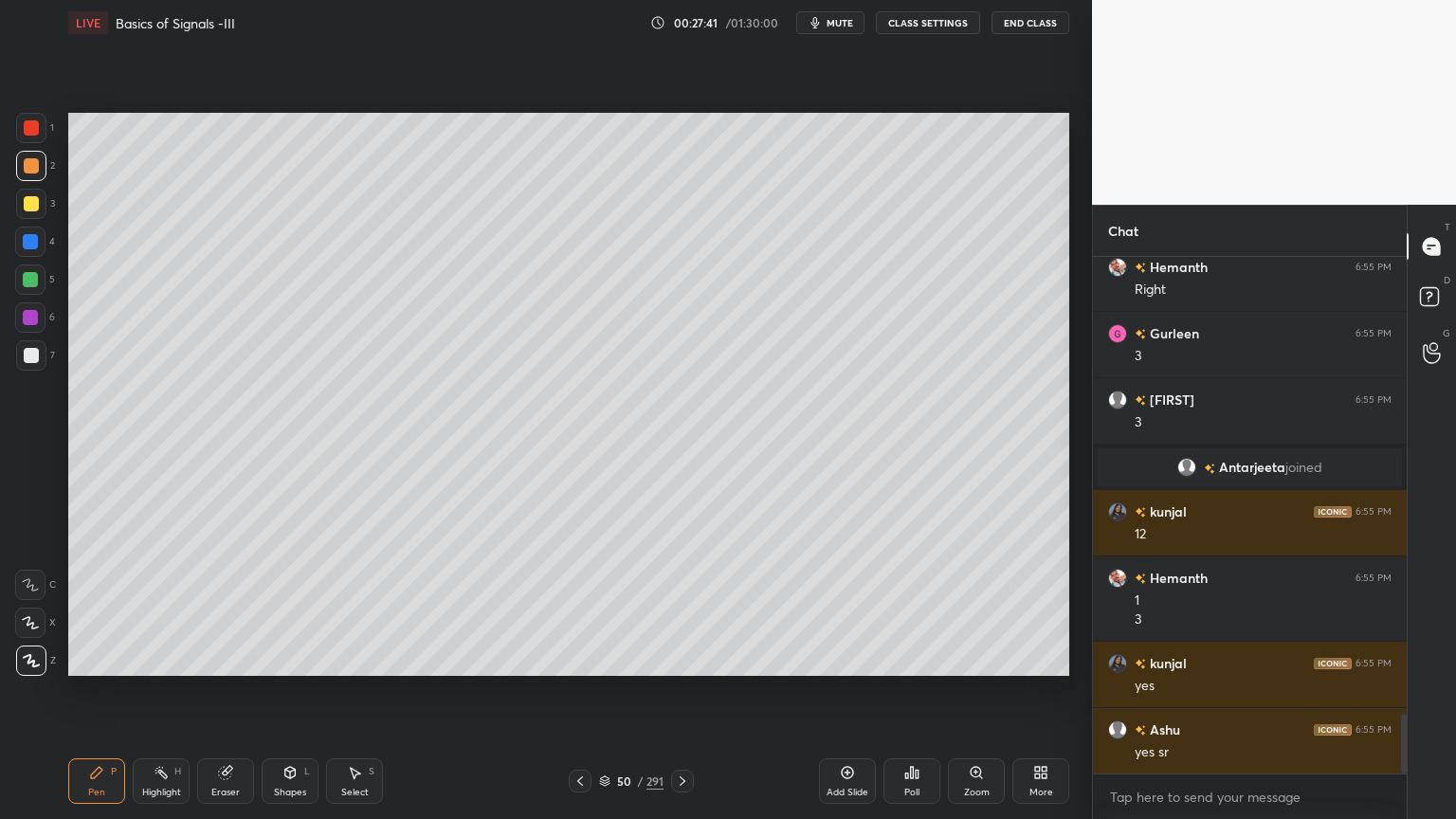 scroll, scrollTop: 3916, scrollLeft: 0, axis: vertical 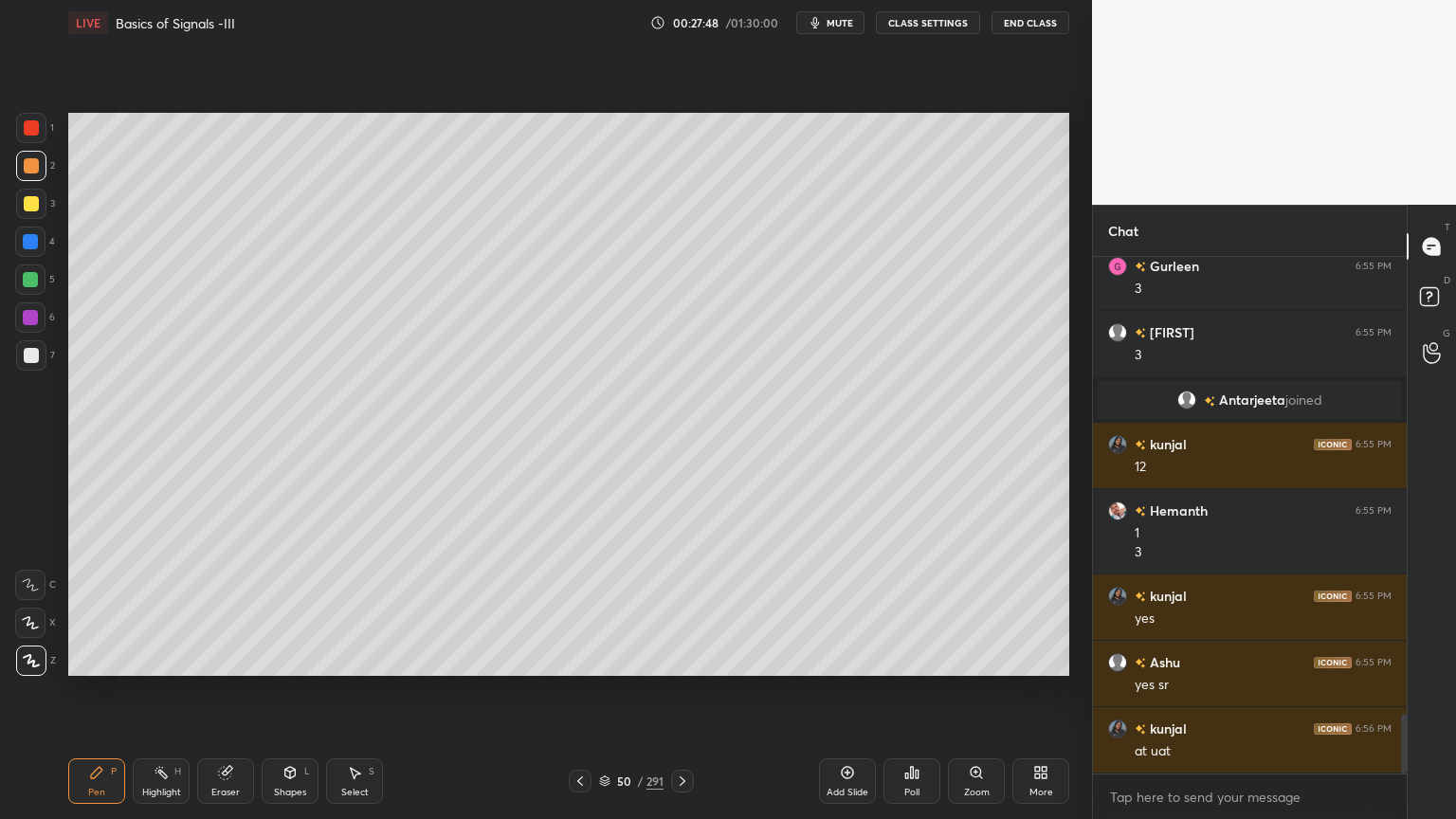click at bounding box center [31, 355] 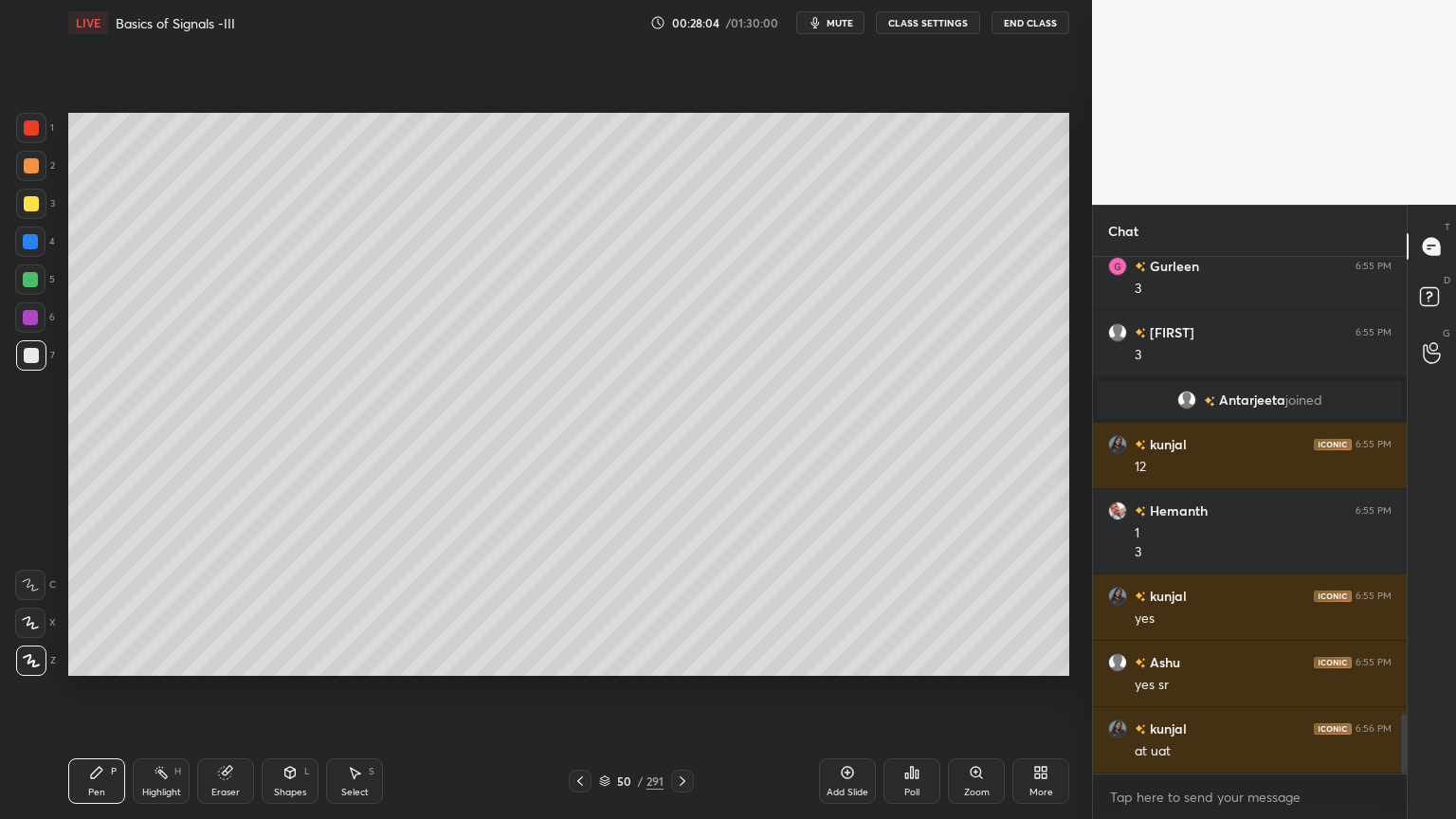 click on "Shapes" at bounding box center (290, 792) 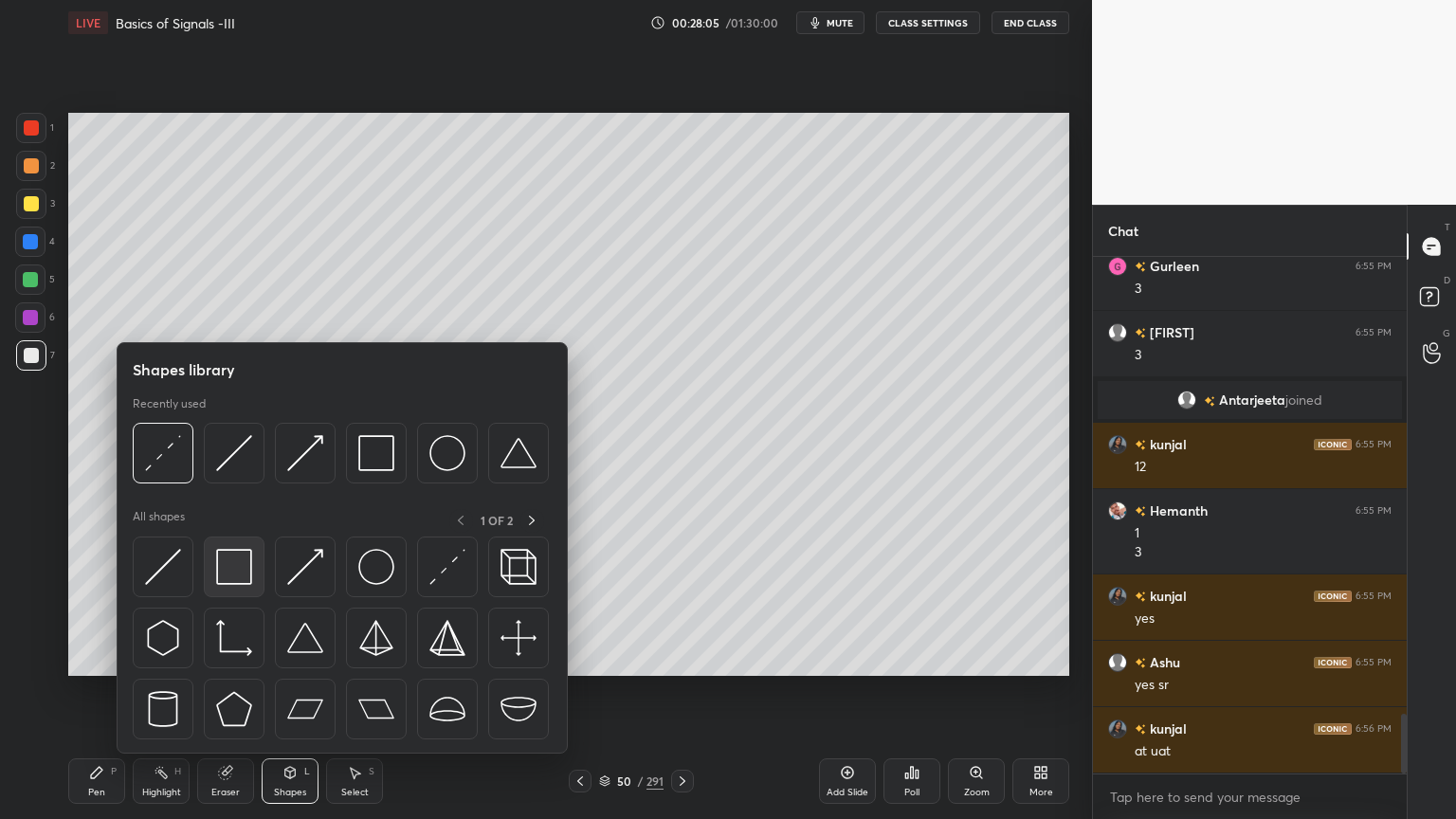 click at bounding box center [234, 567] 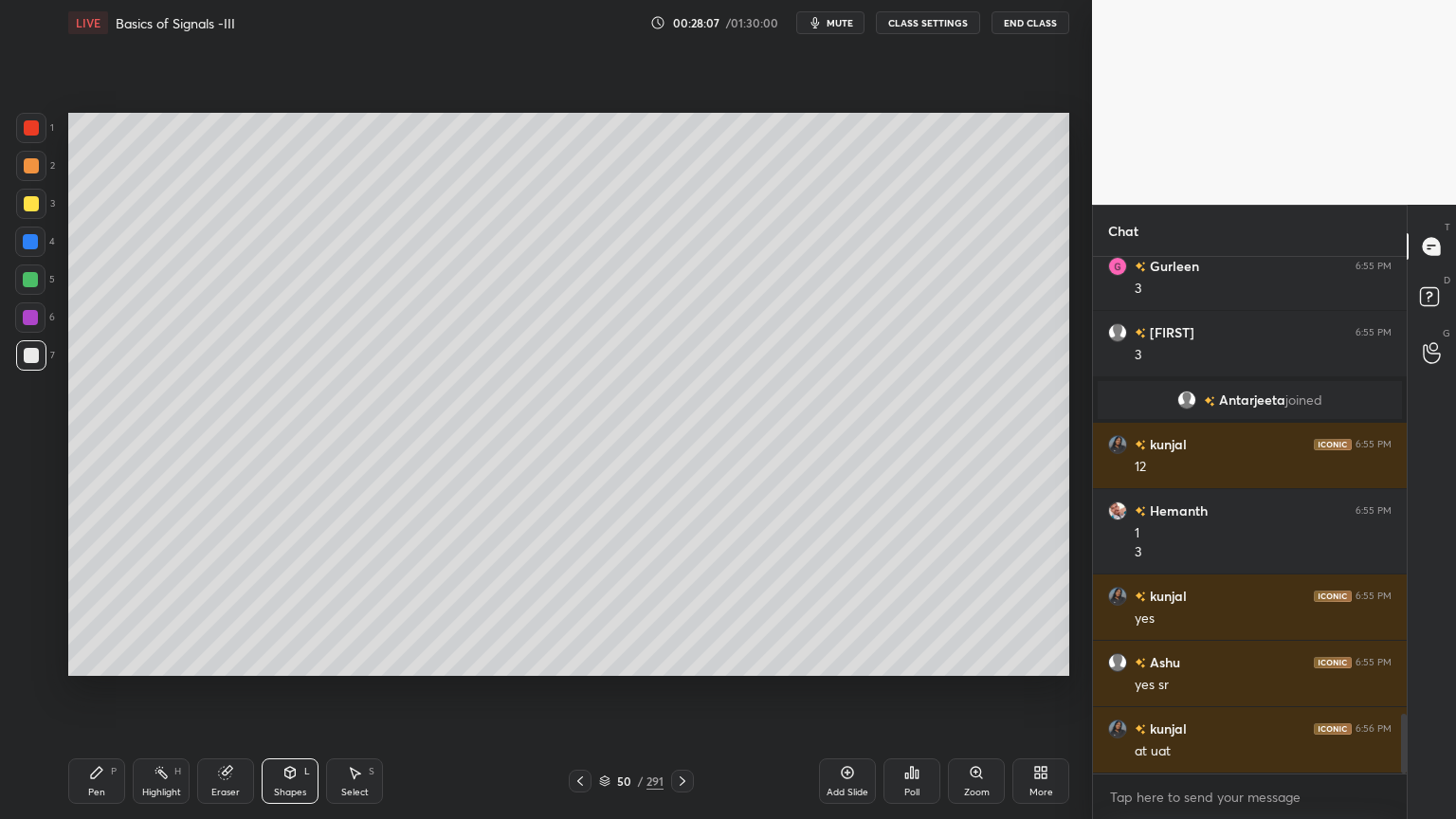 click on "Pen P" at bounding box center (97, 781) 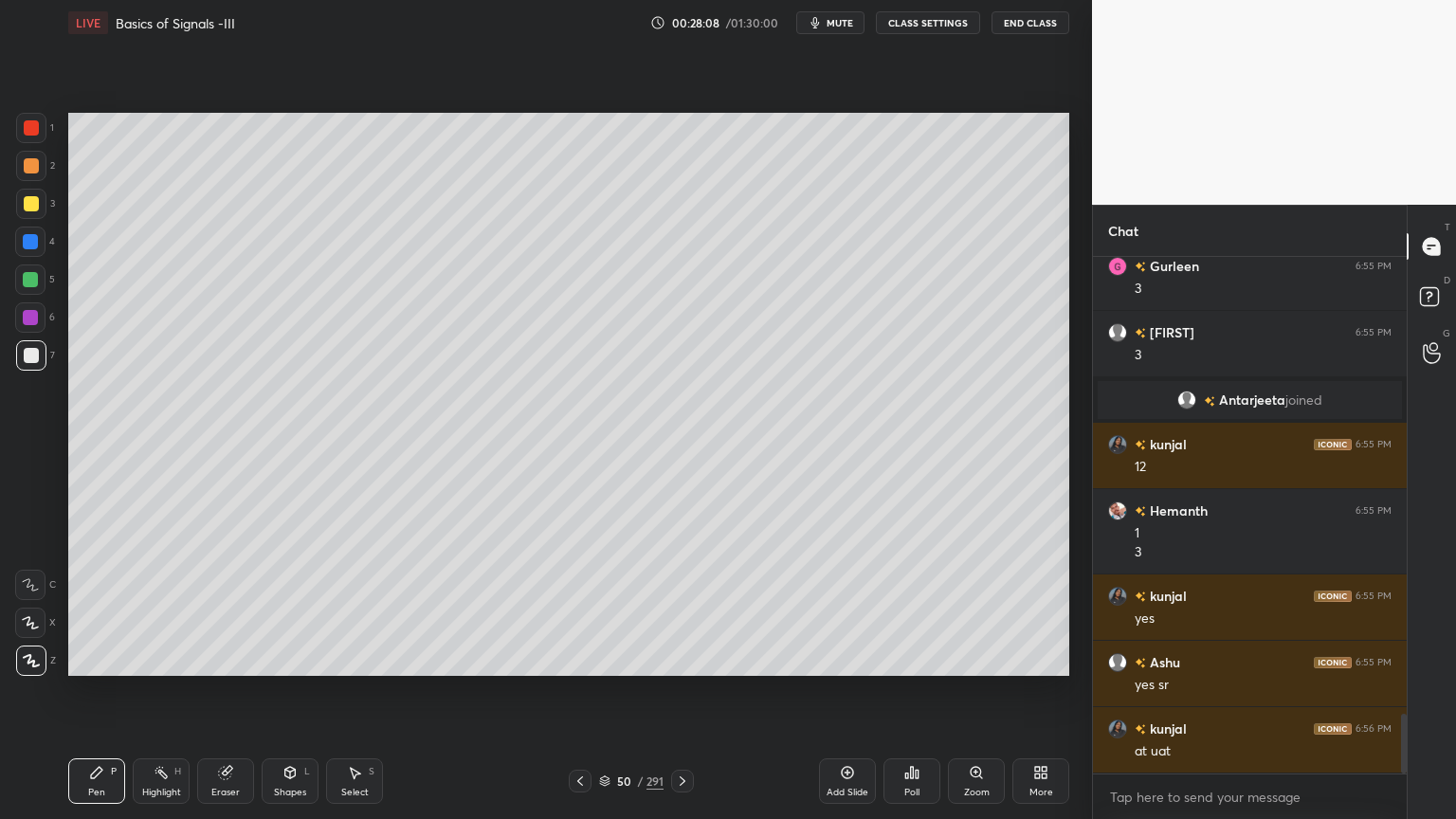 click at bounding box center (31, 204) 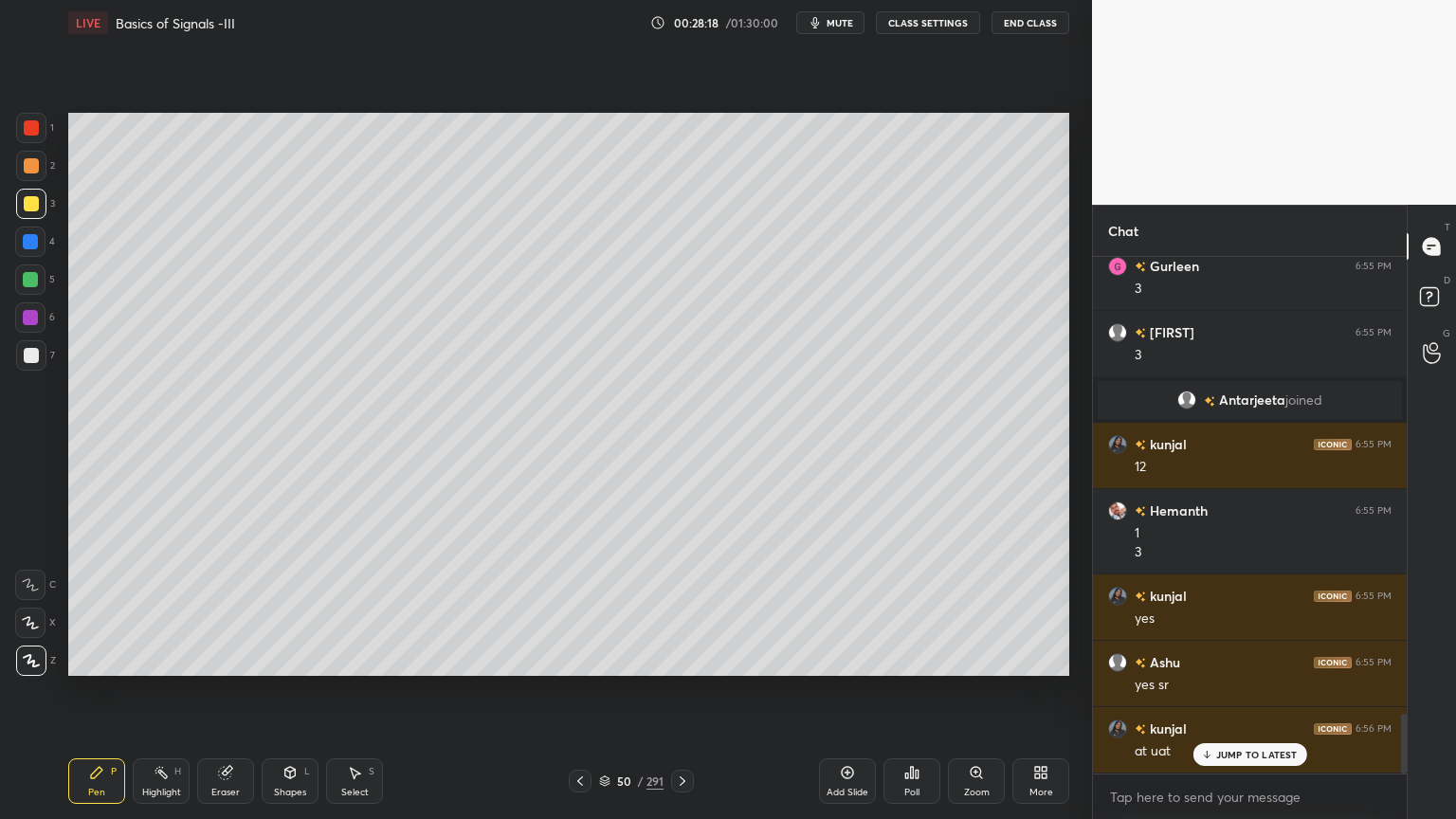 scroll, scrollTop: 3981, scrollLeft: 0, axis: vertical 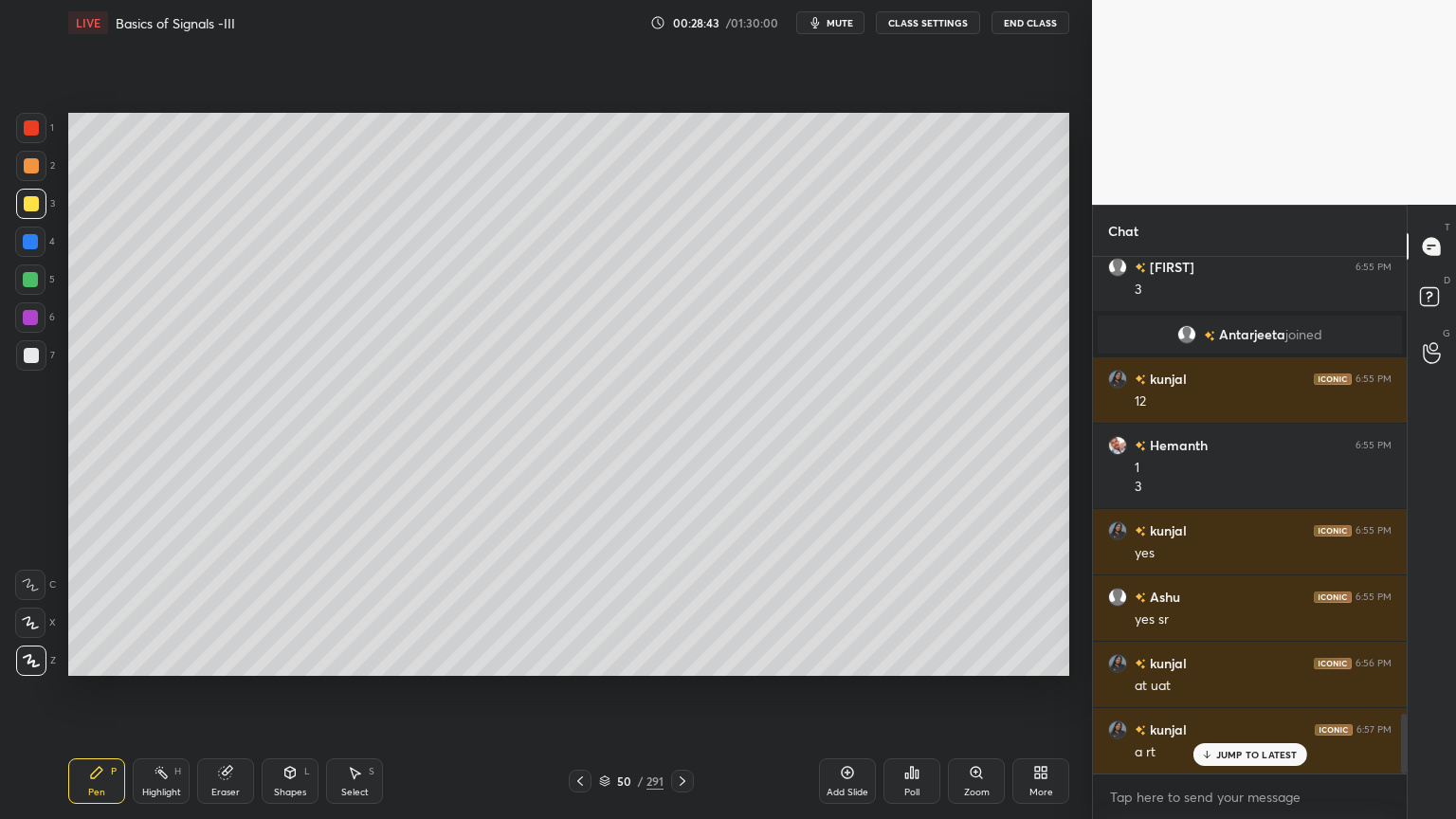 click on "Shapes L" at bounding box center [290, 781] 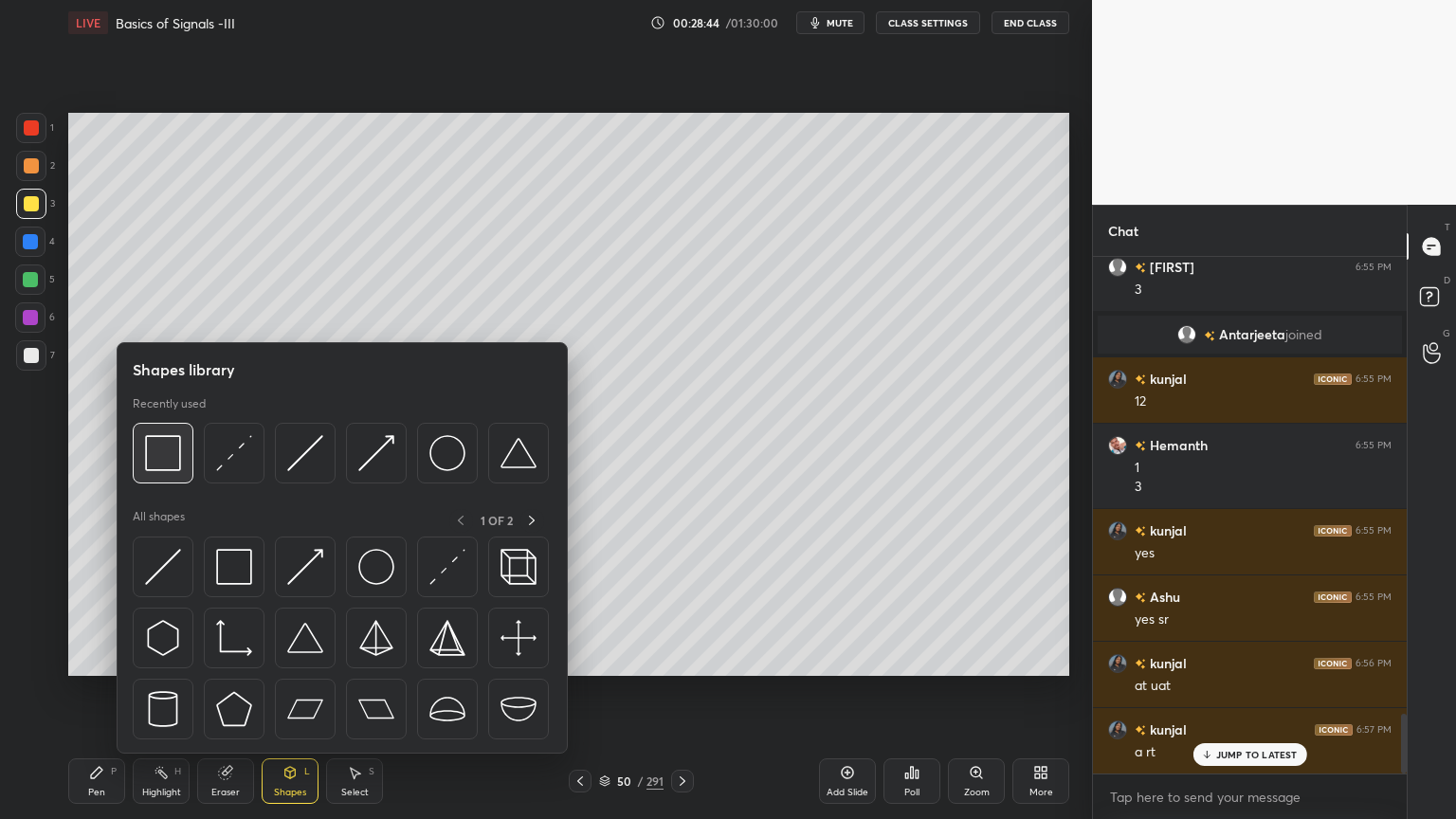 click at bounding box center (163, 453) 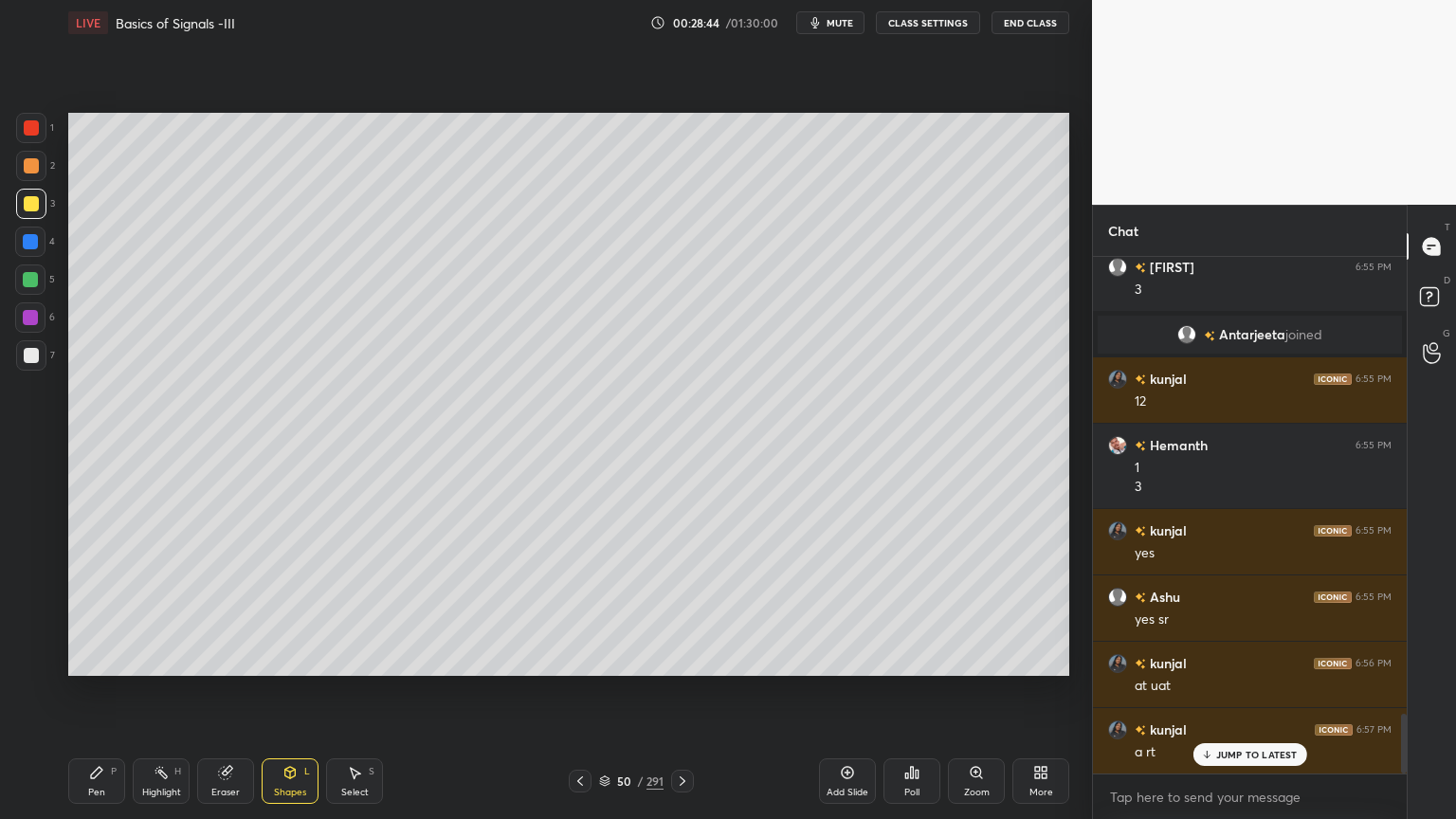 click at bounding box center (30, 280) 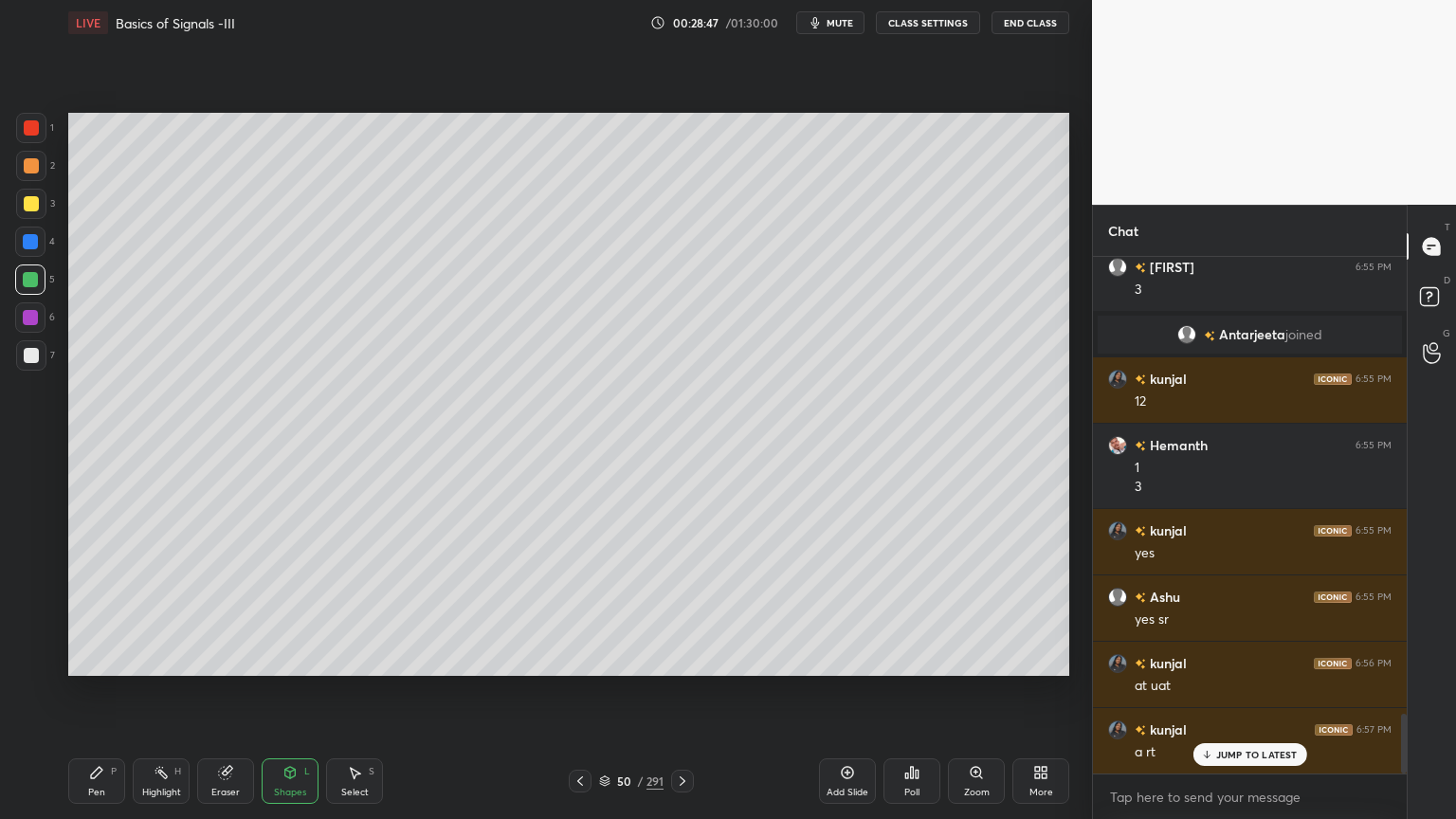 click on "Pen P" at bounding box center (97, 781) 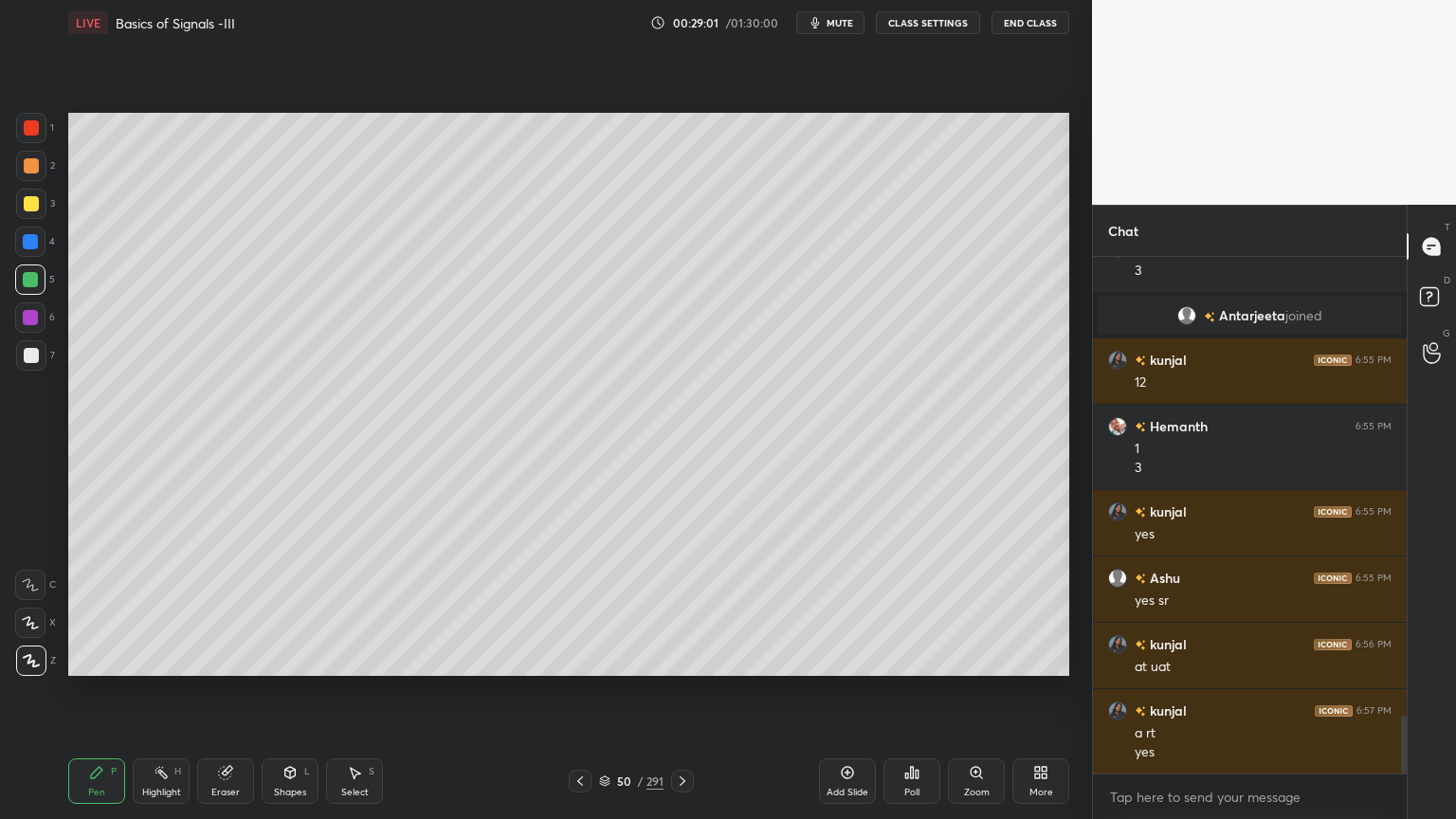 scroll, scrollTop: 4068, scrollLeft: 0, axis: vertical 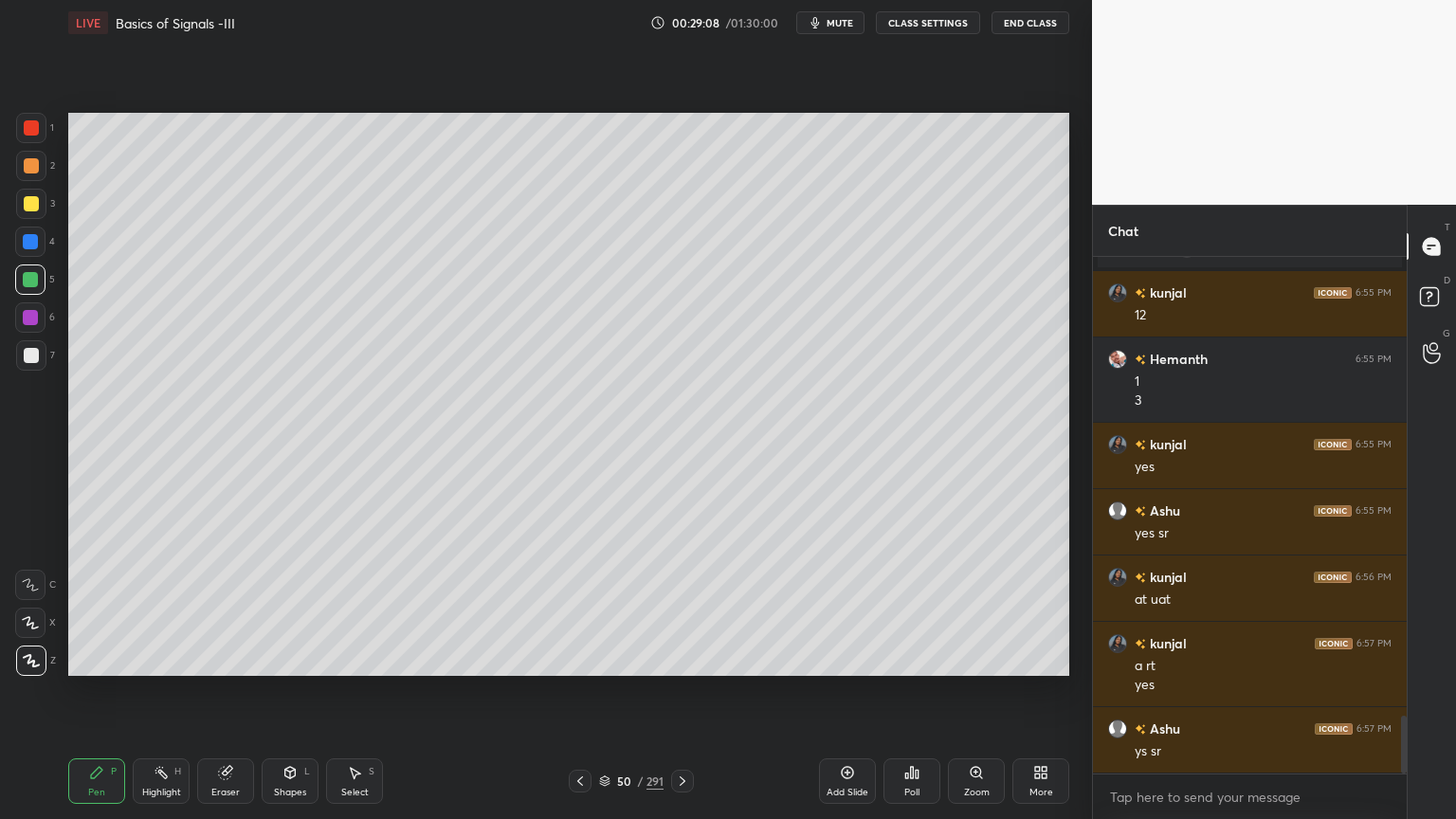 click 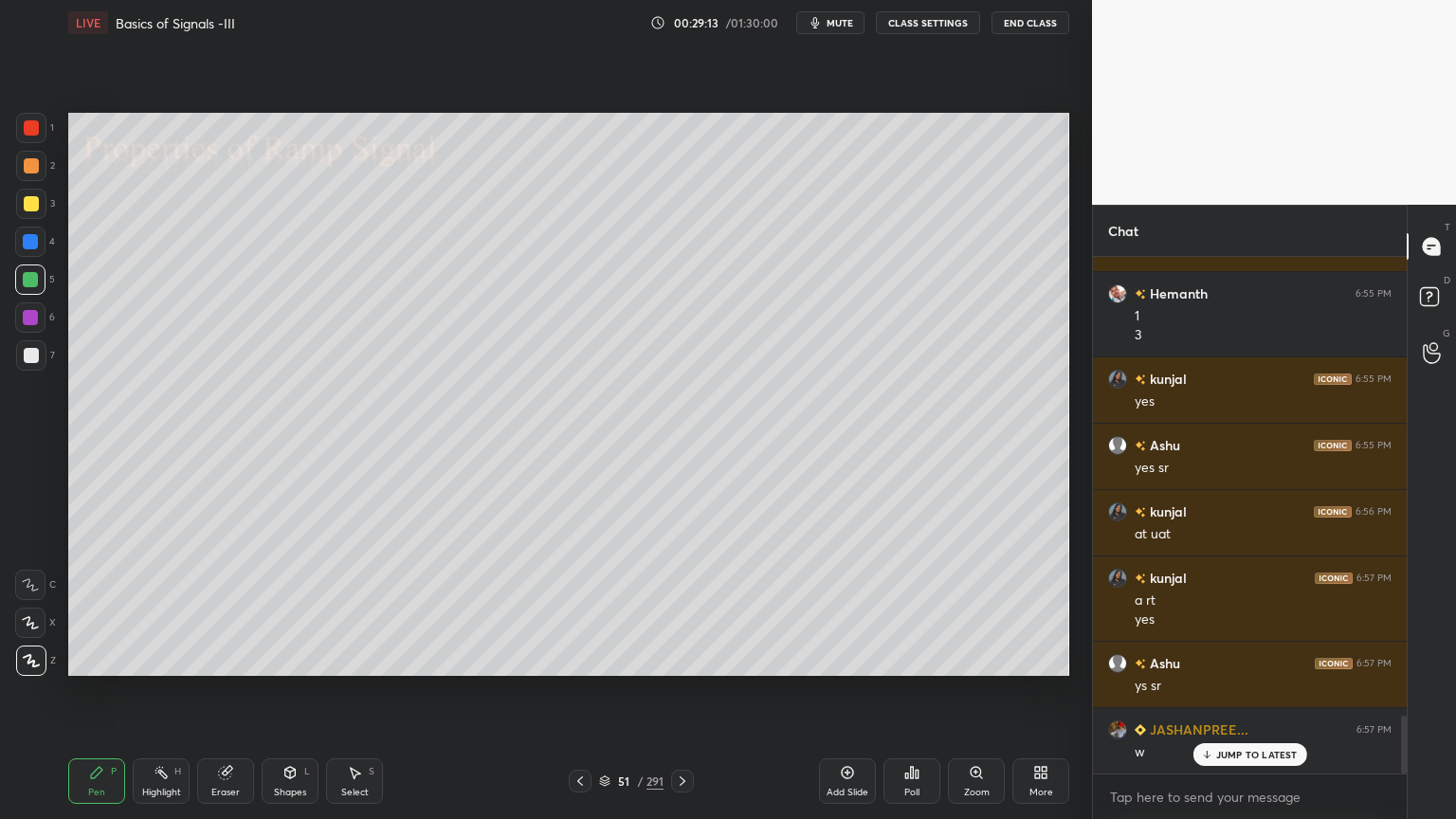 scroll, scrollTop: 4200, scrollLeft: 0, axis: vertical 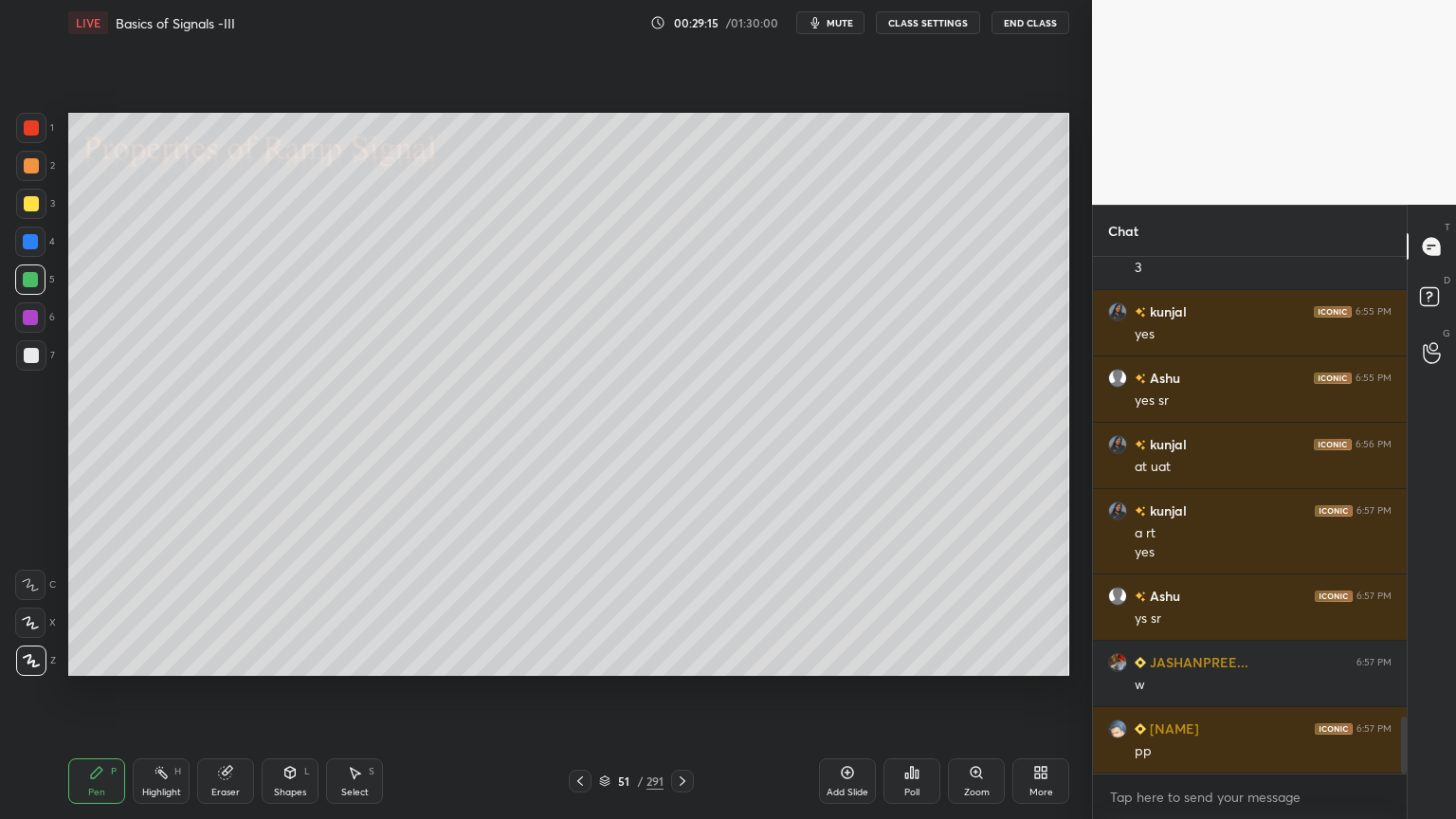 click 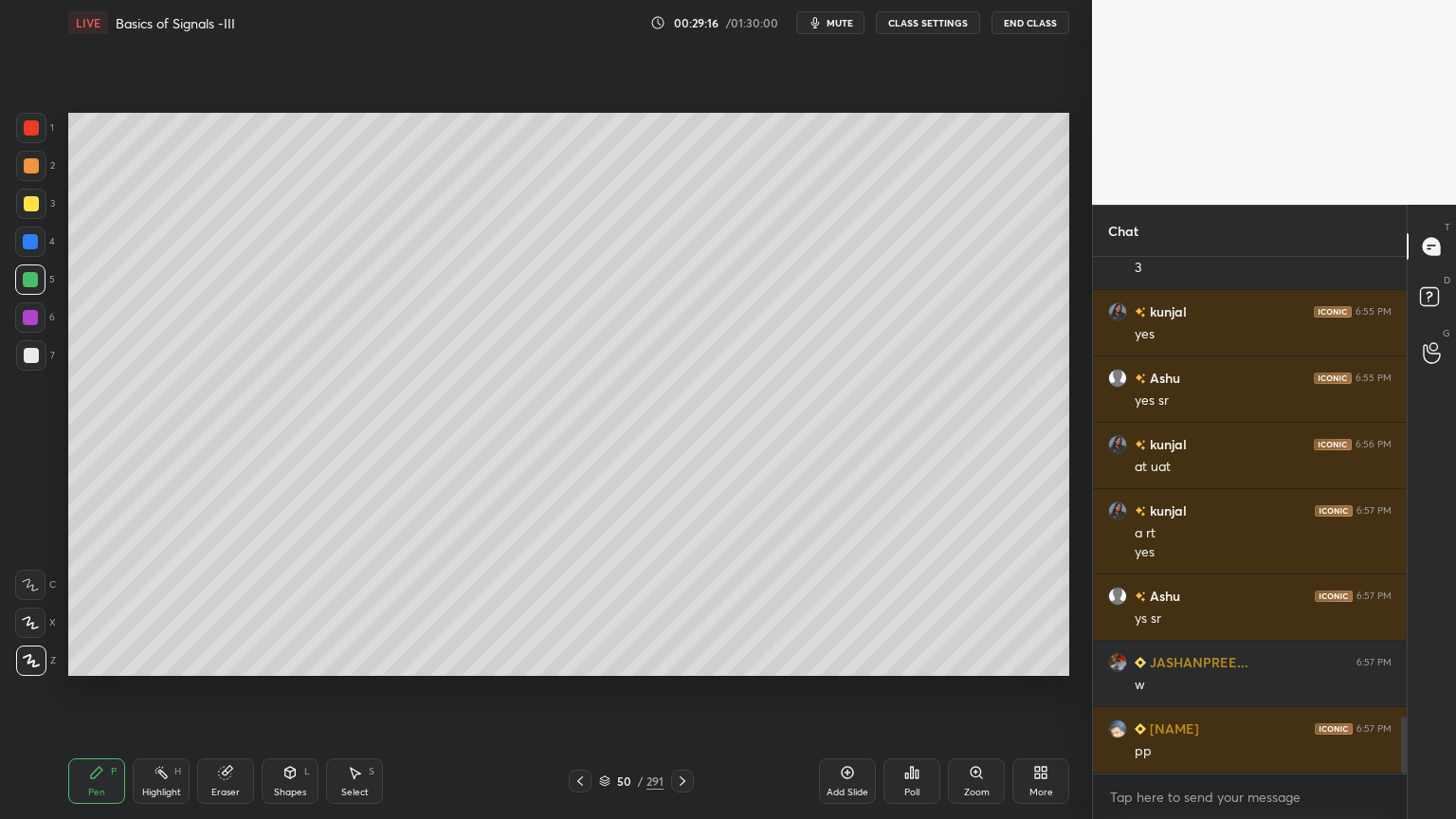 scroll, scrollTop: 4266, scrollLeft: 0, axis: vertical 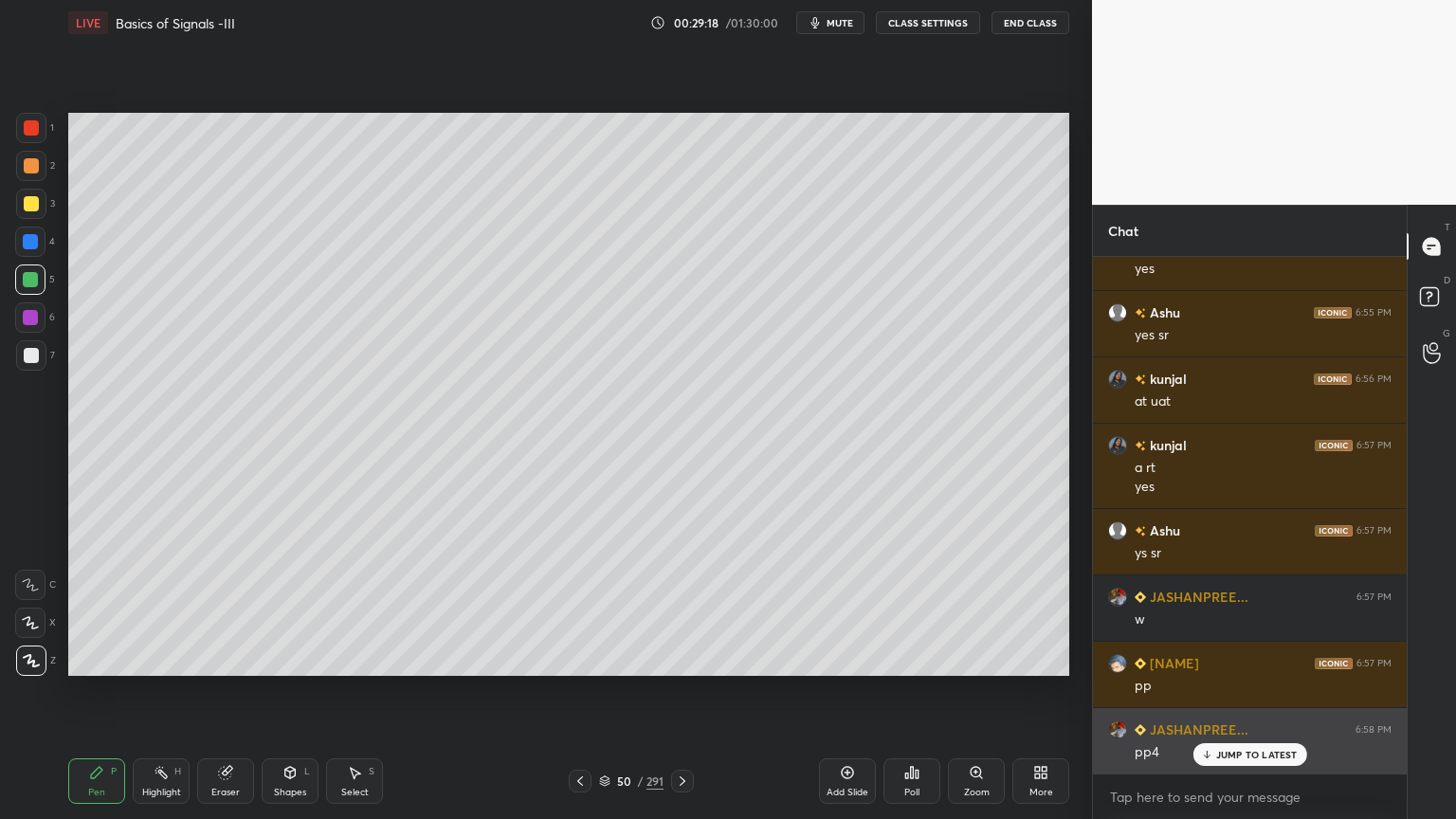 click on "JUMP TO LATEST" at bounding box center [1257, 755] 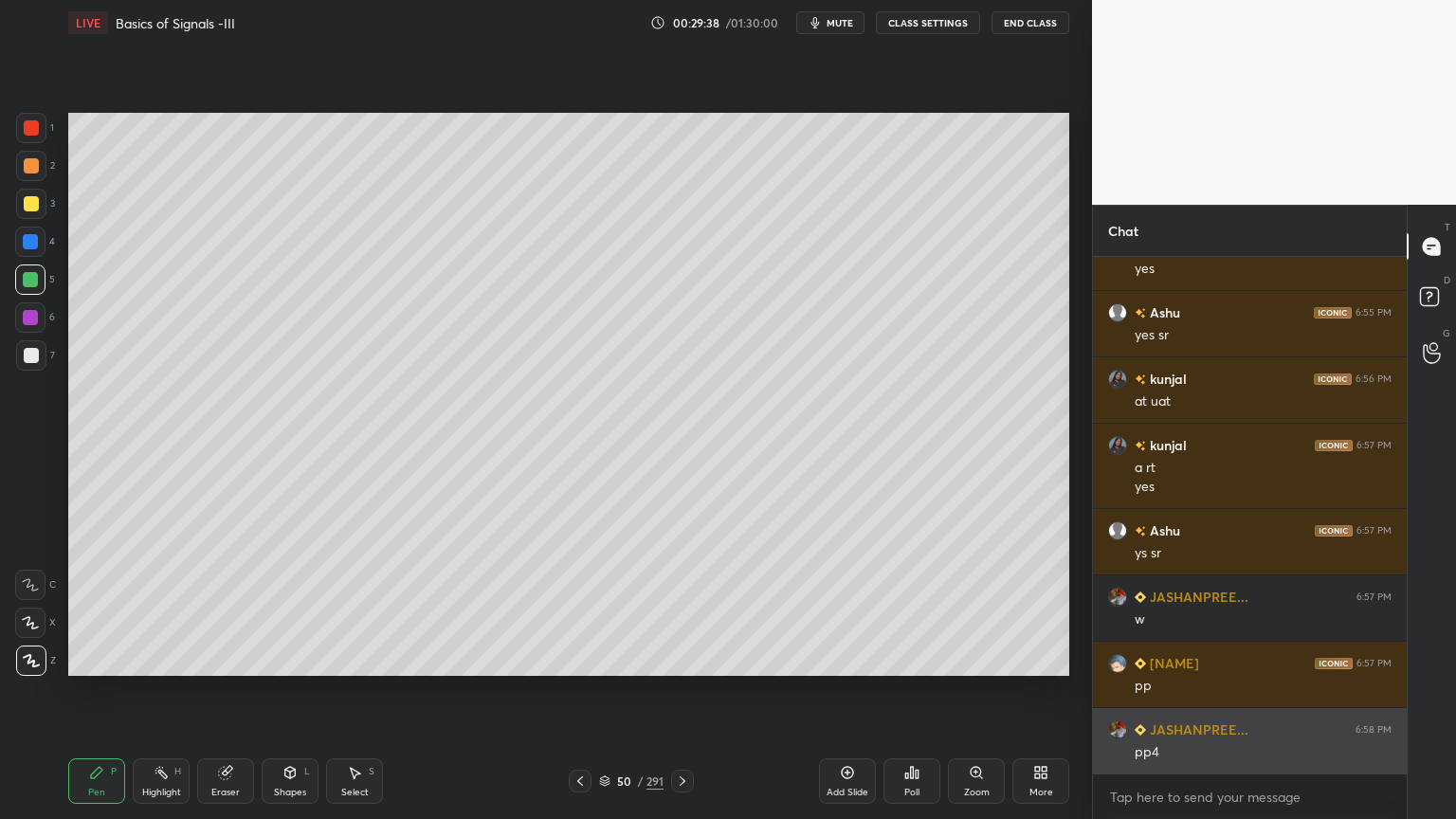 scroll, scrollTop: 4333, scrollLeft: 0, axis: vertical 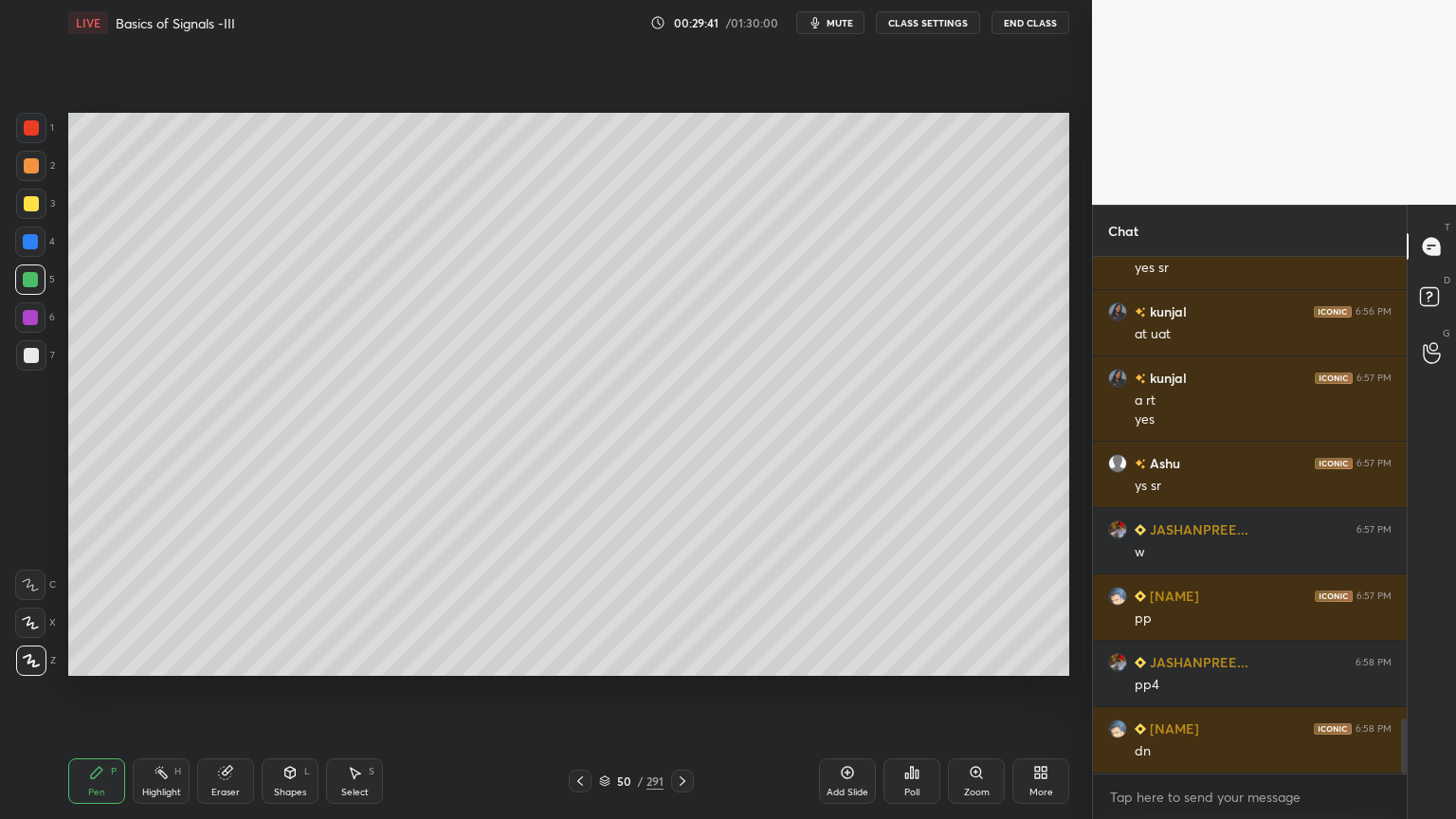 click 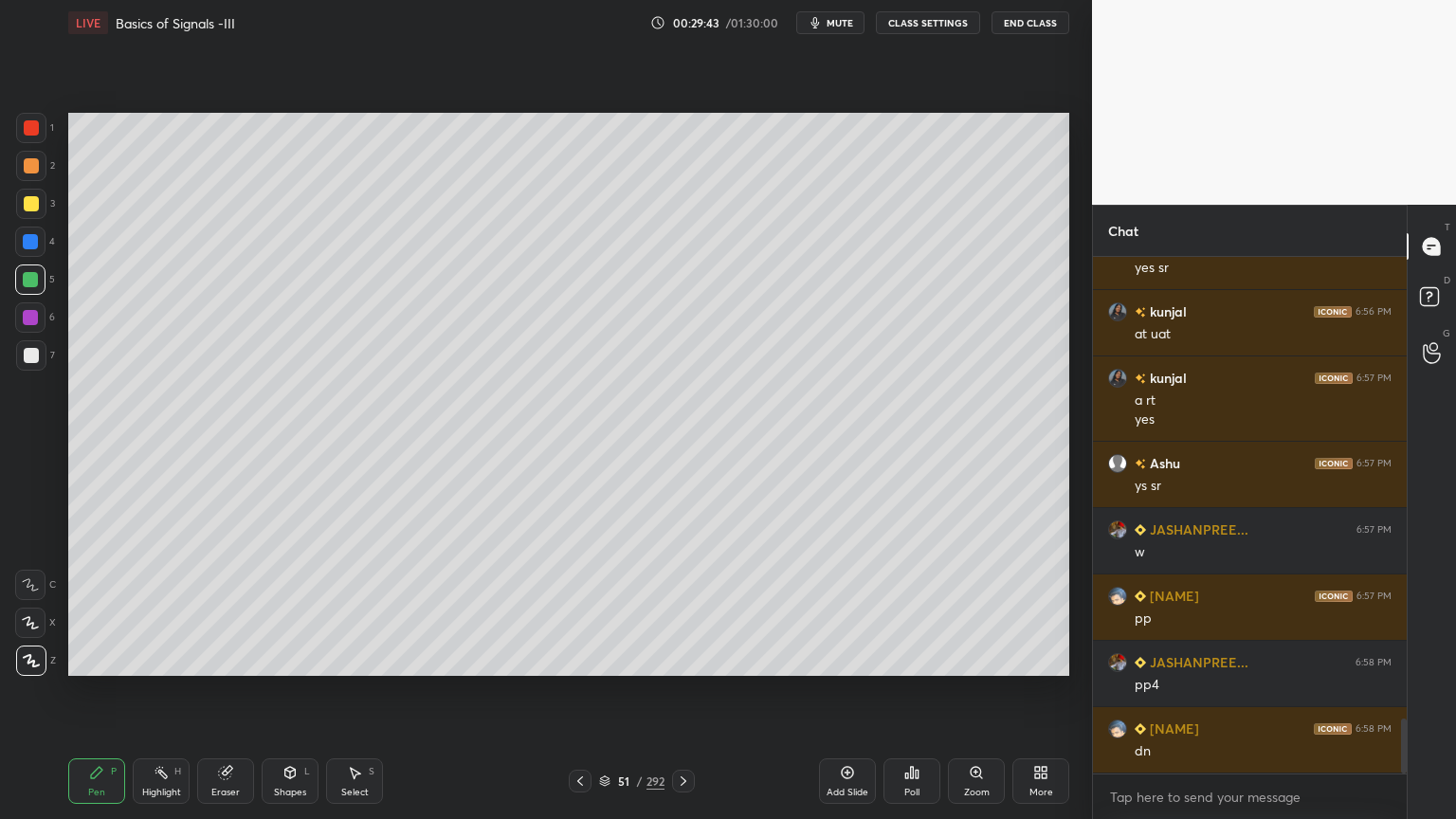 click at bounding box center [31, 204] 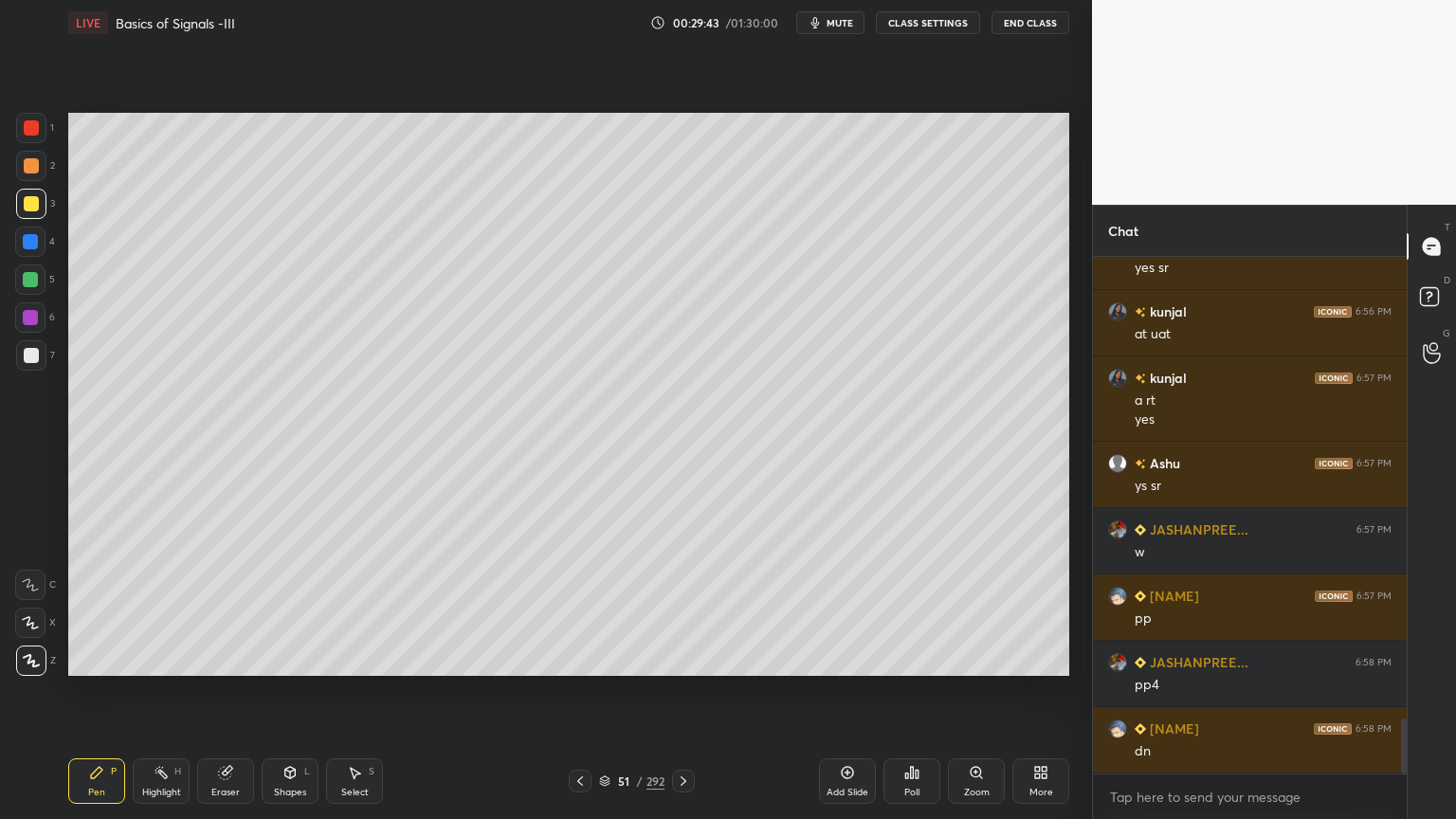 click at bounding box center [31, 661] 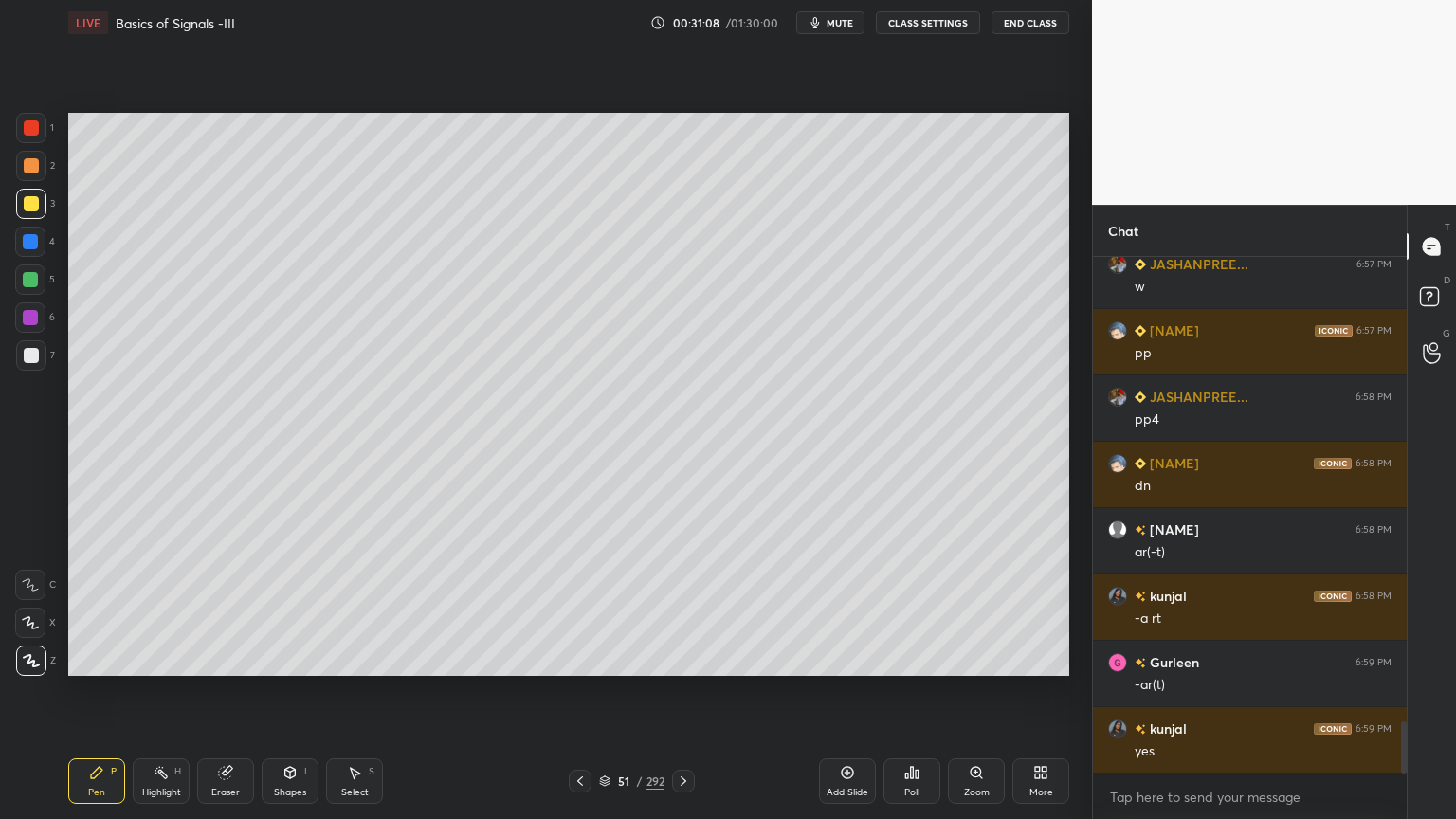 scroll, scrollTop: 4664, scrollLeft: 0, axis: vertical 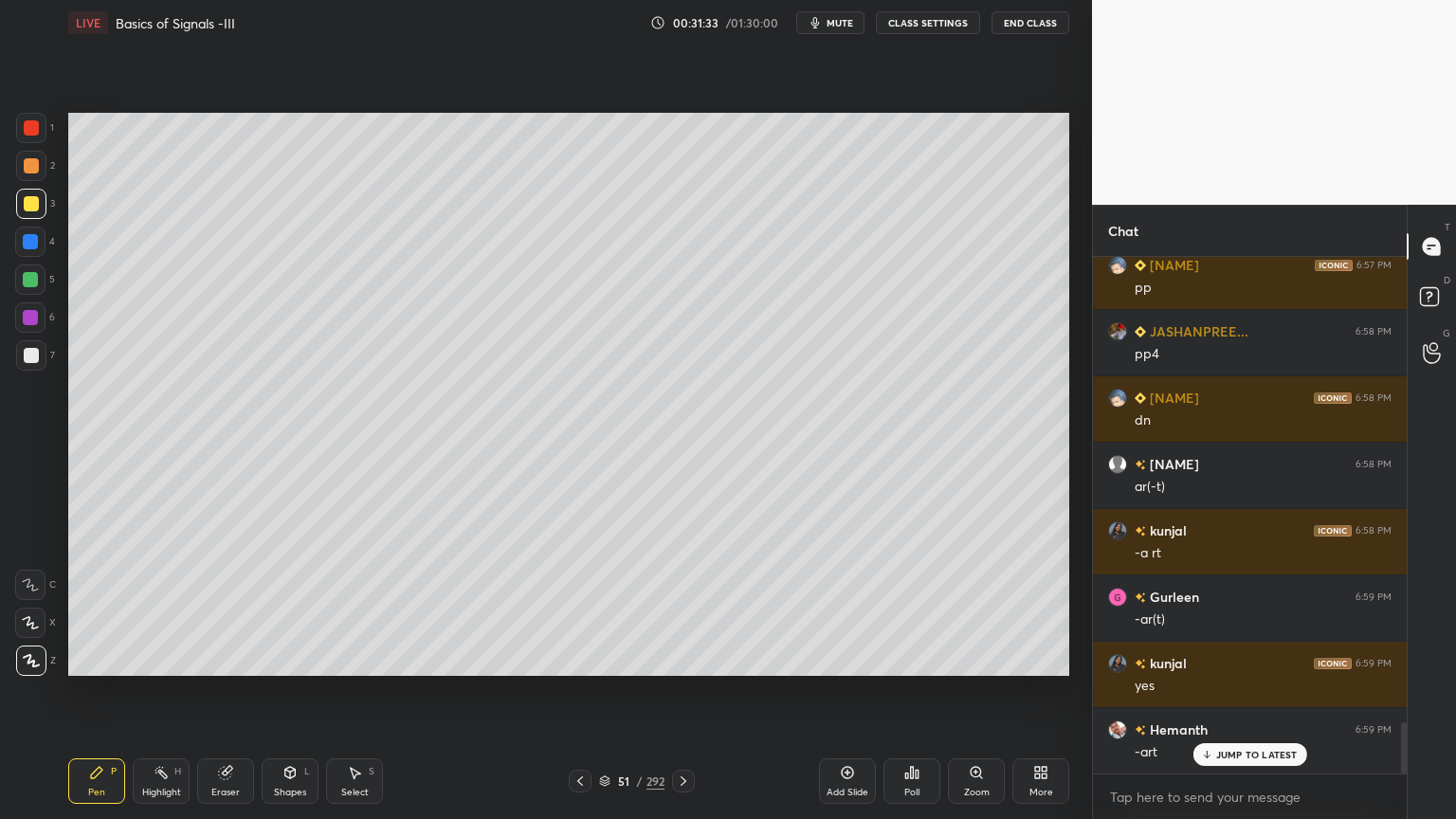 click on "Shapes L" at bounding box center (290, 781) 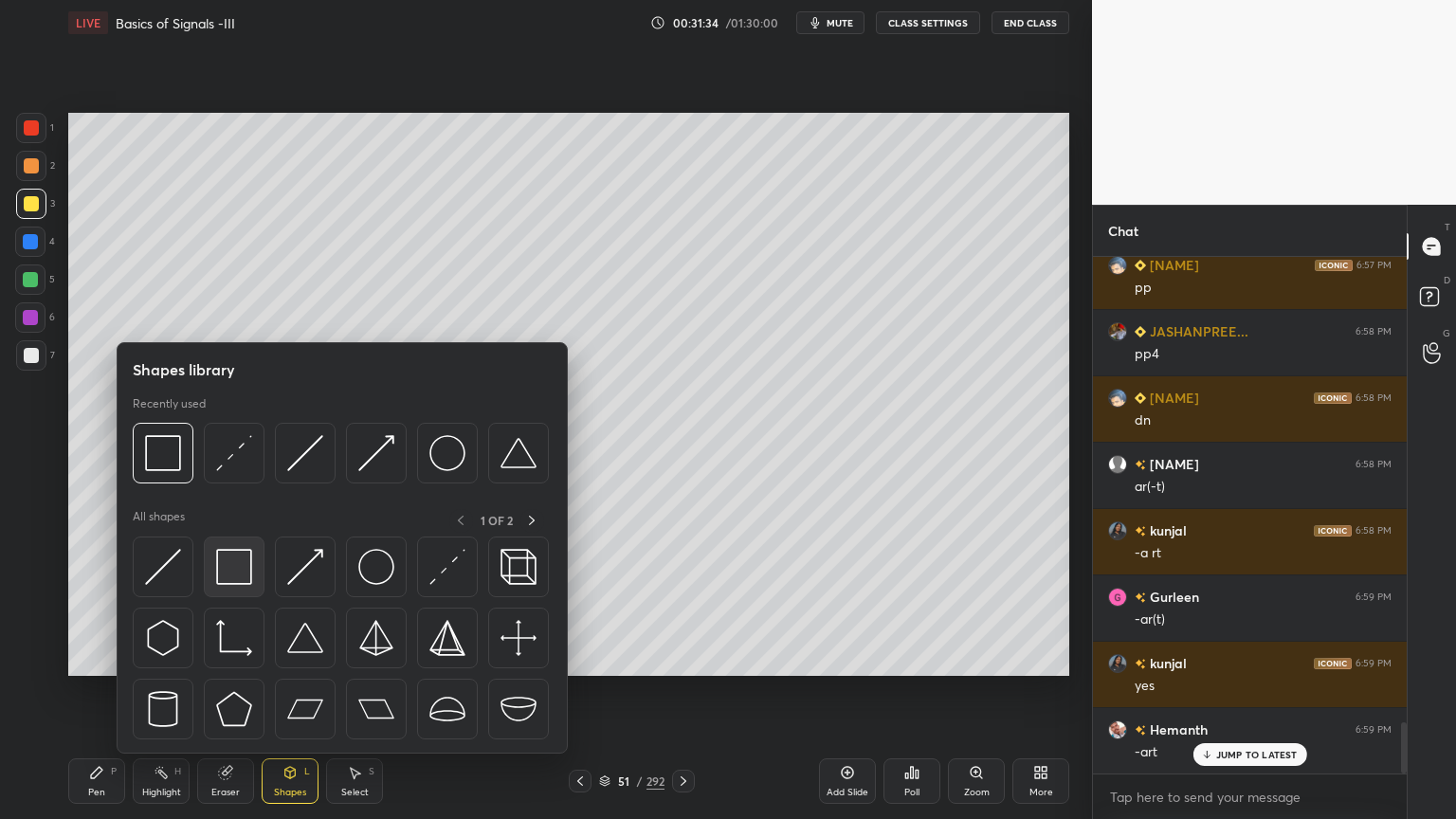 click at bounding box center (234, 567) 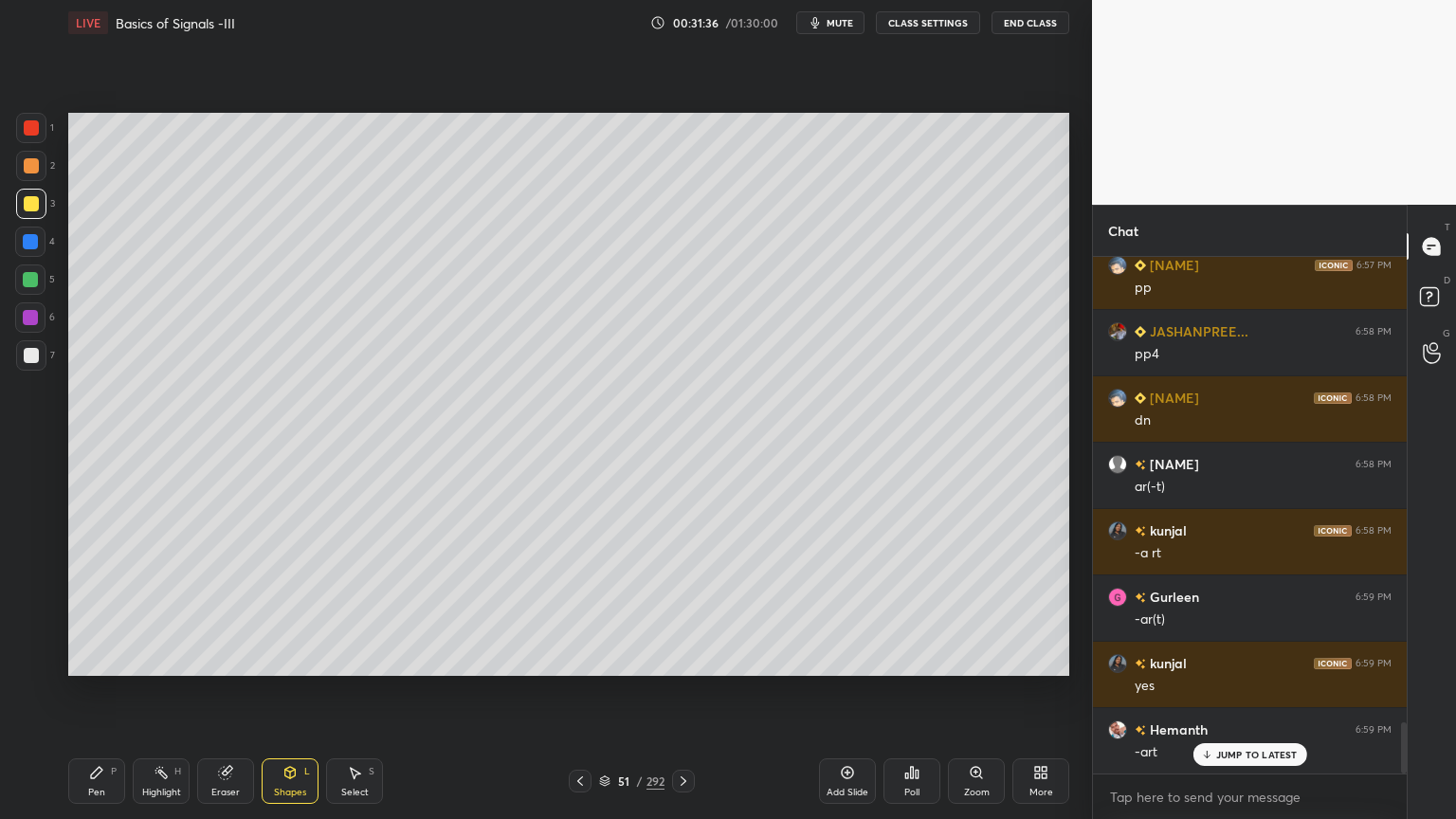 click on "Pen P" at bounding box center (97, 781) 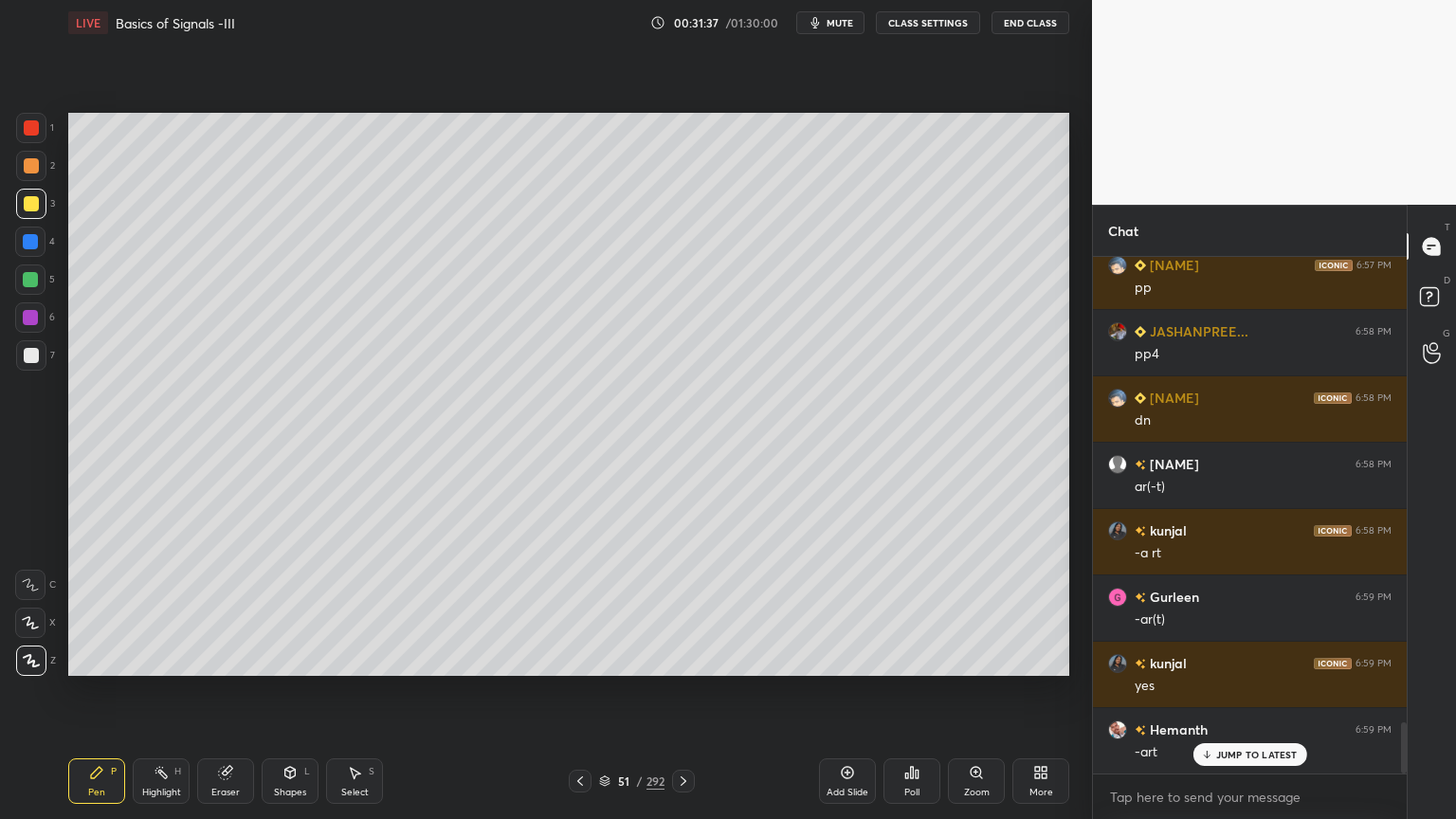 click at bounding box center (30, 280) 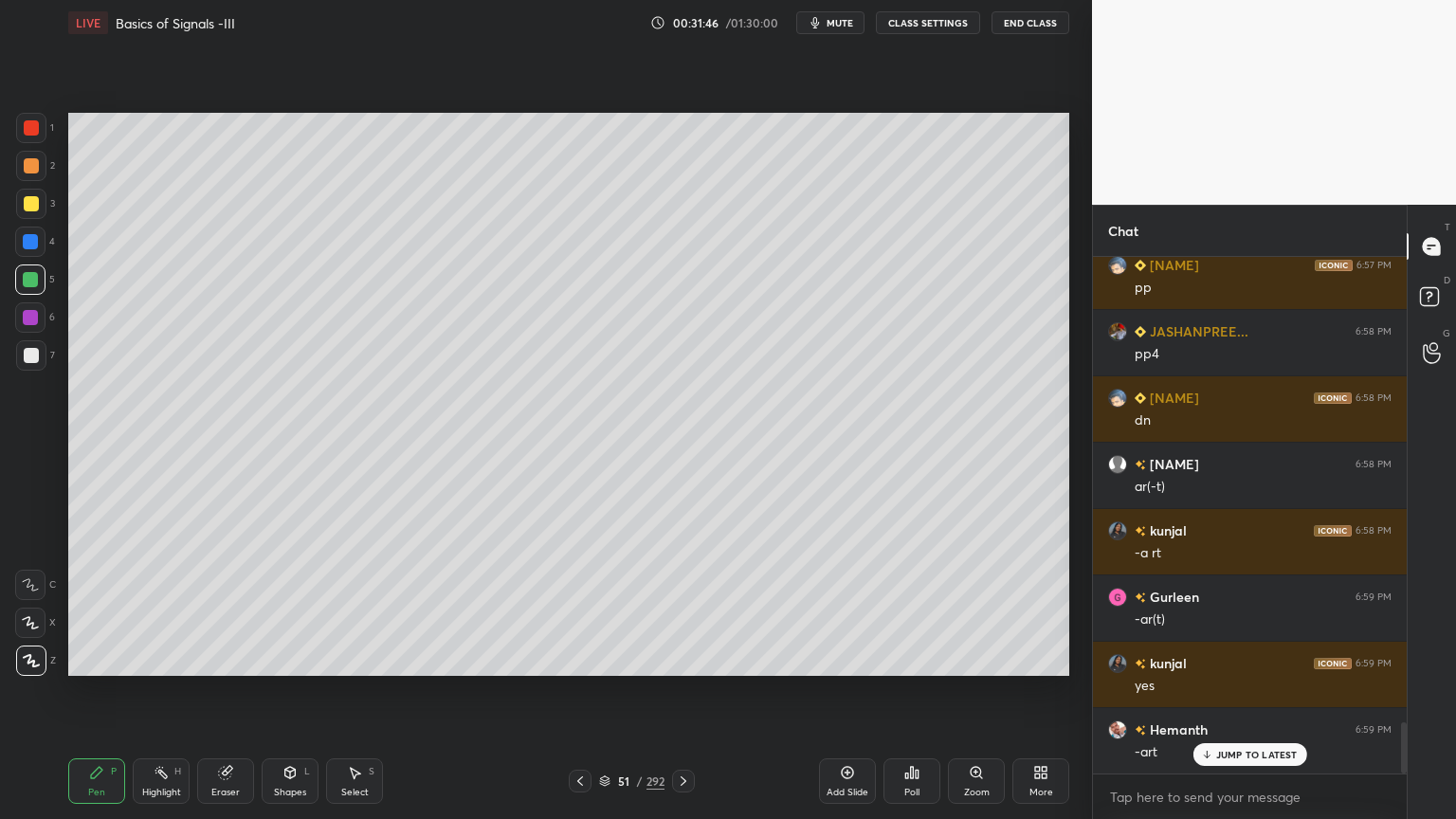 click on "Highlight H" at bounding box center [161, 781] 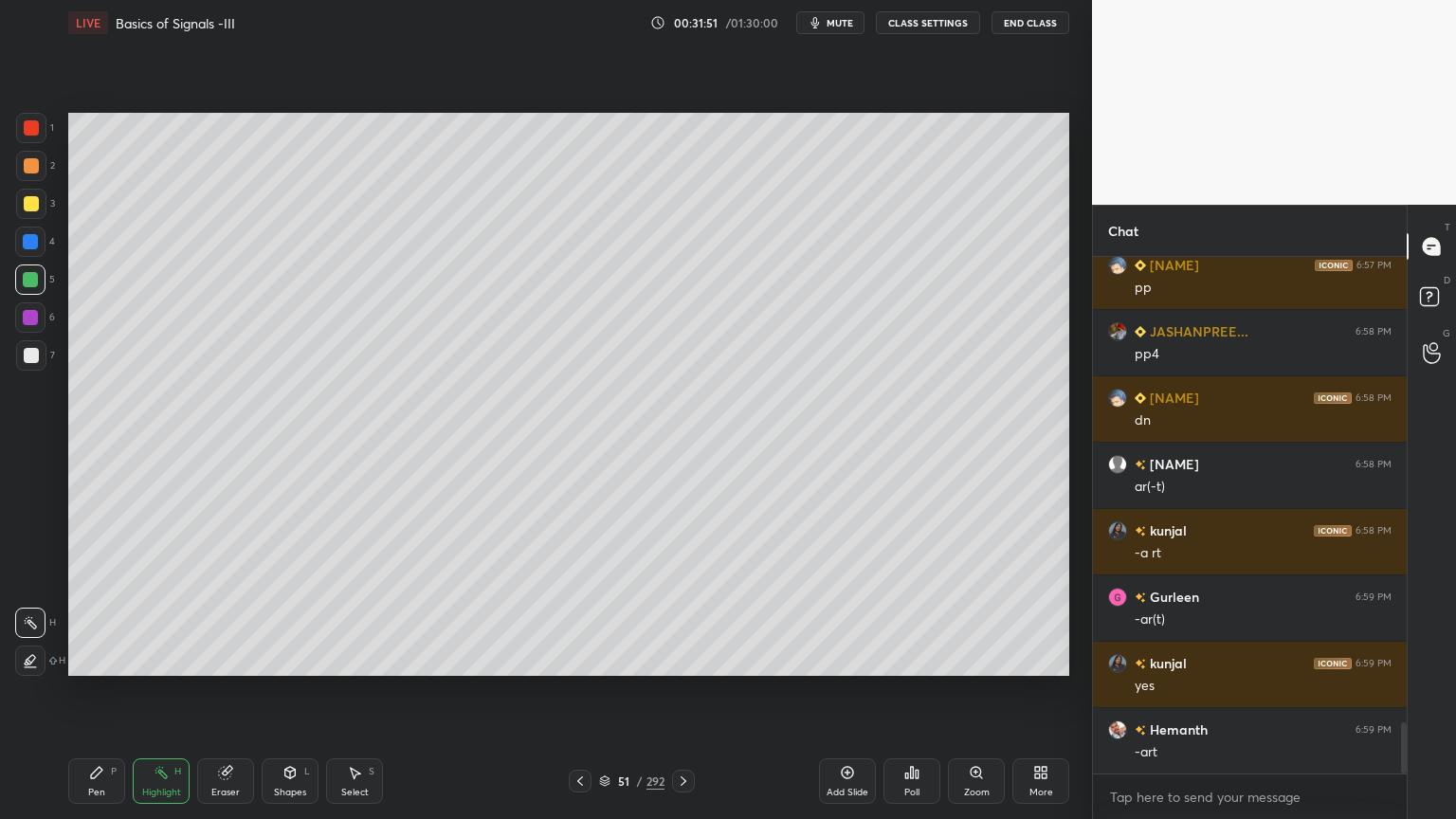 scroll, scrollTop: 4731, scrollLeft: 0, axis: vertical 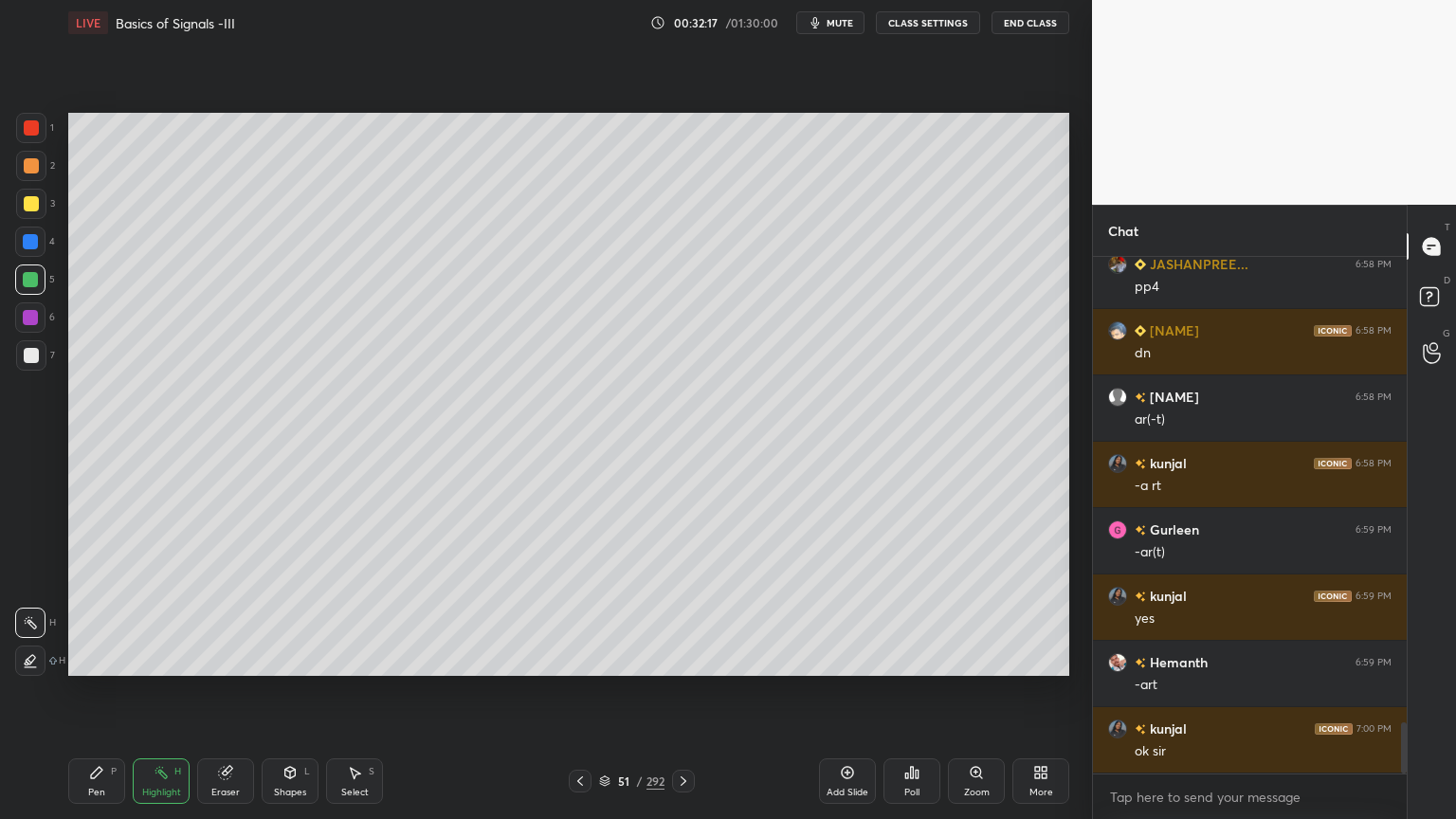 click 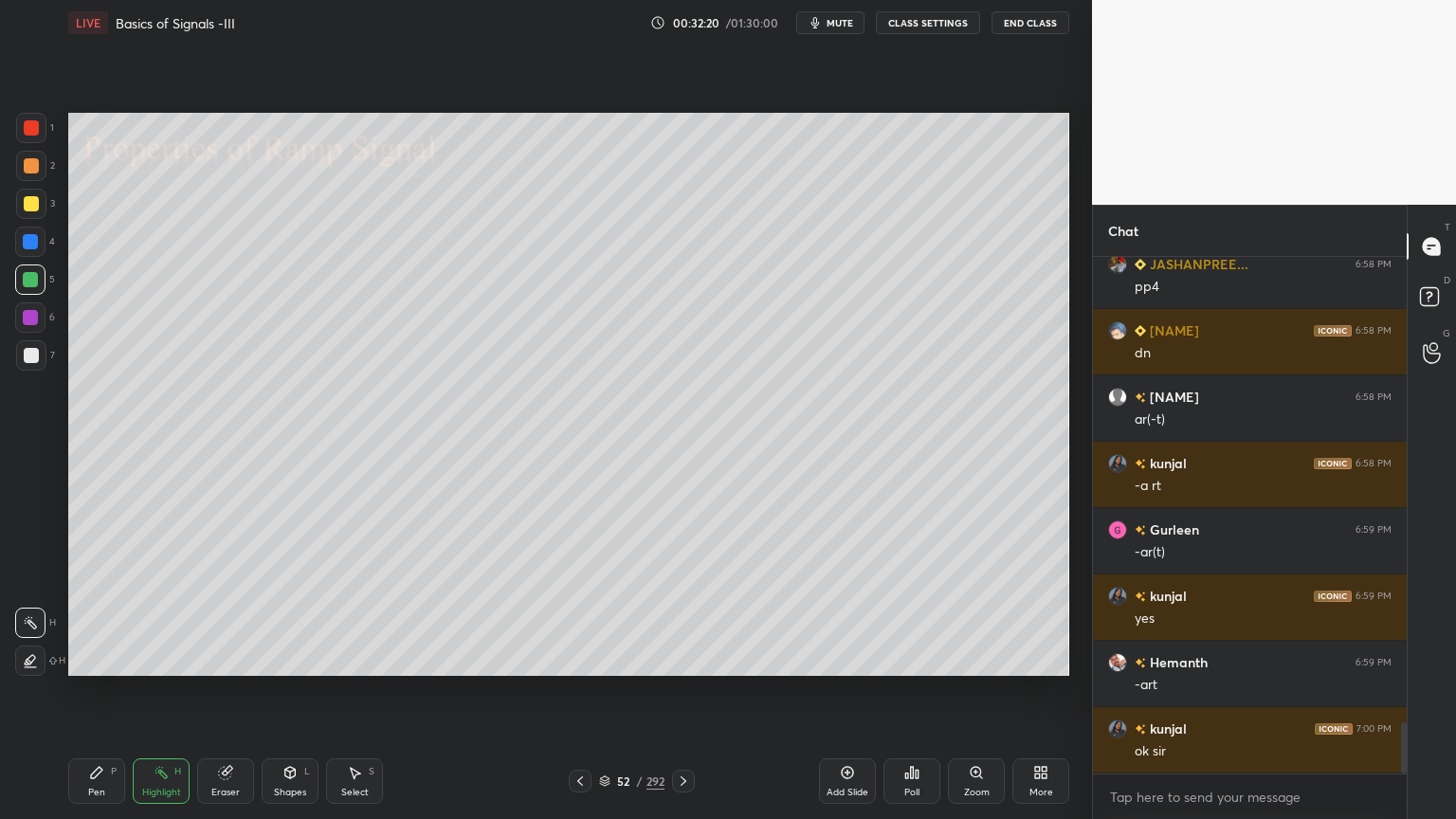click at bounding box center (31, 204) 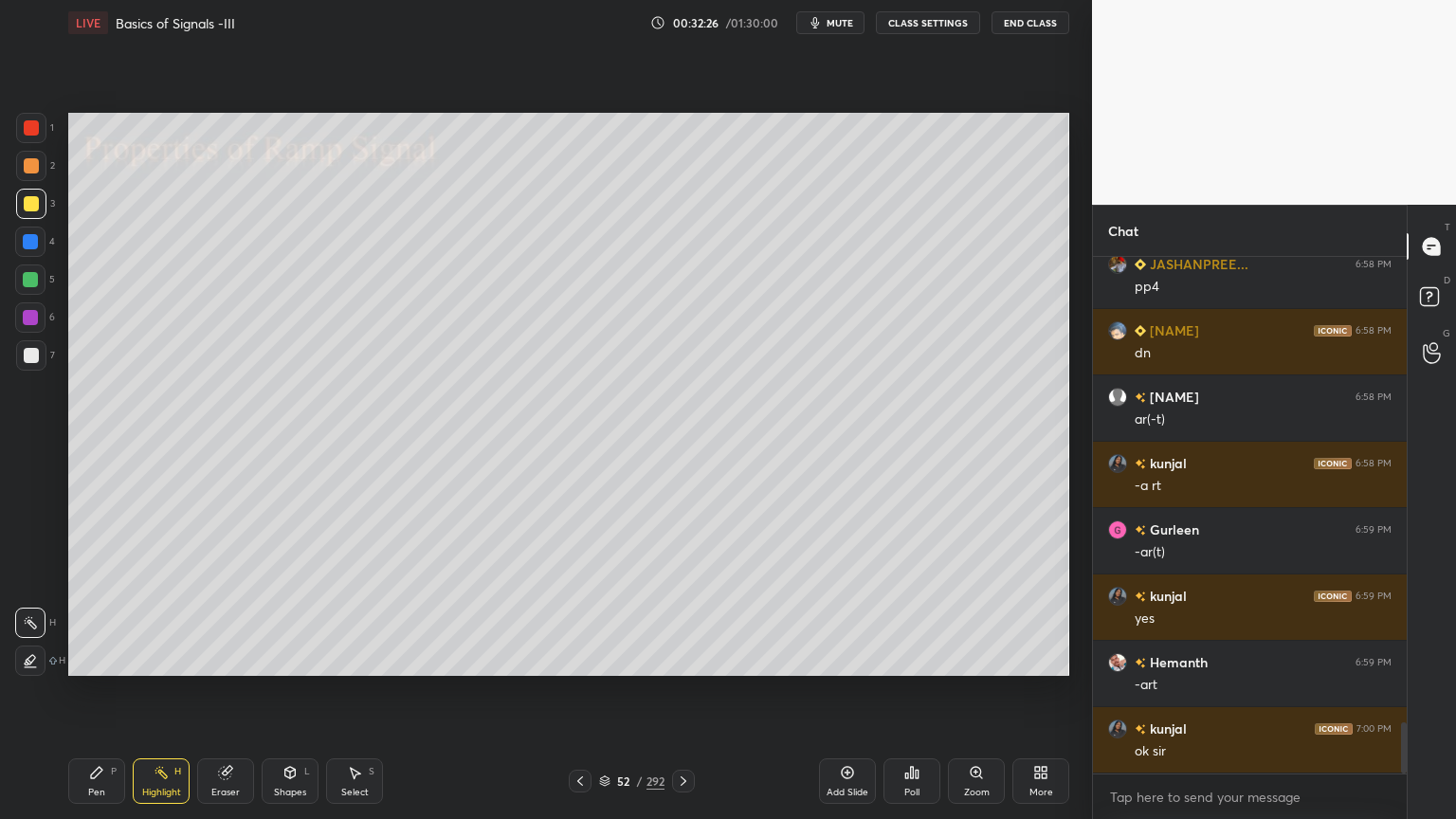 click 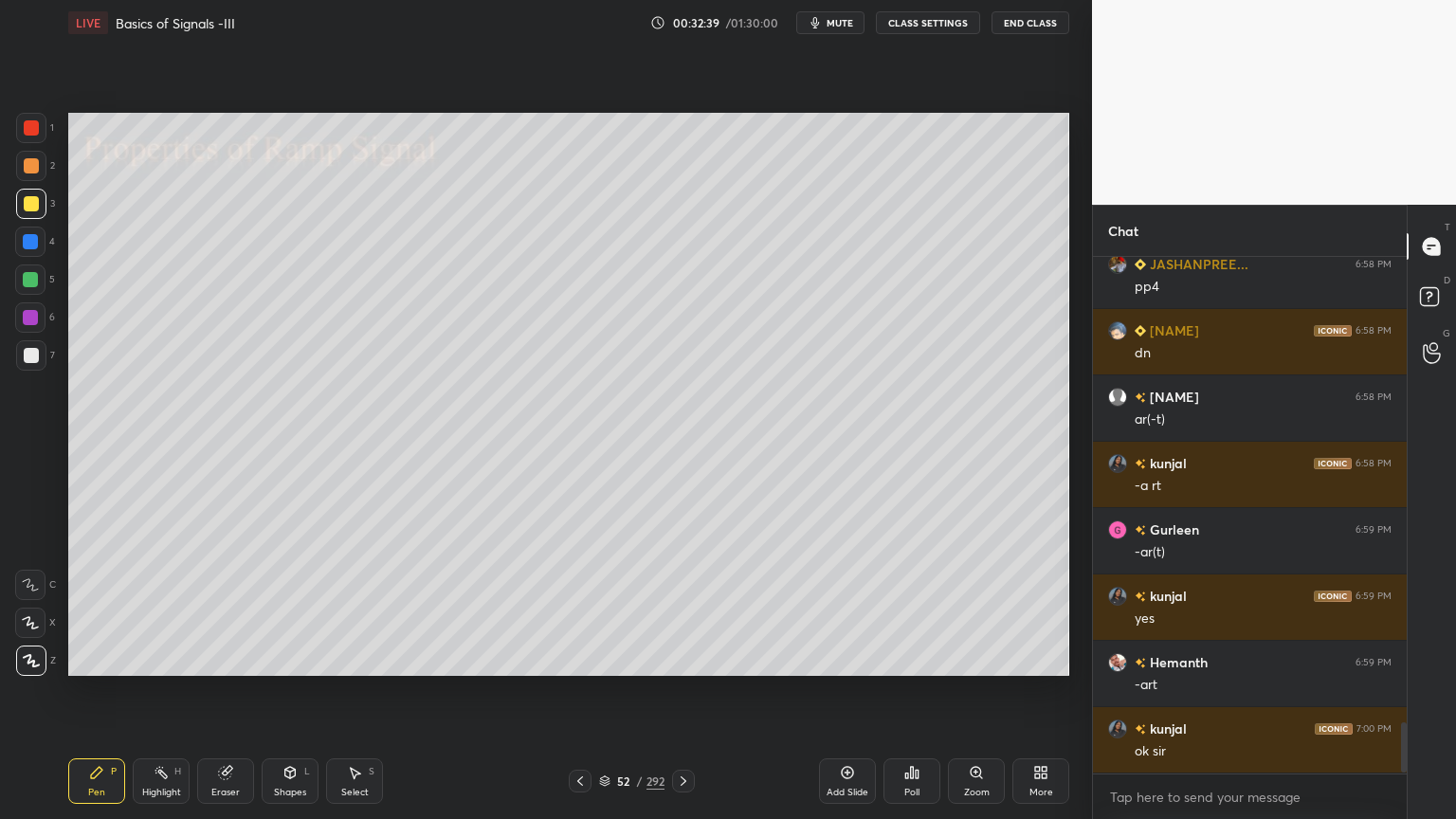 scroll, scrollTop: 4796, scrollLeft: 0, axis: vertical 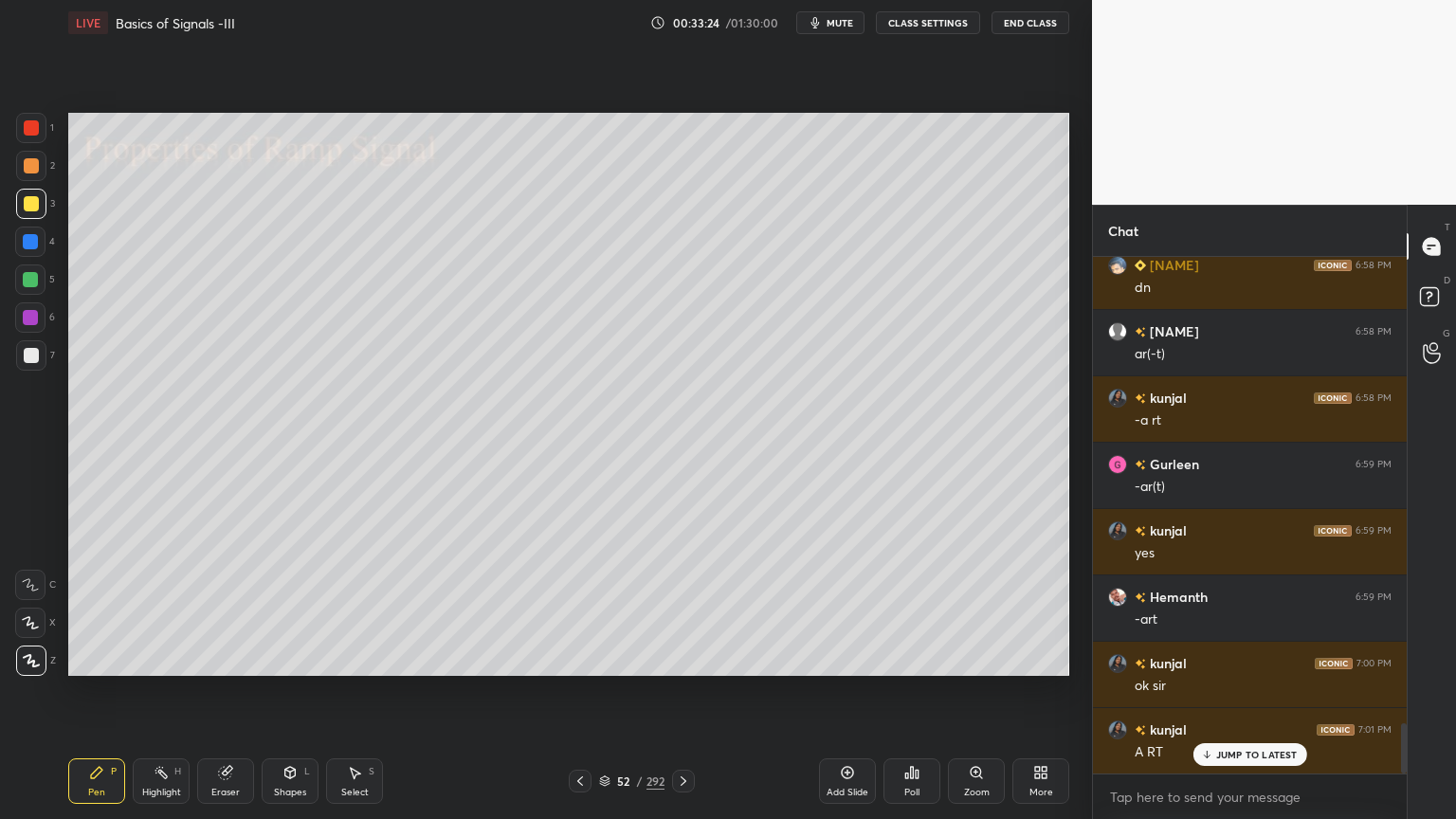 click 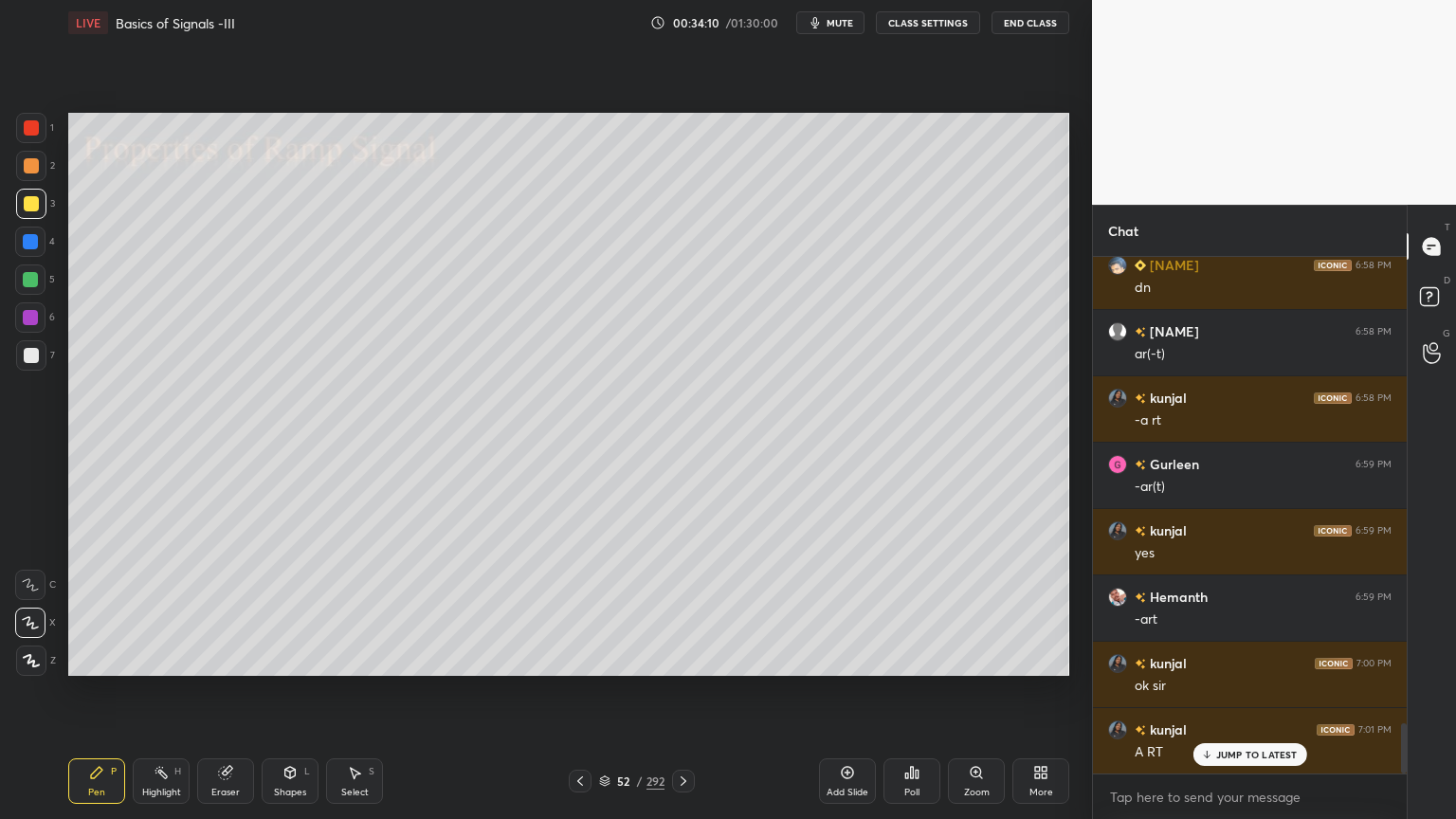 click at bounding box center [30, 280] 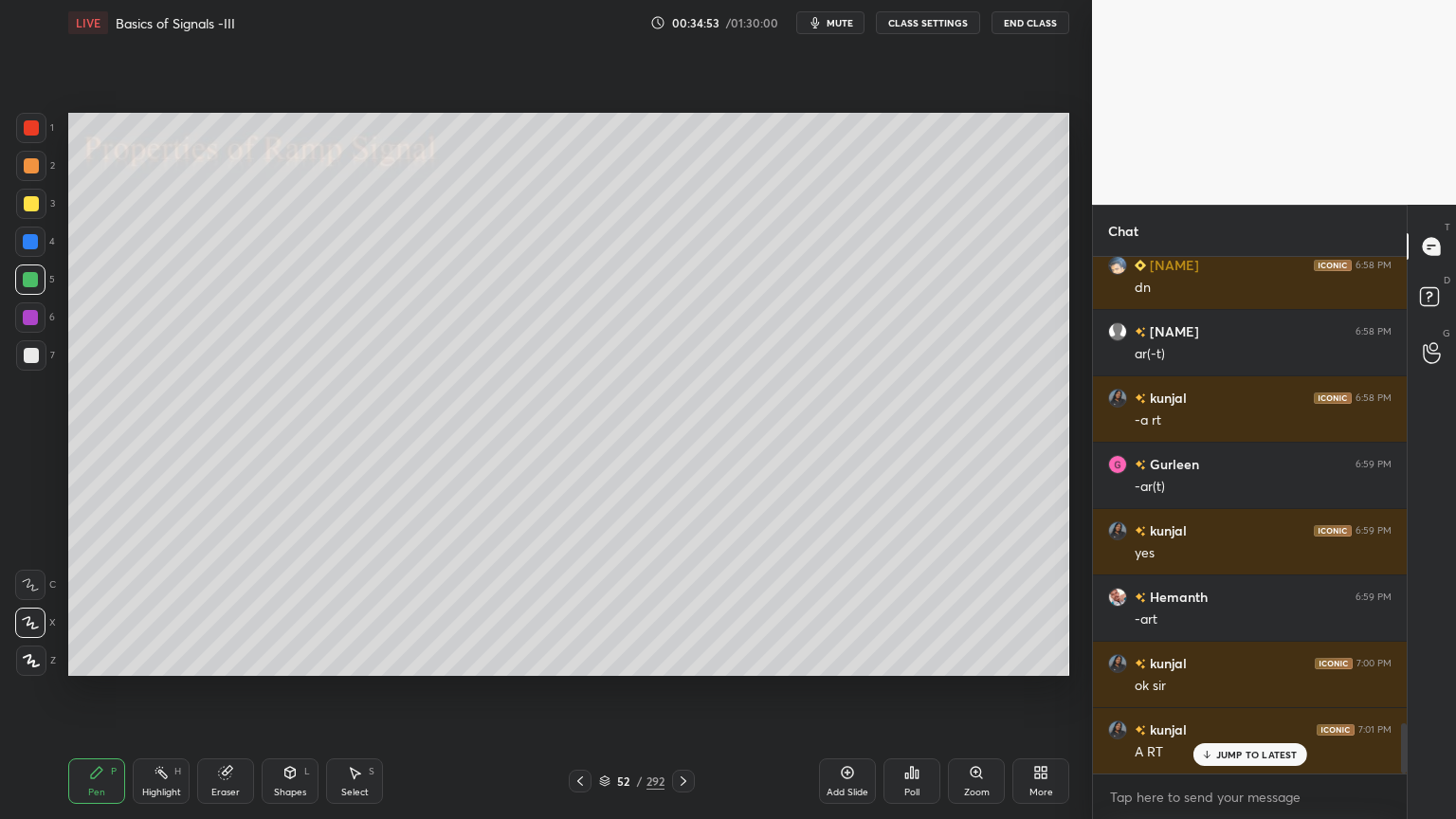 click at bounding box center [30, 318] 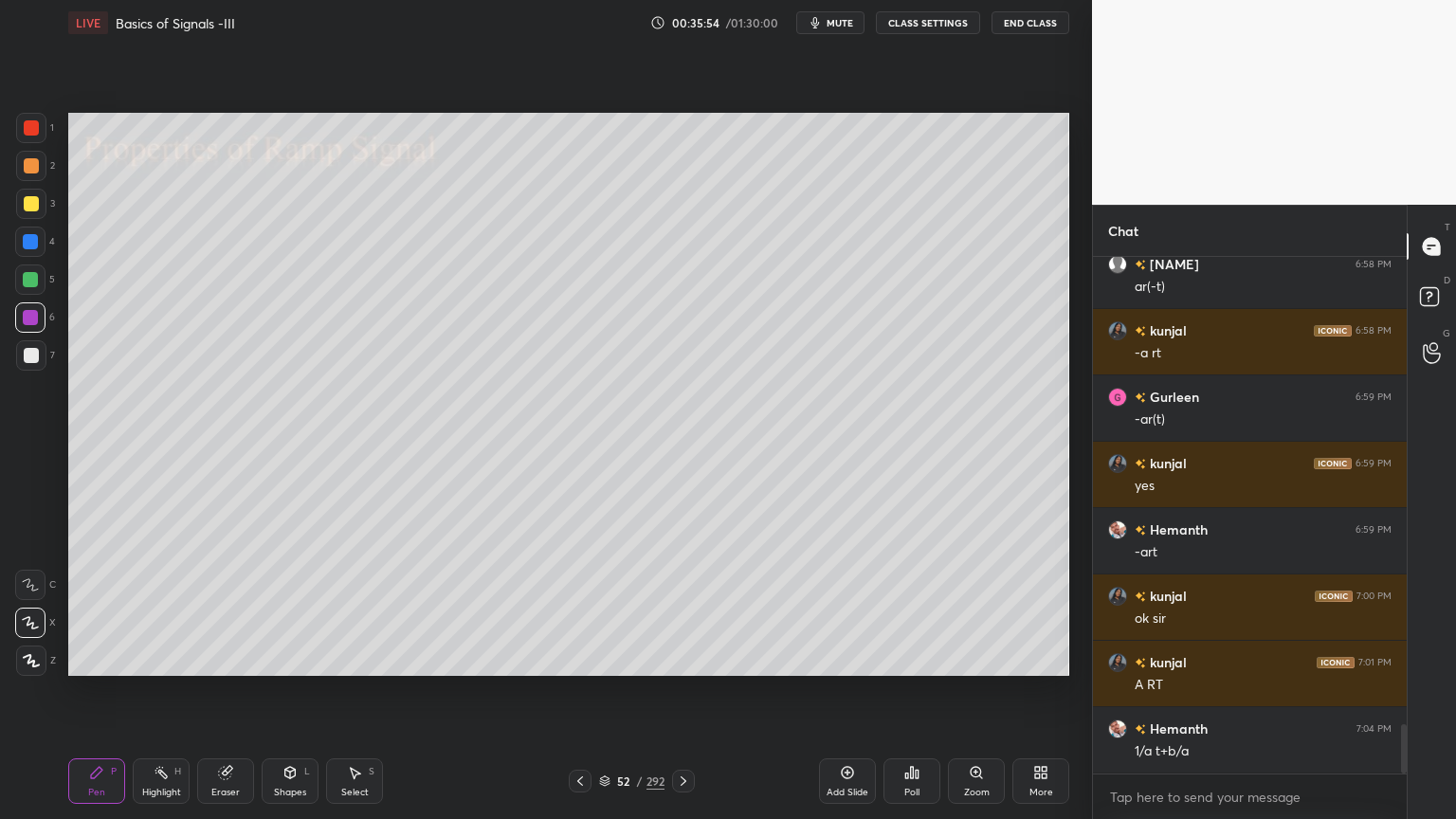 scroll, scrollTop: 4909, scrollLeft: 0, axis: vertical 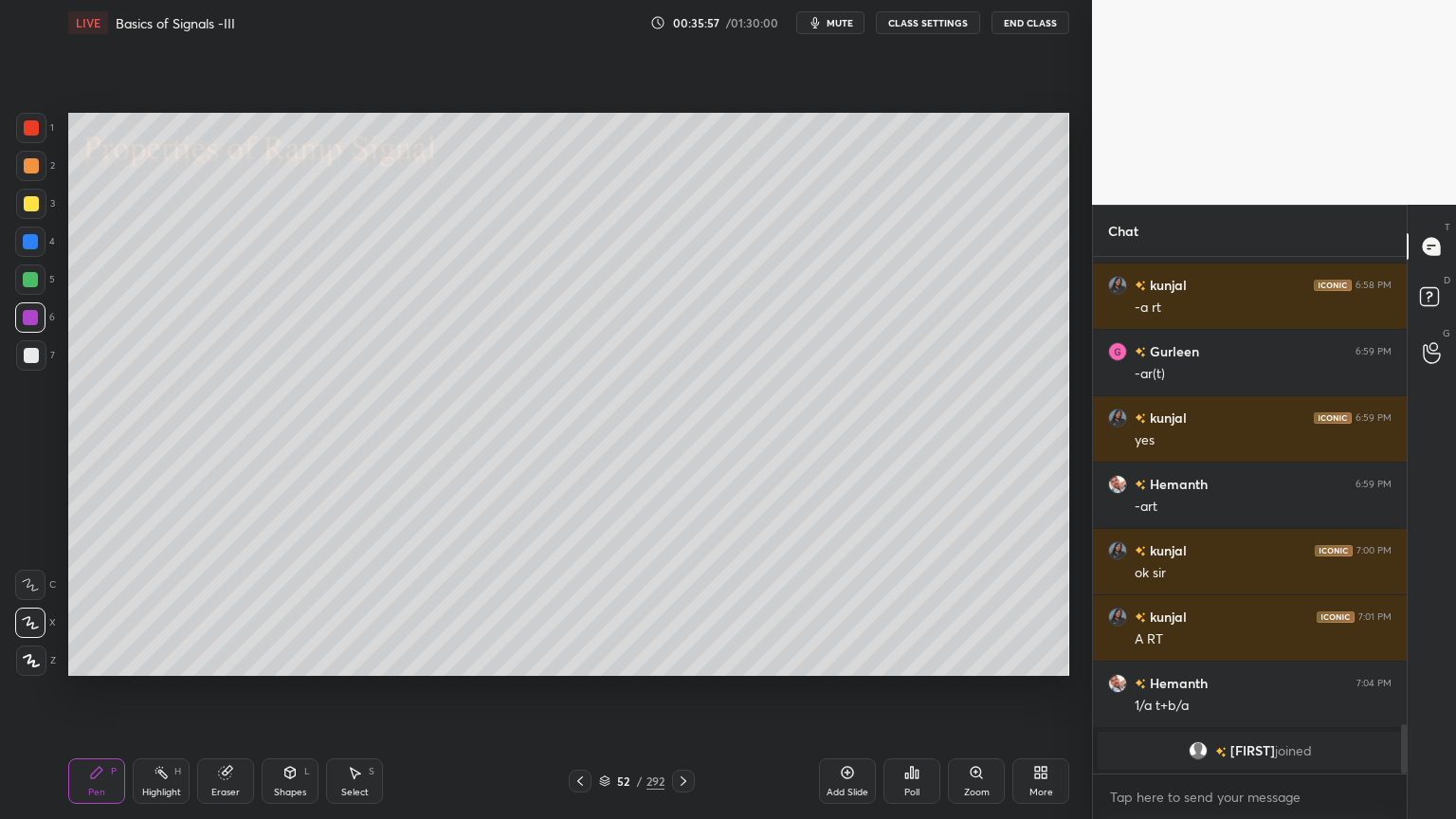 click at bounding box center [30, 280] 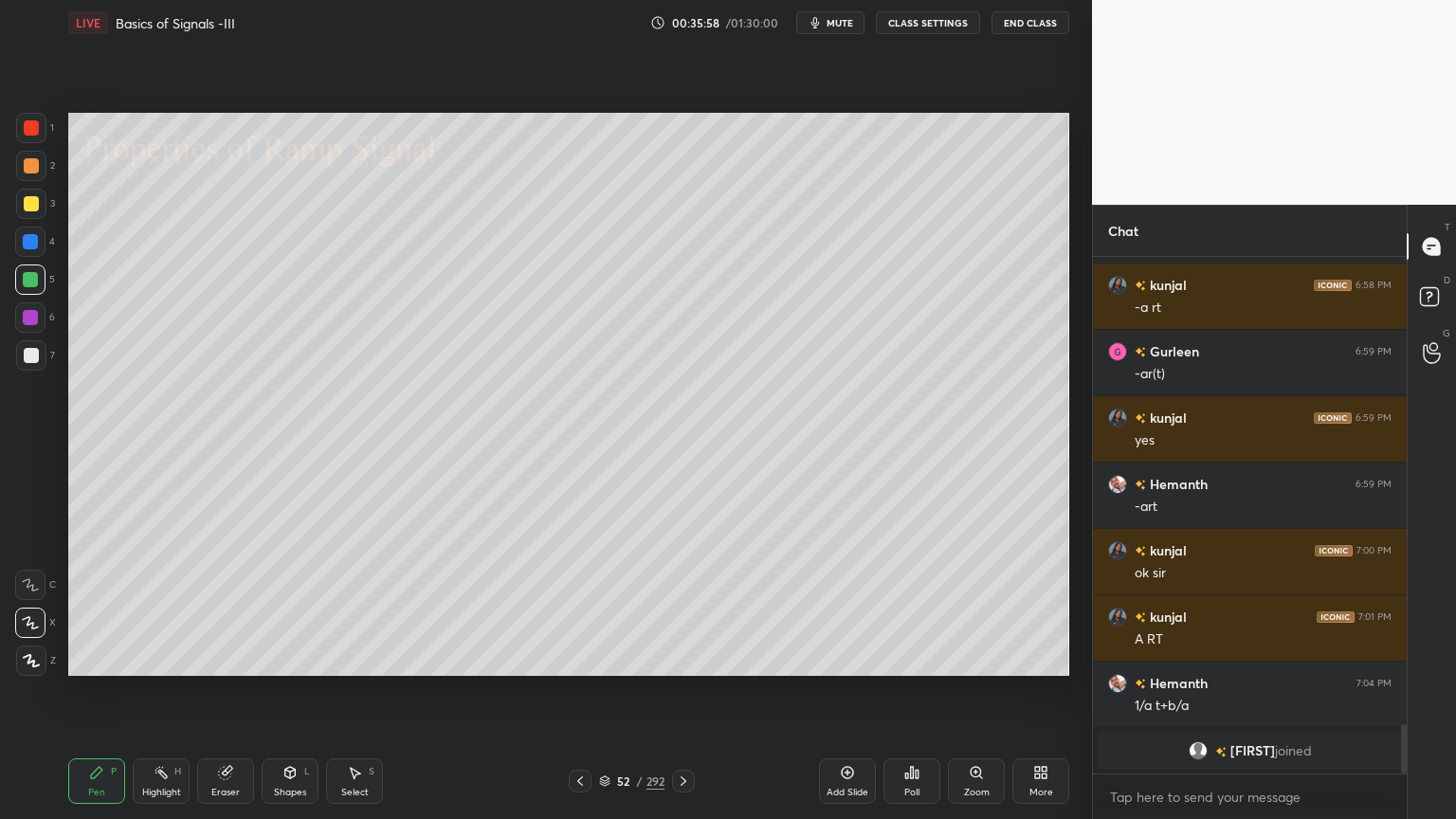 click at bounding box center (31, 355) 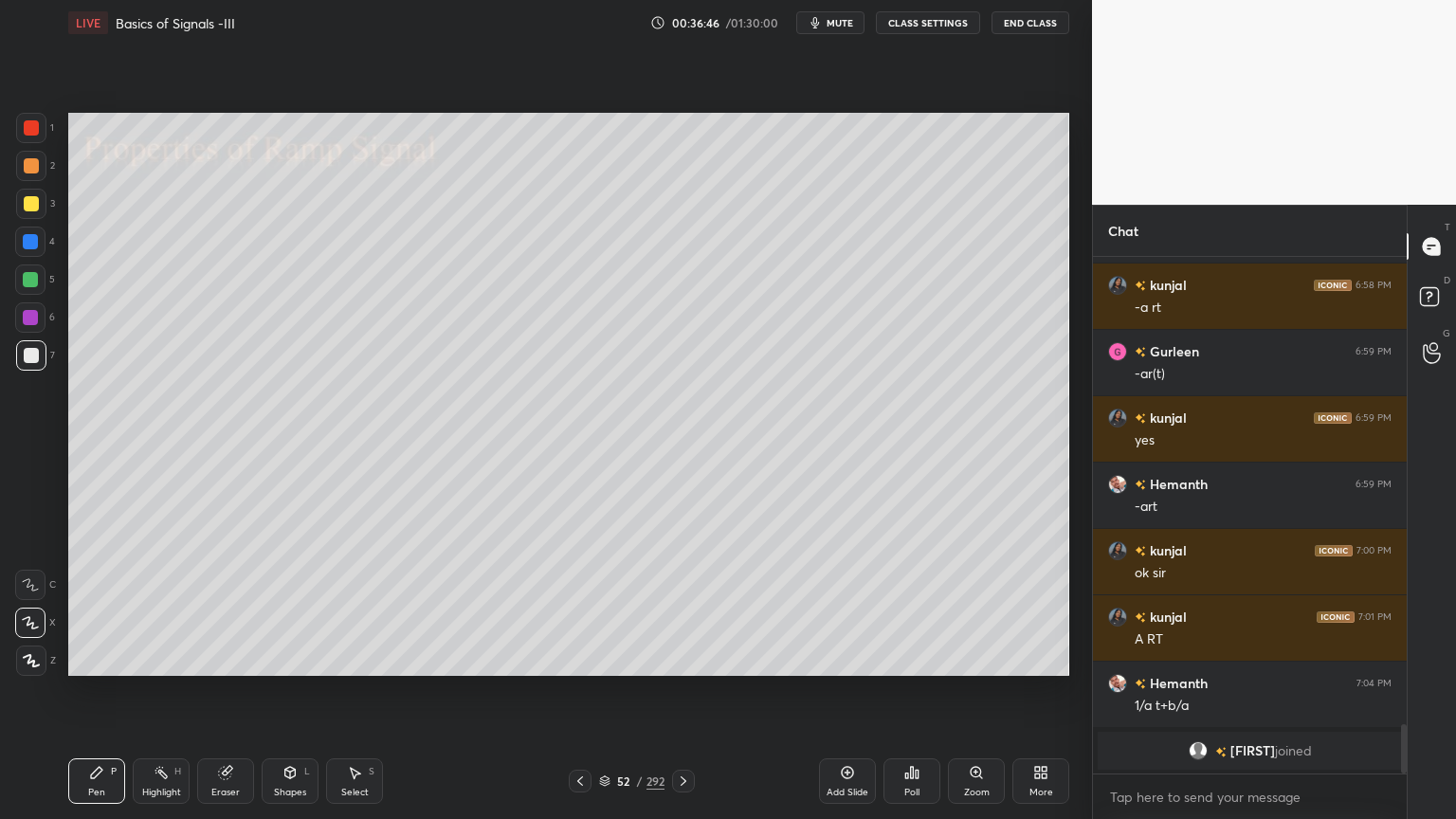 scroll, scrollTop: 4541, scrollLeft: 0, axis: vertical 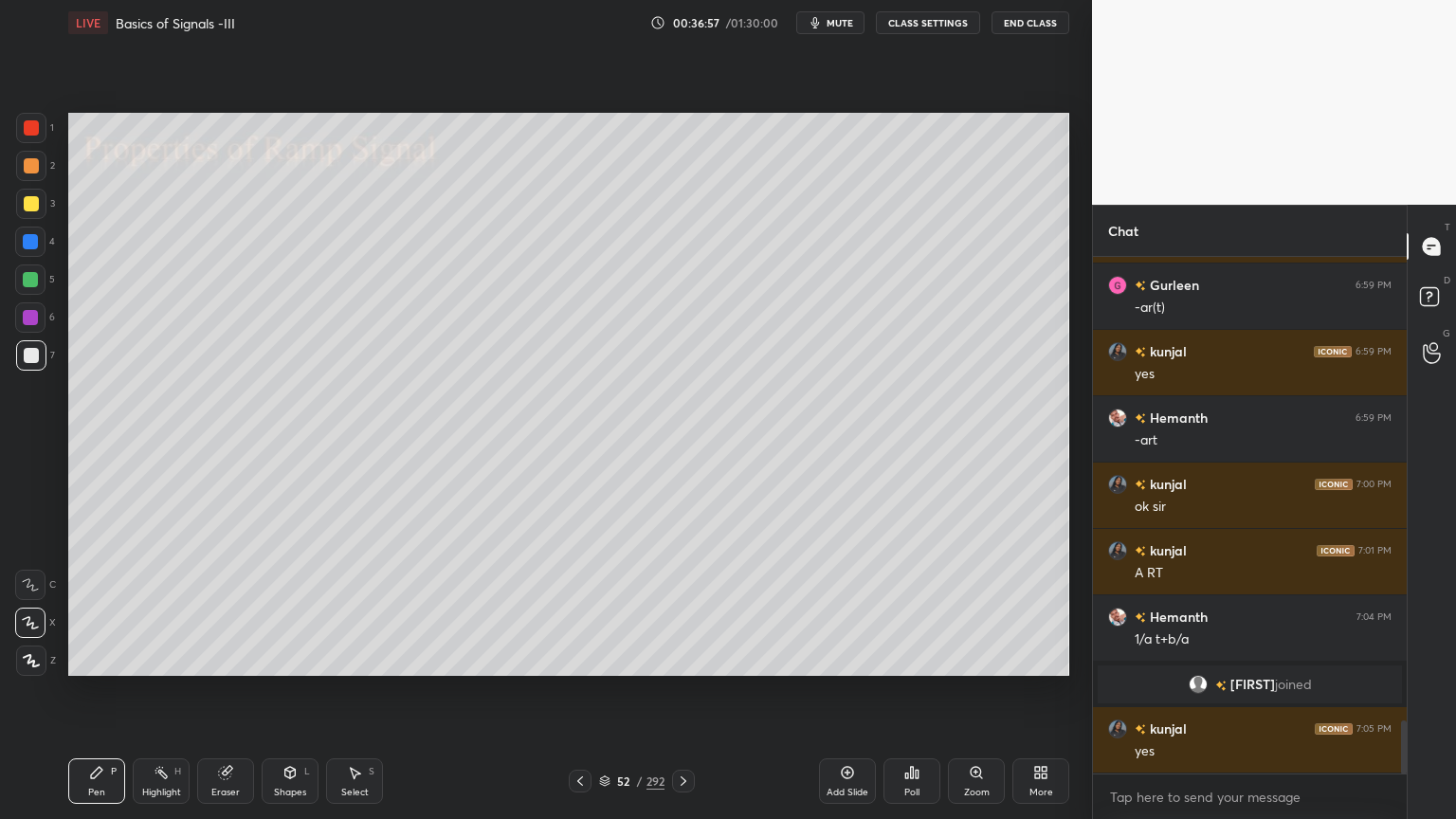 click 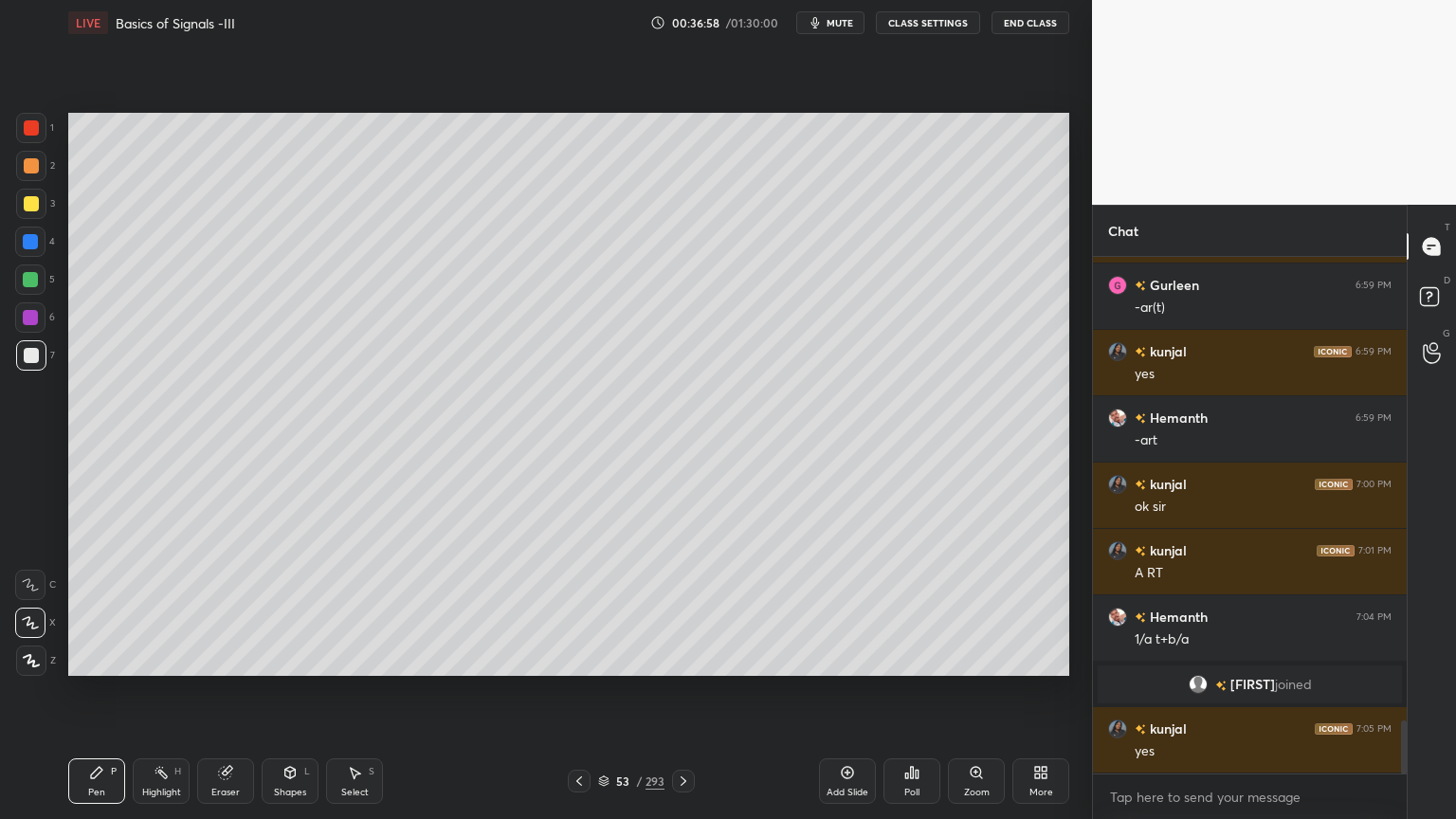 click at bounding box center (31, 166) 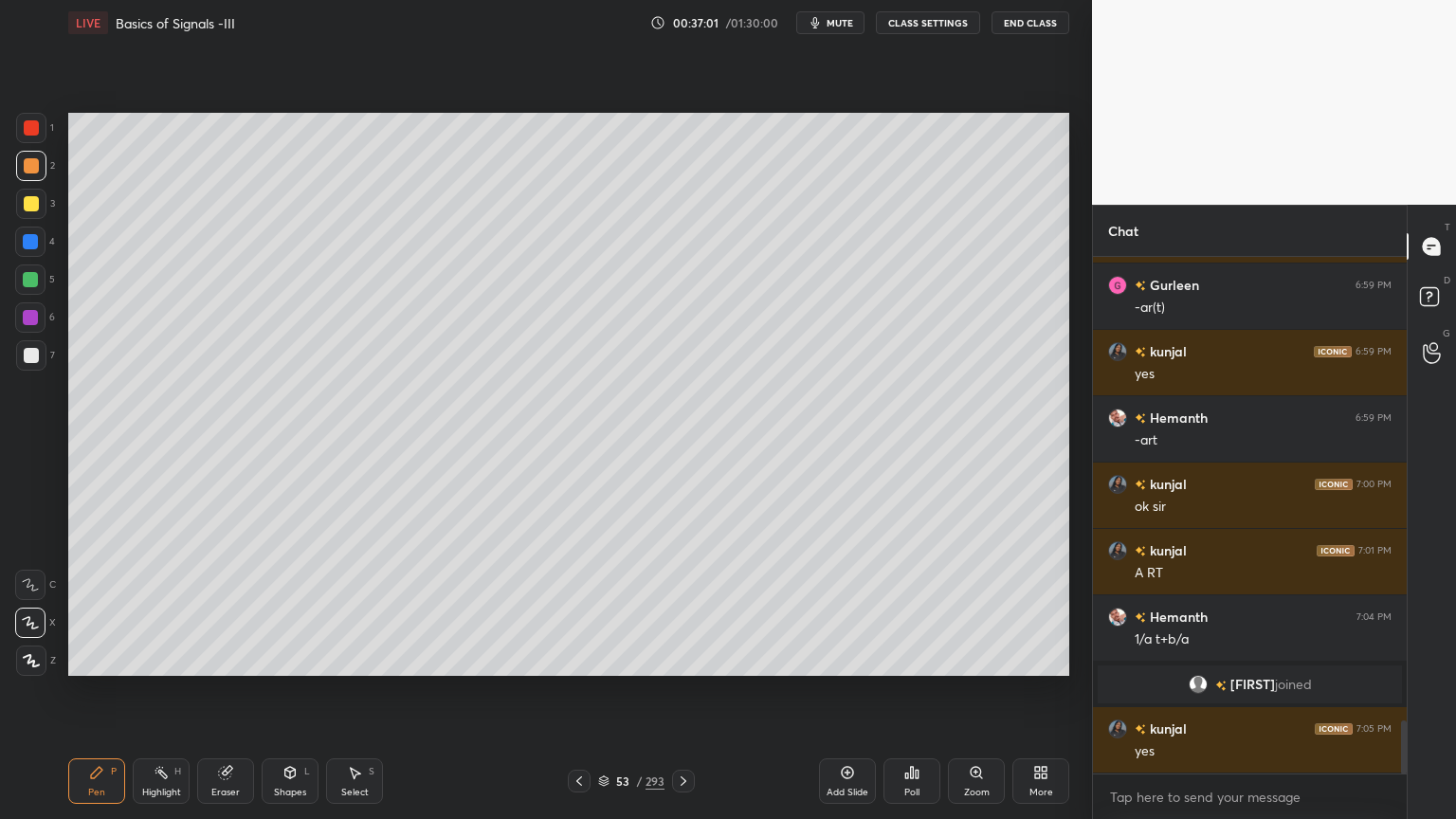 click at bounding box center (31, 661) 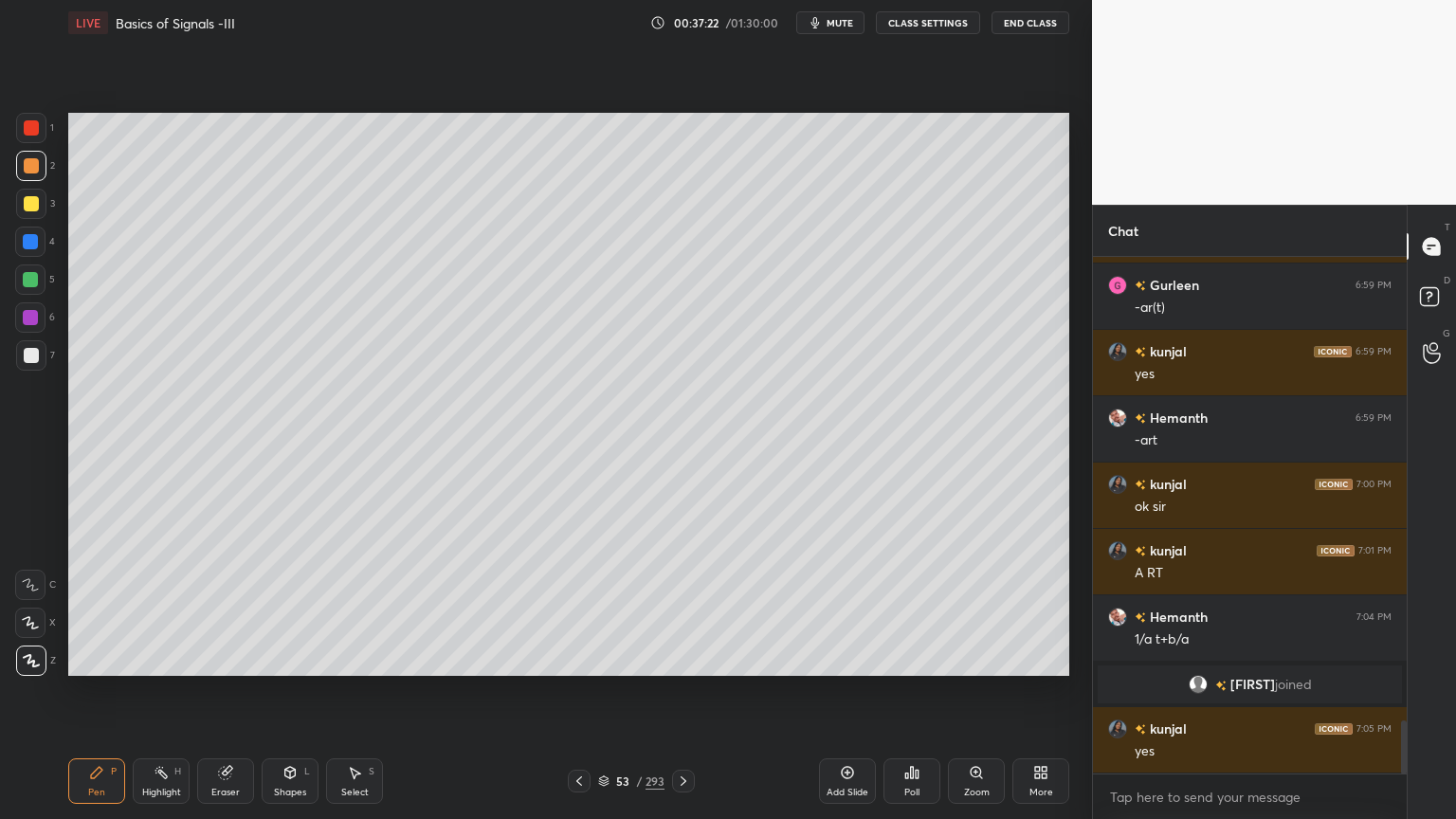 click on "Eraser" at bounding box center [226, 792] 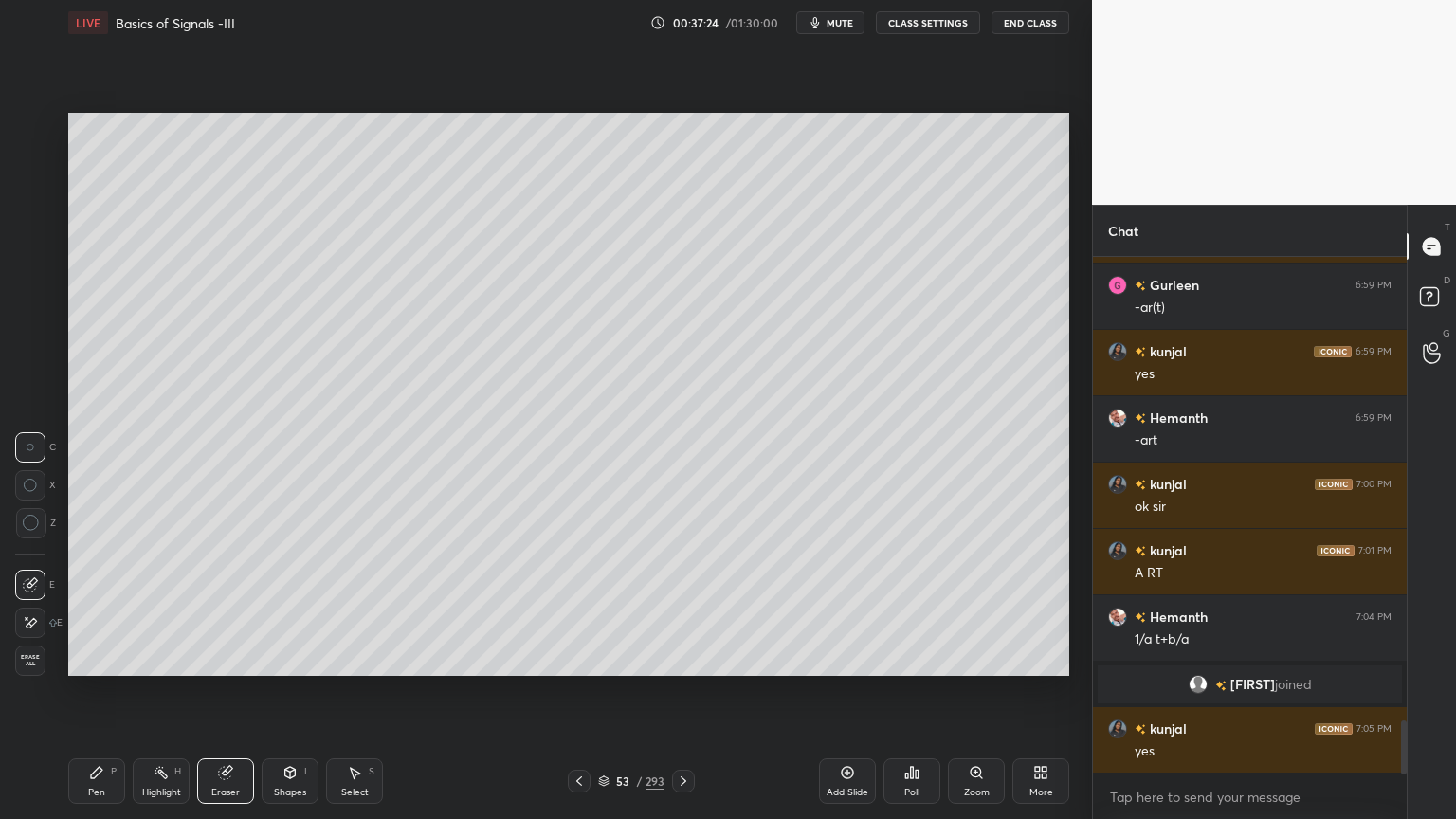 click 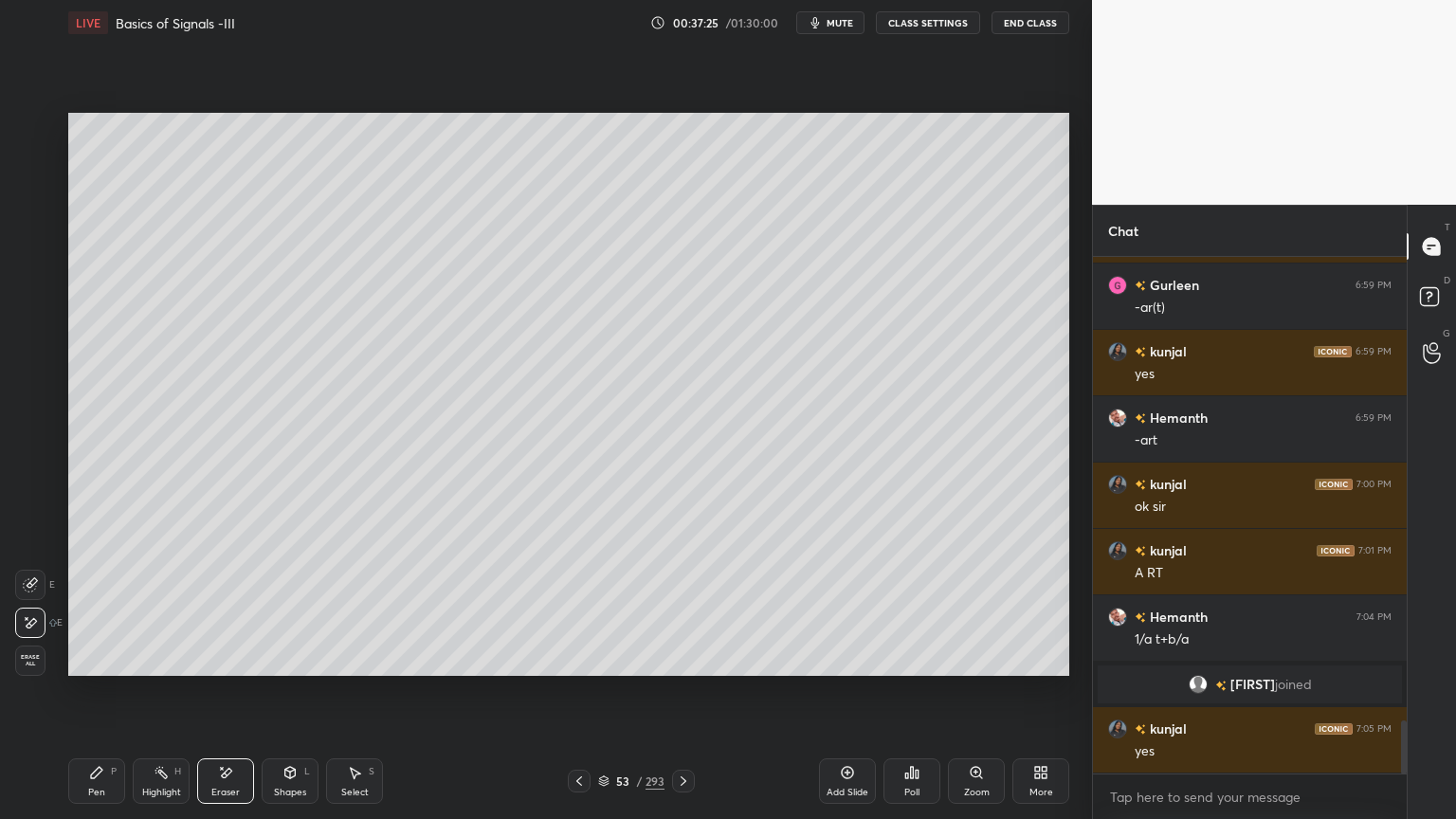 click 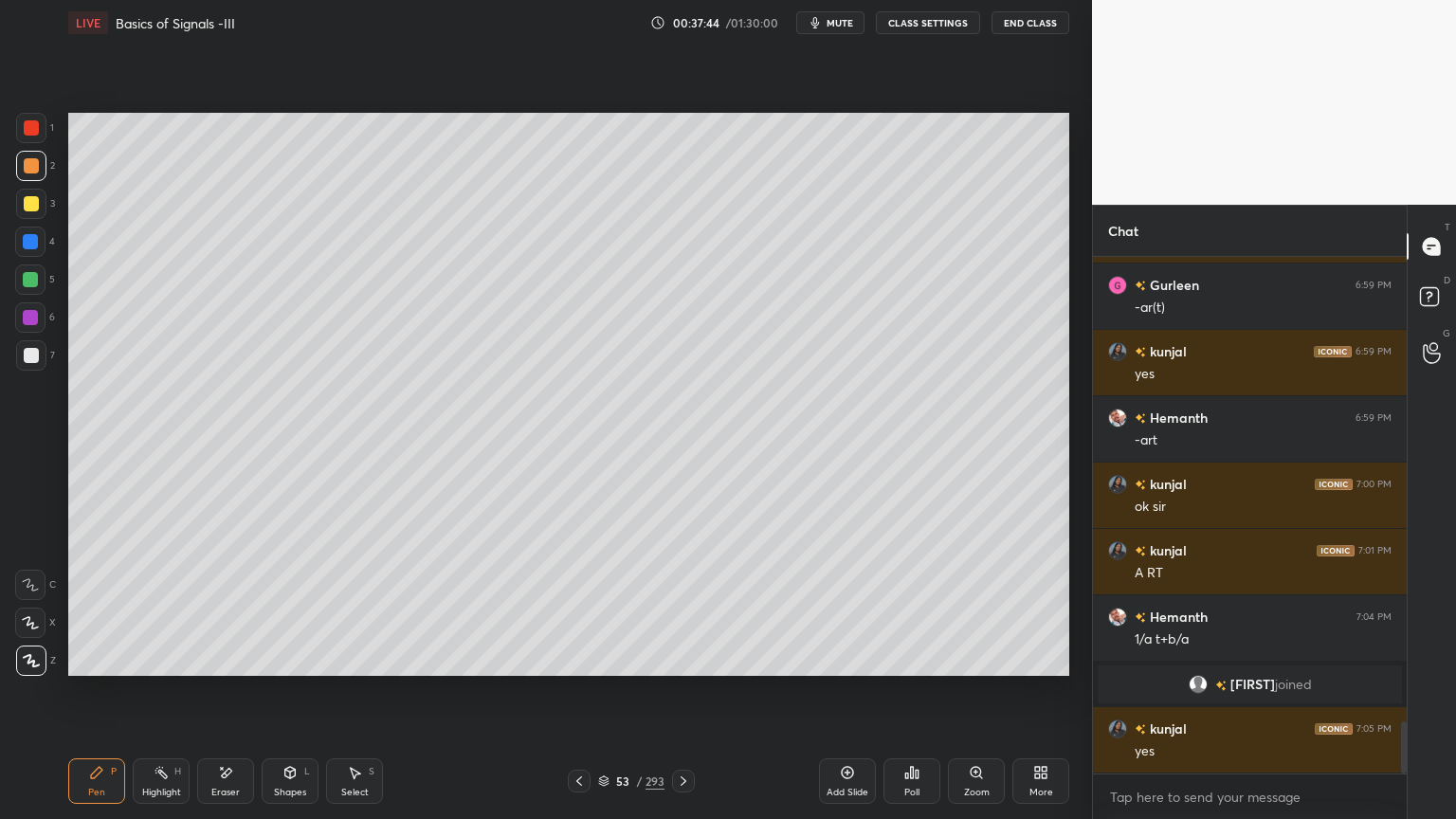 scroll, scrollTop: 4587, scrollLeft: 0, axis: vertical 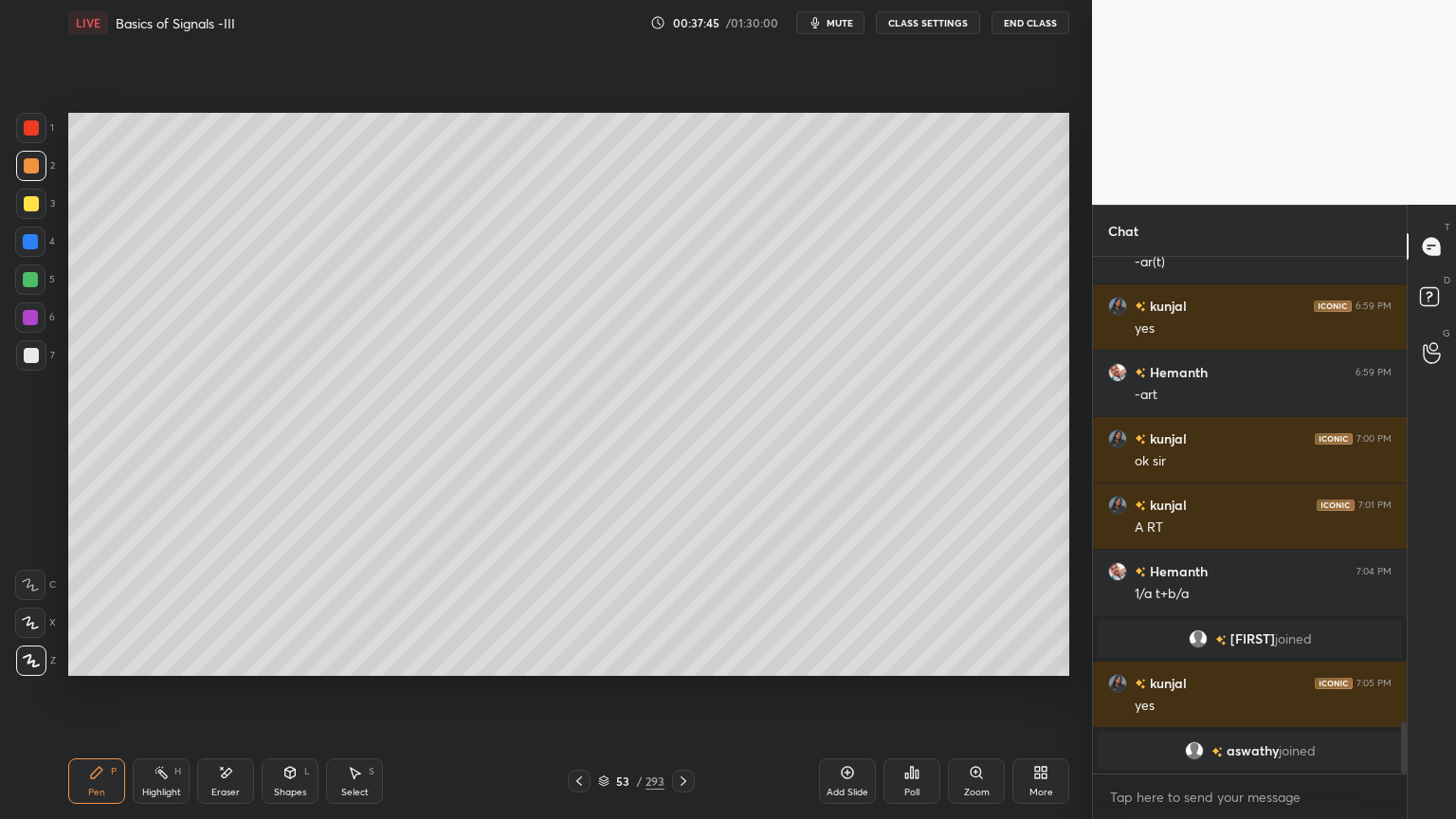 click at bounding box center [31, 355] 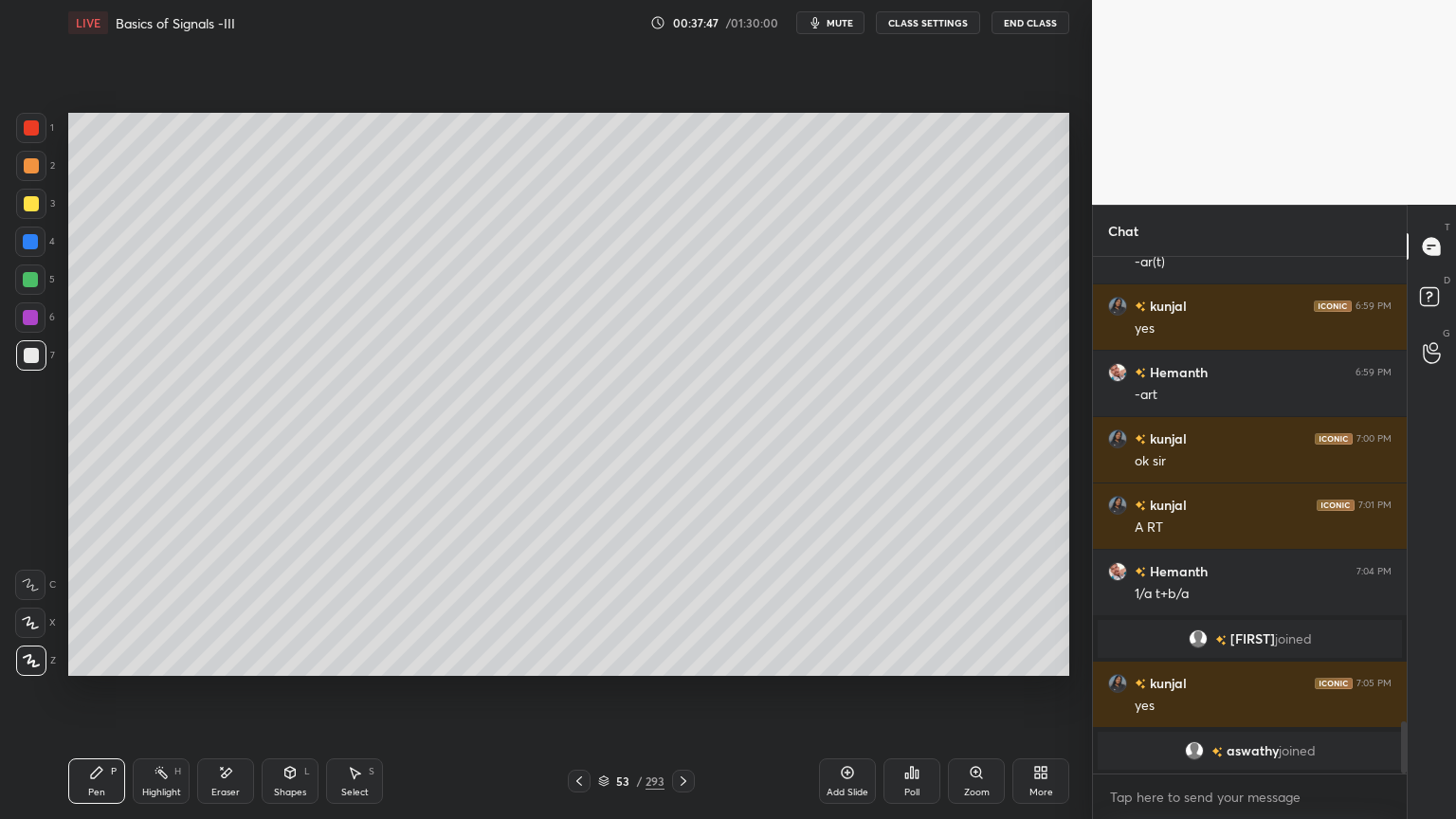 click at bounding box center [30, 280] 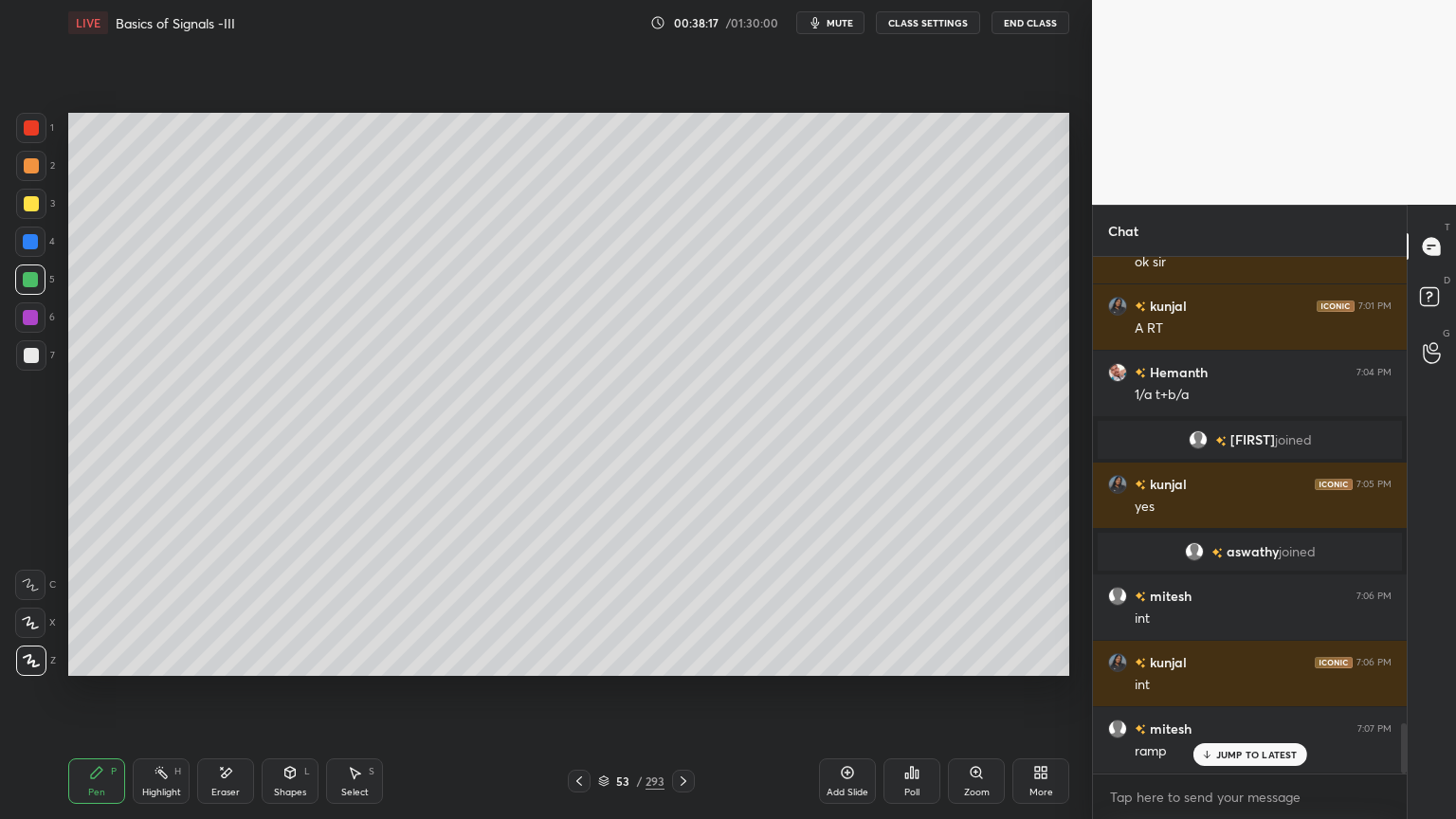 scroll, scrollTop: 4834, scrollLeft: 0, axis: vertical 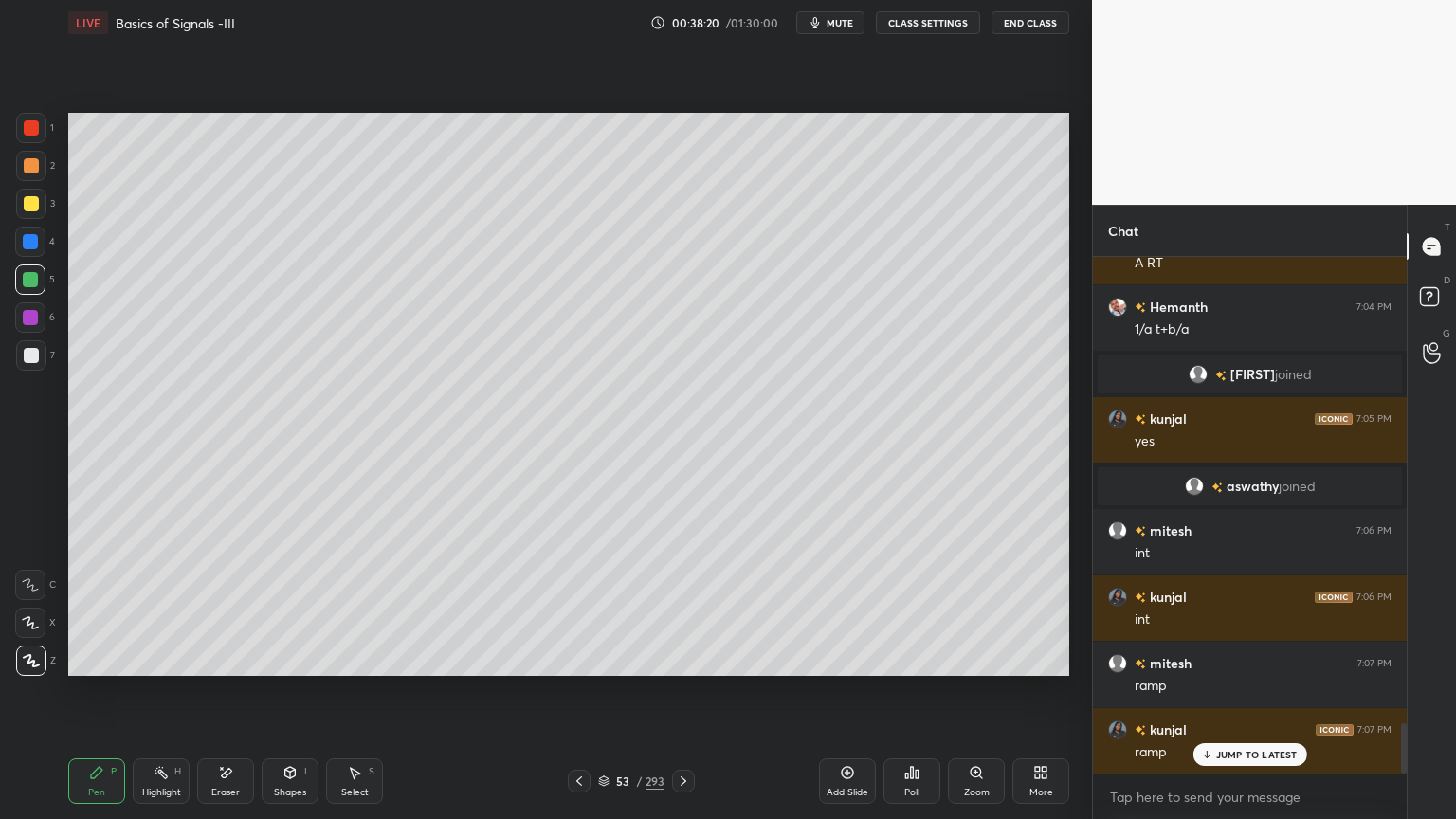 click at bounding box center (31, 355) 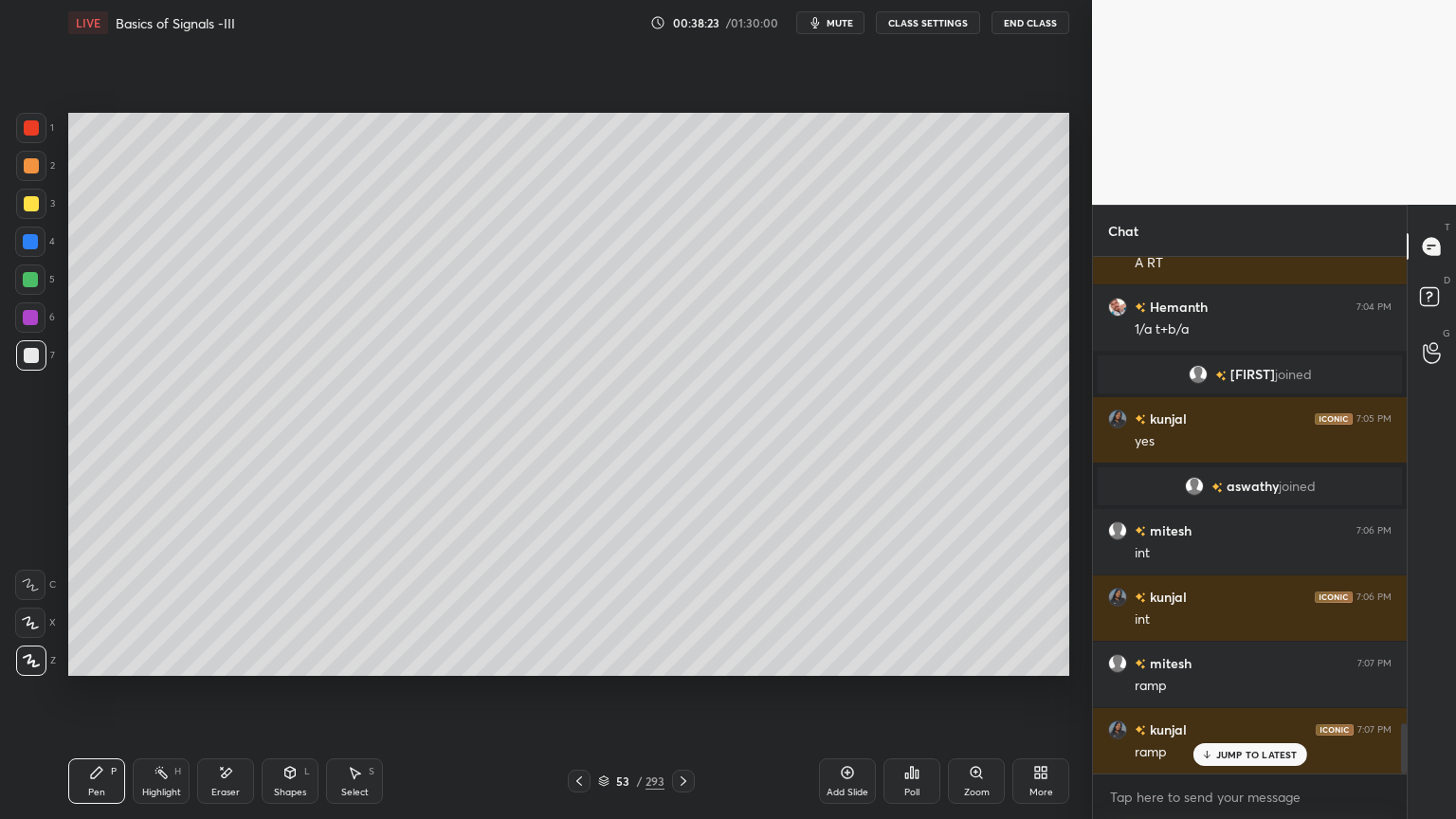 click 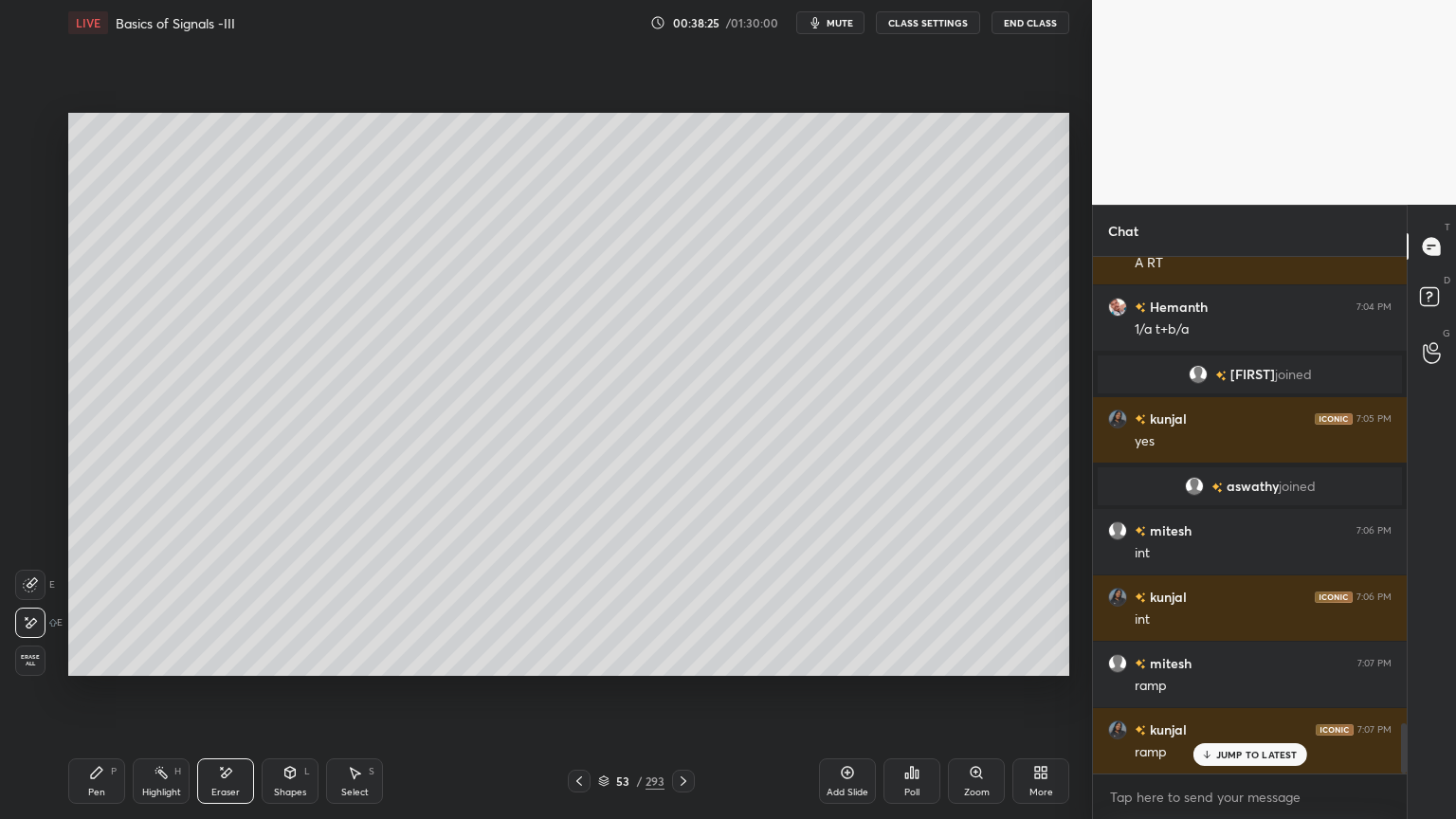 click on "Pen P" at bounding box center [97, 781] 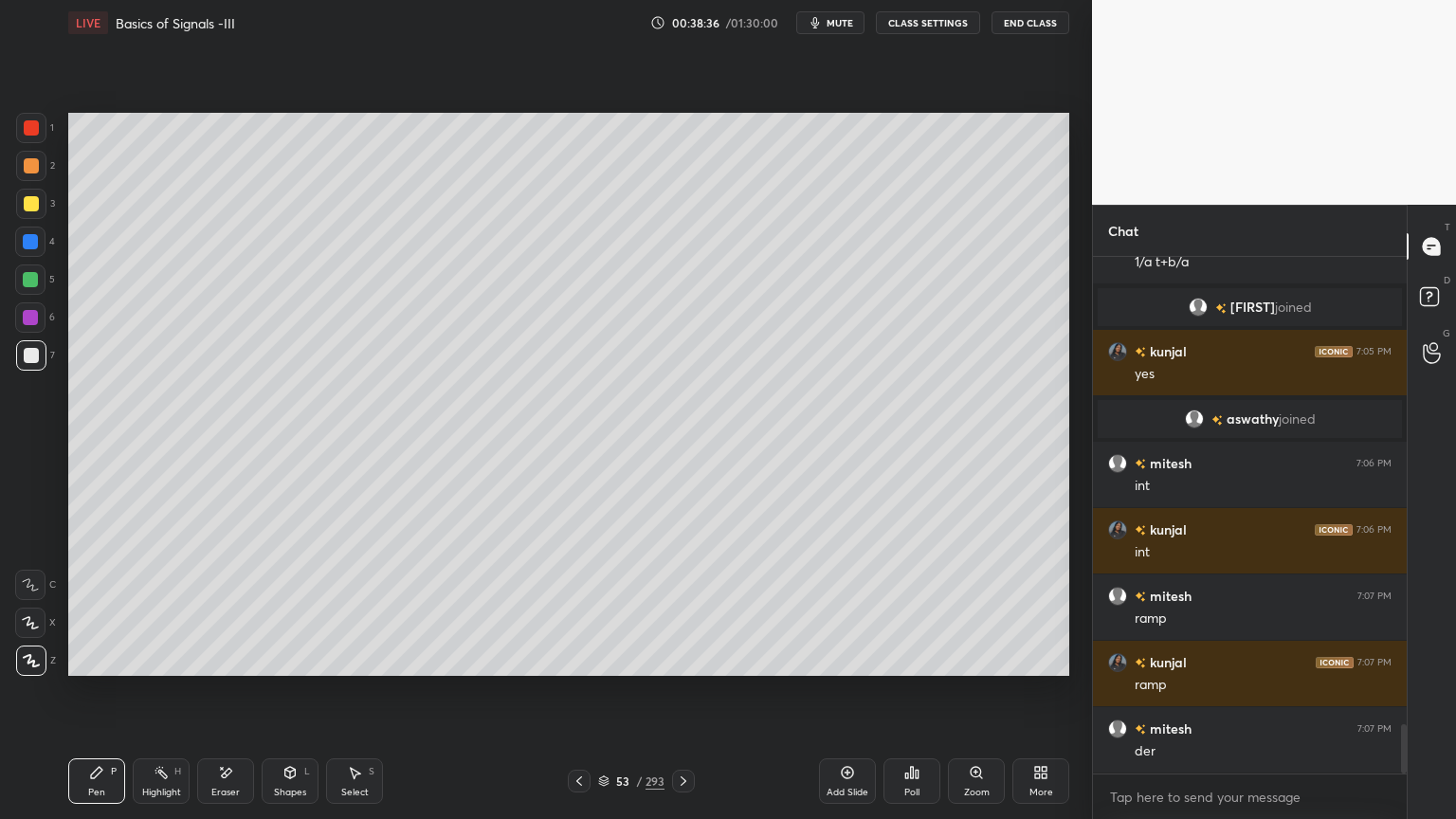 scroll, scrollTop: 4967, scrollLeft: 0, axis: vertical 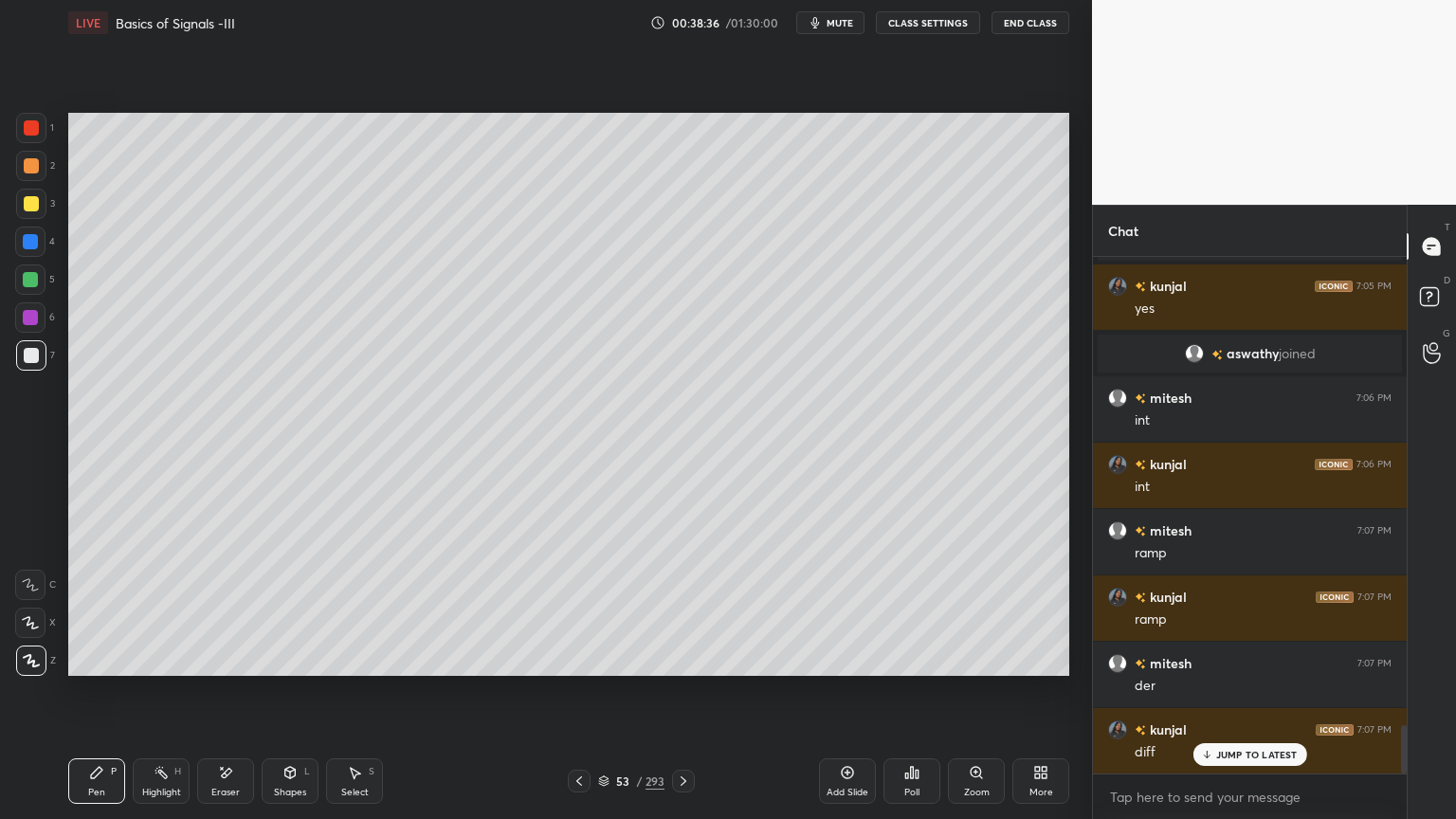 click 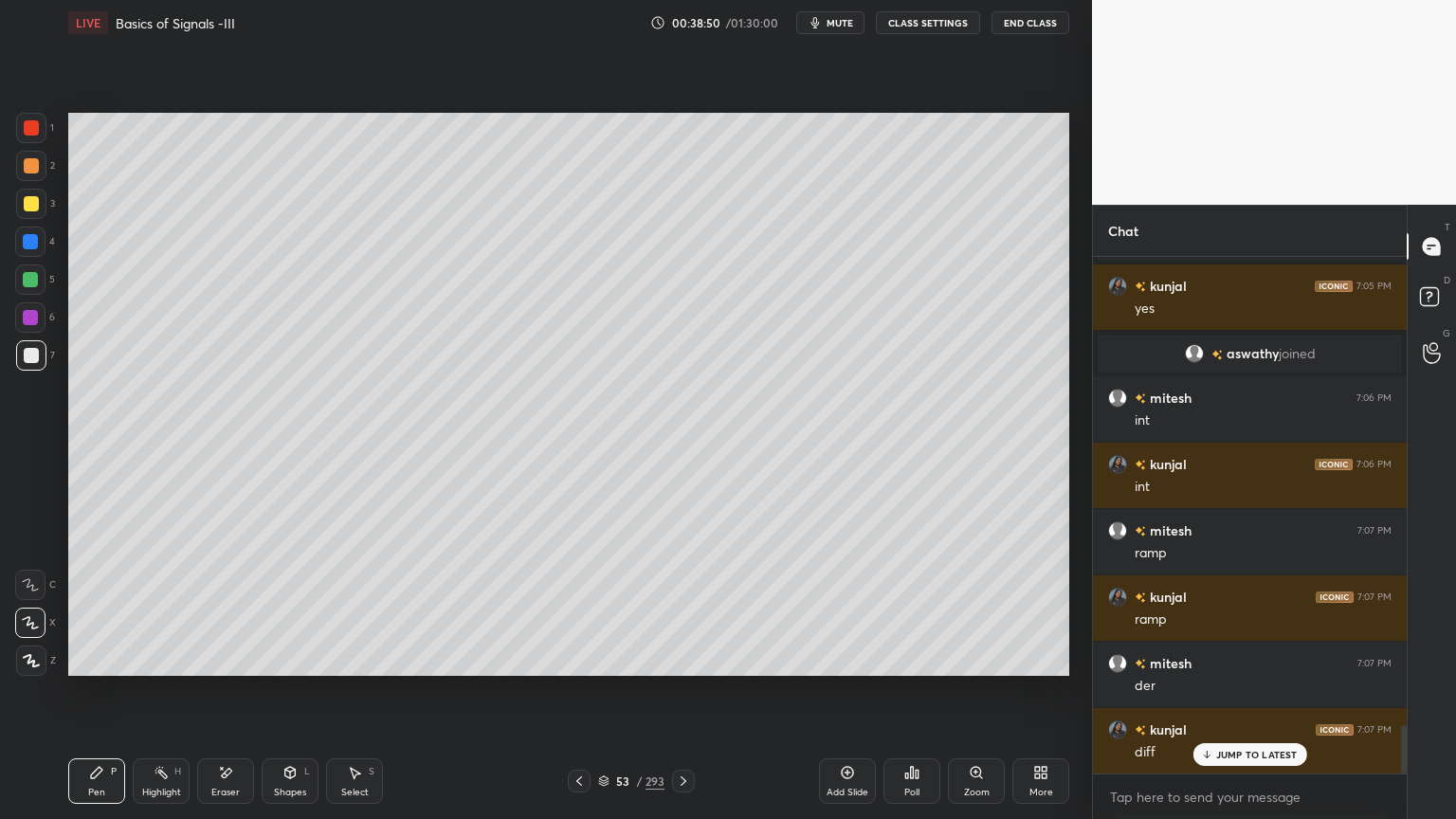 click 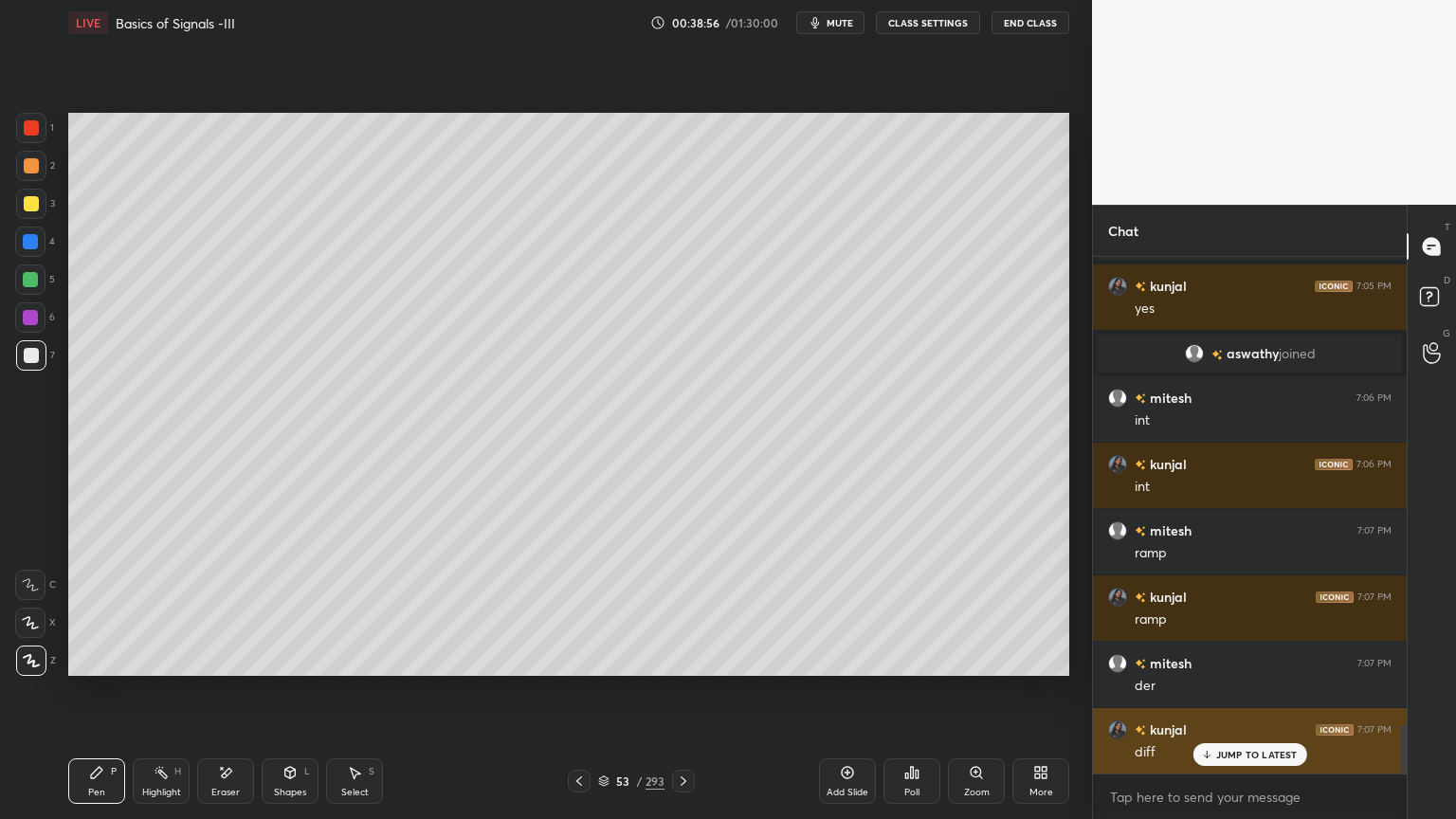 click on "JUMP TO LATEST" at bounding box center [1249, 755] 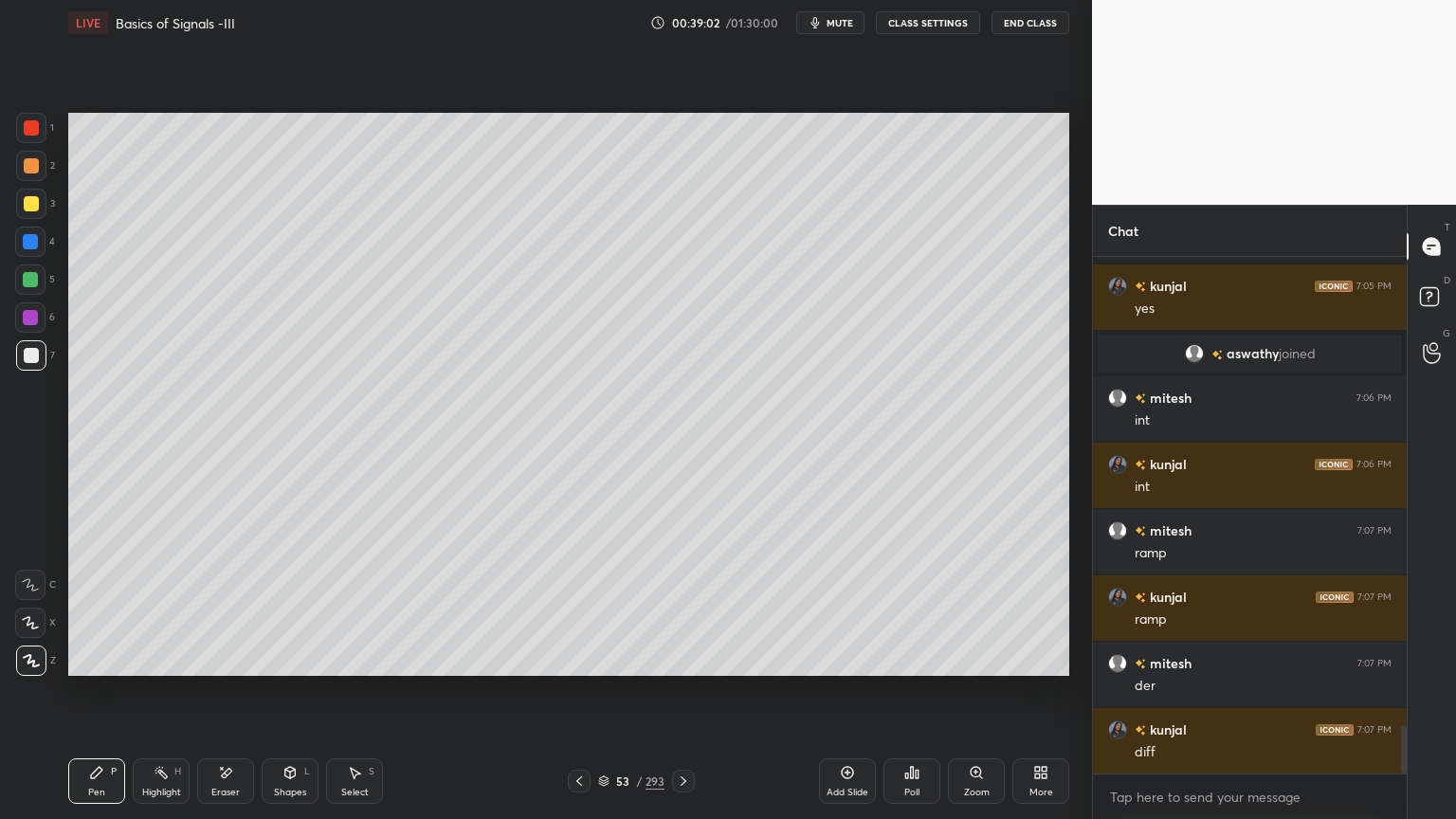 click 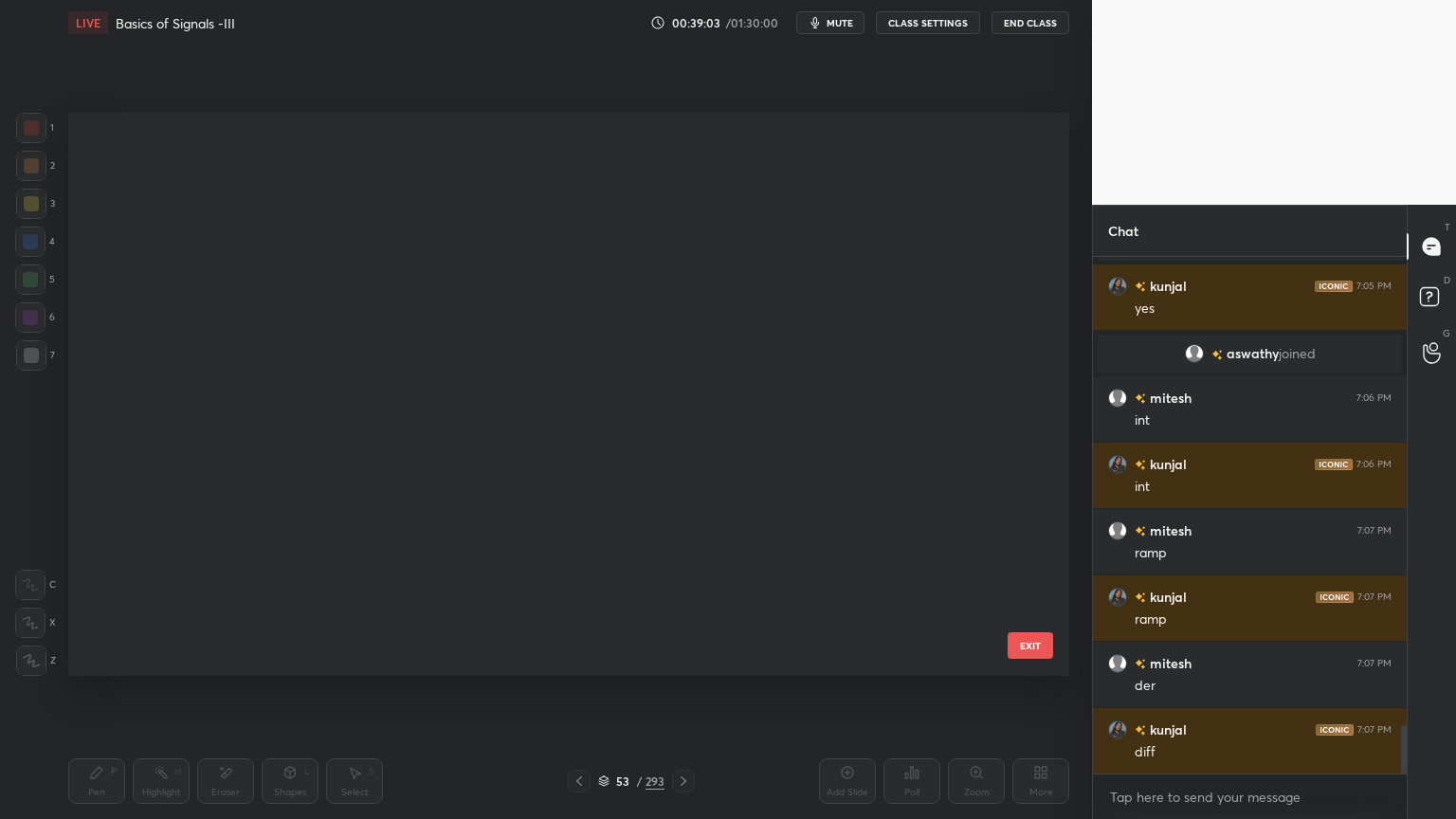 scroll, scrollTop: 2559, scrollLeft: 0, axis: vertical 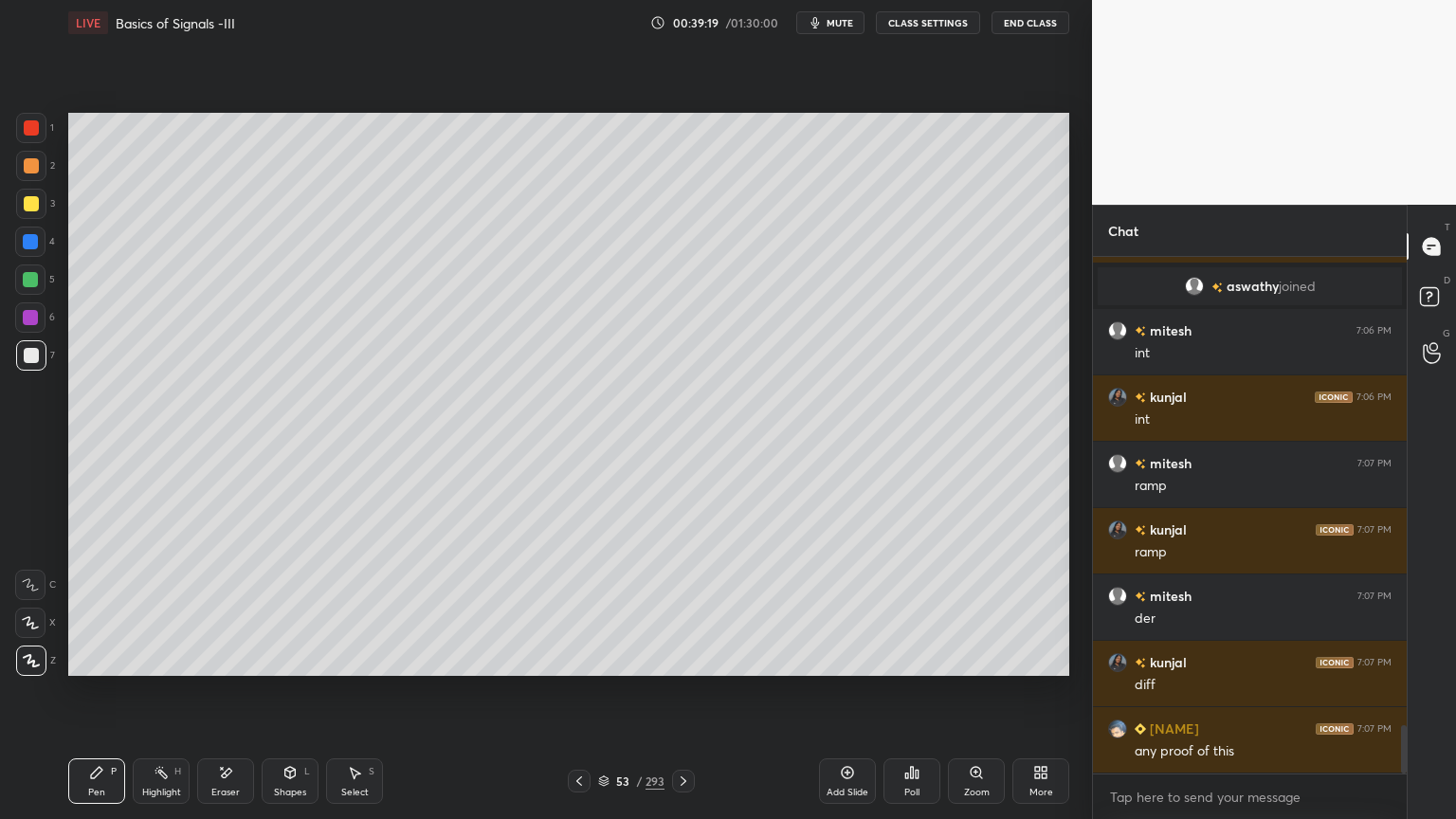 click on "Highlight H" at bounding box center [161, 781] 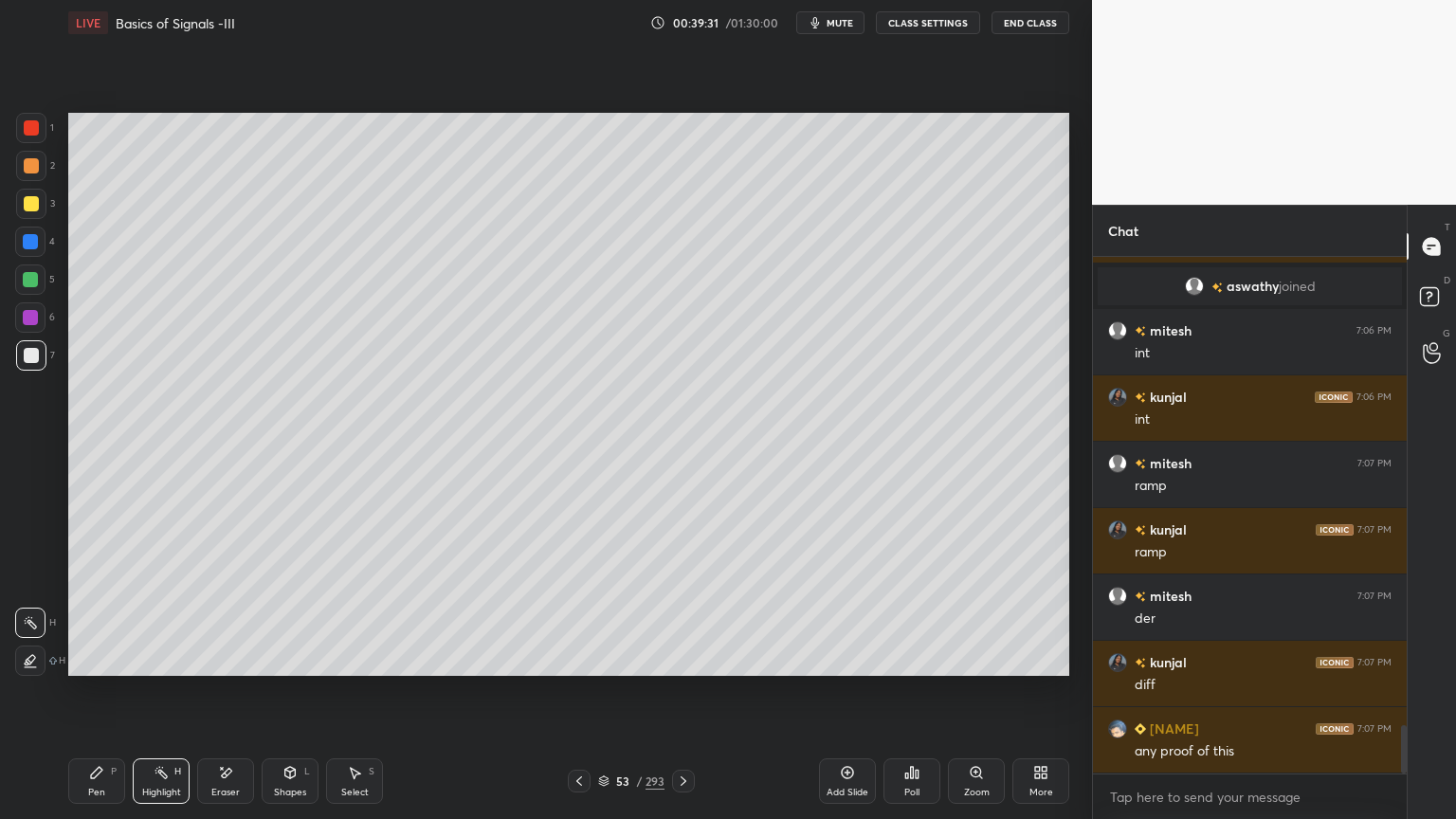 click 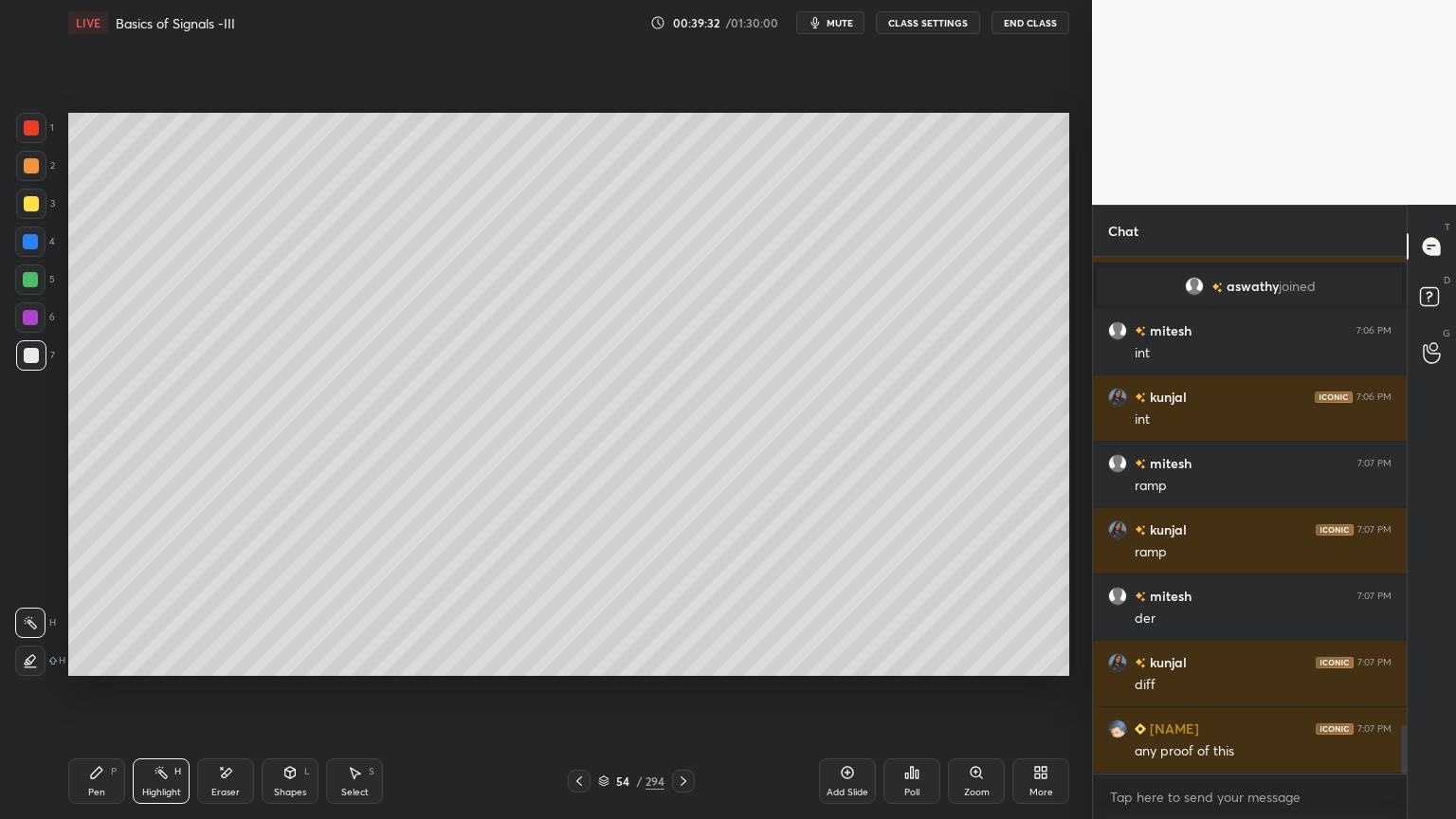 click on "Pen P" at bounding box center (97, 781) 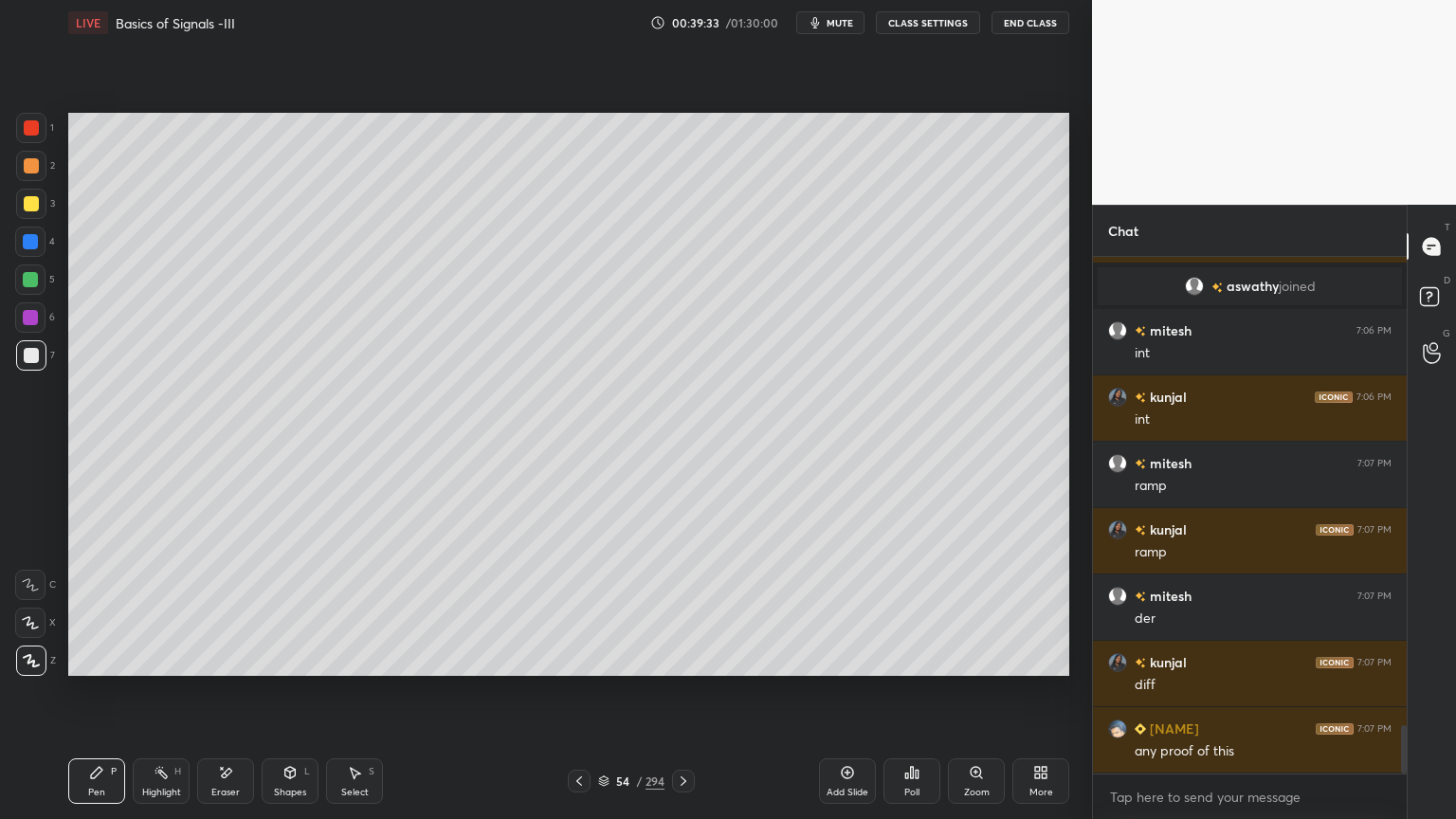 click at bounding box center [31, 204] 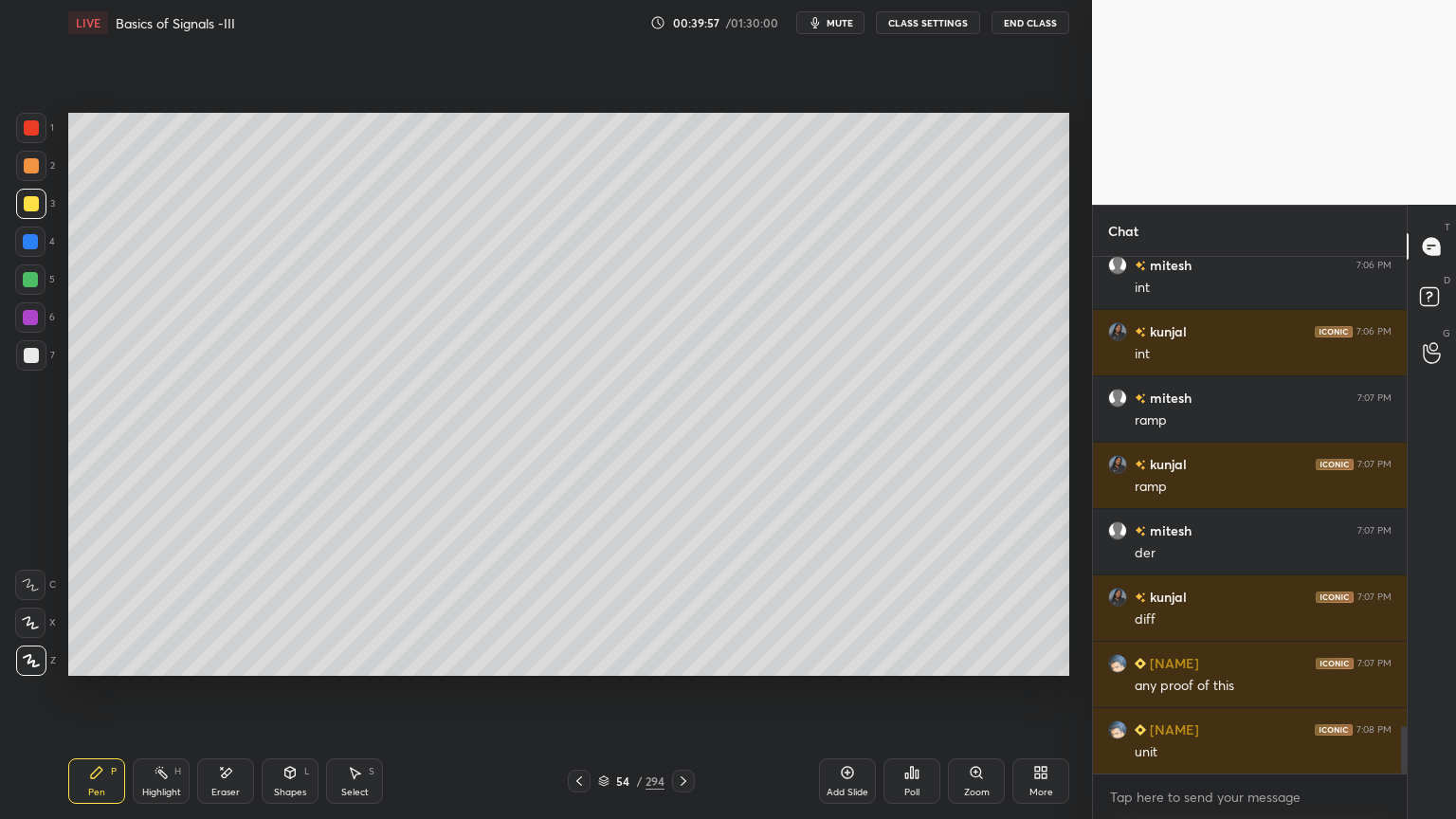 scroll, scrollTop: 5167, scrollLeft: 0, axis: vertical 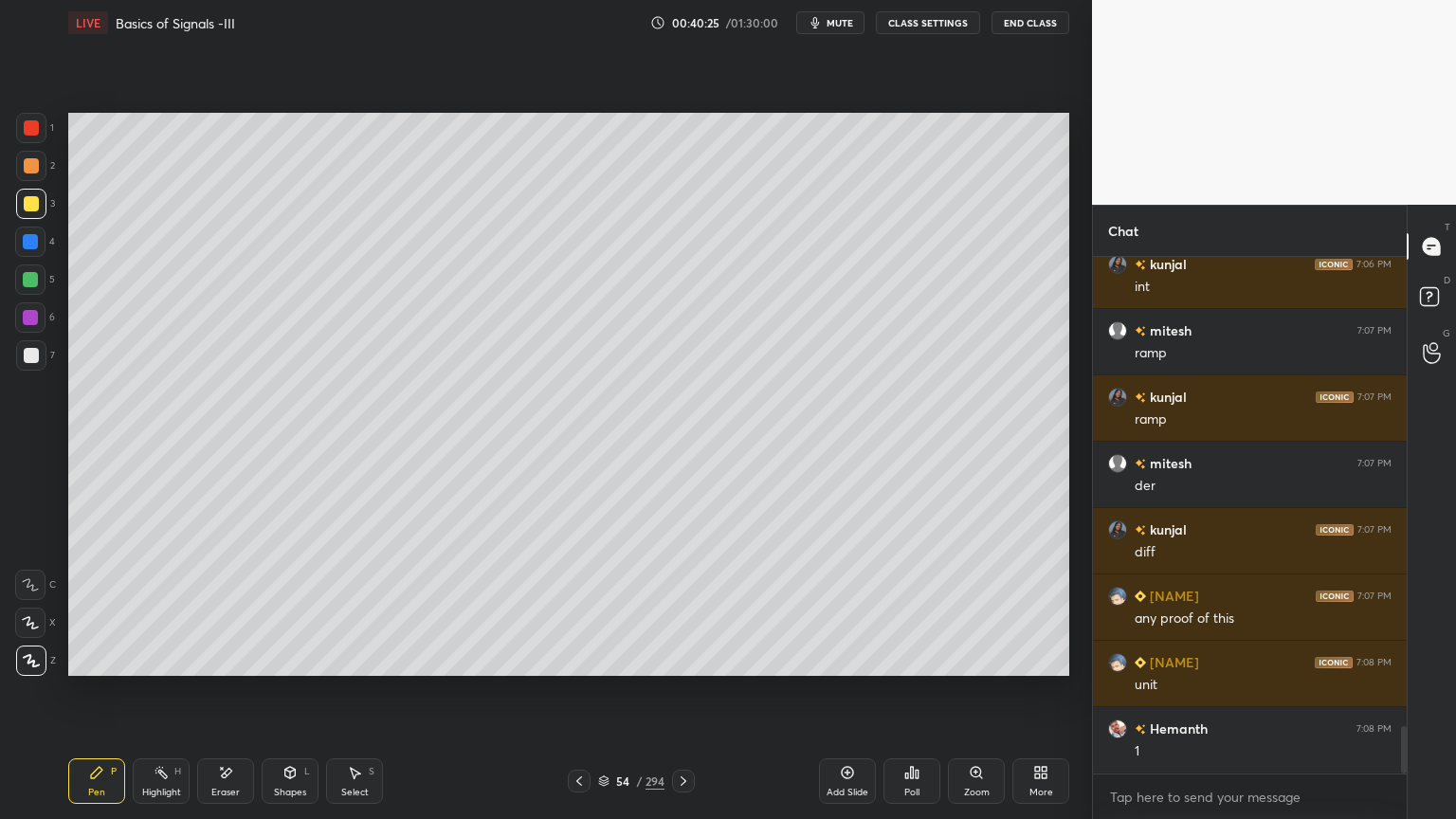 click at bounding box center (31, 166) 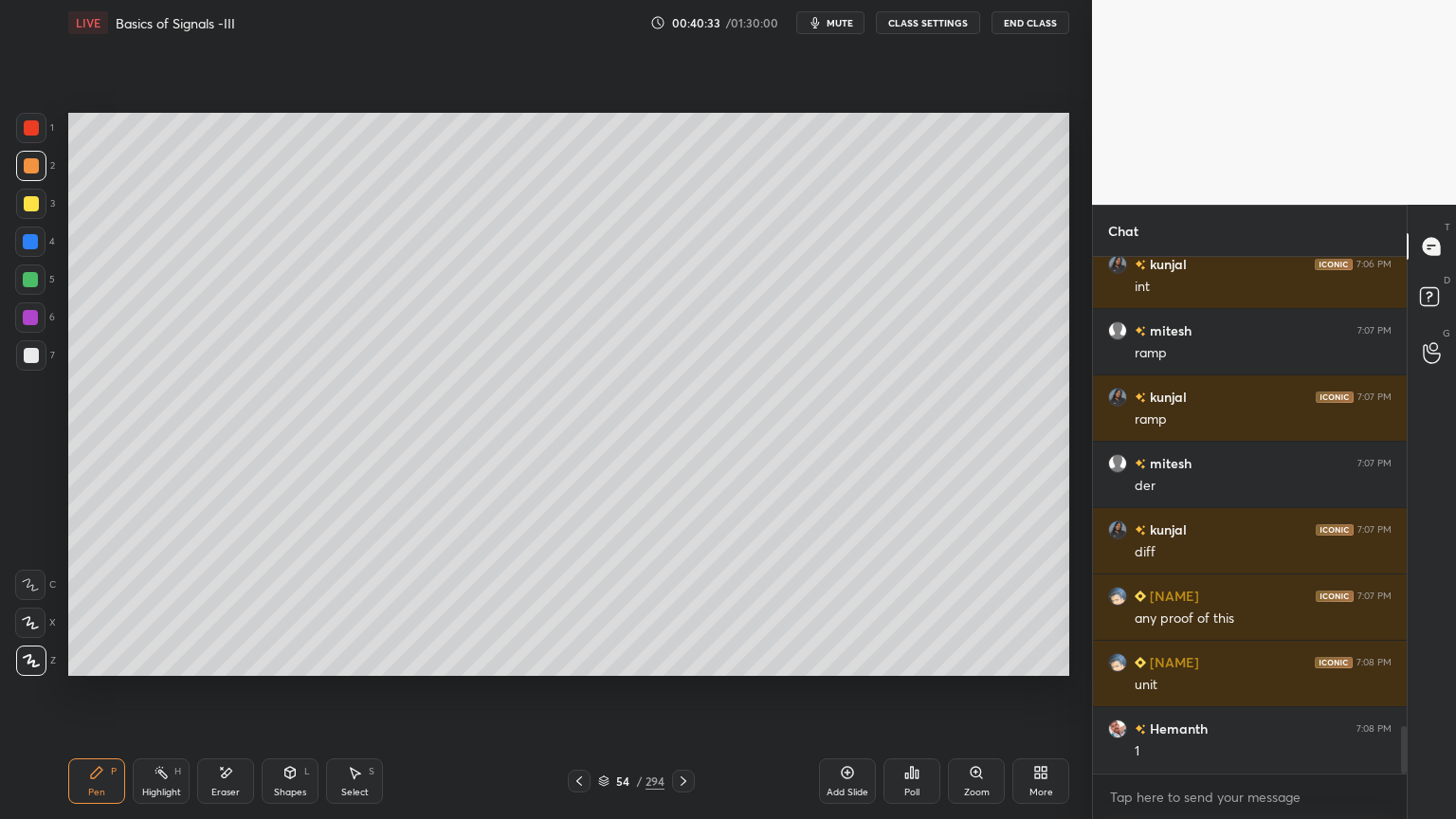 scroll, scrollTop: 5232, scrollLeft: 0, axis: vertical 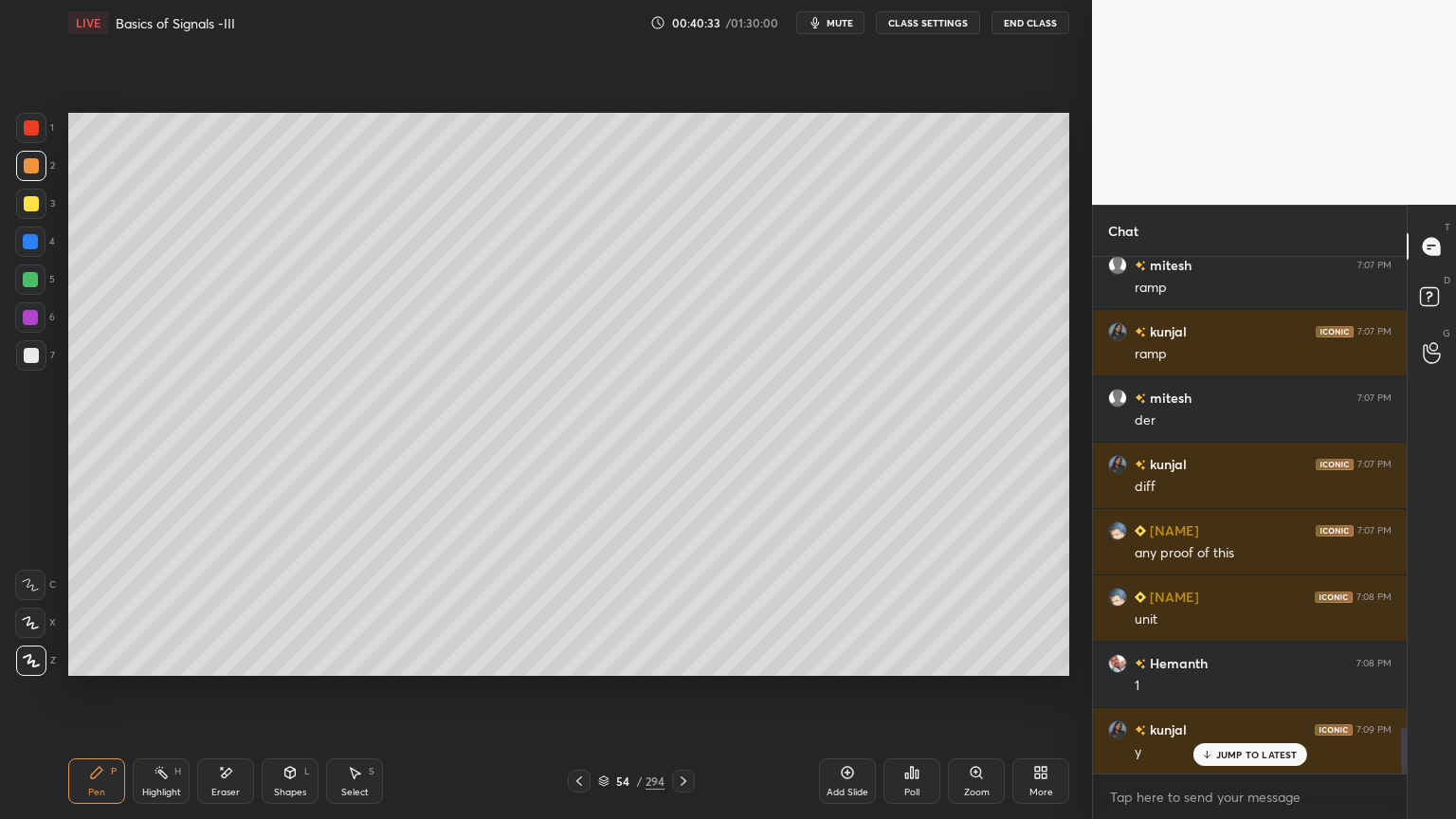 click at bounding box center [31, 355] 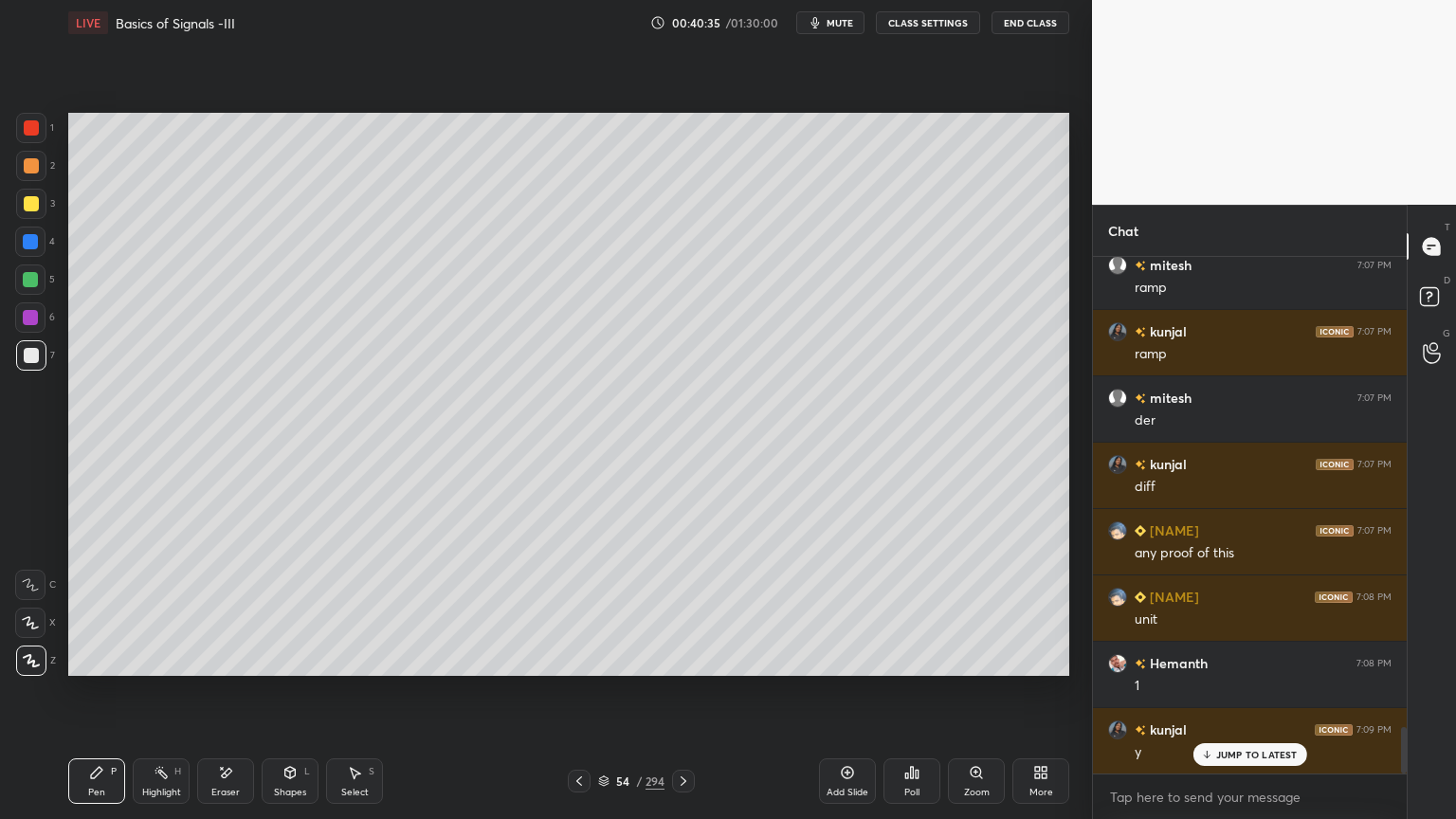click on "JUMP TO LATEST" at bounding box center [1257, 755] 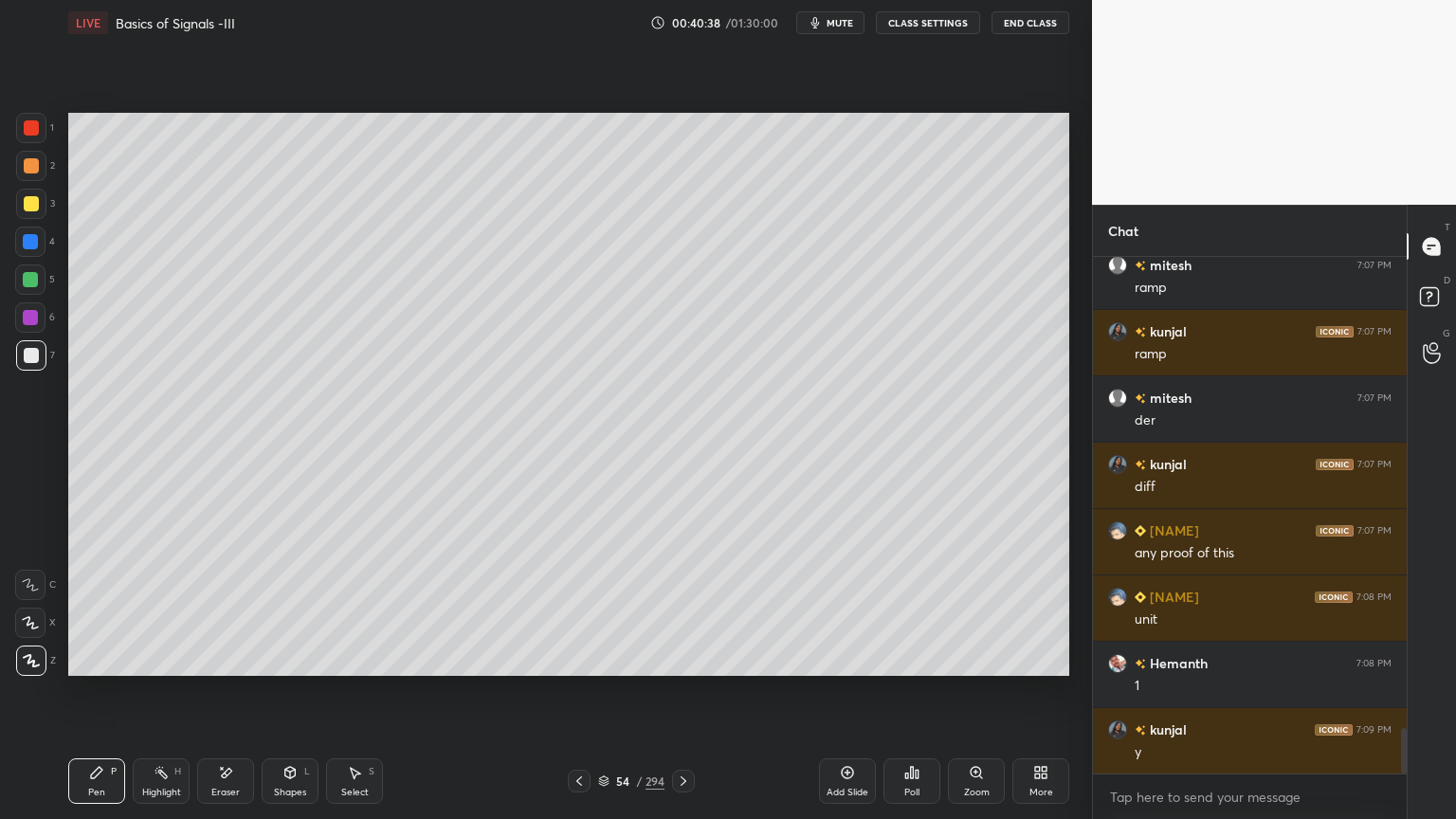 scroll, scrollTop: 5300, scrollLeft: 0, axis: vertical 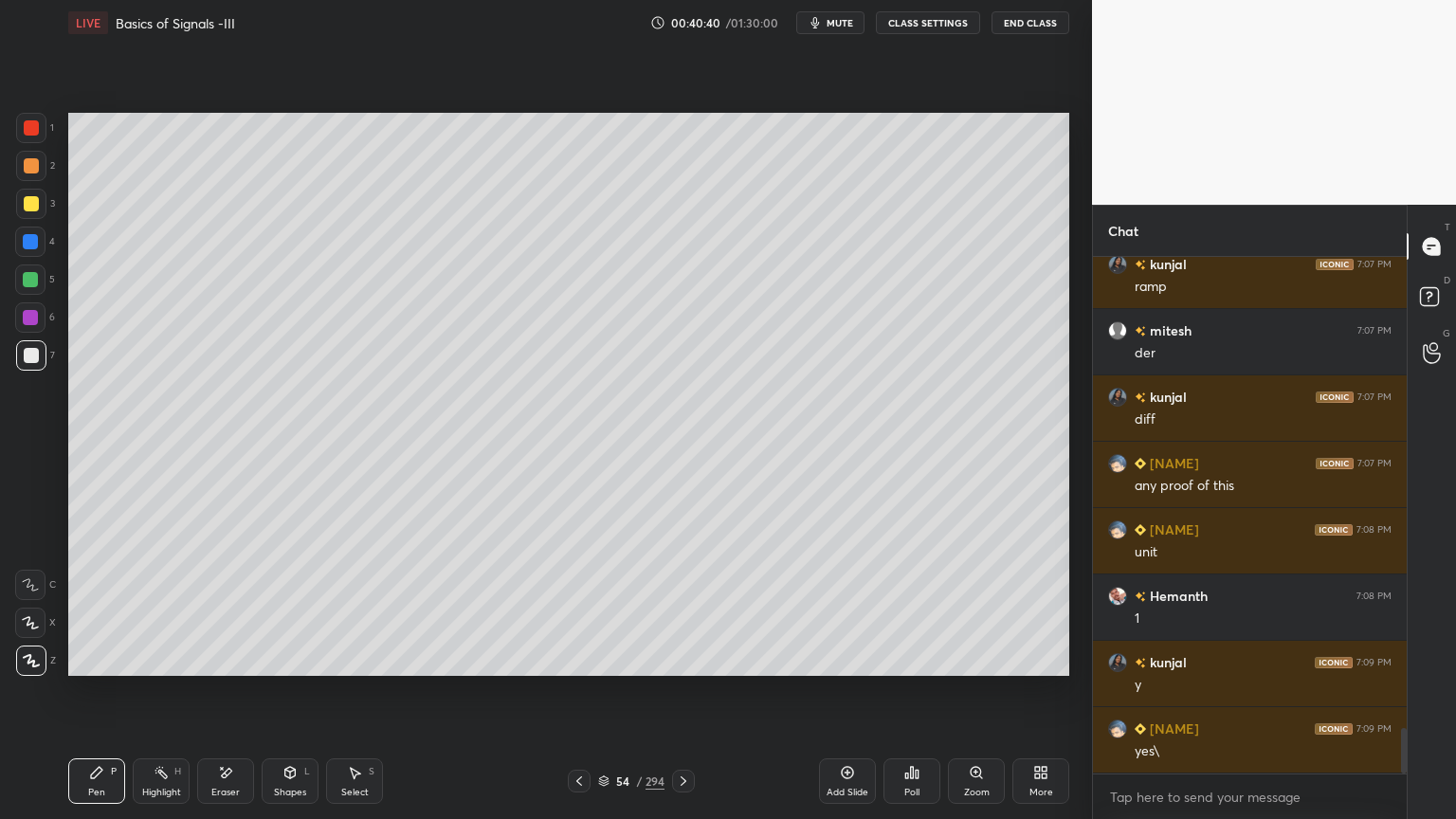 click 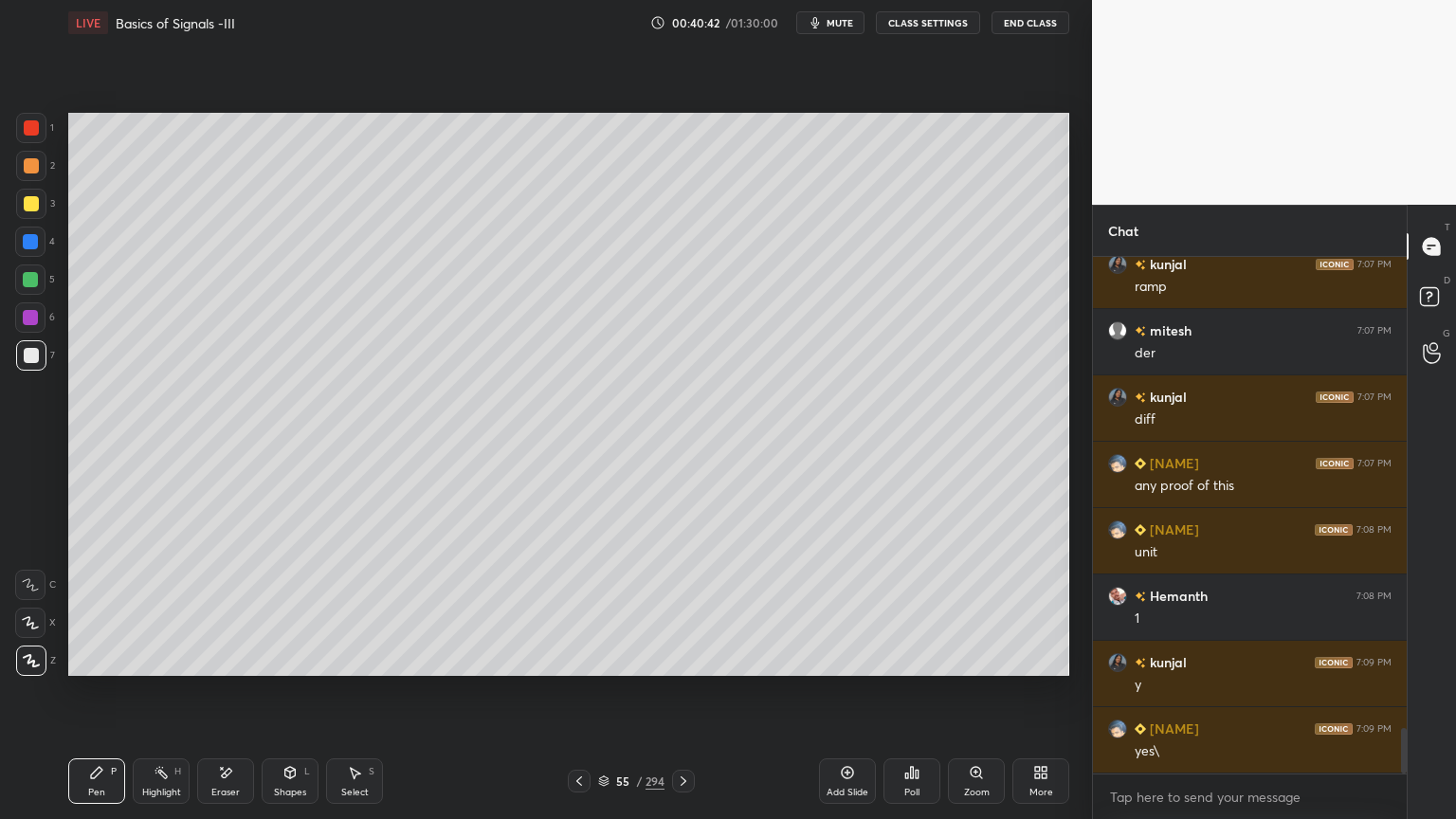 click 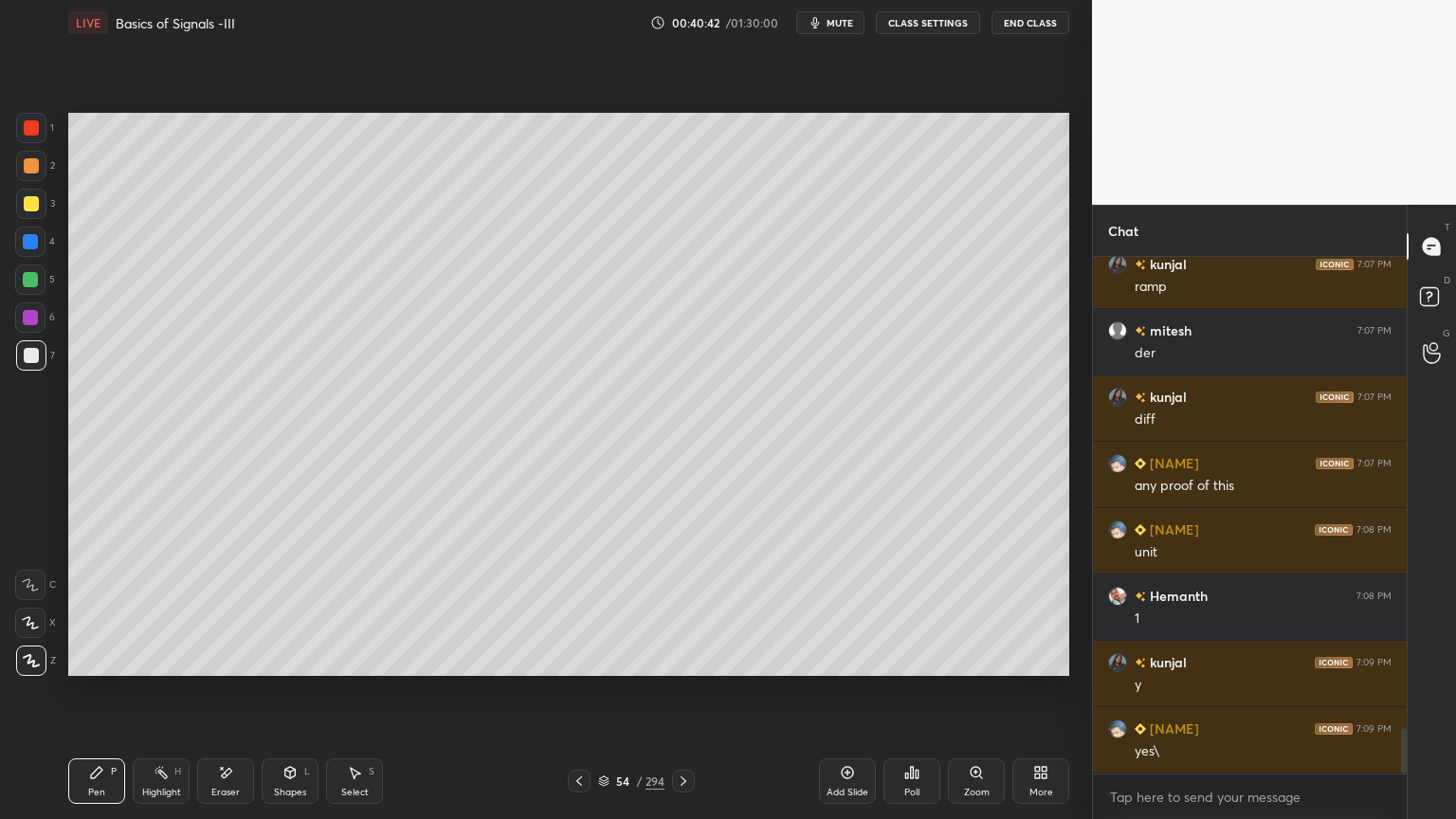 click 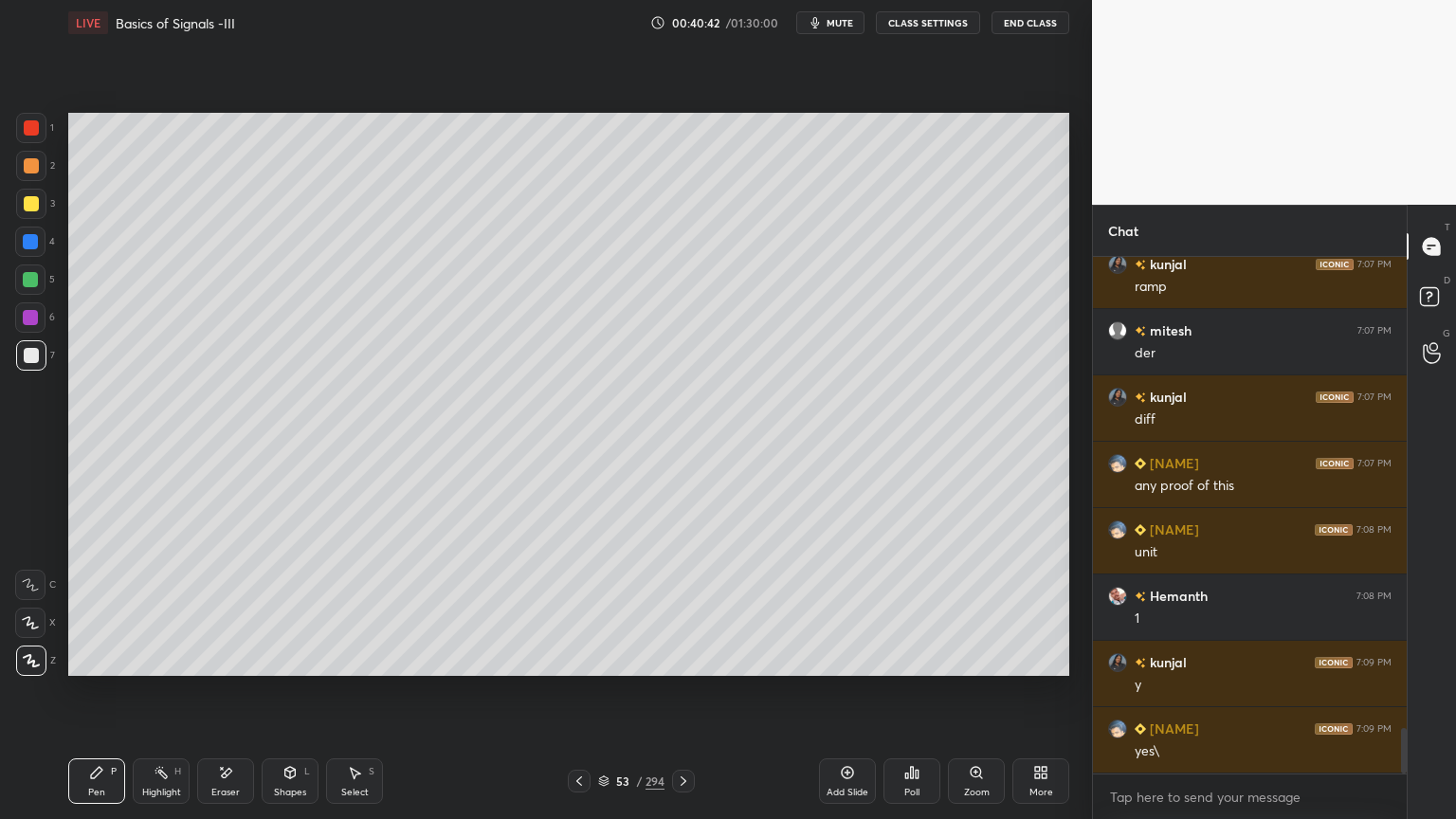click at bounding box center (579, 781) 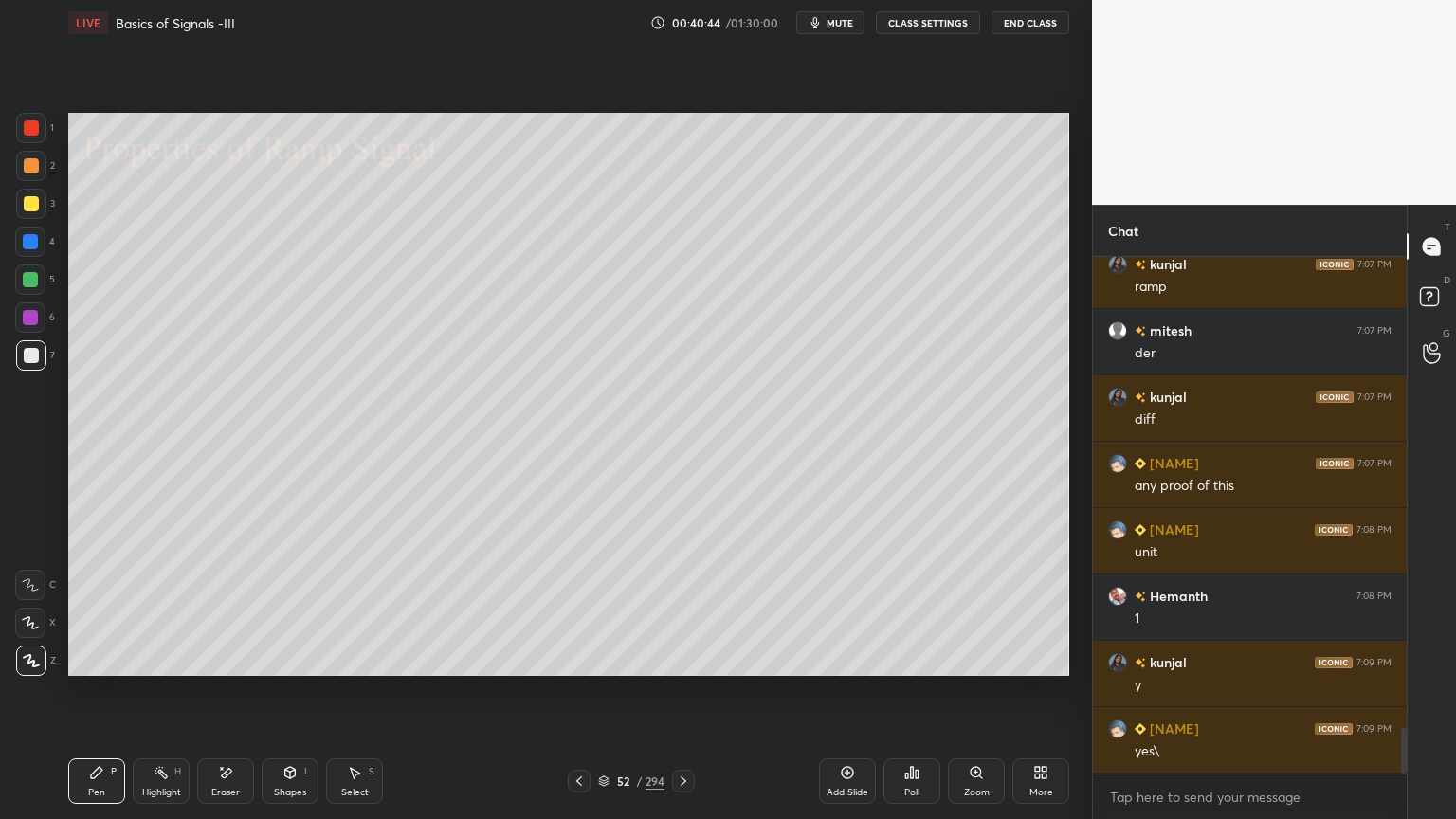 click 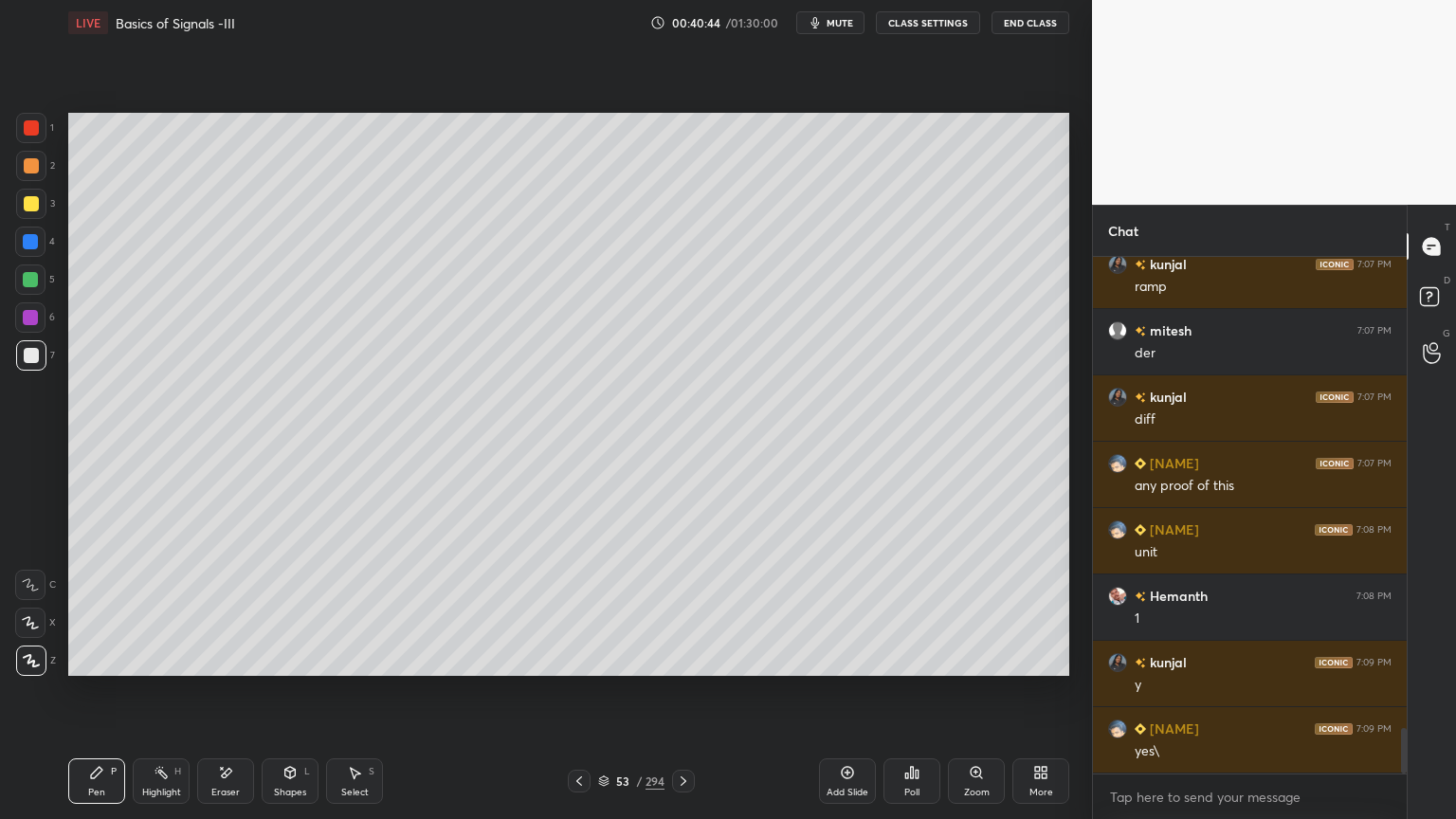 click 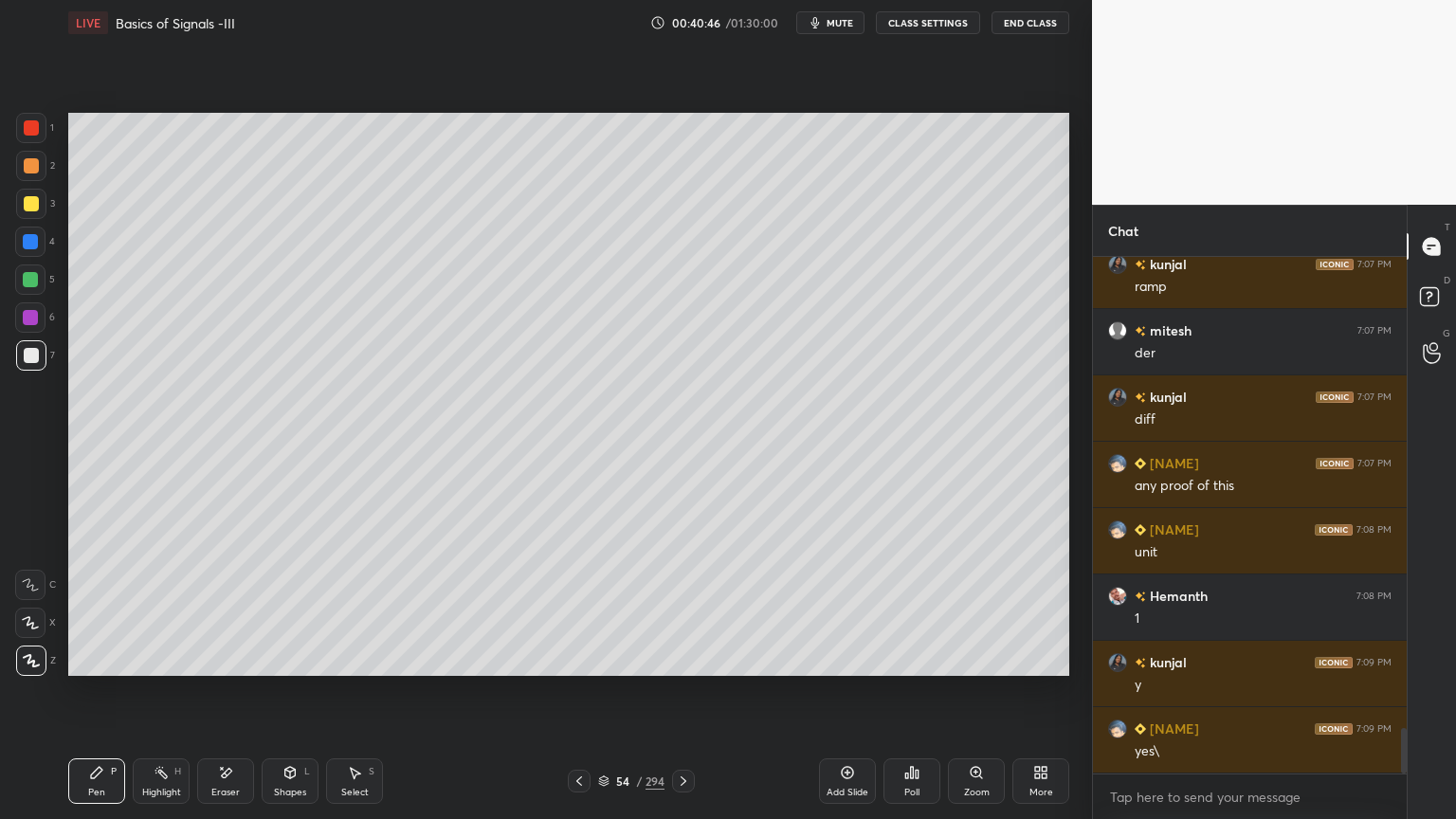 click 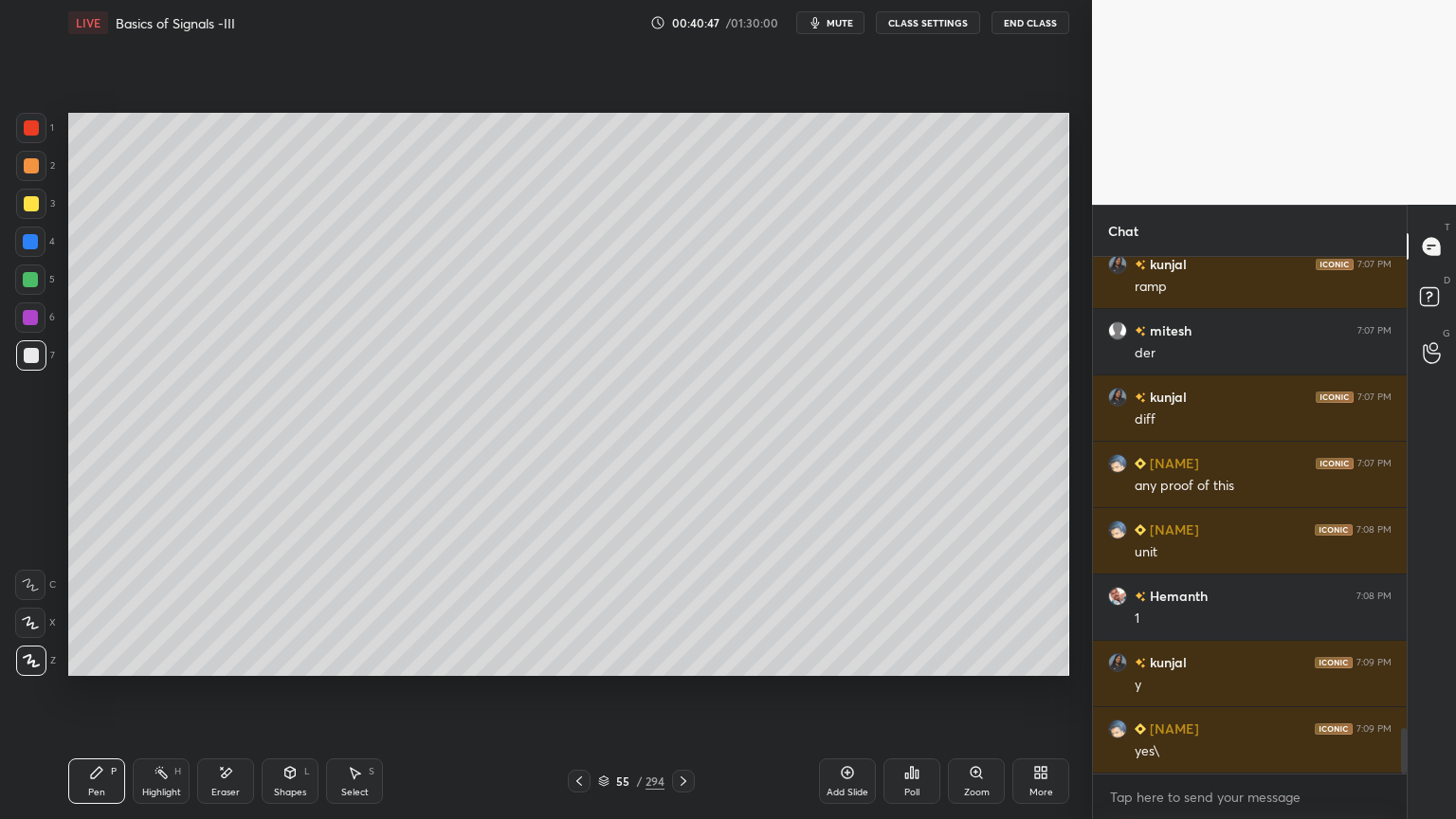 click 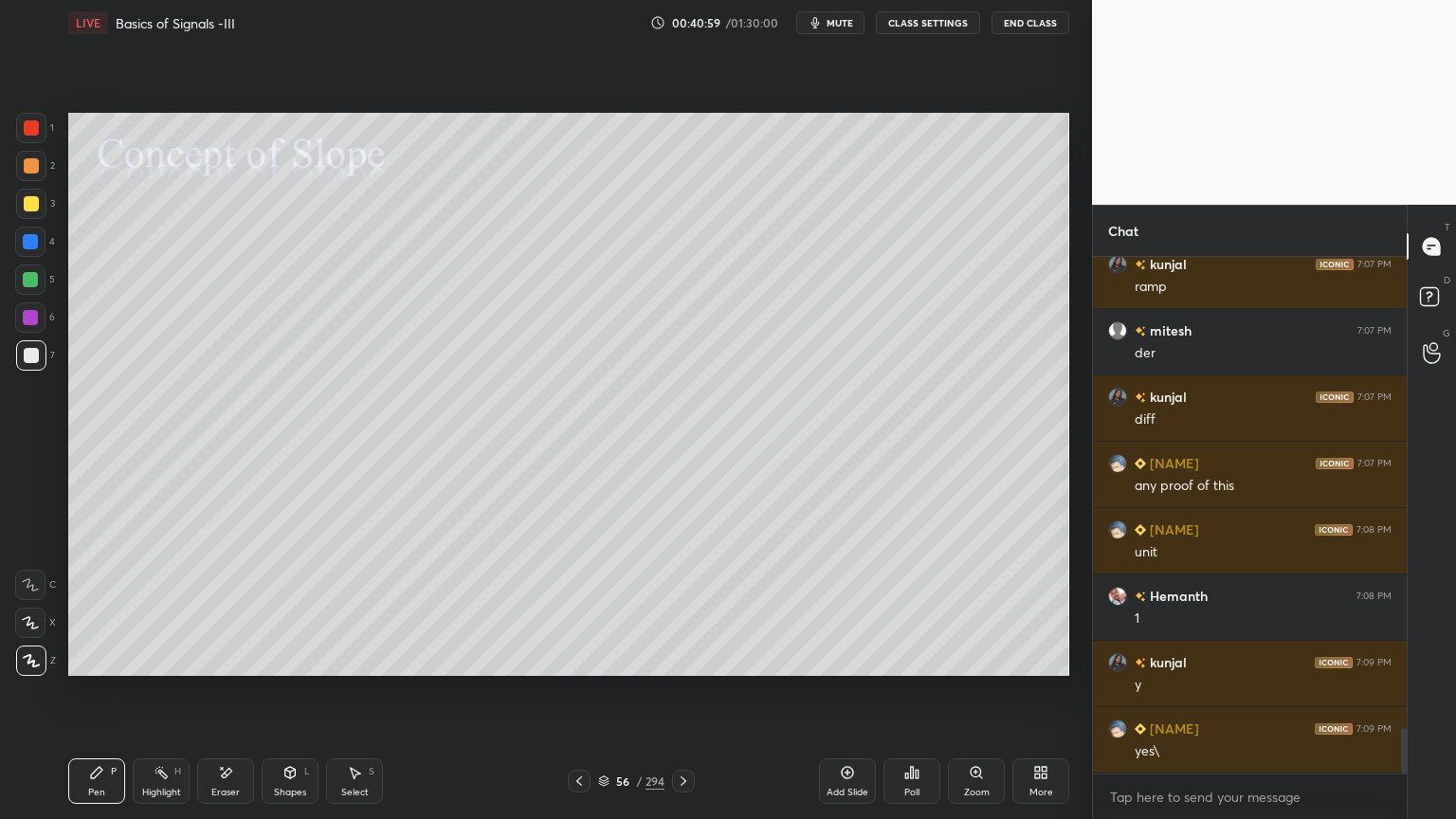 click at bounding box center (31, 166) 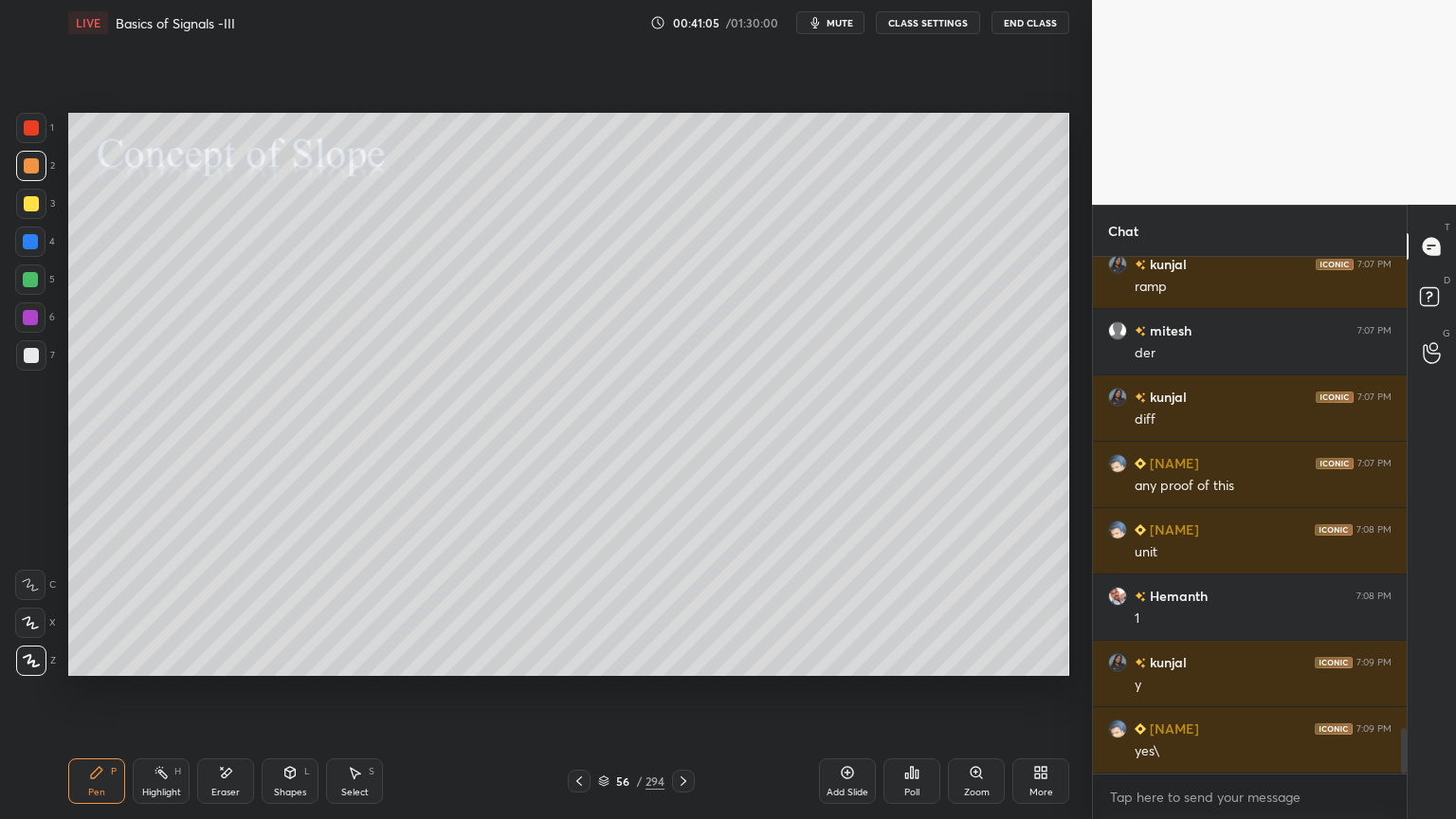 click at bounding box center (31, 204) 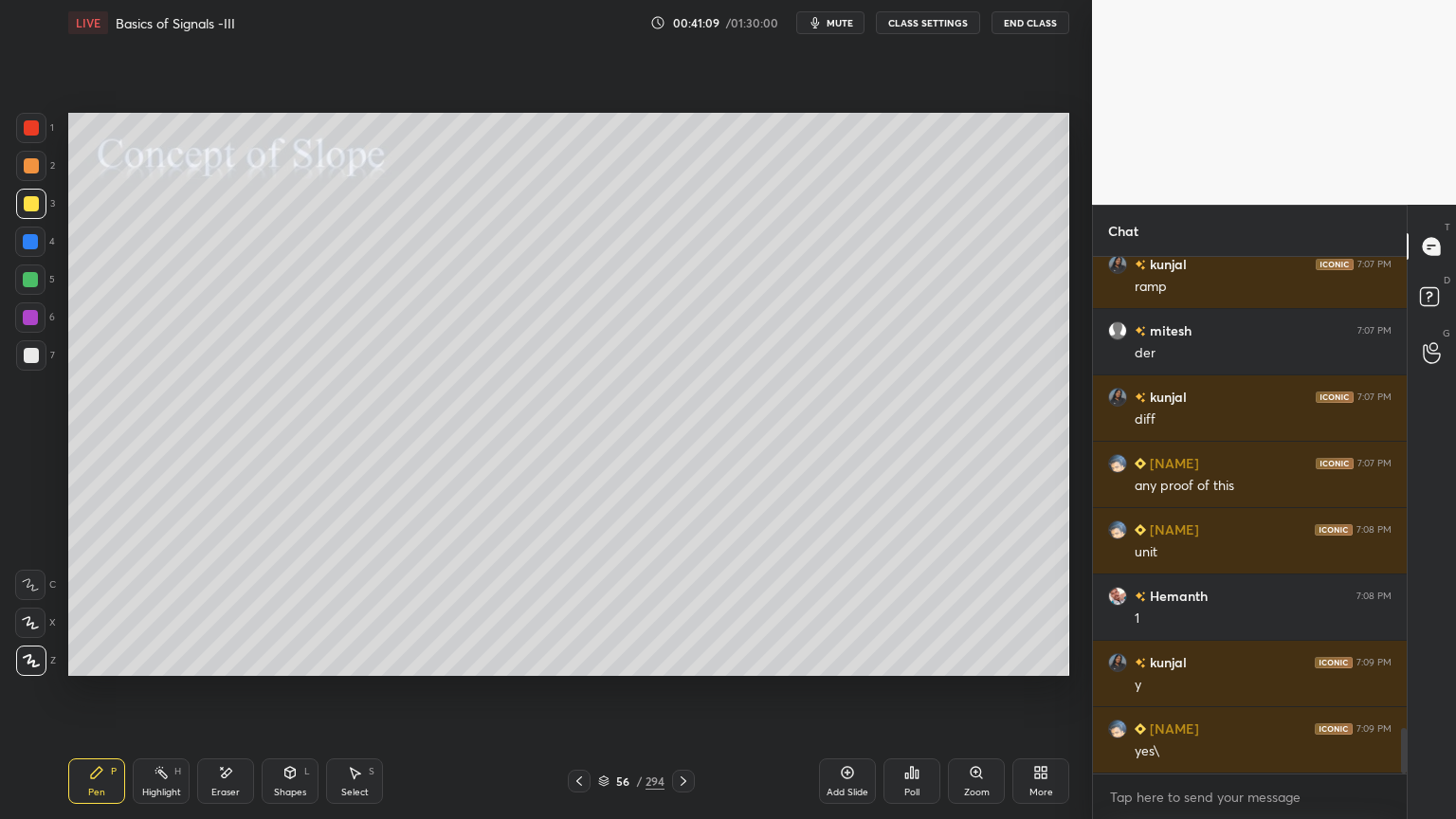click on "Shapes" at bounding box center [290, 792] 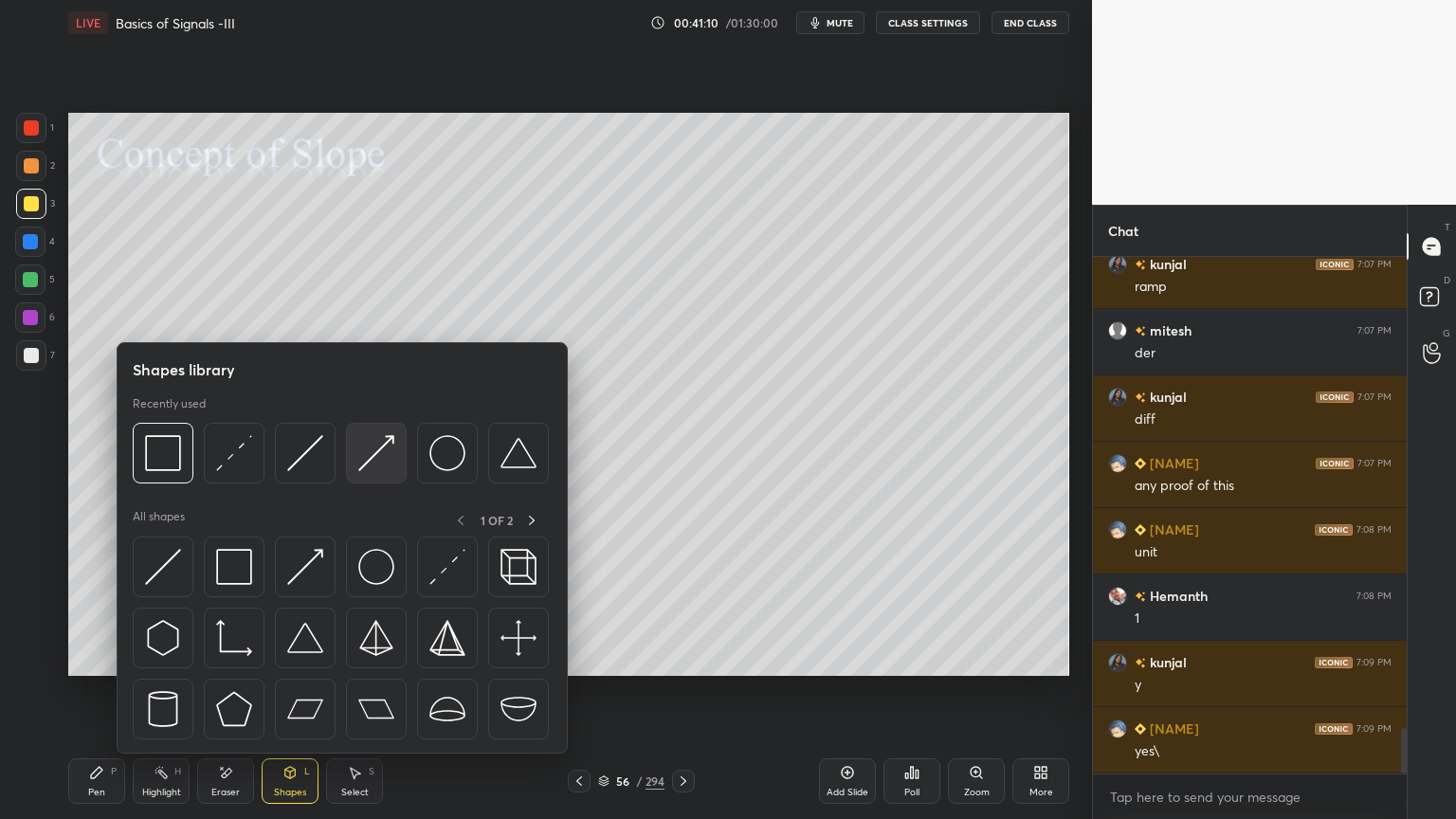 click at bounding box center (376, 453) 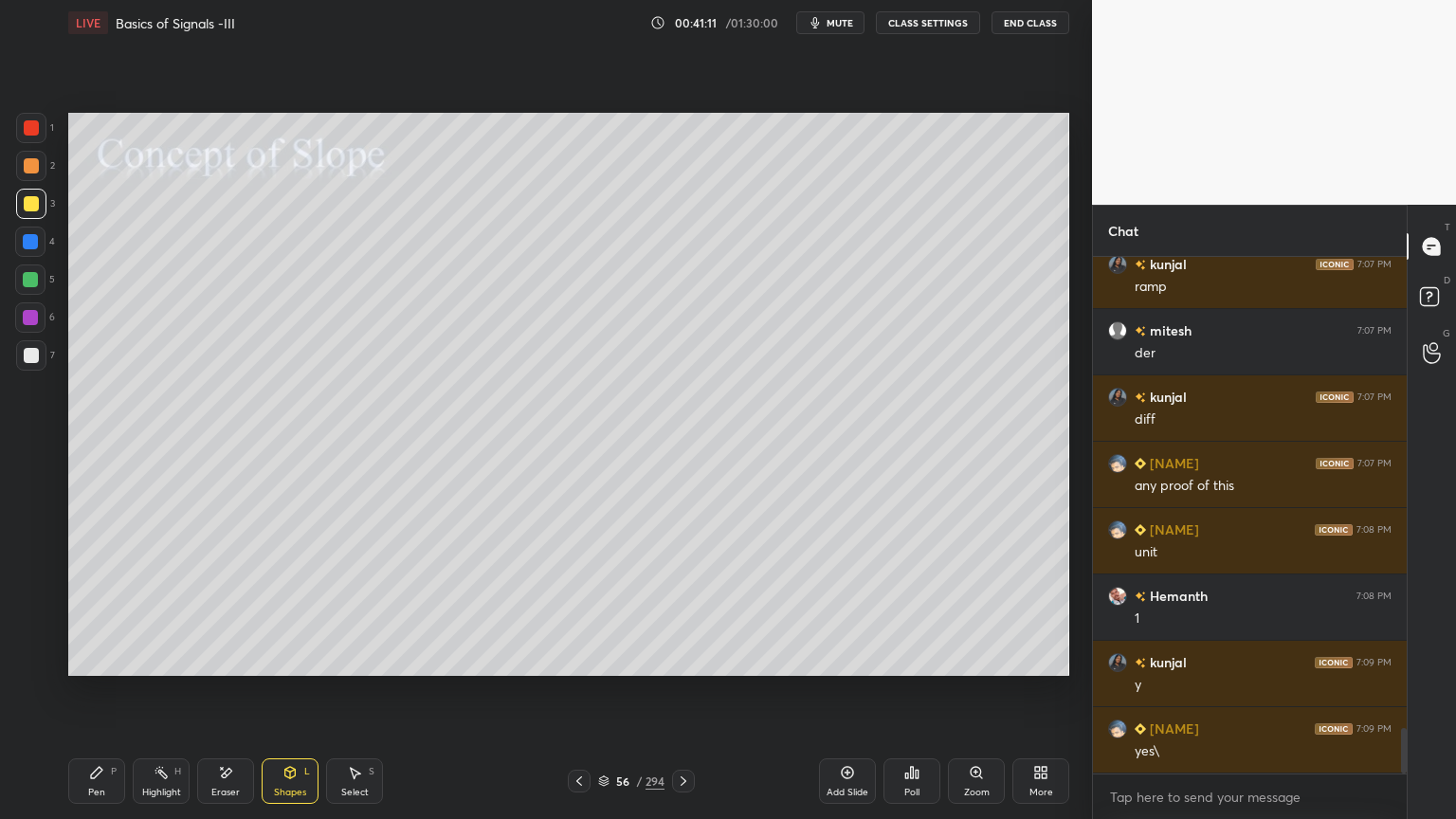 click on "Pen P" at bounding box center (97, 781) 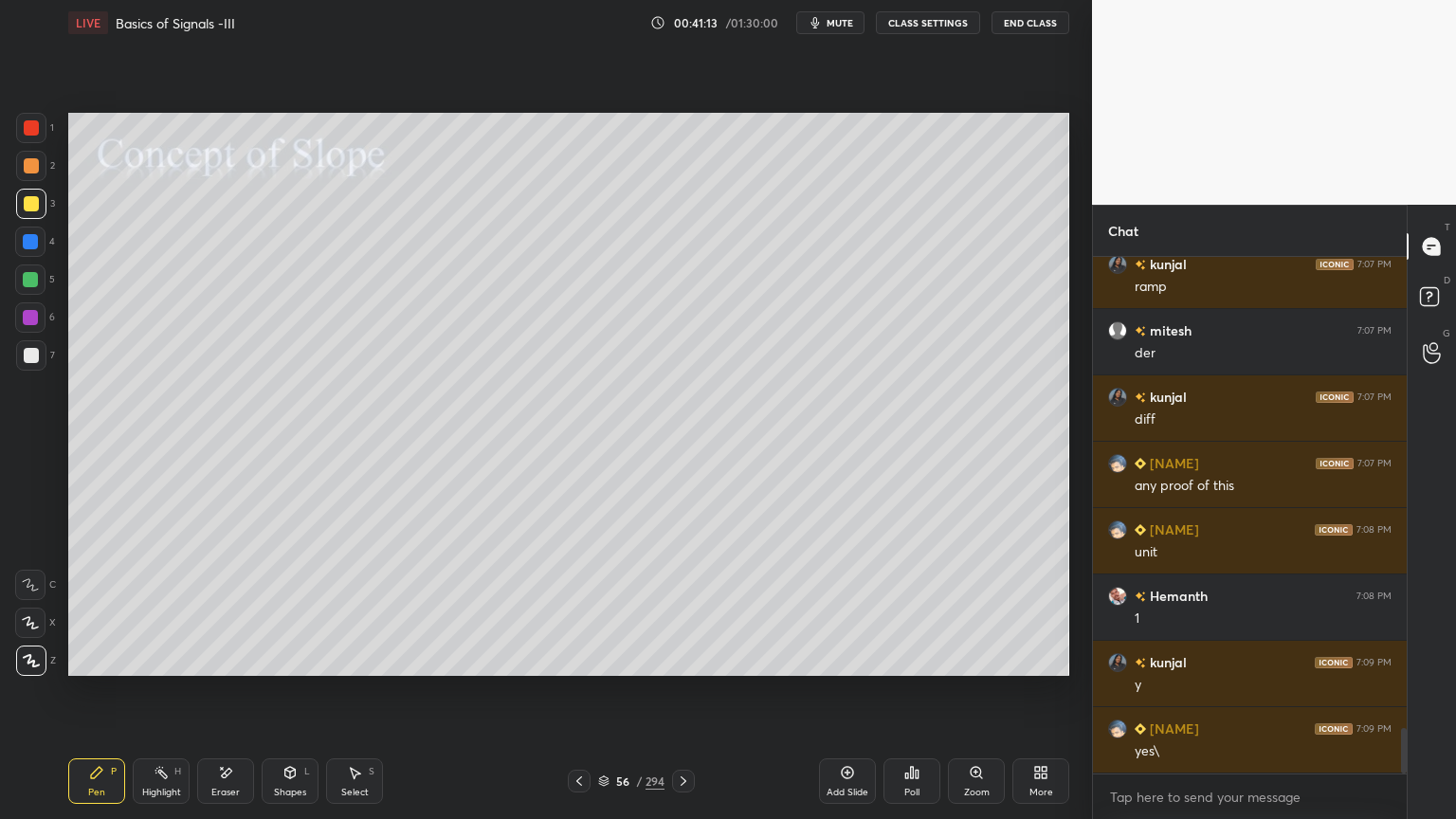 click at bounding box center [31, 166] 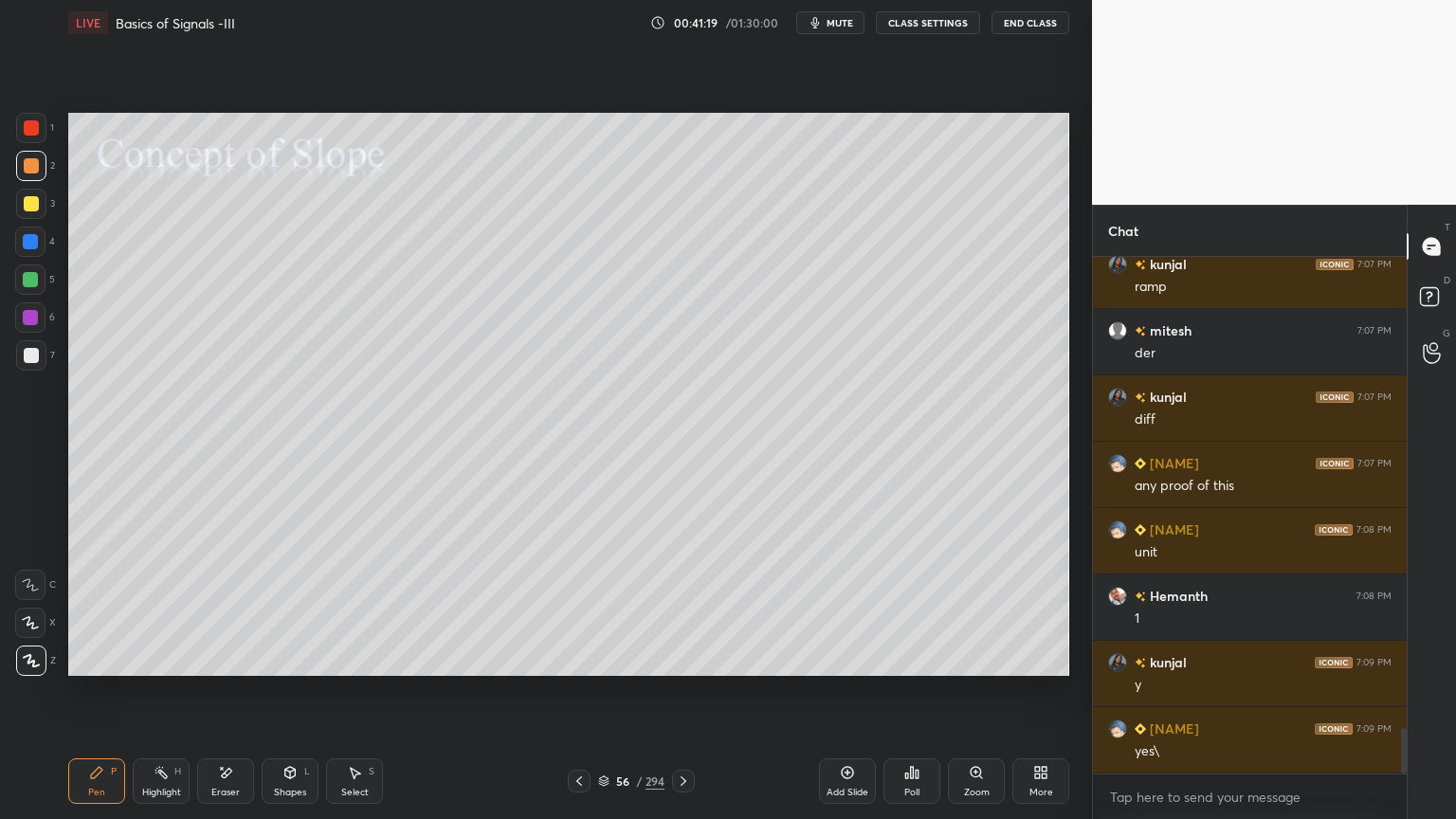 click on "Shapes L" at bounding box center (290, 781) 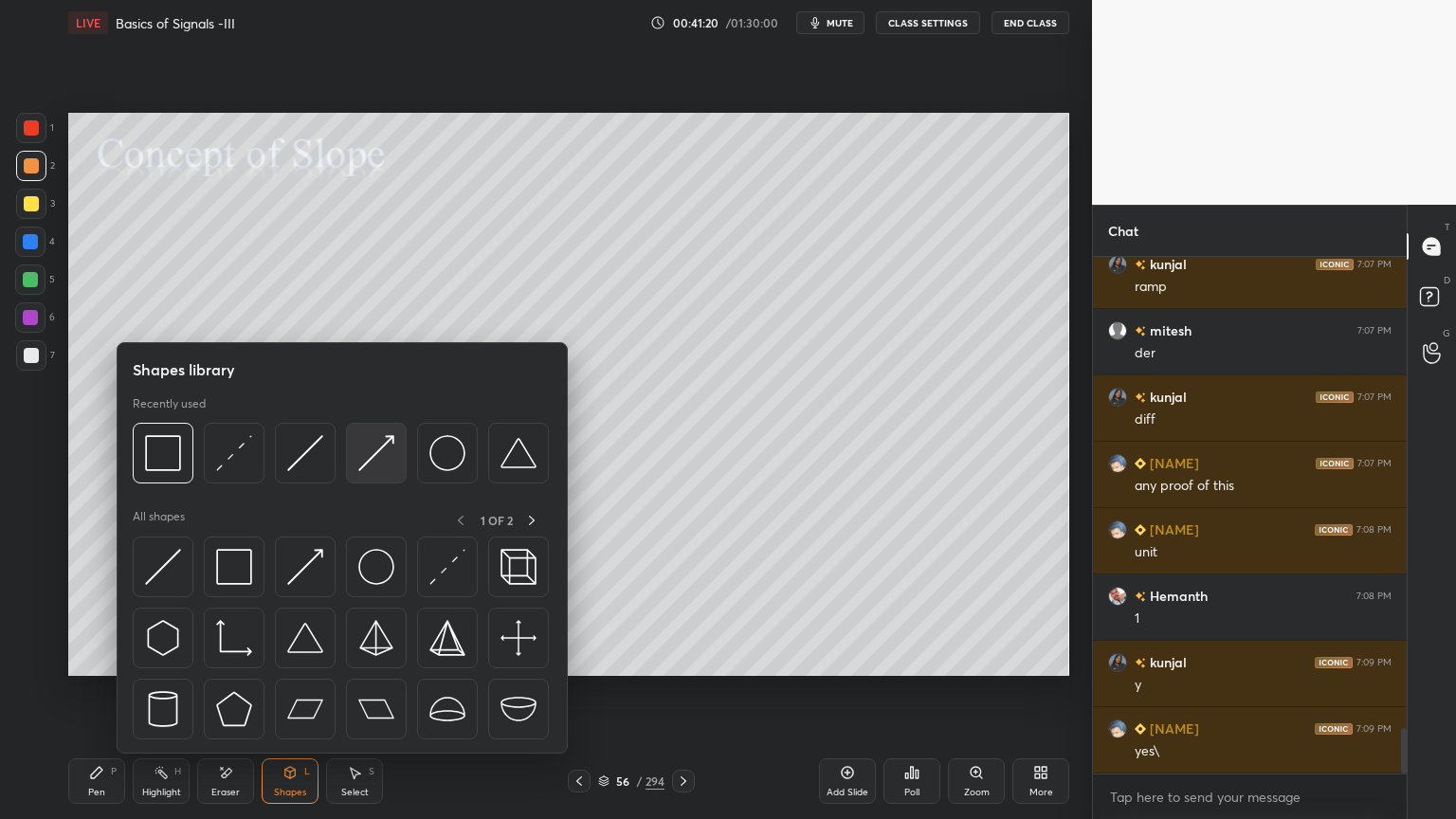 click at bounding box center (376, 453) 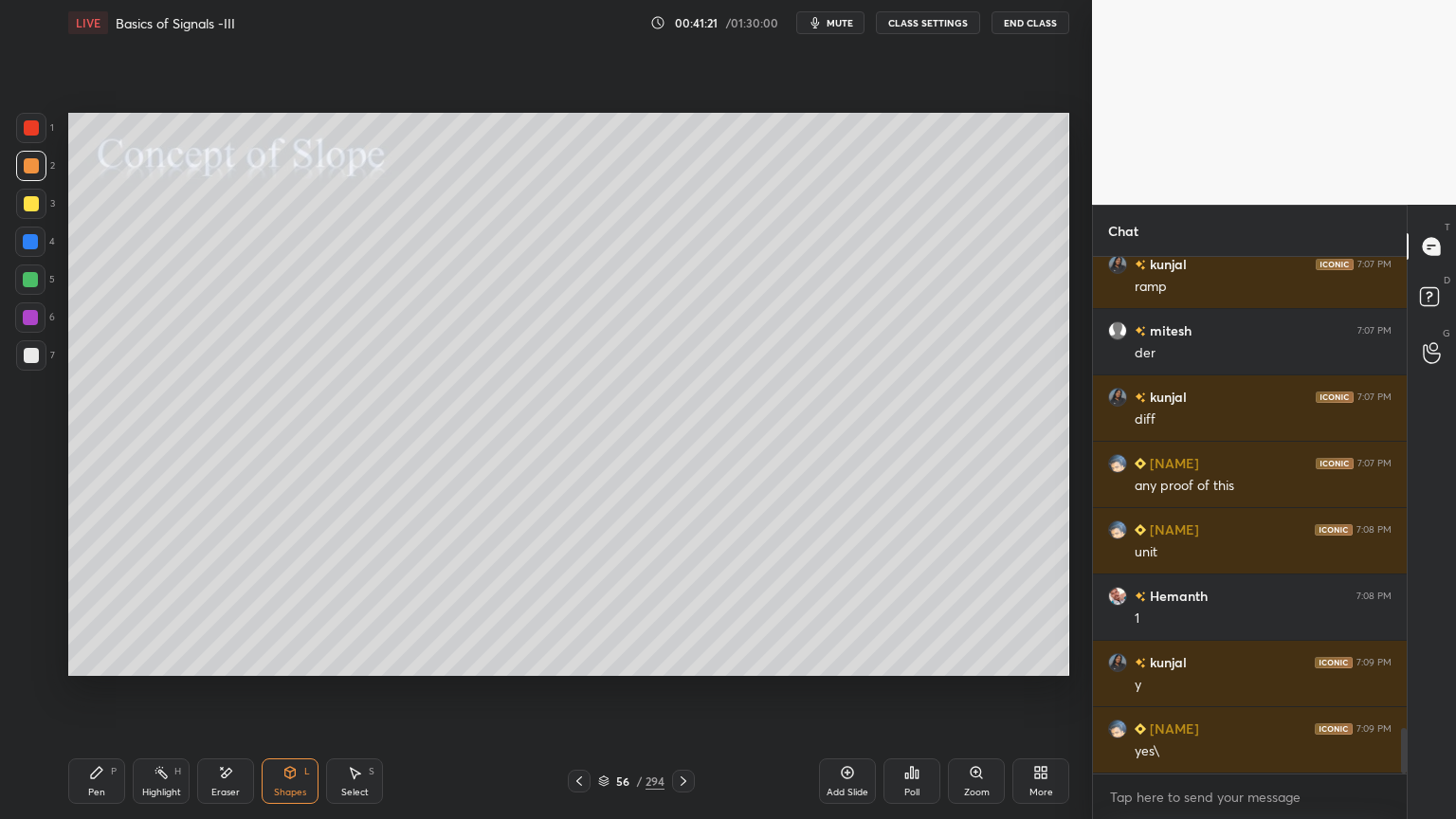 click at bounding box center [31, 166] 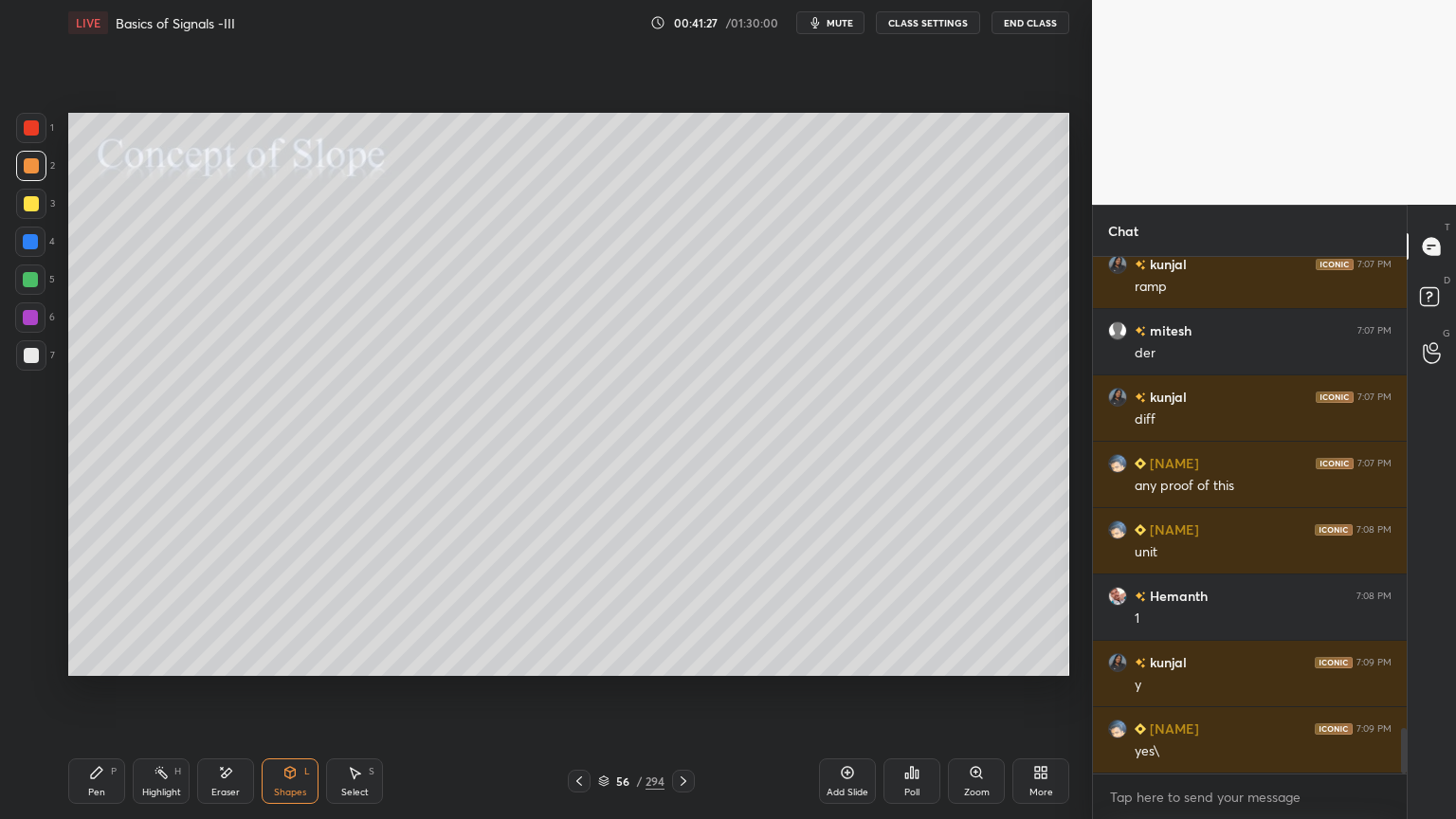 click on "Shapes" at bounding box center [290, 792] 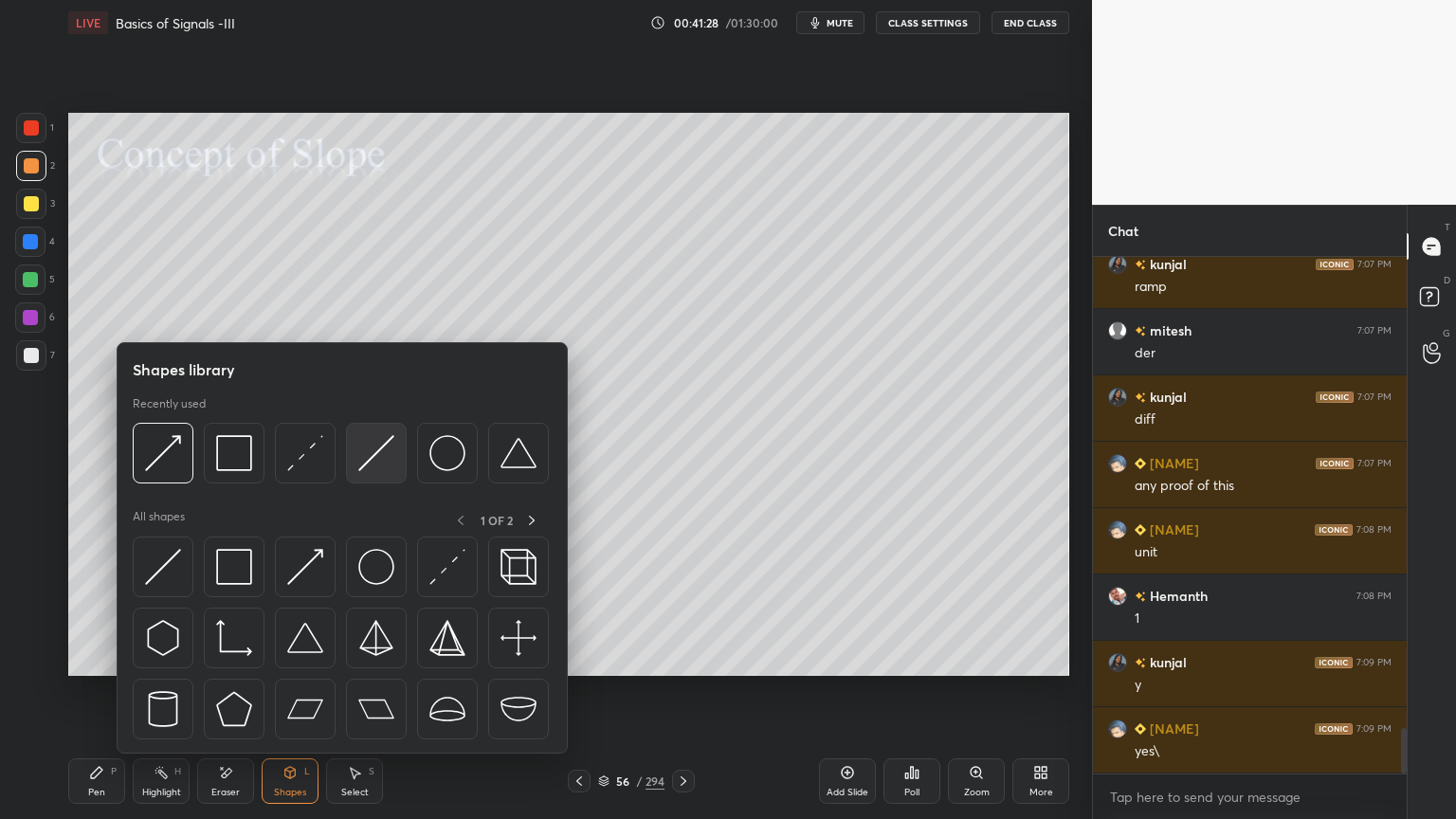 click at bounding box center (376, 453) 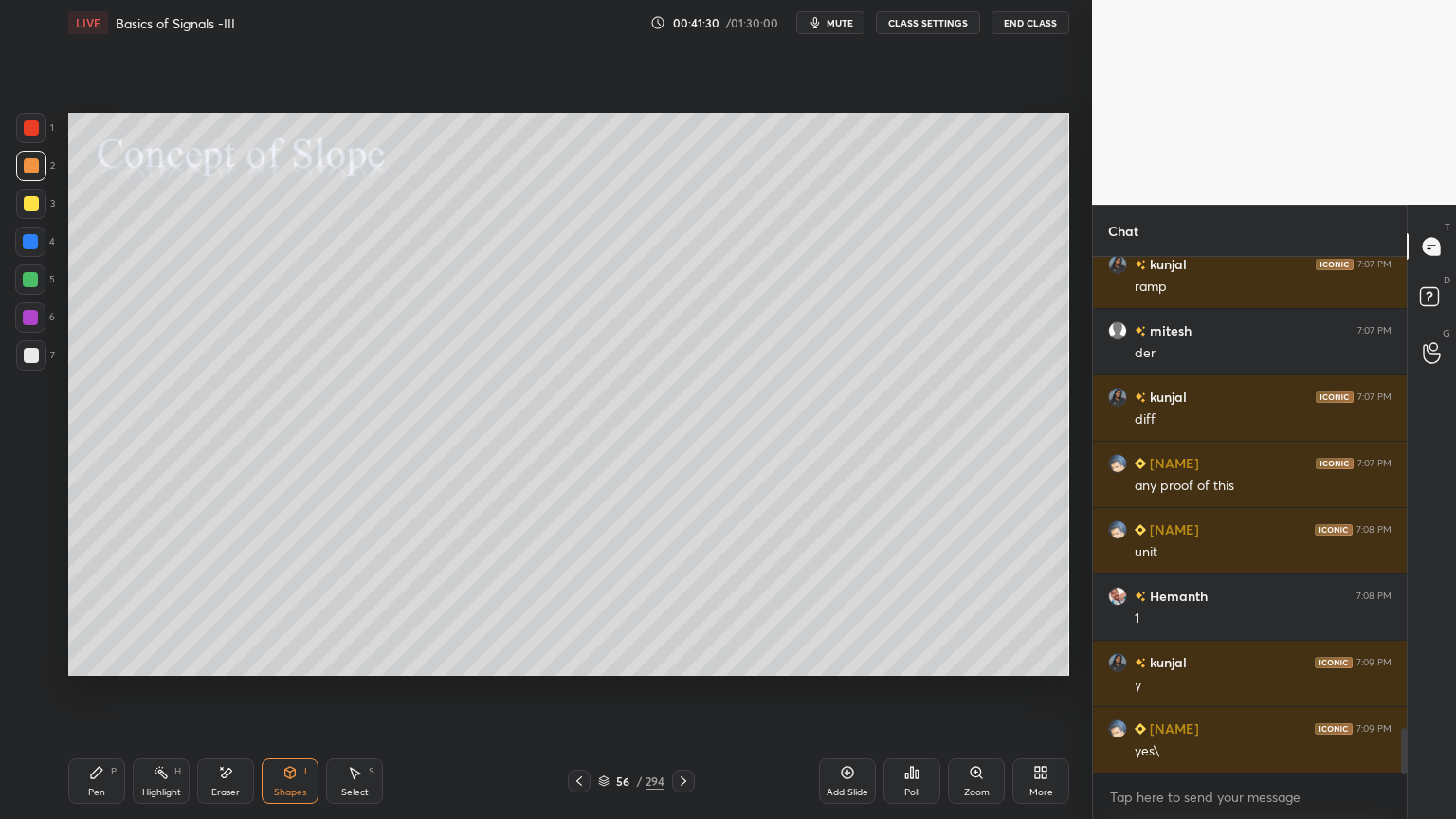 click at bounding box center [31, 204] 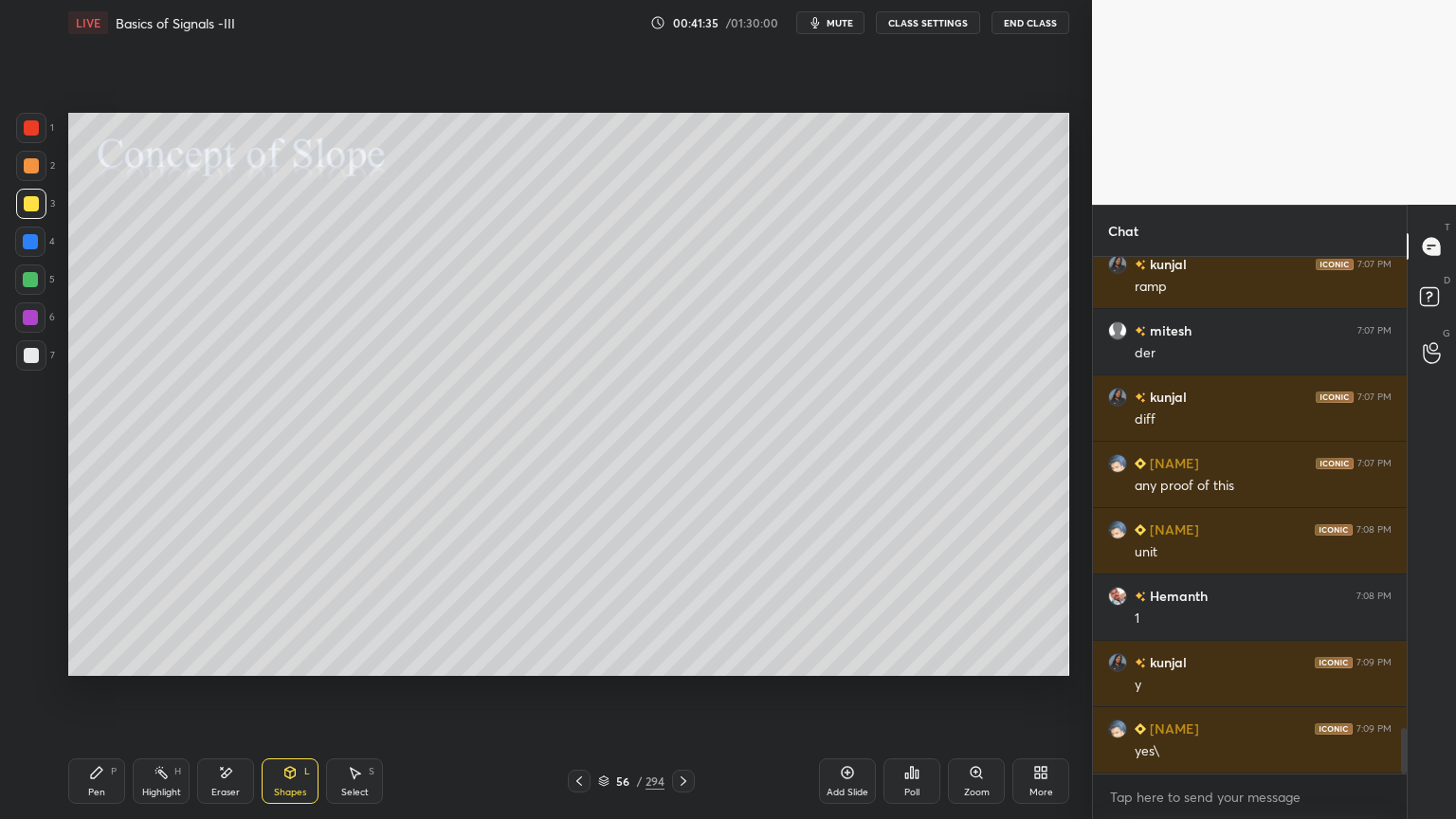 click 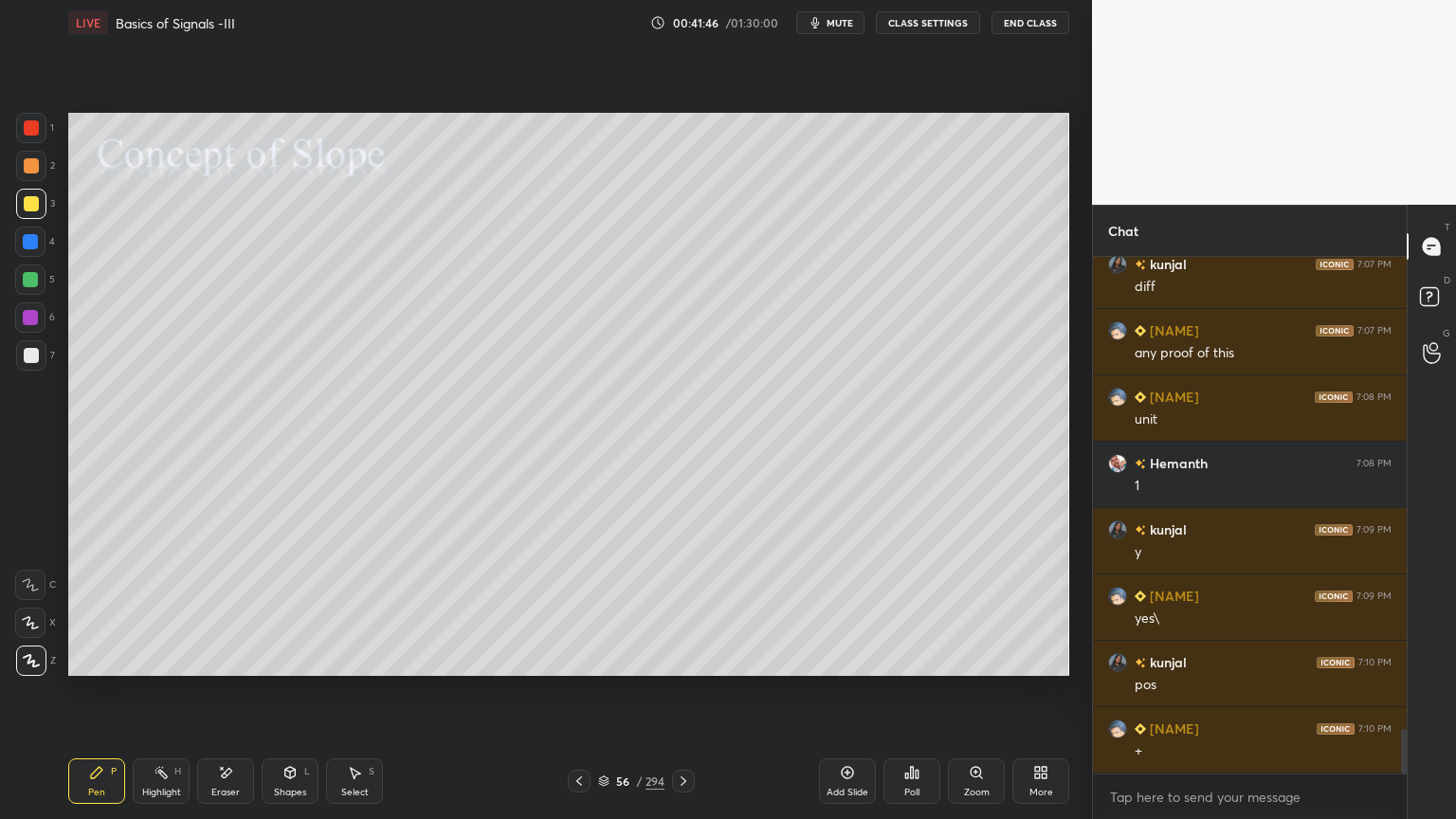 scroll, scrollTop: 5498, scrollLeft: 0, axis: vertical 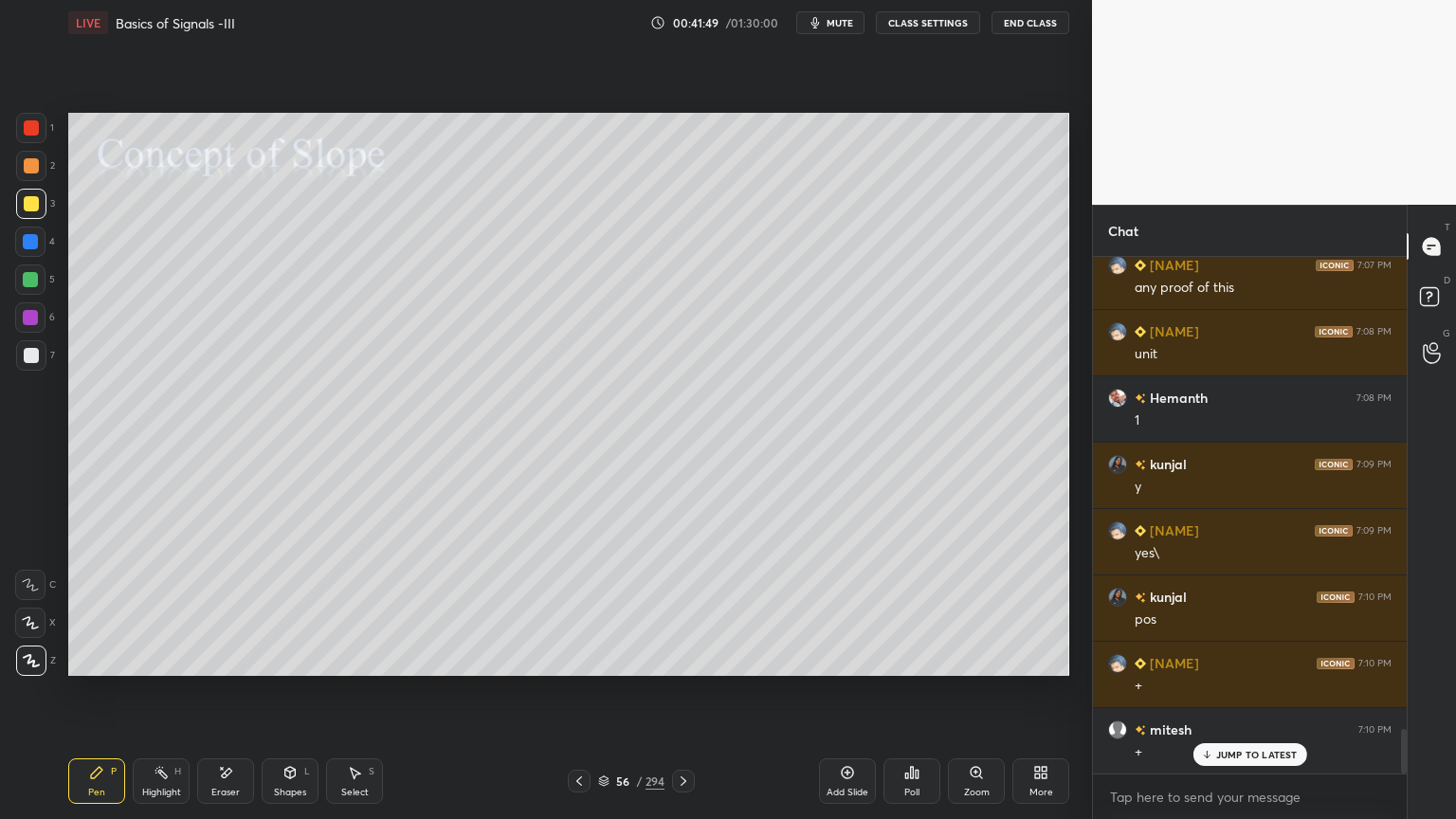 click at bounding box center (31, 166) 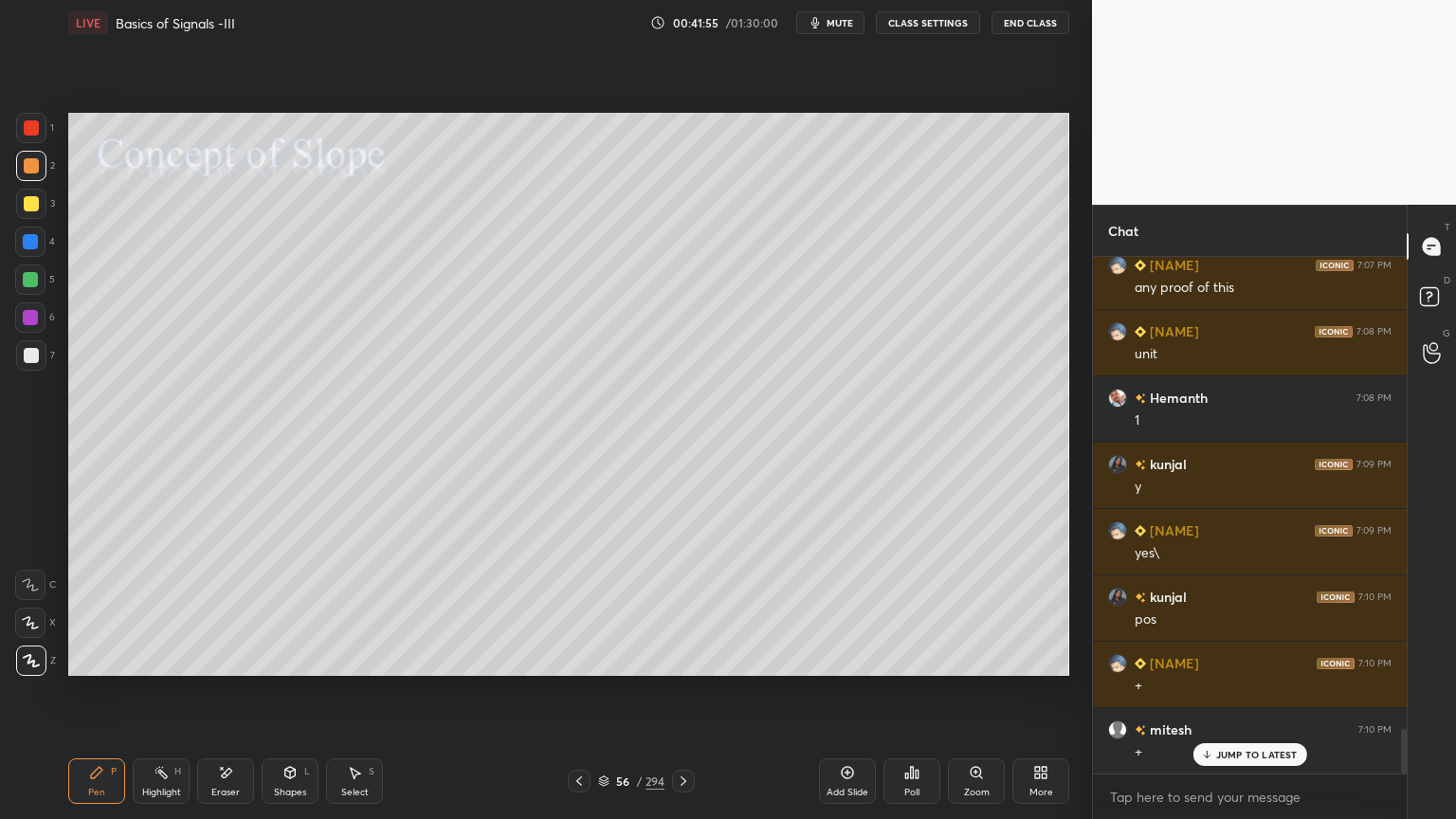 click at bounding box center [31, 204] 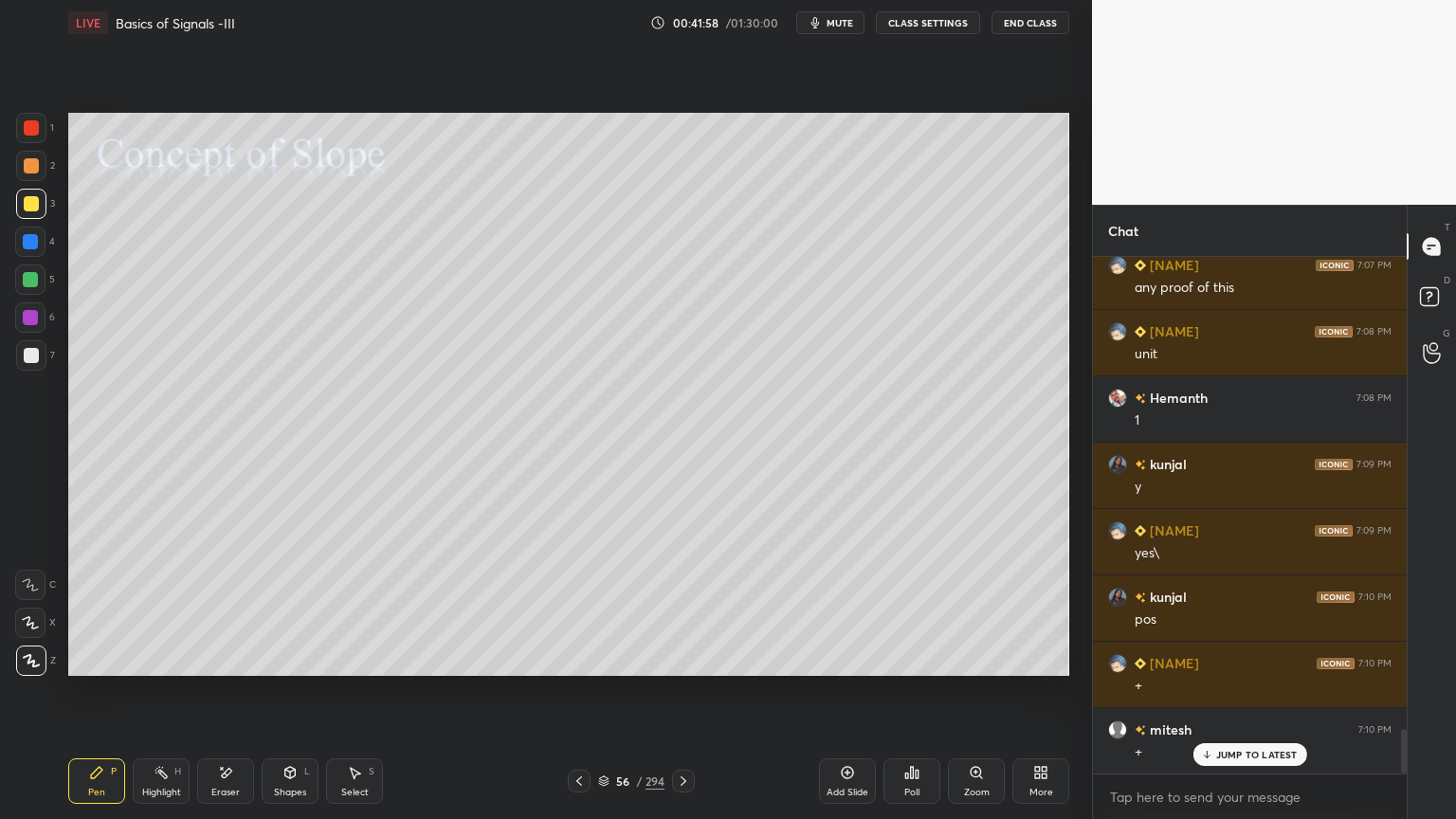 click at bounding box center (31, 355) 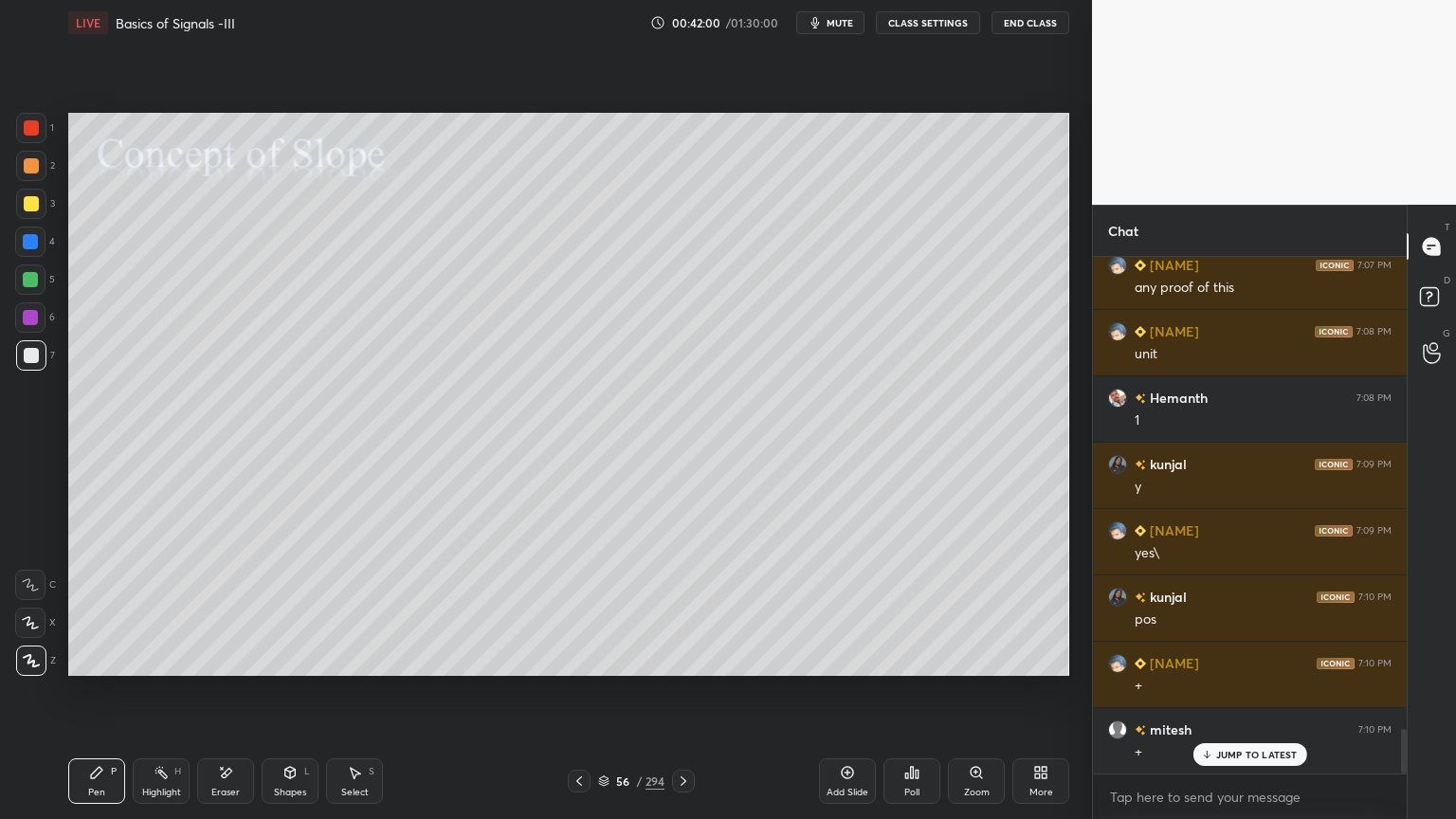 click on "Shapes" at bounding box center [290, 792] 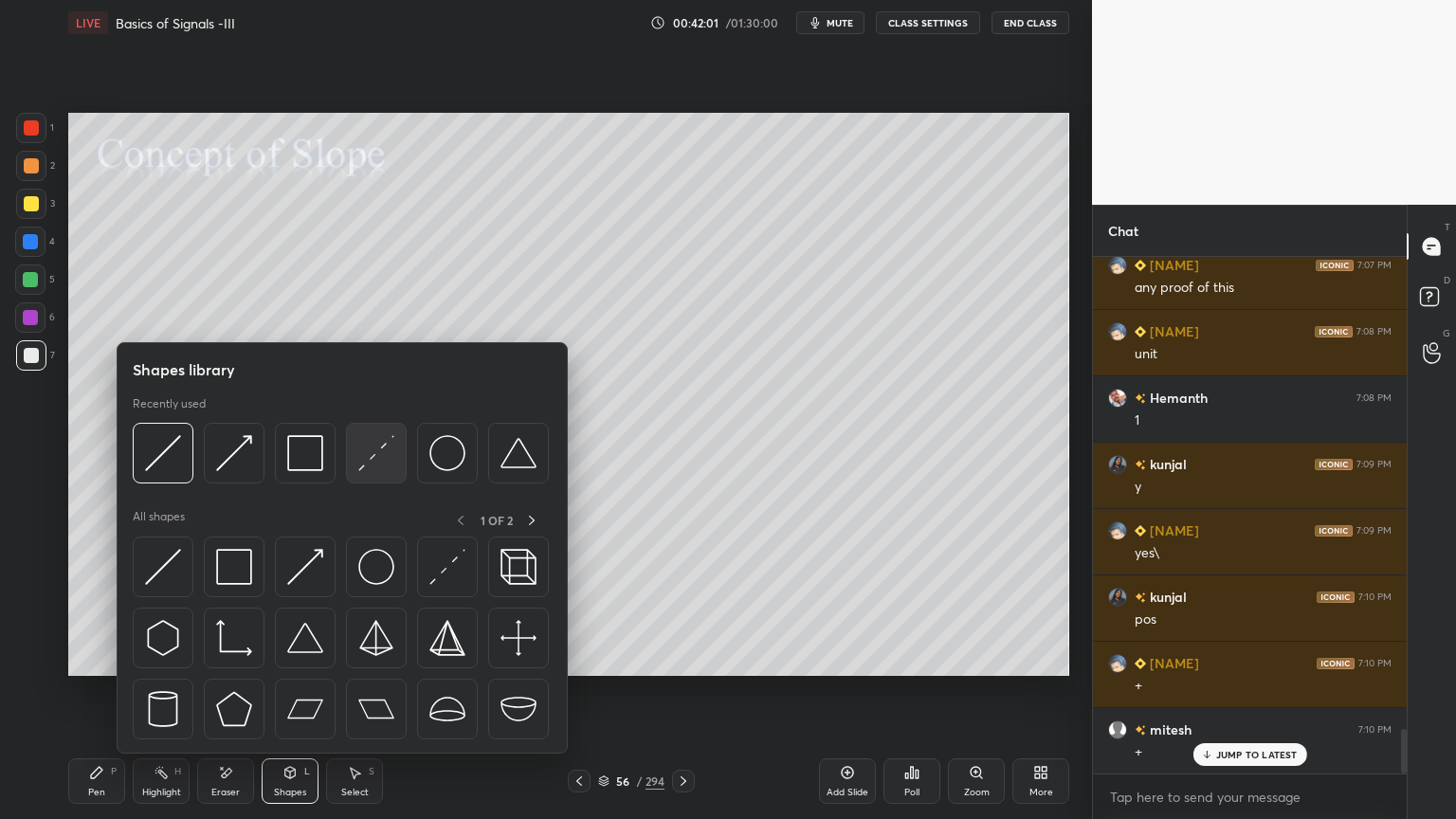 click at bounding box center [376, 453] 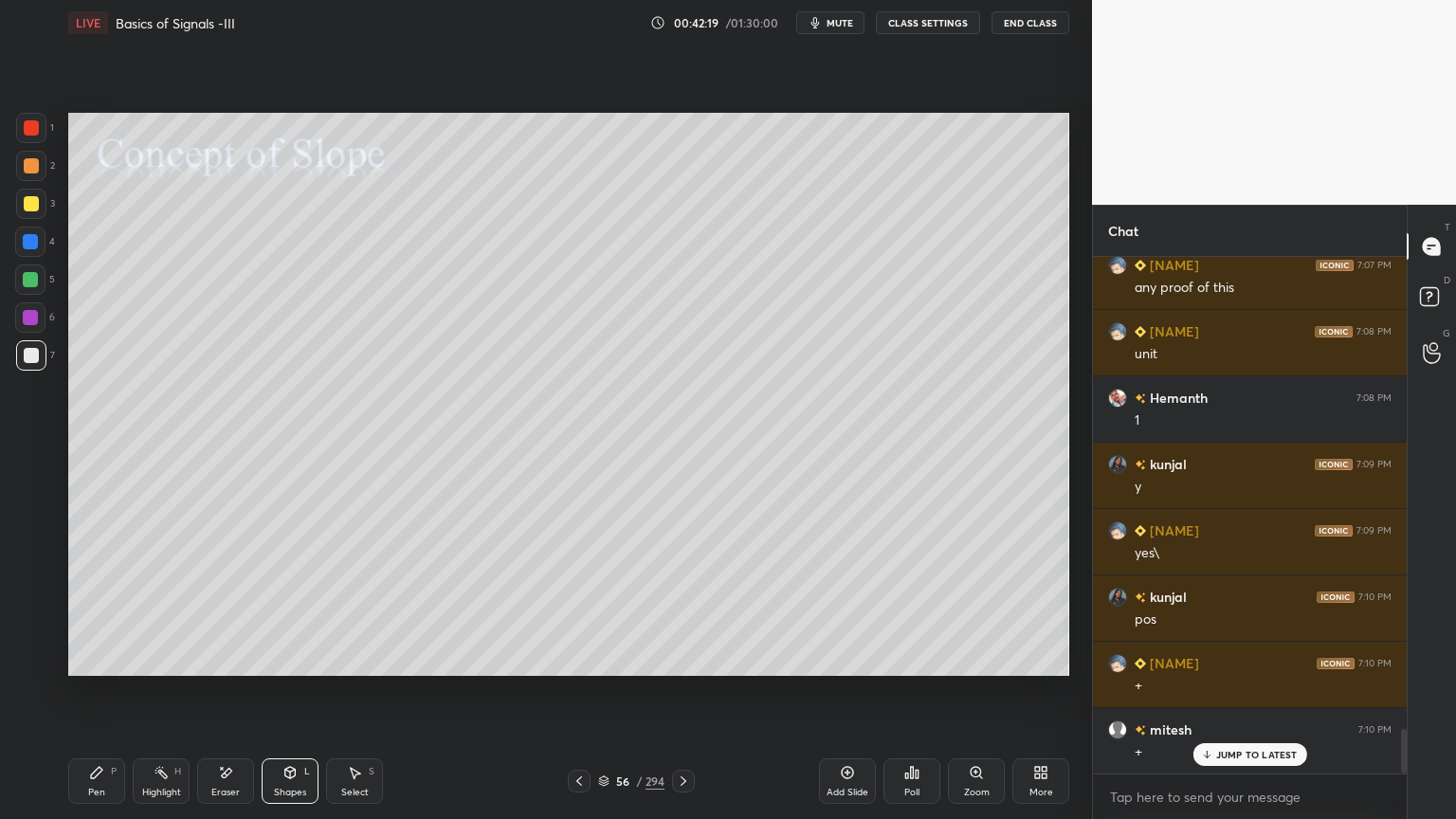 click on "Pen" at bounding box center [97, 792] 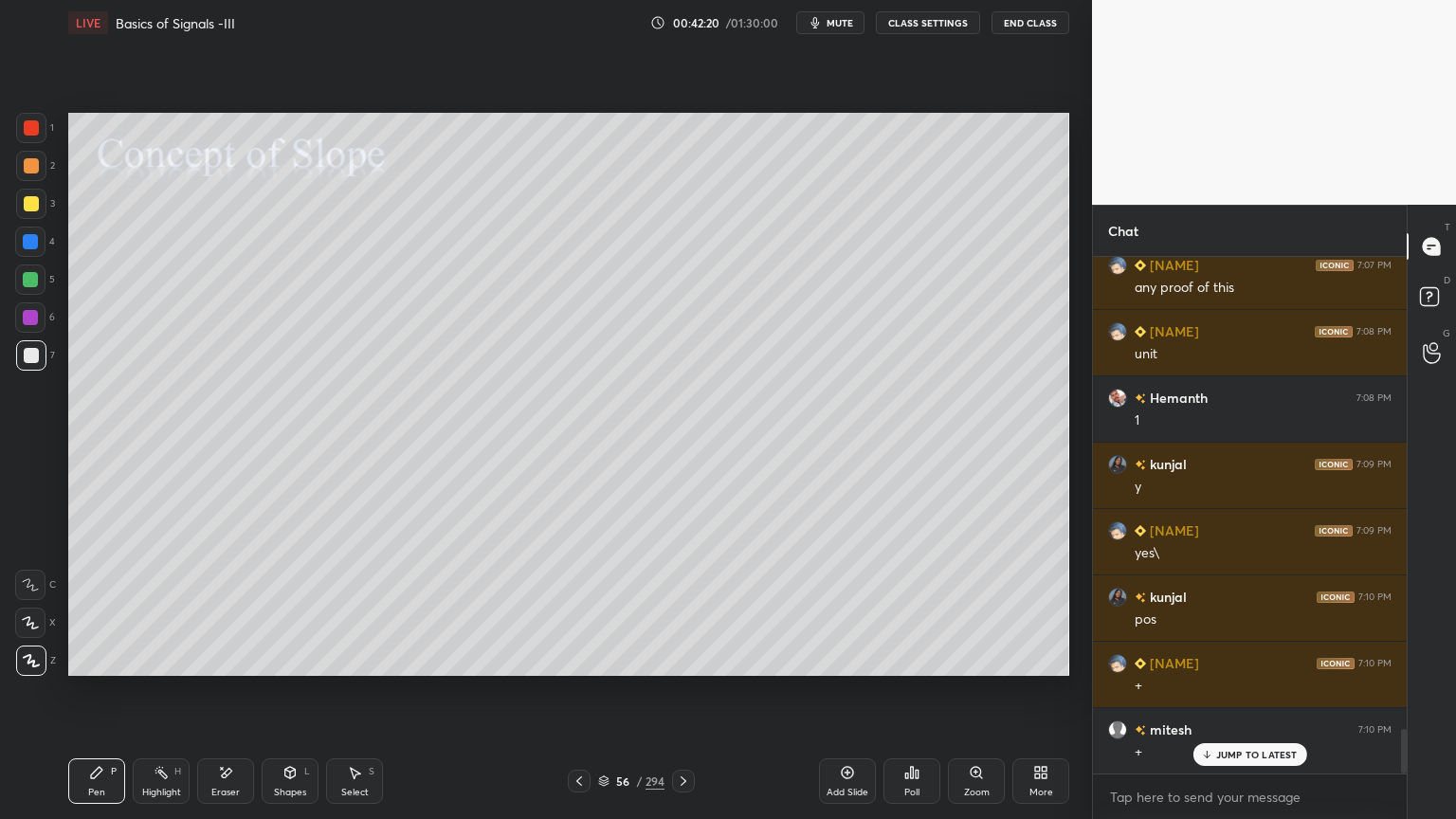 click at bounding box center (31, 204) 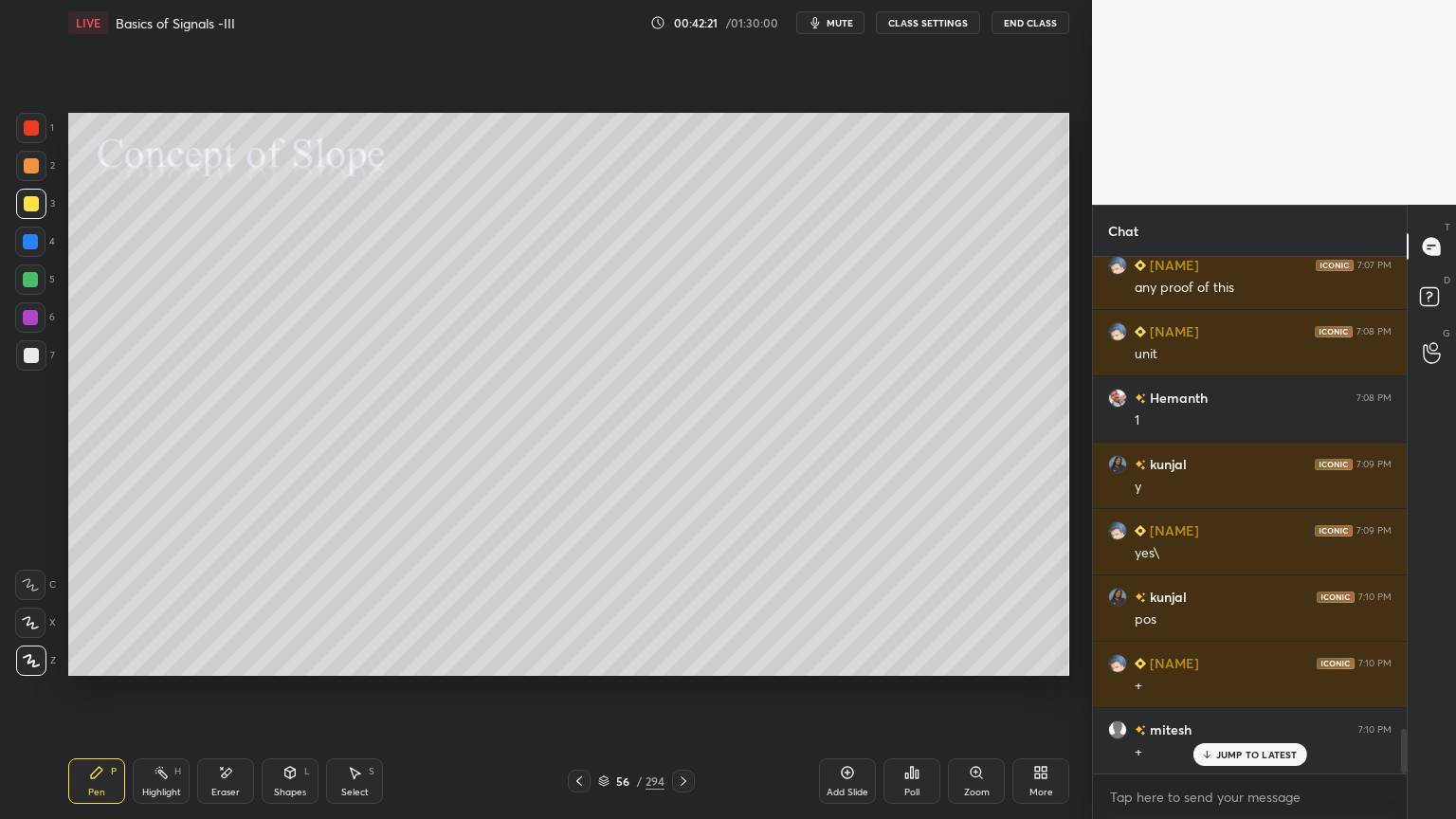 click 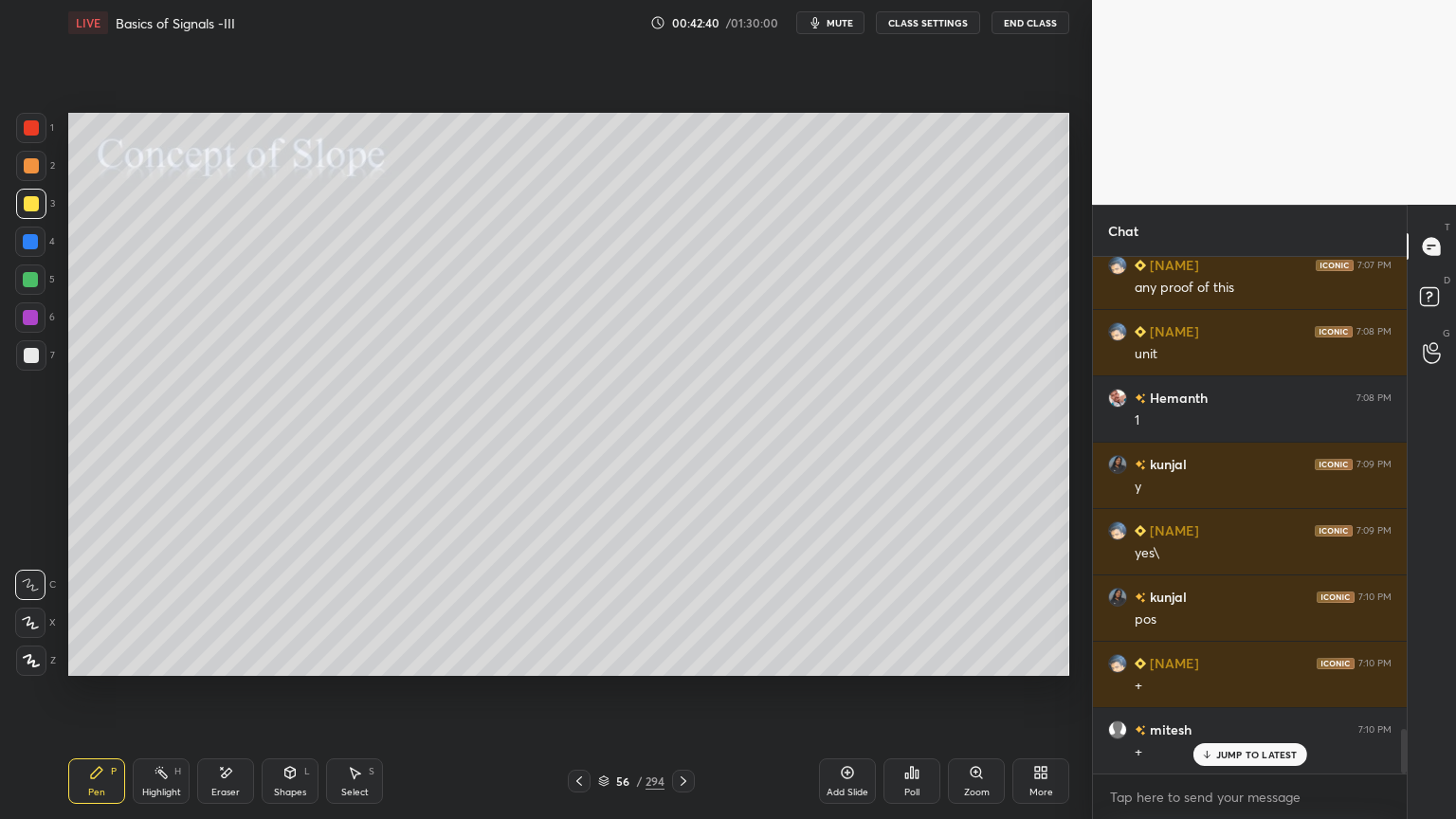 click on "Shapes L" at bounding box center [290, 781] 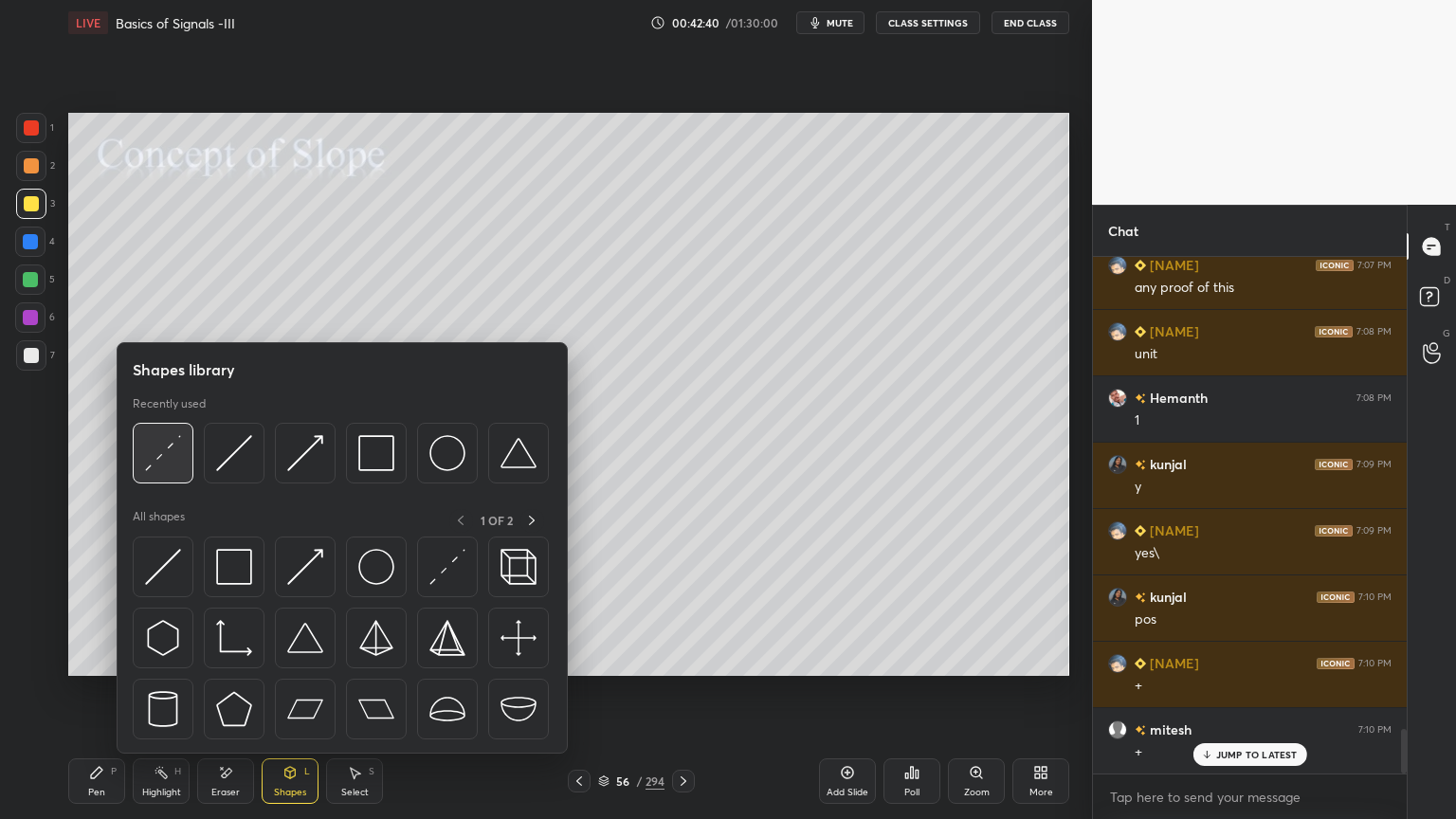 click at bounding box center (163, 453) 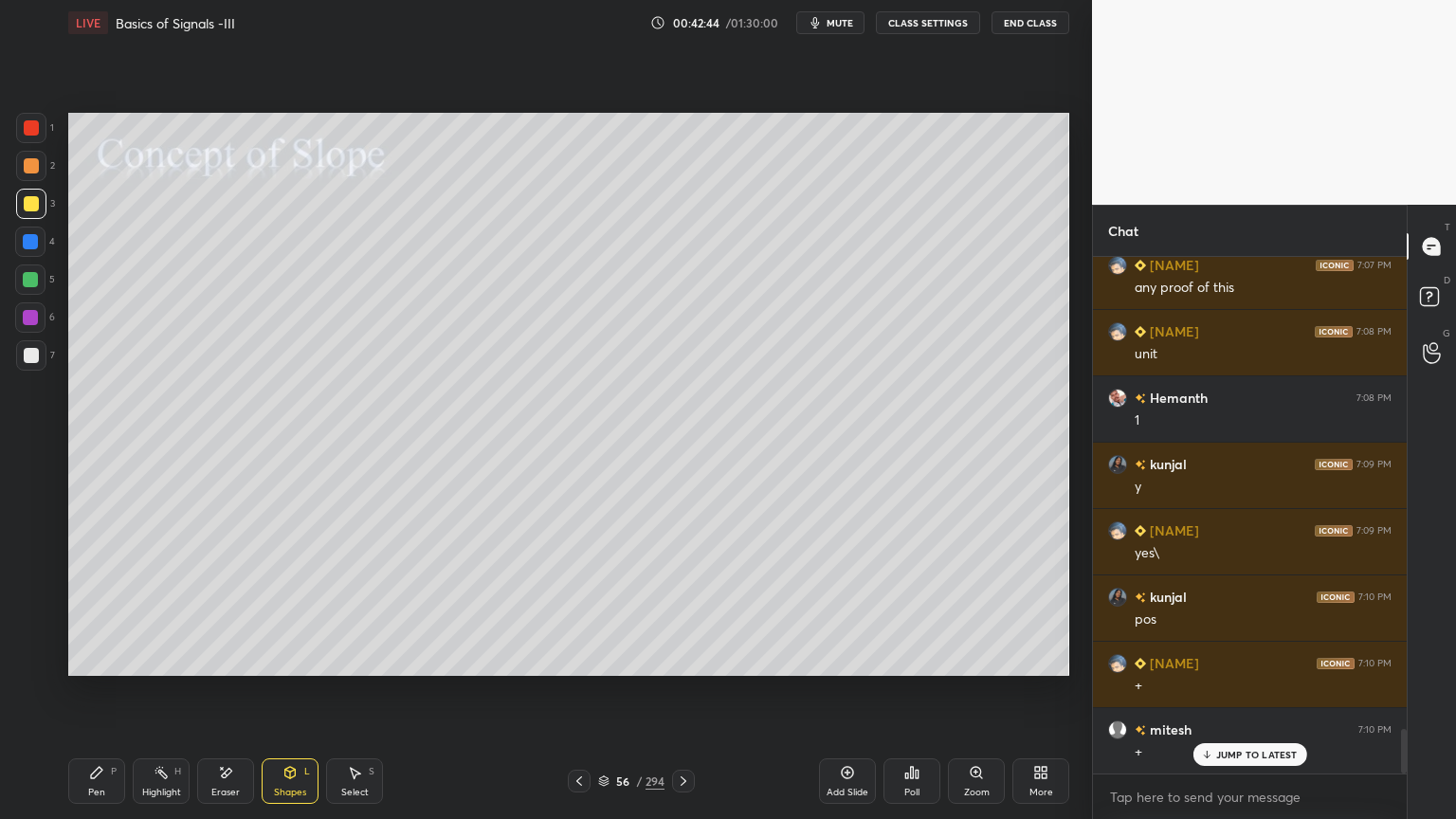 click 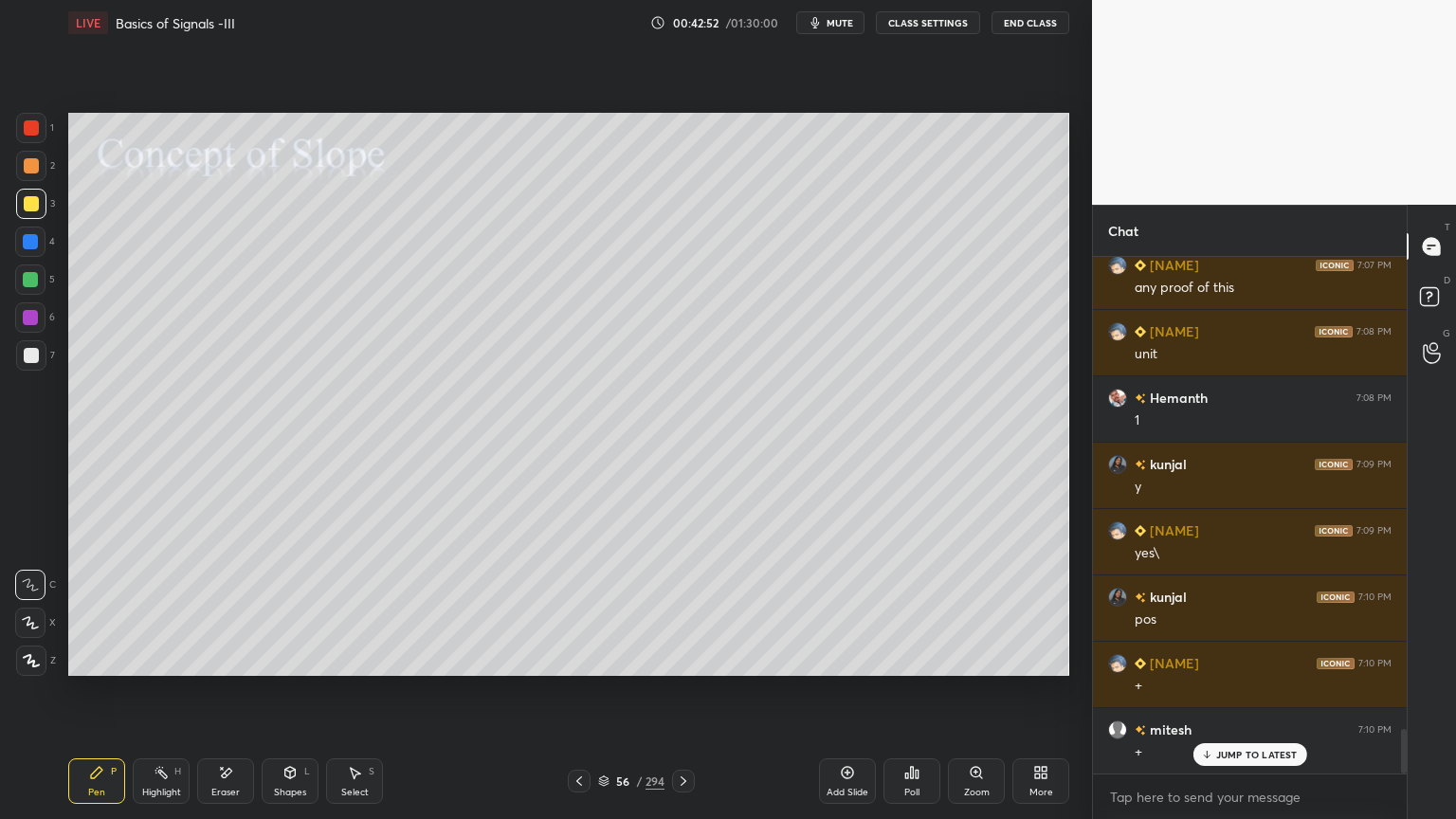 click on "Shapes" at bounding box center [290, 792] 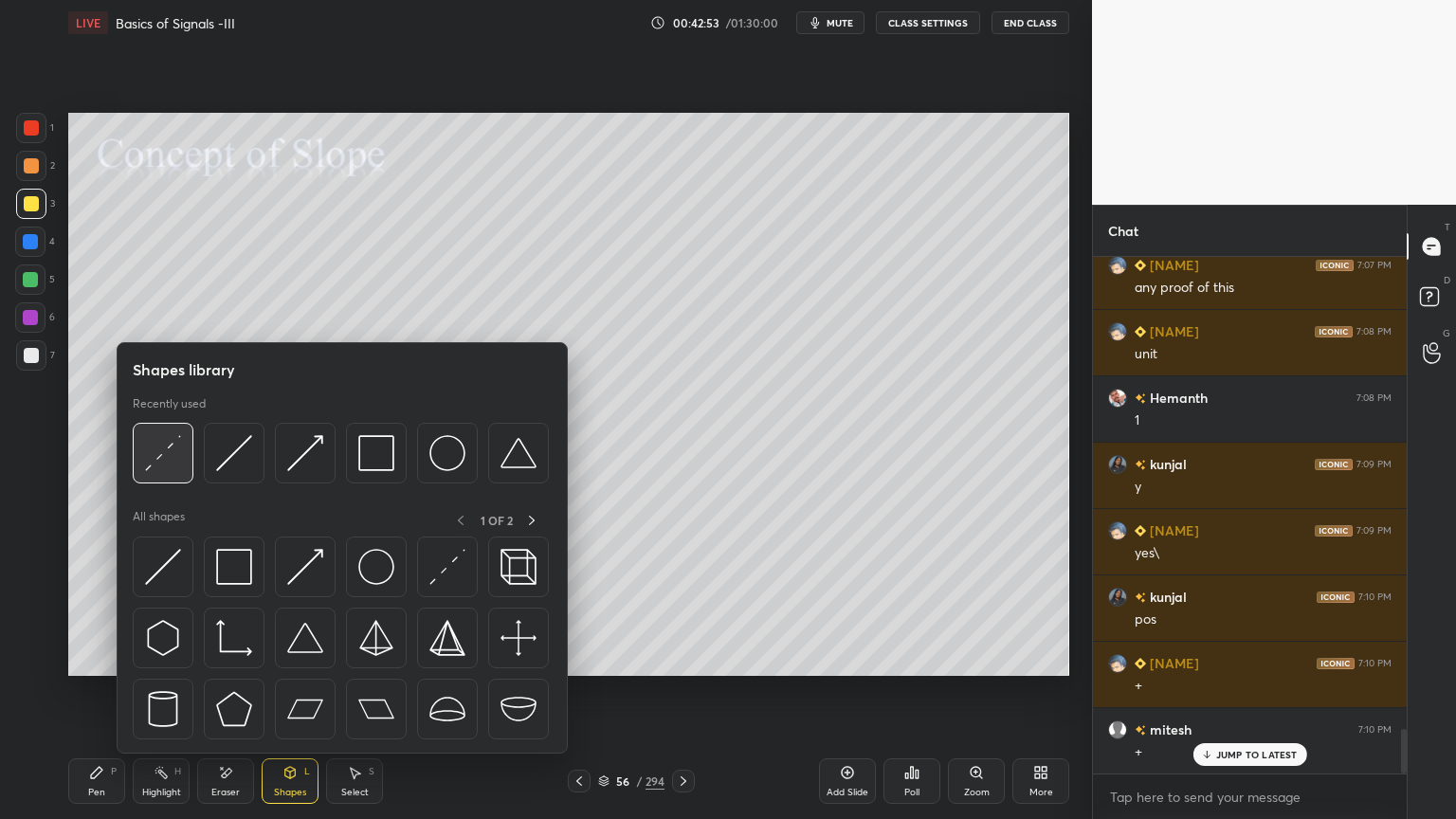 click at bounding box center (163, 453) 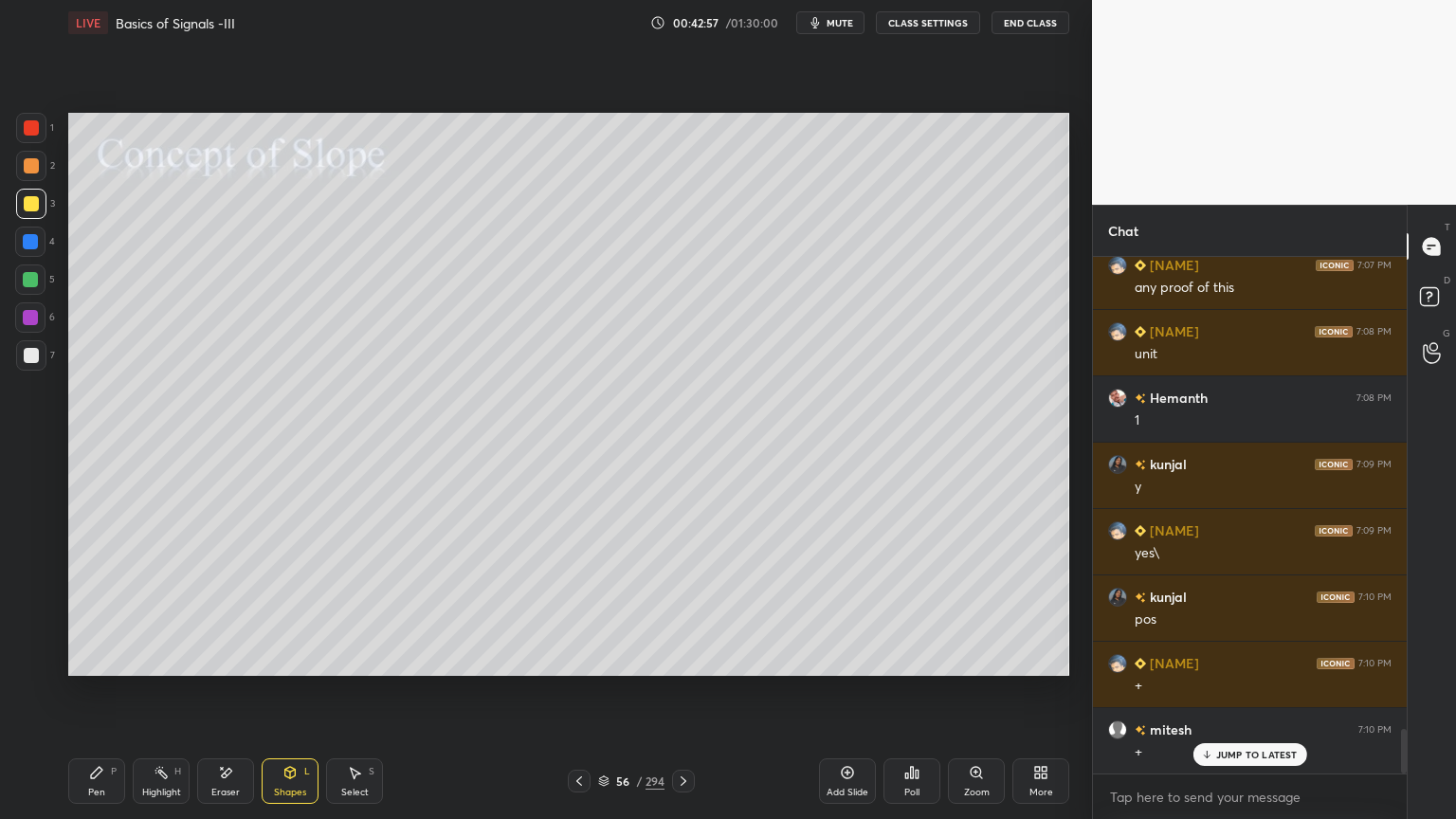 click on "Shapes L" at bounding box center (290, 781) 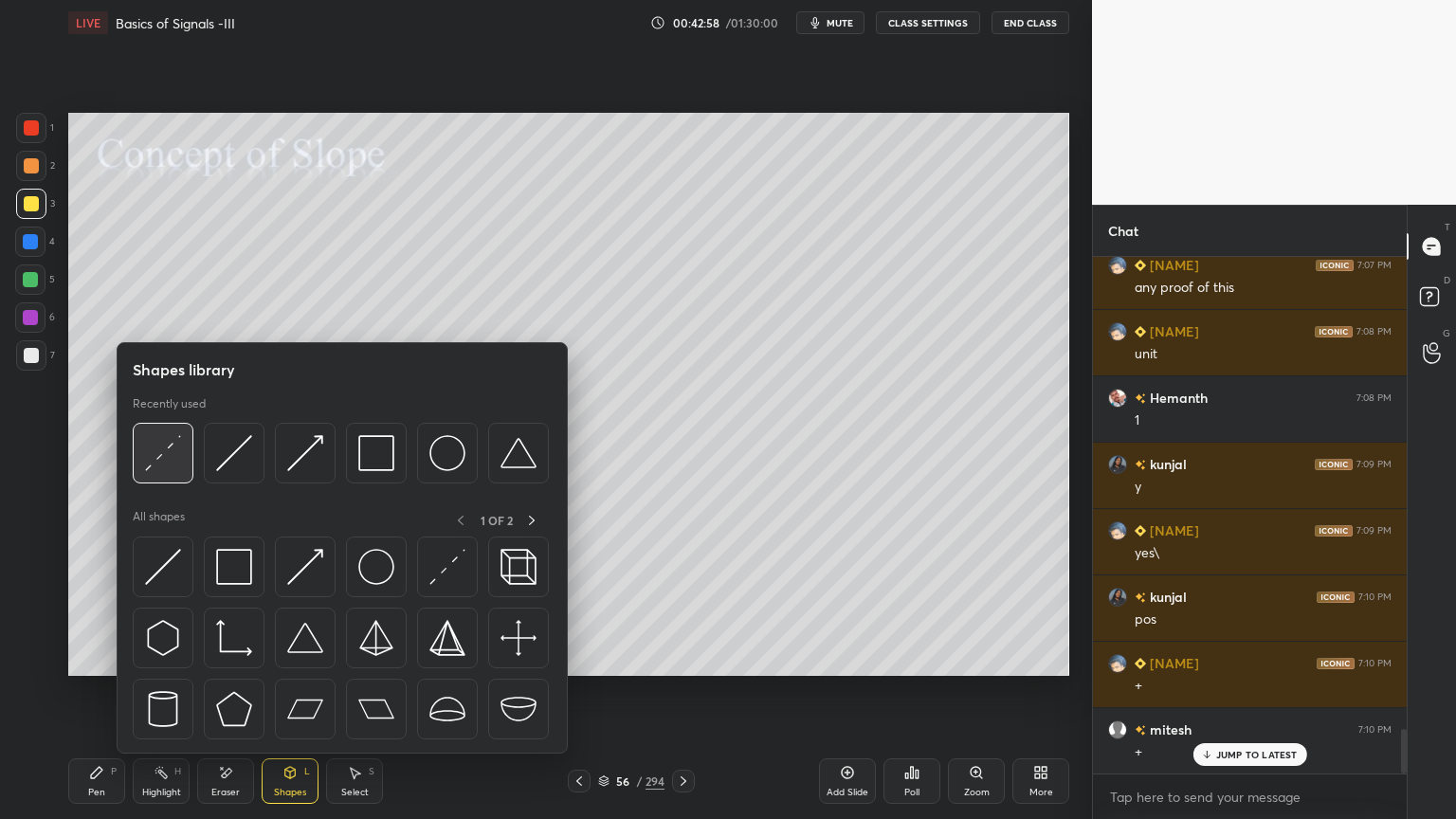click at bounding box center [163, 453] 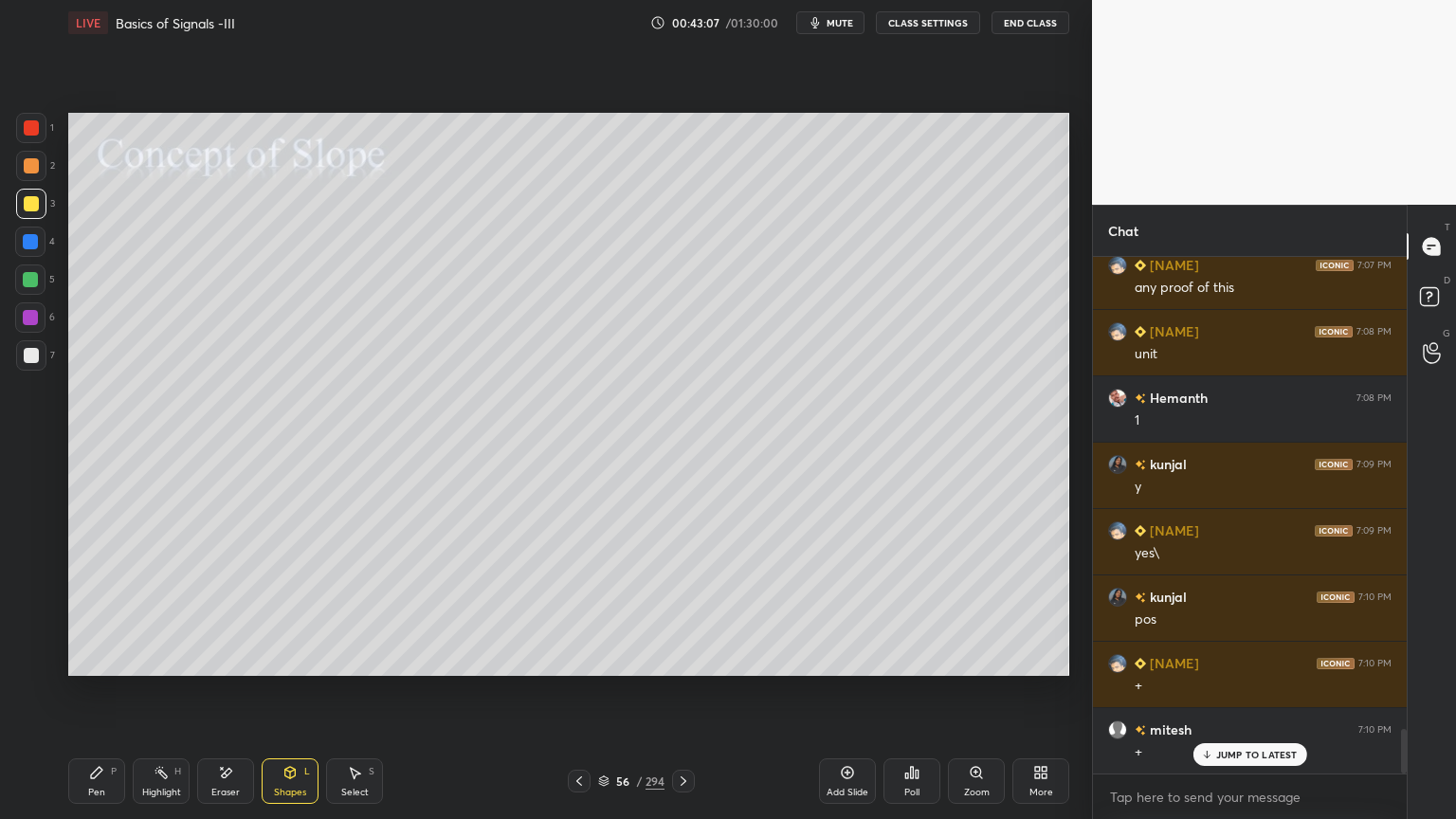 click on "Pen P" at bounding box center (97, 781) 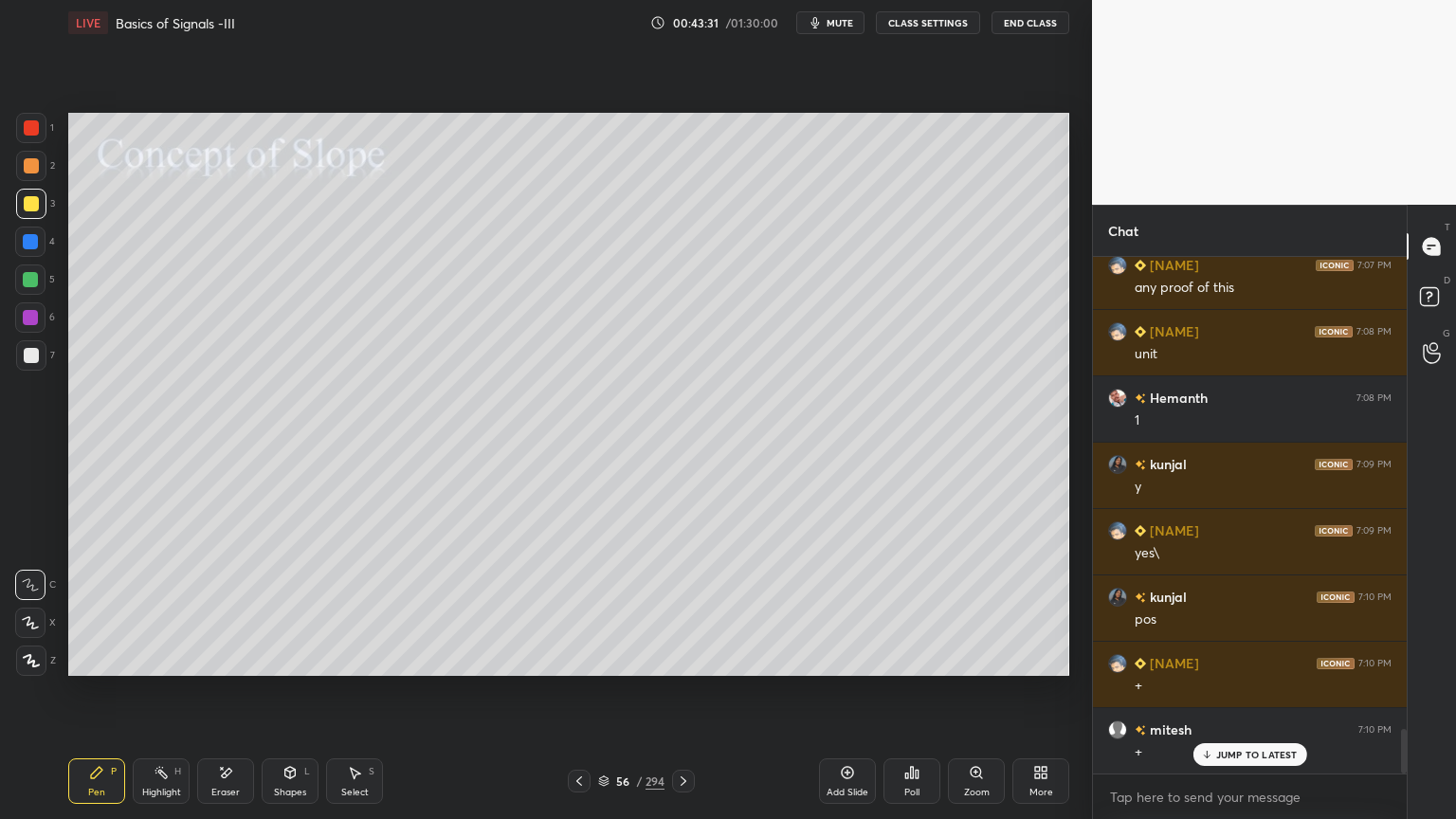 click 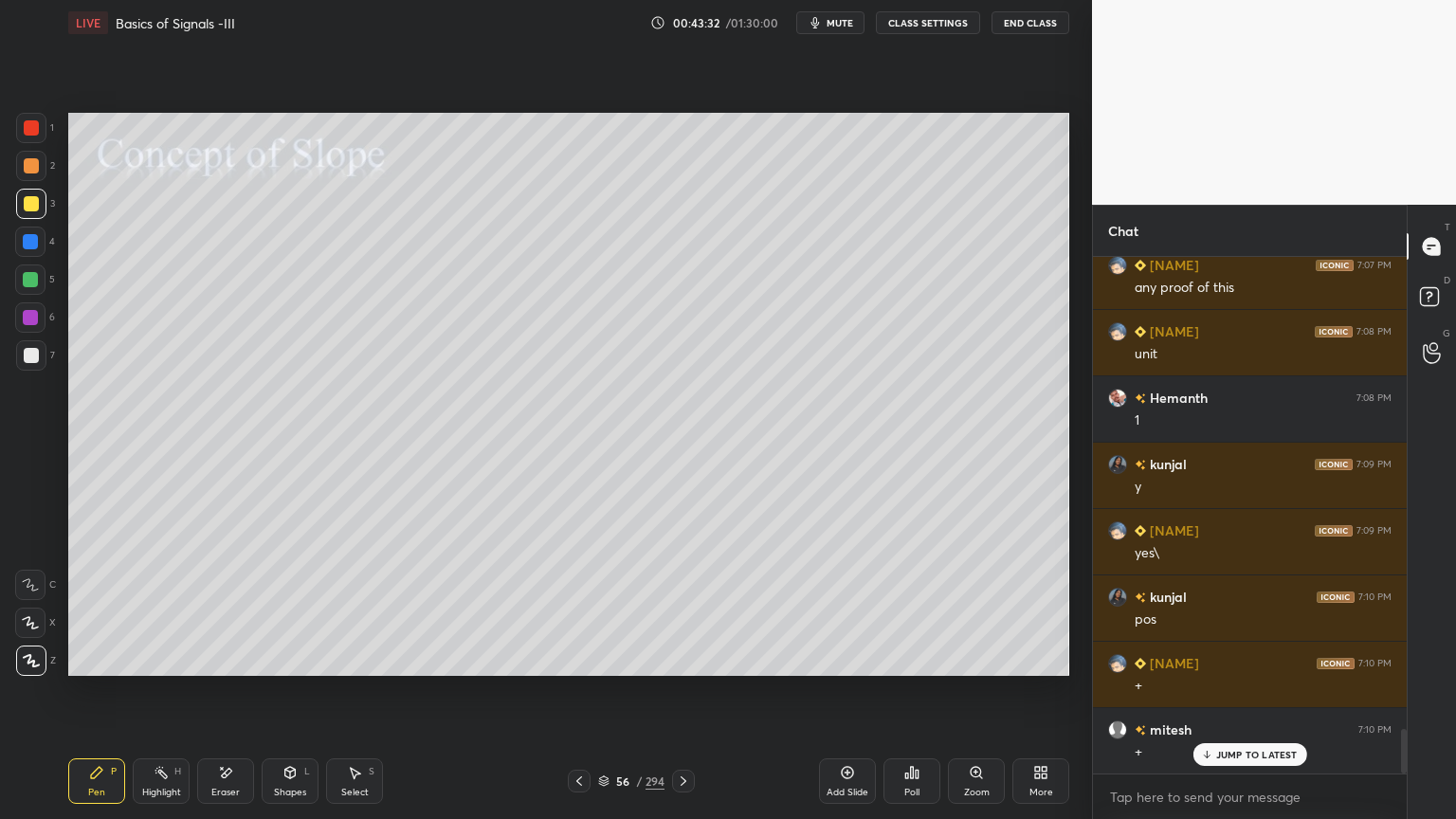 click at bounding box center (31, 166) 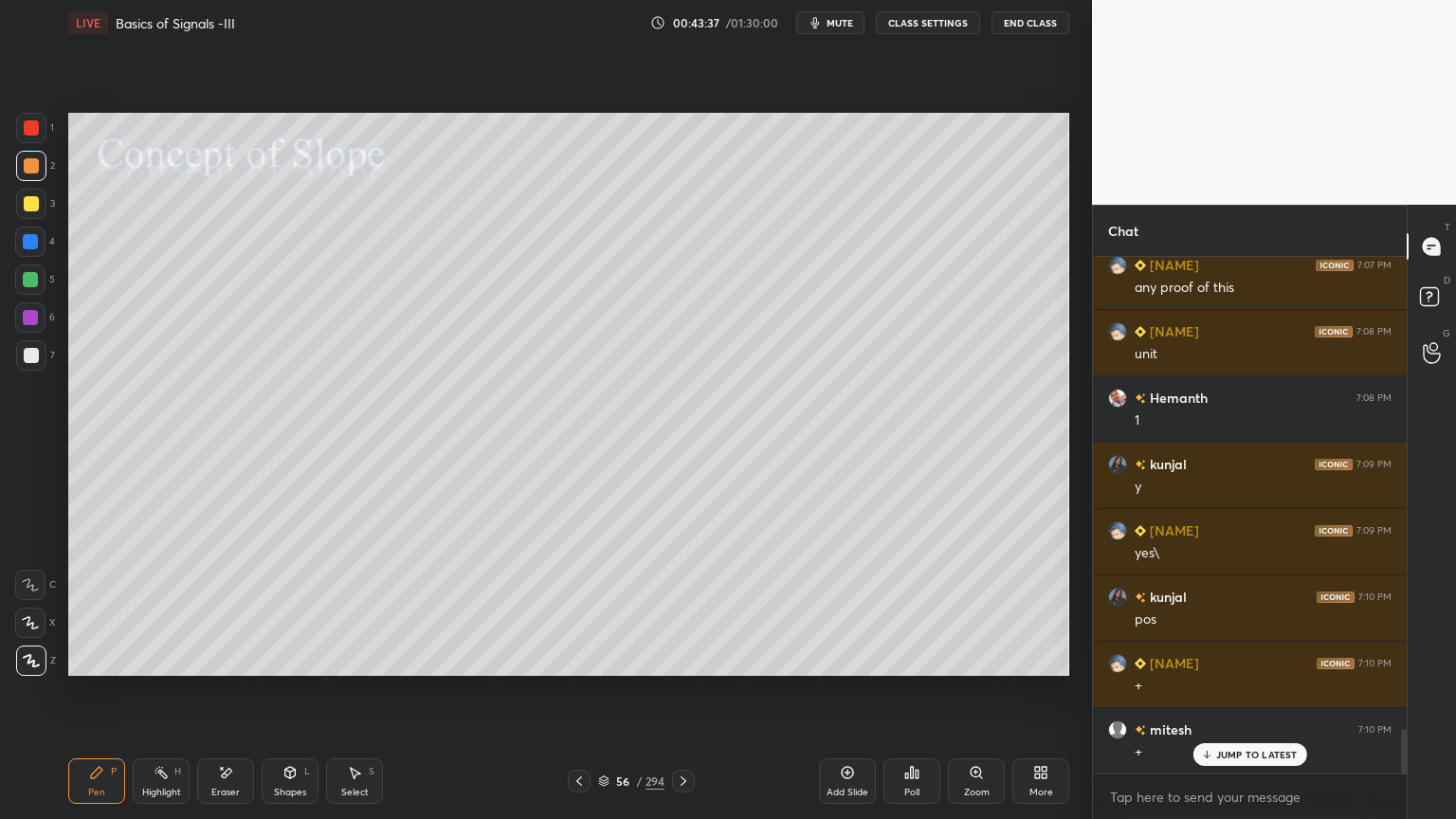 click on "Shapes" at bounding box center [290, 792] 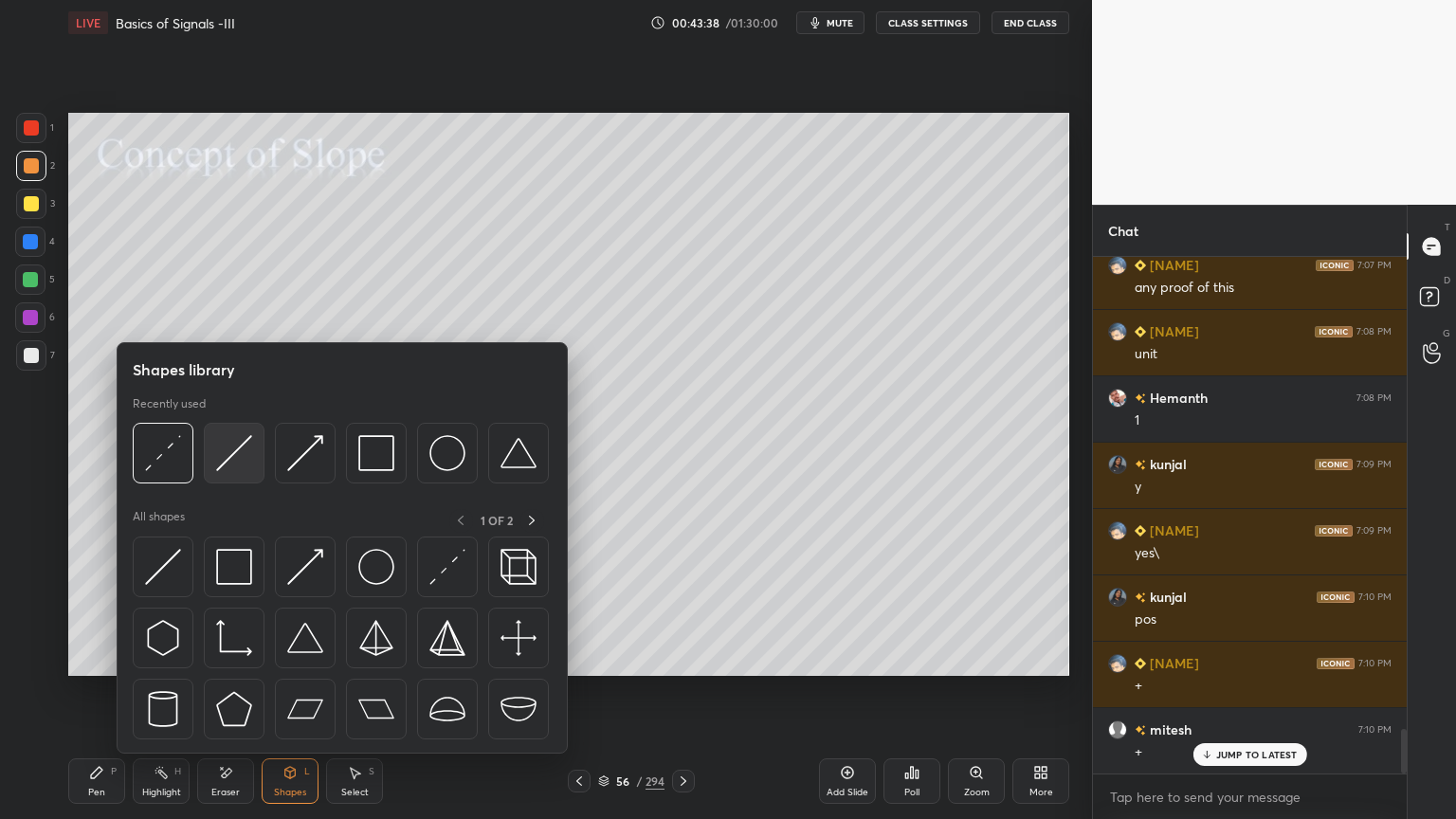 click at bounding box center (234, 453) 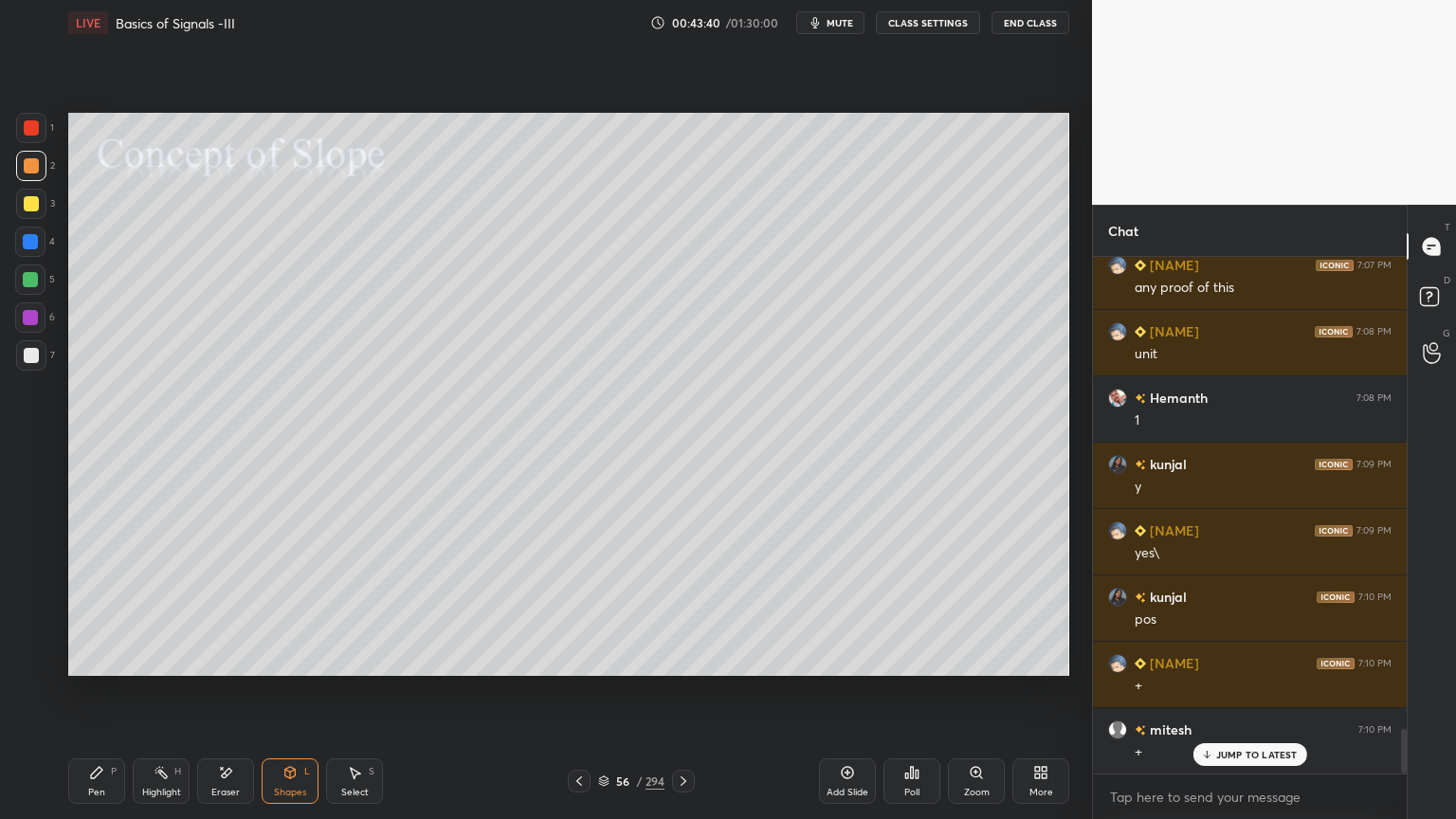 click at bounding box center [31, 204] 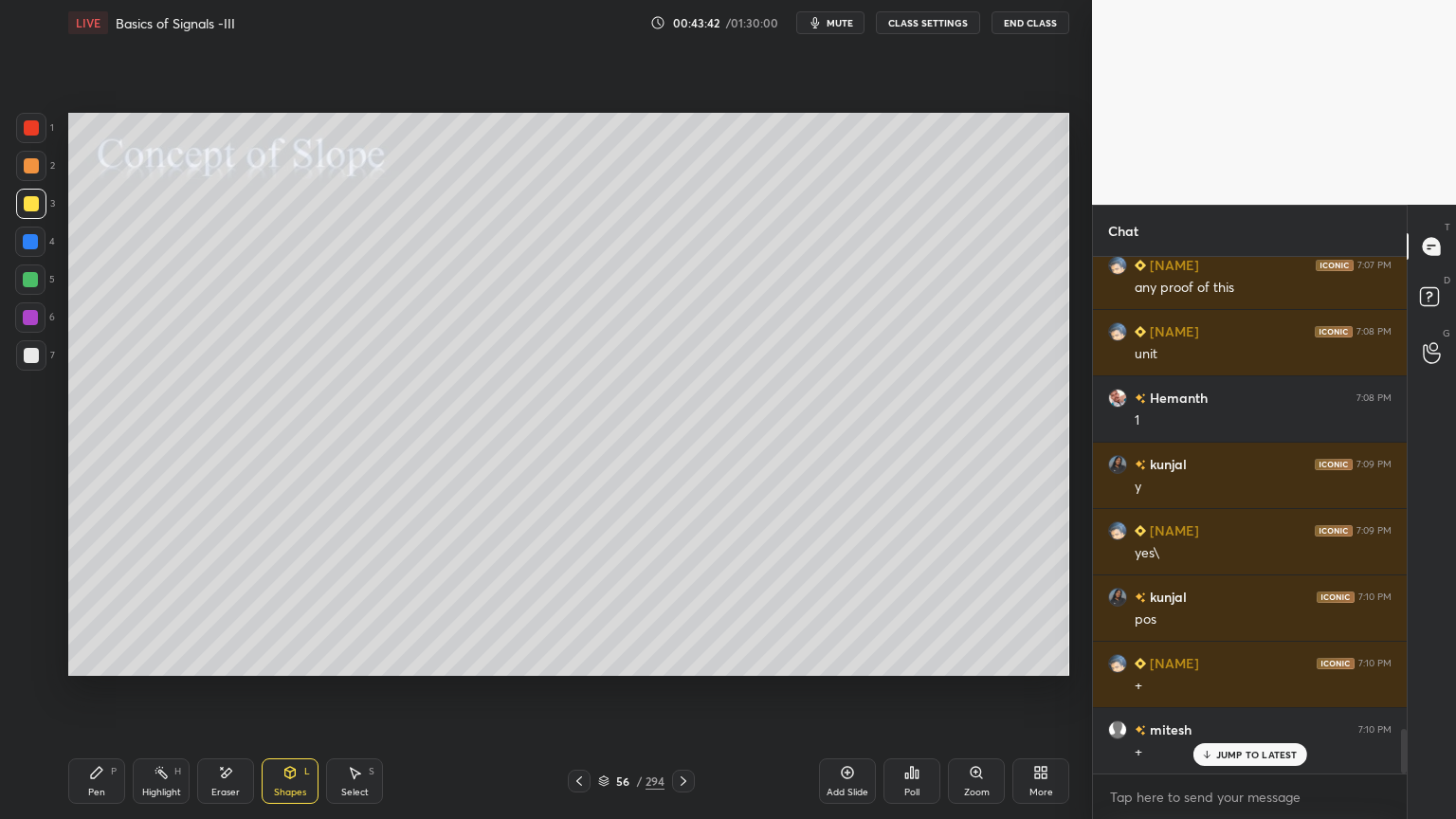 click on "Pen P" at bounding box center [97, 781] 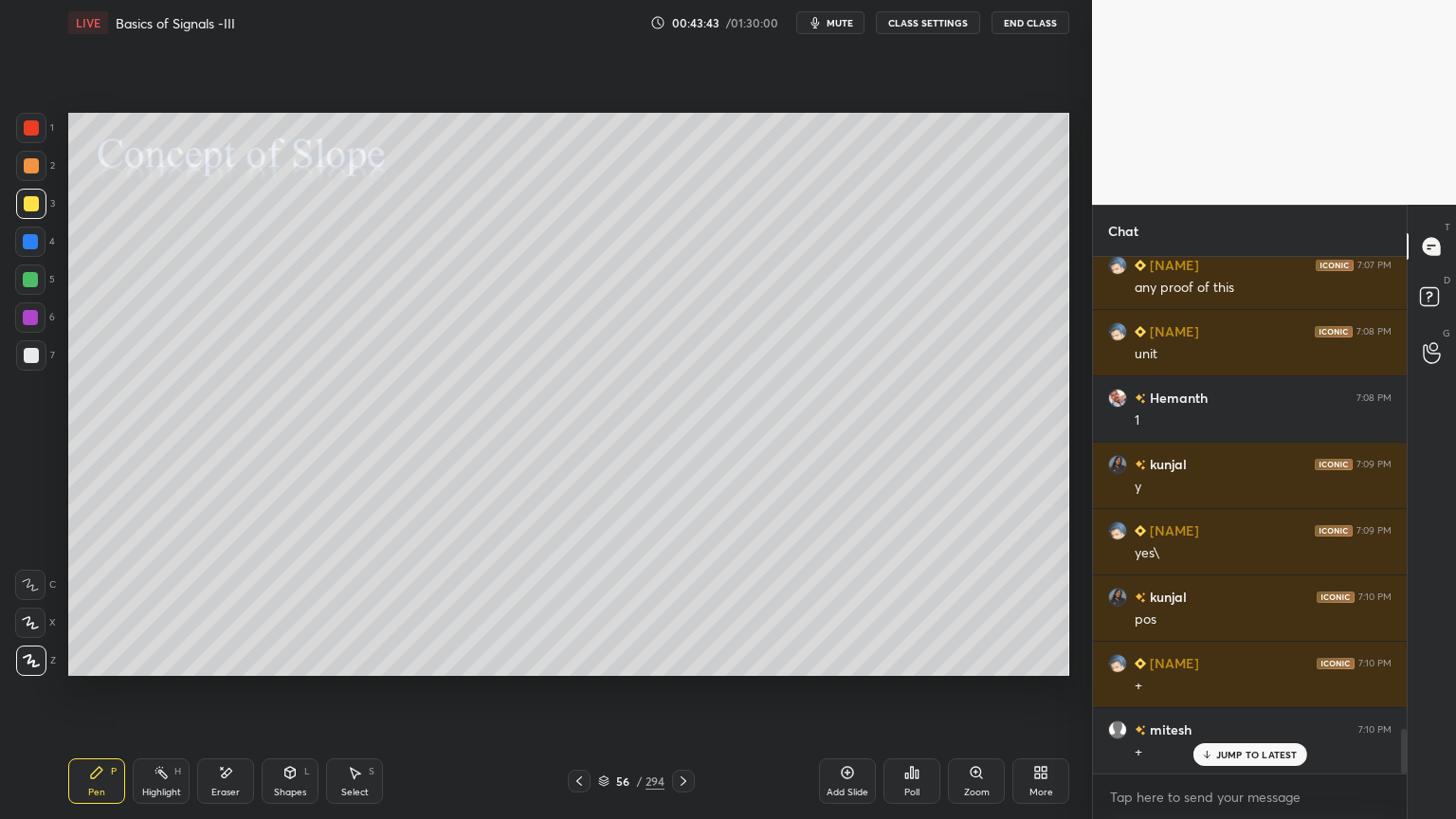 click at bounding box center (31, 661) 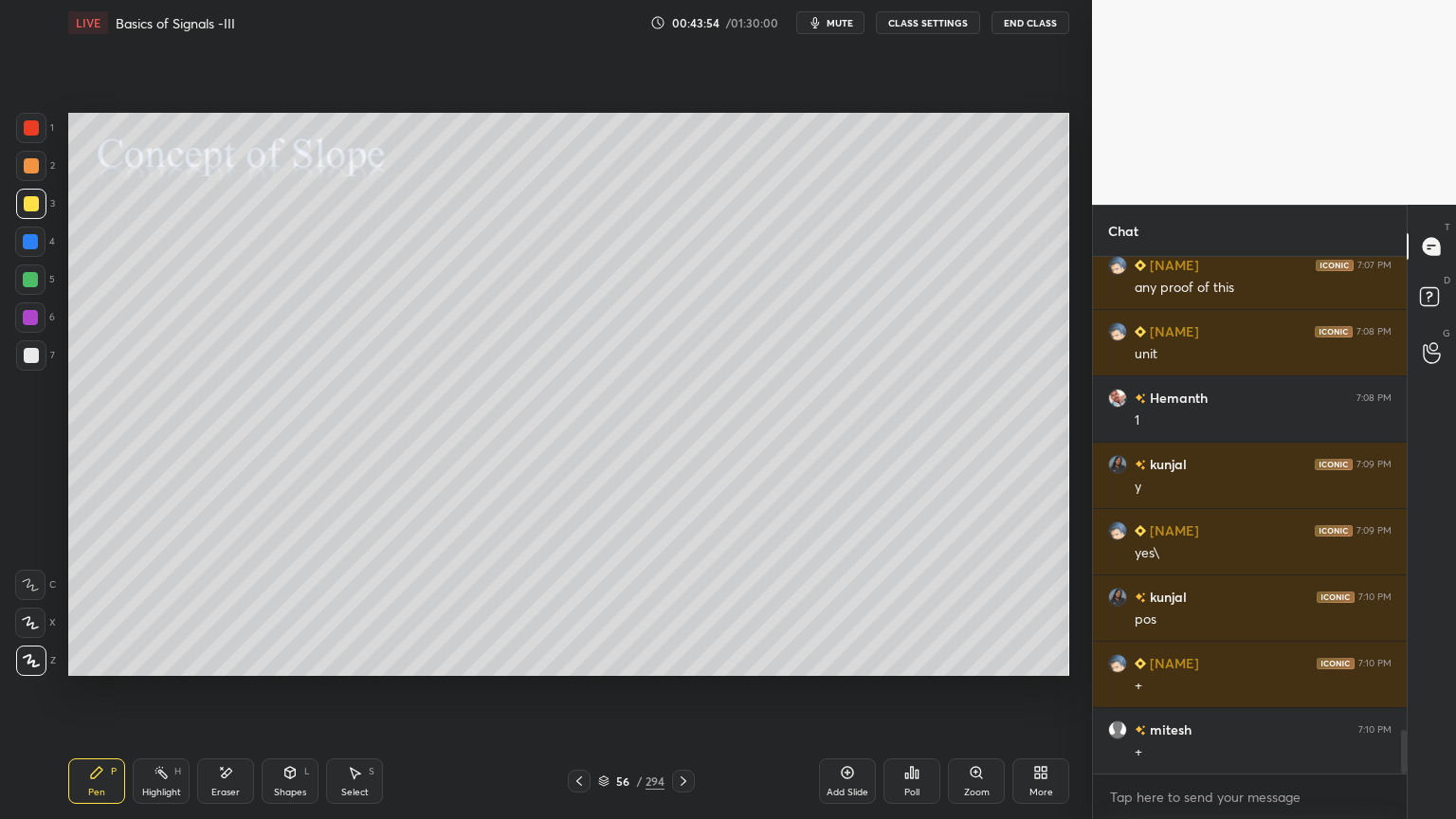scroll, scrollTop: 5565, scrollLeft: 0, axis: vertical 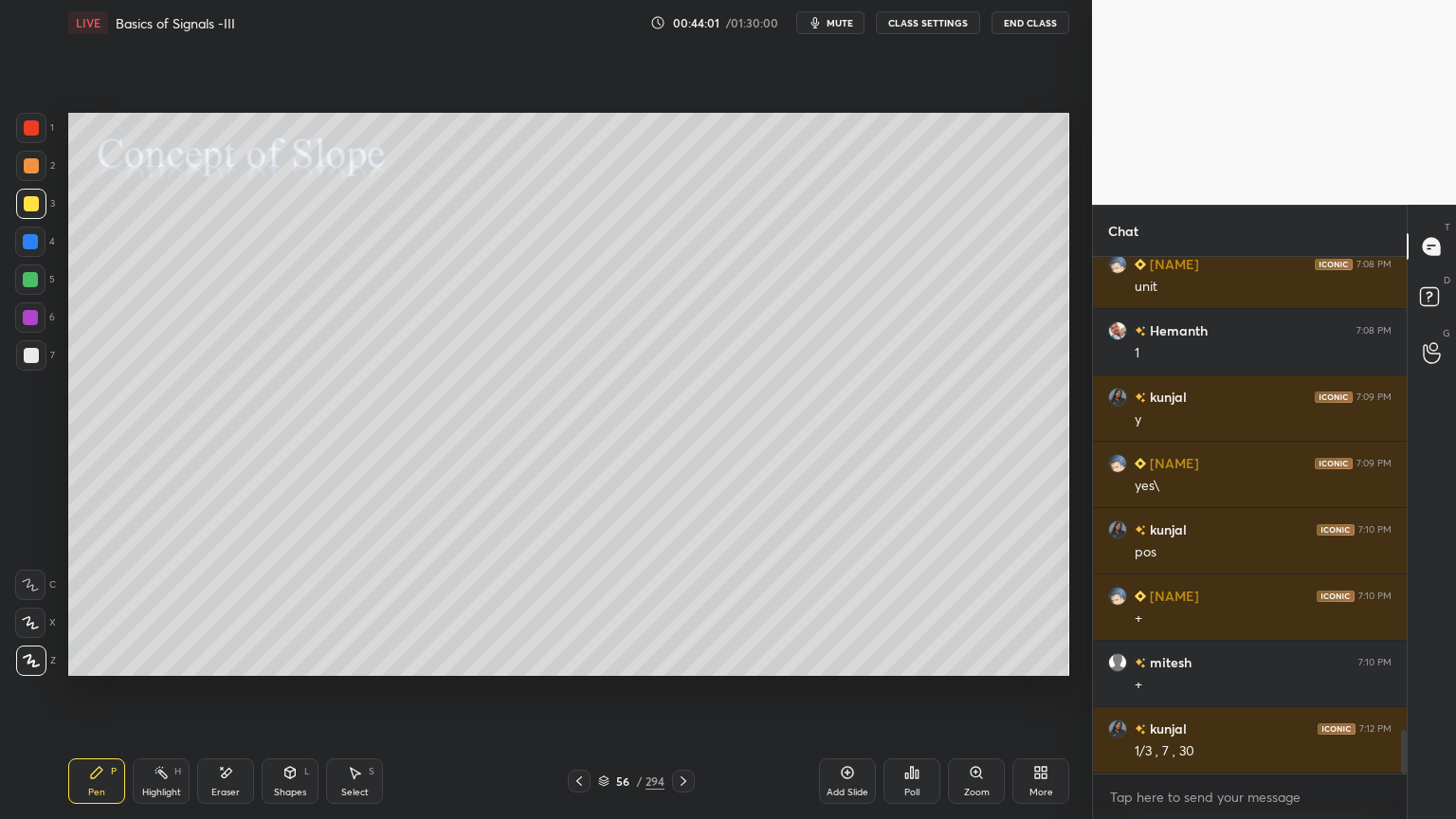 click on "Shapes L" at bounding box center [290, 781] 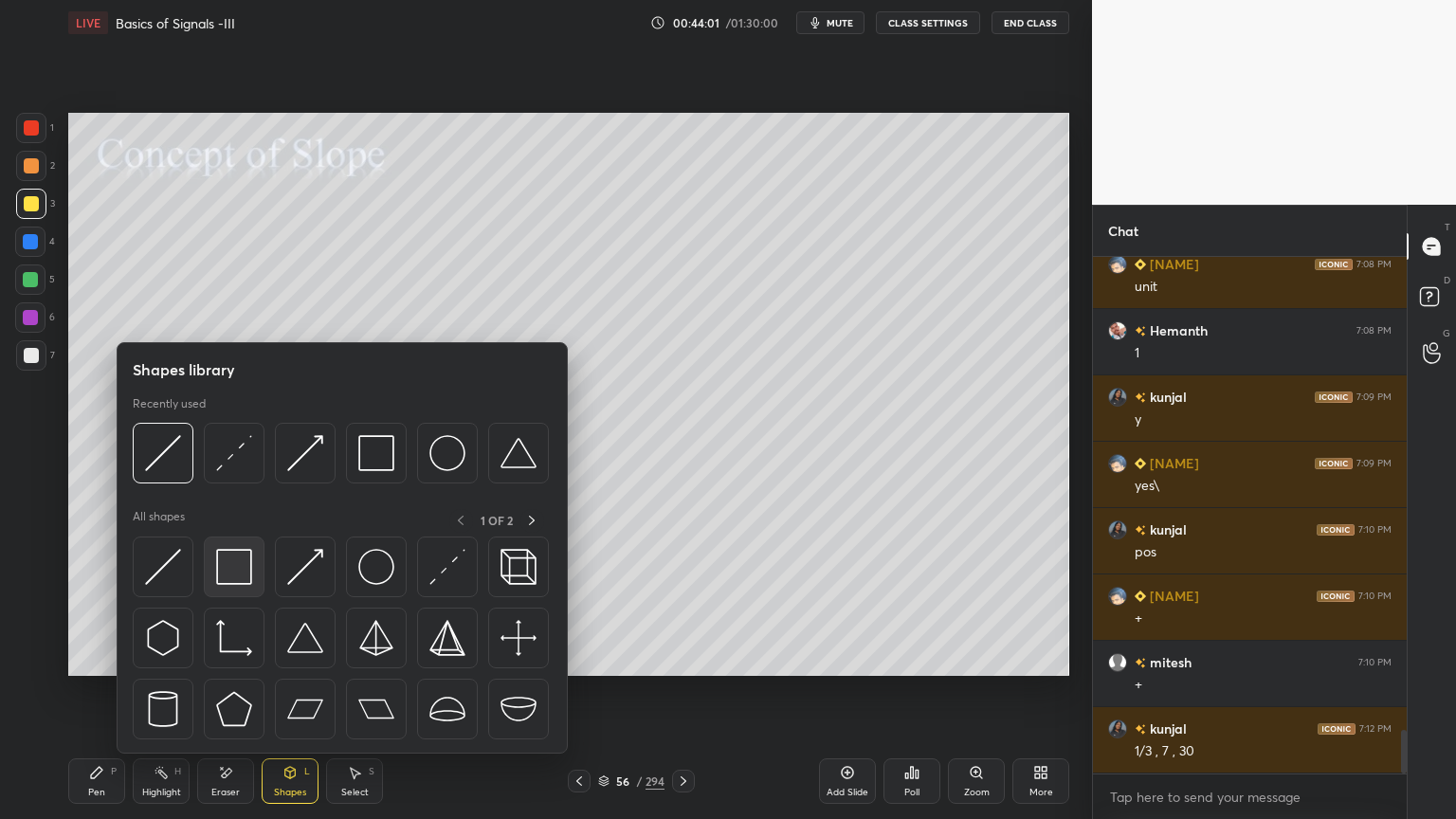 click at bounding box center [234, 567] 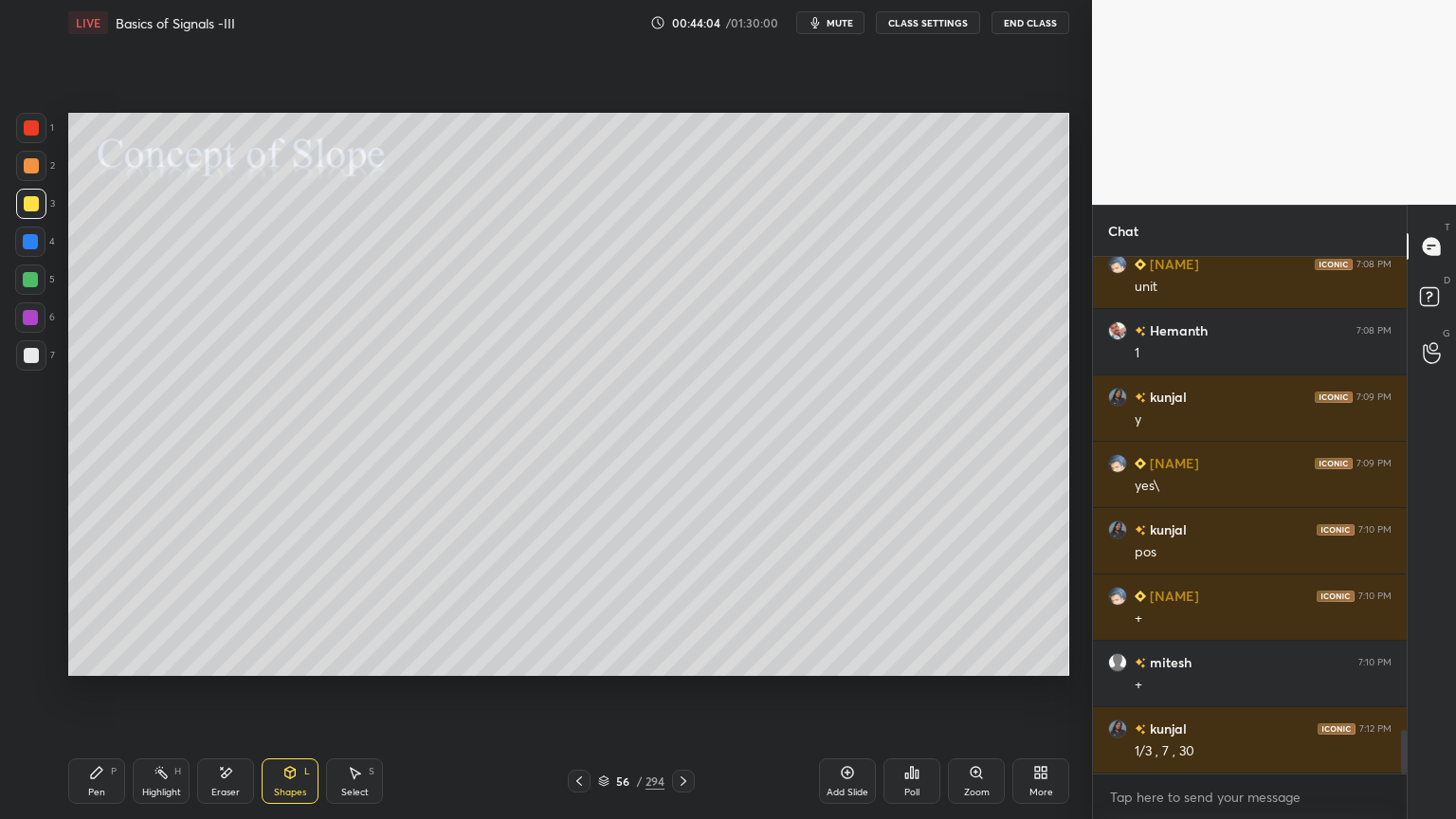 click on "Pen P" at bounding box center [97, 781] 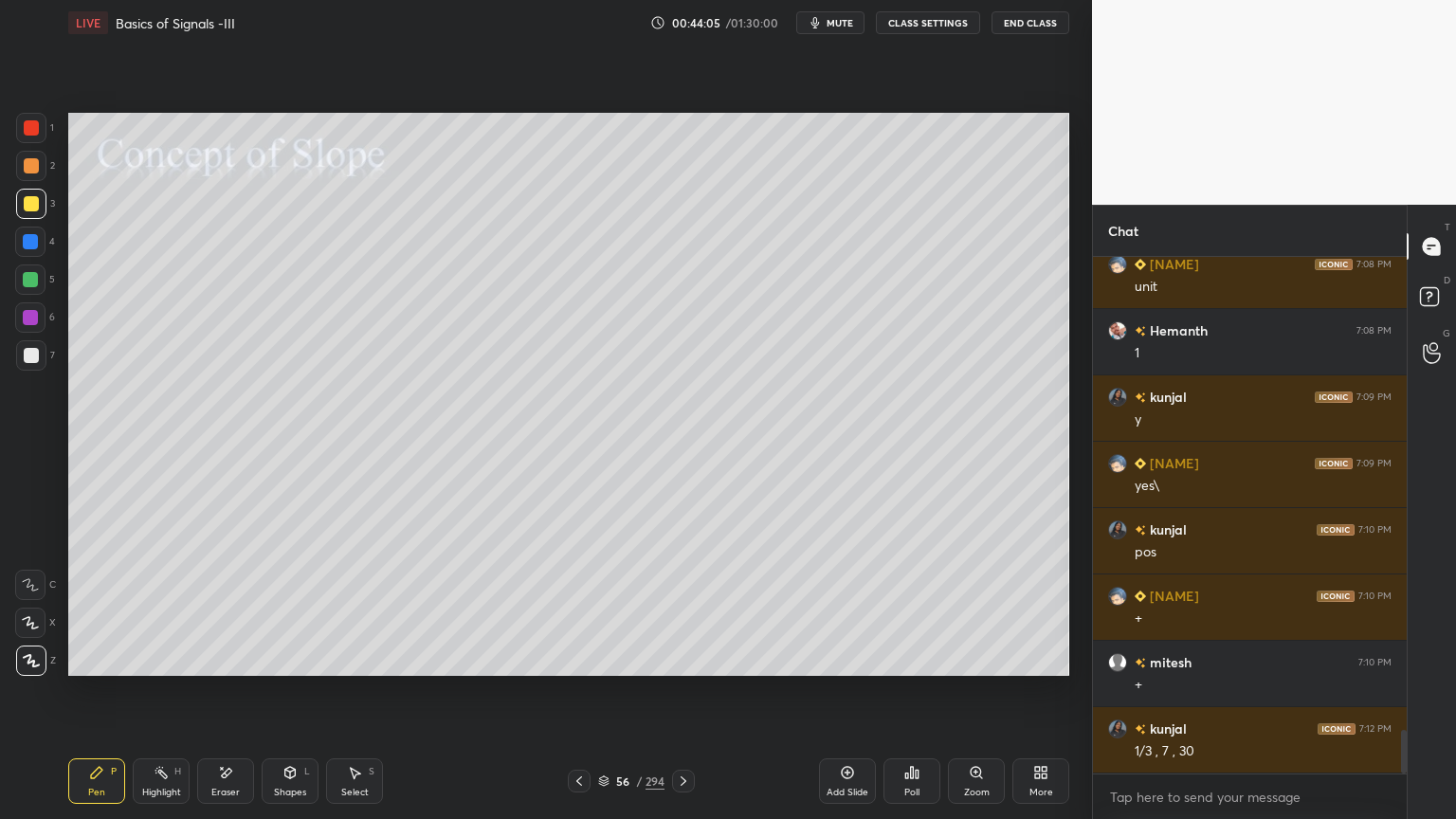 click at bounding box center (31, 355) 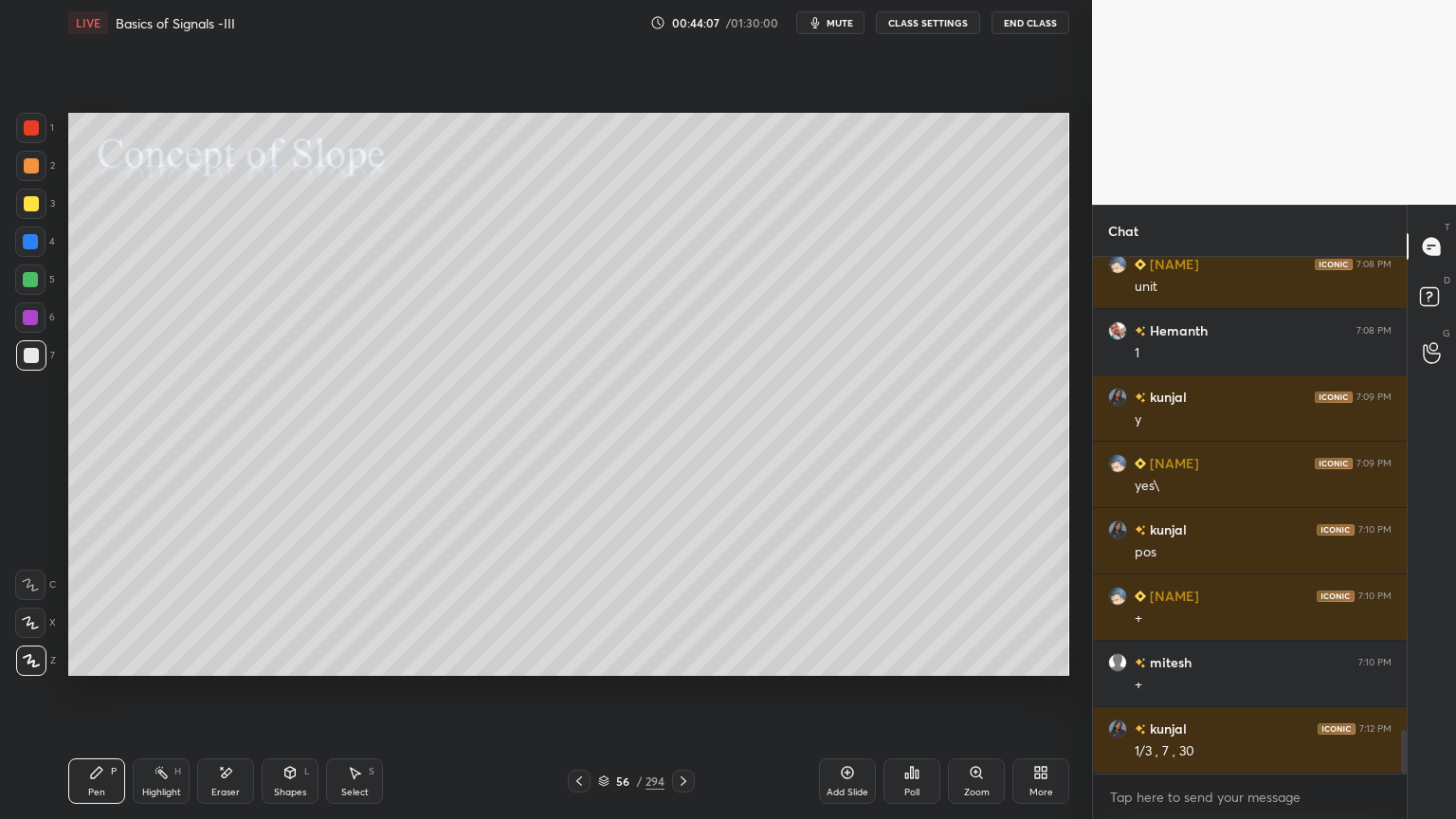 click 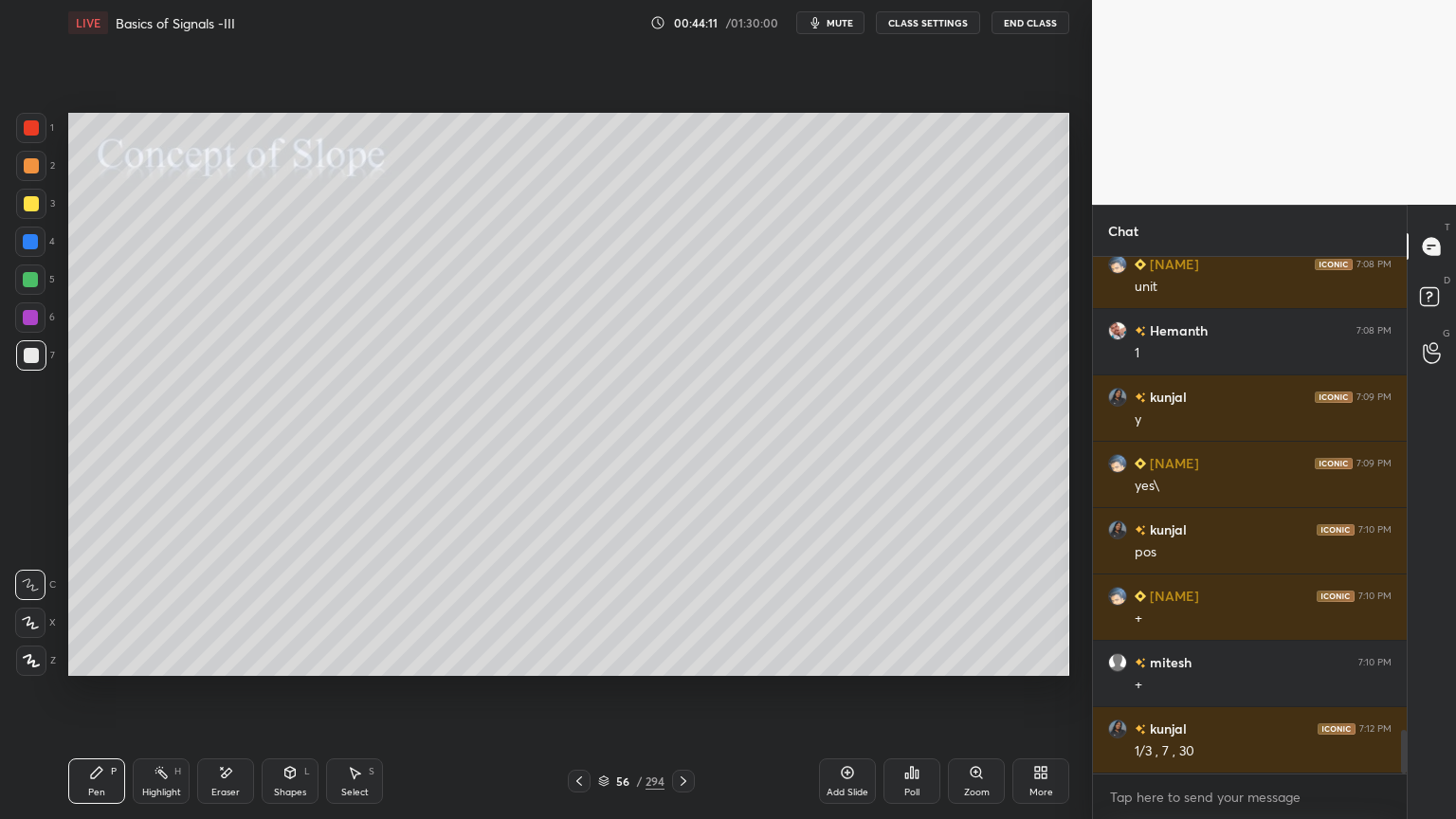 click 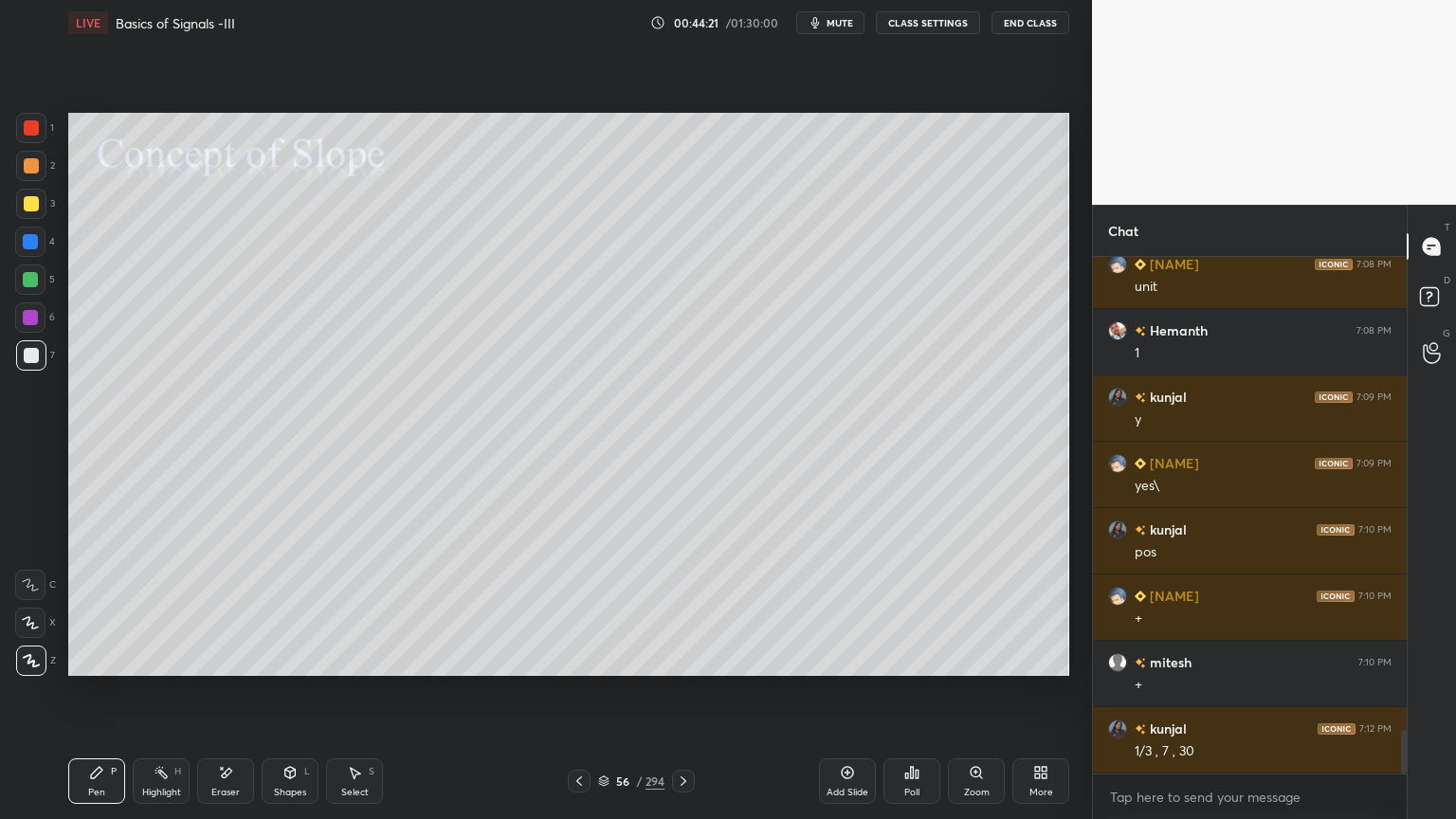 click on "Highlight H" at bounding box center [161, 781] 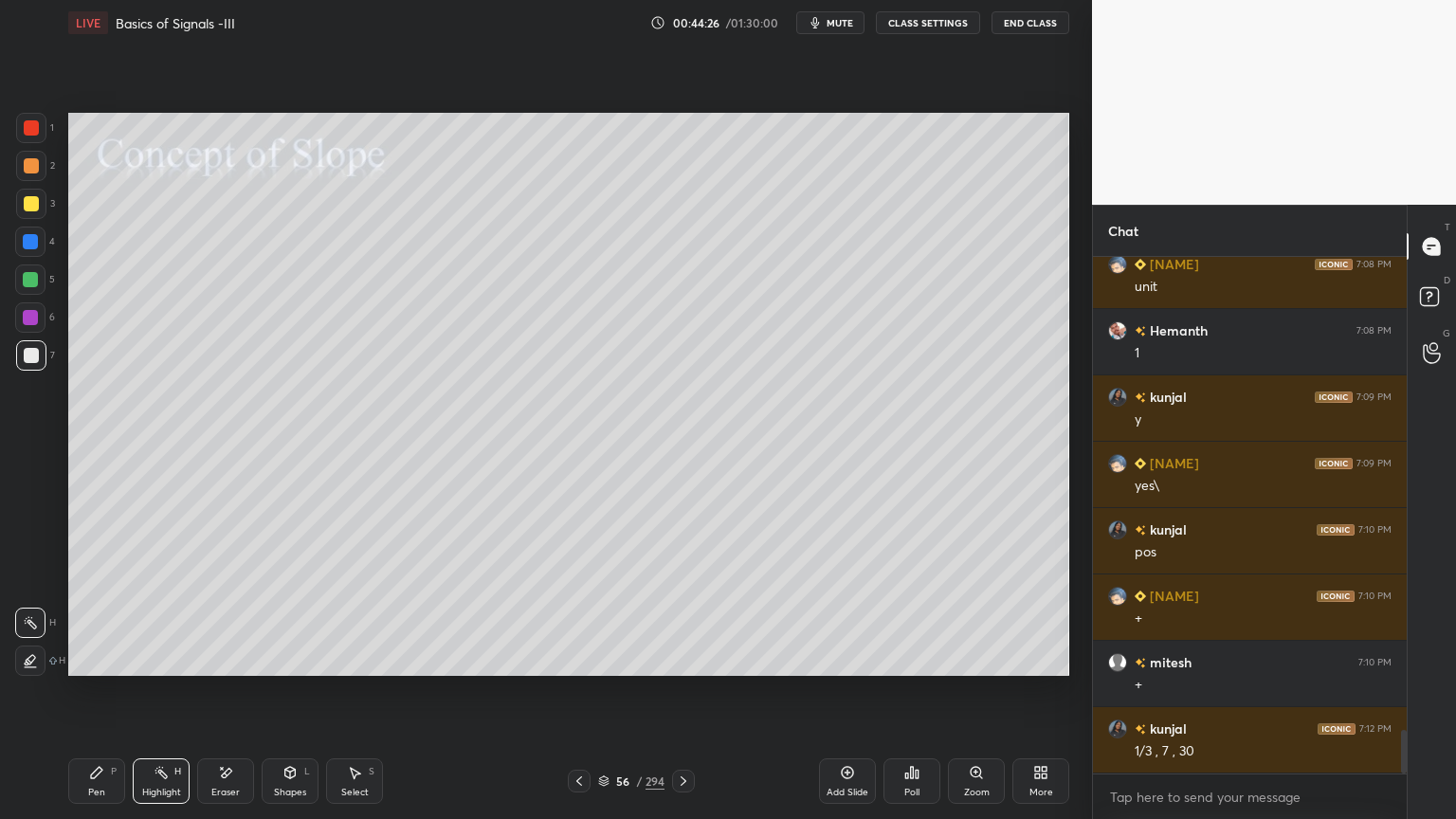 click on "Pen P" at bounding box center (97, 781) 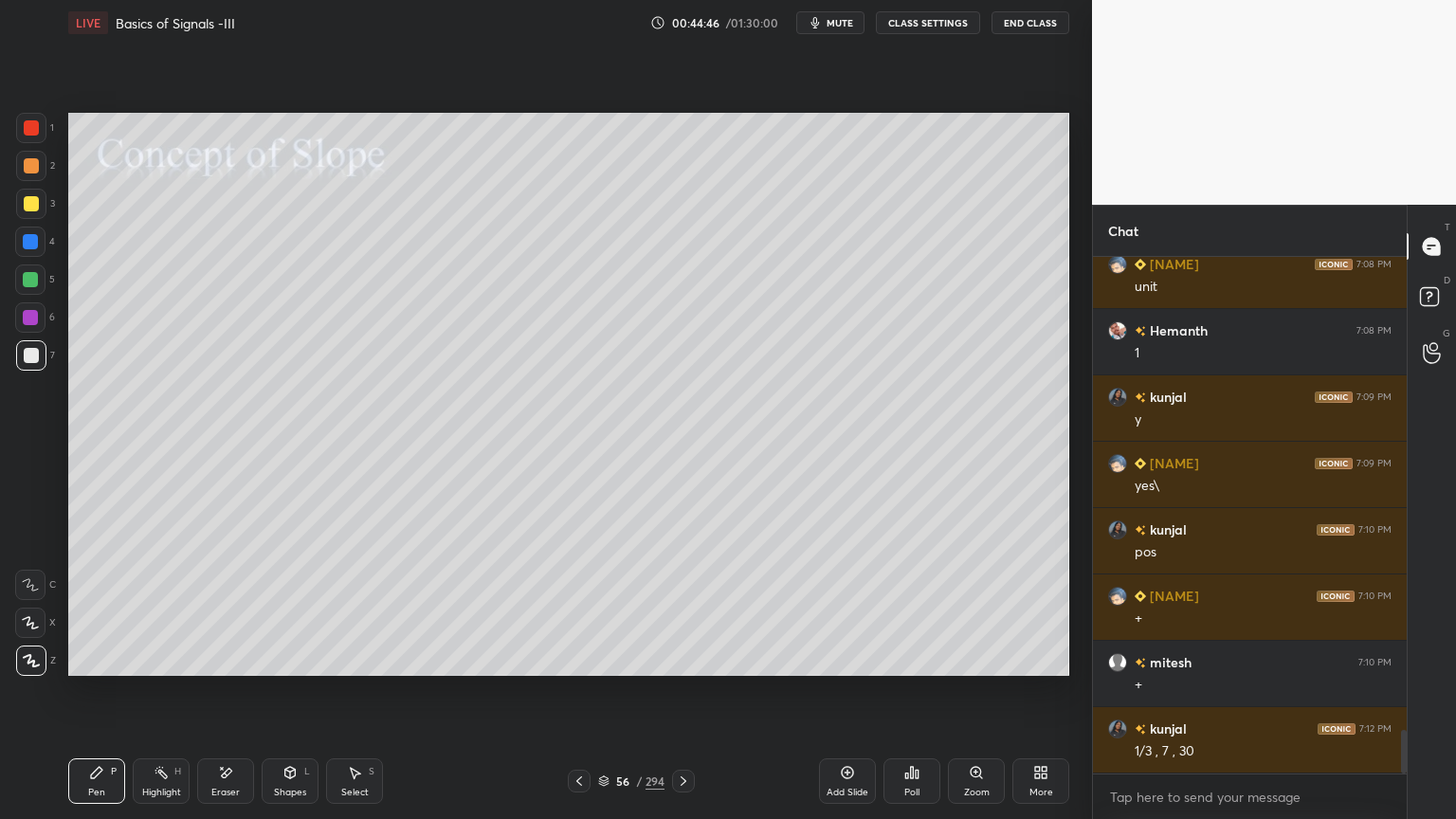 click at bounding box center (31, 166) 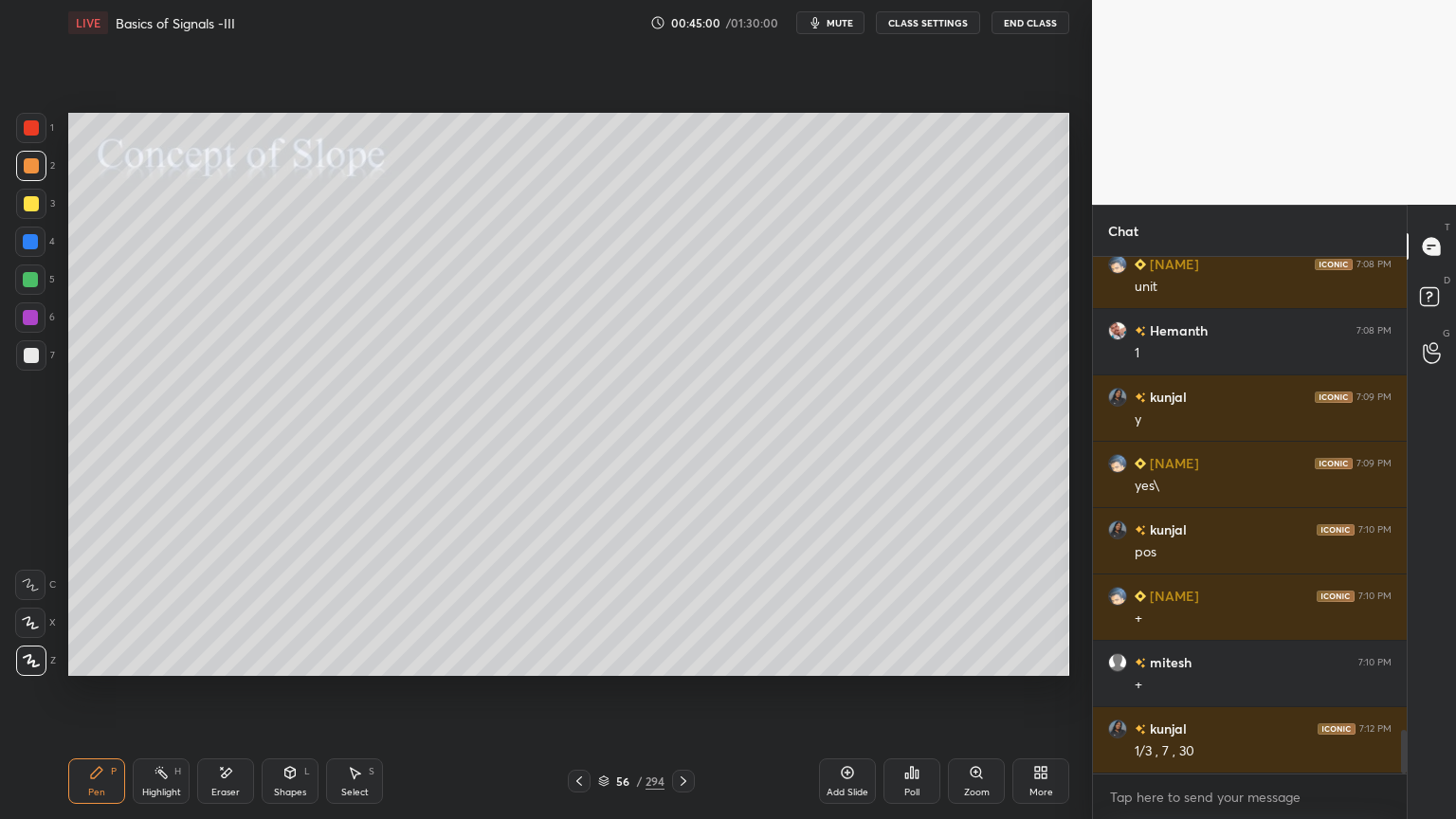 click at bounding box center (31, 355) 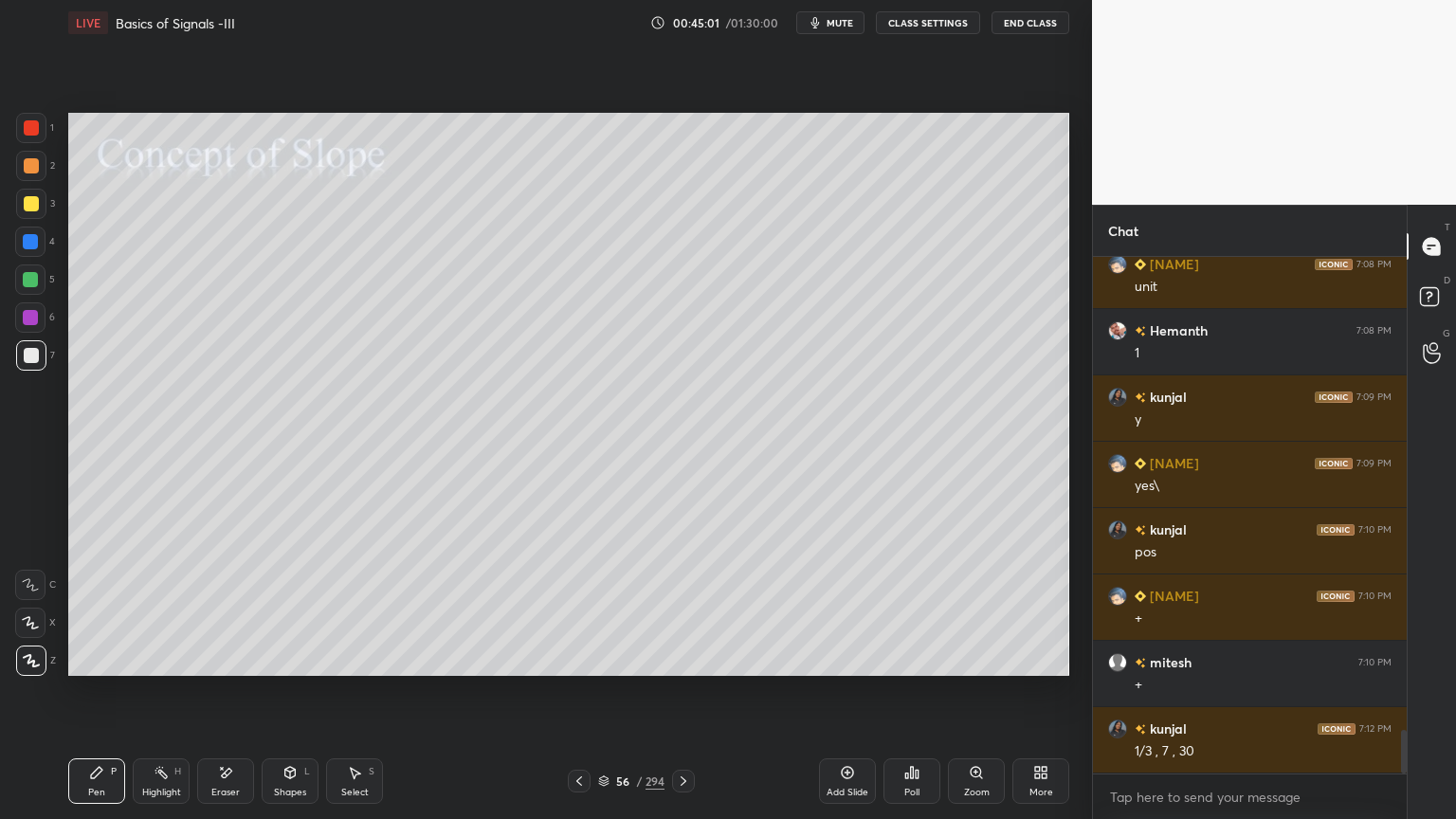 click at bounding box center (31, 204) 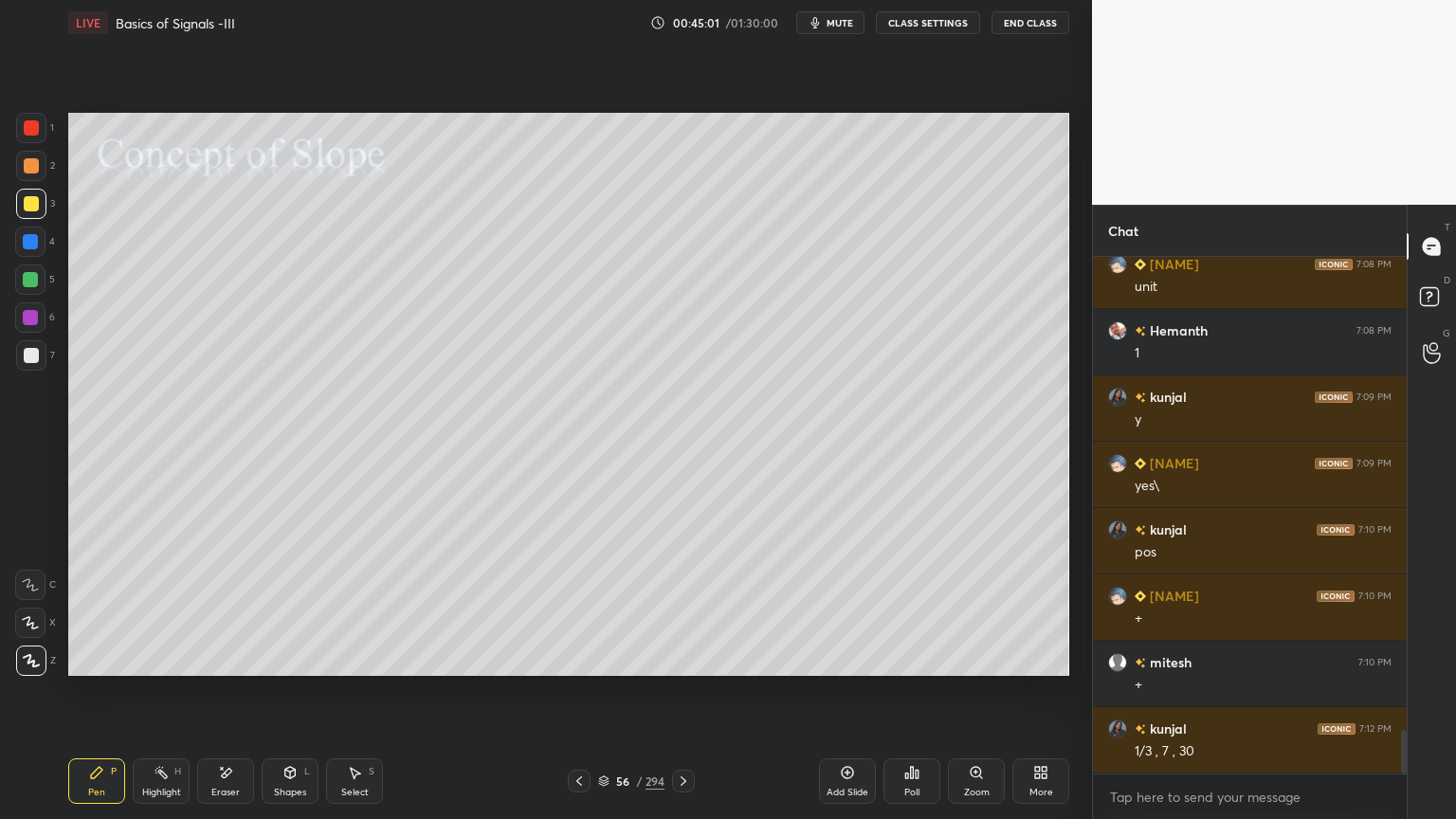 click at bounding box center (31, 166) 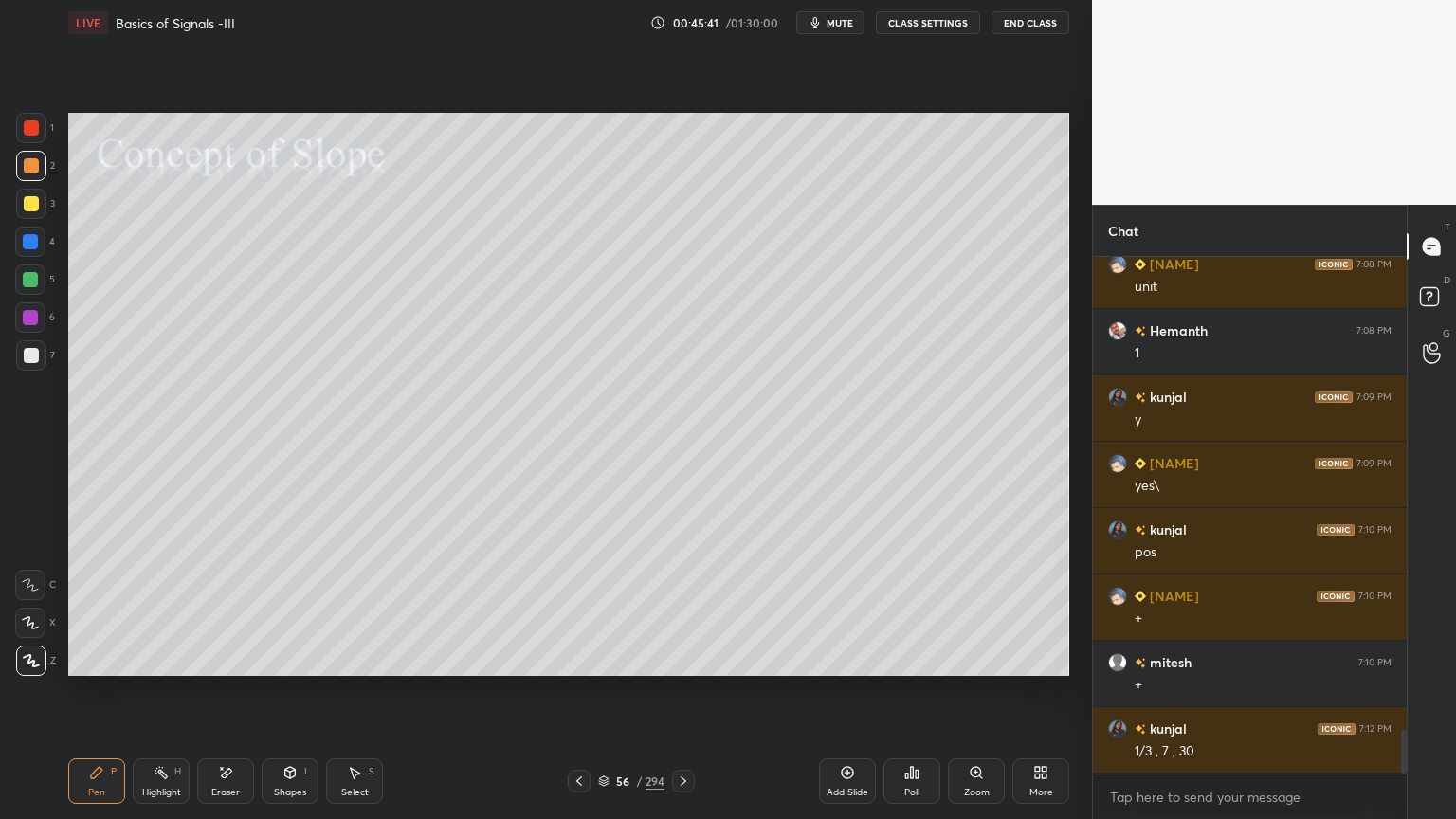 click at bounding box center (31, 355) 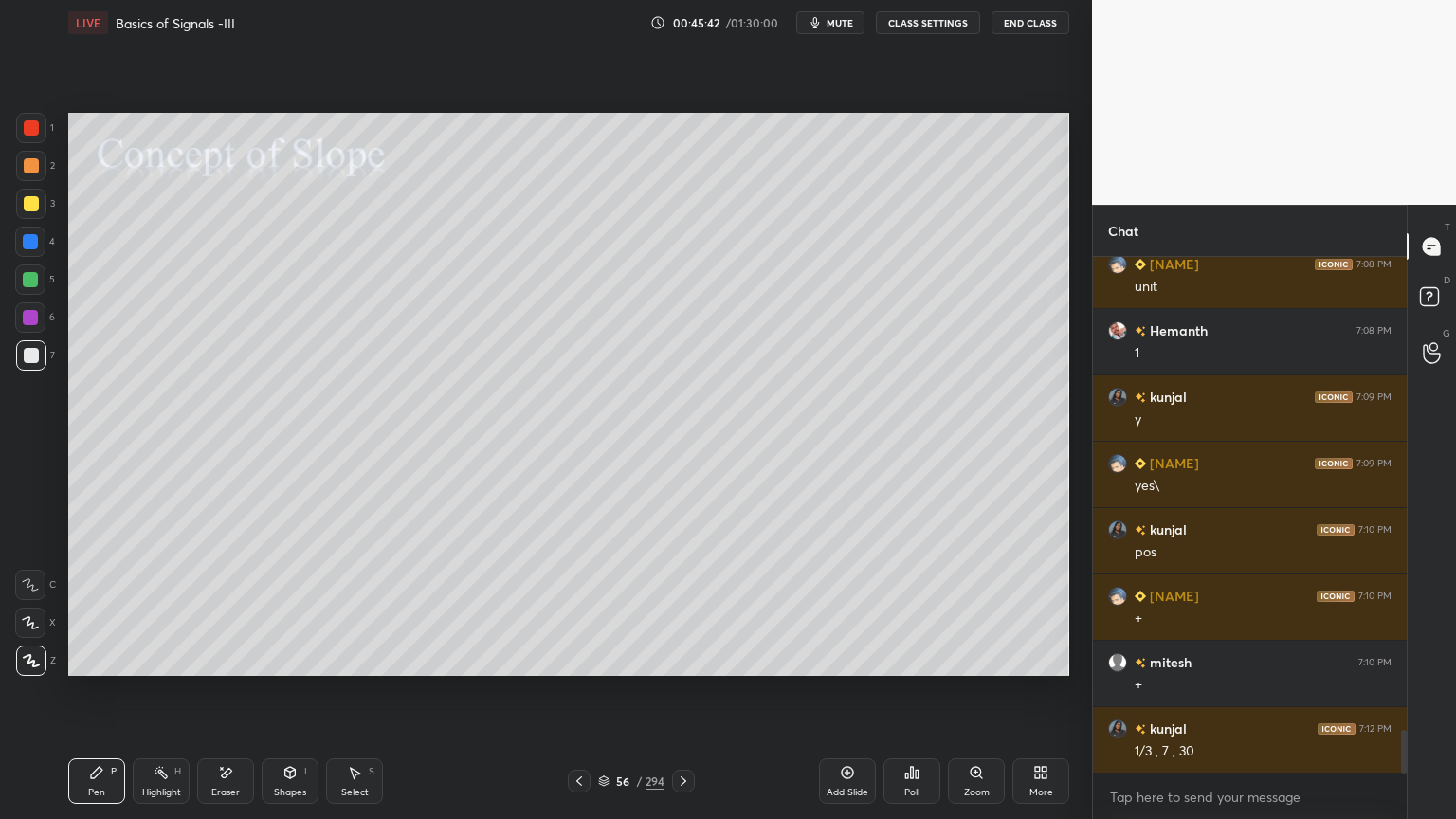 click at bounding box center [30, 280] 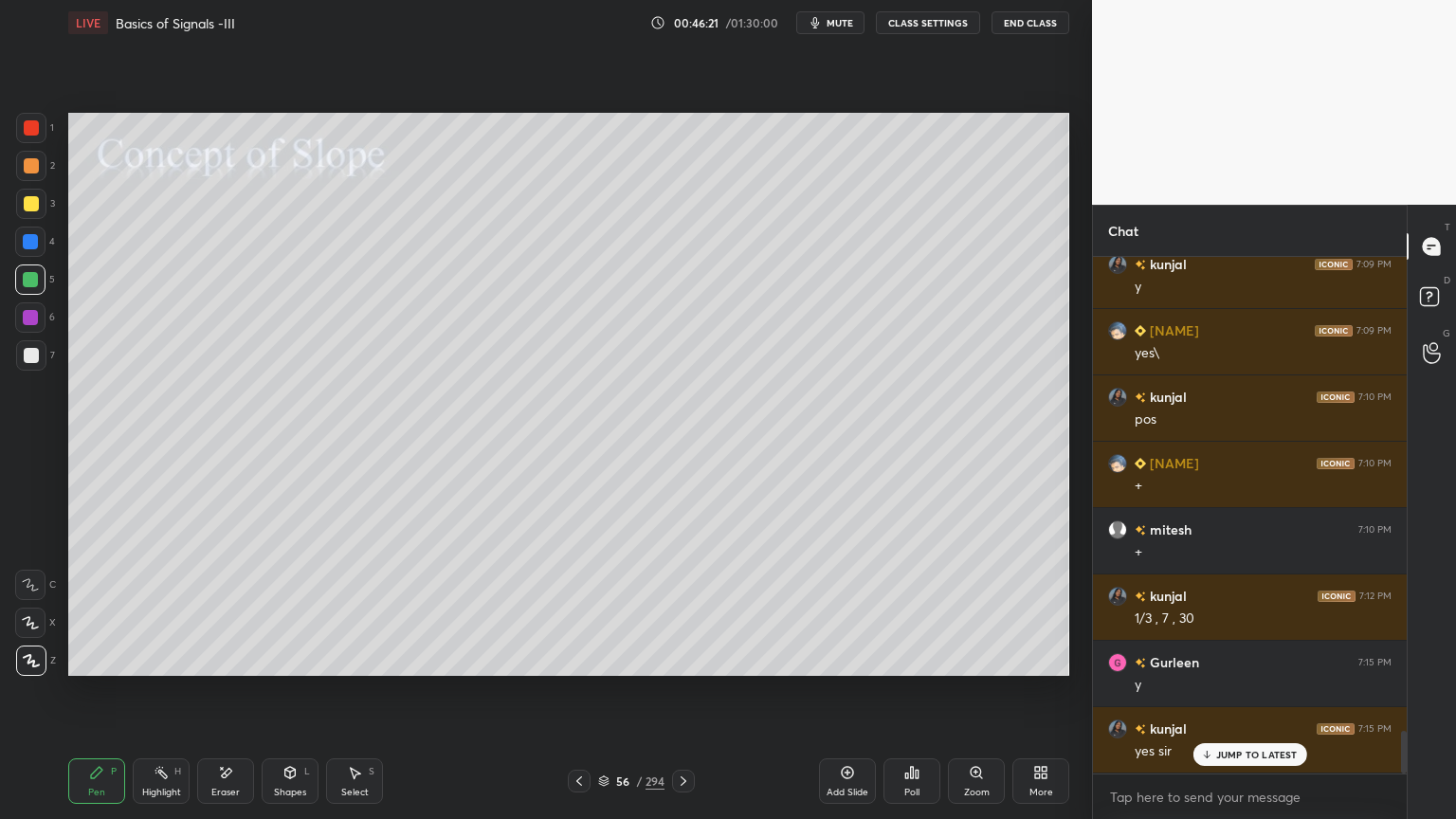 scroll, scrollTop: 5763, scrollLeft: 0, axis: vertical 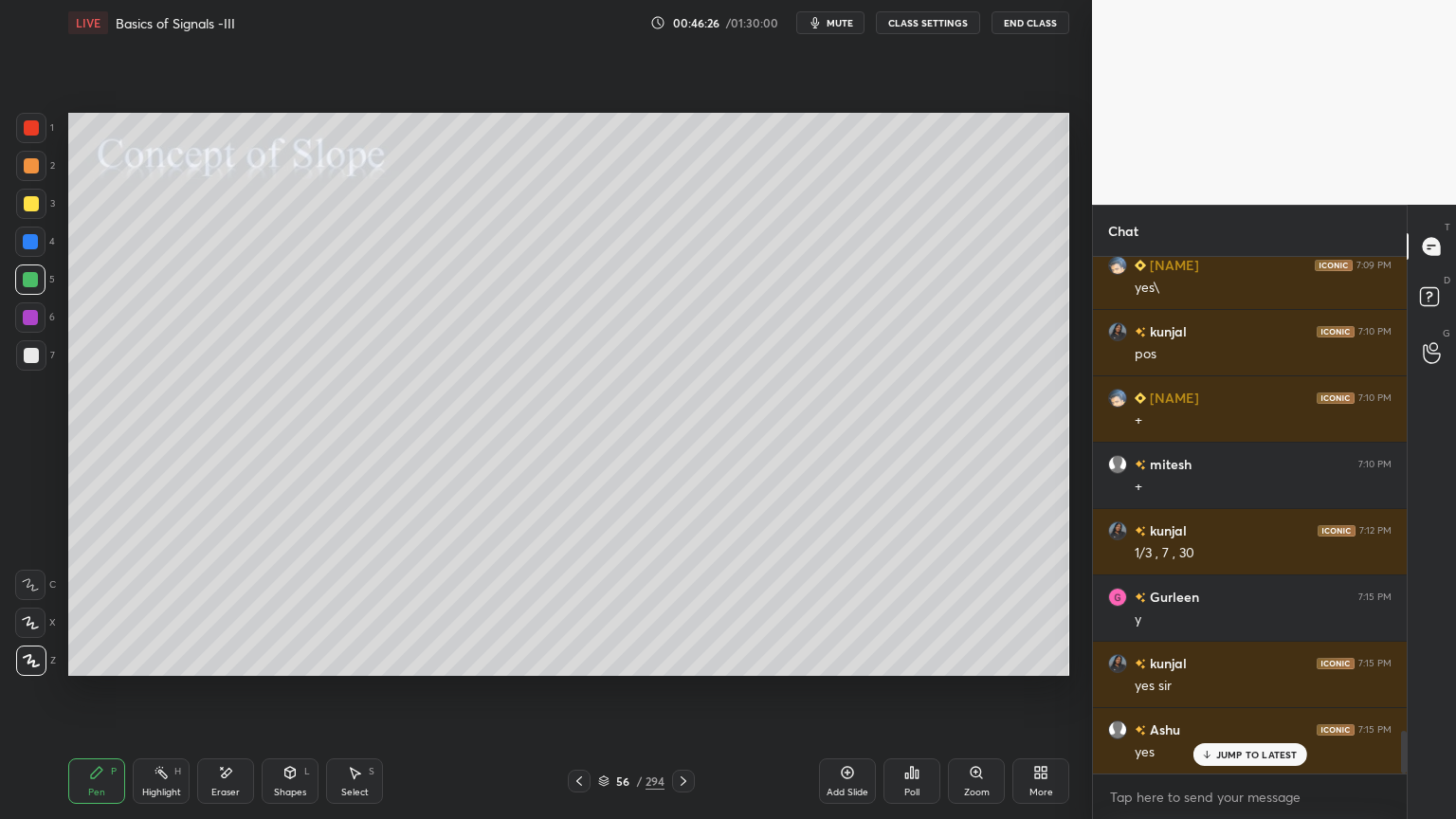 click at bounding box center (31, 166) 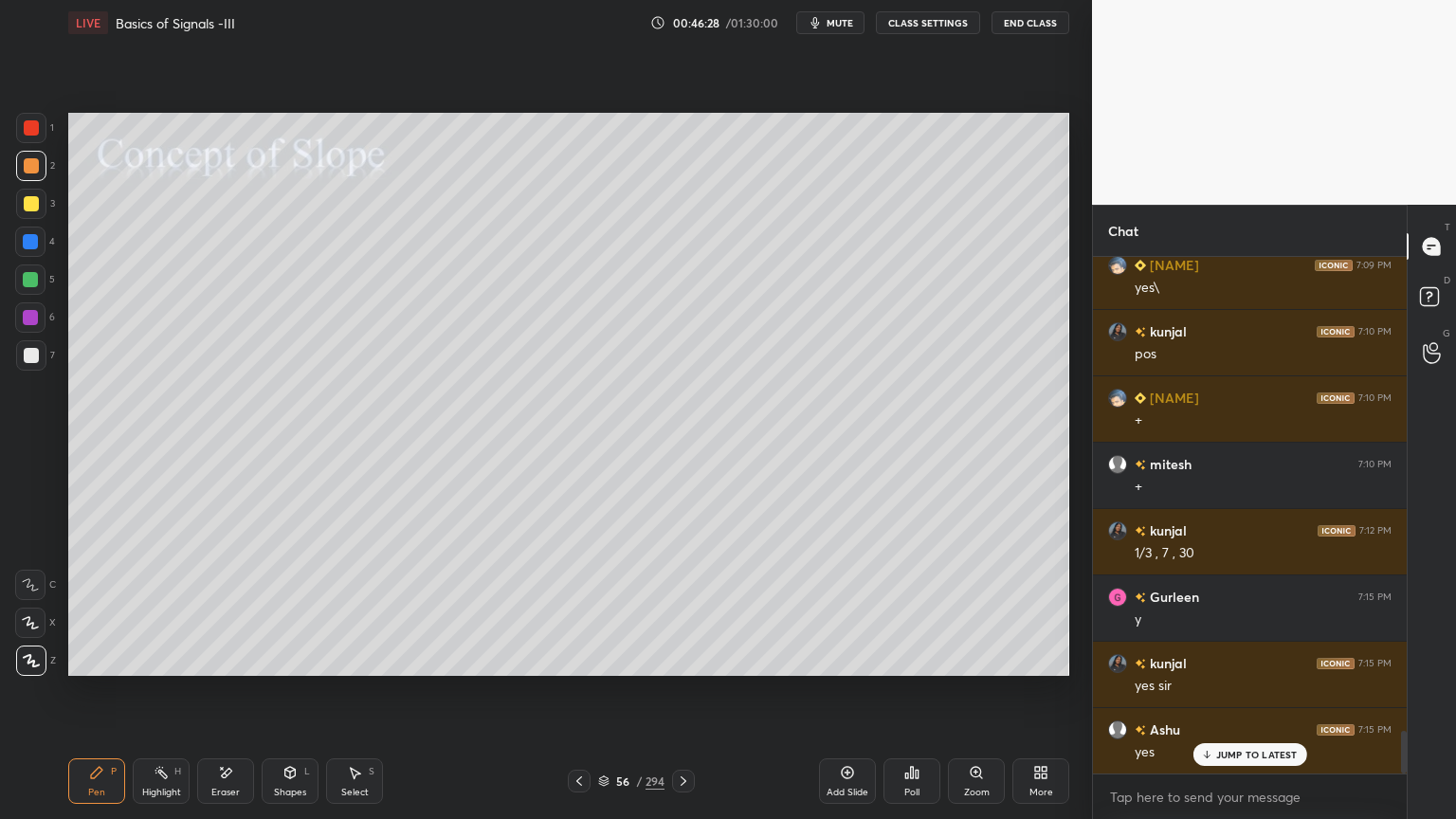 click 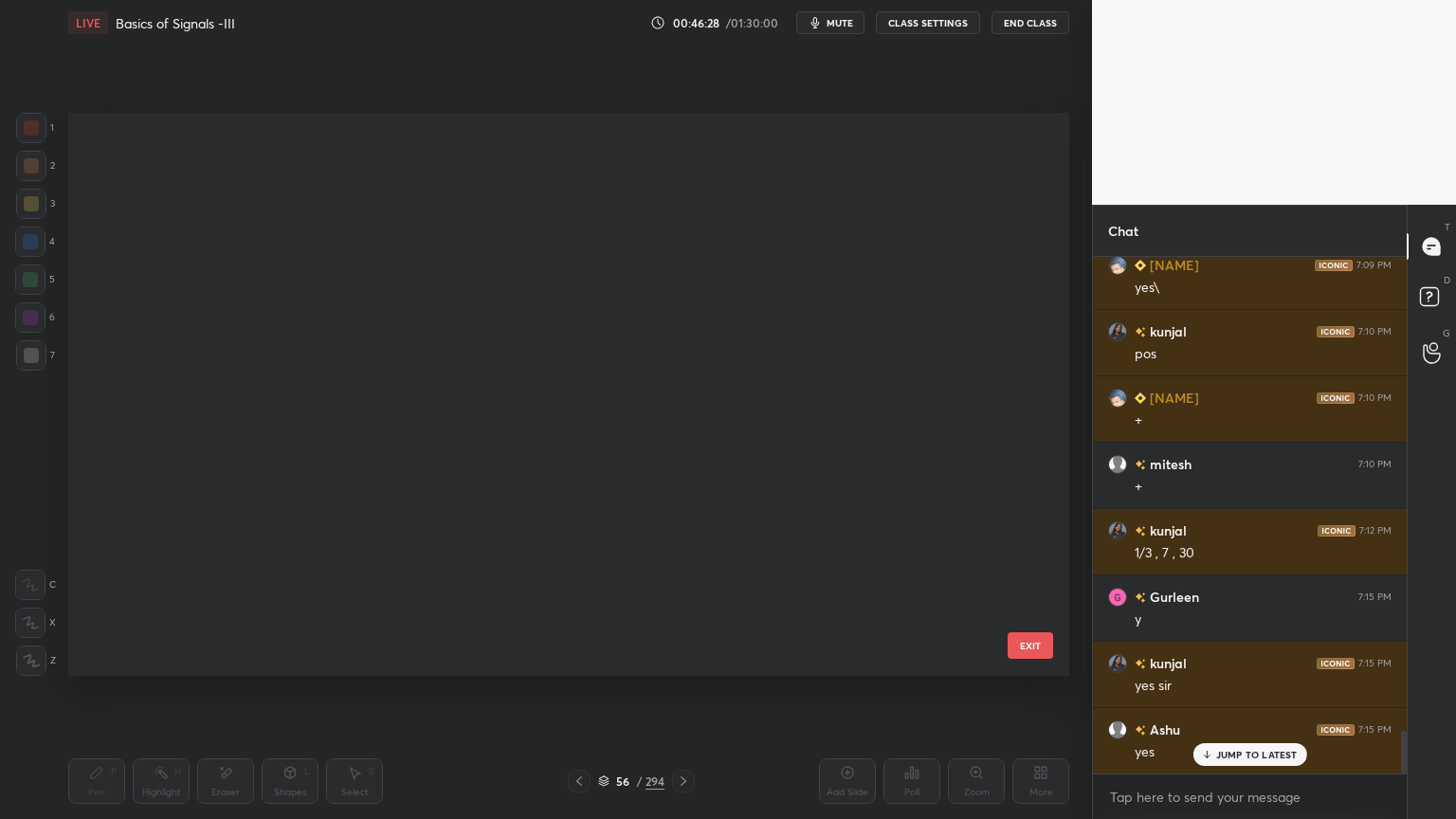 scroll, scrollTop: 2733, scrollLeft: 0, axis: vertical 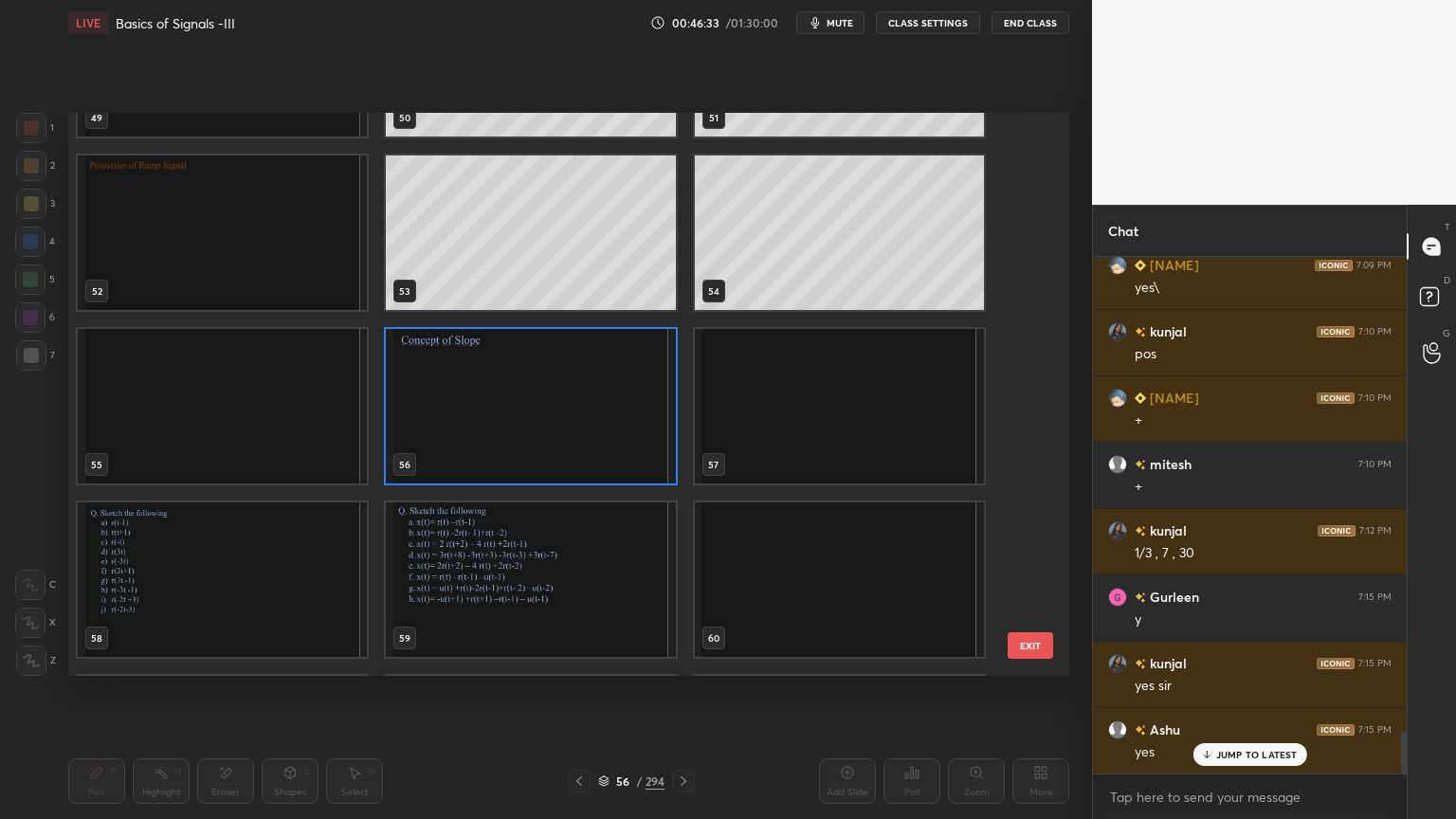 click at bounding box center [839, 406] 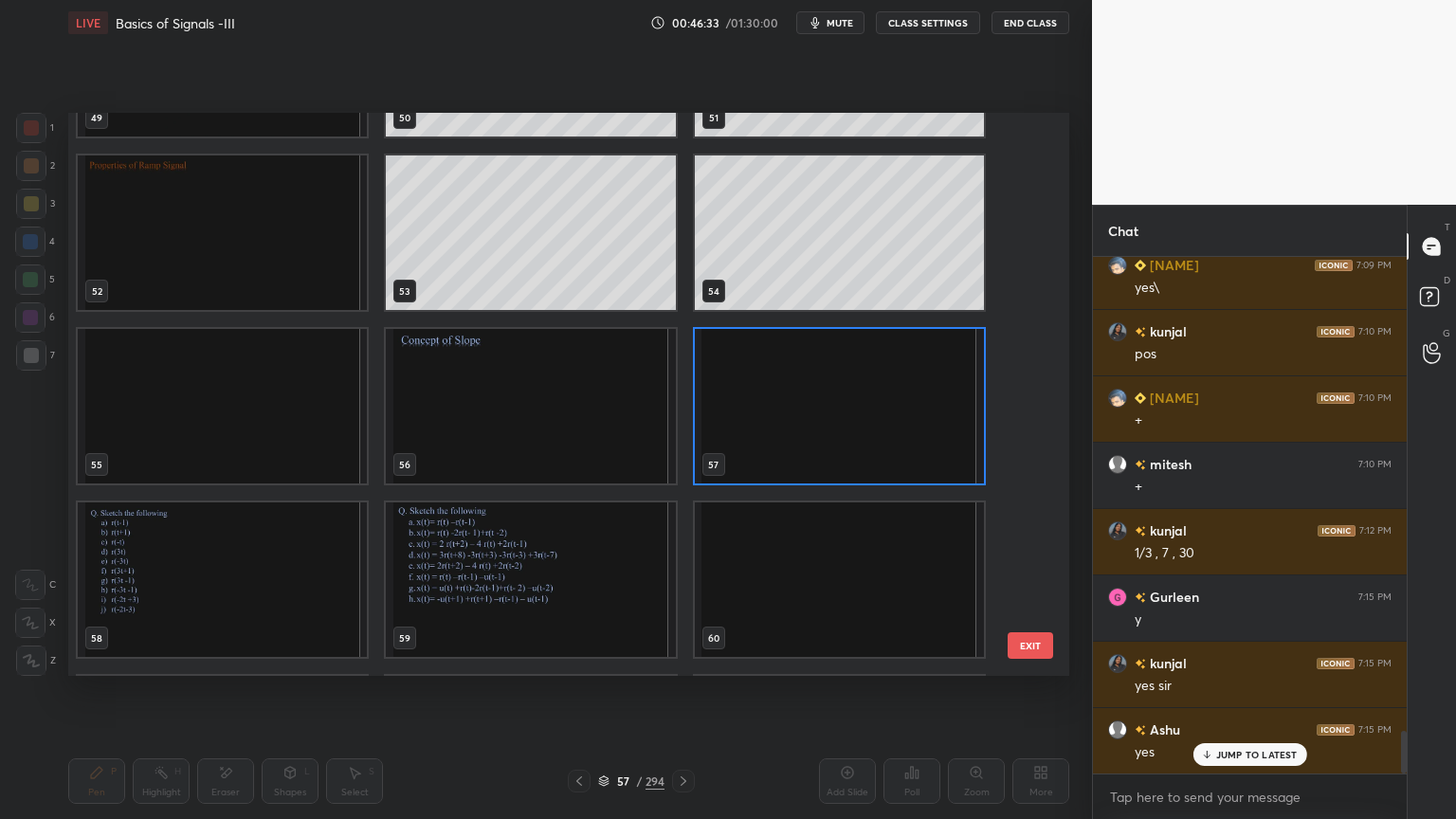 click at bounding box center [839, 406] 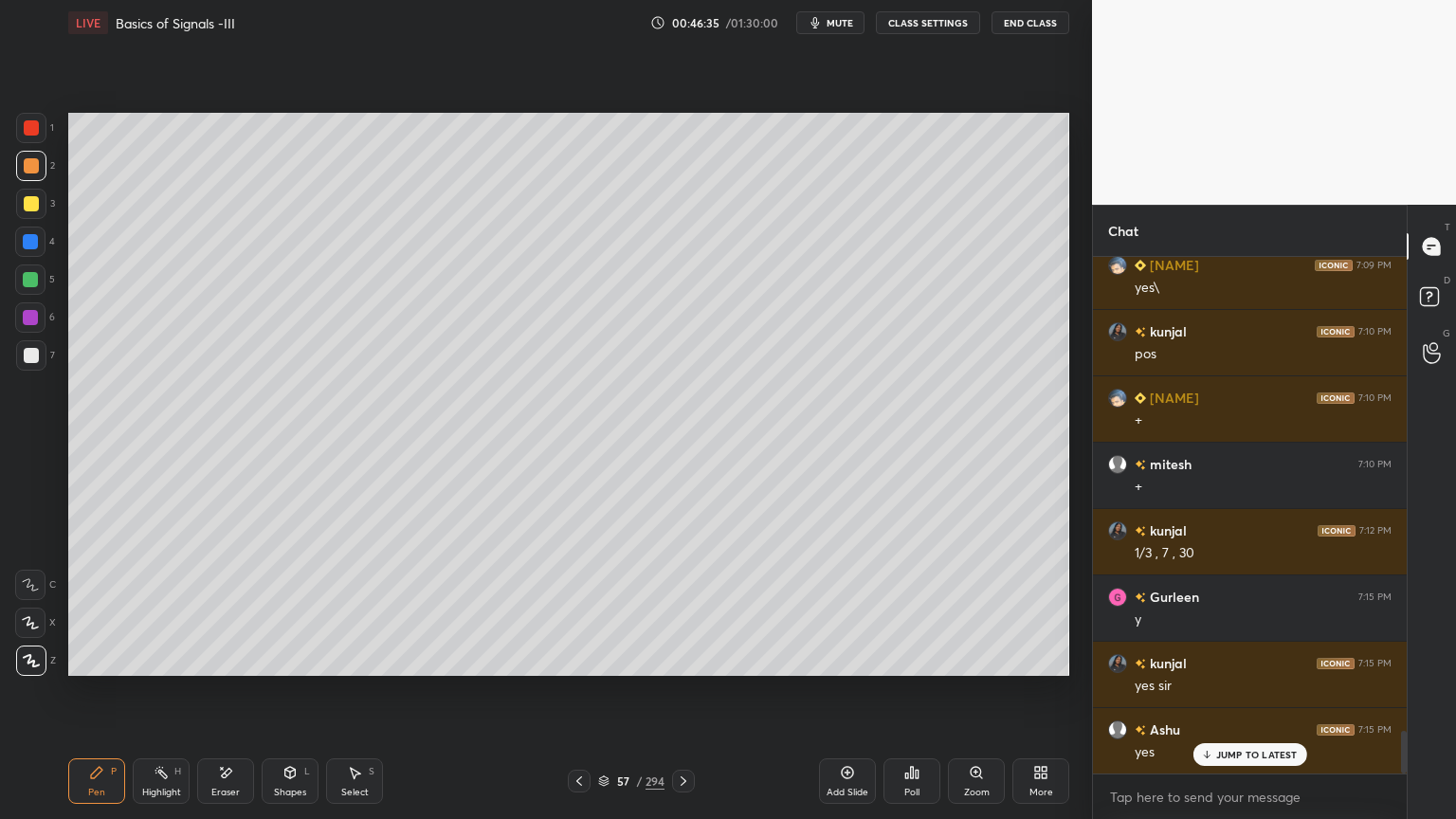 click at bounding box center [31, 355] 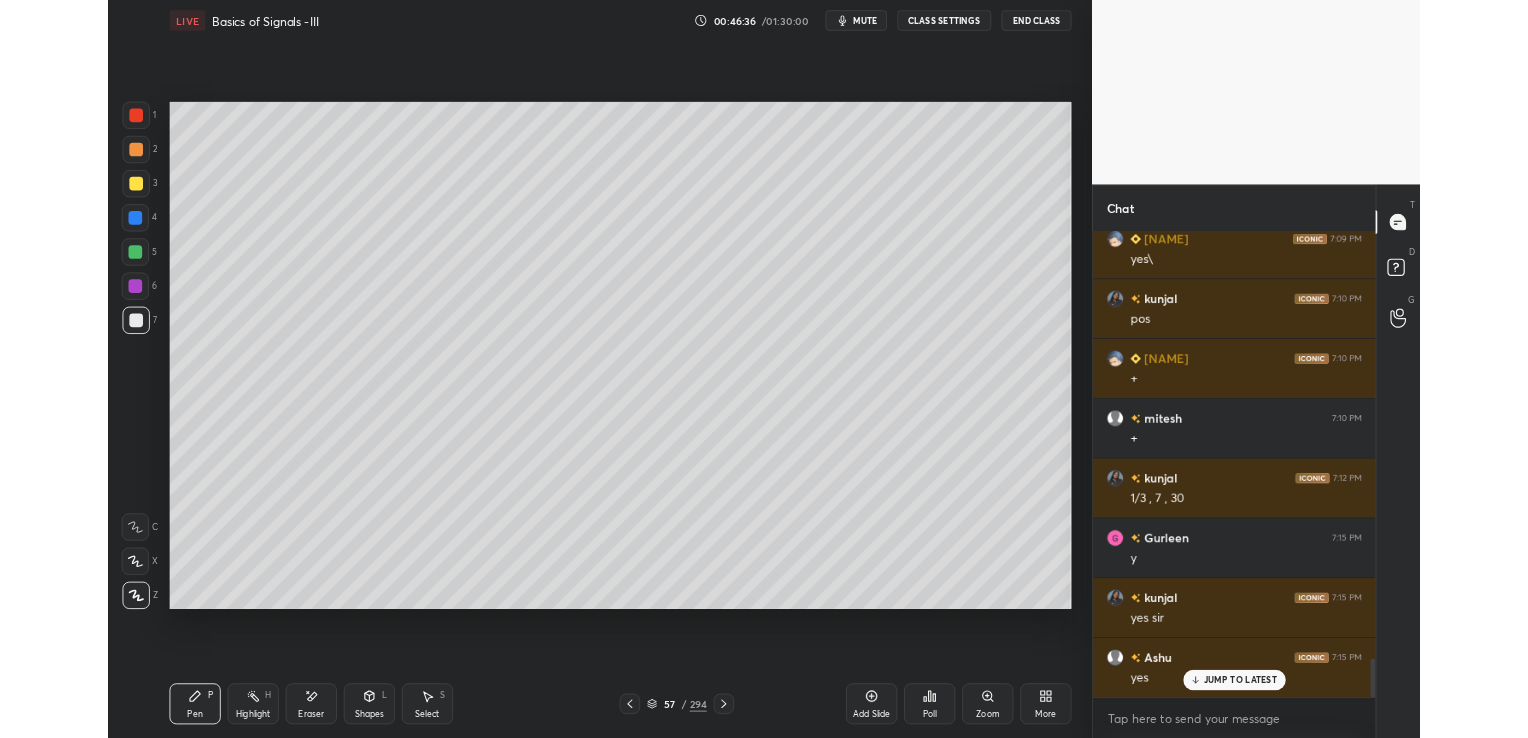 scroll, scrollTop: 6151, scrollLeft: 0, axis: vertical 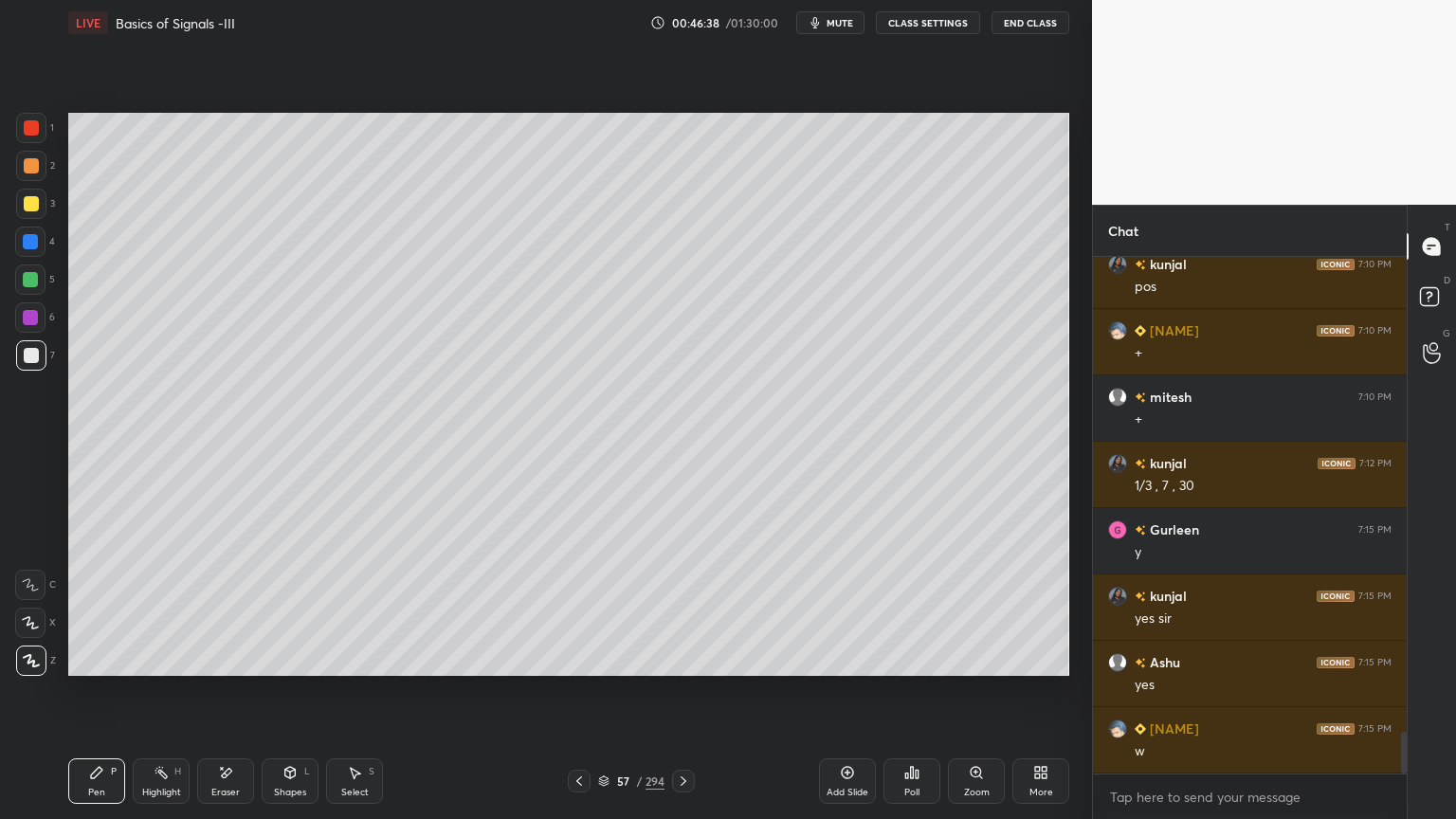 click 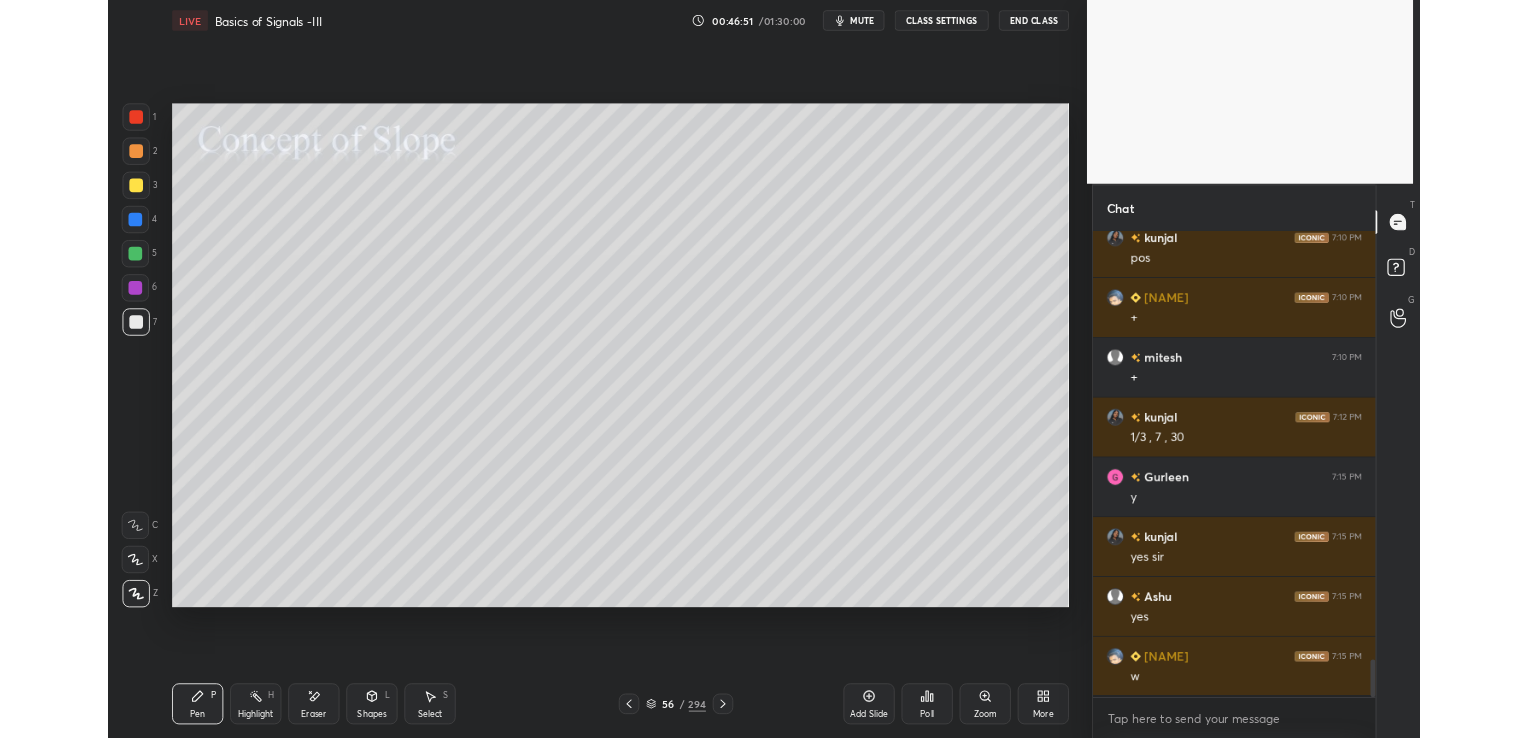 scroll, scrollTop: 610, scrollLeft: 1065, axis: both 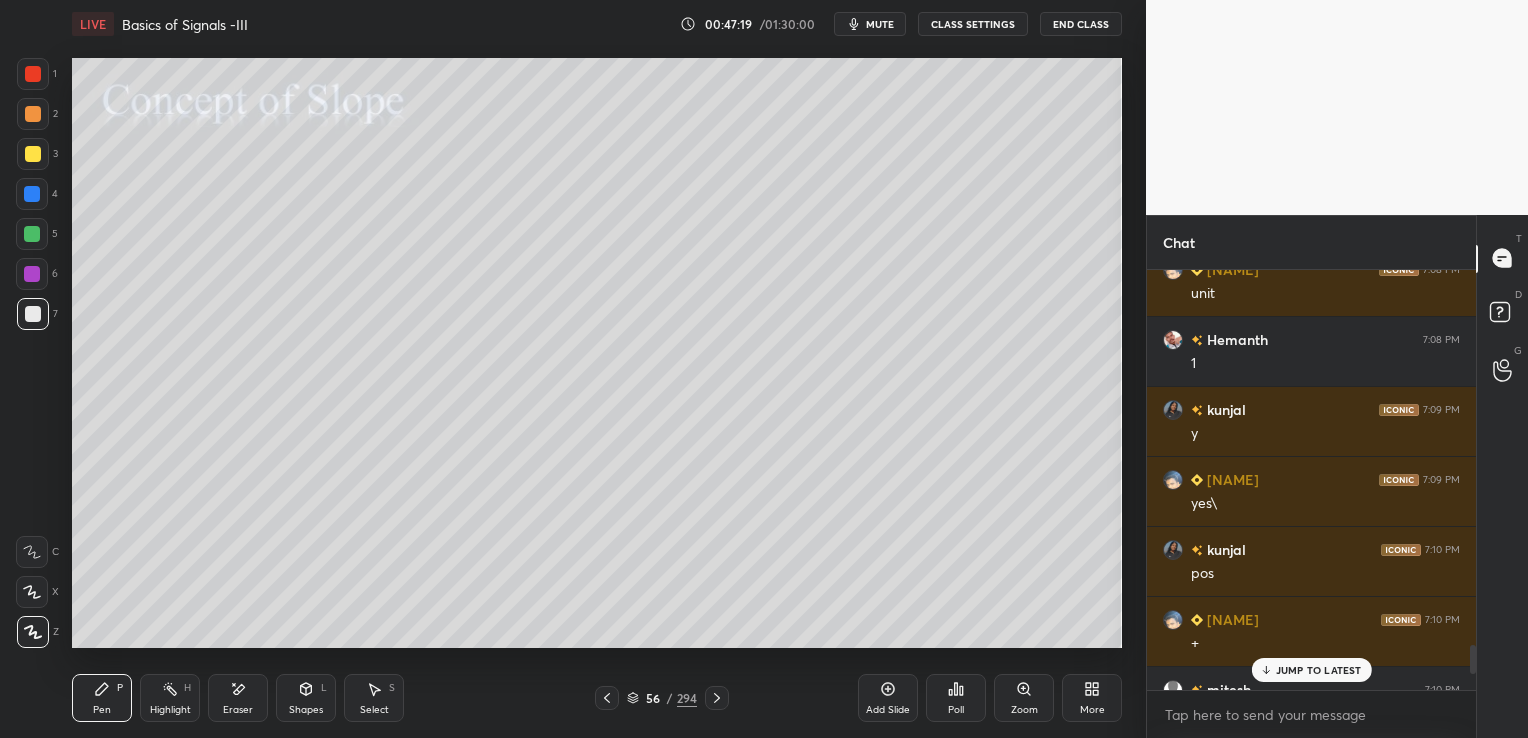 click on "JUMP TO LATEST" at bounding box center (1319, 670) 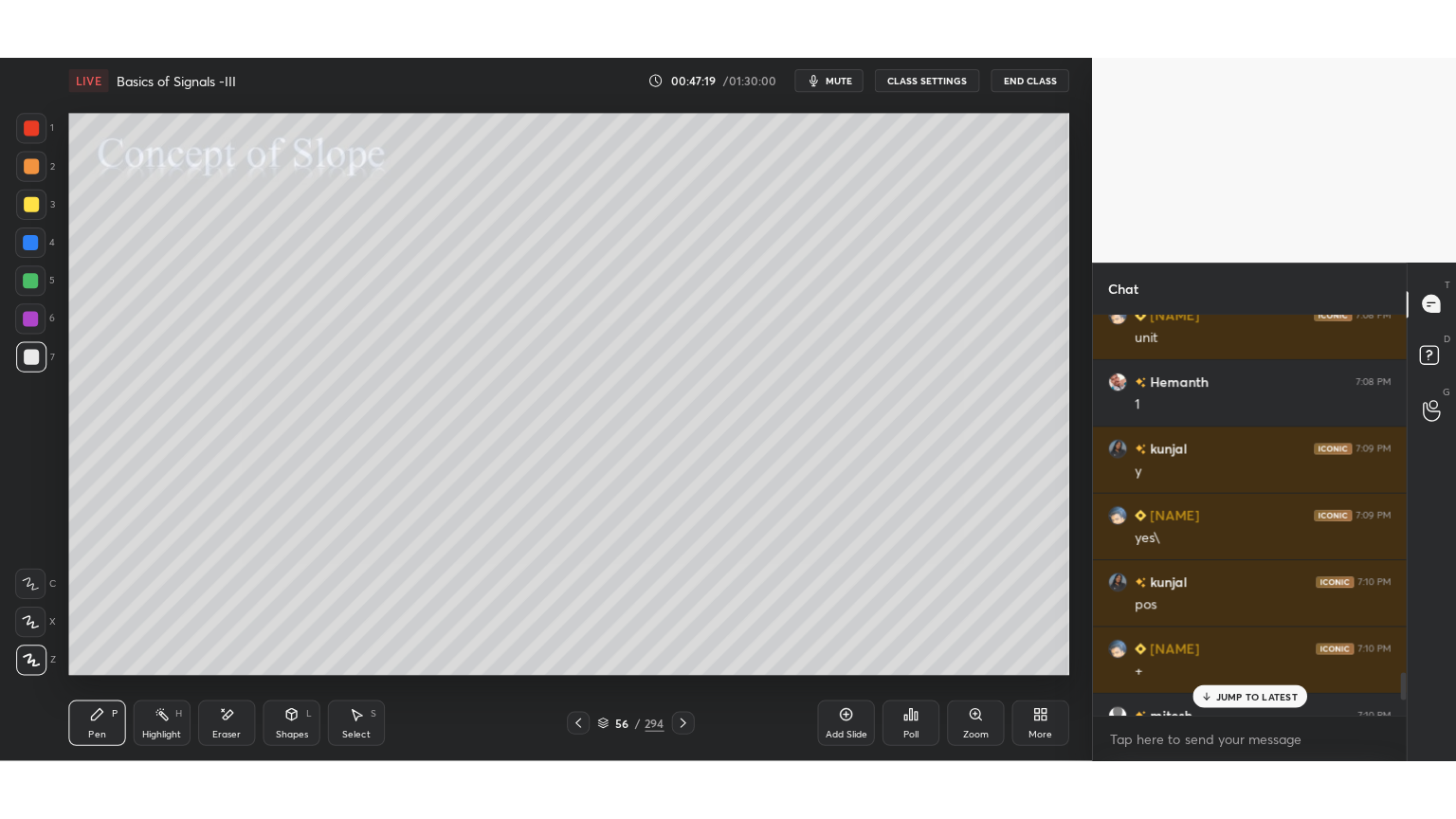 scroll, scrollTop: 5569, scrollLeft: 0, axis: vertical 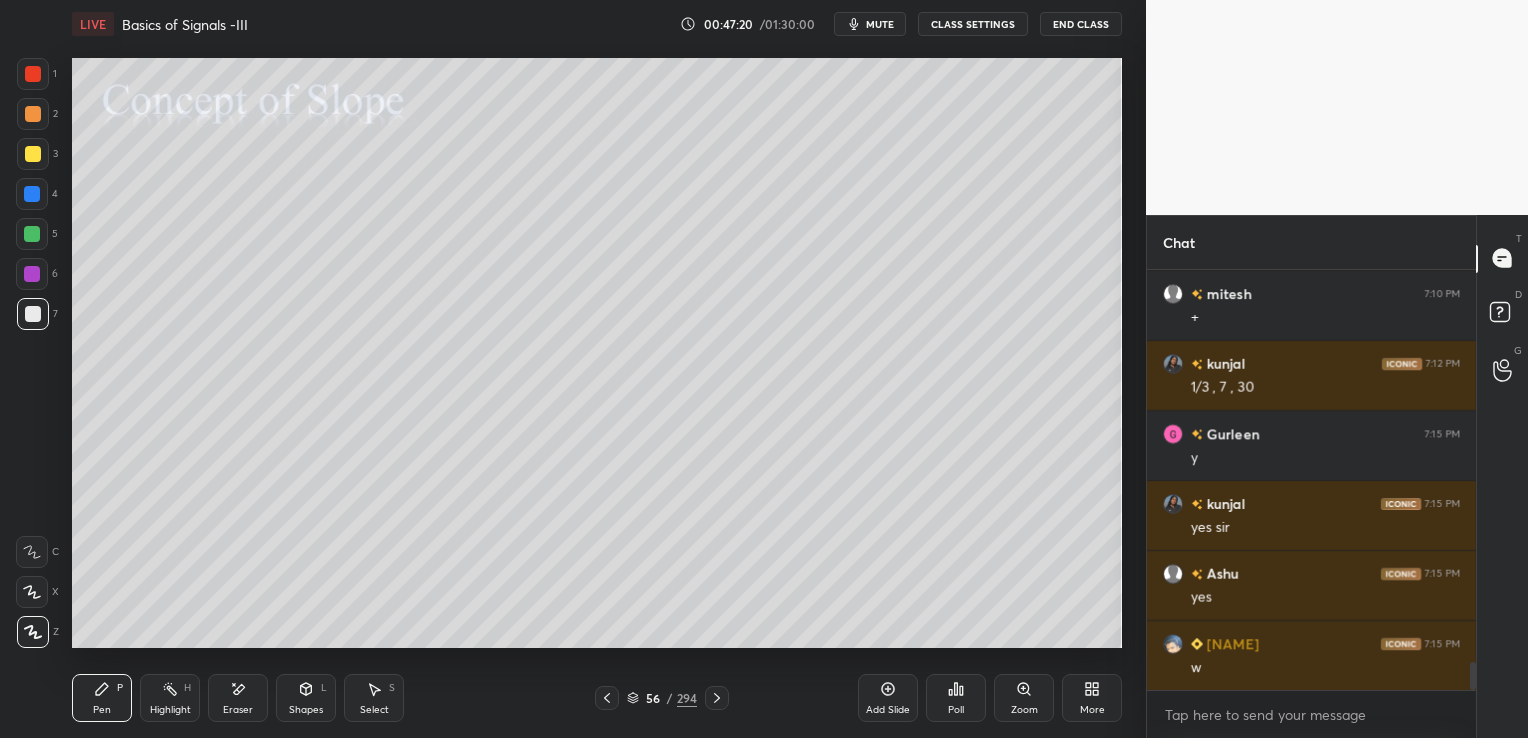 click on "More" at bounding box center (1092, 698) 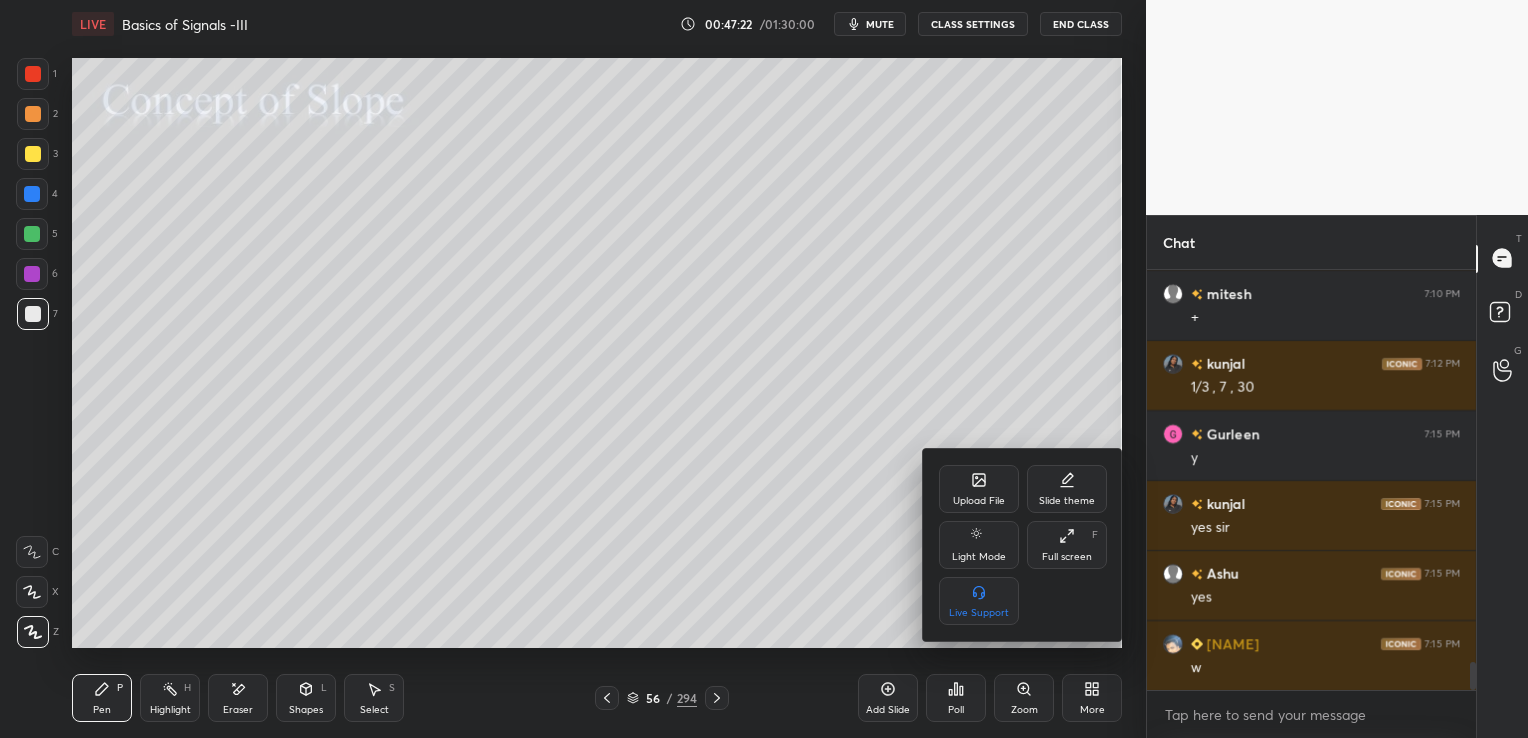 click on "Full screen F" at bounding box center (1067, 545) 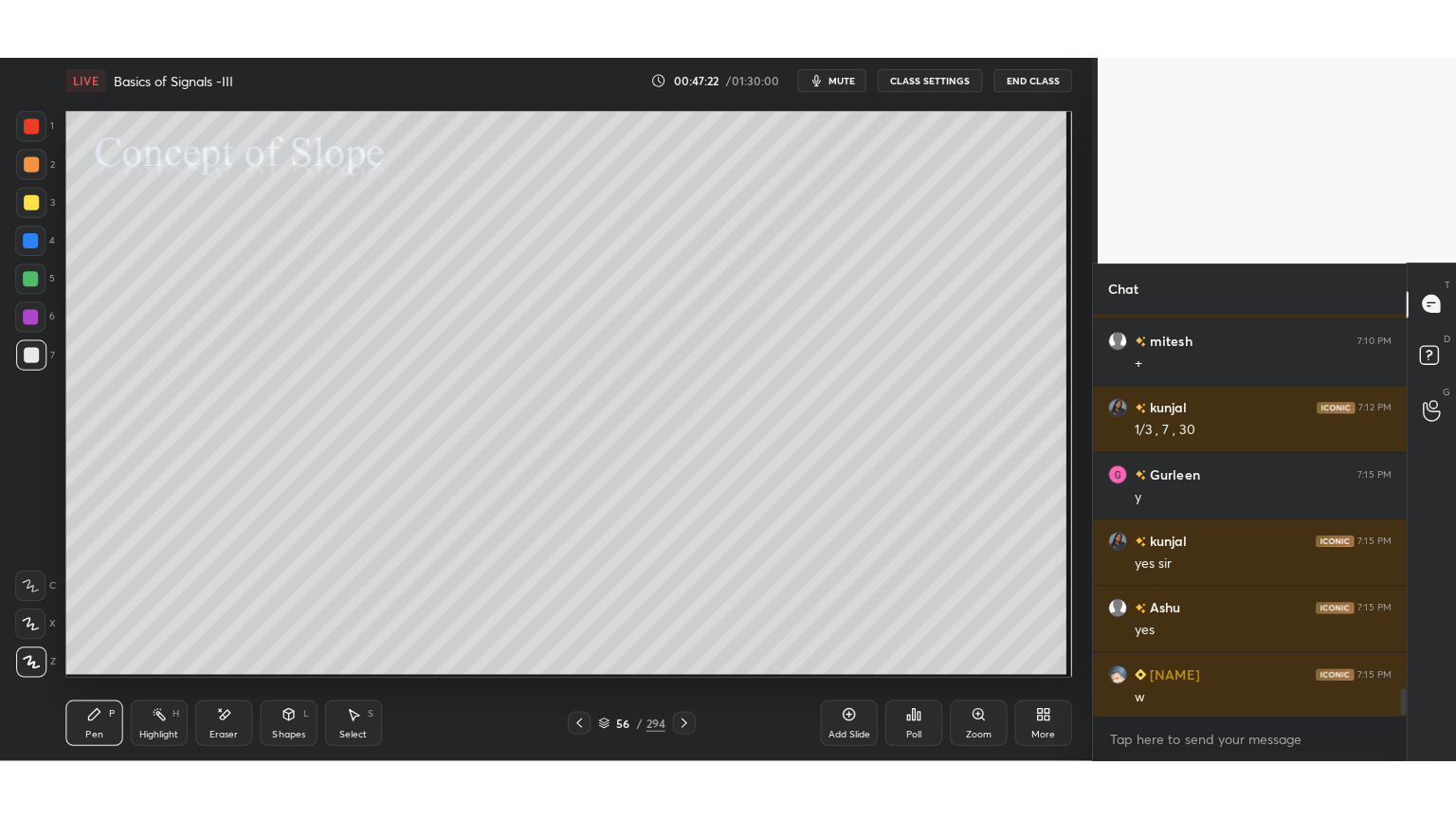 scroll, scrollTop: 94094, scrollLeft: 93776, axis: both 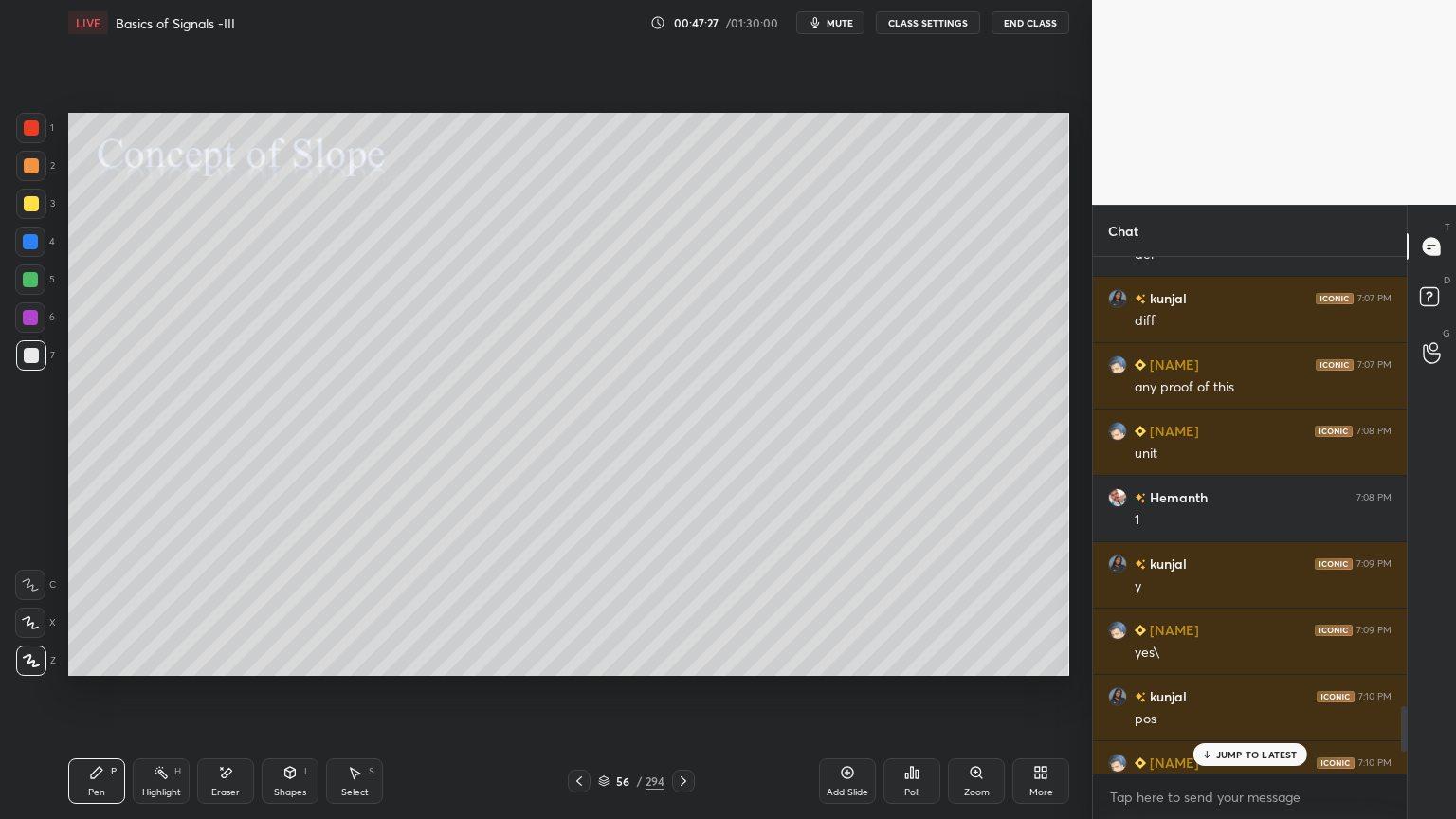 click on "JUMP TO LATEST" at bounding box center (1257, 755) 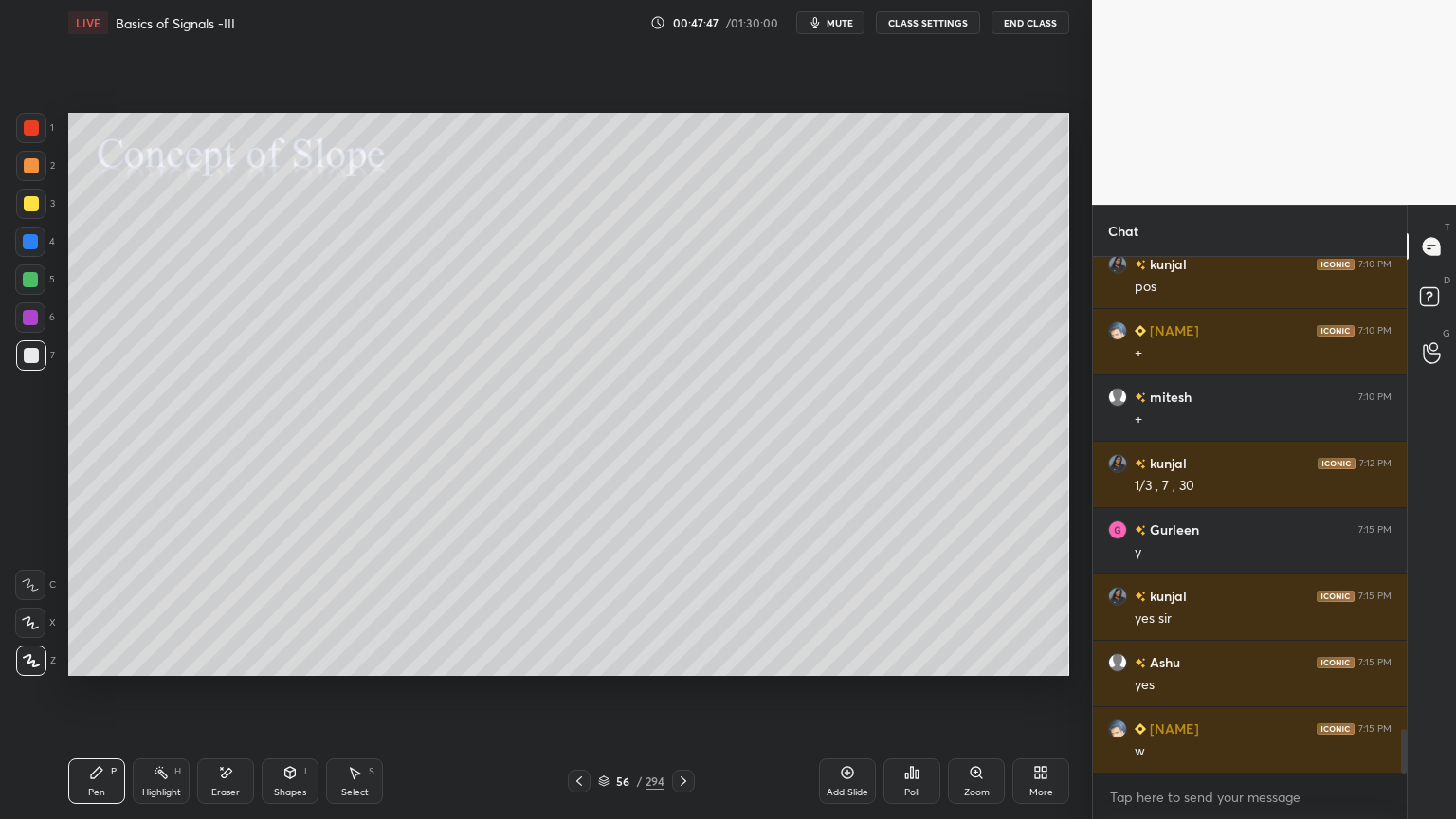 click at bounding box center (31, 166) 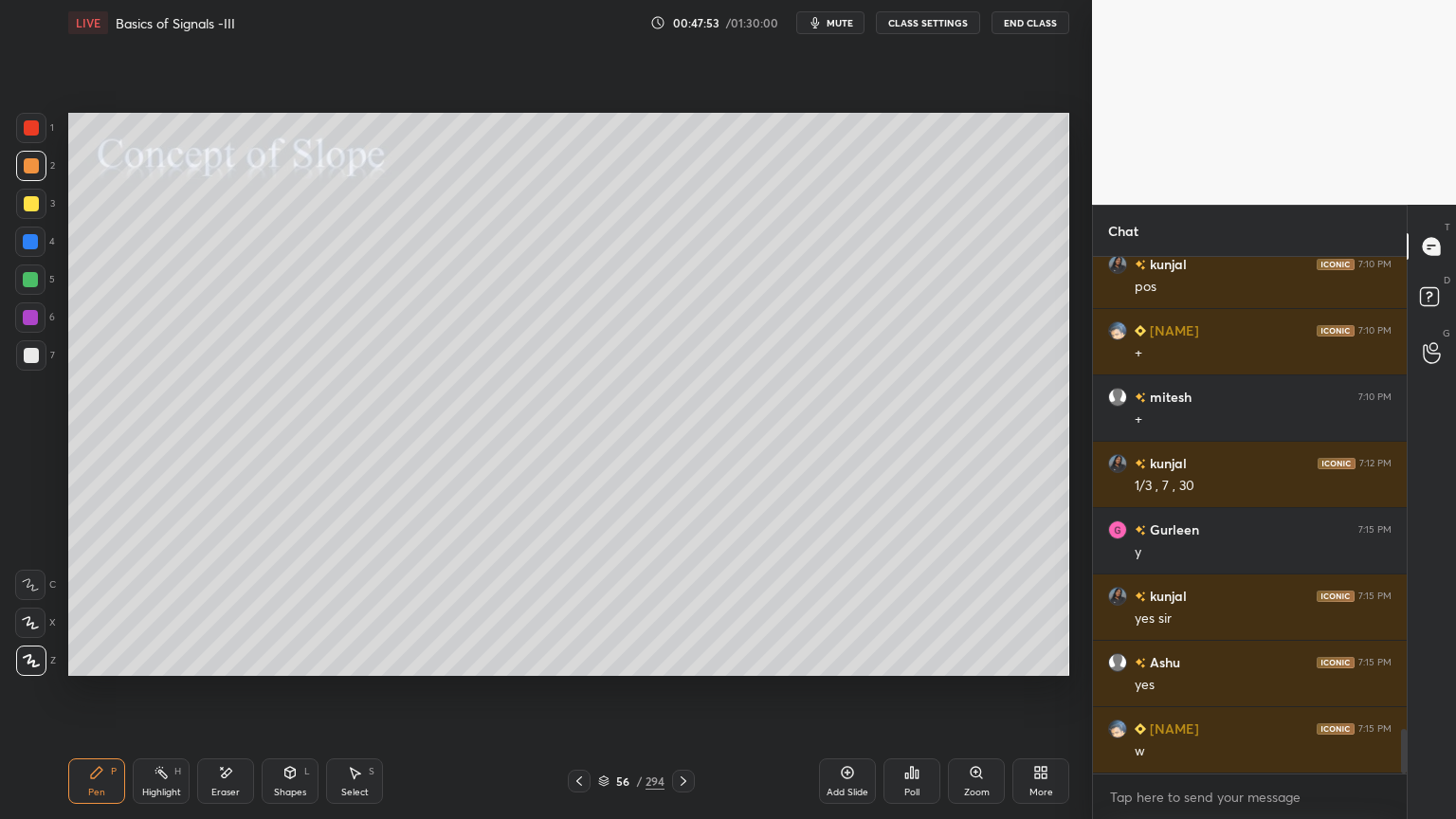click 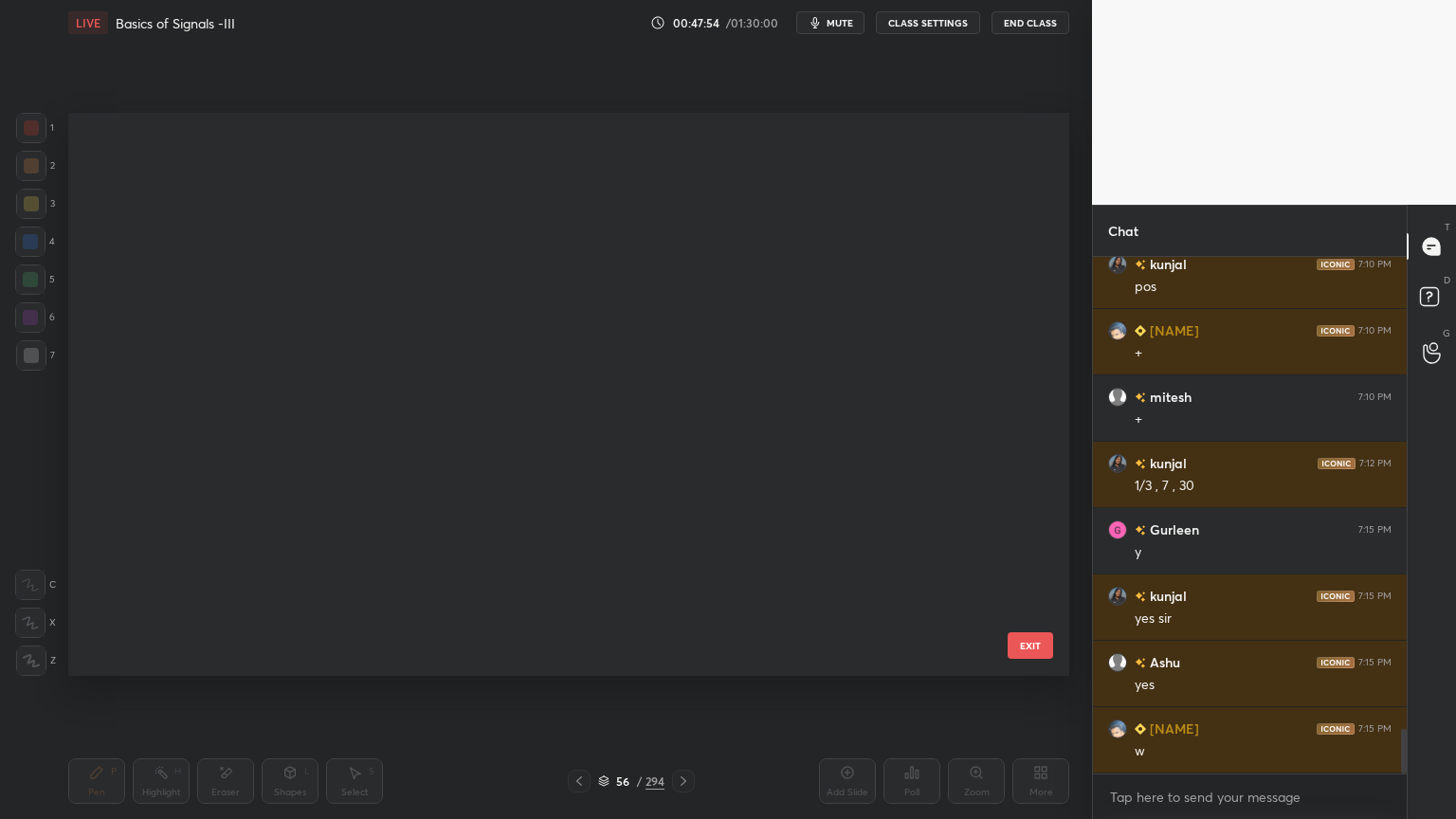 scroll, scrollTop: 2733, scrollLeft: 0, axis: vertical 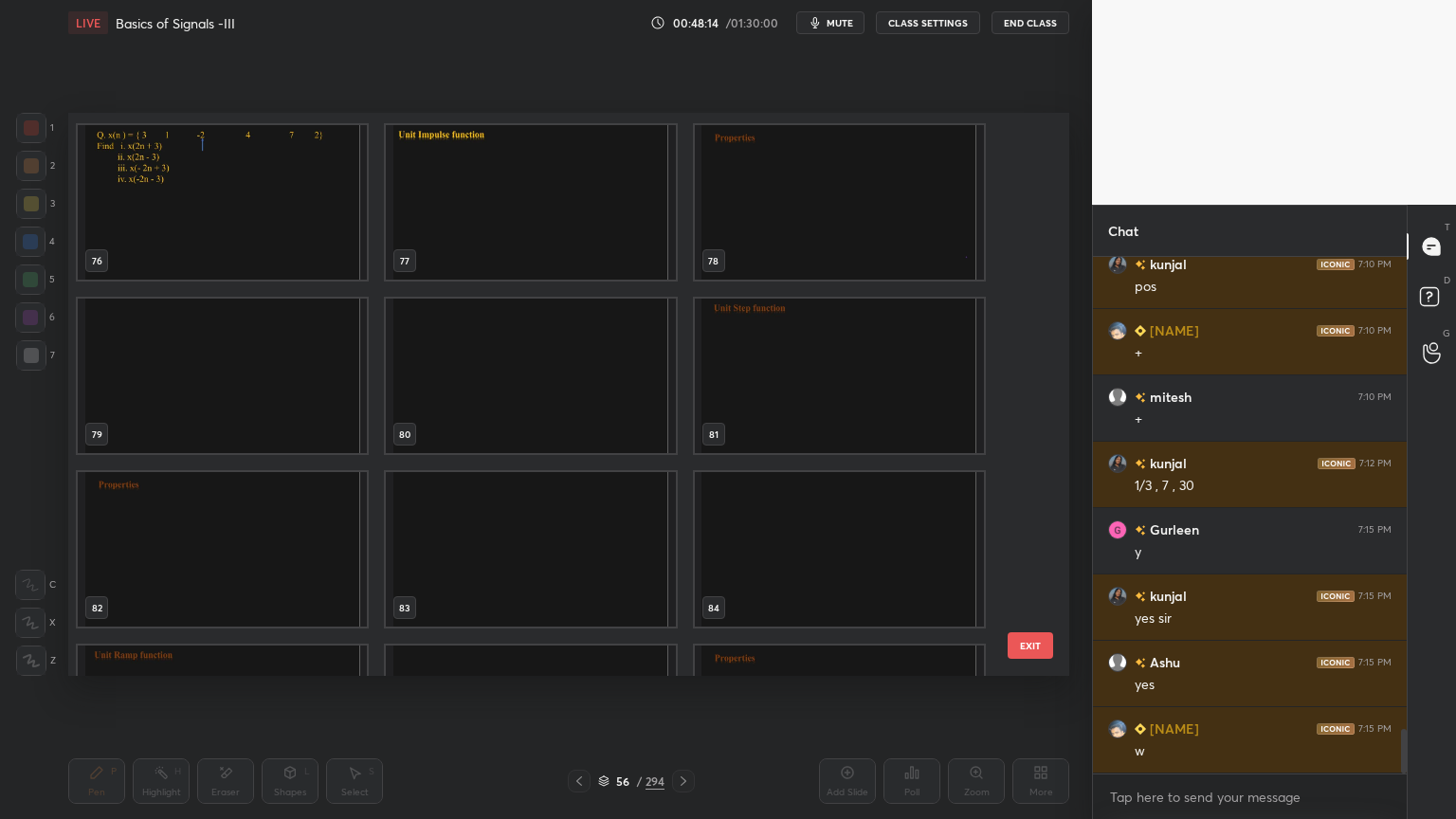click on "EXIT" at bounding box center [1030, 646] 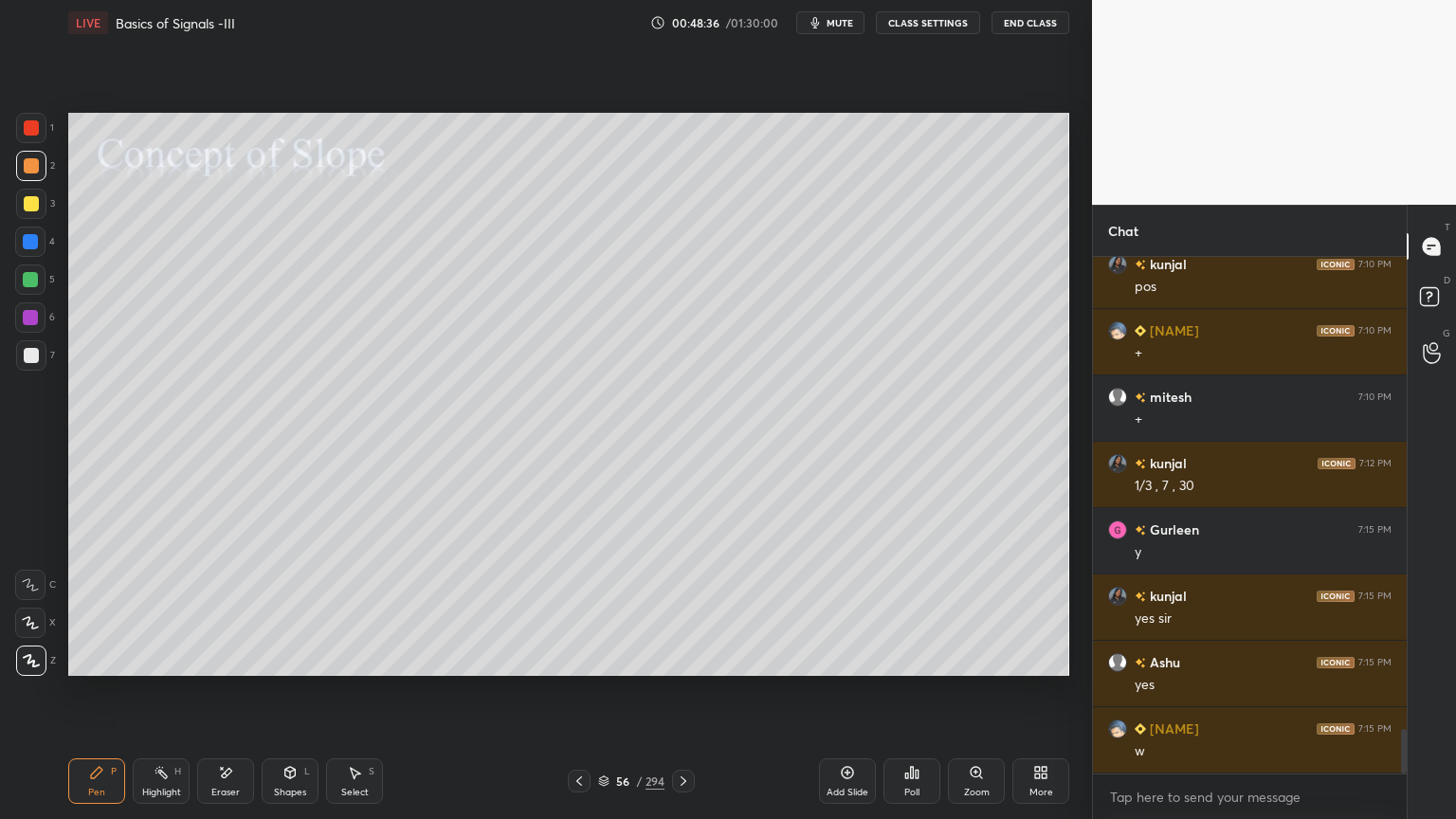 scroll, scrollTop: 5574, scrollLeft: 0, axis: vertical 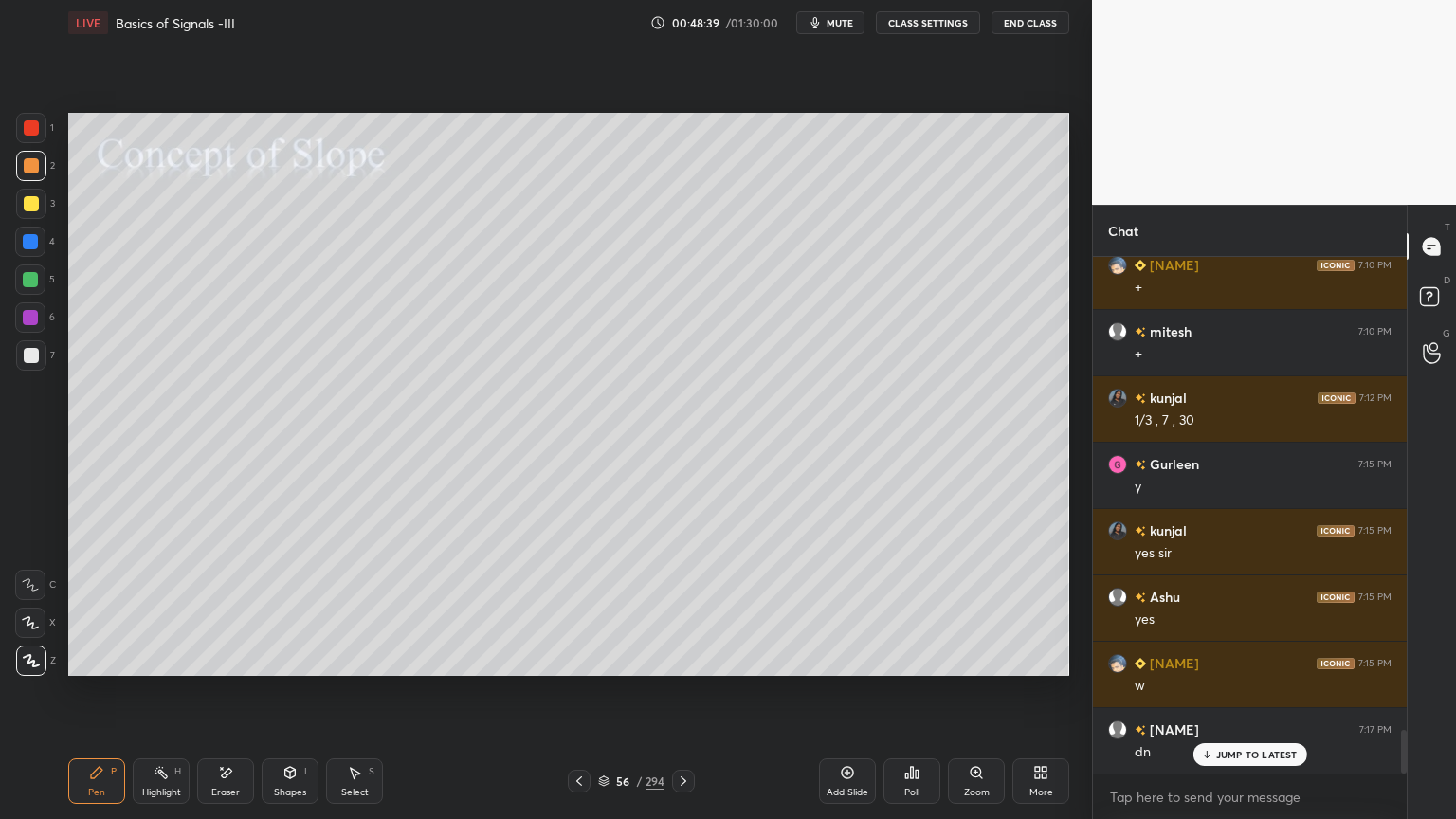 click 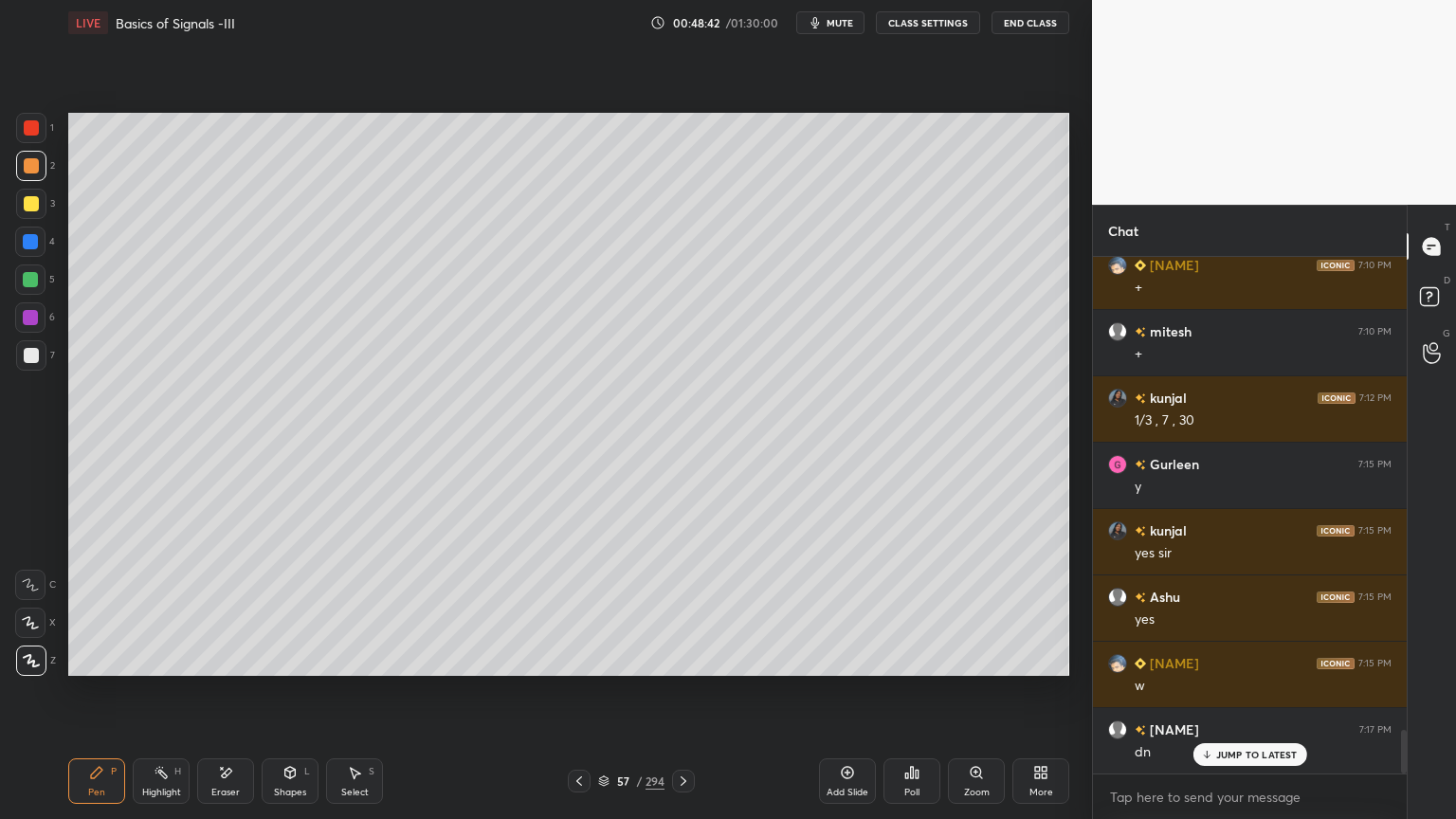 click at bounding box center [31, 166] 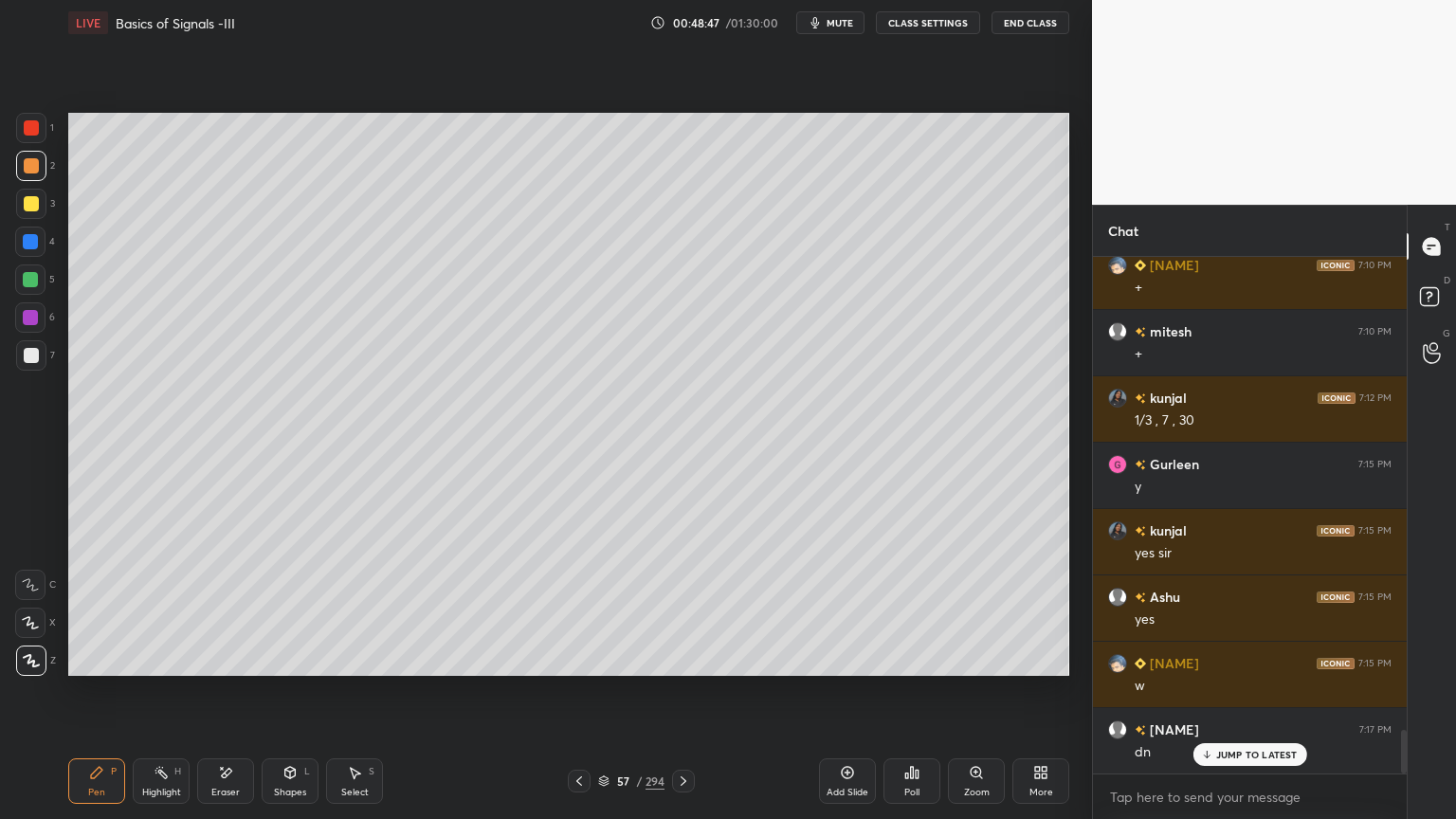 click on "Shapes" at bounding box center (290, 792) 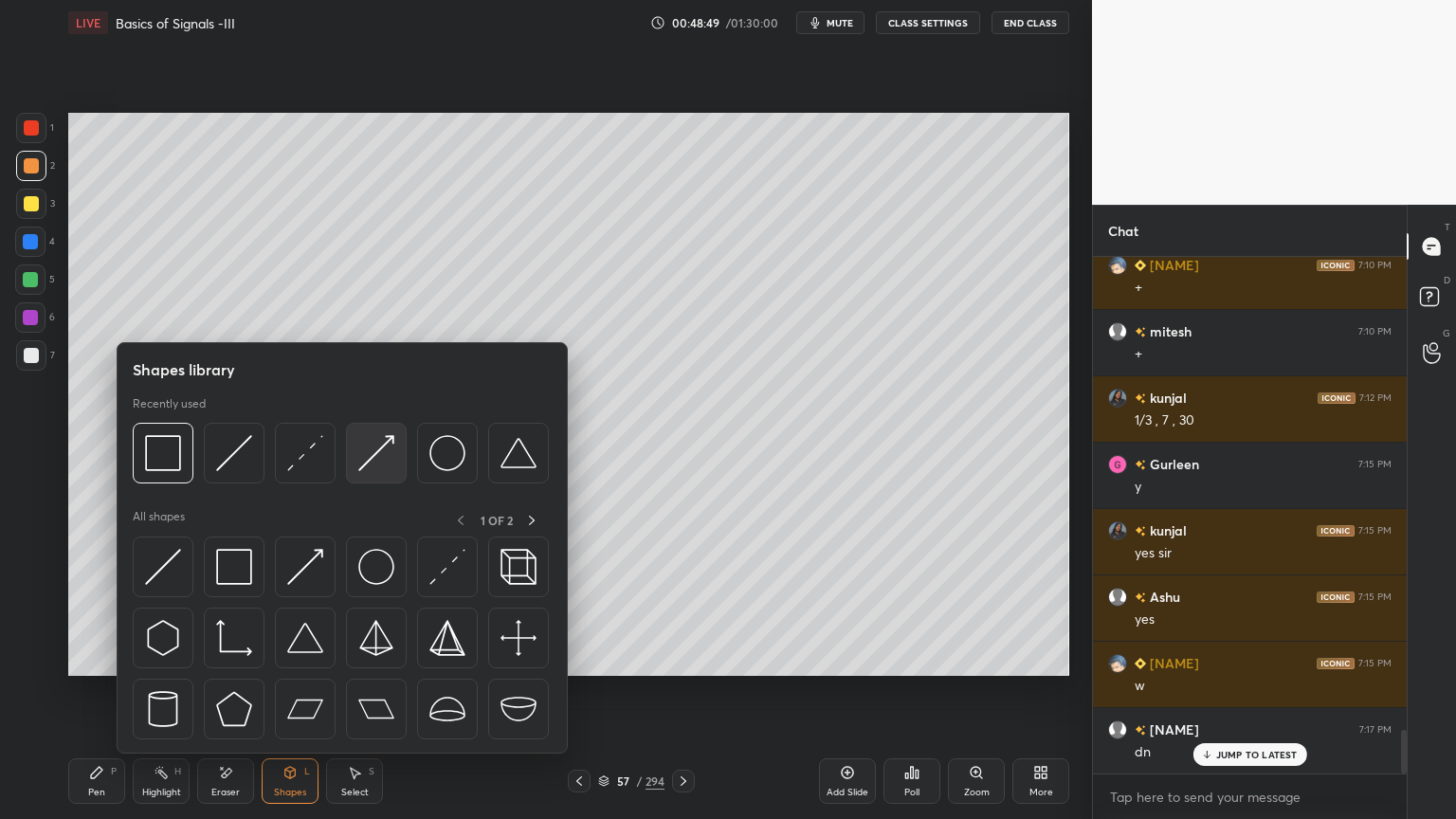 click at bounding box center [376, 453] 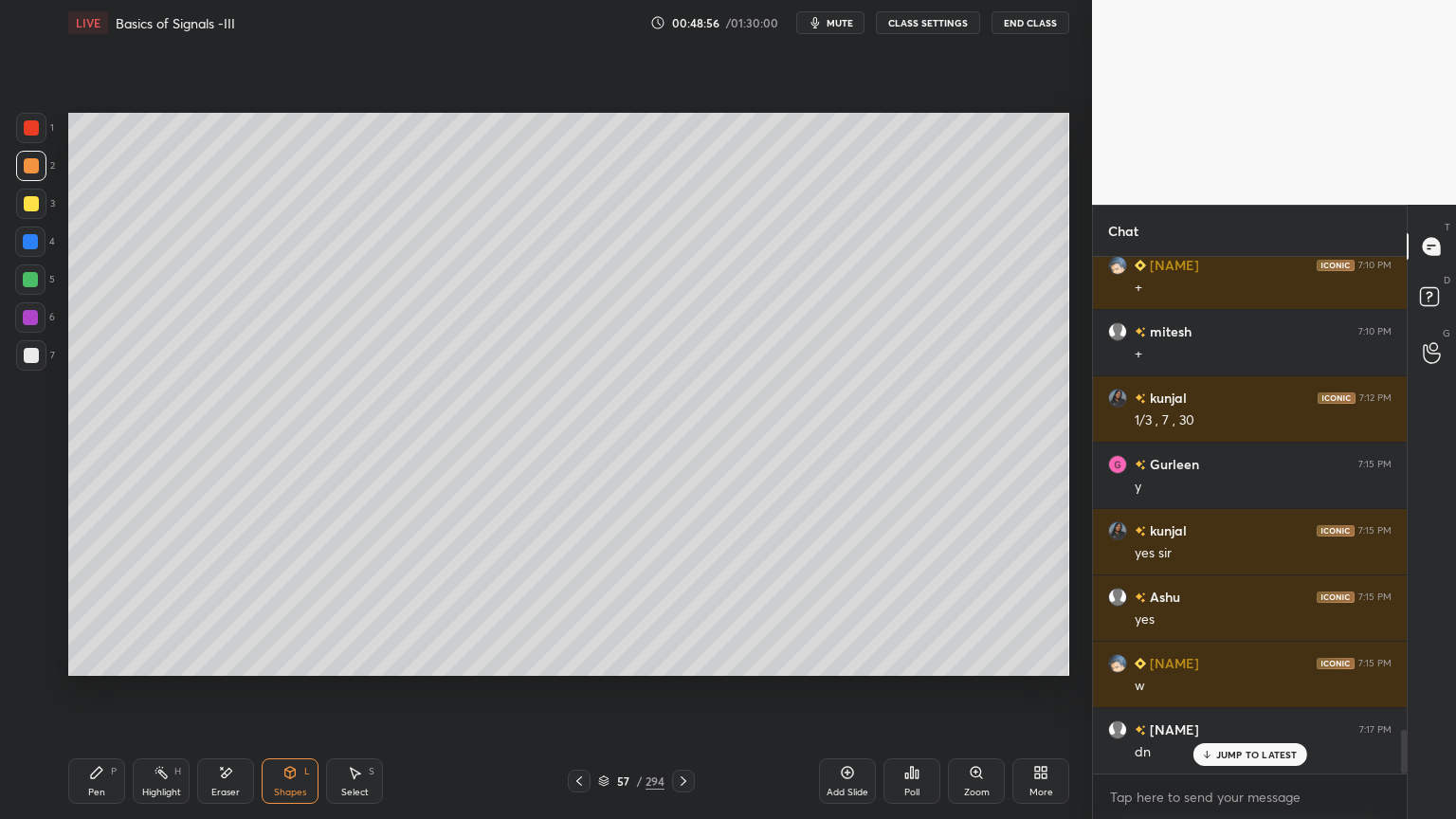 click on "Pen P" at bounding box center (97, 781) 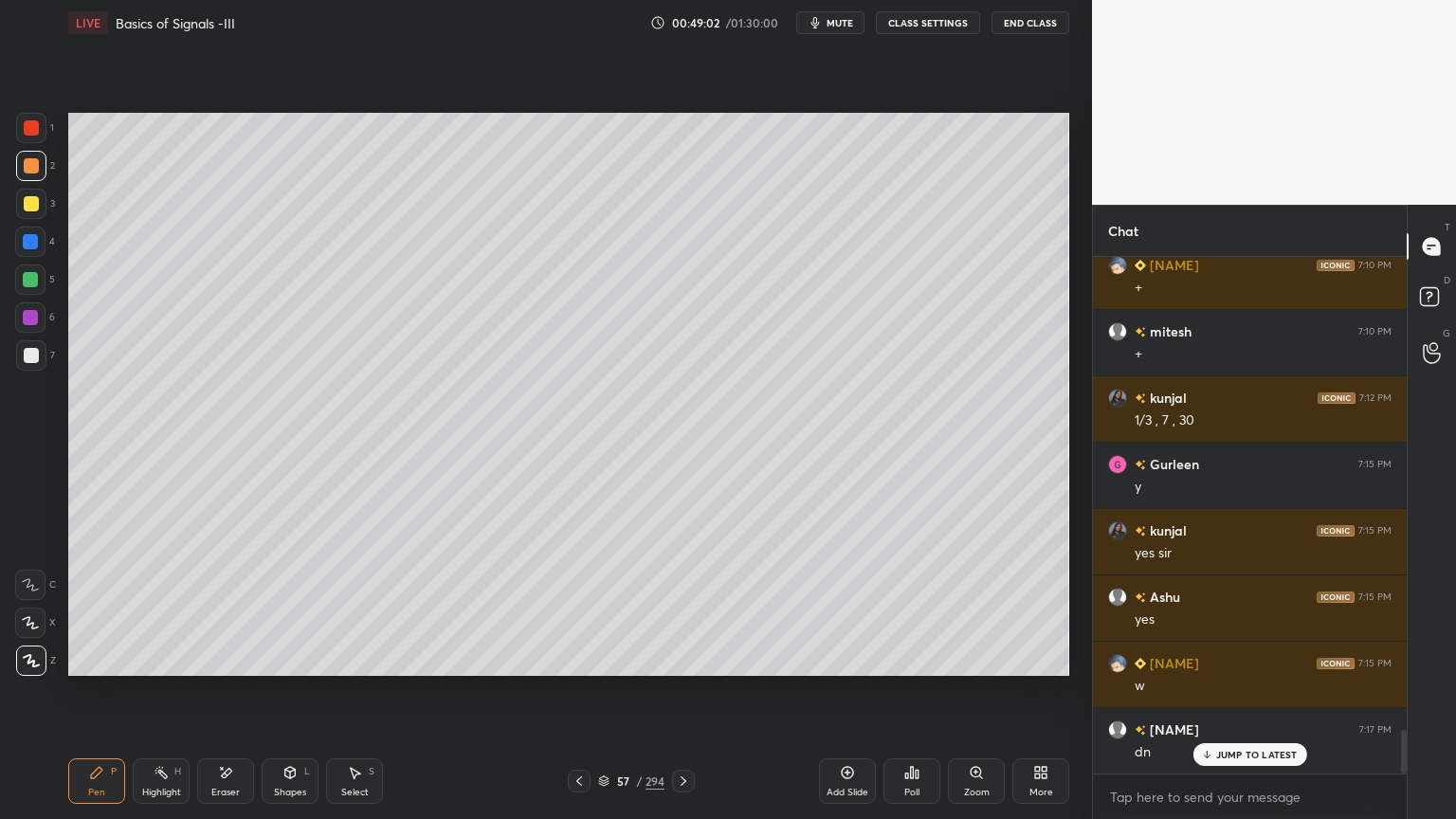 click on "Shapes" at bounding box center (290, 792) 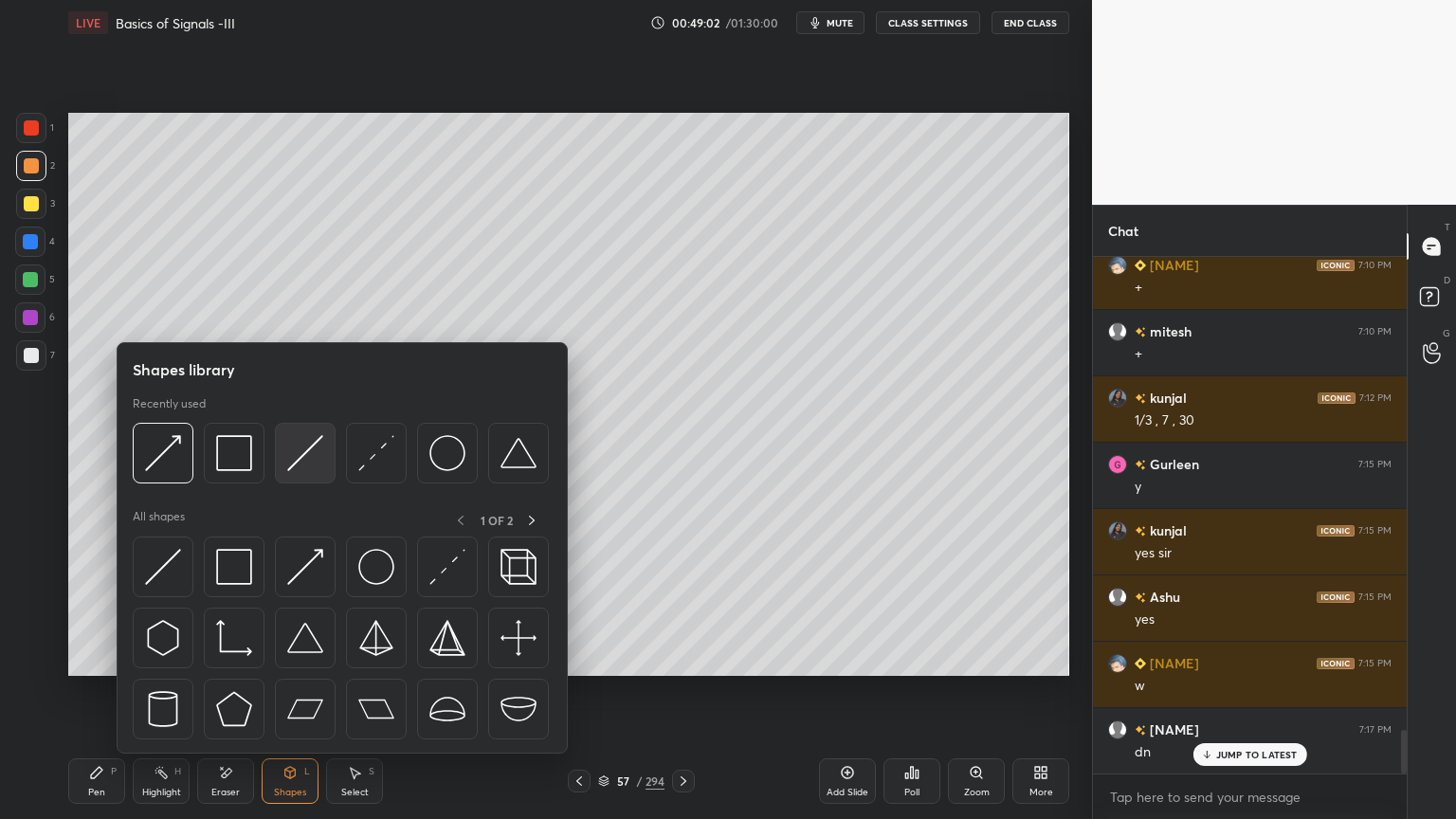 click at bounding box center (305, 453) 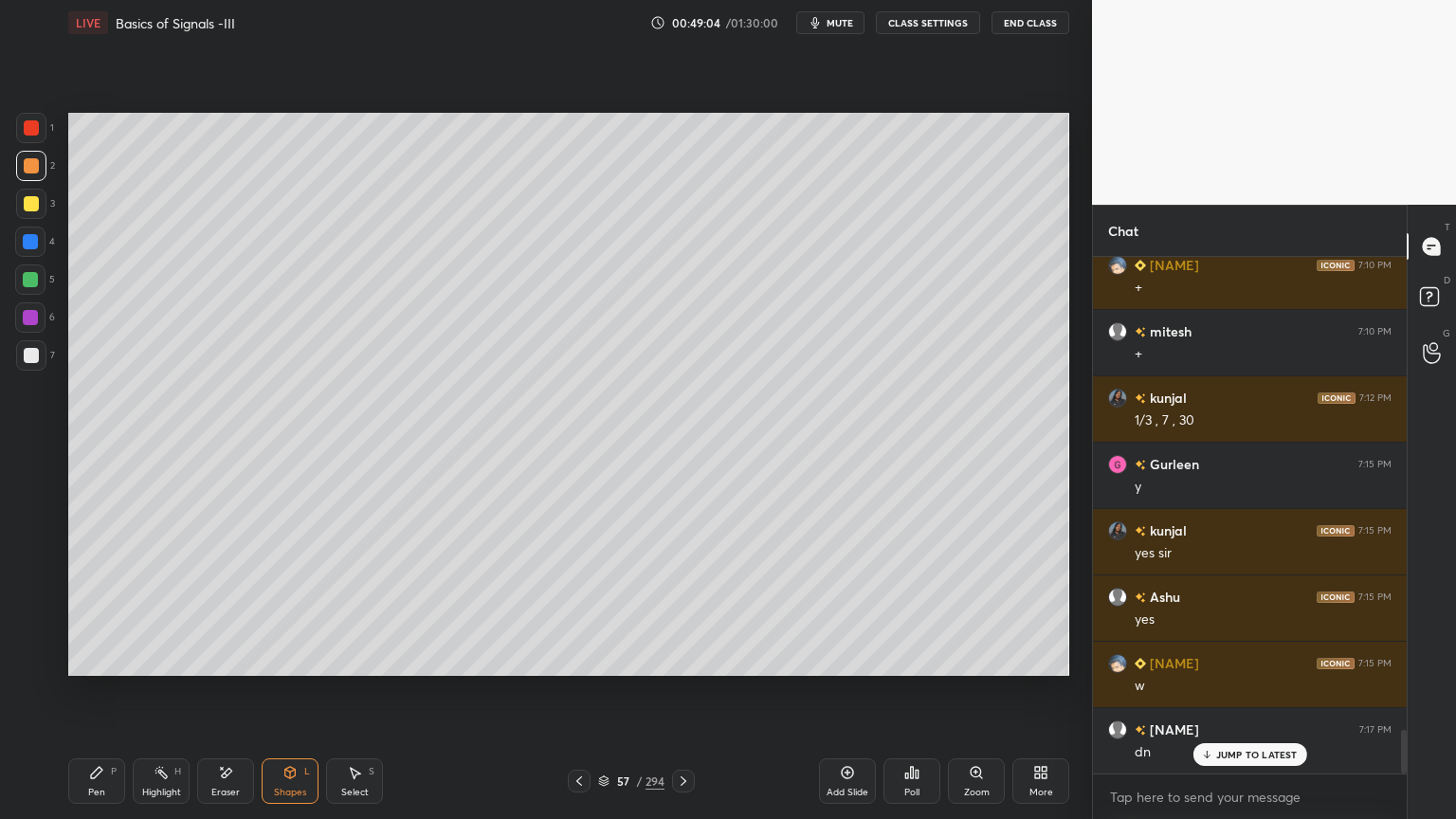 click at bounding box center (31, 204) 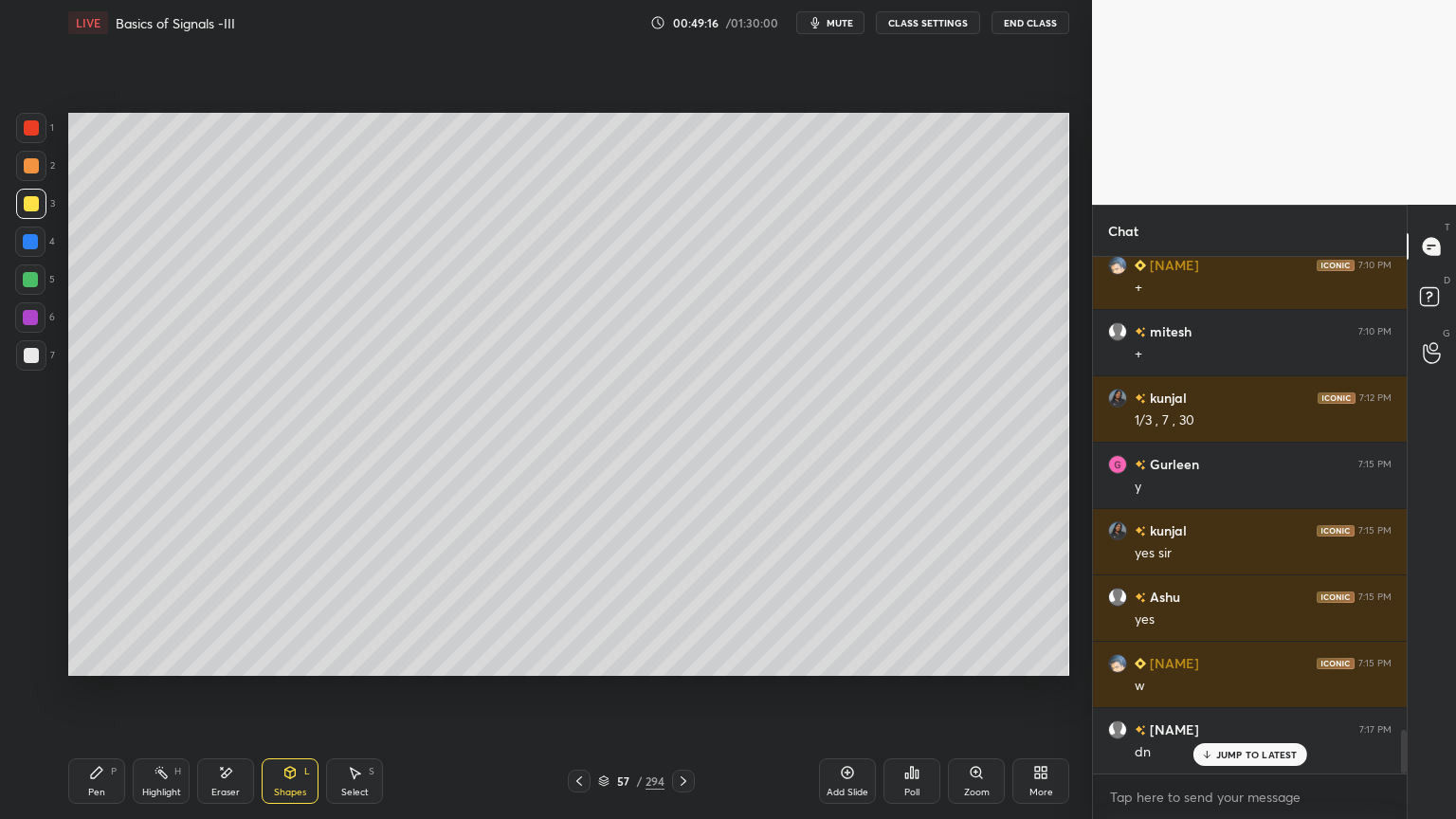 click on "Select S" at bounding box center [355, 781] 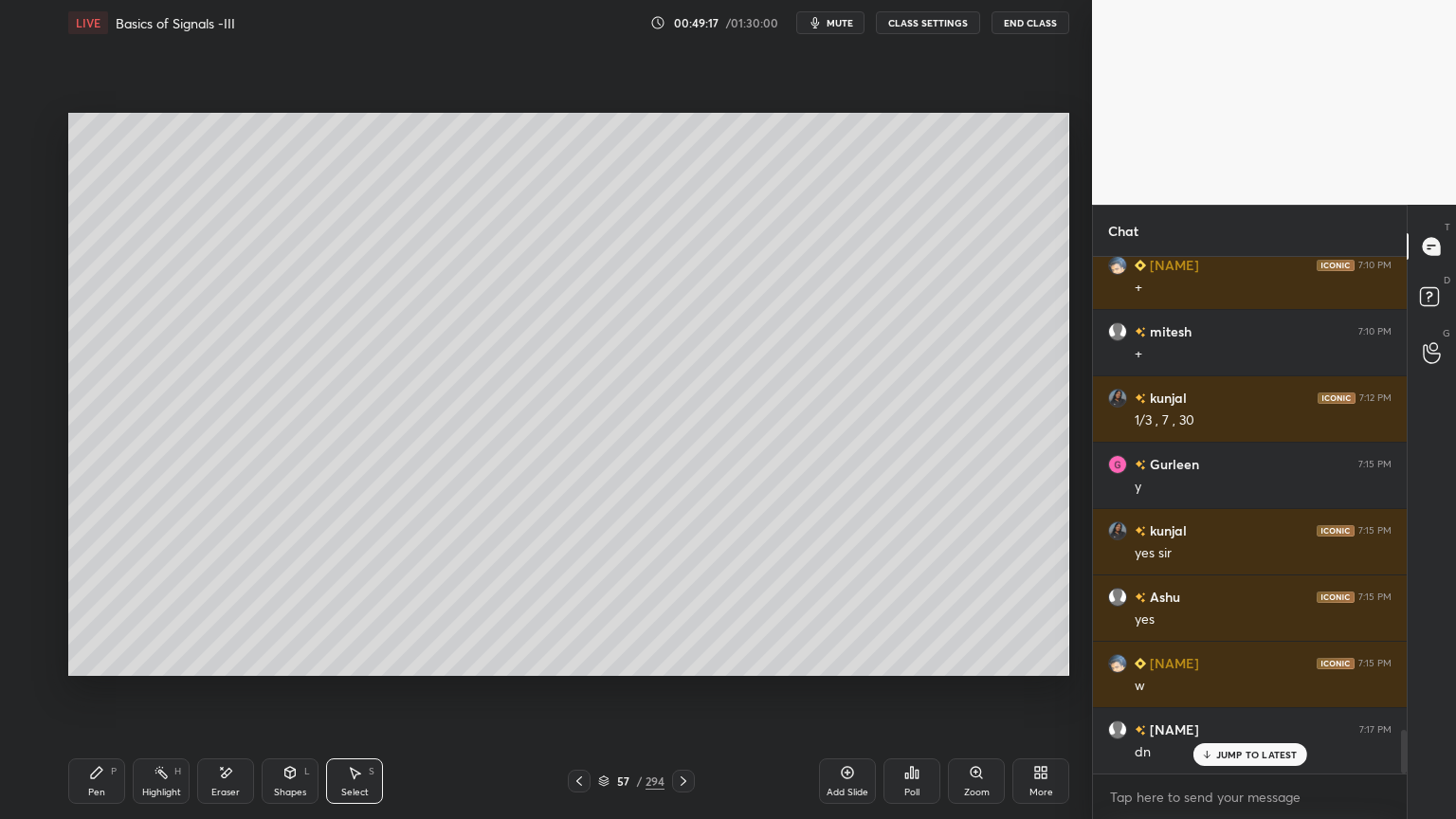 click 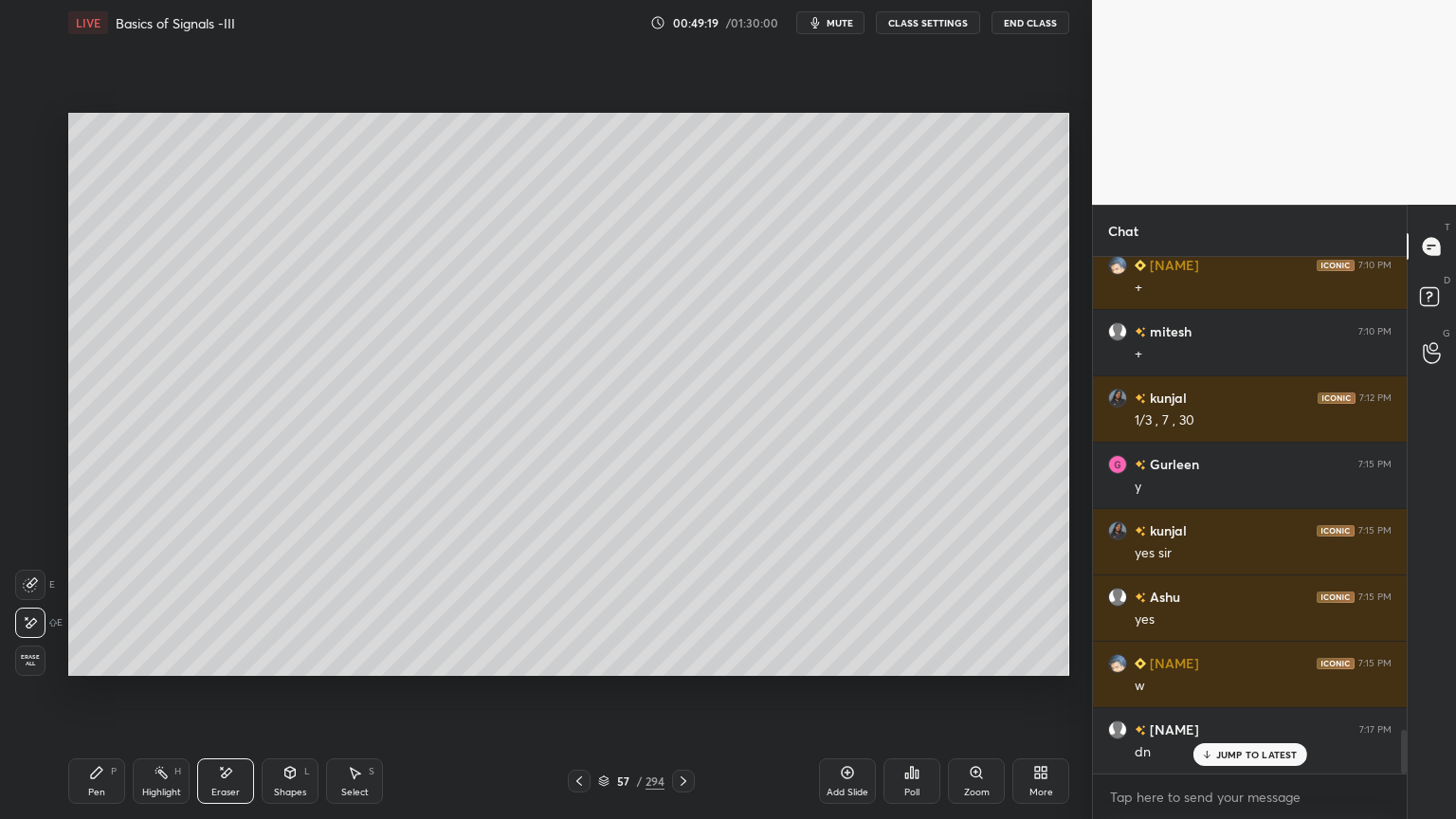 click on "Shapes L" at bounding box center (290, 781) 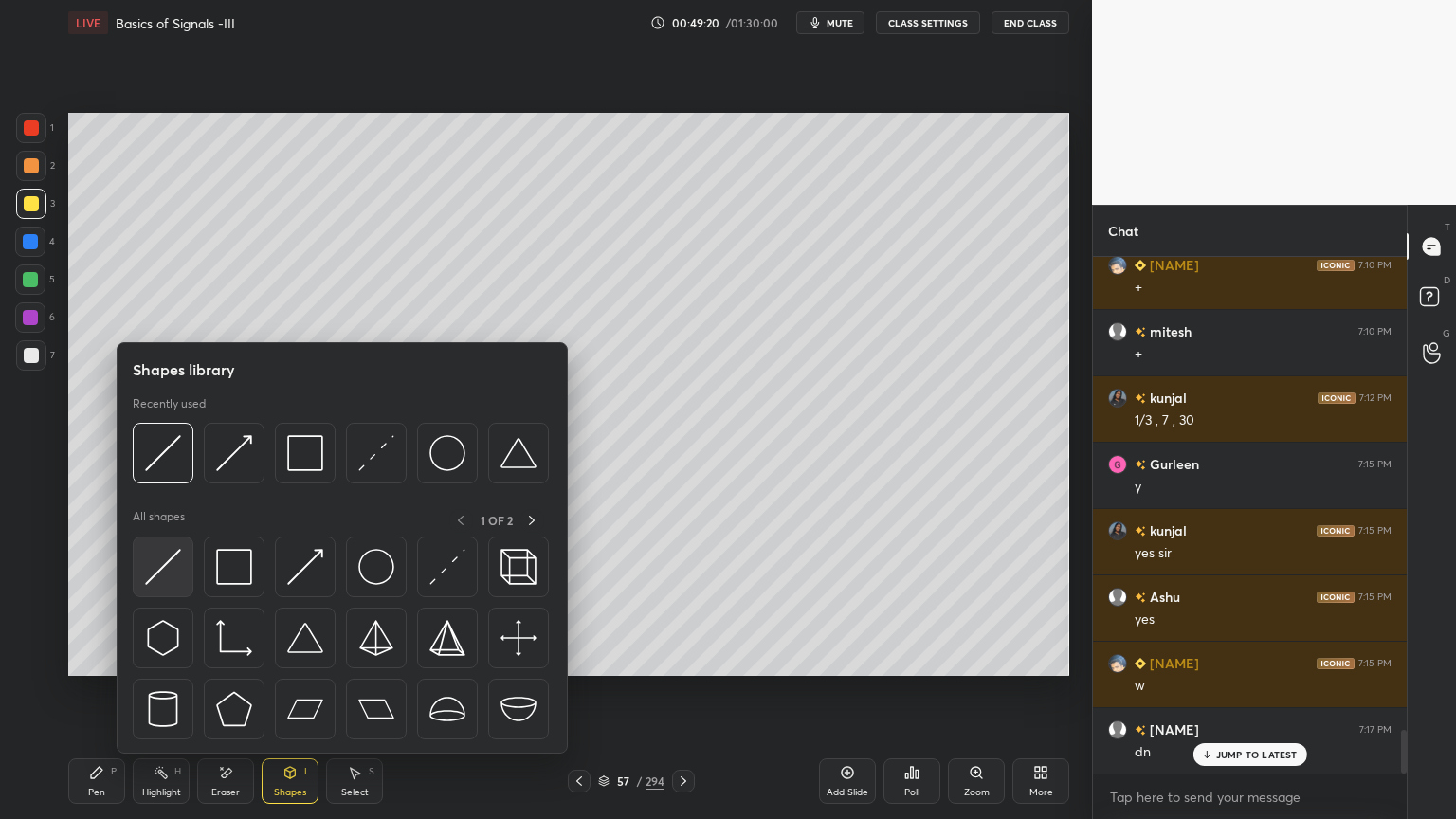 click at bounding box center (163, 567) 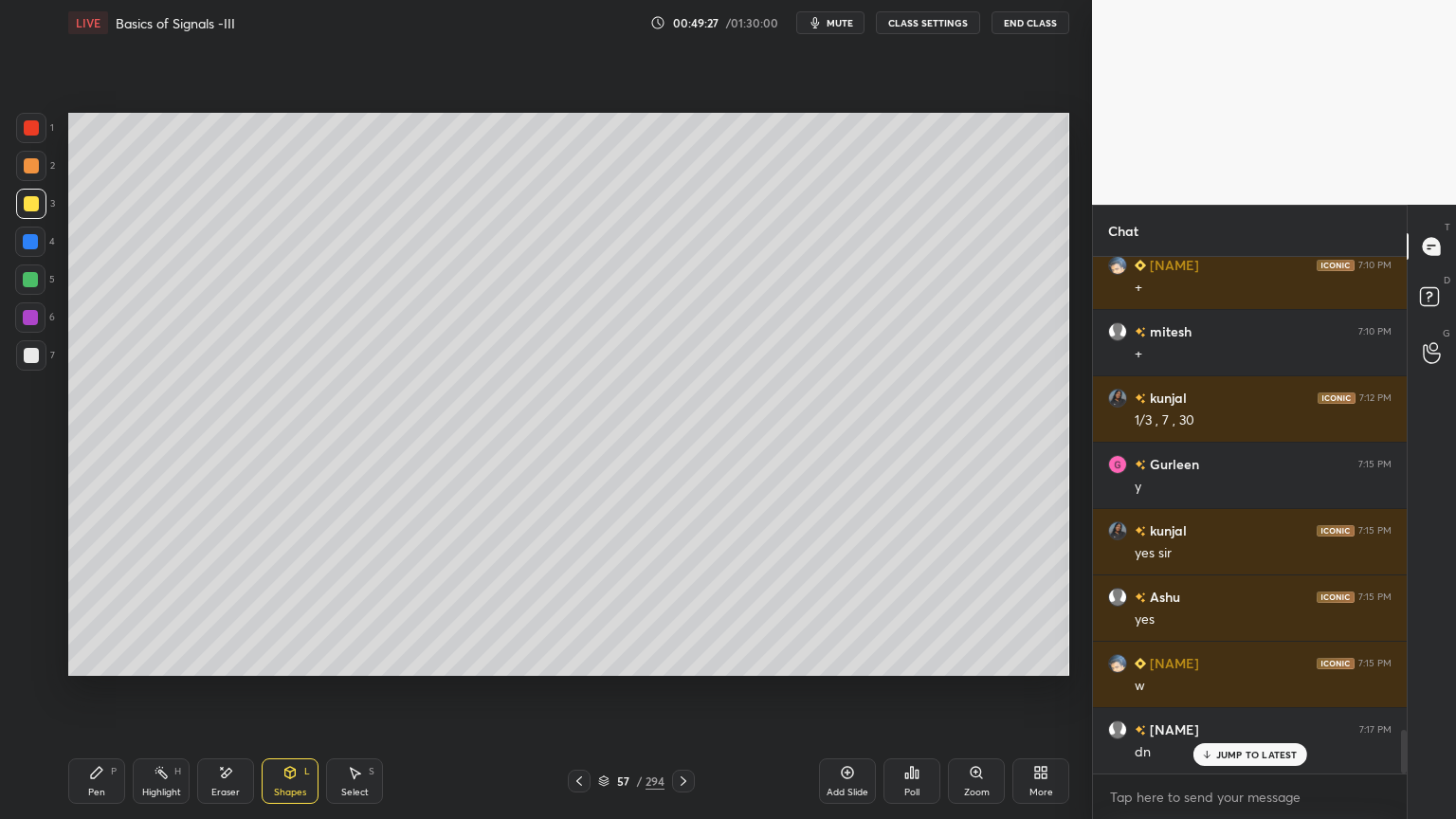 click on "Shapes" at bounding box center (290, 792) 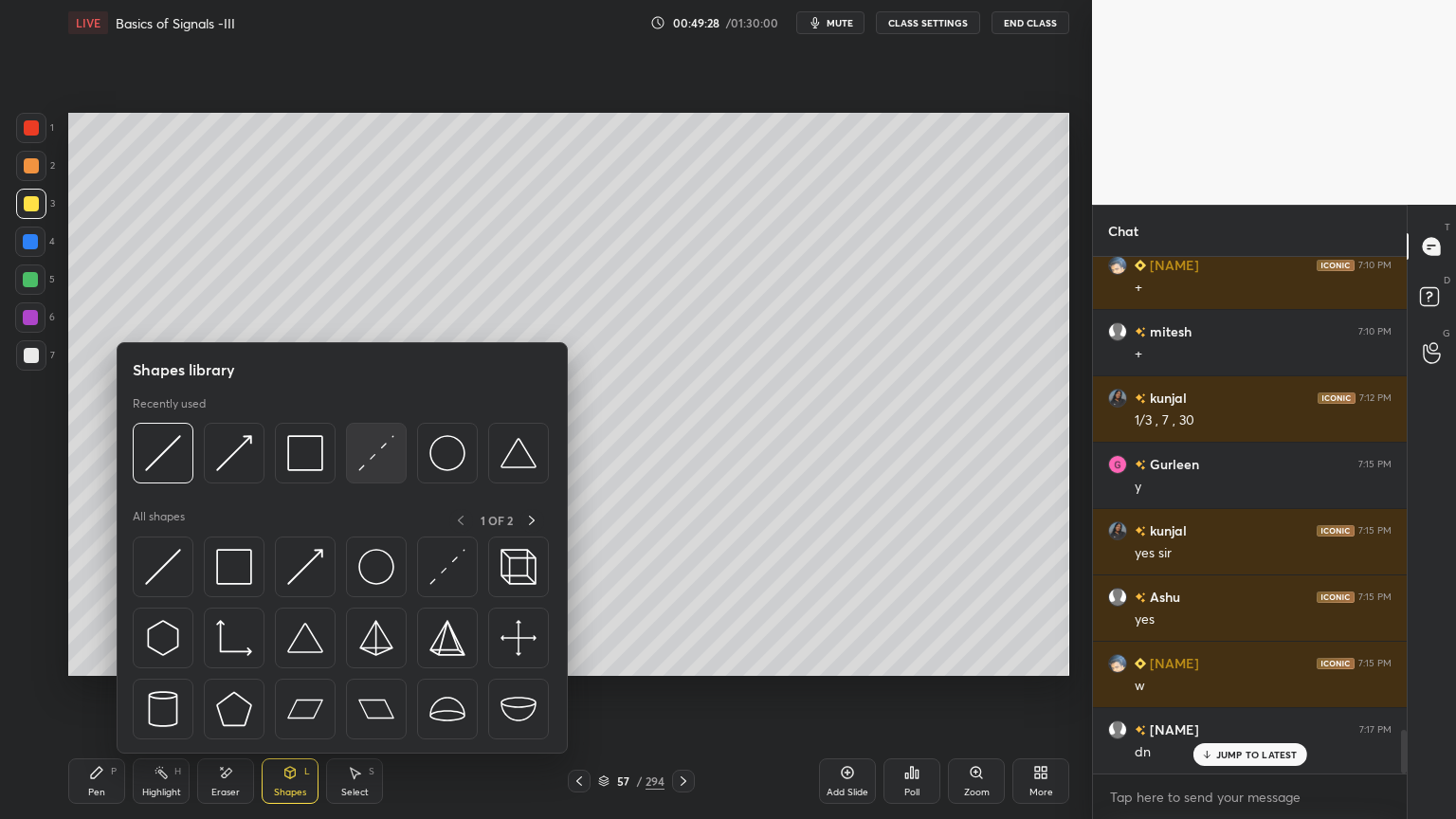 click at bounding box center [376, 453] 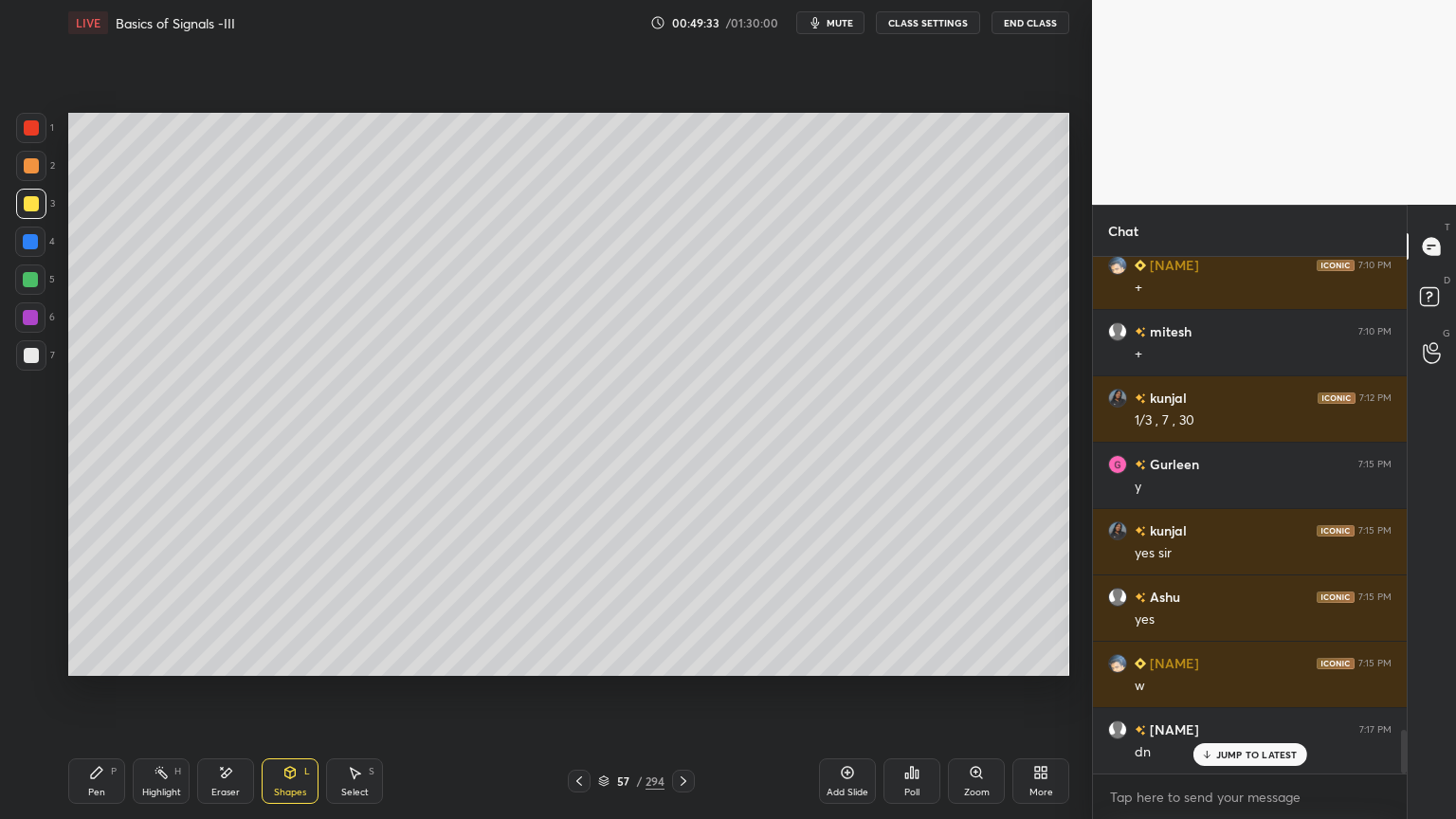 click on "Pen P" at bounding box center (97, 781) 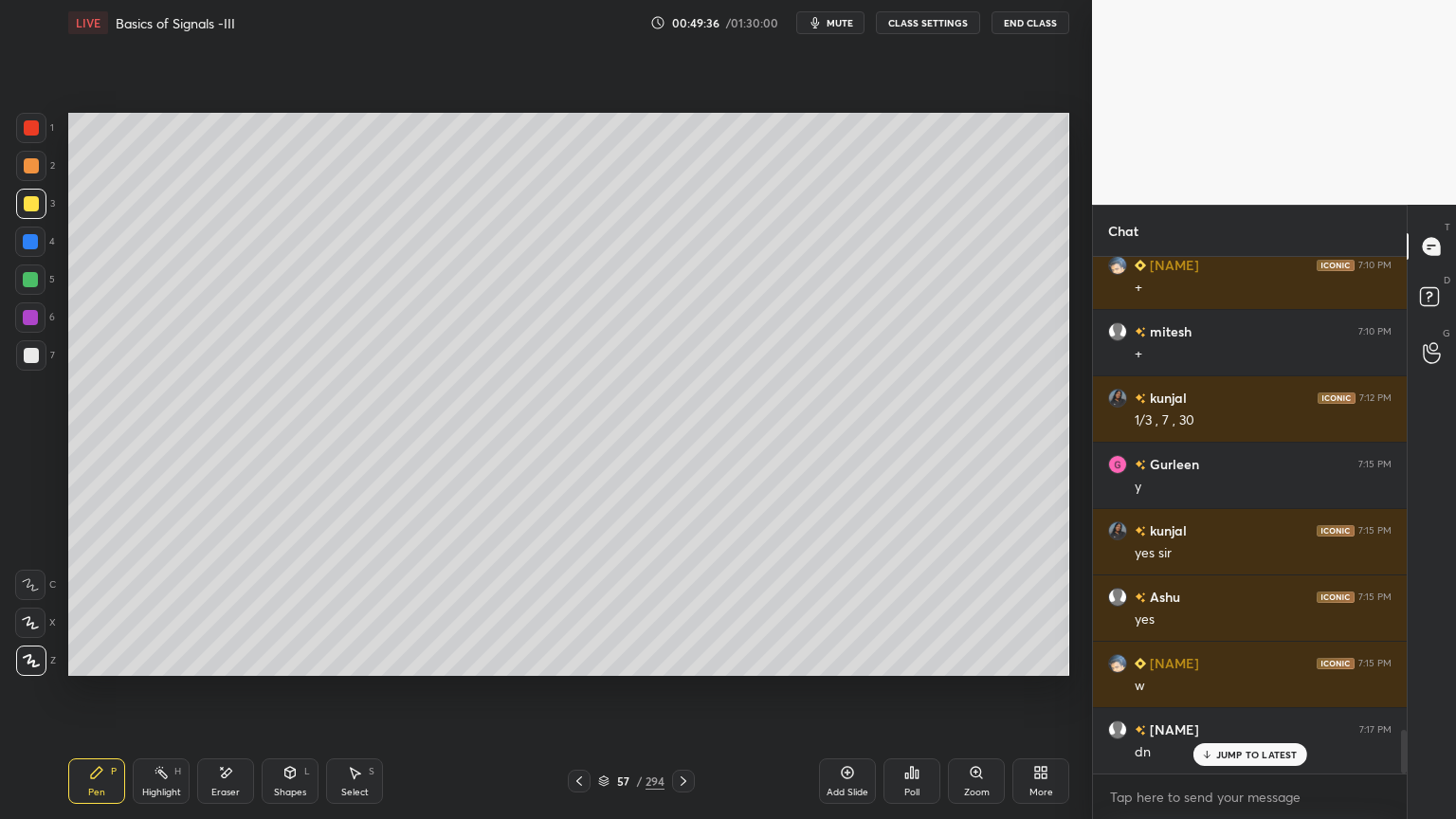 click at bounding box center [31, 166] 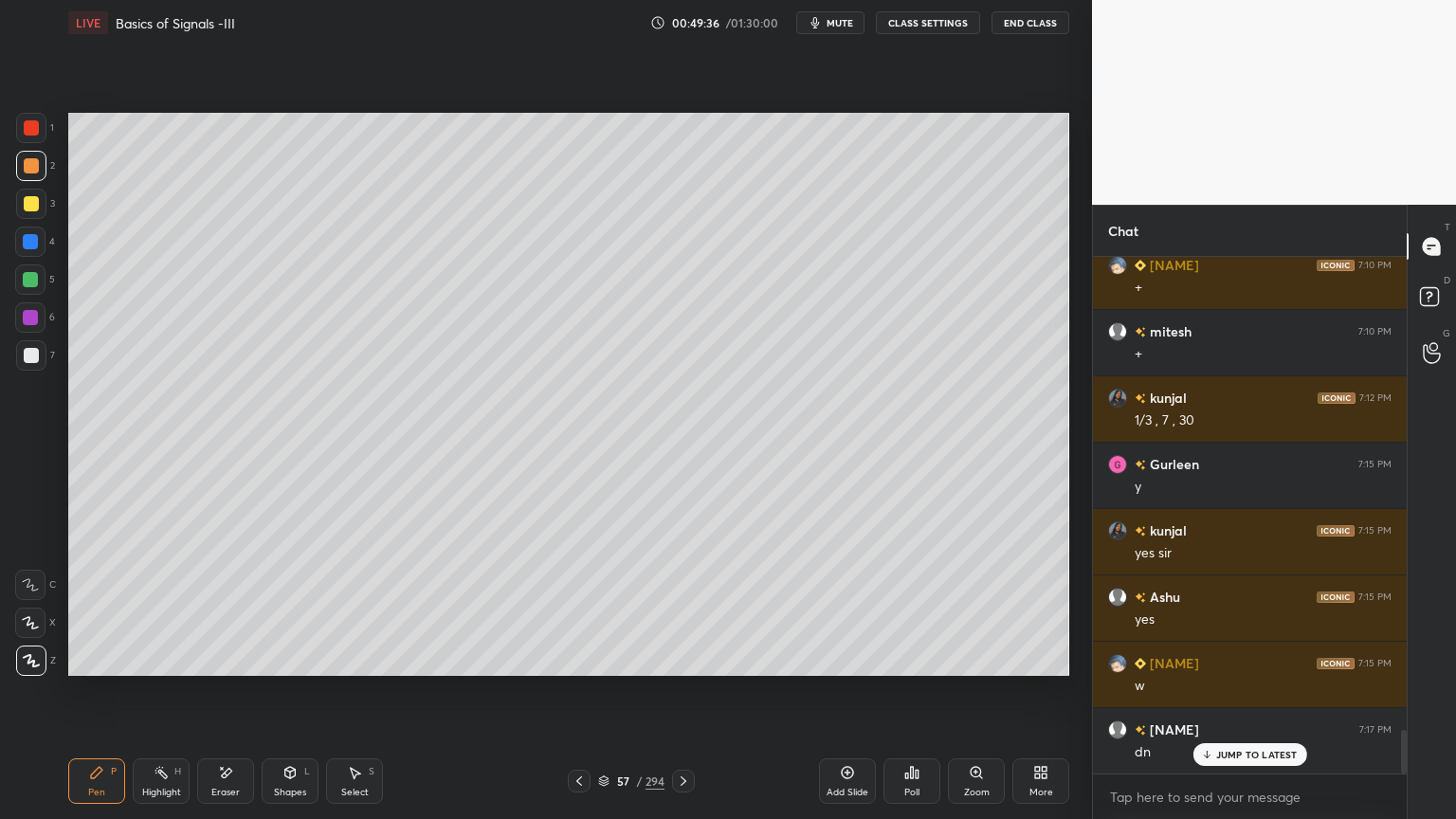 click 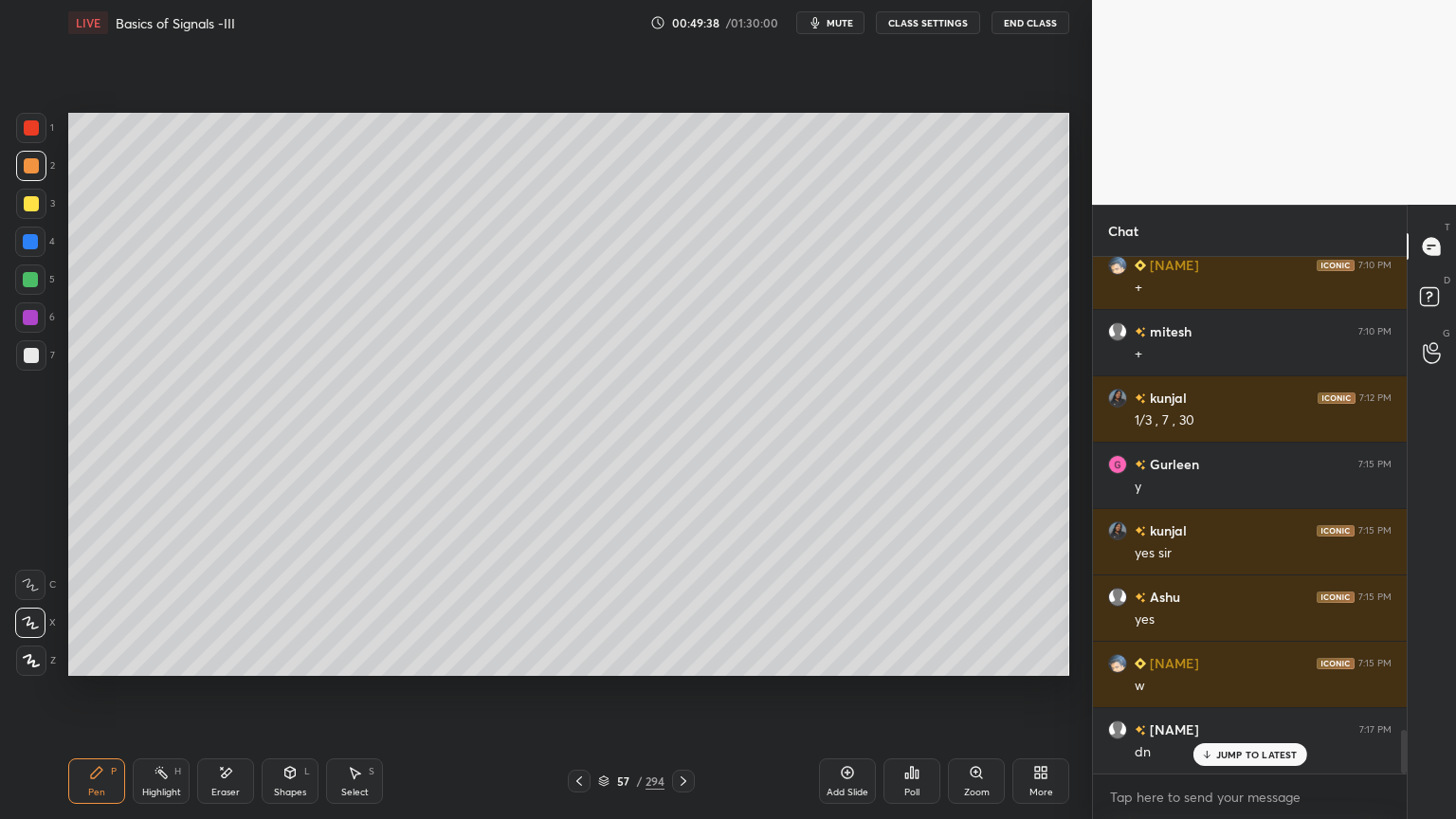 click at bounding box center (31, 355) 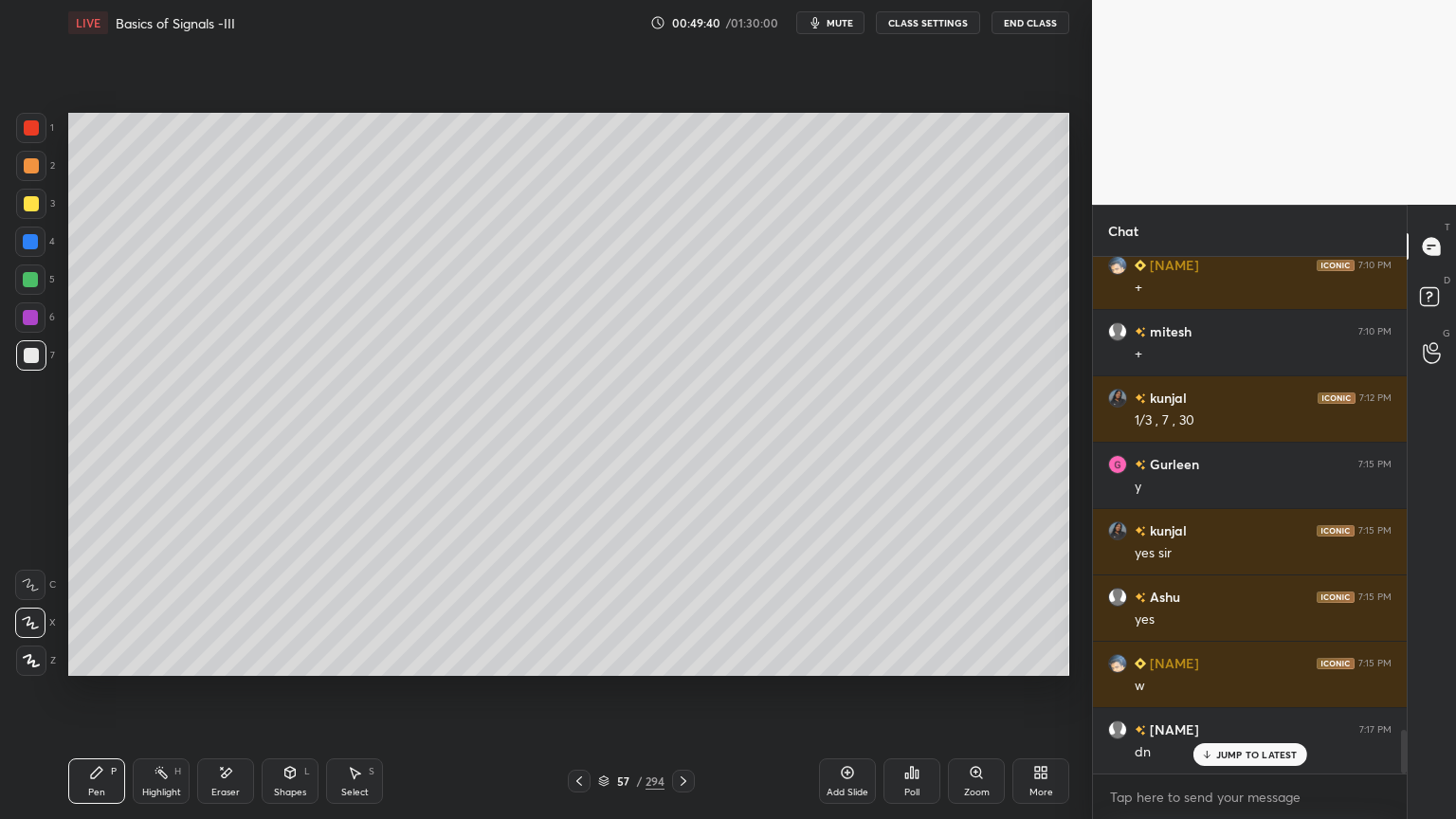 click on "Shapes L" at bounding box center (290, 781) 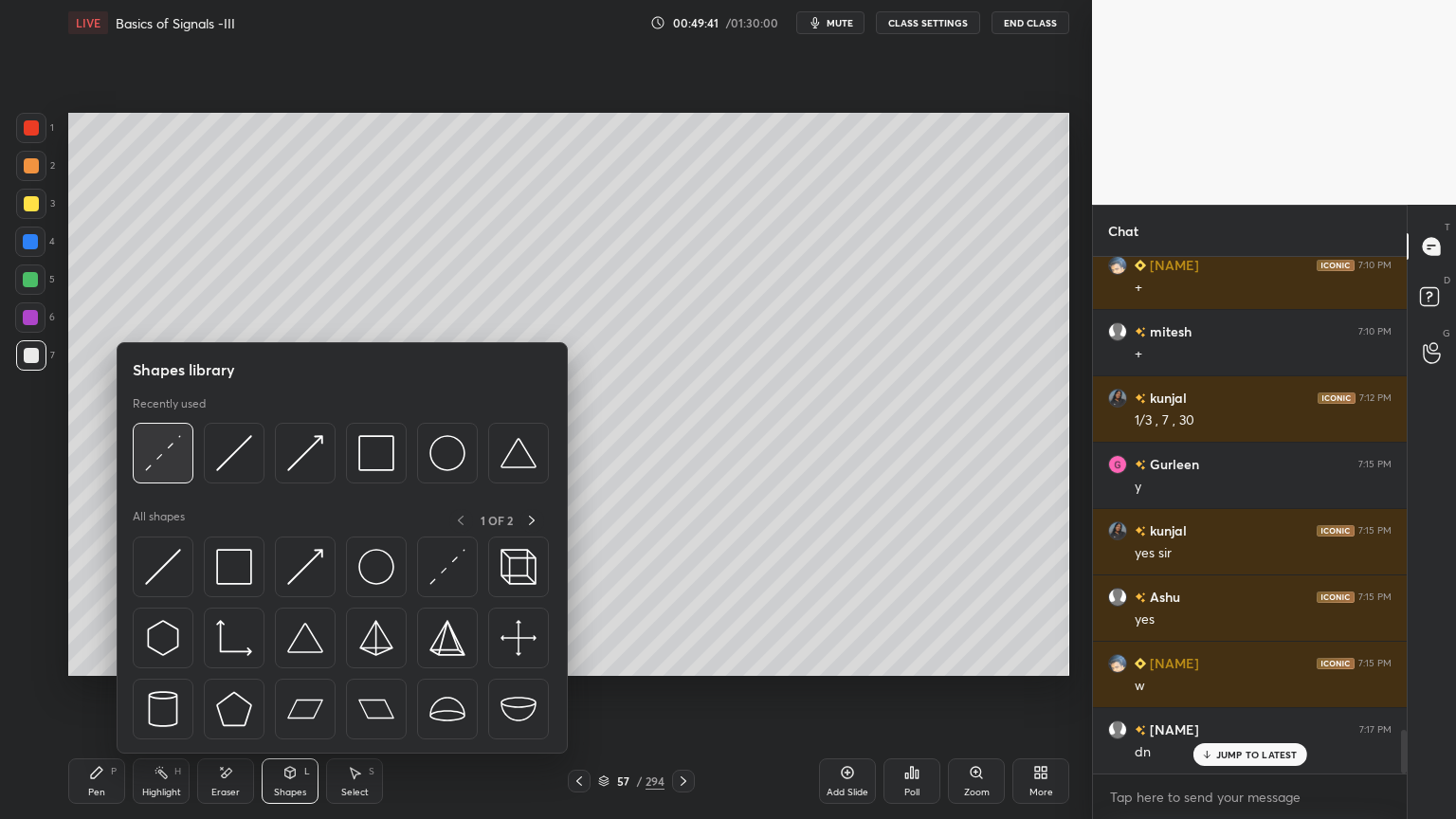 click at bounding box center (163, 453) 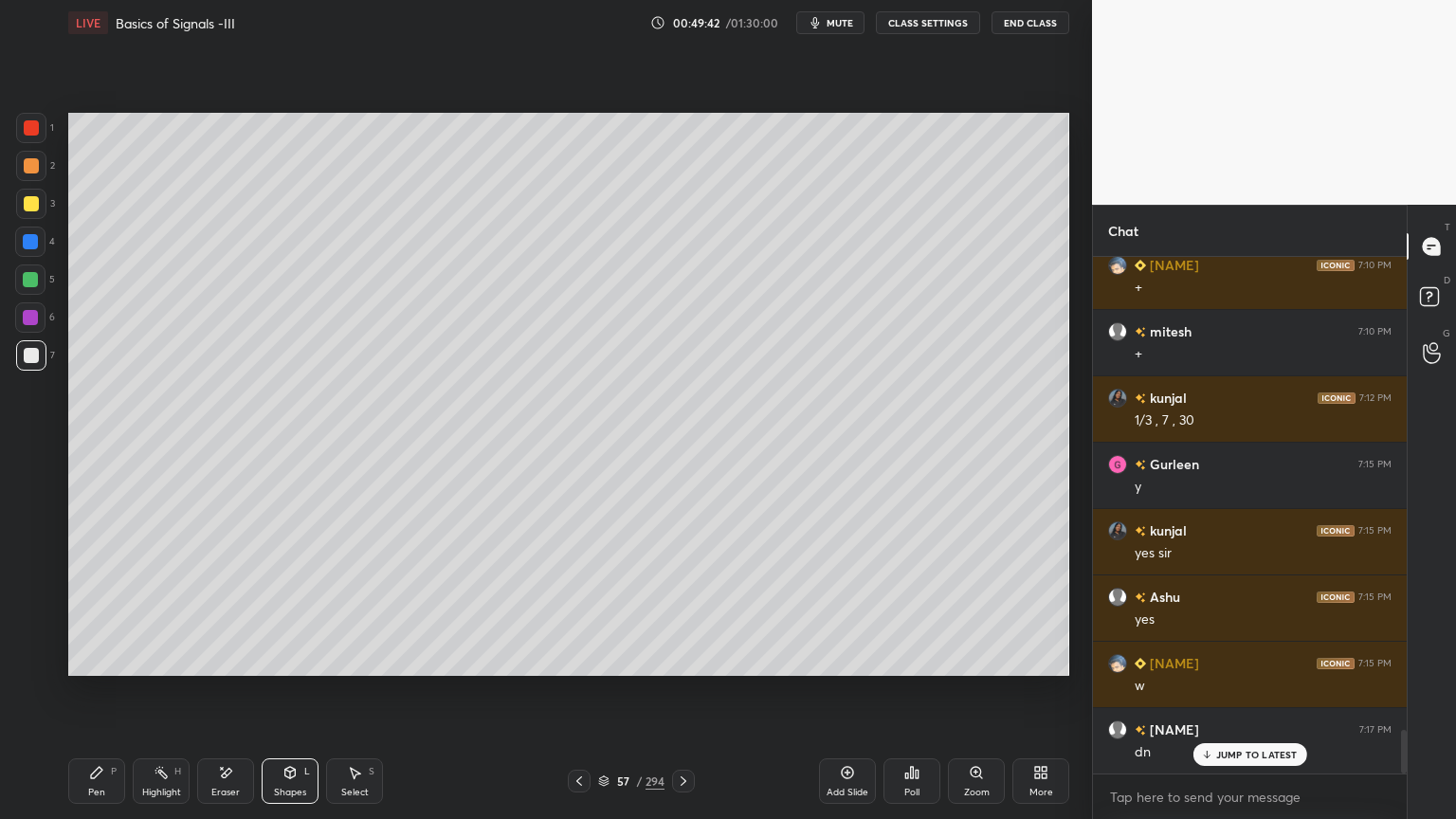 click on "Pen" at bounding box center [97, 792] 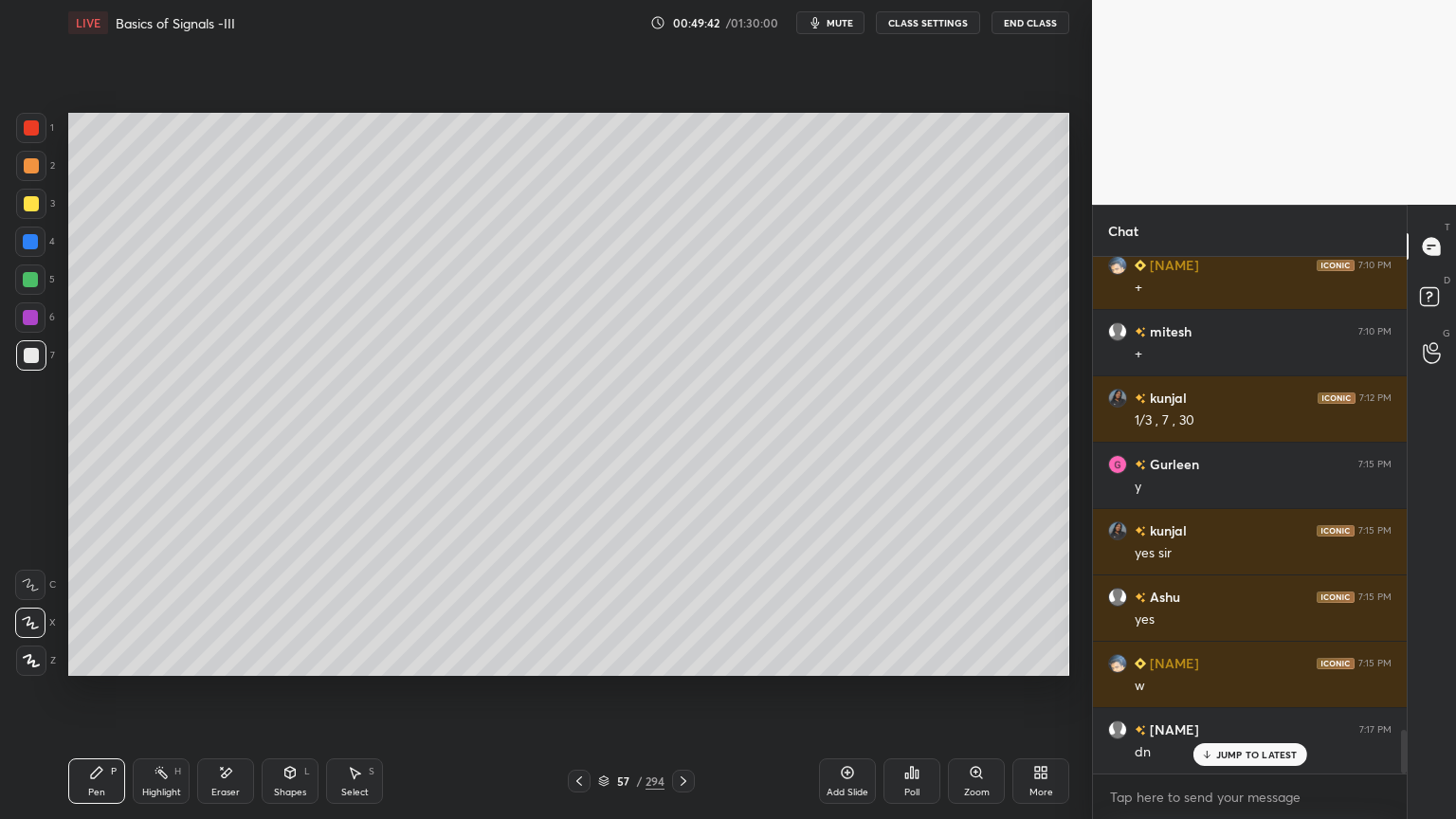 click at bounding box center (30, 585) 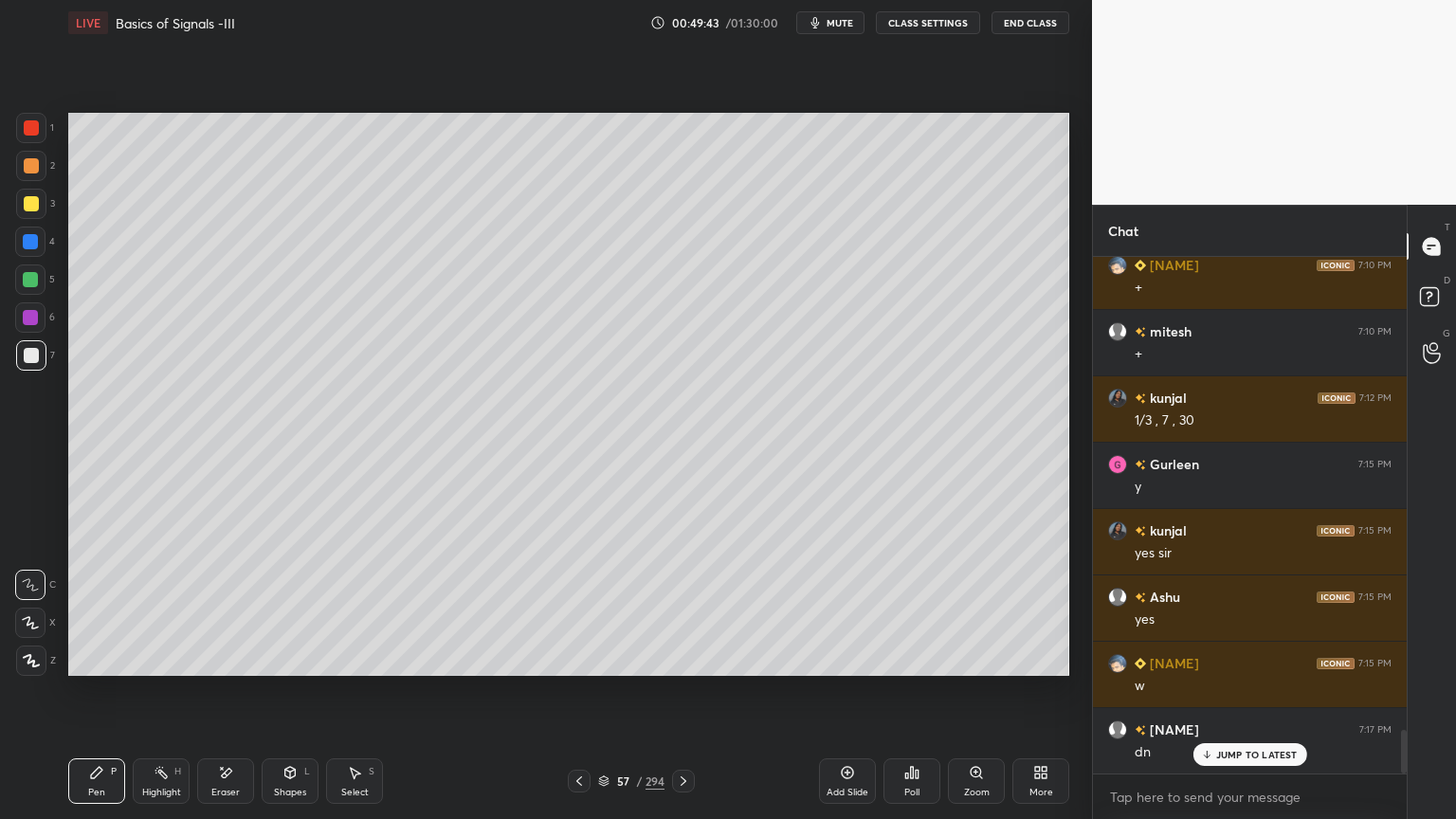 click on "Shapes" at bounding box center [290, 792] 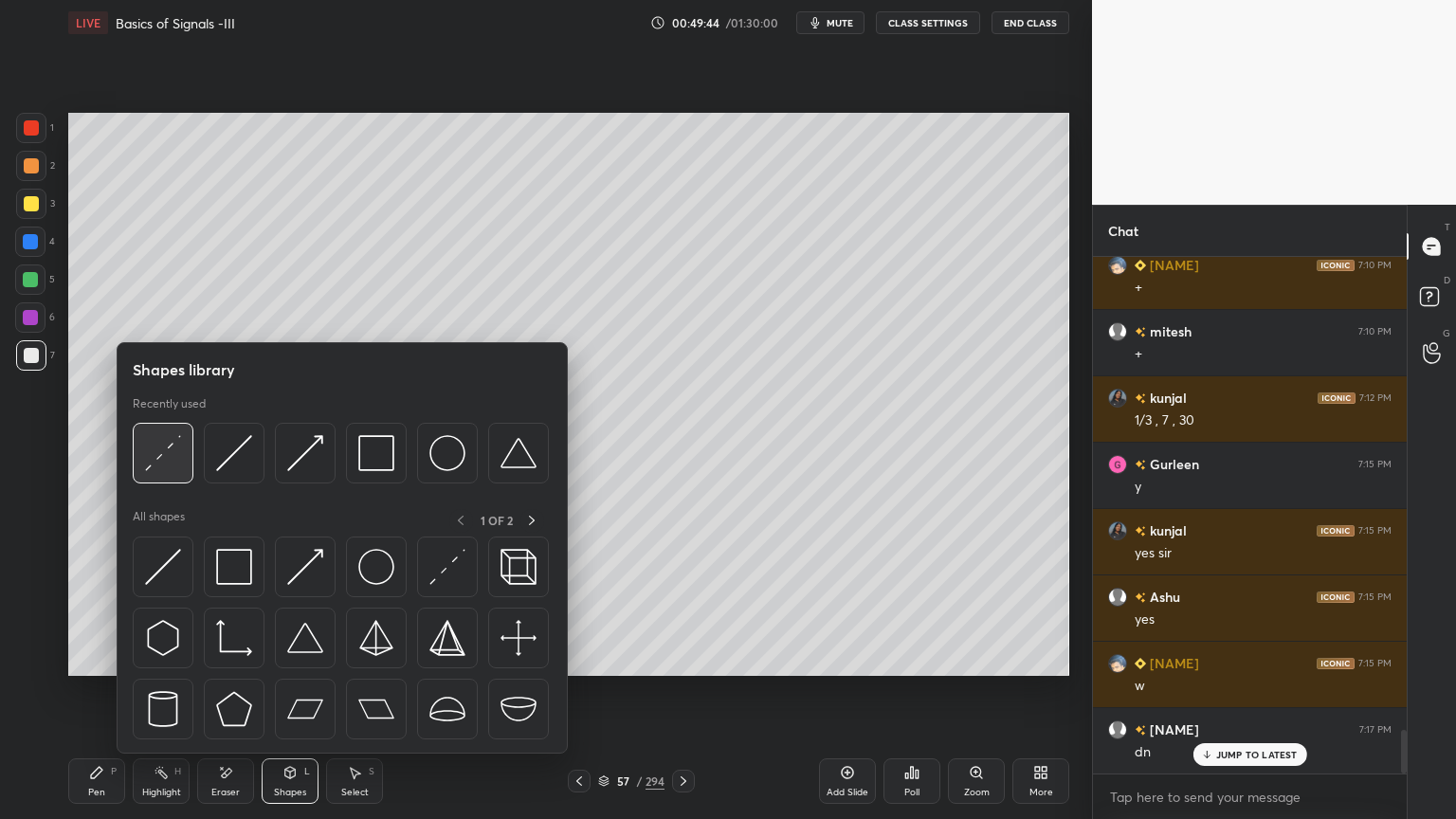 click at bounding box center (163, 453) 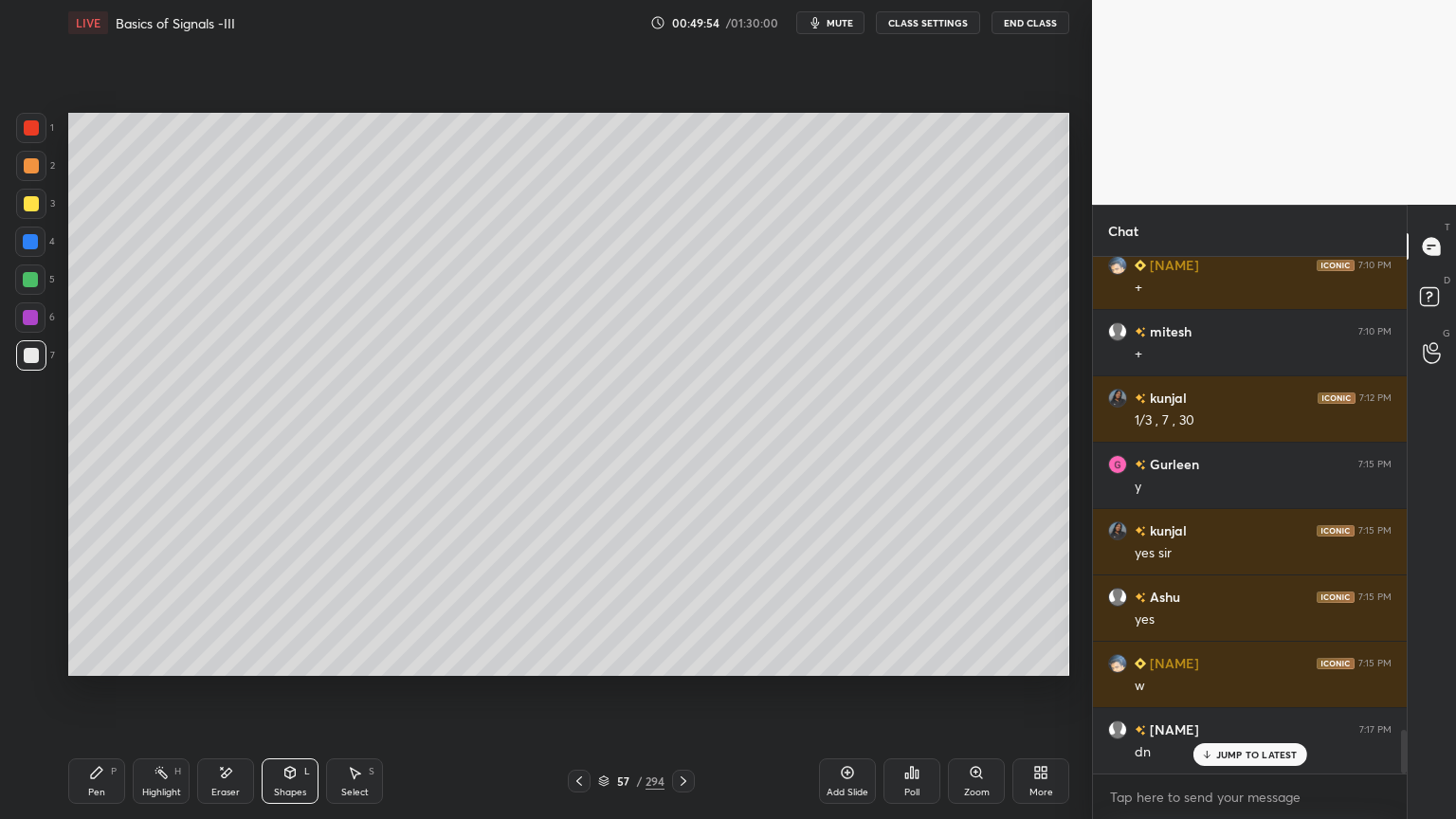 click 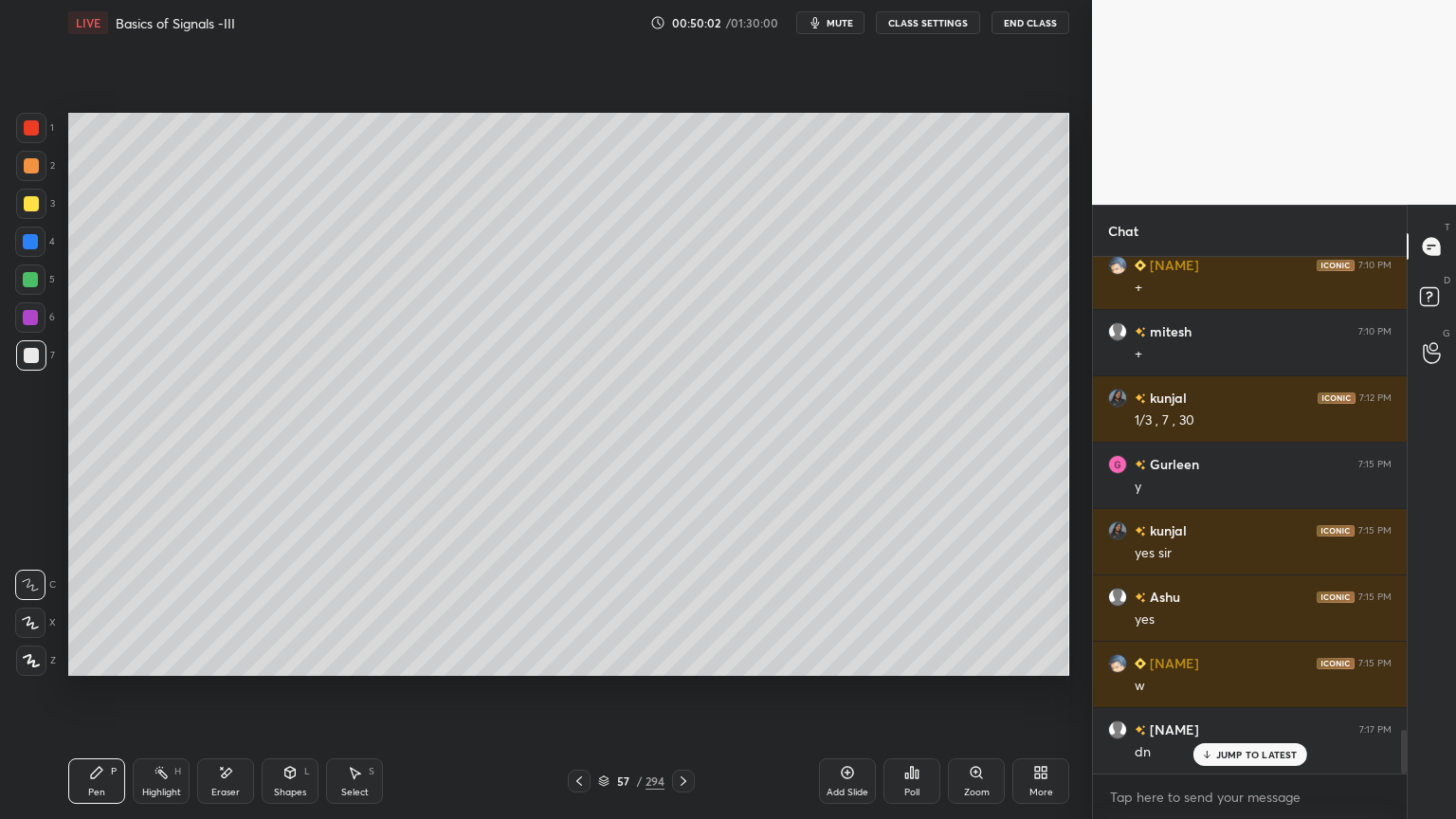 click on "Shapes" at bounding box center [290, 792] 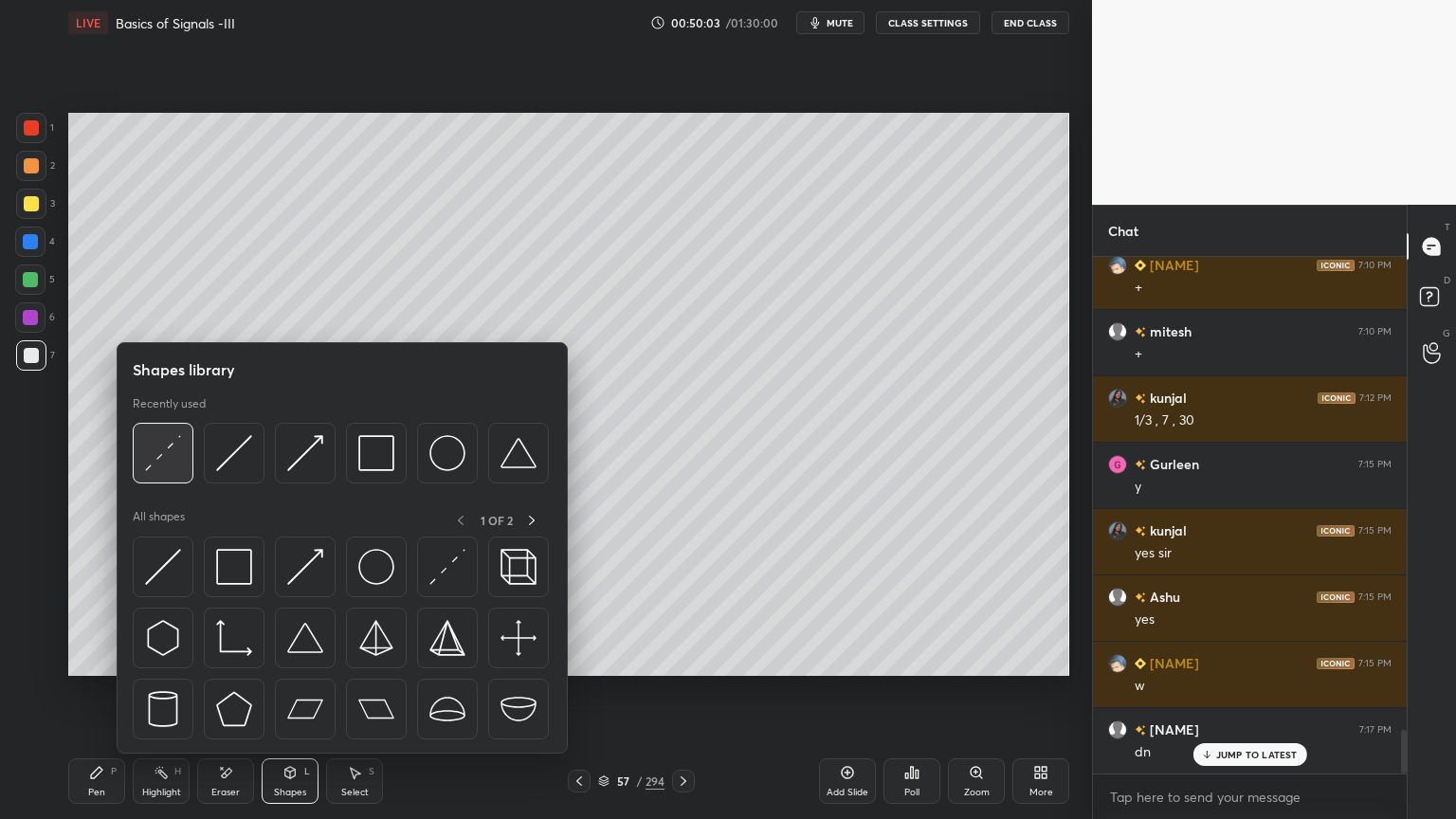 click at bounding box center [163, 453] 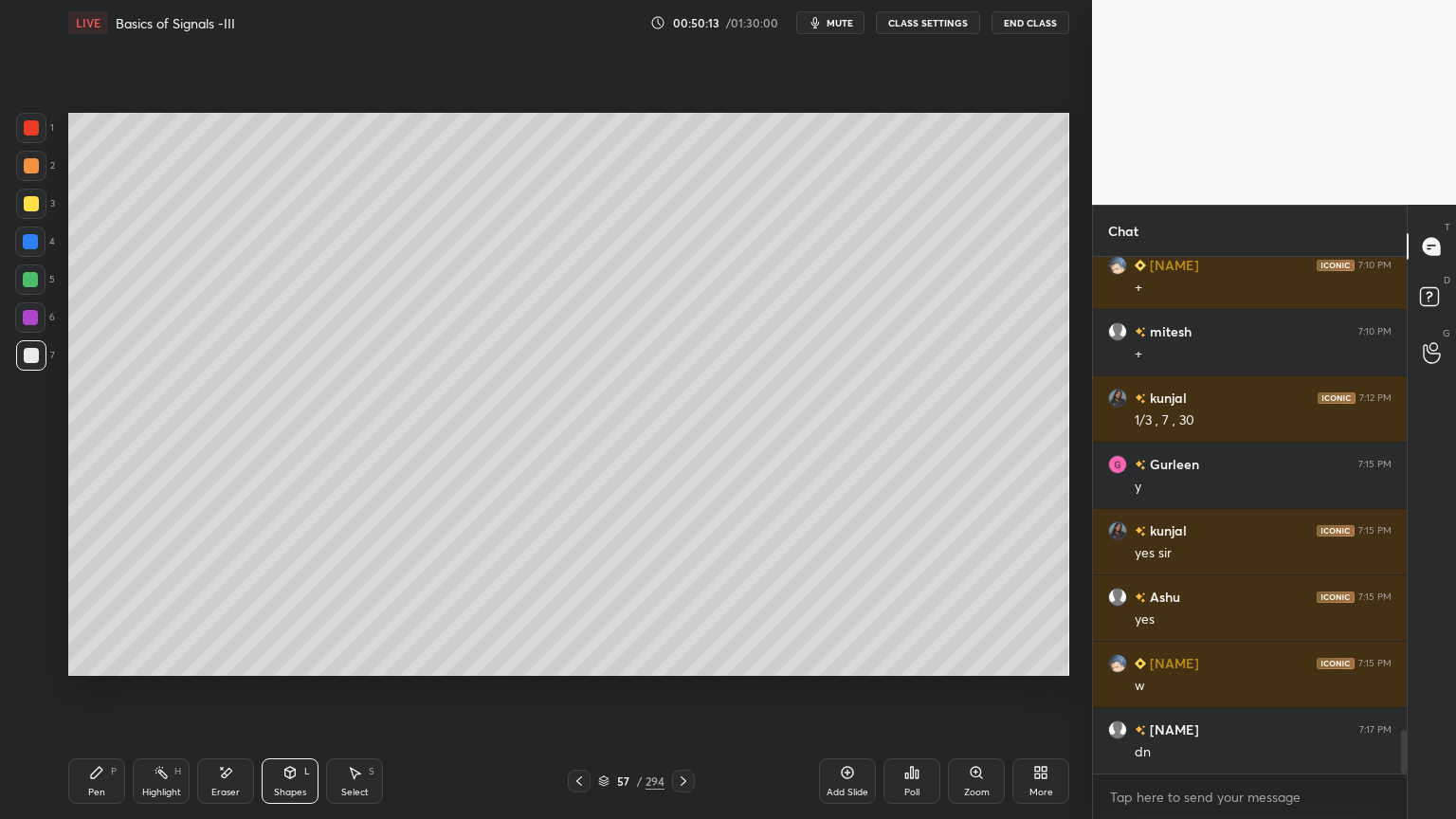 scroll, scrollTop: 5641, scrollLeft: 0, axis: vertical 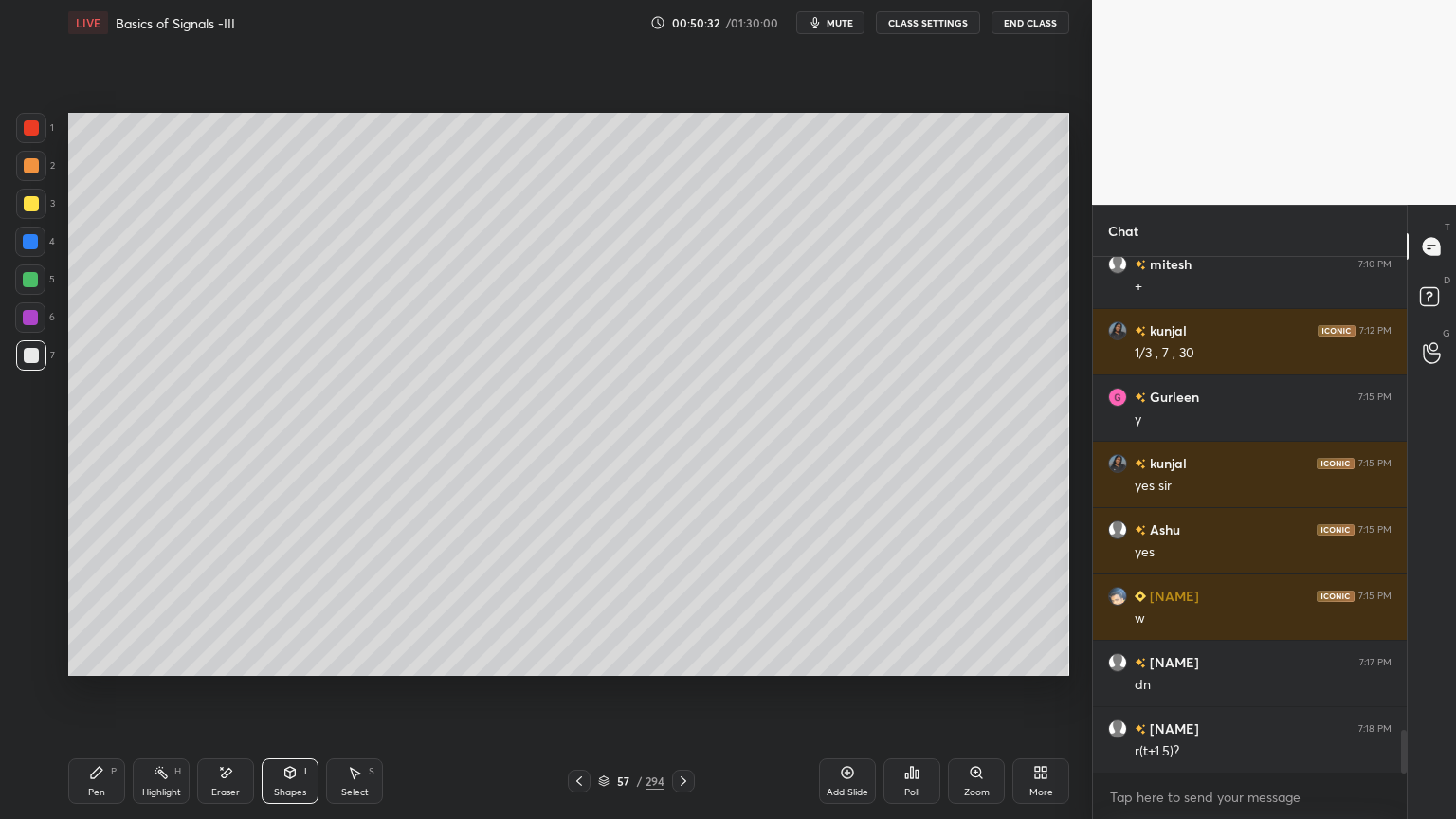 click 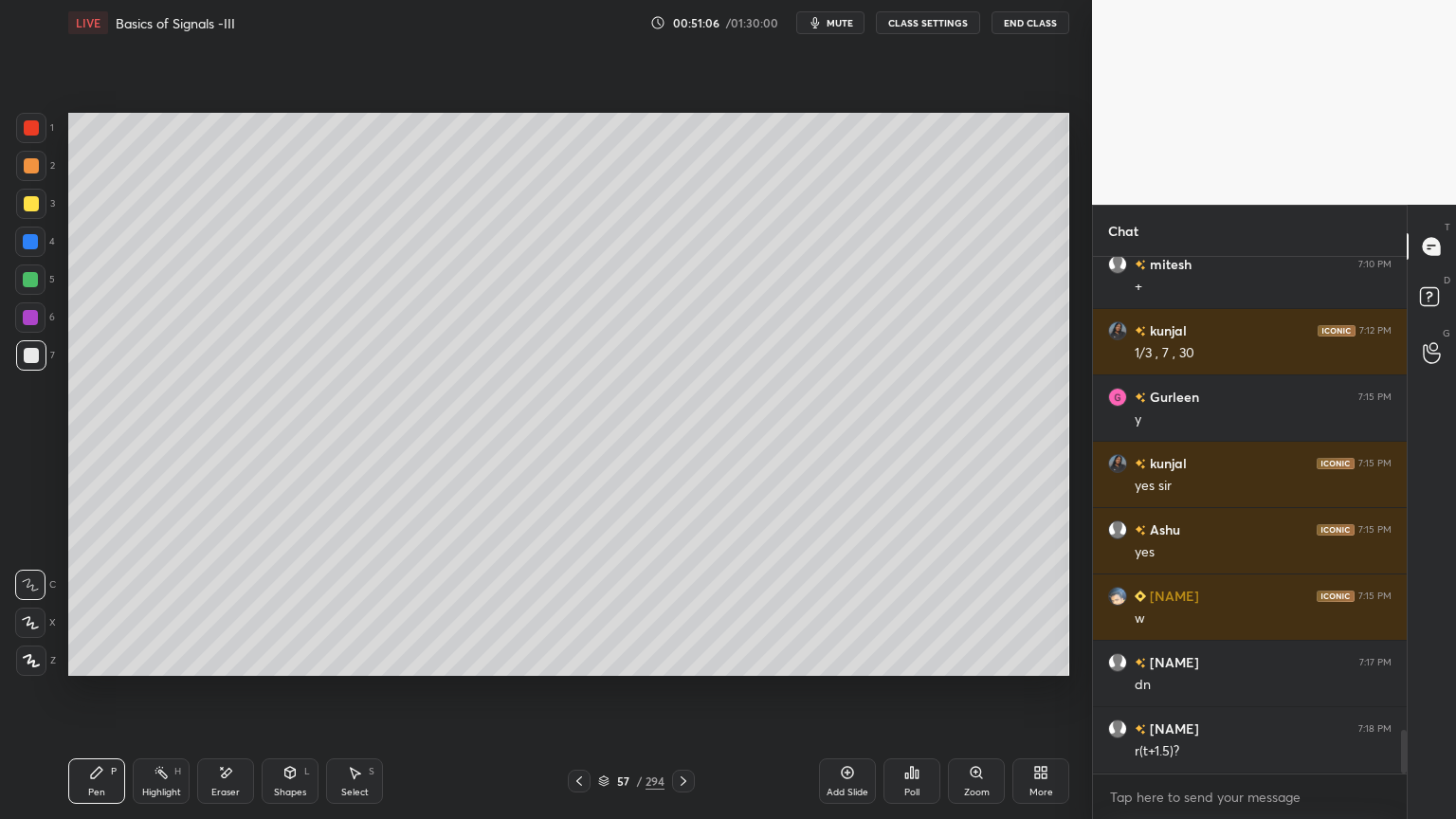 click 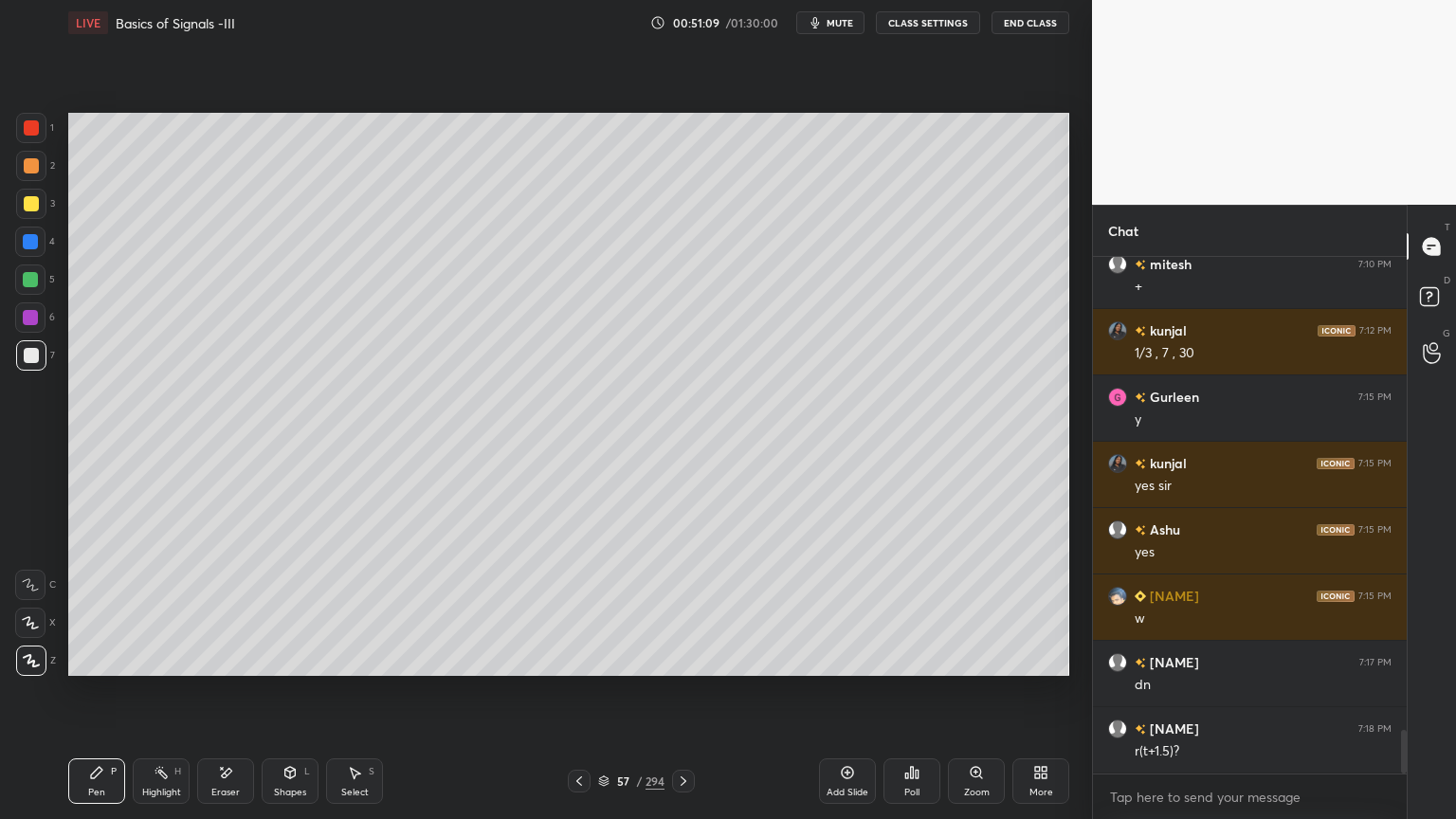 click on "Eraser" at bounding box center (226, 781) 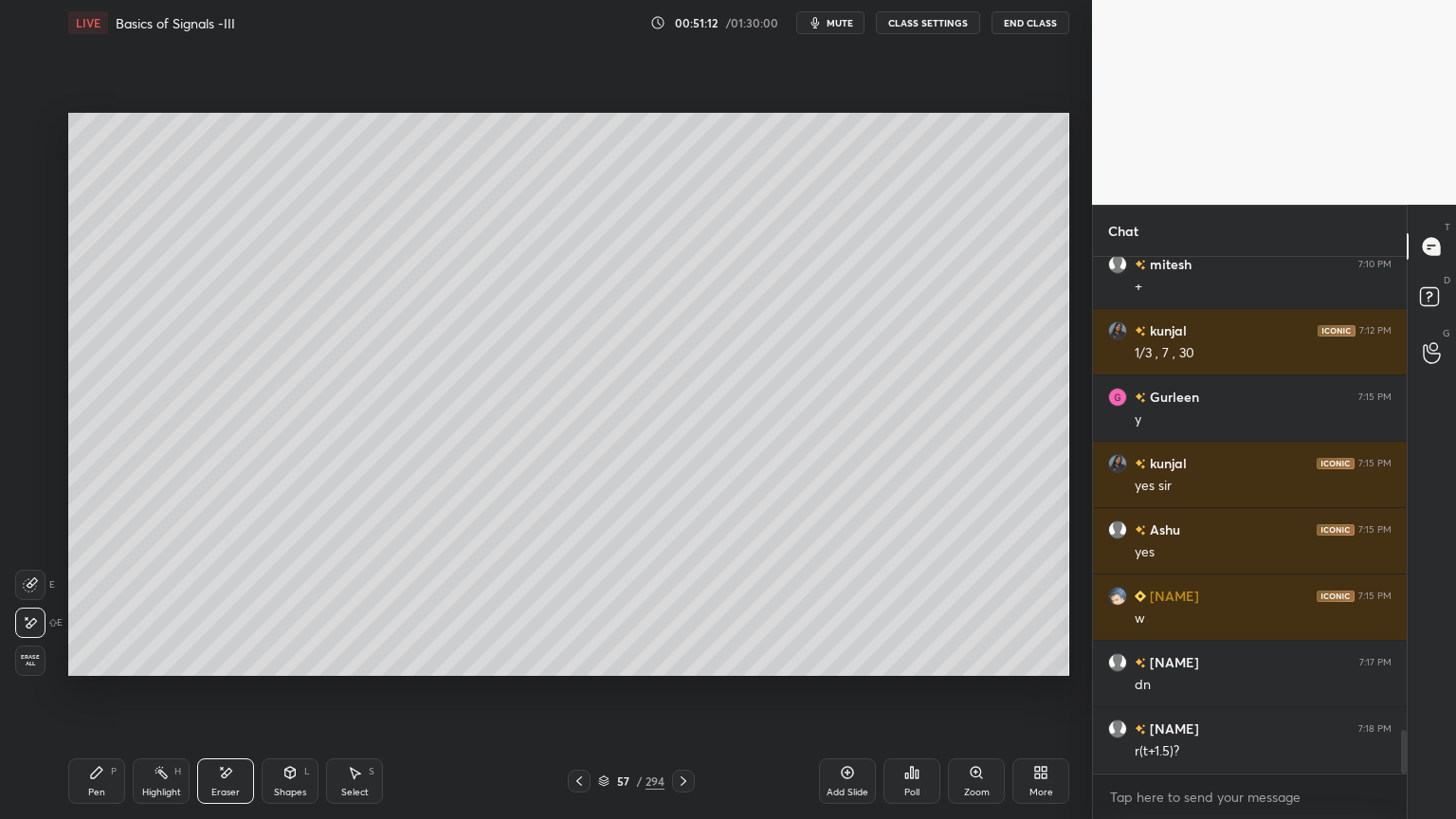 click on "Pen P" at bounding box center [97, 781] 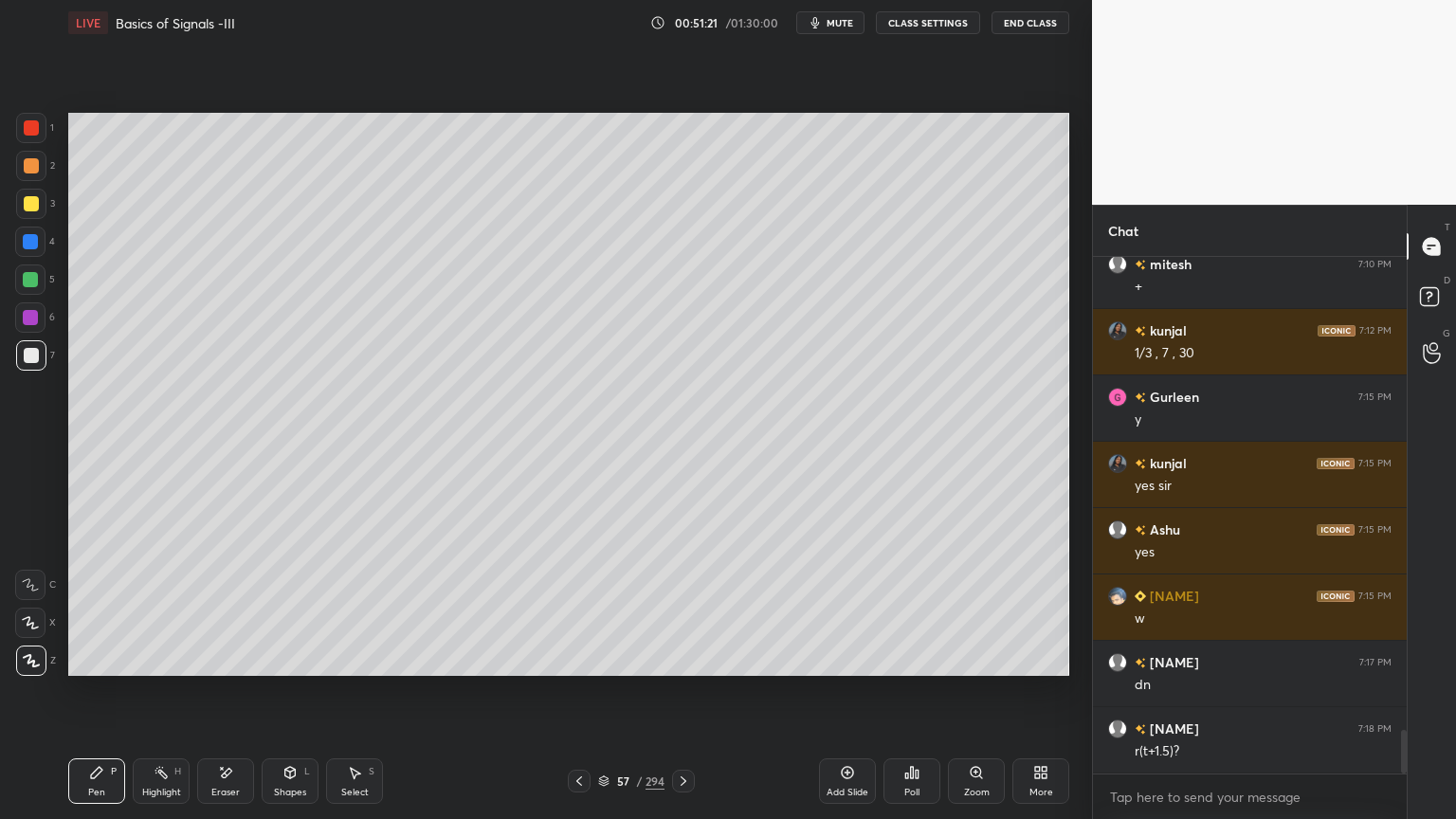 scroll, scrollTop: 5706, scrollLeft: 0, axis: vertical 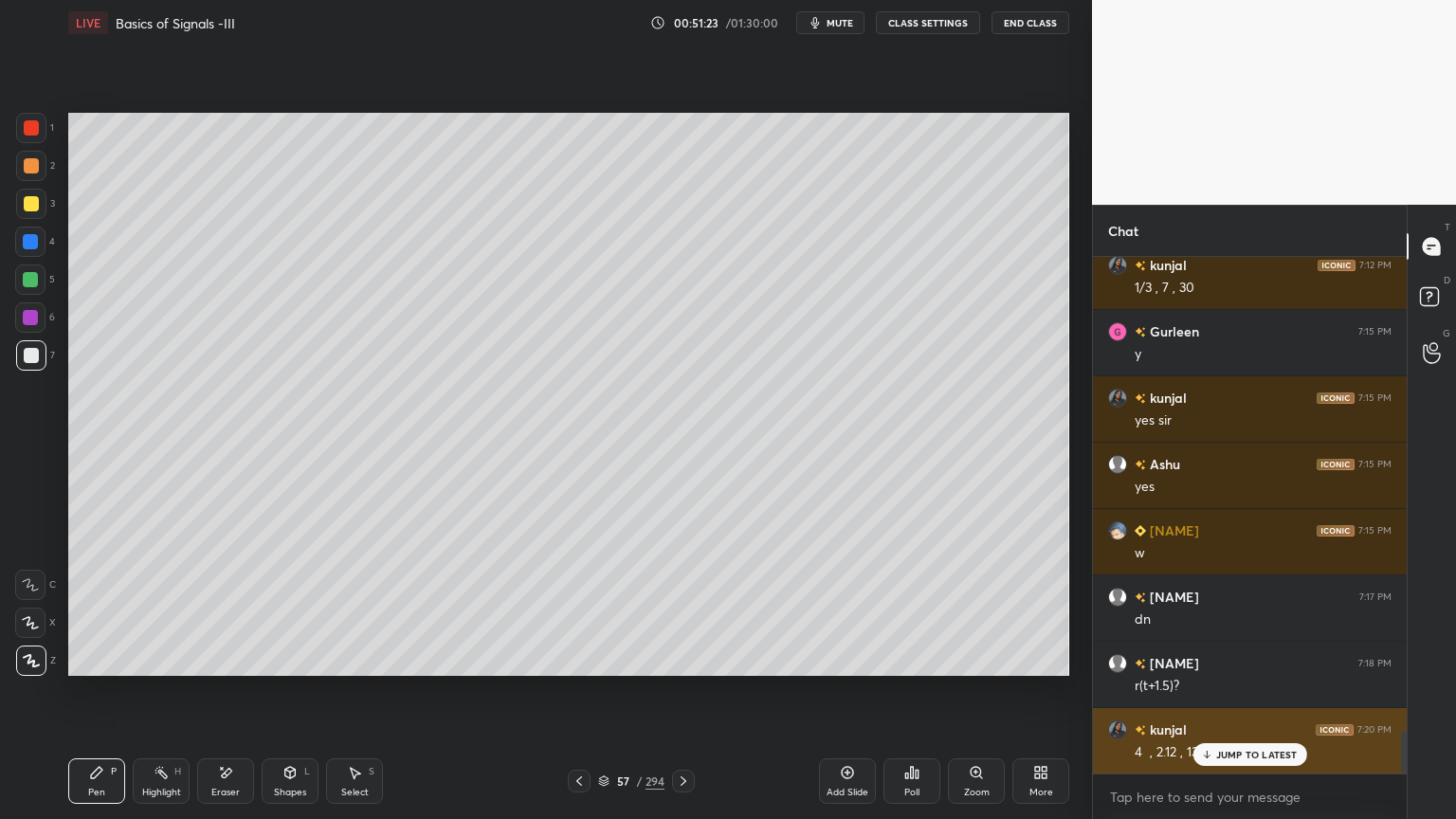click on "JUMP TO LATEST" at bounding box center [1257, 755] 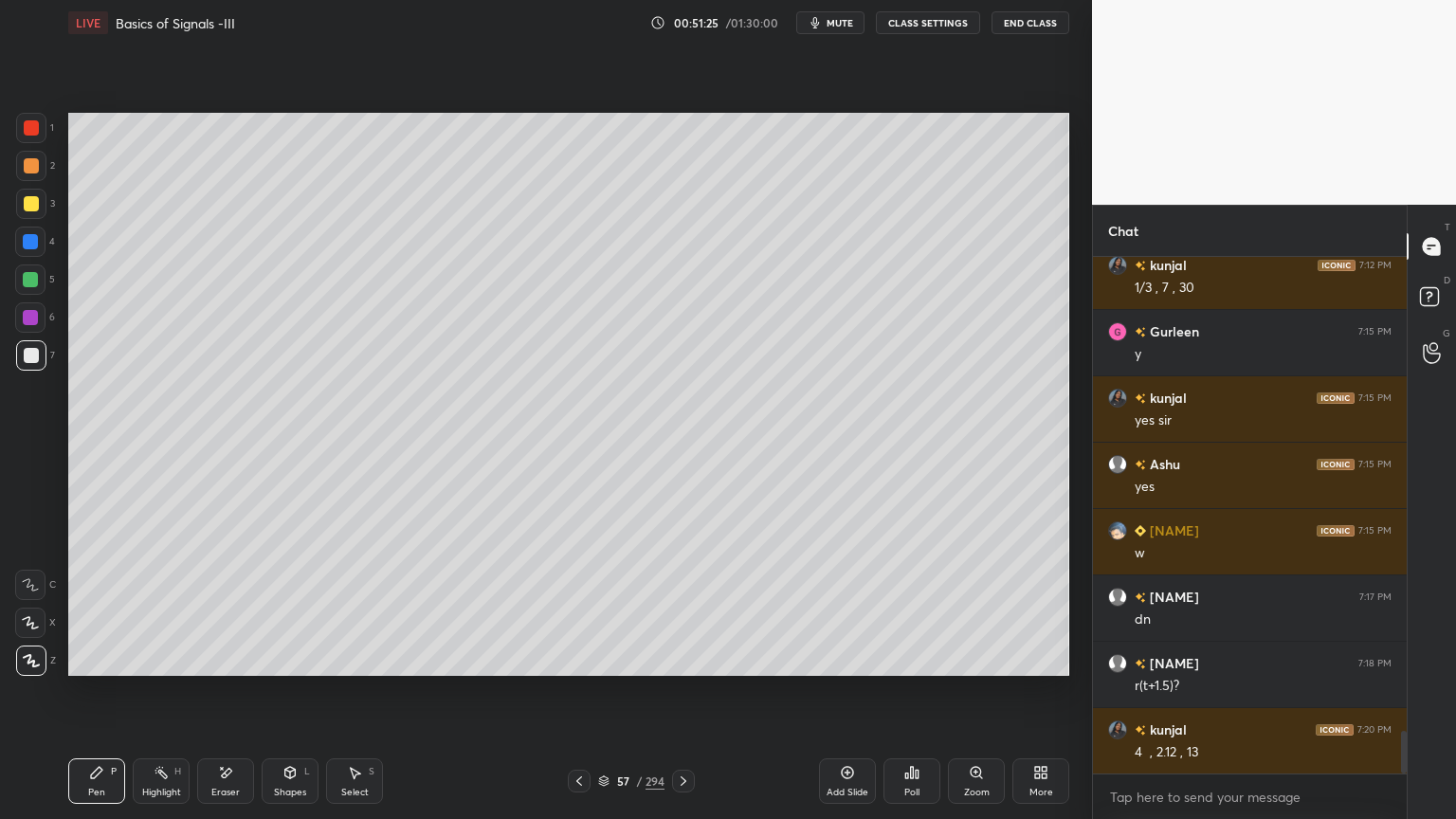 click 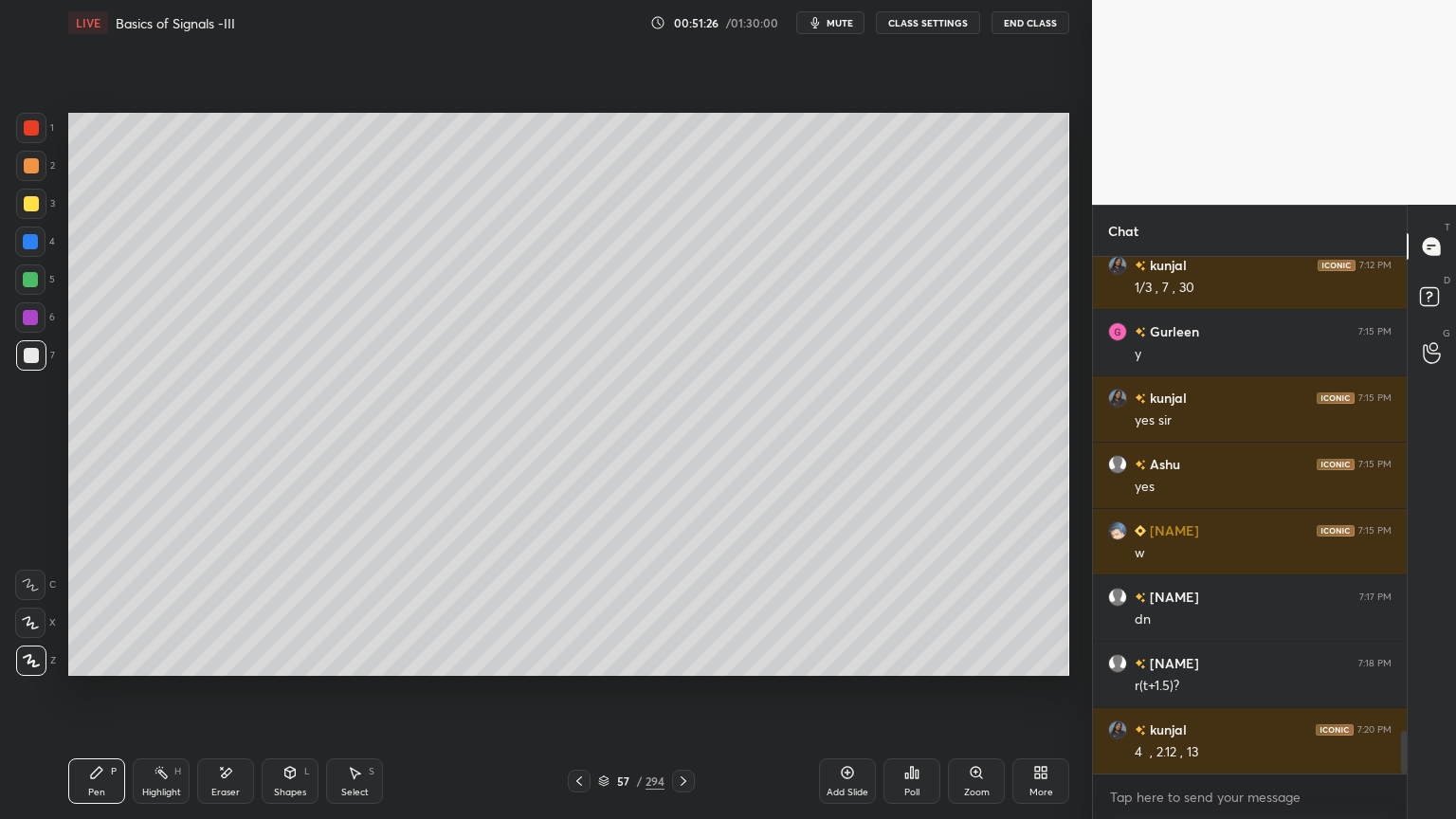 click at bounding box center (31, 204) 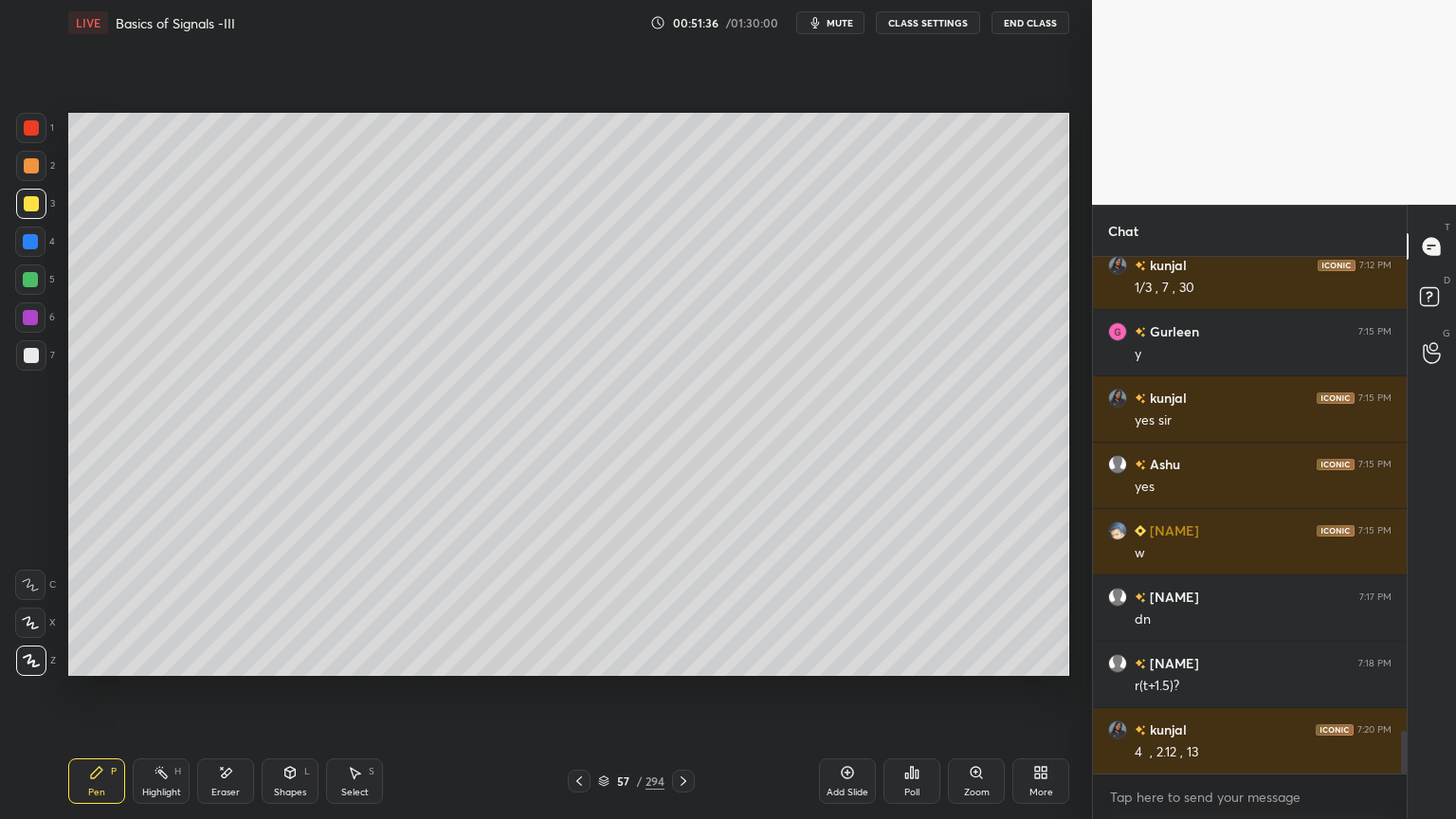 click at bounding box center [31, 166] 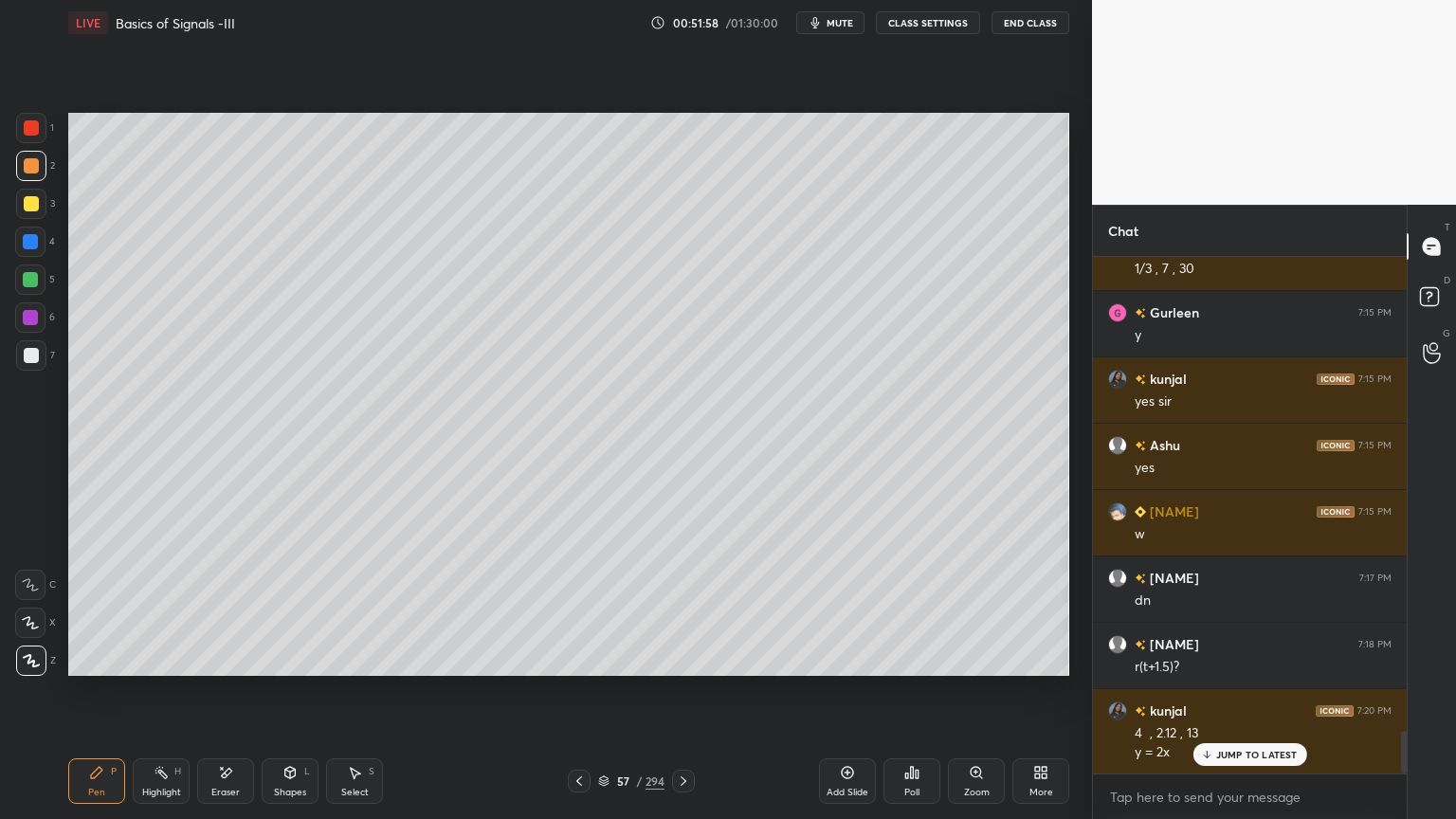 scroll, scrollTop: 5793, scrollLeft: 0, axis: vertical 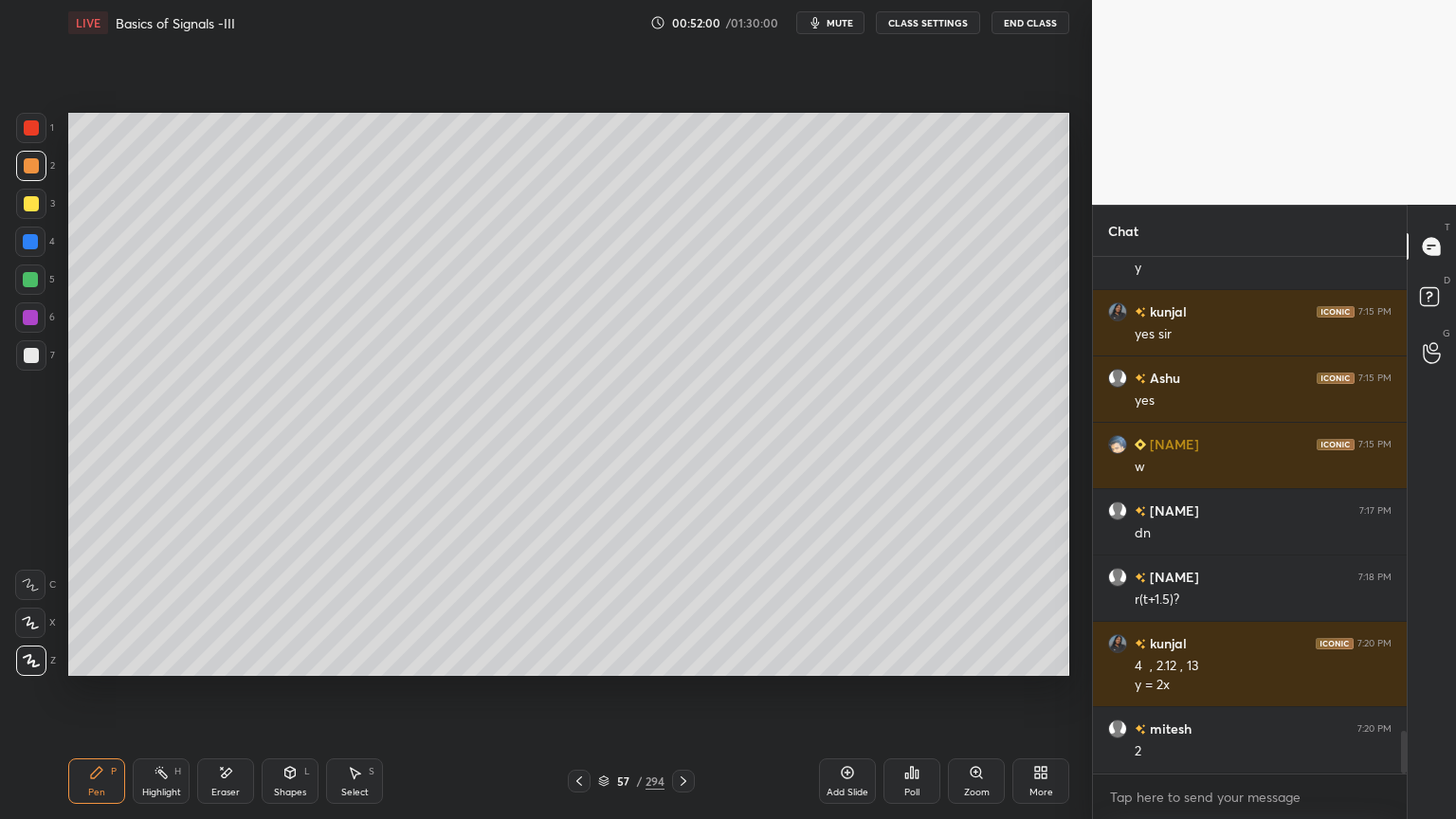 click on "Highlight H" at bounding box center (161, 781) 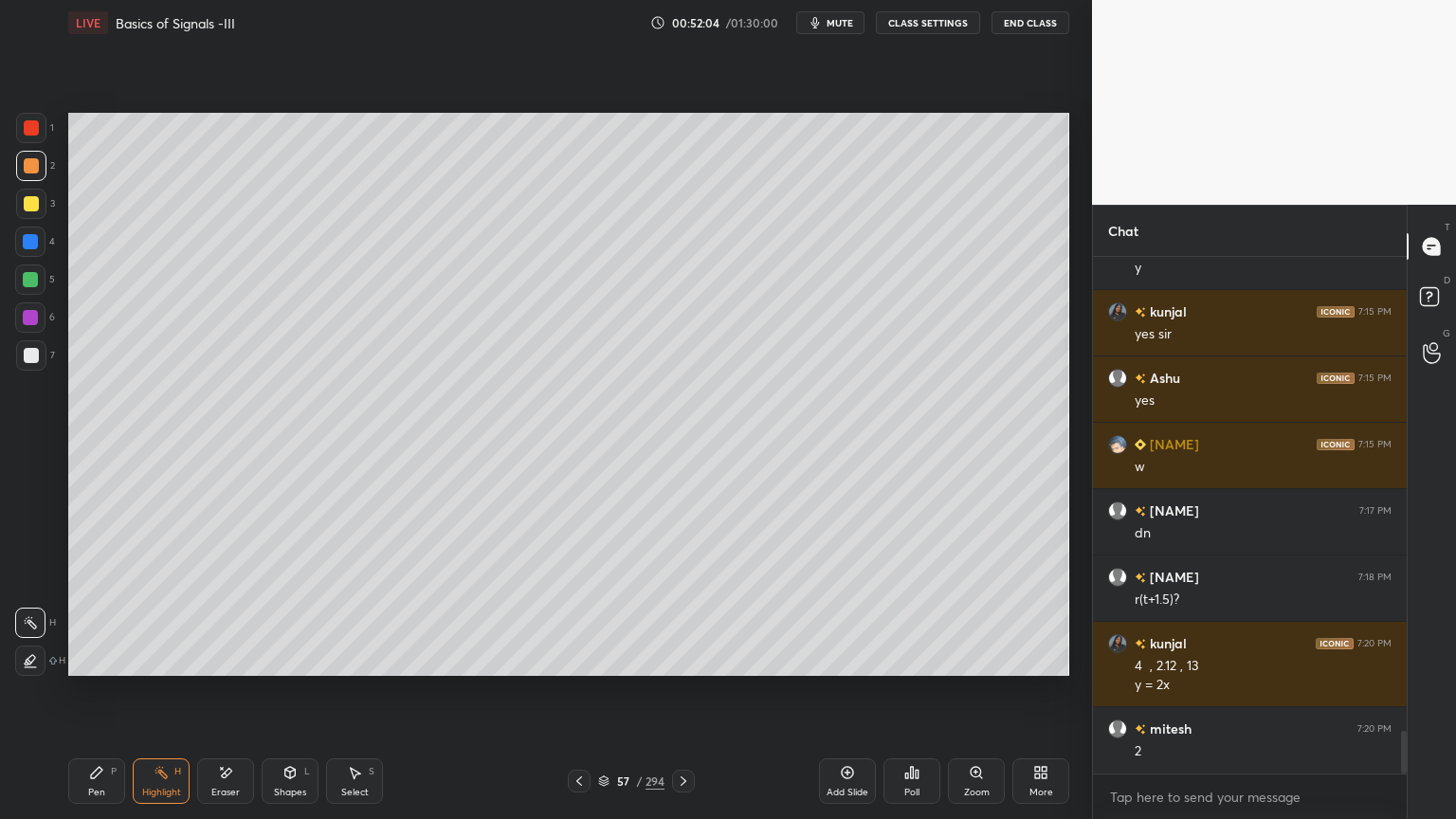 click on "Pen P" at bounding box center [97, 781] 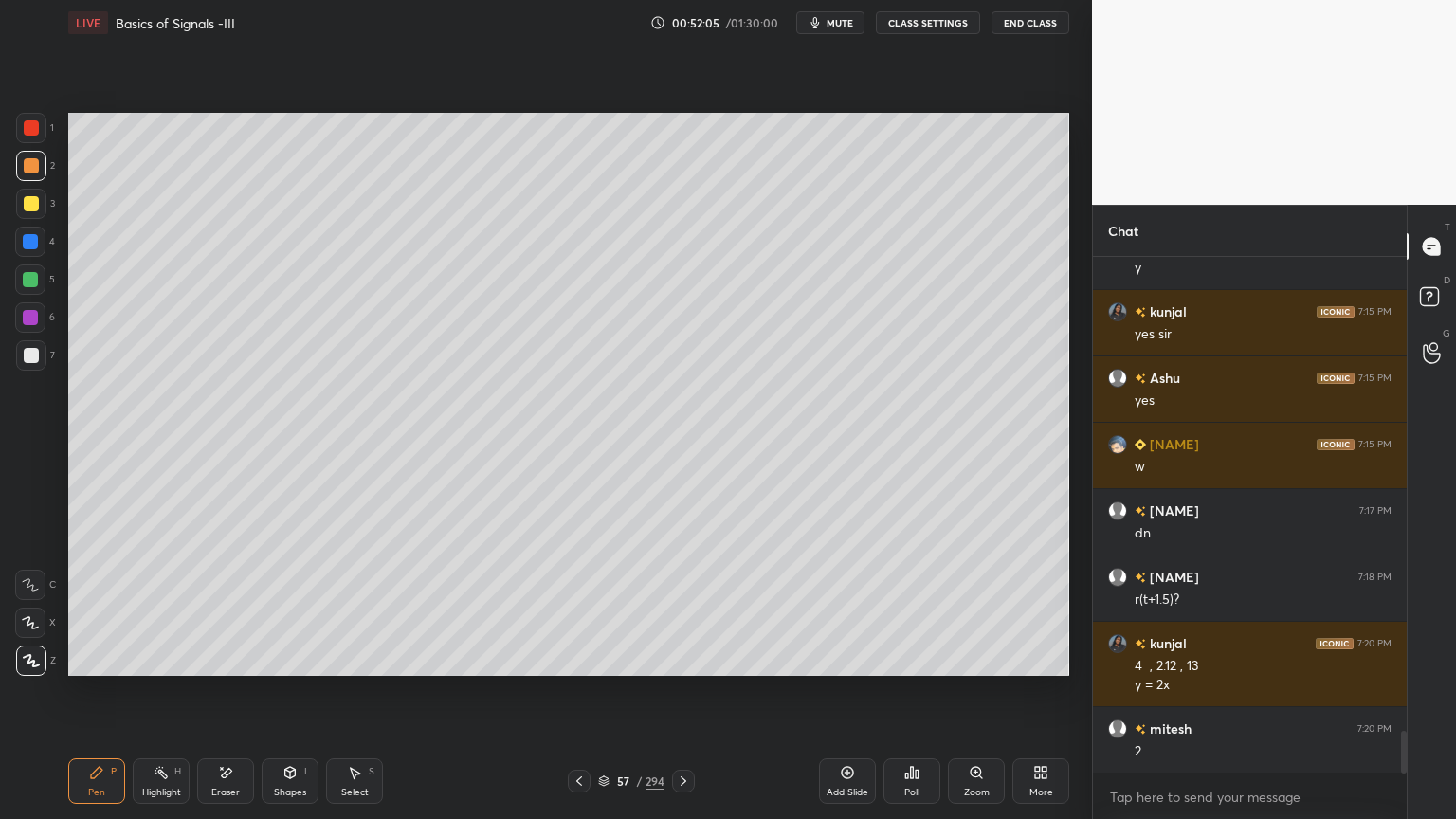 click at bounding box center (30, 280) 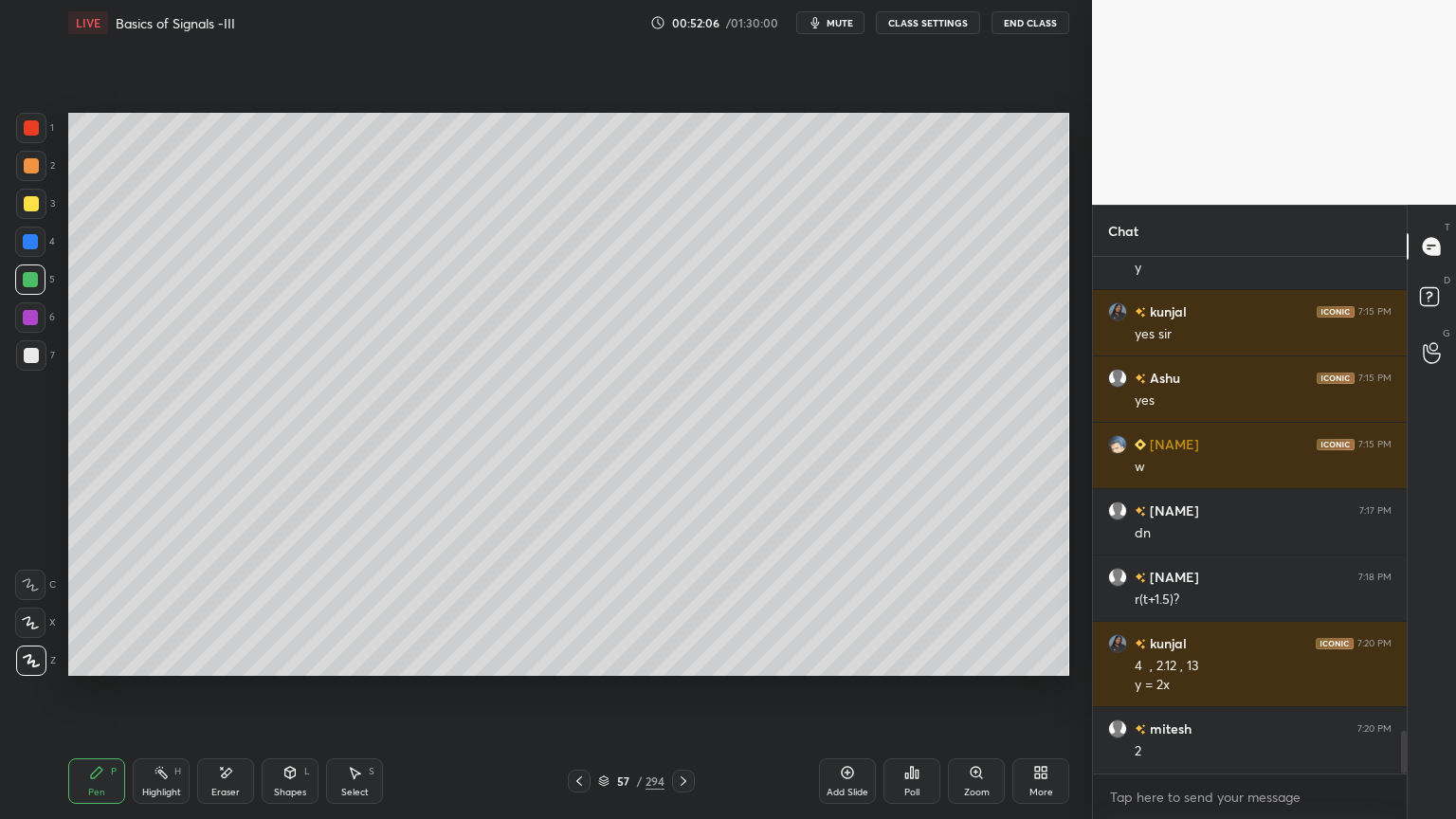 click 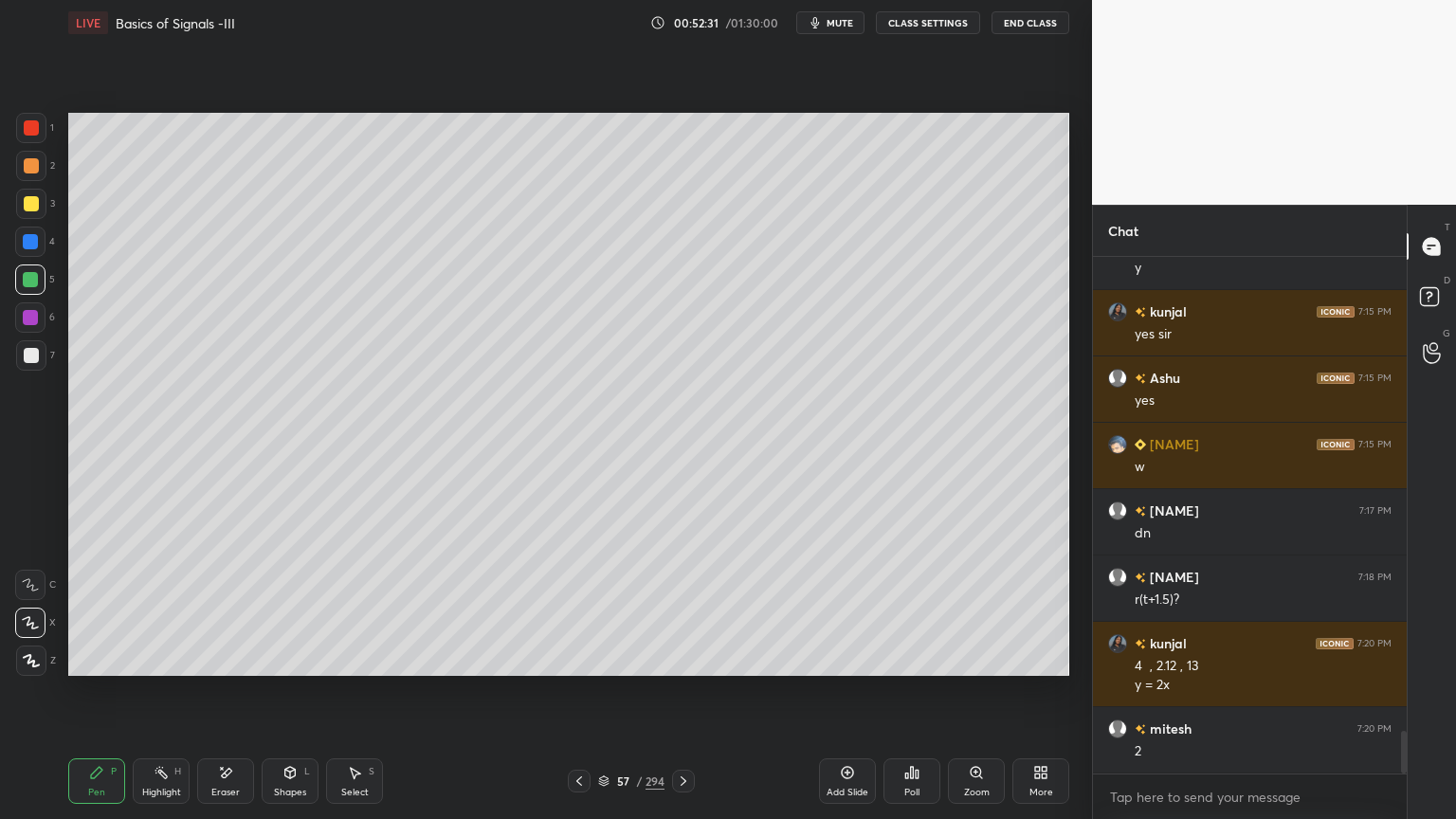 click at bounding box center (31, 166) 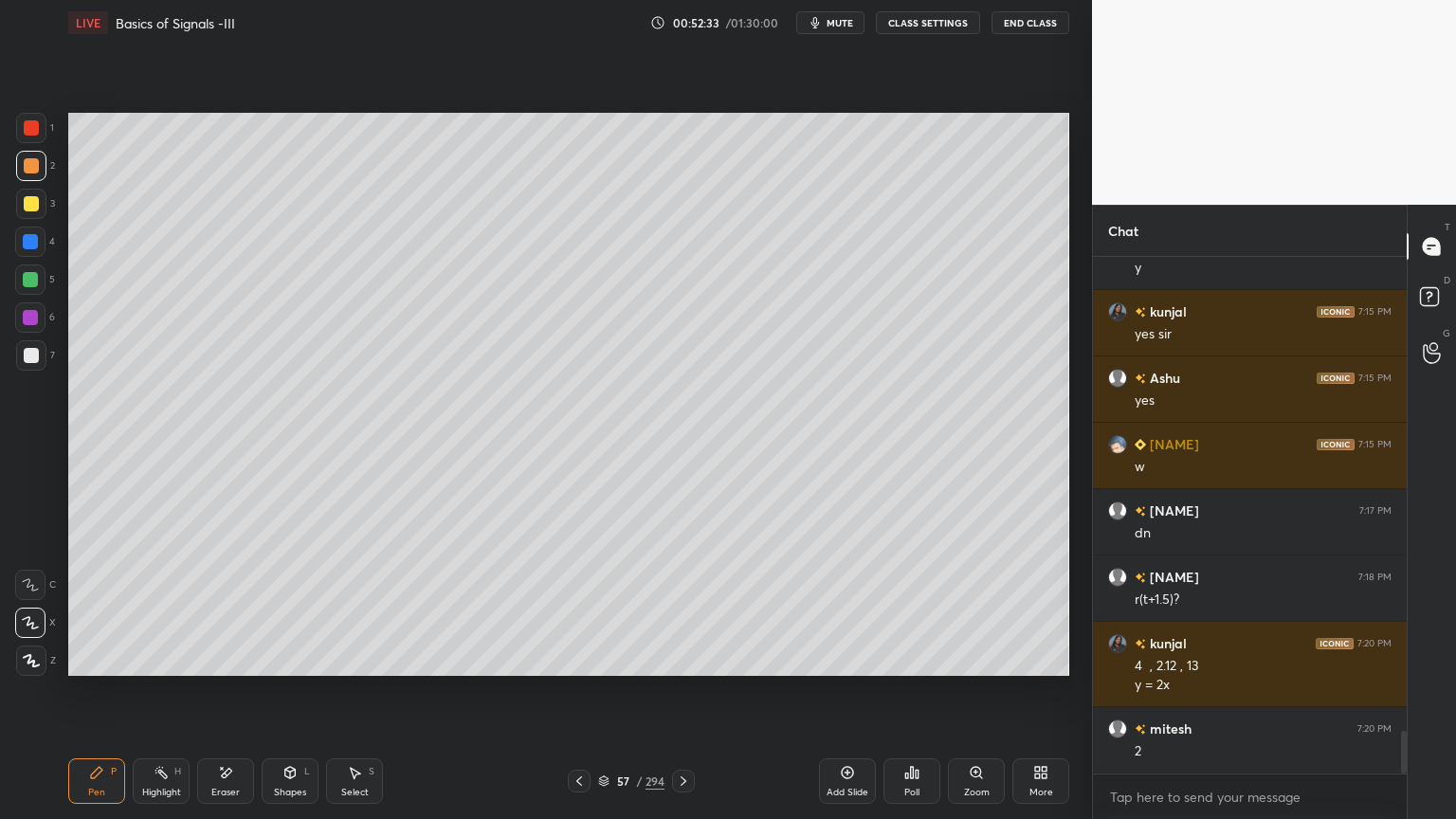 click on "Select S" at bounding box center [355, 781] 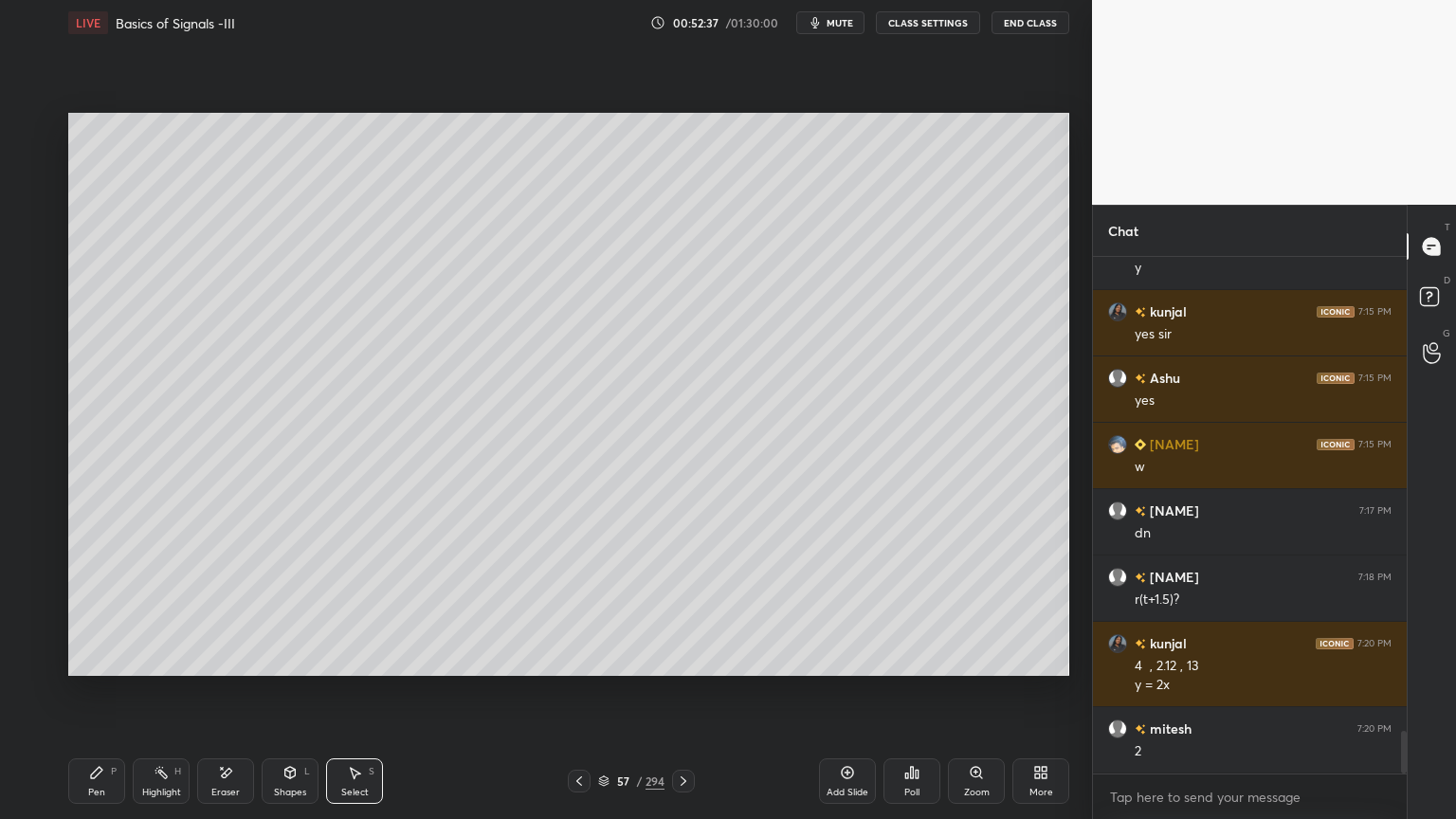 click on "Pen" at bounding box center (97, 792) 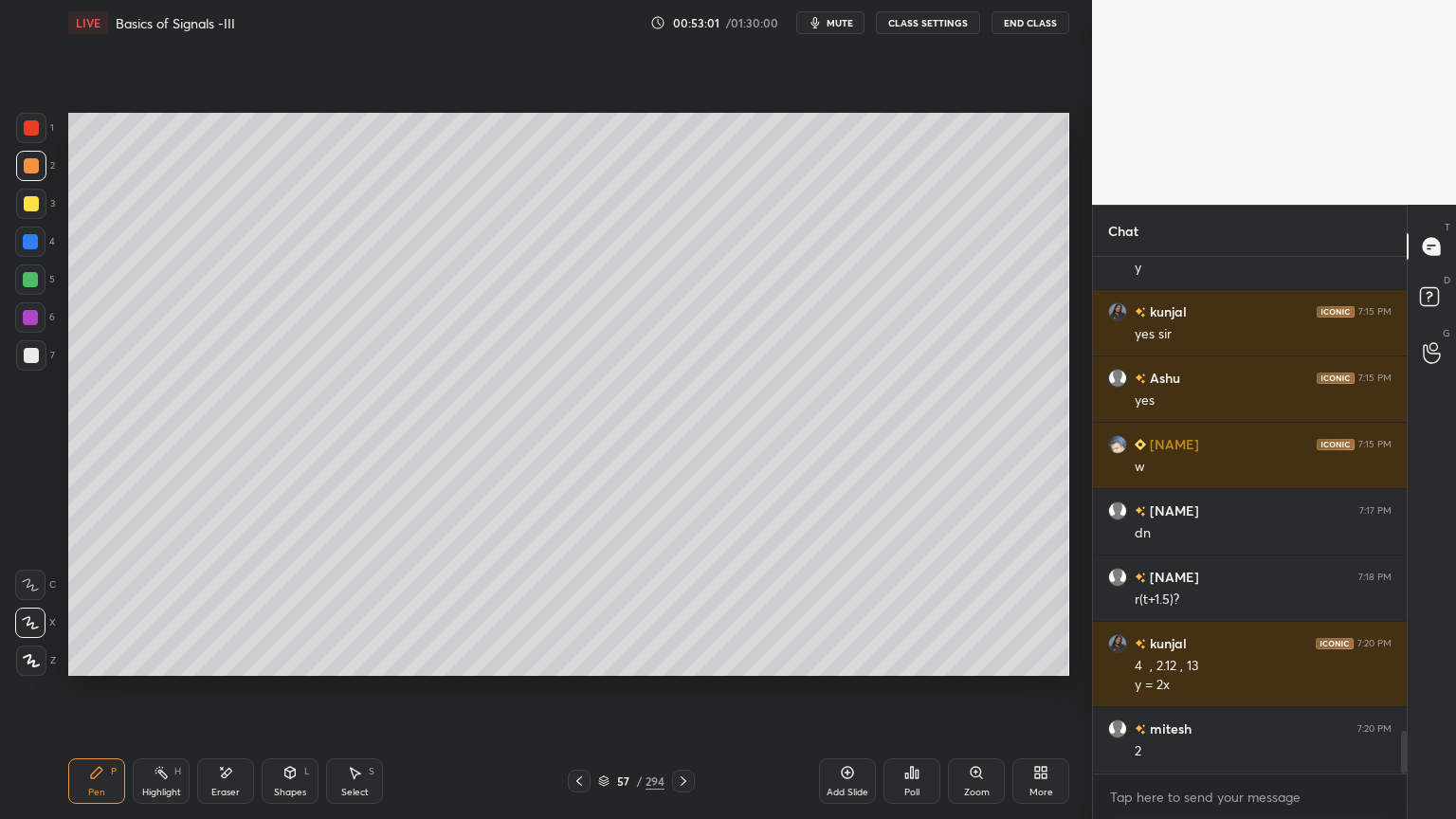 click at bounding box center [31, 355] 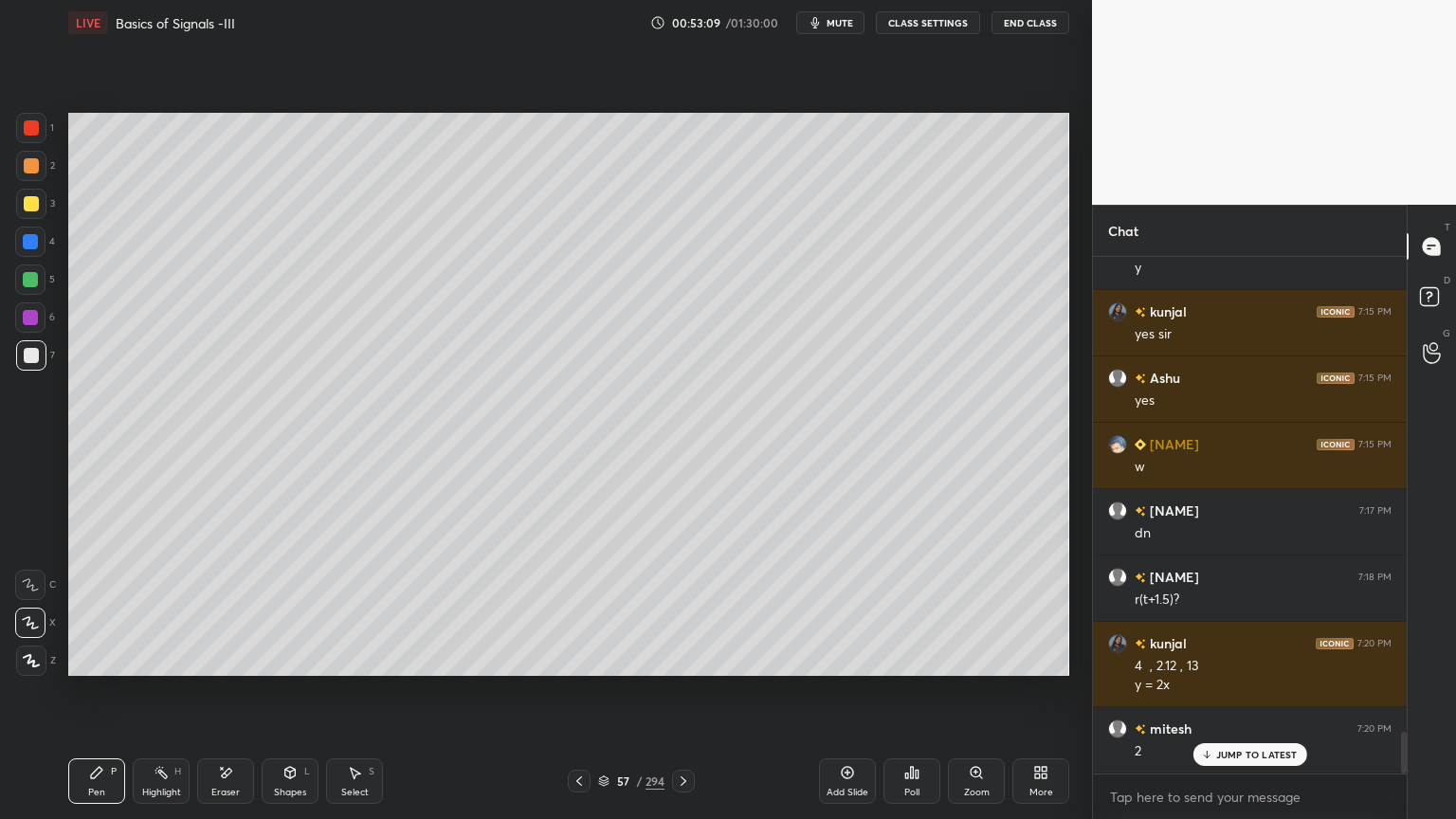 scroll, scrollTop: 5858, scrollLeft: 0, axis: vertical 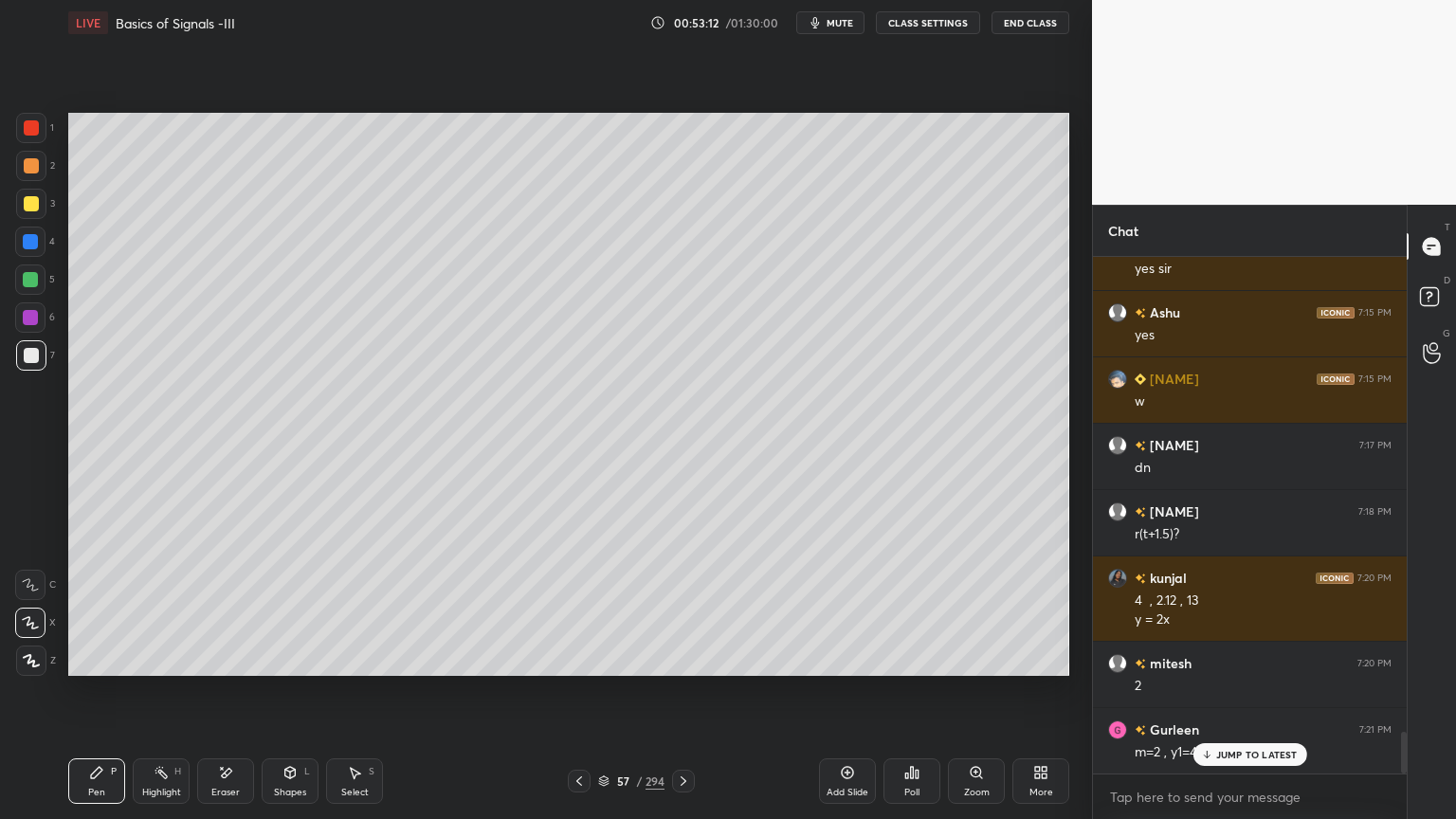 click on "JUMP TO LATEST" at bounding box center (1257, 755) 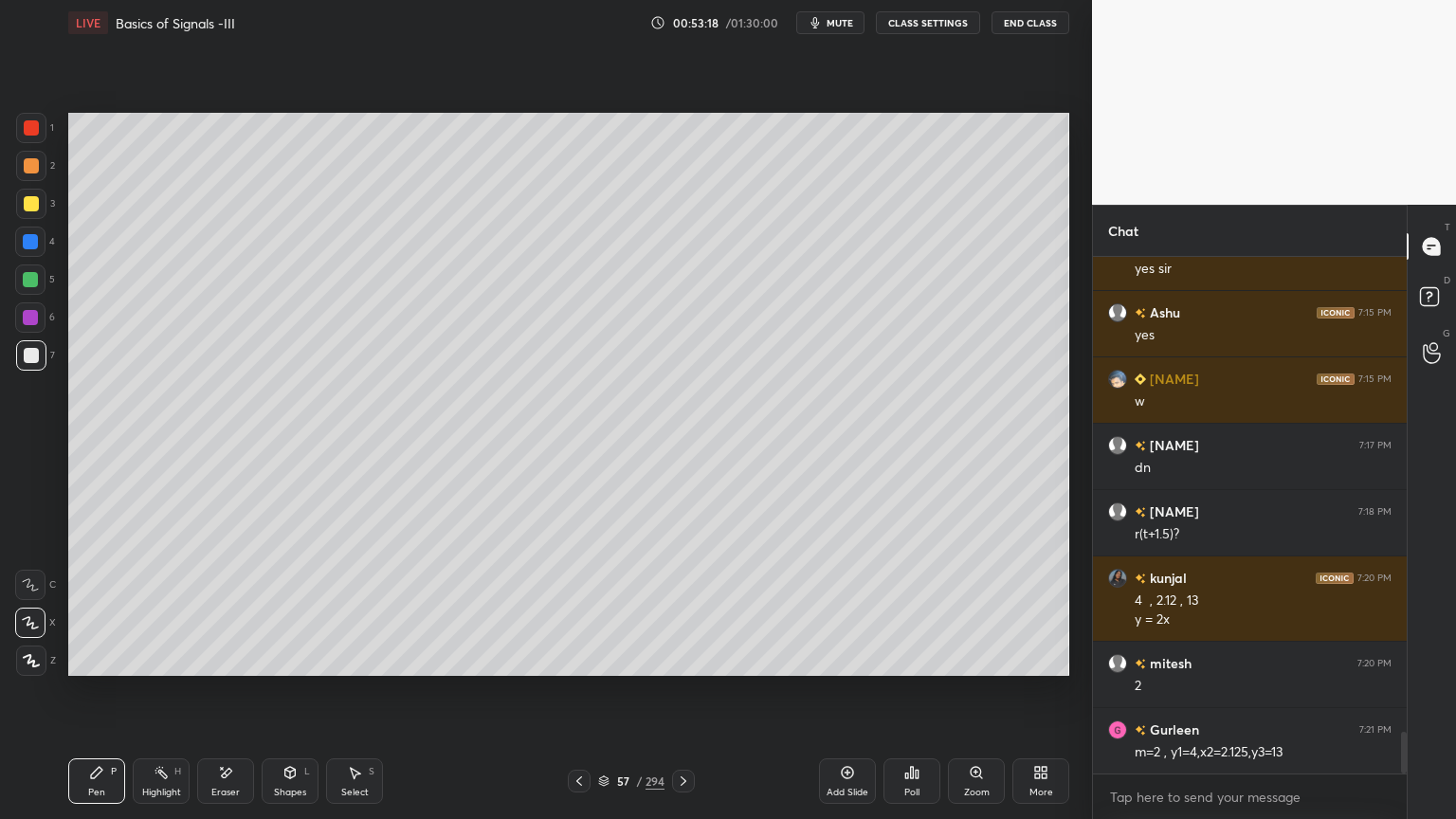 click at bounding box center [31, 204] 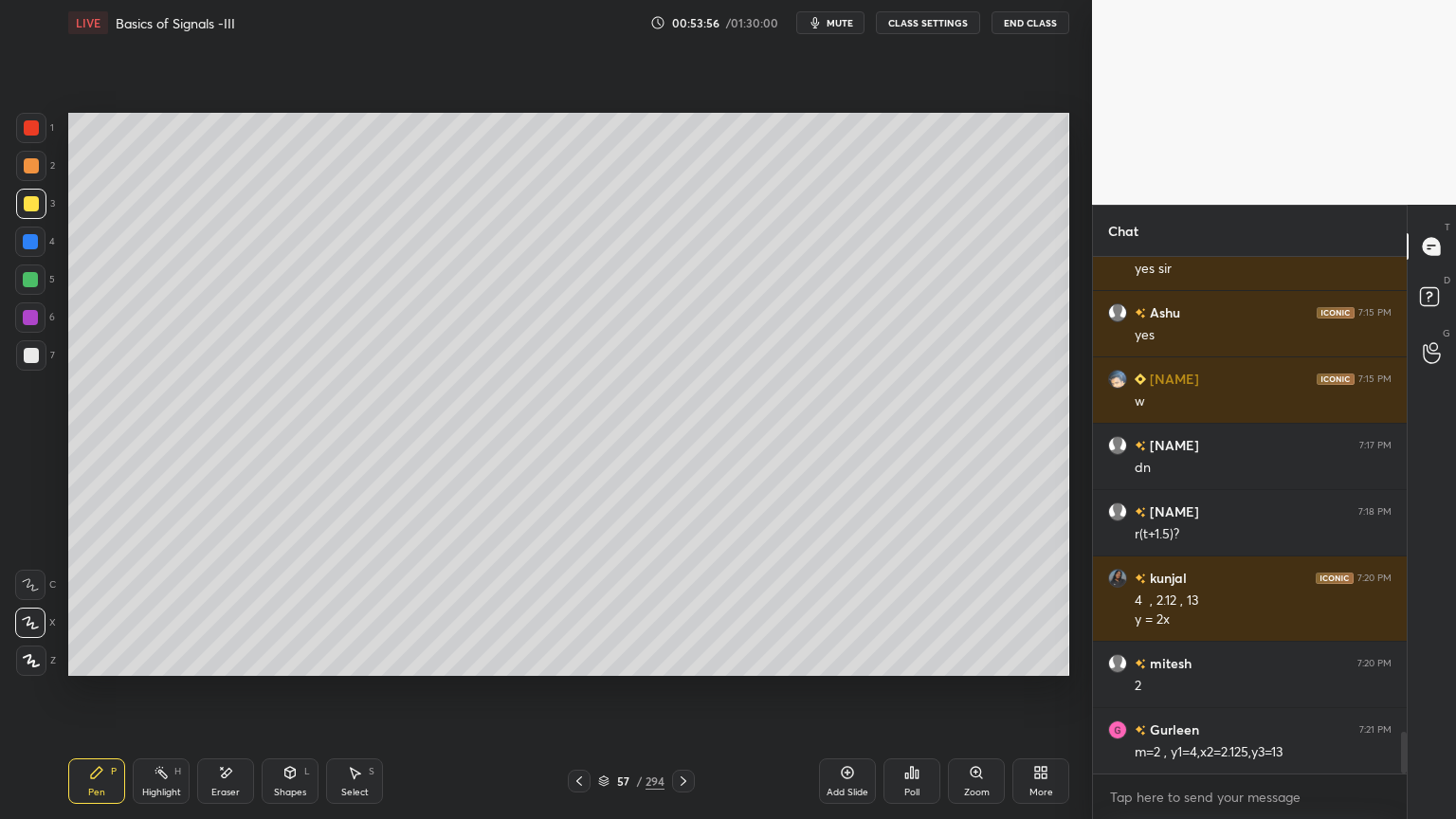 click at bounding box center [30, 280] 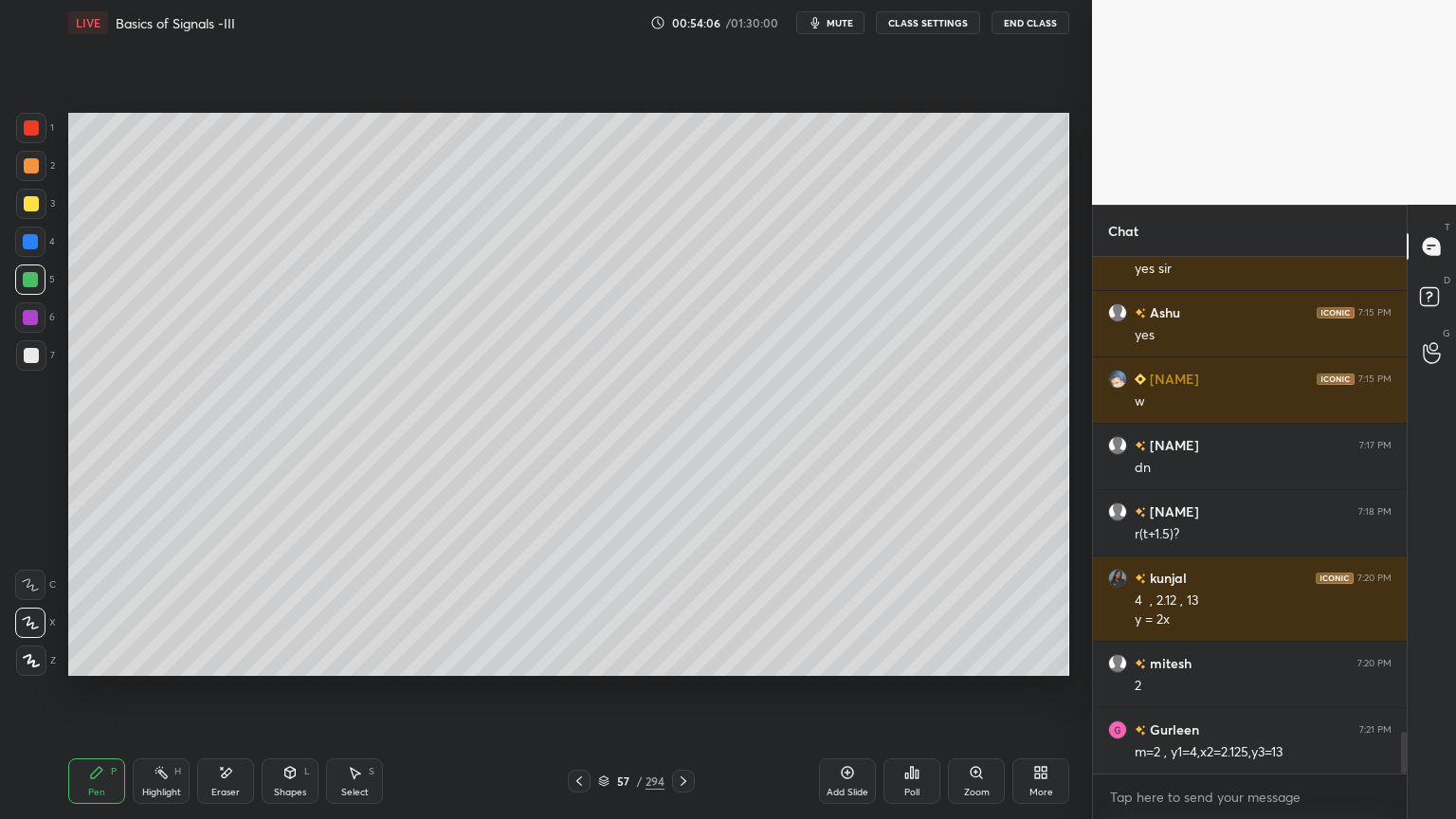 click 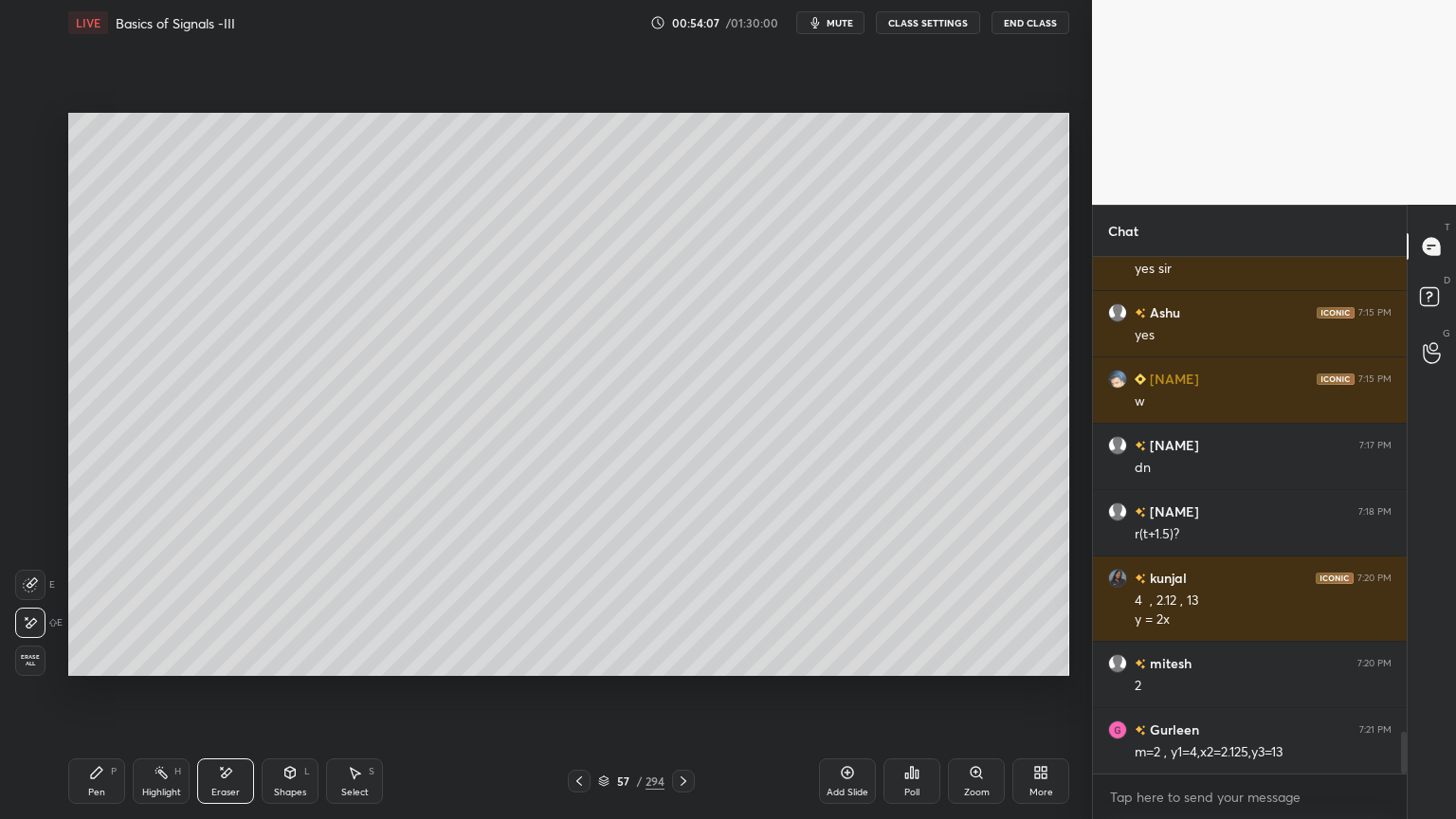 click on "Pen P" at bounding box center (97, 781) 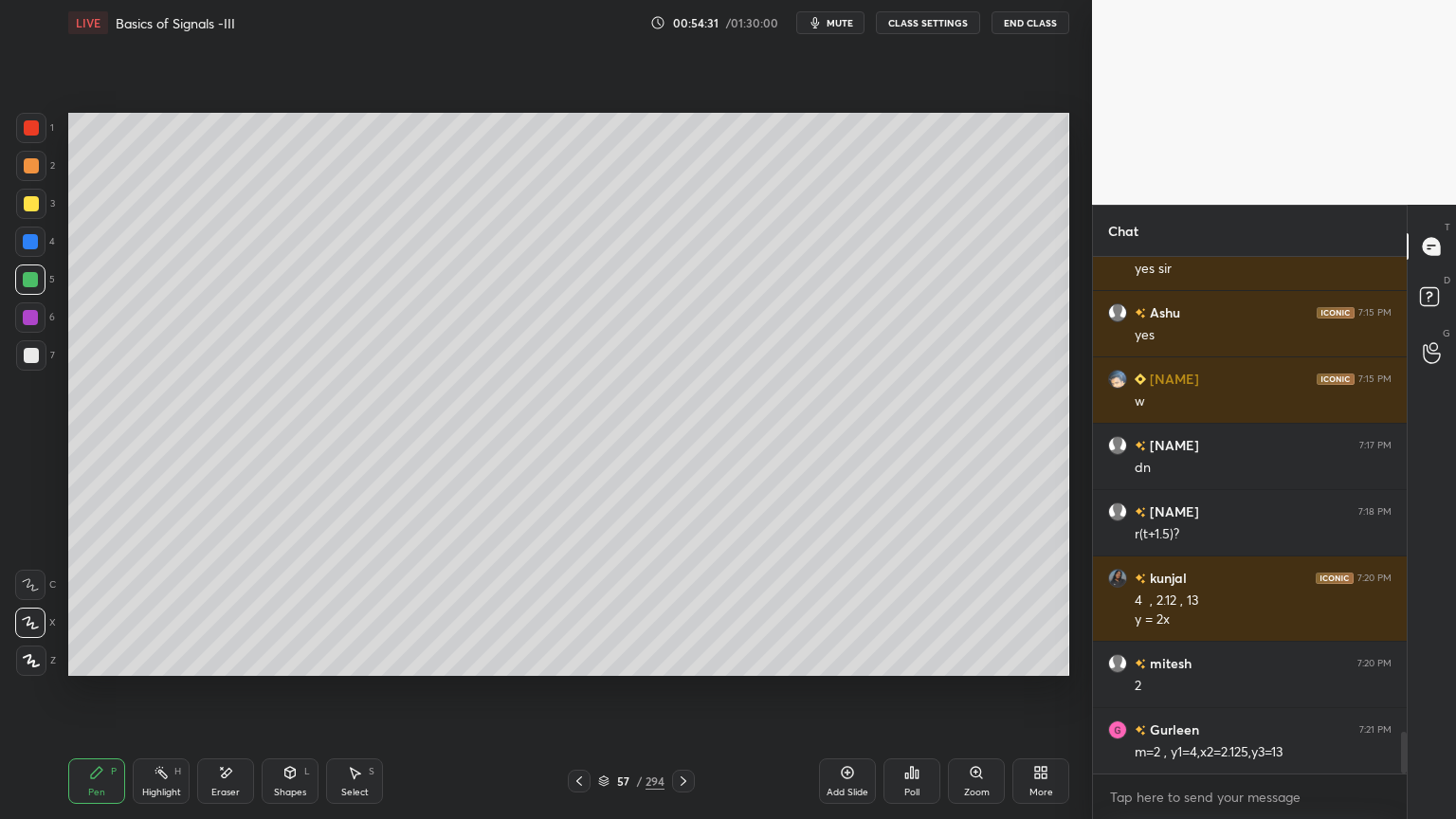 click 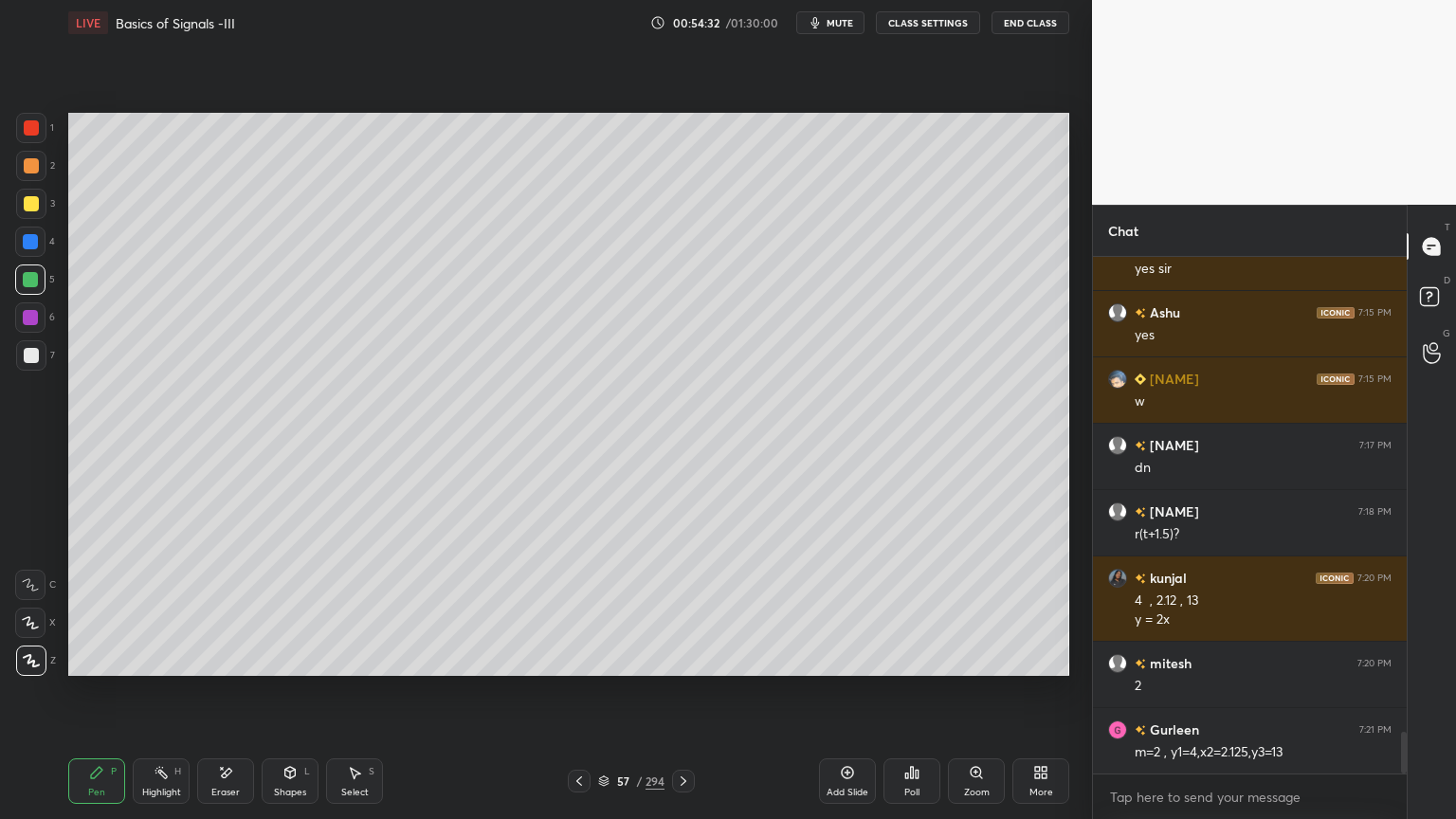 click at bounding box center (31, 204) 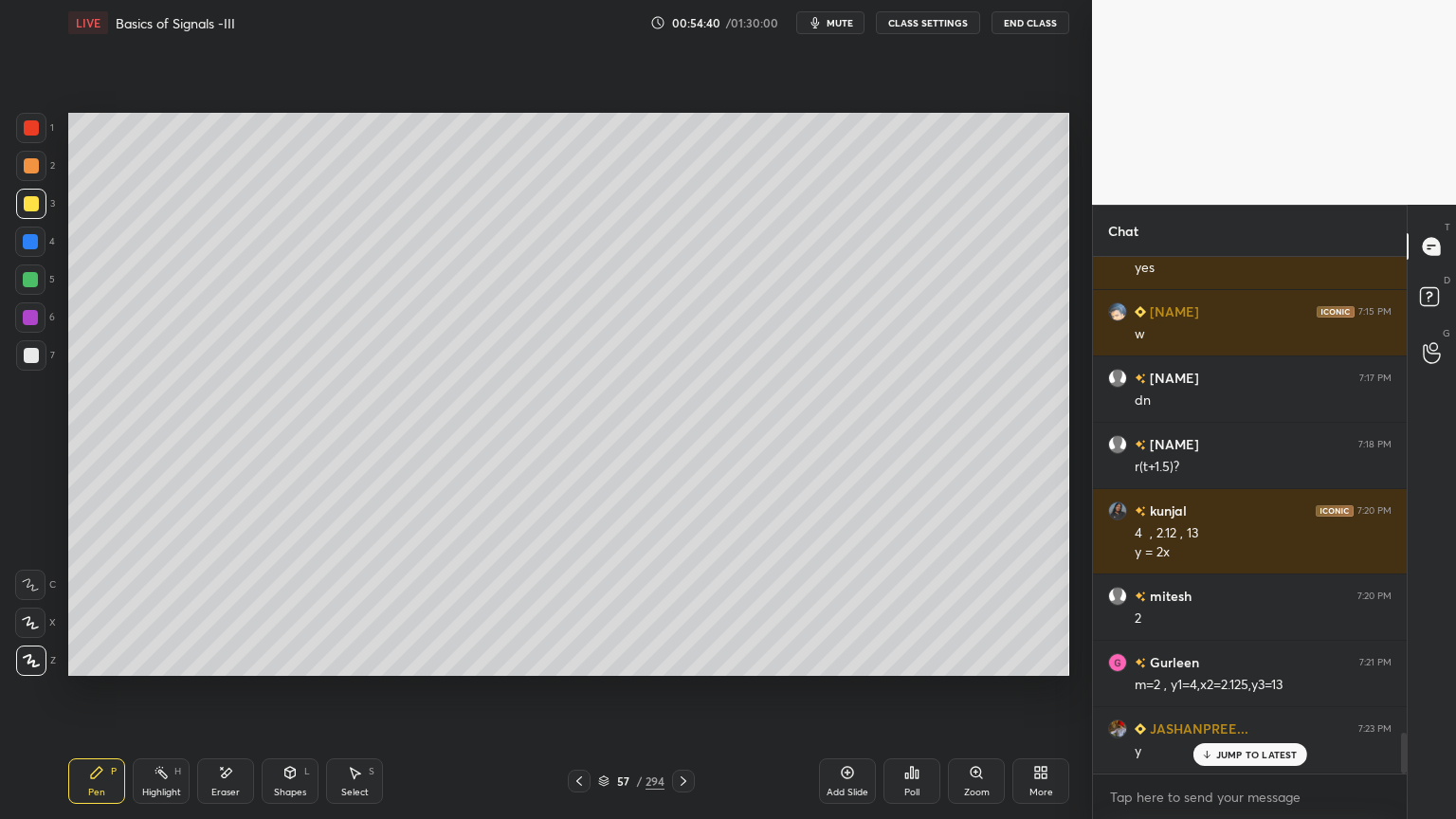 scroll, scrollTop: 5991, scrollLeft: 0, axis: vertical 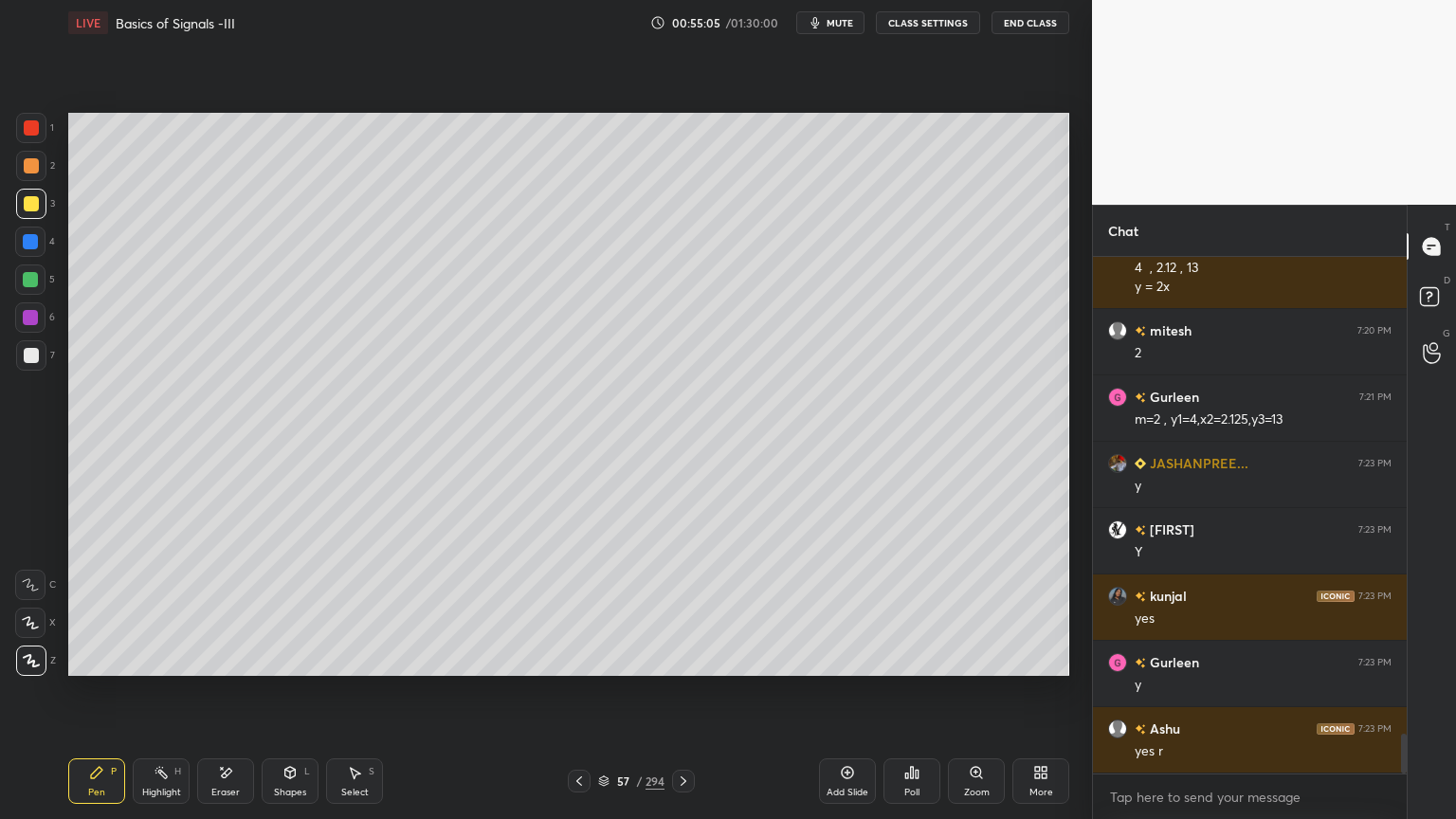 click 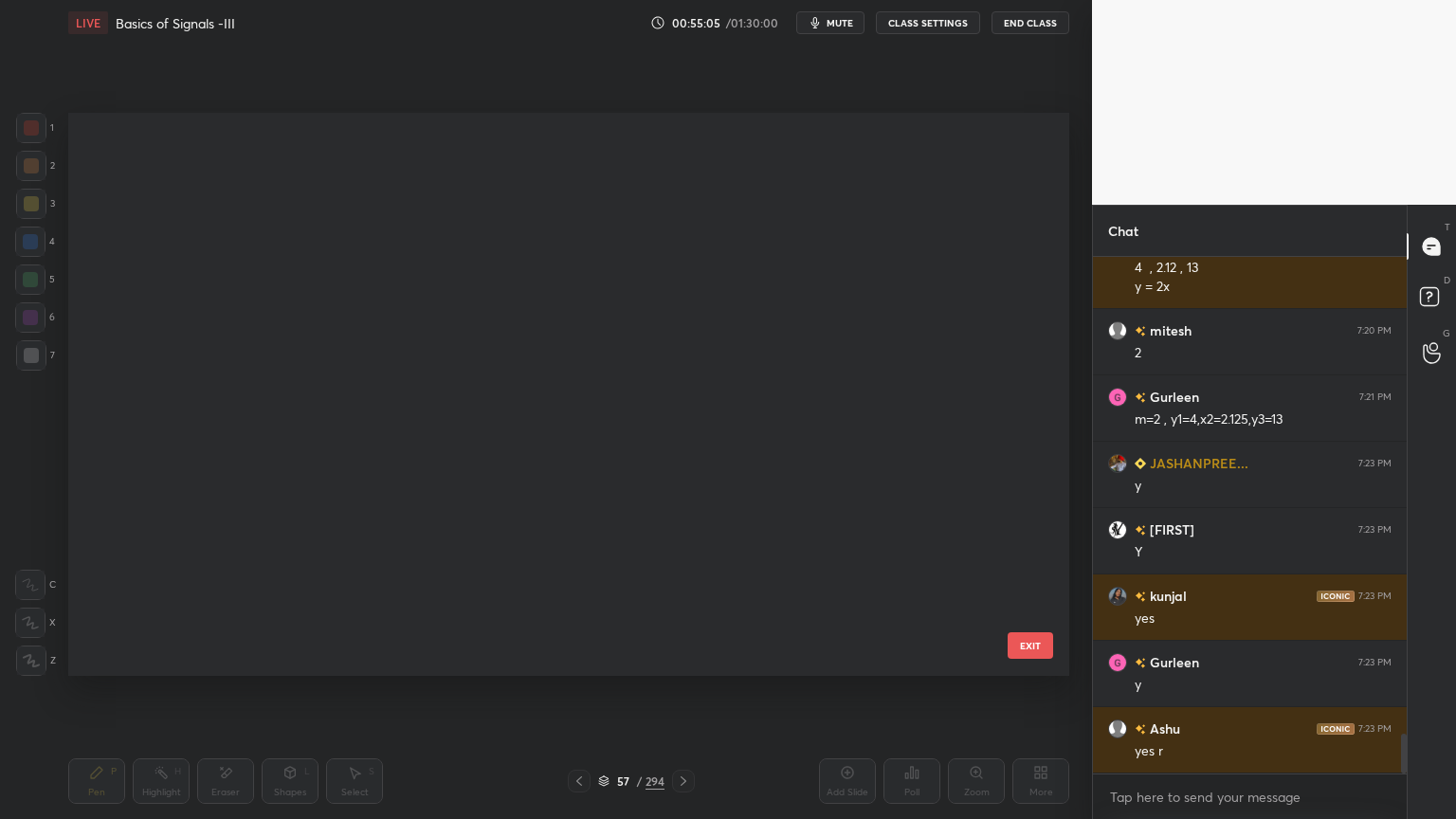 scroll, scrollTop: 2733, scrollLeft: 0, axis: vertical 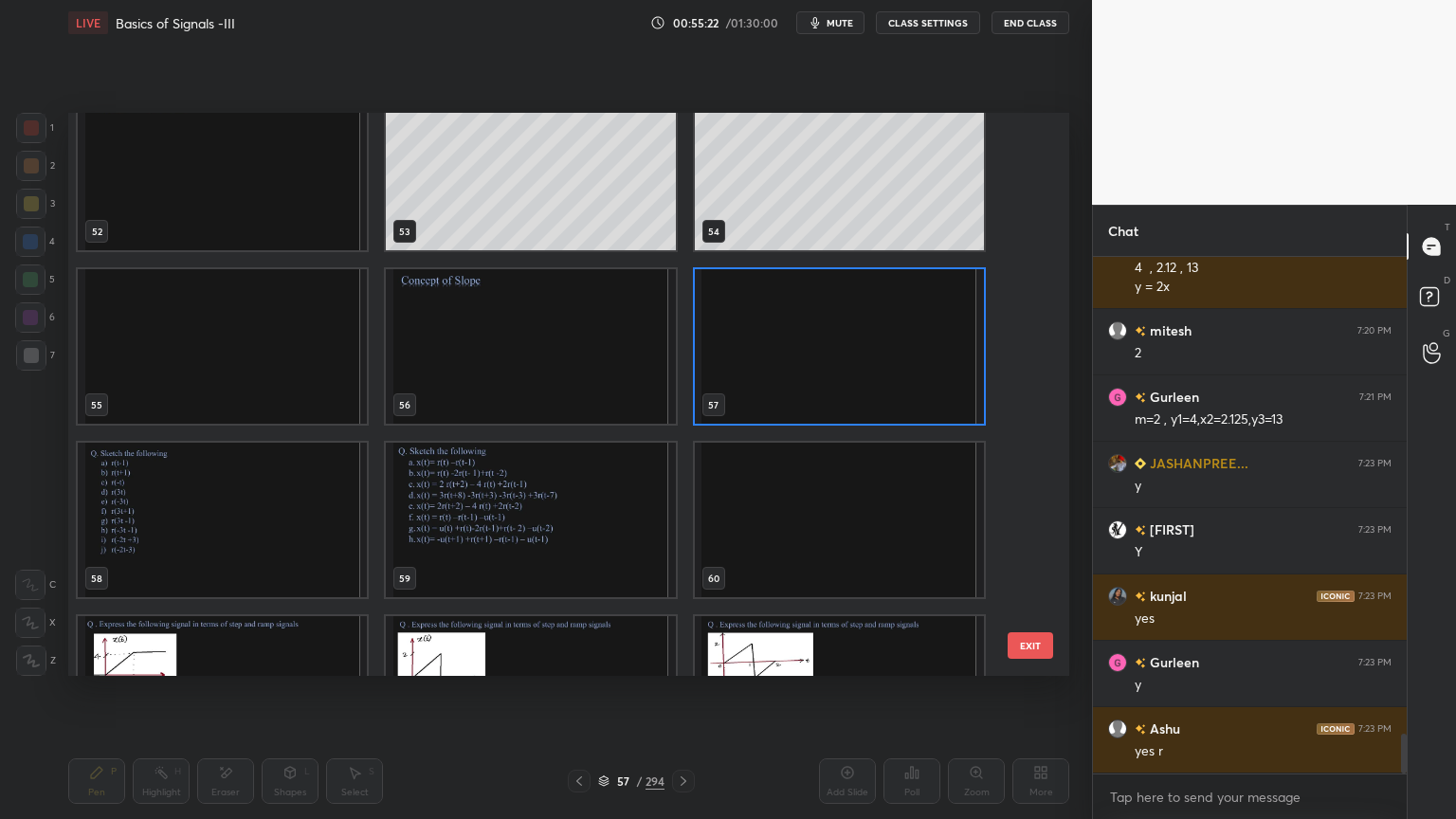 click at bounding box center (222, 519) 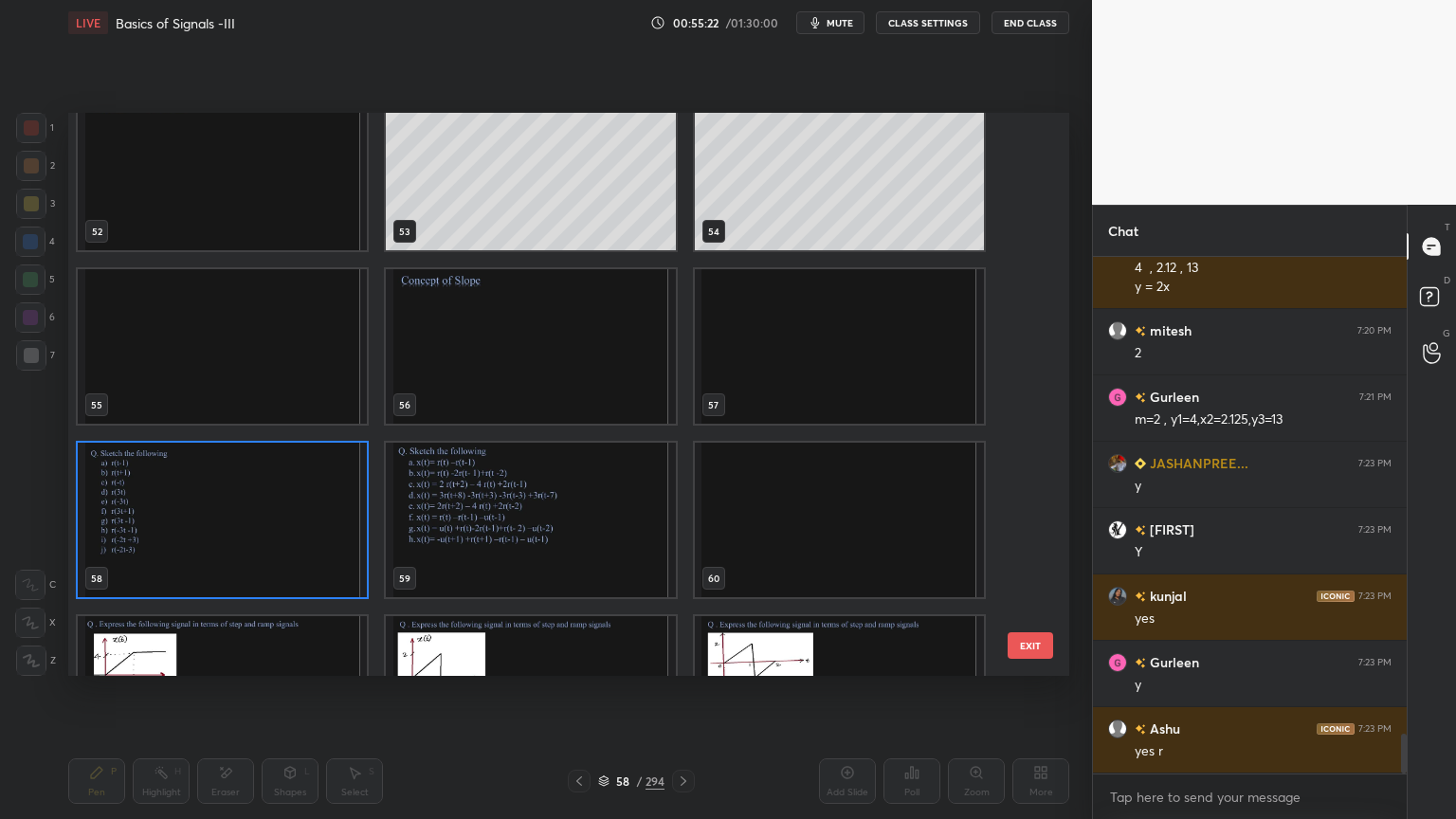 click at bounding box center [222, 519] 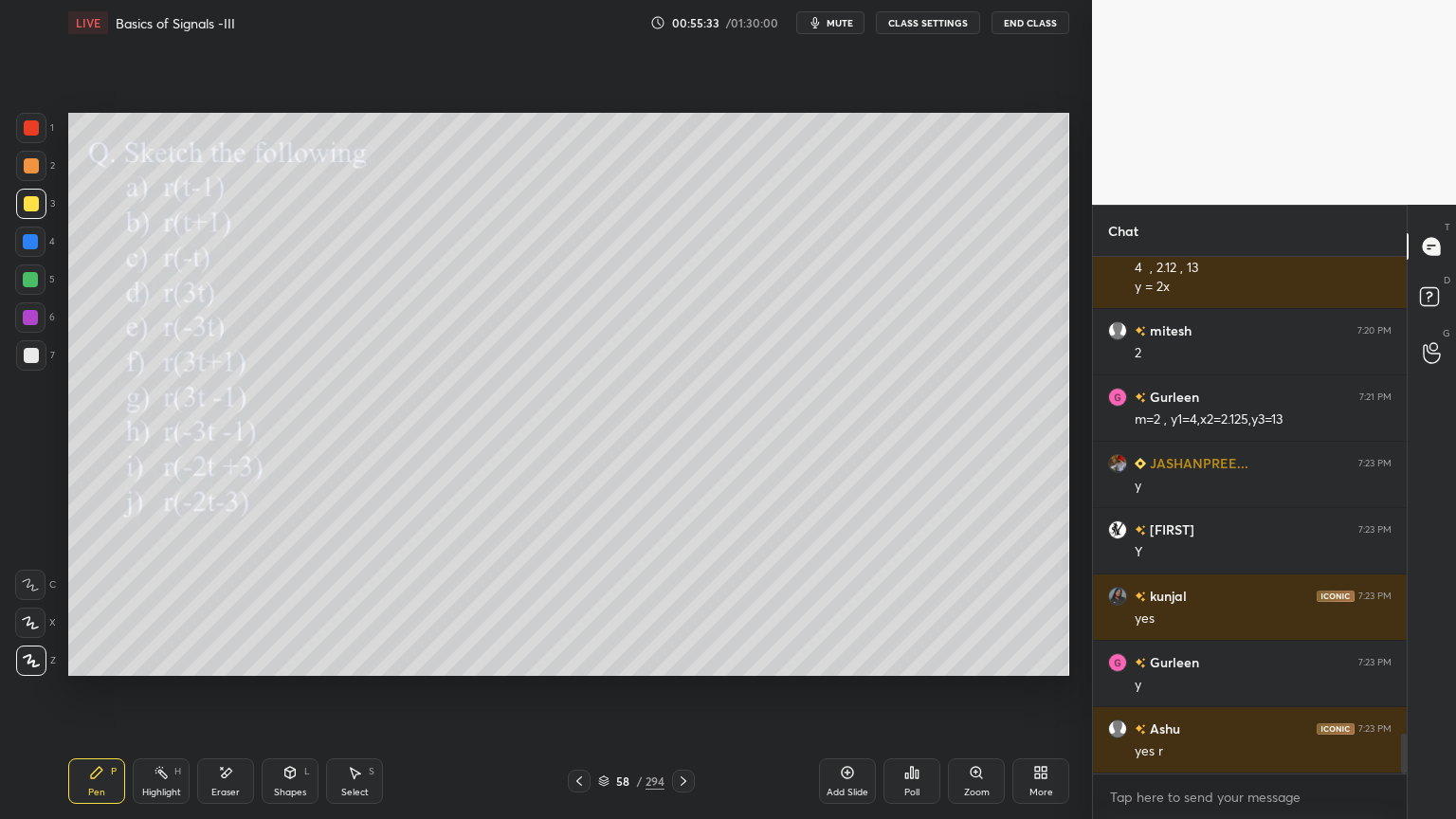 scroll, scrollTop: 6236, scrollLeft: 0, axis: vertical 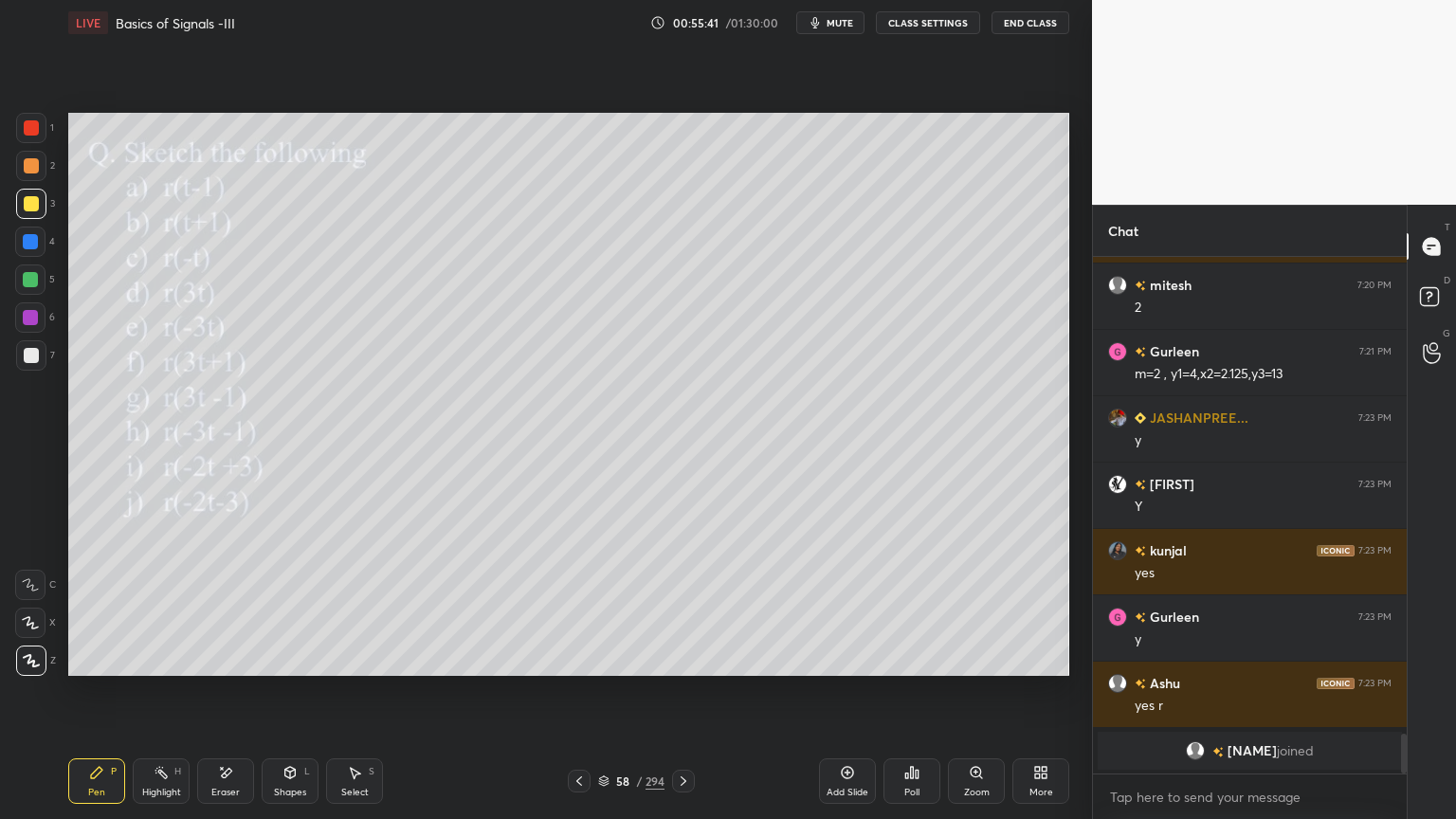 click at bounding box center [31, 166] 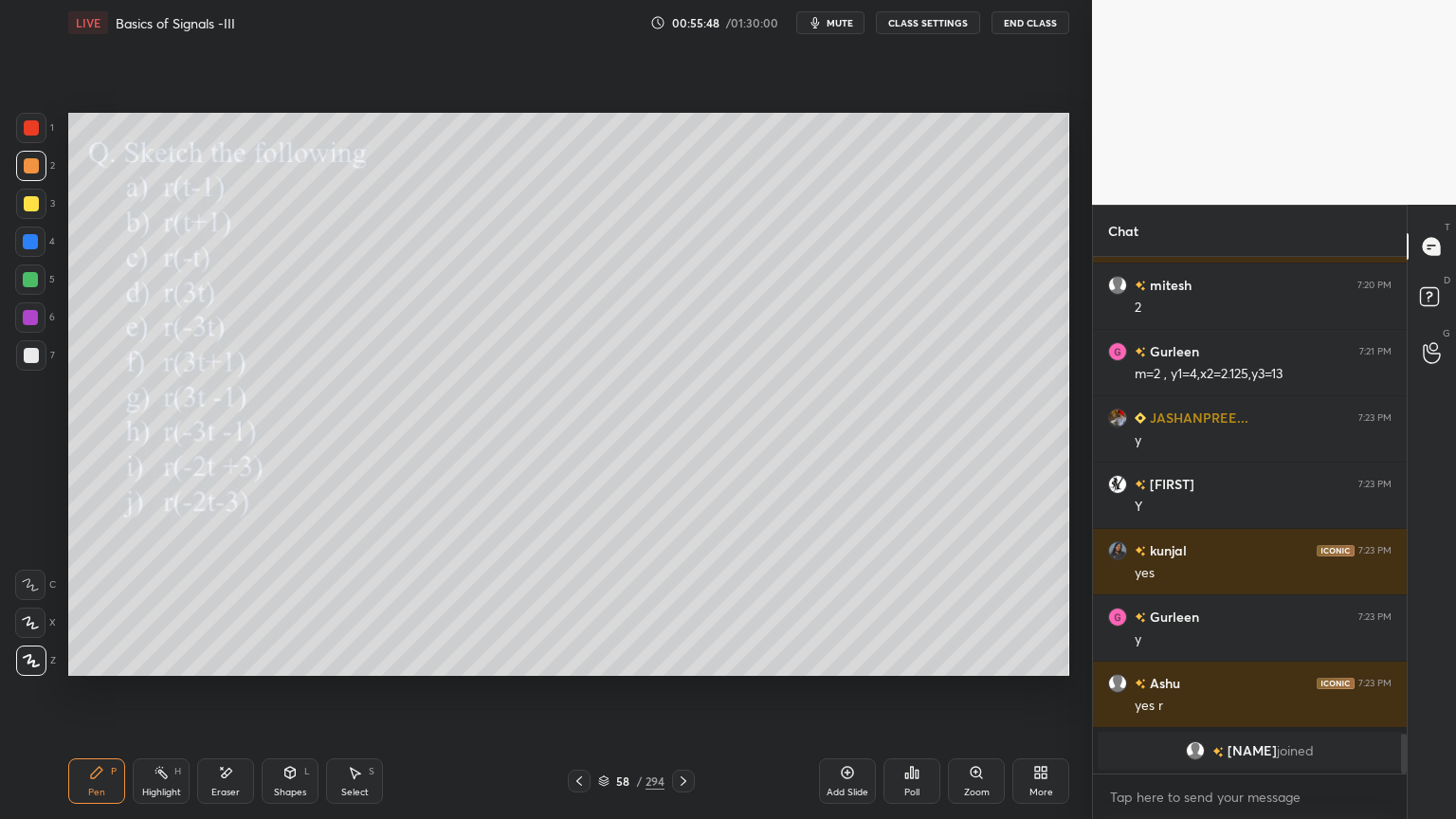 click 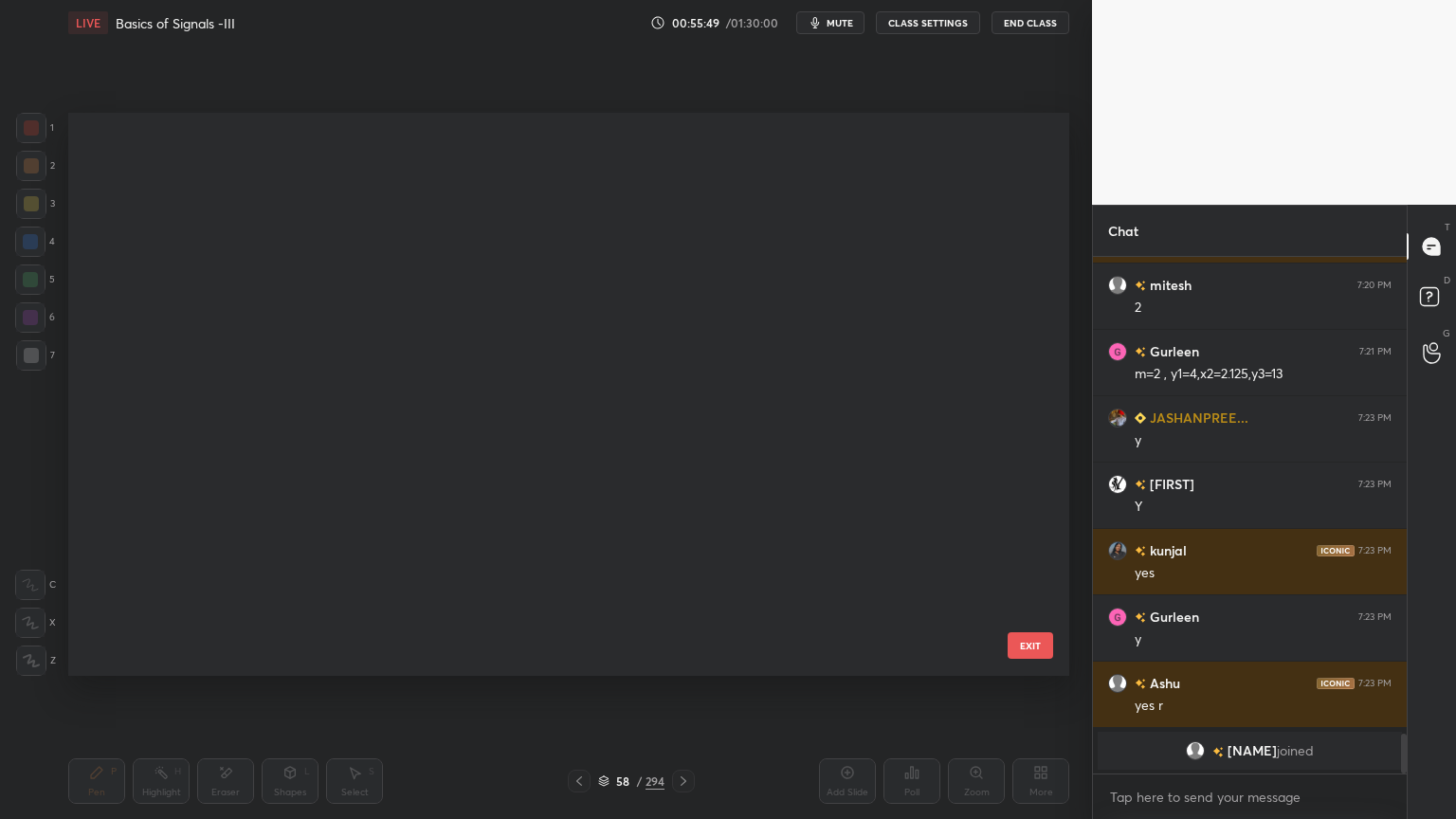 scroll, scrollTop: 2906, scrollLeft: 0, axis: vertical 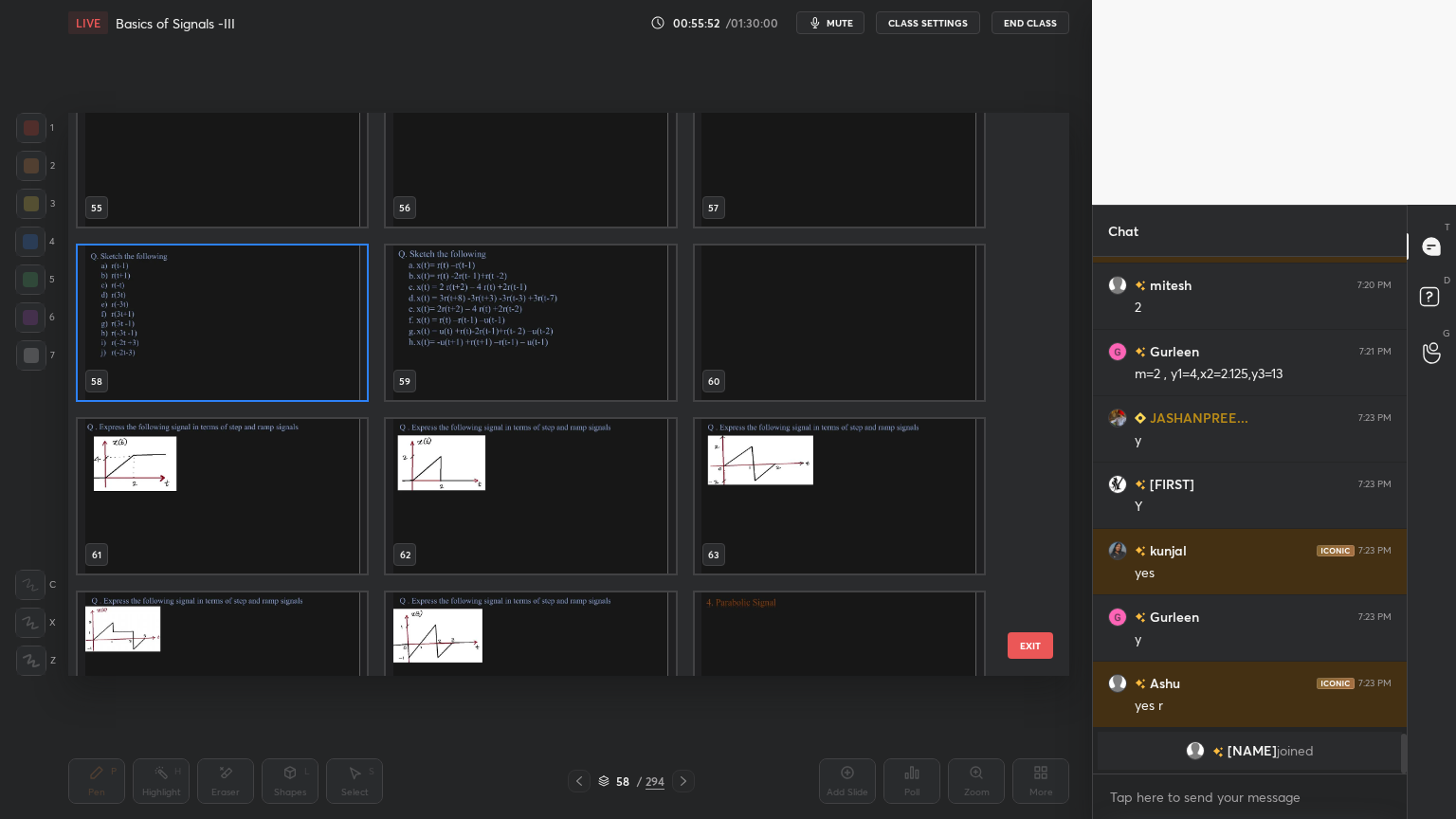 click at bounding box center [222, 322] 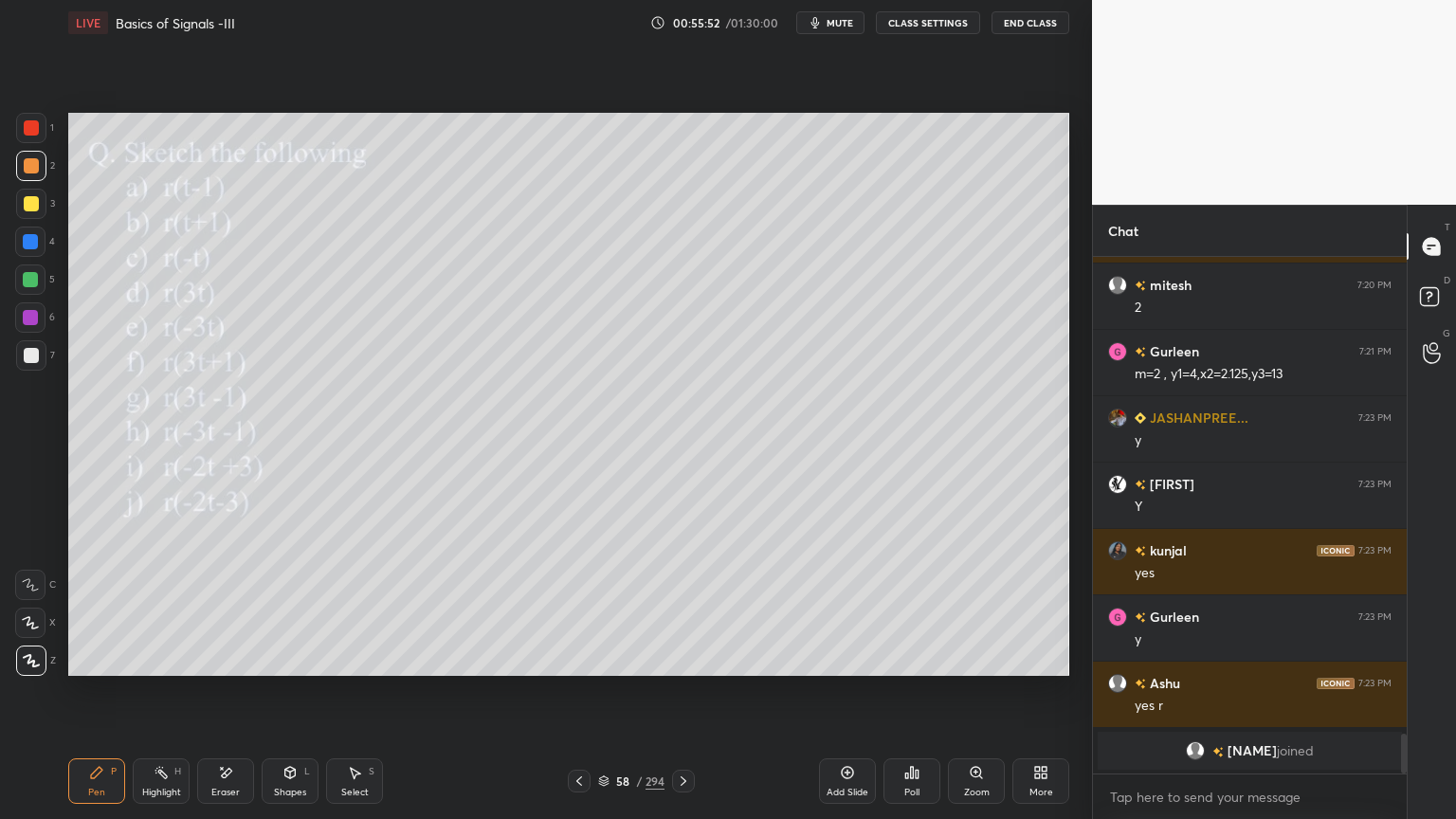 click at bounding box center [222, 322] 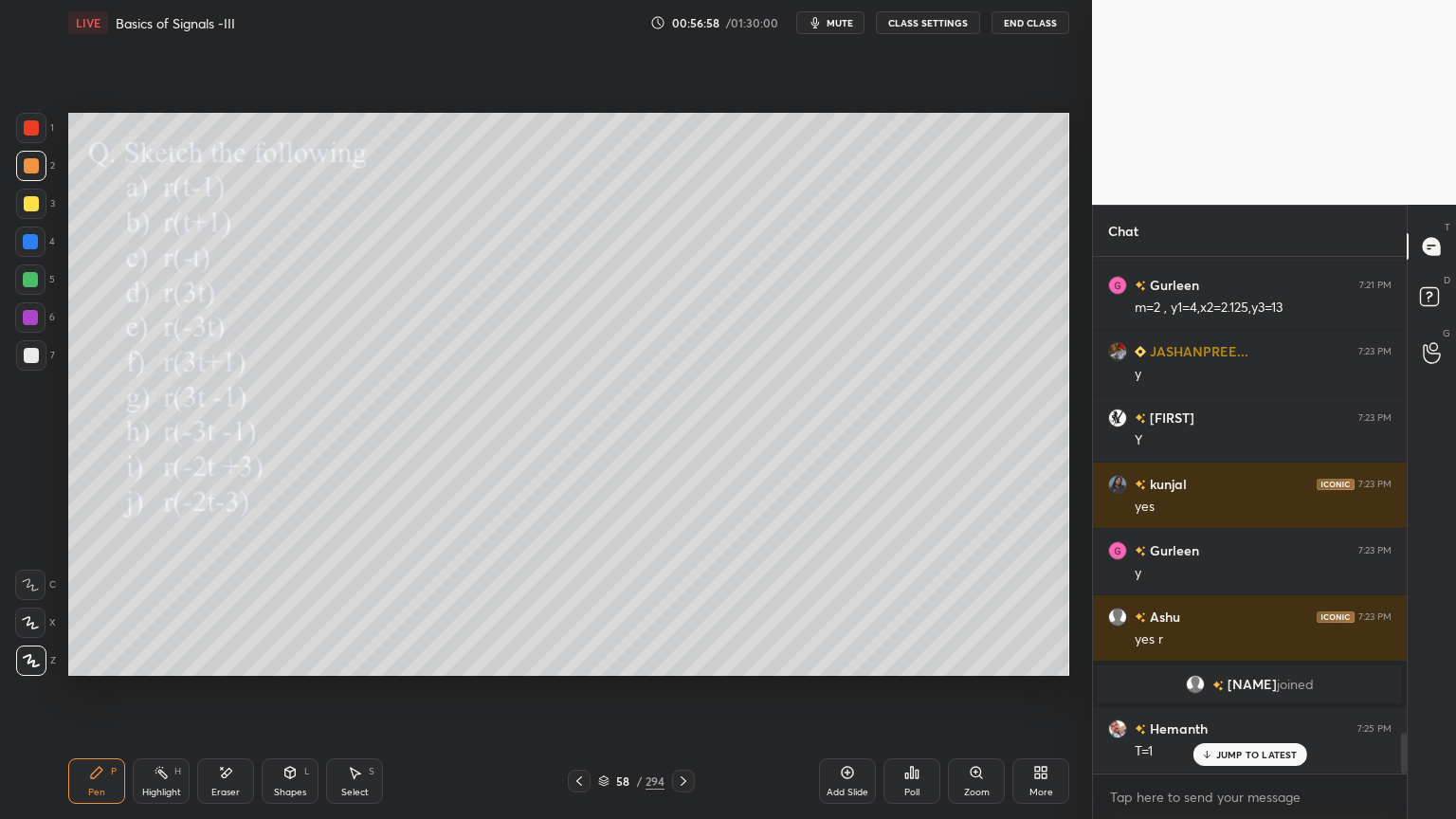 scroll, scrollTop: 6021, scrollLeft: 0, axis: vertical 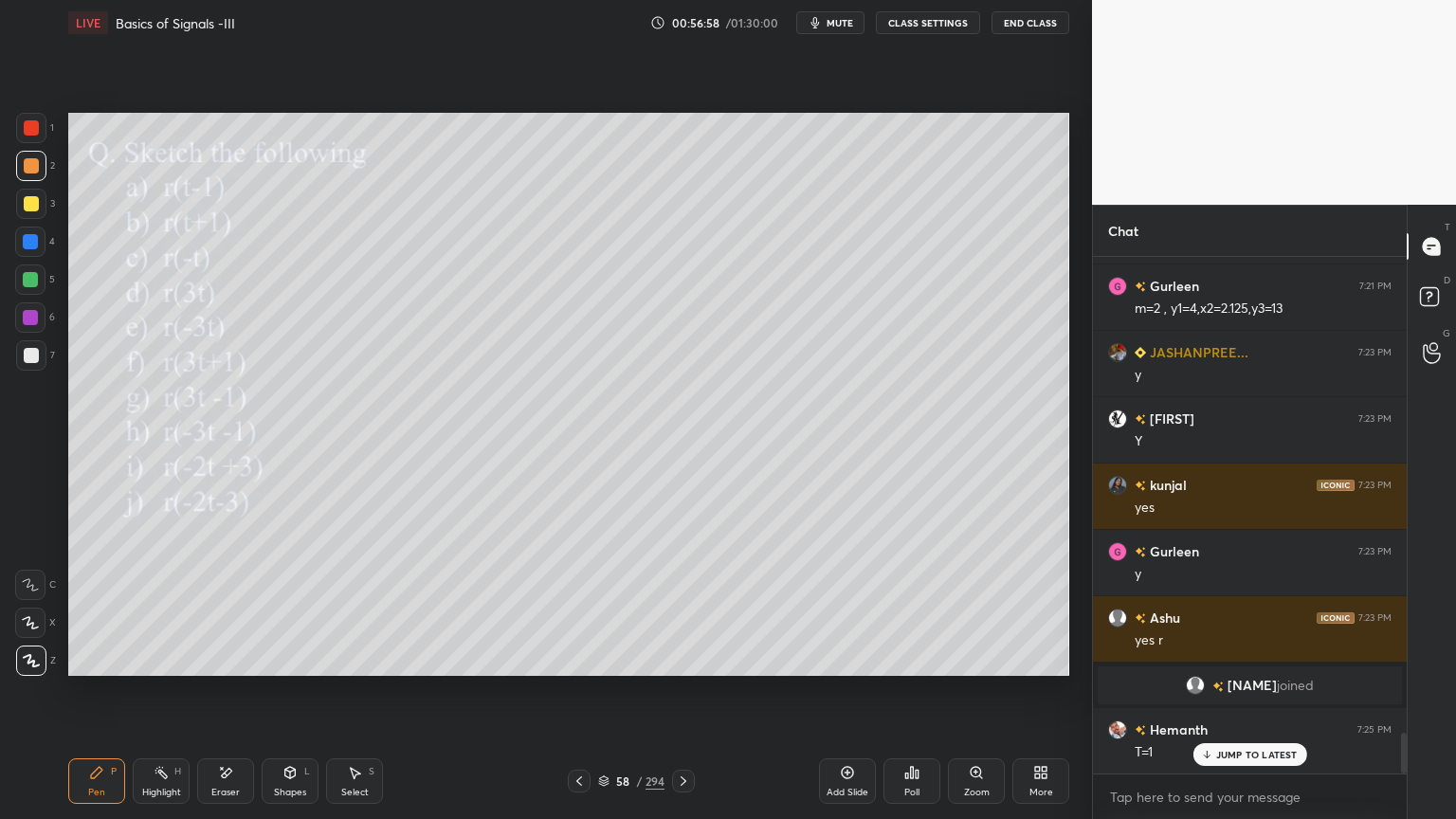 click on "Add Slide" at bounding box center (847, 781) 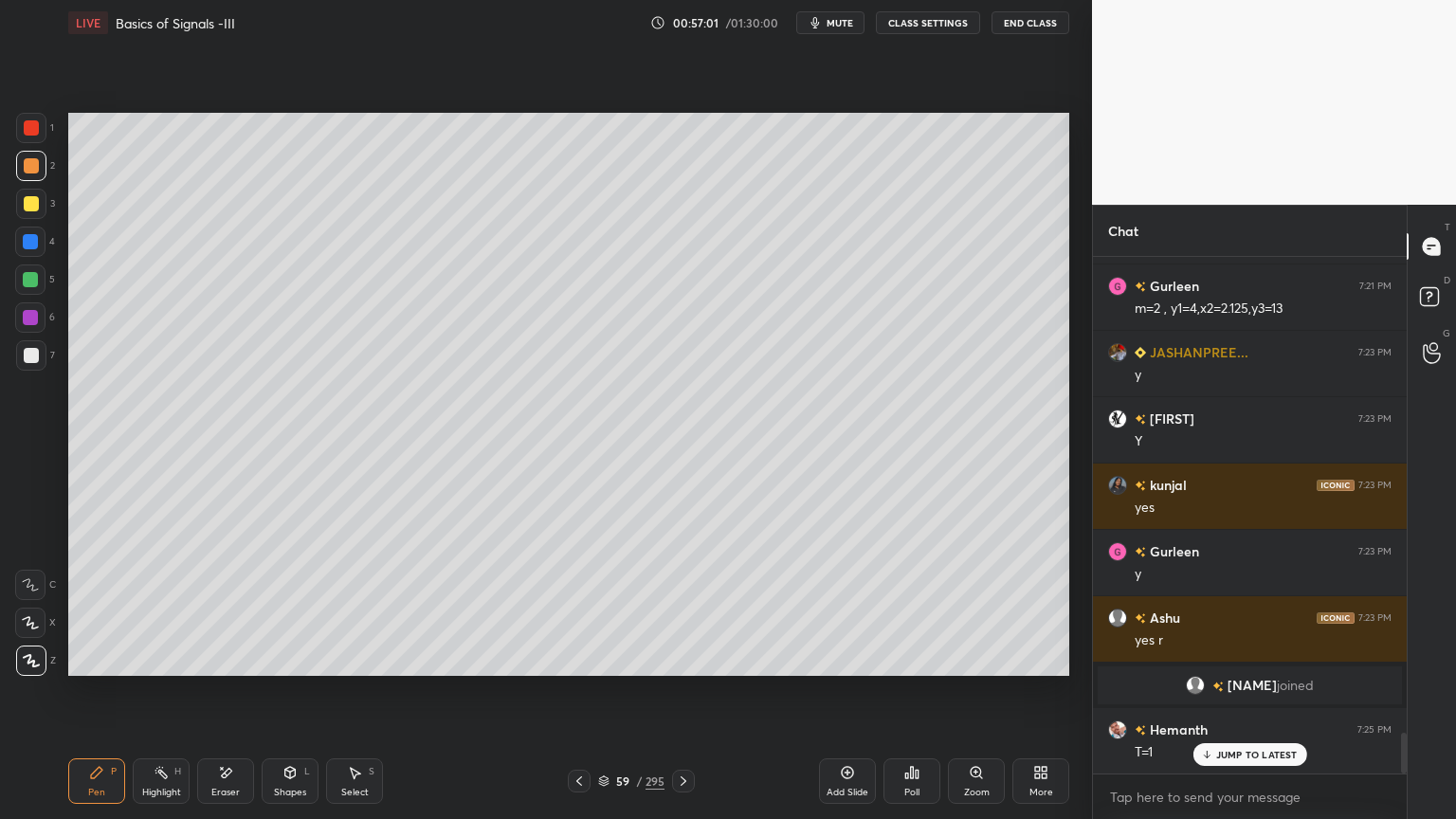 click at bounding box center (31, 166) 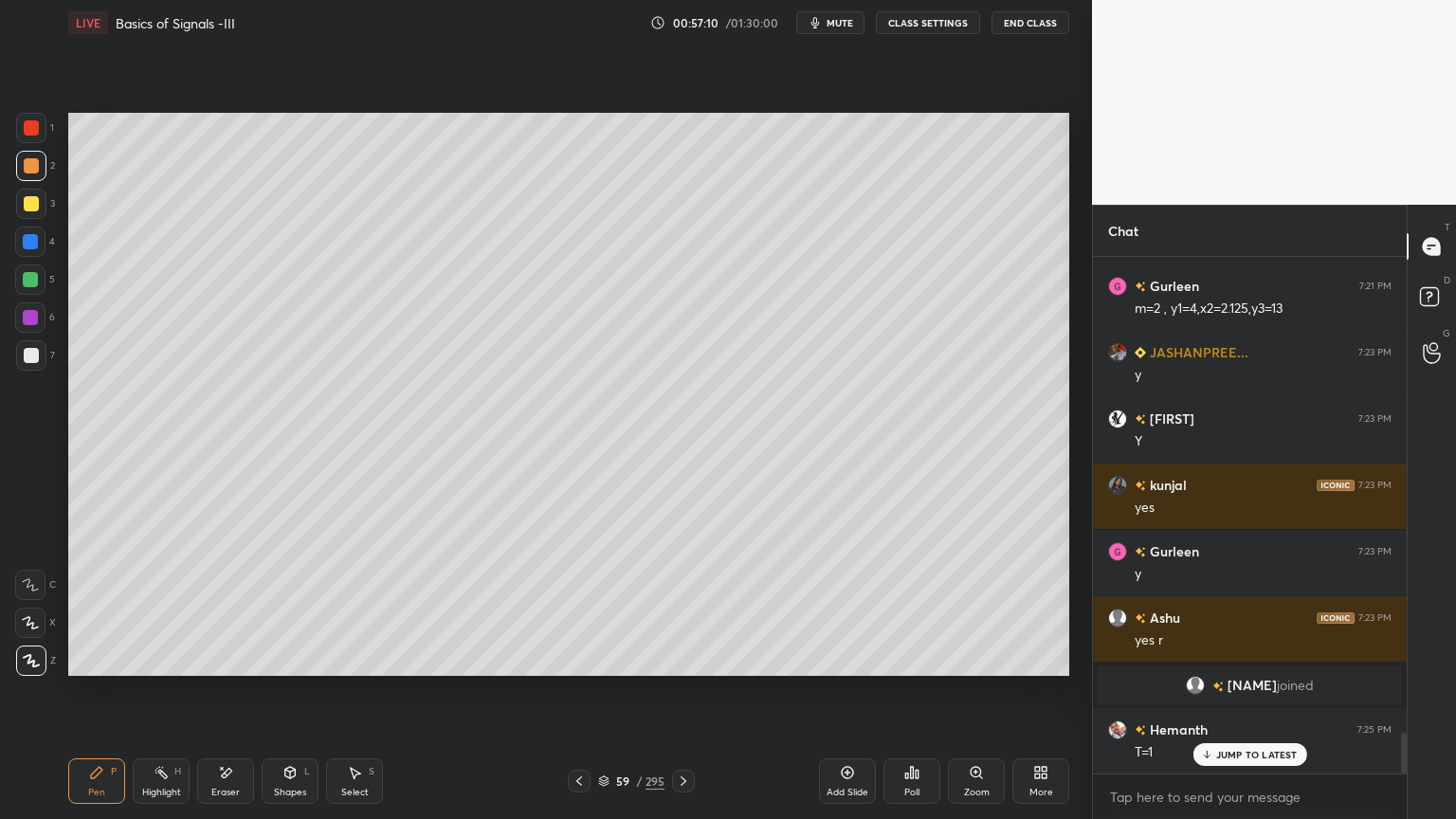 click on "Shapes" at bounding box center [290, 792] 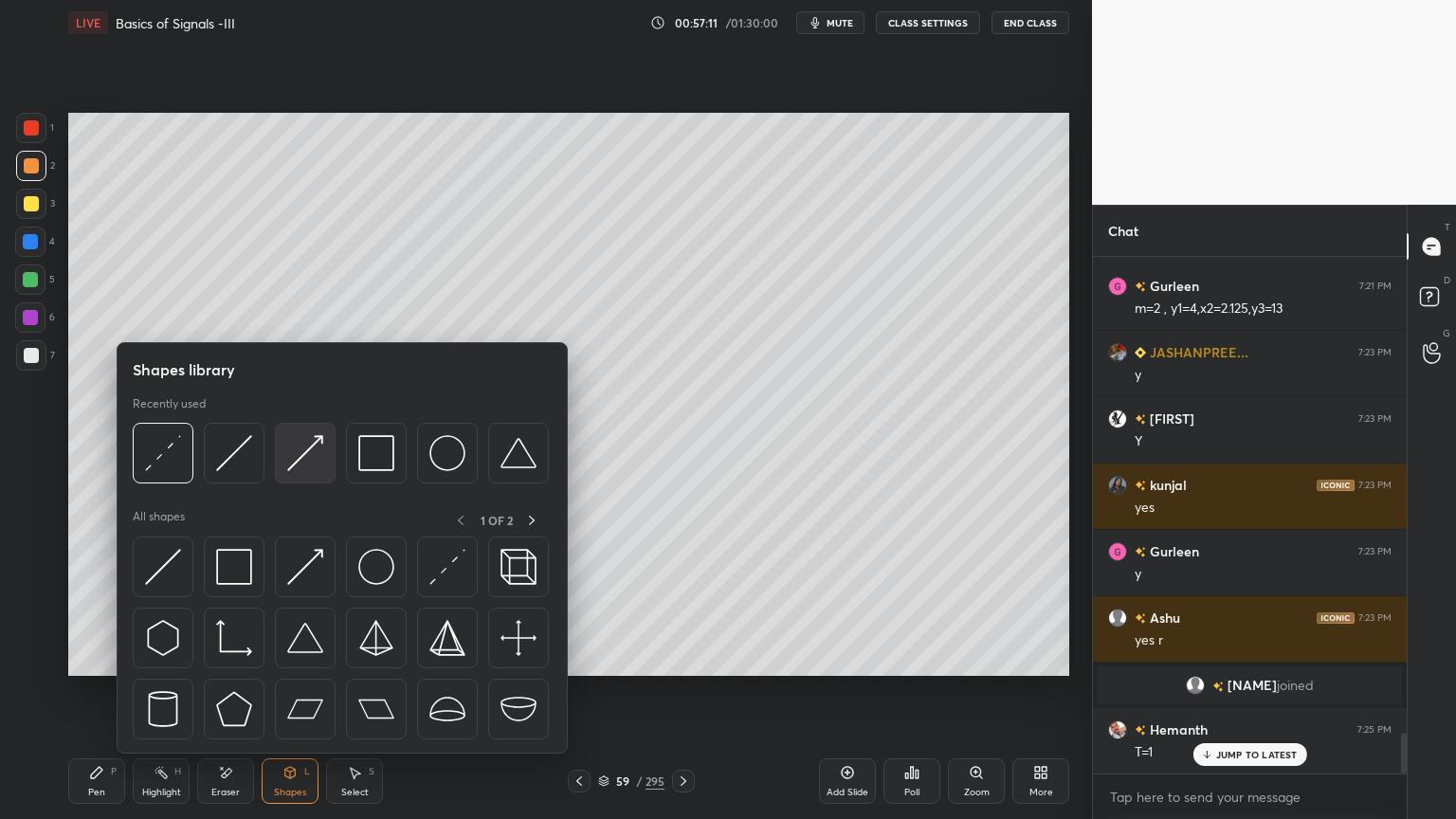 click at bounding box center [305, 453] 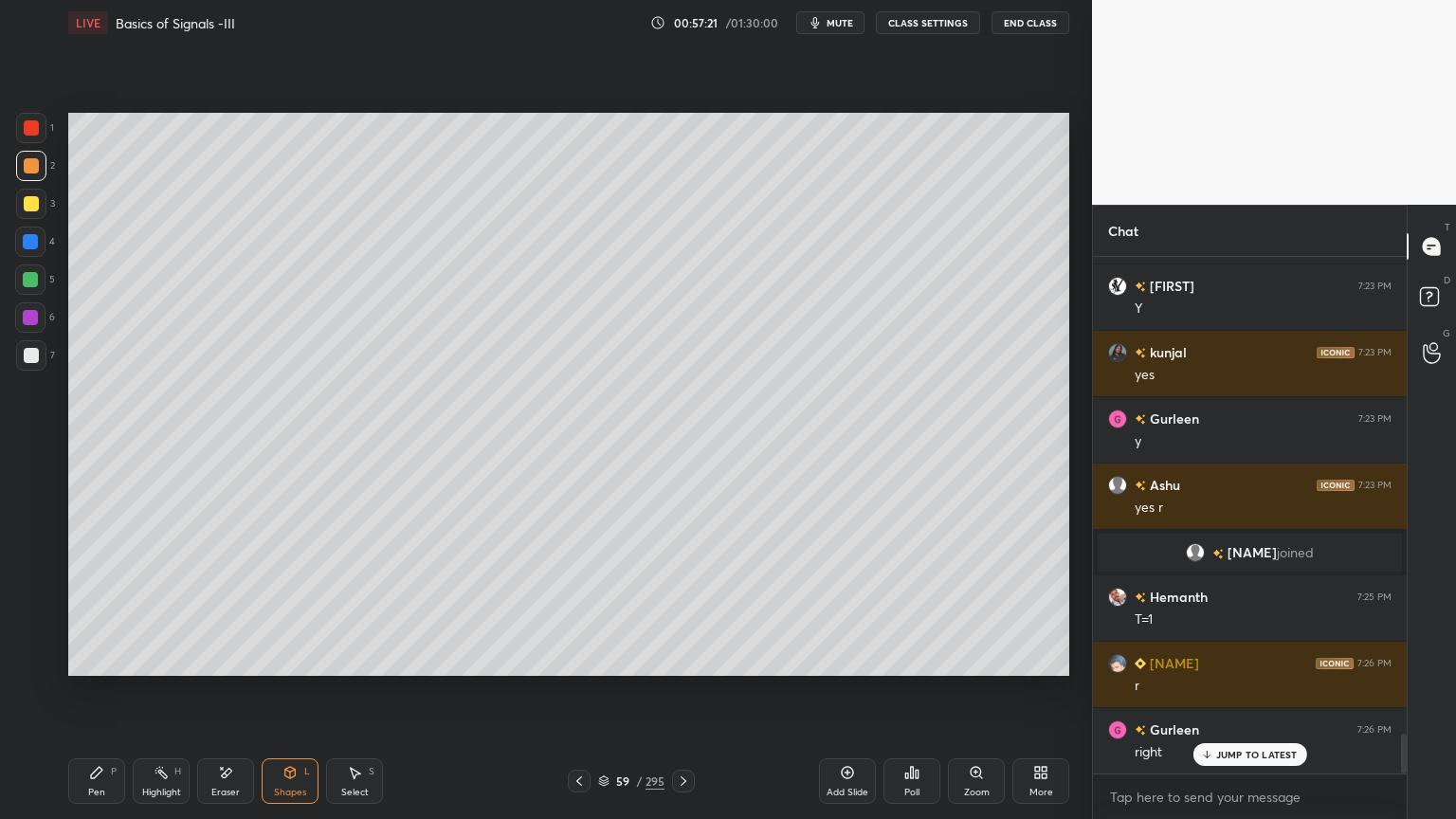 scroll, scrollTop: 6221, scrollLeft: 0, axis: vertical 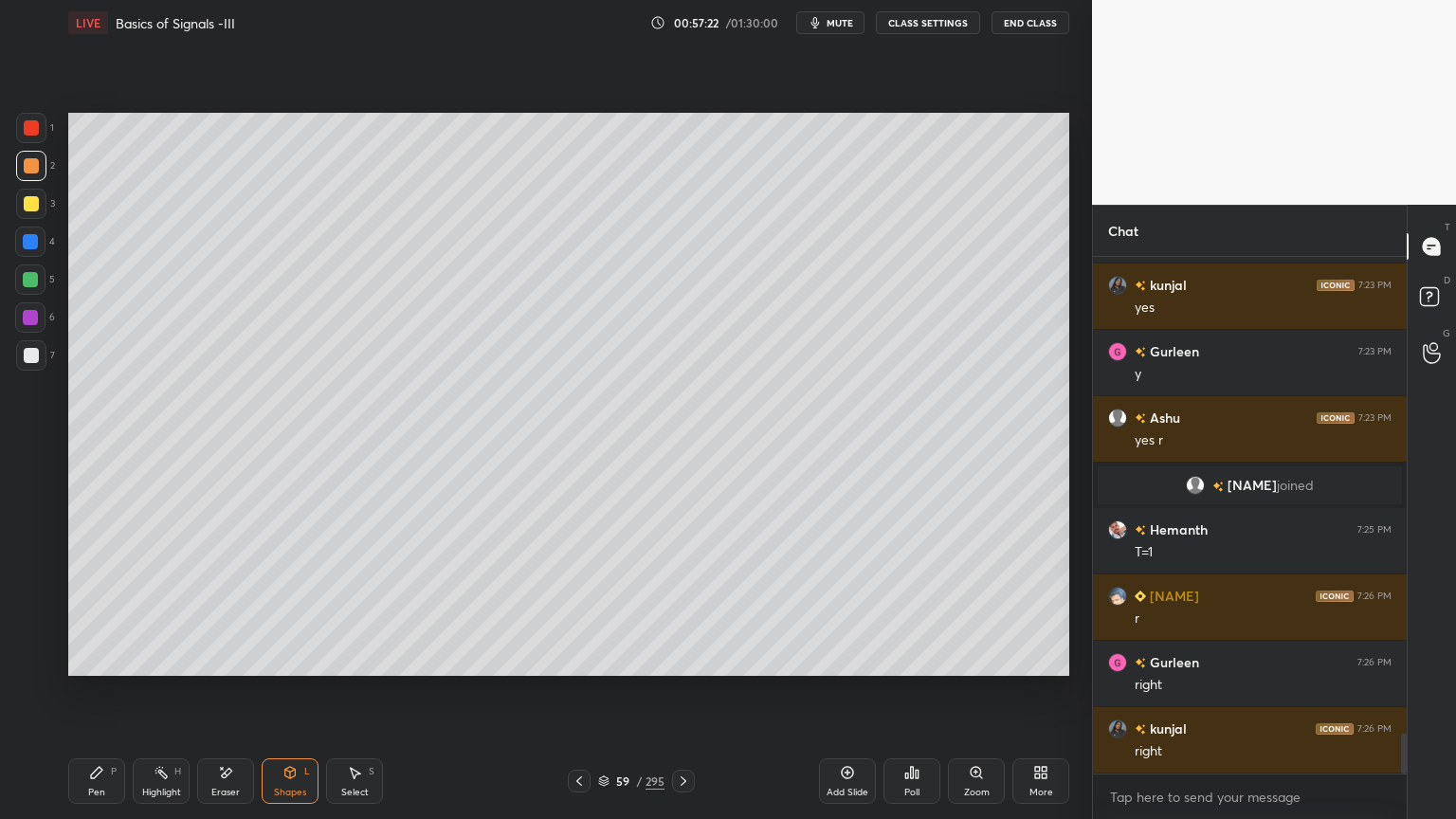 click on "Shapes L" at bounding box center [290, 781] 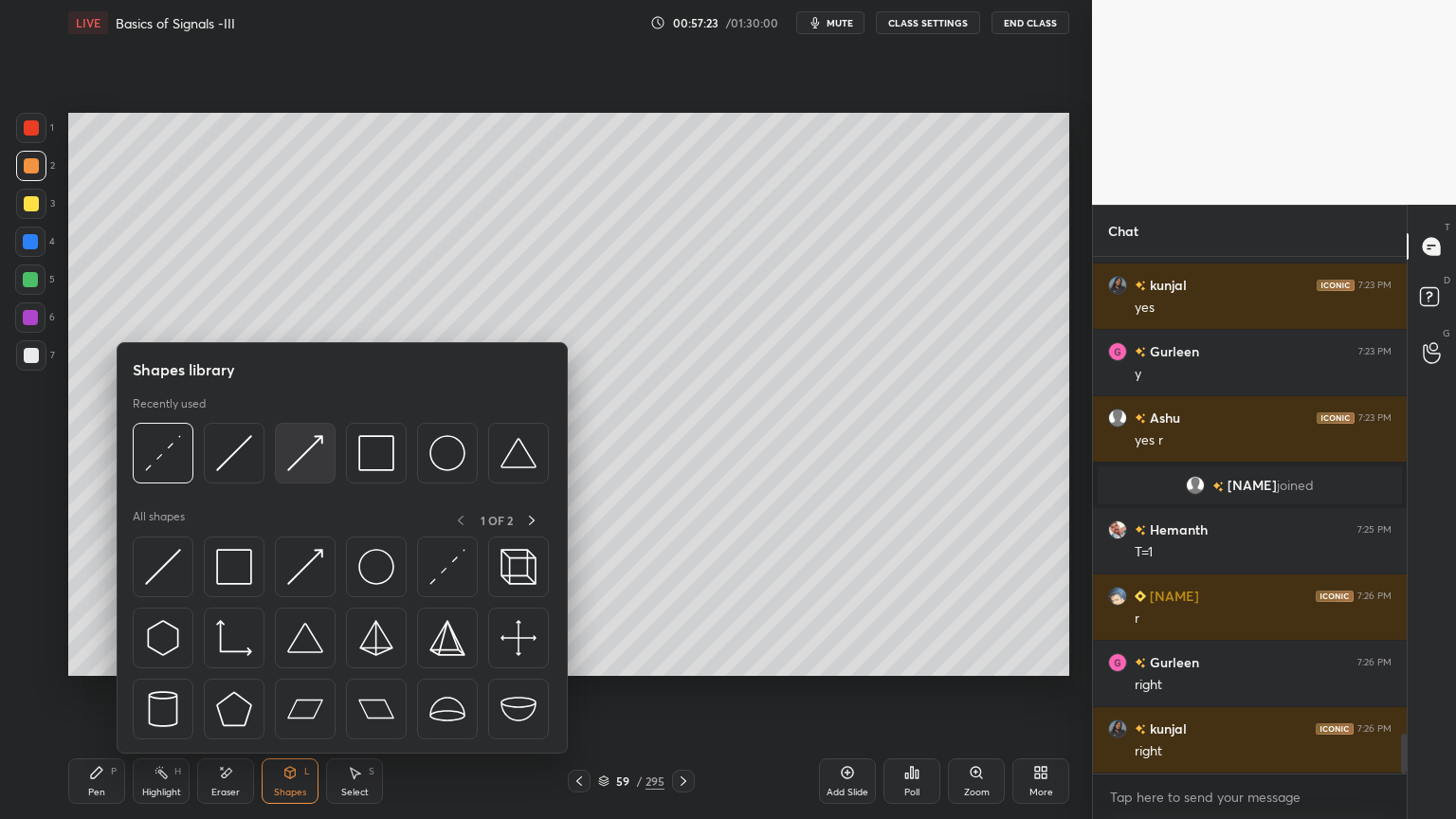 click at bounding box center [305, 453] 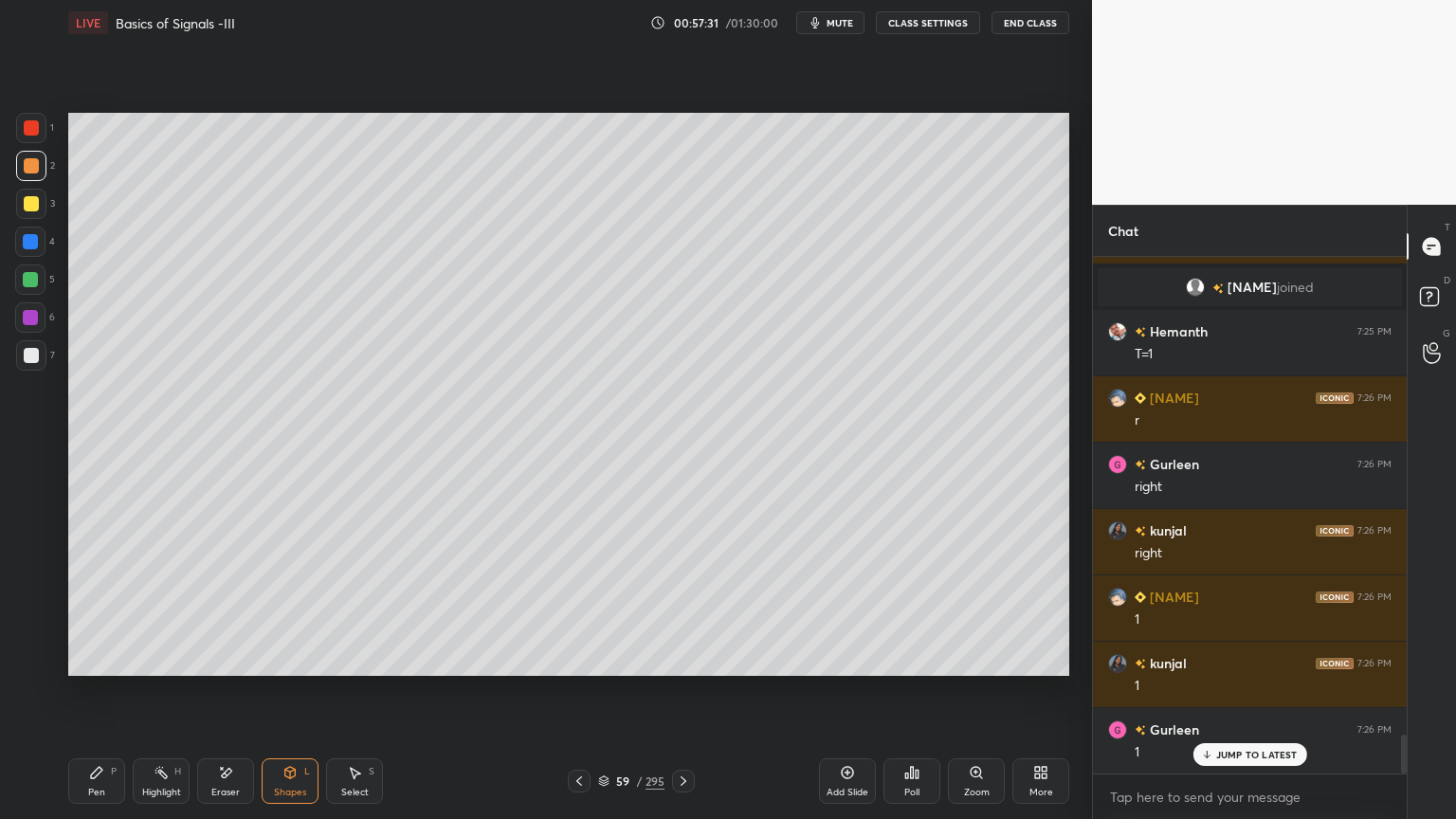 scroll, scrollTop: 6487, scrollLeft: 0, axis: vertical 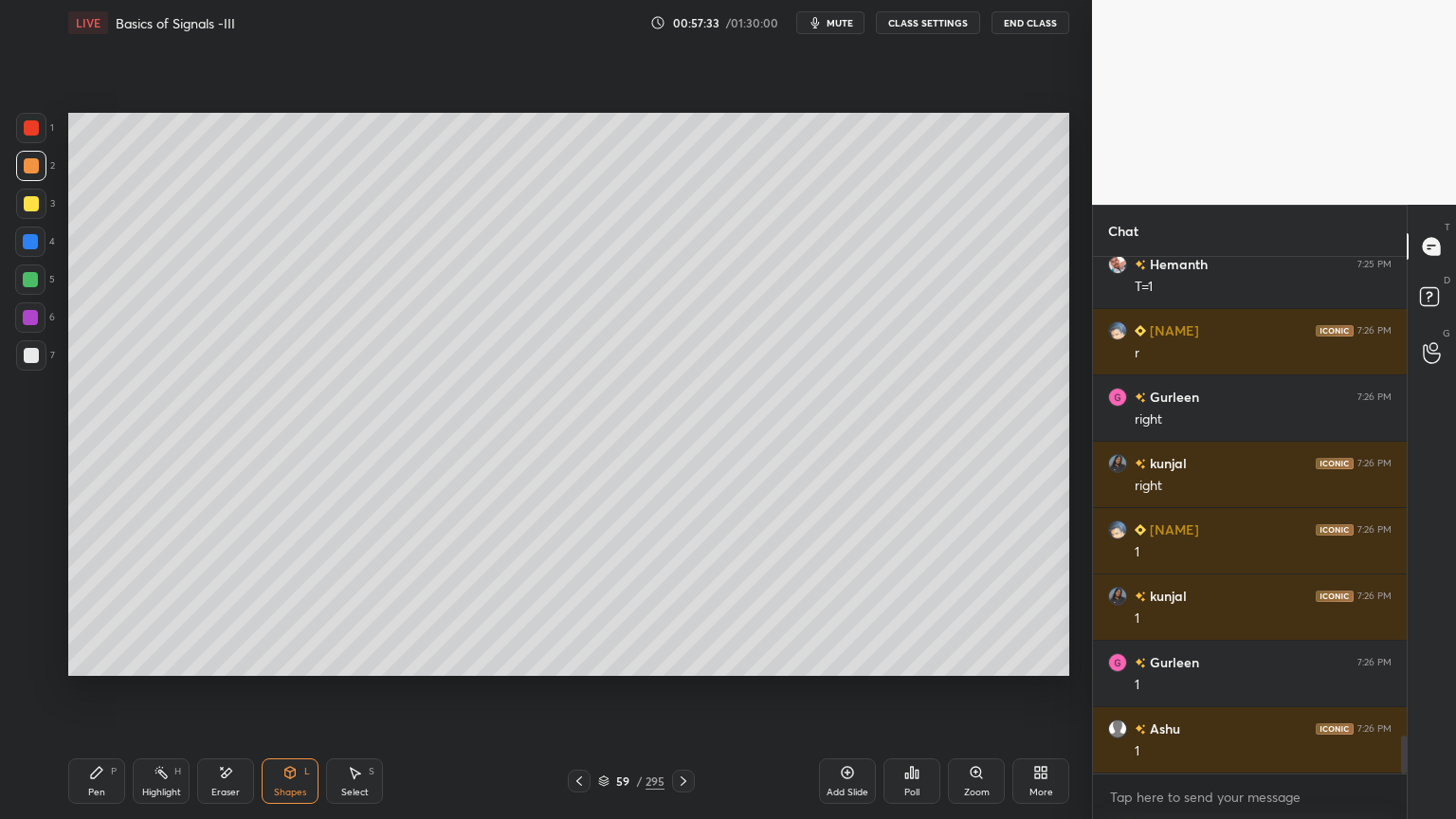click on "Shapes L" at bounding box center (290, 781) 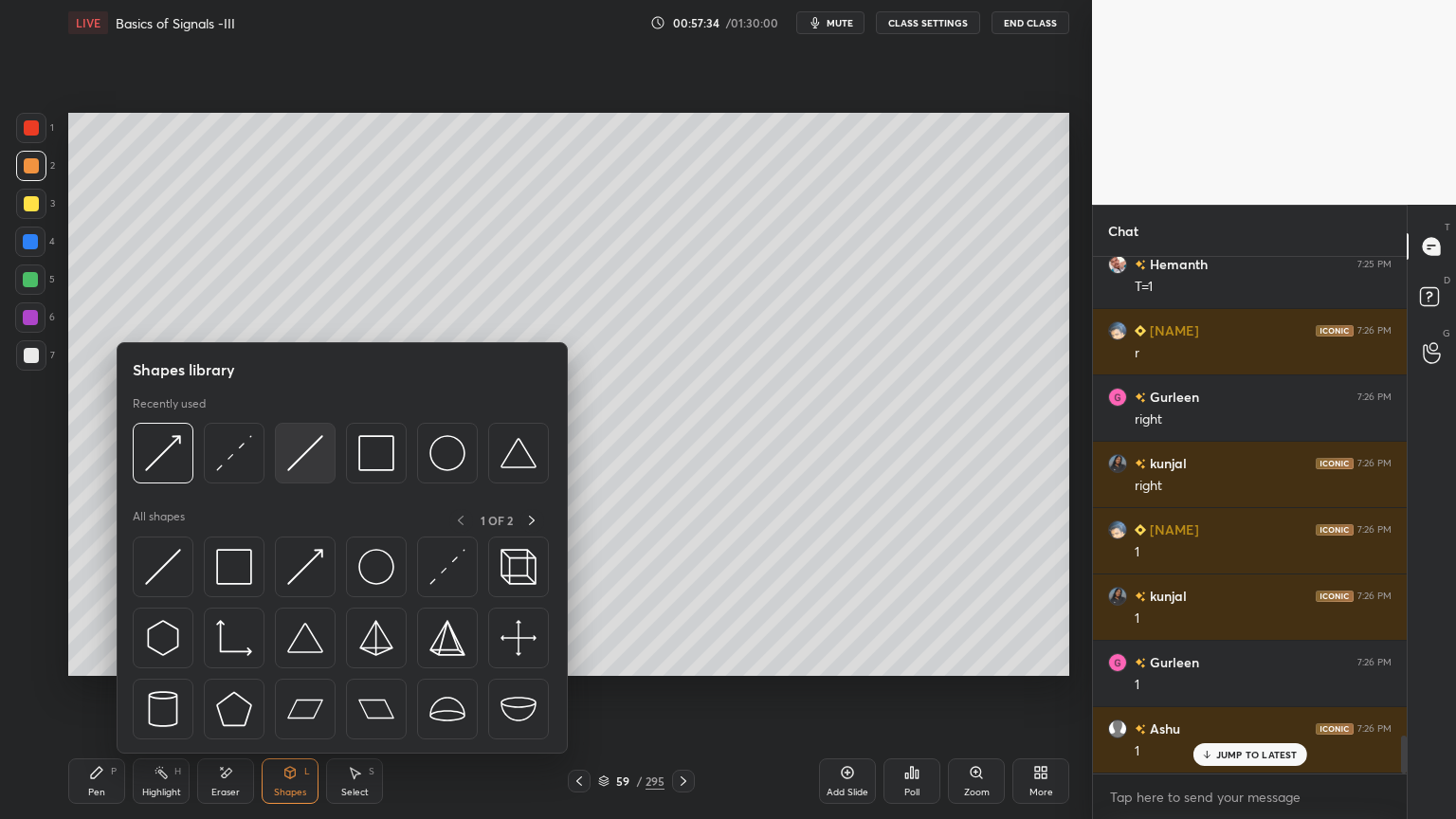 scroll, scrollTop: 6552, scrollLeft: 0, axis: vertical 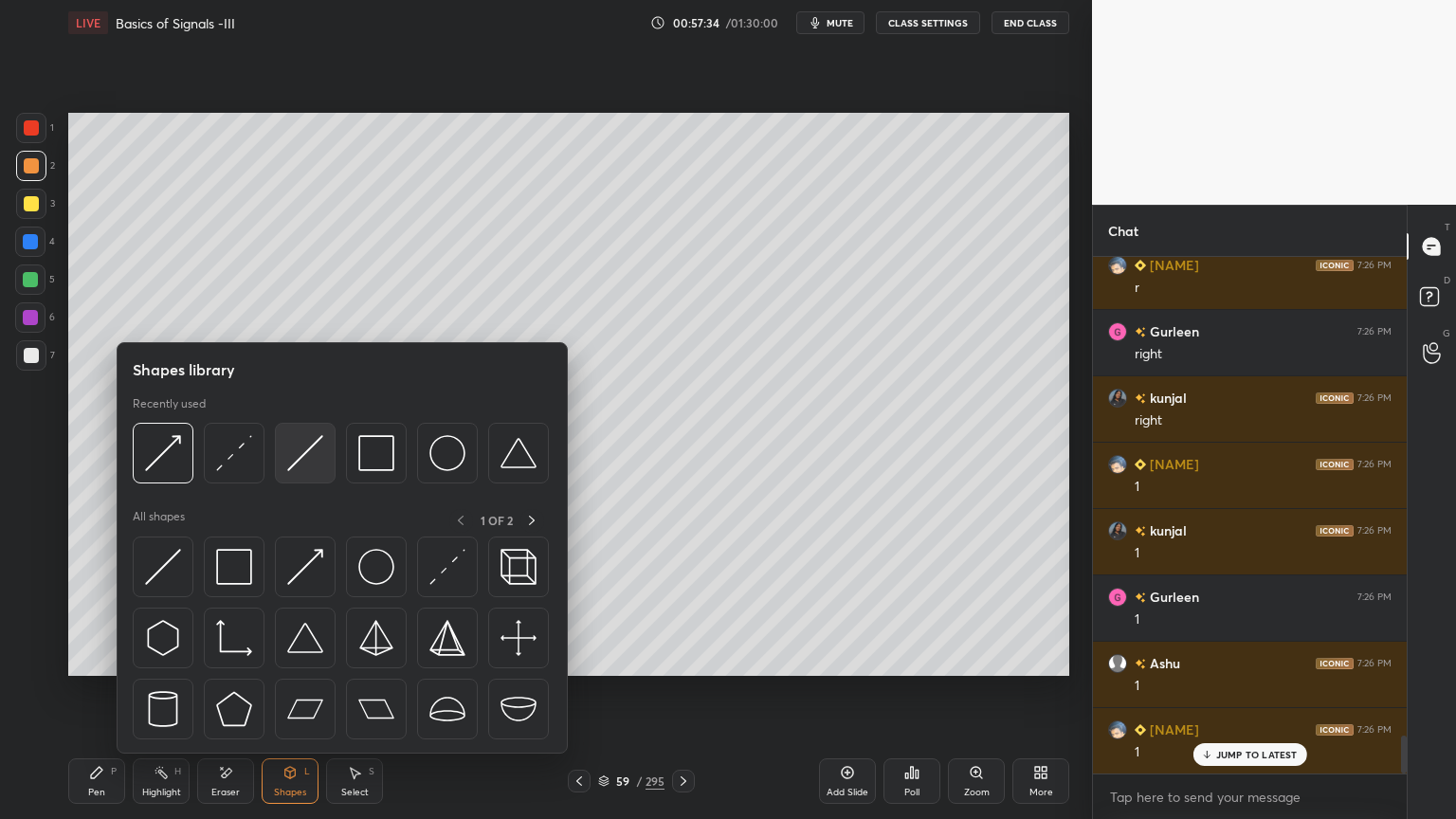 click at bounding box center [305, 453] 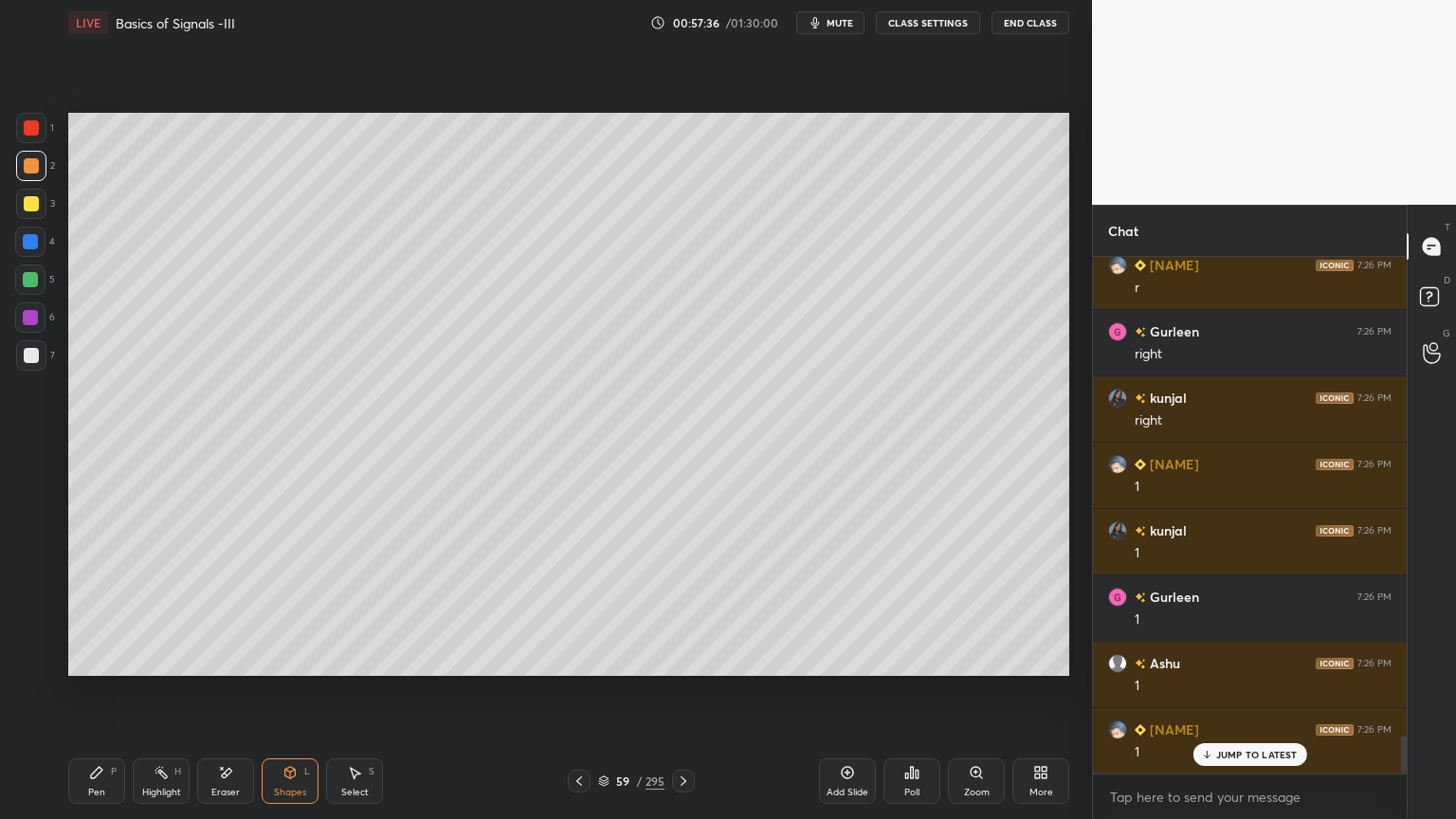 click on "Pen P" at bounding box center [97, 781] 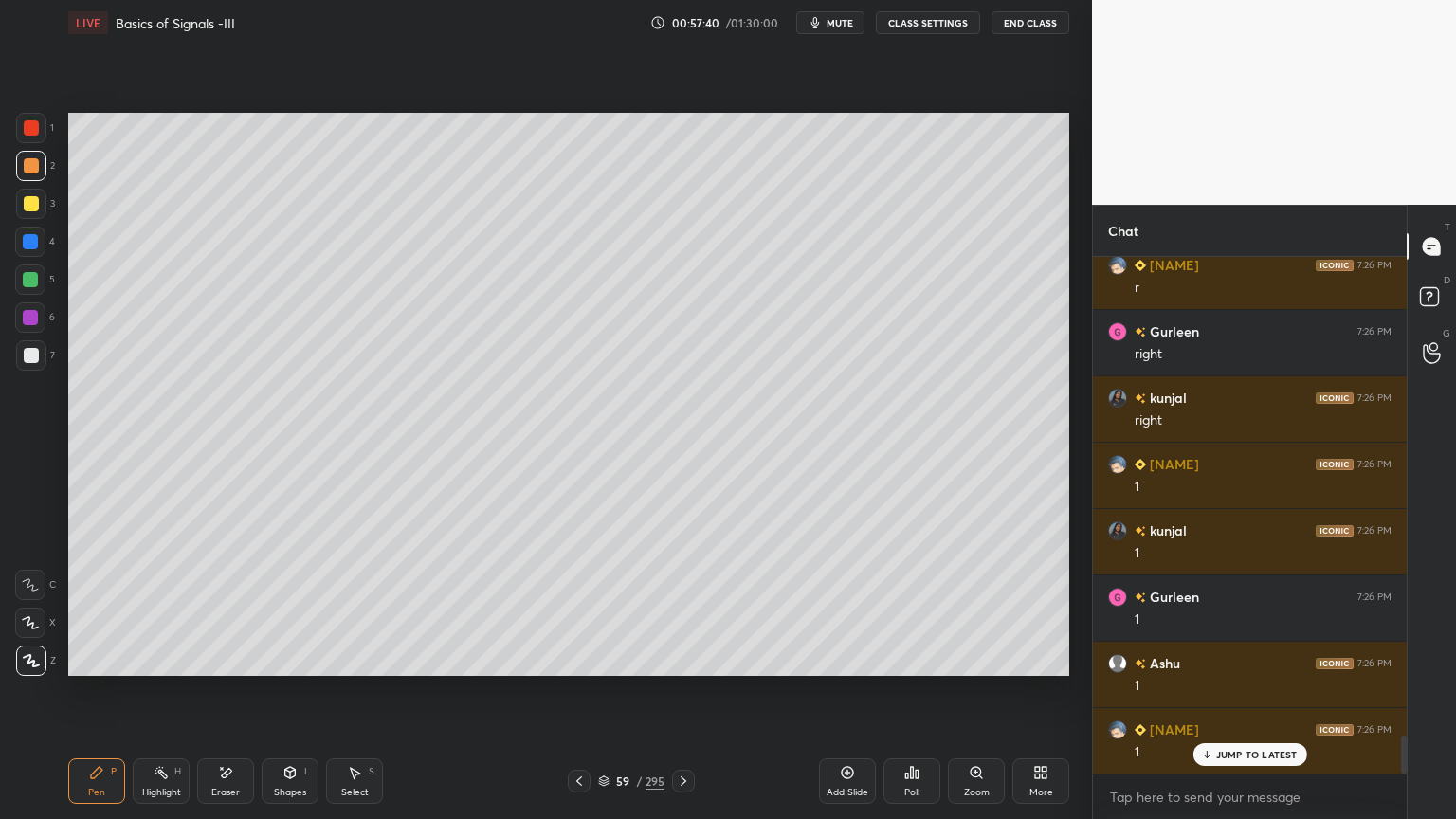 click on "Shapes L" at bounding box center [290, 781] 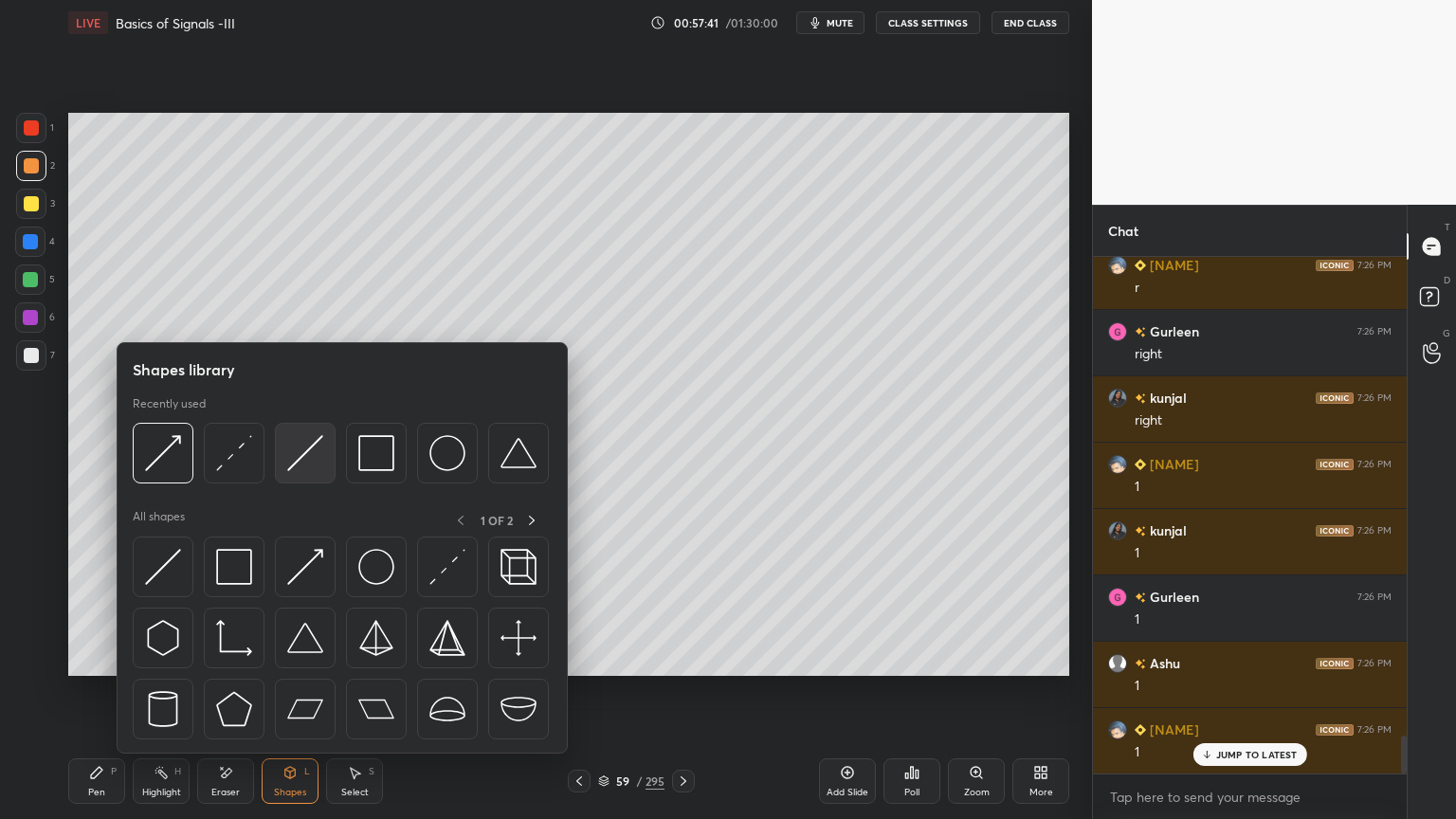 click at bounding box center [305, 453] 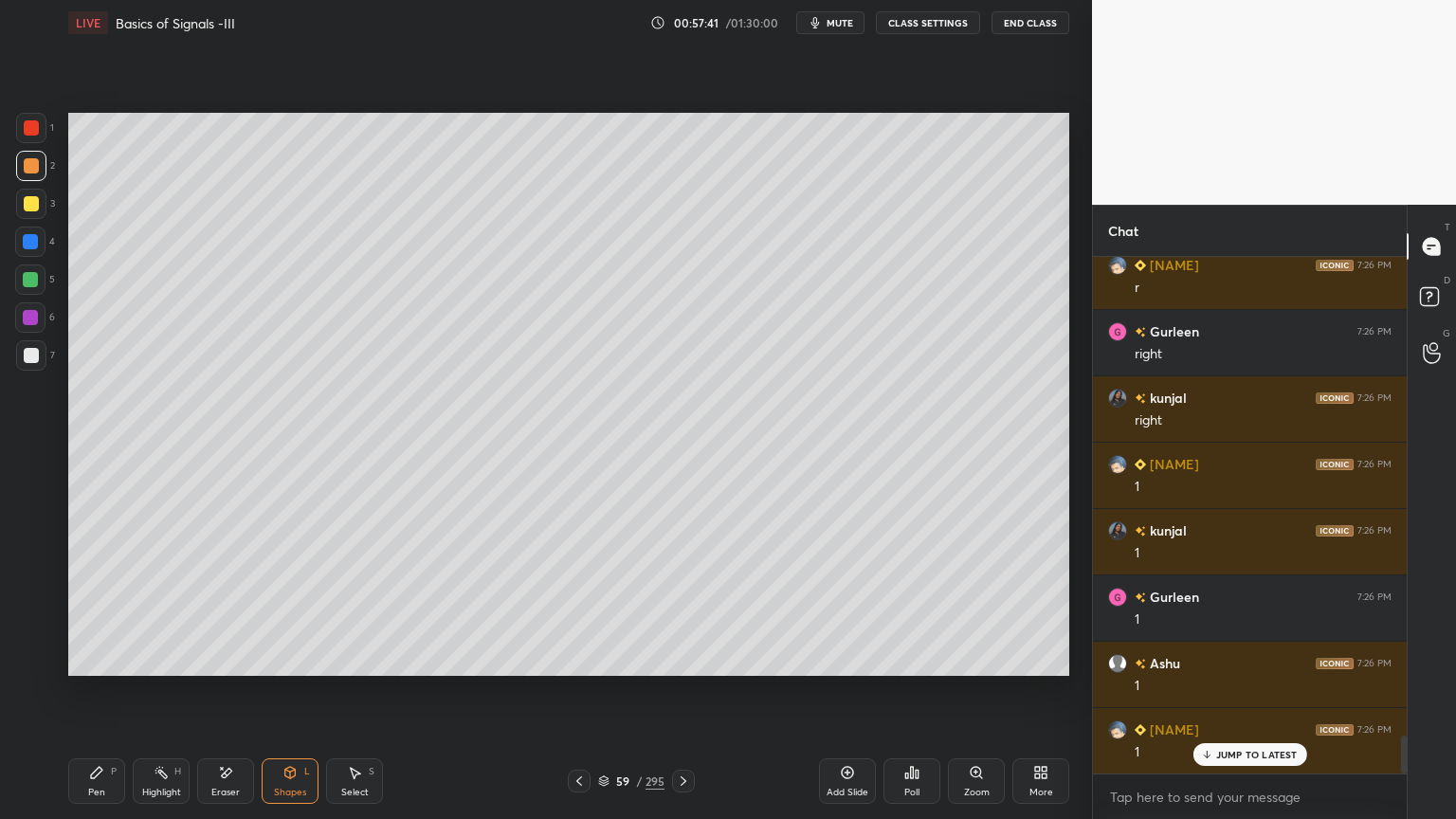 click at bounding box center [31, 355] 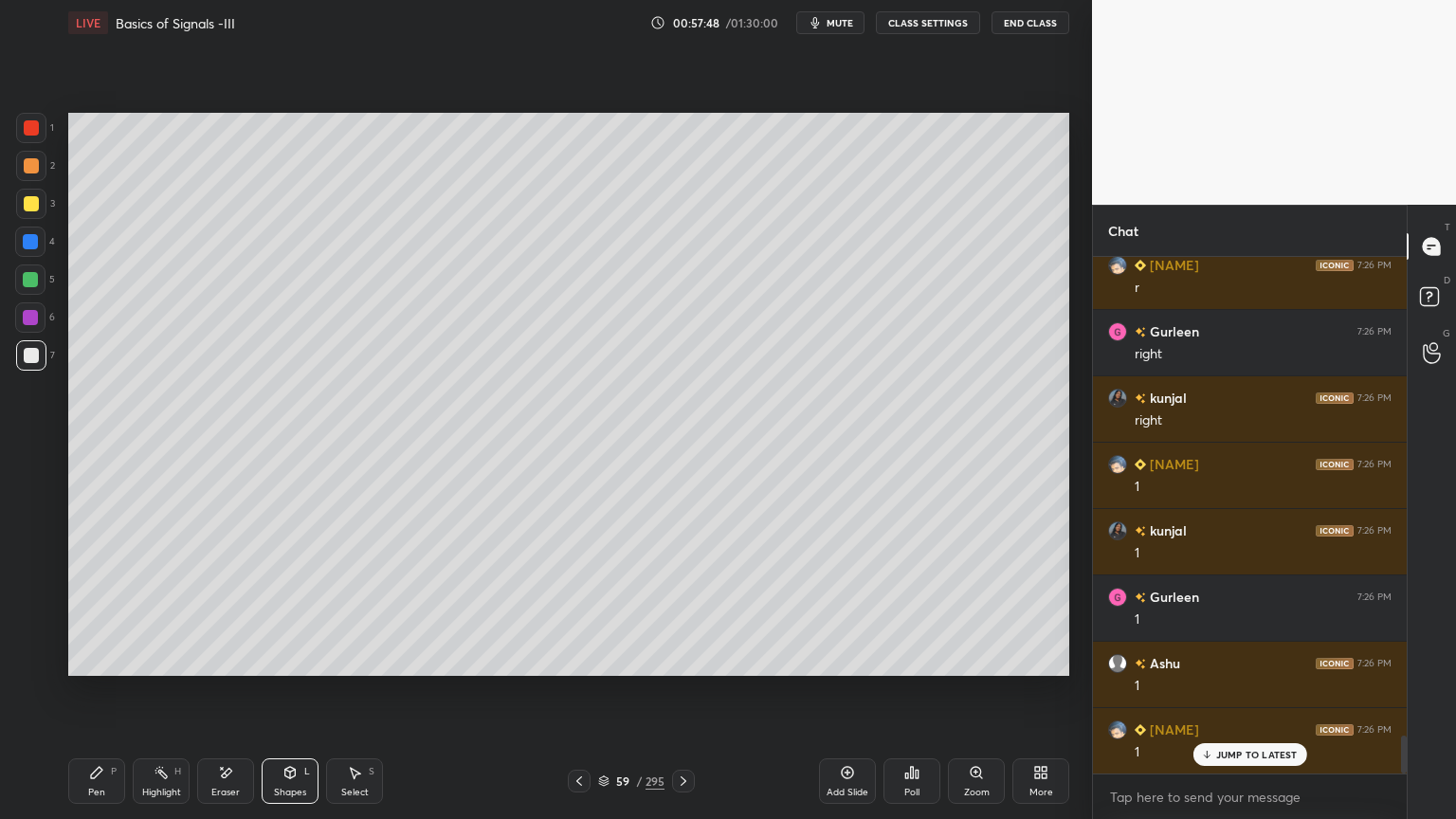 scroll, scrollTop: 6619, scrollLeft: 0, axis: vertical 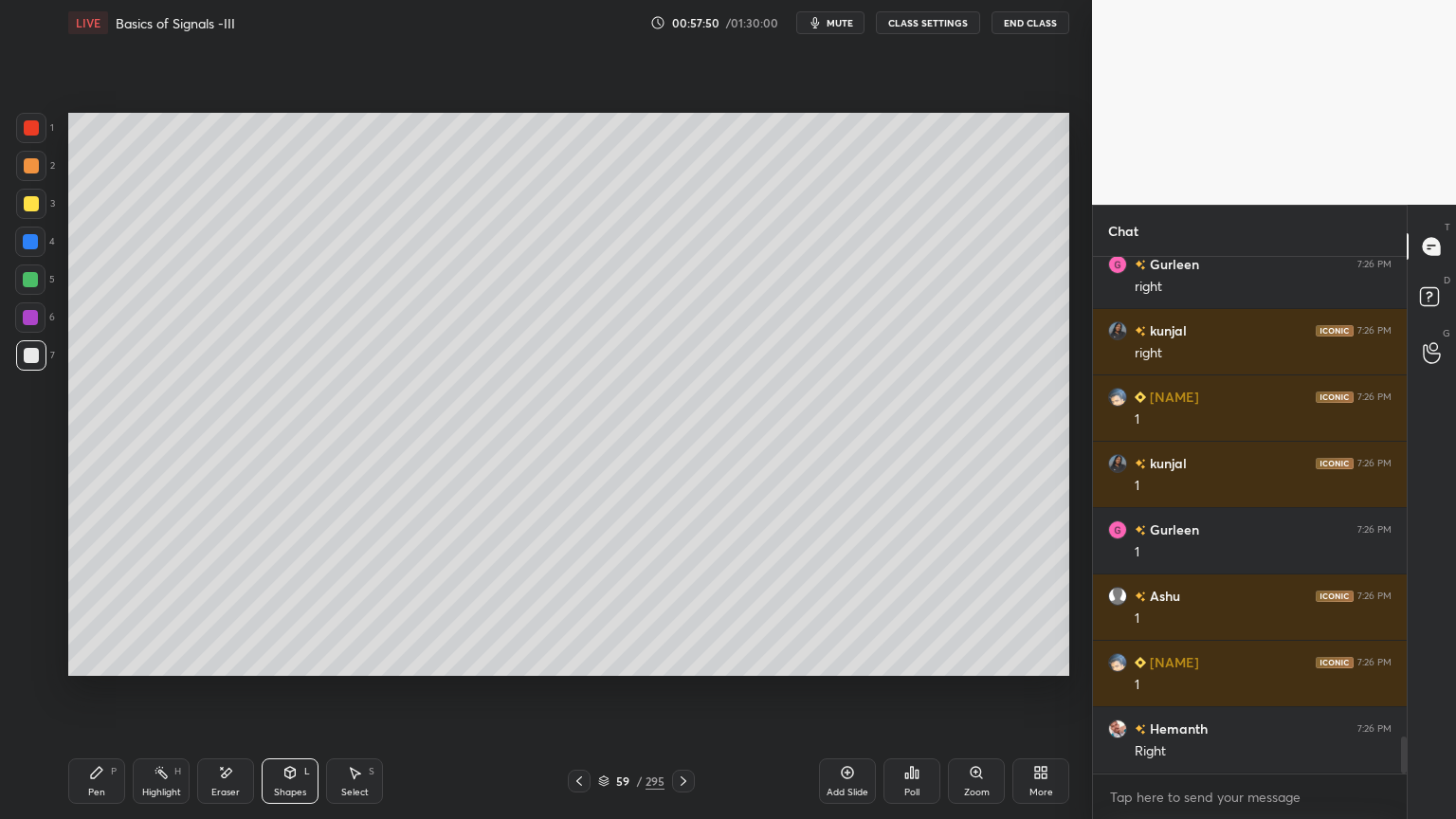 click on "Pen P" at bounding box center (97, 781) 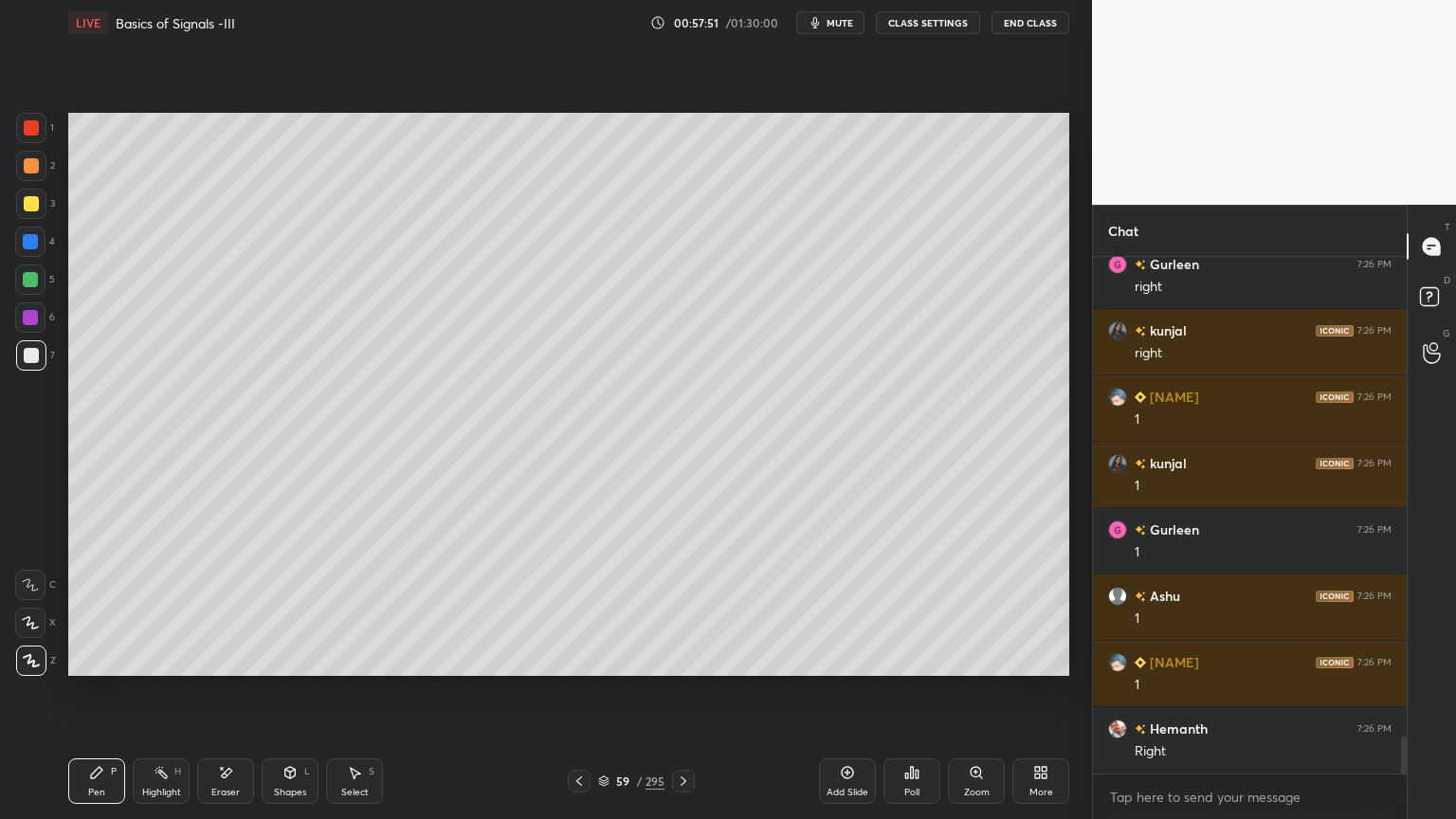 click at bounding box center [31, 204] 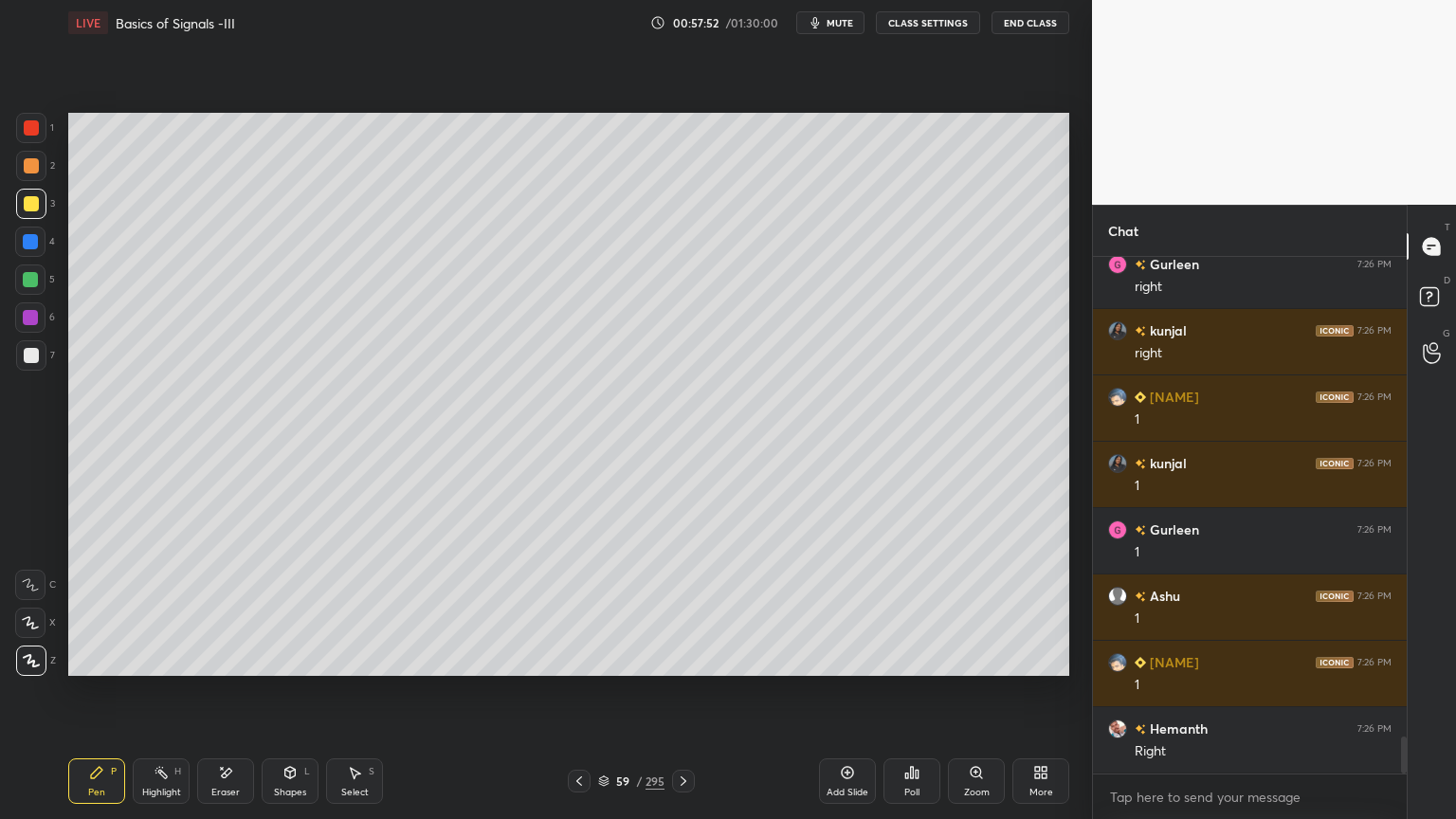click 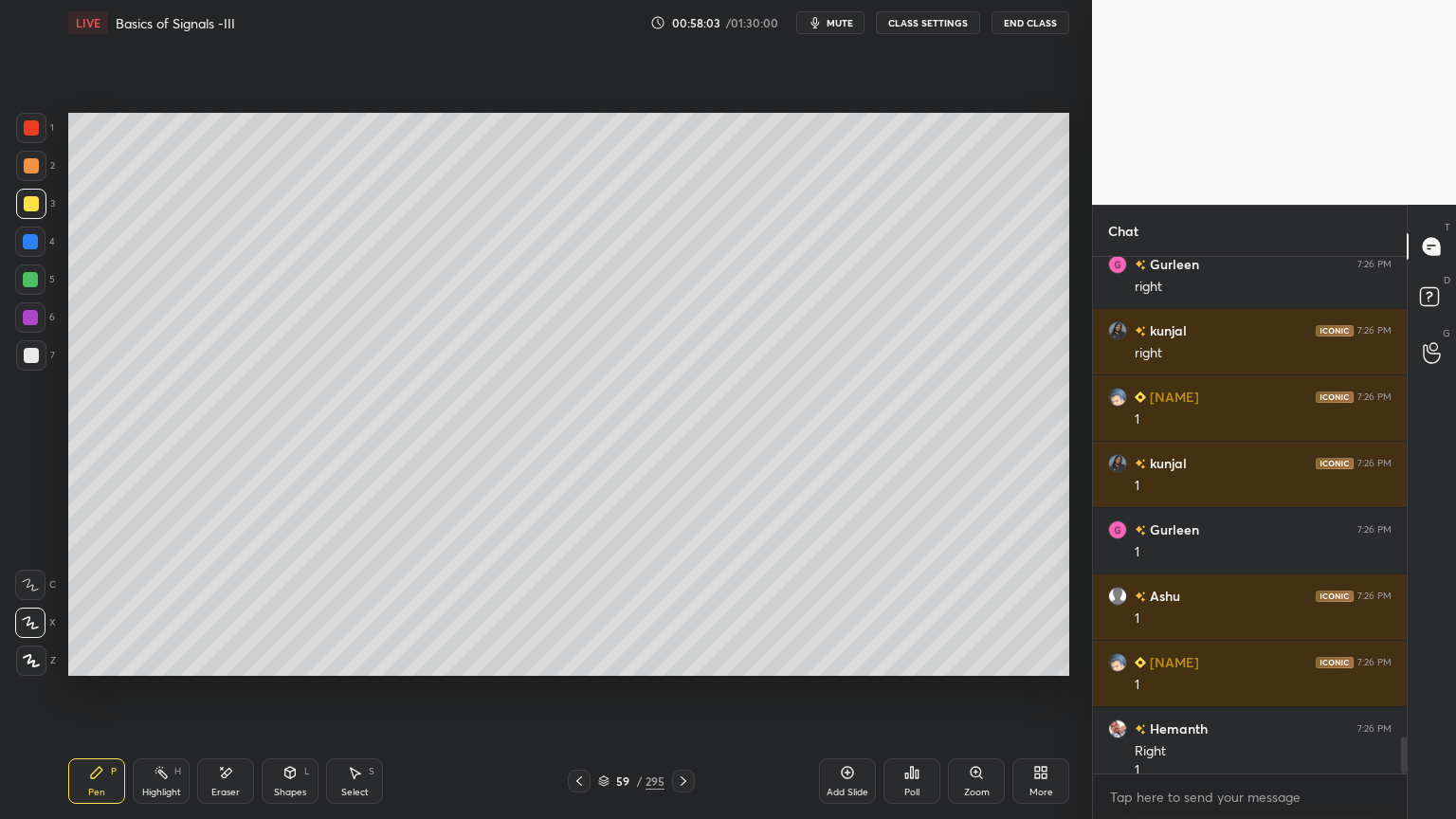 scroll, scrollTop: 6638, scrollLeft: 0, axis: vertical 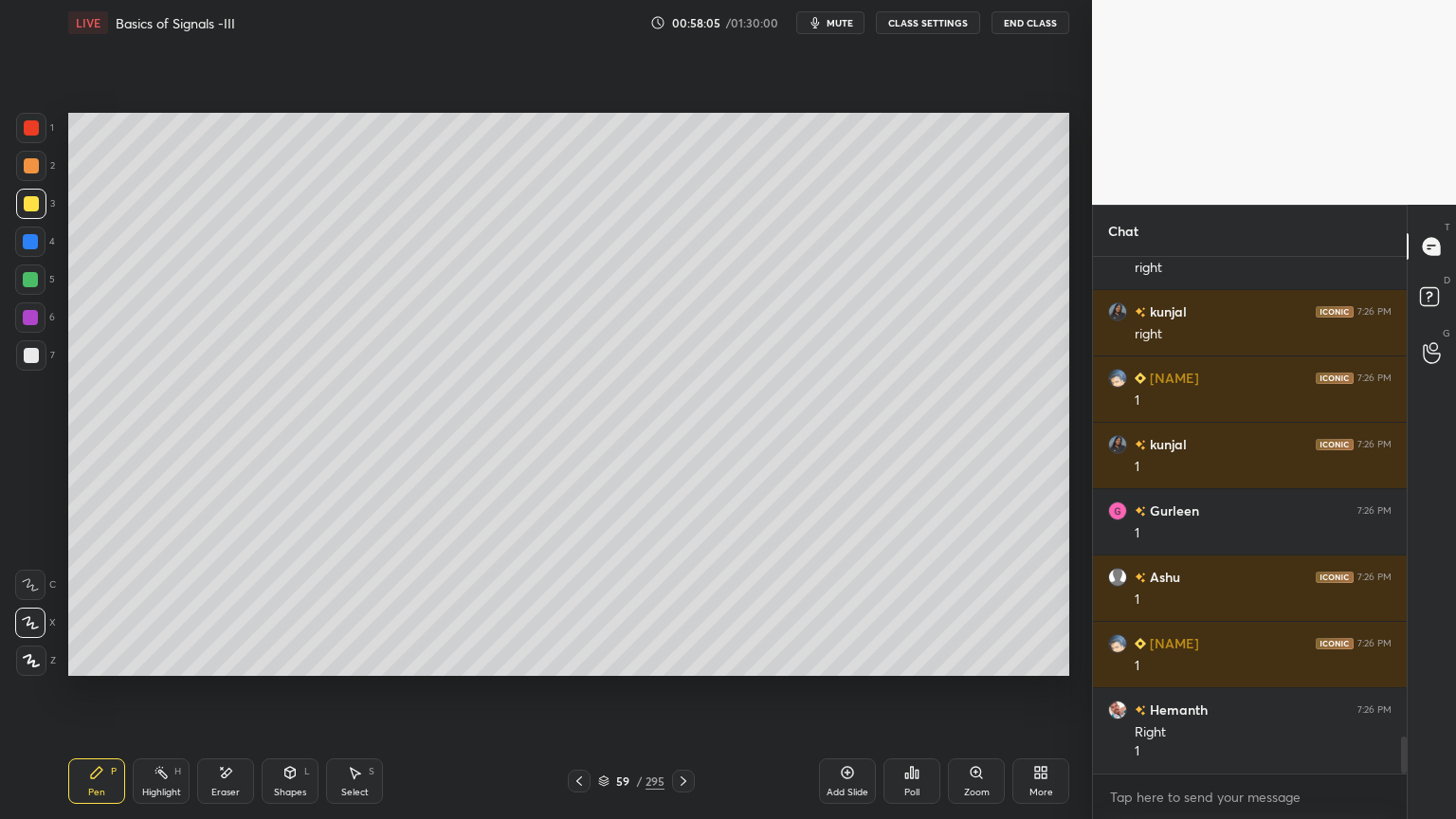 click on "Shapes L" at bounding box center (290, 781) 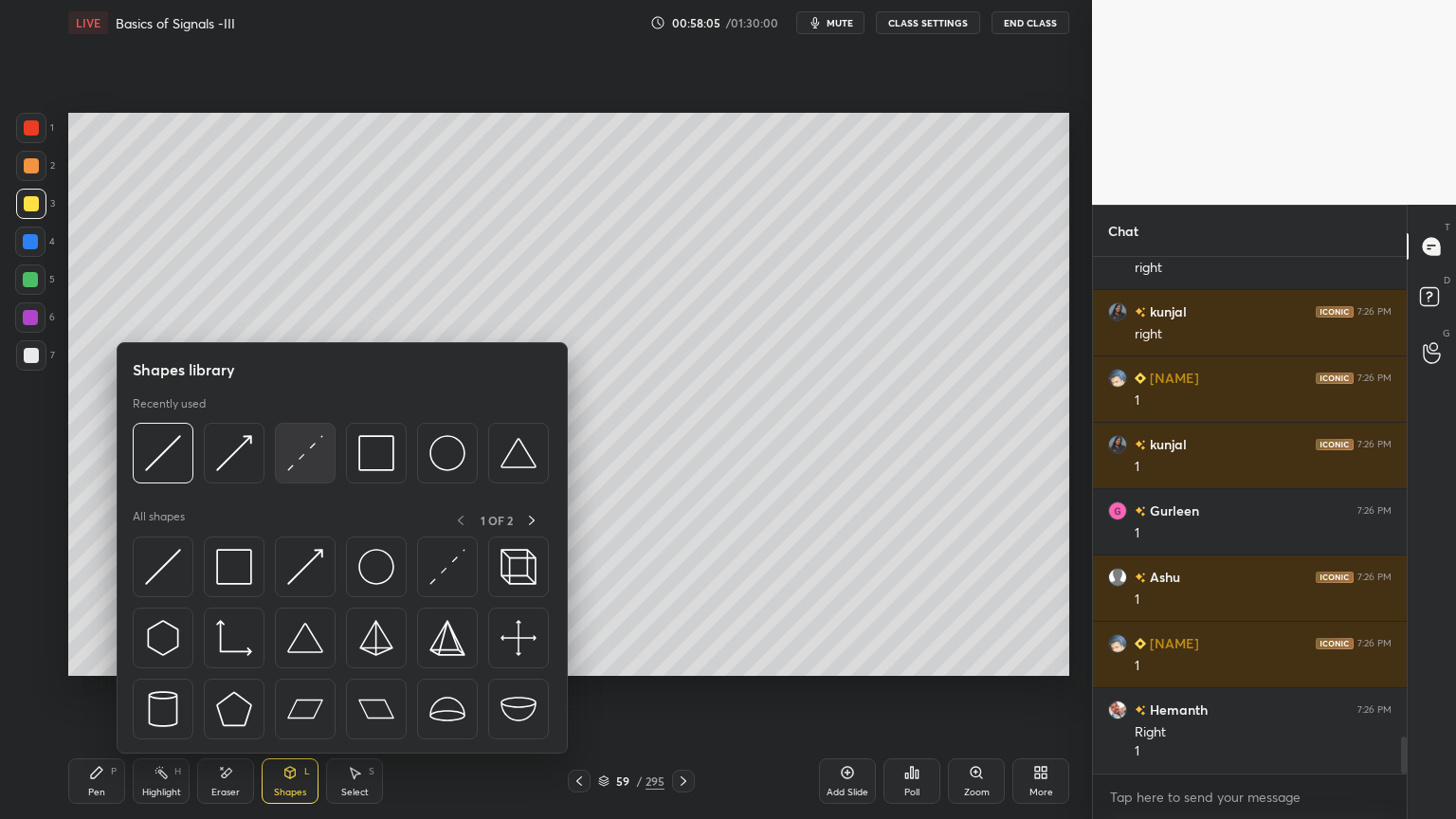 click at bounding box center (305, 453) 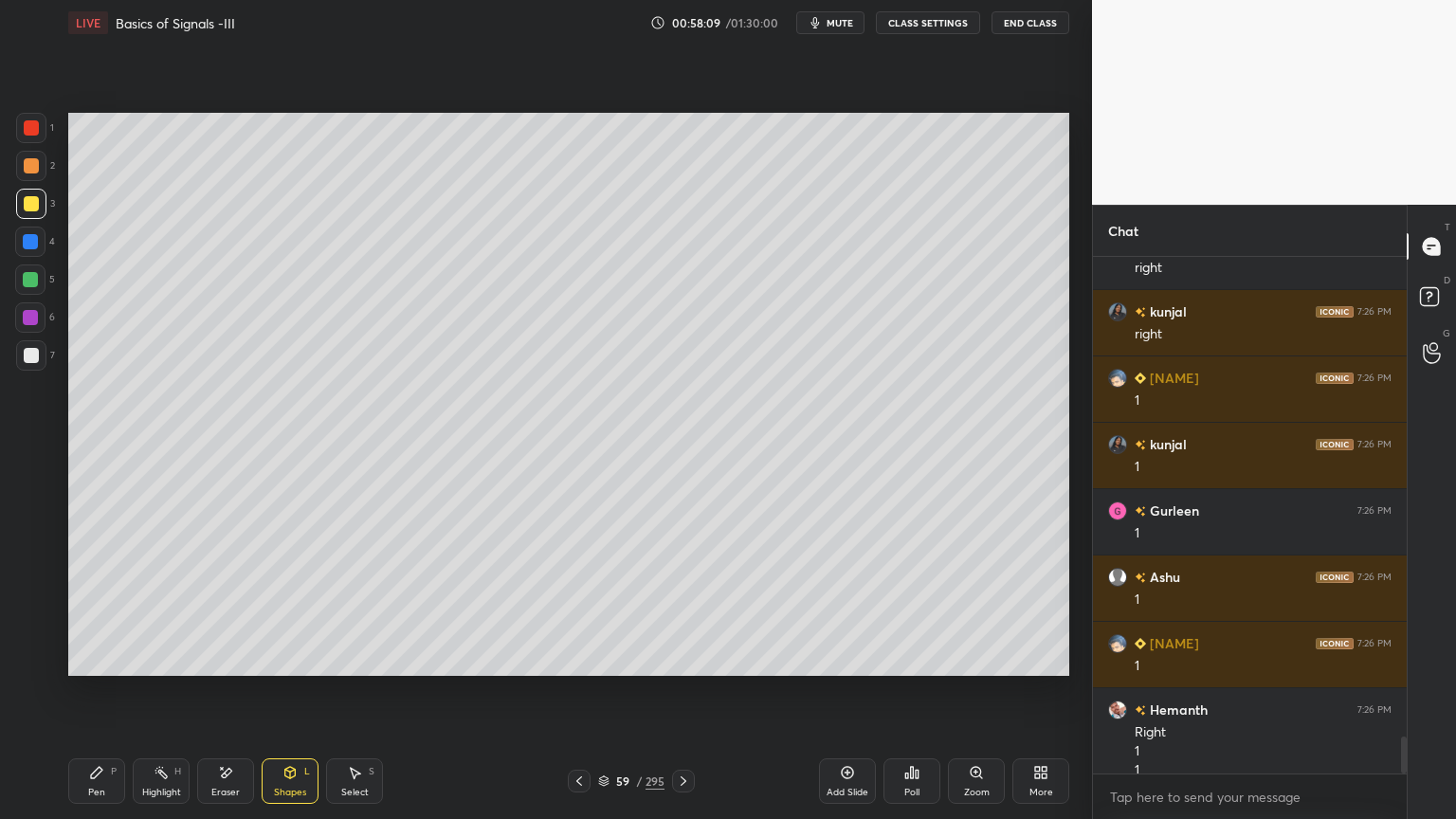 scroll, scrollTop: 6657, scrollLeft: 0, axis: vertical 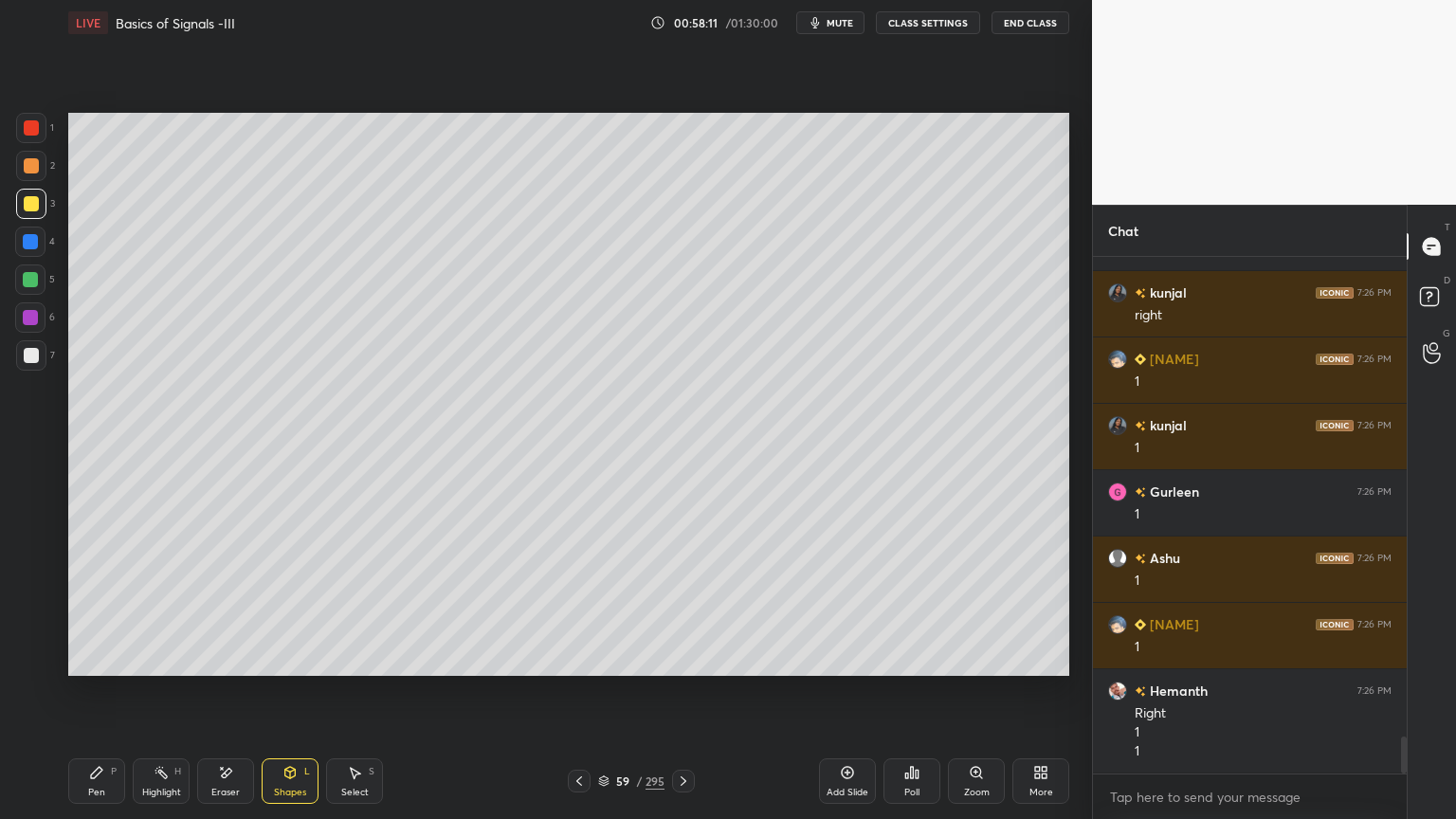 click 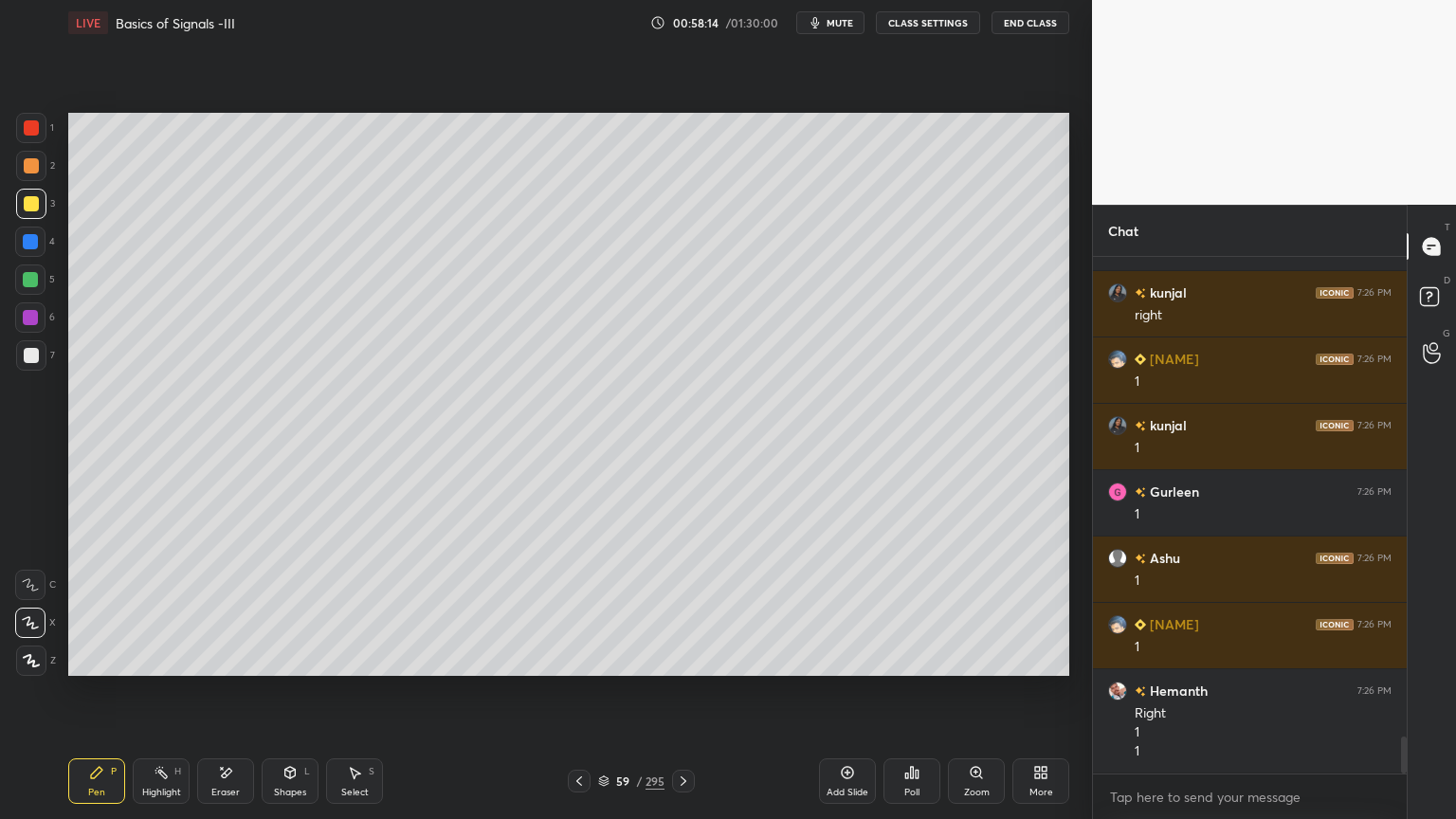 click on "Eraser" at bounding box center (226, 781) 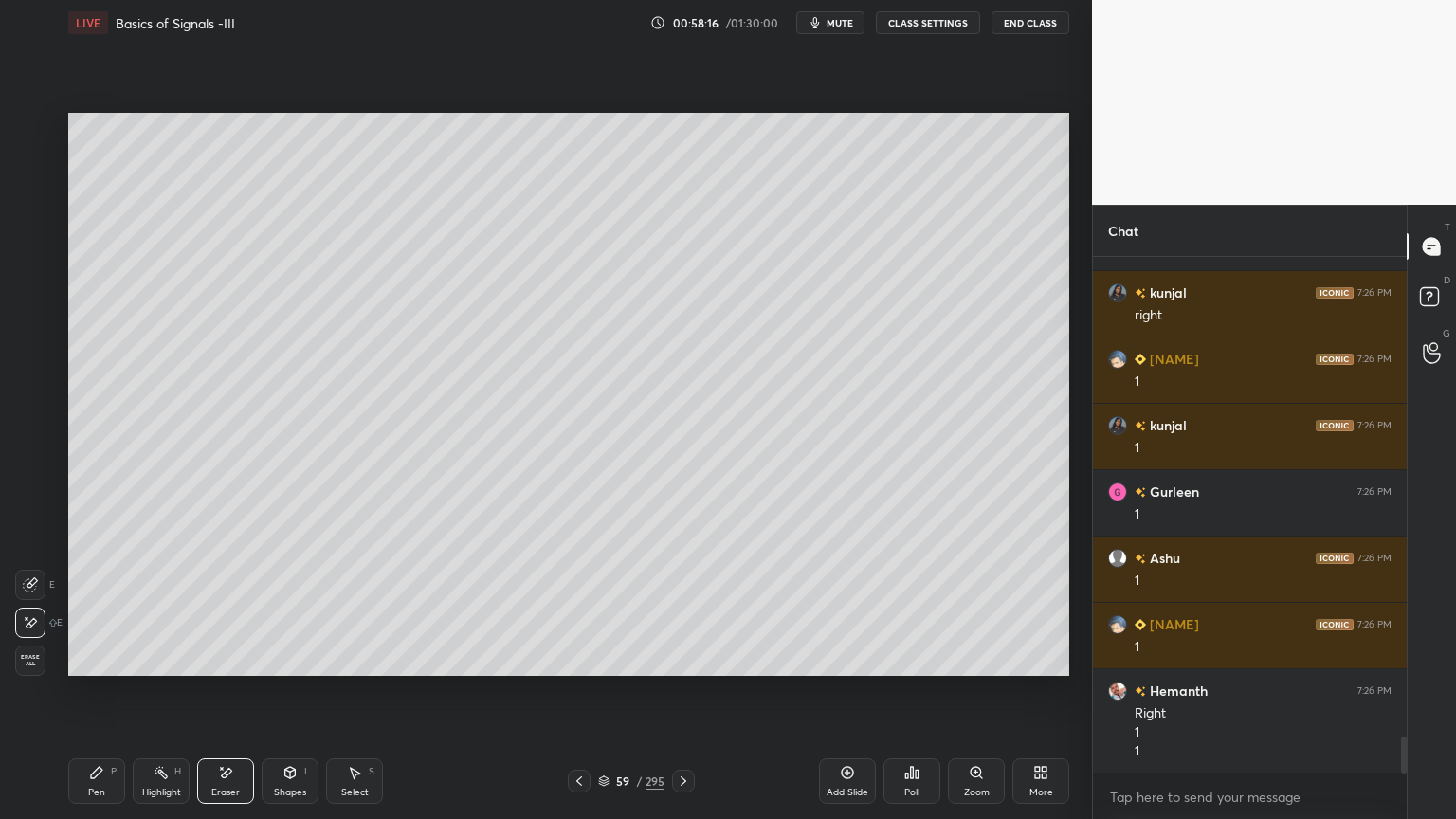 click on "Pen P" at bounding box center [97, 781] 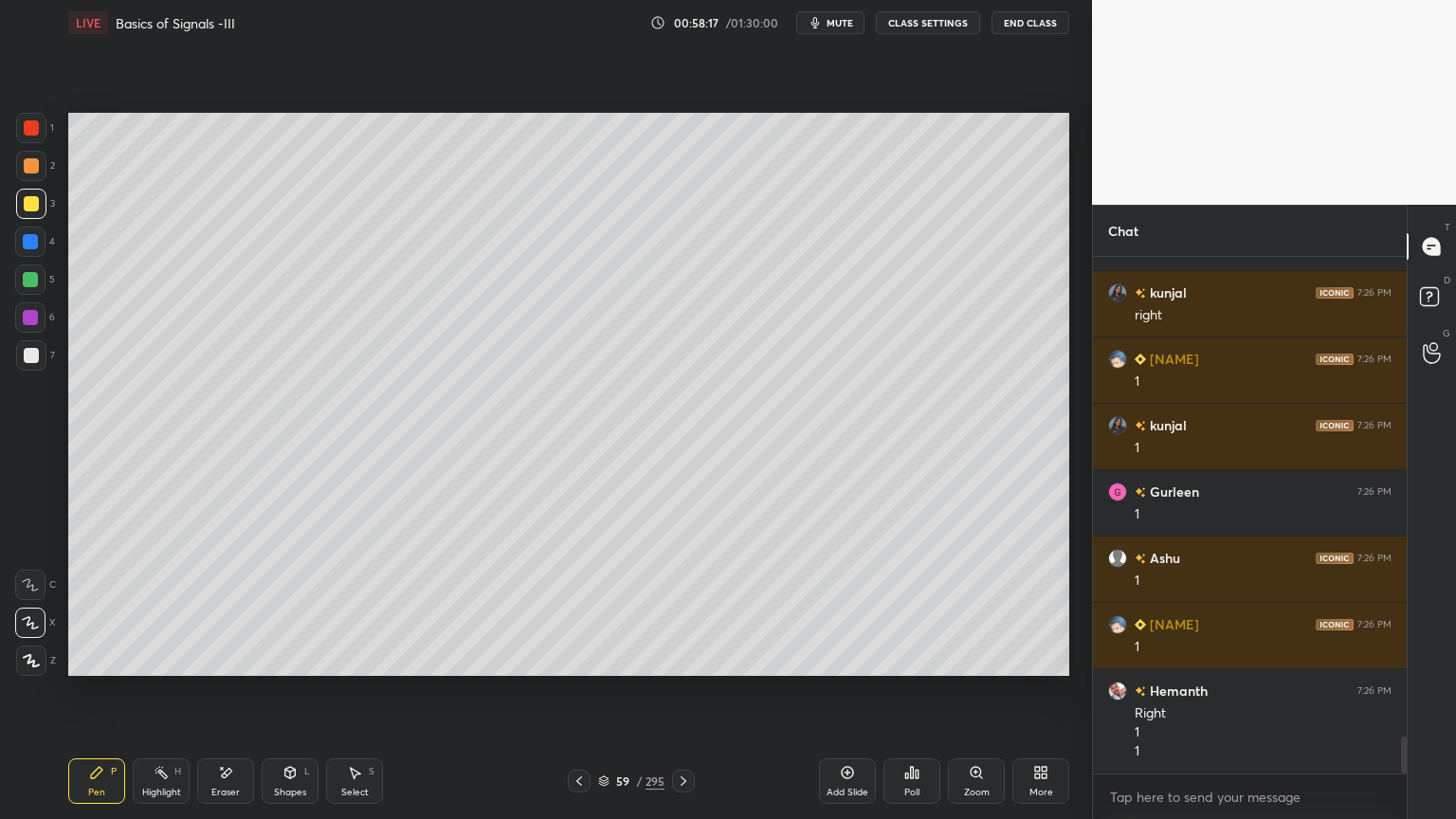 click at bounding box center [31, 355] 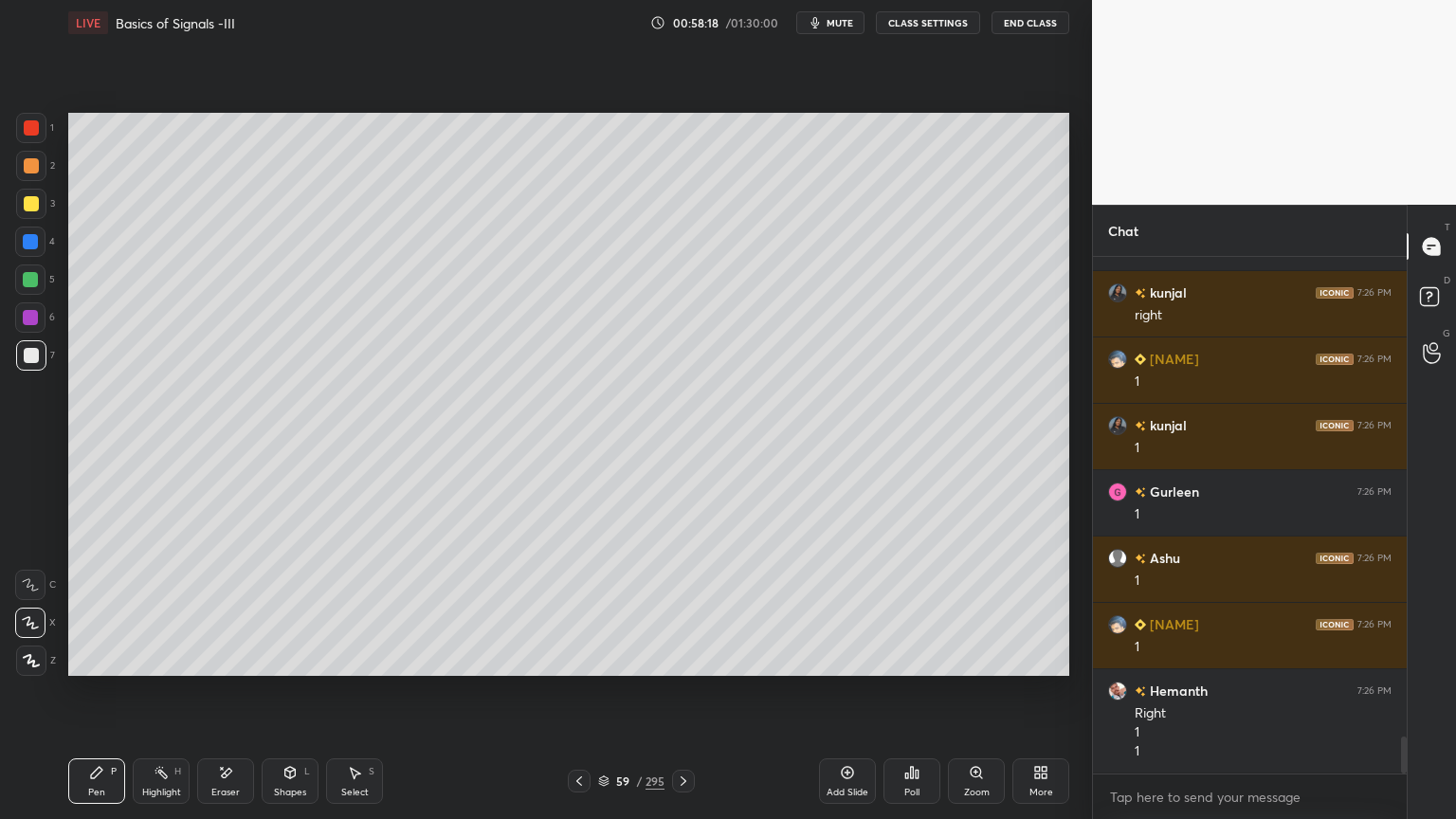scroll, scrollTop: 6723, scrollLeft: 0, axis: vertical 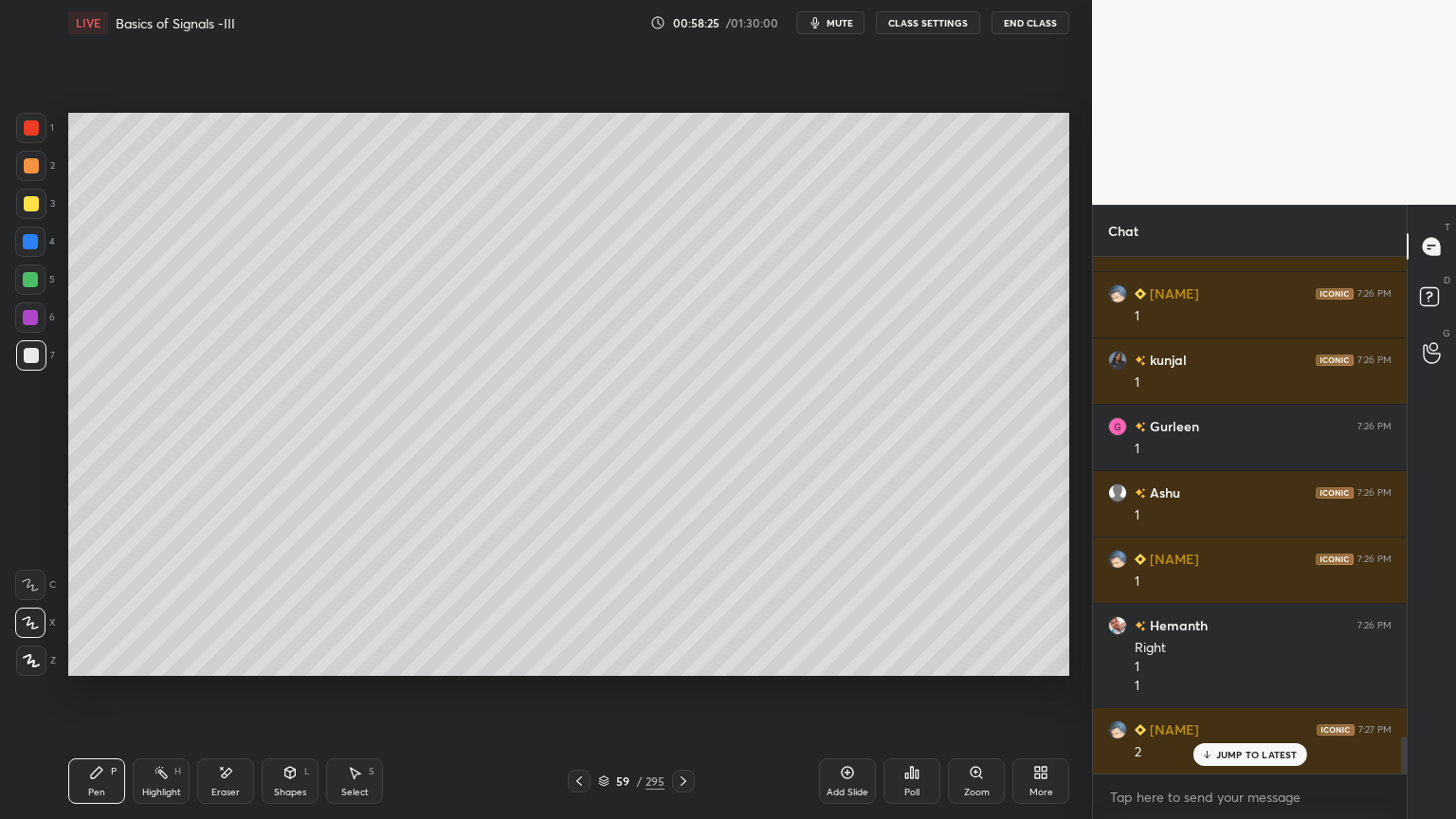 click at bounding box center [31, 166] 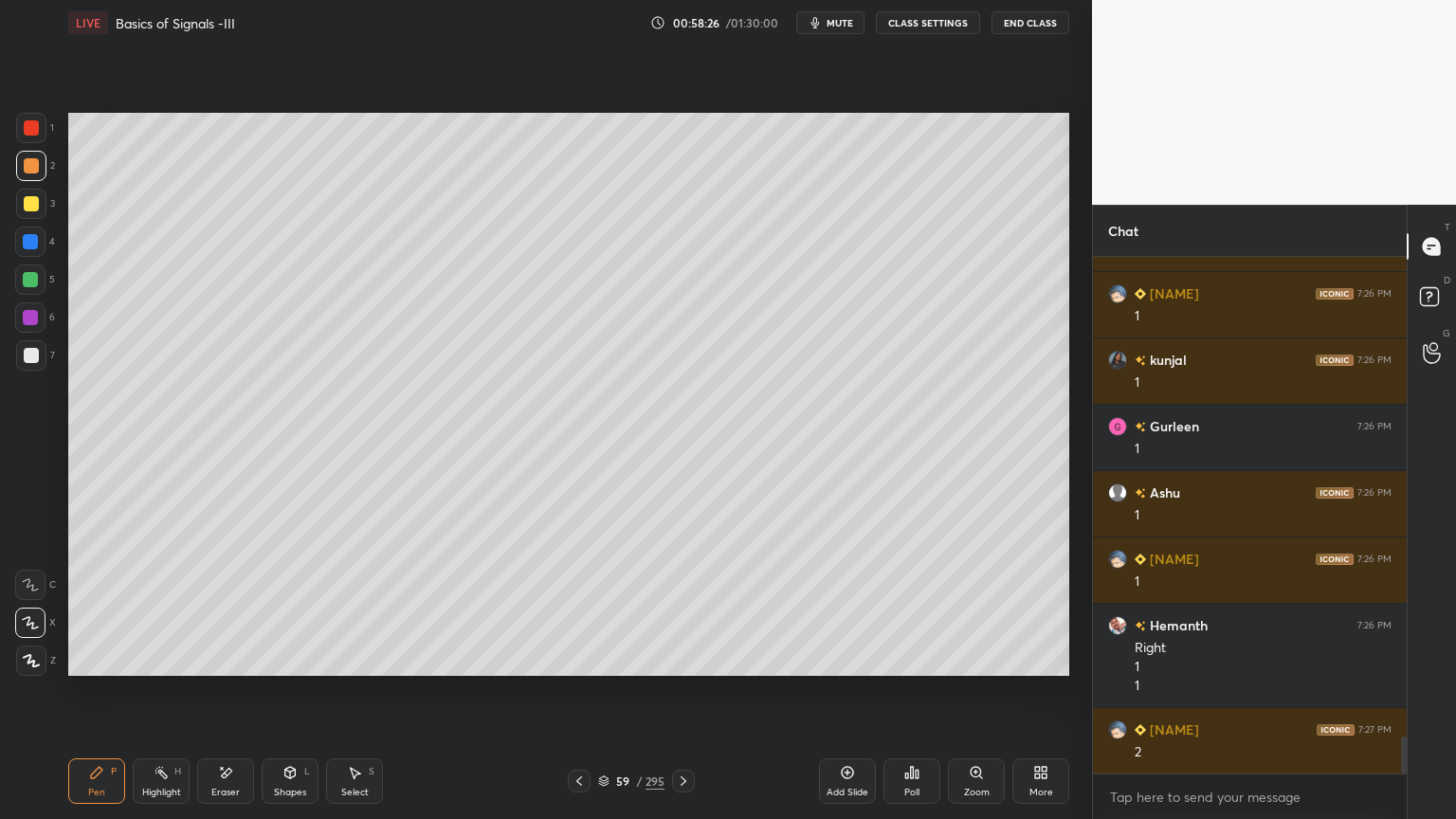 scroll, scrollTop: 6790, scrollLeft: 0, axis: vertical 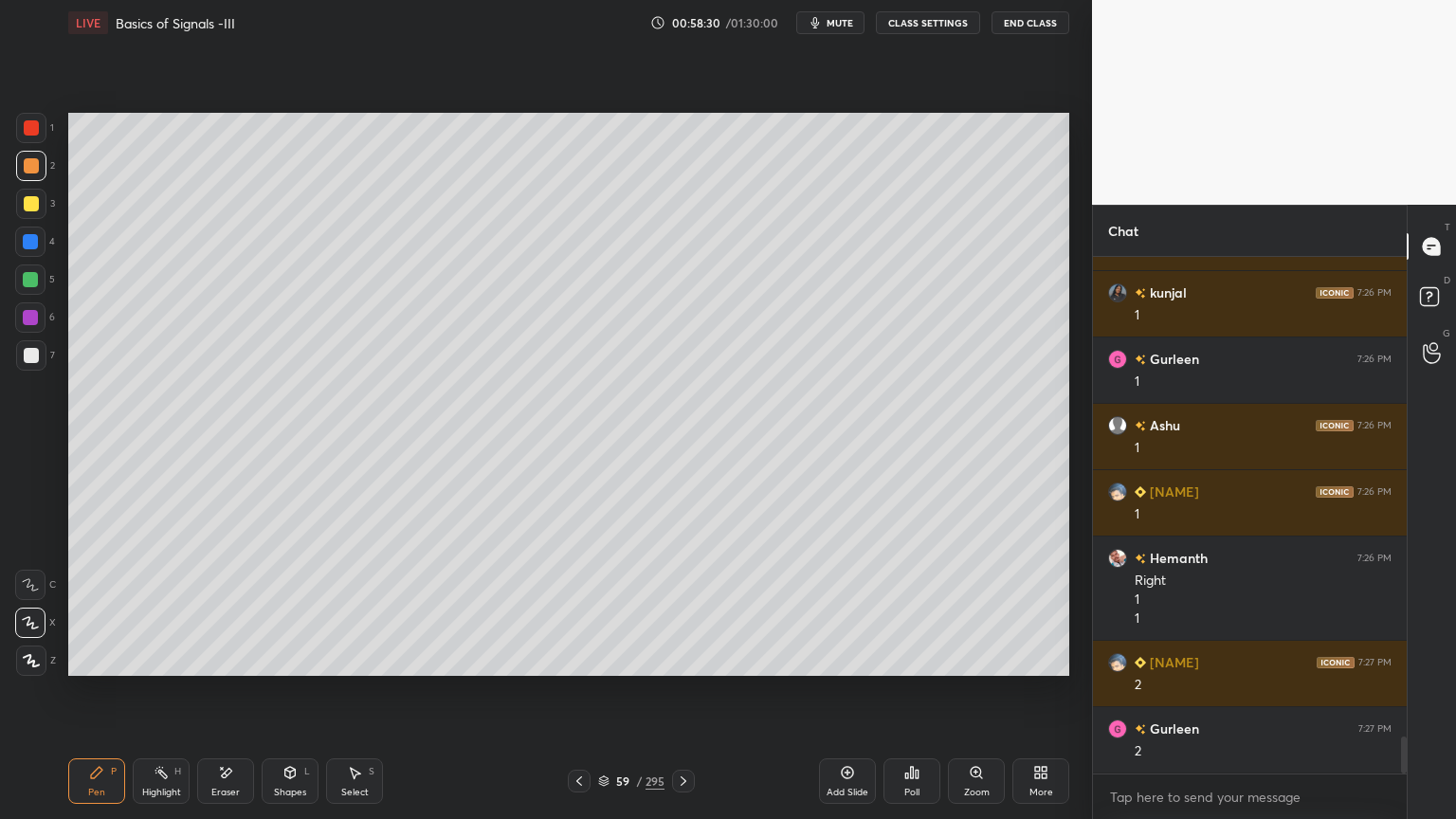 click at bounding box center [30, 280] 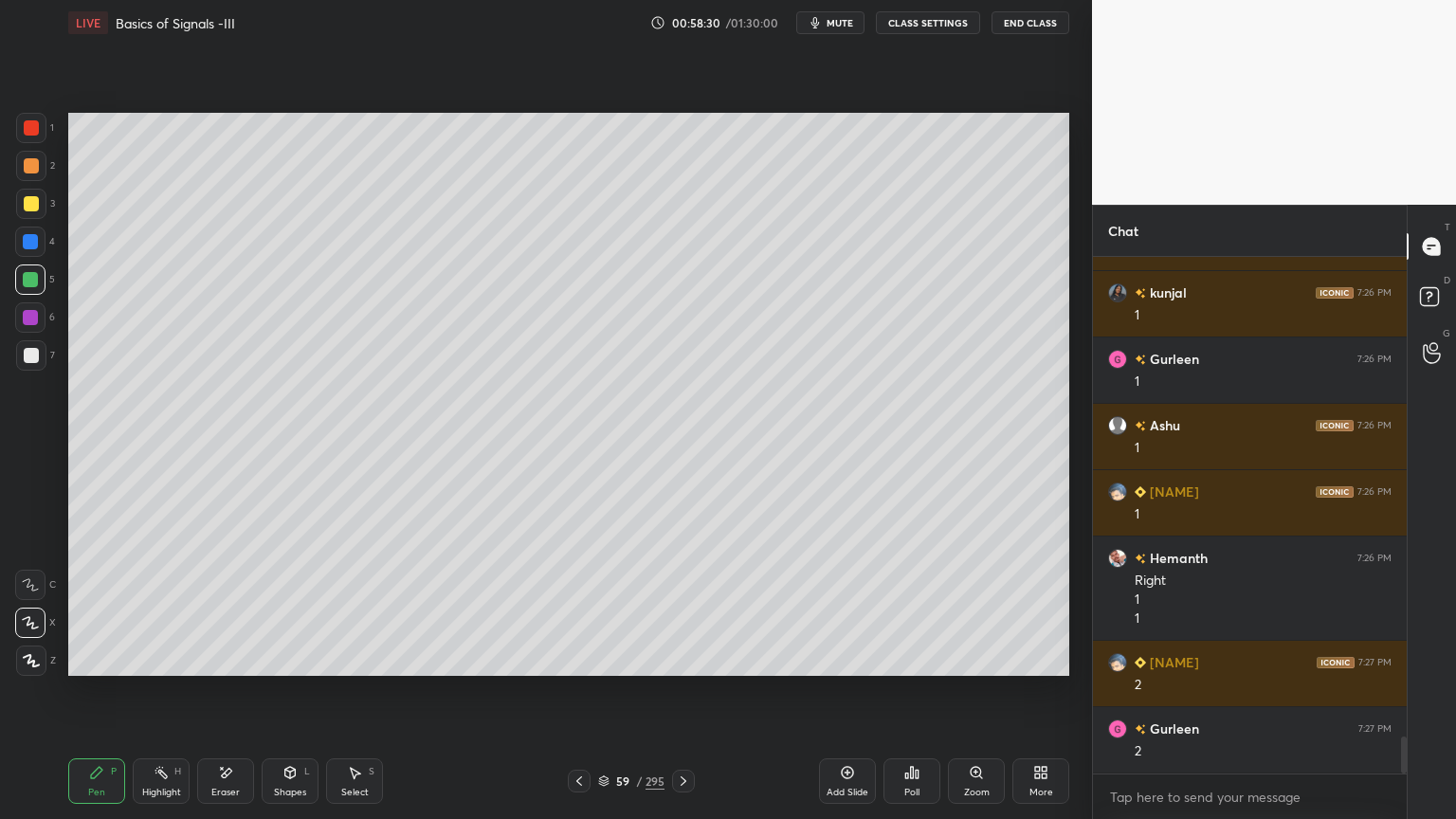 click 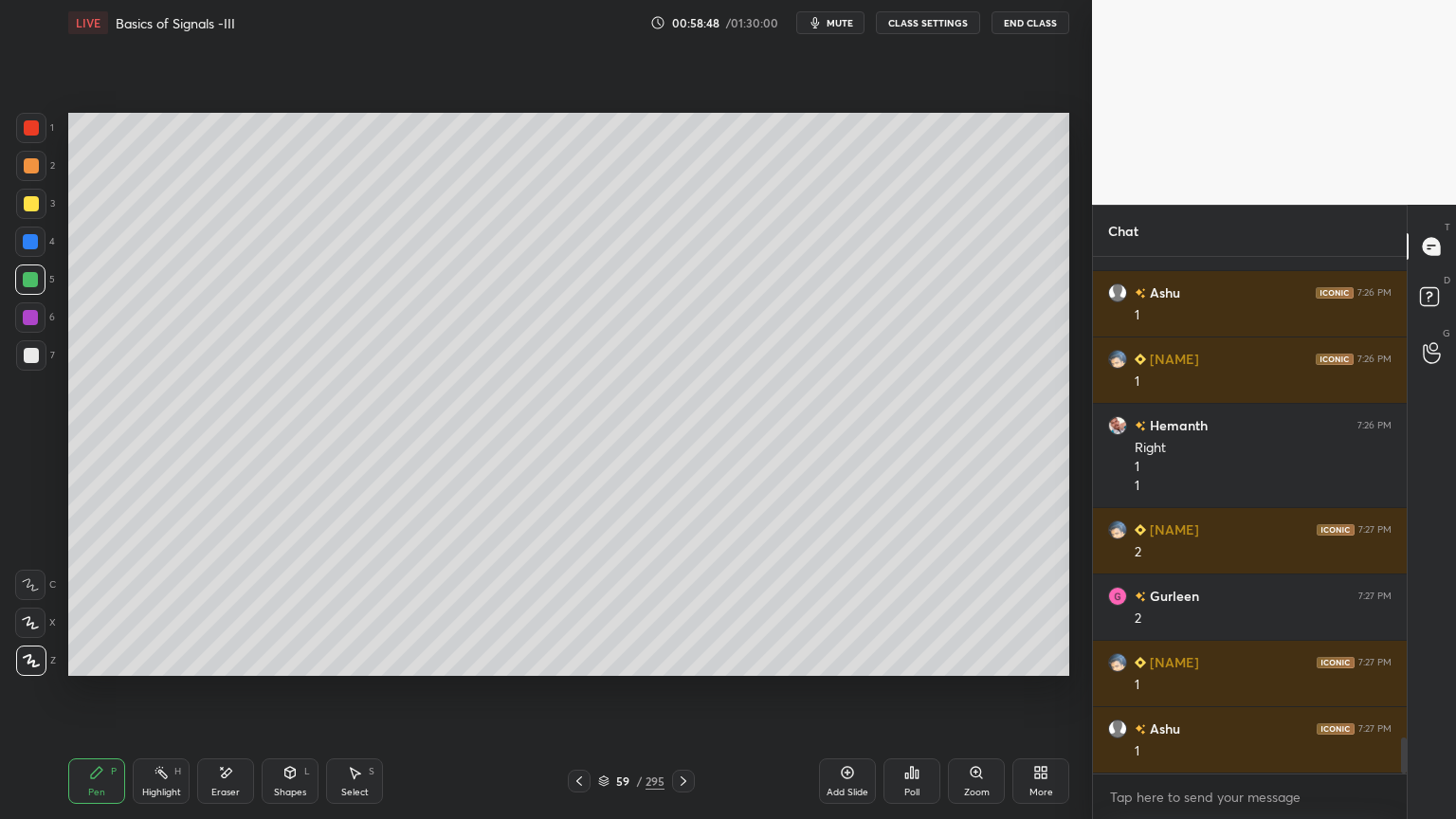 scroll, scrollTop: 6988, scrollLeft: 0, axis: vertical 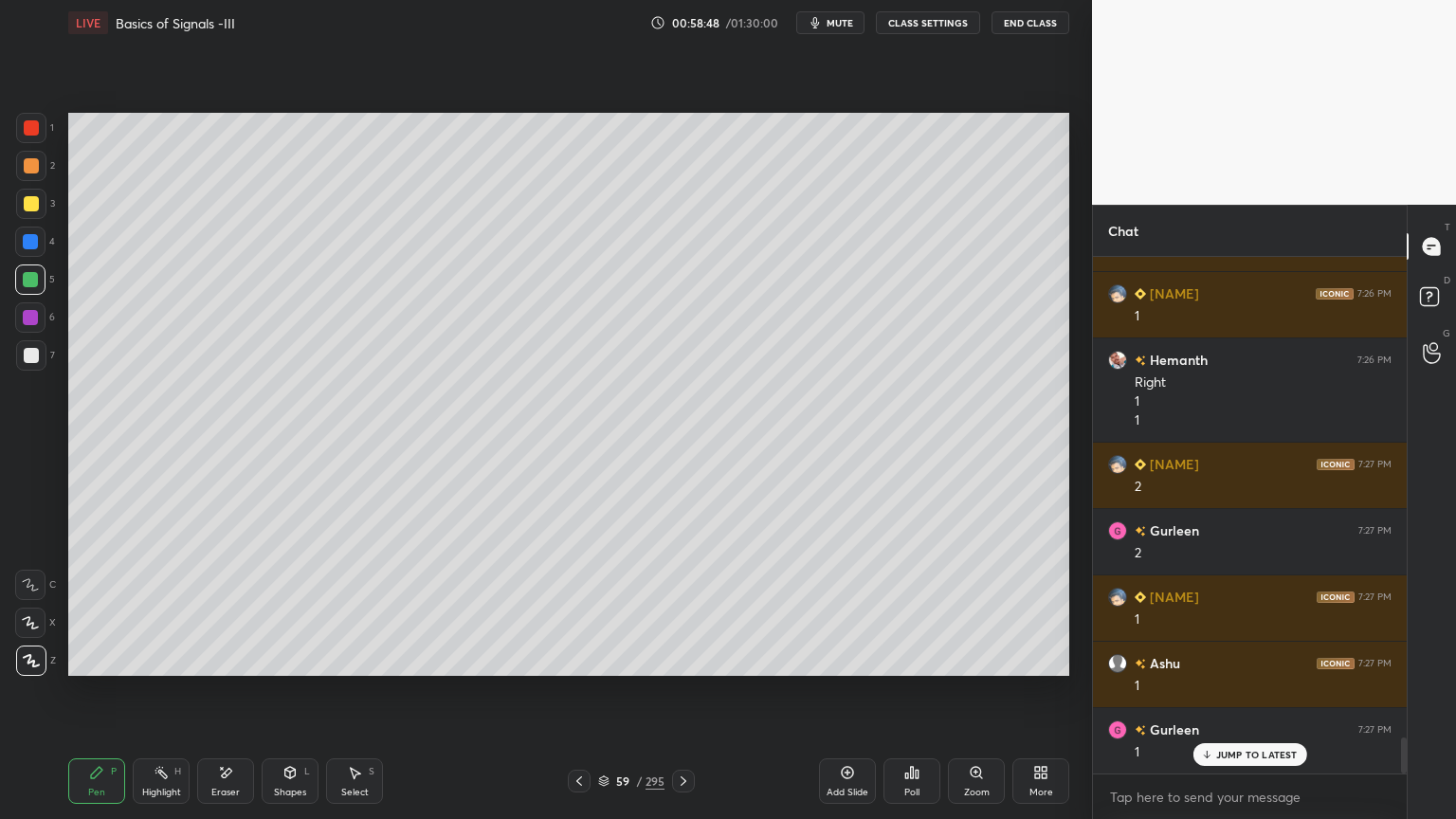 click on "Shapes" at bounding box center (290, 792) 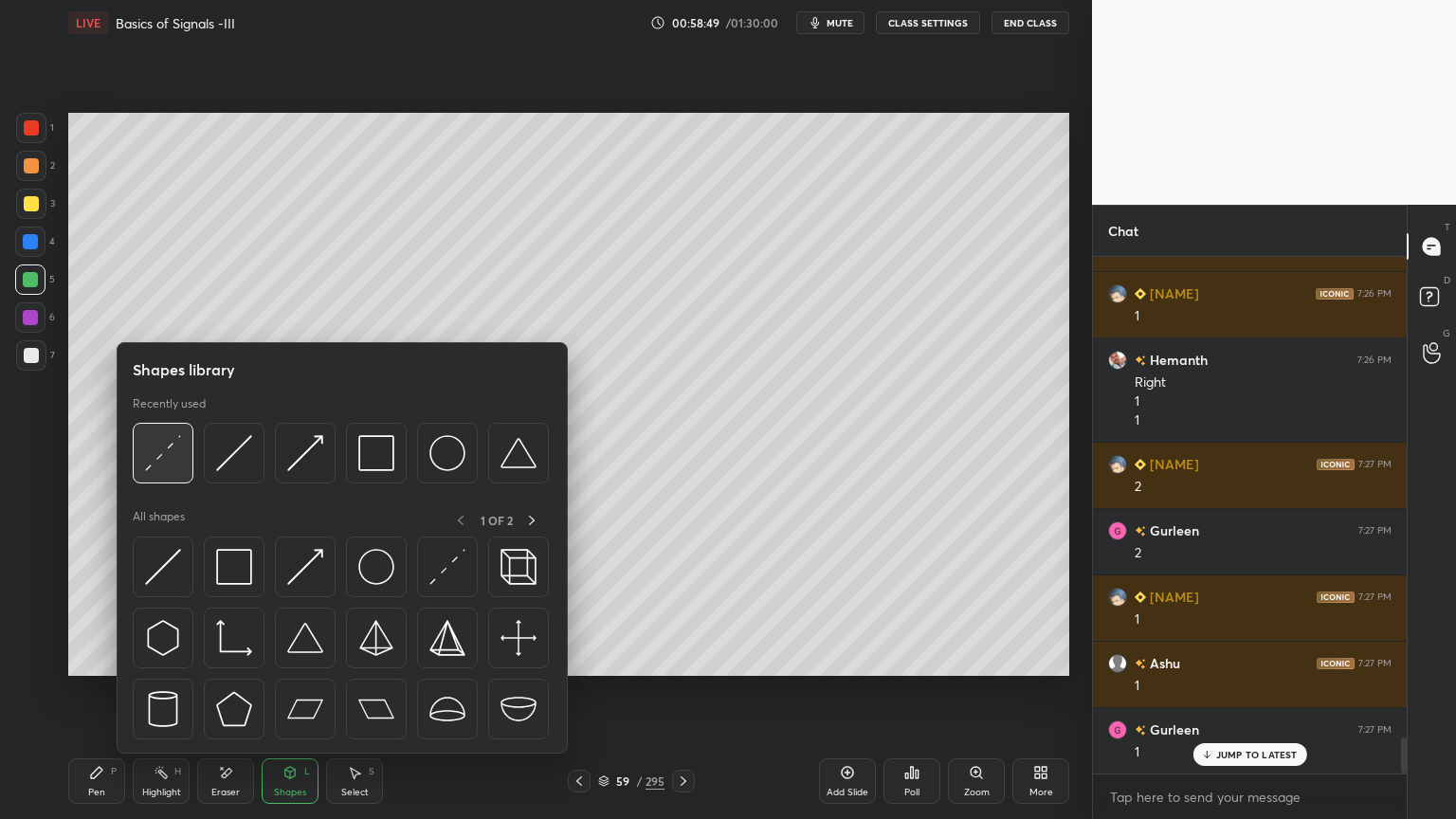 click at bounding box center (163, 453) 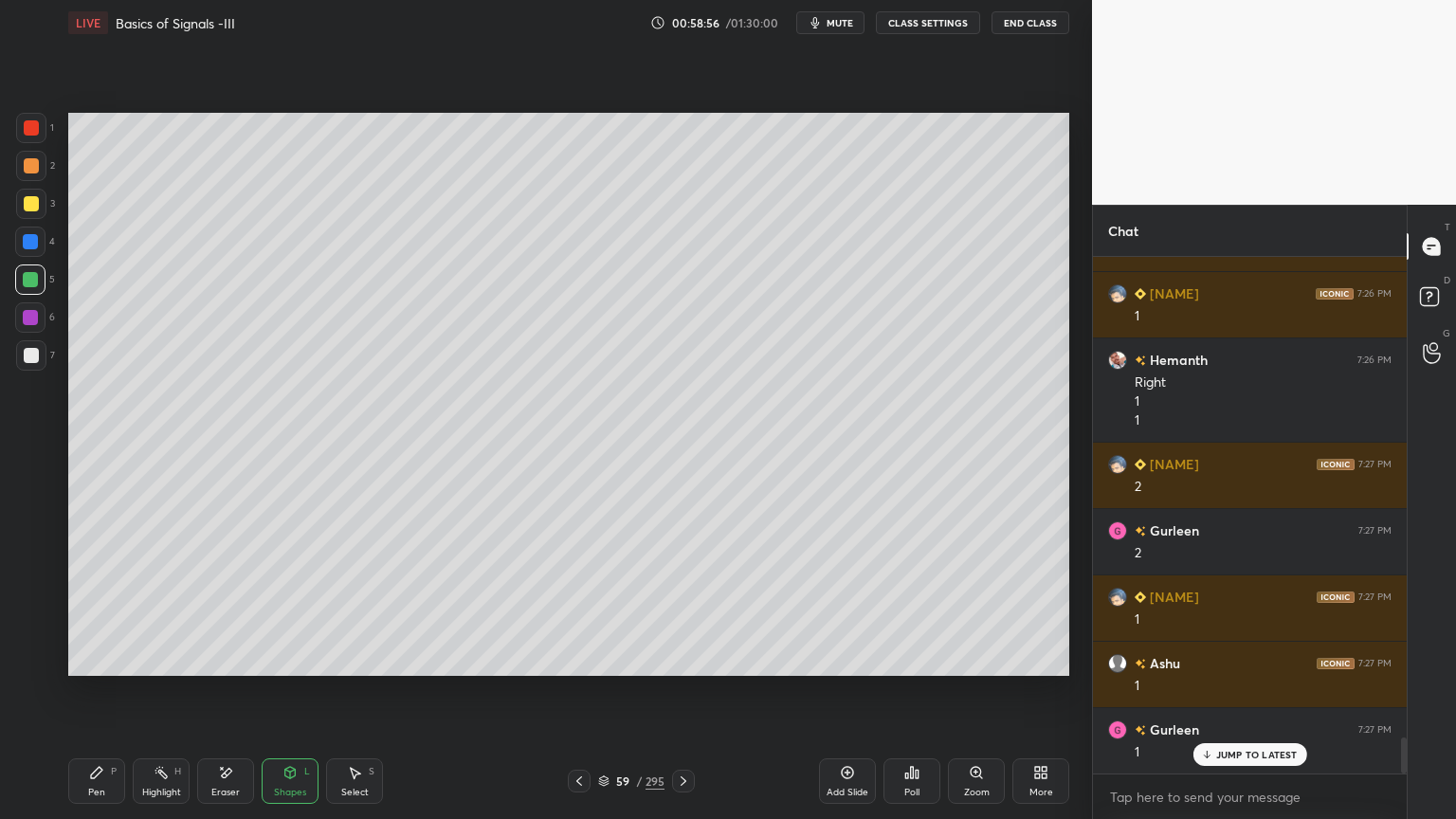 click on "Pen P" at bounding box center (97, 781) 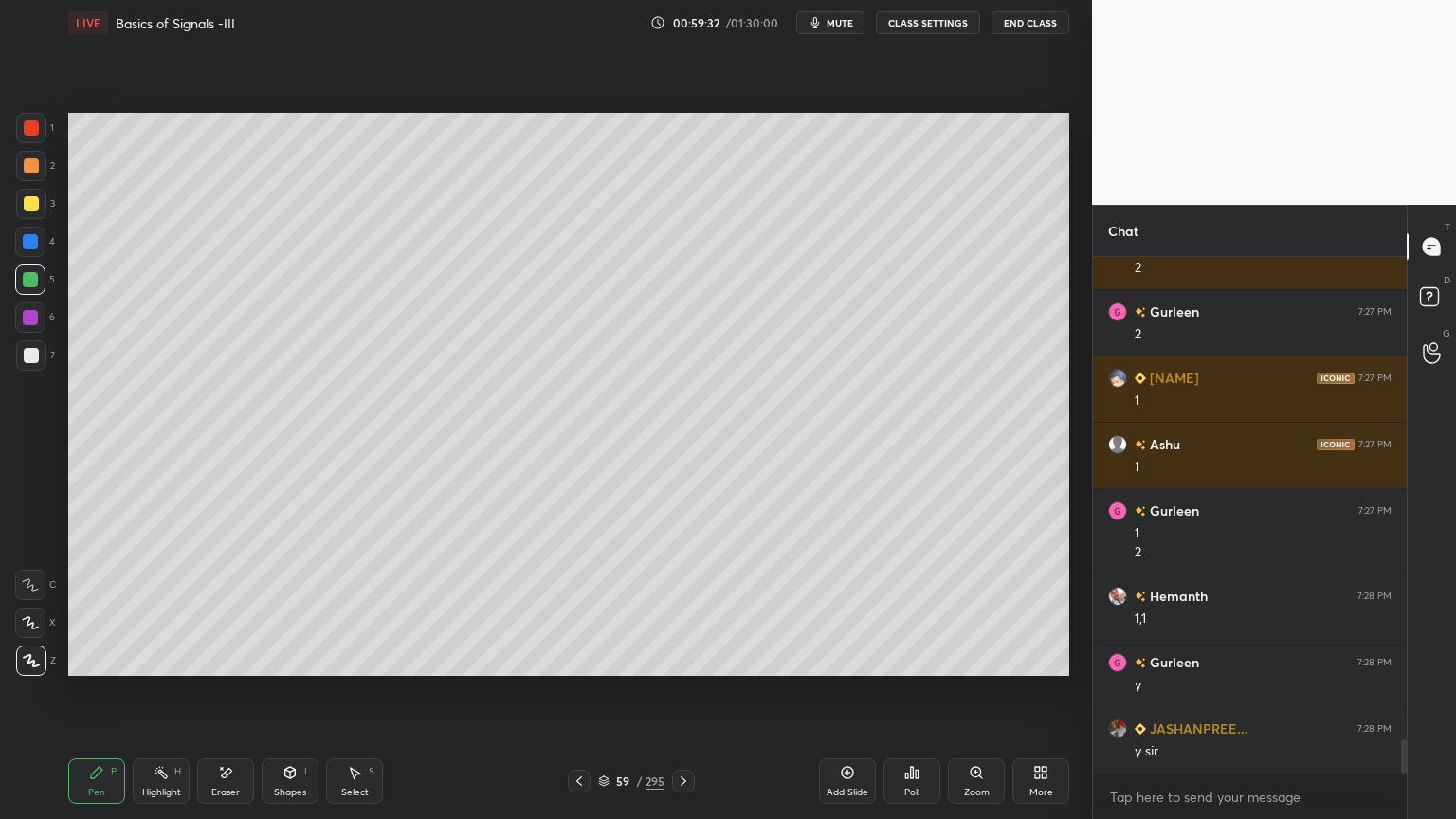 scroll, scrollTop: 7272, scrollLeft: 0, axis: vertical 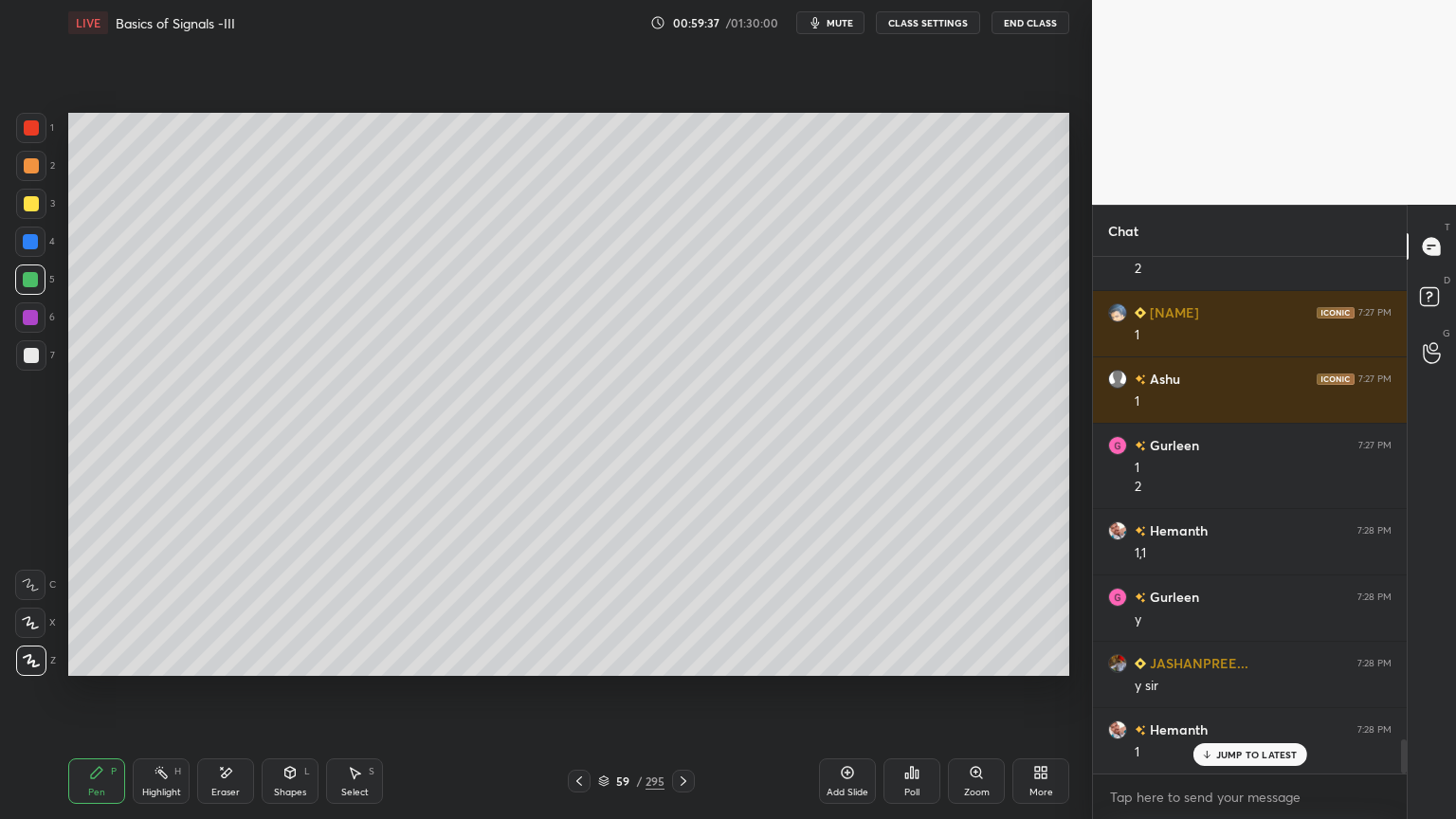 click at bounding box center (31, 166) 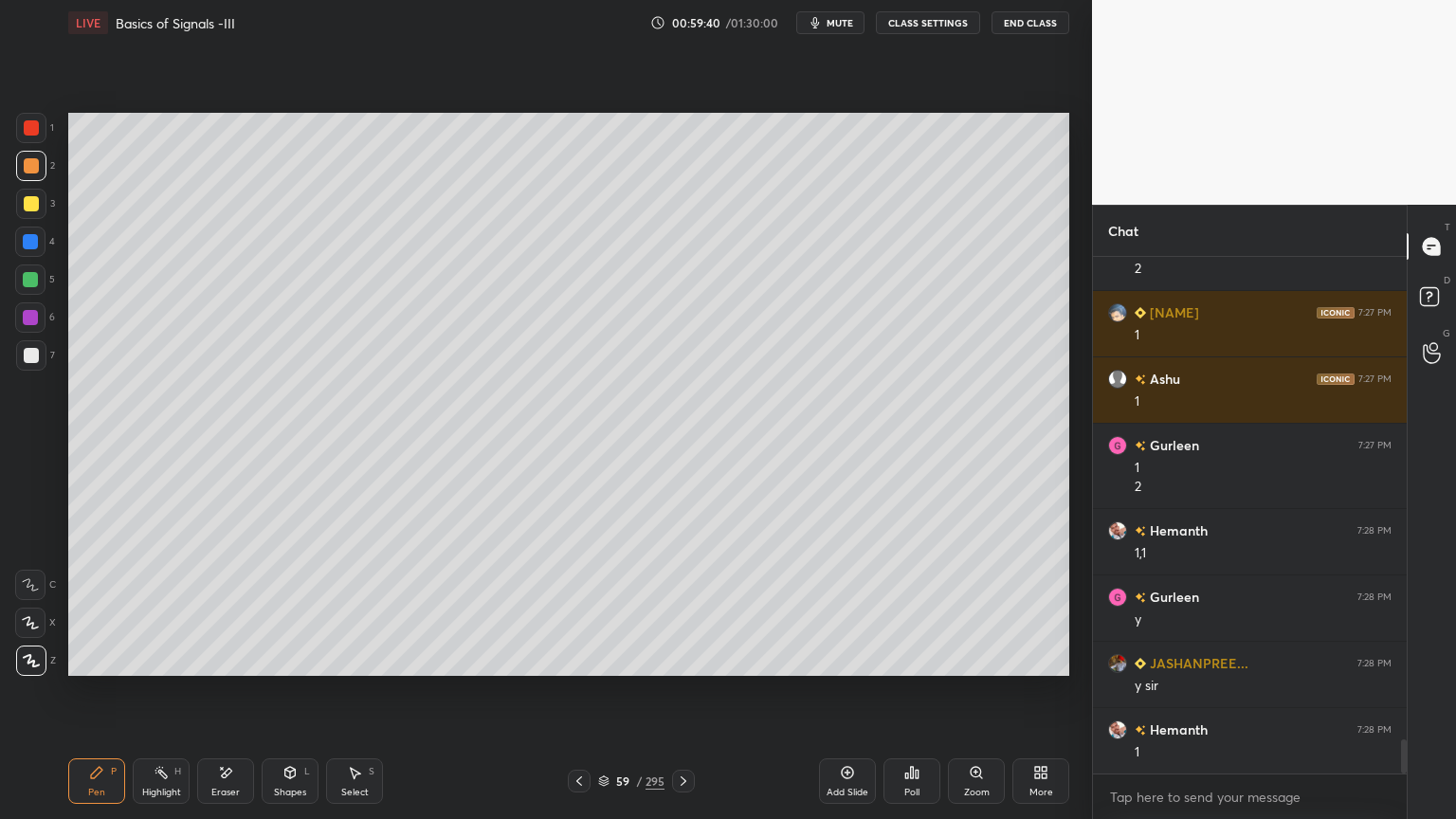 scroll, scrollTop: 7340, scrollLeft: 0, axis: vertical 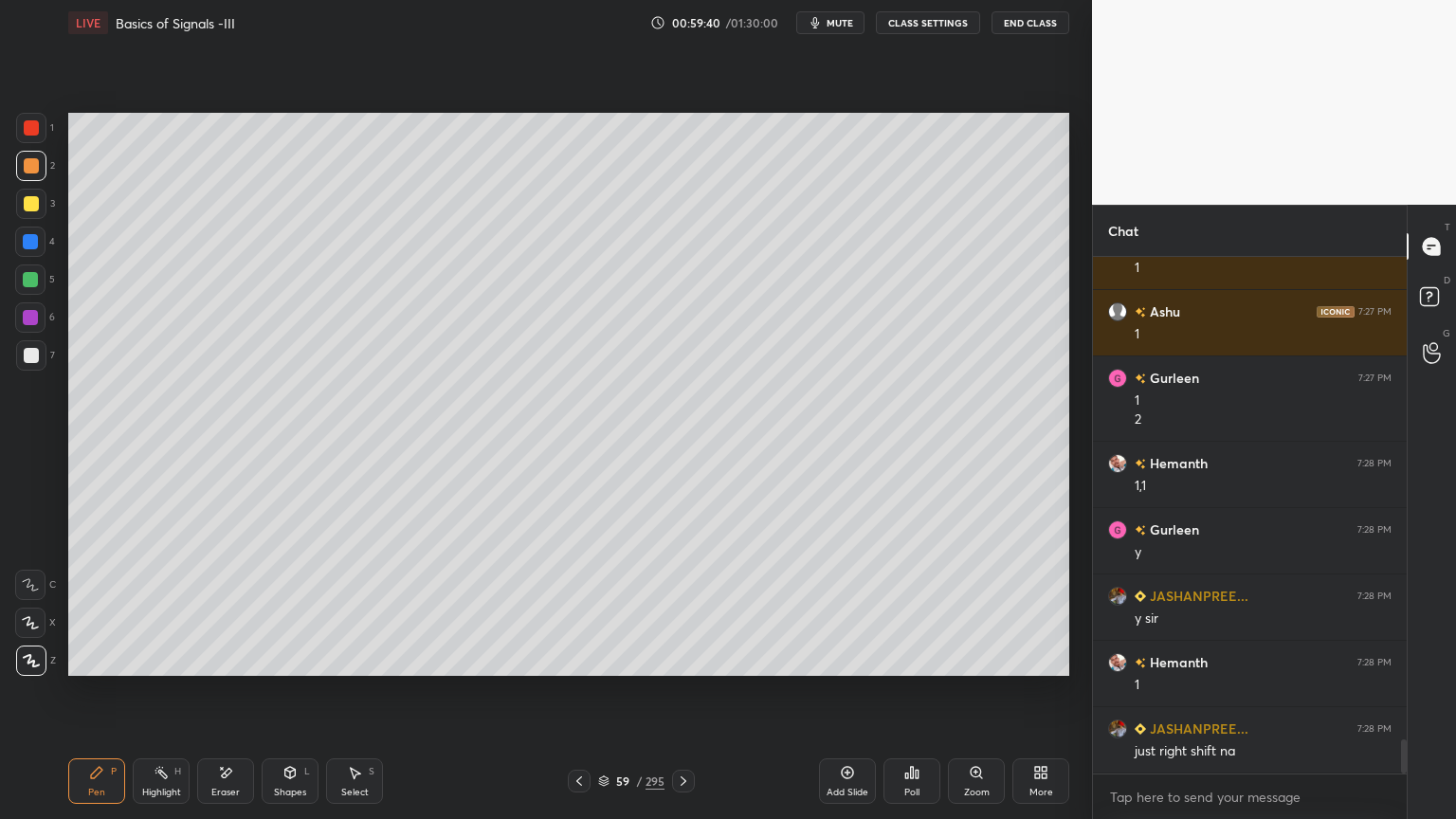 click at bounding box center [30, 280] 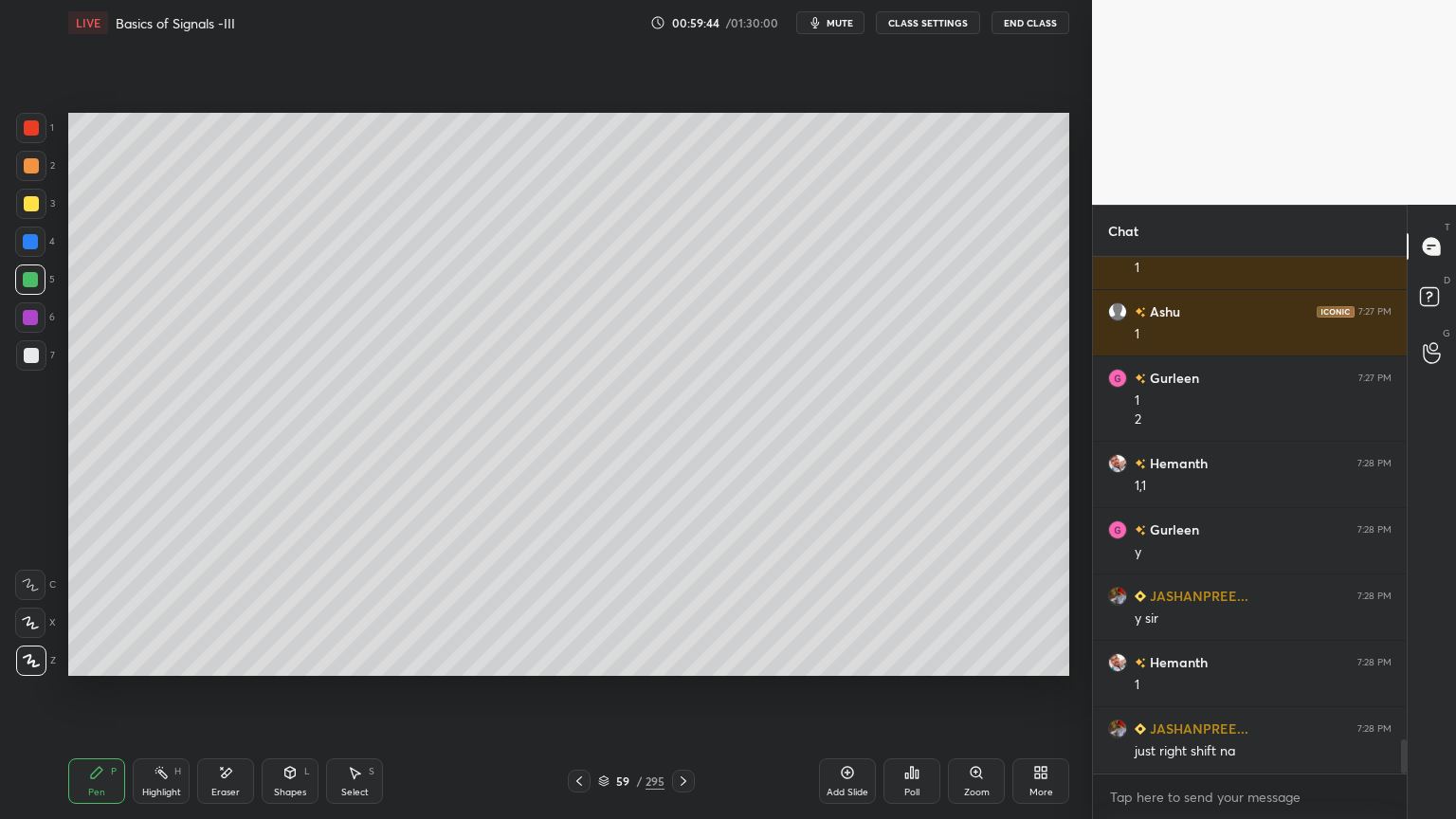 click at bounding box center [31, 355] 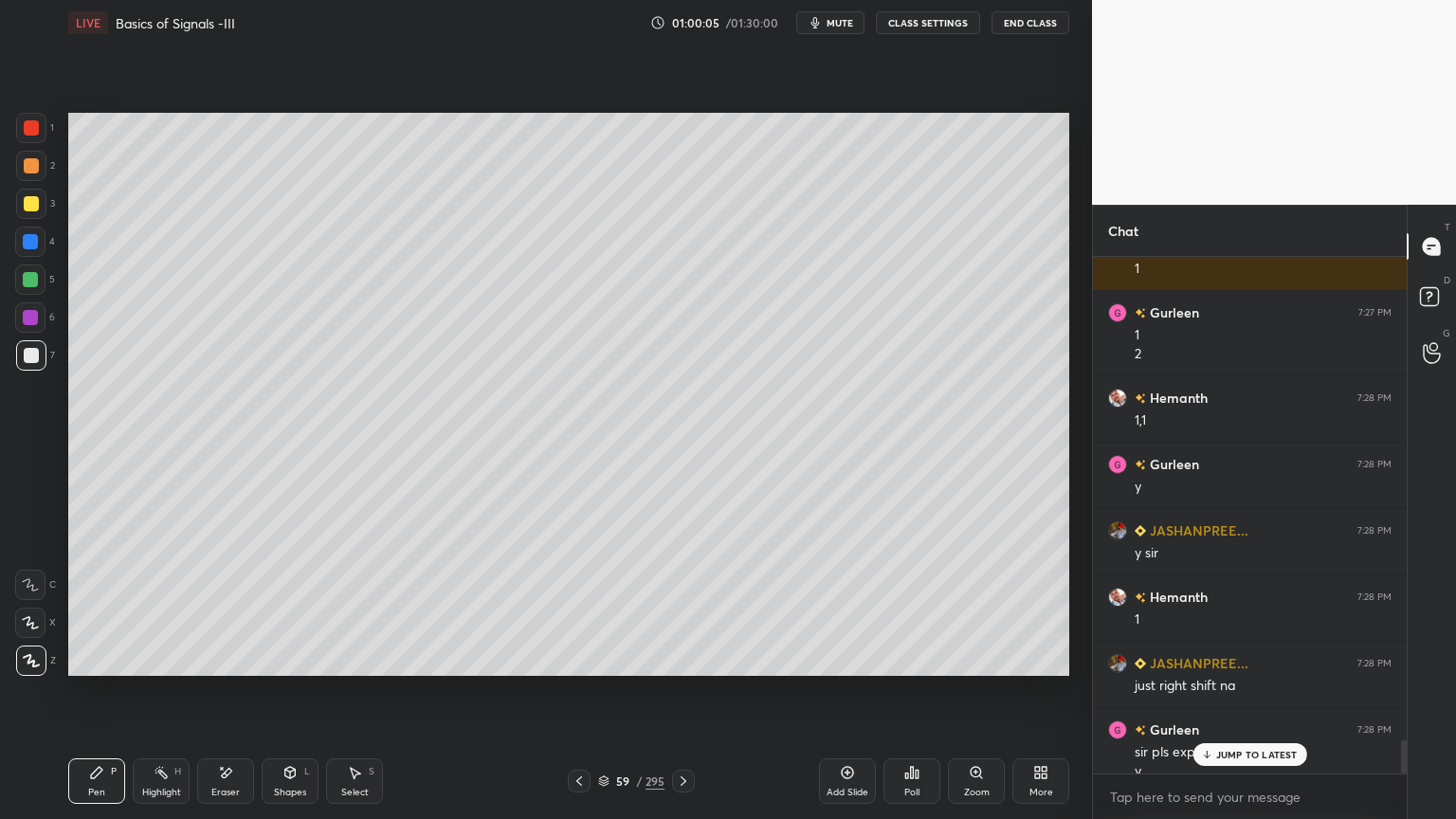 scroll, scrollTop: 7424, scrollLeft: 0, axis: vertical 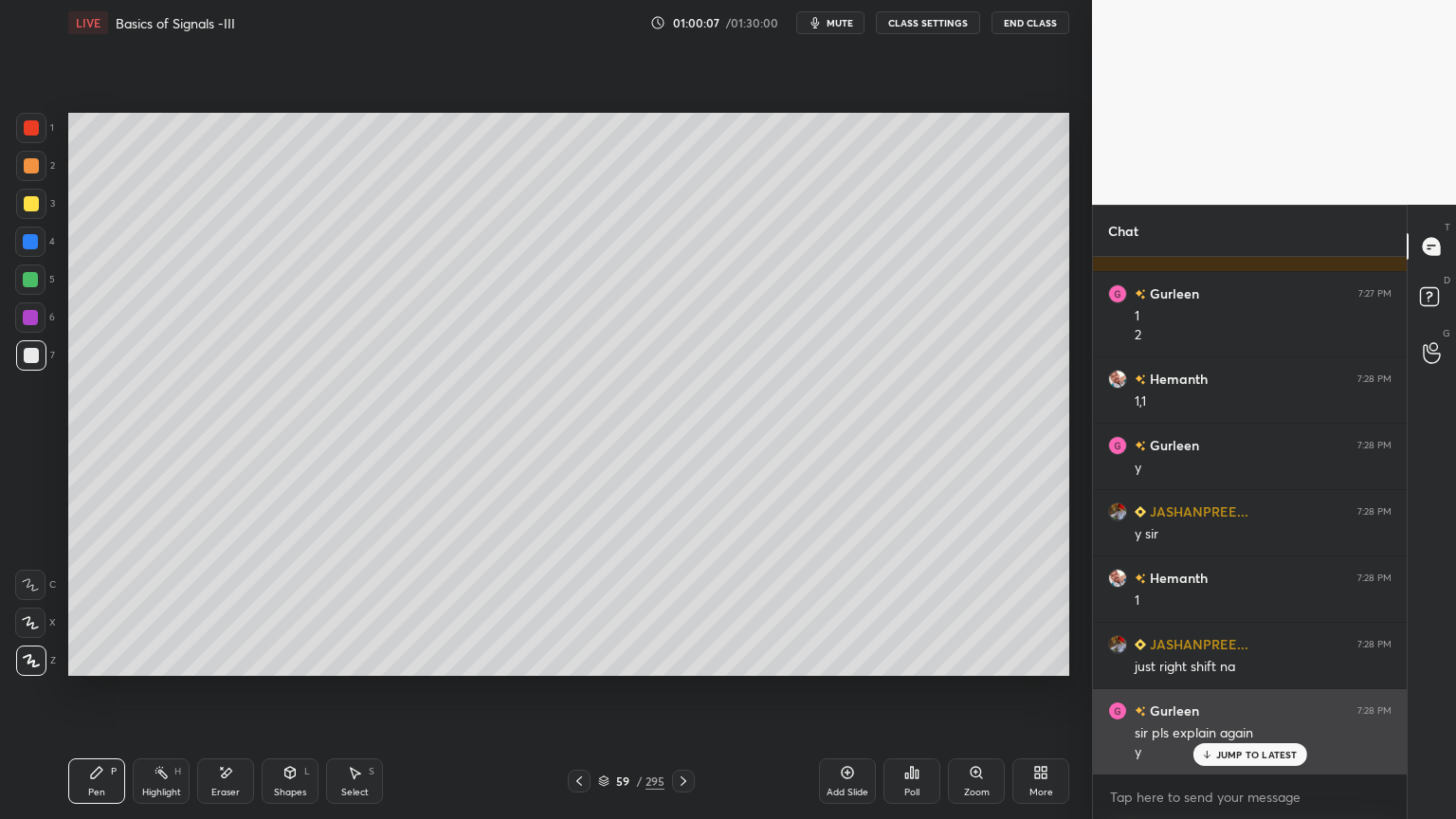 click on "JUMP TO LATEST" at bounding box center (1257, 755) 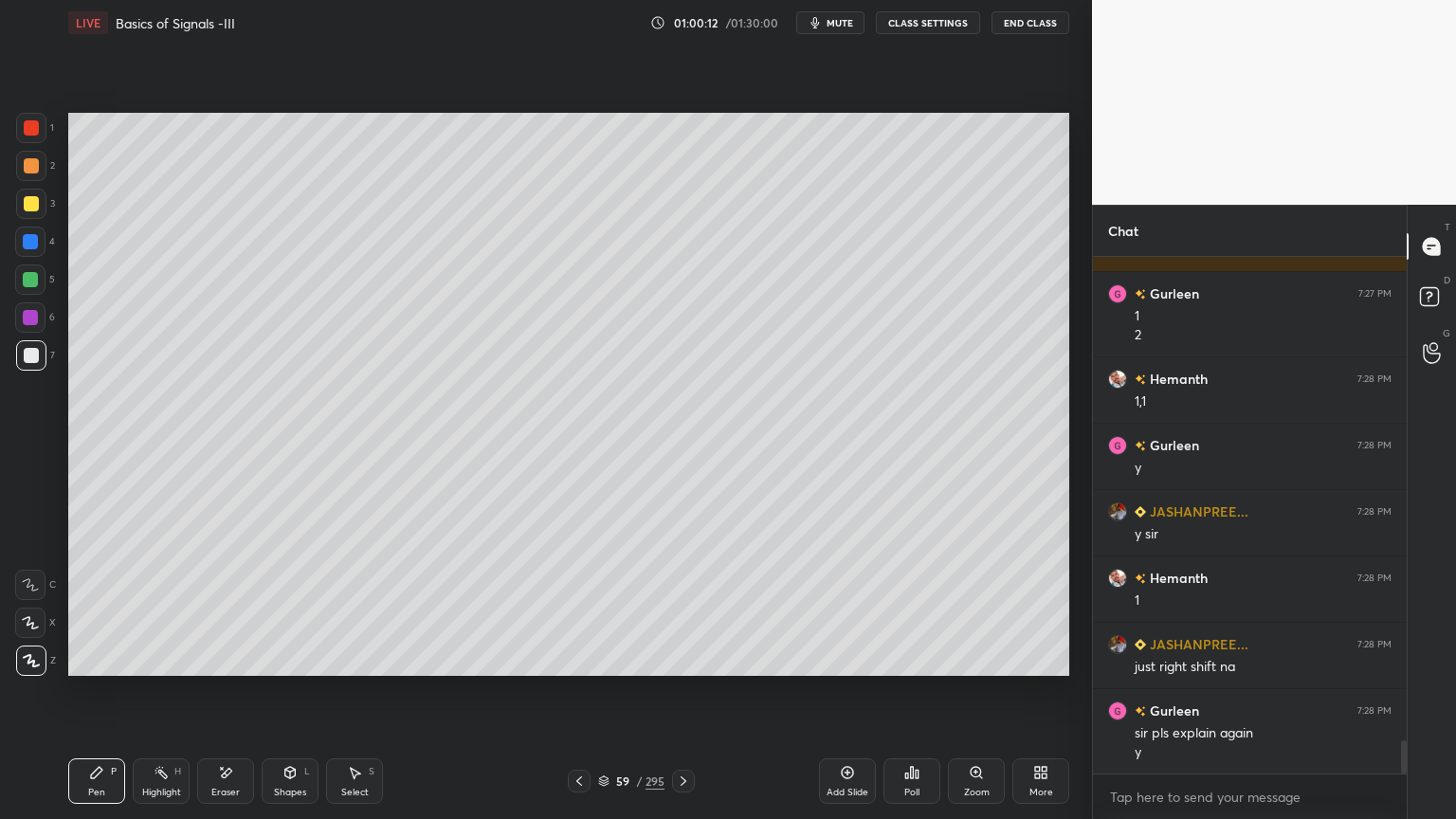 click 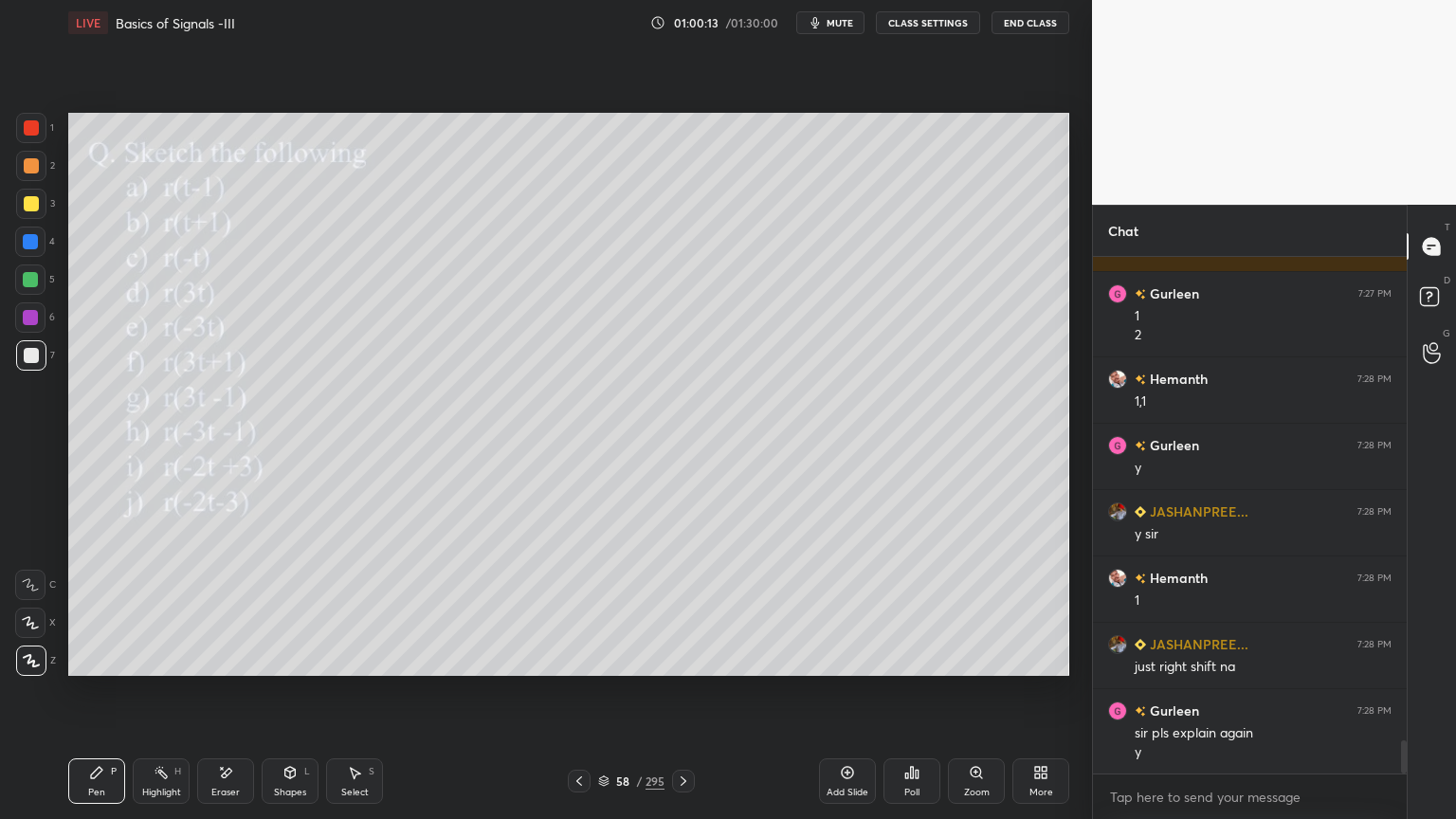 click 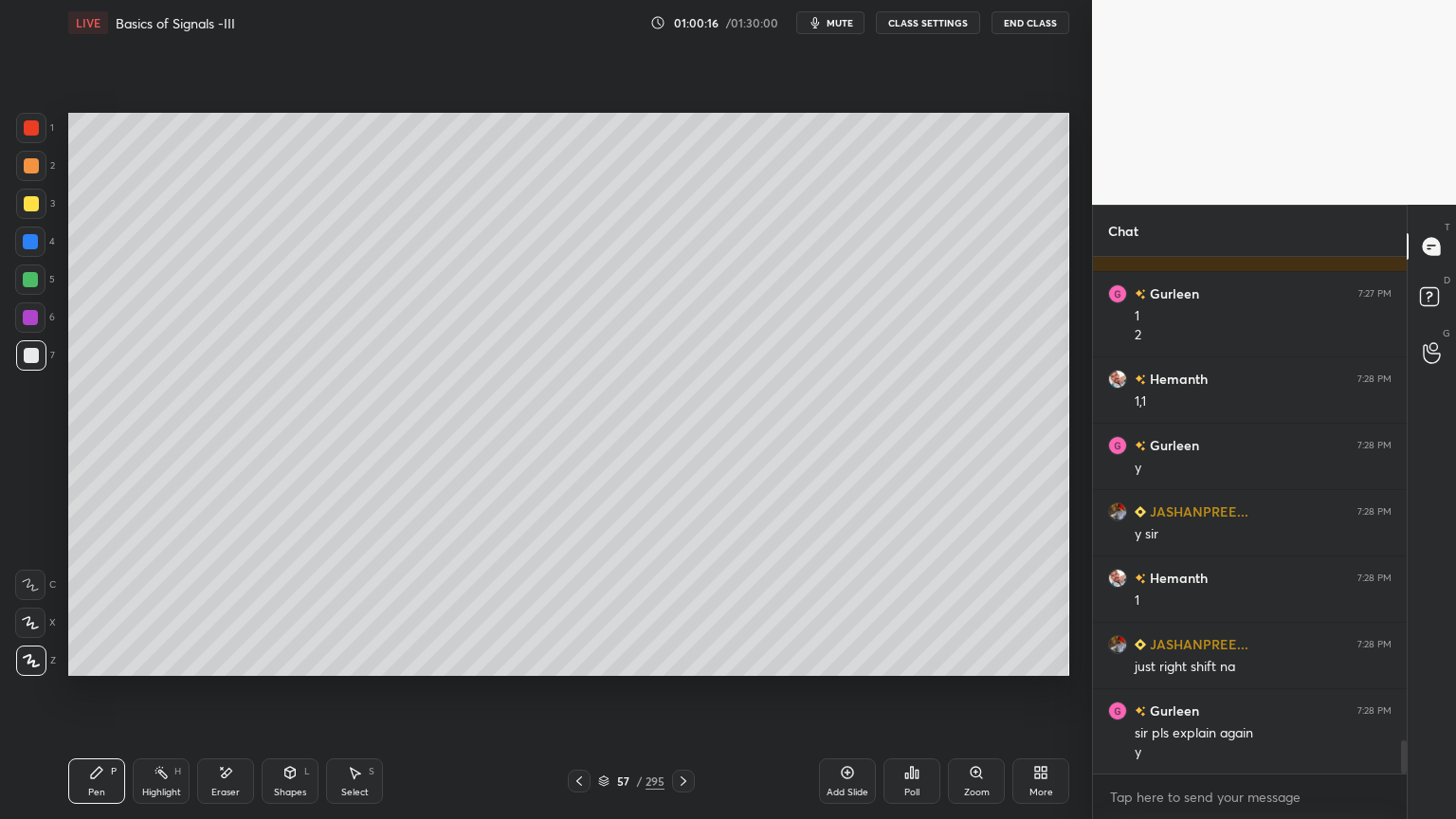 click at bounding box center [31, 204] 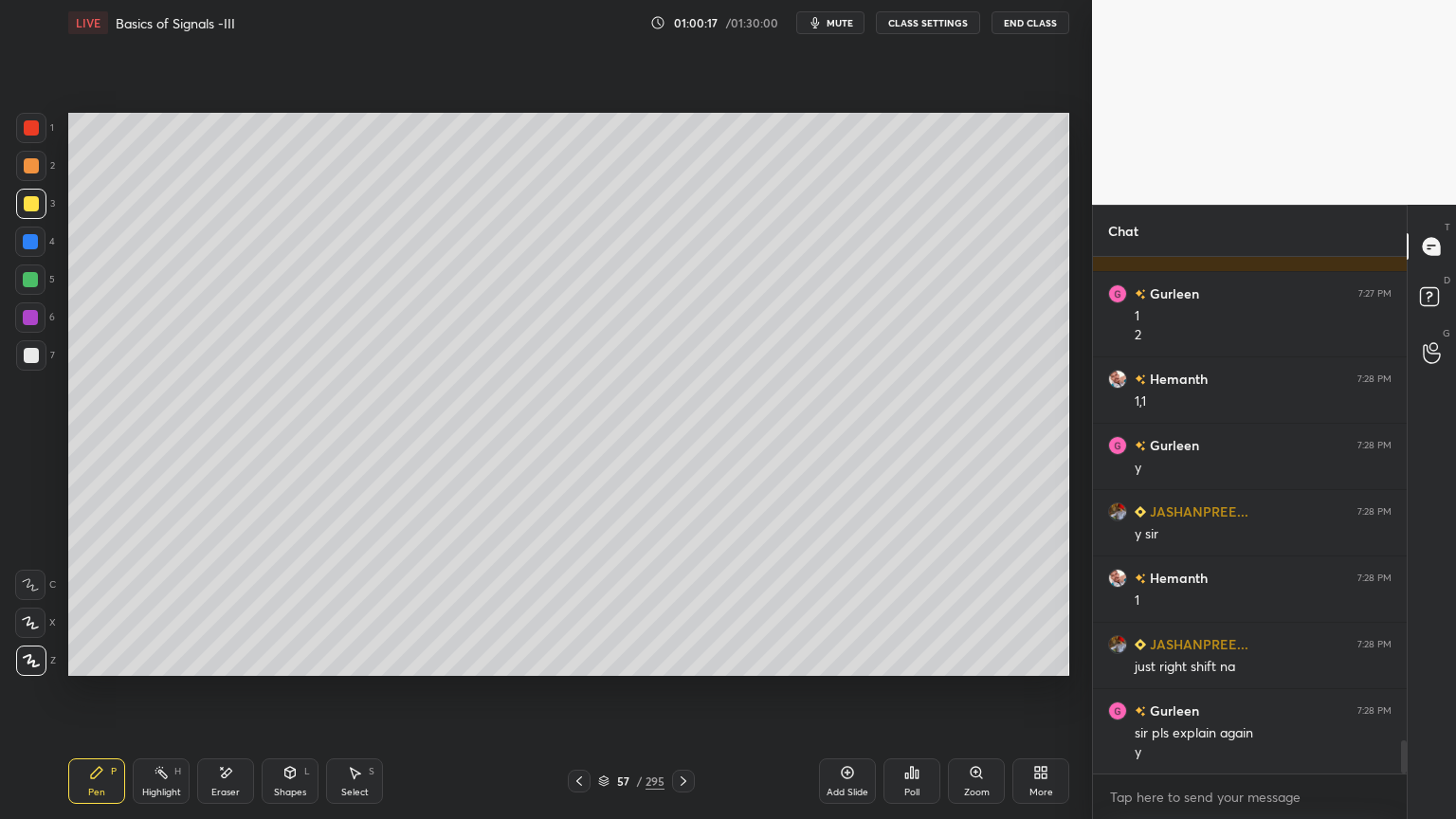 scroll, scrollTop: 7491, scrollLeft: 0, axis: vertical 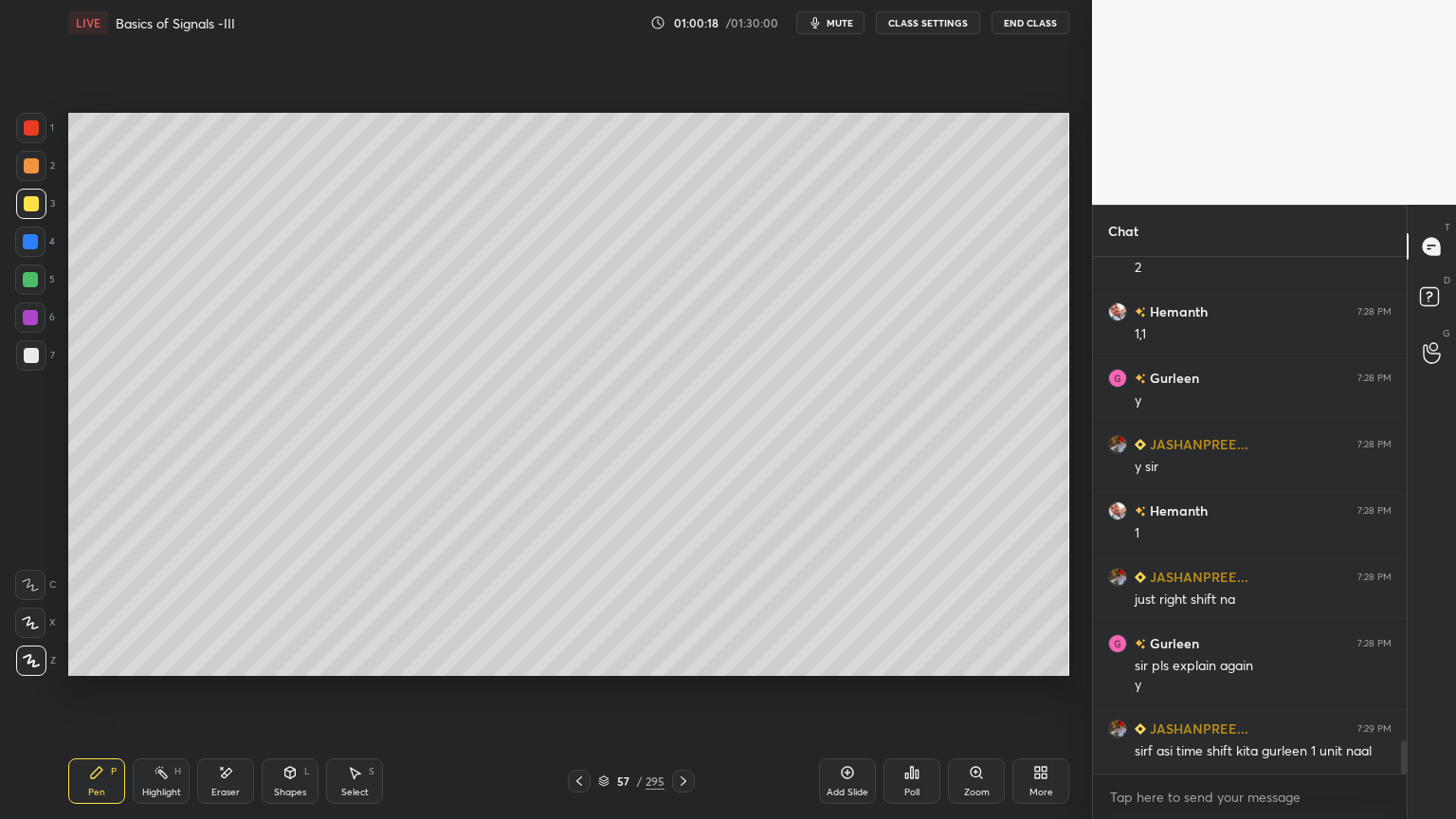 click at bounding box center (31, 355) 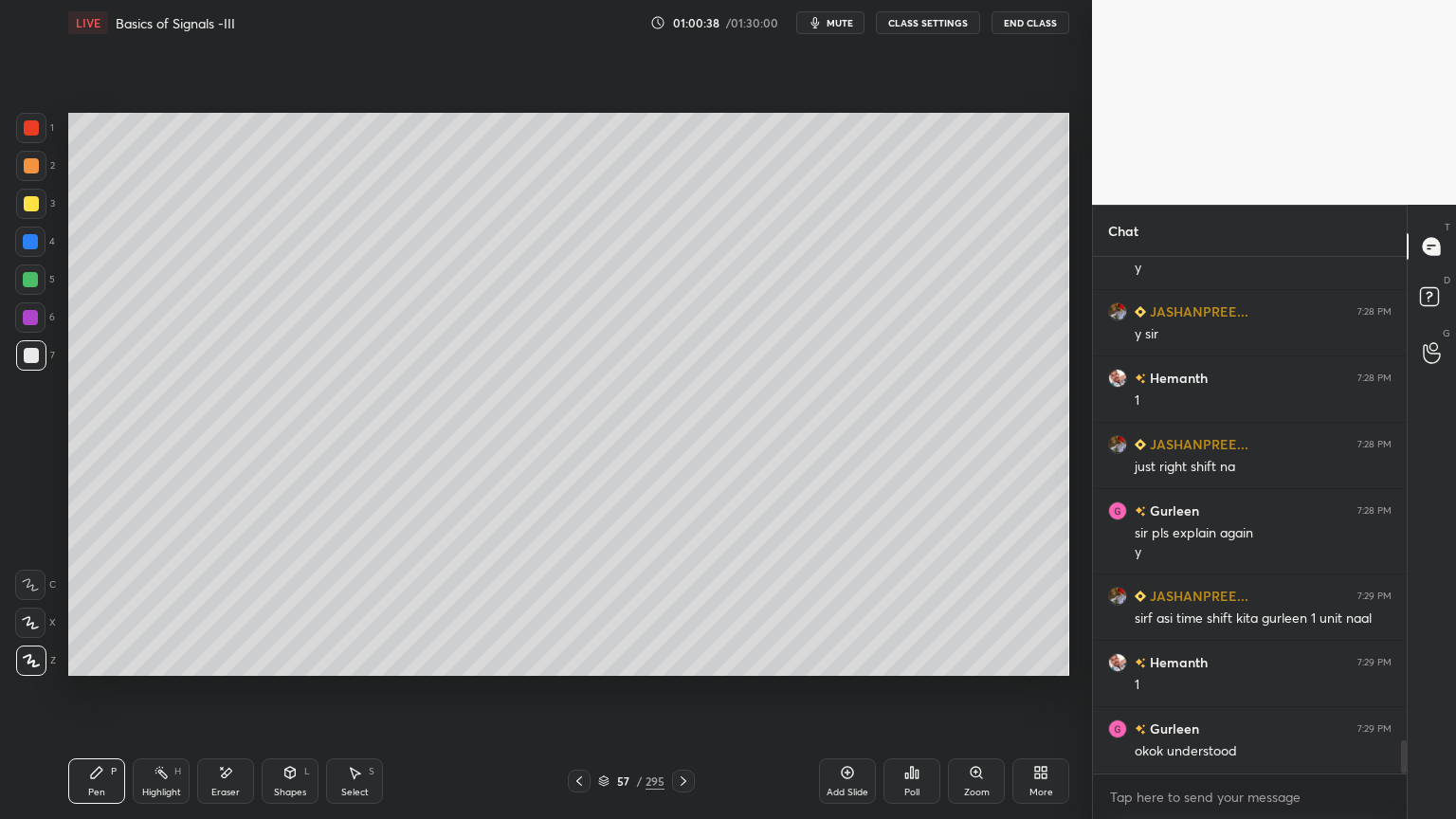 scroll, scrollTop: 7690, scrollLeft: 0, axis: vertical 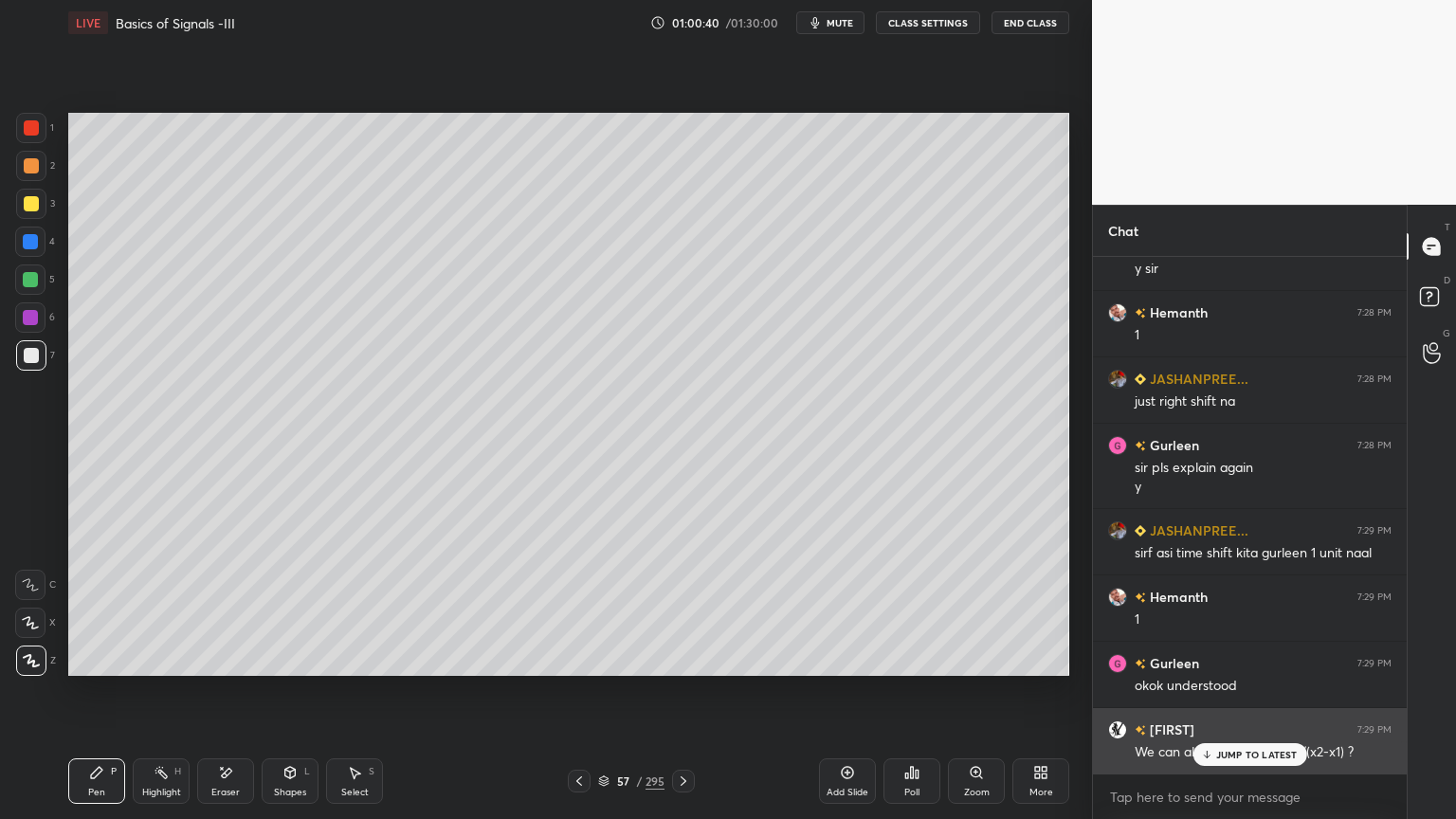 click on "JUMP TO LATEST" at bounding box center (1257, 755) 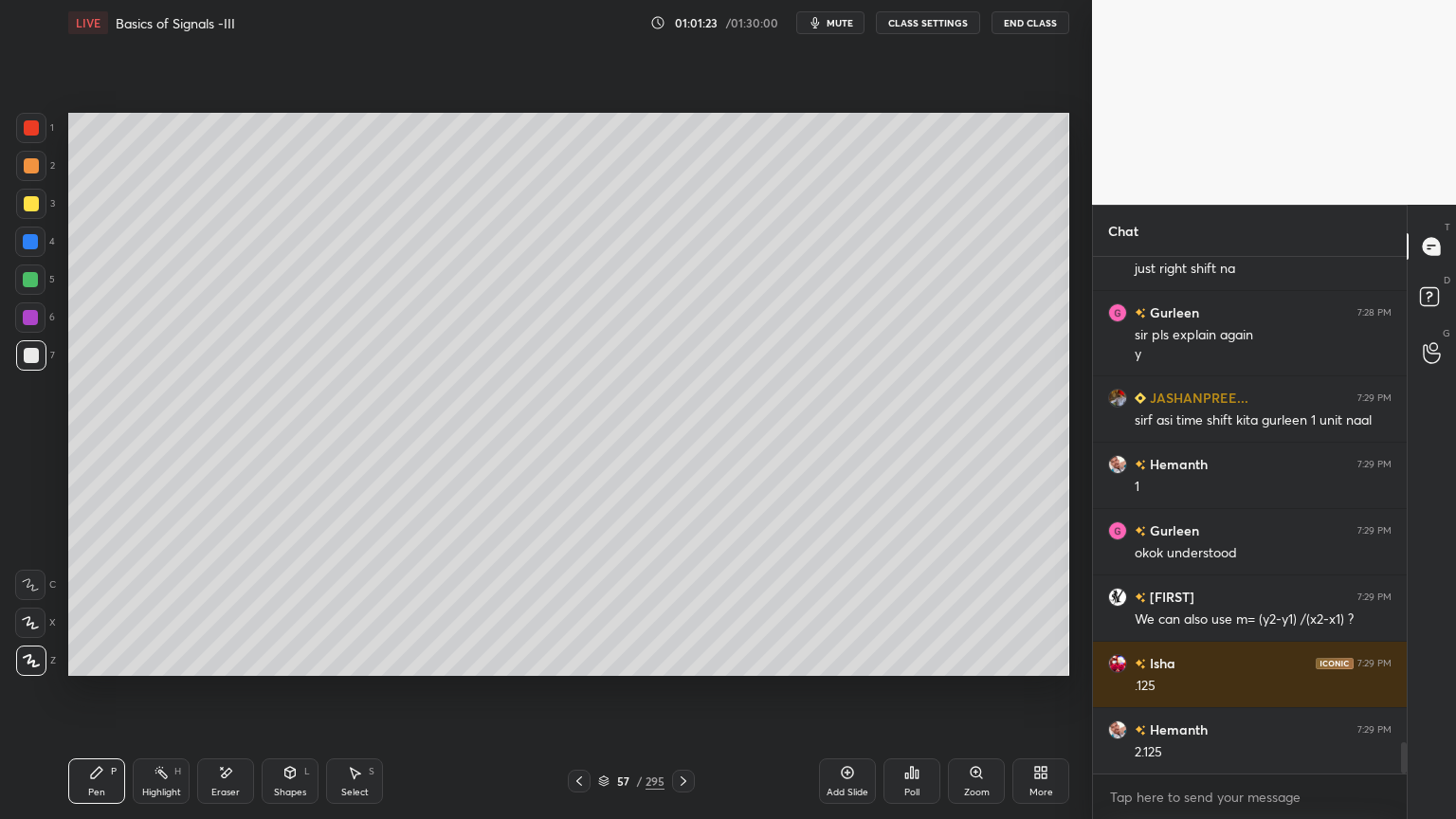scroll, scrollTop: 7890, scrollLeft: 0, axis: vertical 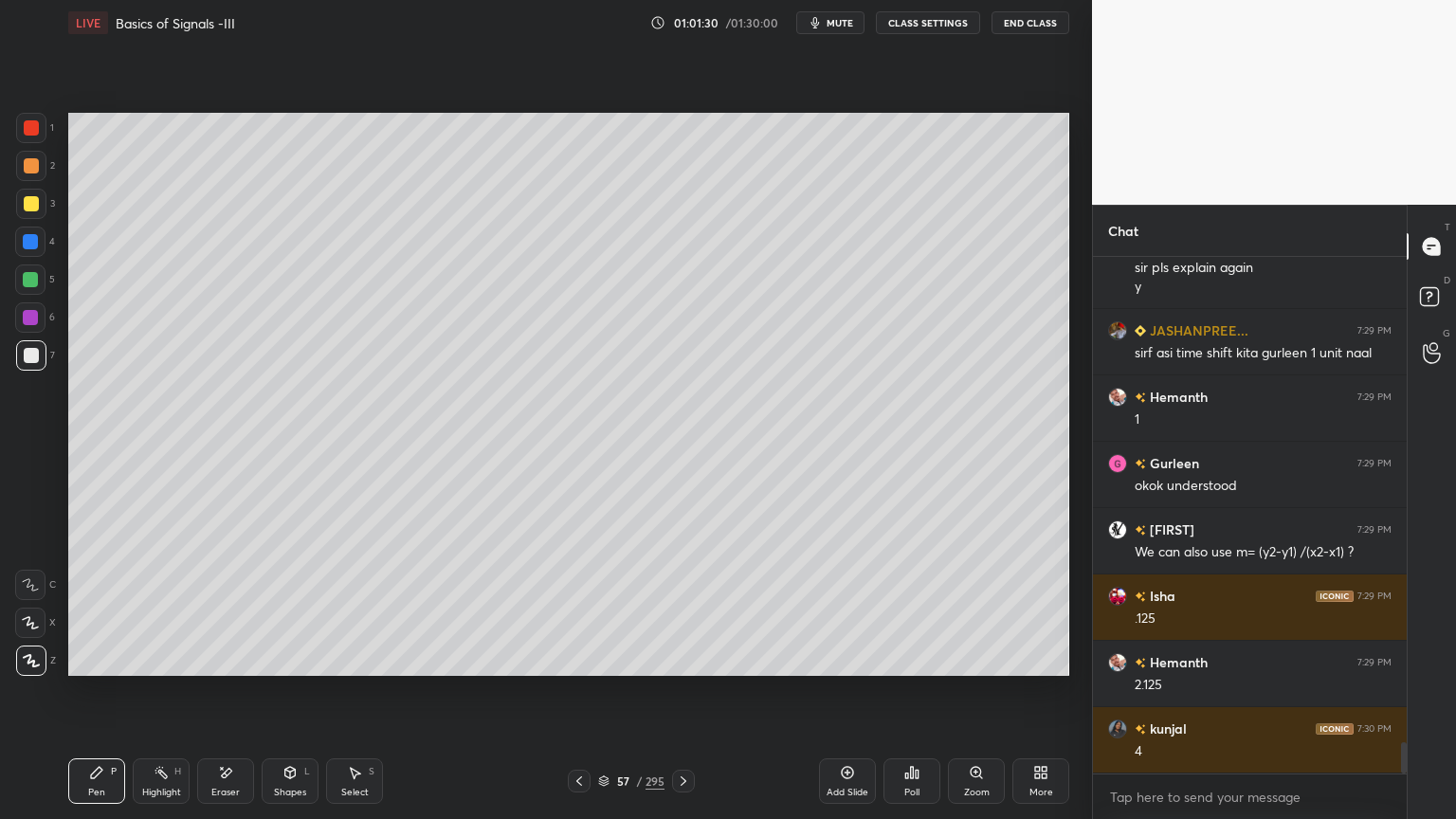 click at bounding box center (31, 204) 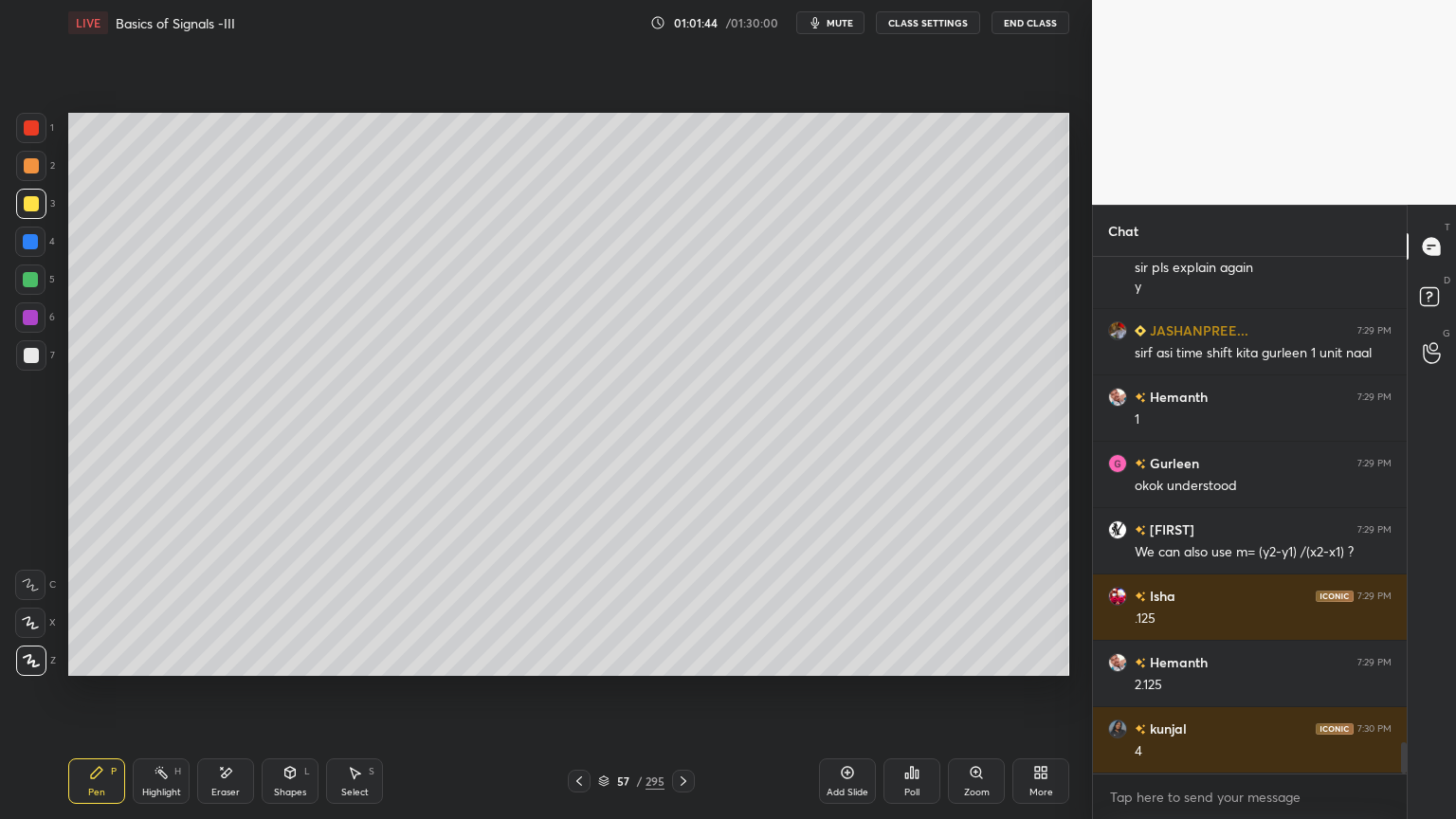 click 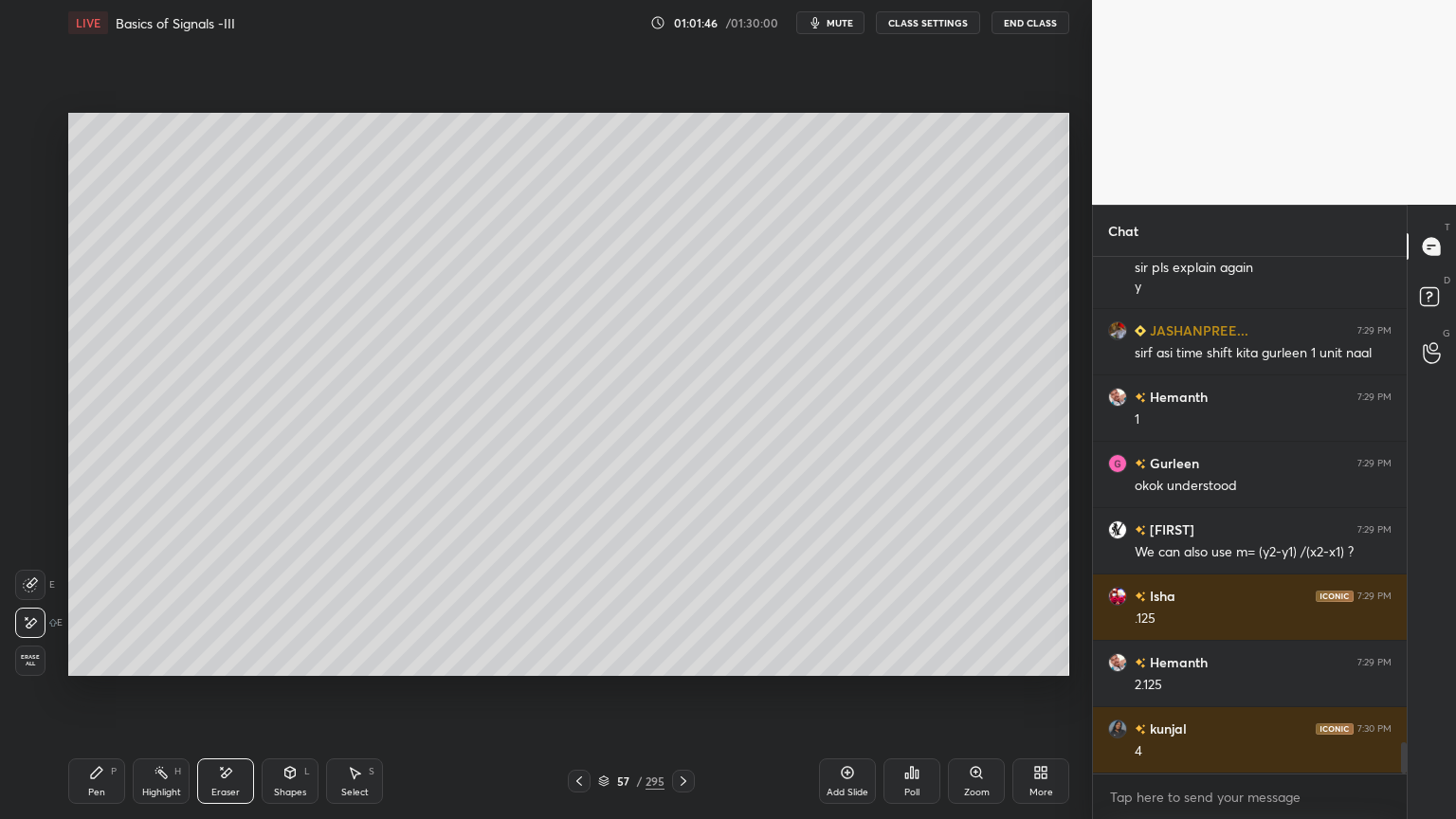 click 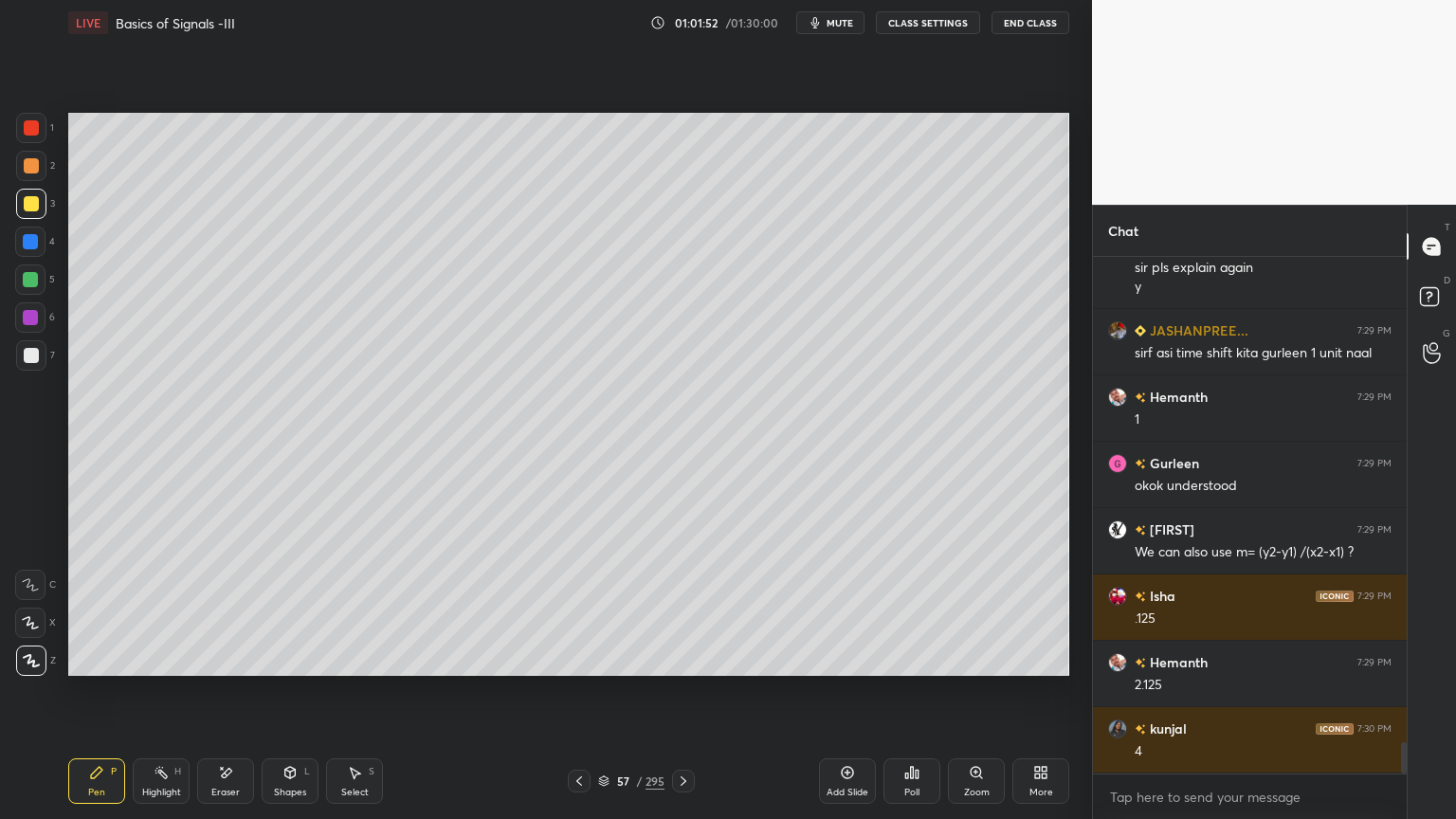 scroll, scrollTop: 7955, scrollLeft: 0, axis: vertical 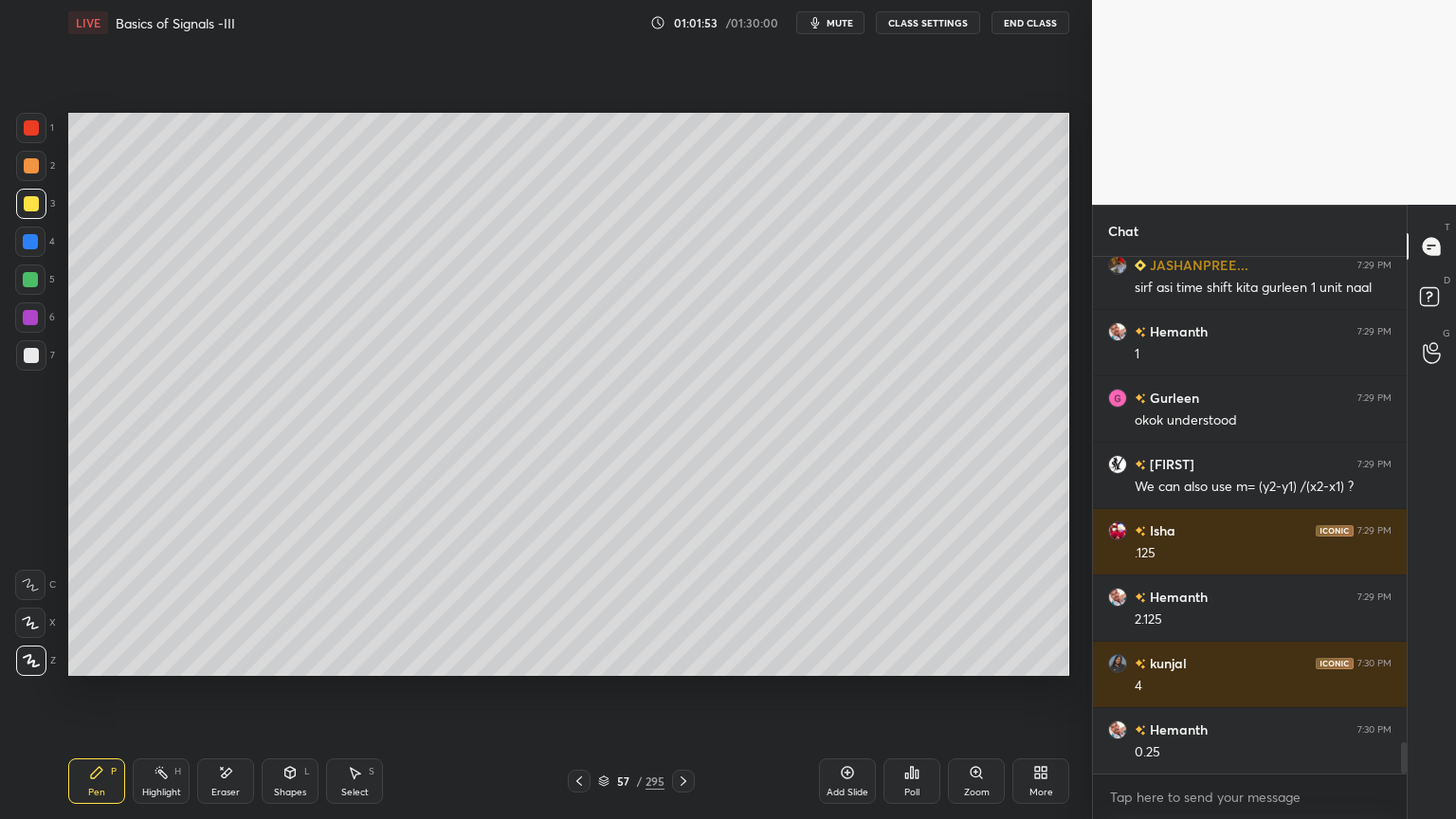 click on "Highlight H" at bounding box center [161, 781] 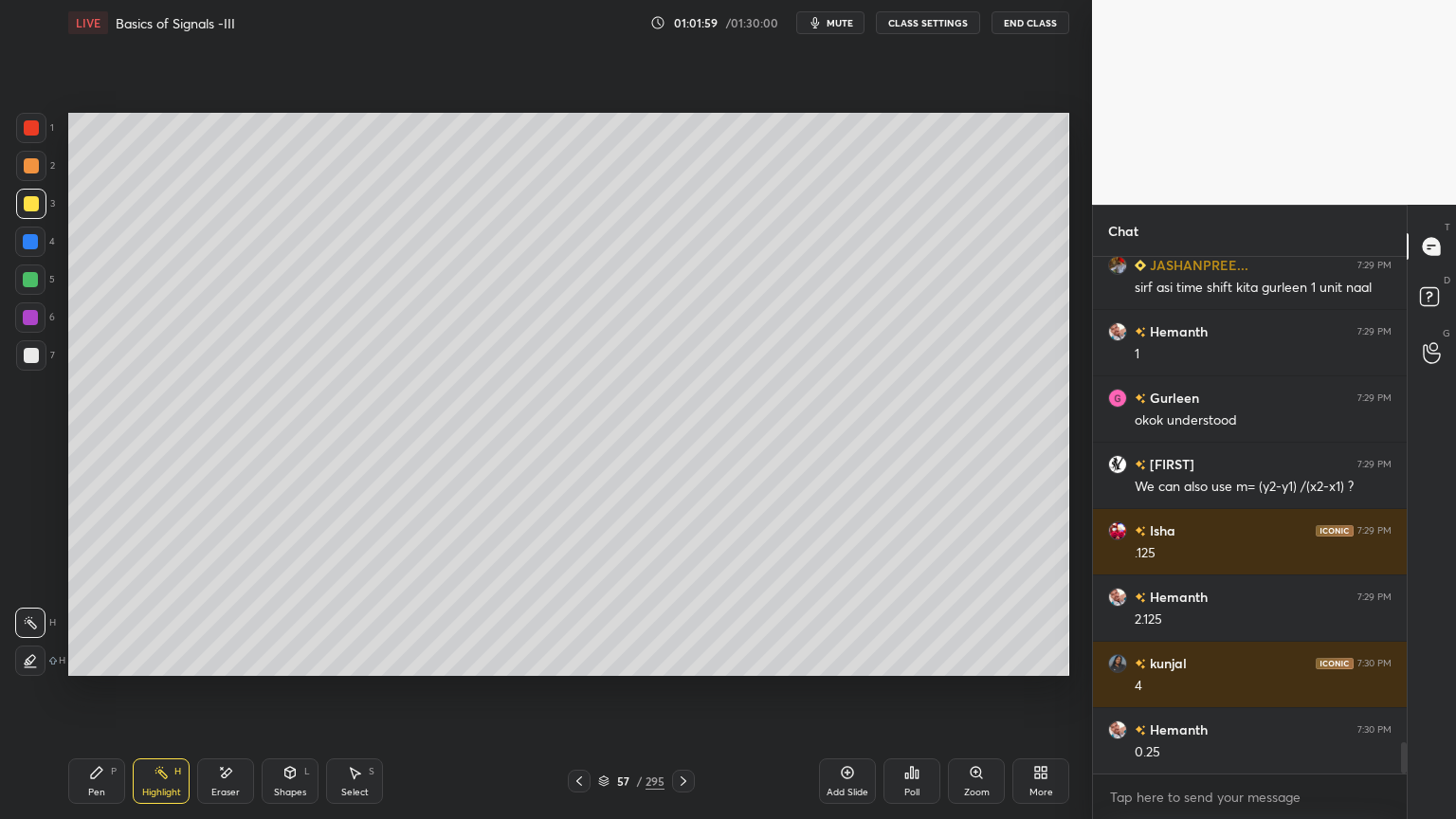 click on "Pen P" at bounding box center (97, 781) 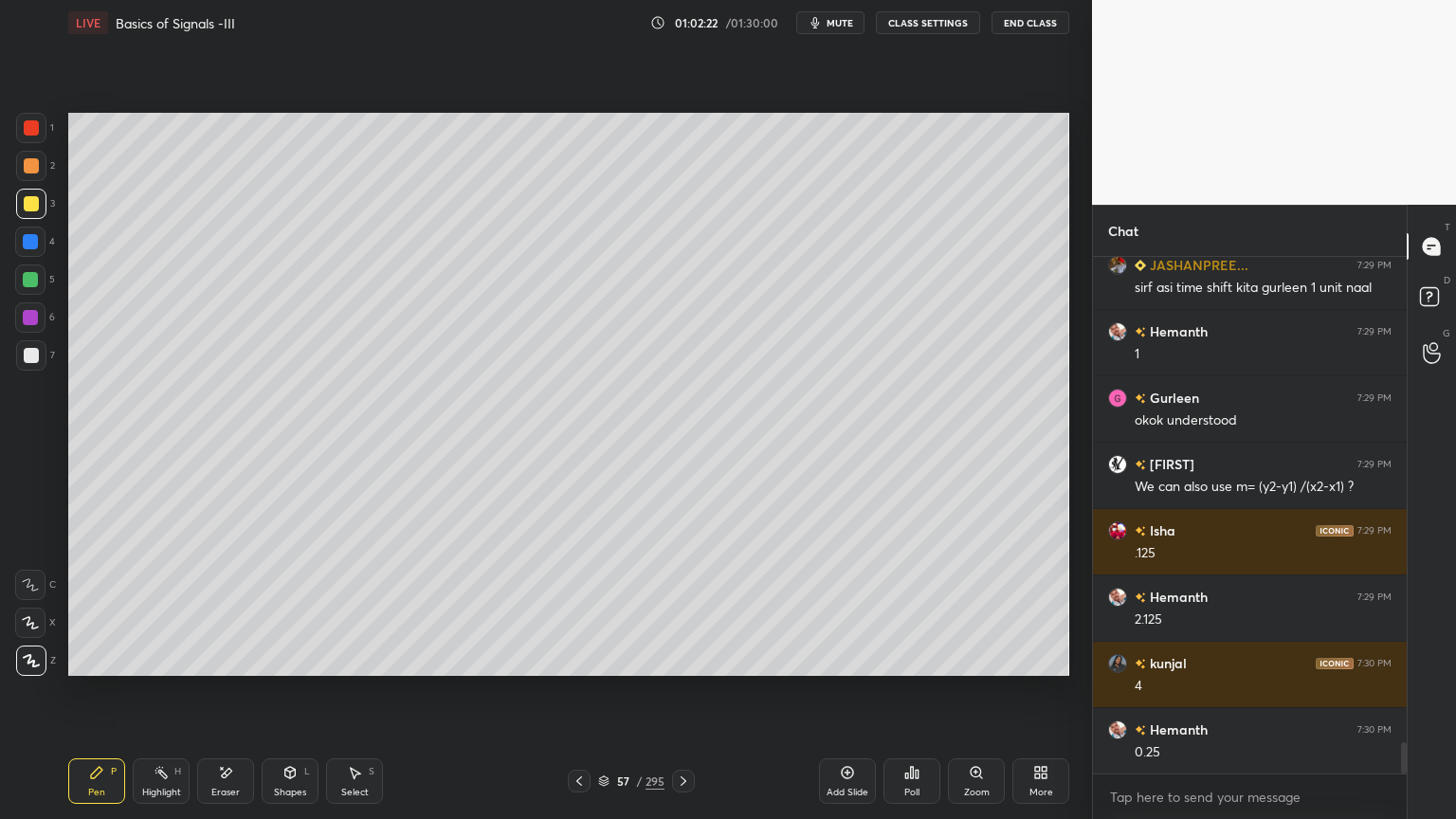 click at bounding box center [31, 355] 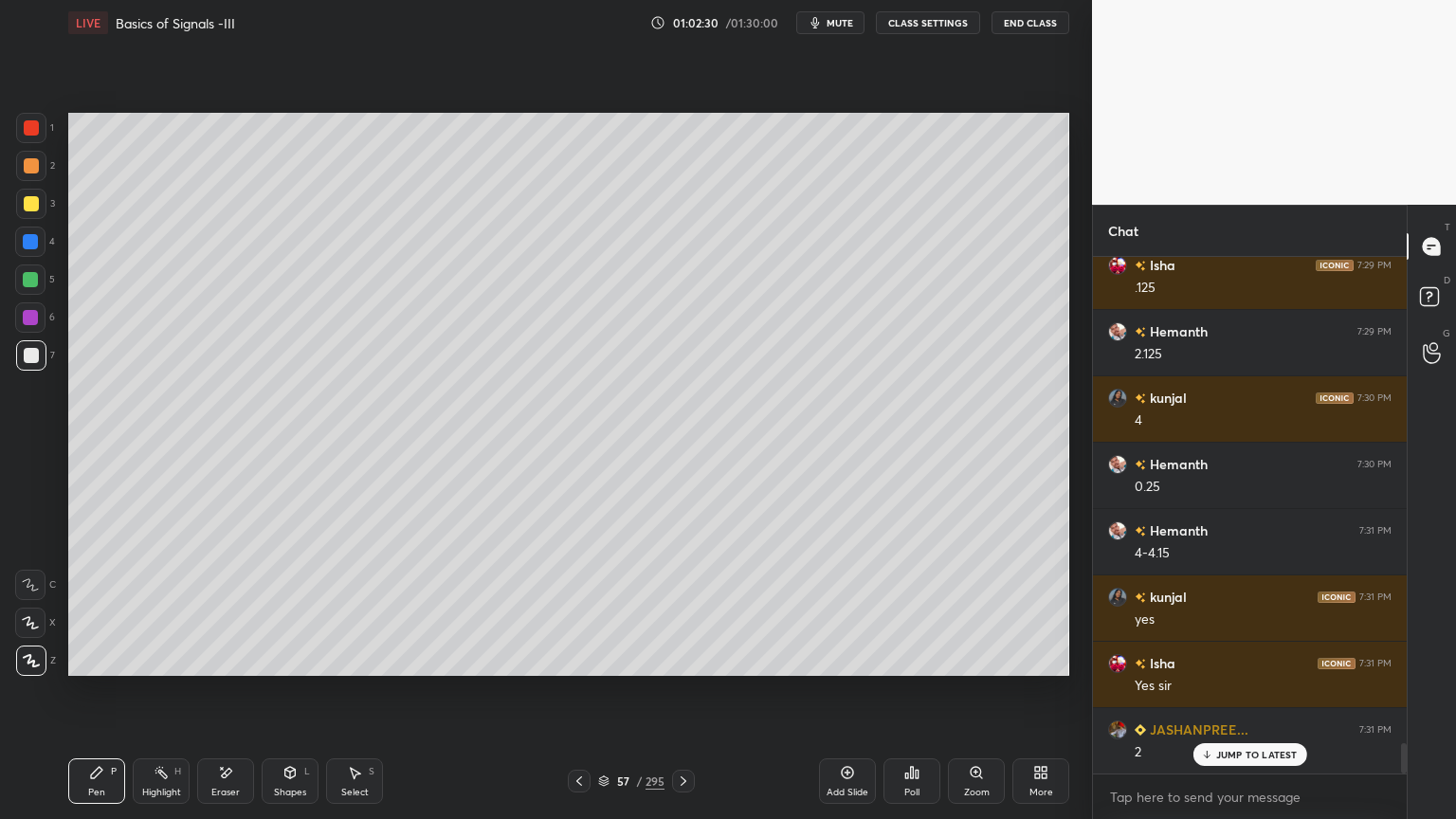 scroll, scrollTop: 8288, scrollLeft: 0, axis: vertical 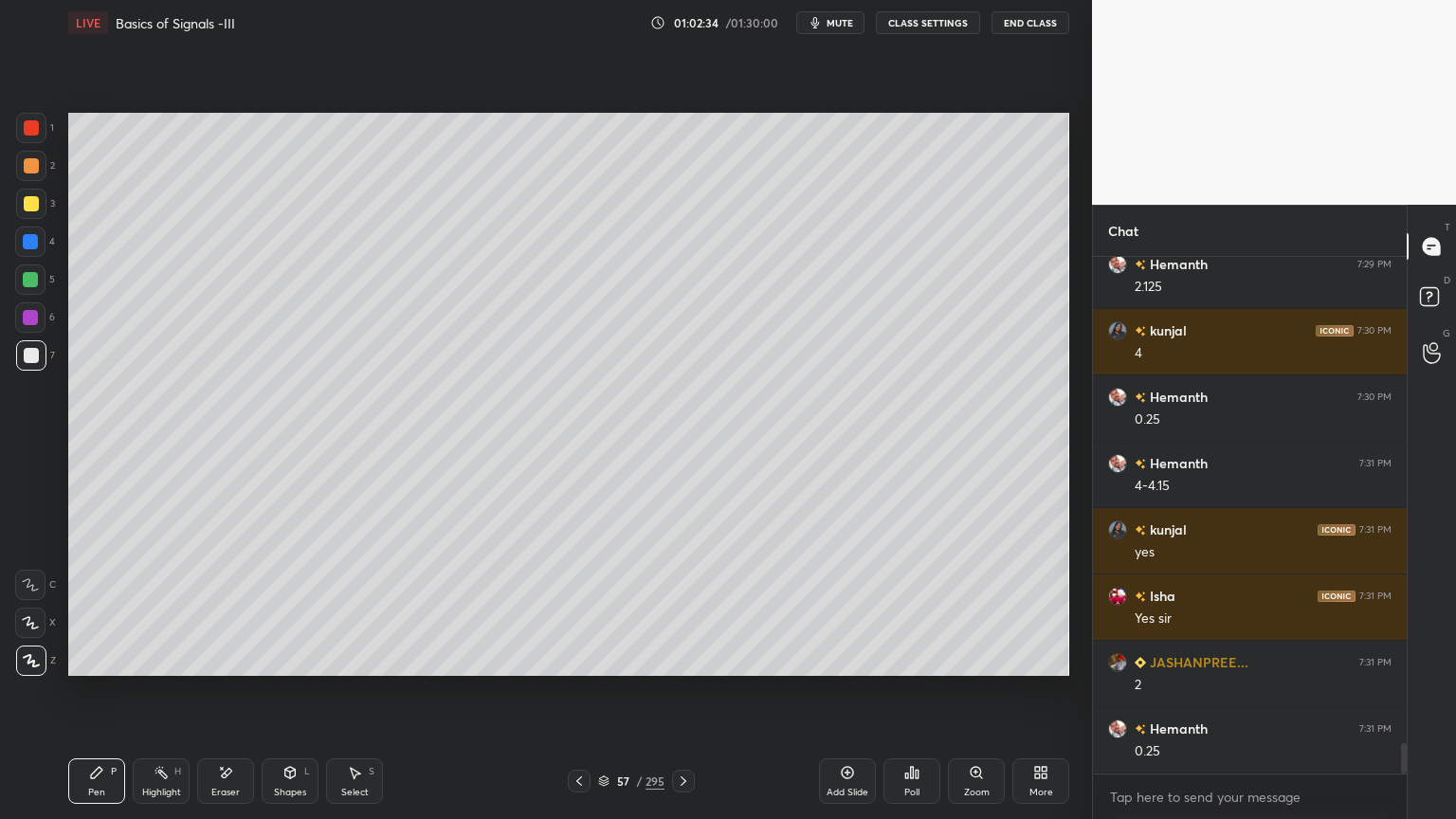 click at bounding box center (683, 781) 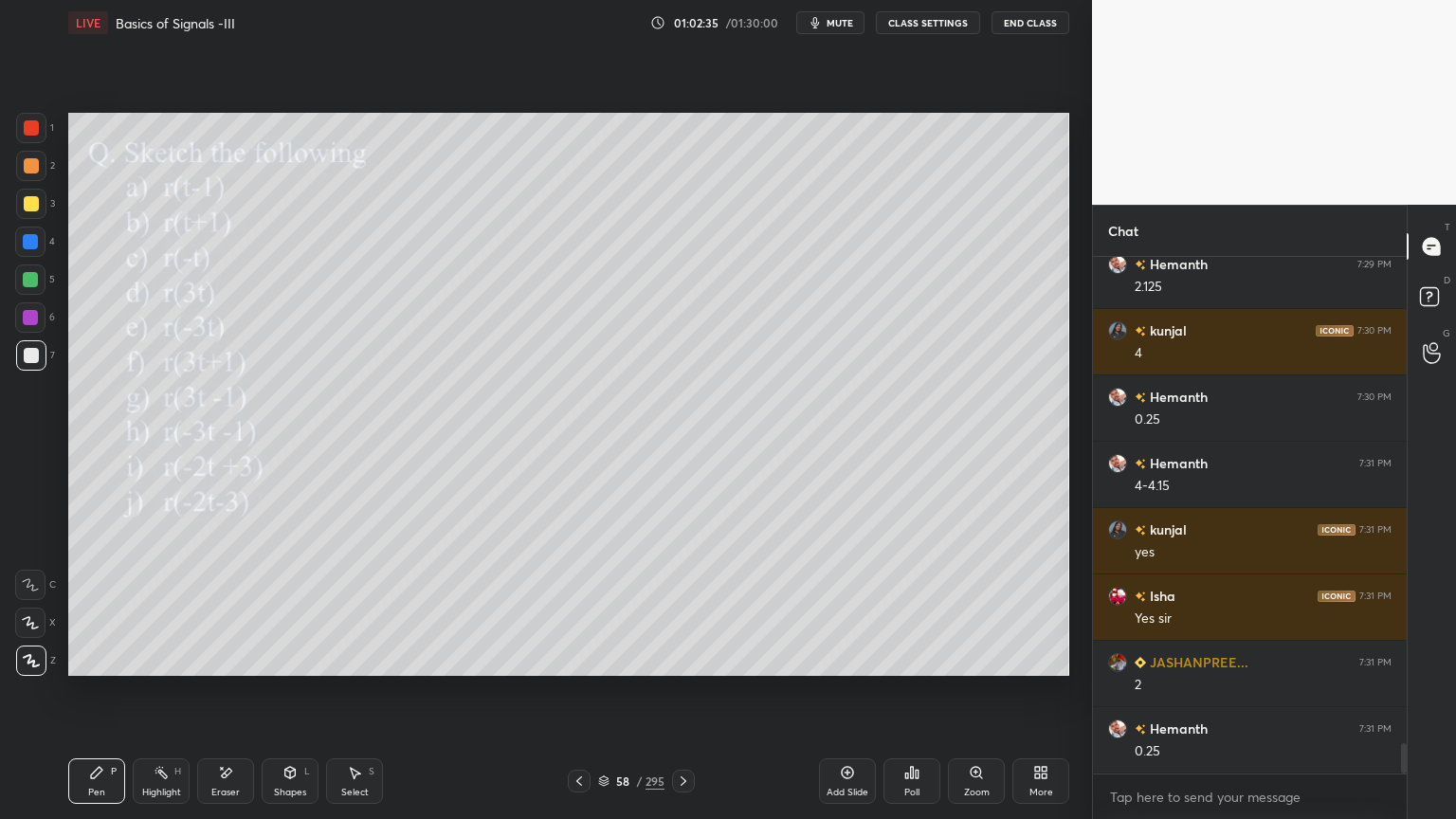 click at bounding box center (683, 781) 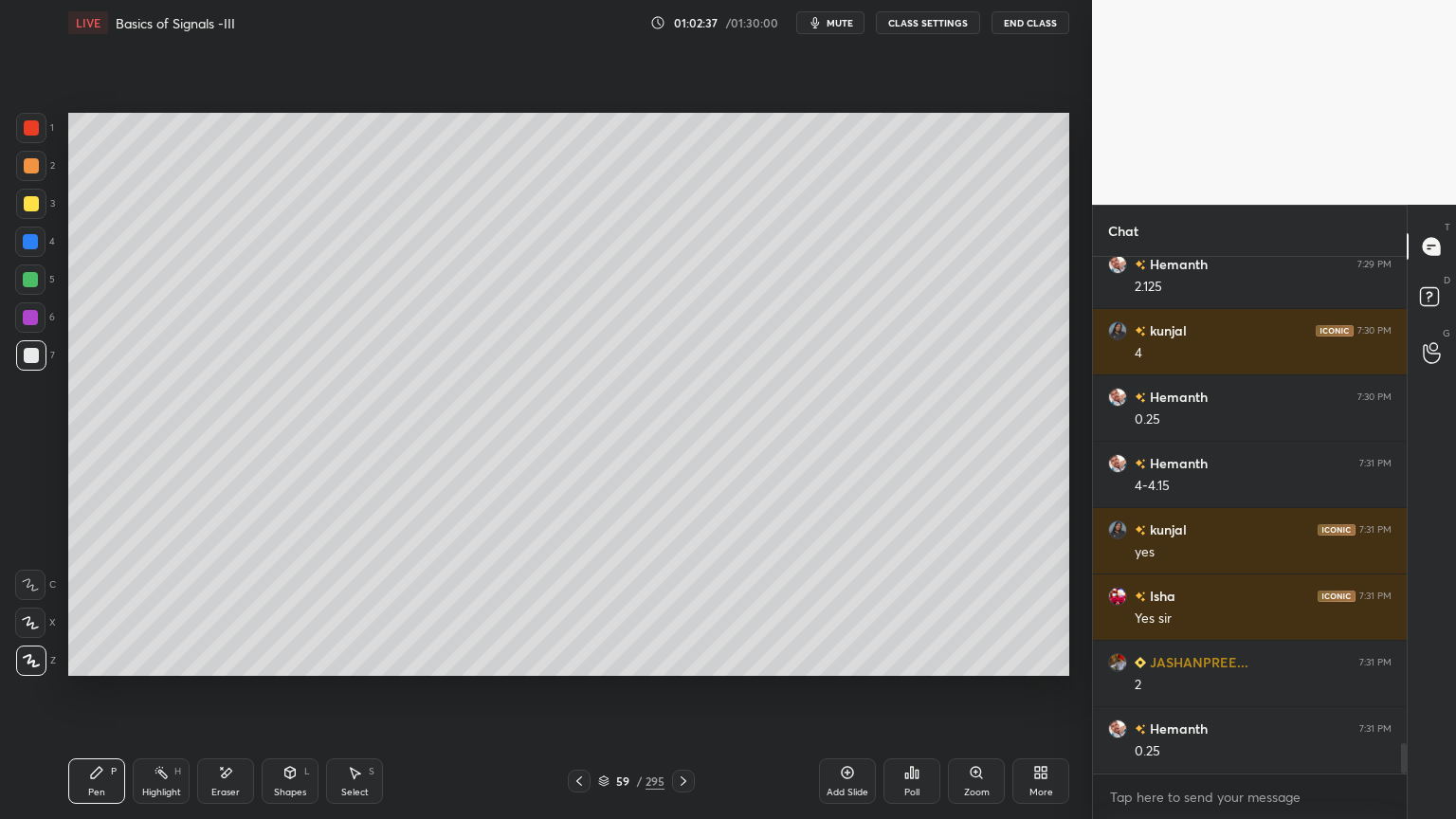 click on "Highlight" at bounding box center [161, 792] 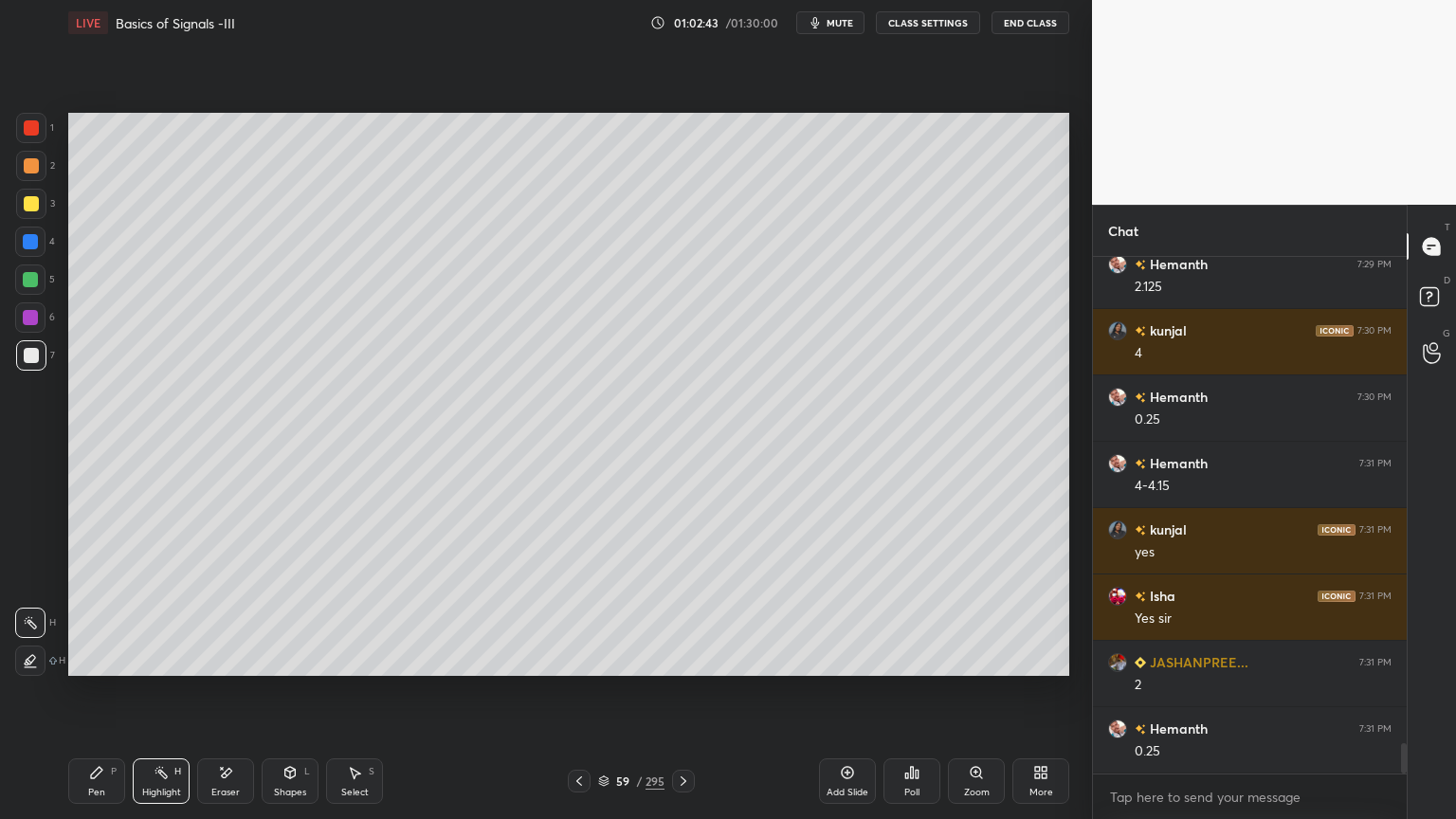 click on "Pen P" at bounding box center [97, 781] 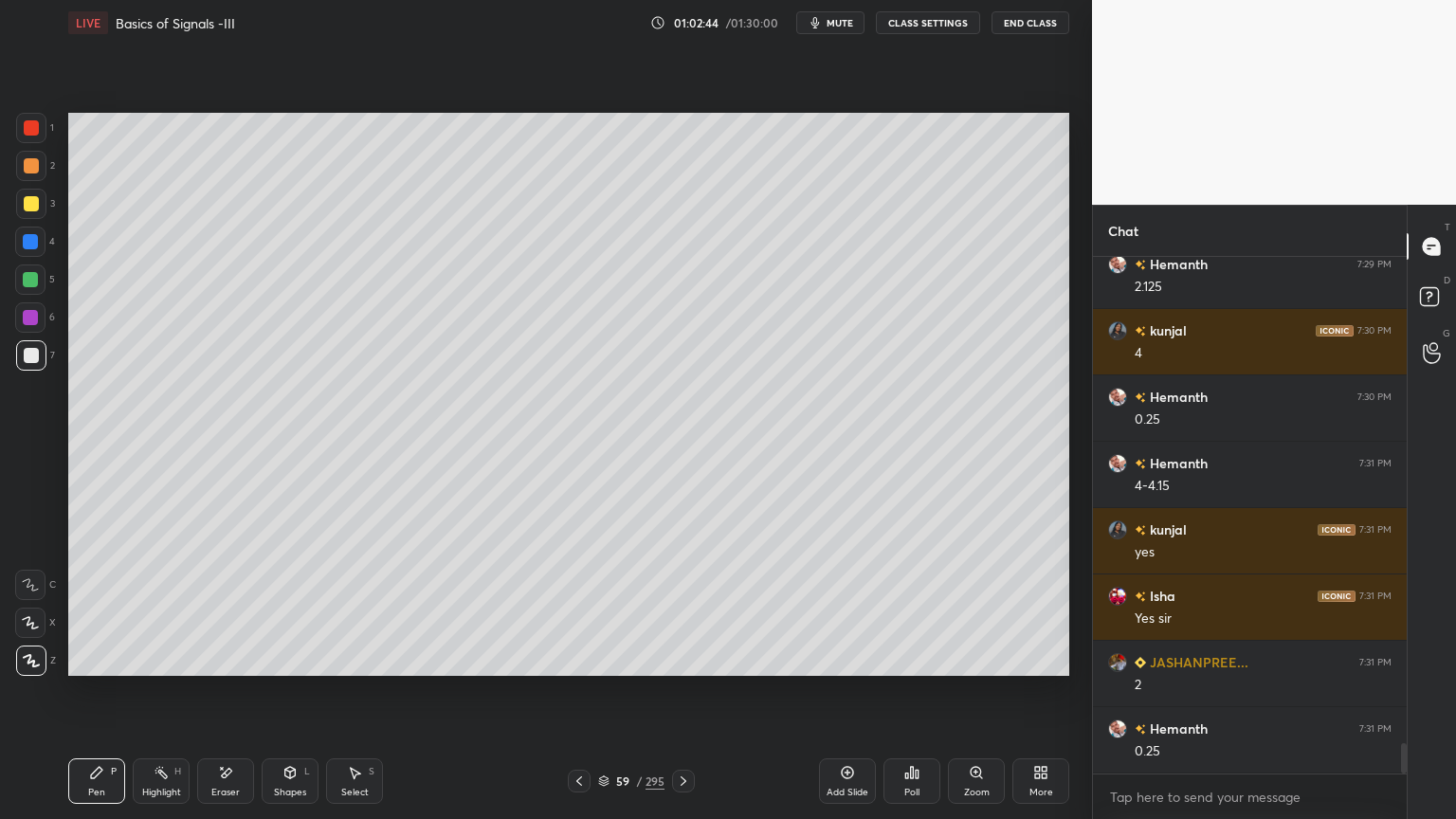 click at bounding box center (31, 204) 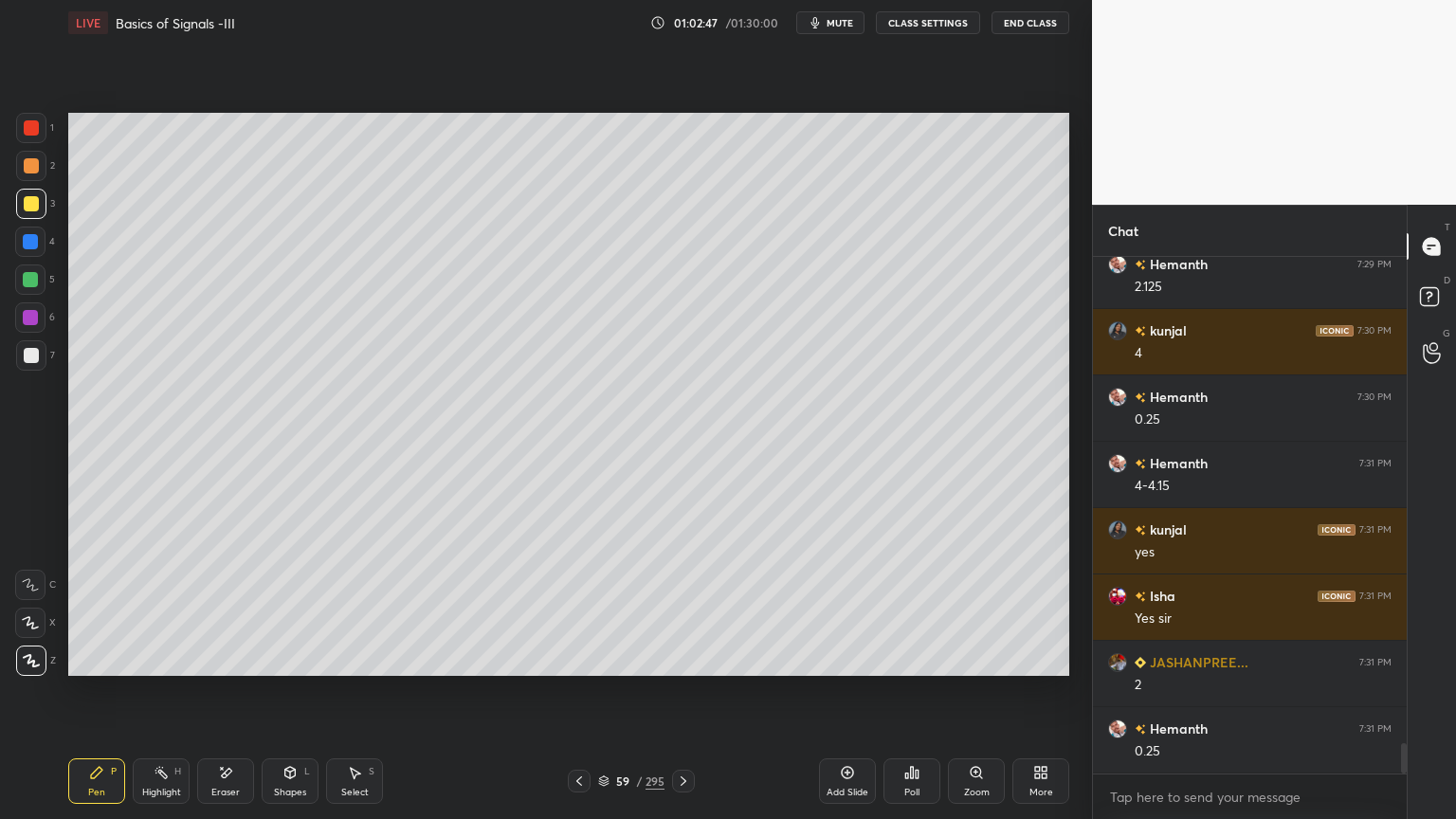 click 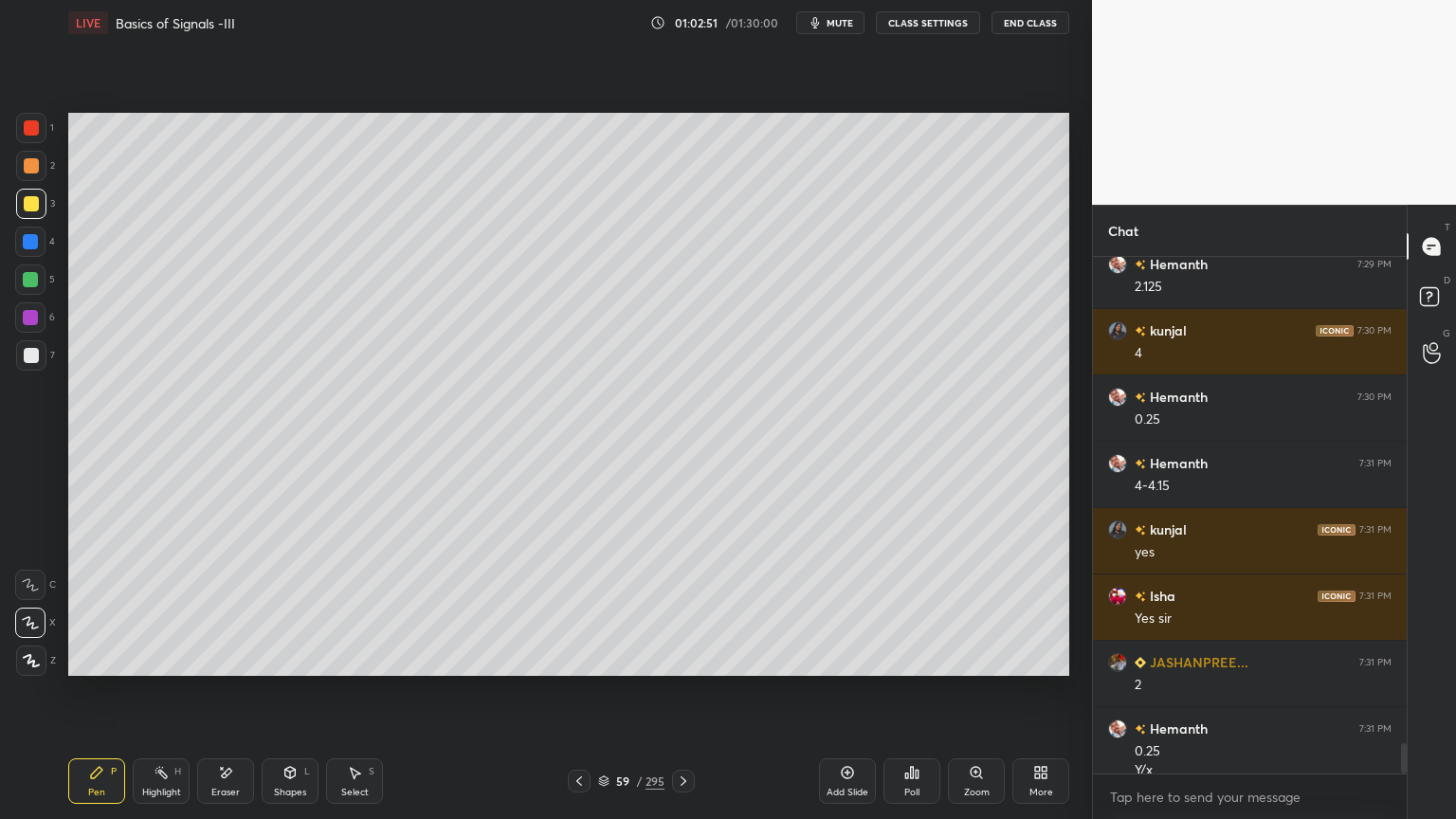 scroll, scrollTop: 8307, scrollLeft: 0, axis: vertical 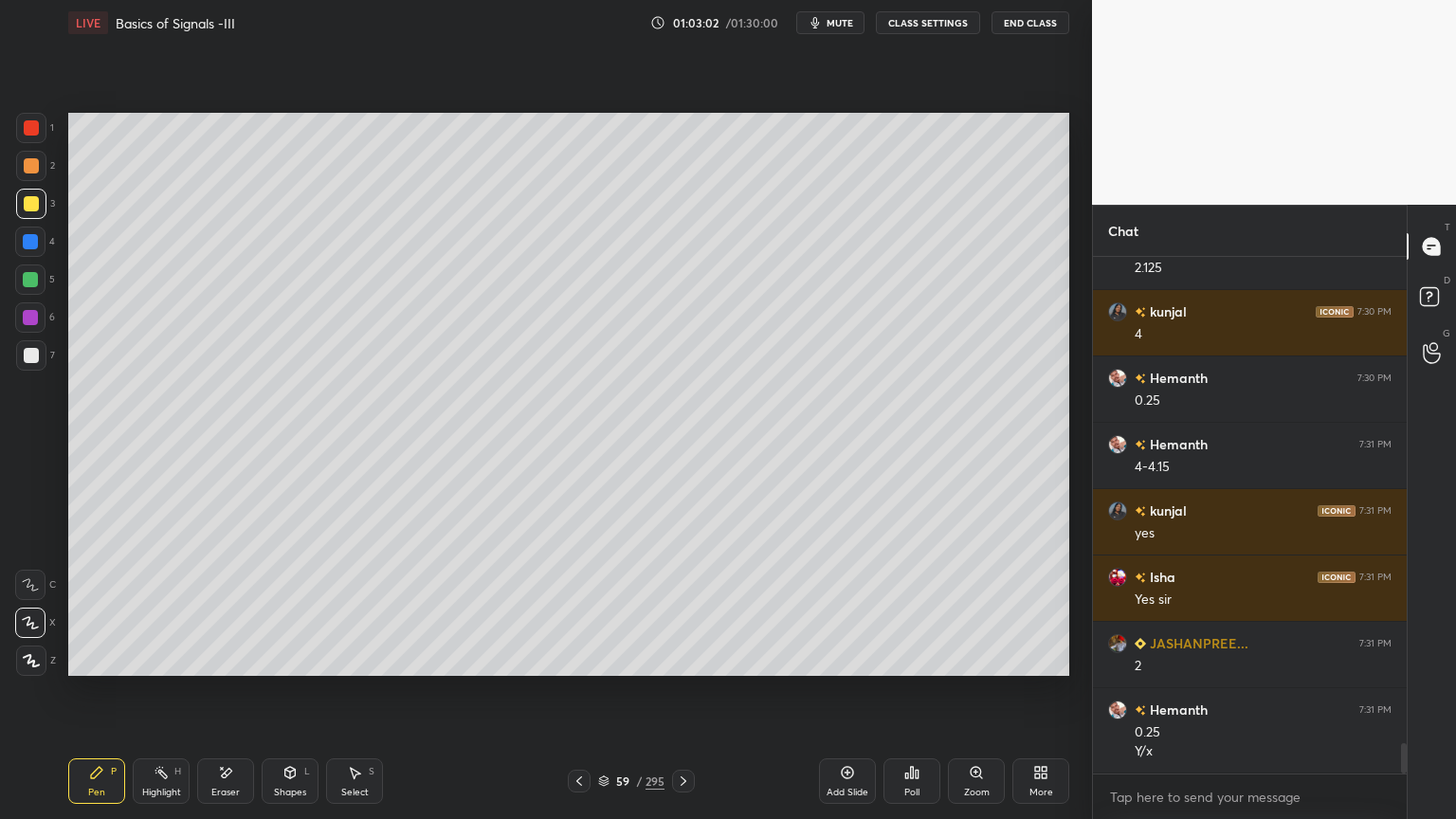 click at bounding box center [31, 355] 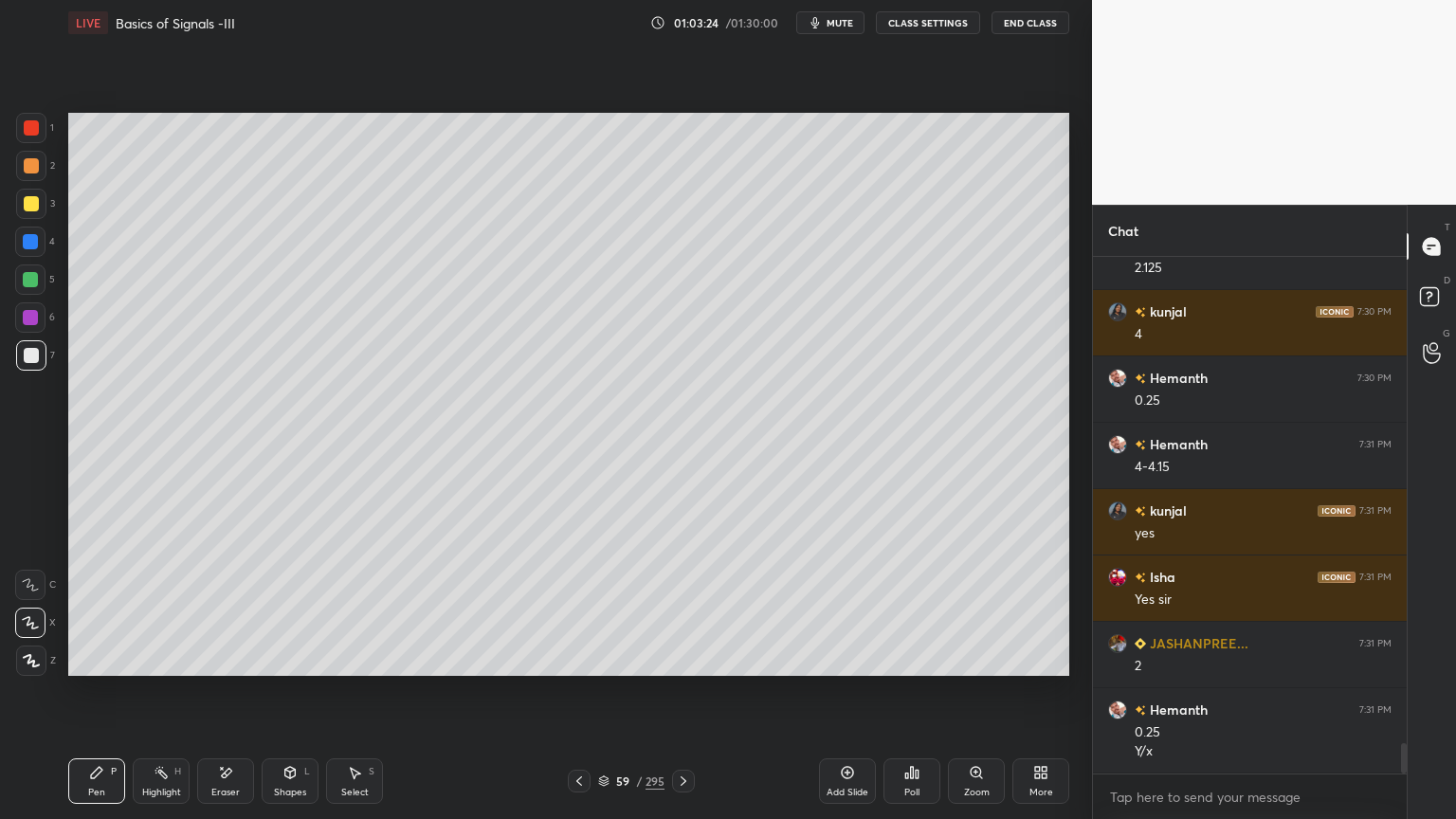 click 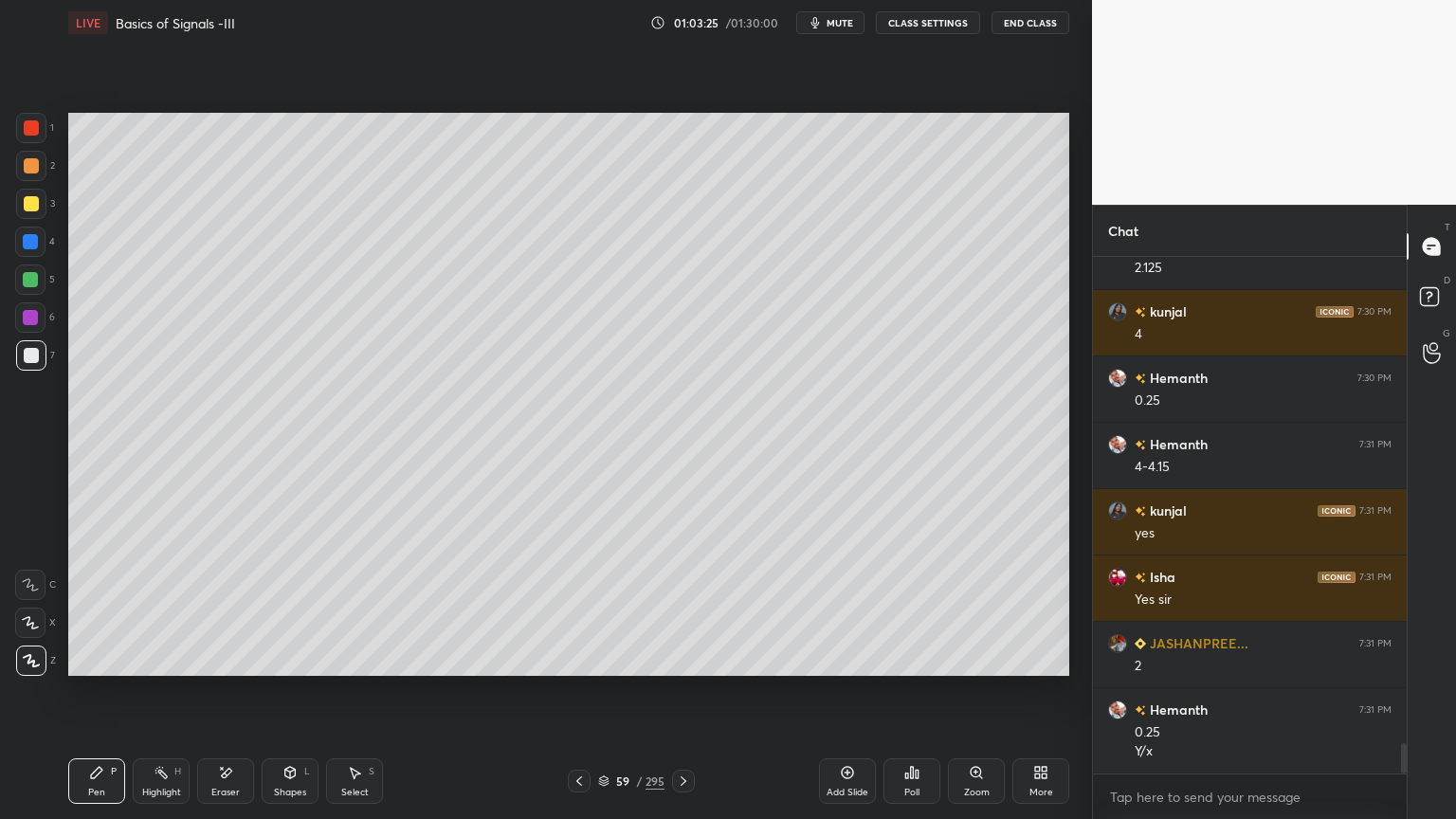 click at bounding box center [31, 204] 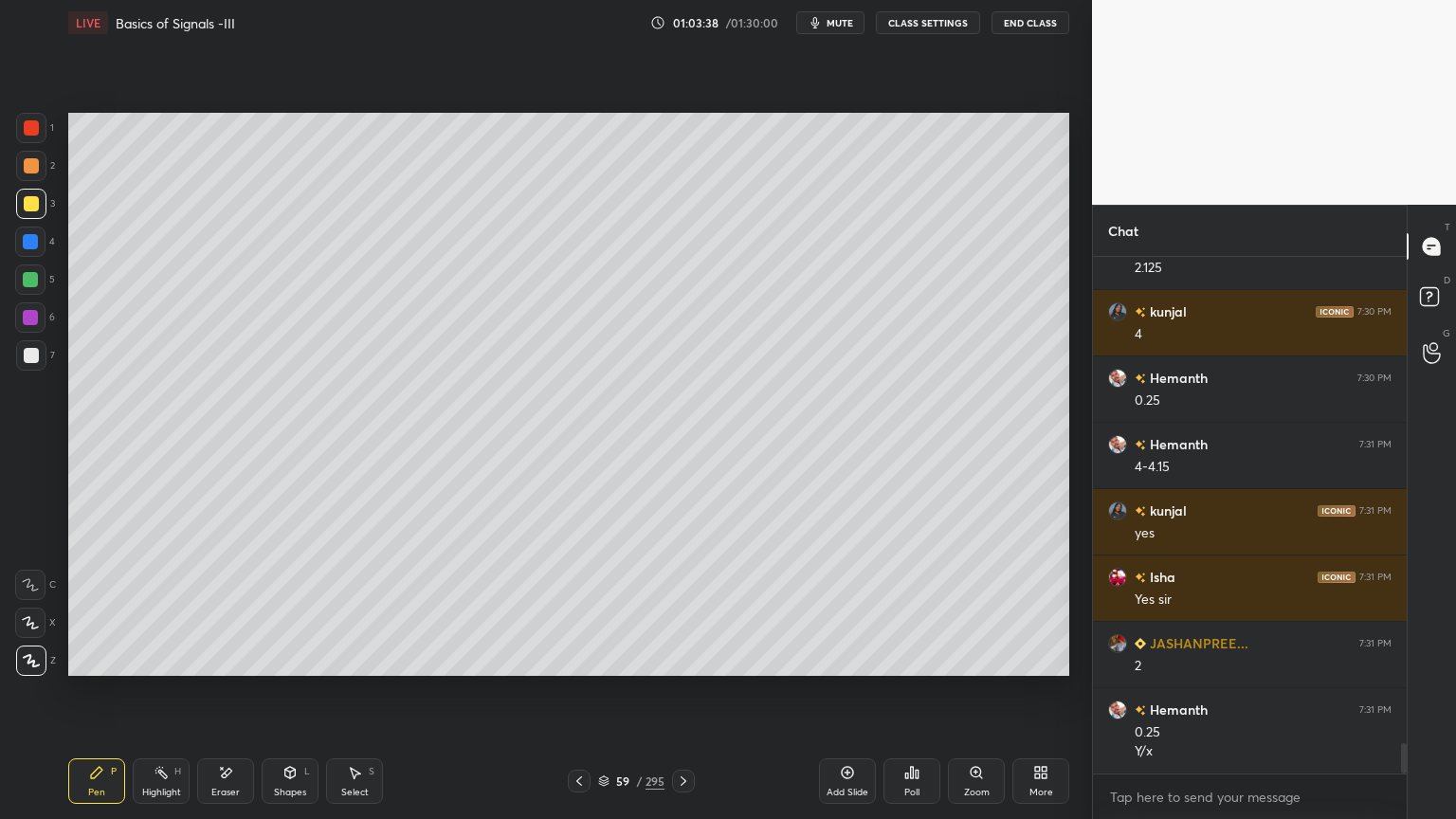 scroll, scrollTop: 8372, scrollLeft: 0, axis: vertical 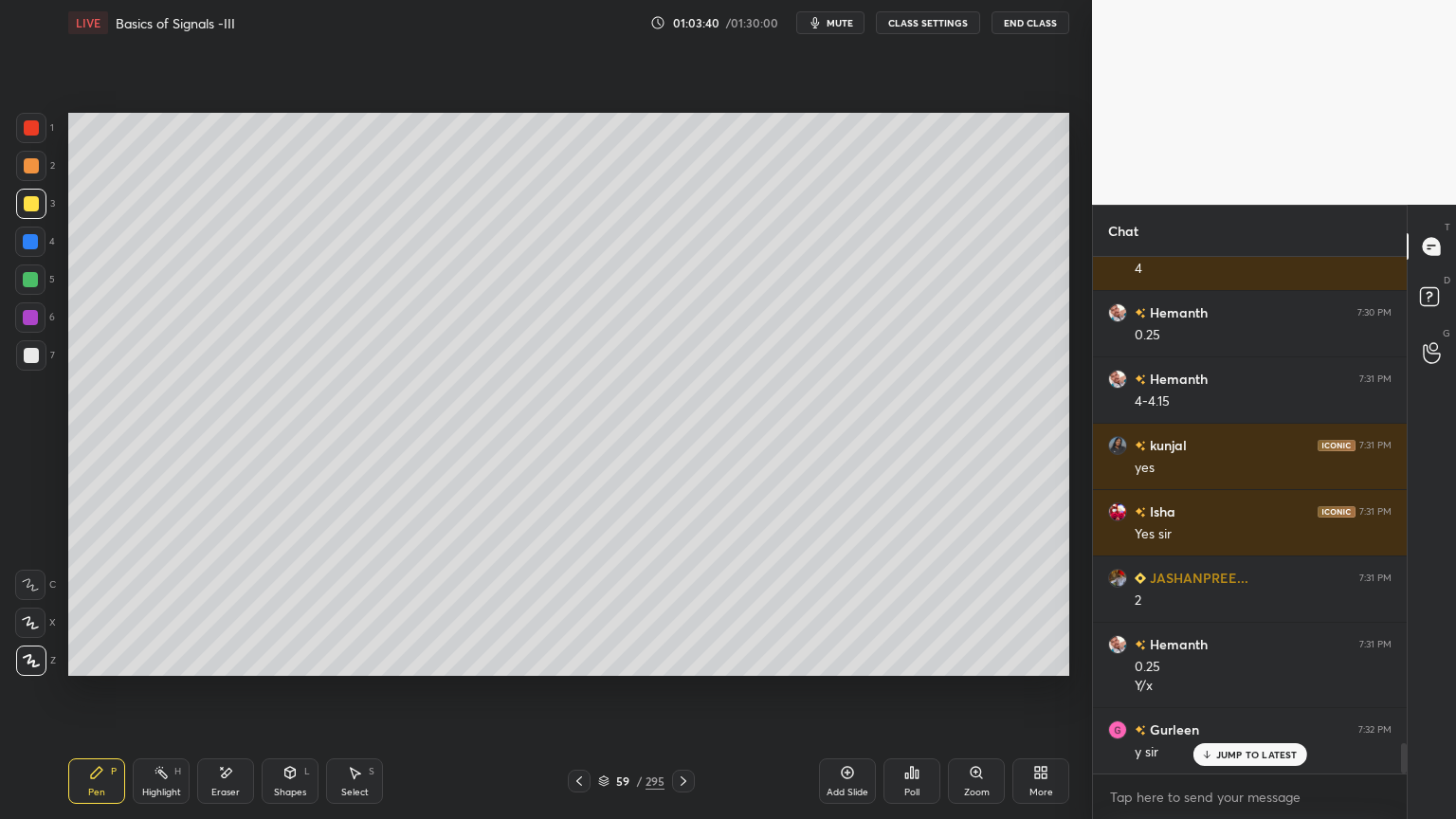 click on "JUMP TO LATEST" at bounding box center (1257, 755) 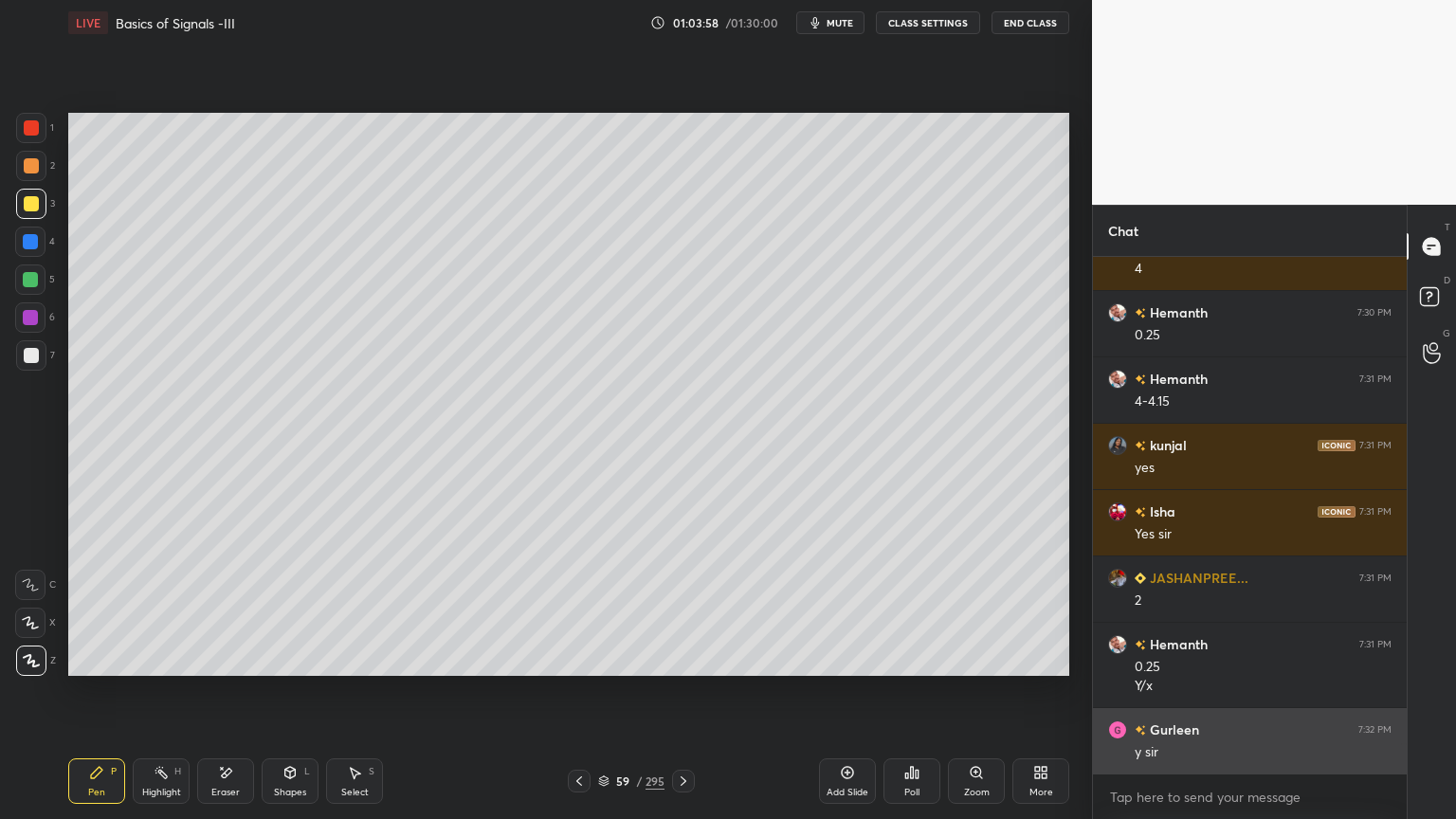 scroll, scrollTop: 8439, scrollLeft: 0, axis: vertical 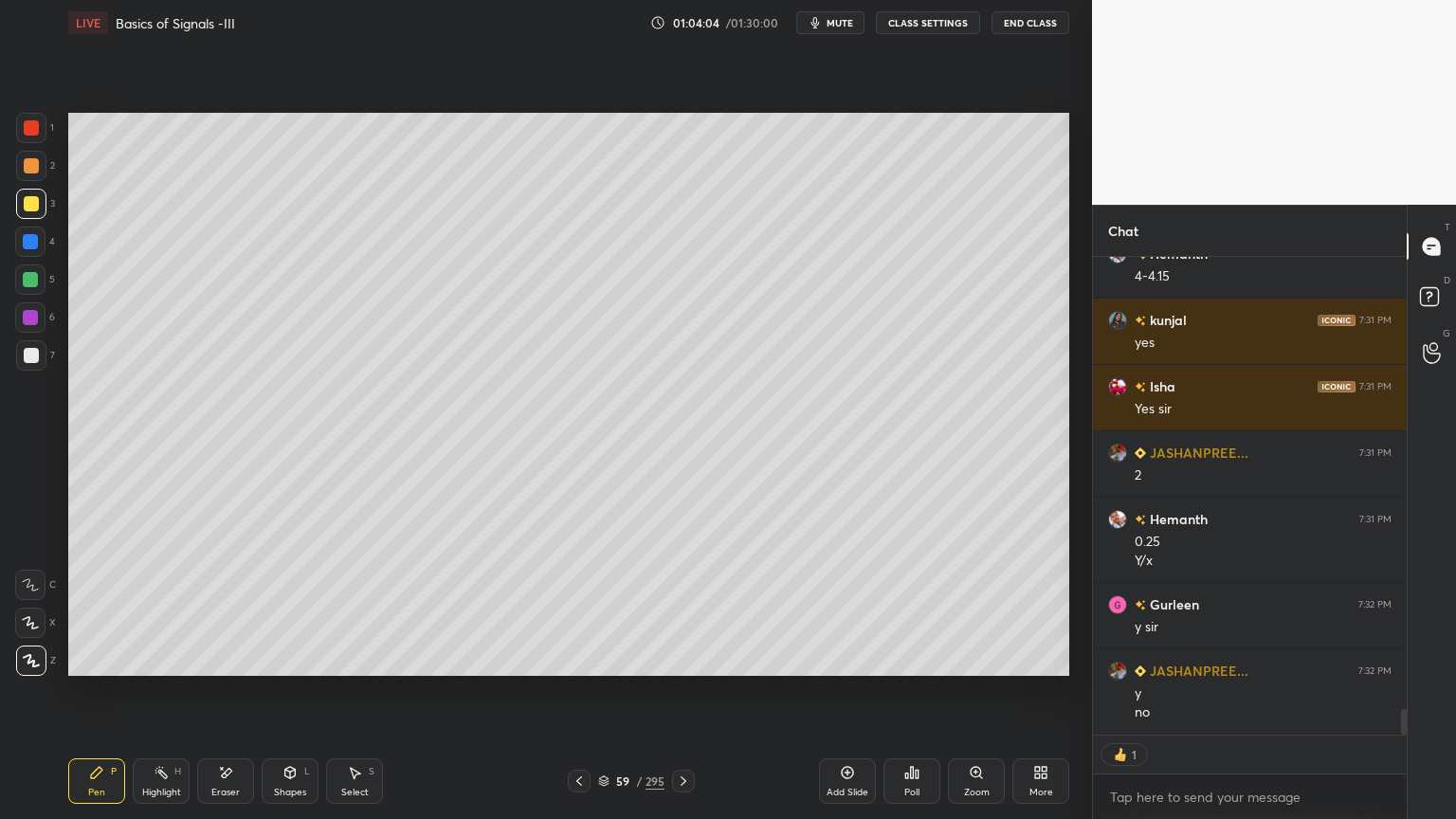 click 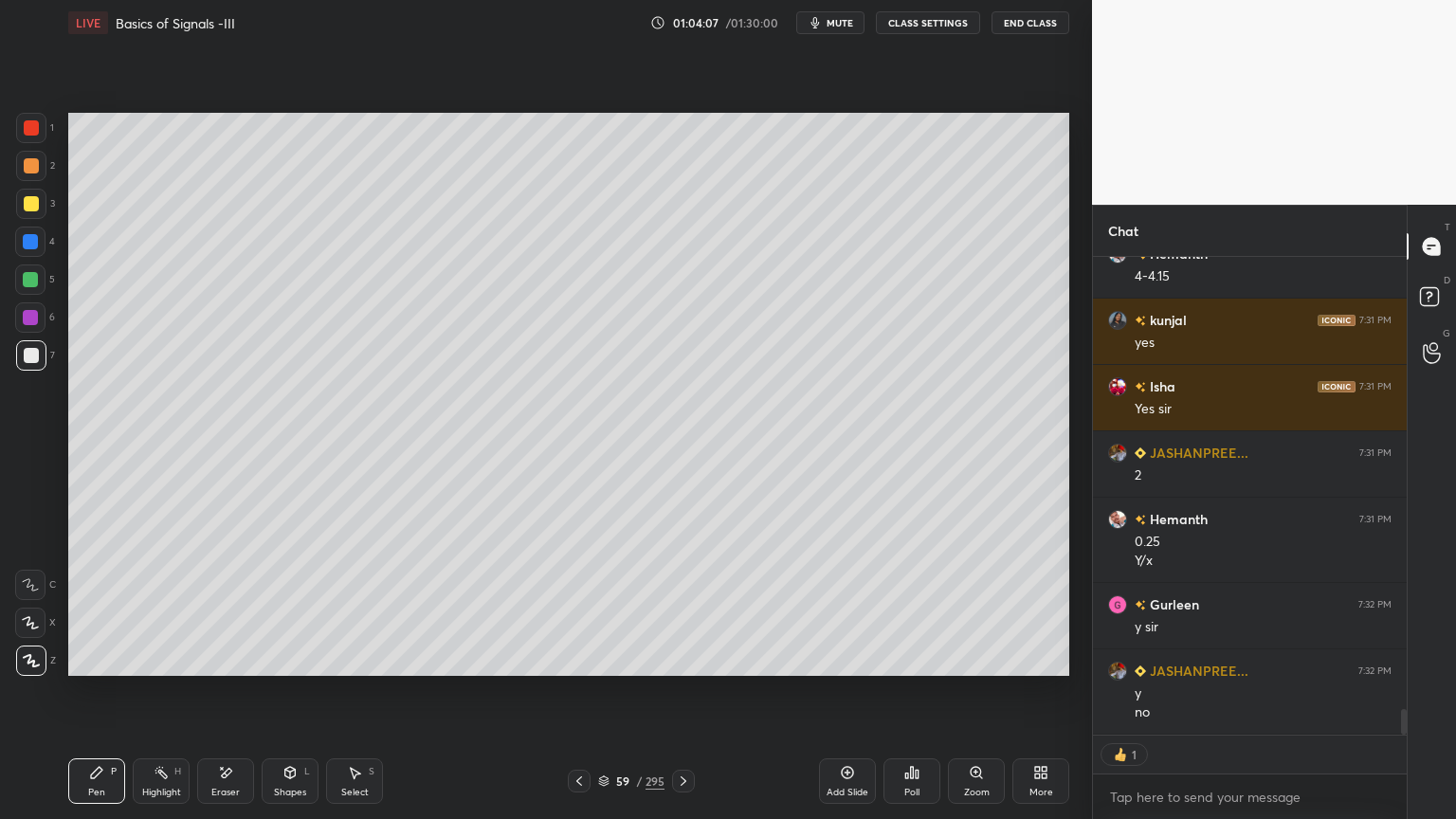 click on "Select" at bounding box center (355, 792) 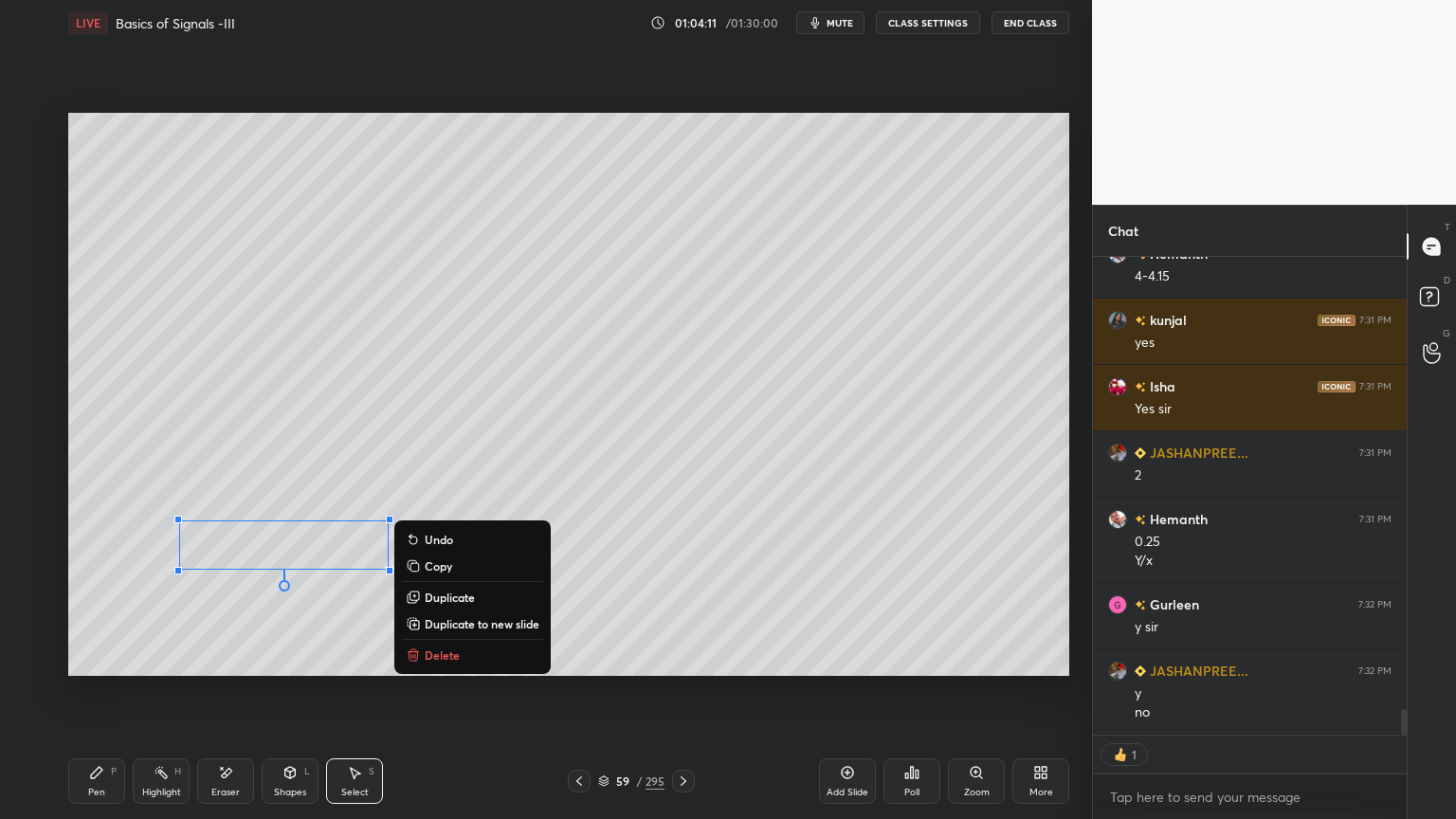 click on "Shapes L" at bounding box center (290, 781) 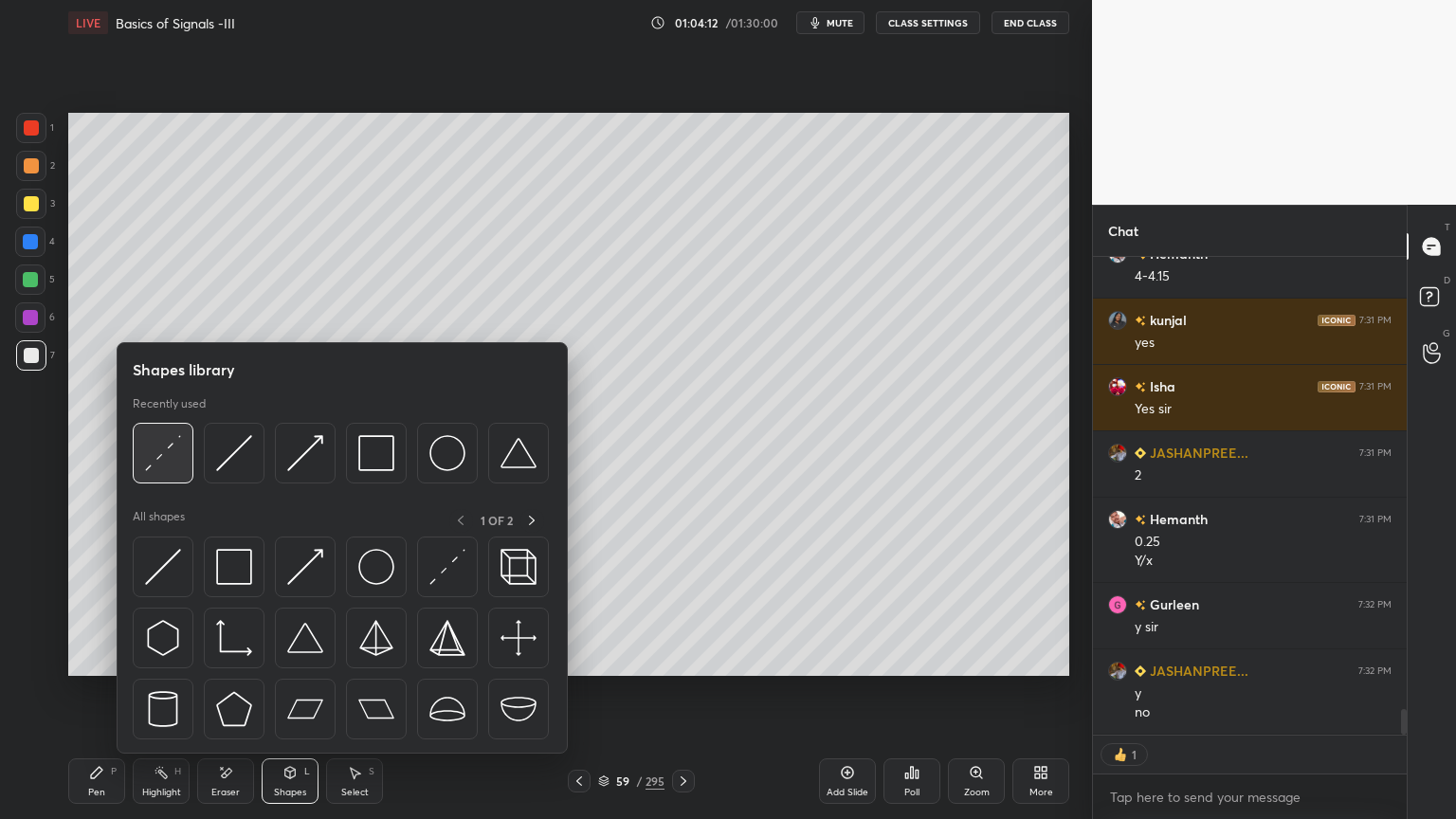 click at bounding box center [163, 453] 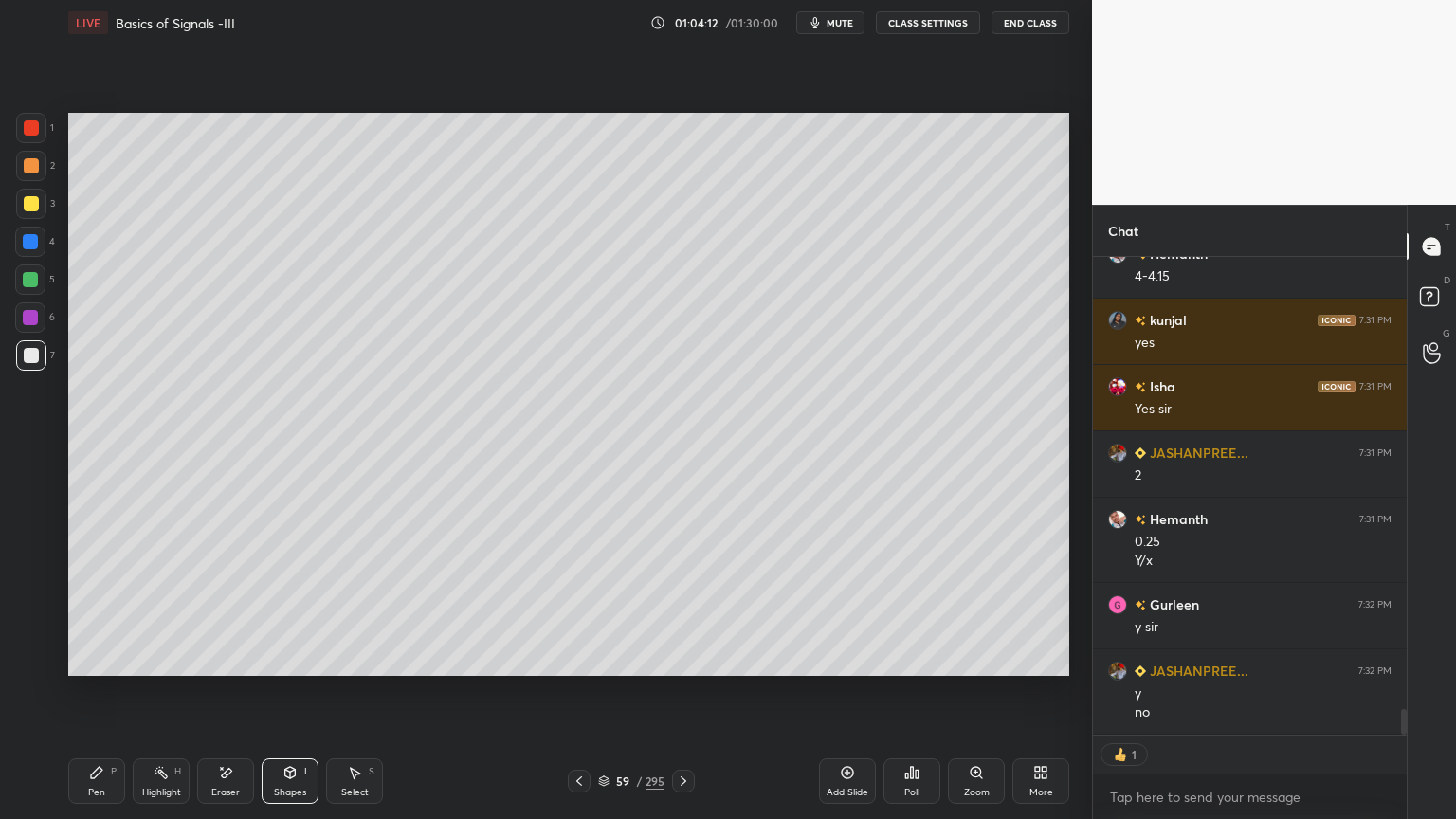 scroll, scrollTop: 7, scrollLeft: 6, axis: both 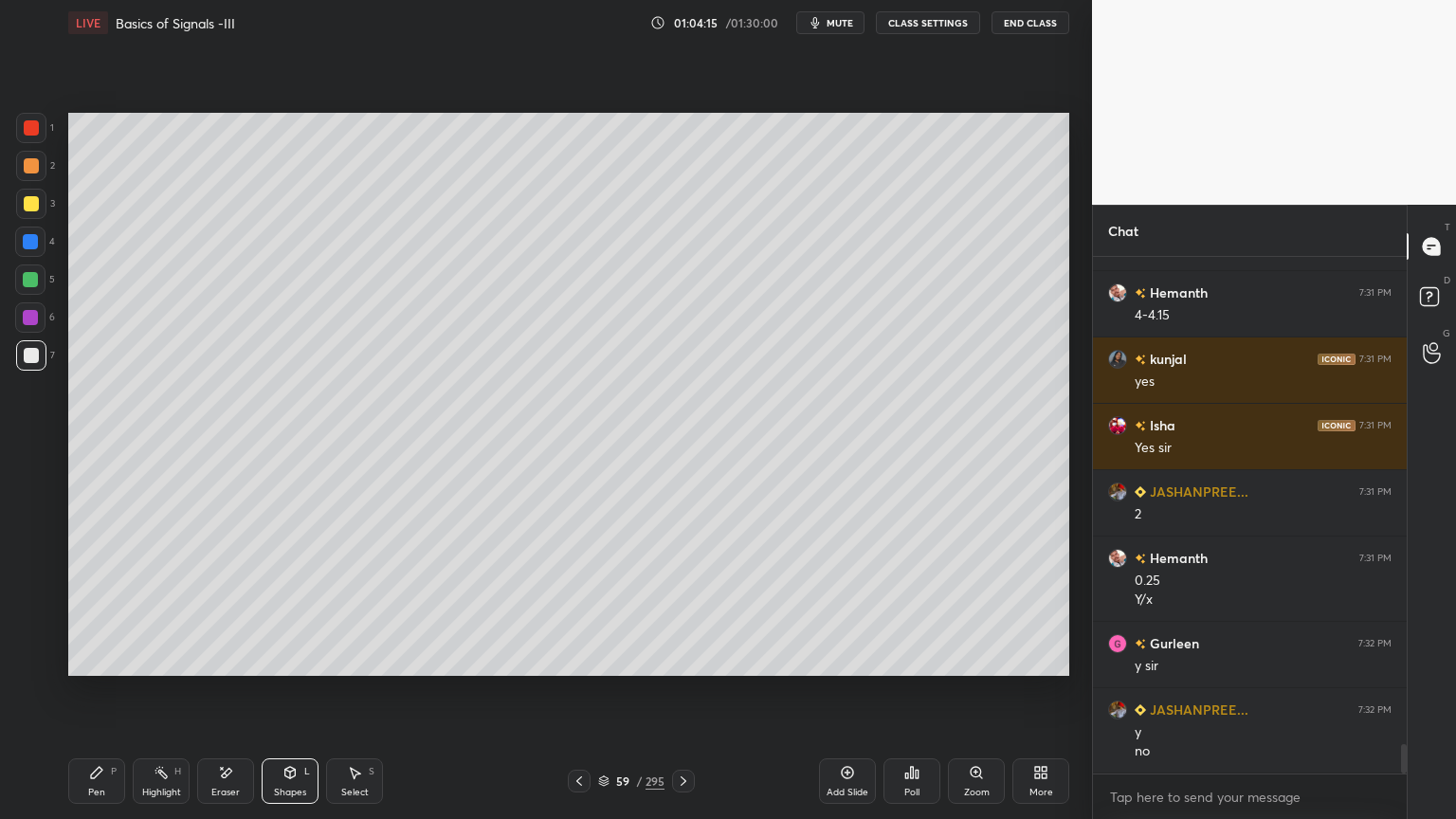 click 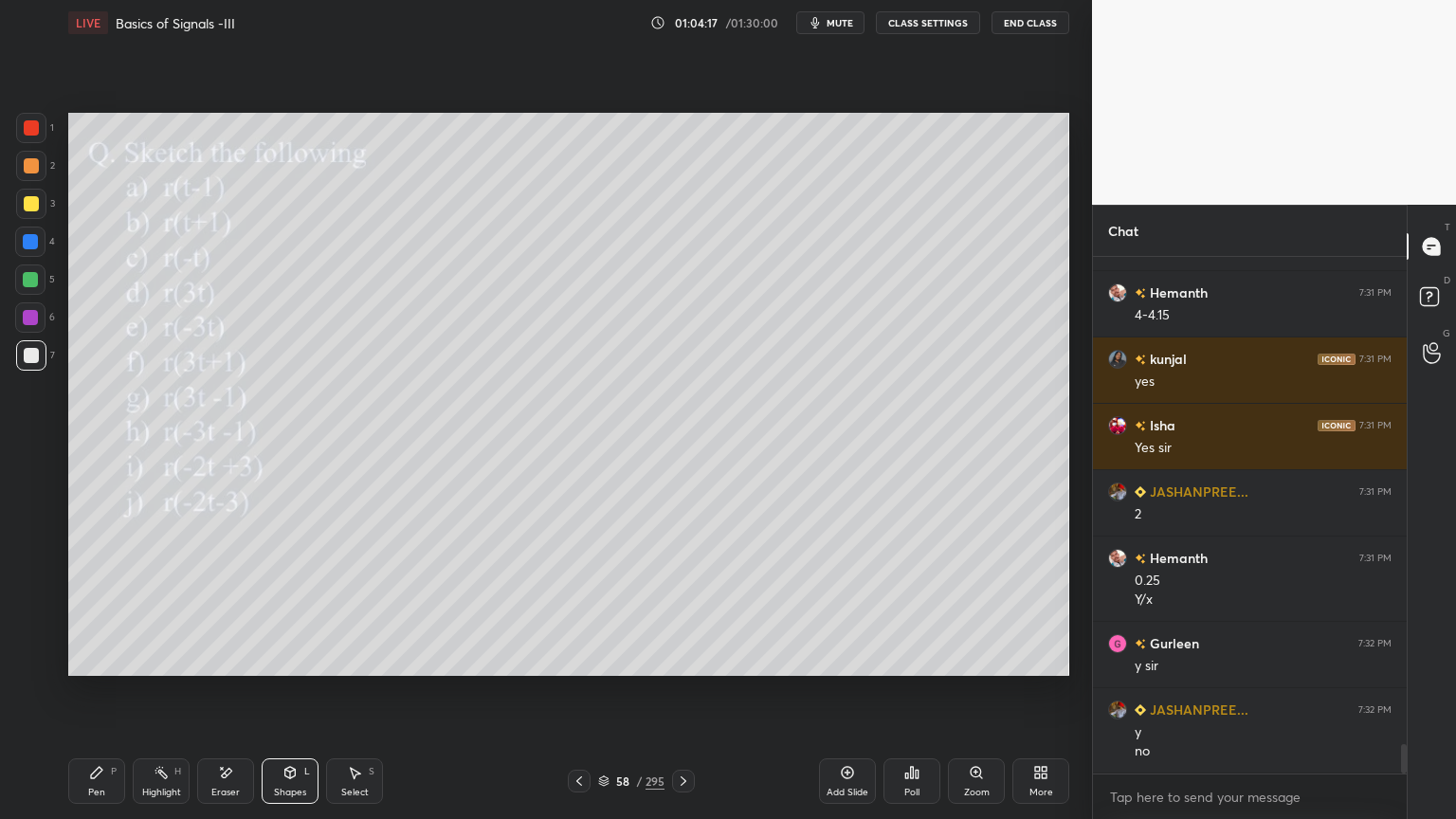 click at bounding box center [683, 781] 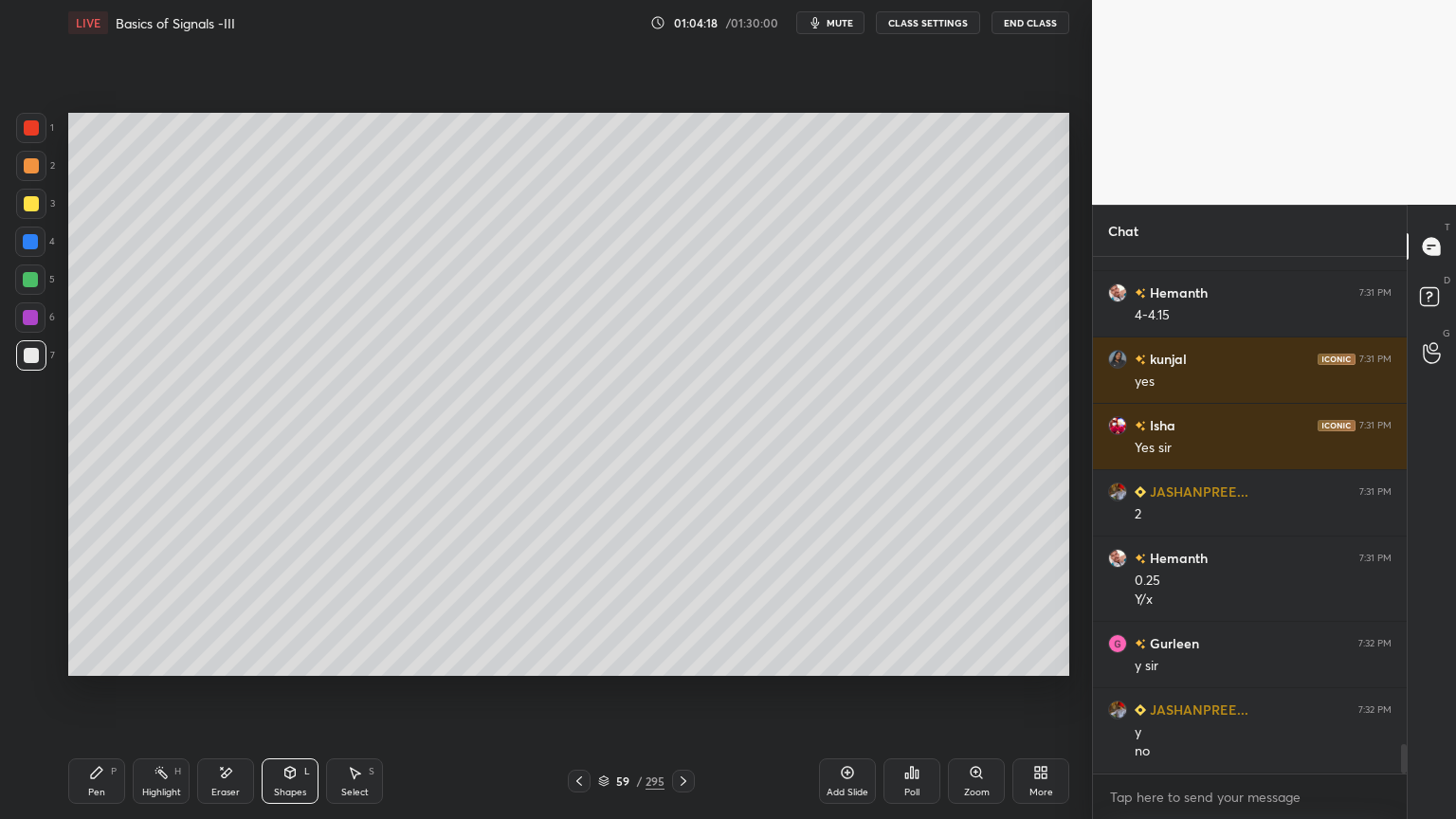 click at bounding box center [31, 166] 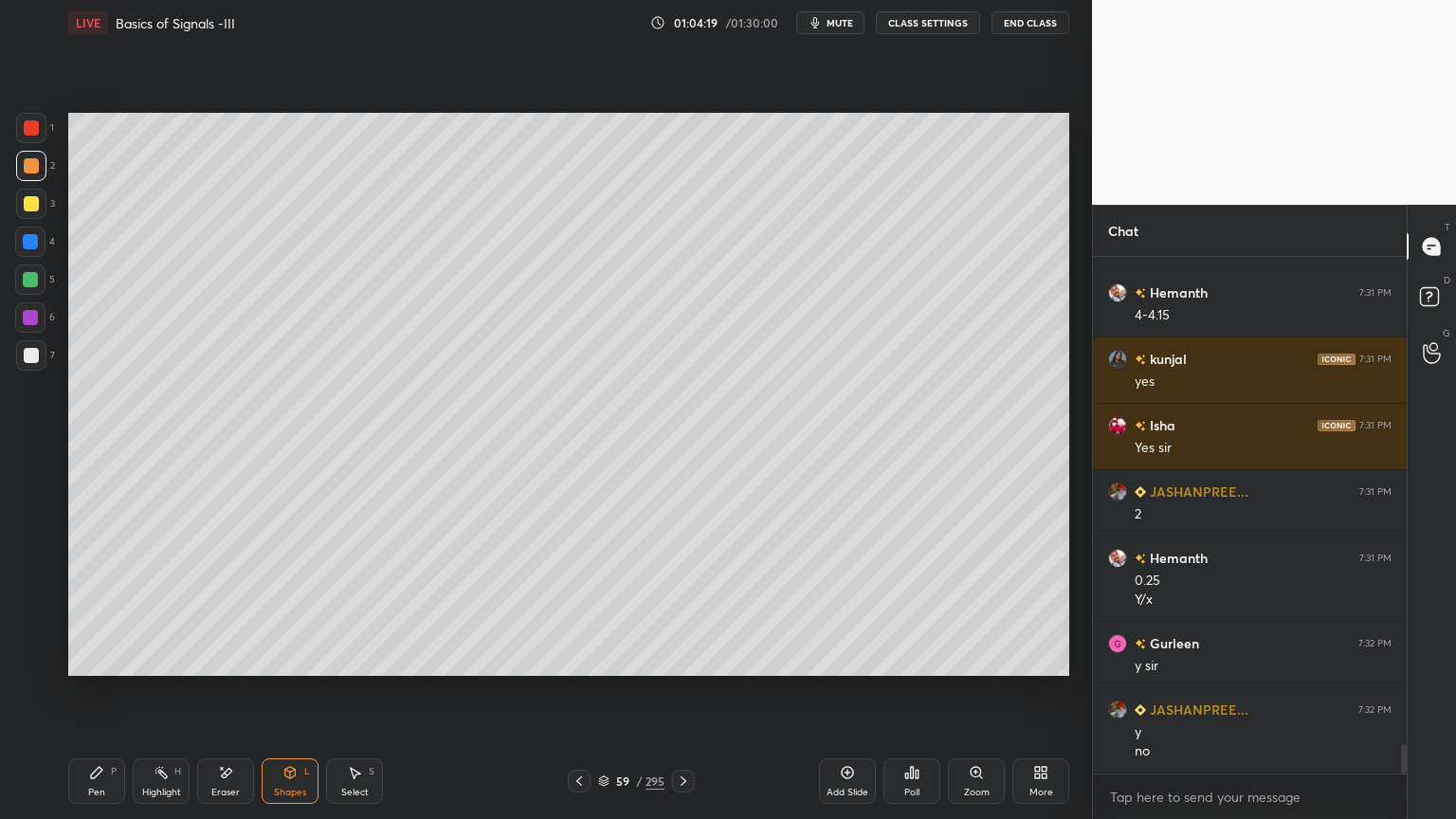 click on "Pen P" at bounding box center (97, 781) 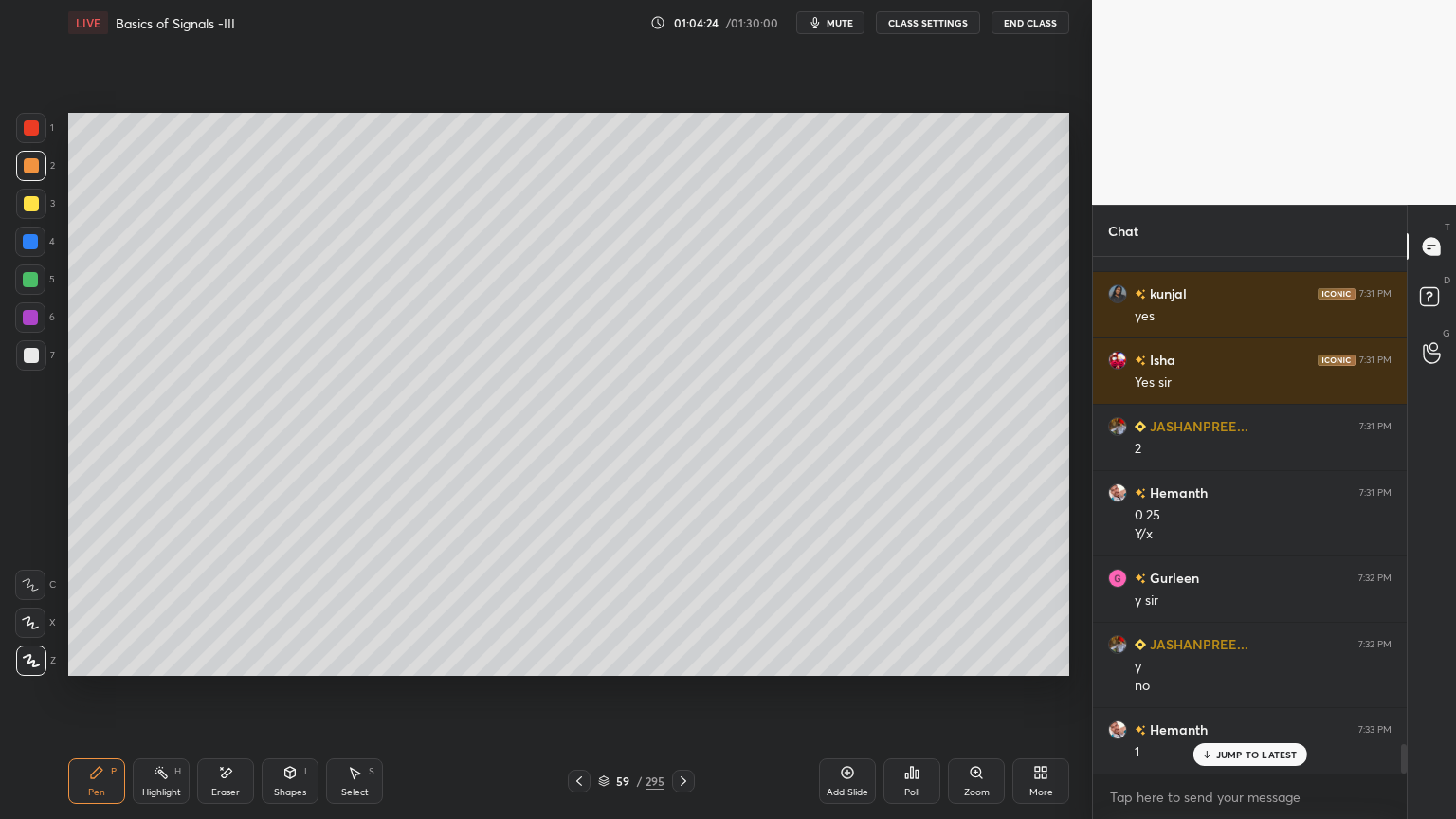 scroll, scrollTop: 8591, scrollLeft: 0, axis: vertical 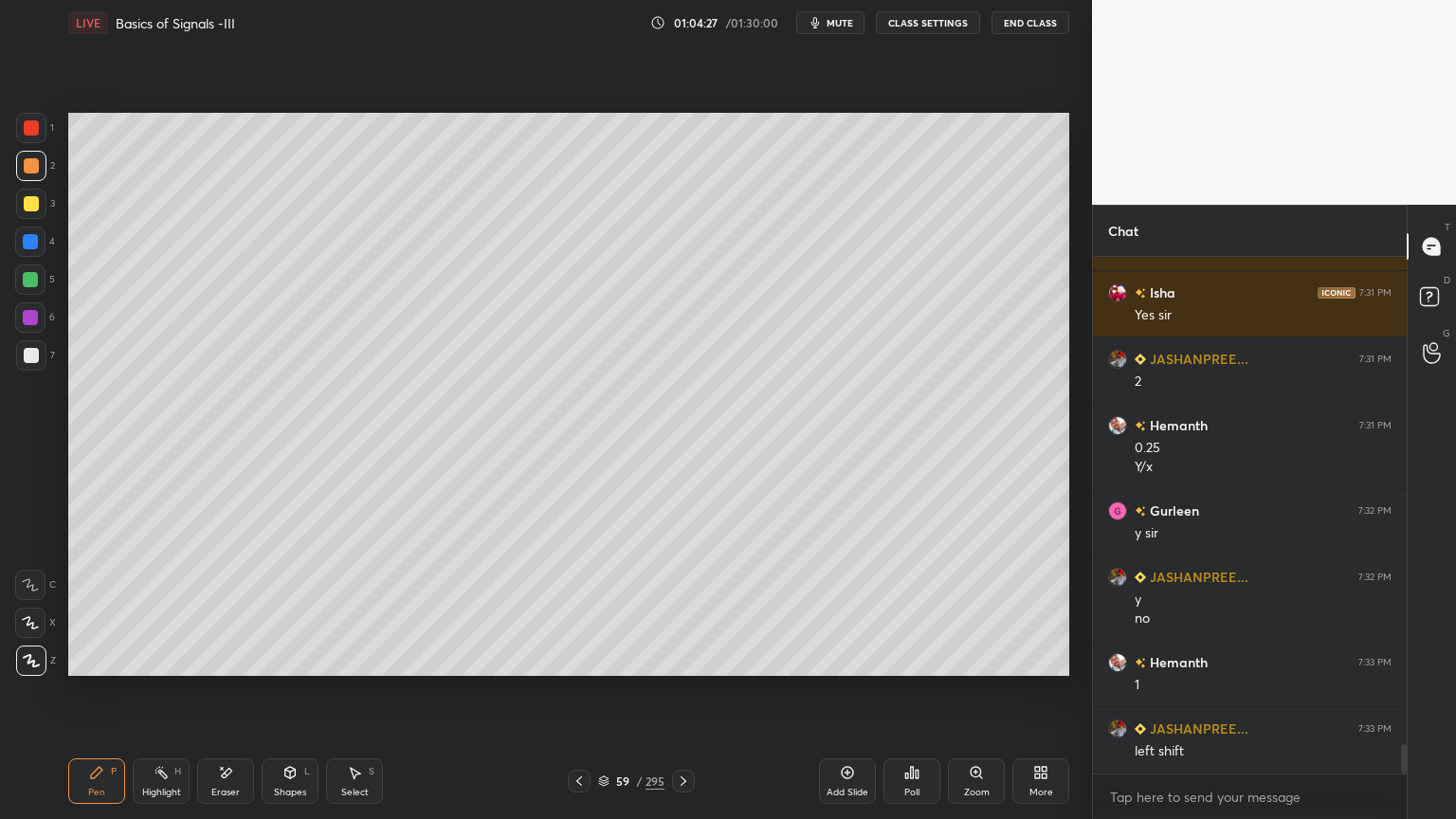 click on "Shapes" at bounding box center (290, 792) 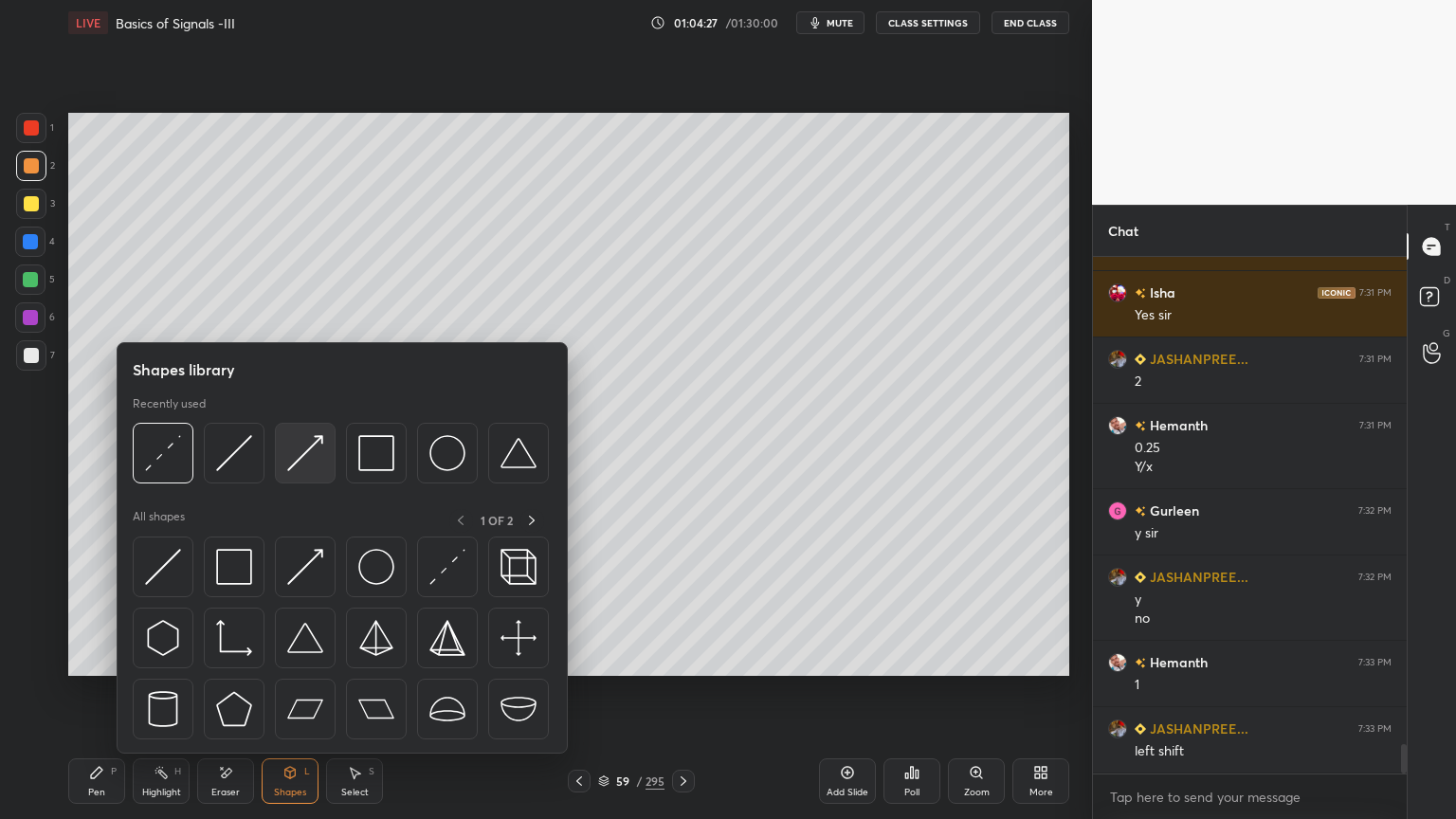 click at bounding box center (305, 453) 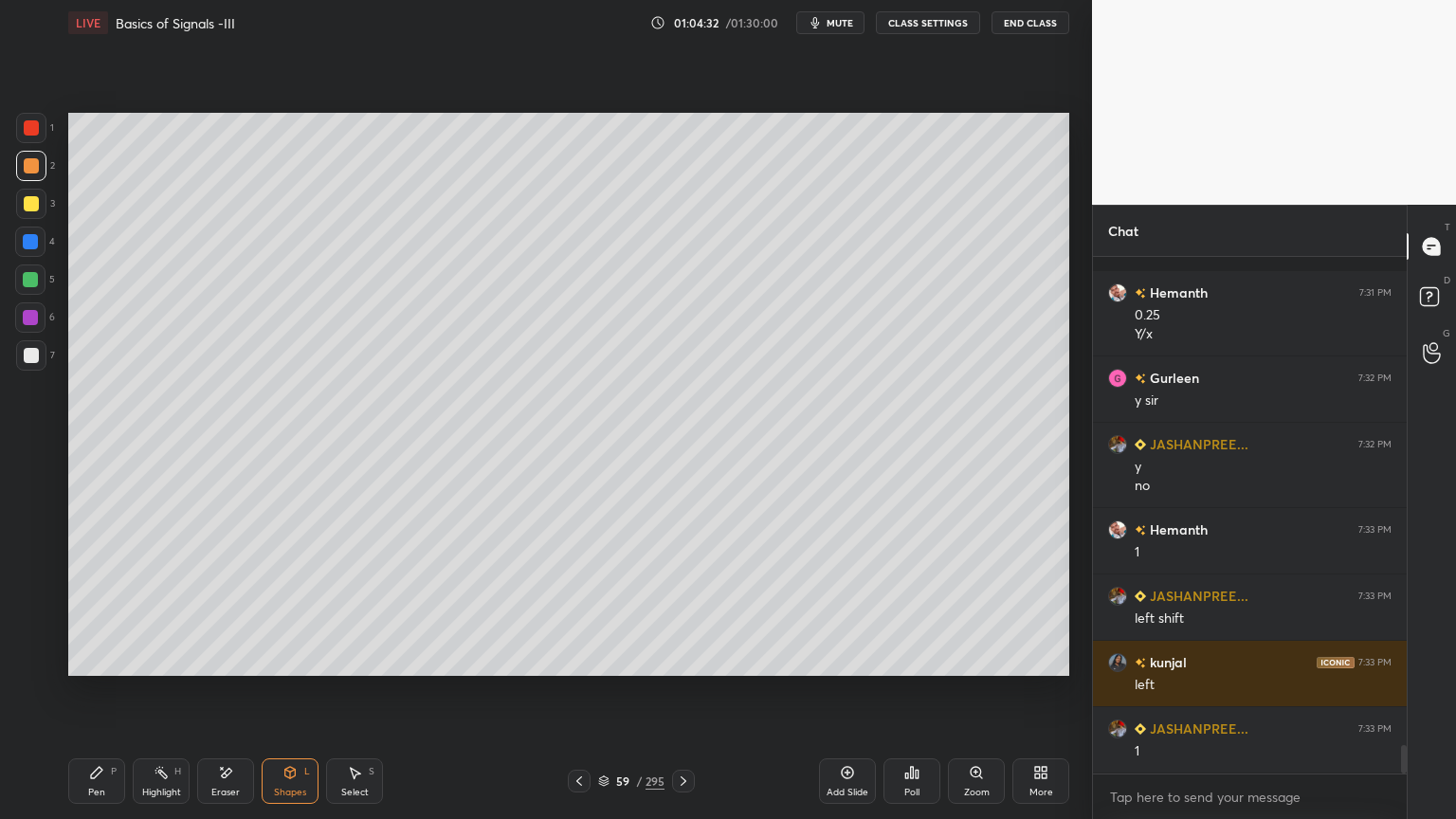 scroll, scrollTop: 8856, scrollLeft: 0, axis: vertical 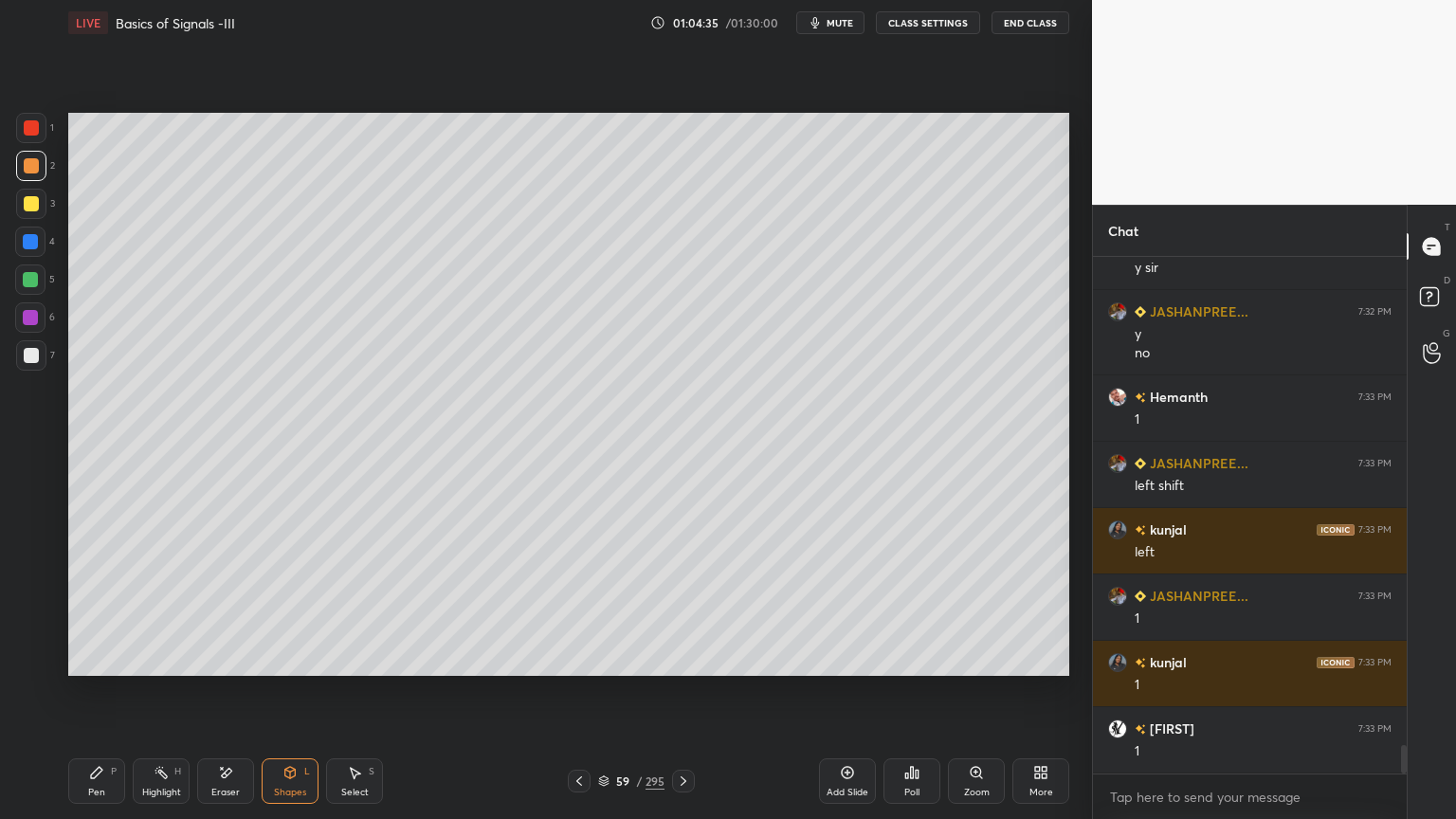 click on "Pen" at bounding box center (97, 792) 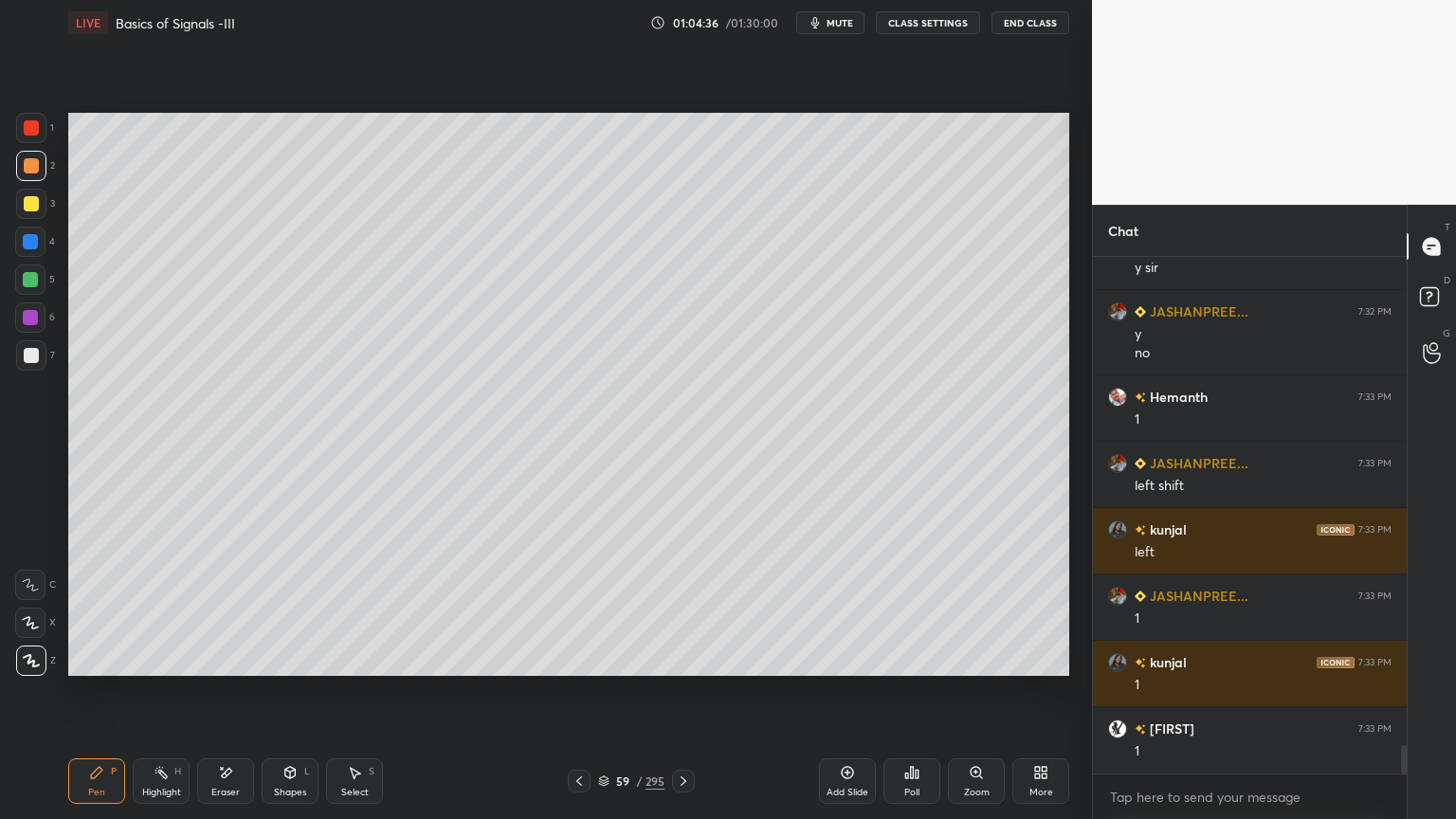 click at bounding box center (31, 355) 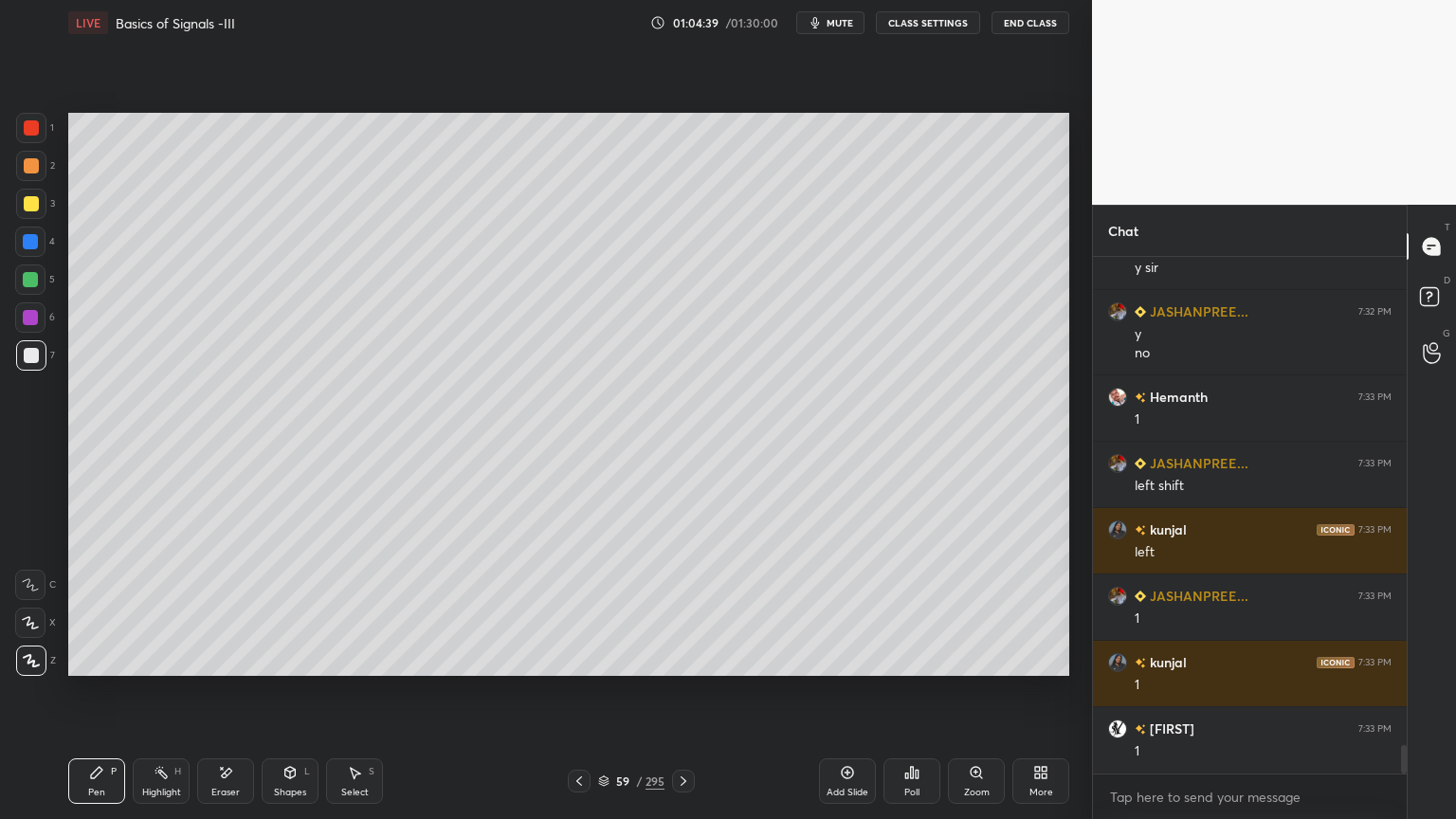 scroll, scrollTop: 8922, scrollLeft: 0, axis: vertical 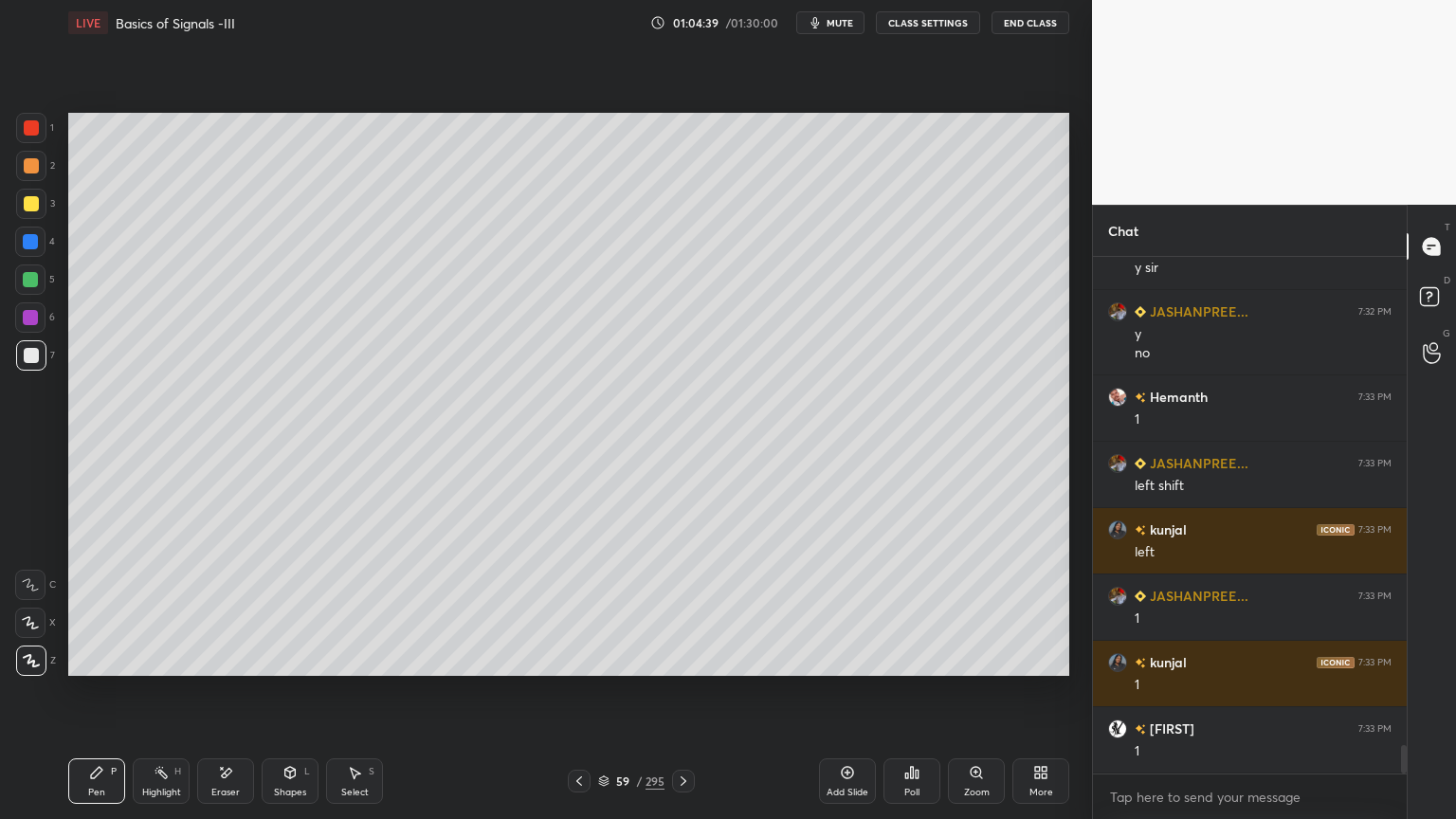 click on "Shapes L" at bounding box center (290, 781) 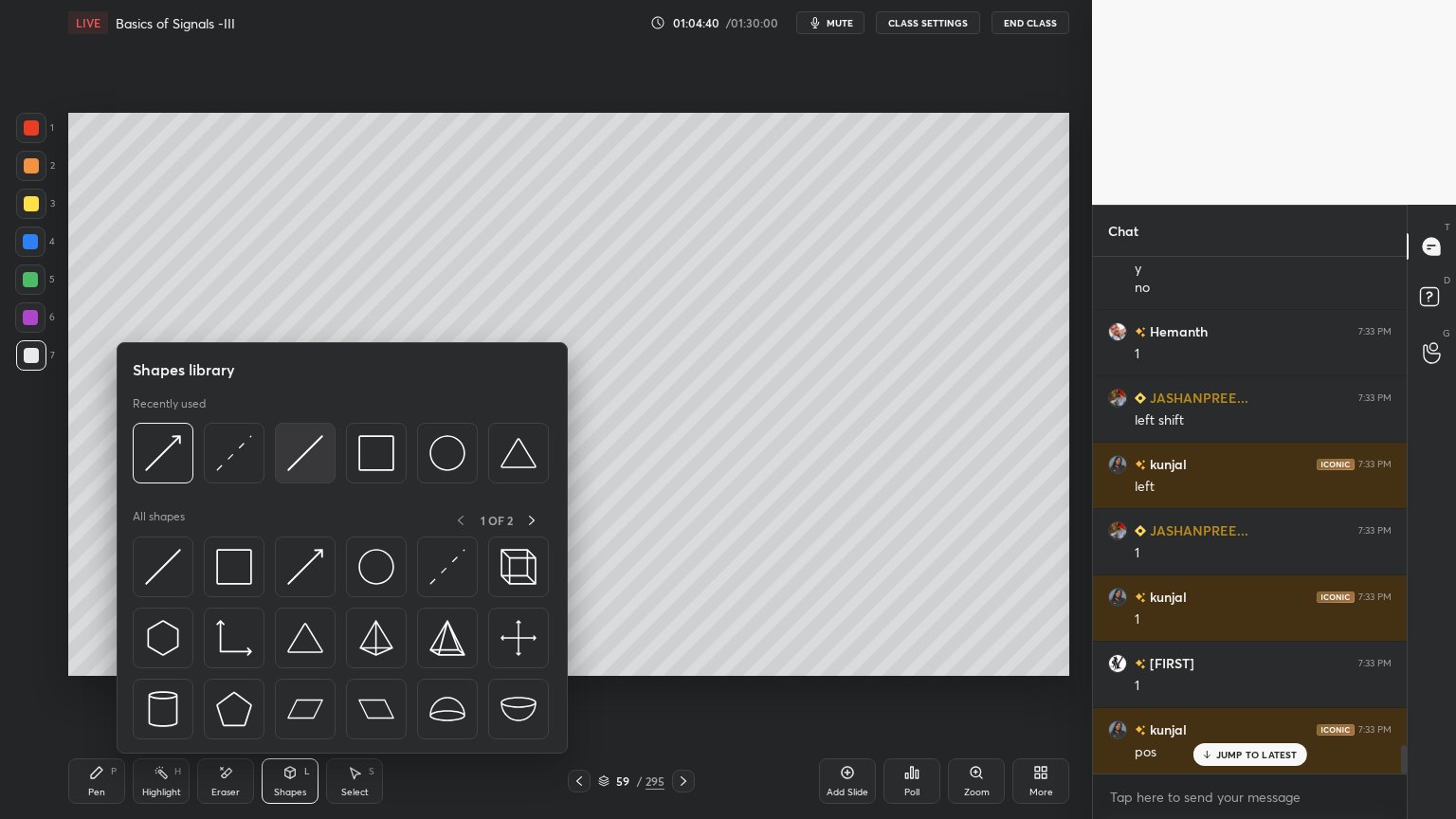 click at bounding box center [305, 453] 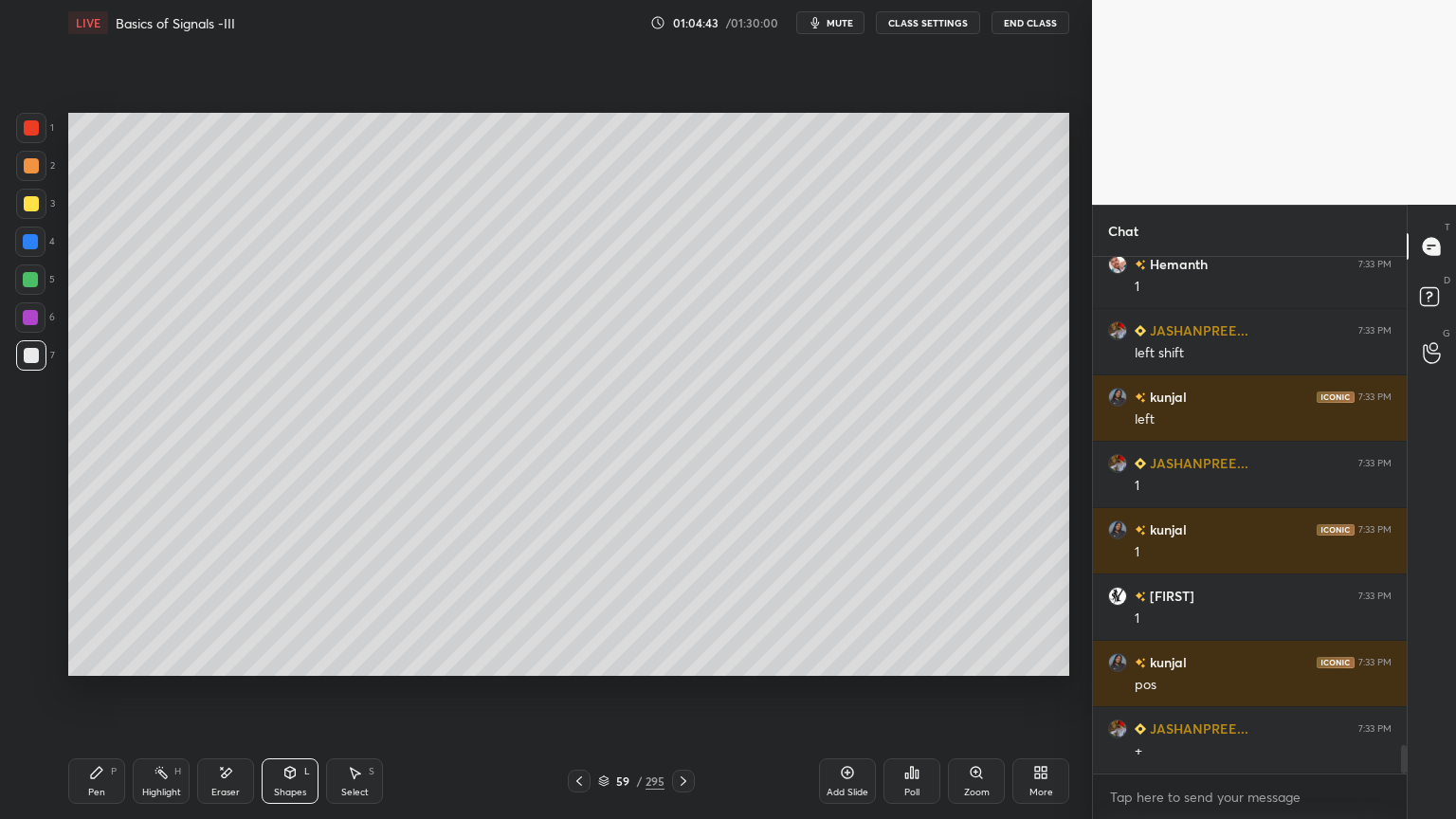 click at bounding box center [31, 204] 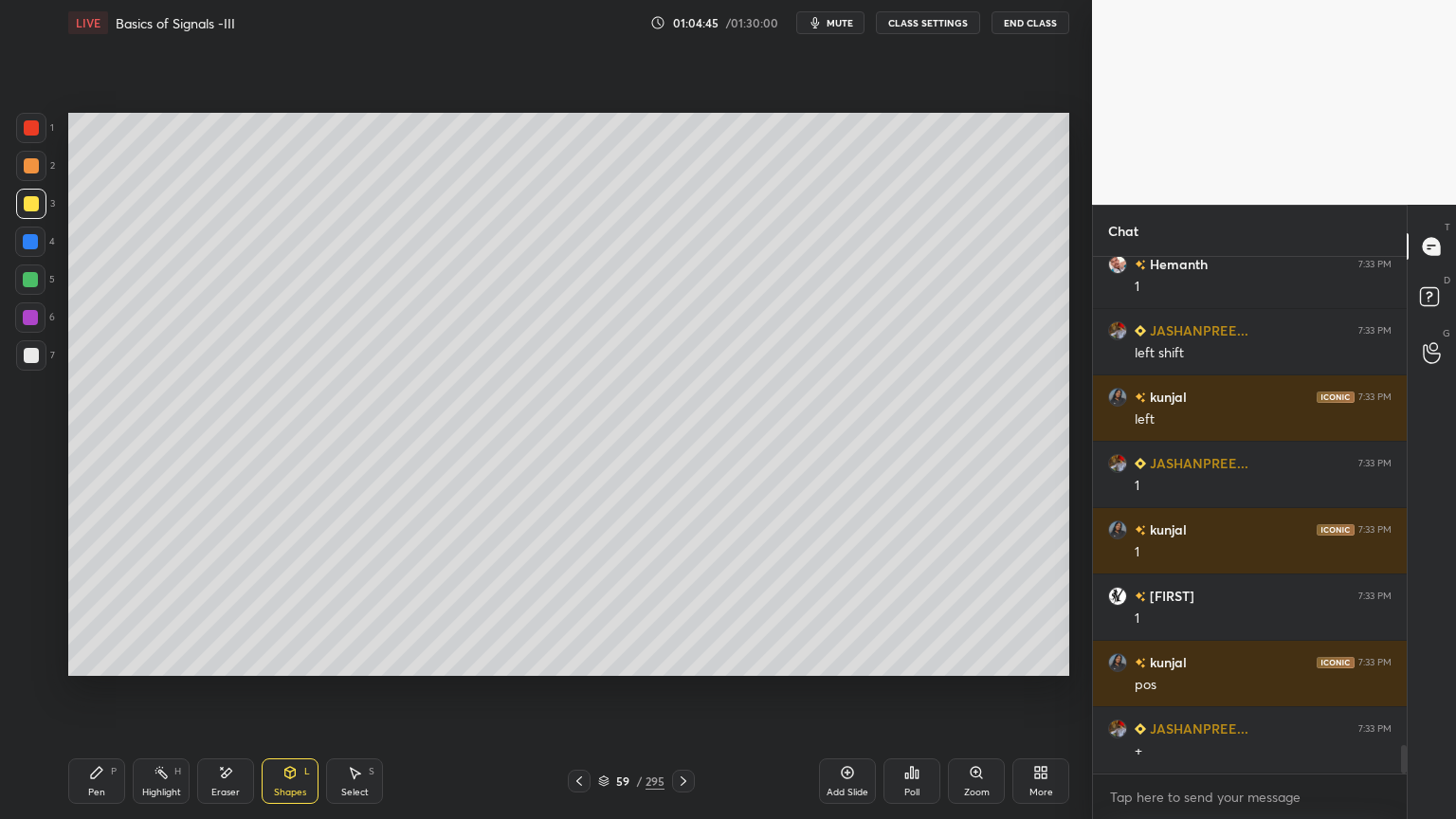 click on "Shapes L" at bounding box center [290, 781] 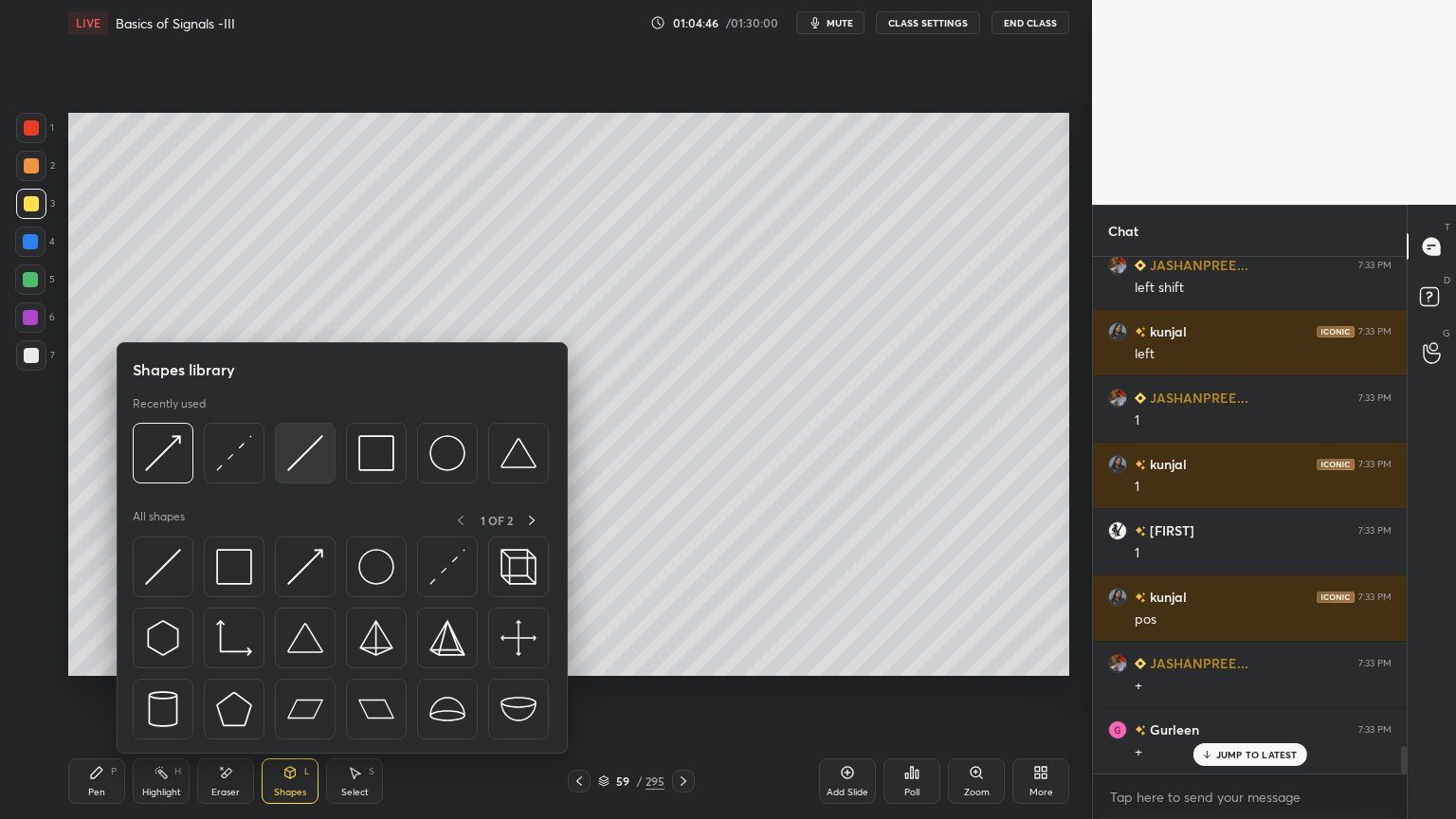 click at bounding box center [305, 453] 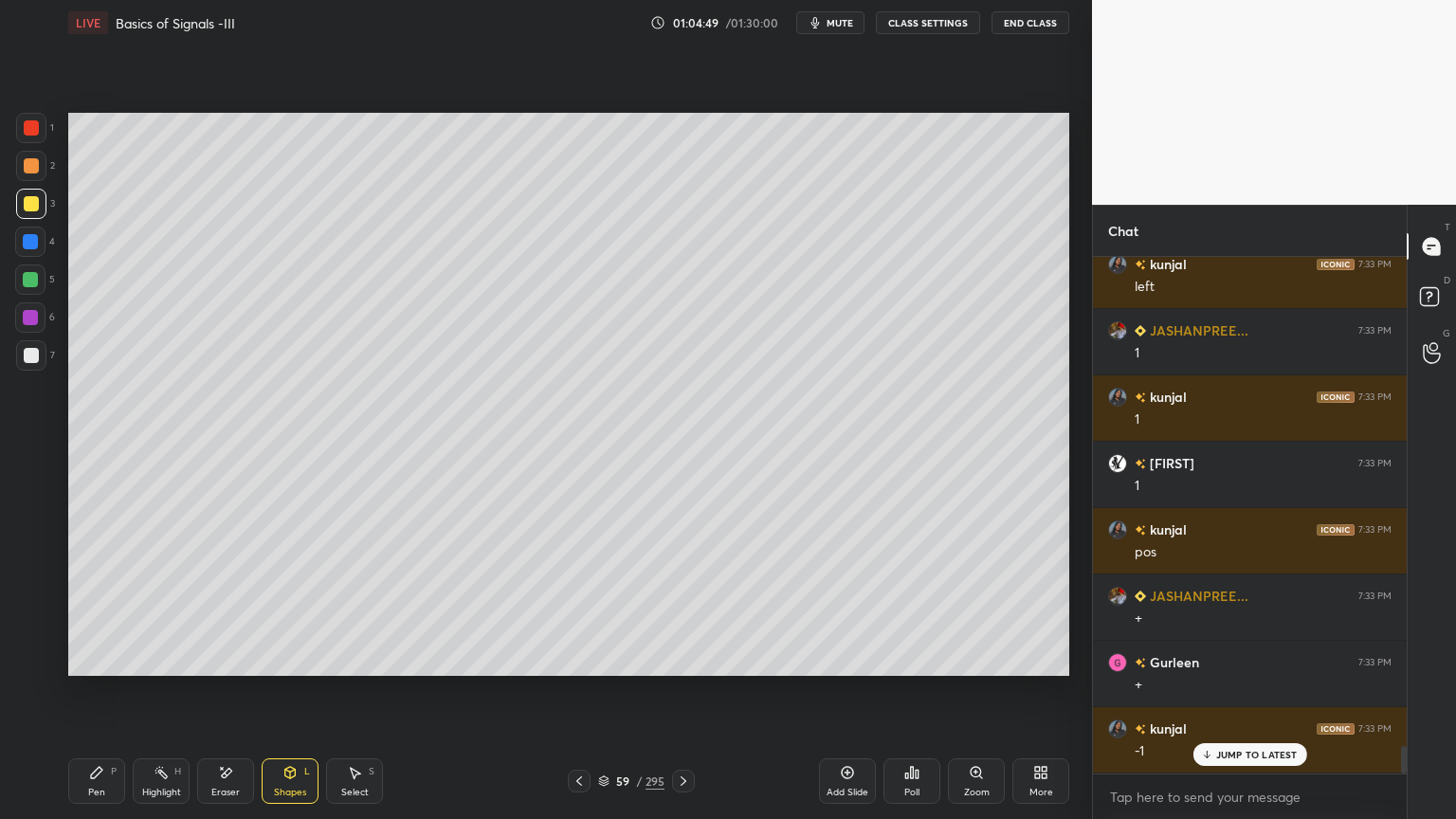scroll, scrollTop: 9187, scrollLeft: 0, axis: vertical 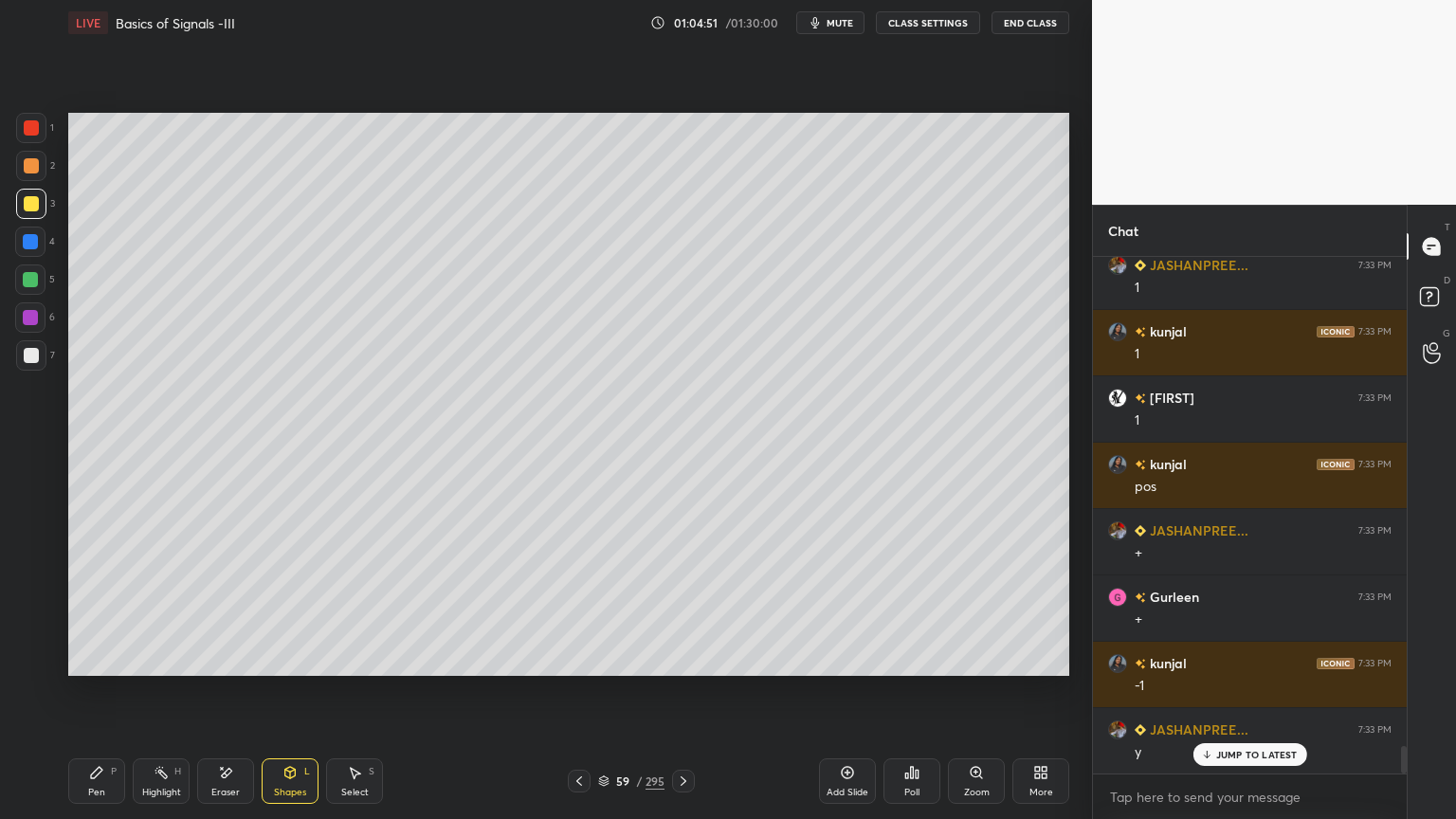 click 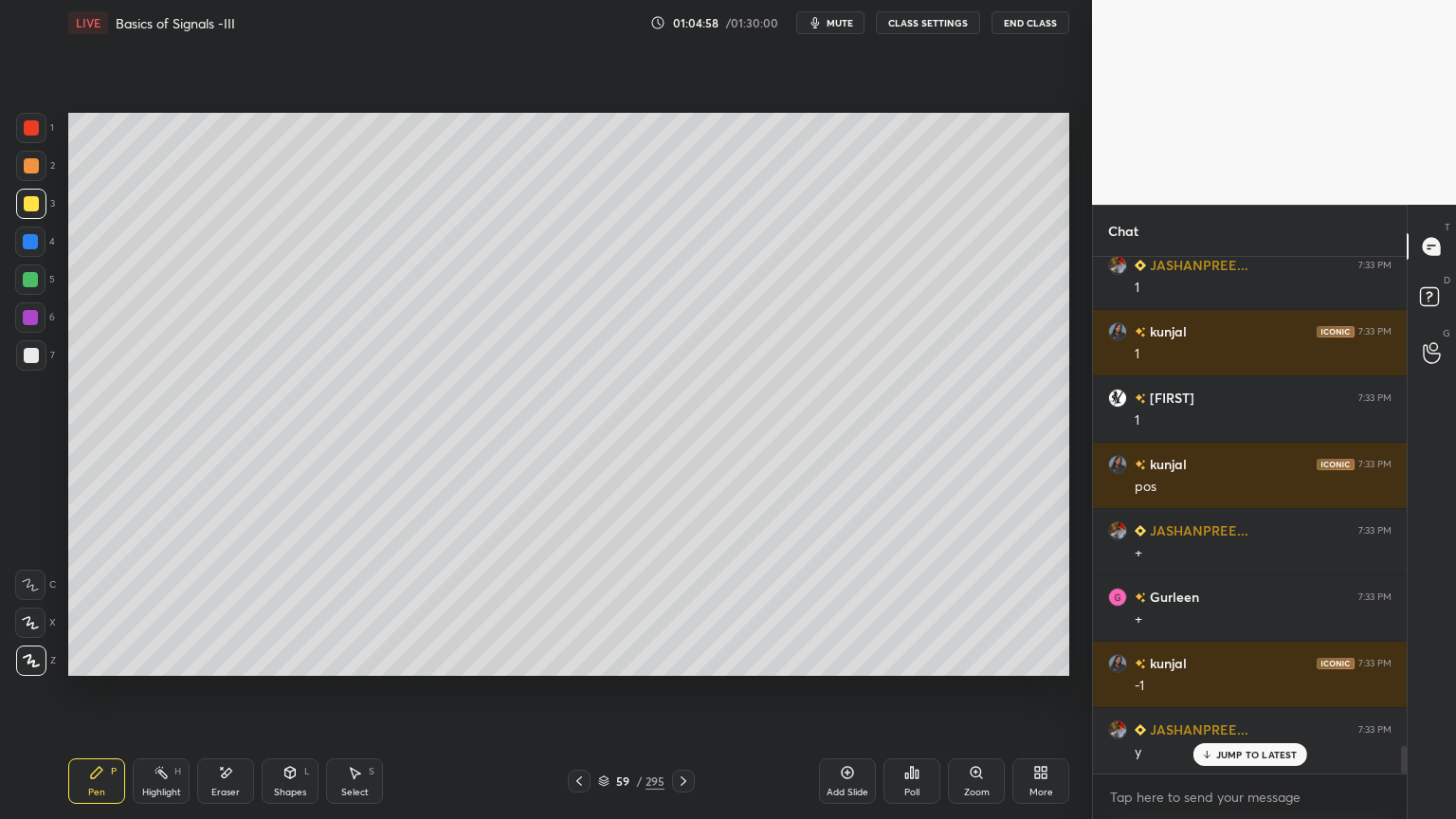 click at bounding box center [31, 355] 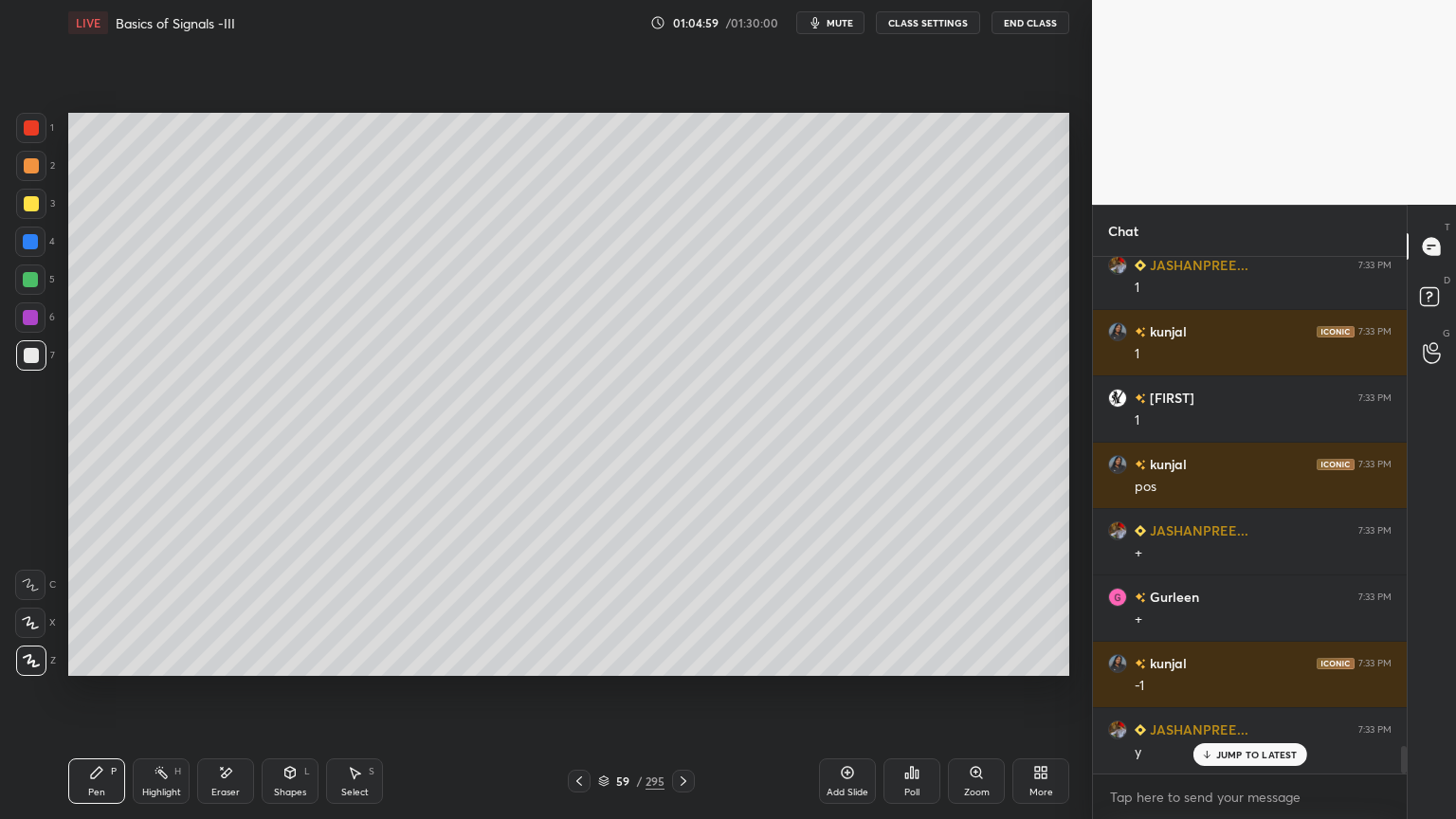 scroll, scrollTop: 9255, scrollLeft: 0, axis: vertical 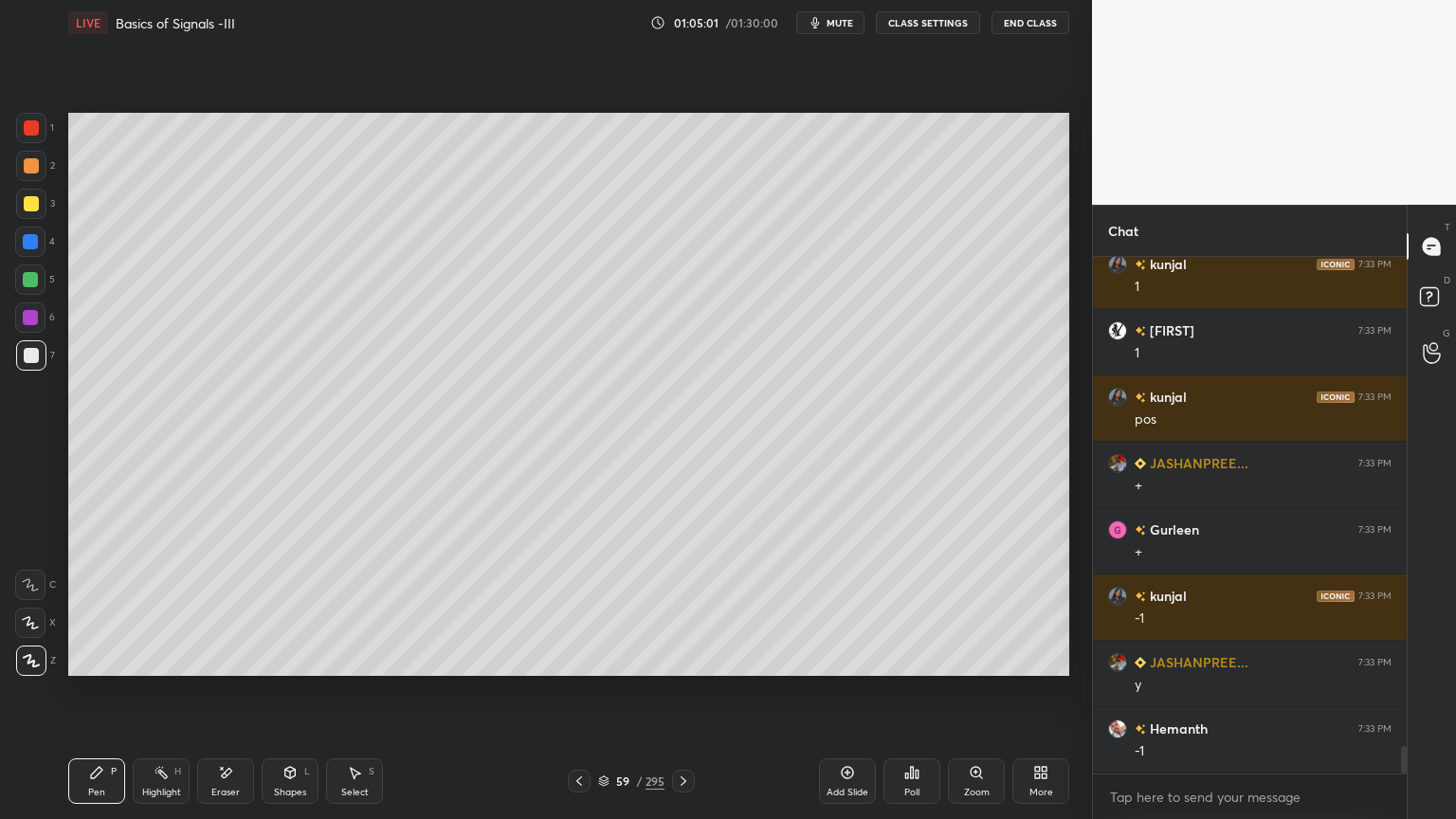click 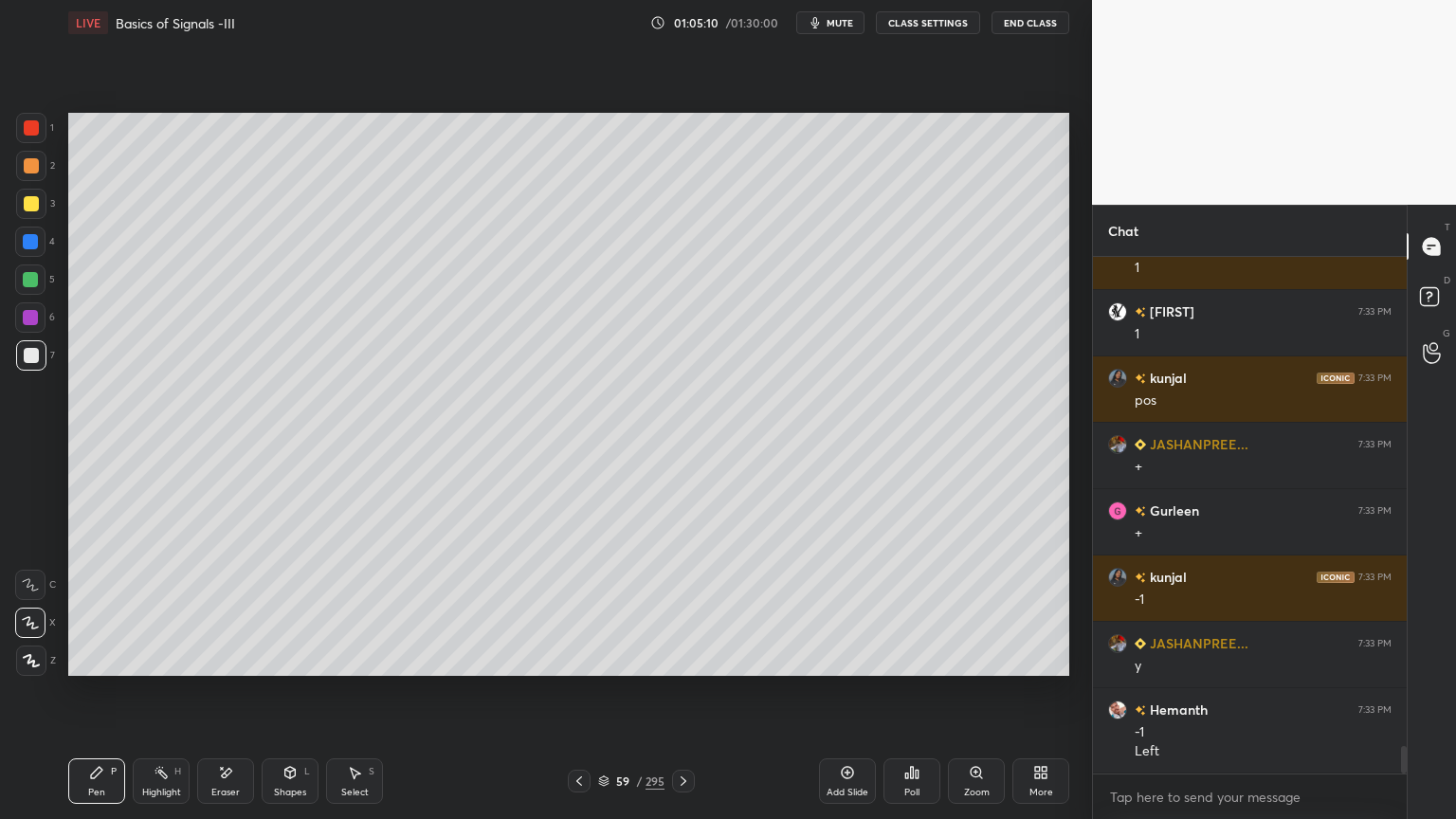 scroll, scrollTop: 9292, scrollLeft: 0, axis: vertical 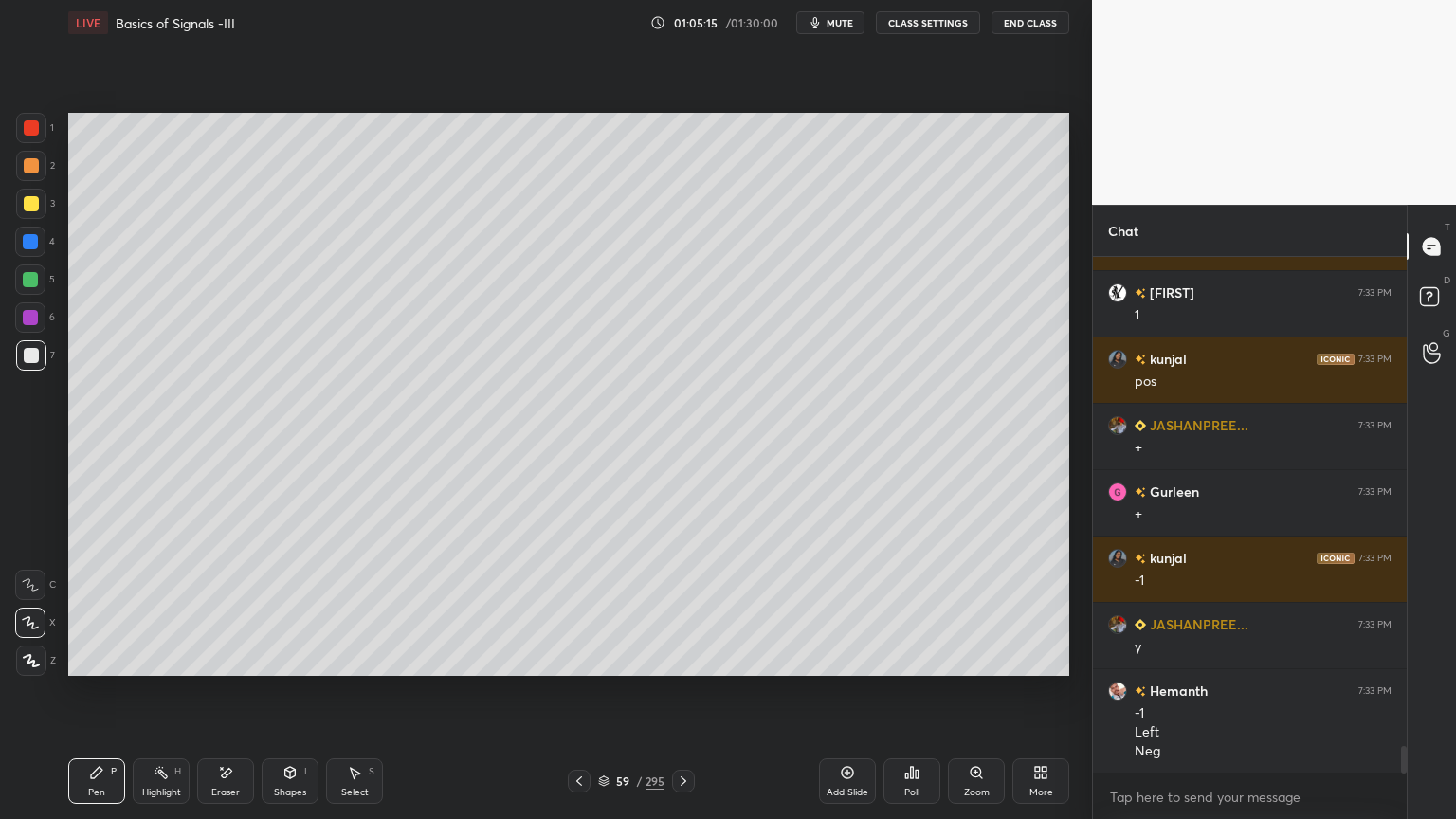 click 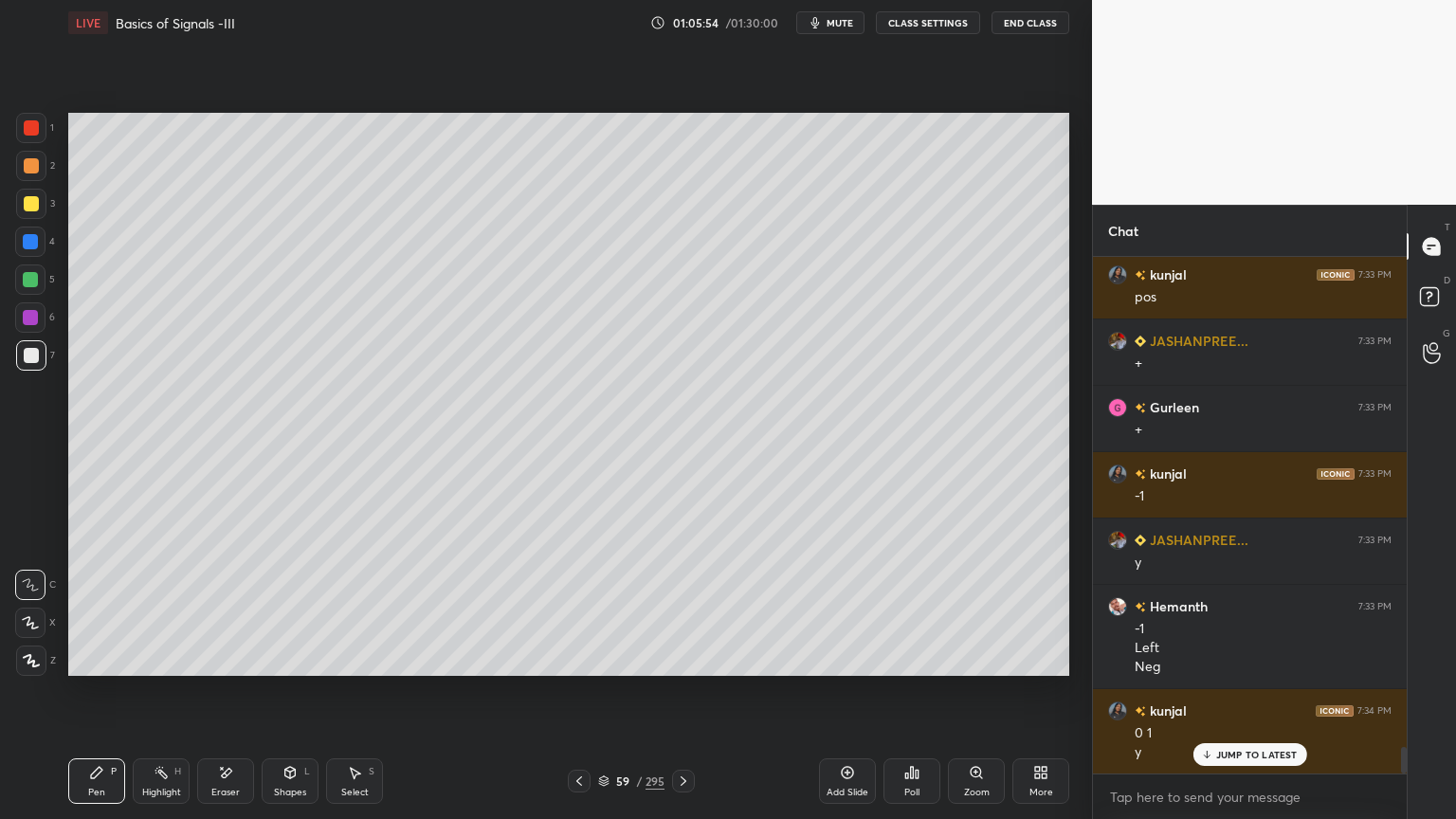 scroll, scrollTop: 9444, scrollLeft: 0, axis: vertical 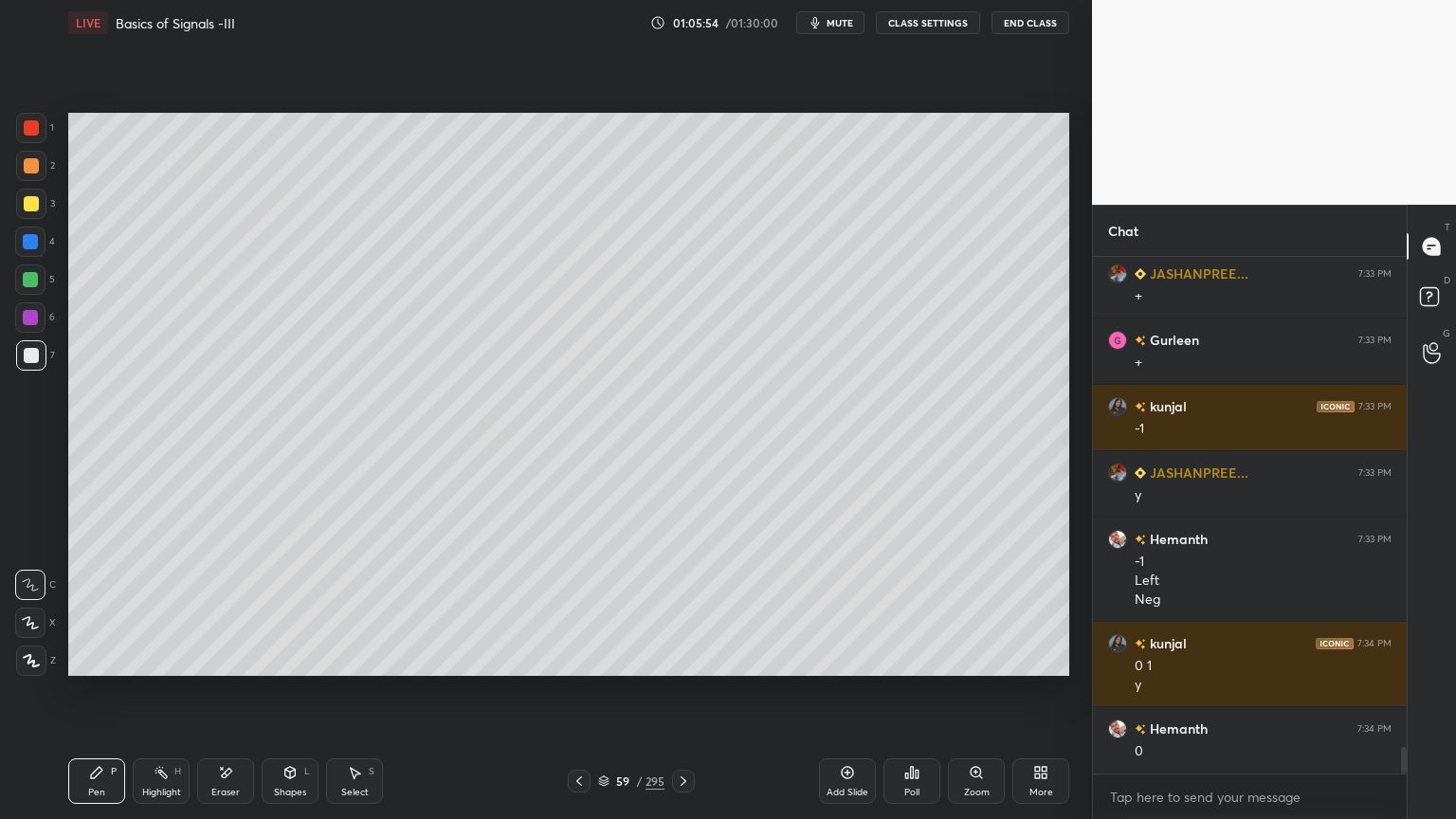 click at bounding box center [30, 280] 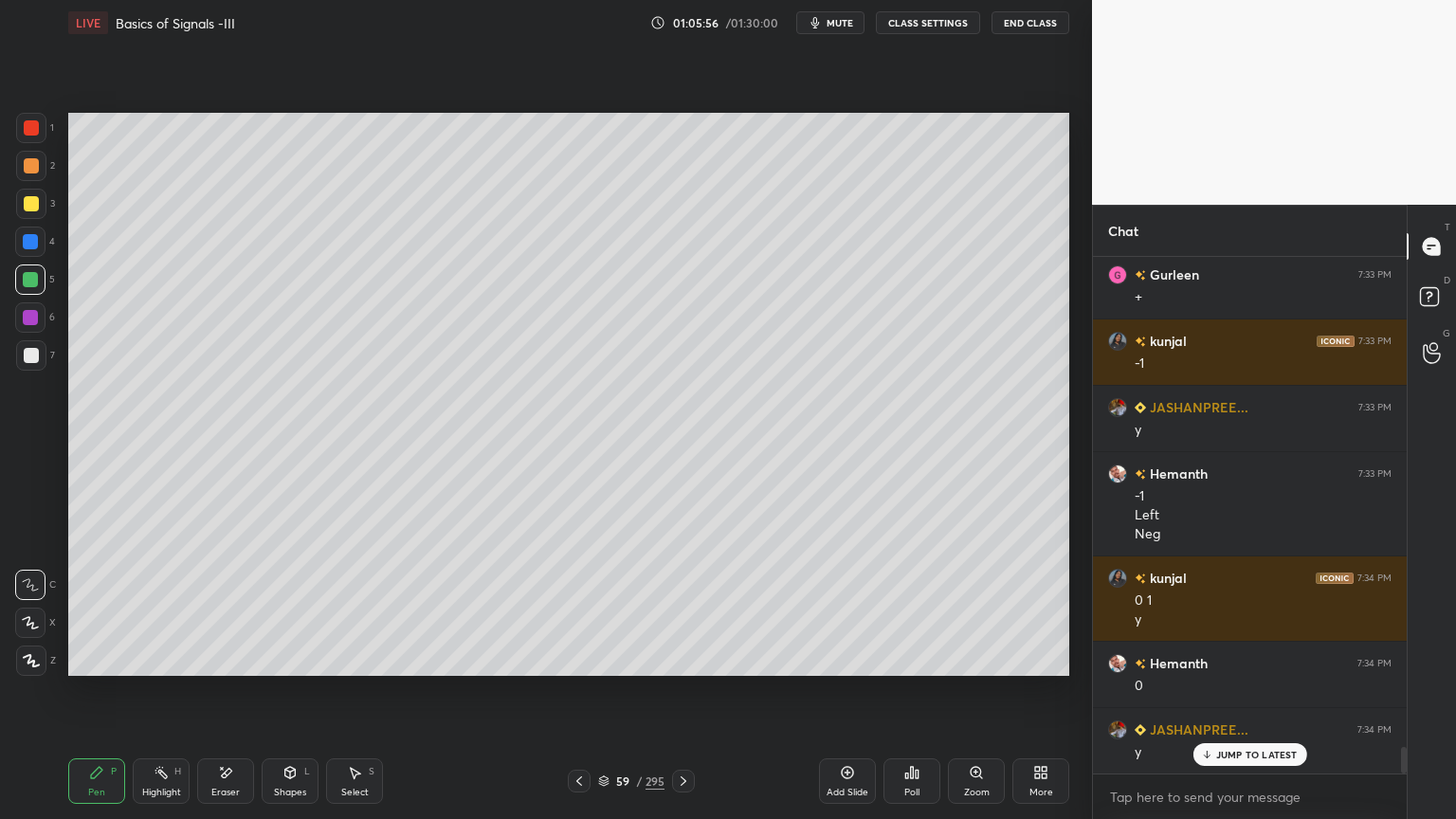 scroll, scrollTop: 9577, scrollLeft: 0, axis: vertical 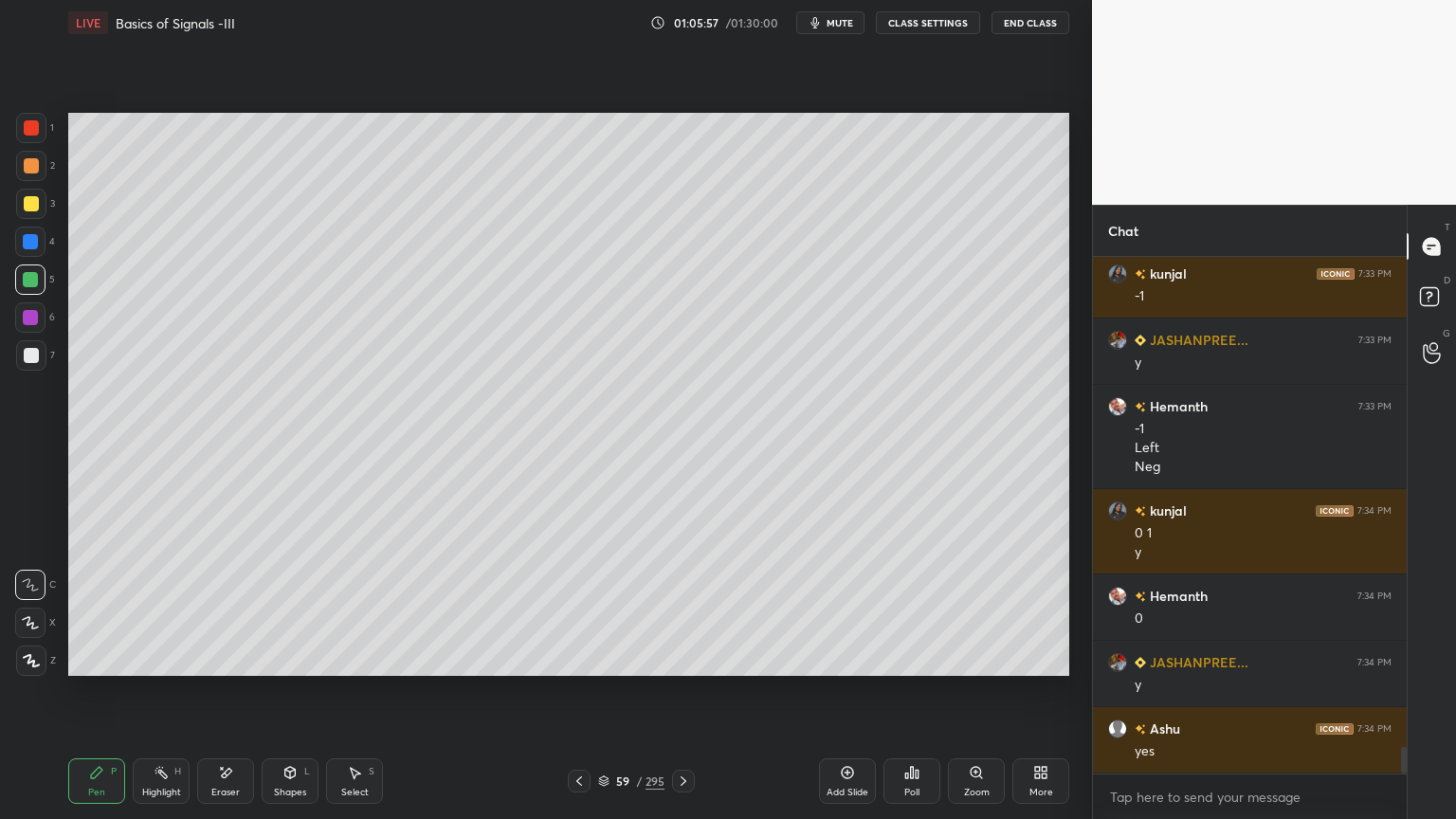 click on "Poll" at bounding box center (912, 781) 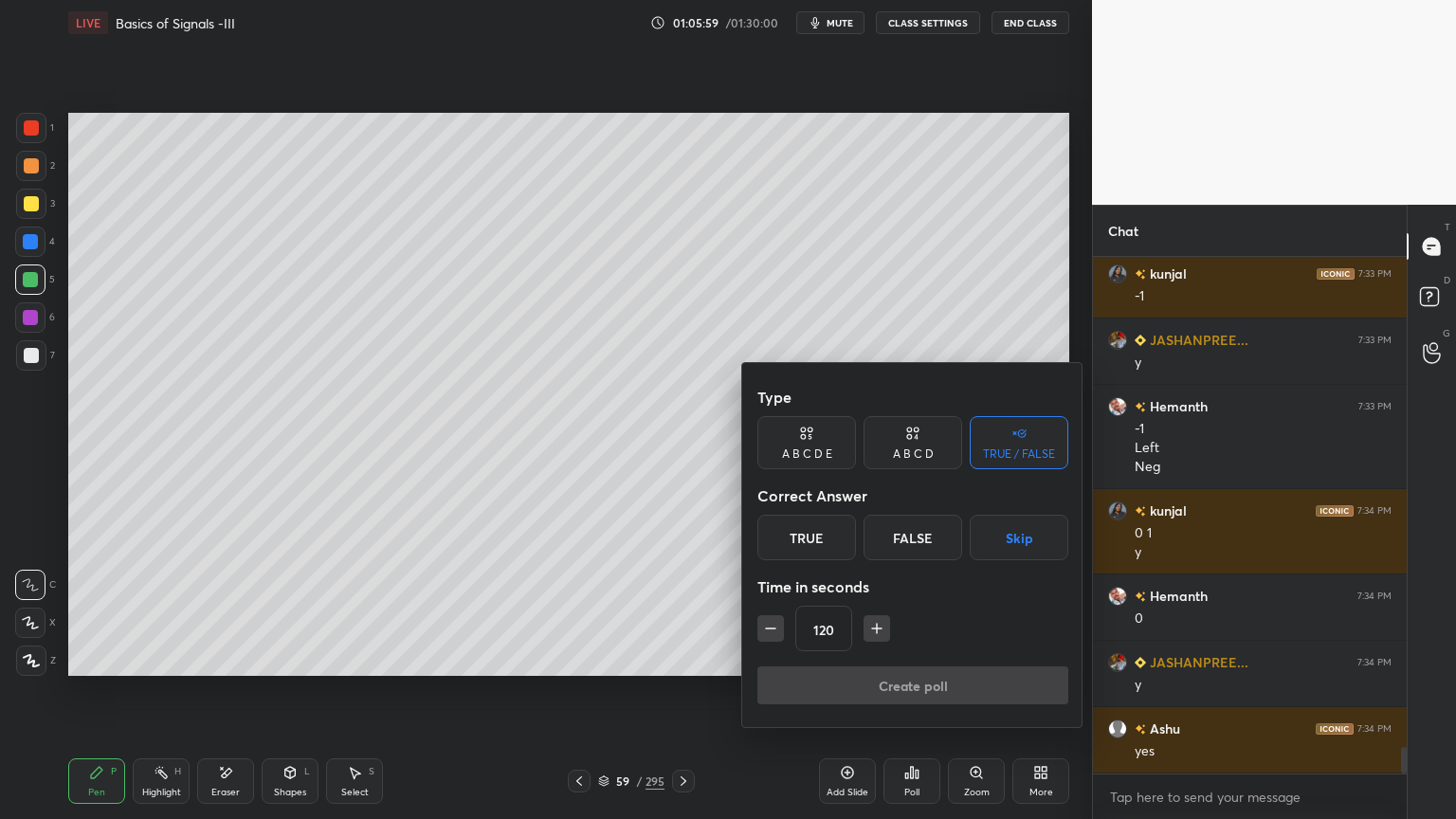 click on "True" at bounding box center [807, 537] 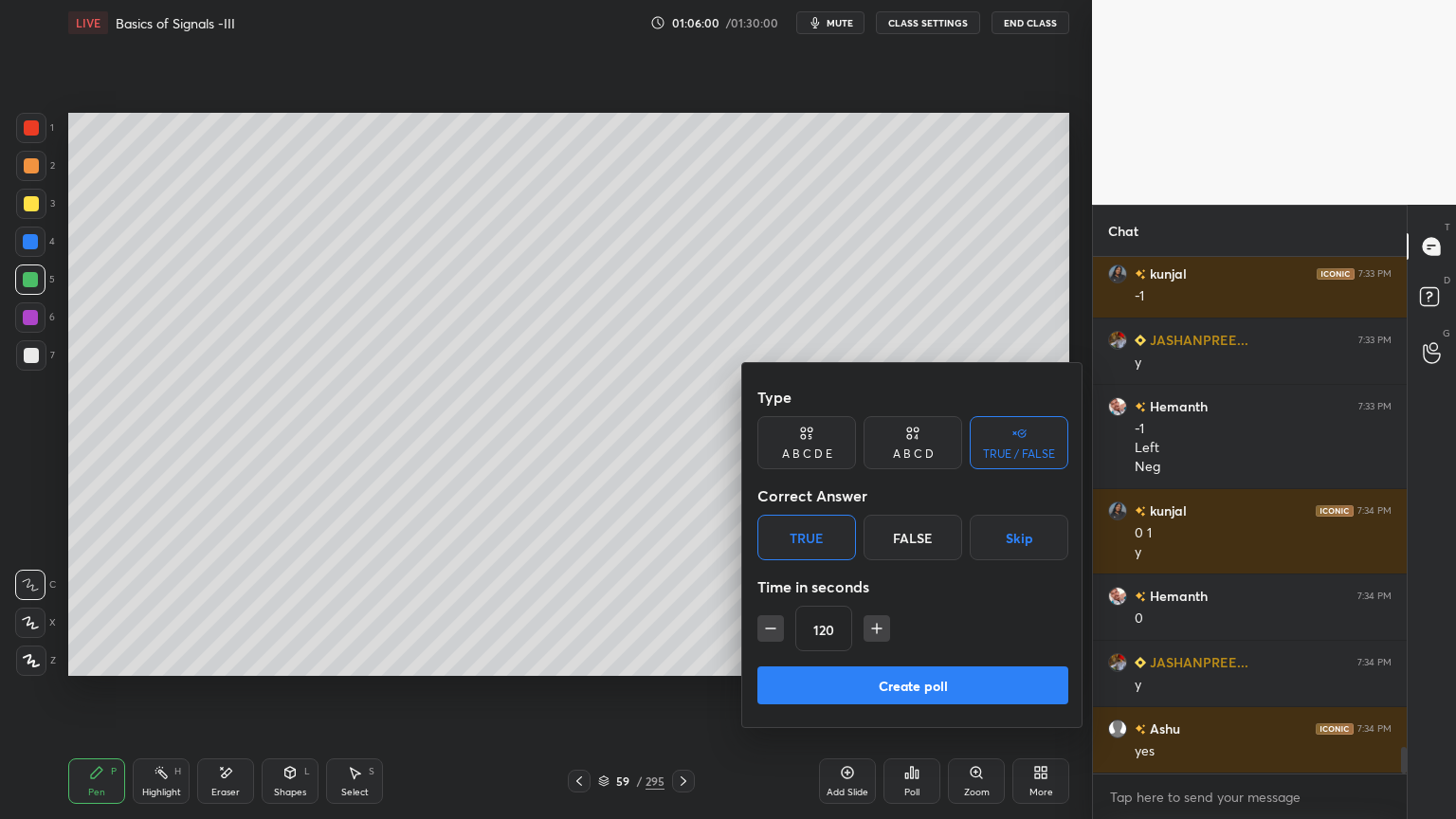 click on "Create poll" at bounding box center [913, 685] 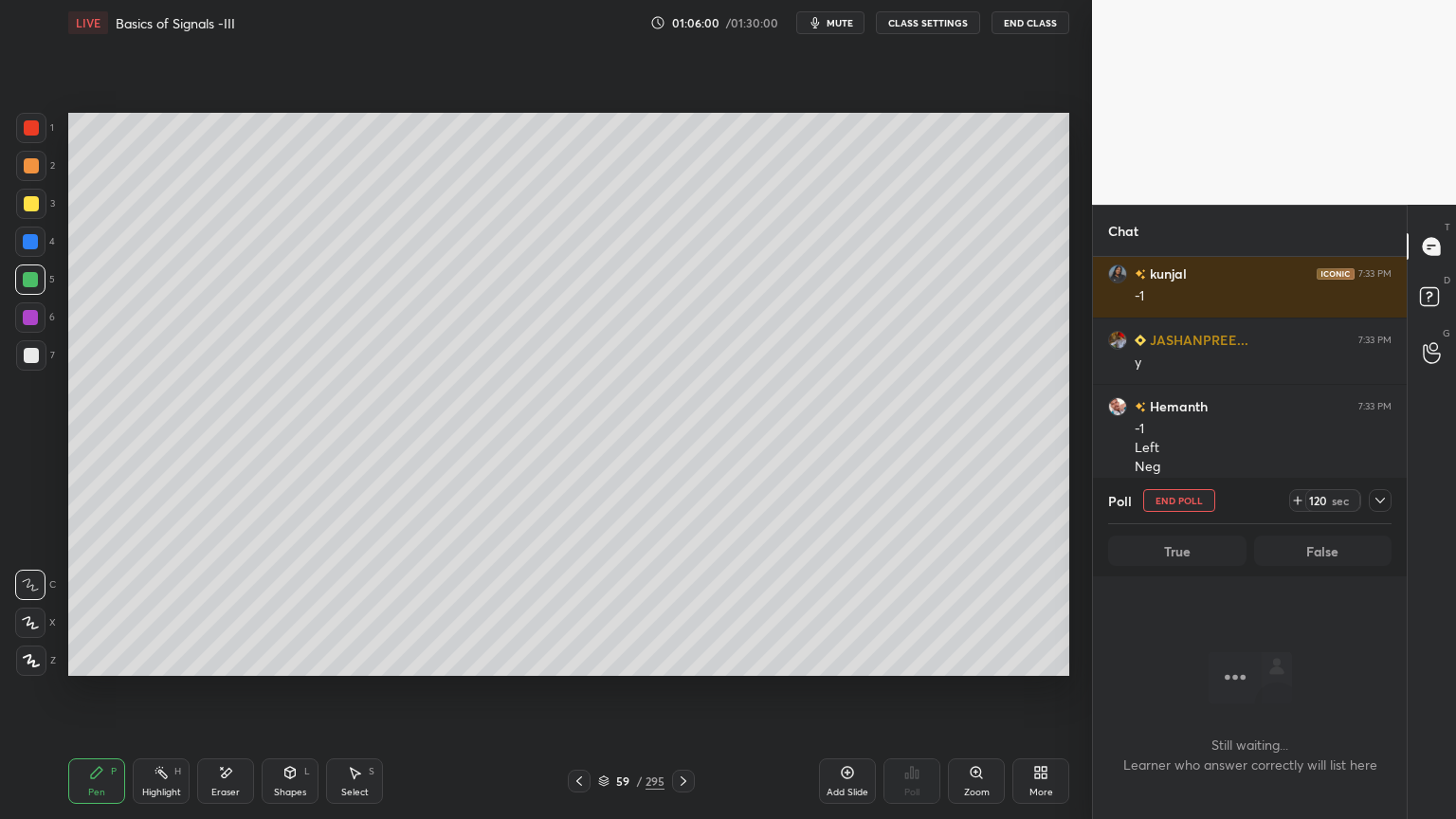 scroll, scrollTop: 422, scrollLeft: 308, axis: both 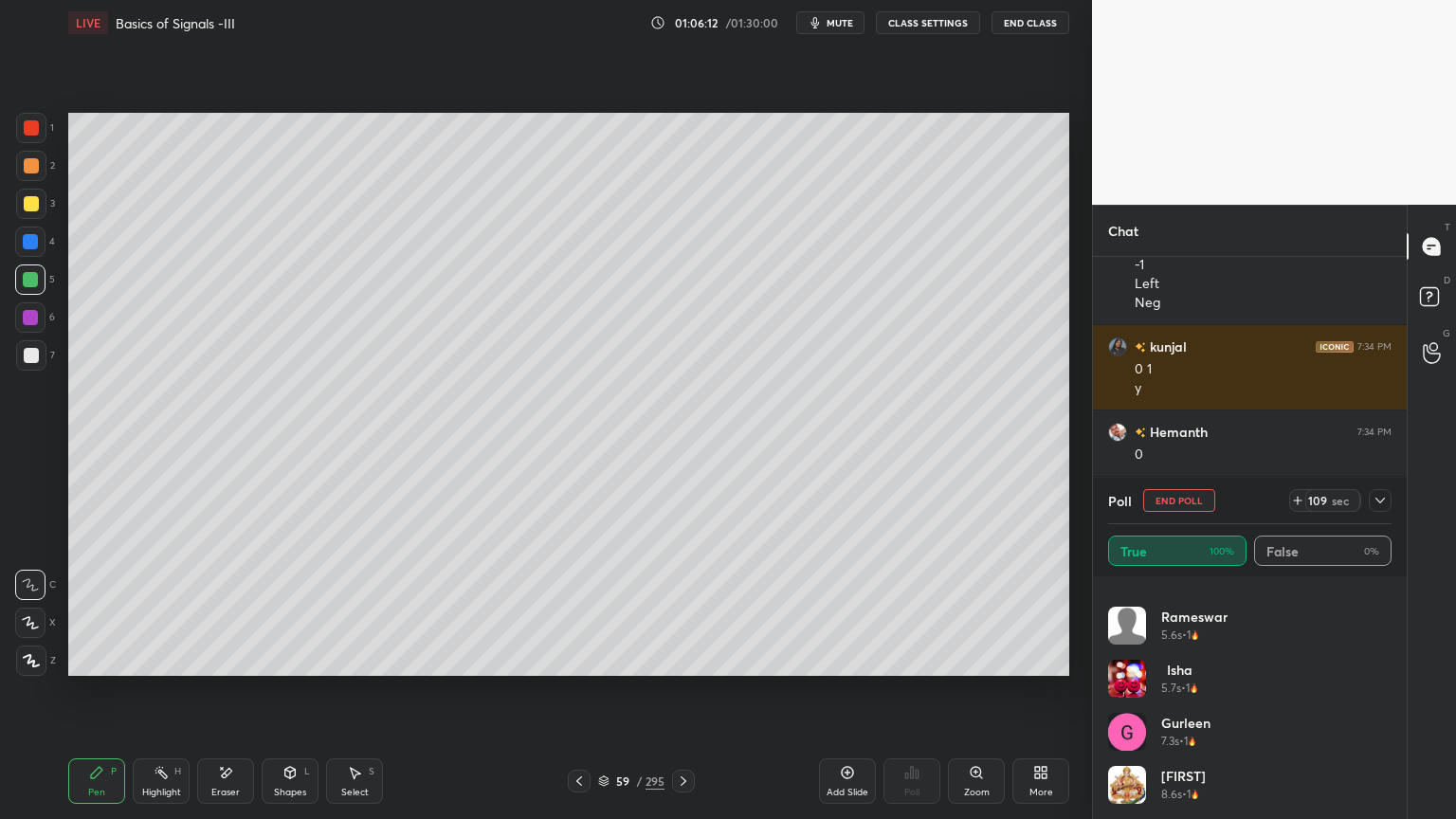 click 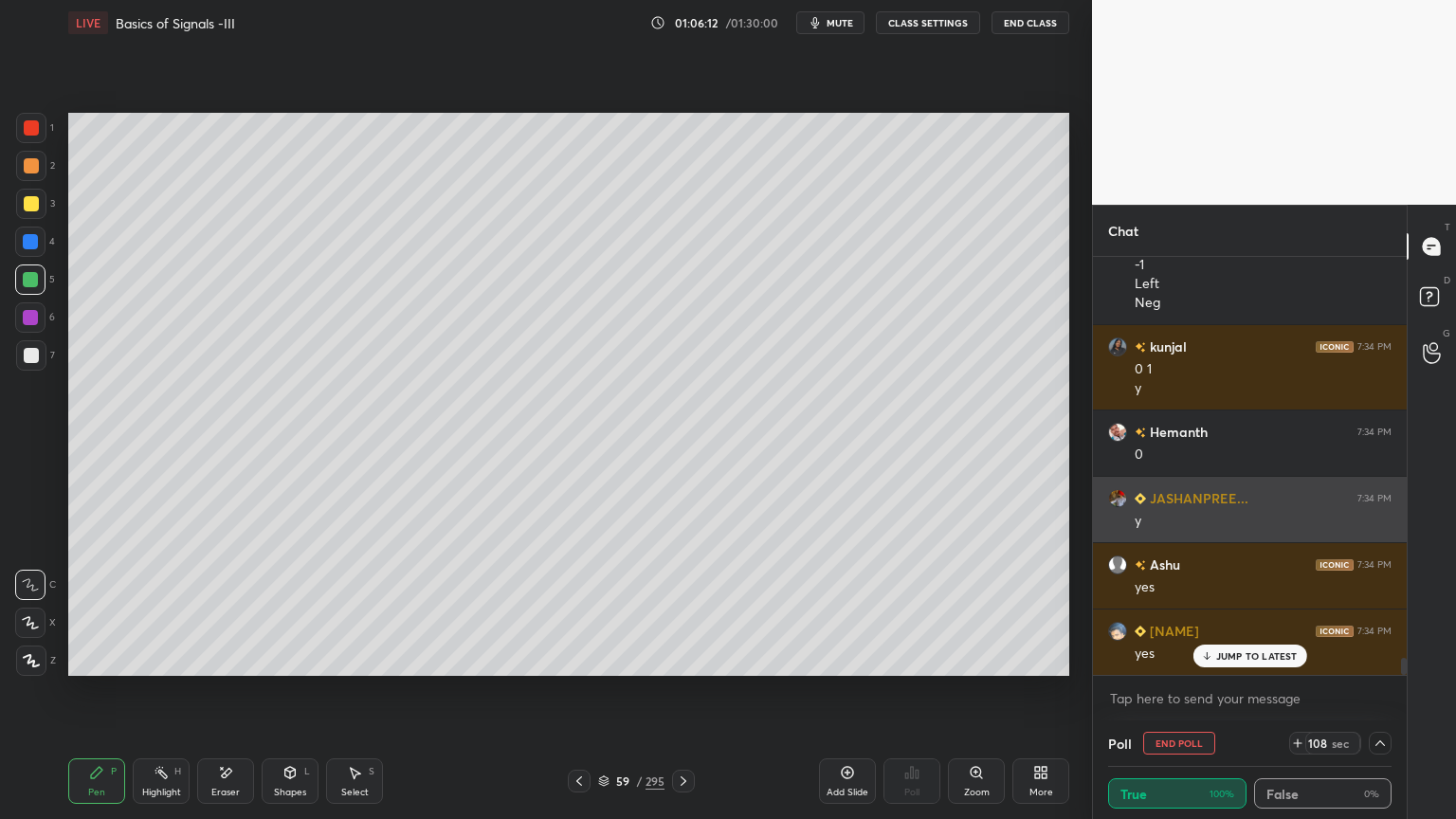 scroll, scrollTop: 124, scrollLeft: 278, axis: both 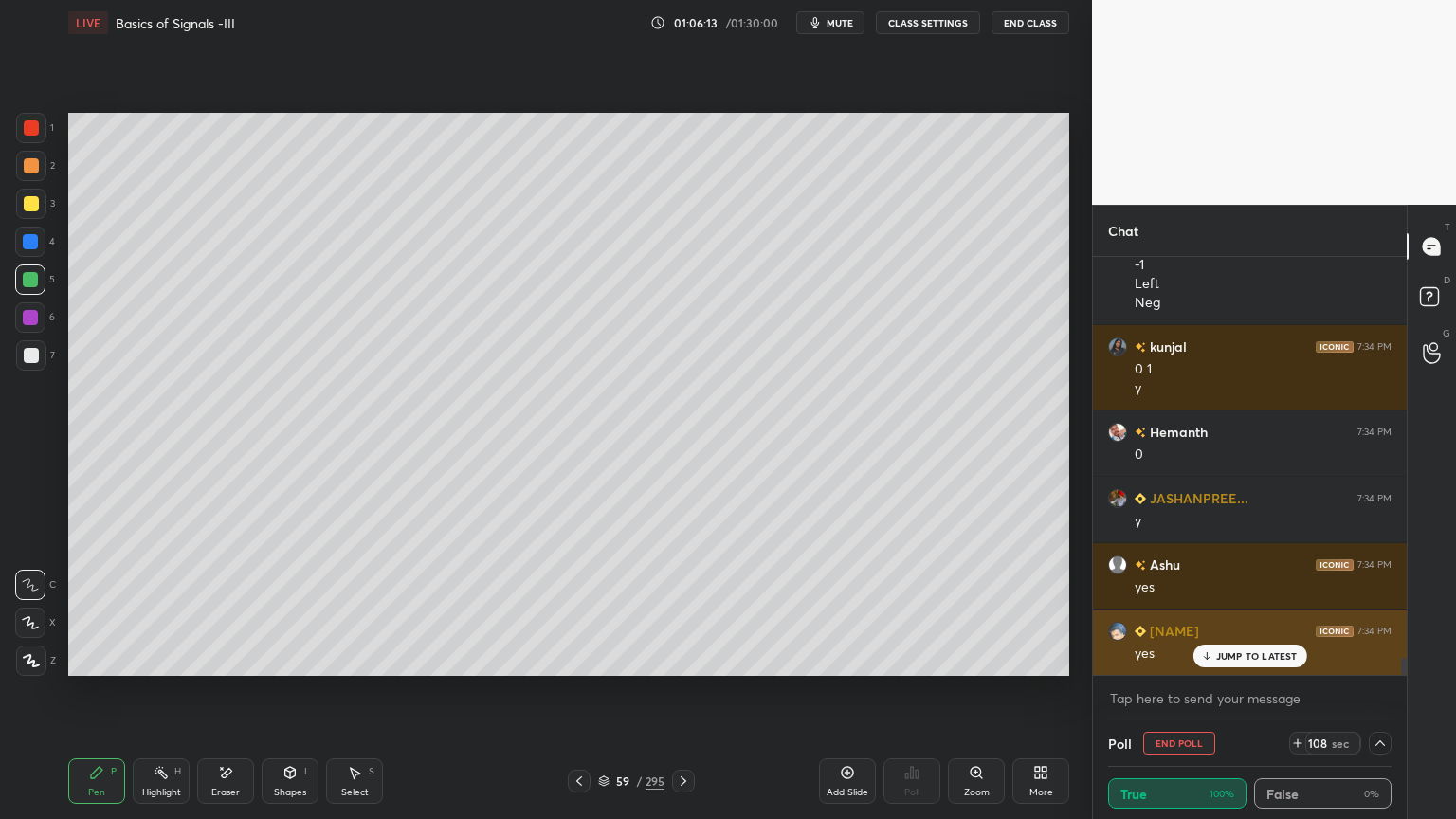click on "JUMP TO LATEST" at bounding box center [1257, 656] 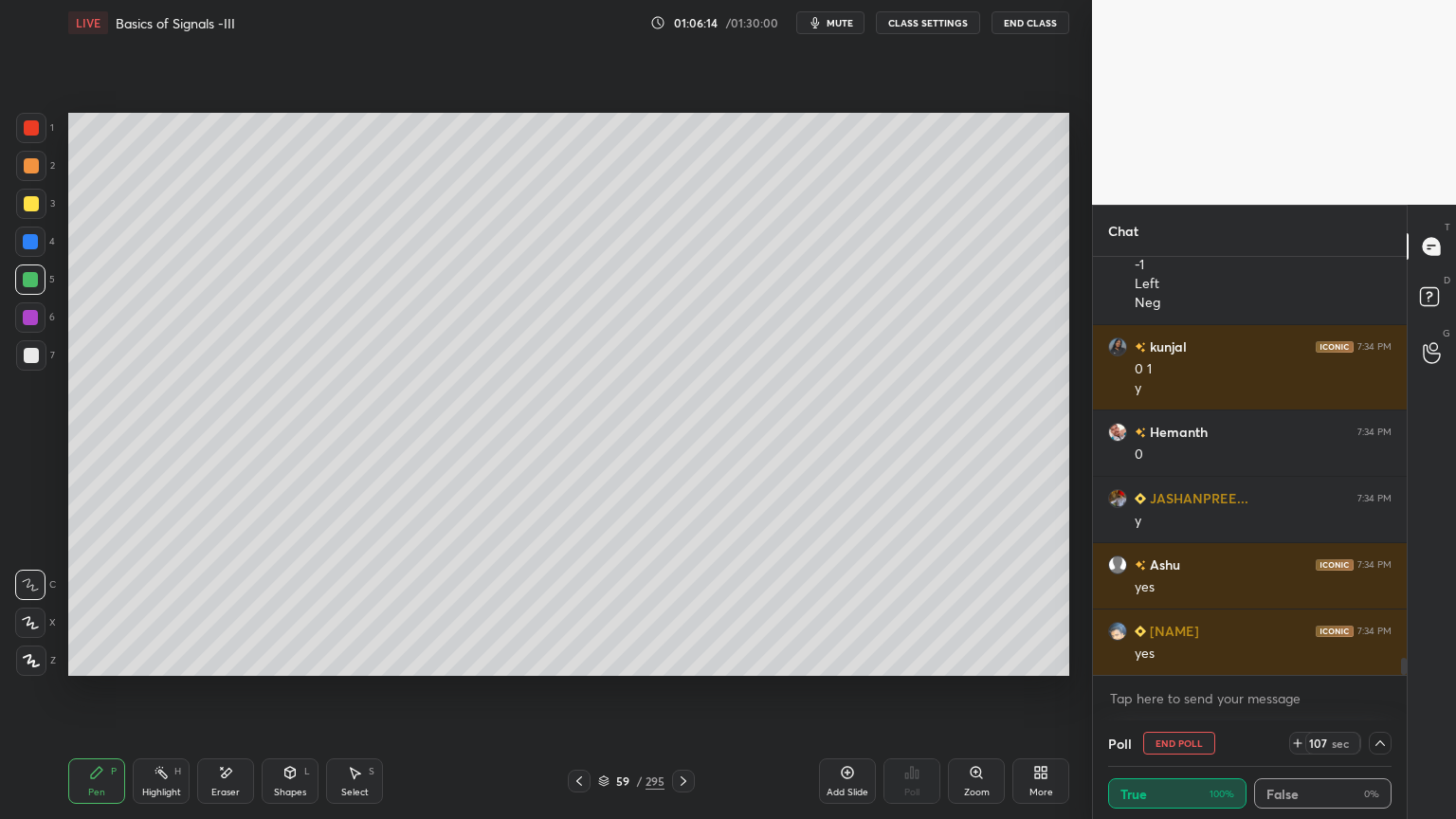 click 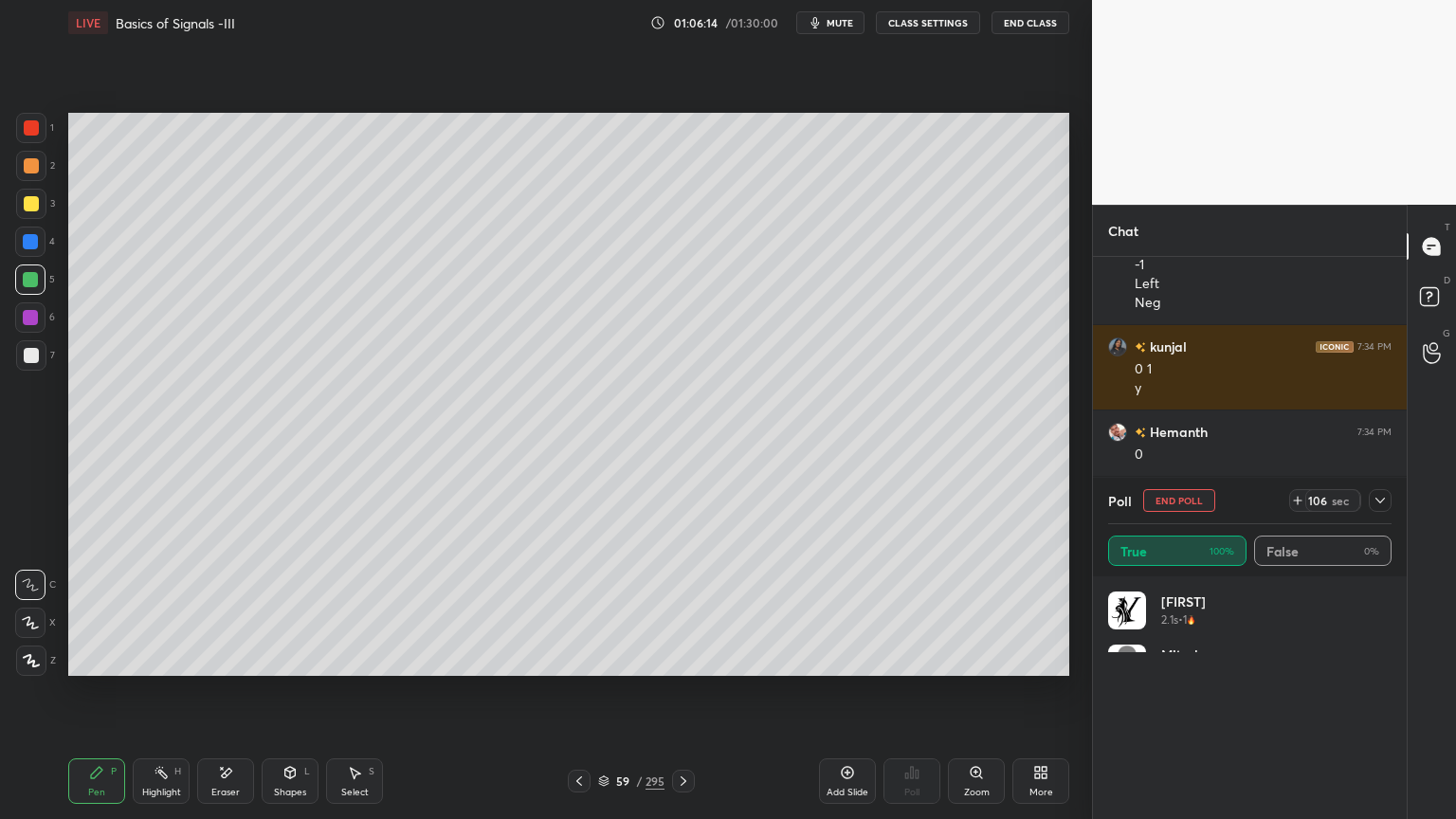 scroll, scrollTop: 6, scrollLeft: 6, axis: both 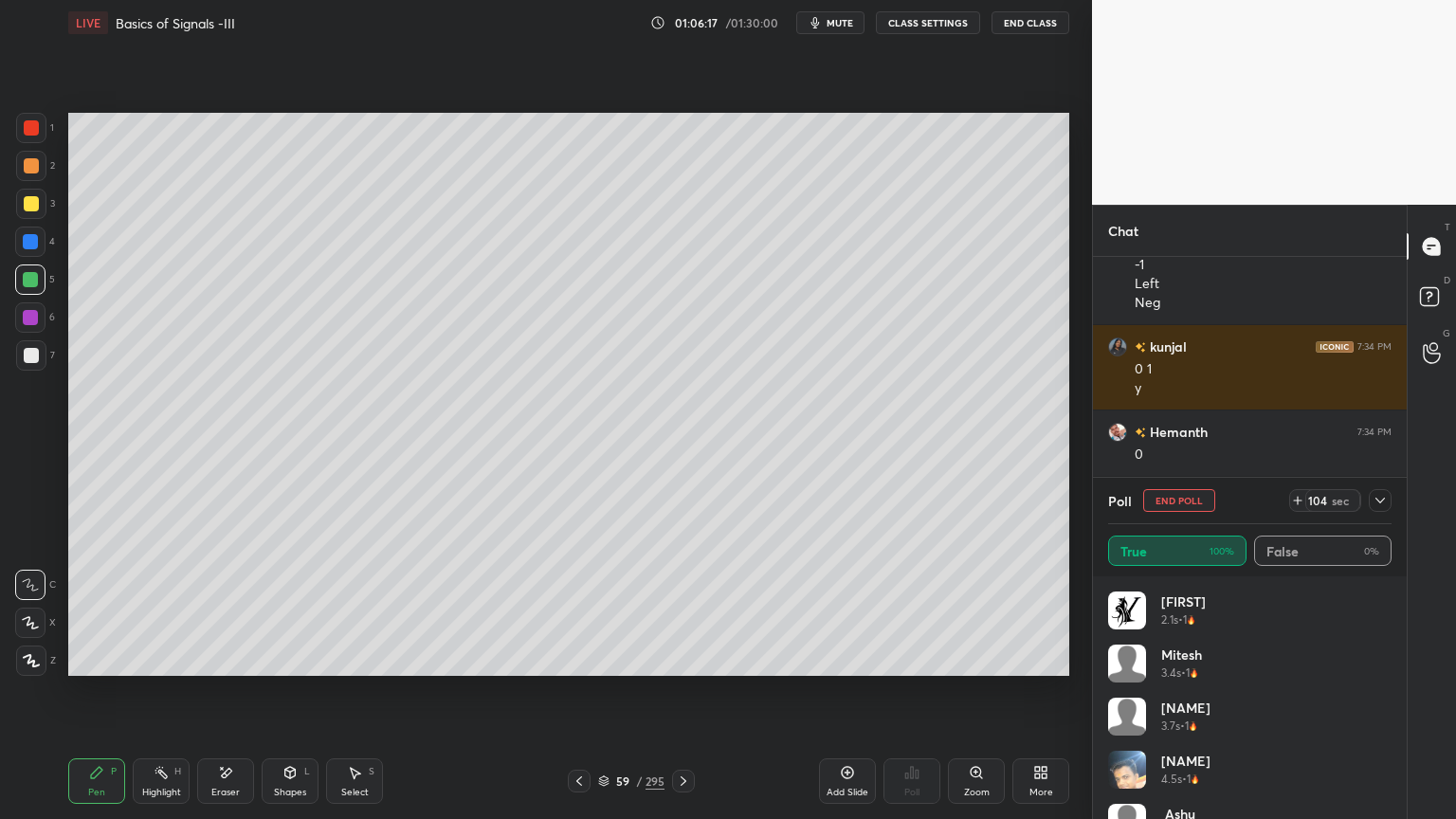 click 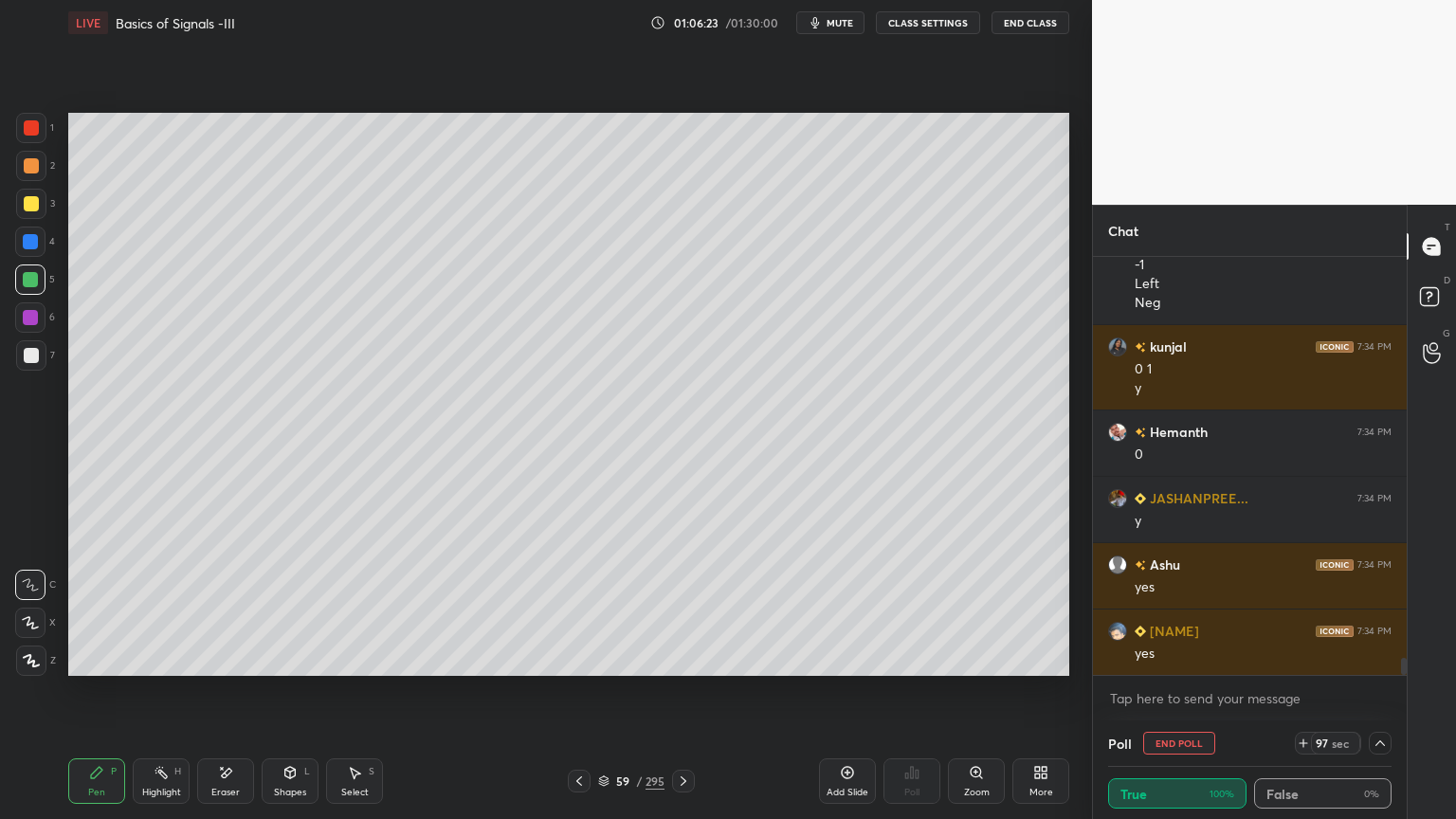 click 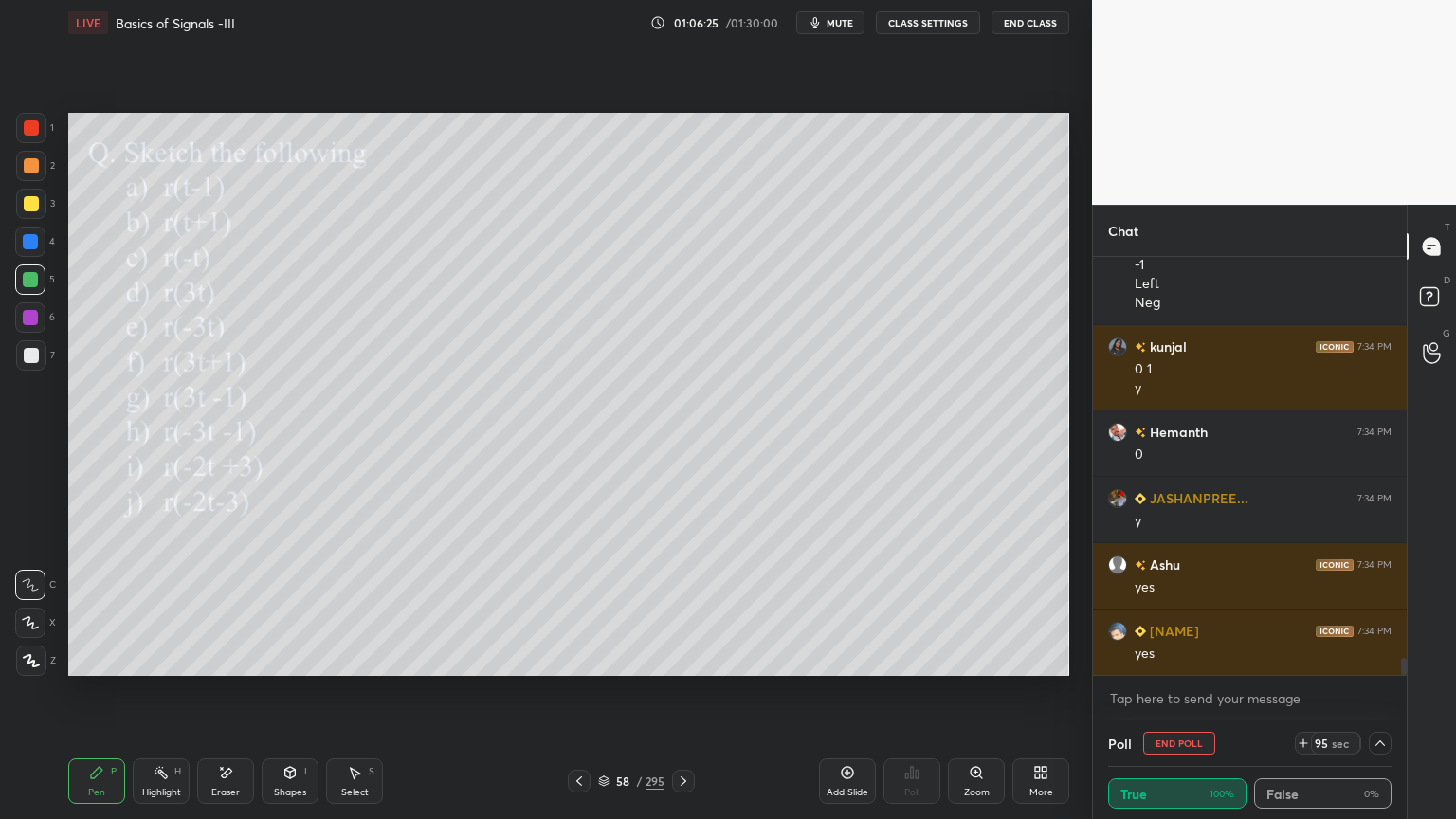 click 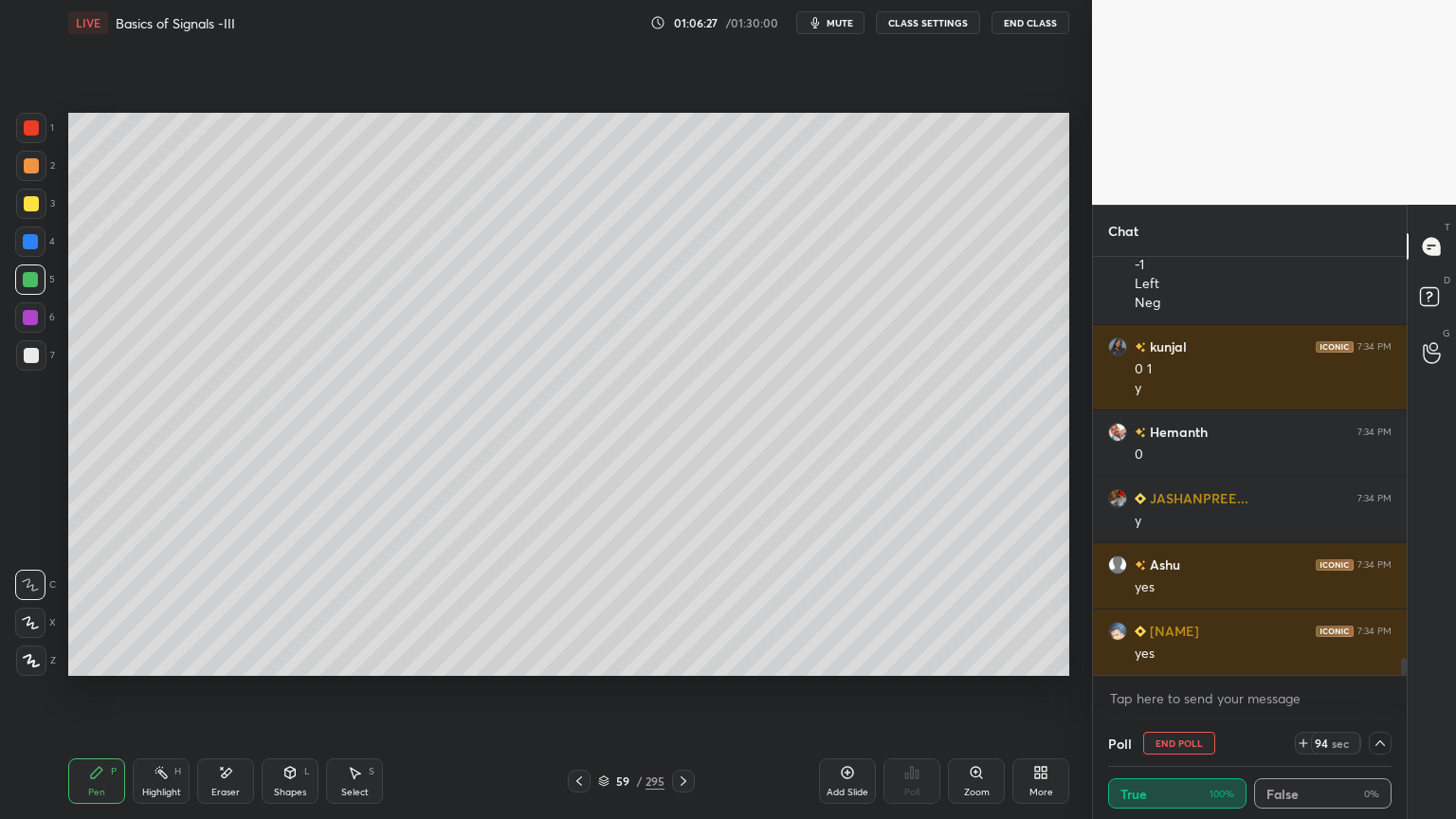 click 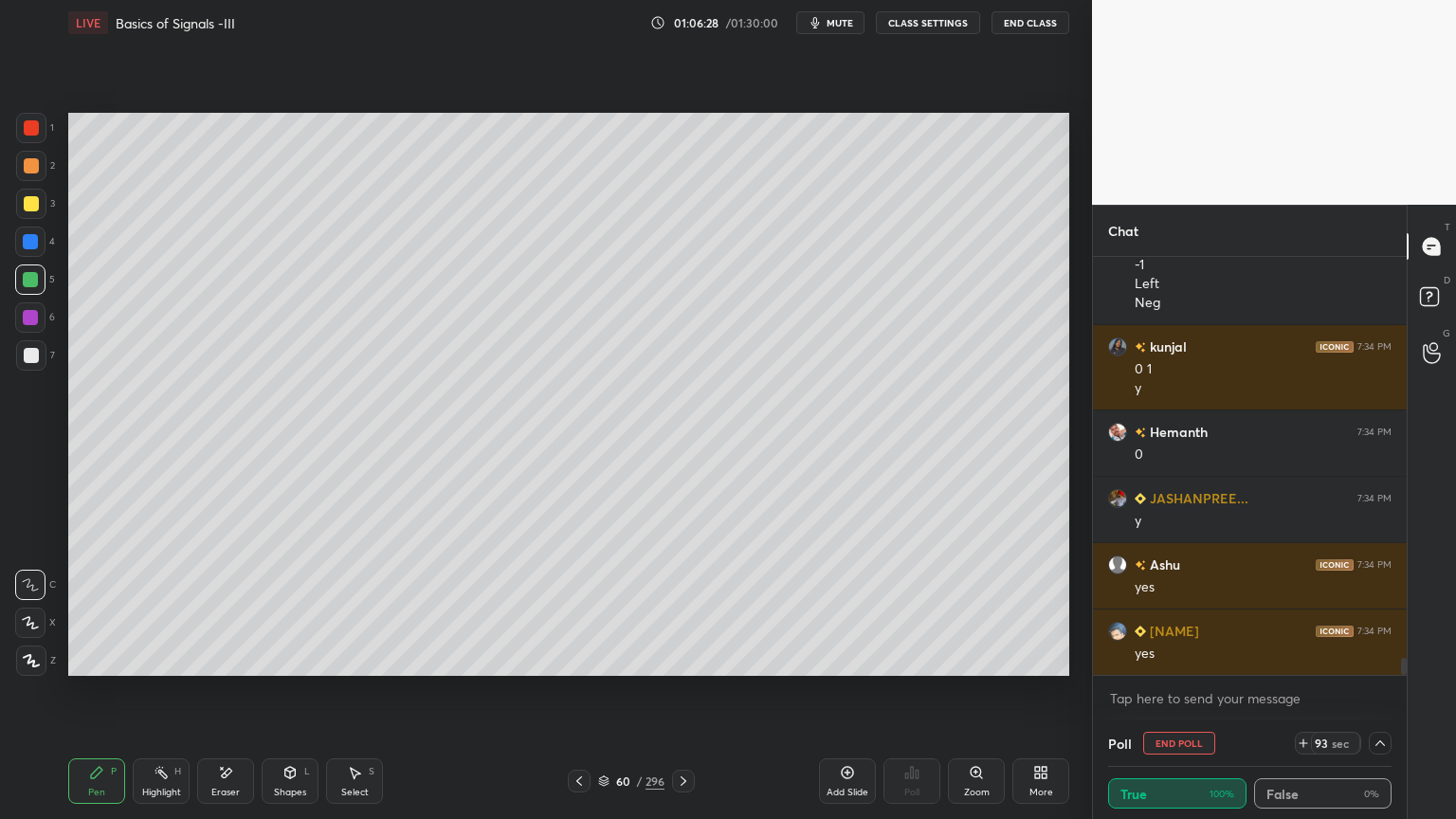 click on "Pen P" at bounding box center [97, 781] 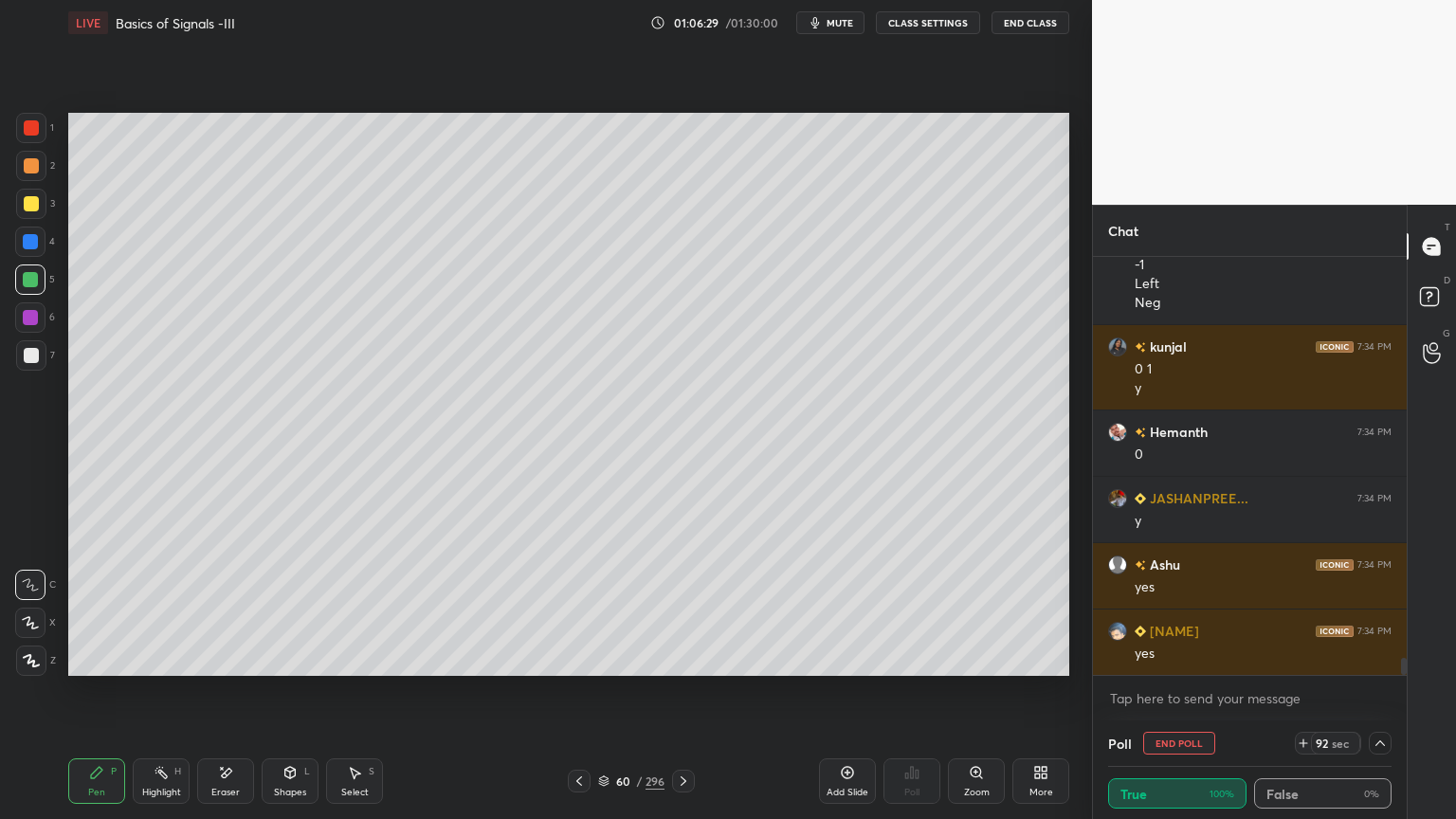 click at bounding box center [1380, 743] 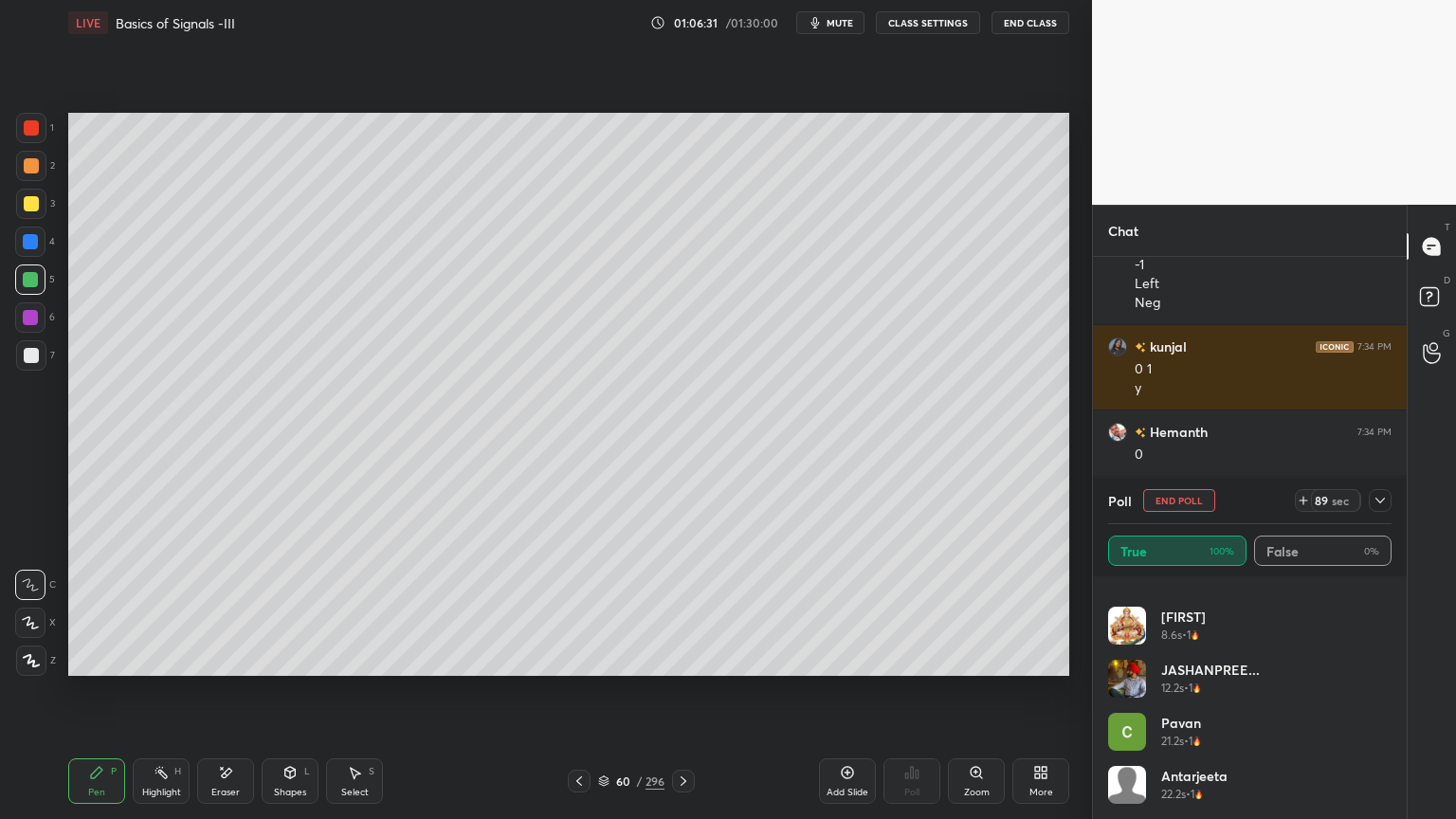 click at bounding box center [31, 166] 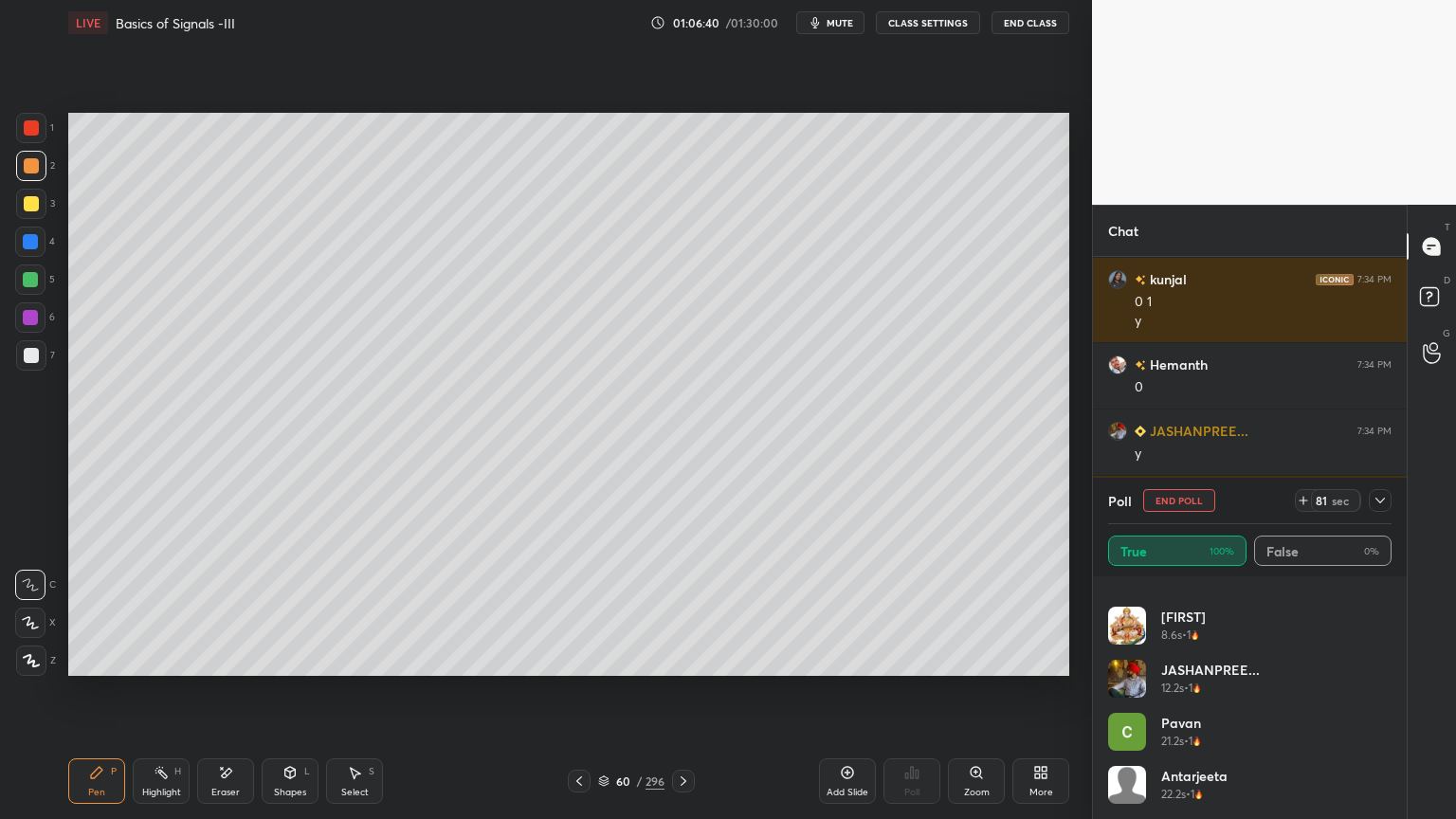 click 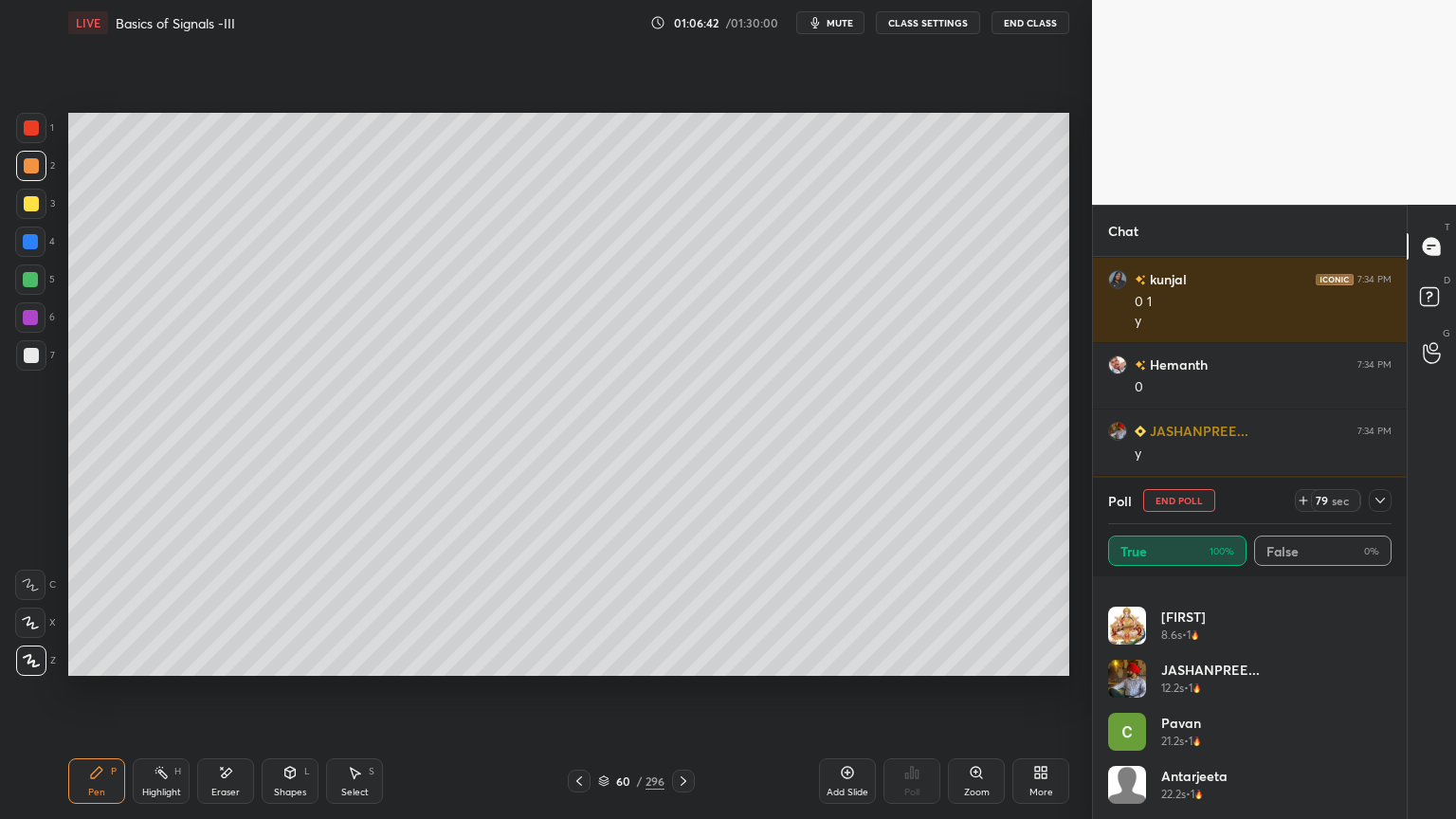click on "End Poll" at bounding box center (1179, 500) 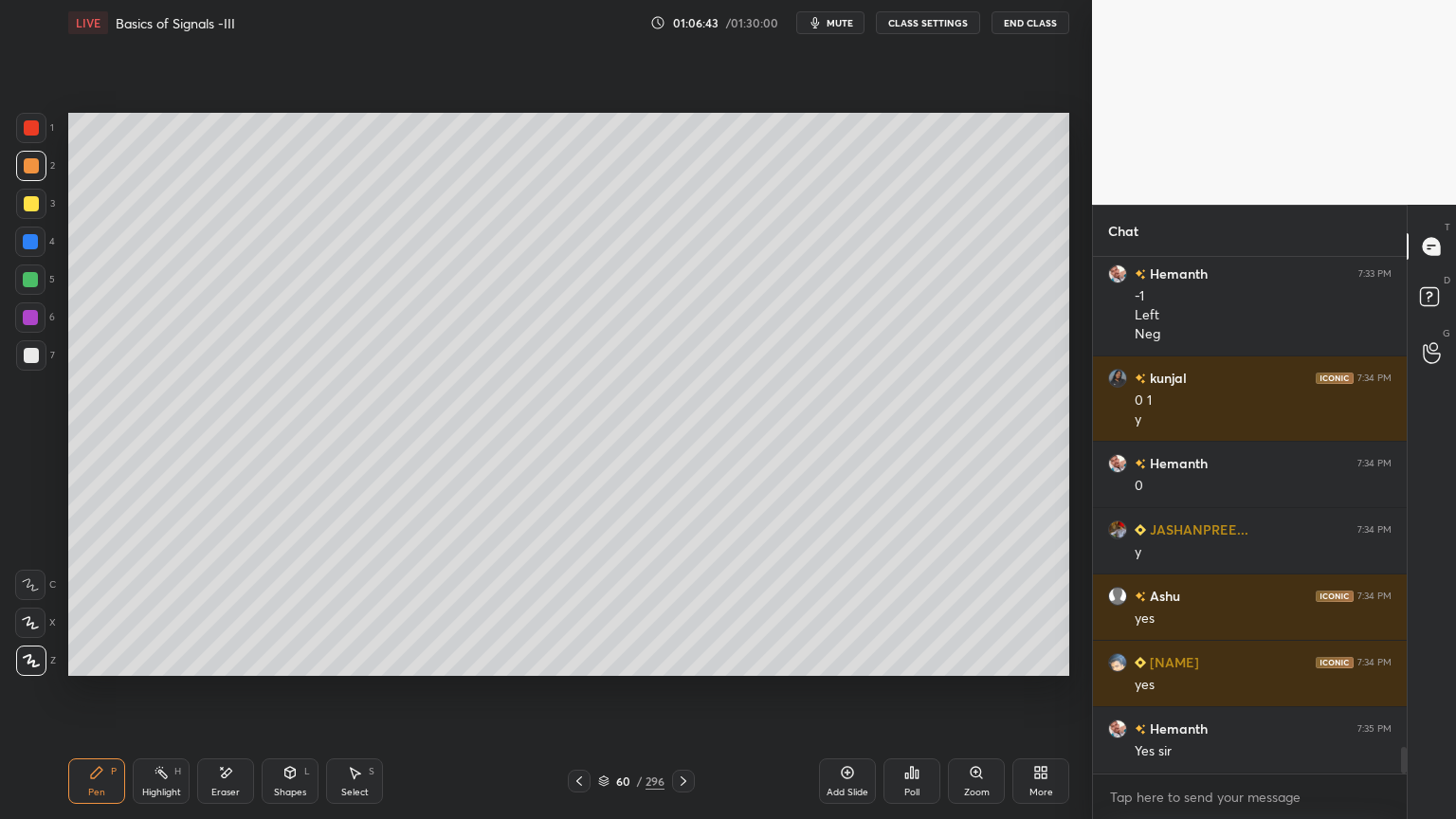 click on "Shapes" at bounding box center [290, 792] 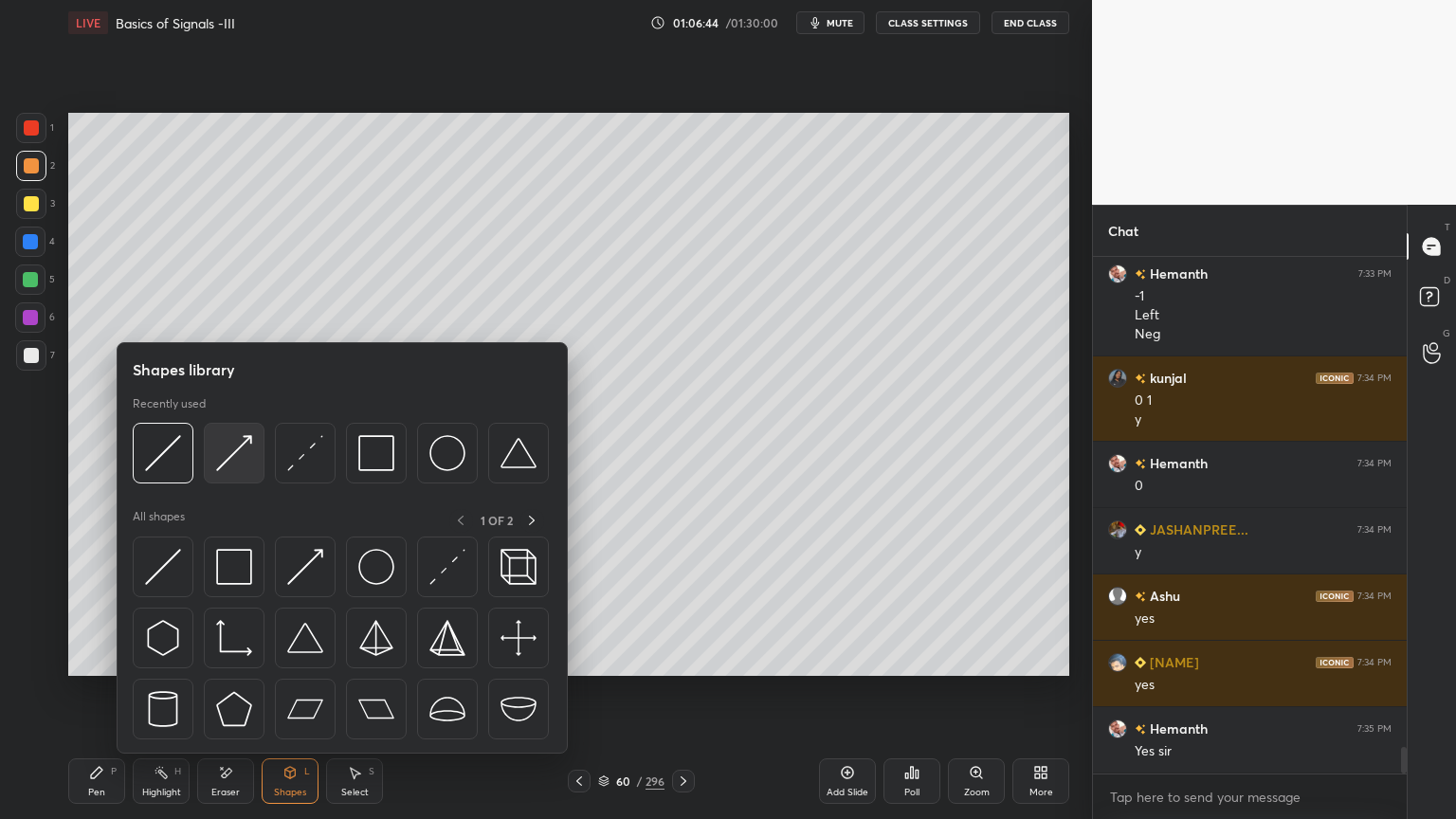click at bounding box center (234, 453) 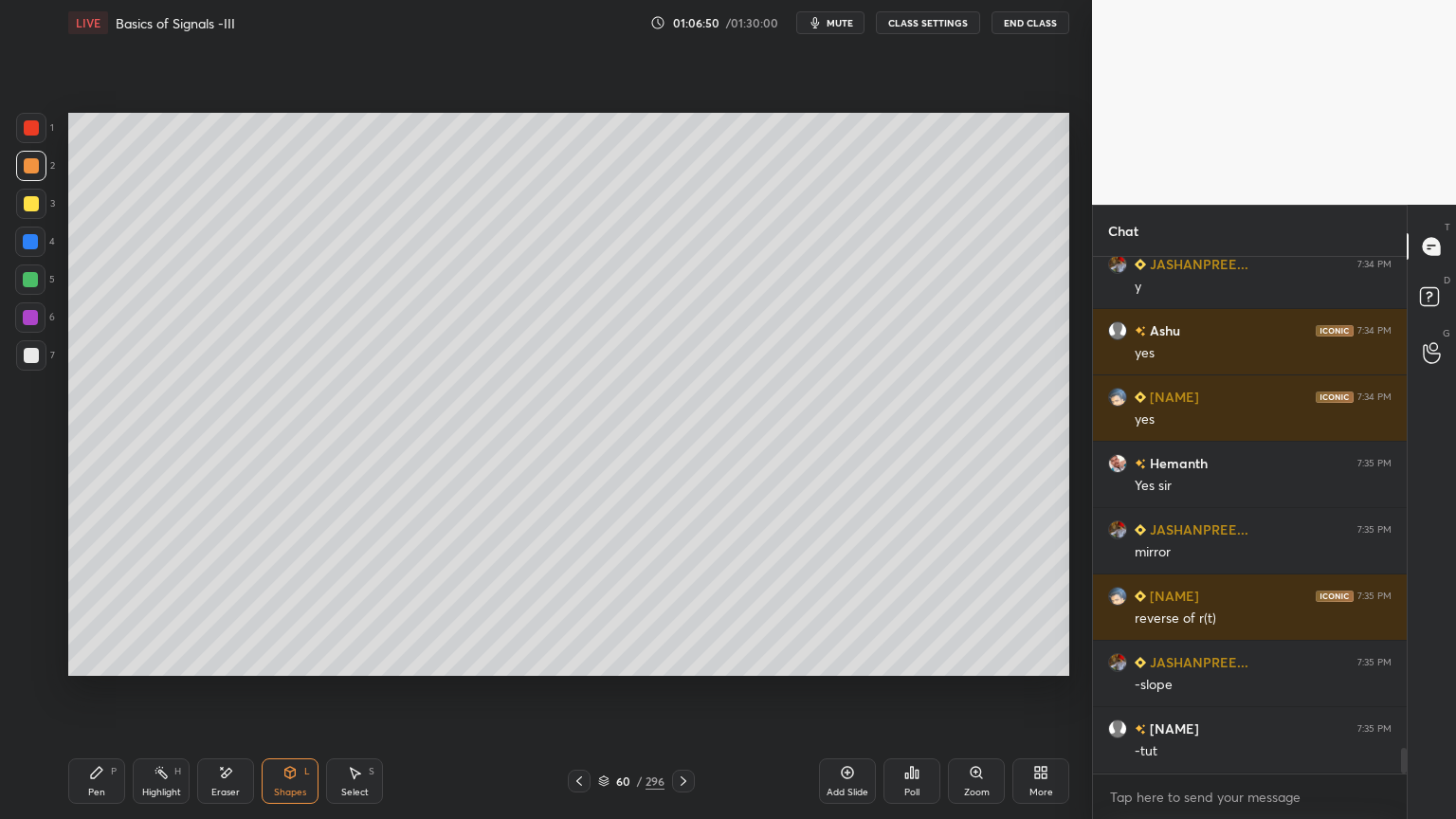 click on "Pen P" at bounding box center (97, 781) 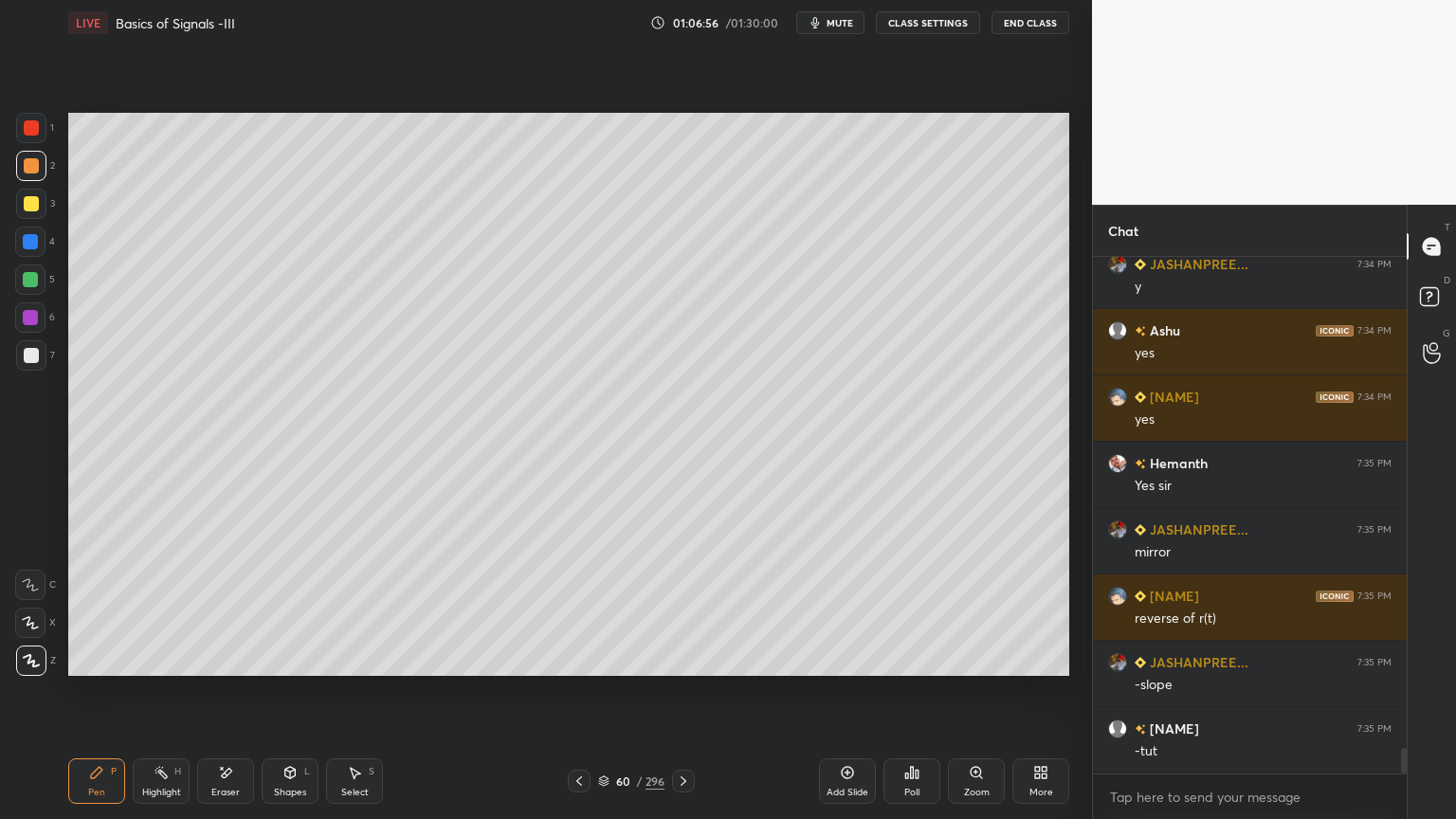 click at bounding box center (31, 204) 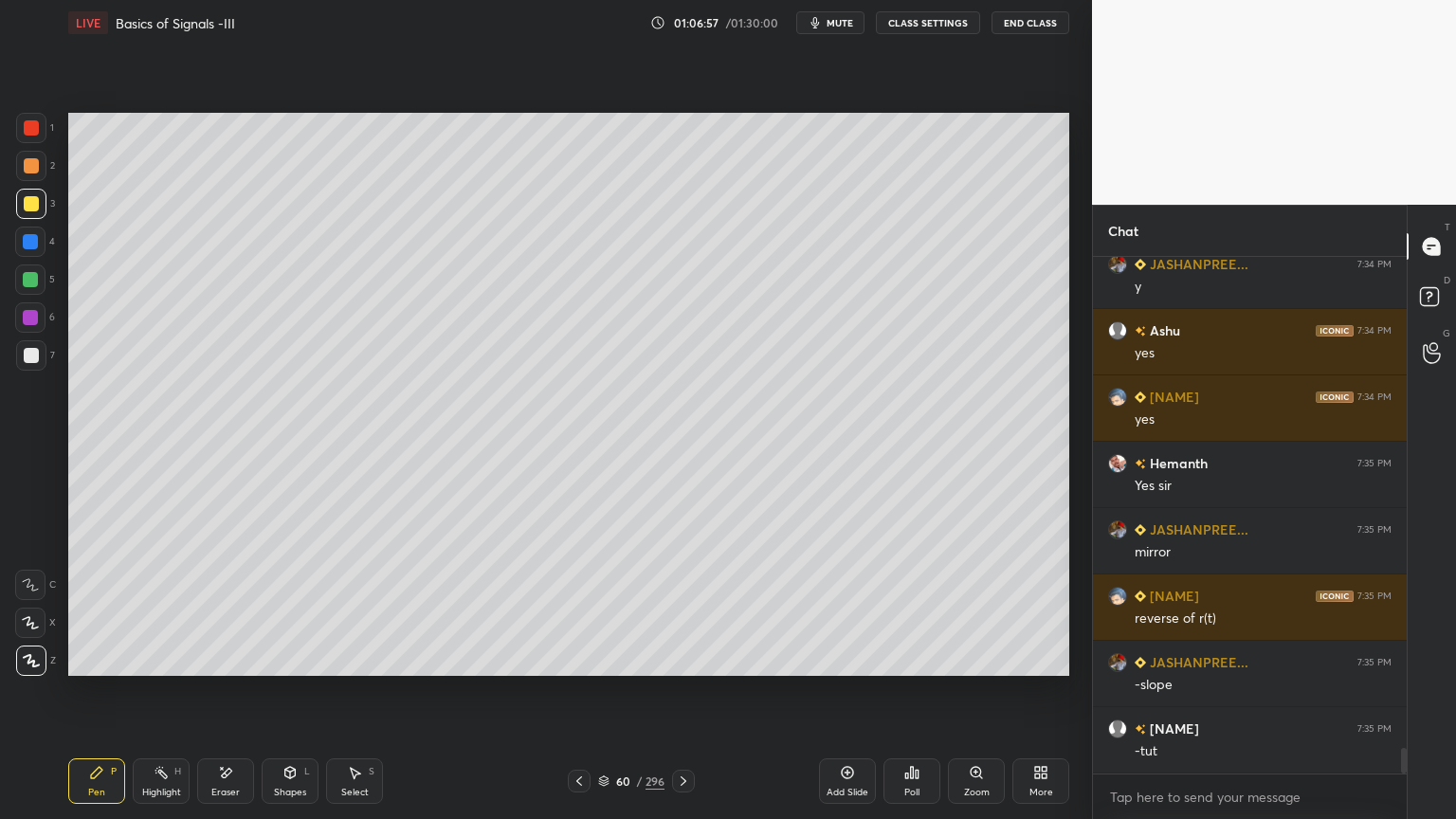 click 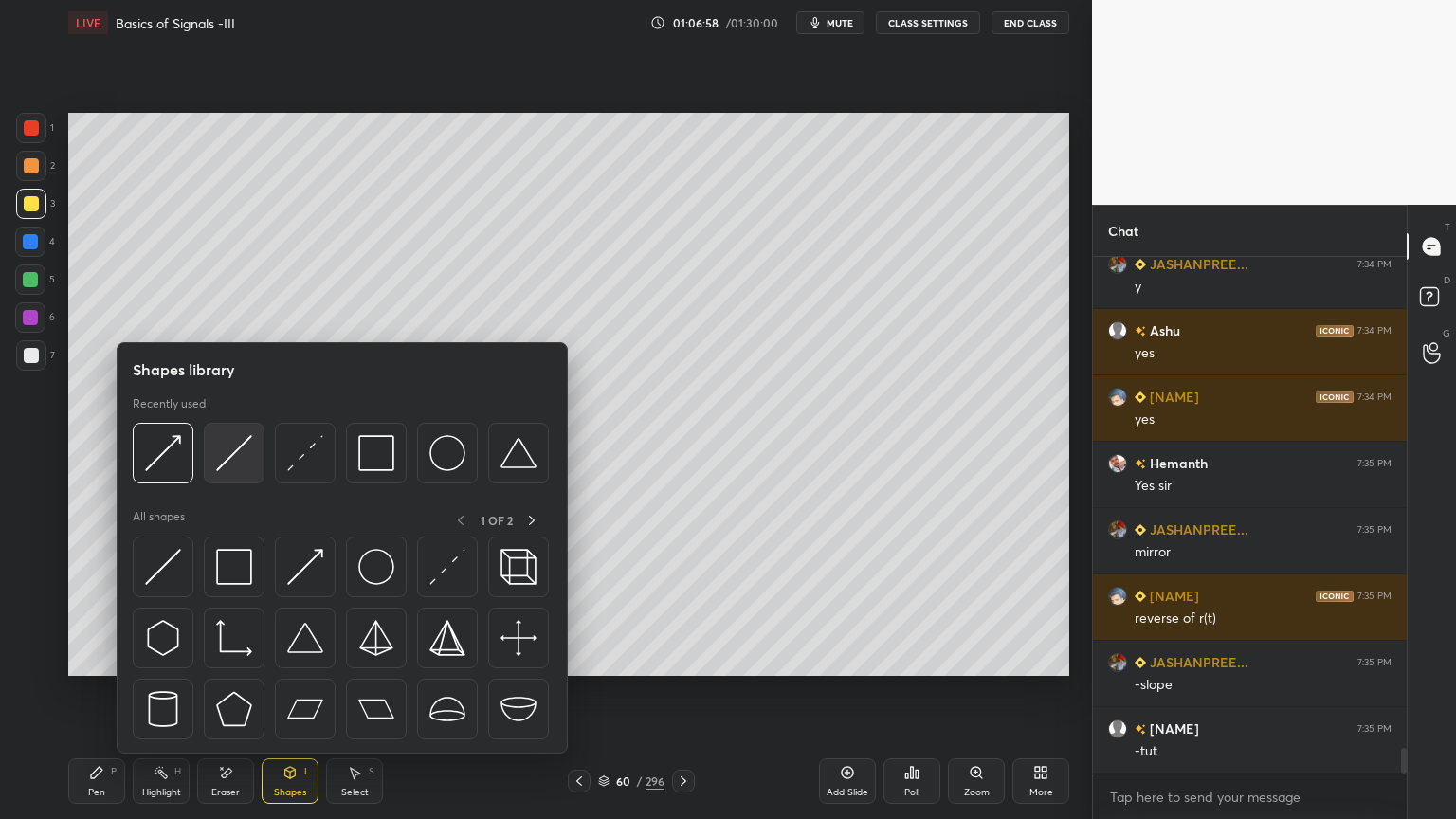 click at bounding box center [234, 453] 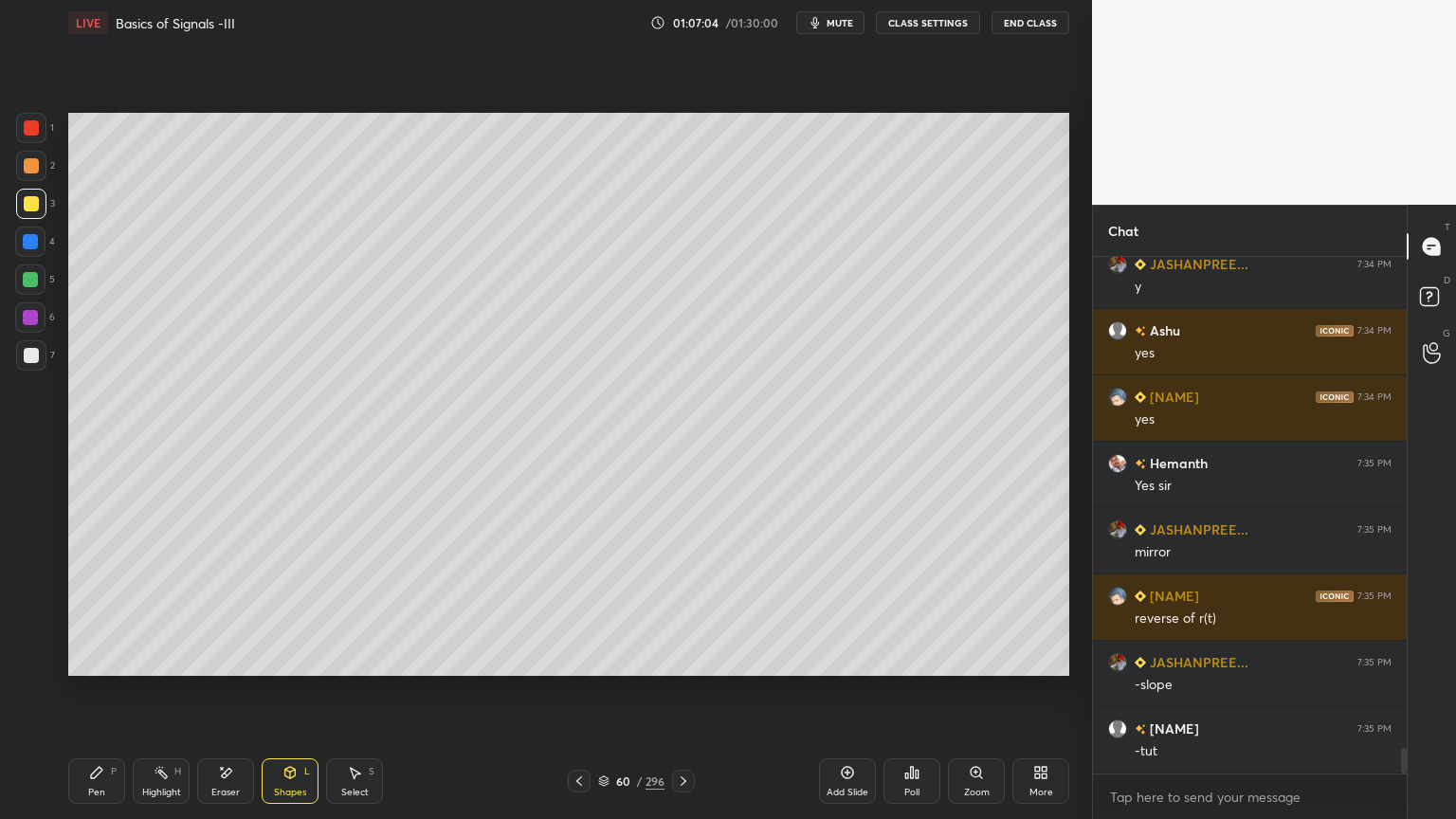 click on "Pen P" at bounding box center (97, 781) 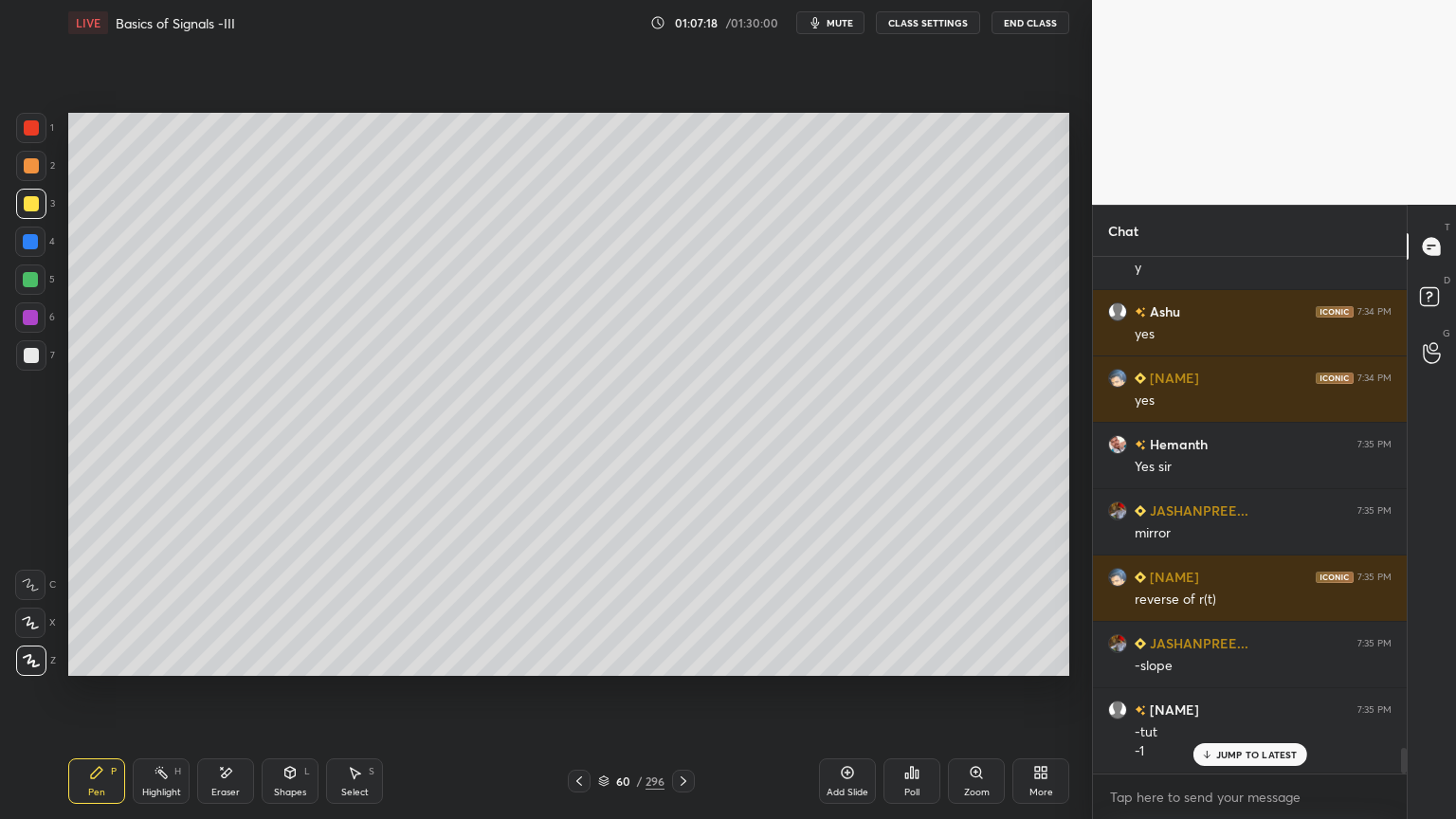 scroll, scrollTop: 10059, scrollLeft: 0, axis: vertical 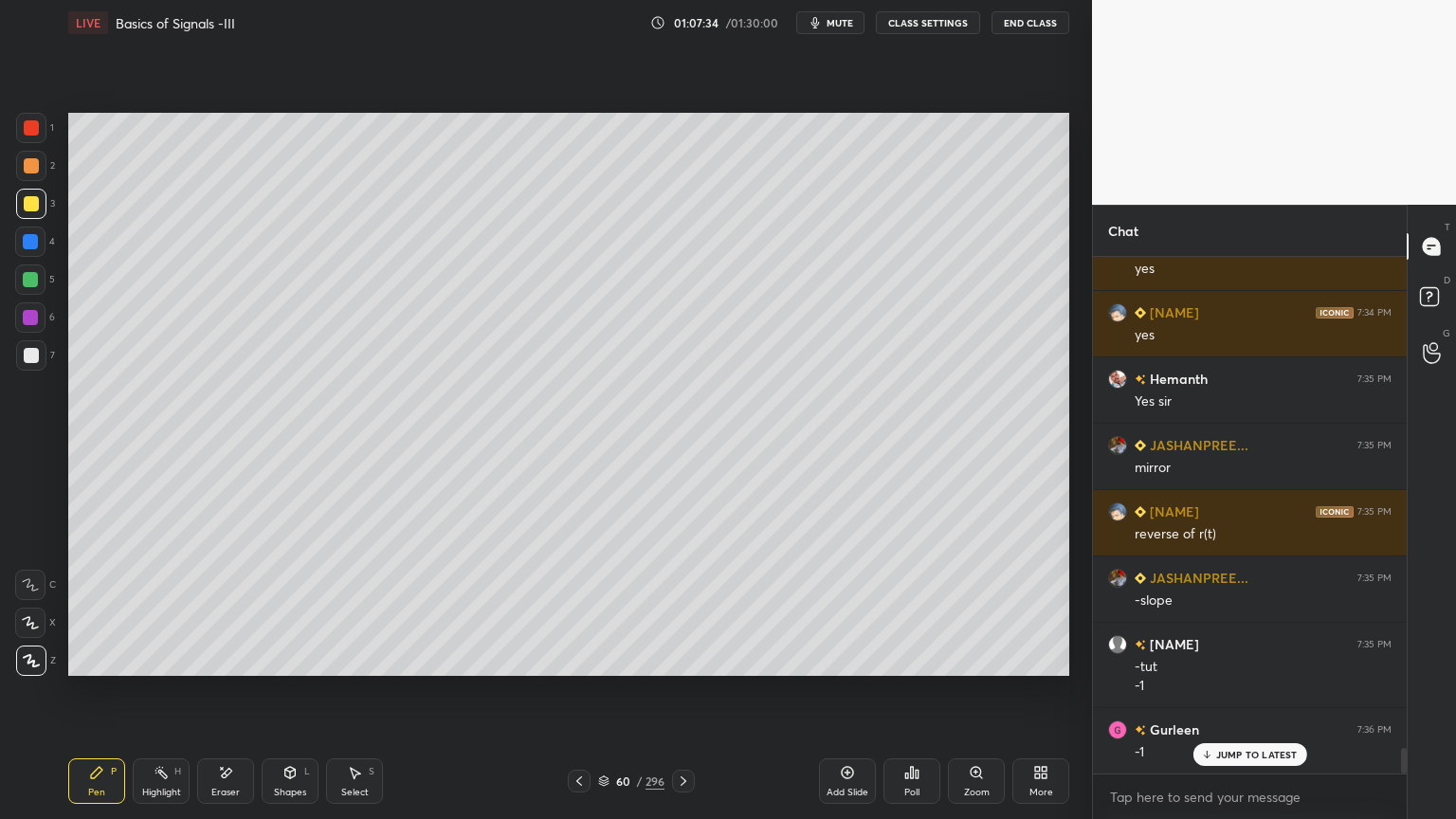 click at bounding box center [31, 166] 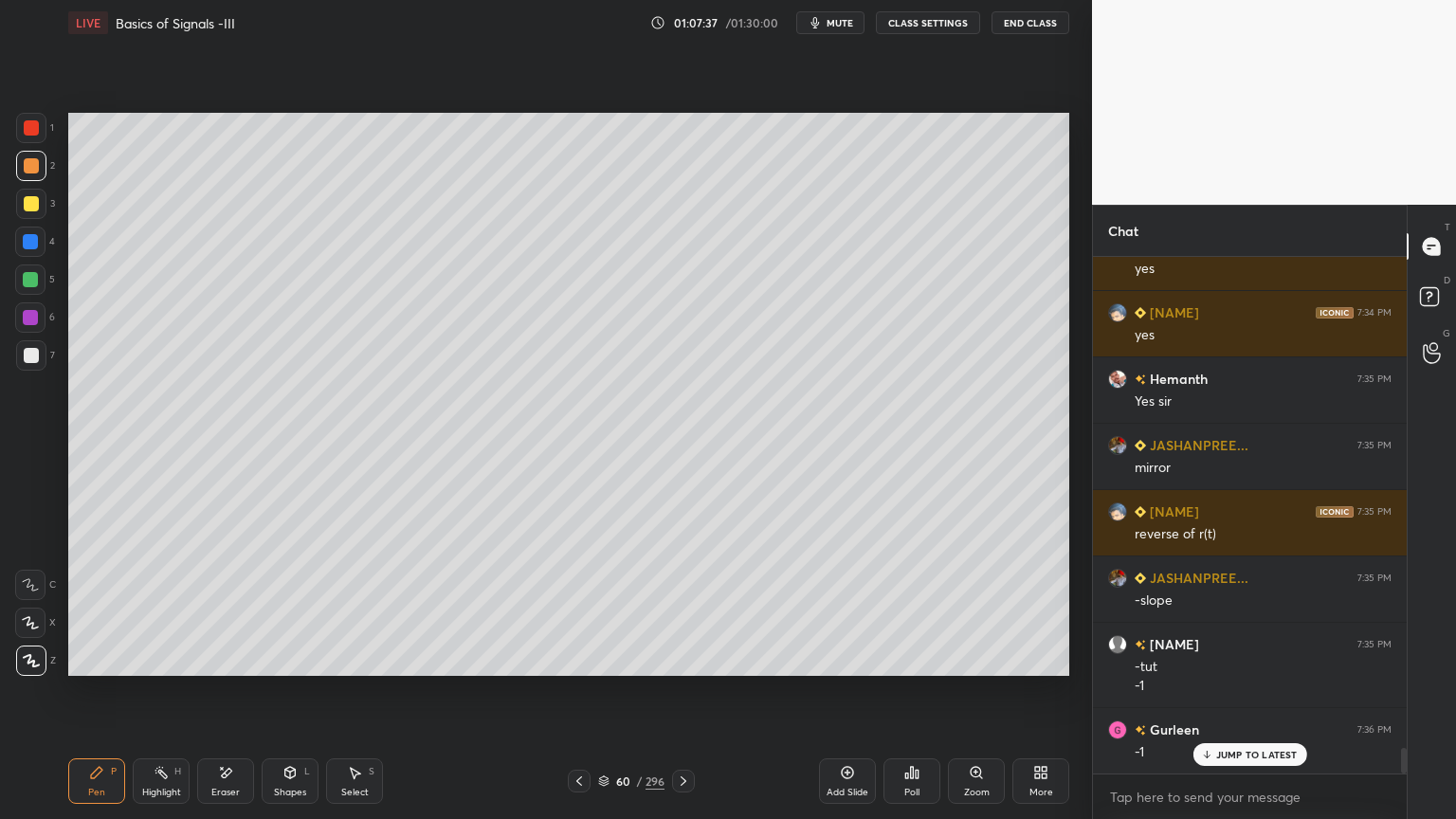 click at bounding box center (31, 355) 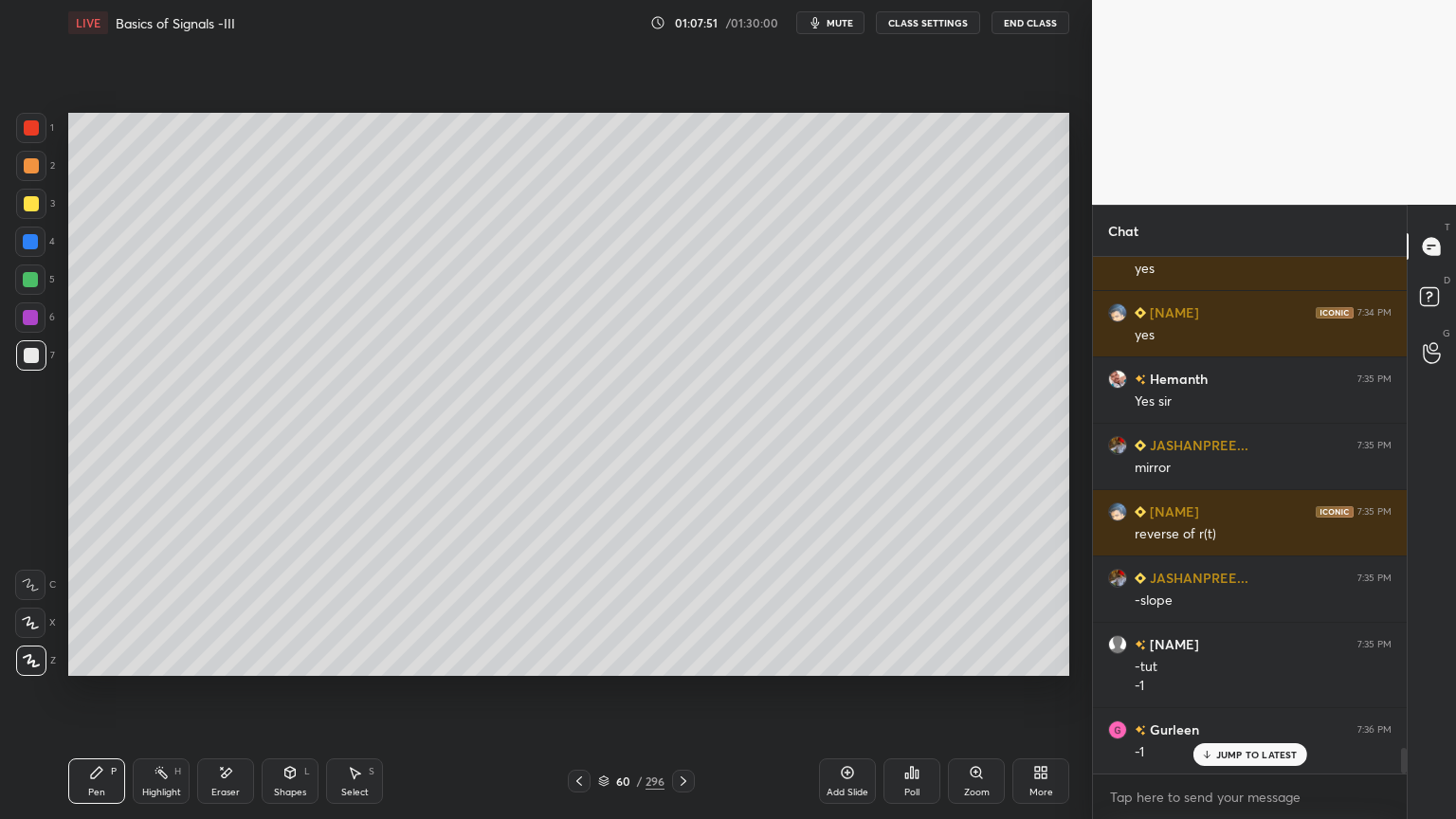 click at bounding box center (31, 166) 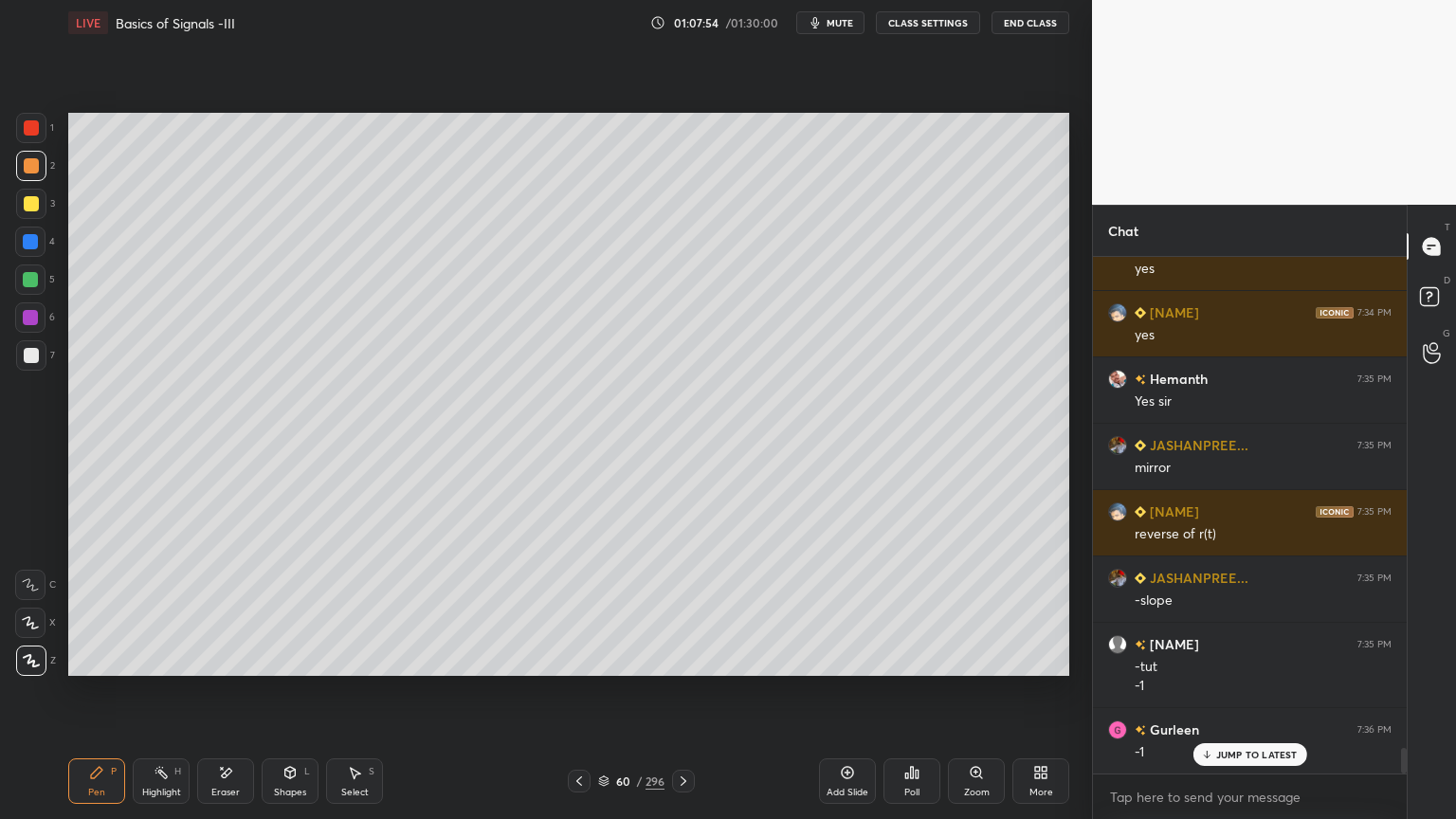 click at bounding box center (31, 355) 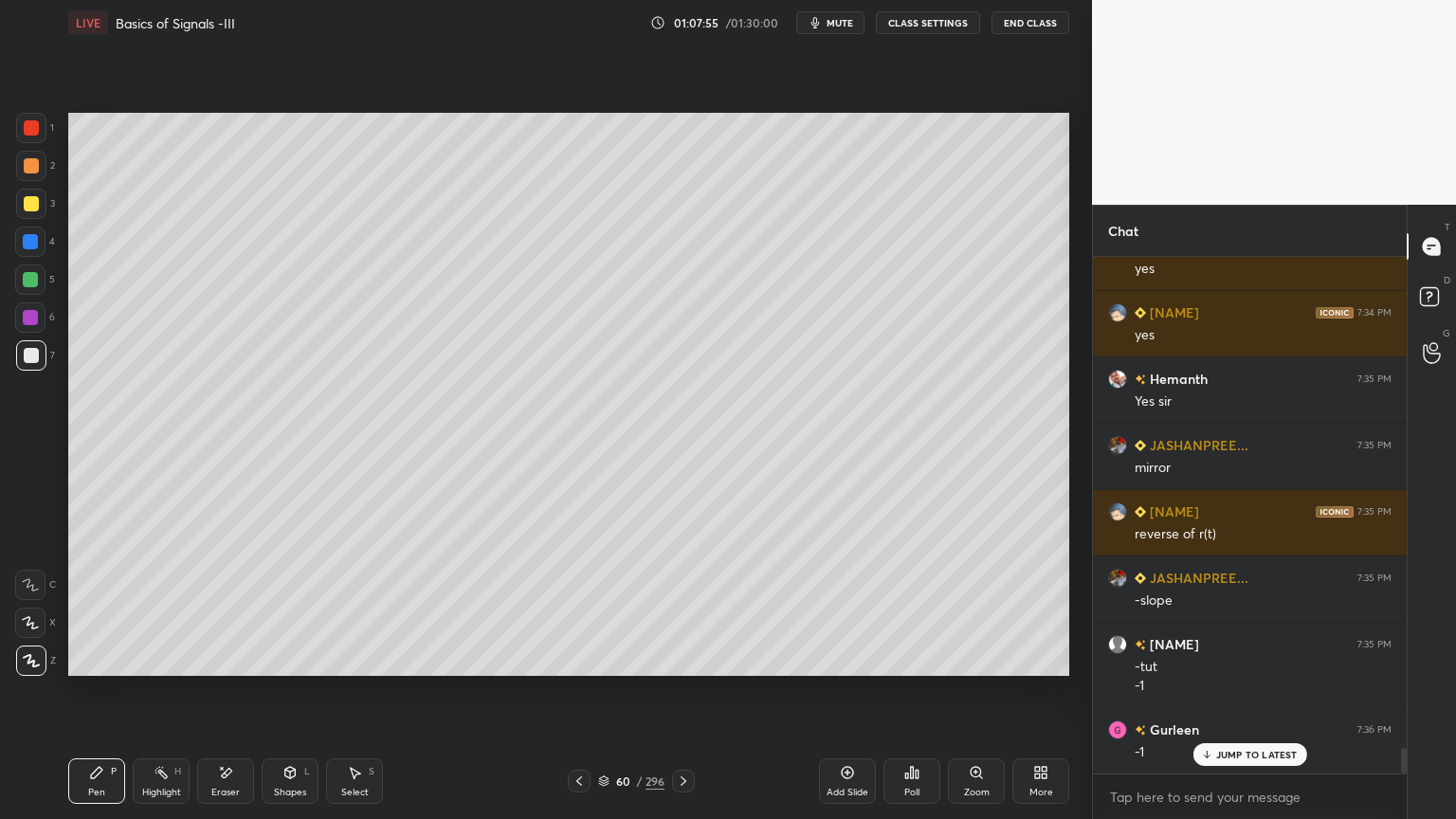 click 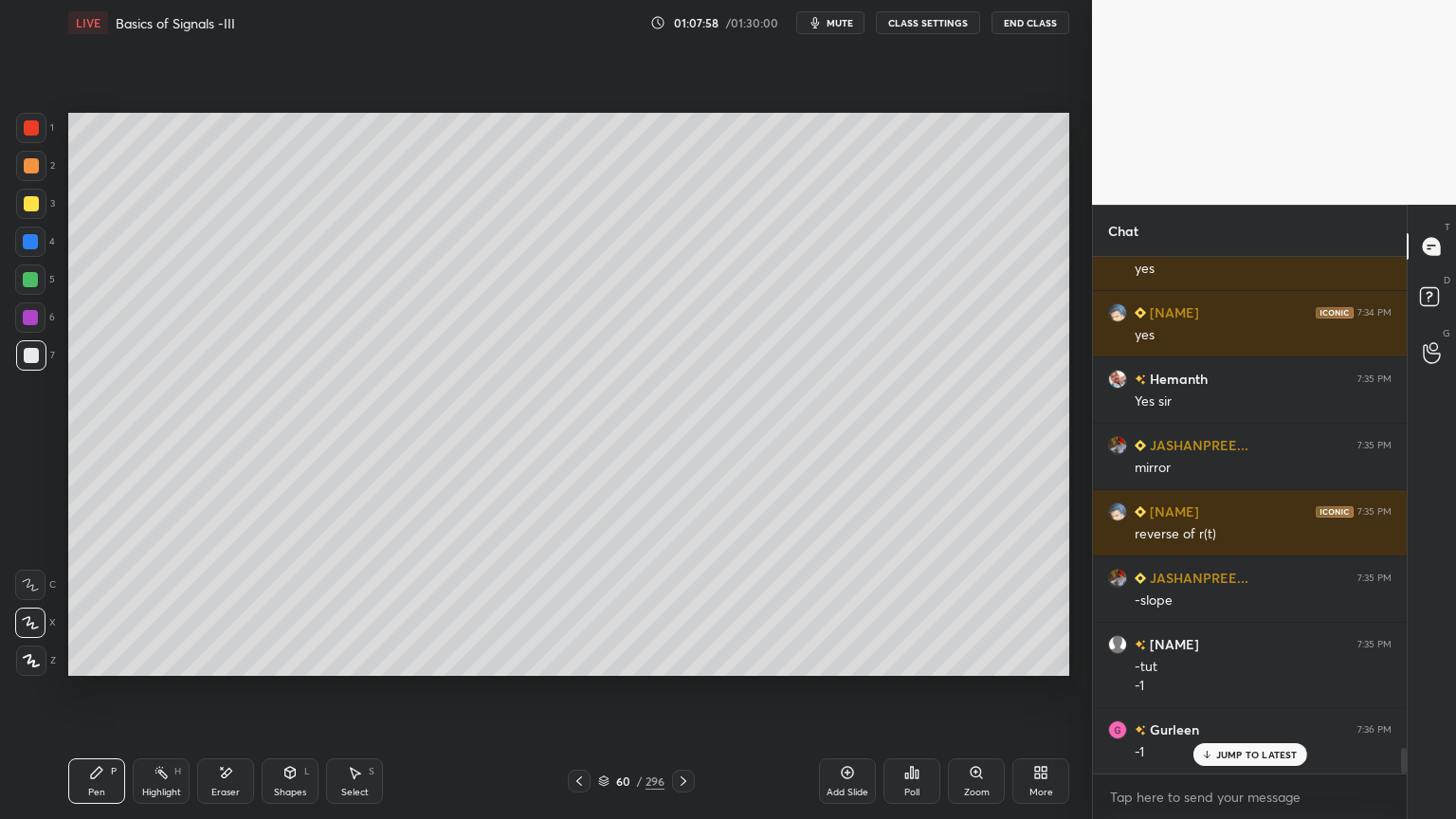 click on "Shapes L" at bounding box center [290, 781] 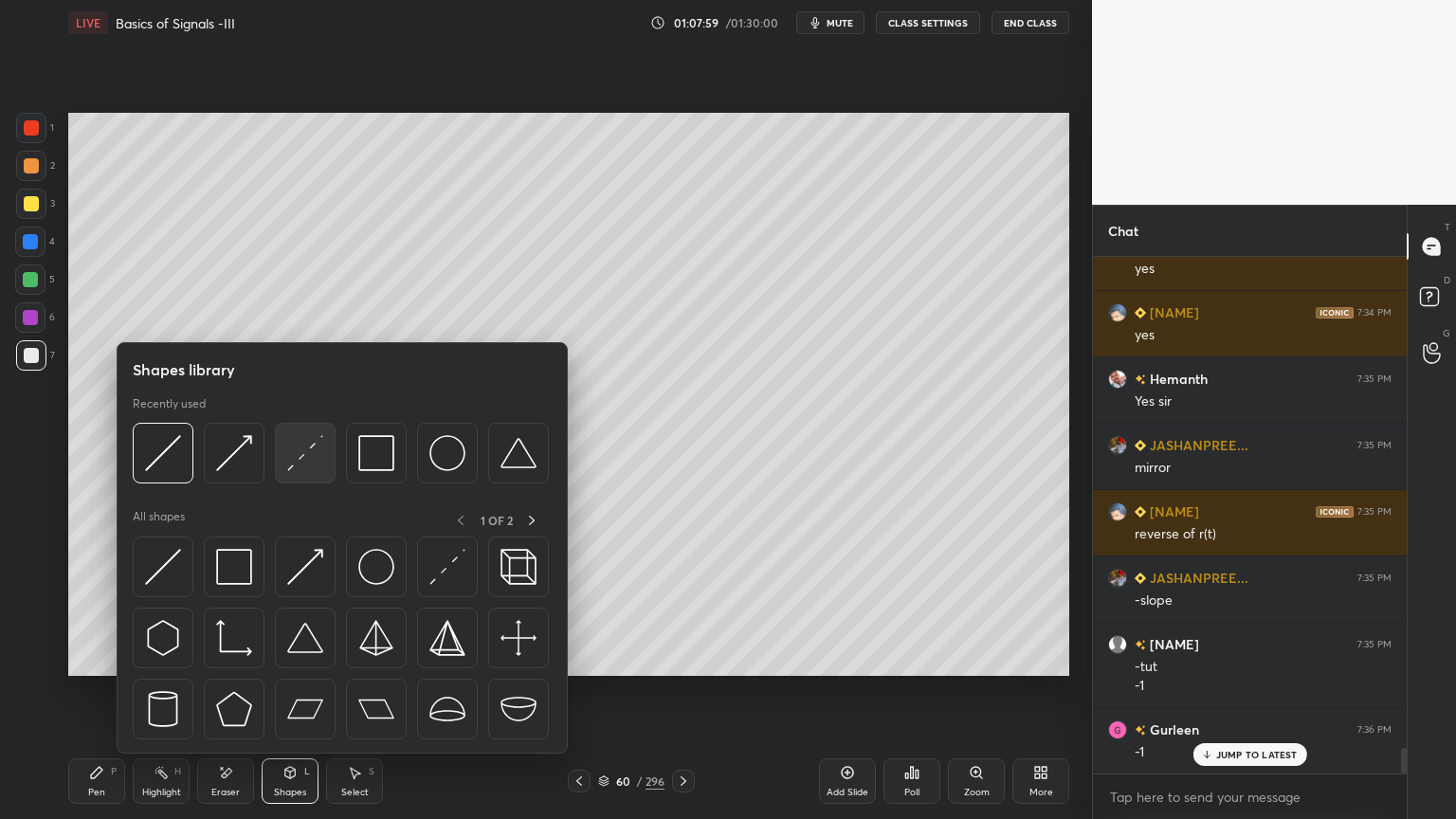 click at bounding box center (305, 453) 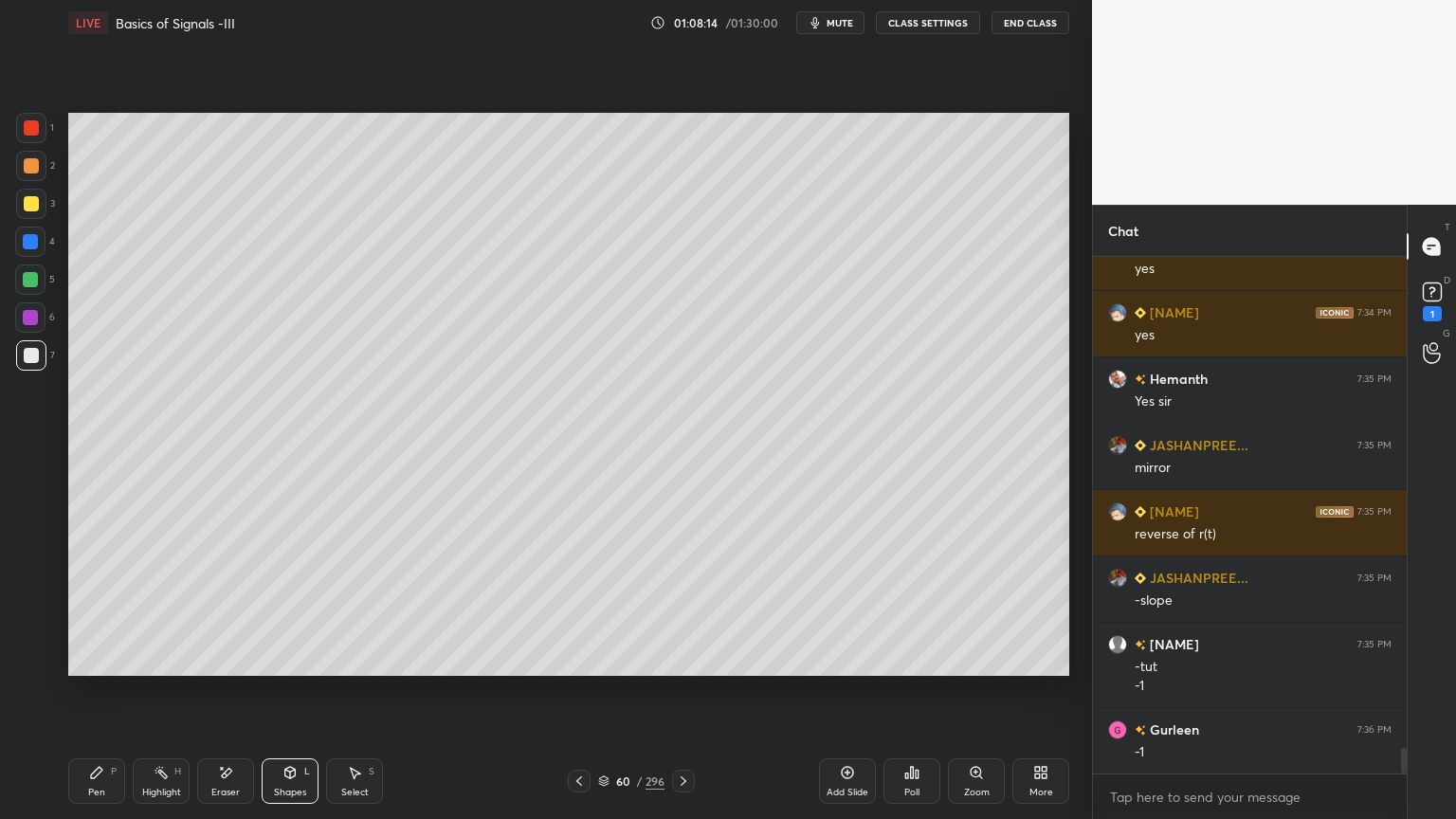 click on "Pen P" at bounding box center (97, 781) 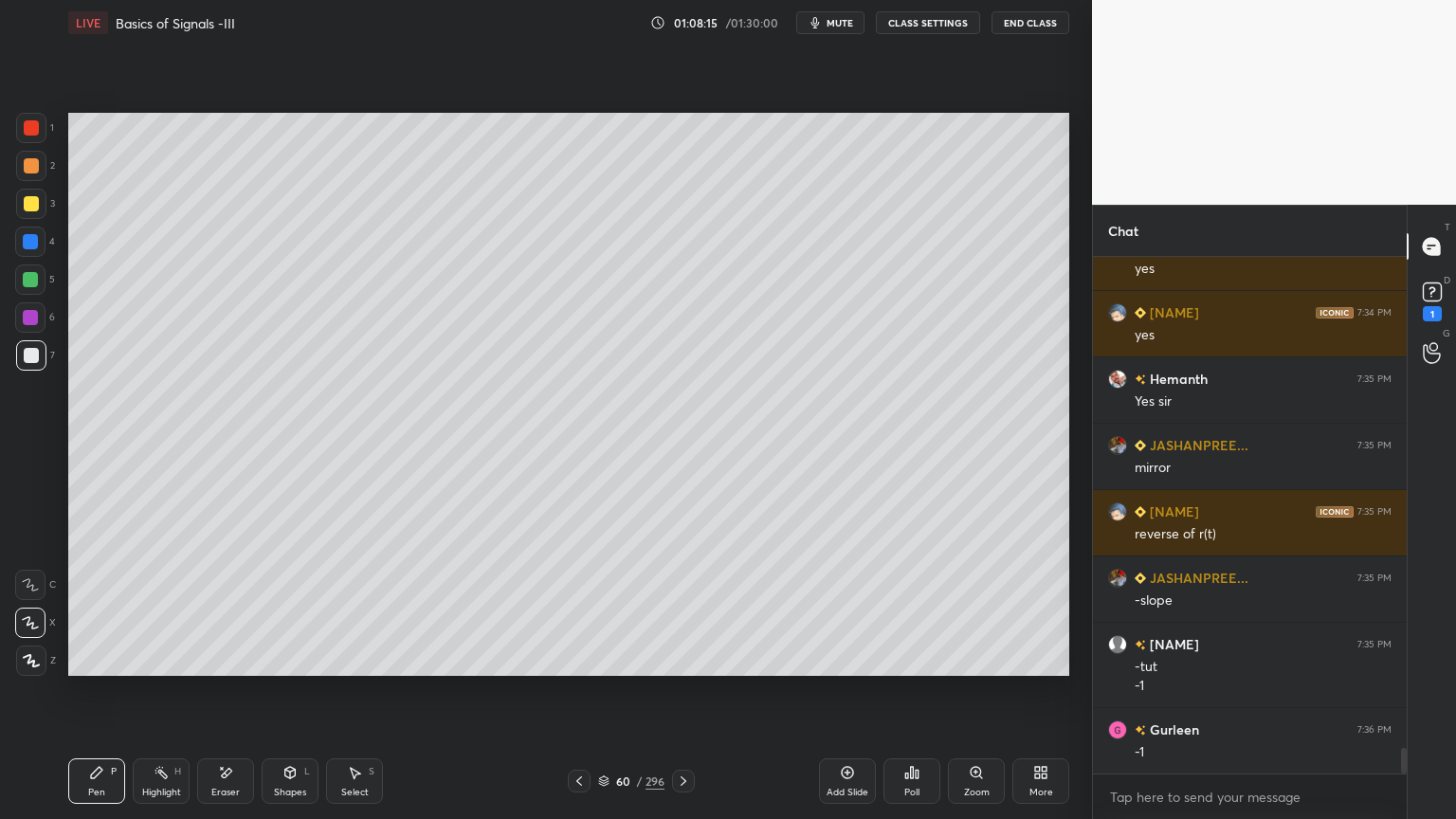 click at bounding box center [31, 166] 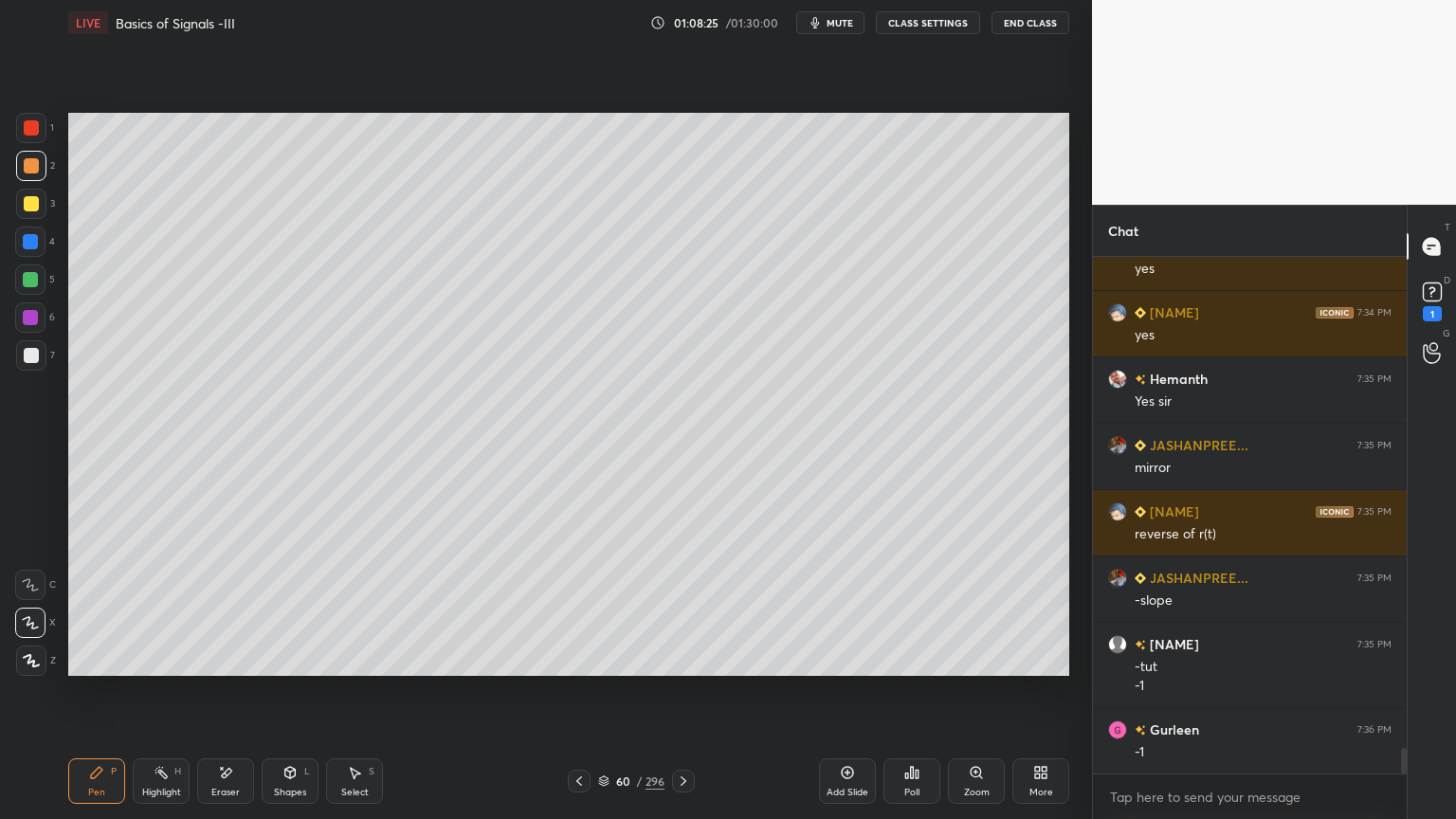 click at bounding box center (31, 204) 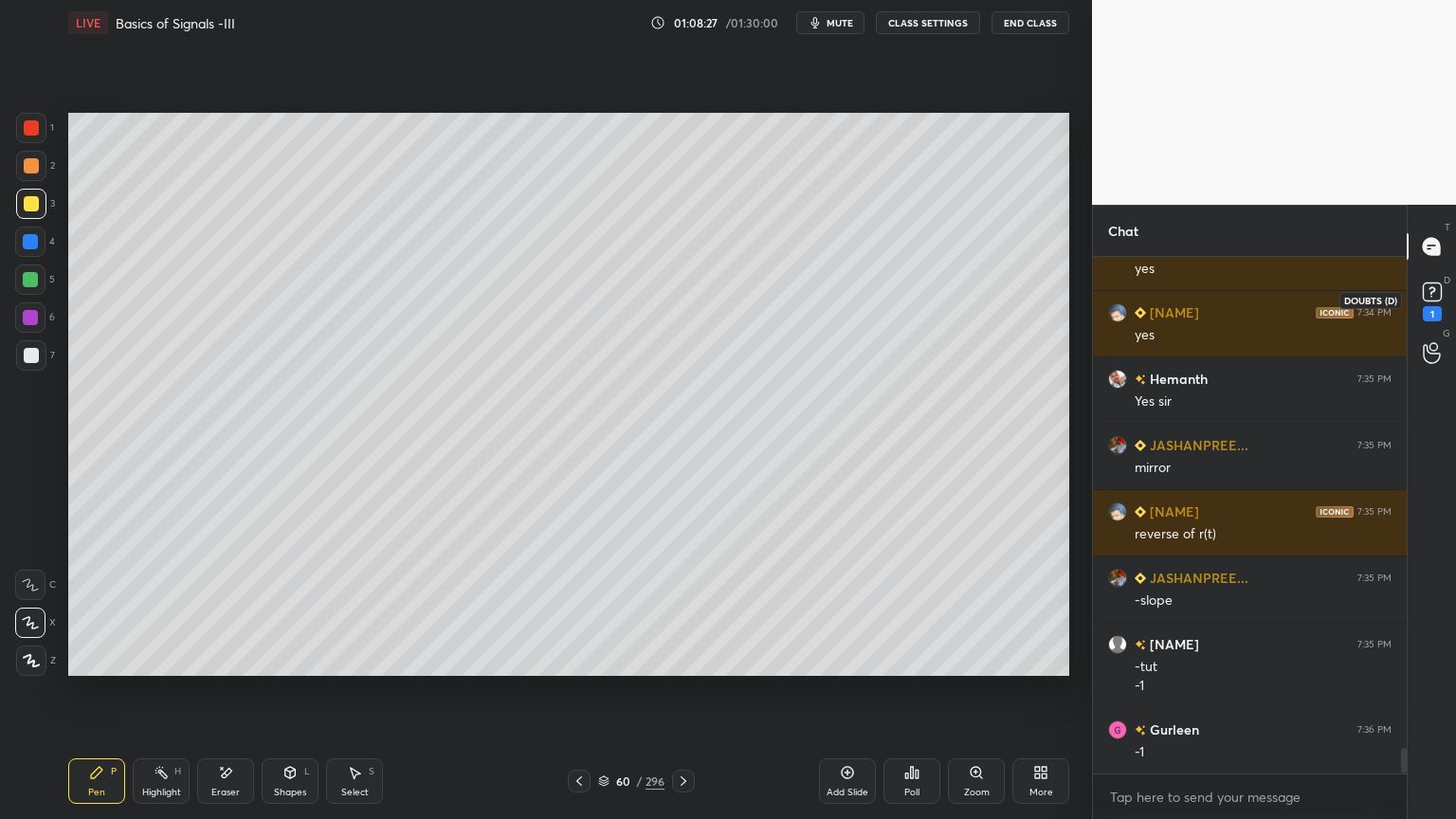 click on "1" at bounding box center (1432, 314) 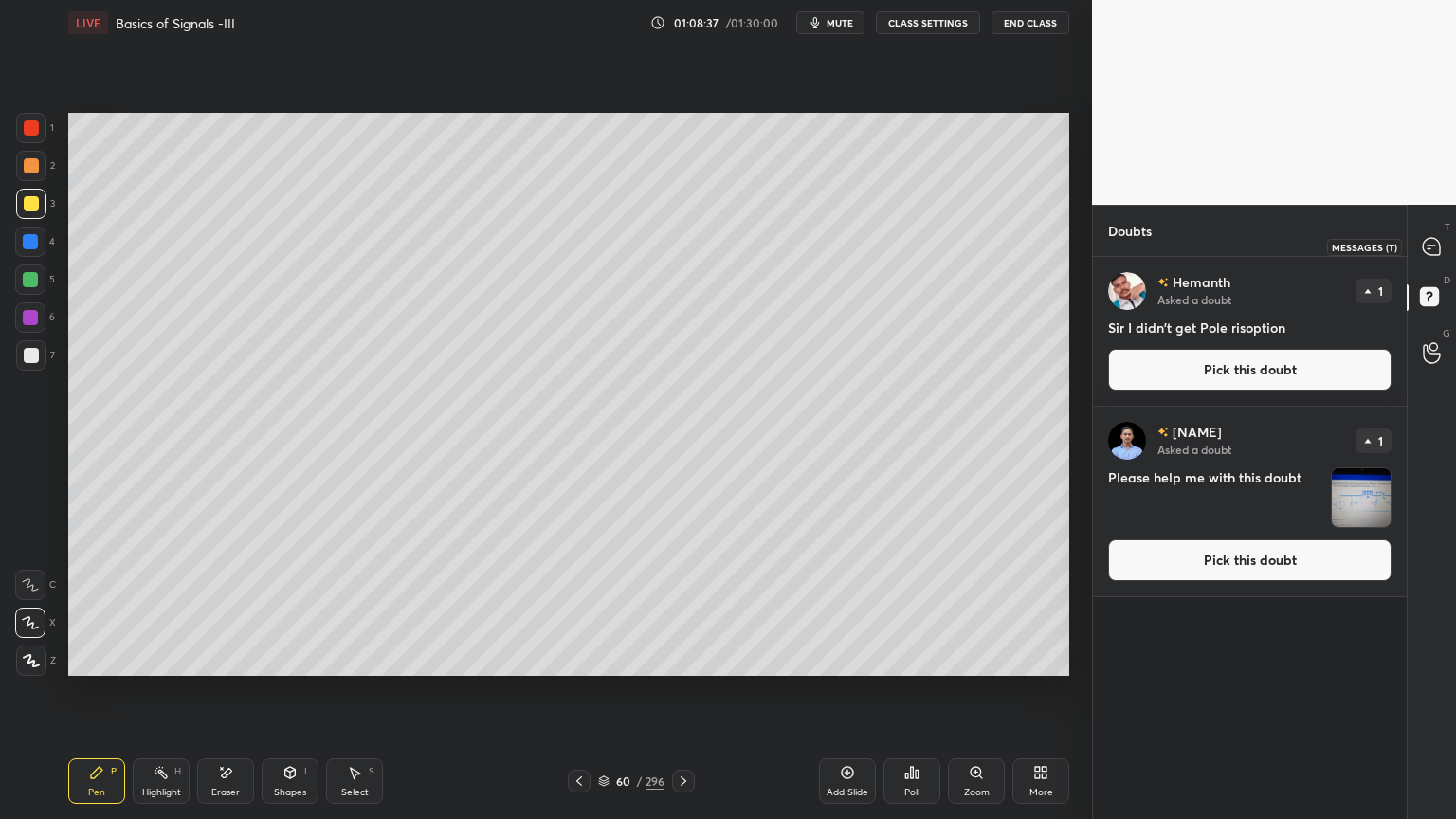 click 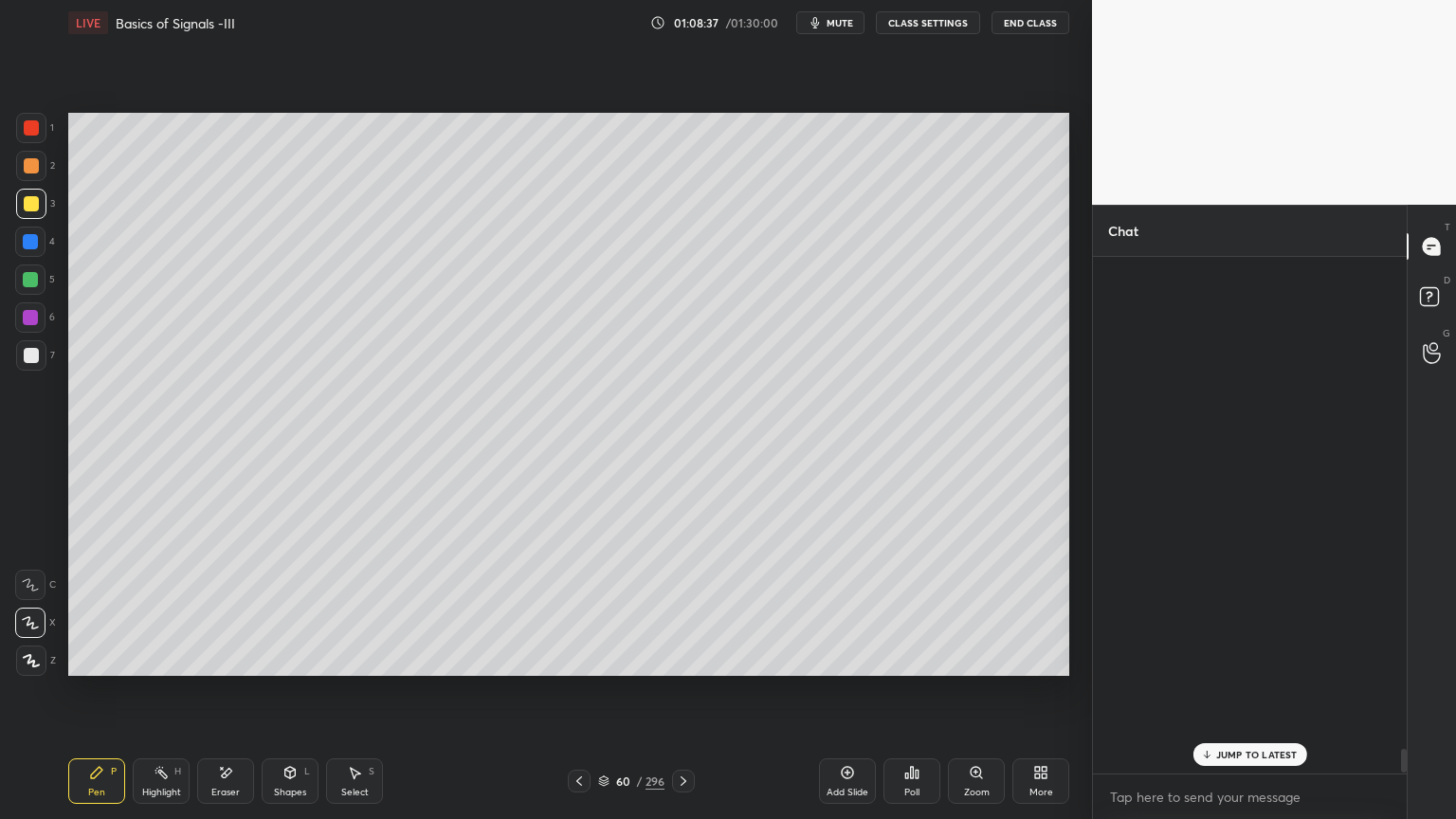 scroll, scrollTop: 10513, scrollLeft: 0, axis: vertical 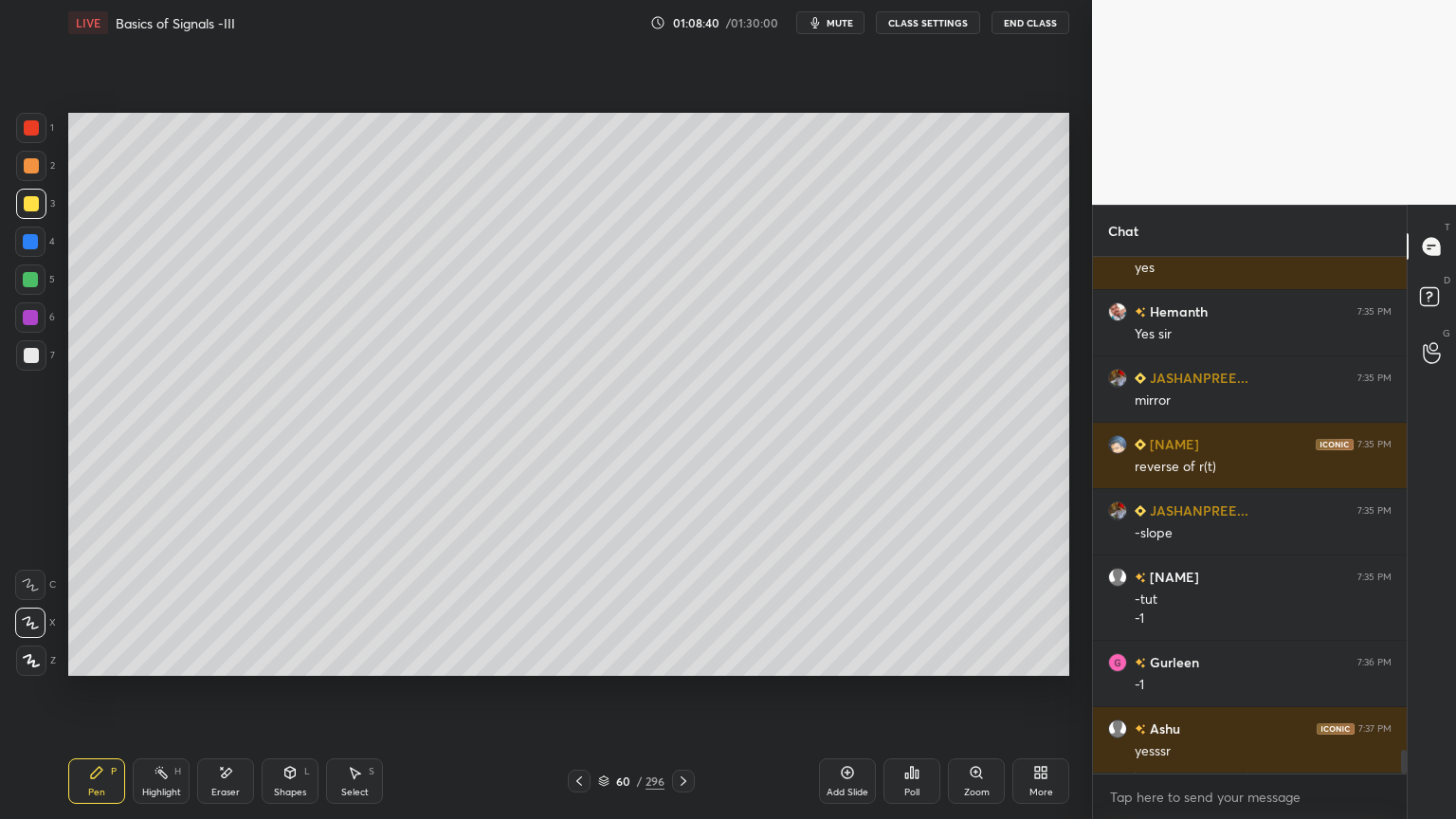 click at bounding box center (31, 355) 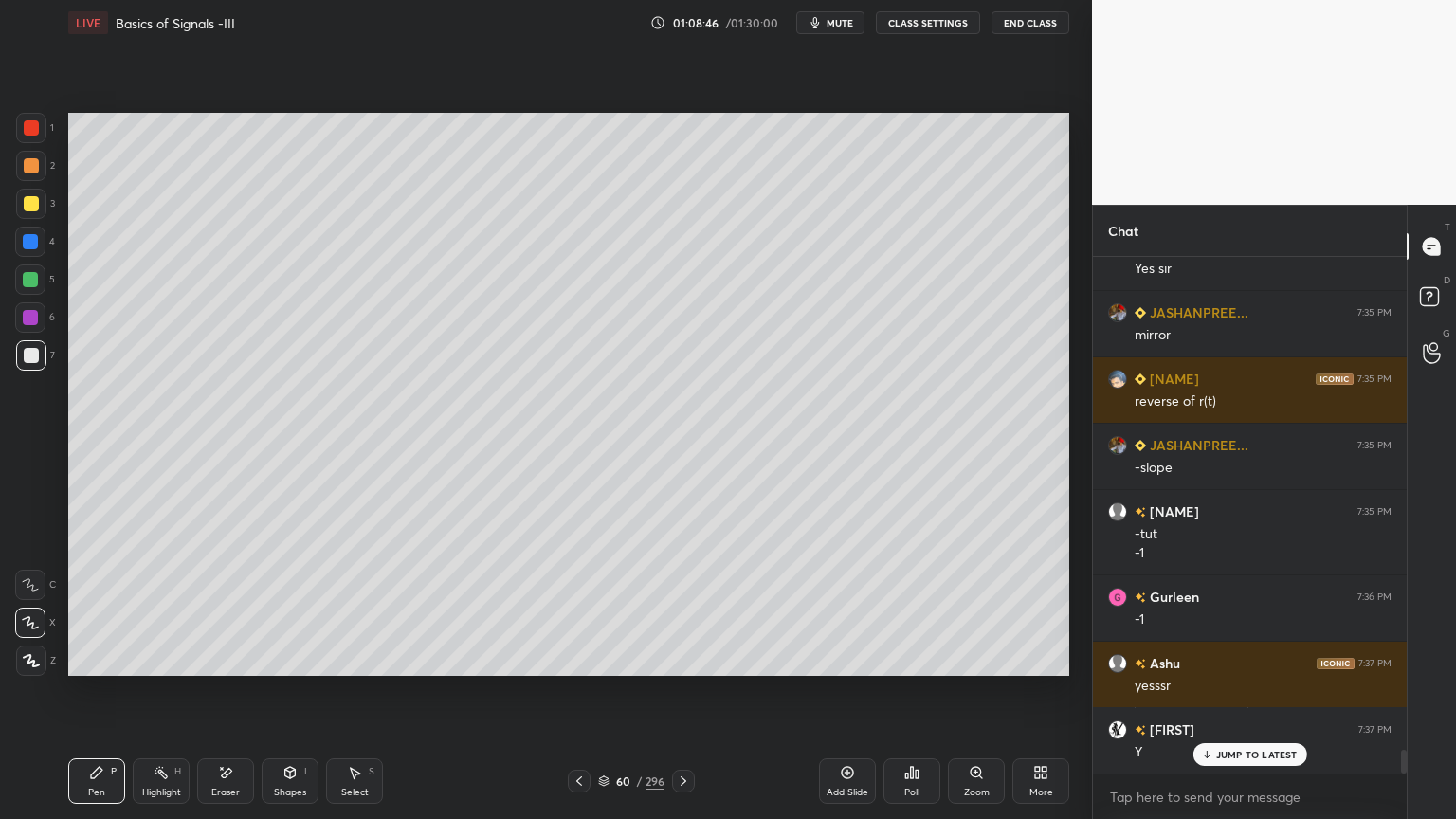 scroll, scrollTop: 10617, scrollLeft: 0, axis: vertical 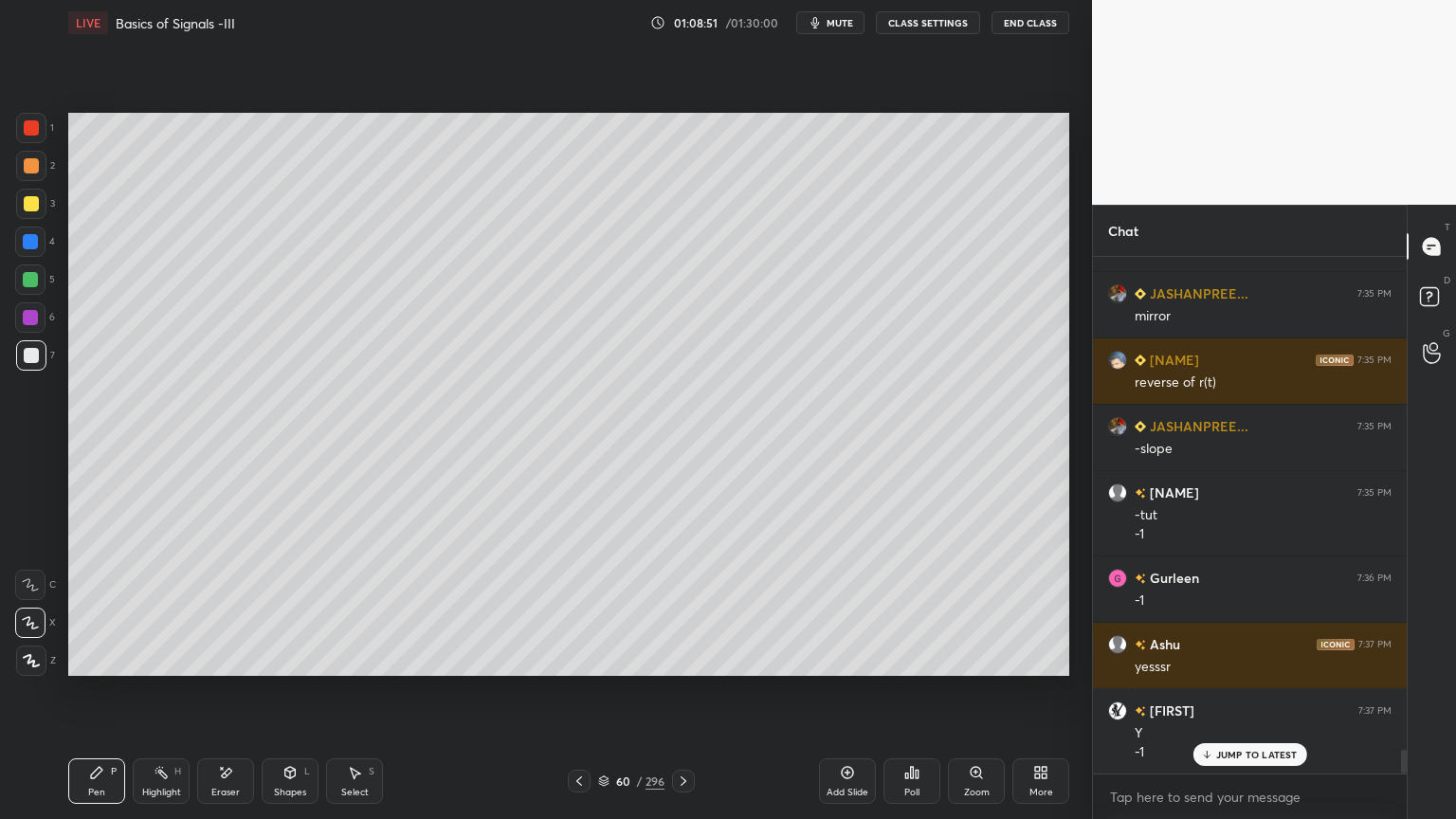 click at bounding box center [31, 204] 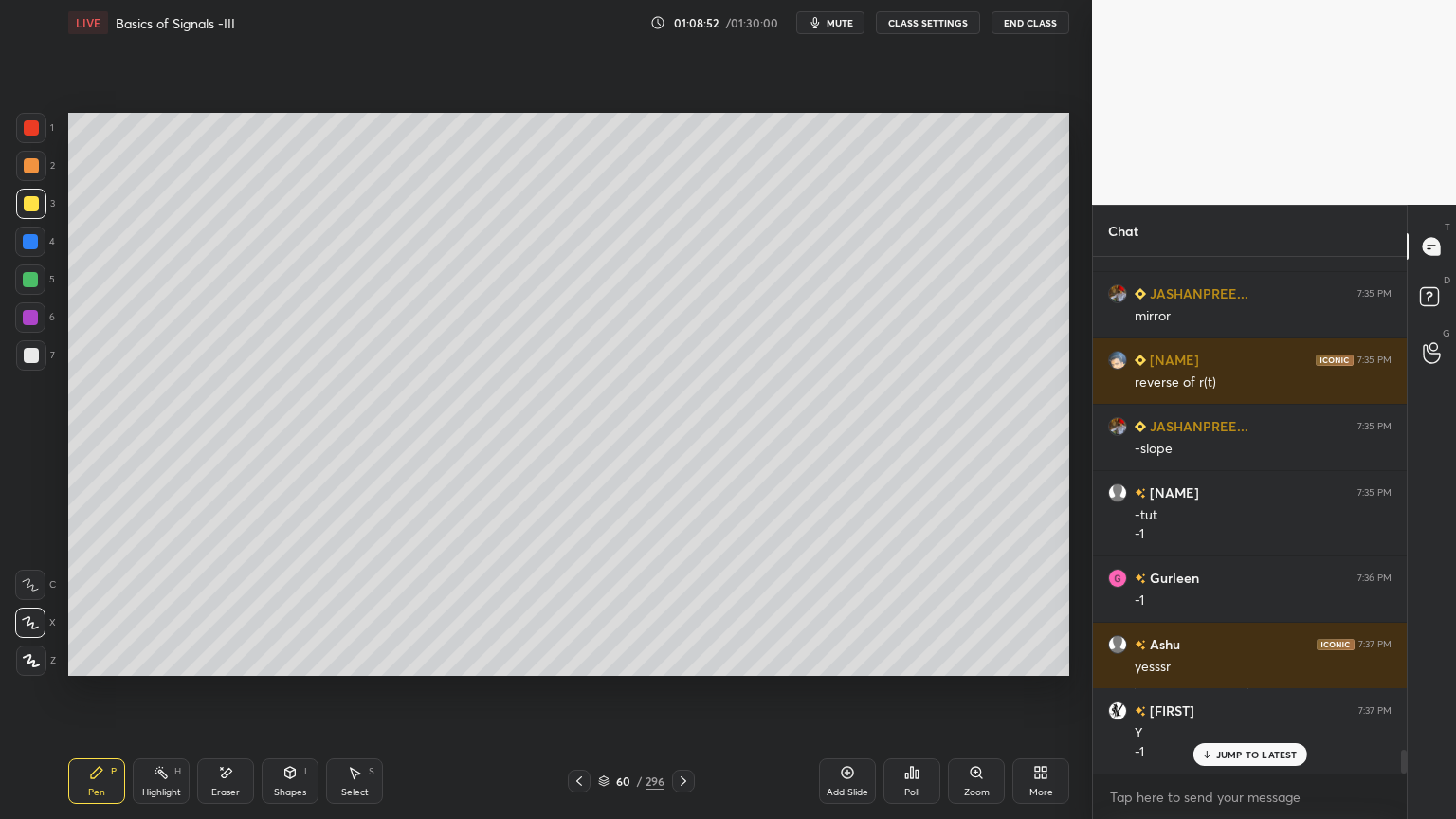 click at bounding box center [31, 661] 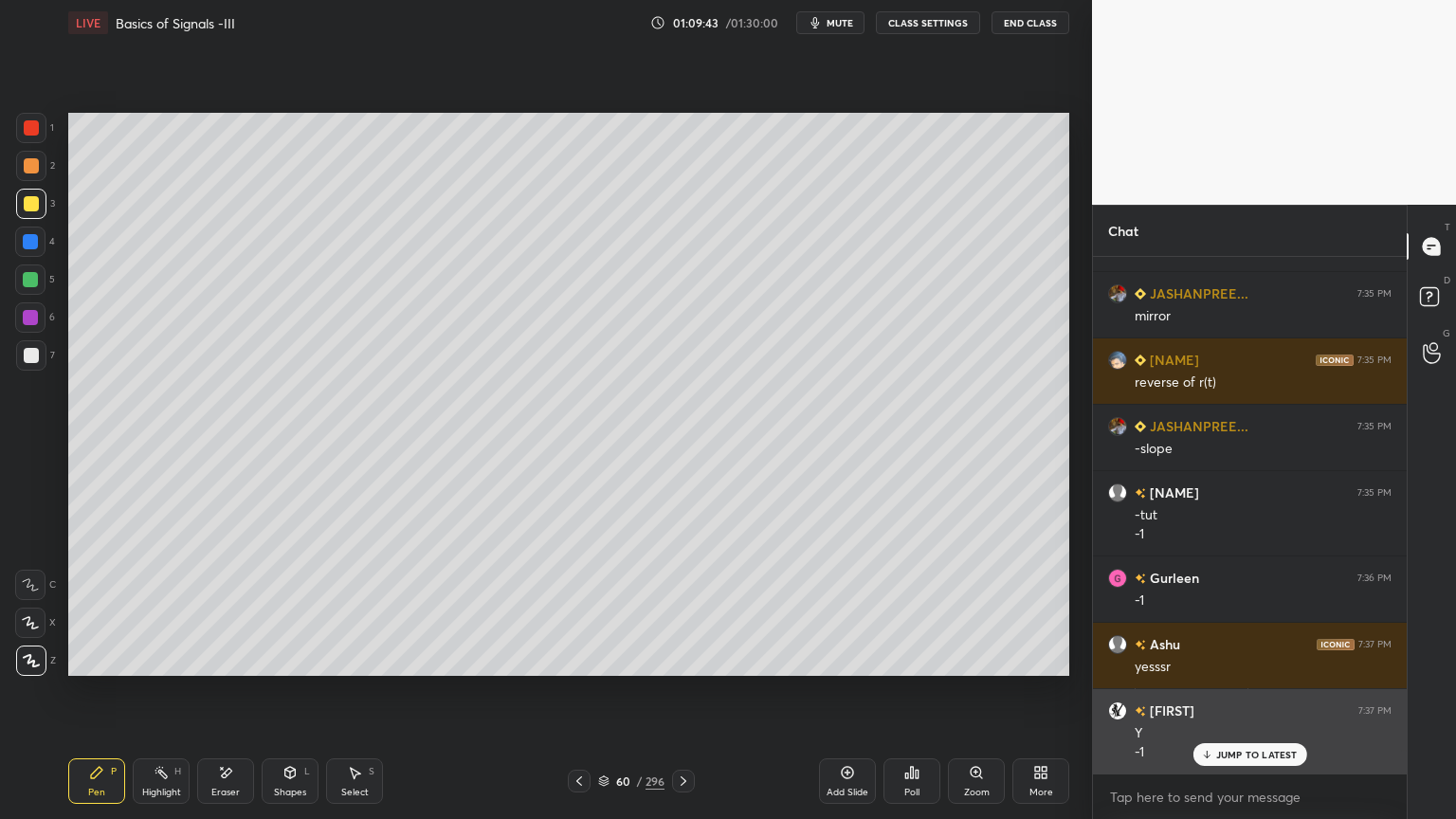 click on "JUMP TO LATEST" at bounding box center (1257, 755) 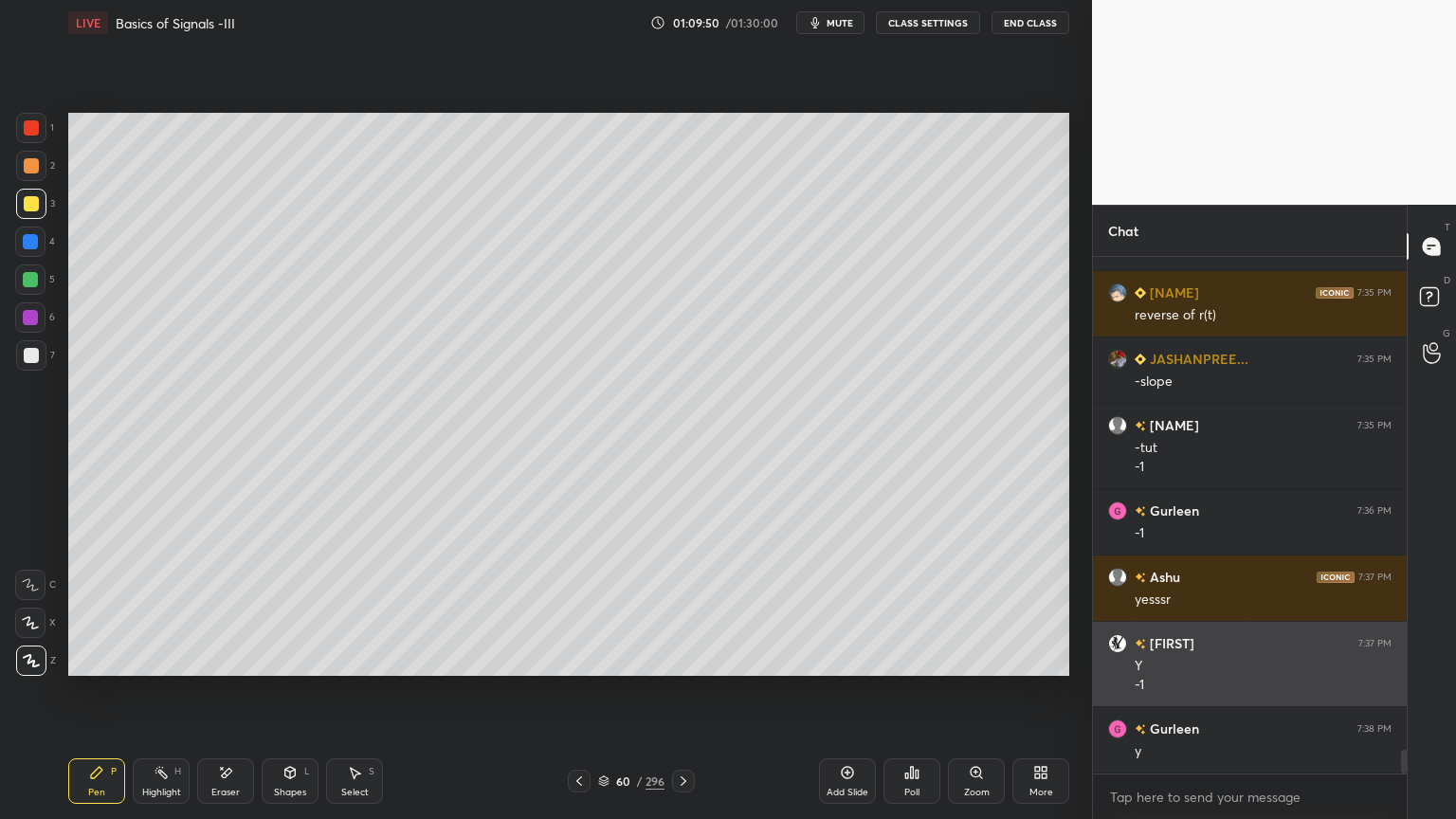 scroll, scrollTop: 10749, scrollLeft: 0, axis: vertical 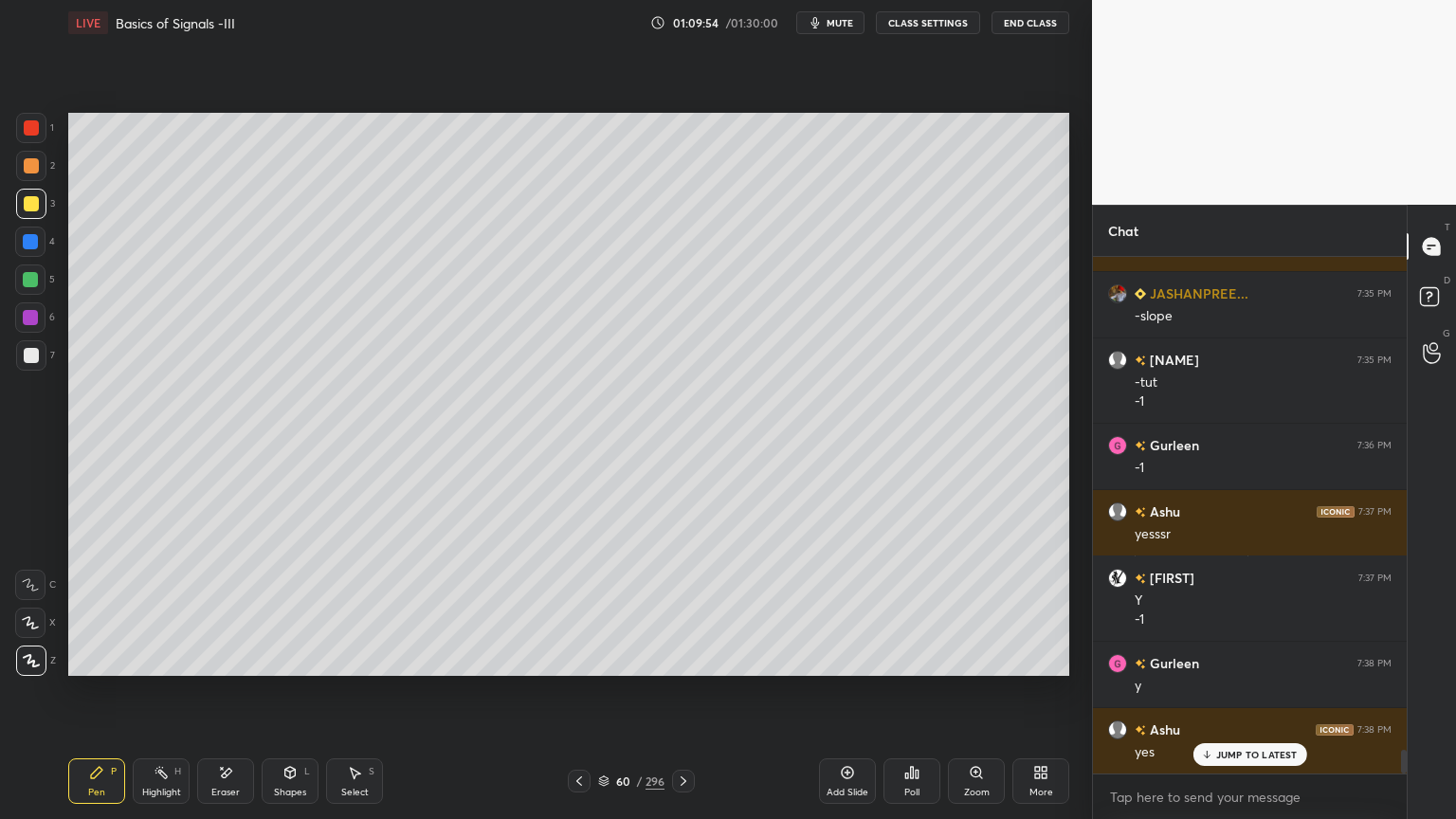 click at bounding box center [31, 166] 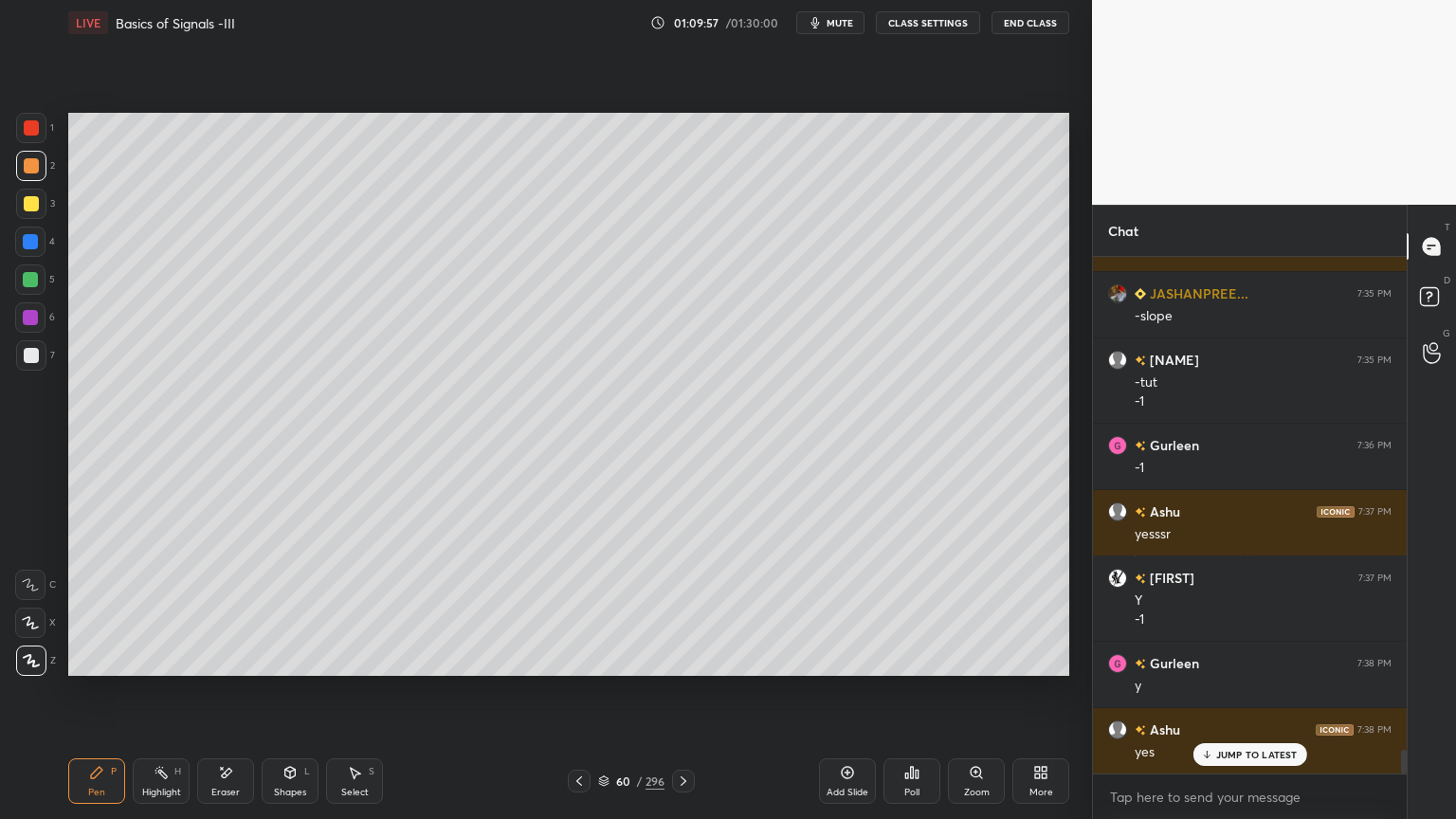 click on "Shapes L" at bounding box center (290, 781) 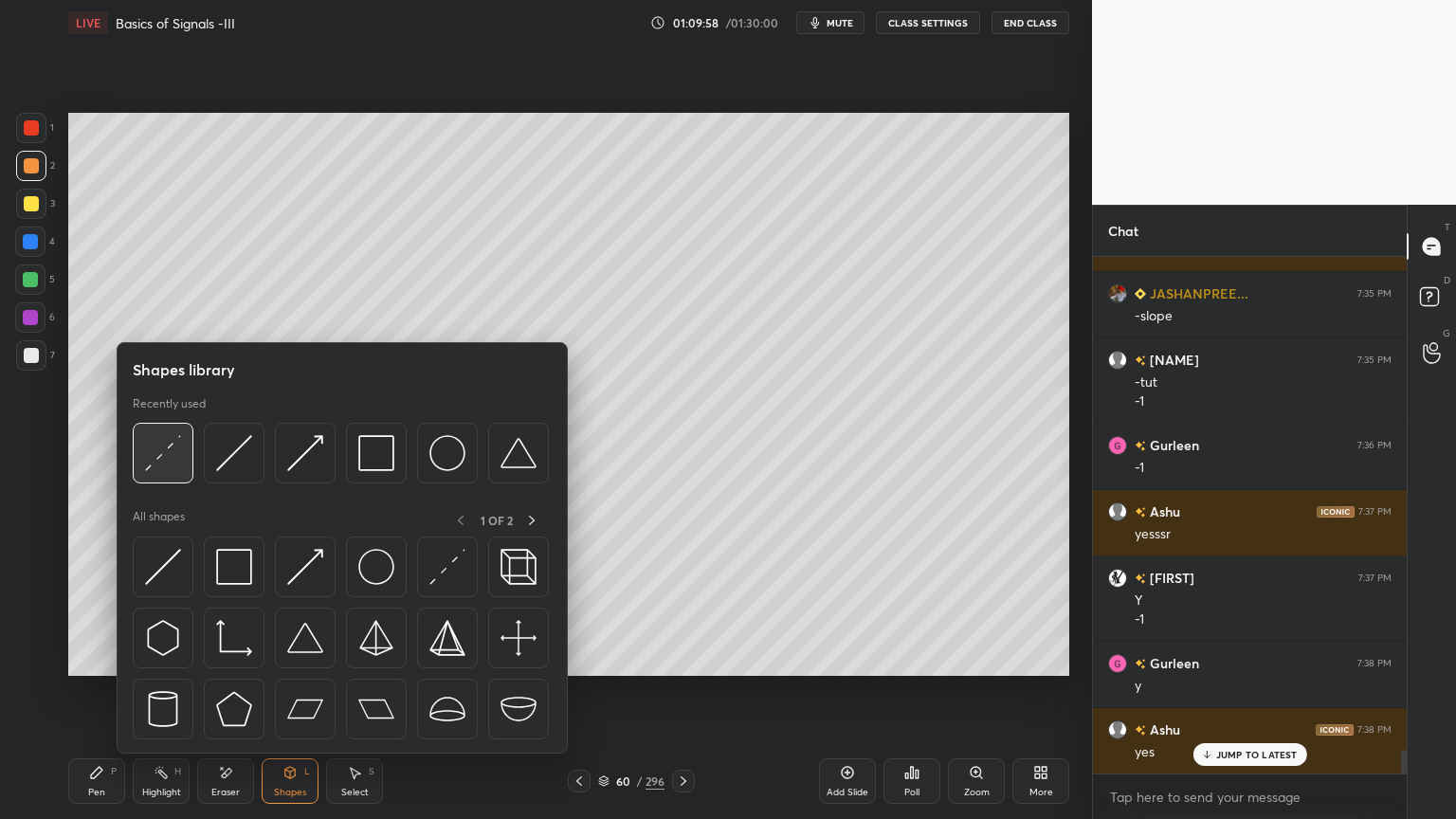 click at bounding box center (163, 453) 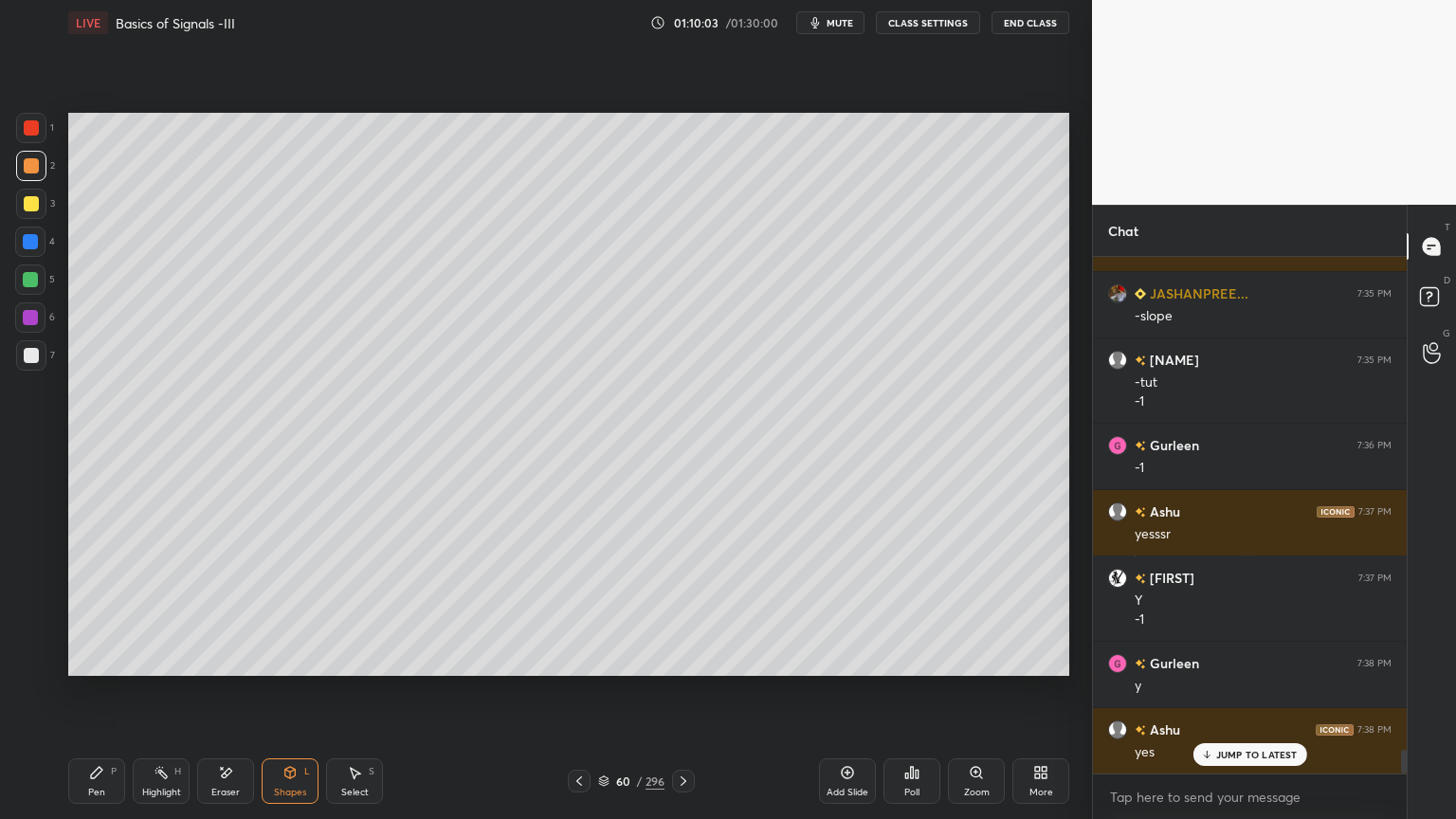 click on "Pen P" at bounding box center [97, 781] 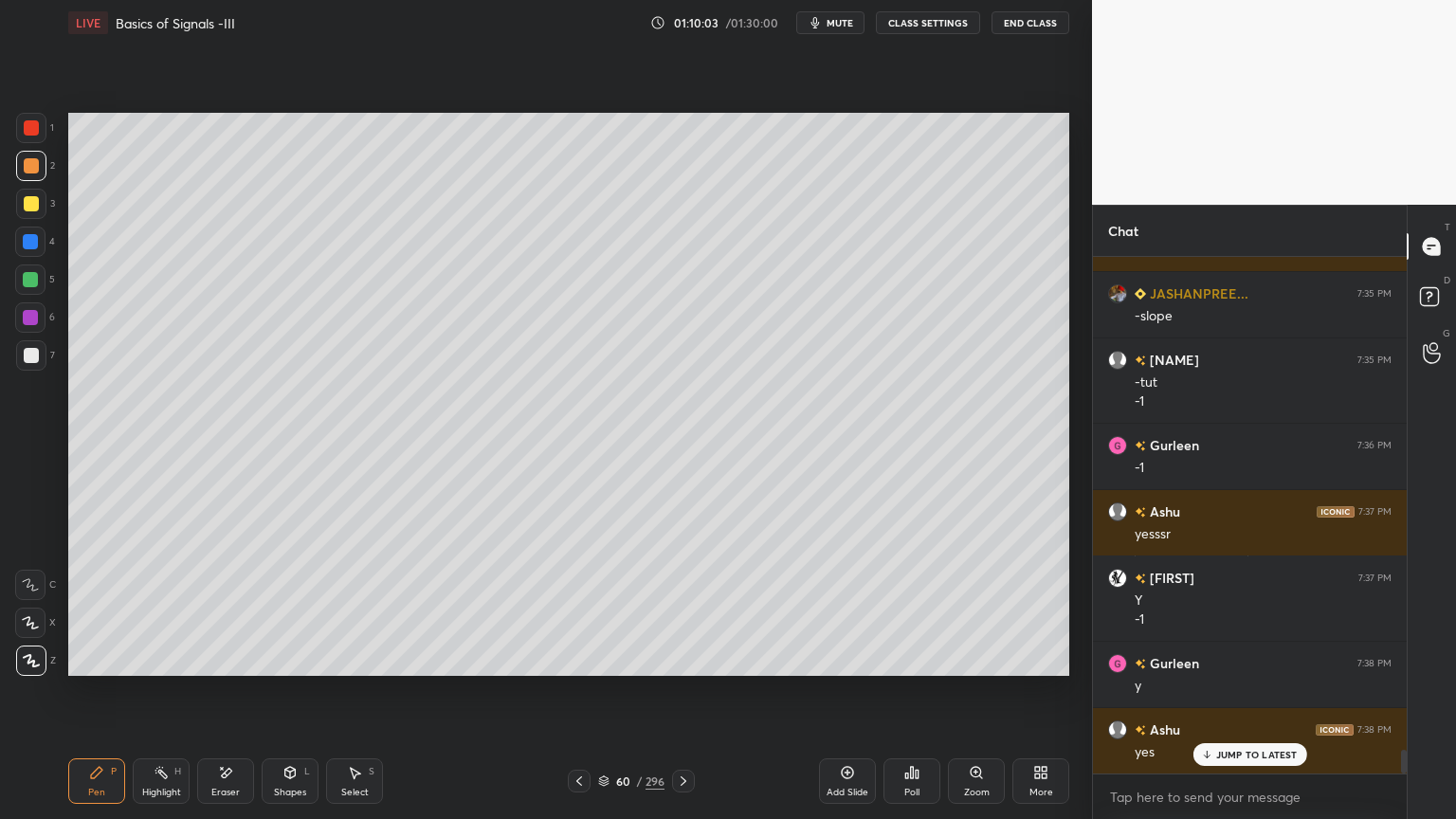 click at bounding box center [31, 166] 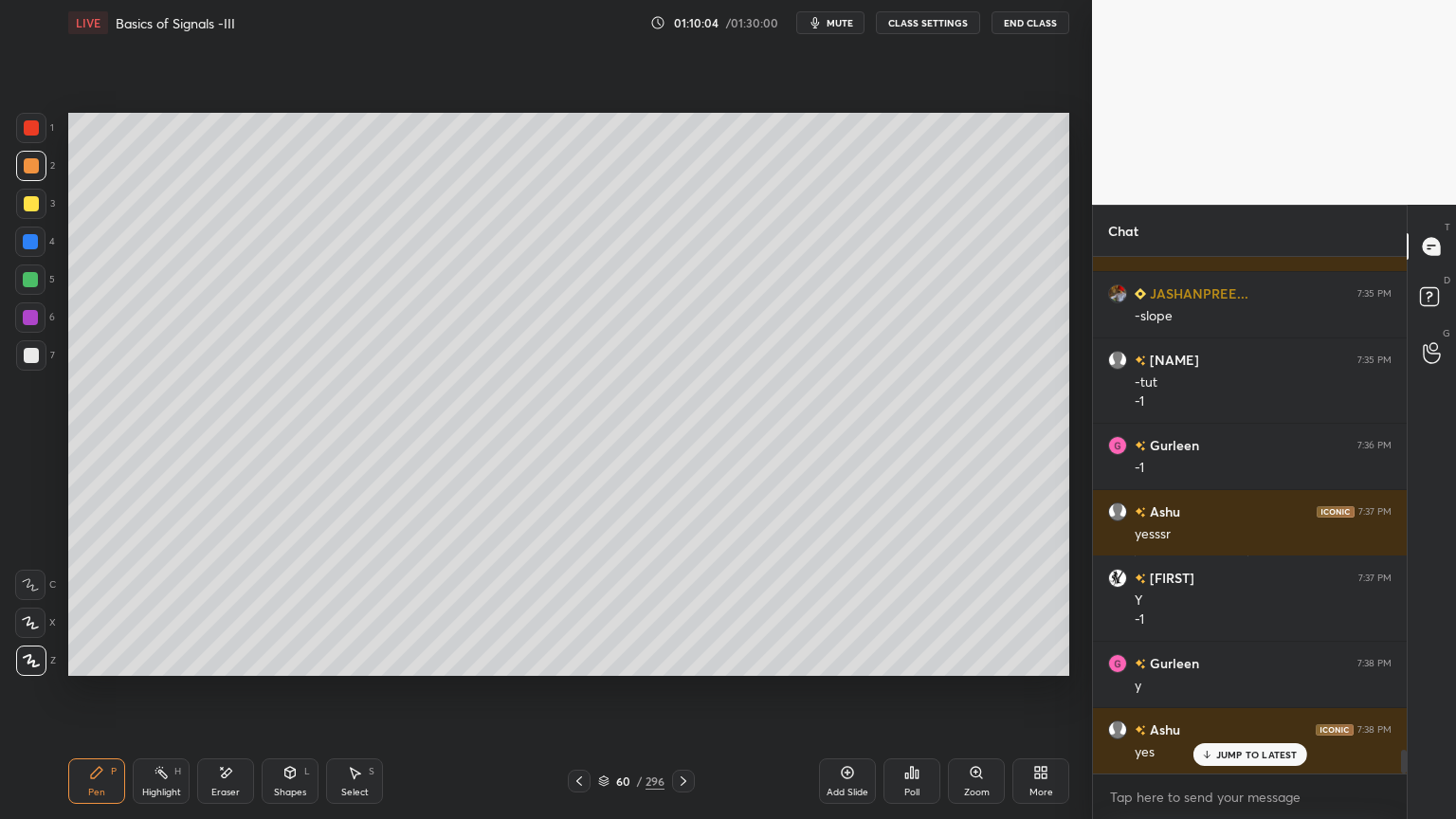 click 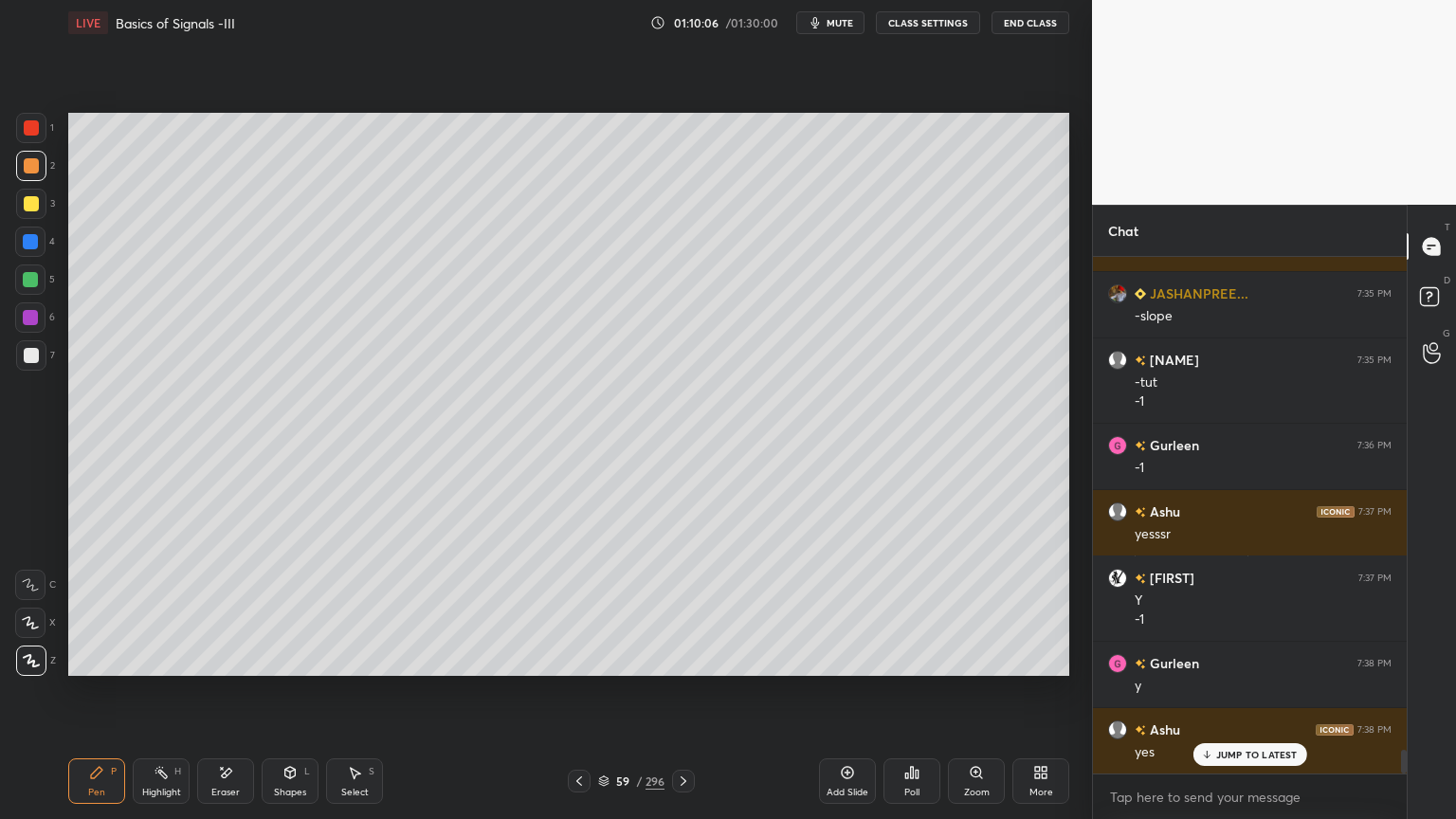 click at bounding box center [579, 781] 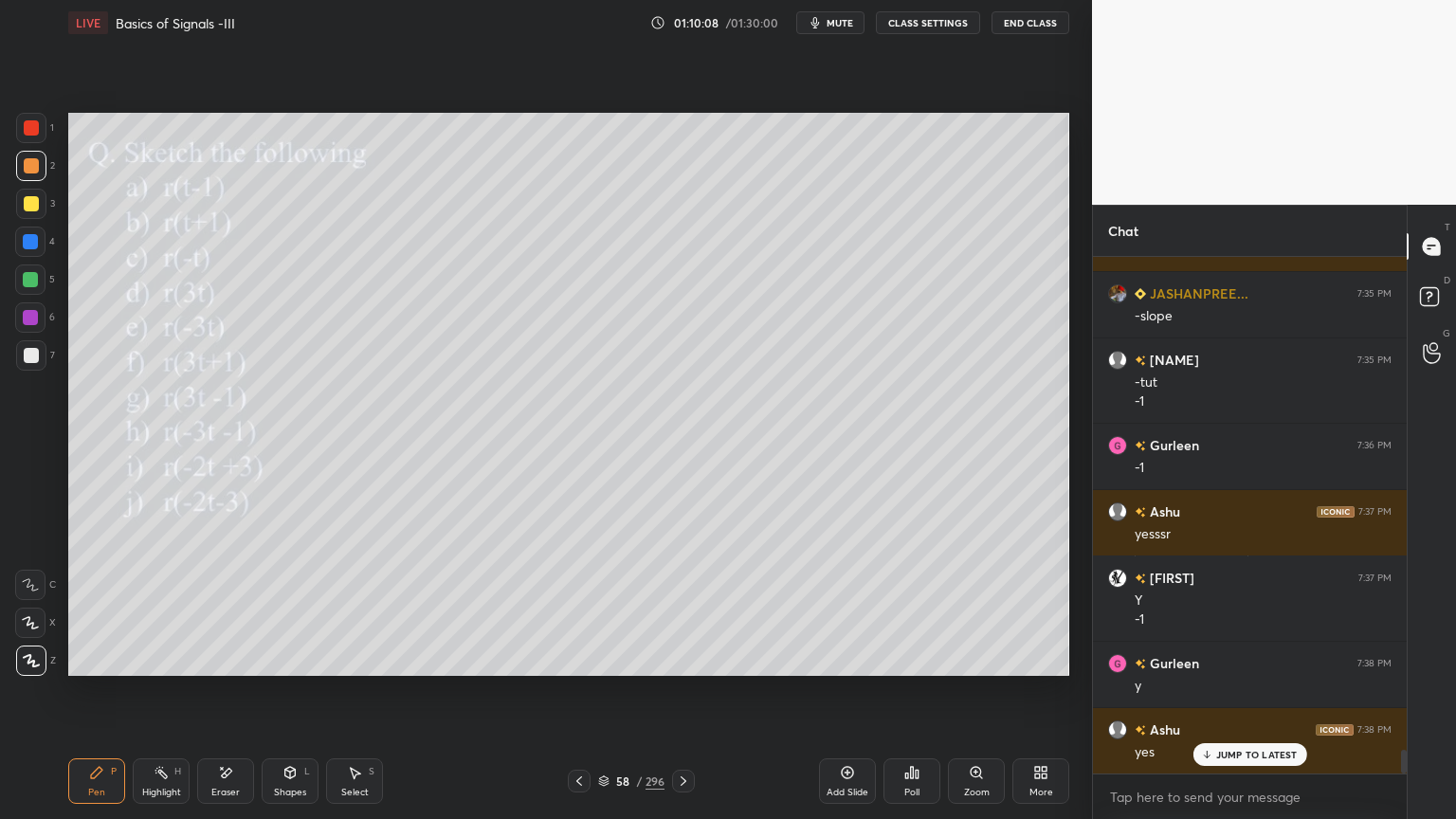 click 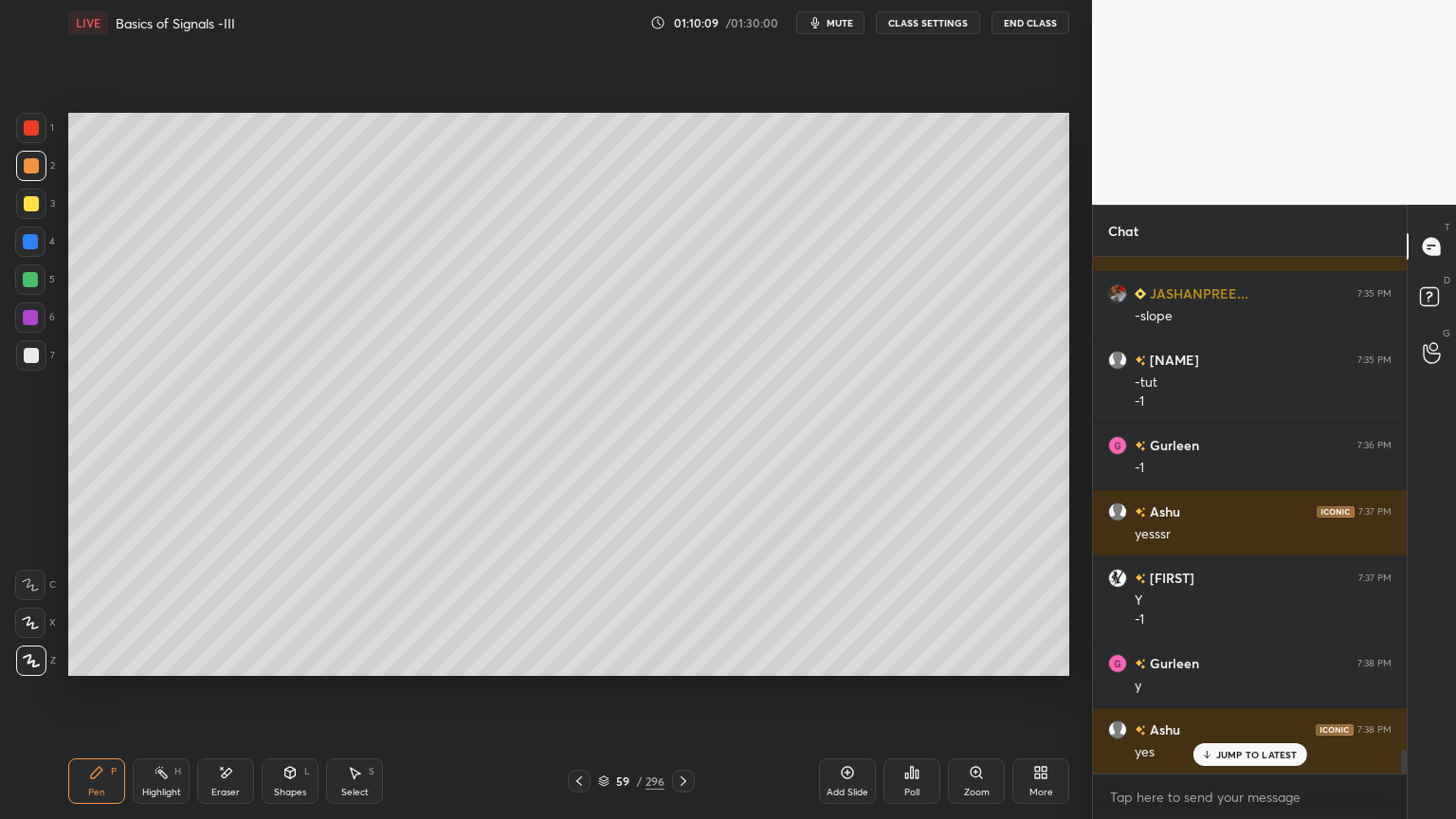 click 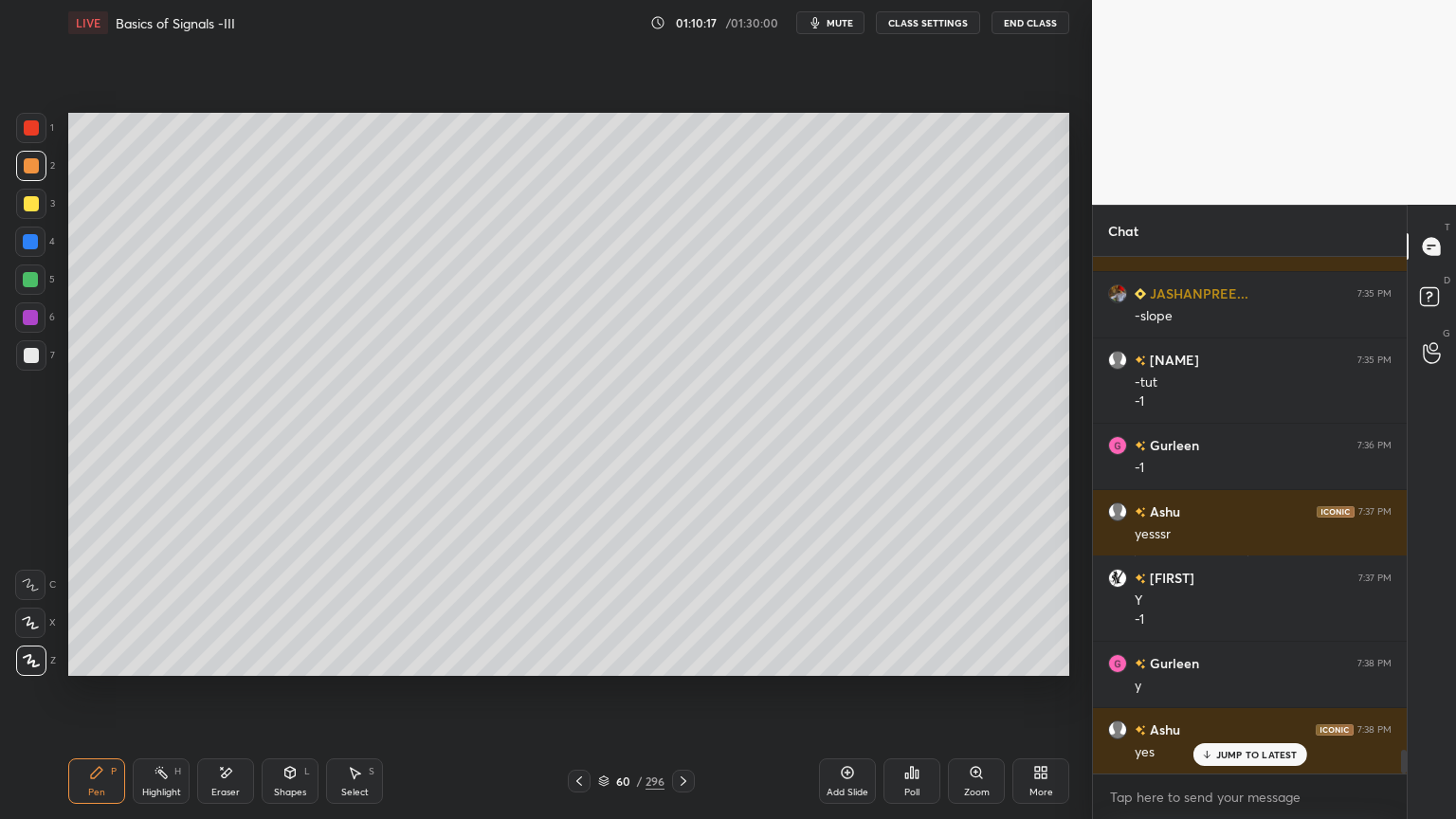 click at bounding box center (31, 204) 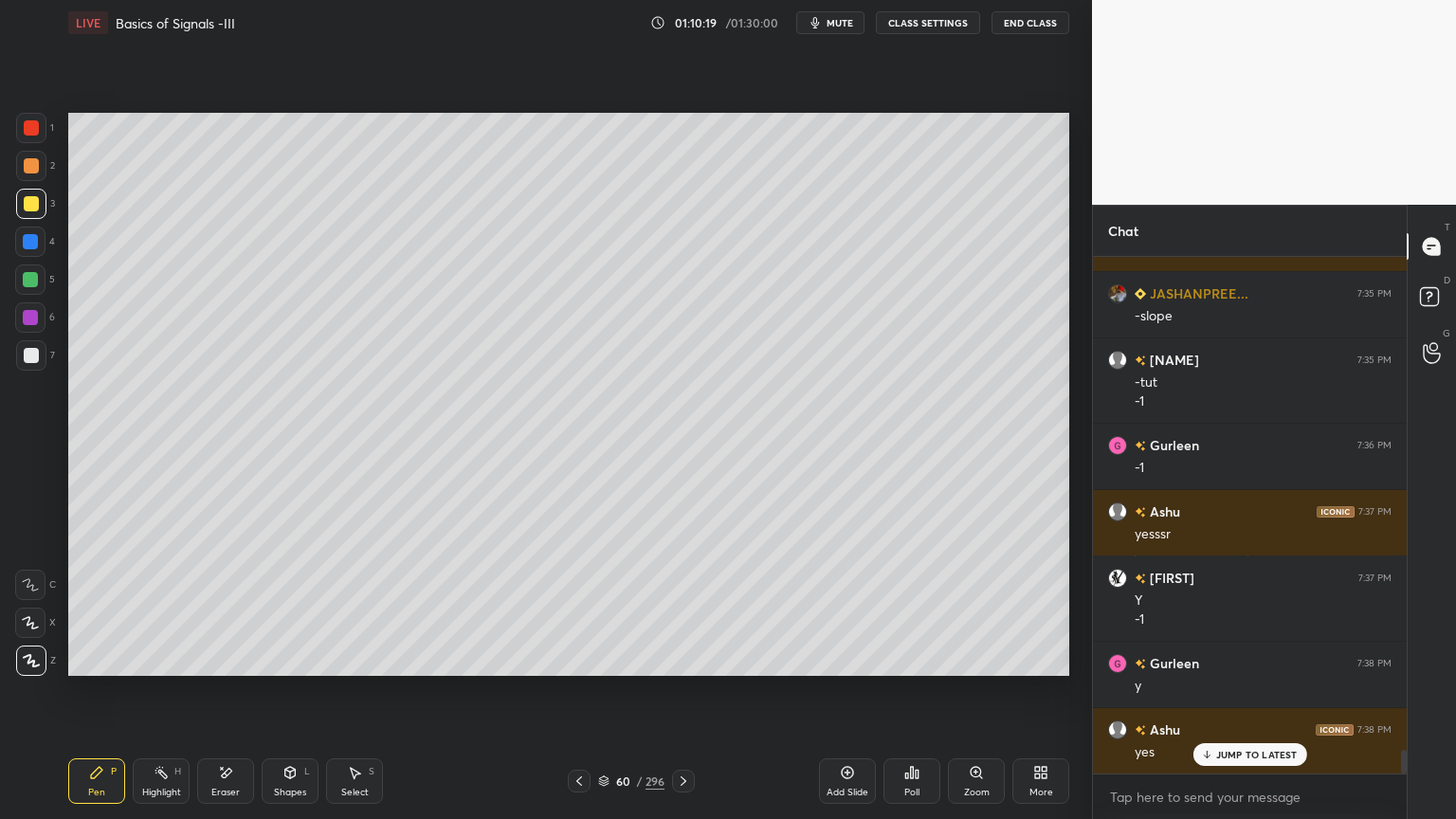 click at bounding box center (31, 166) 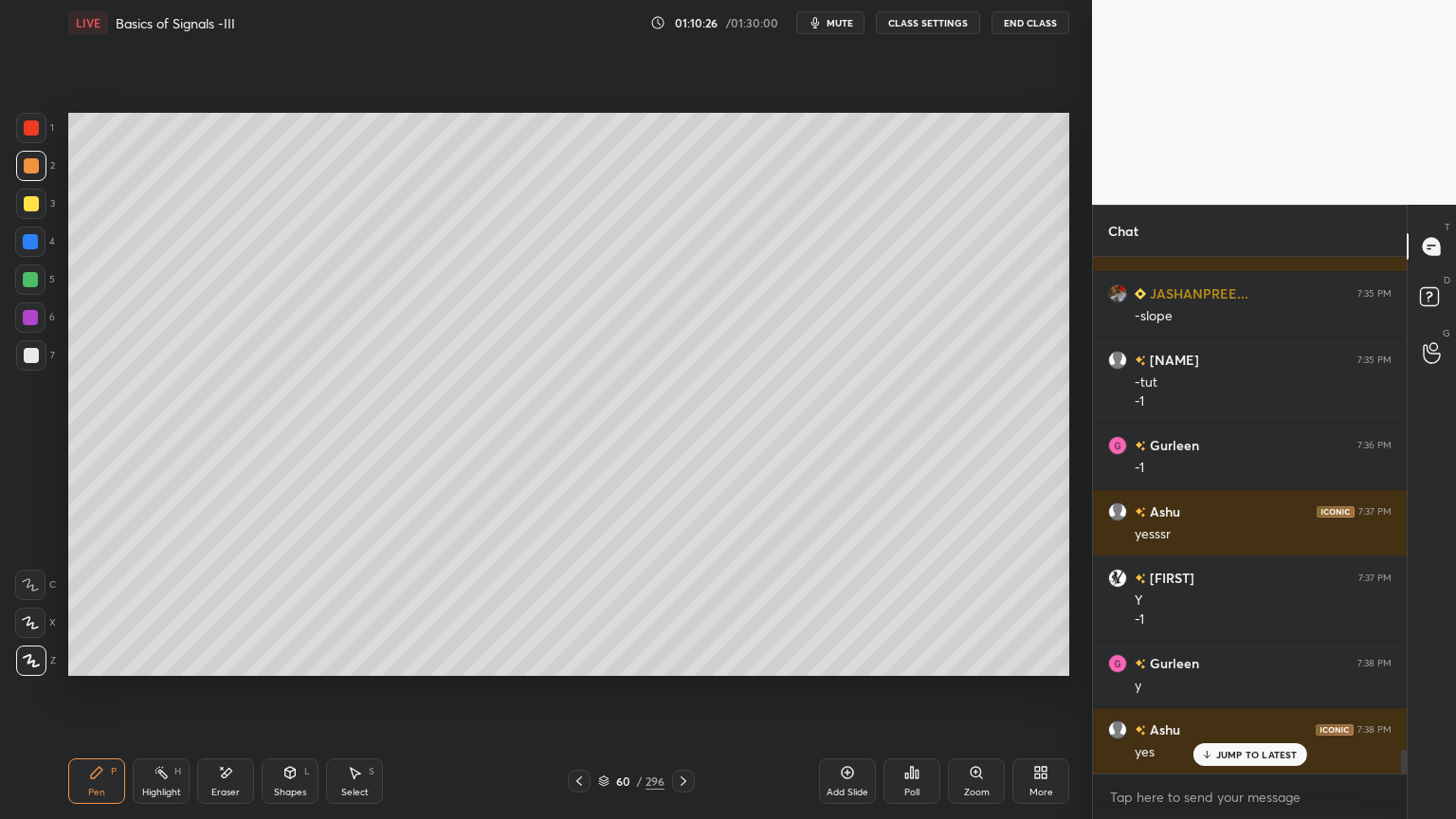 scroll, scrollTop: 10817, scrollLeft: 0, axis: vertical 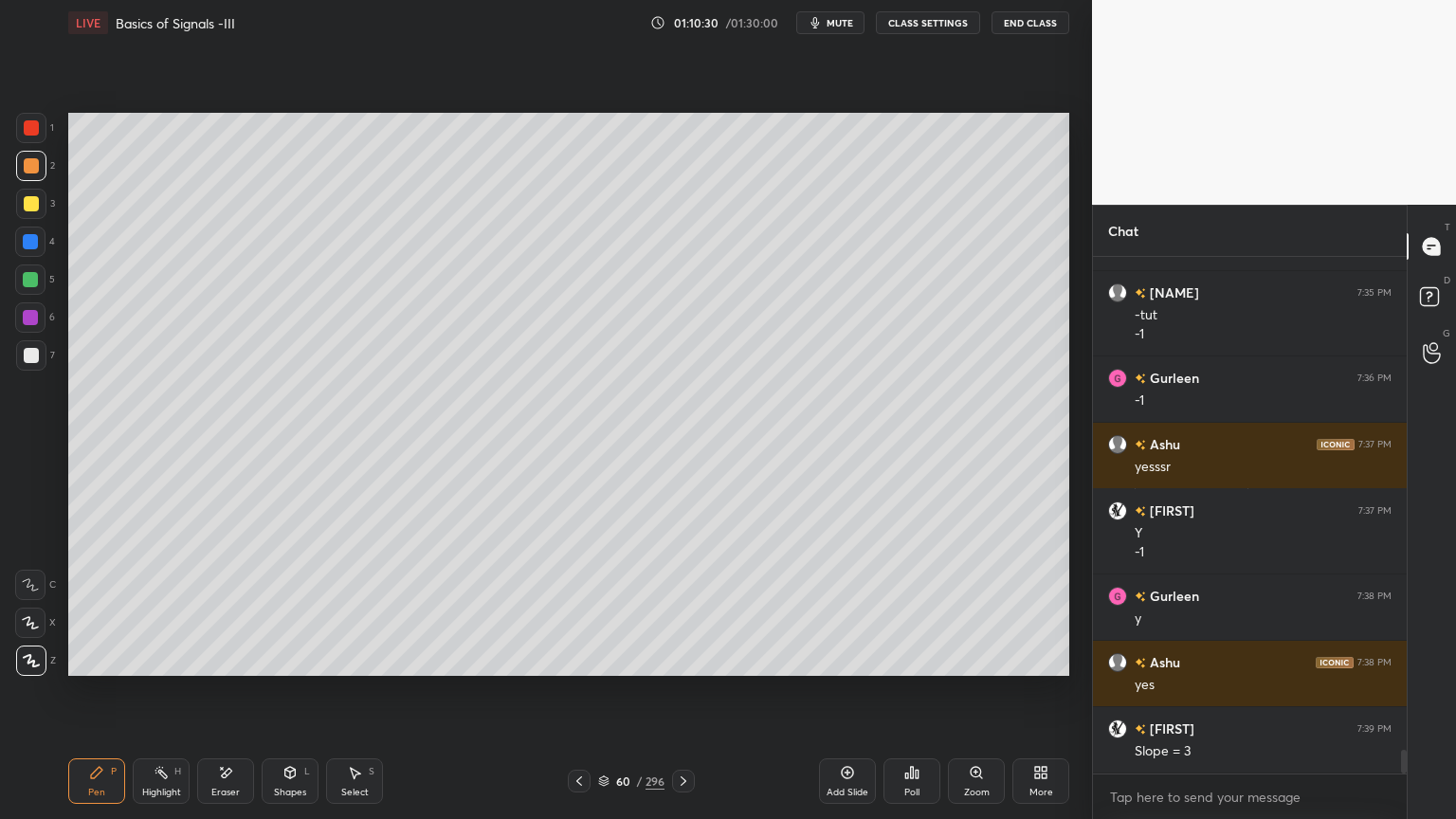 click on "Shapes" at bounding box center (290, 792) 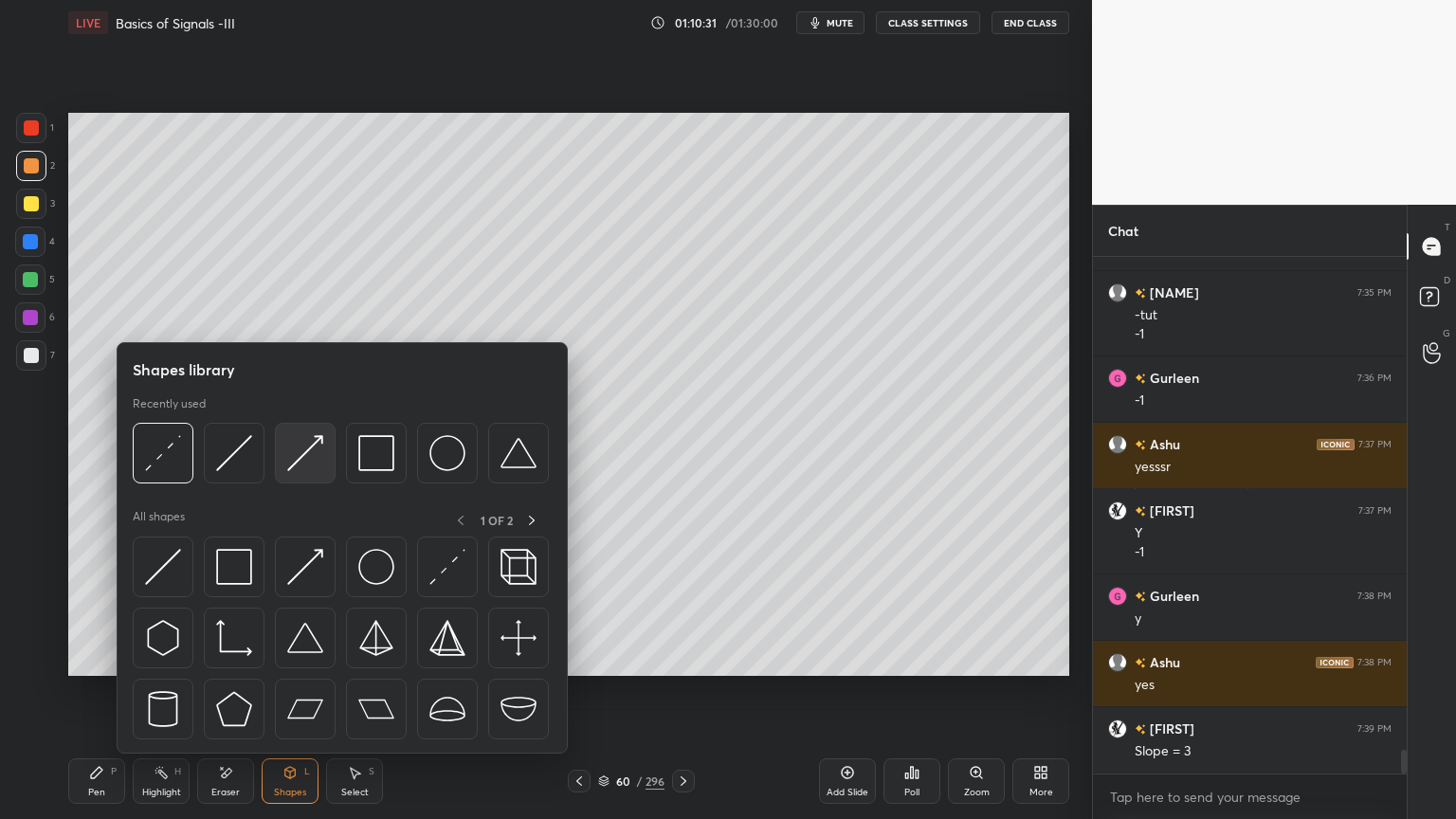 click at bounding box center [305, 453] 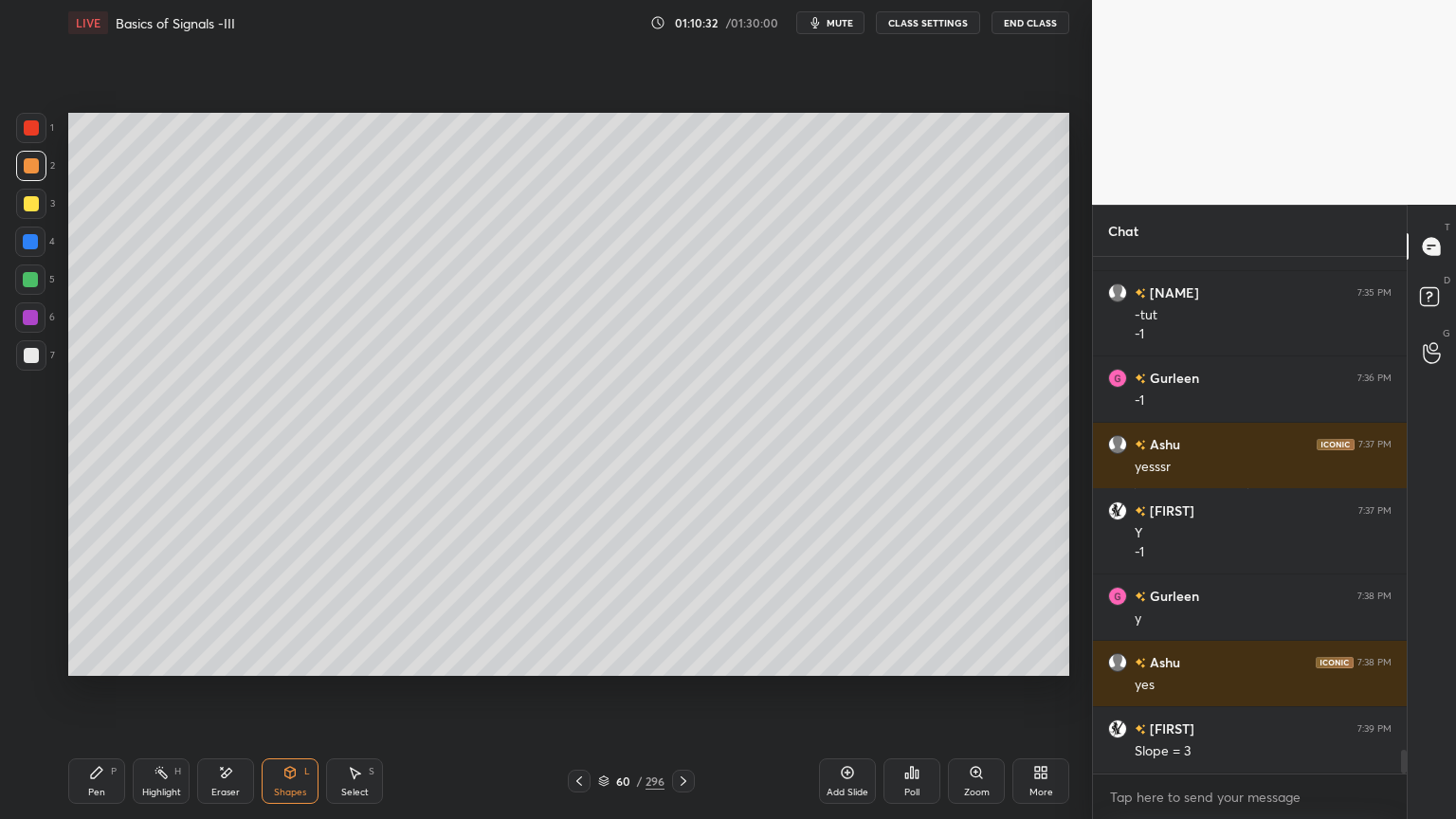 click at bounding box center (31, 166) 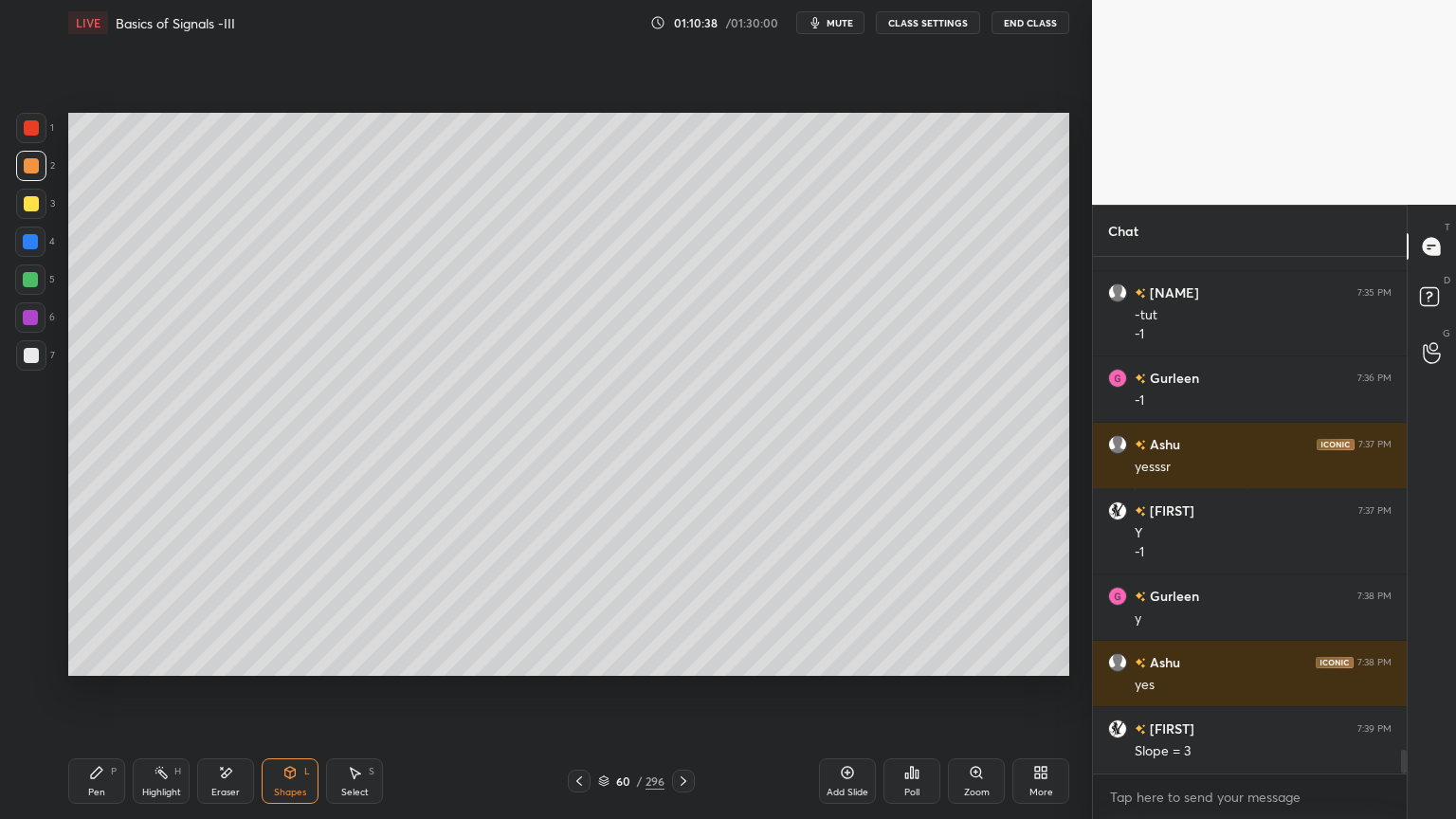 click on "Shapes L" at bounding box center [290, 781] 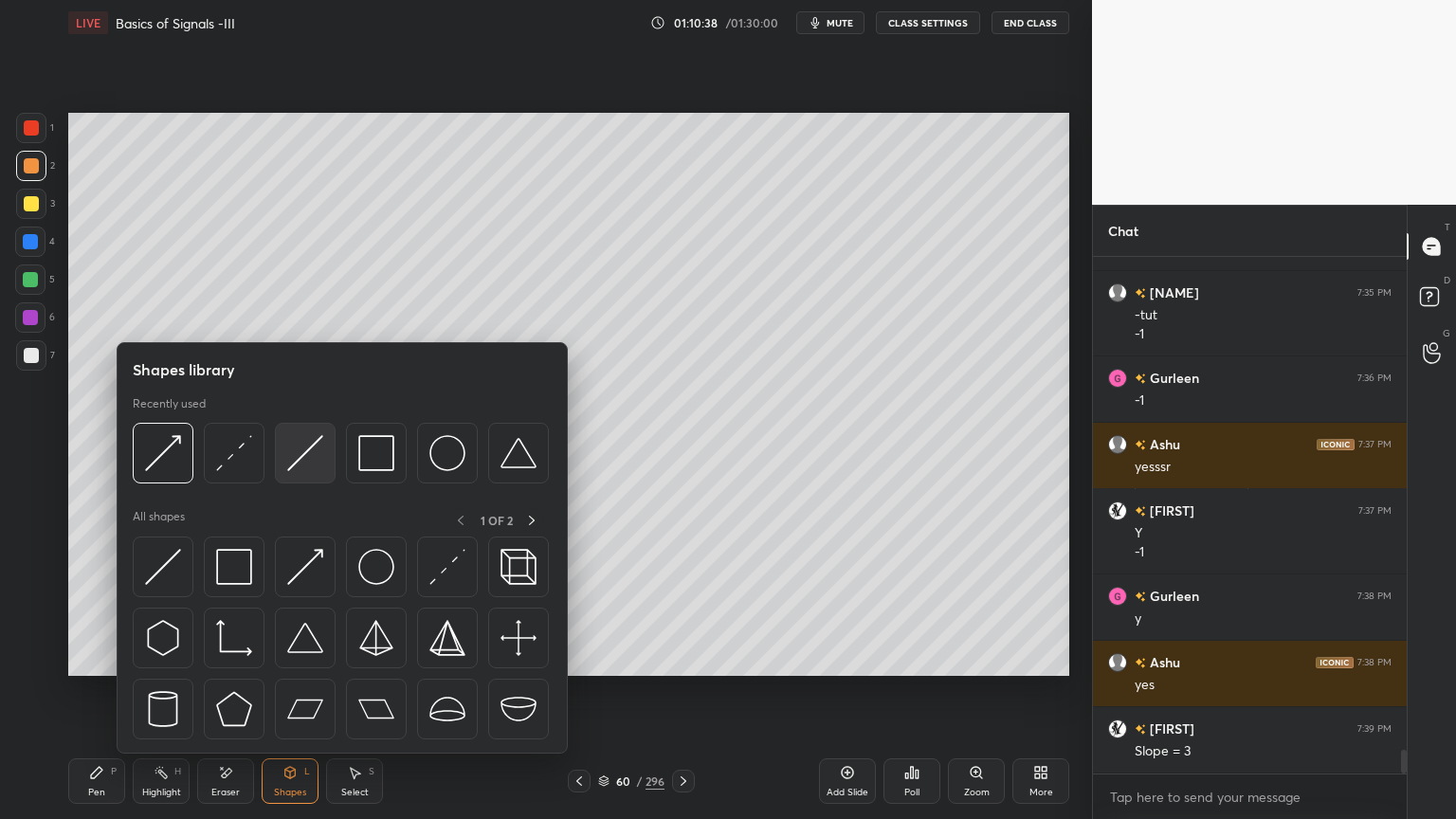 click at bounding box center [305, 453] 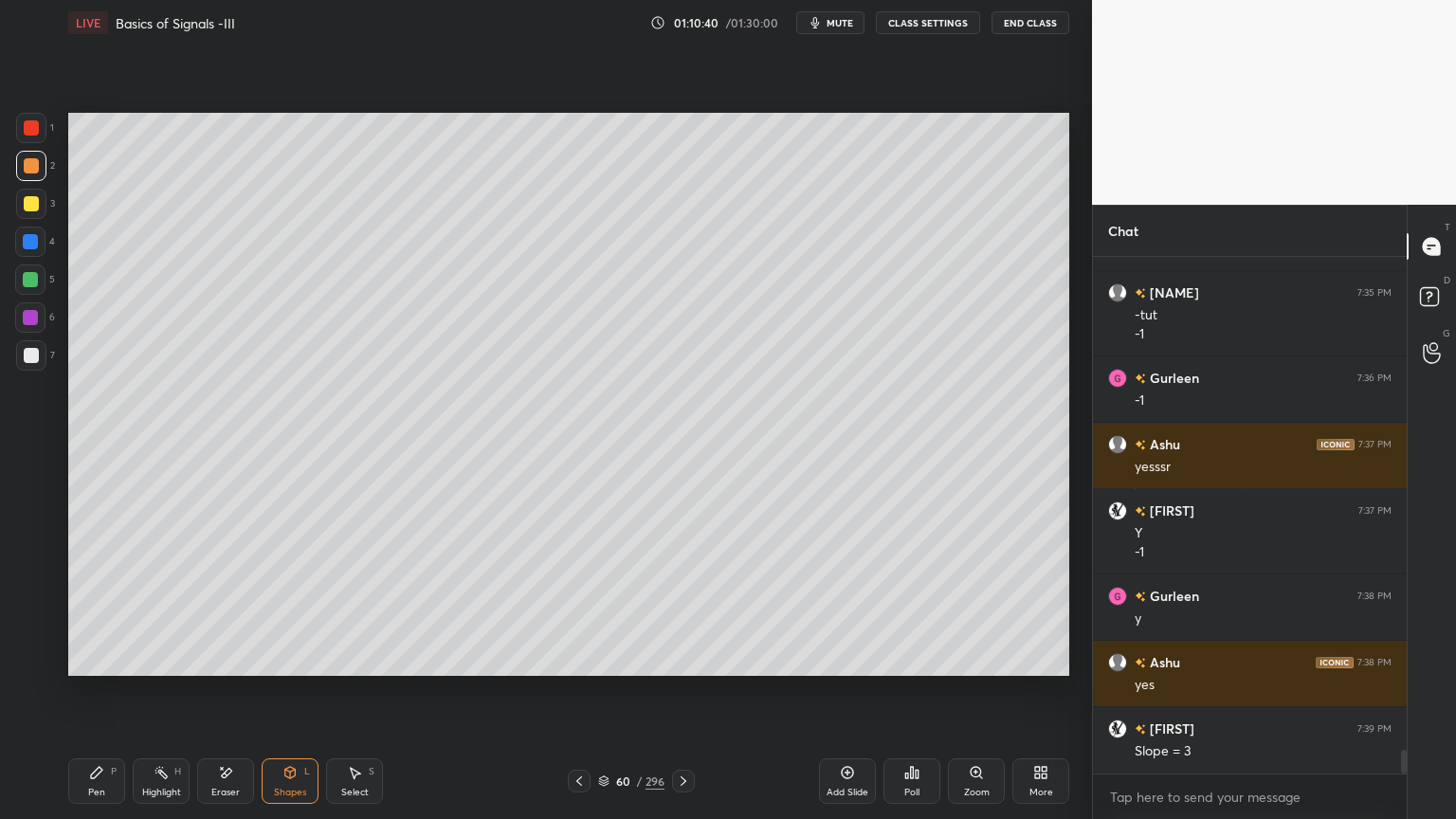 click at bounding box center [31, 204] 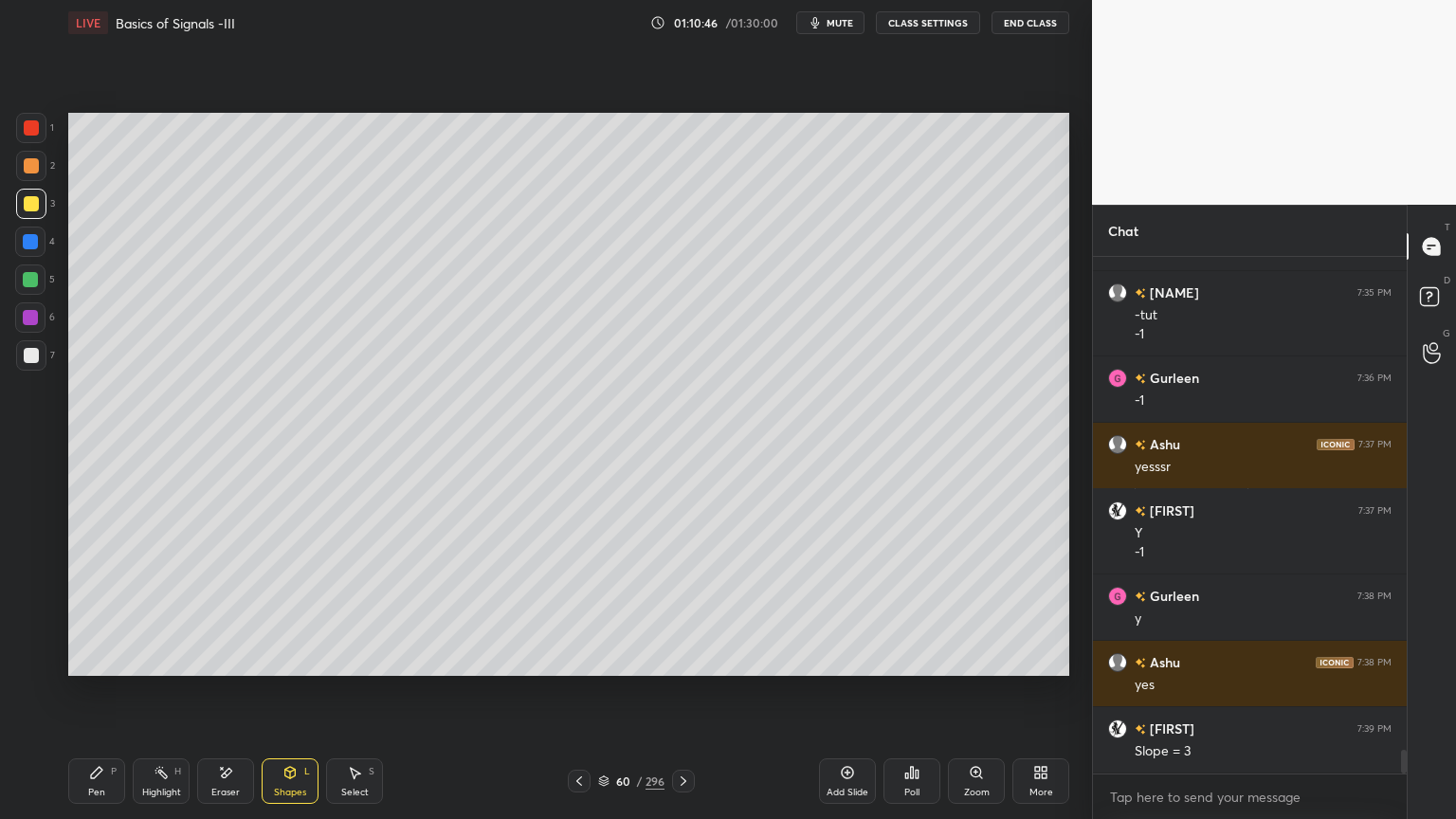 click on "Pen P" at bounding box center [97, 781] 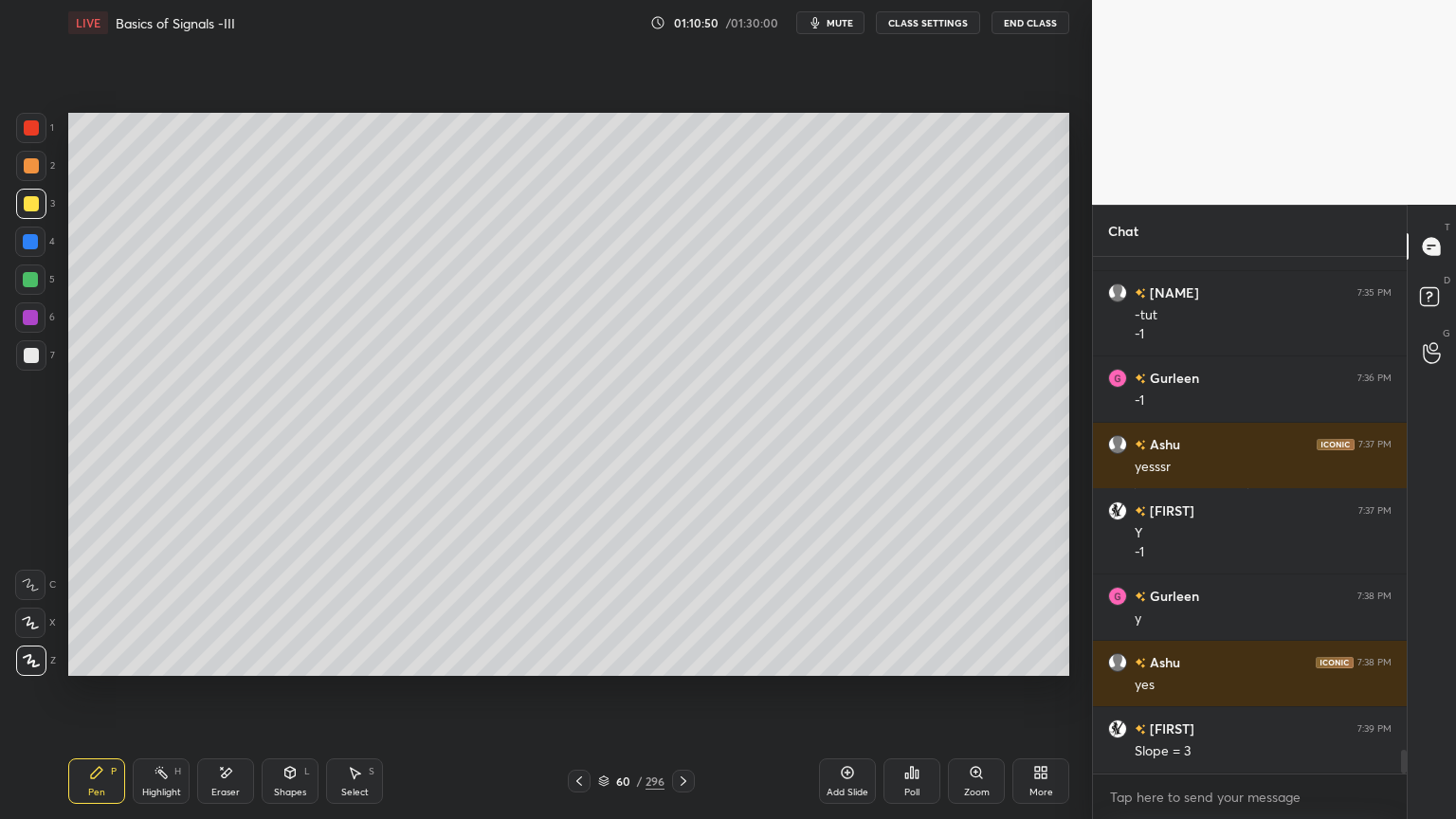click on "Shapes" at bounding box center (290, 792) 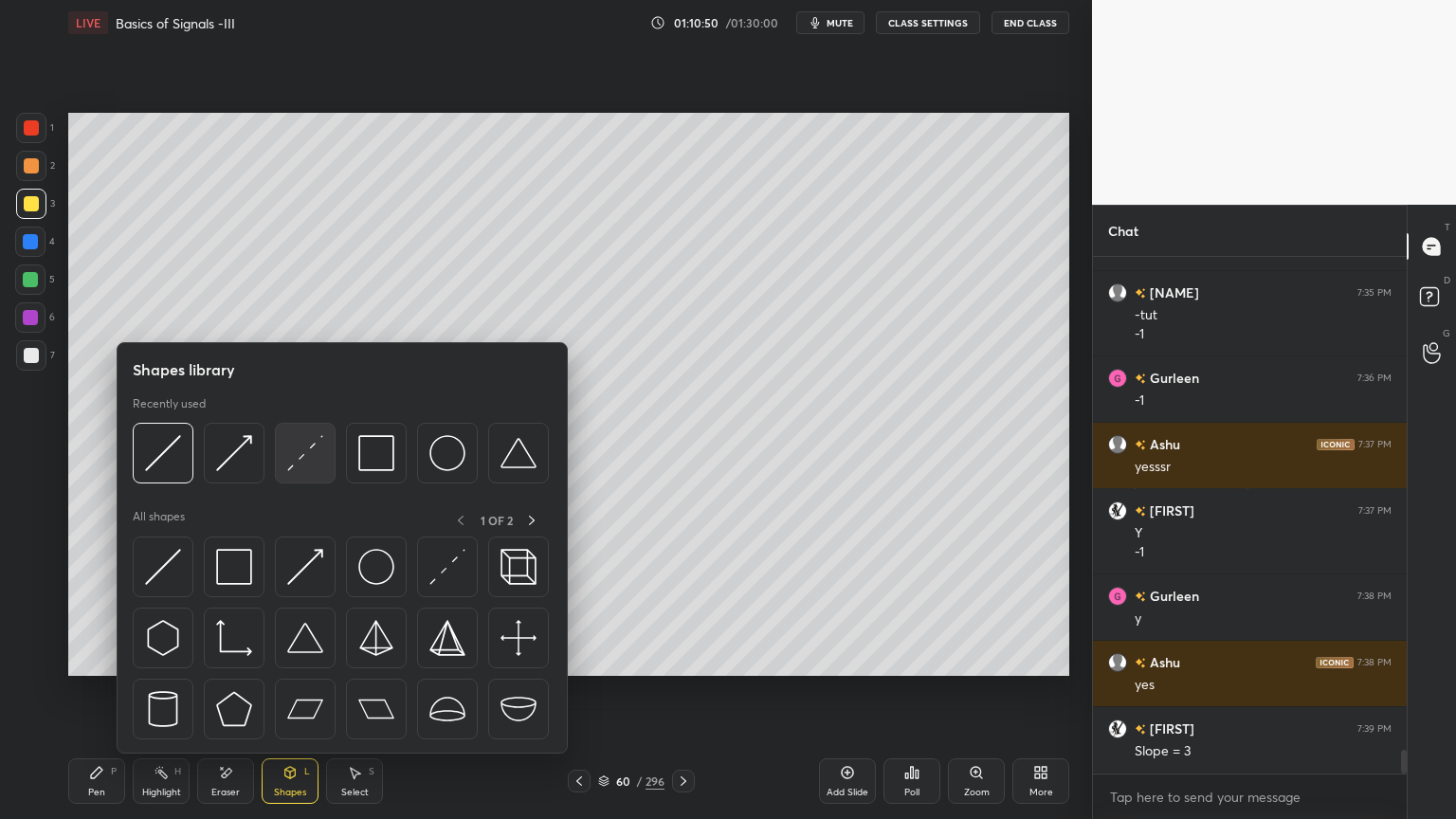 click at bounding box center (305, 453) 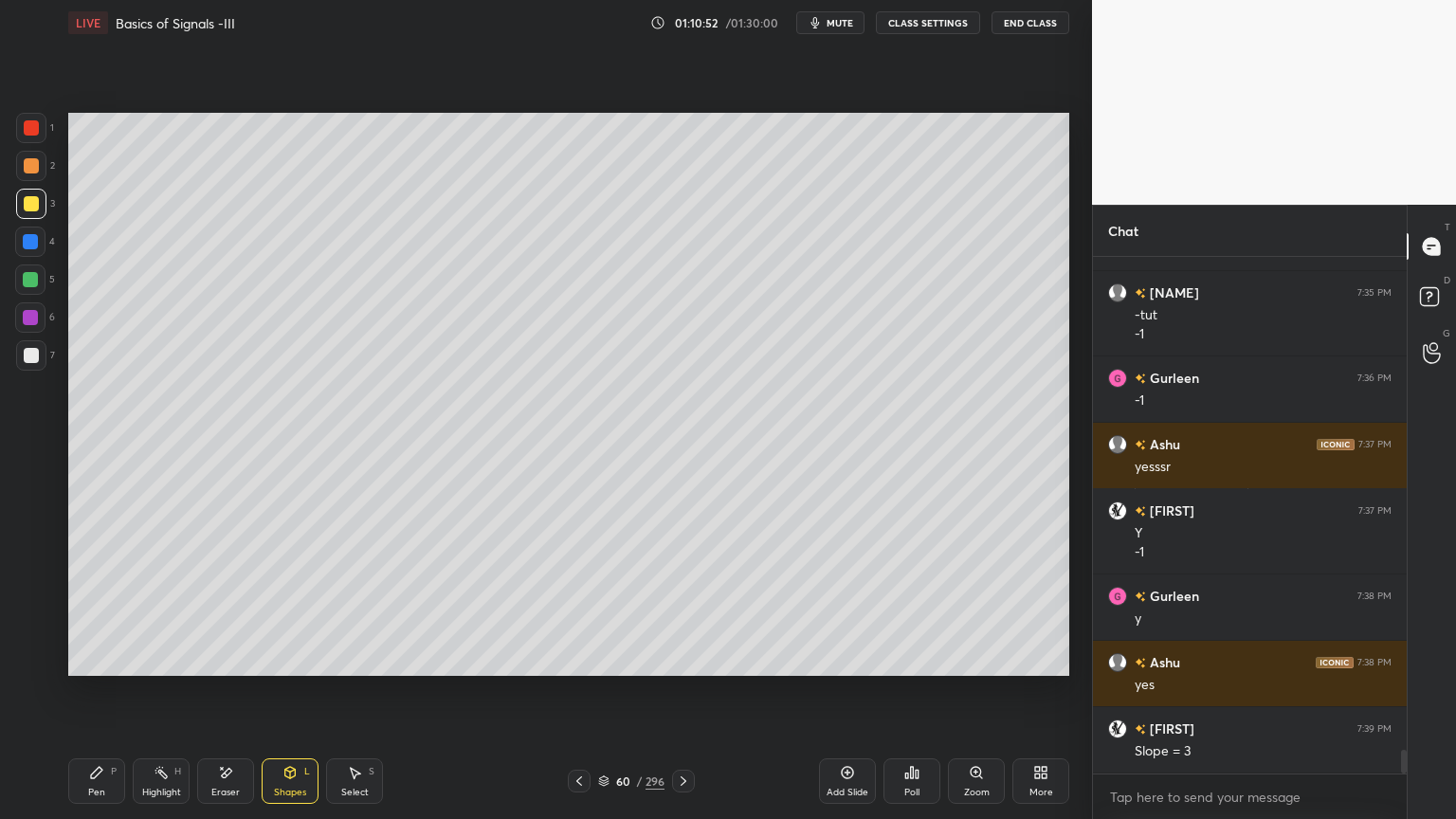 click at bounding box center [31, 355] 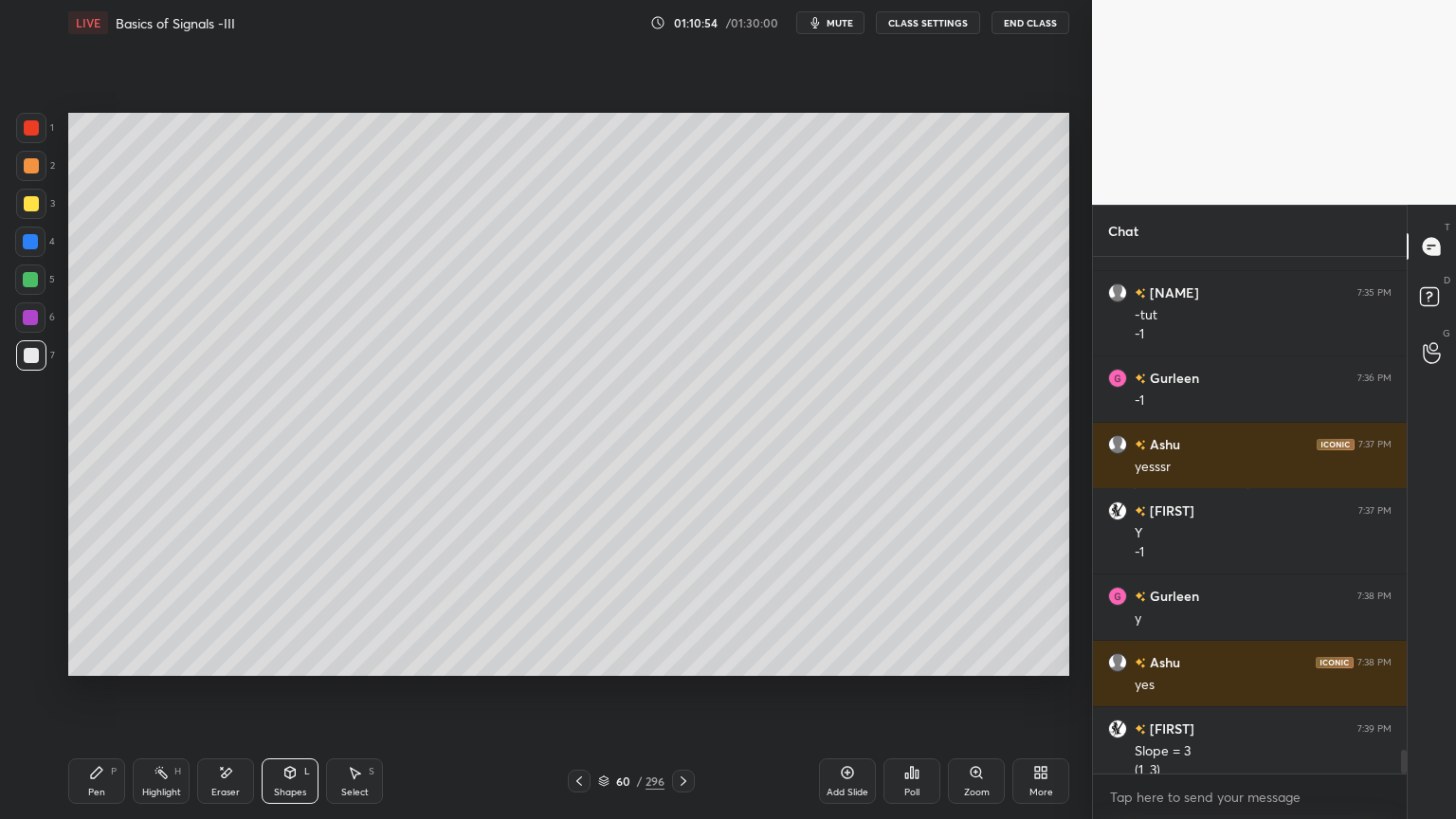 scroll, scrollTop: 10836, scrollLeft: 0, axis: vertical 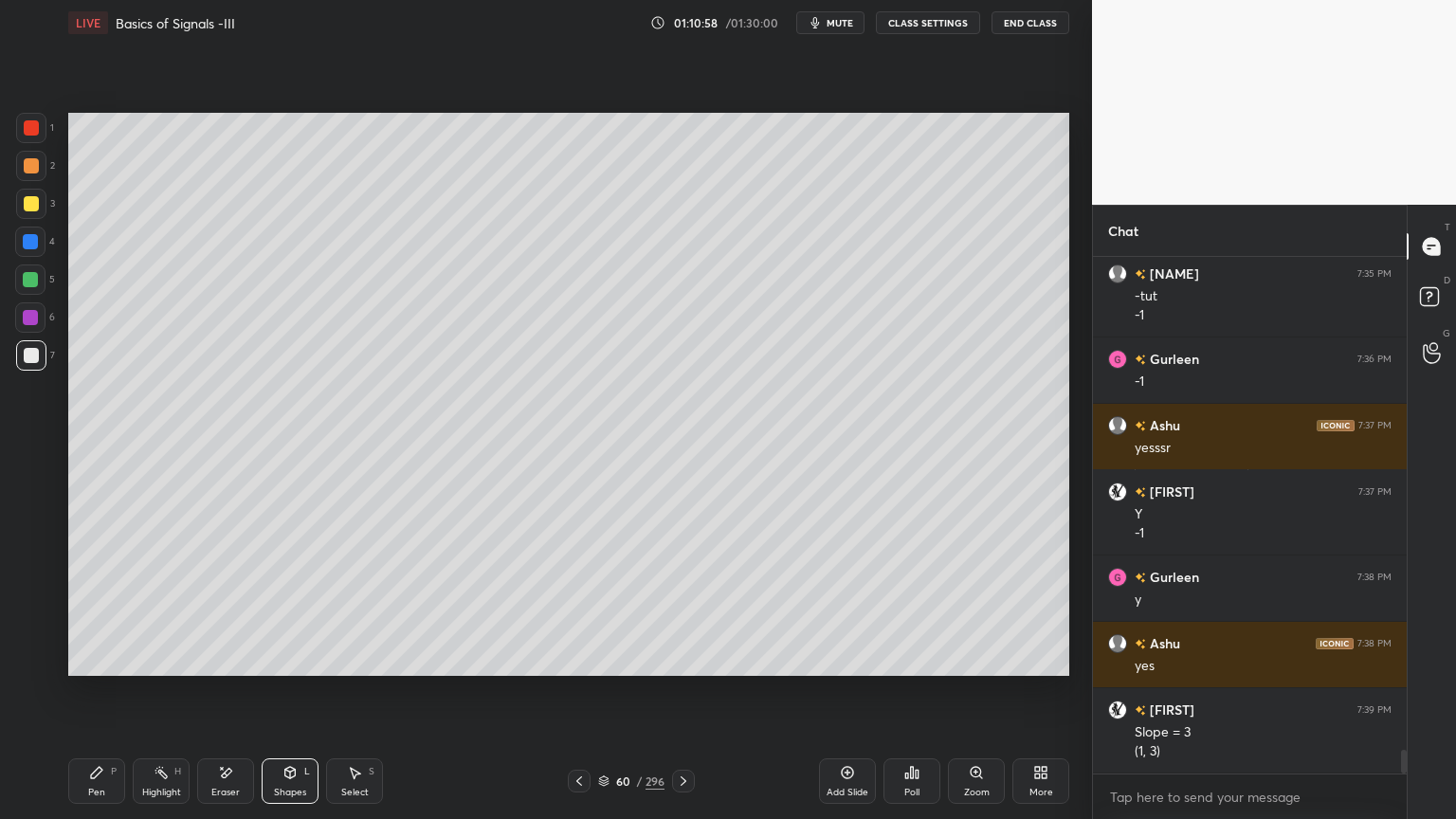 click on "Pen" at bounding box center (97, 792) 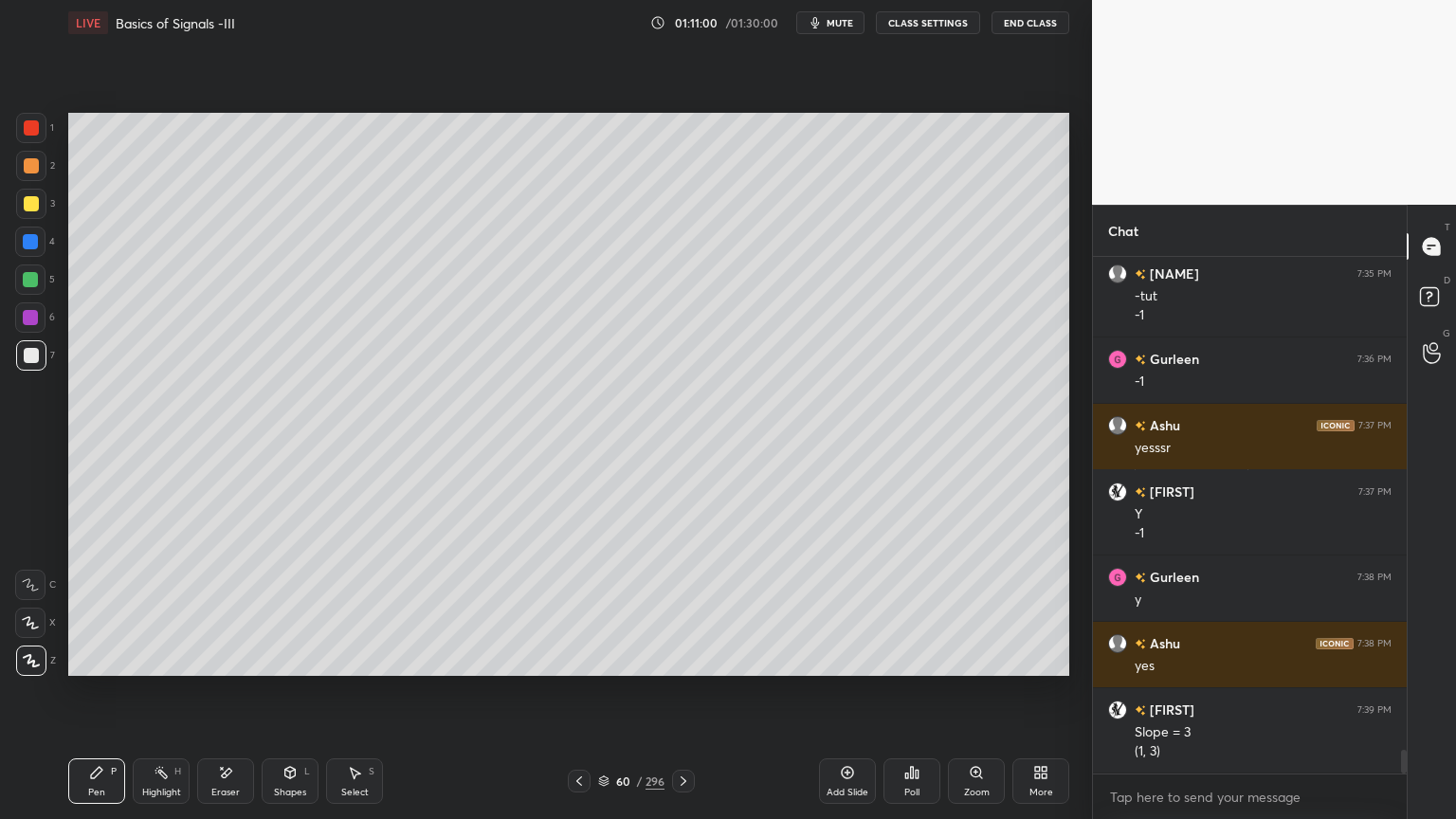 click at bounding box center (30, 585) 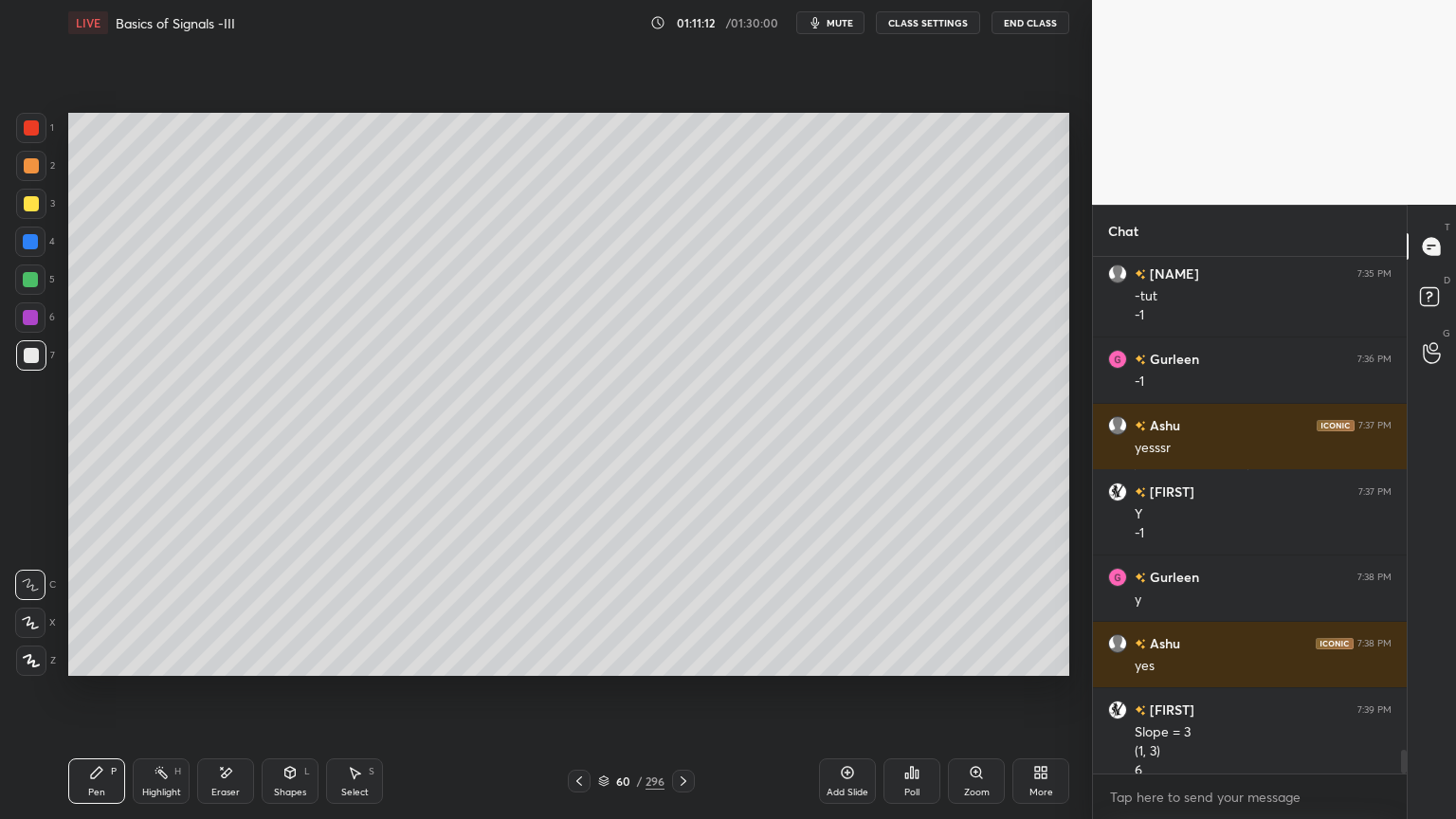scroll, scrollTop: 10855, scrollLeft: 0, axis: vertical 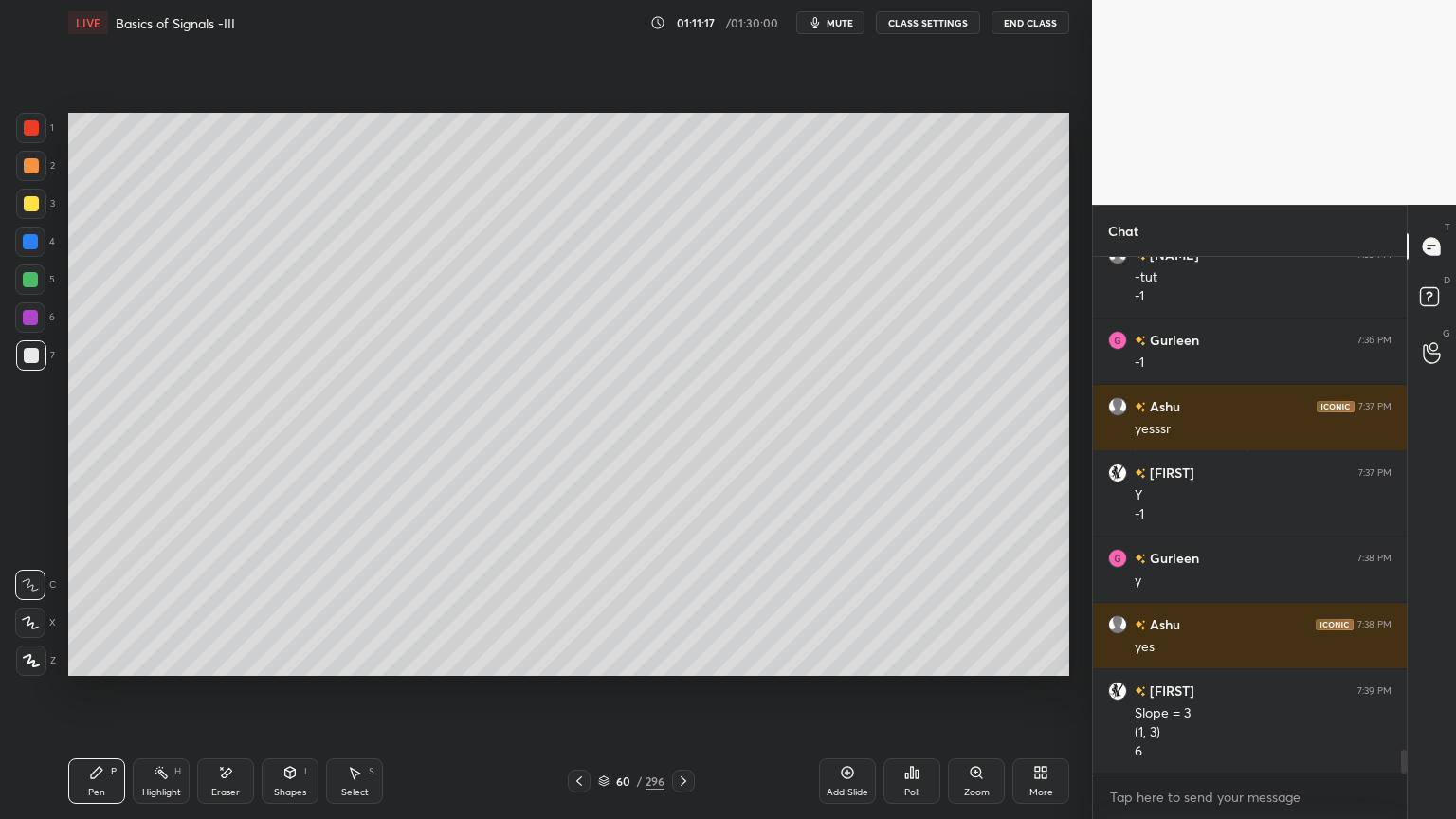 click 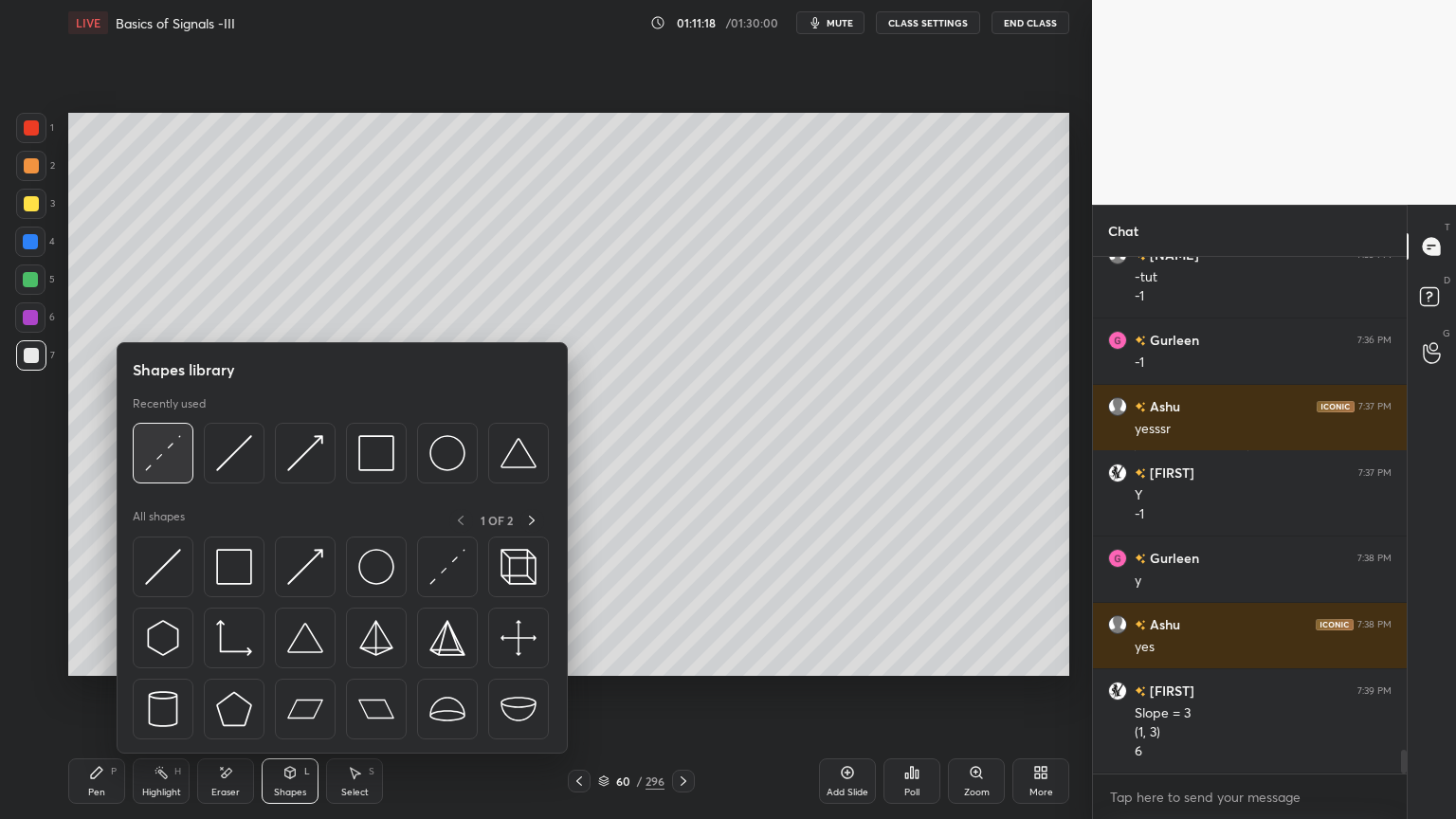 click at bounding box center [163, 453] 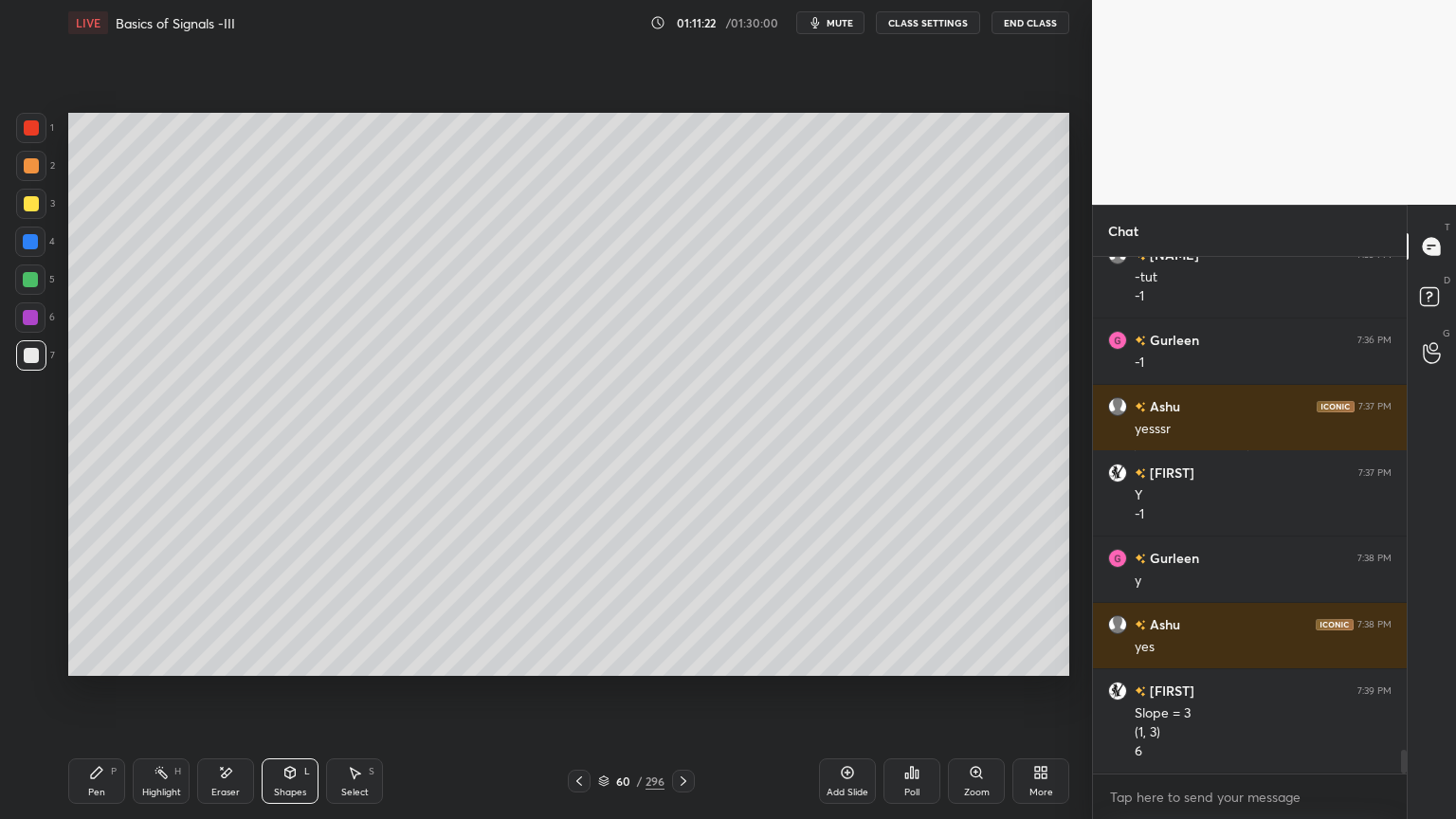 click on "Pen P" at bounding box center (97, 781) 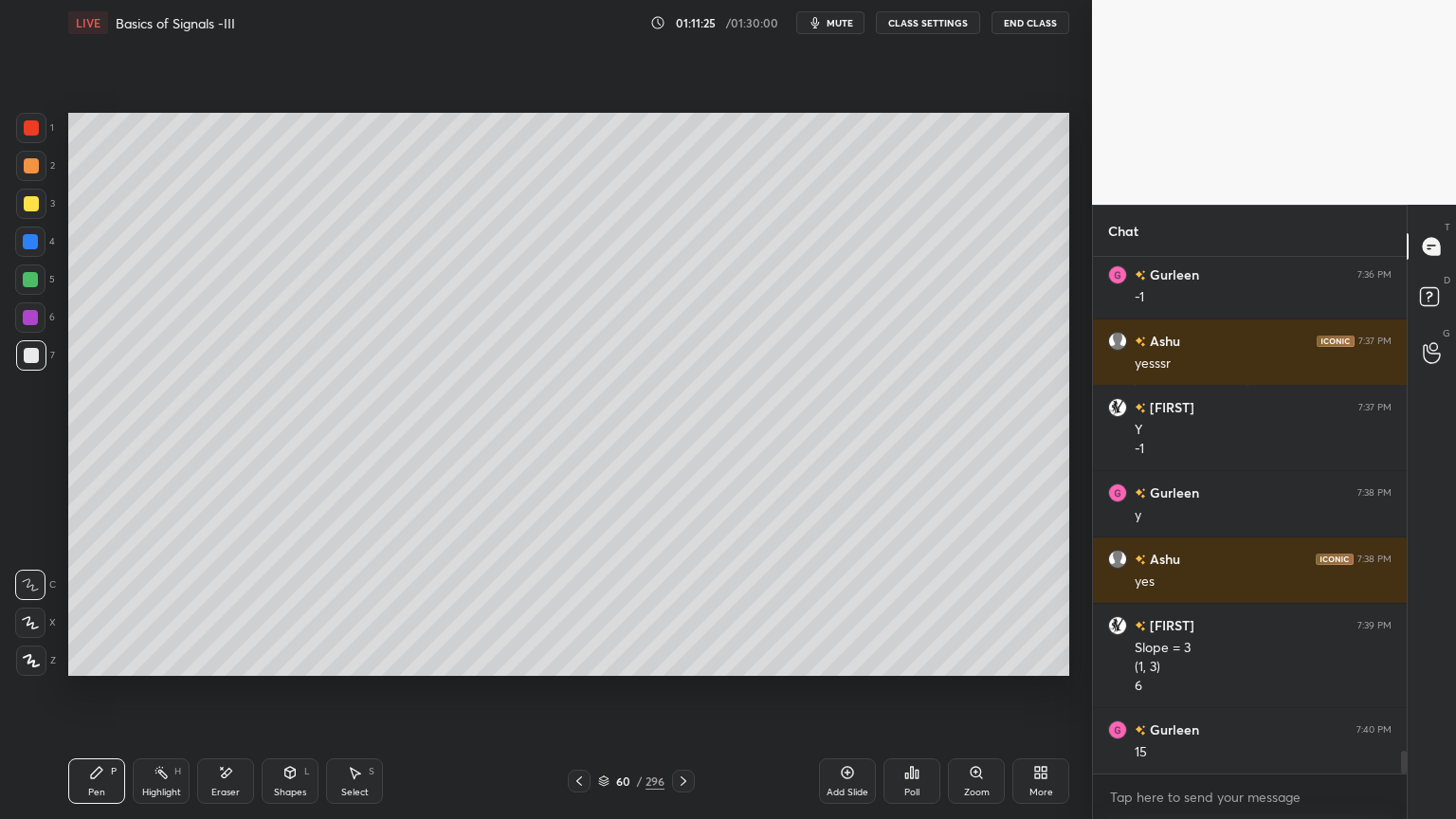 scroll, scrollTop: 10987, scrollLeft: 0, axis: vertical 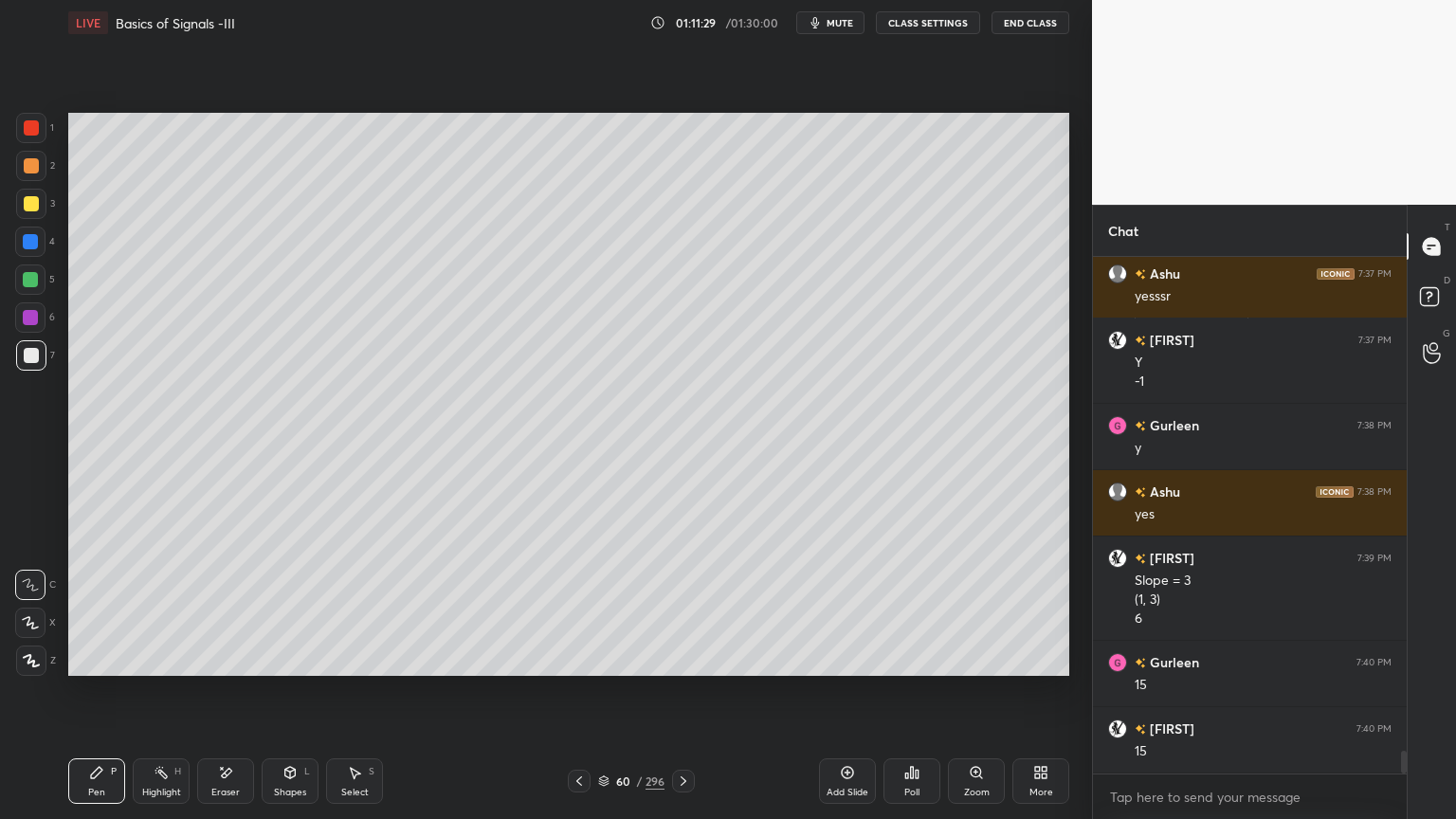 click at bounding box center (31, 166) 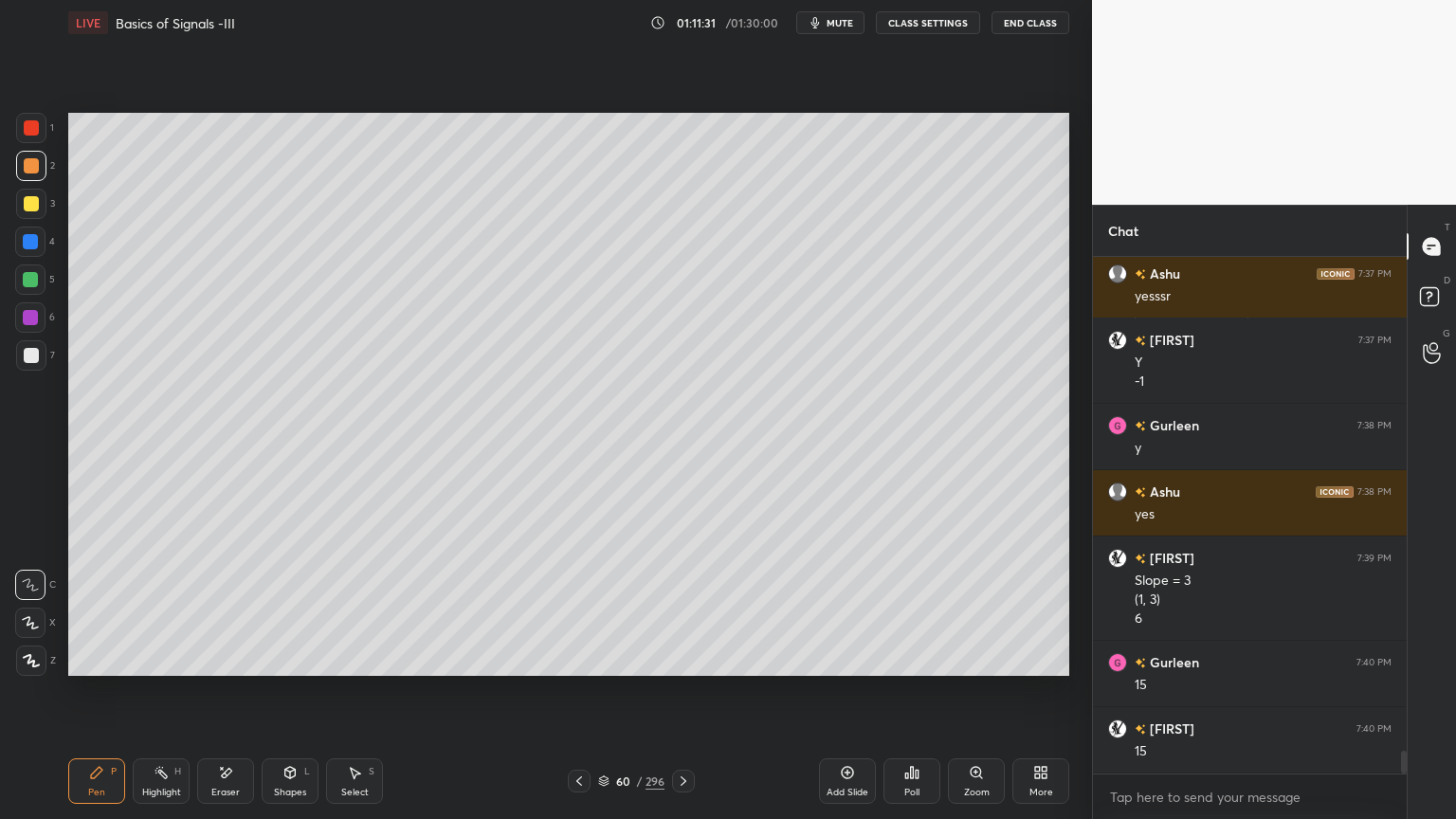 click 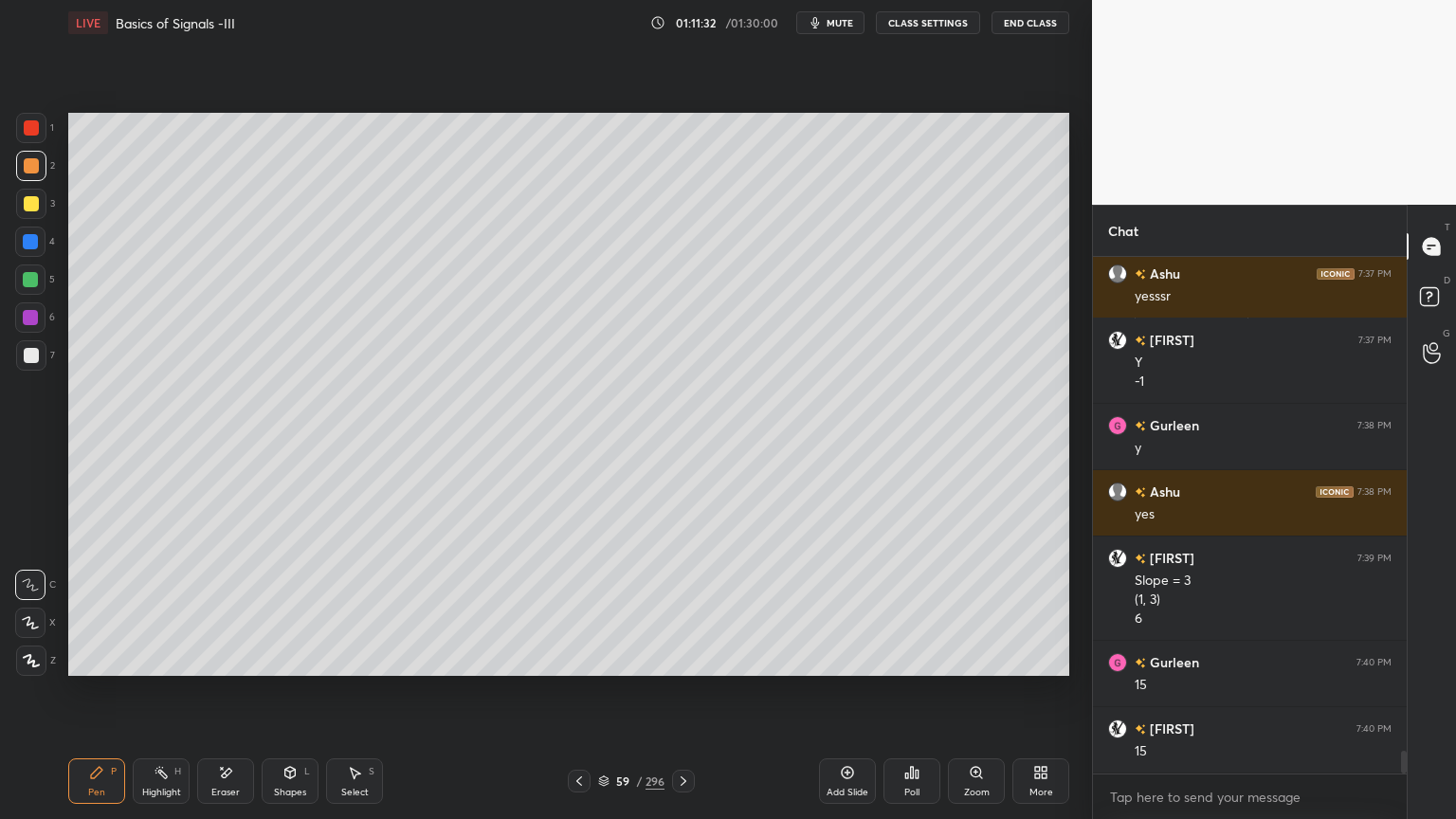 click 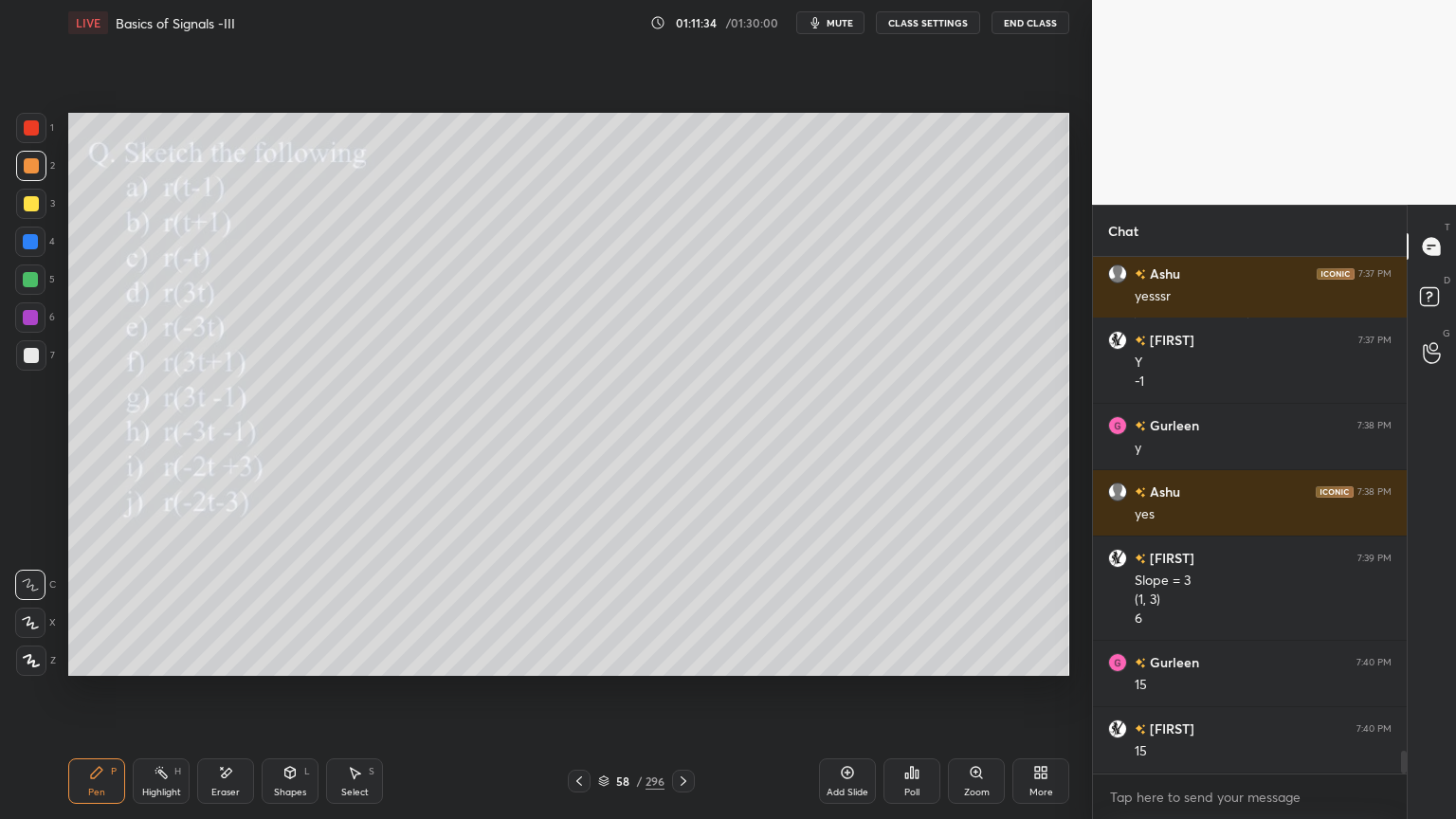 click 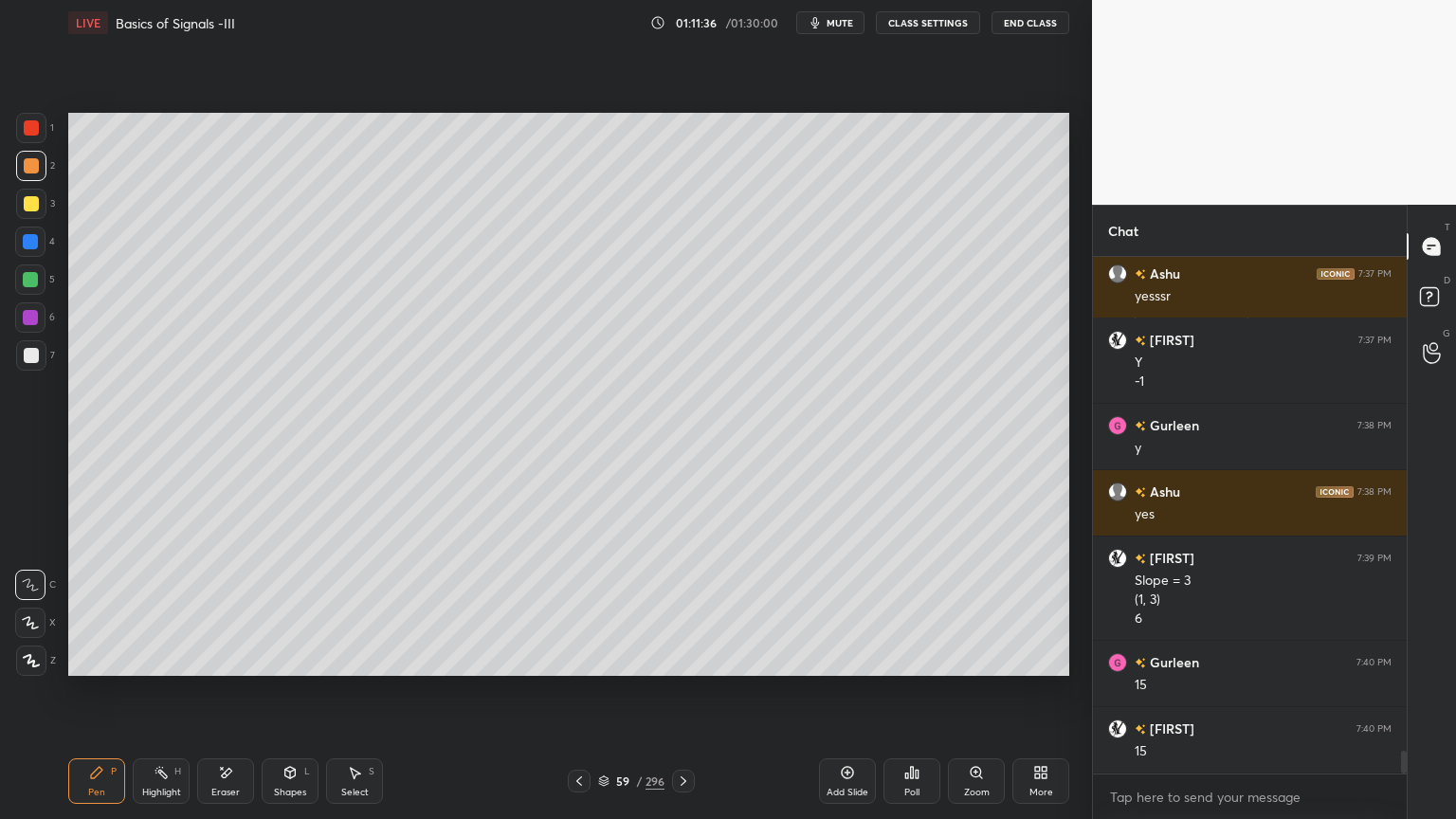click 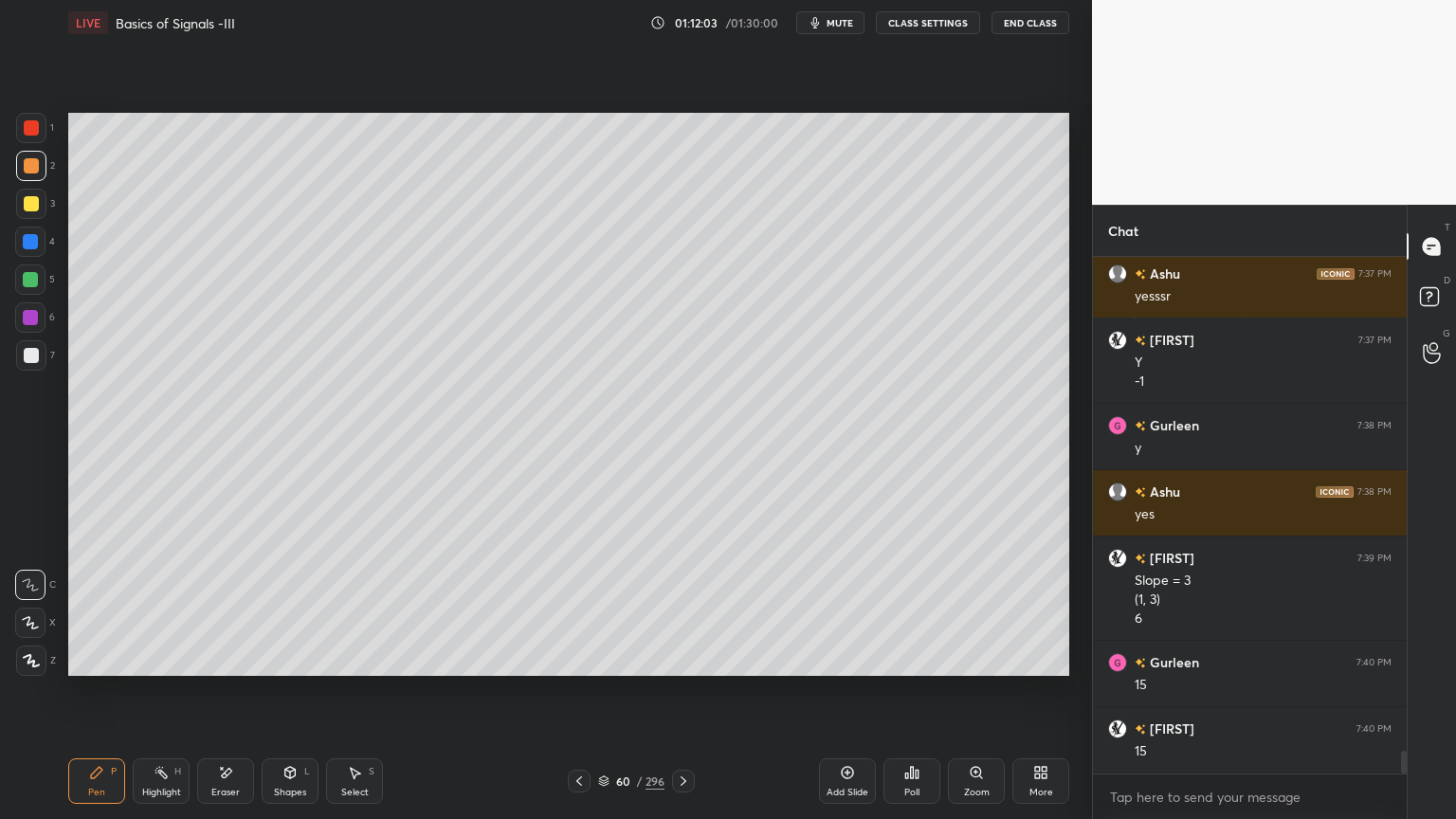 click on "Shapes" at bounding box center (290, 792) 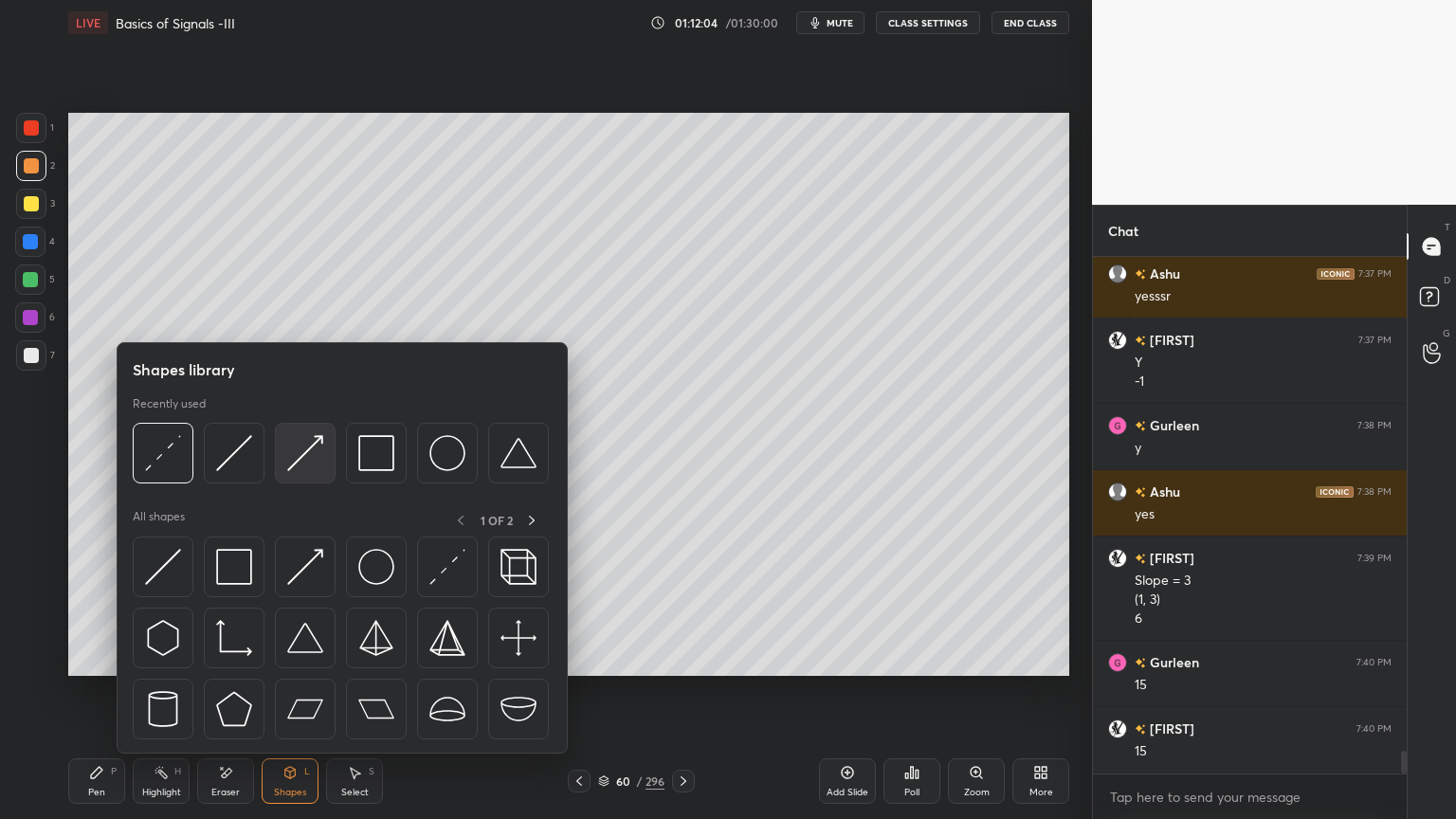 click at bounding box center (305, 453) 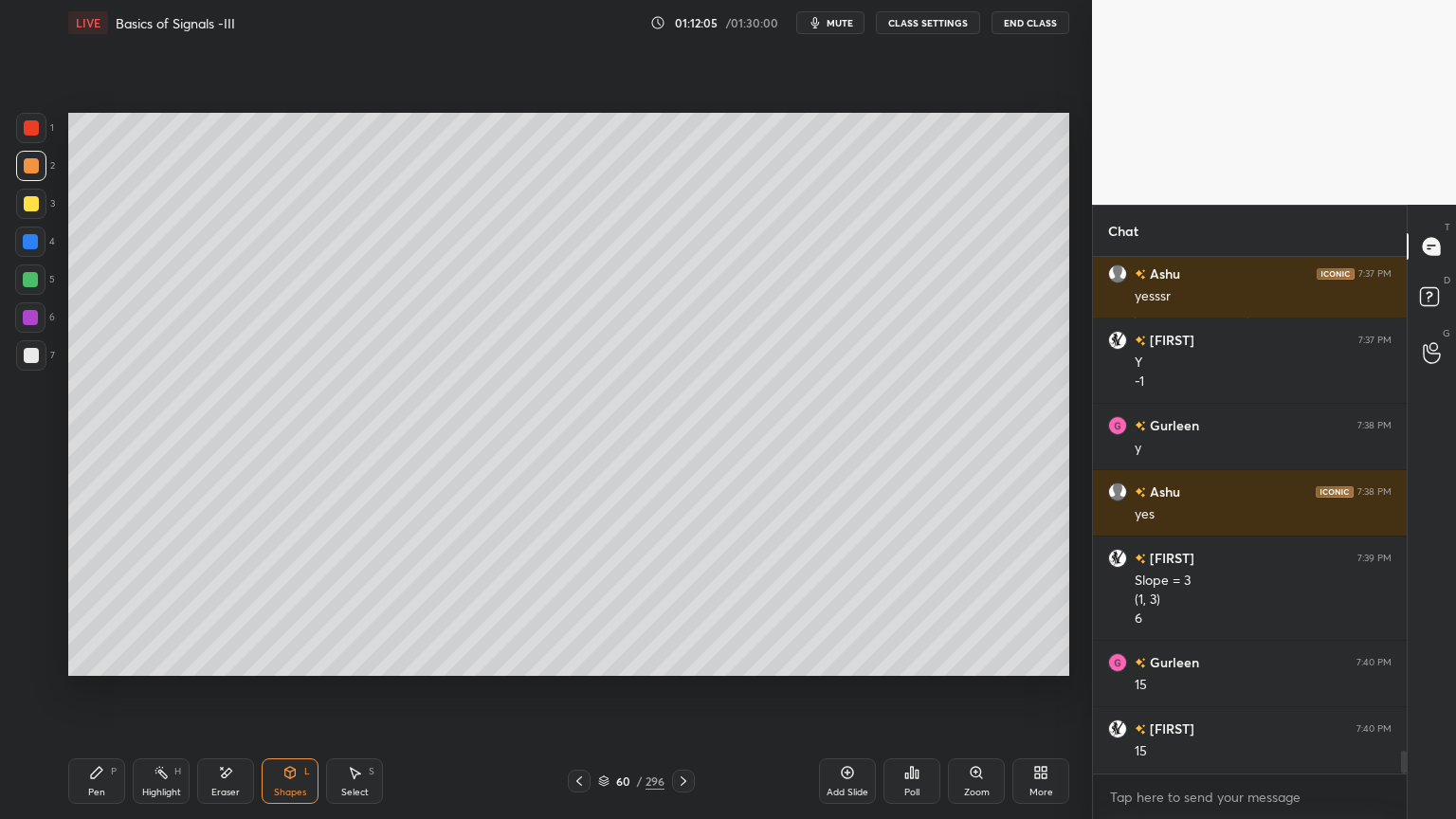 click 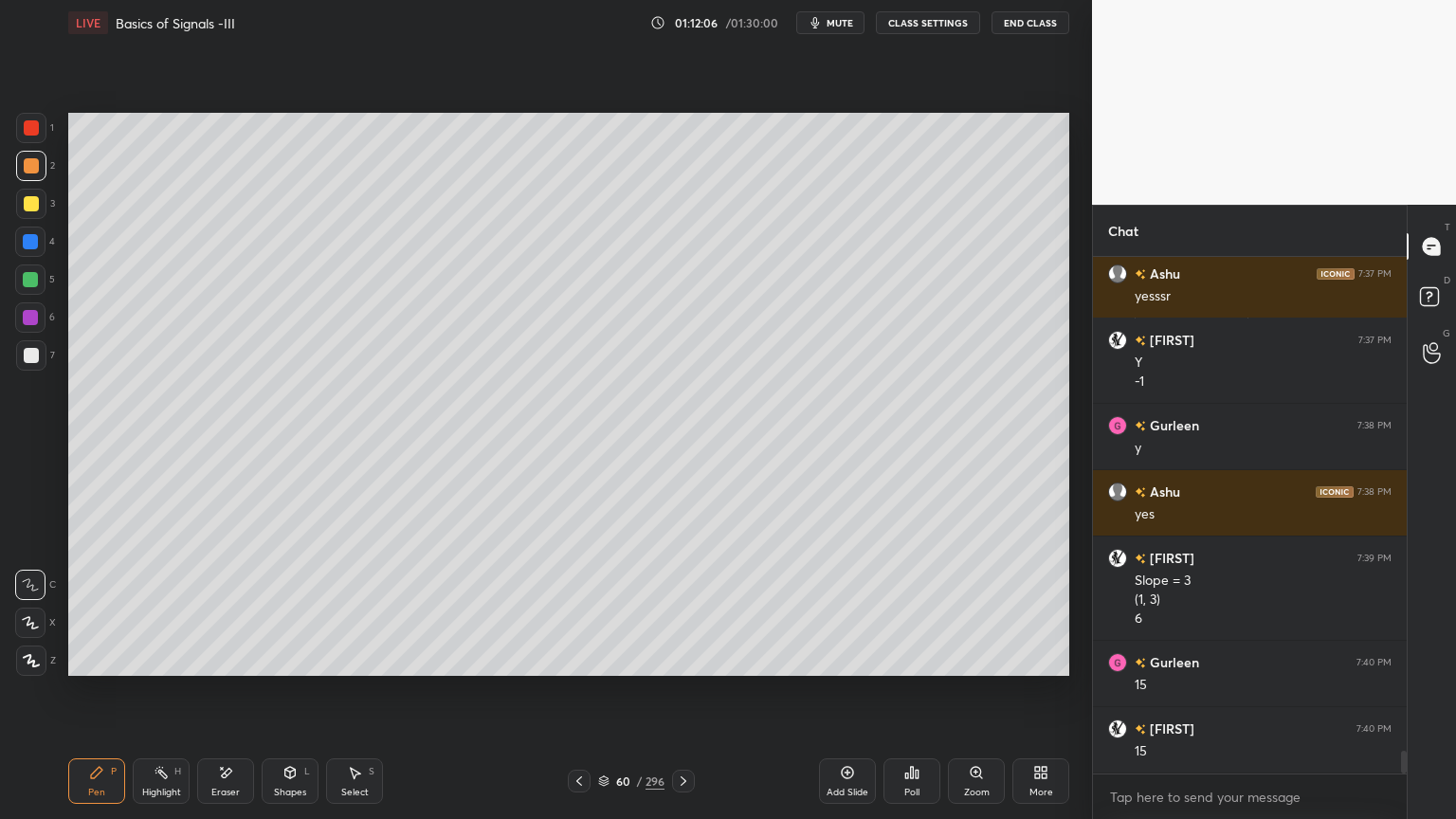 click 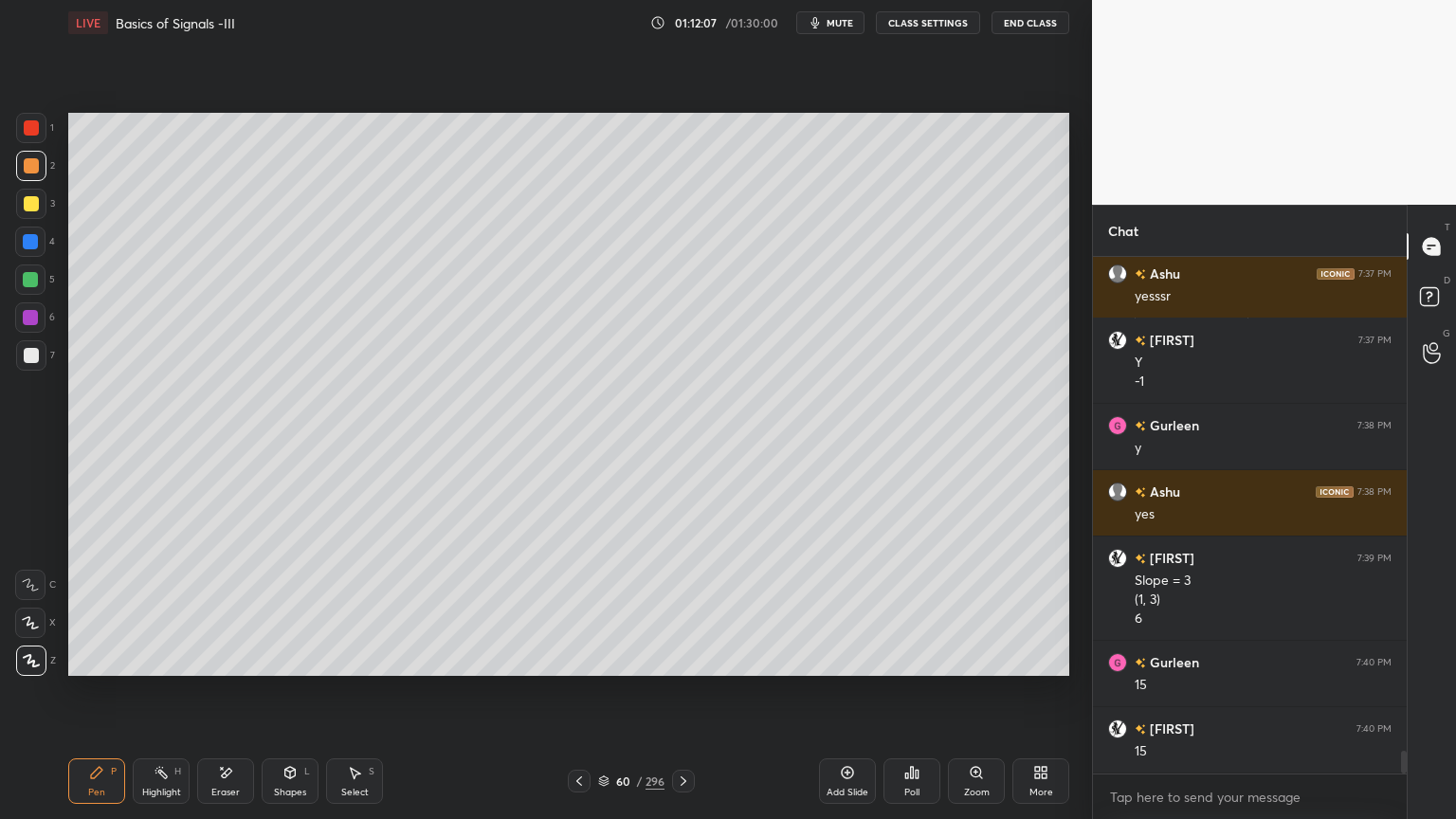 click on "Shapes L" at bounding box center [290, 781] 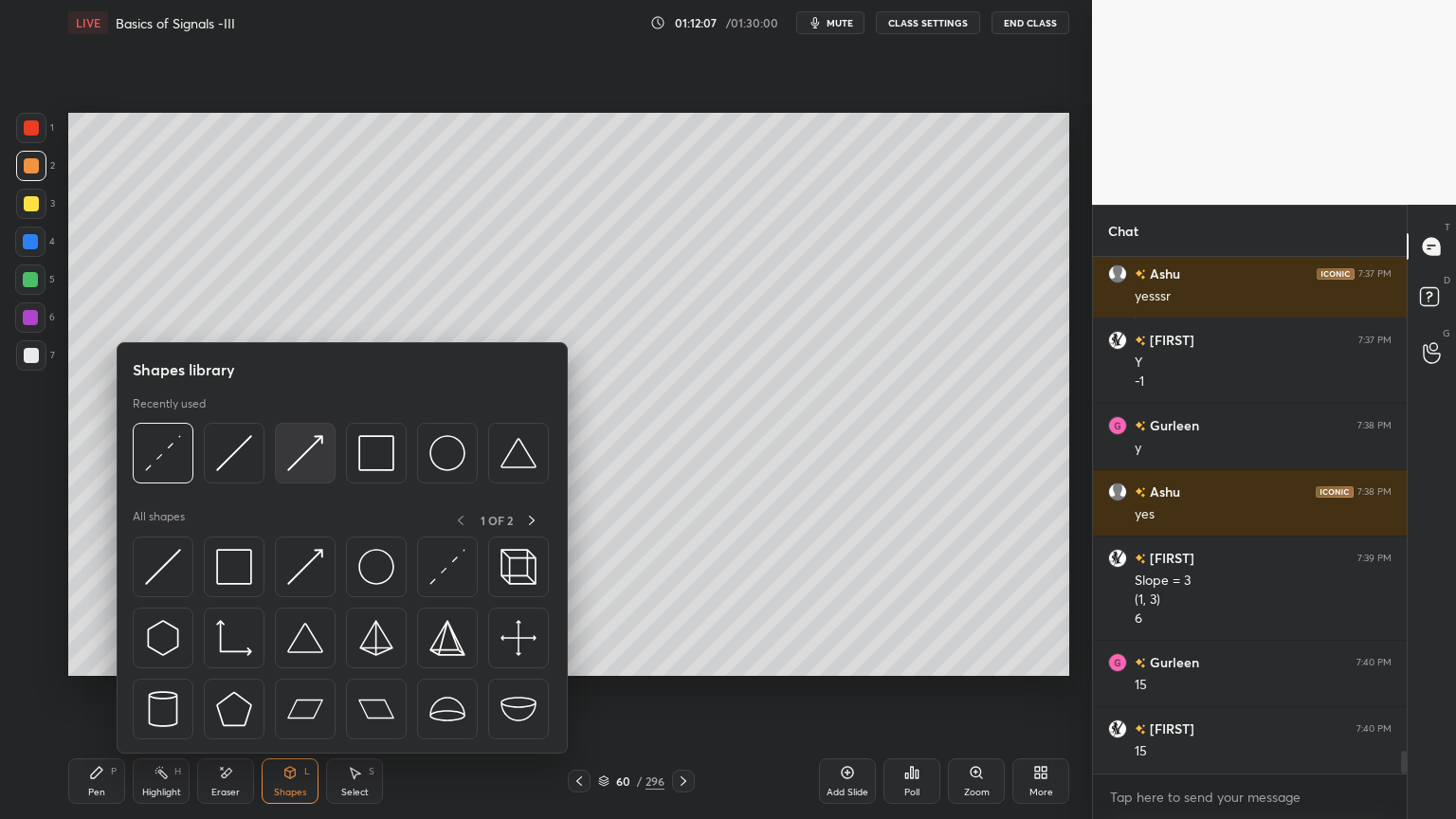 click at bounding box center [305, 453] 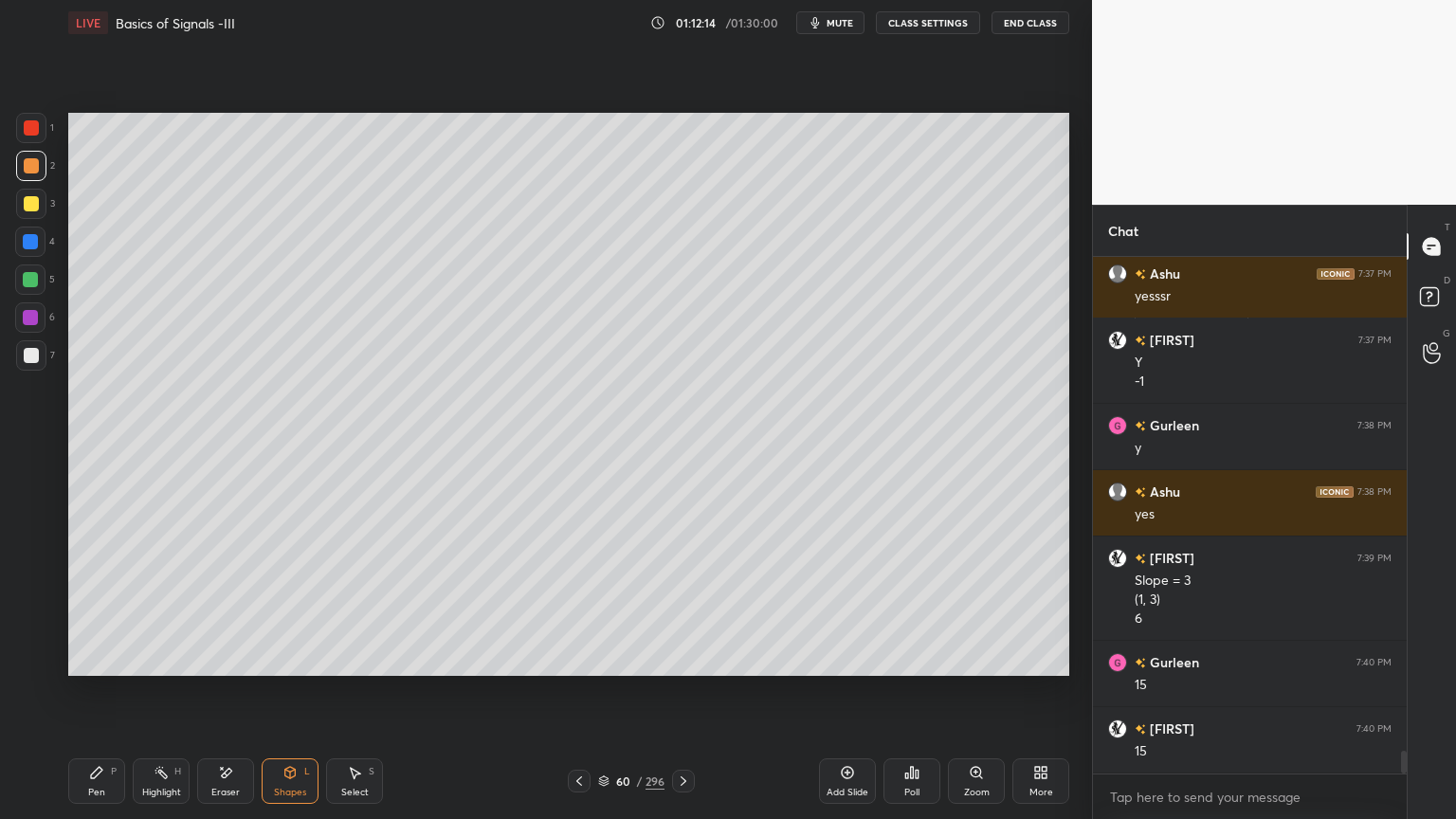 click on "Shapes" at bounding box center [290, 792] 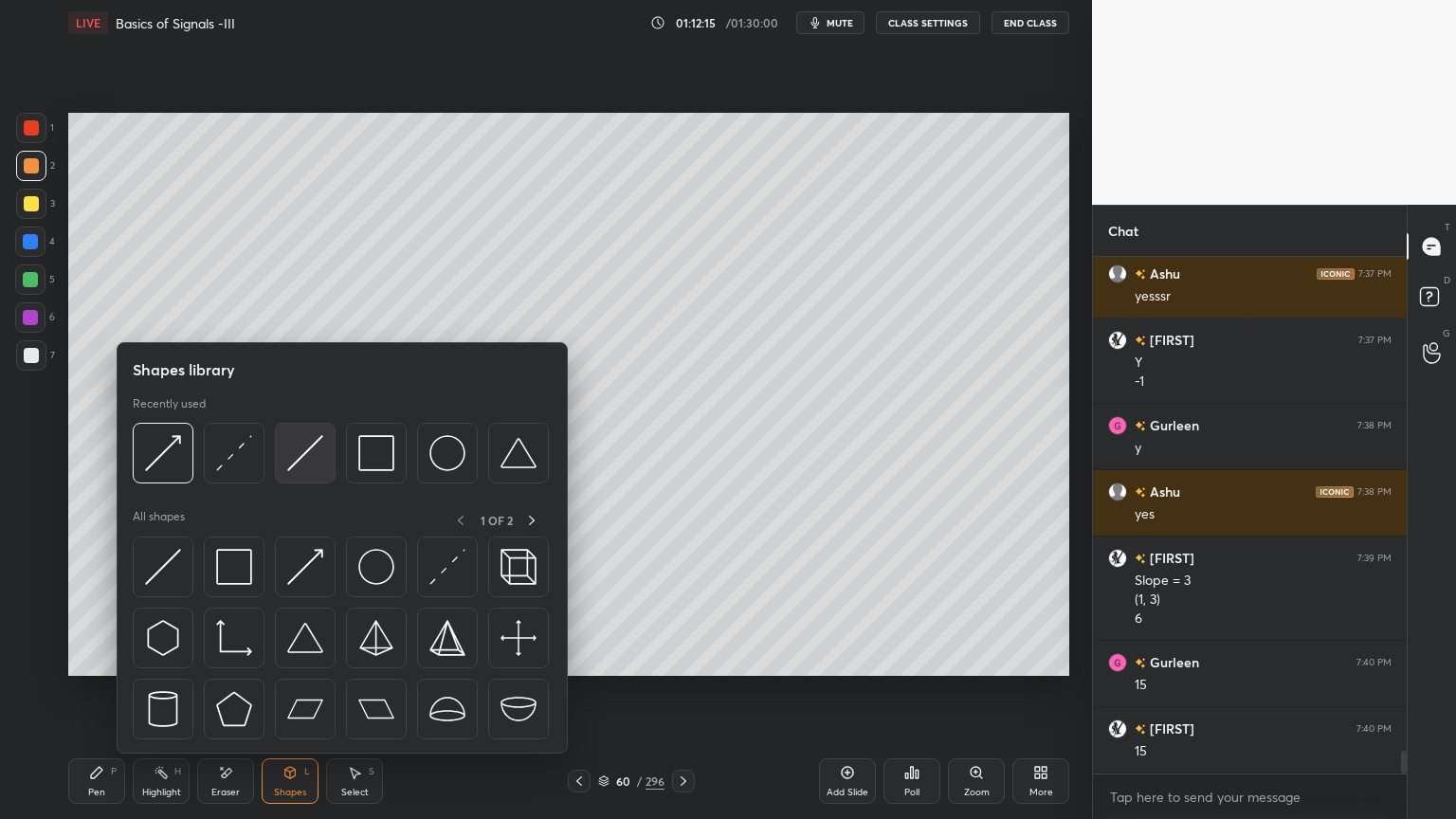 click at bounding box center [305, 453] 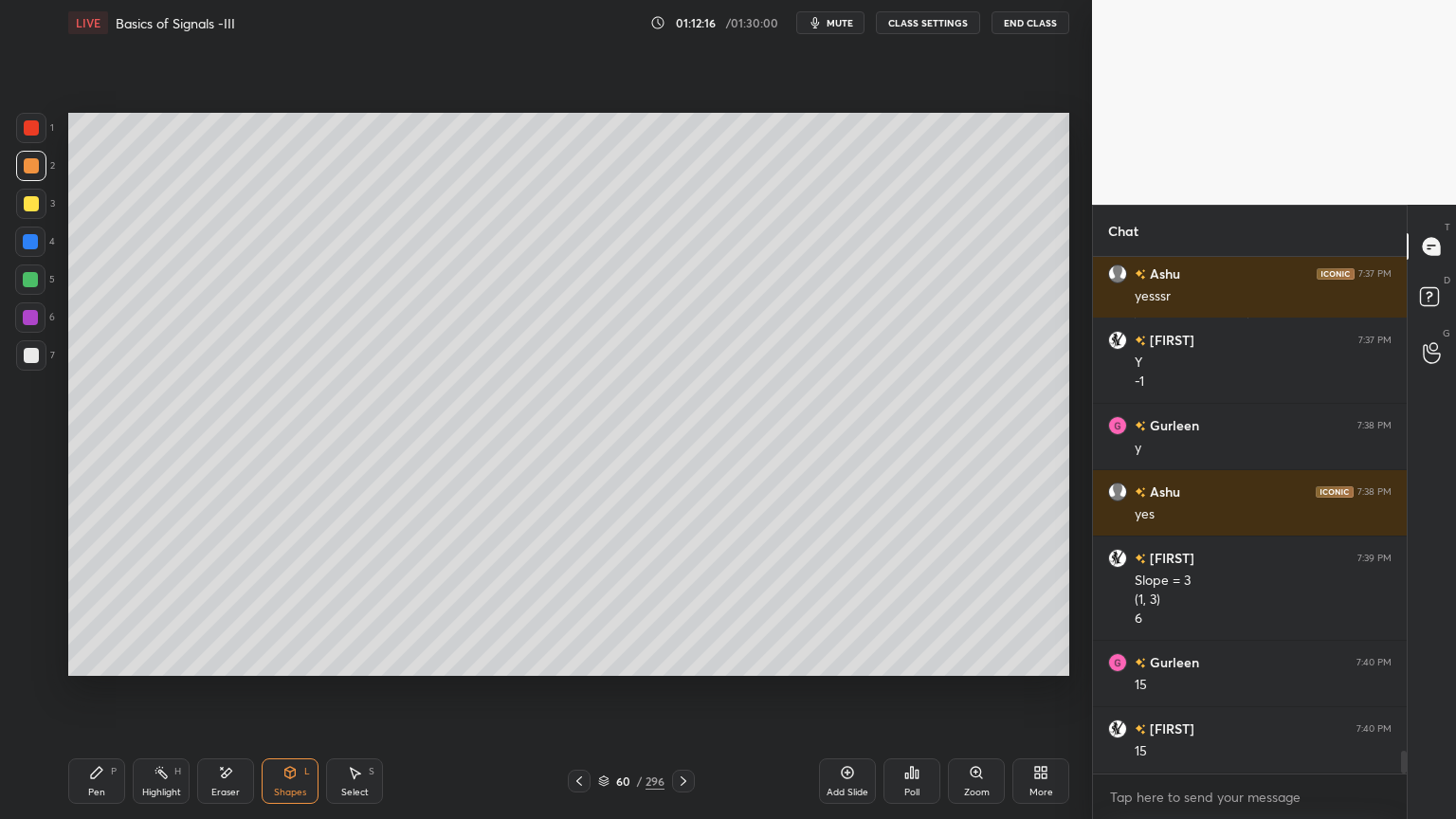 click at bounding box center [31, 204] 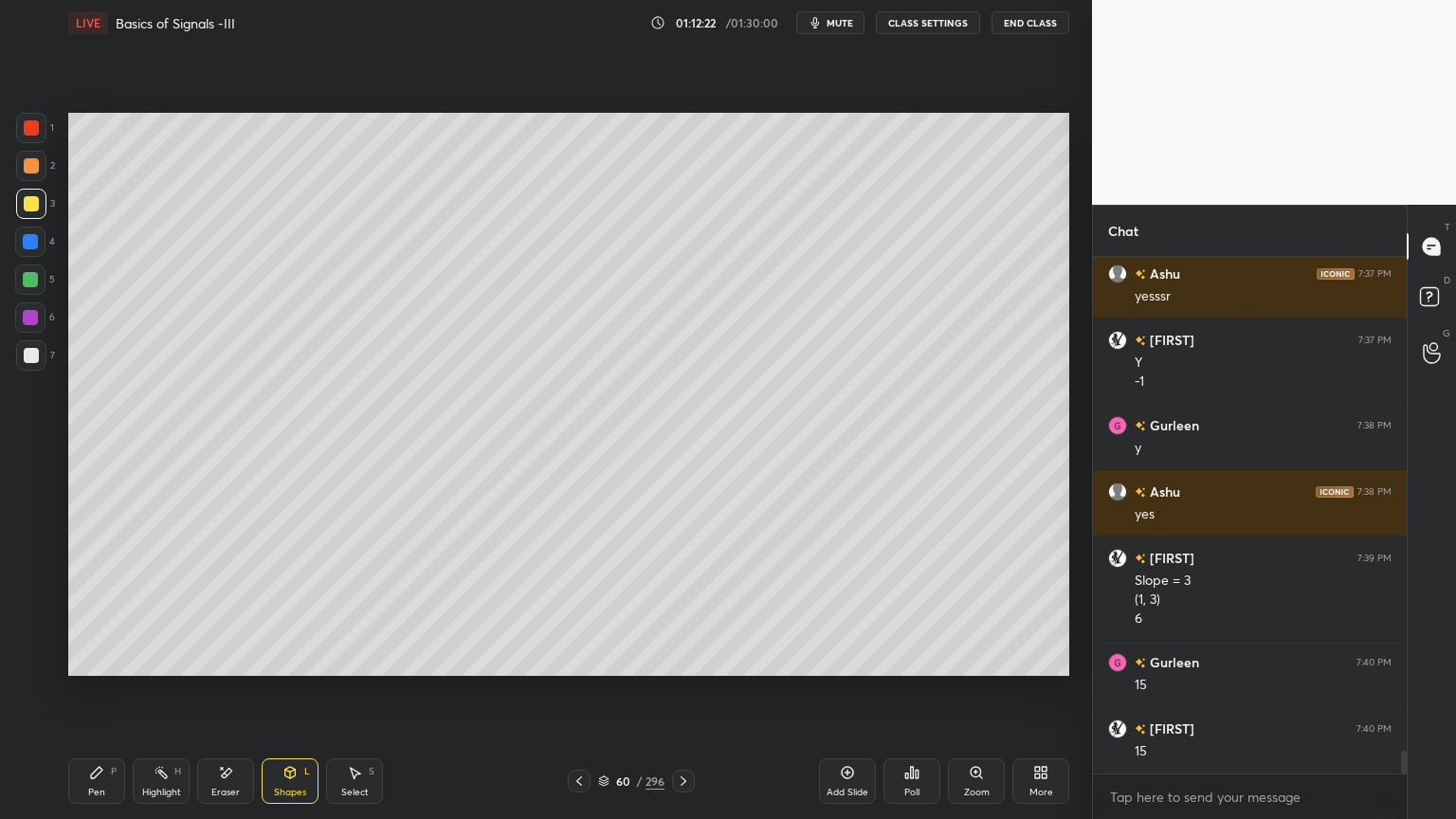 click on "Pen" at bounding box center [97, 792] 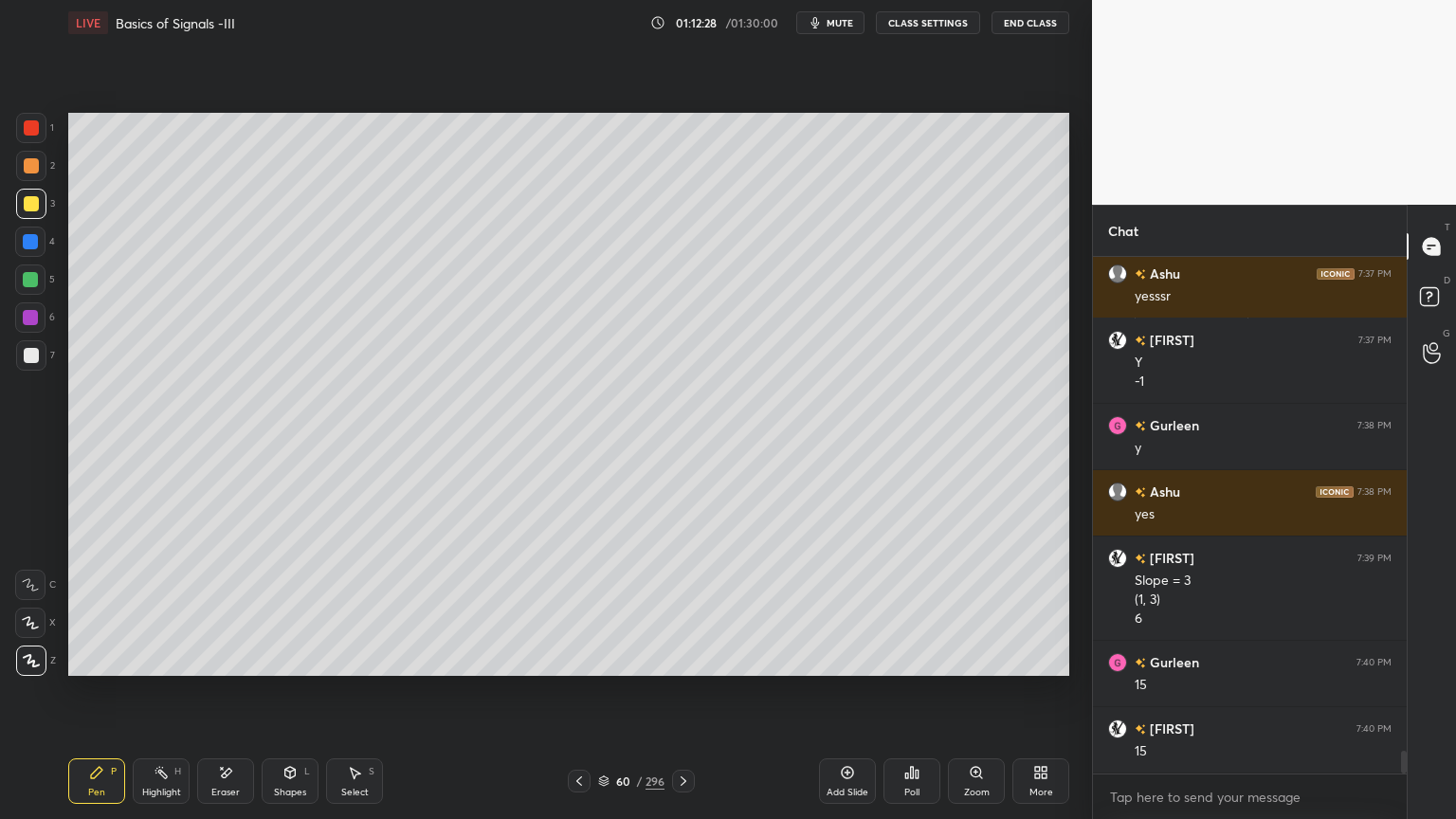 click at bounding box center [31, 355] 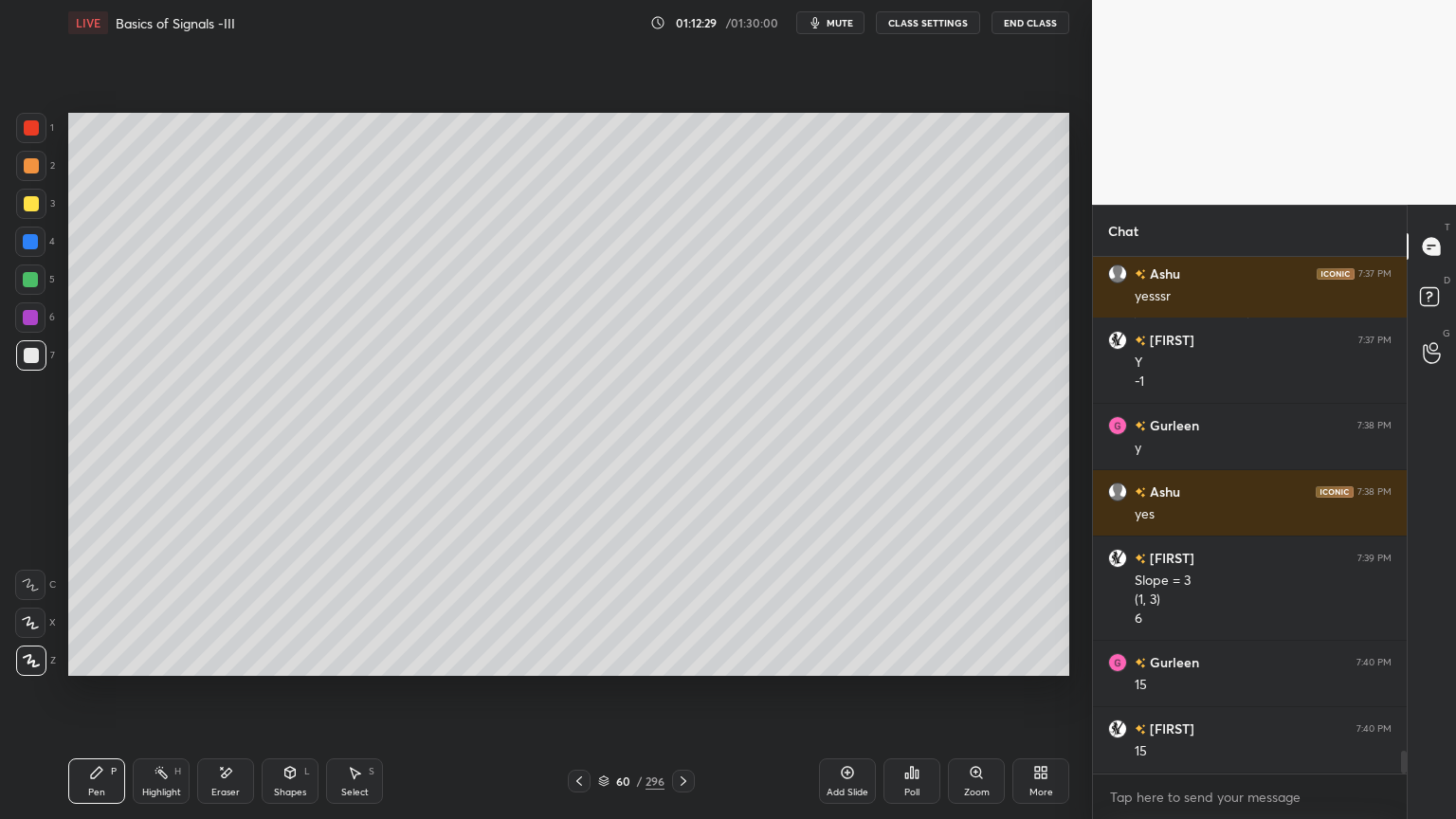 click on "Shapes L" at bounding box center [290, 781] 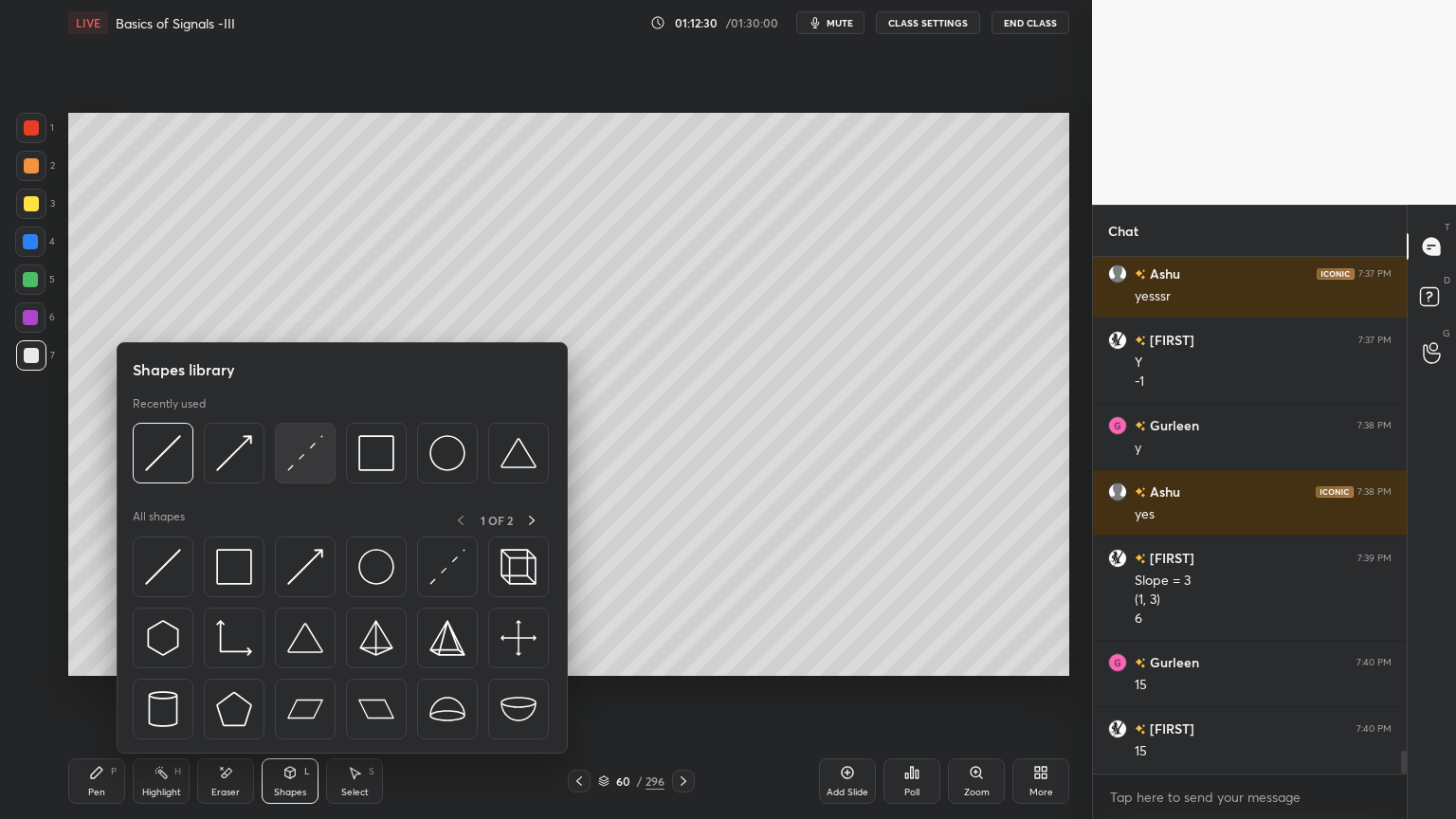 click at bounding box center [305, 453] 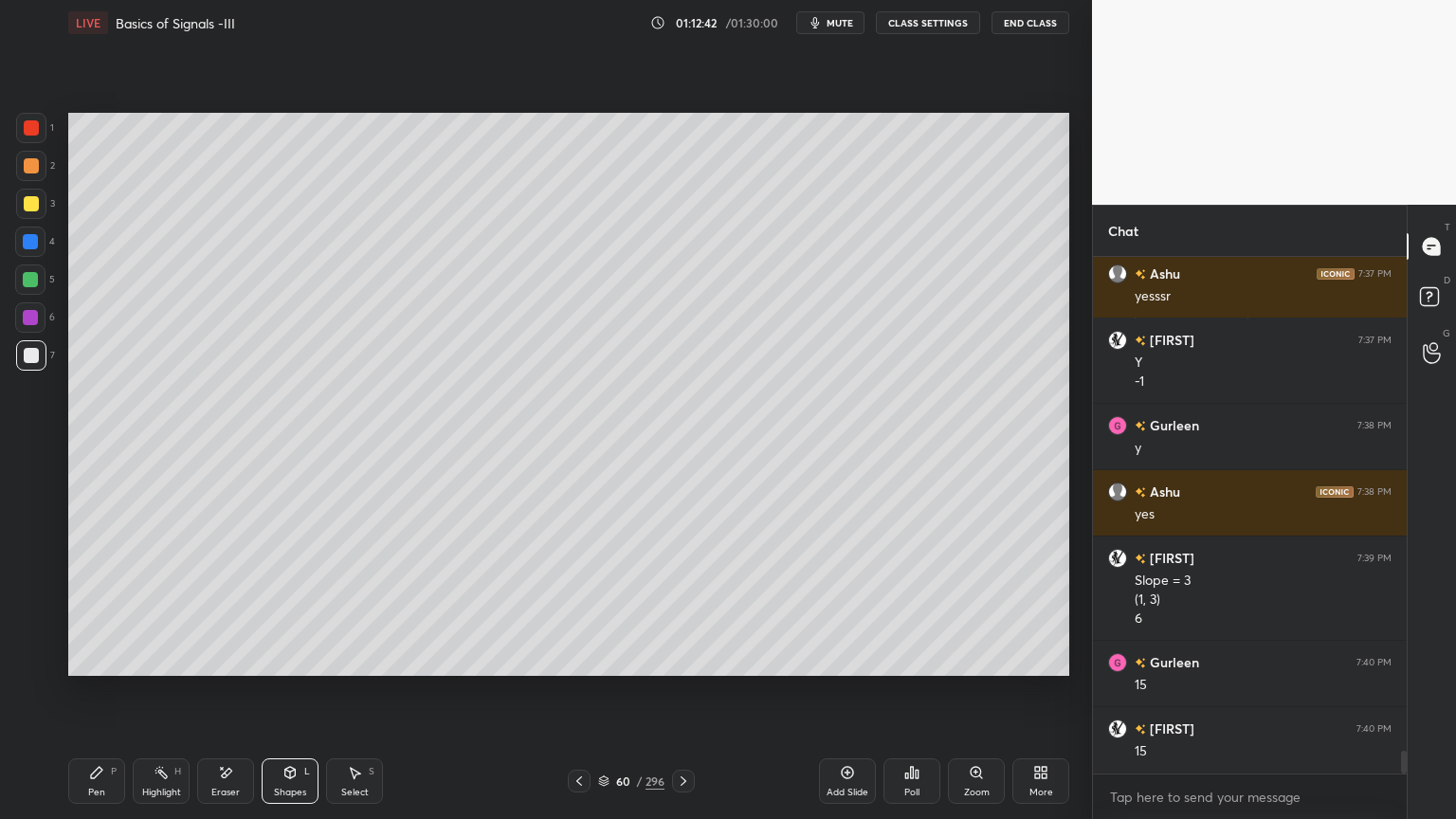 click on "Pen" at bounding box center [97, 792] 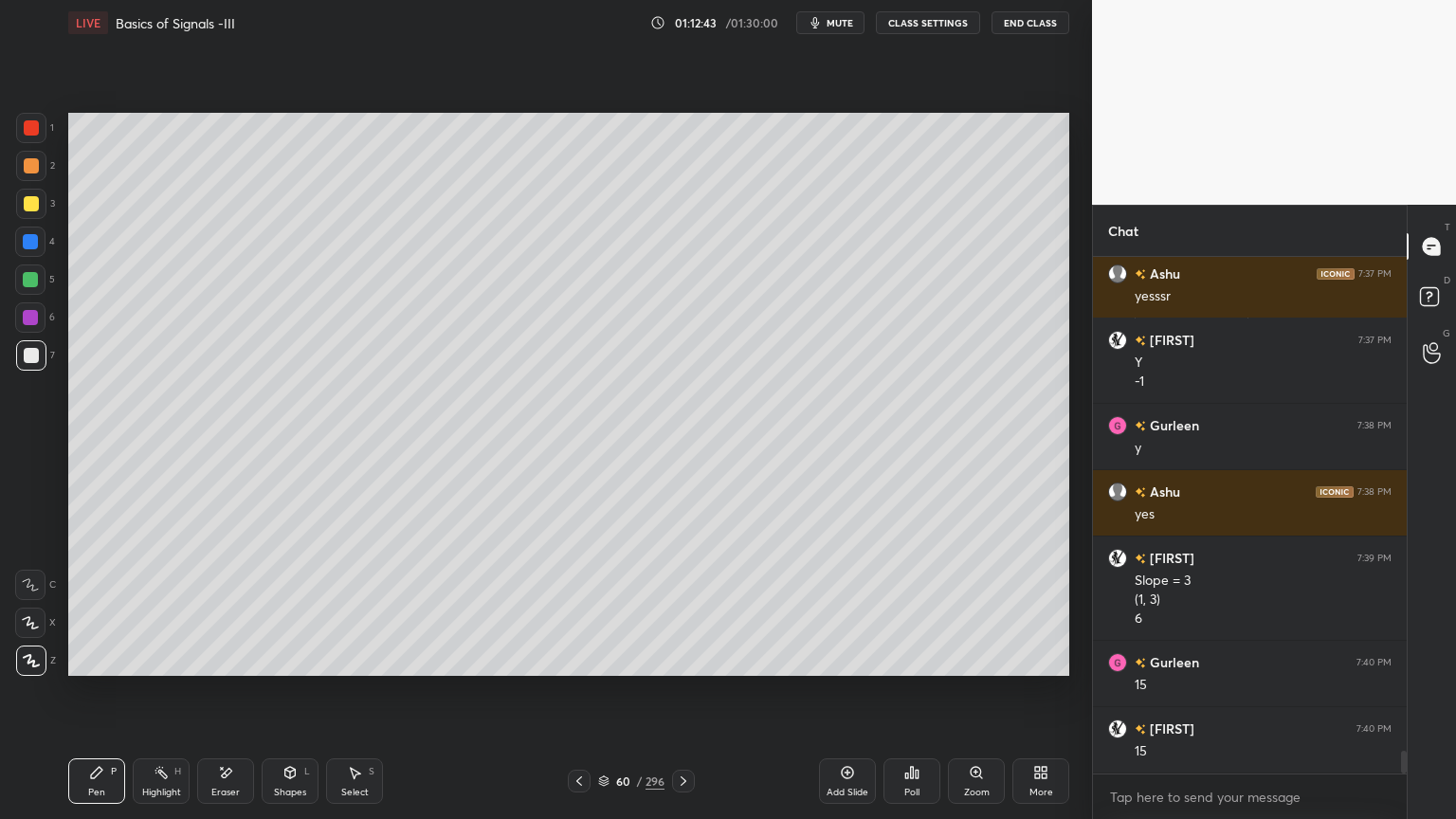 click 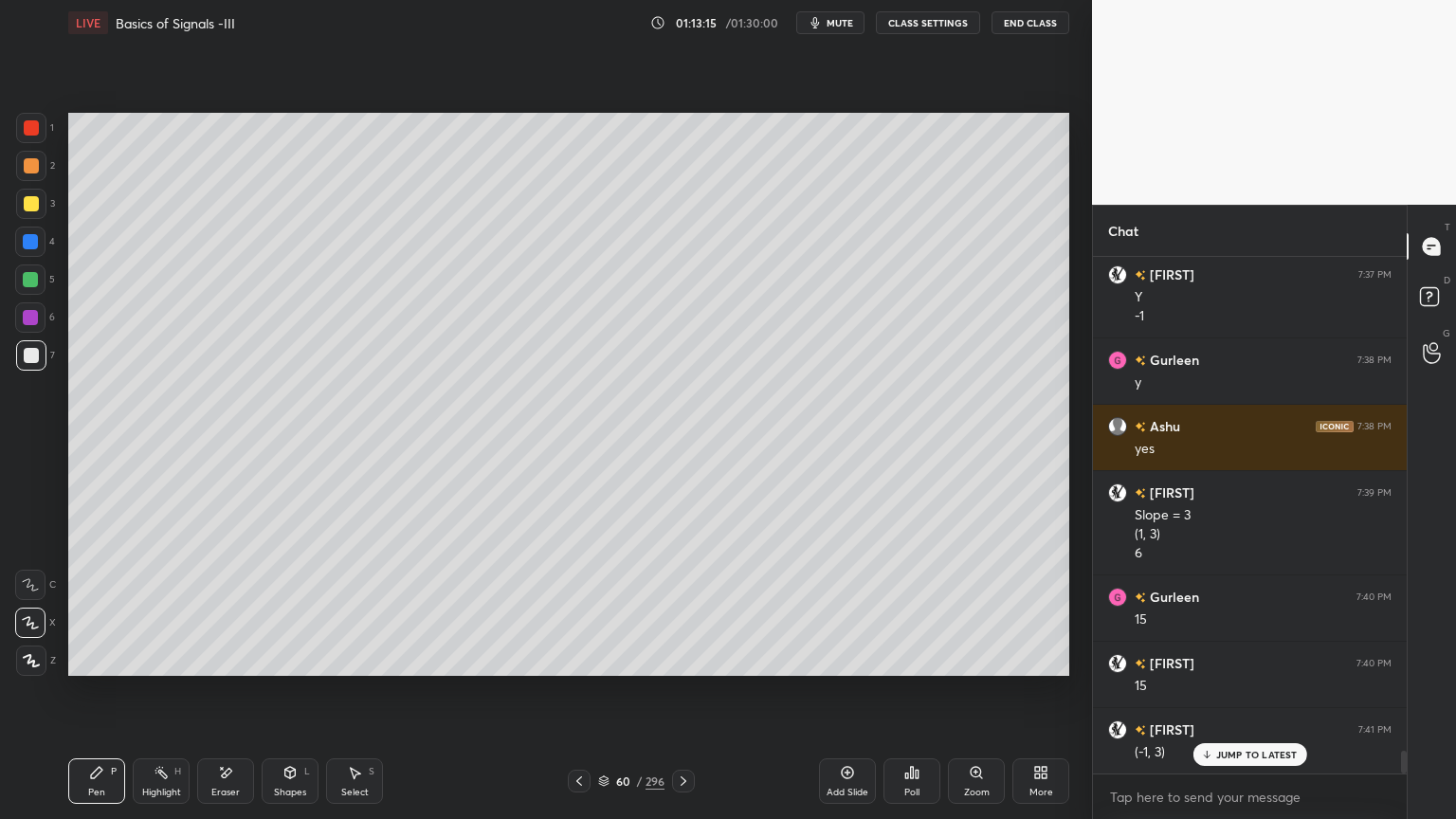 scroll, scrollTop: 11120, scrollLeft: 0, axis: vertical 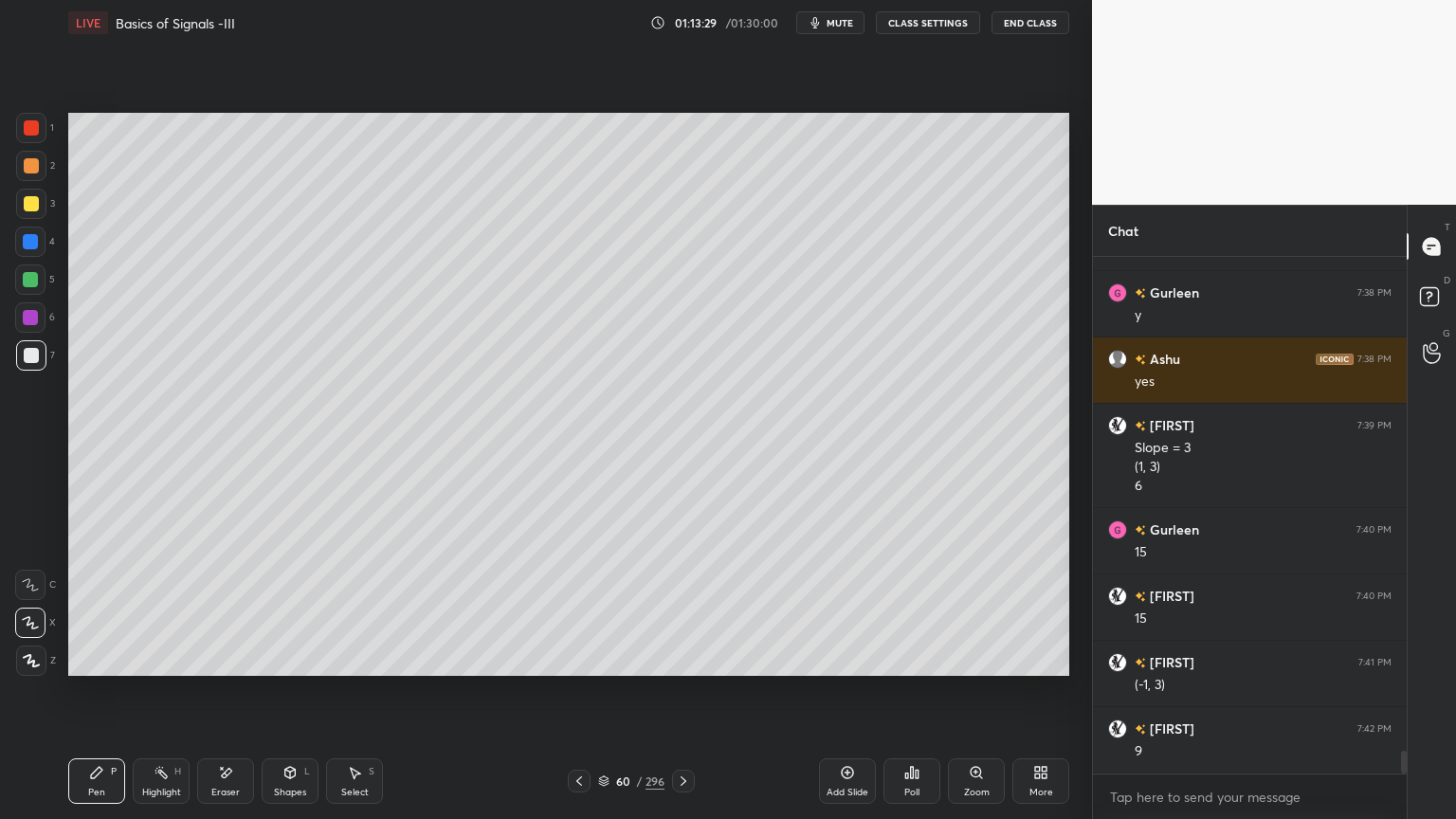 click 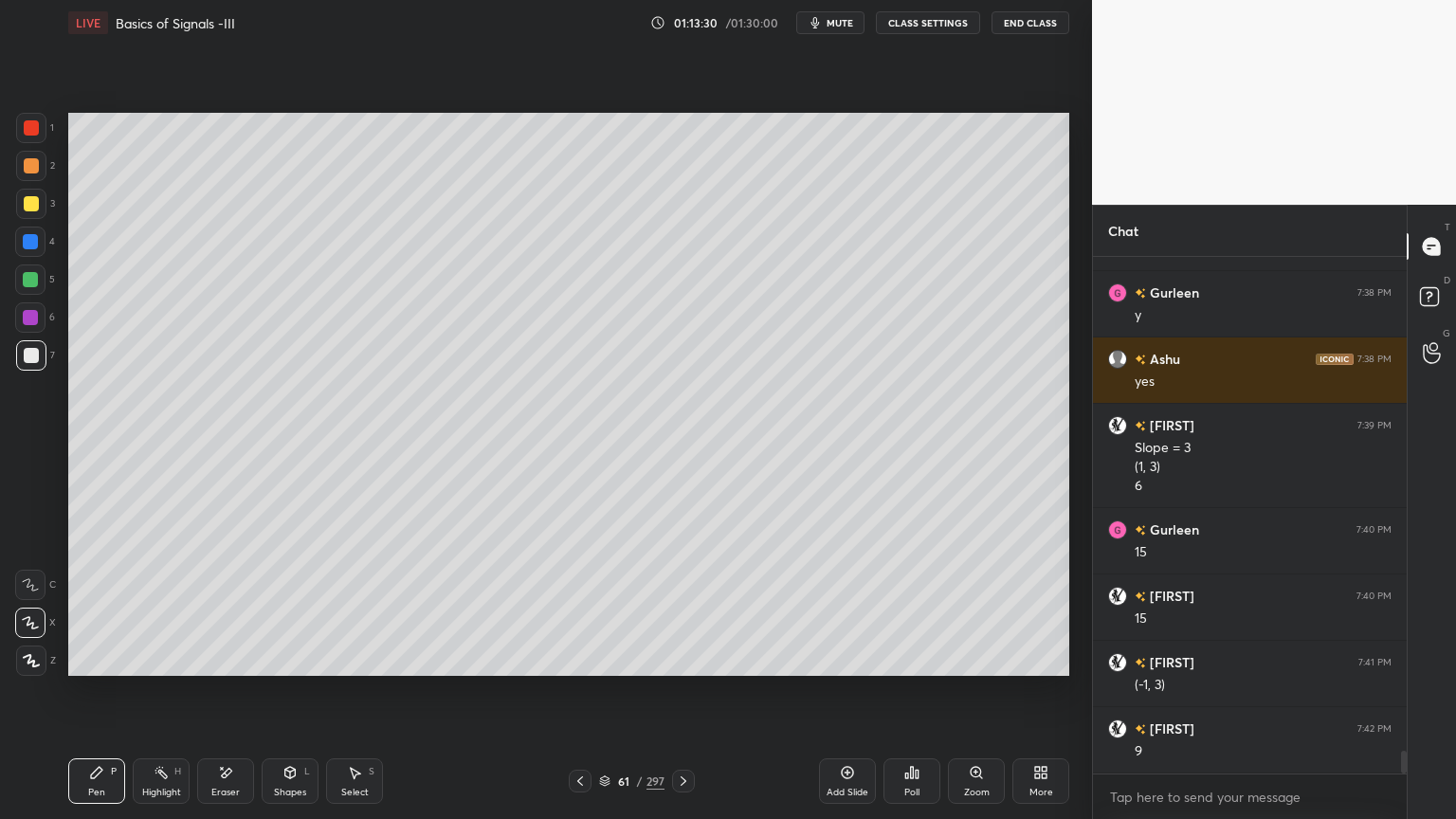 click at bounding box center (31, 166) 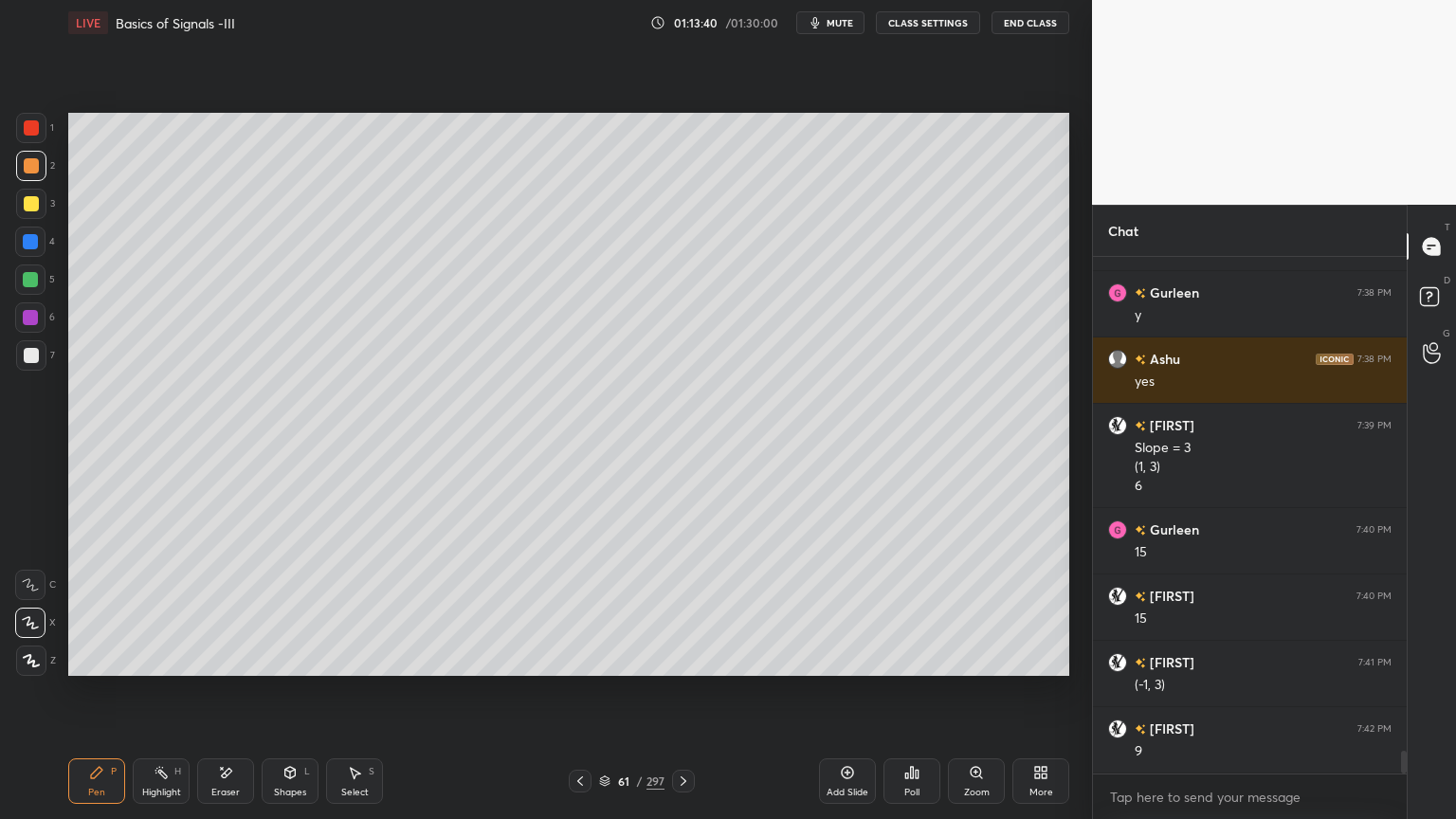click at bounding box center [31, 204] 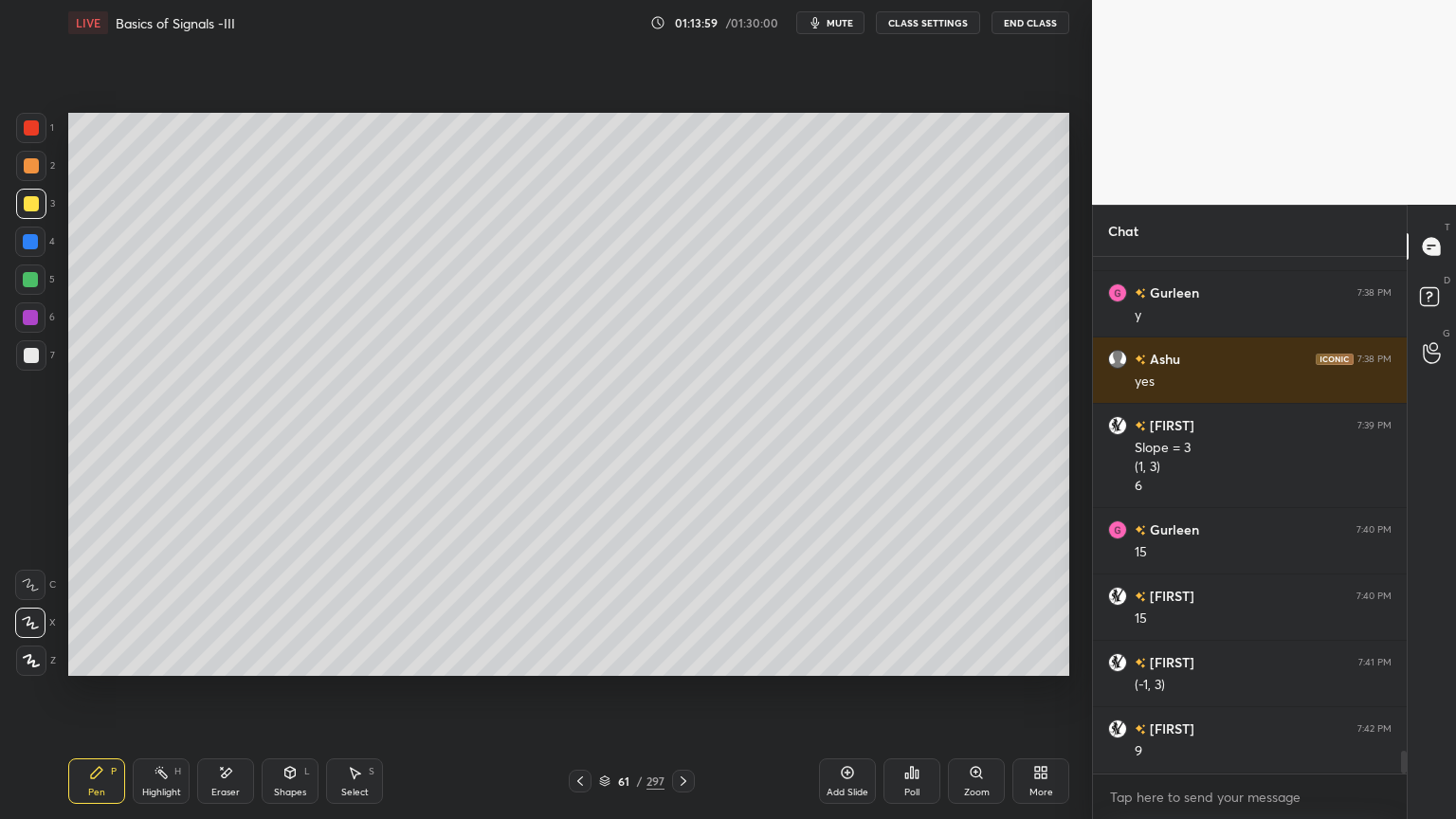 click on "Shapes" at bounding box center [290, 792] 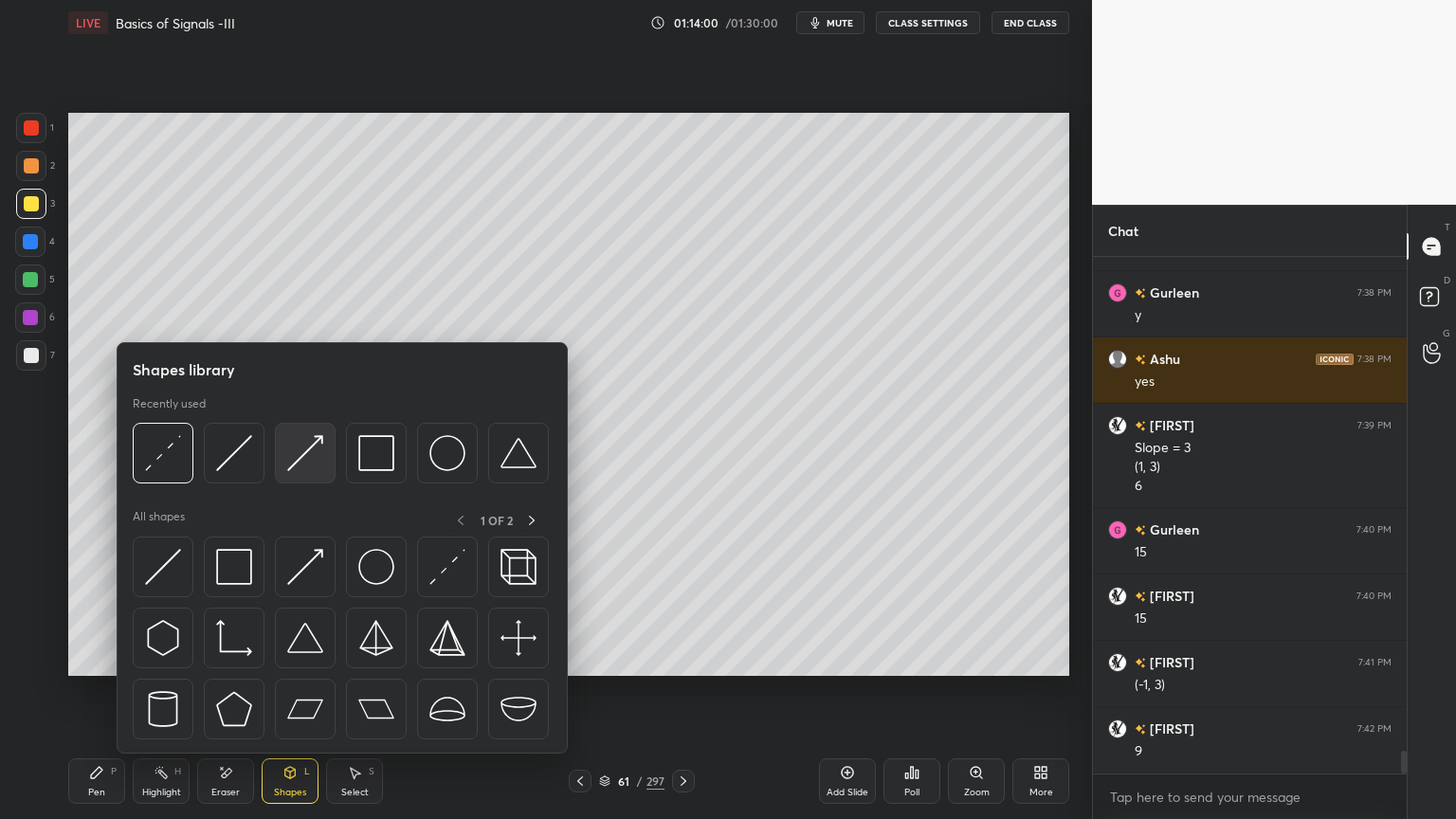 click at bounding box center (305, 453) 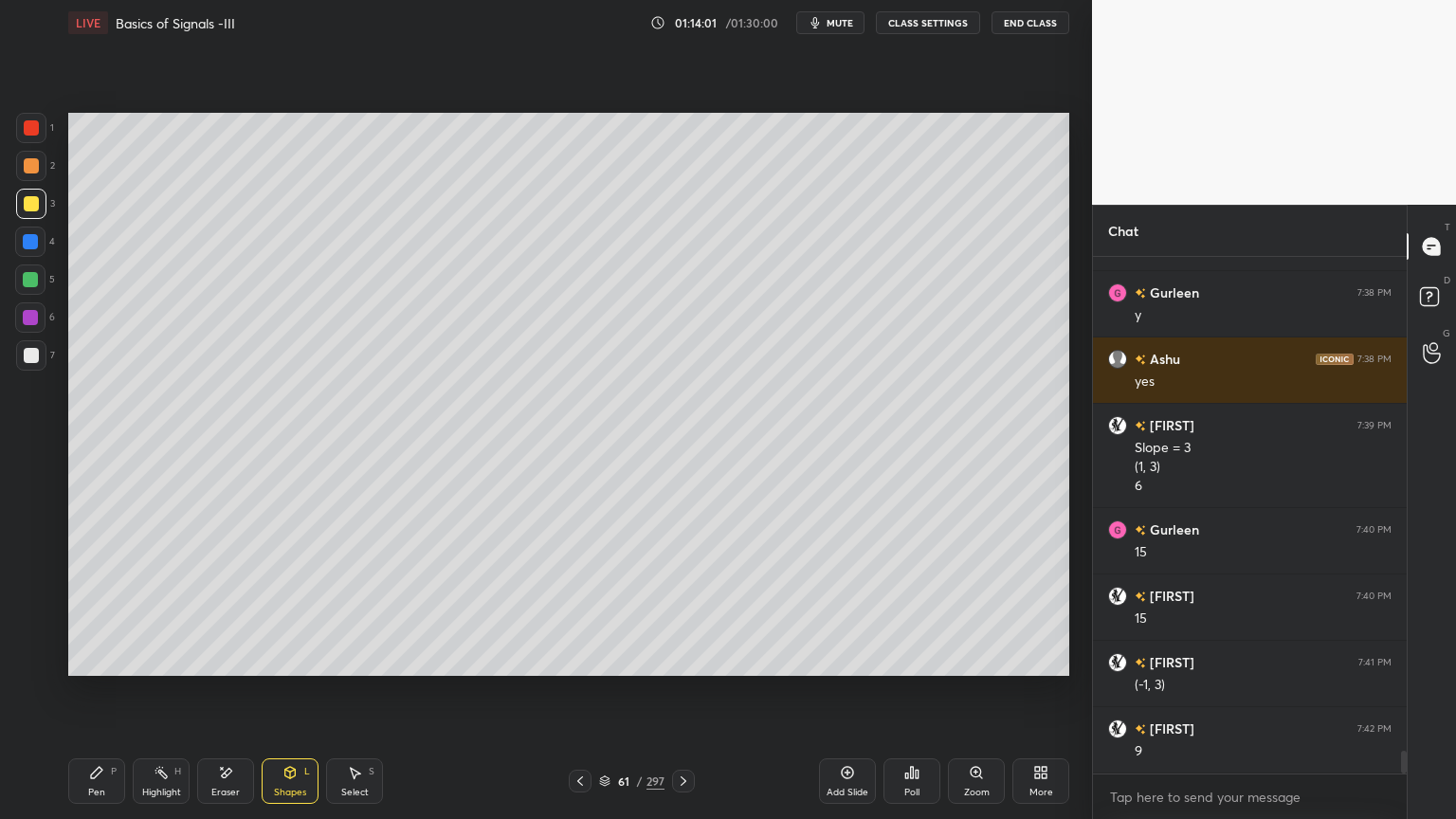 click at bounding box center [31, 166] 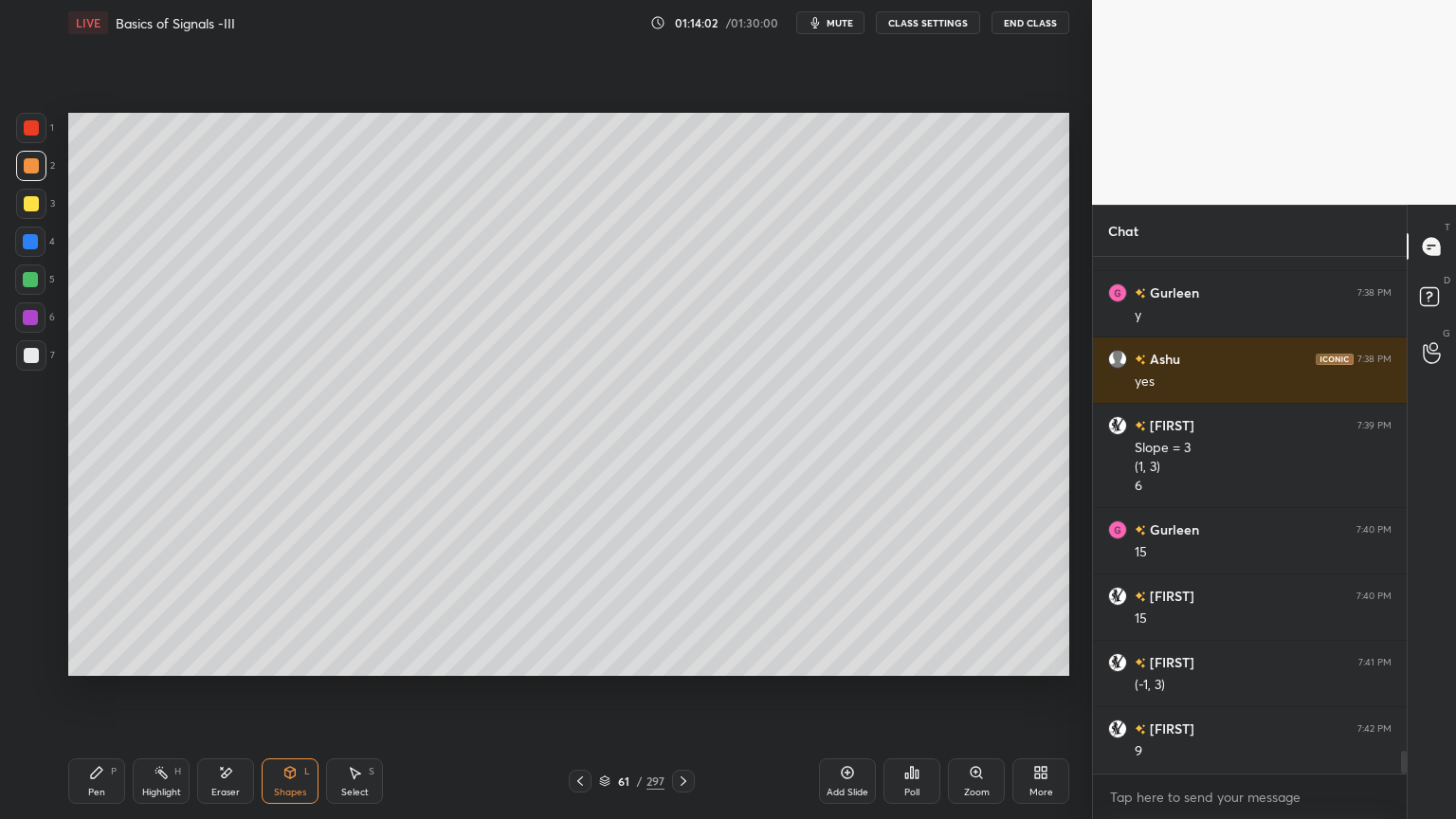 click on "Pen P" at bounding box center (97, 781) 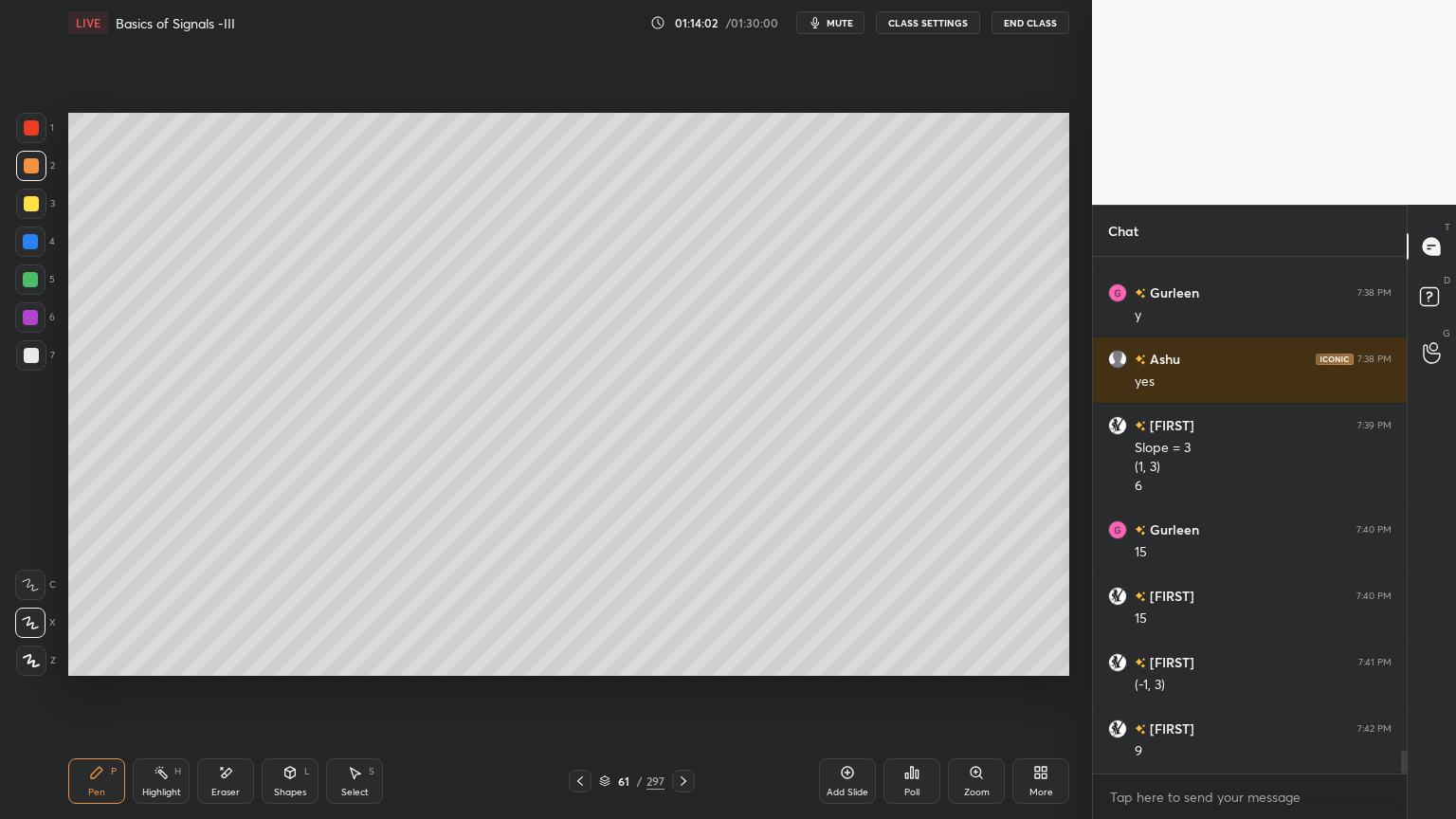 click 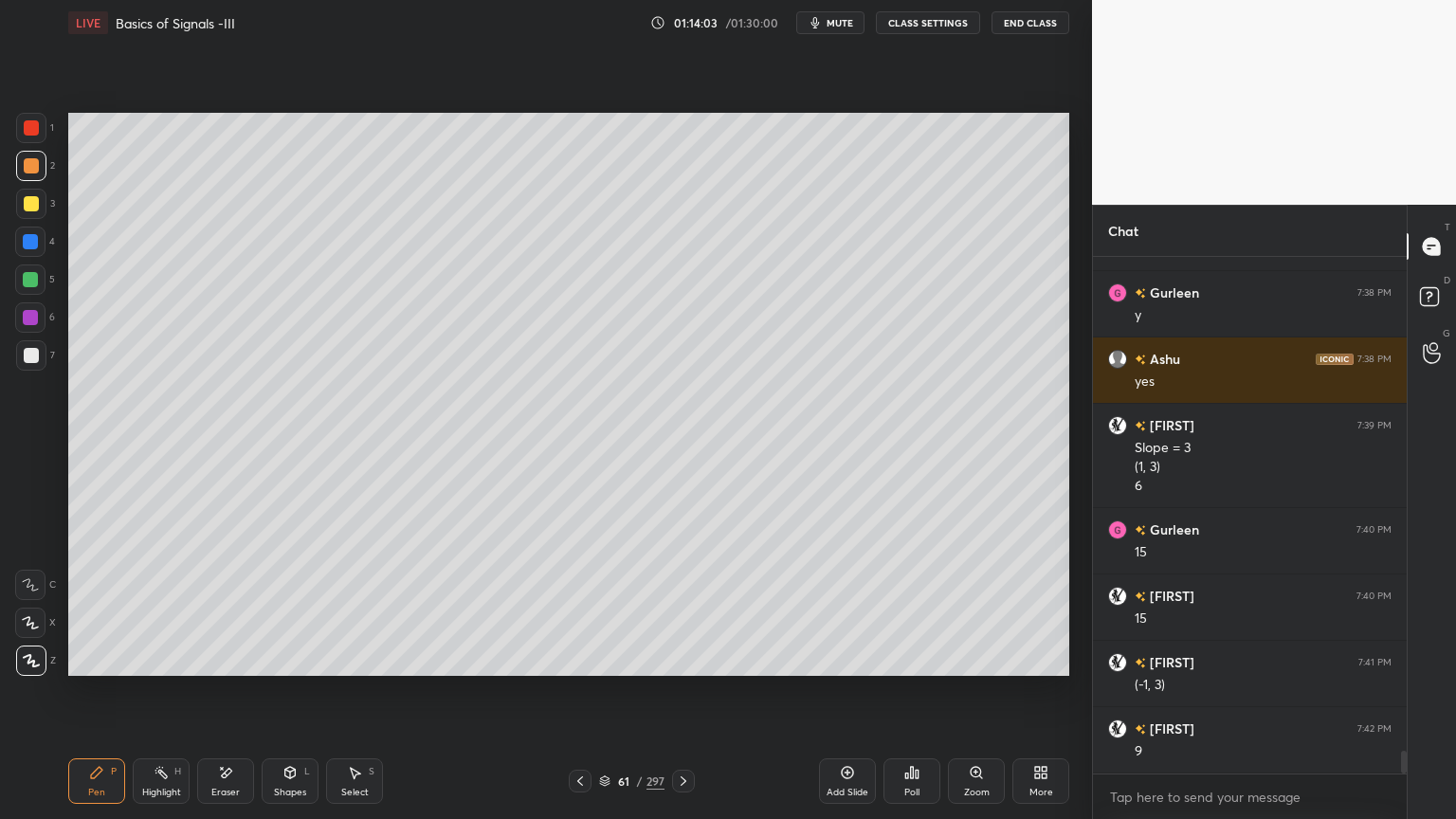click on "Shapes L" at bounding box center (290, 781) 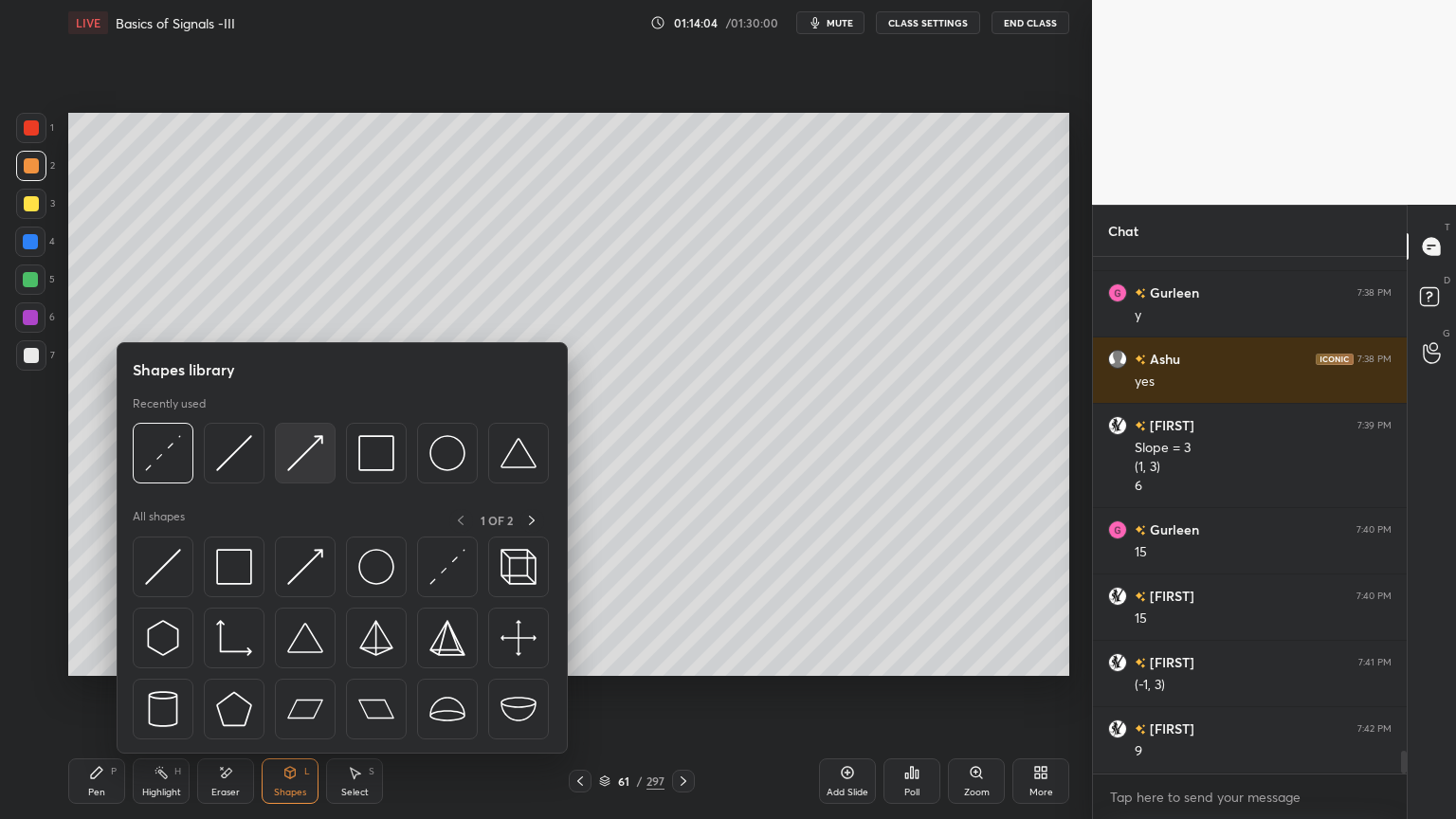 click at bounding box center (305, 453) 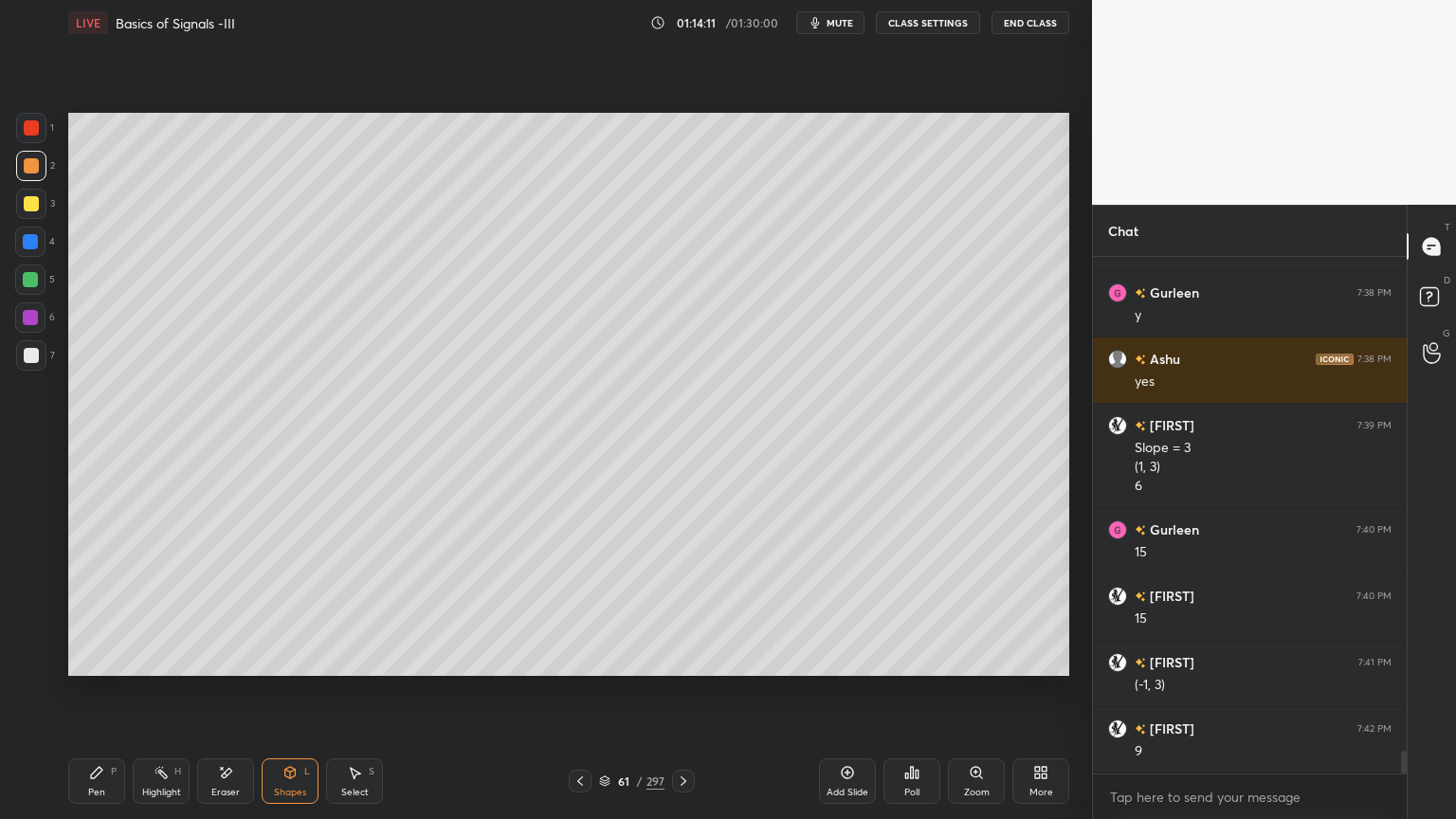 click on "Pen" at bounding box center [97, 792] 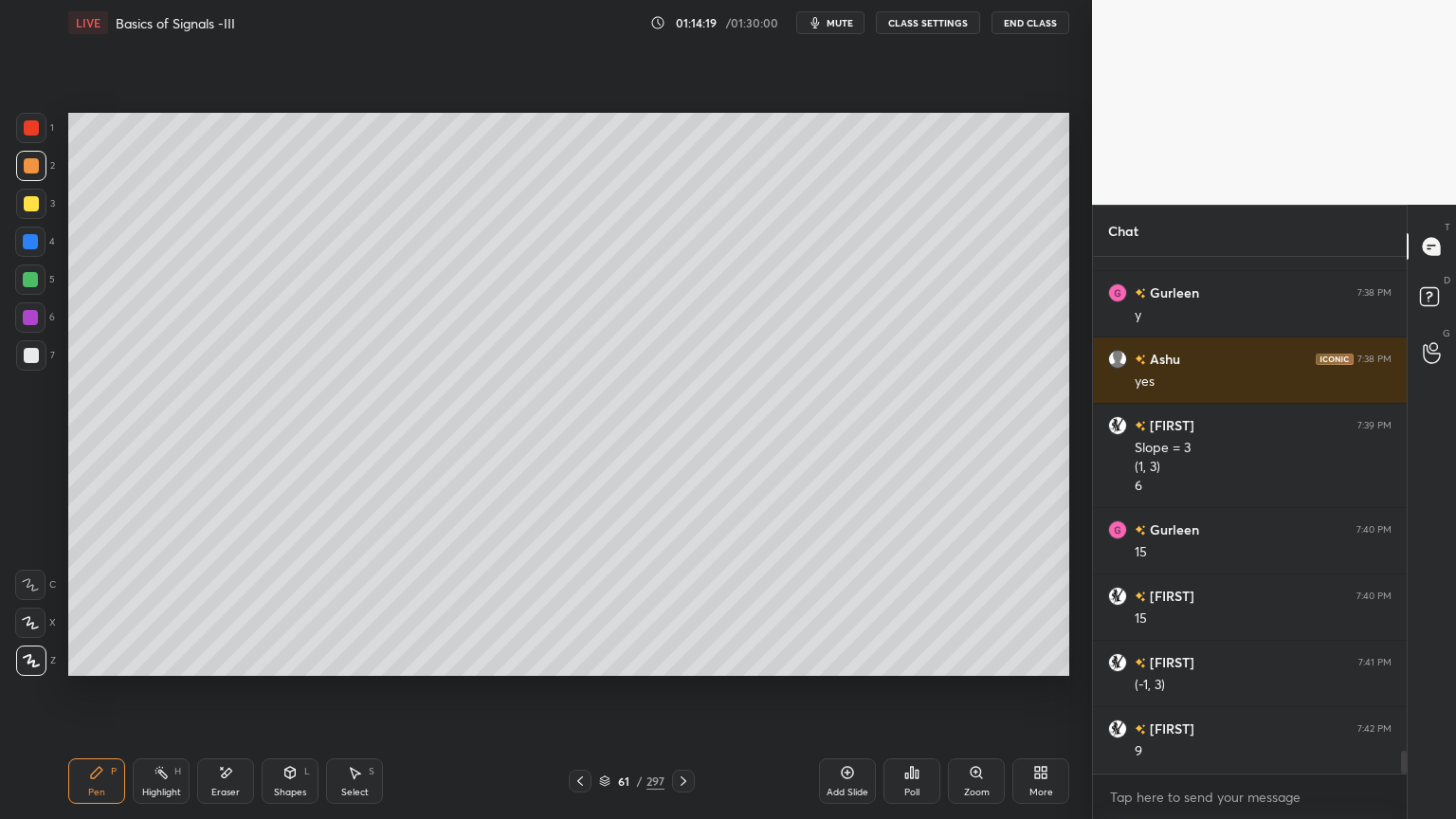 click at bounding box center [31, 204] 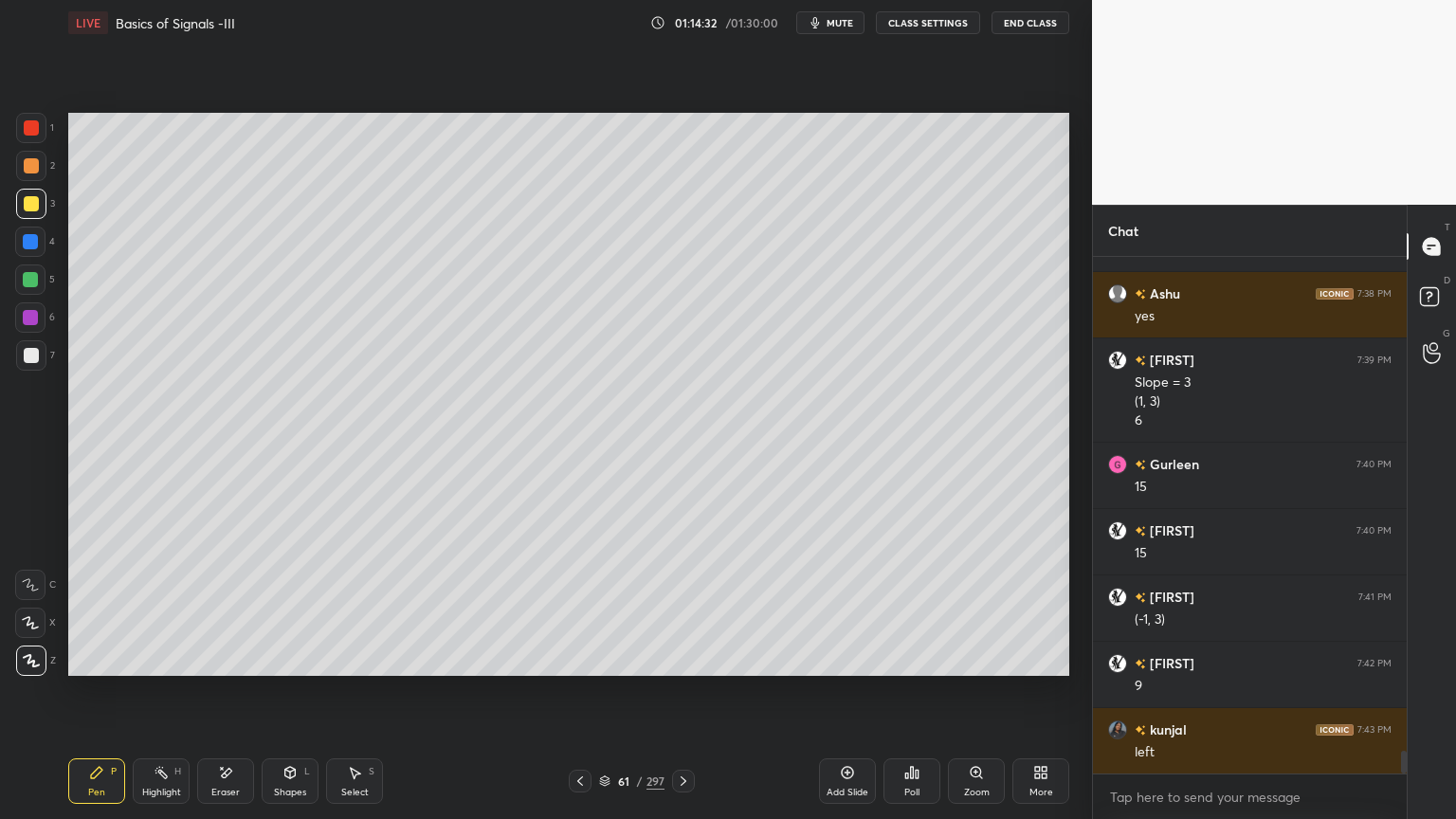 scroll, scrollTop: 11253, scrollLeft: 0, axis: vertical 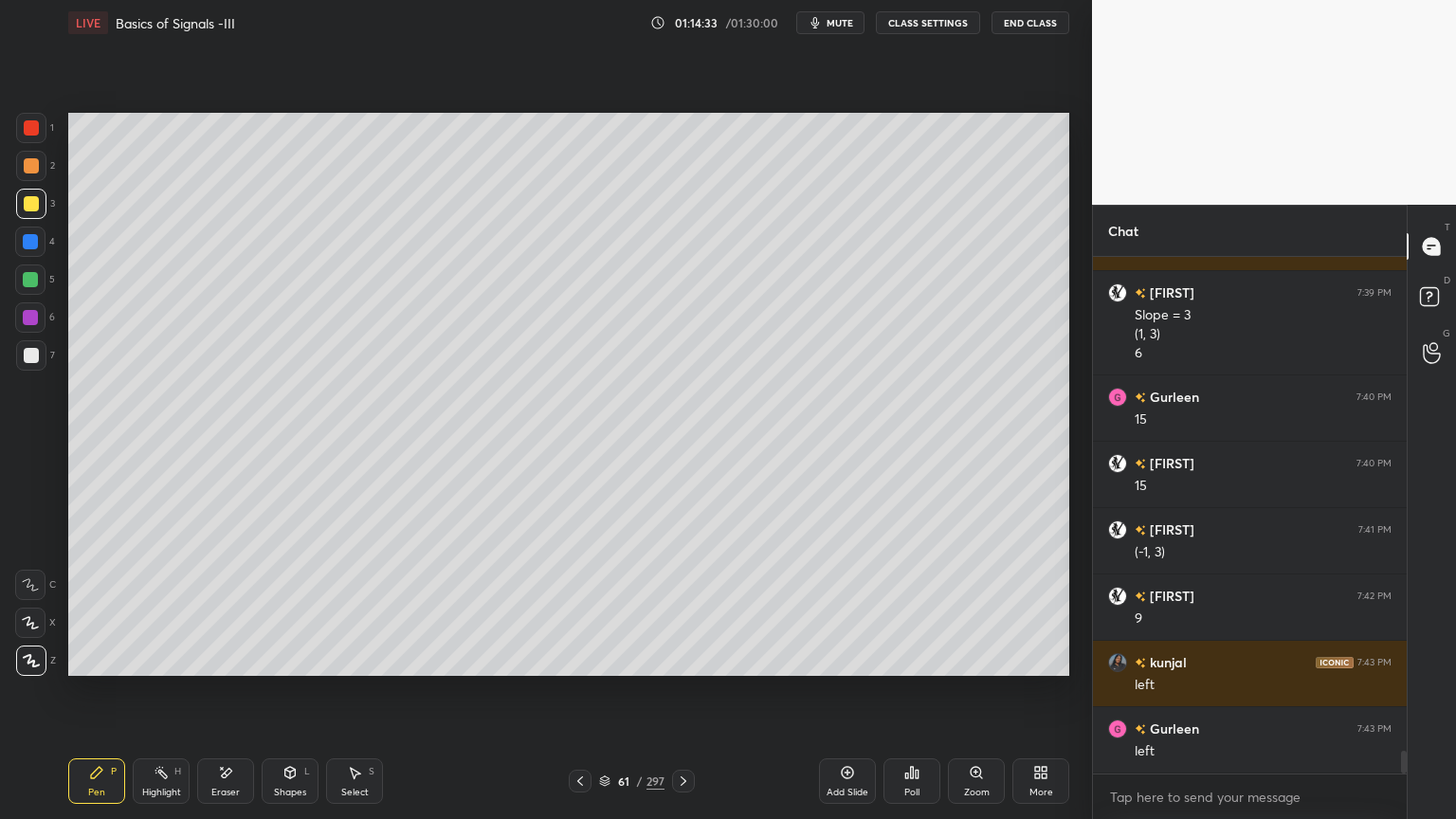 click on "Shapes" at bounding box center (290, 792) 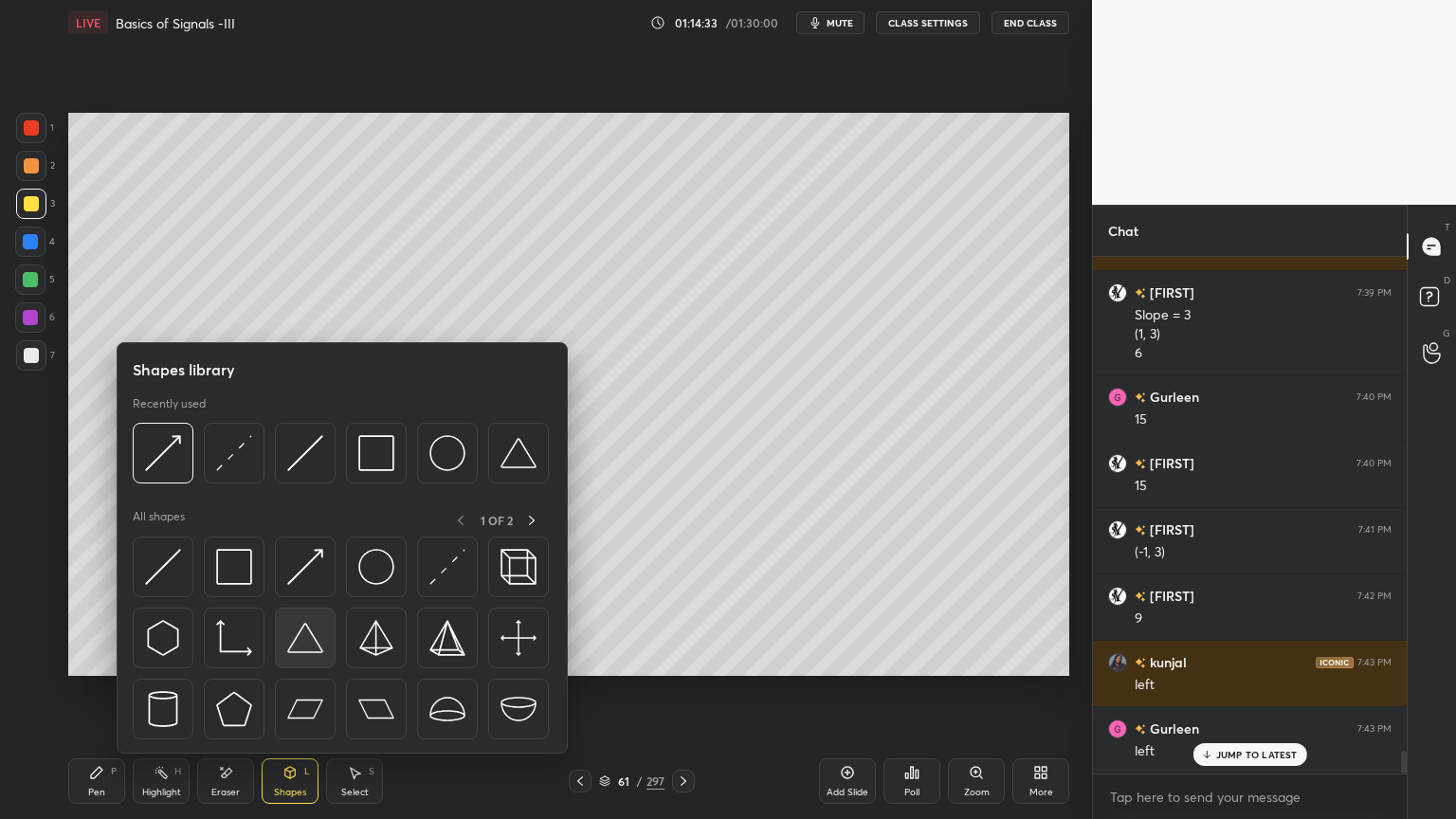 scroll, scrollTop: 11318, scrollLeft: 0, axis: vertical 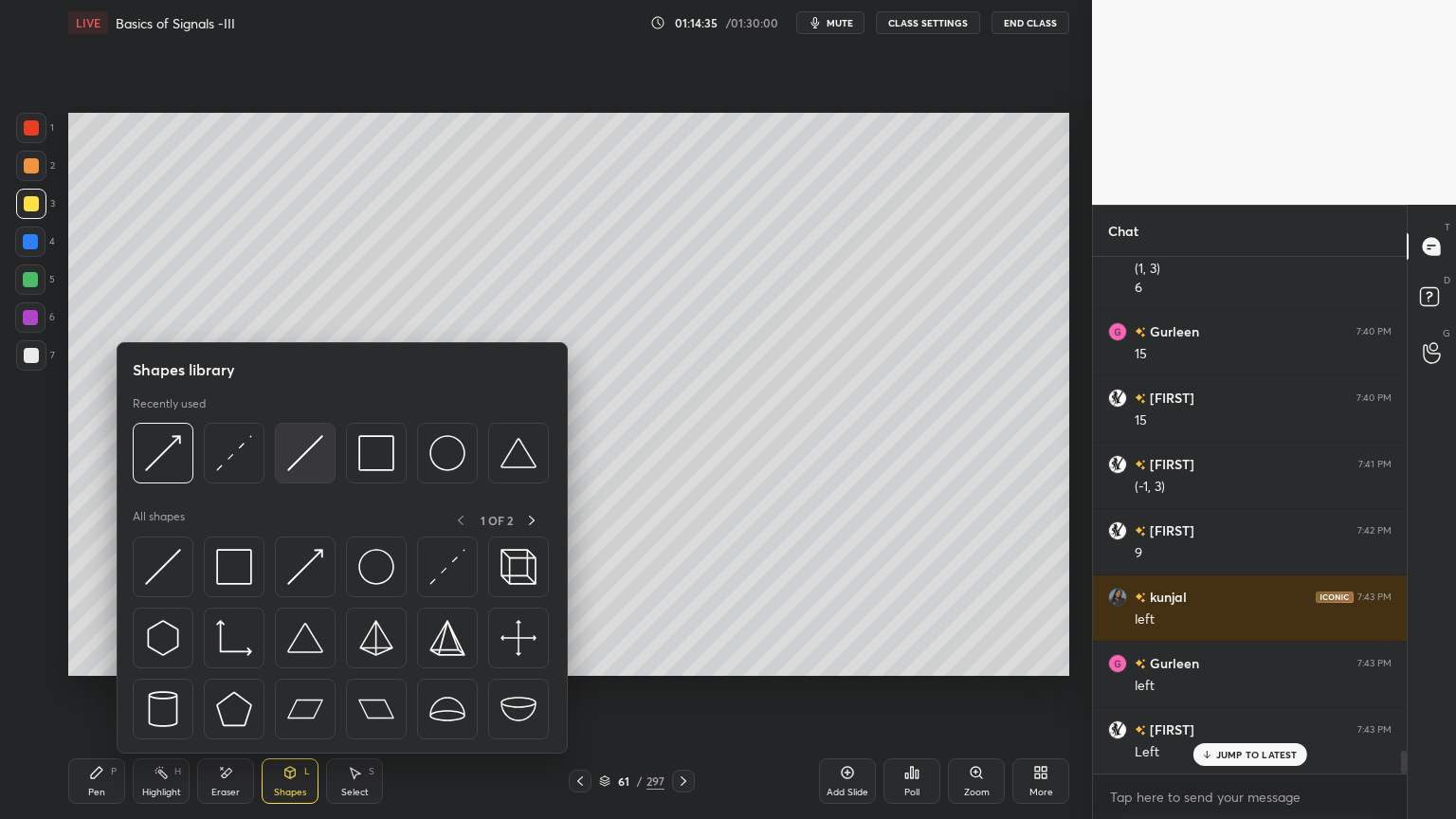 click at bounding box center [305, 453] 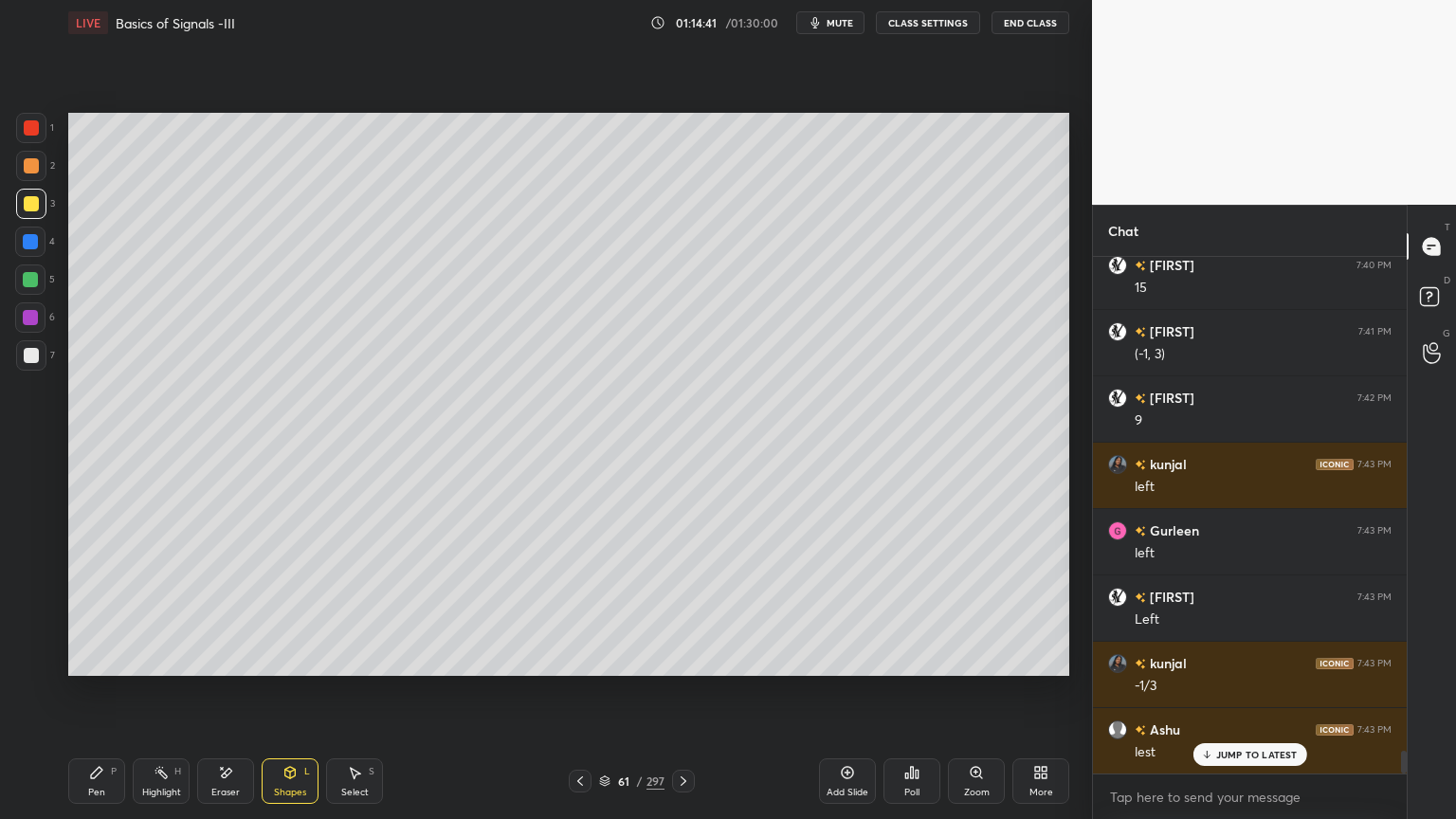 click on "Pen" at bounding box center (97, 792) 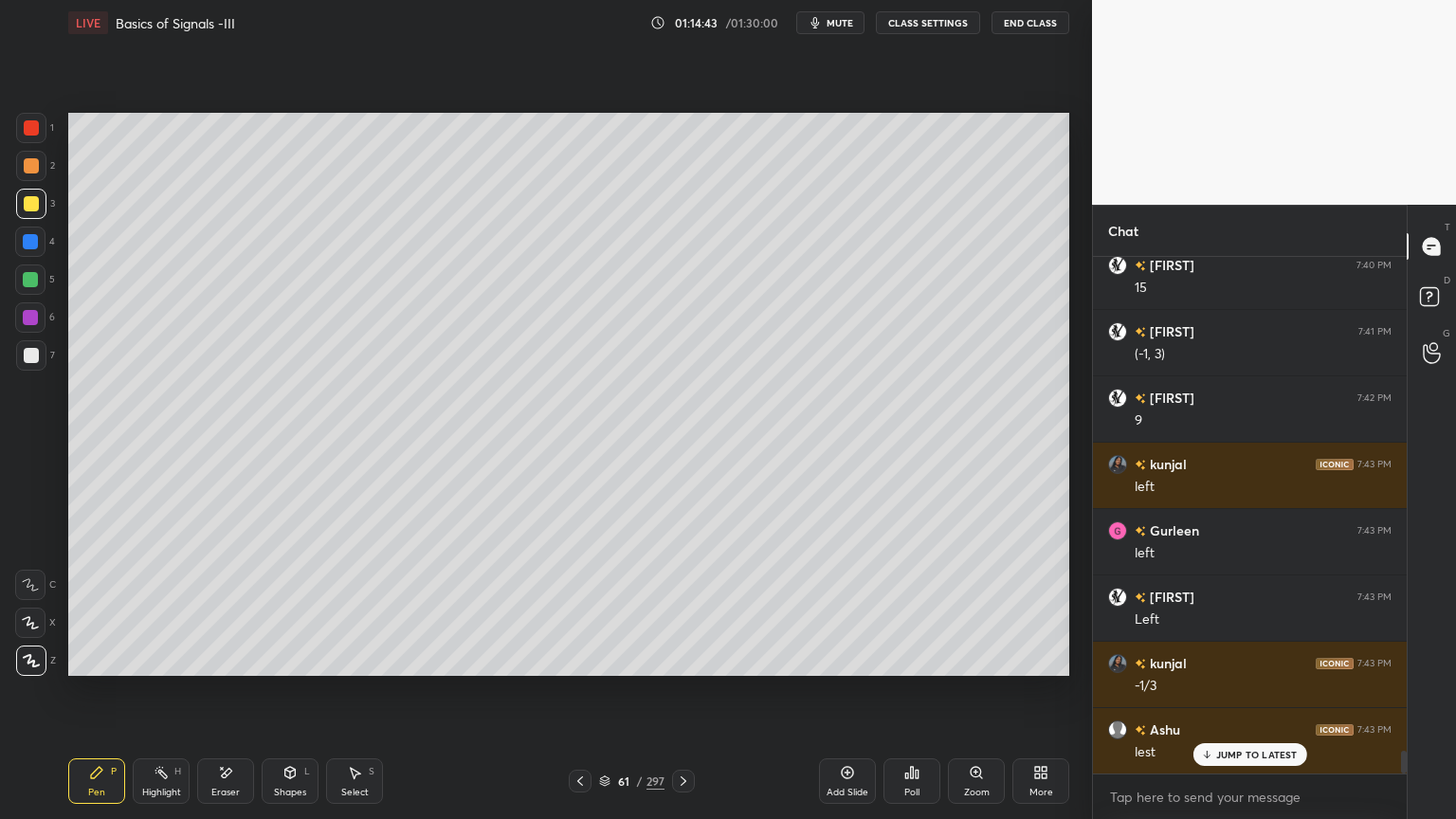 scroll, scrollTop: 11470, scrollLeft: 0, axis: vertical 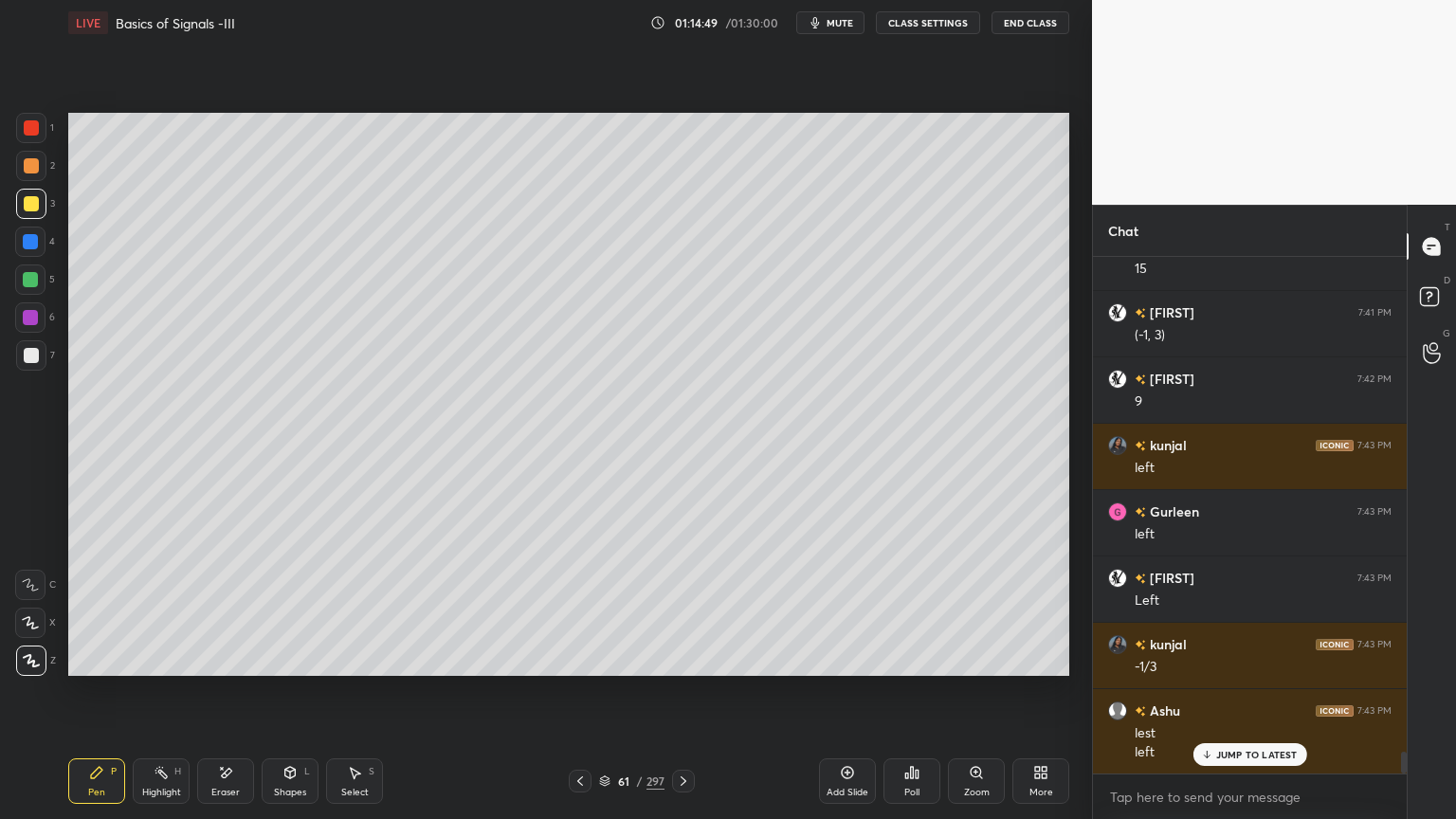 click at bounding box center [31, 355] 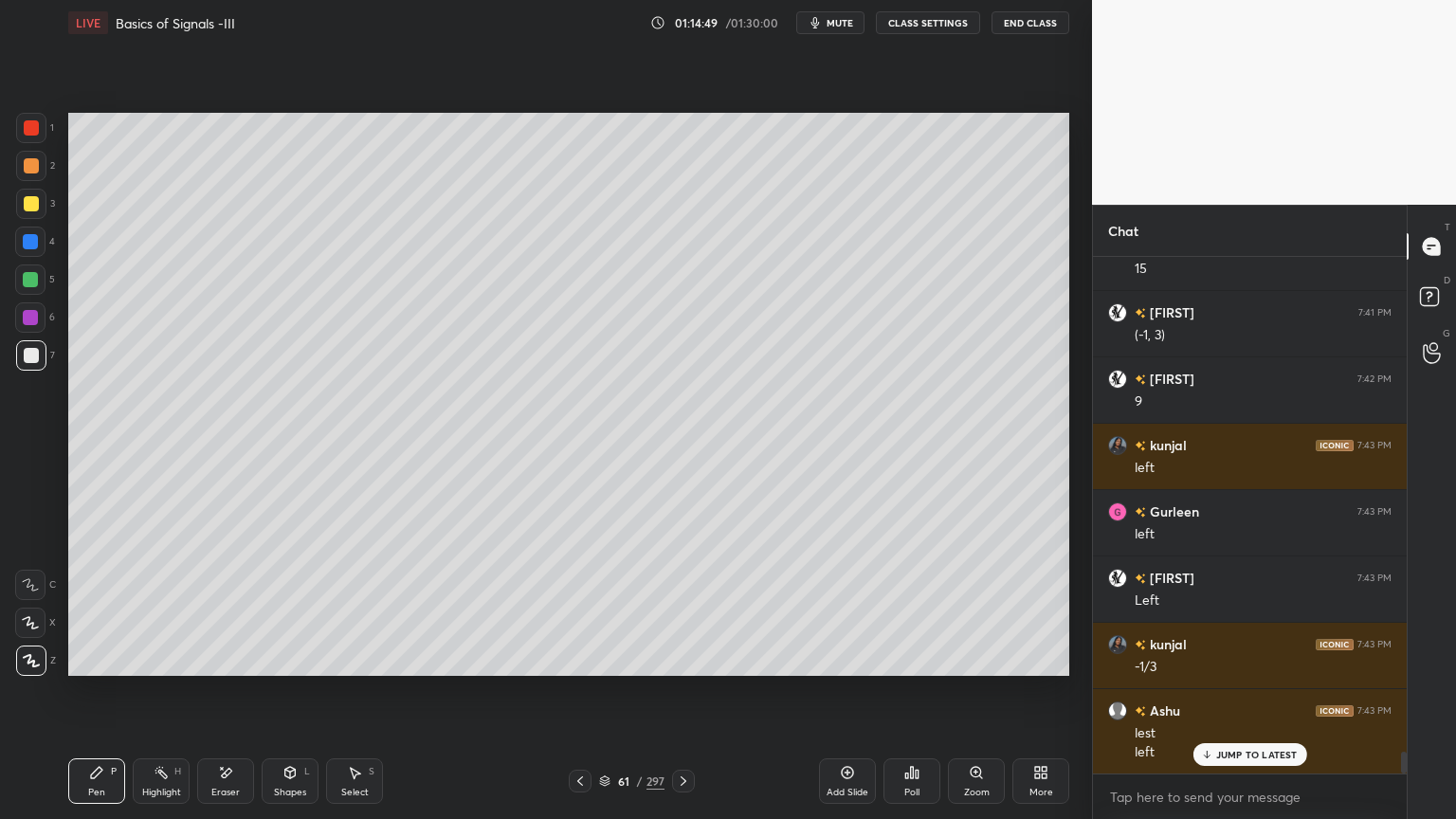 click at bounding box center [30, 623] 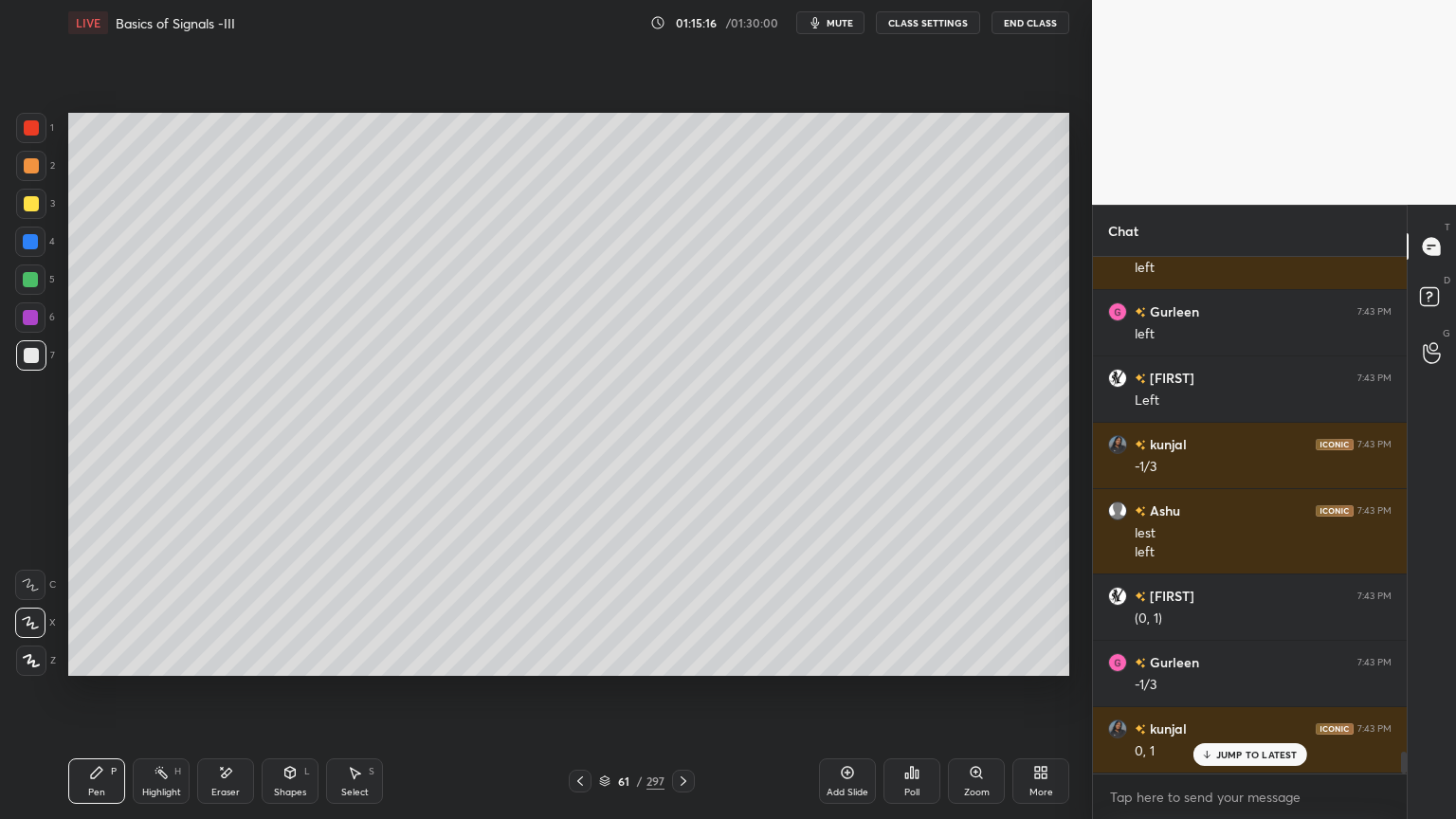 scroll, scrollTop: 11735, scrollLeft: 0, axis: vertical 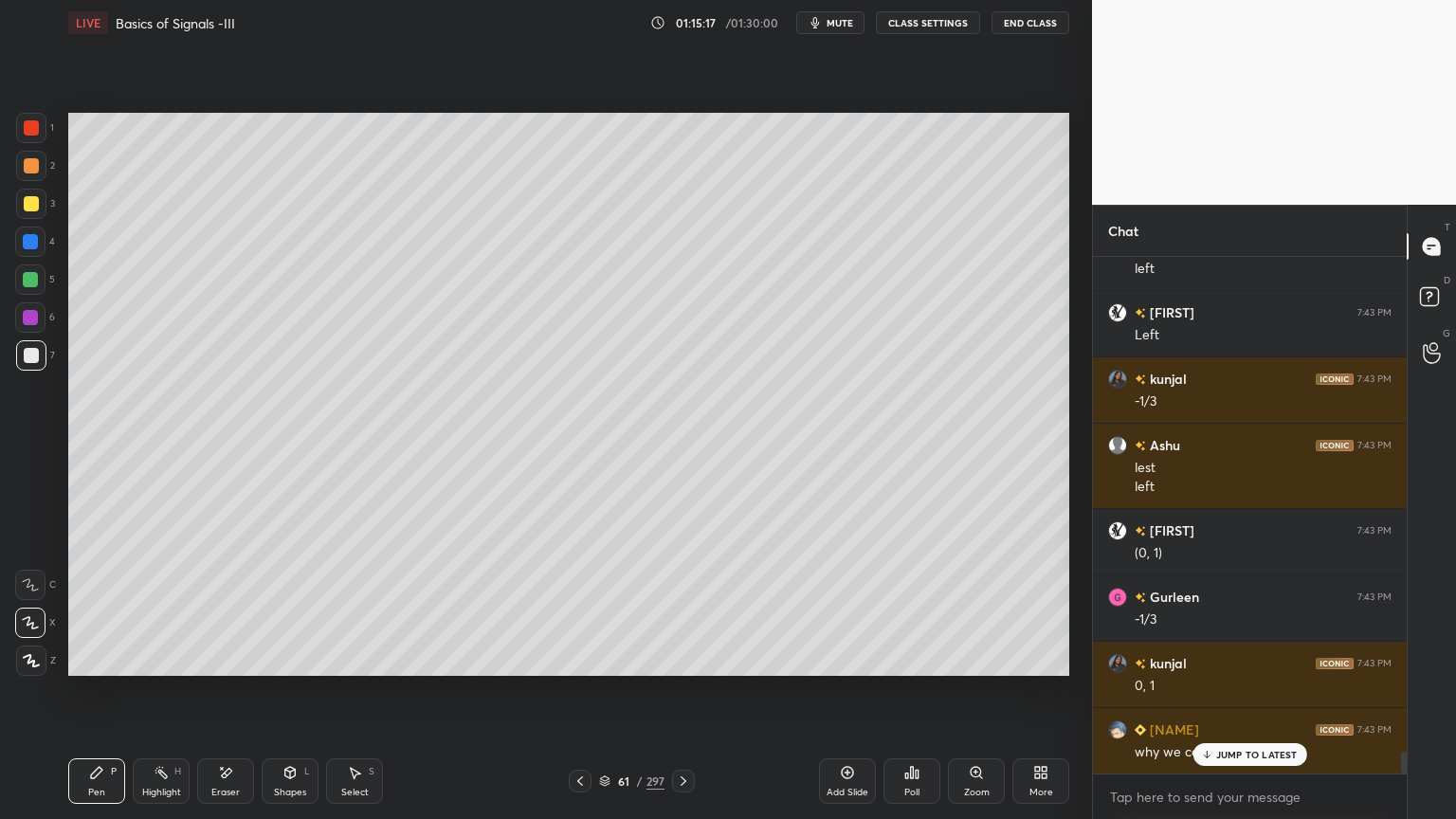 click on "JUMP TO LATEST" at bounding box center (1257, 755) 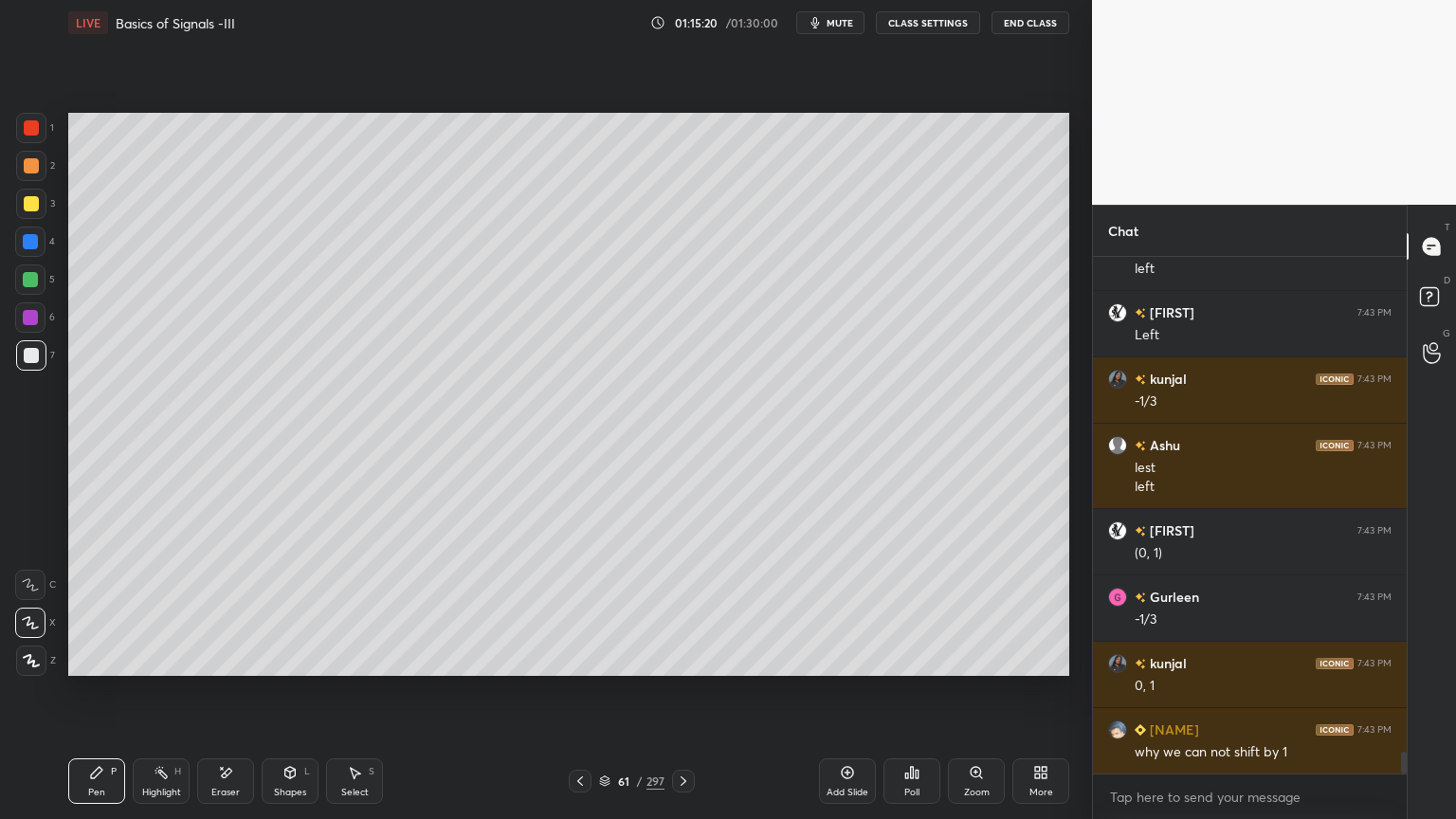 scroll, scrollTop: 11803, scrollLeft: 0, axis: vertical 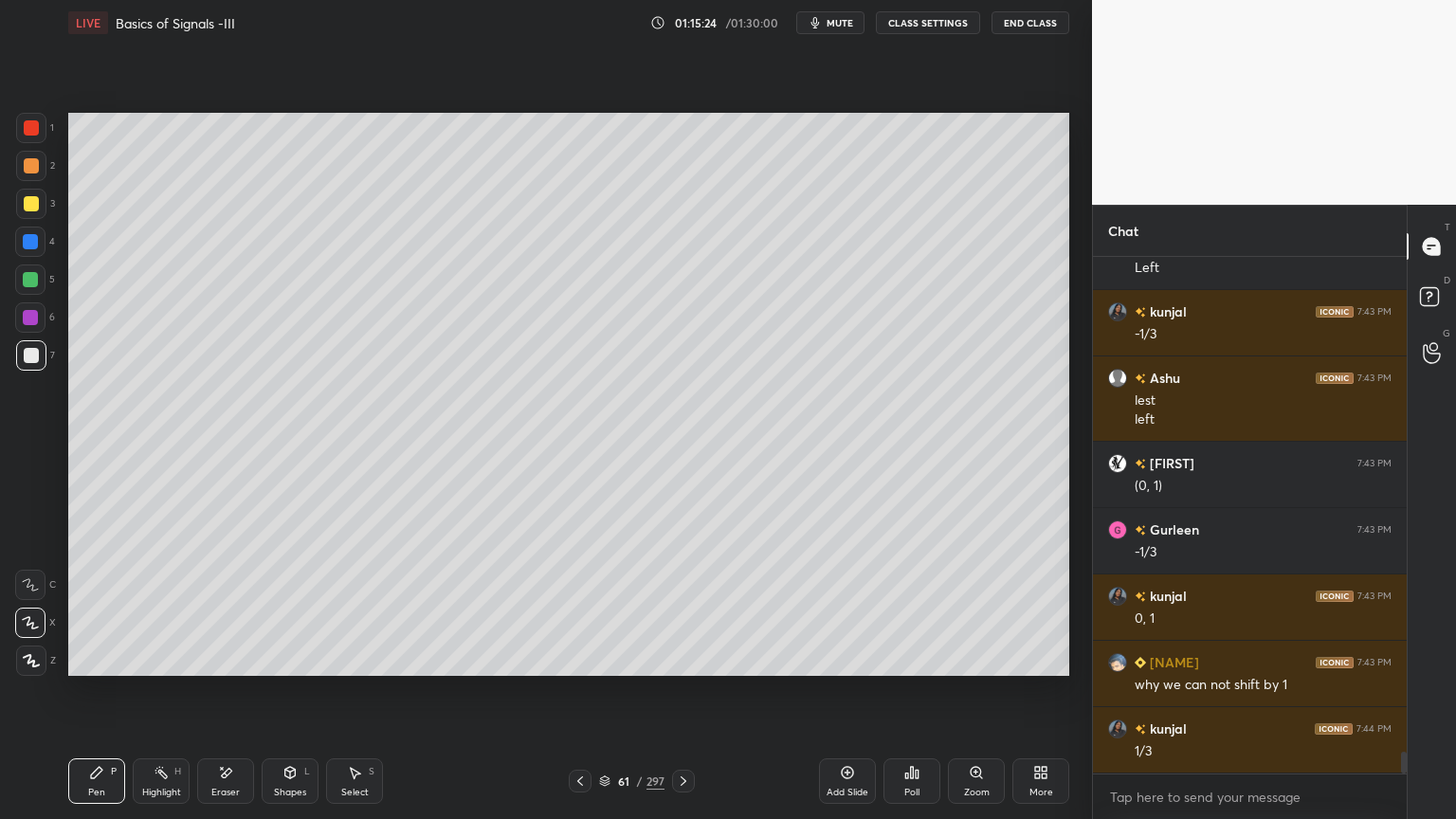 click 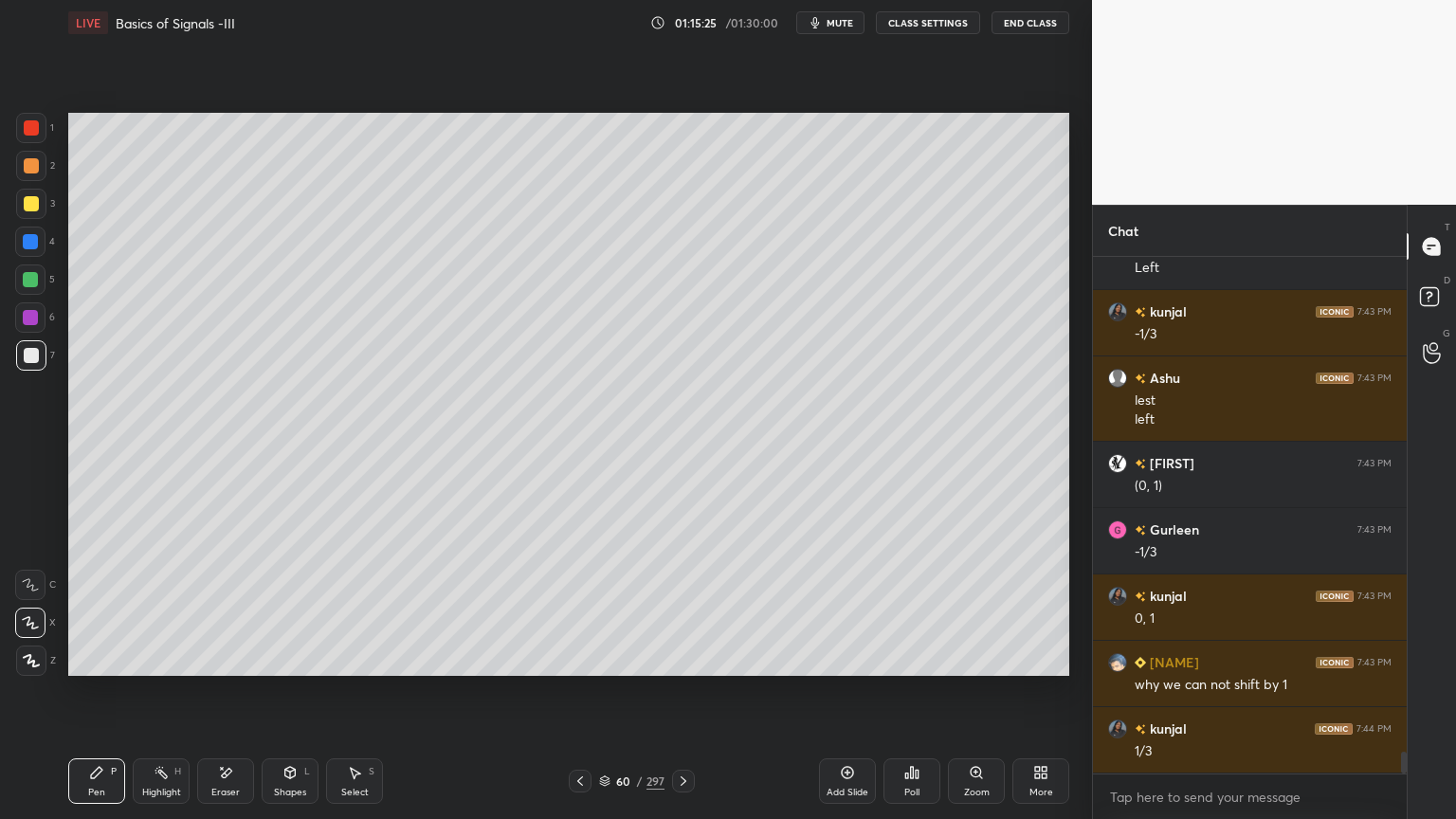click 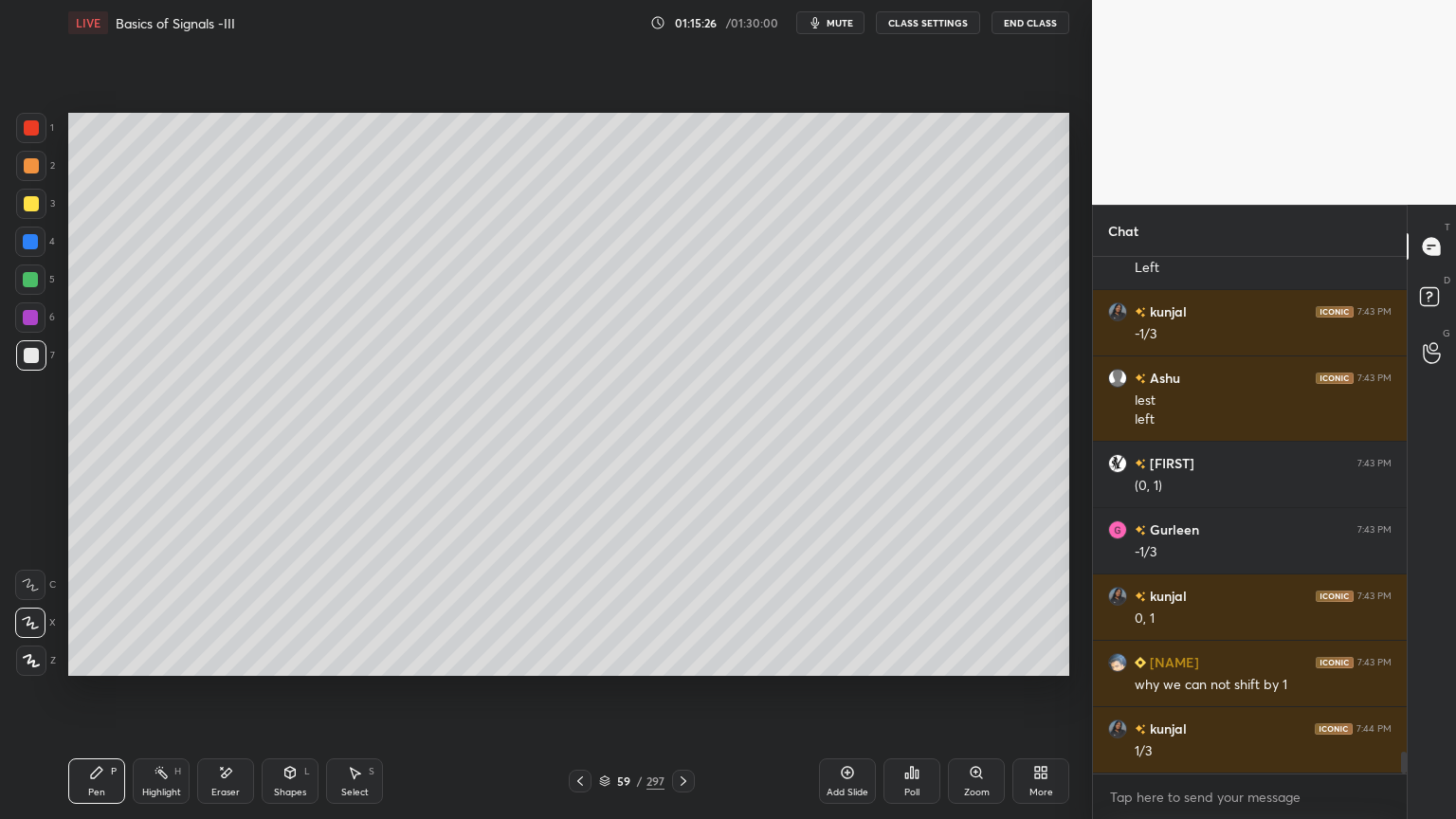 click 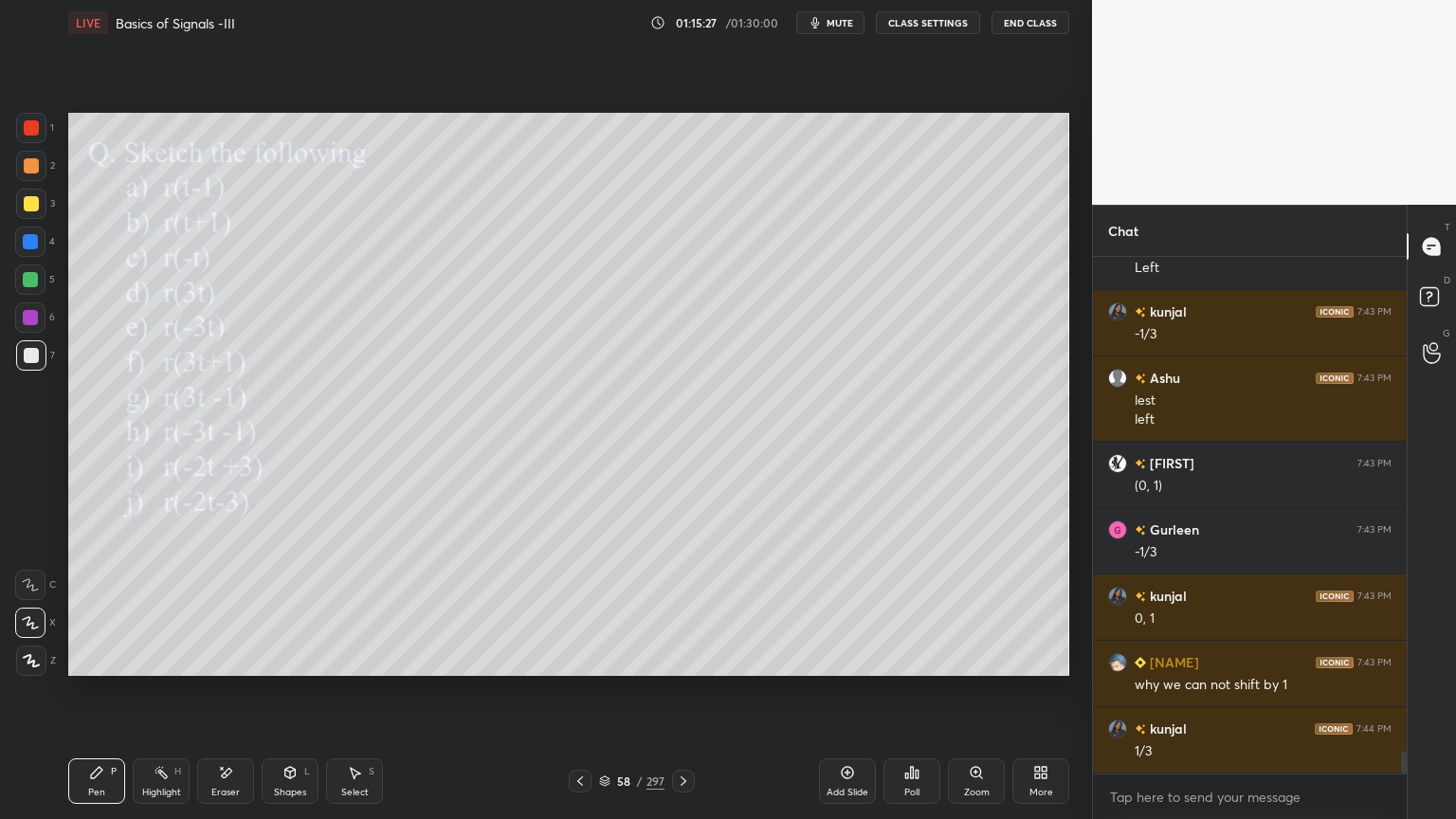click 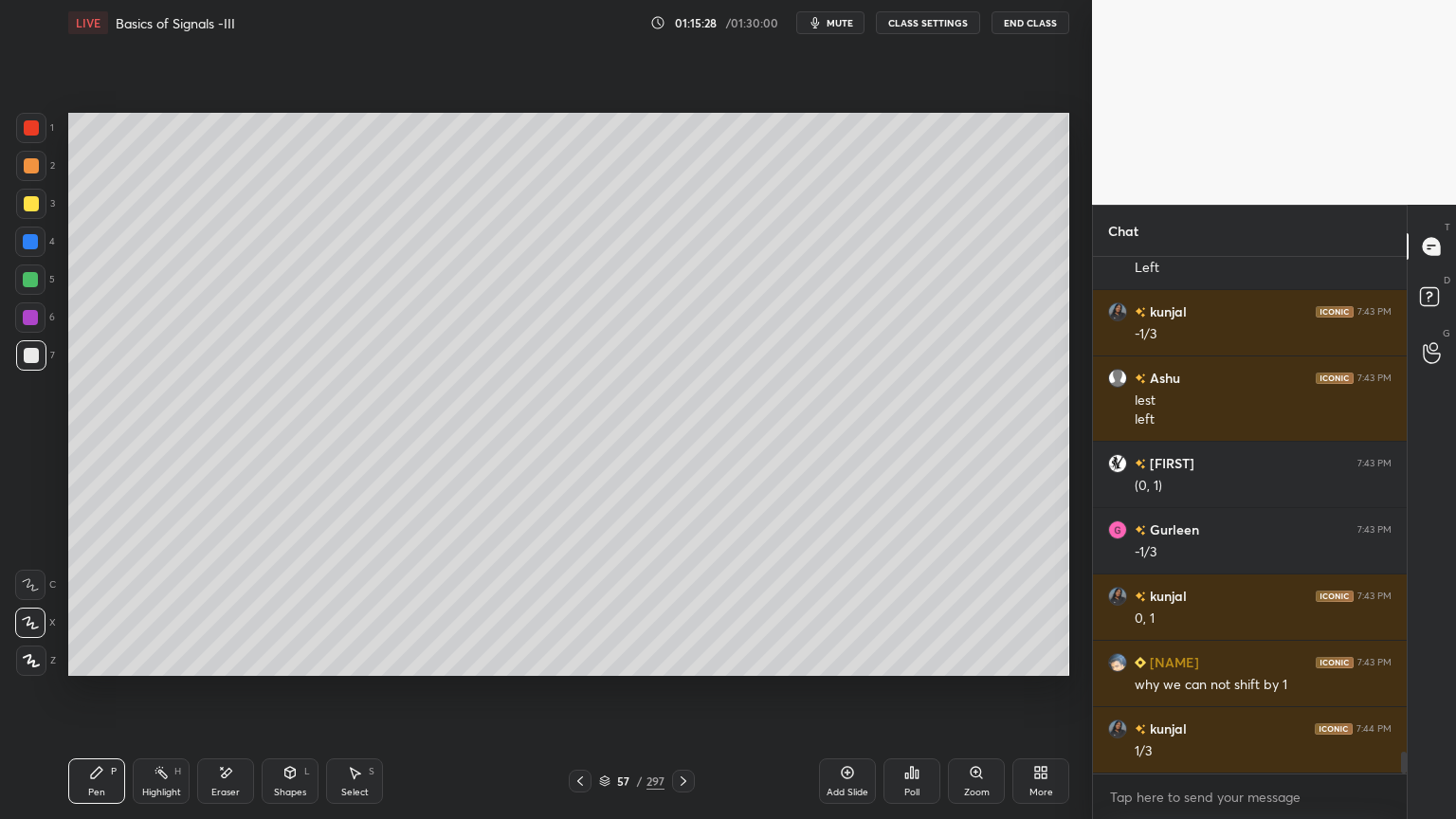 click 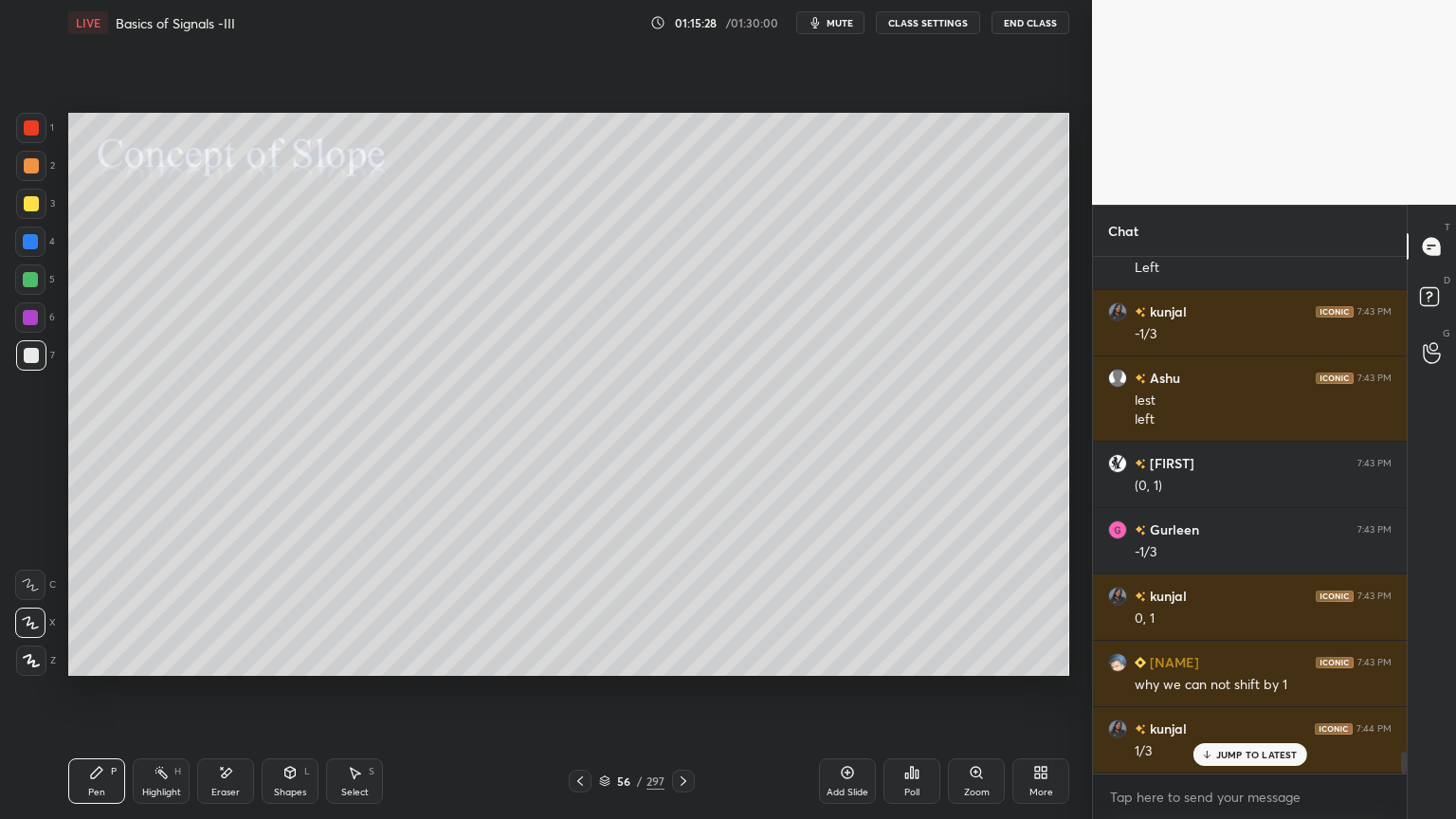 scroll, scrollTop: 11868, scrollLeft: 0, axis: vertical 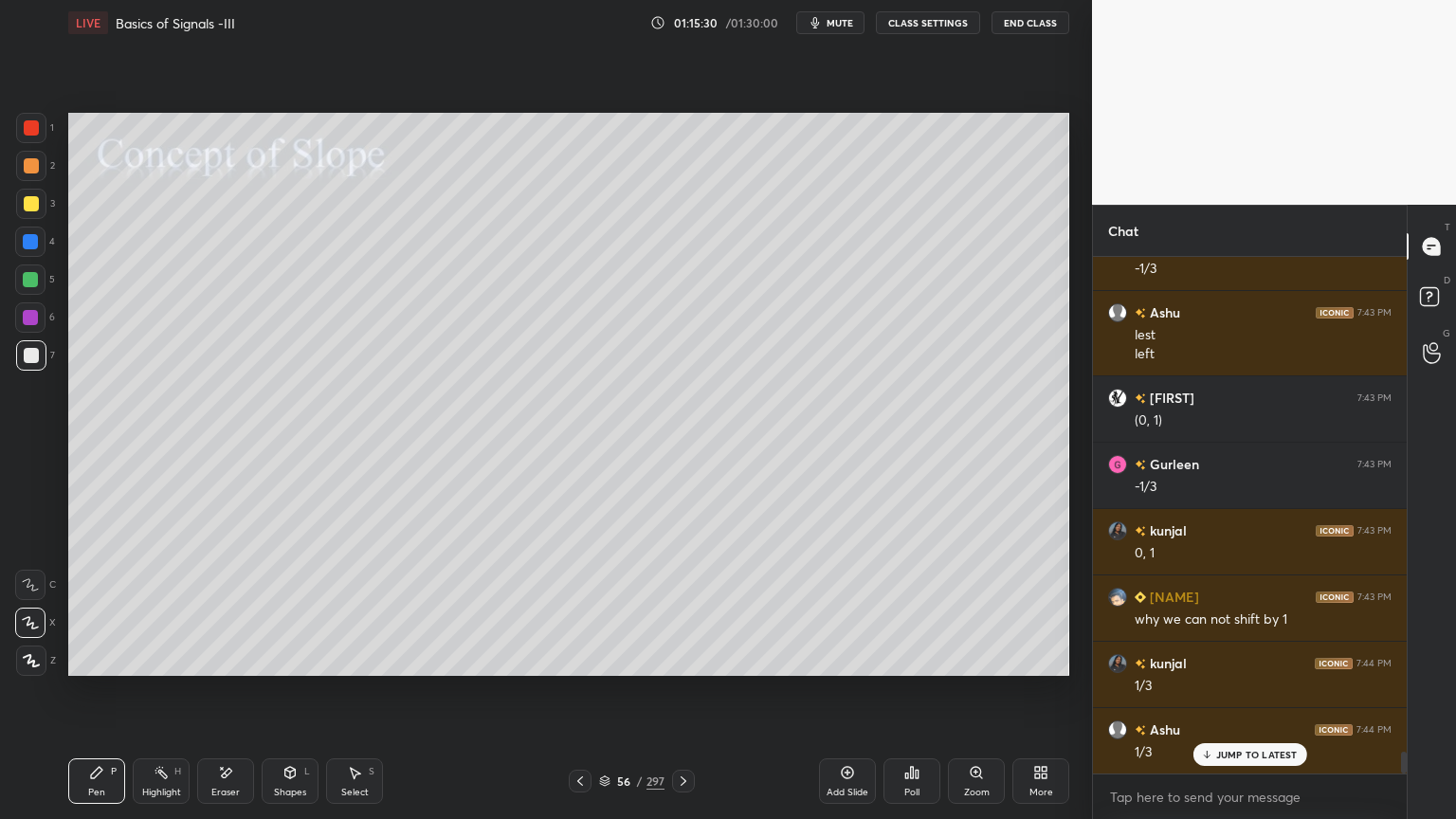 click 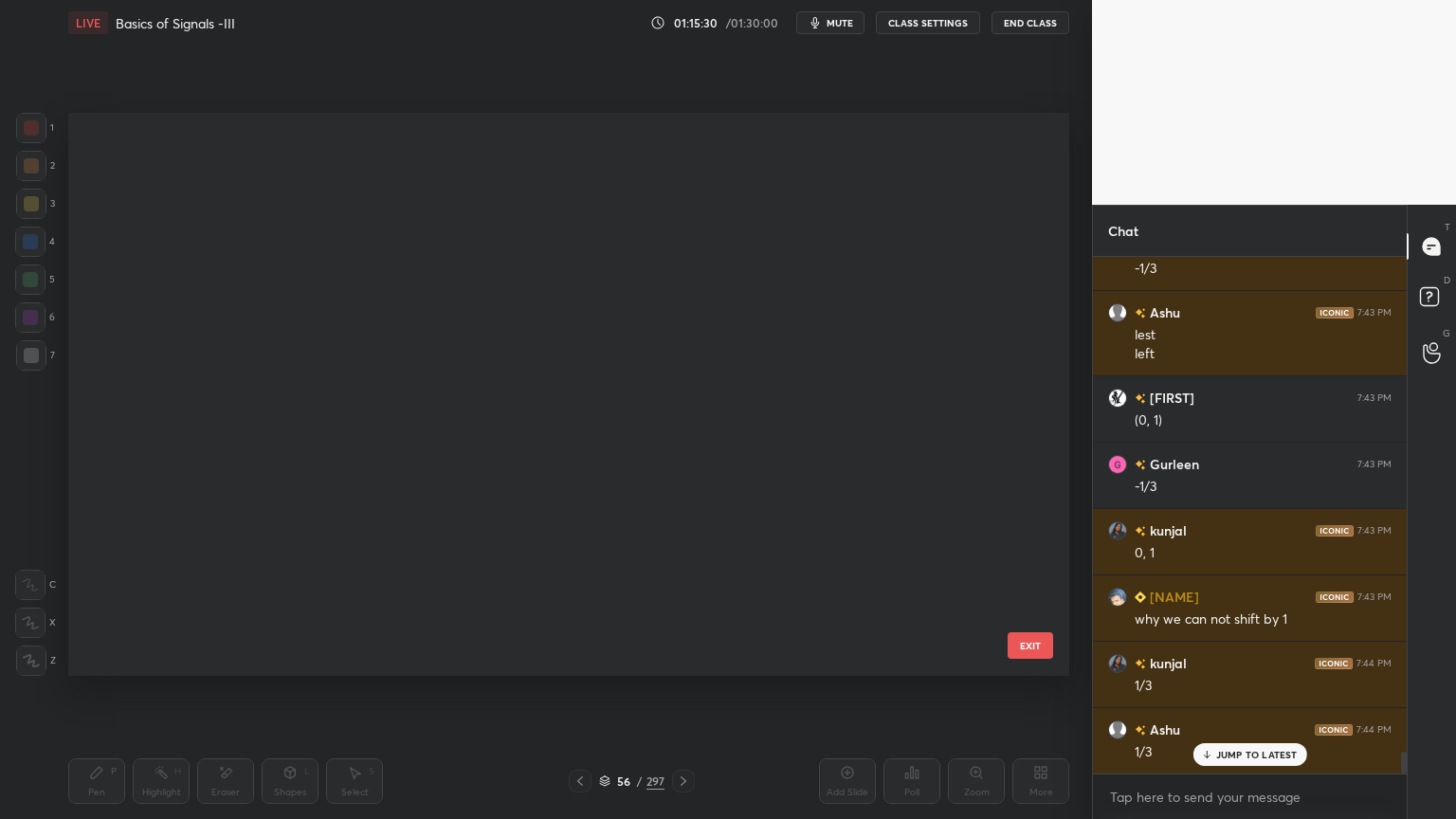 scroll, scrollTop: 2733, scrollLeft: 0, axis: vertical 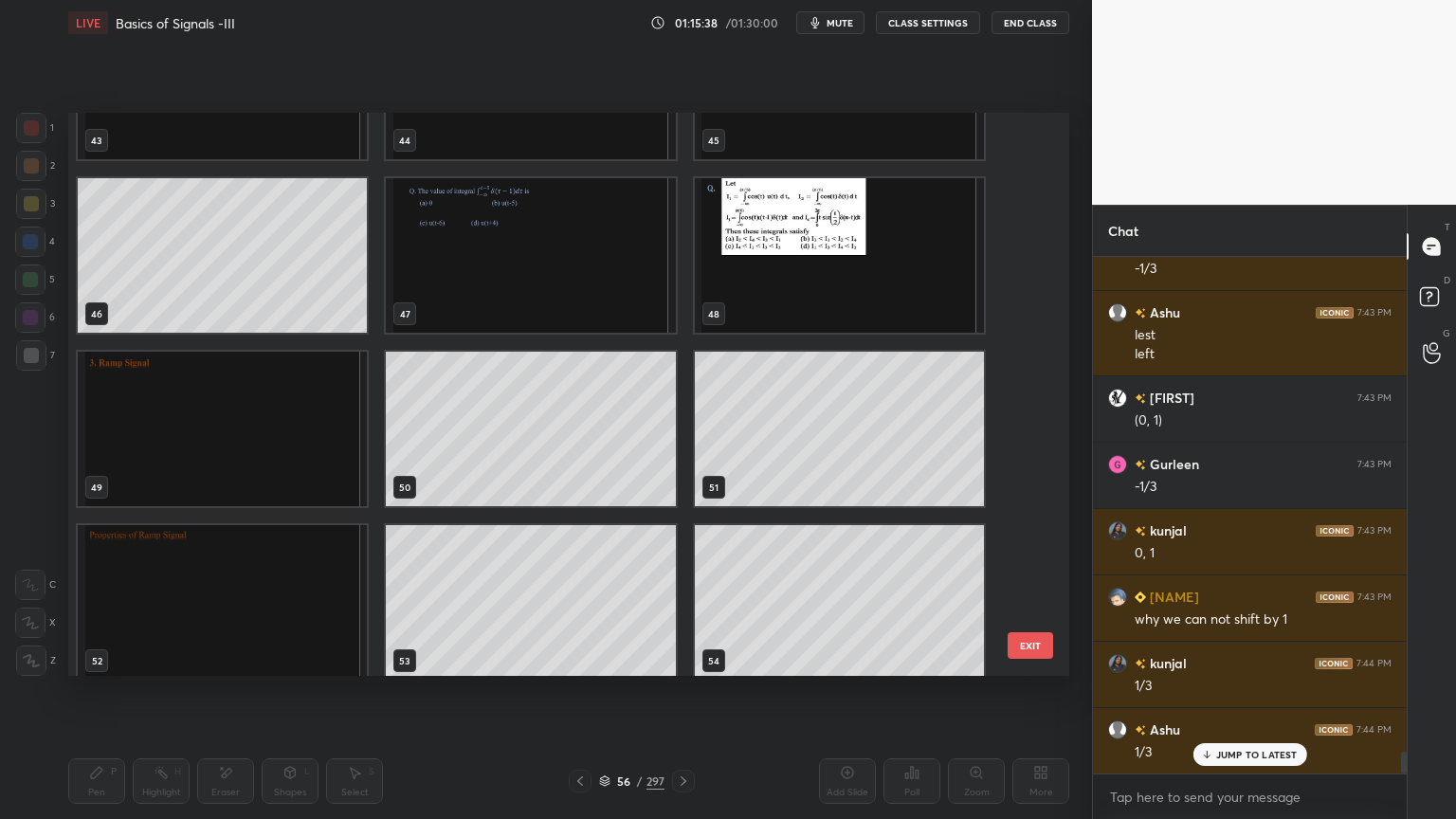 click at bounding box center [222, 602] 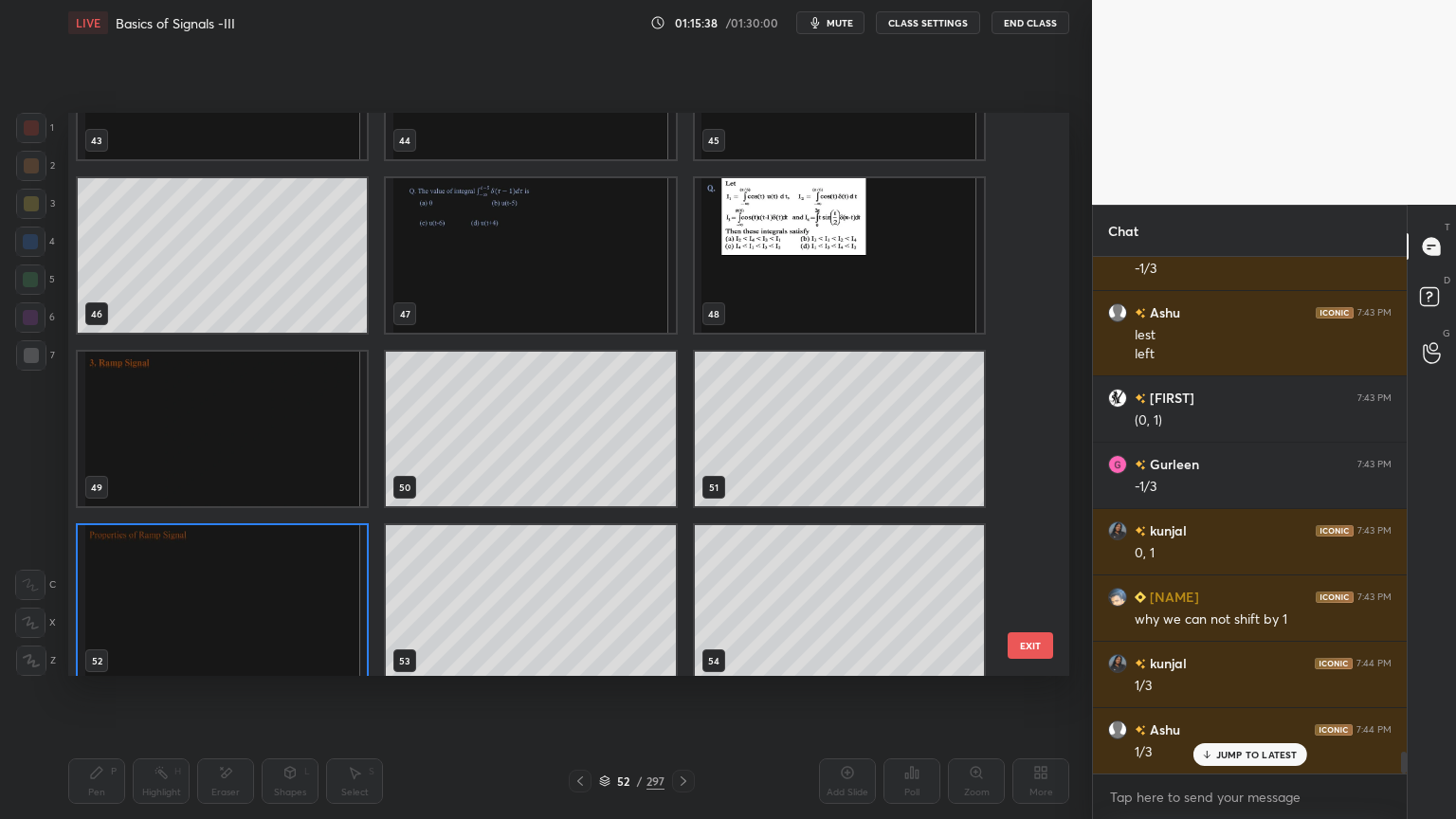 scroll, scrollTop: 2559, scrollLeft: 0, axis: vertical 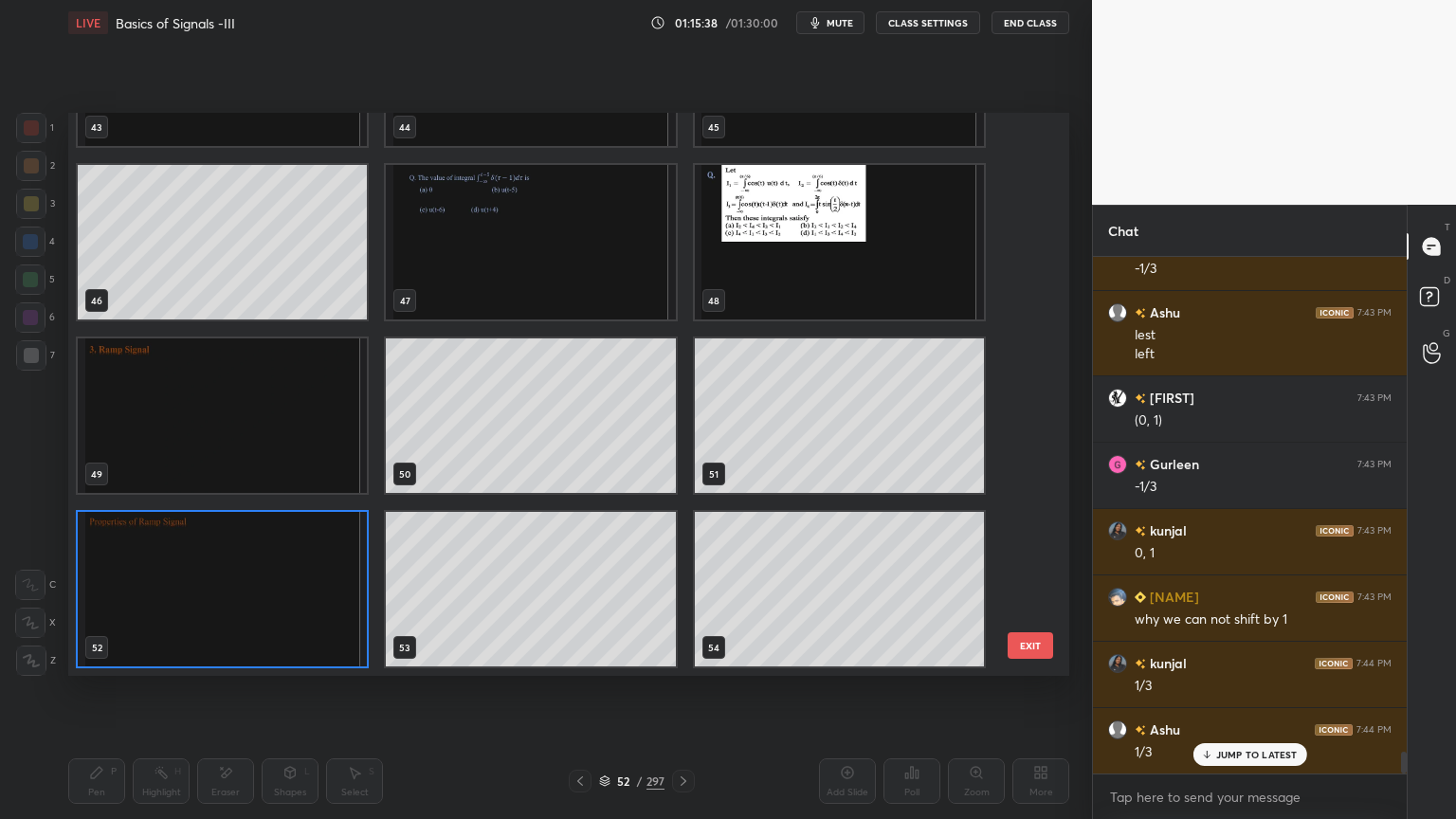 click at bounding box center [222, 589] 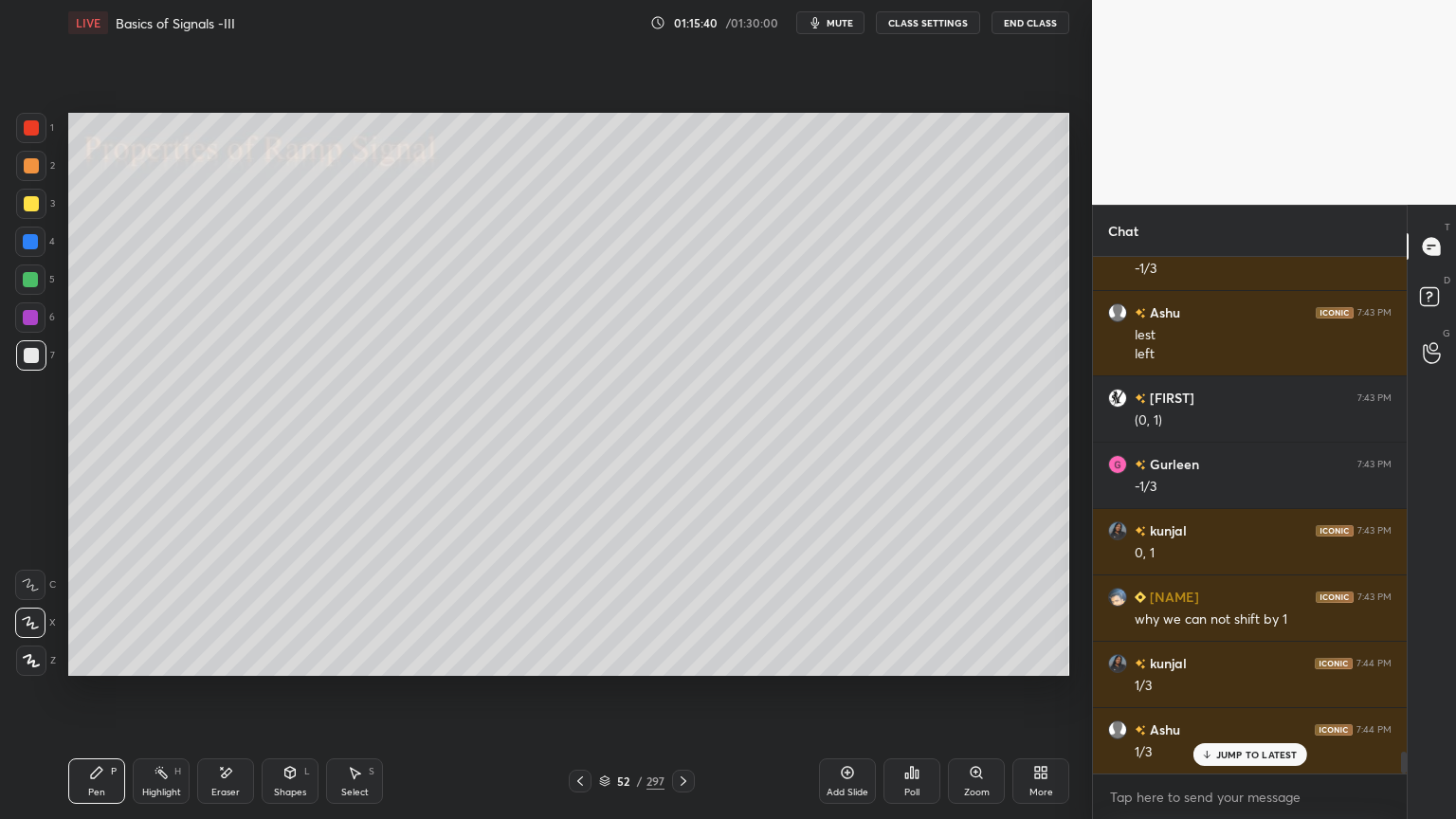 click on "Highlight H" at bounding box center (161, 781) 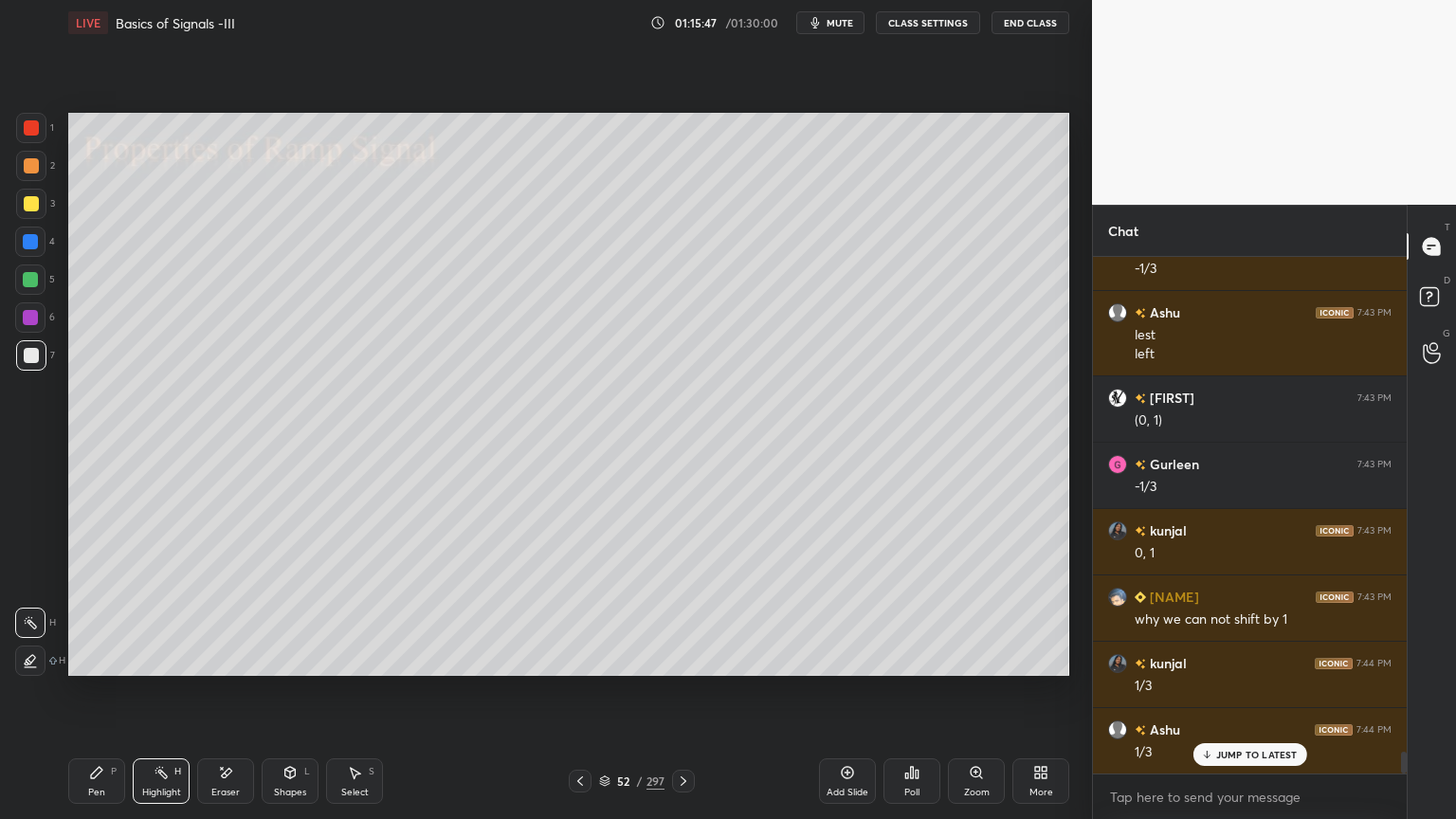 scroll, scrollTop: 11935, scrollLeft: 0, axis: vertical 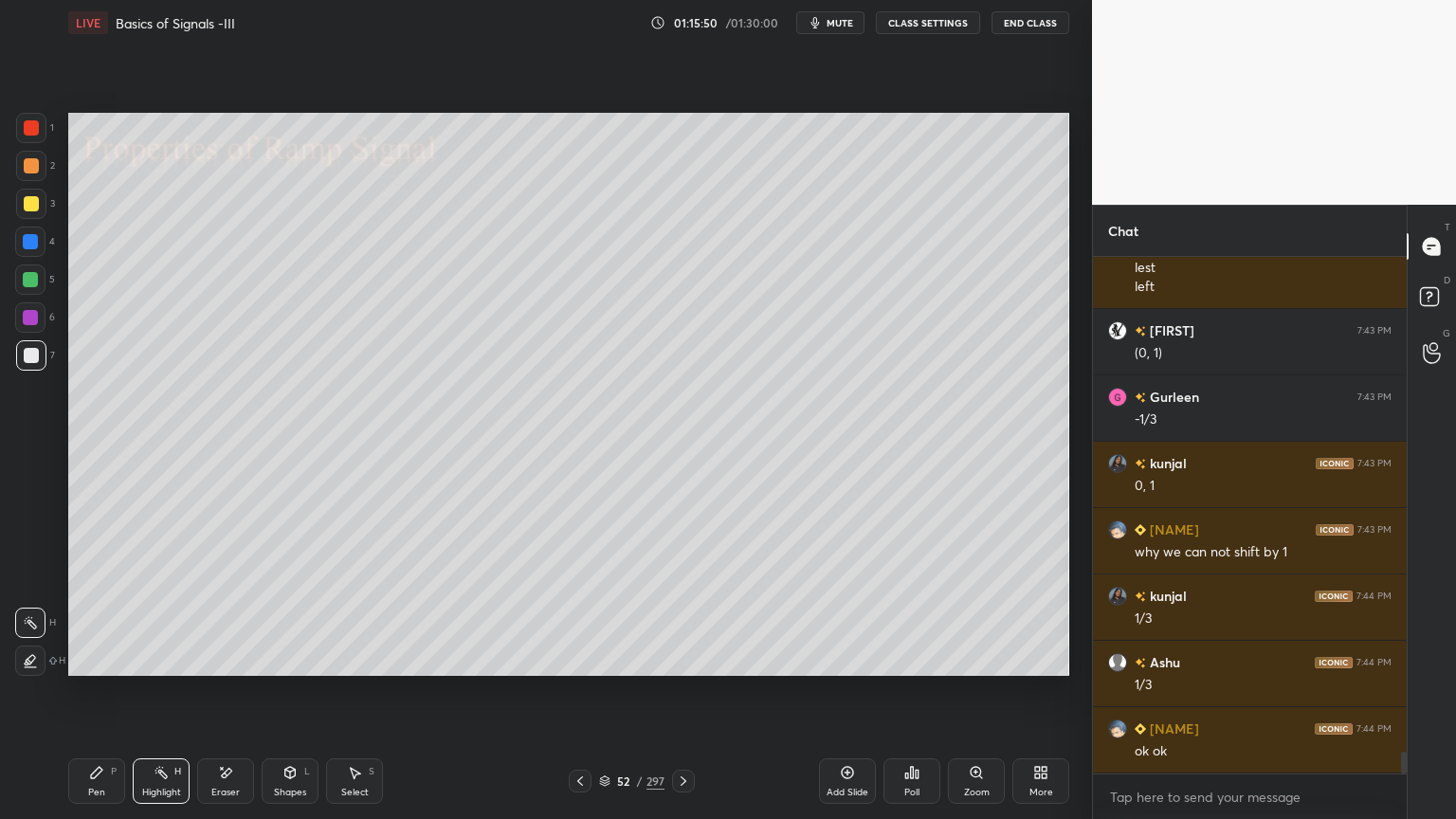 click 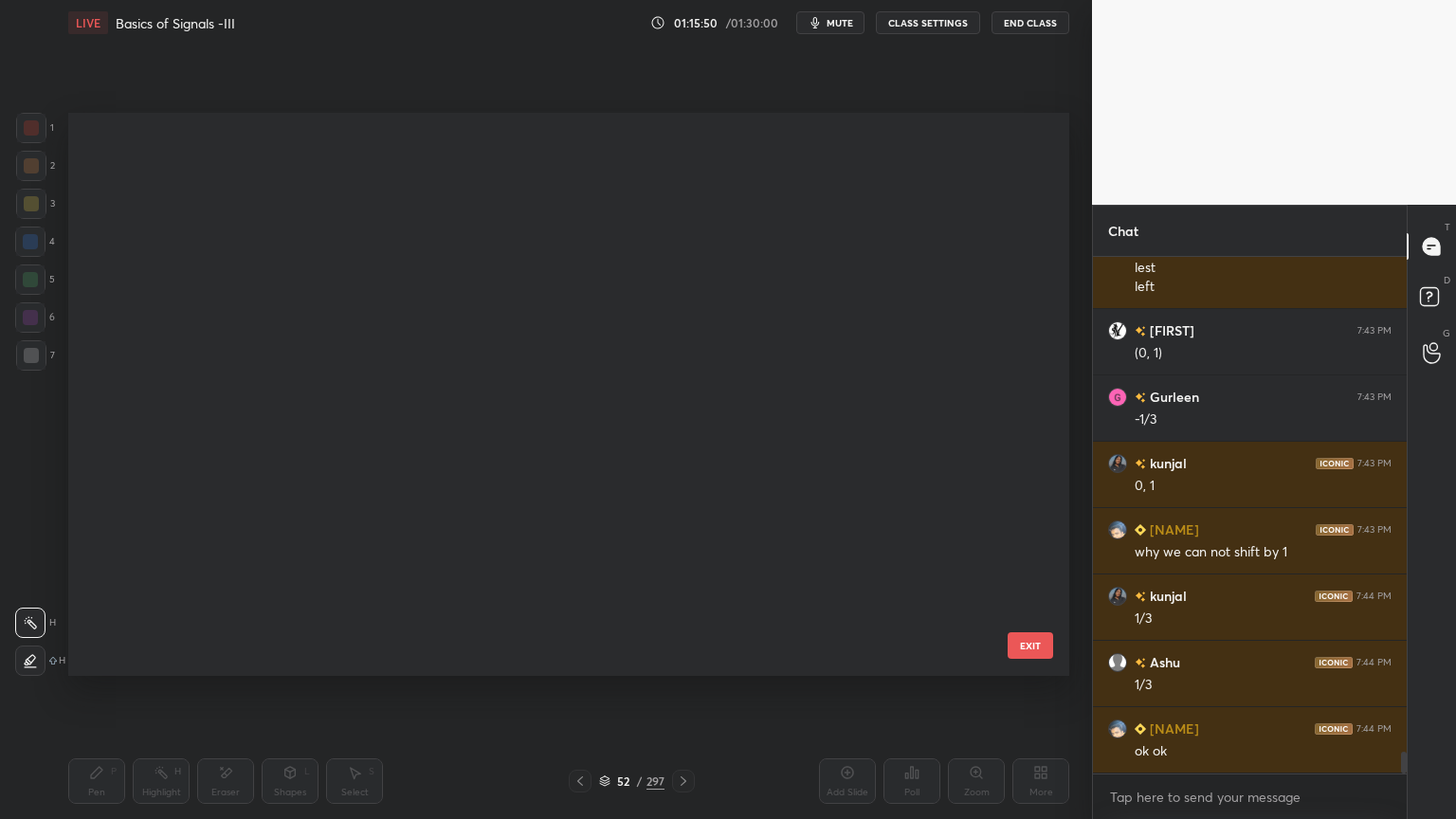 scroll, scrollTop: 2559, scrollLeft: 0, axis: vertical 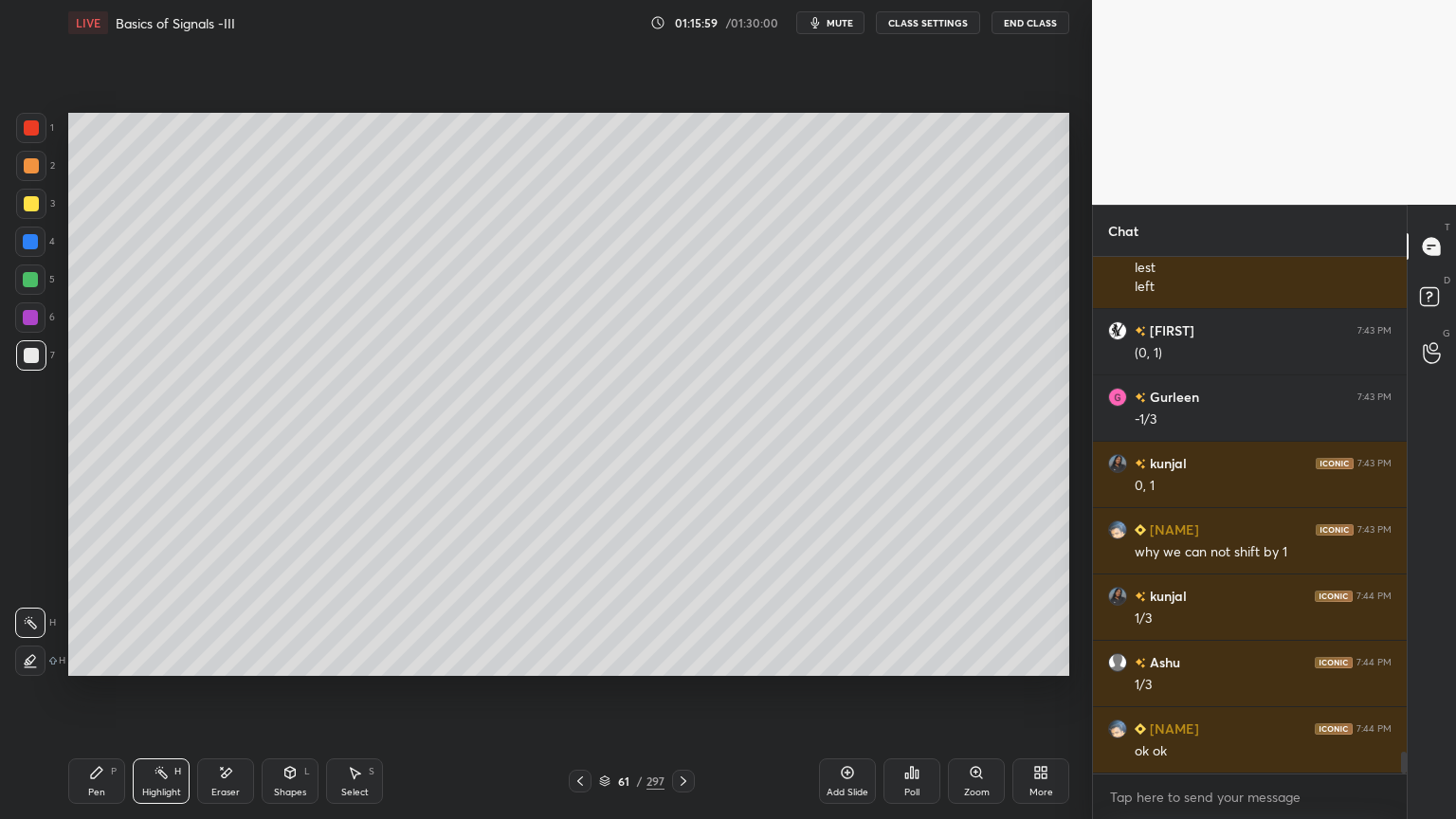click at bounding box center [31, 166] 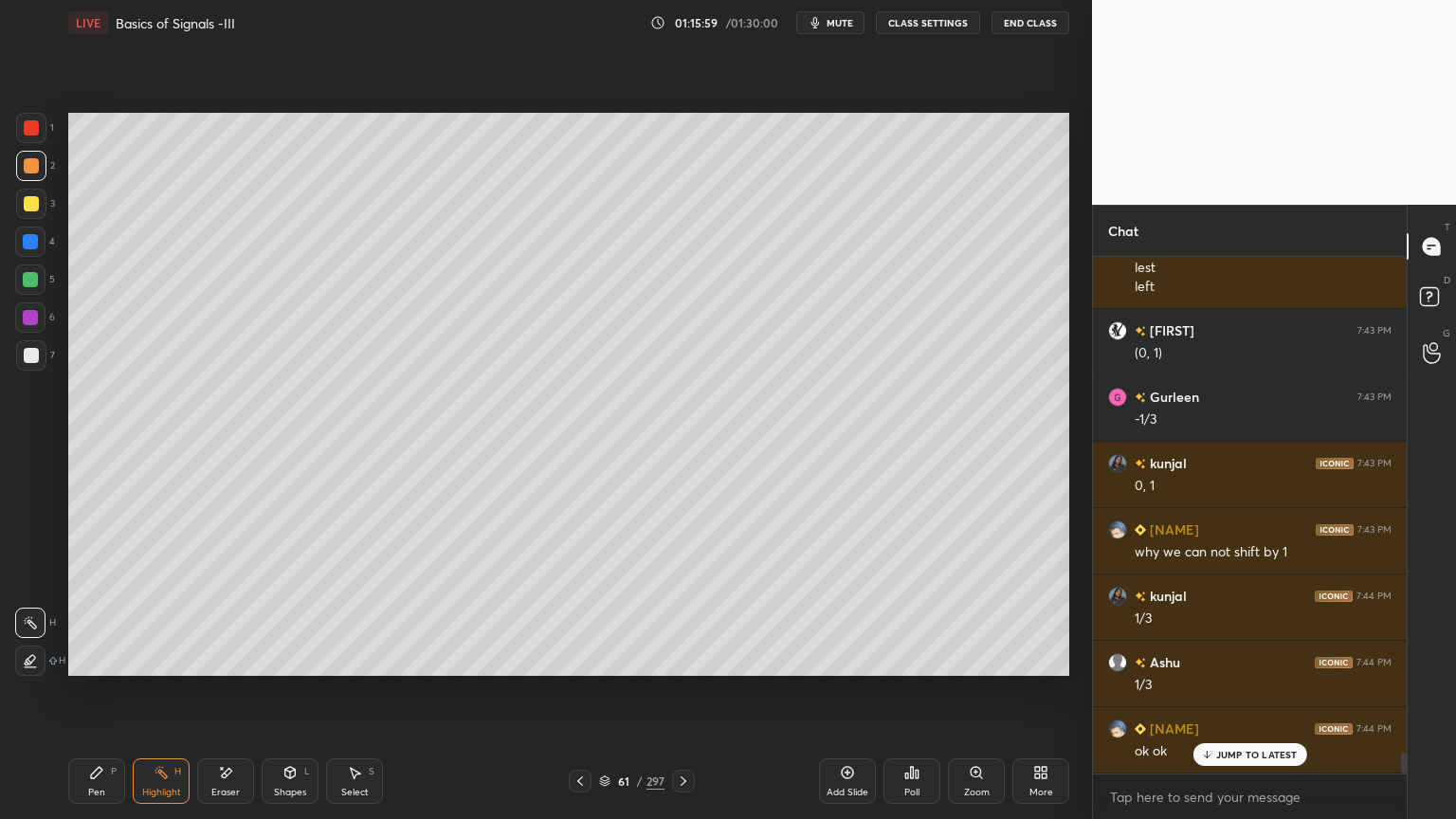 scroll, scrollTop: 12001, scrollLeft: 0, axis: vertical 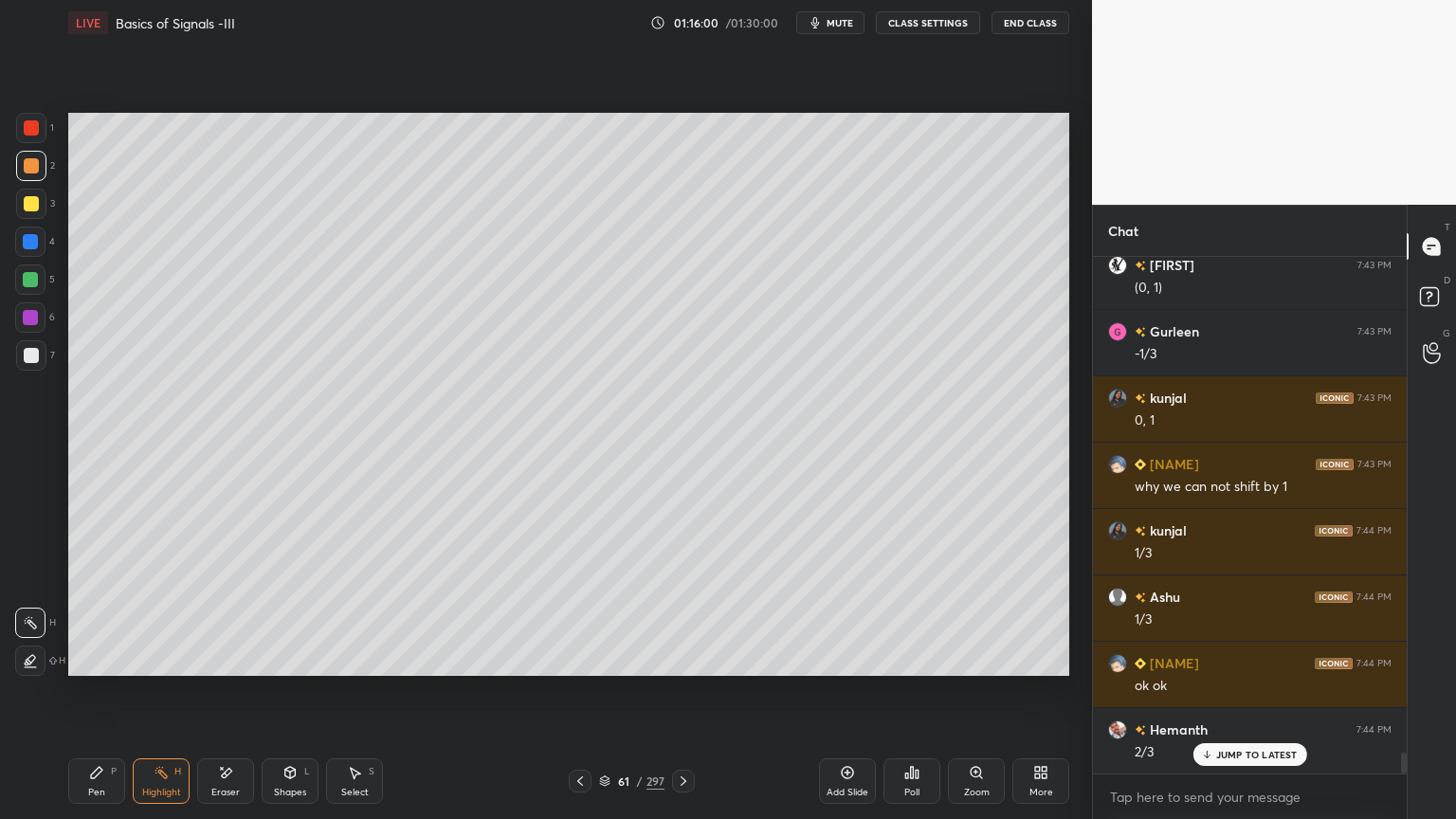 click on "Pen P" at bounding box center (97, 781) 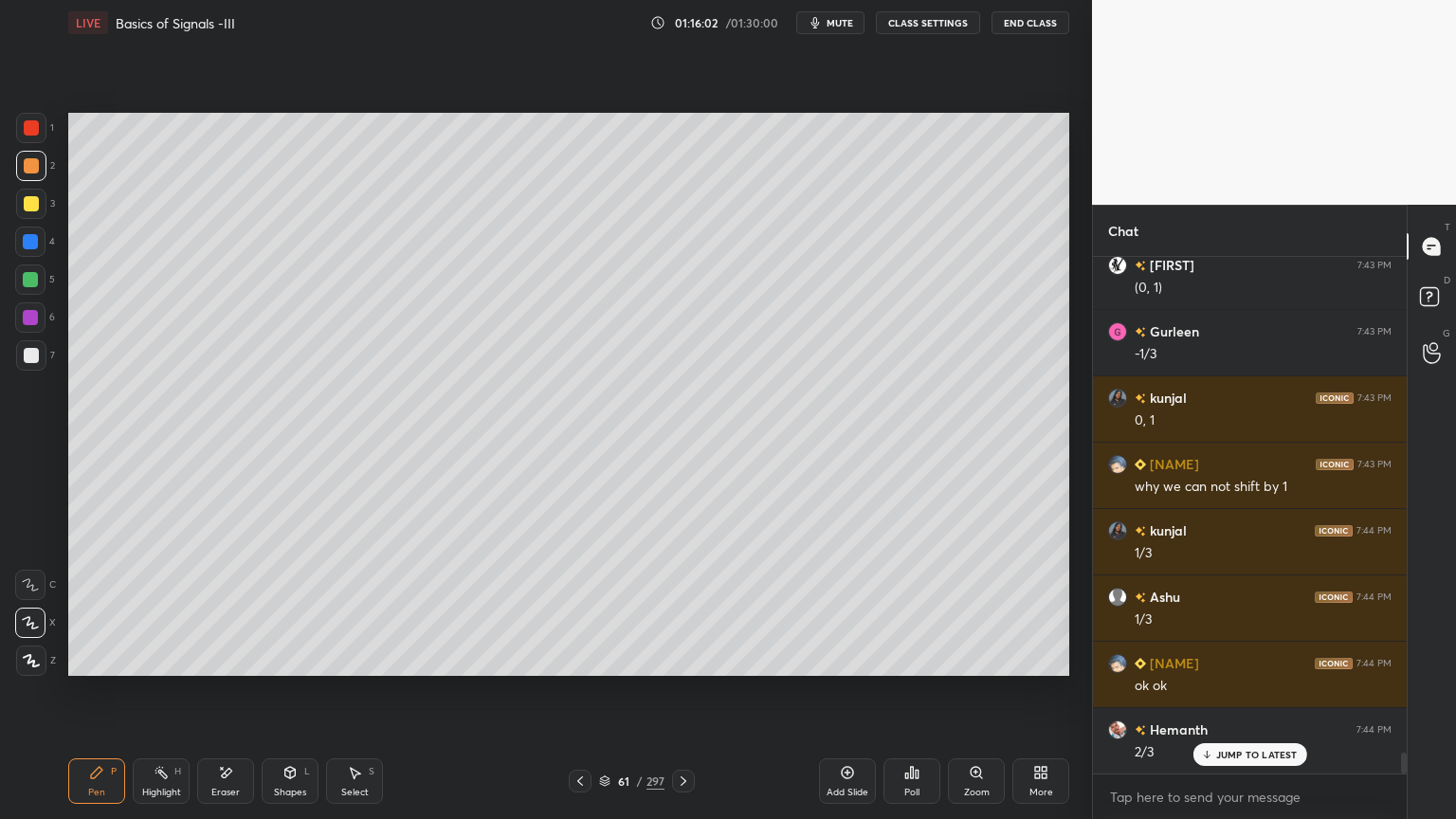 click at bounding box center (31, 204) 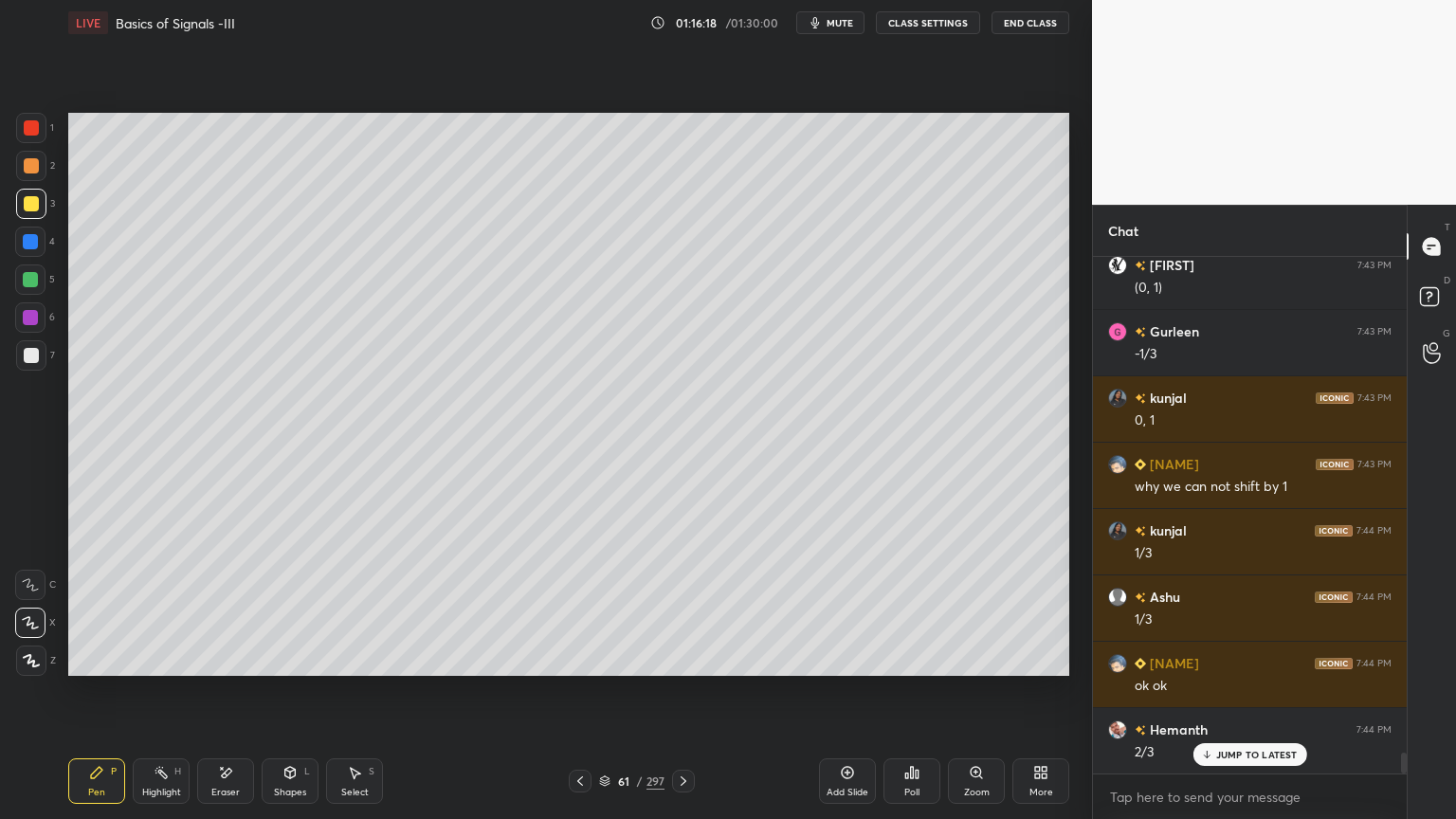 click at bounding box center (31, 355) 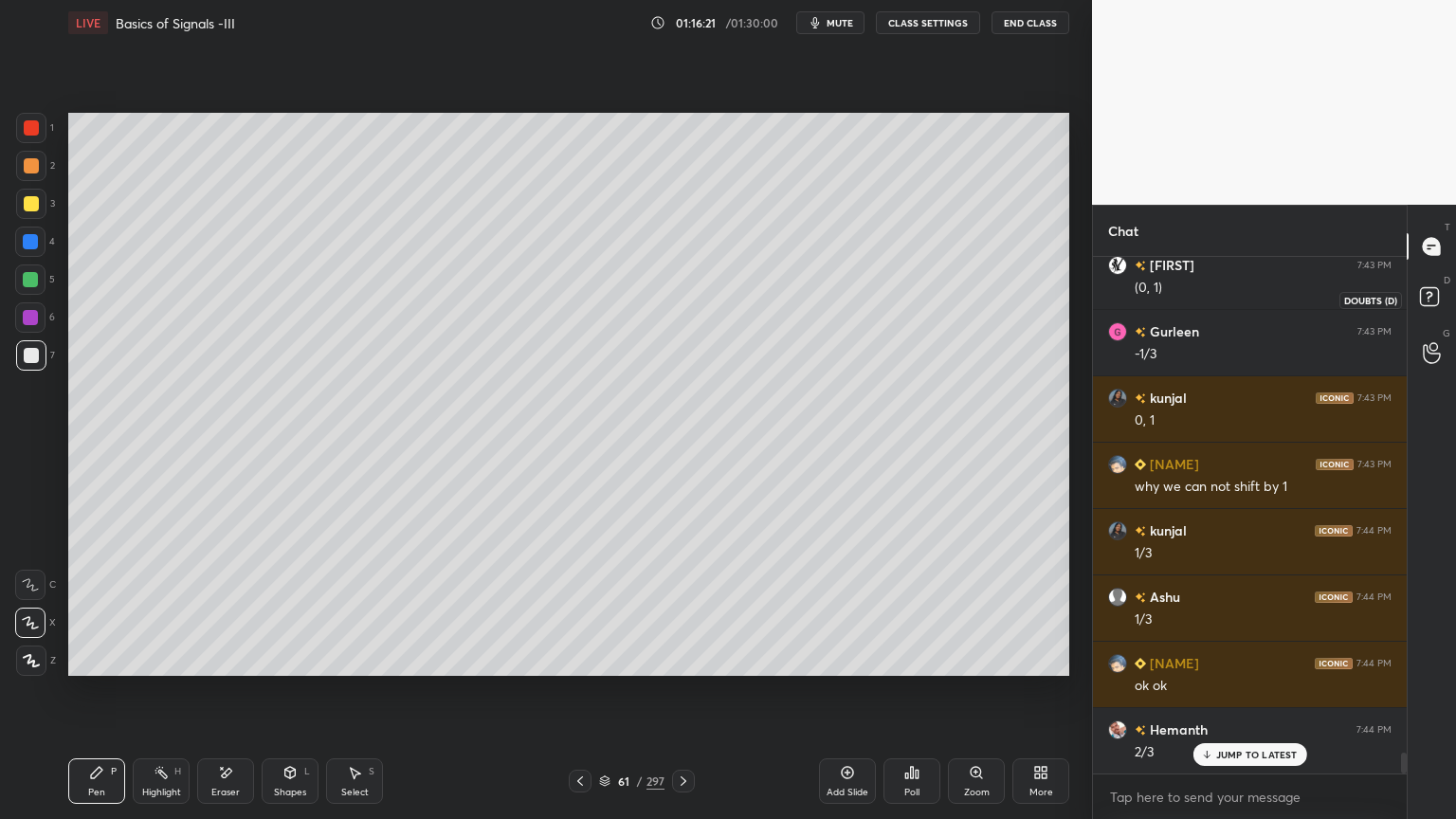 click 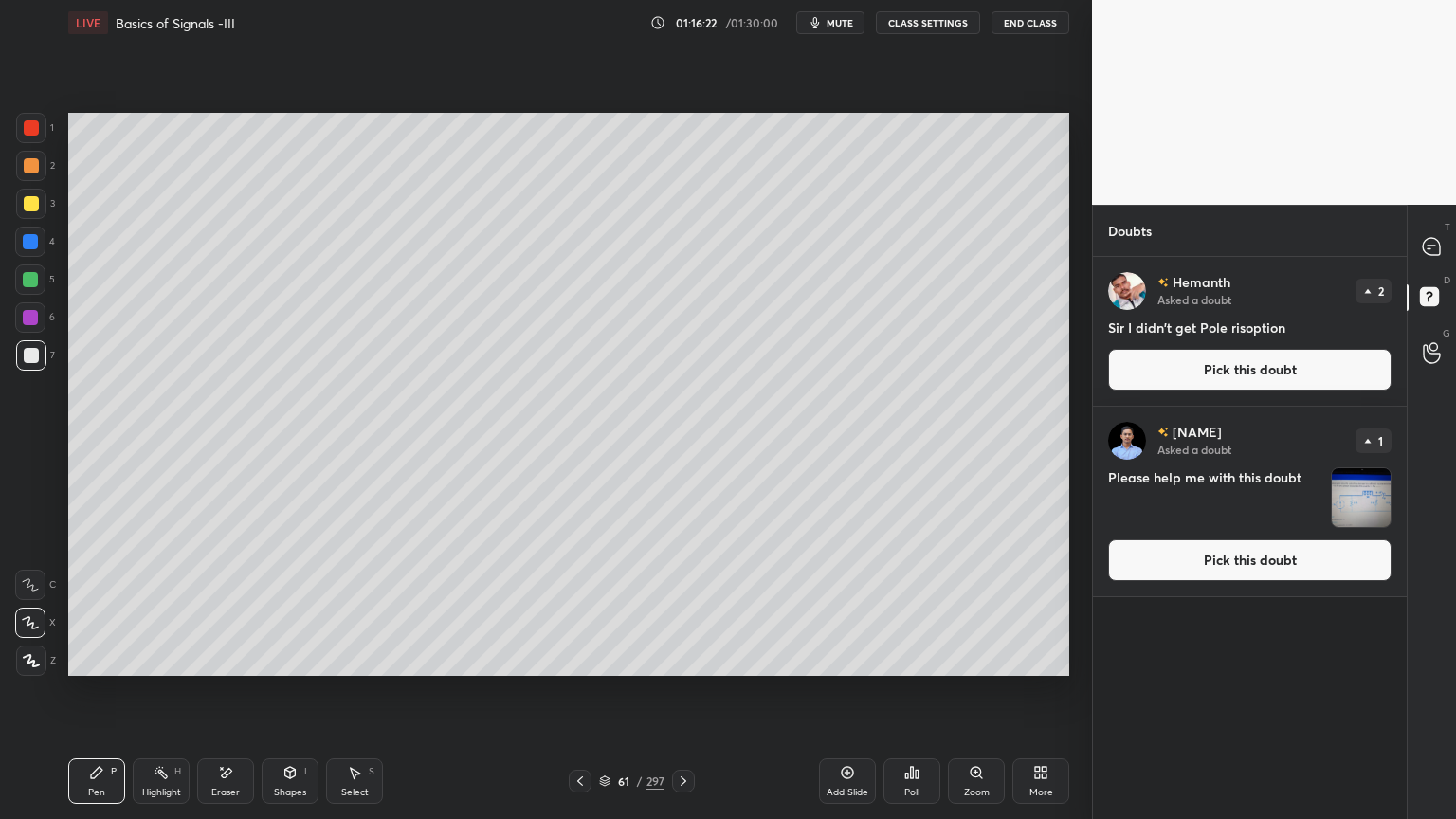 click on "Pick this doubt" at bounding box center [1249, 370] 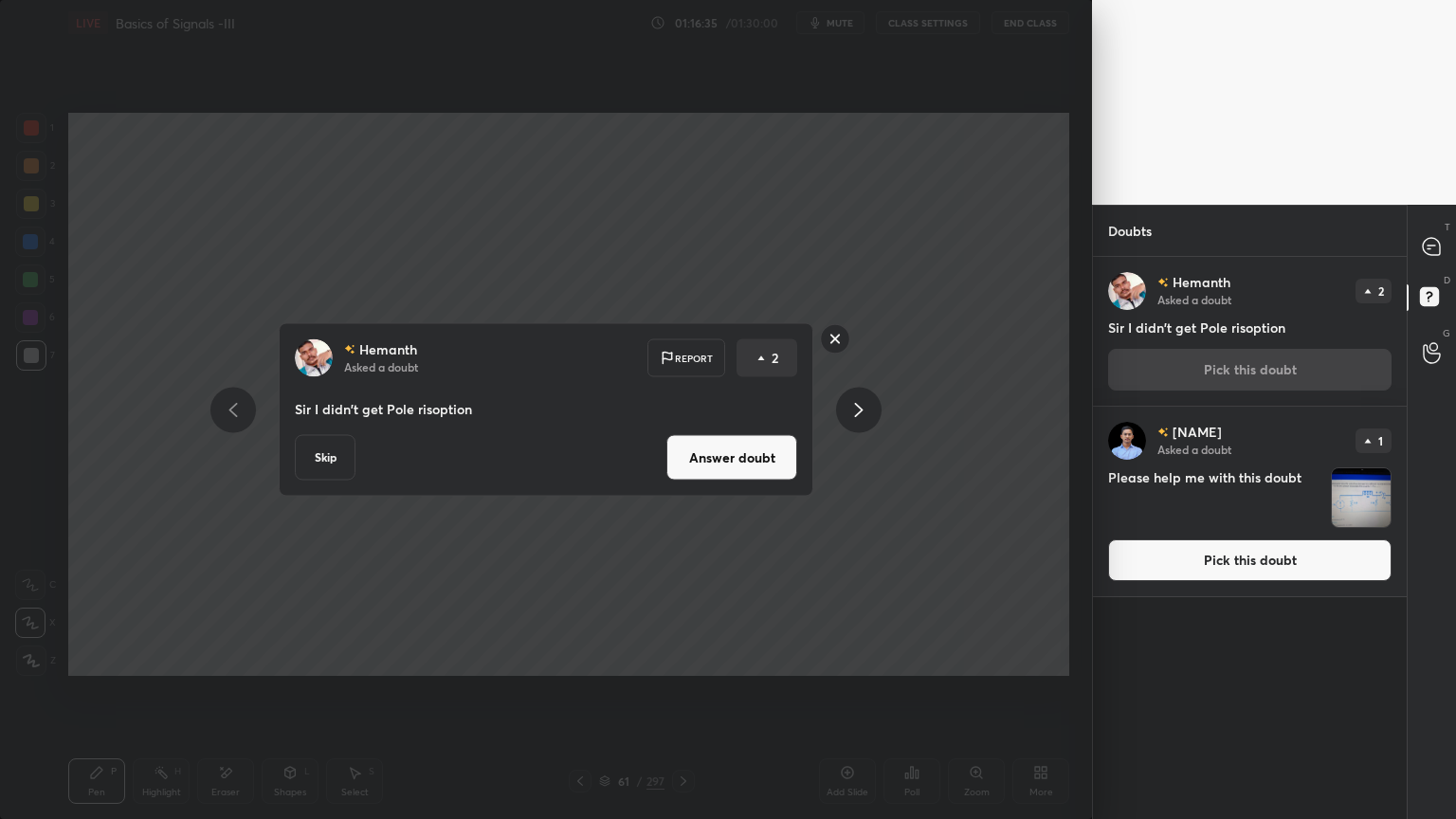 click 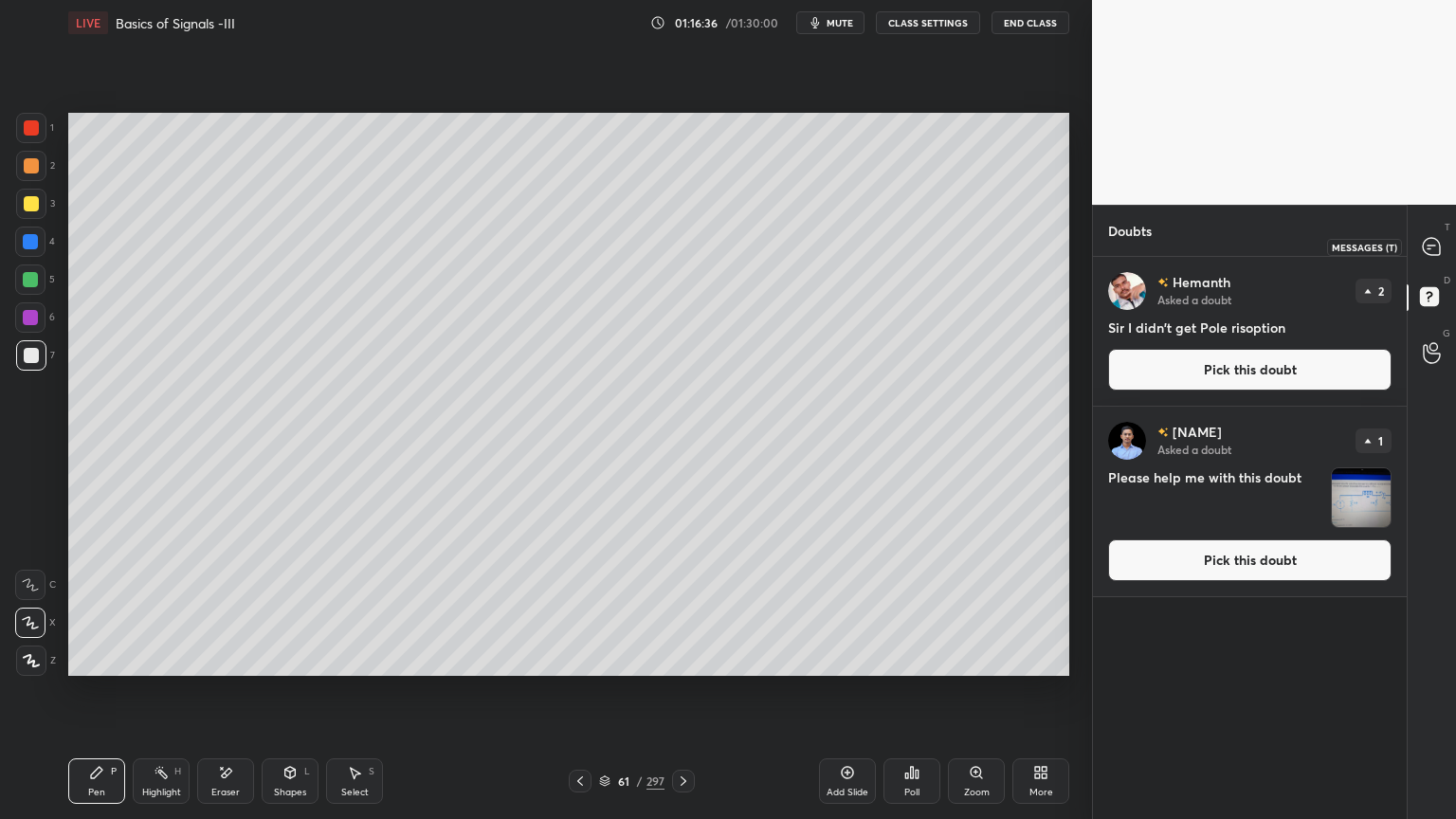 click 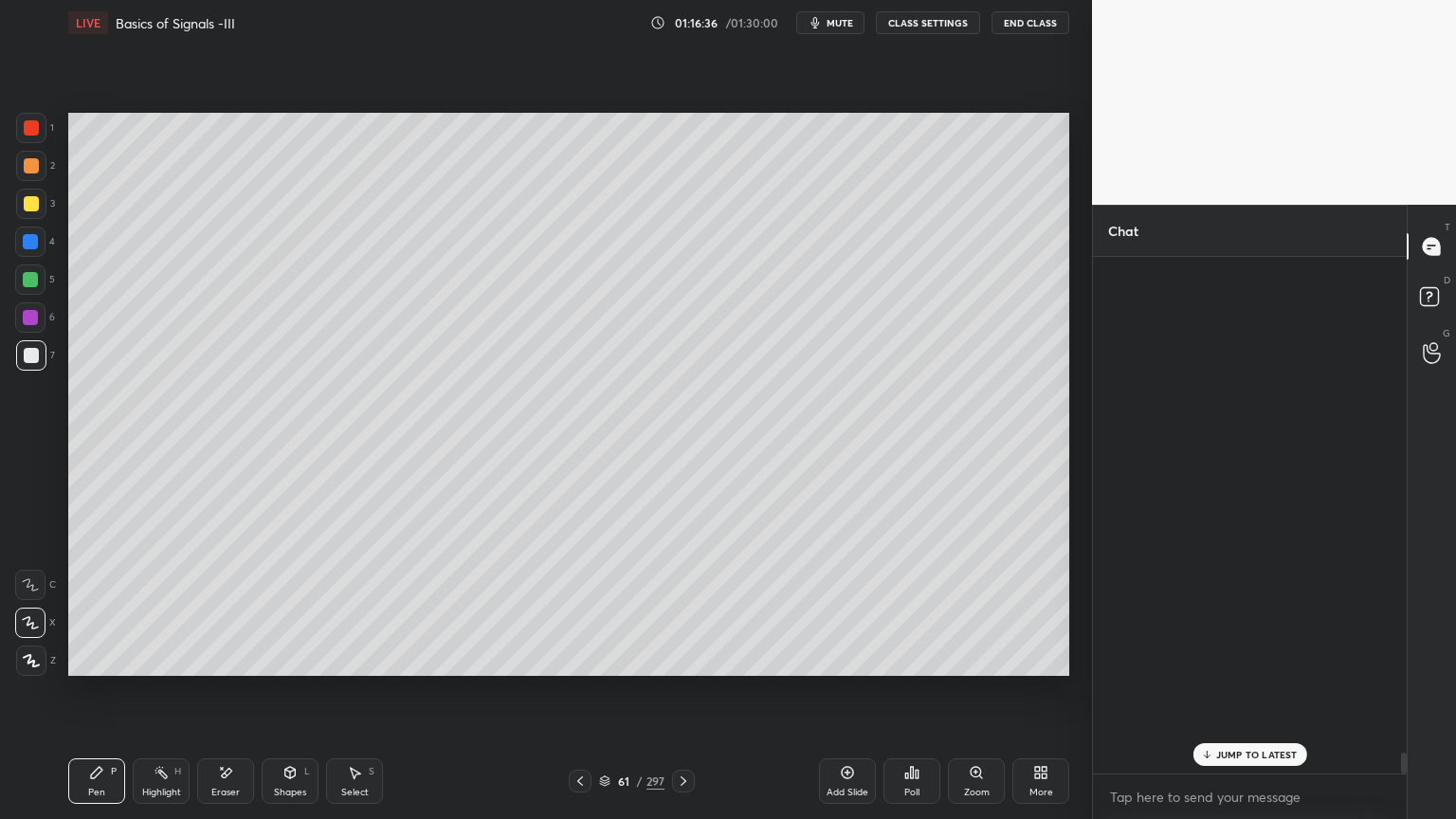 scroll, scrollTop: 12001, scrollLeft: 0, axis: vertical 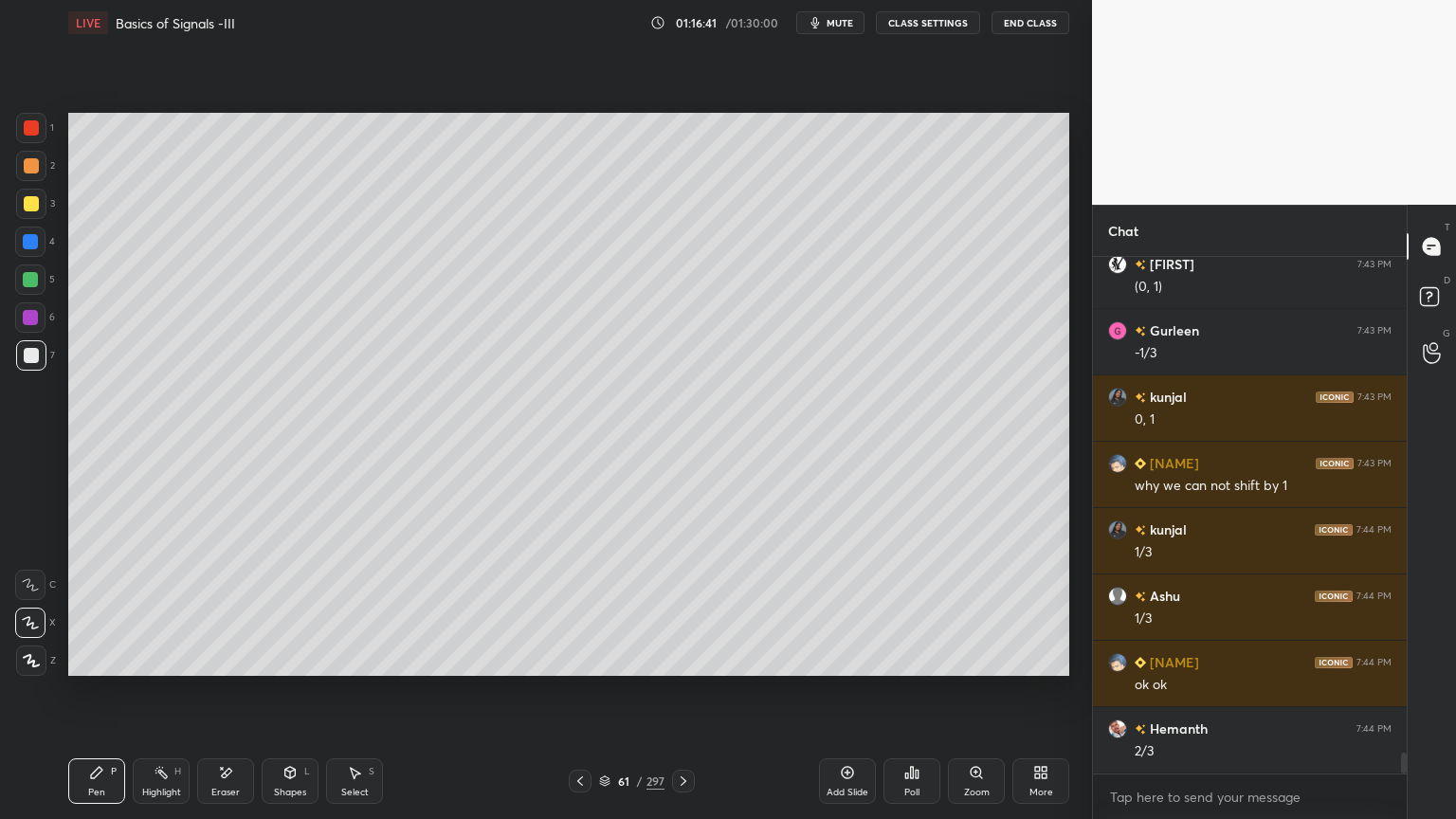 click 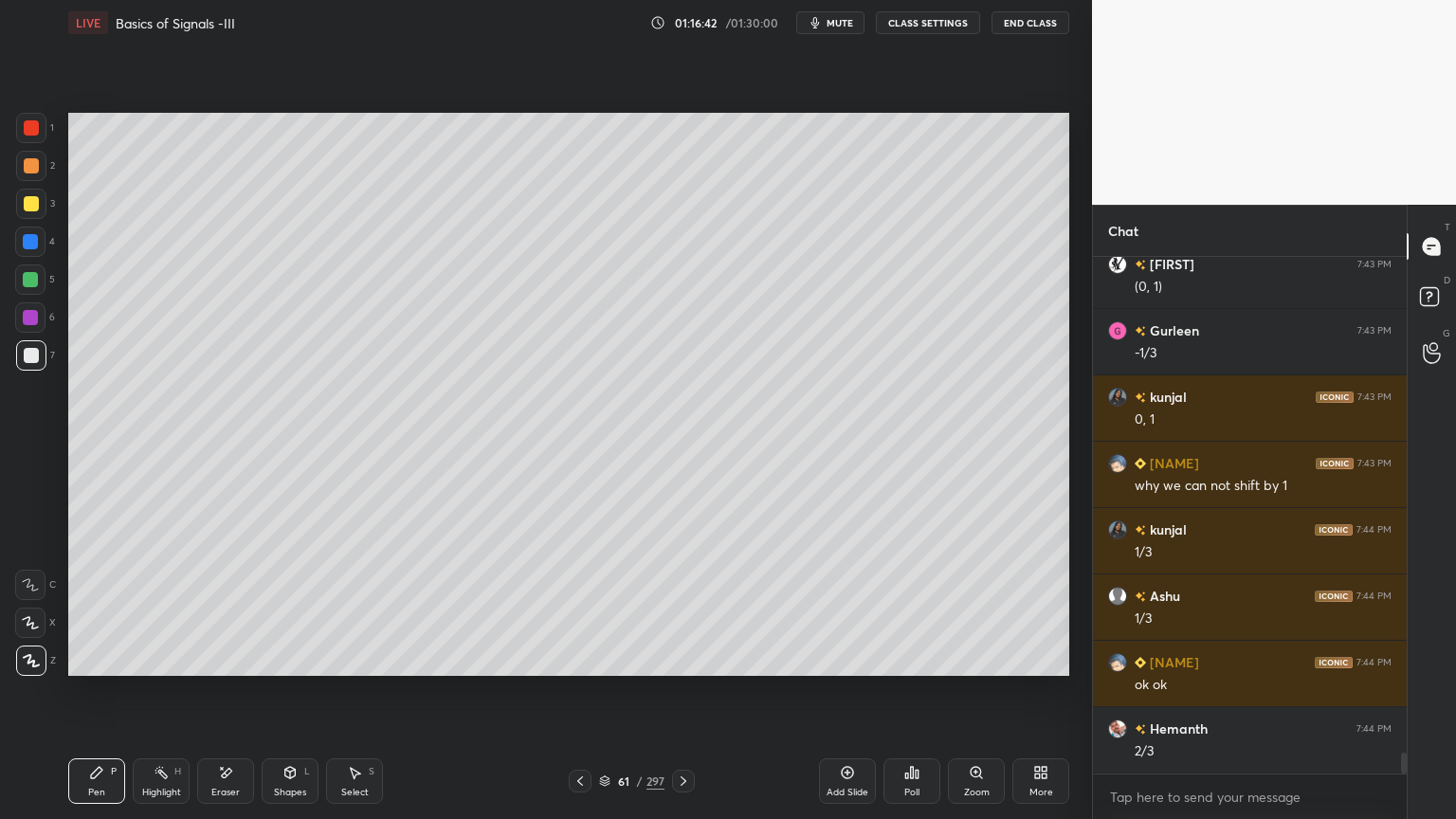 click at bounding box center (30, 280) 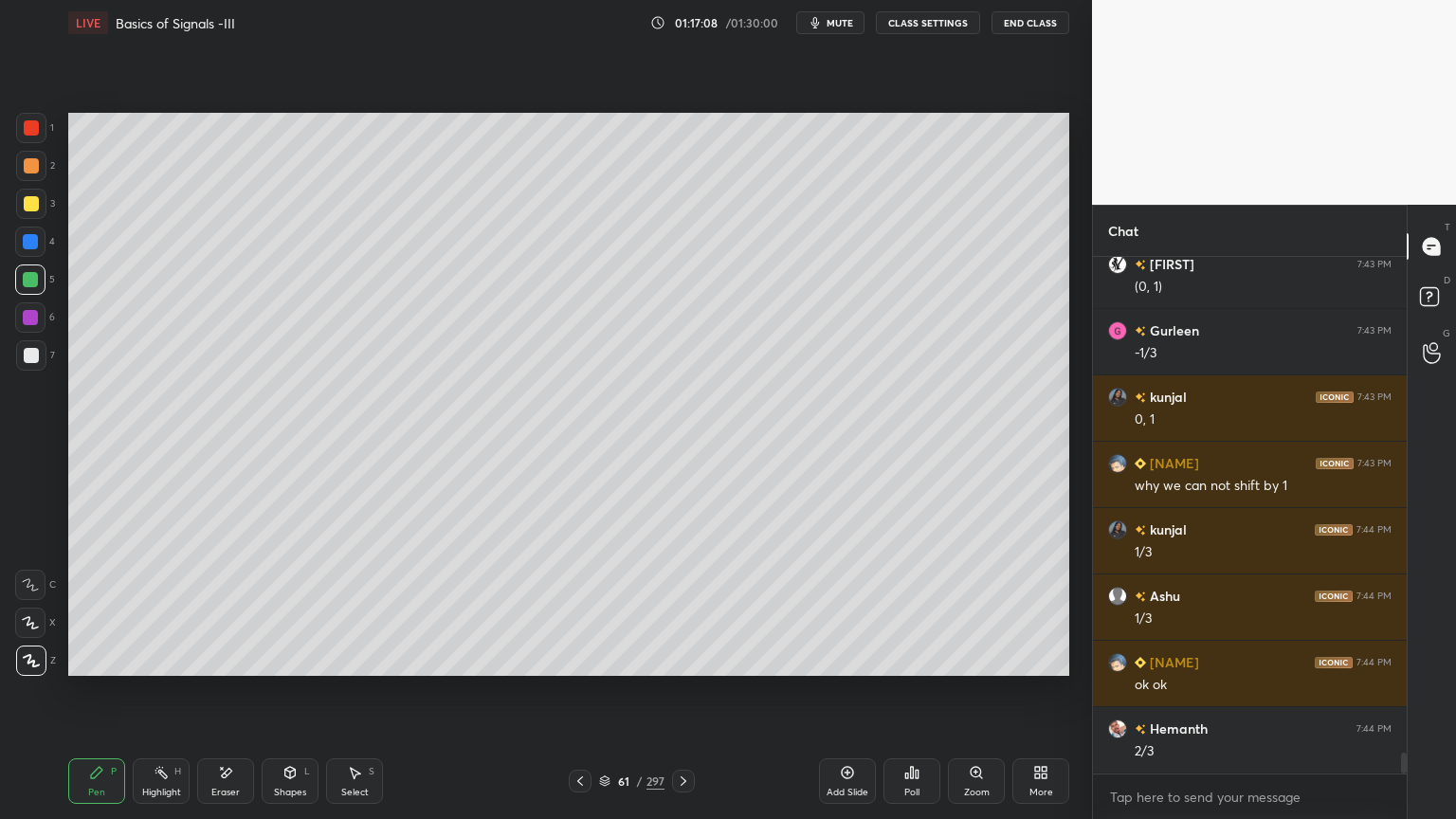 click at bounding box center [31, 204] 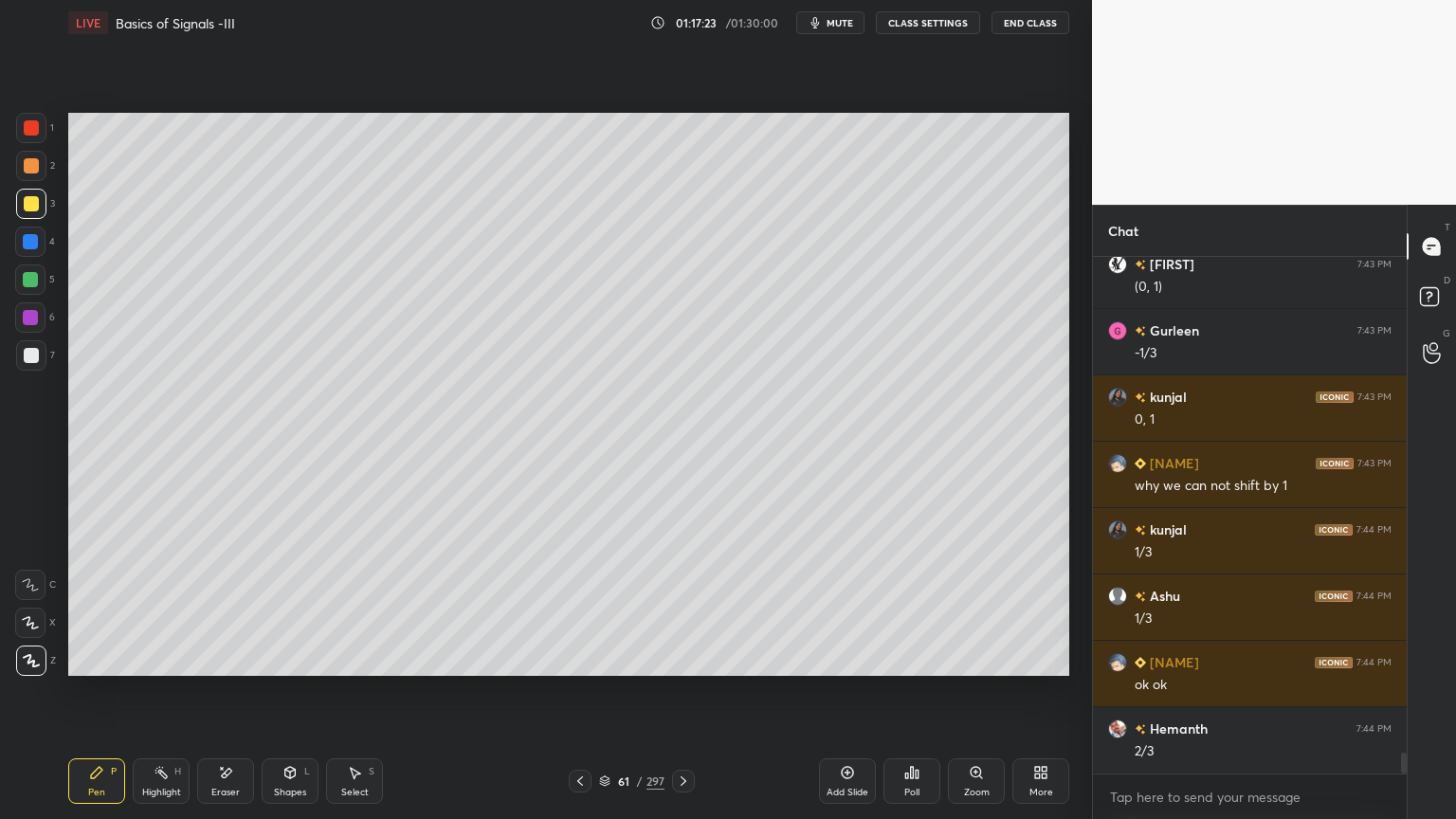 scroll, scrollTop: 12068, scrollLeft: 0, axis: vertical 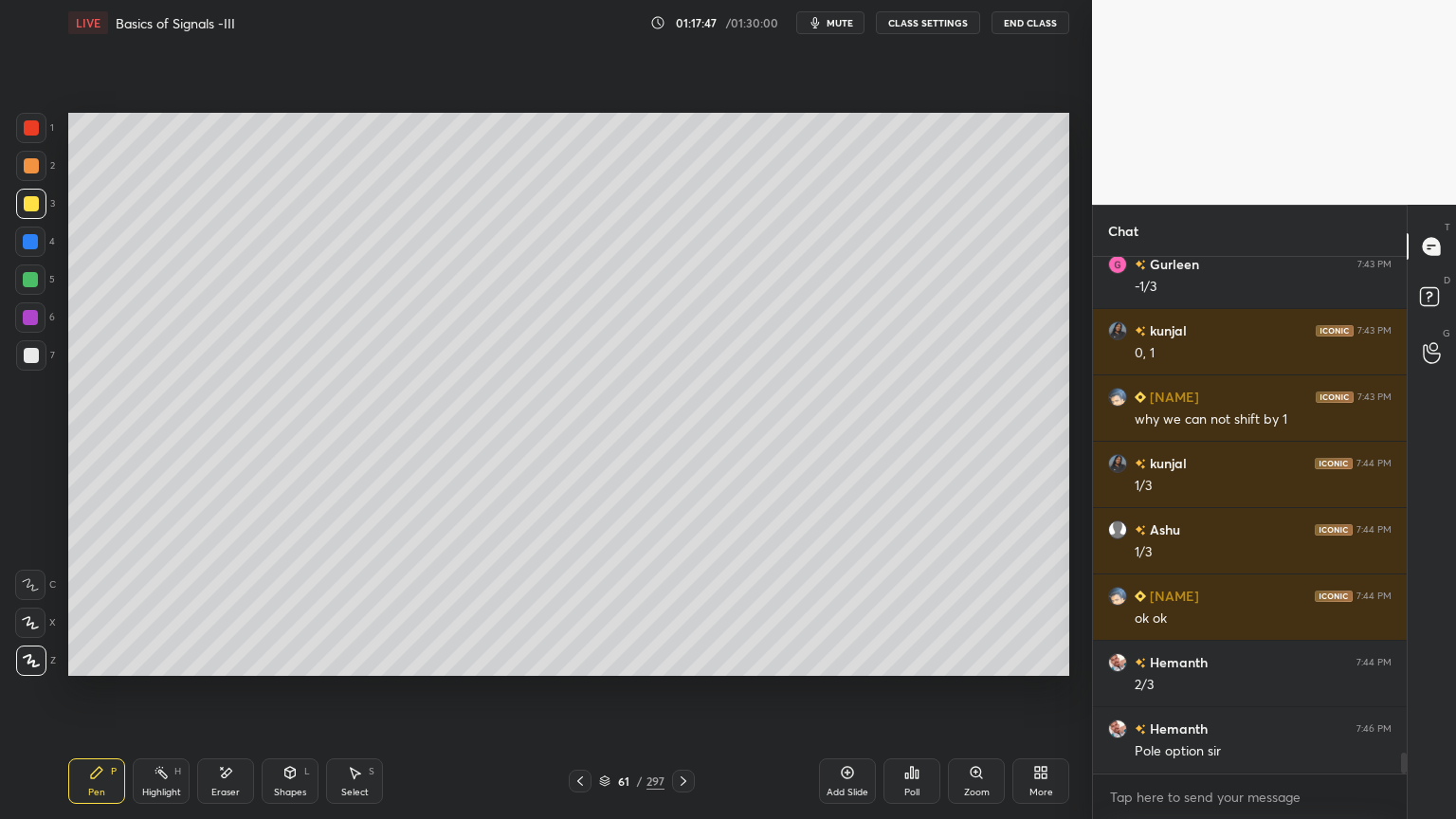 click on "Poll" at bounding box center [912, 792] 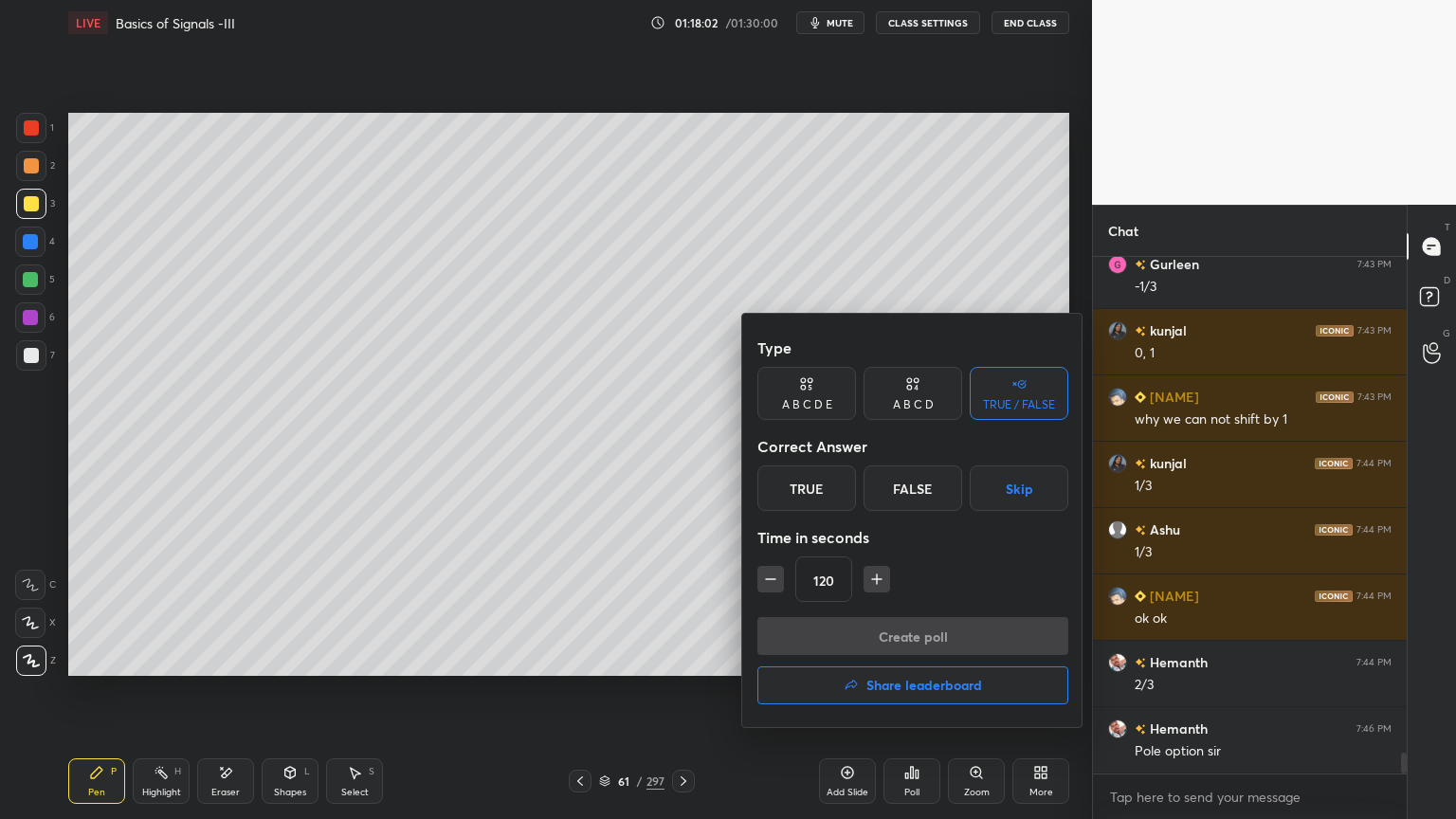 click at bounding box center [728, 410] 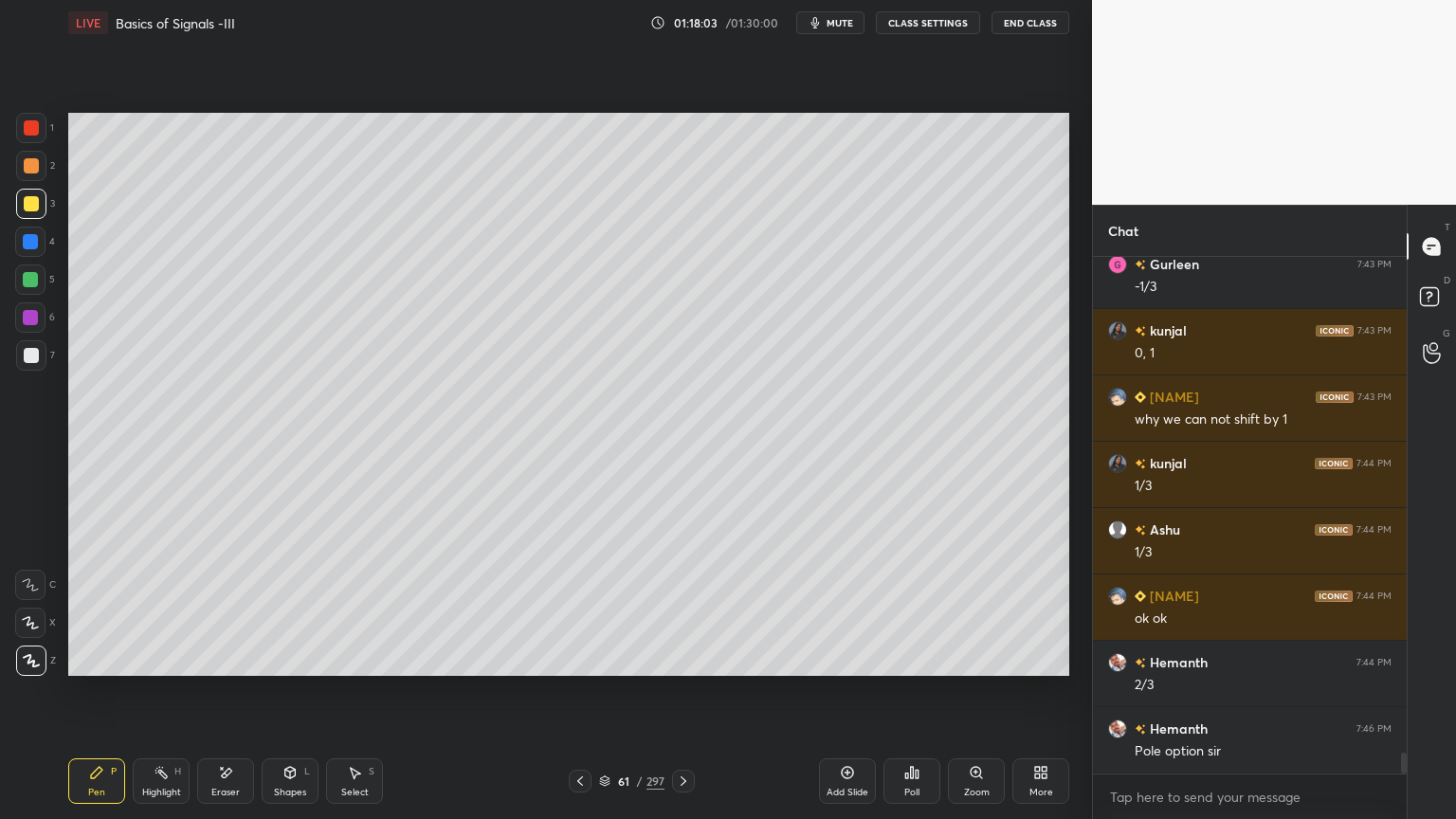 click at bounding box center (31, 355) 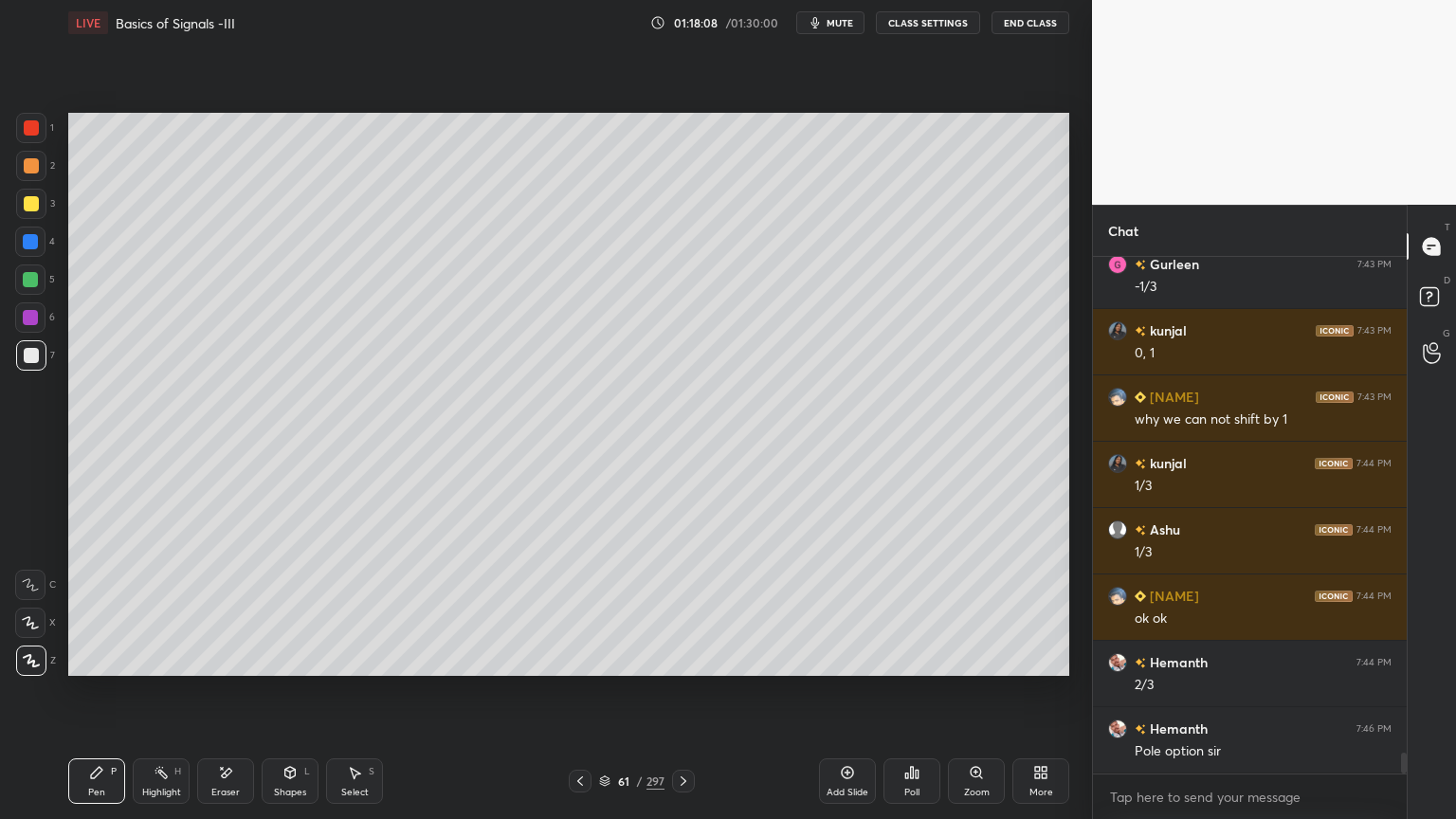 click on "Add Slide" at bounding box center [847, 781] 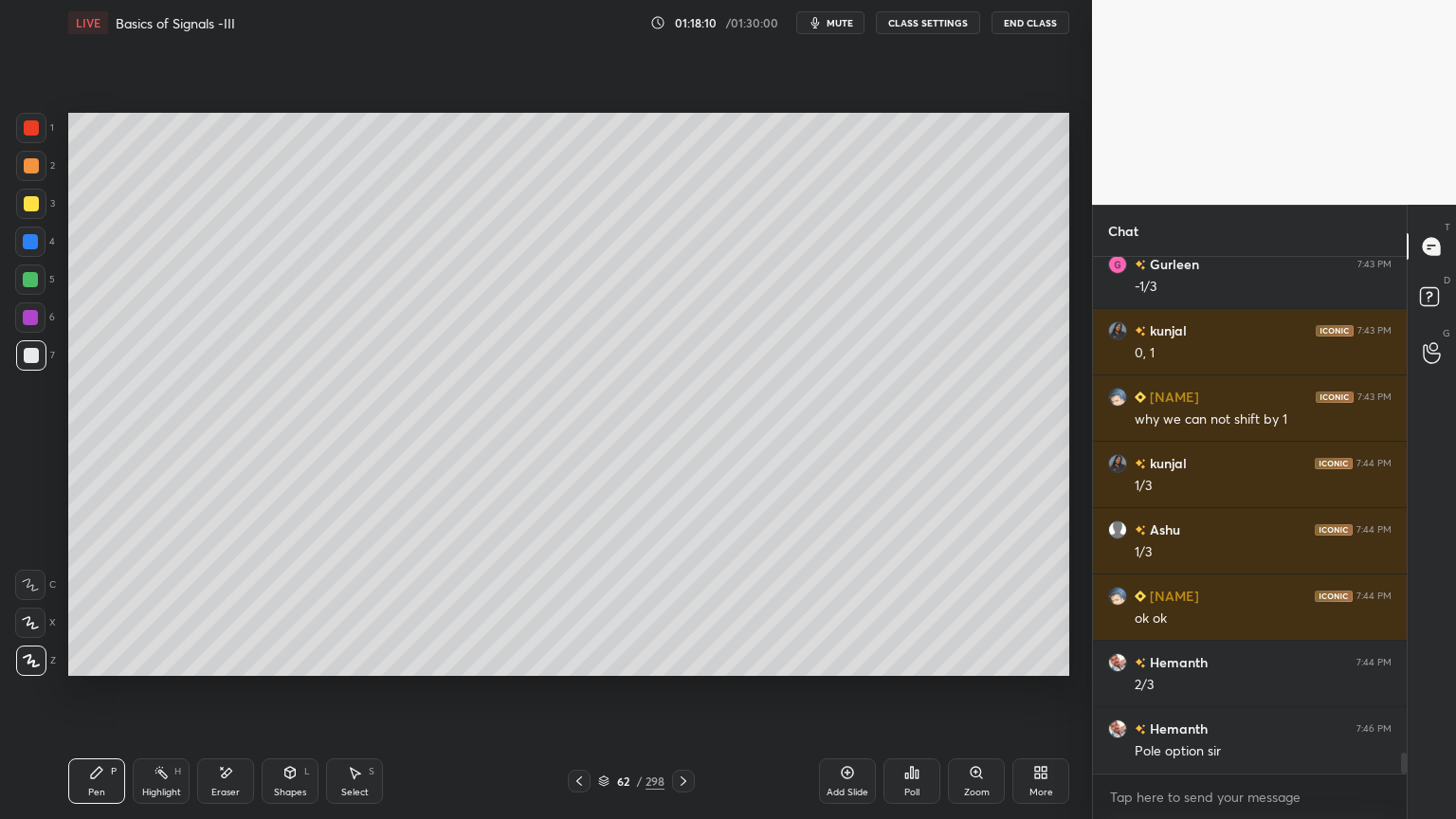 click at bounding box center (31, 166) 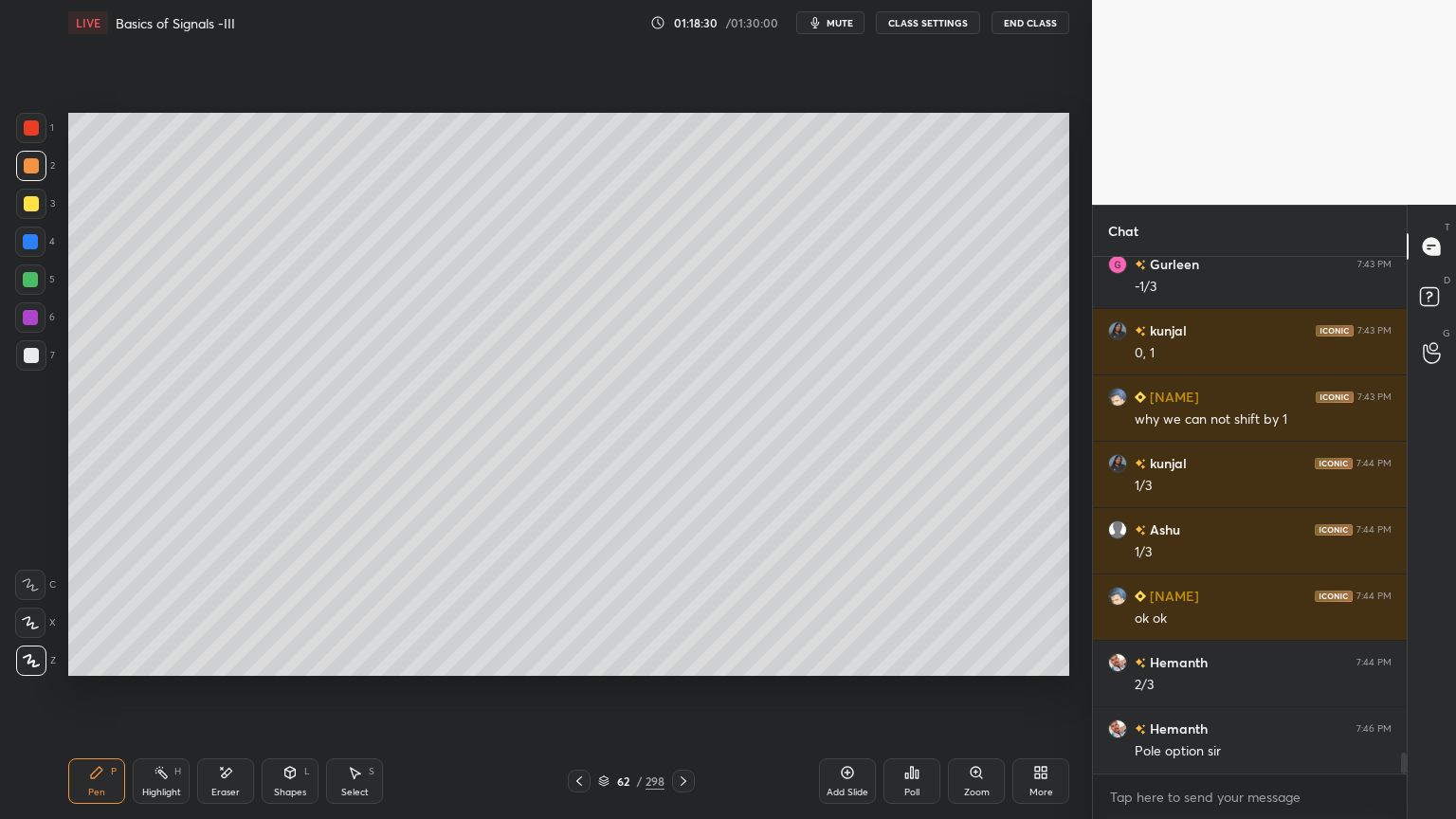 click on "Eraser" at bounding box center (226, 781) 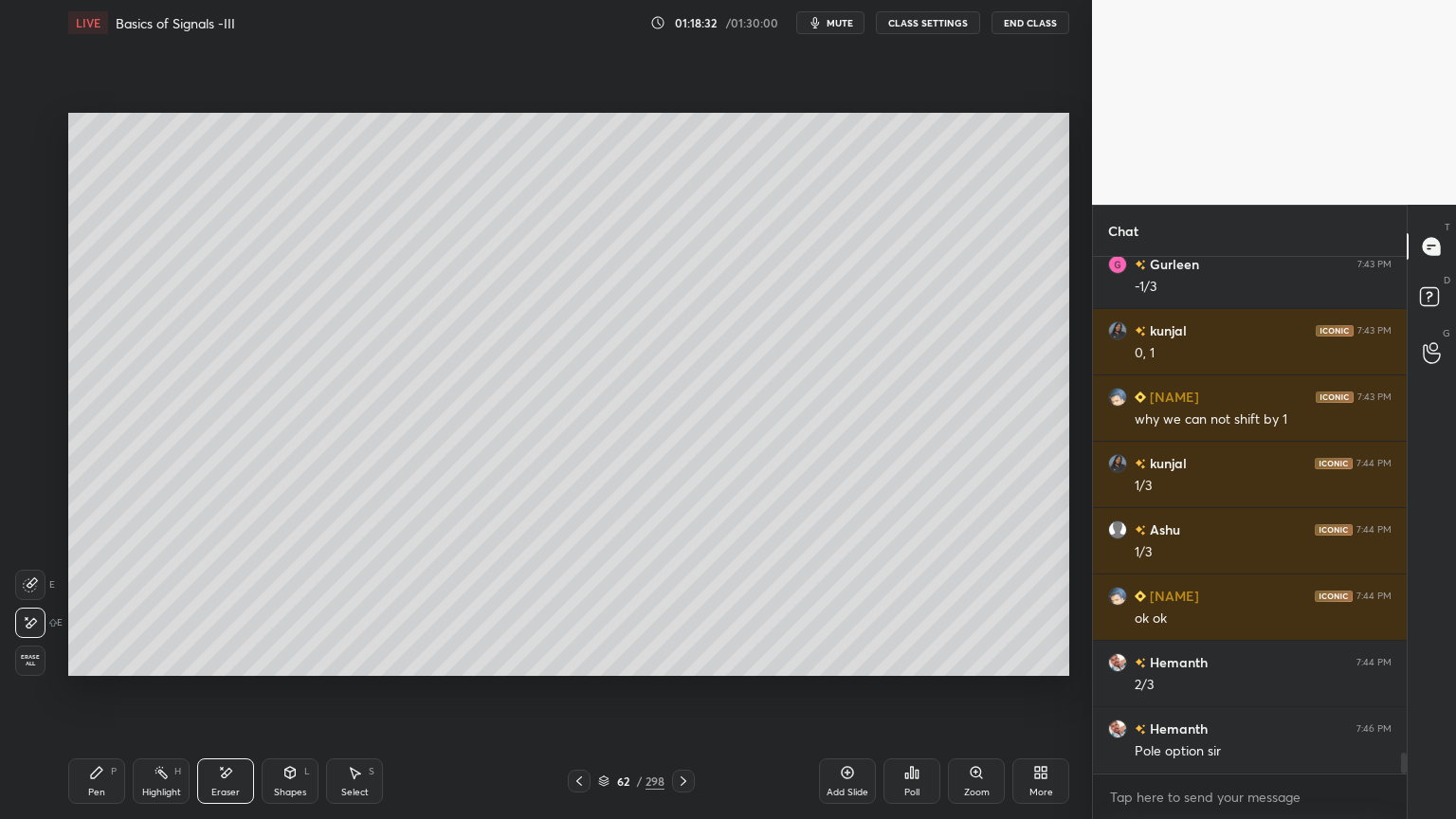 click 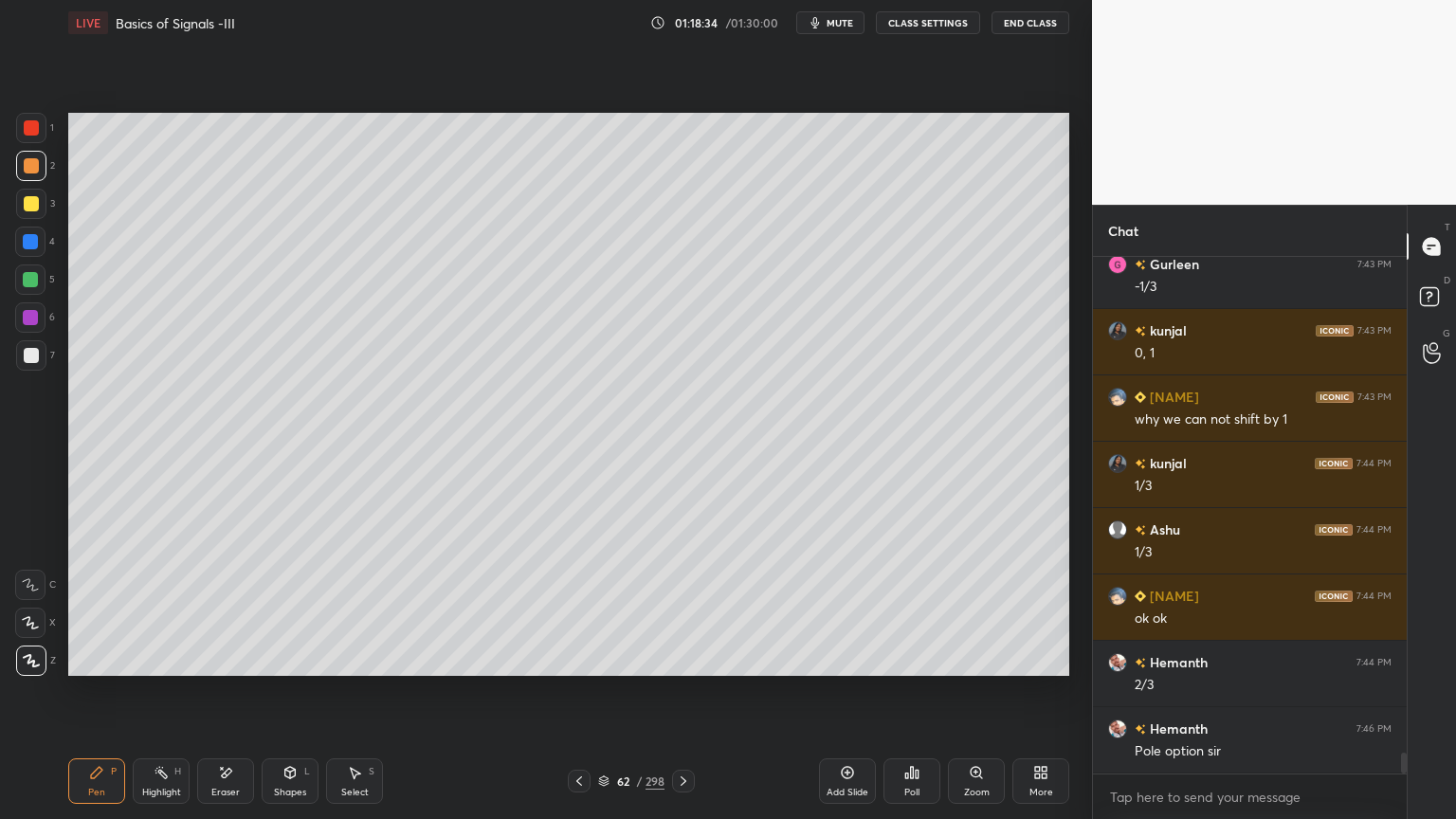 click at bounding box center (31, 204) 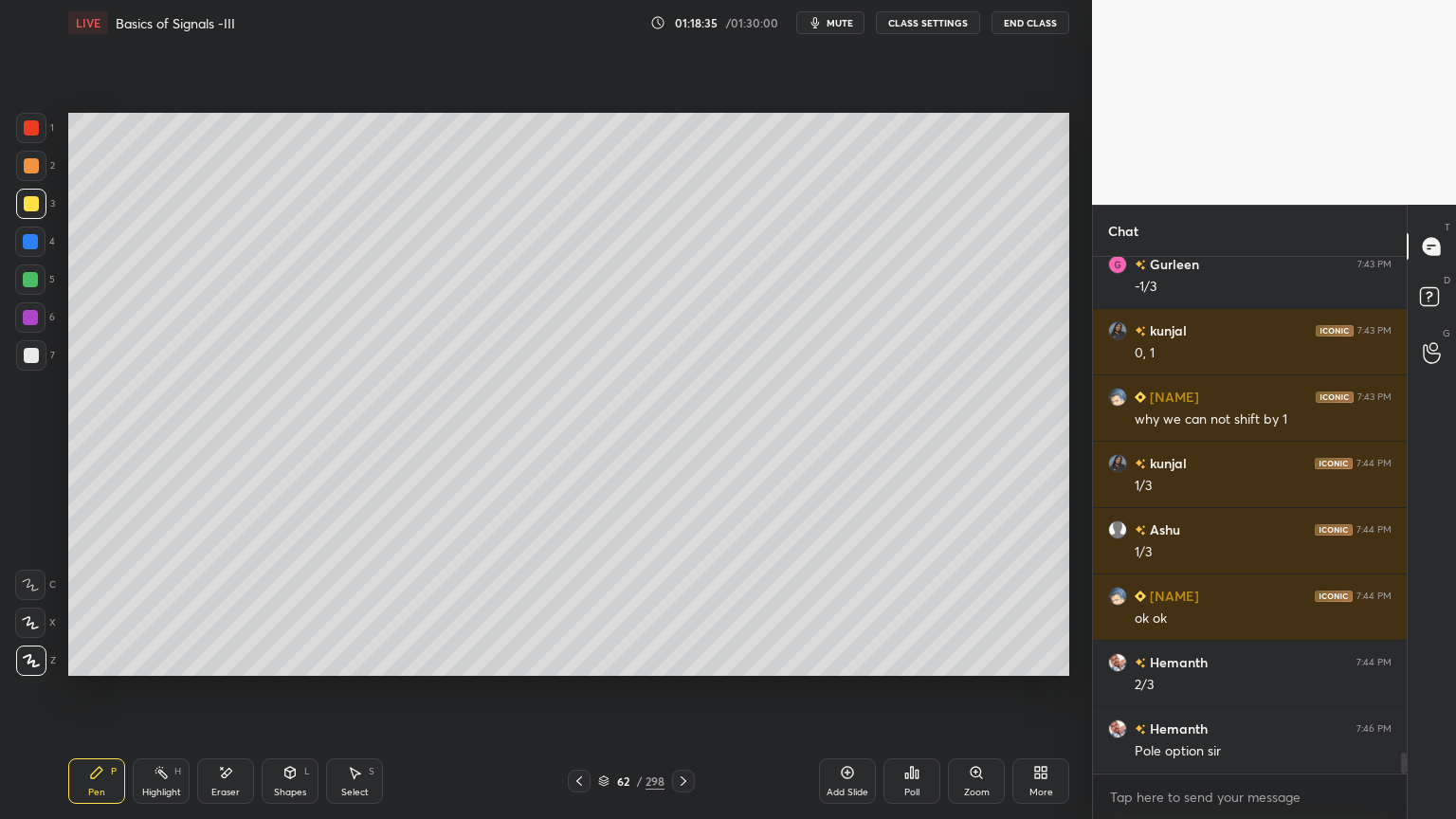 click on "Shapes" at bounding box center [290, 792] 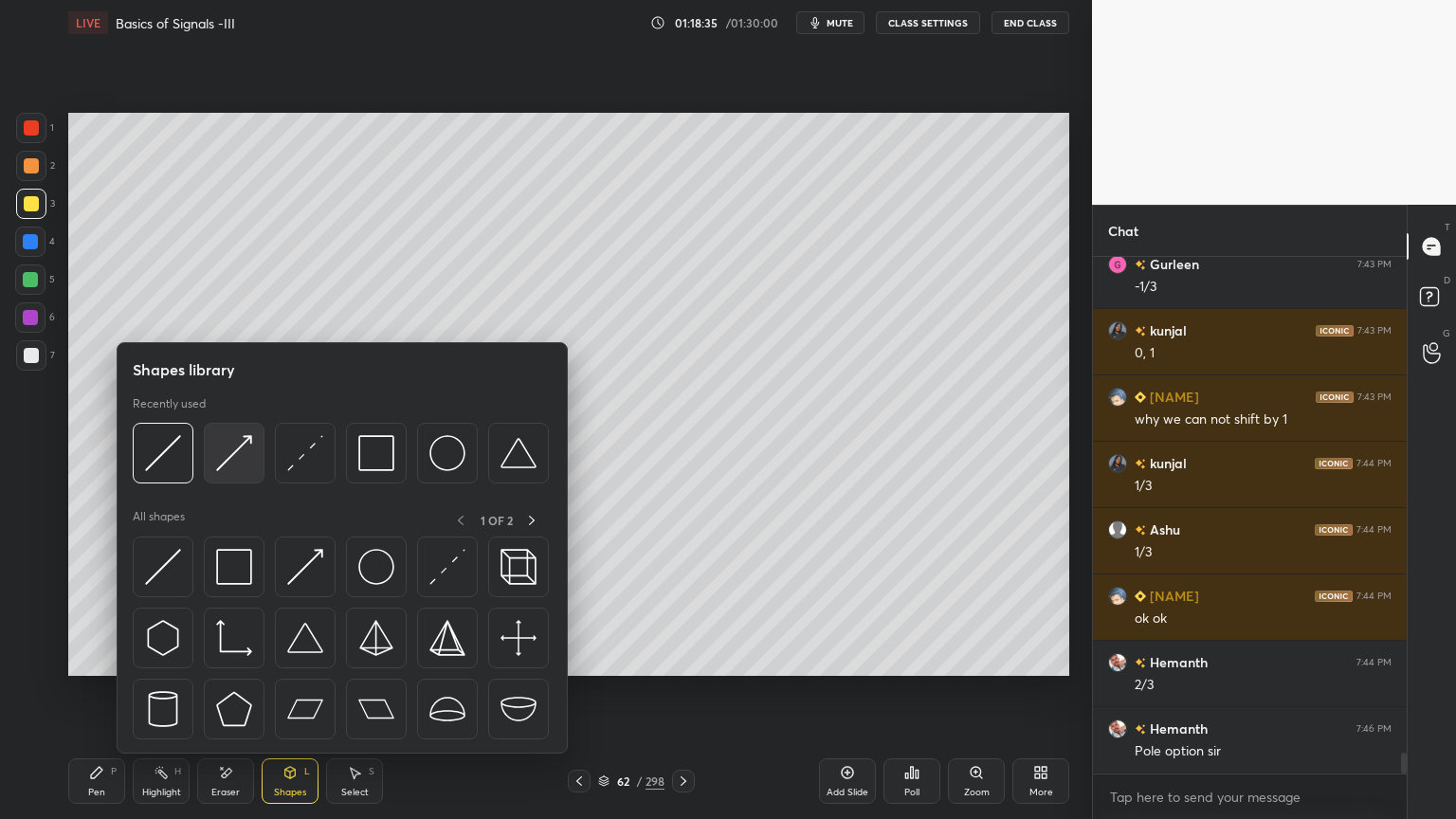 scroll, scrollTop: 12133, scrollLeft: 0, axis: vertical 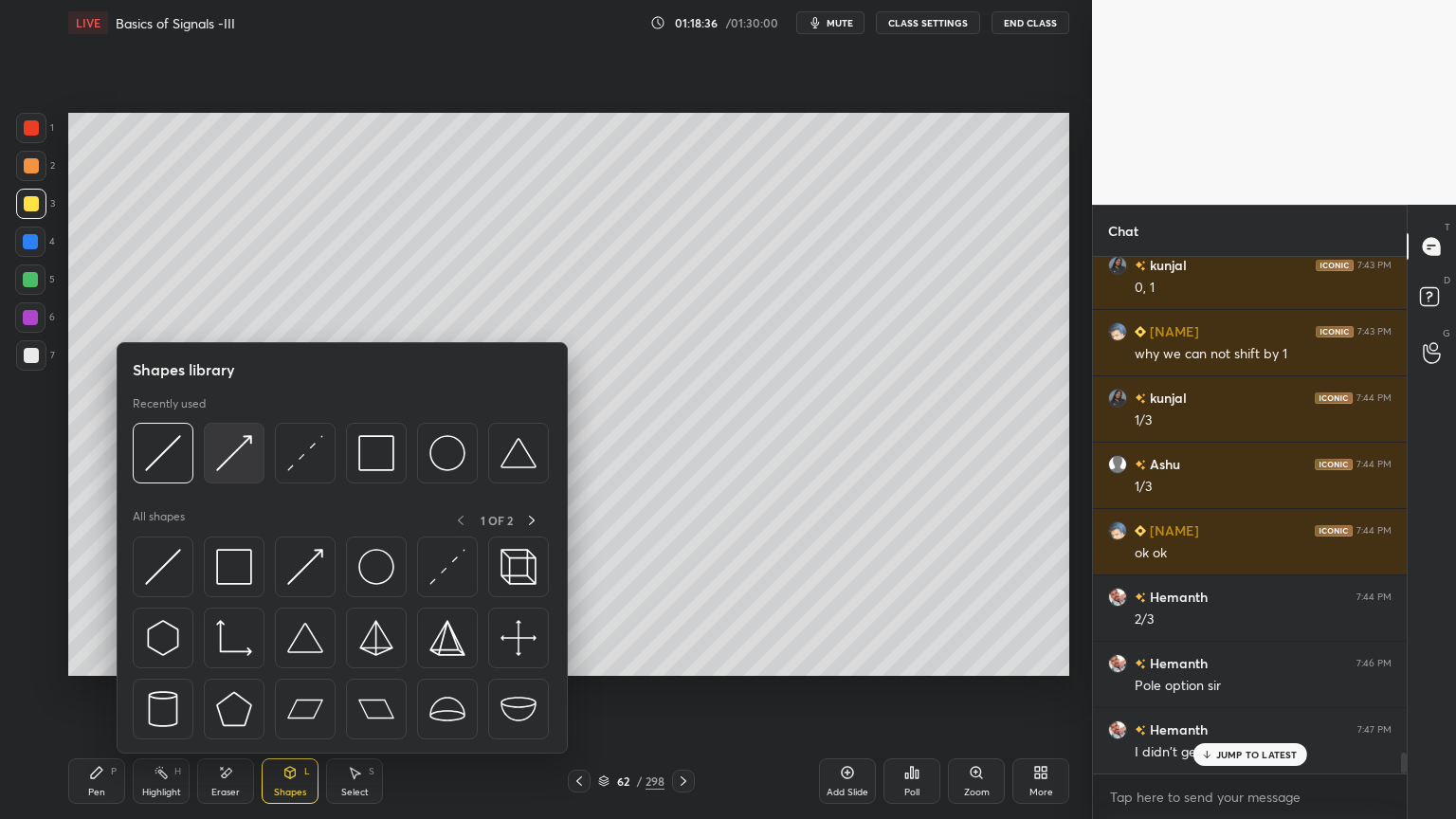 click at bounding box center [234, 453] 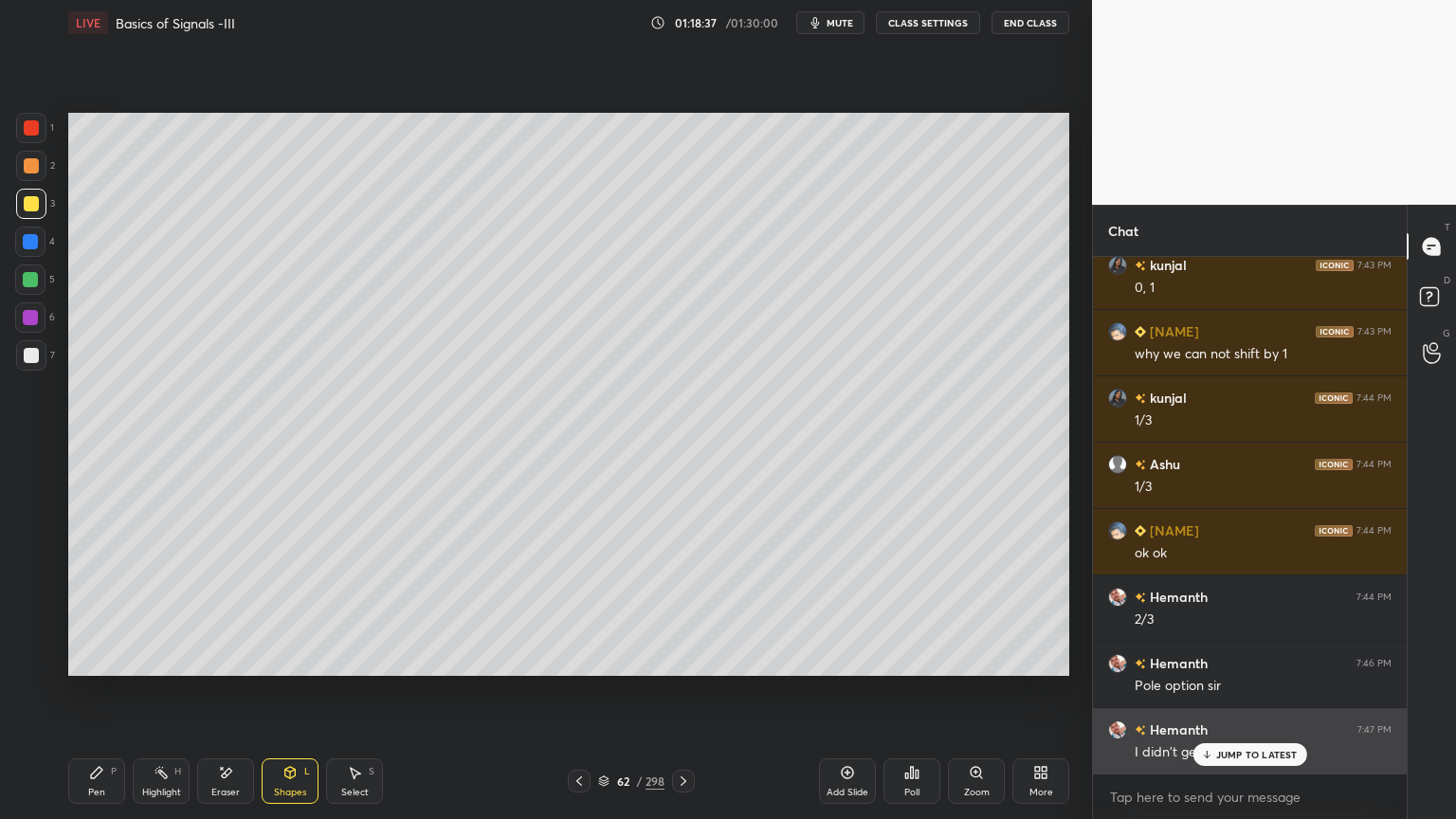click on "JUMP TO LATEST" at bounding box center [1257, 755] 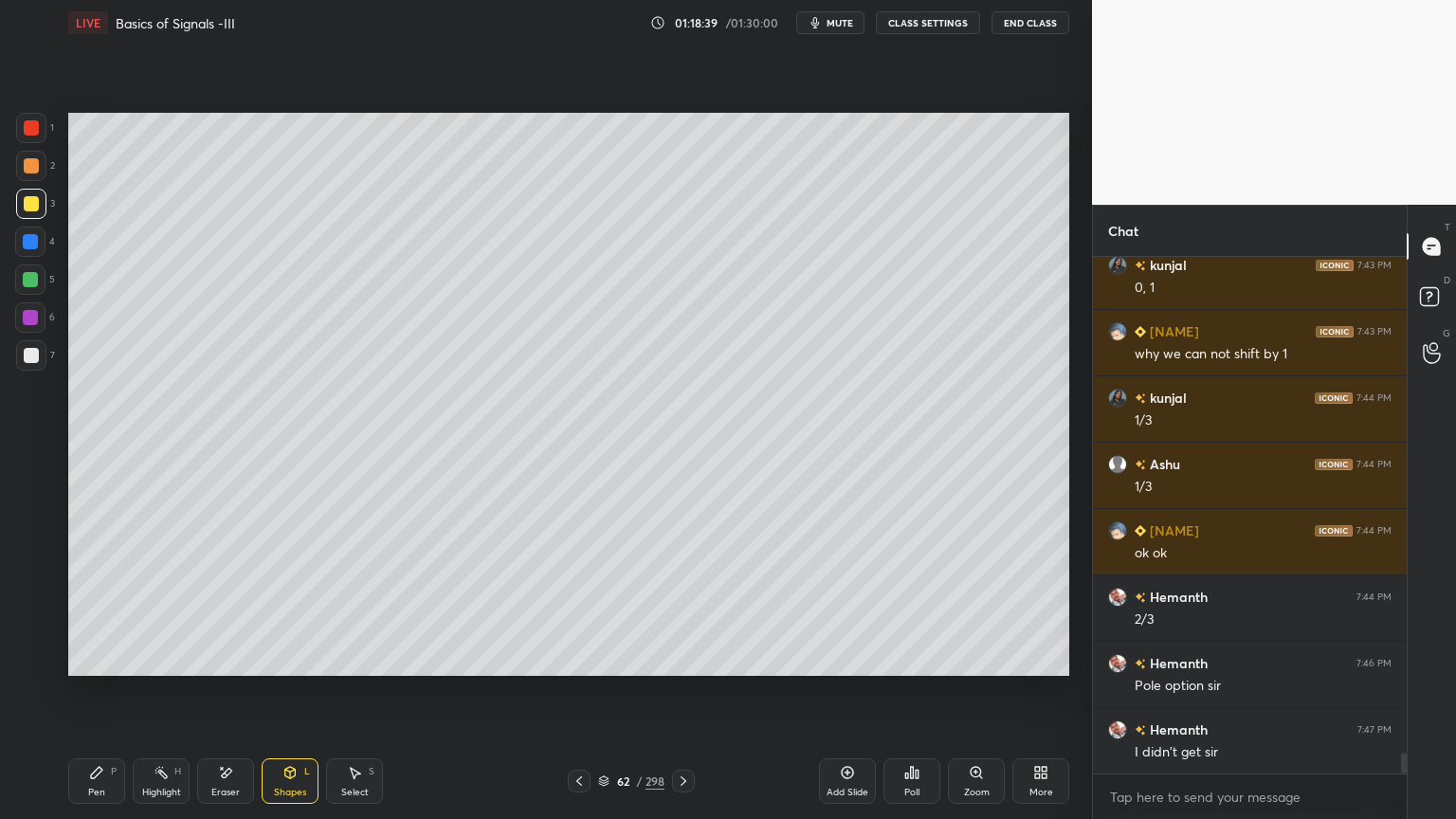 click at bounding box center [31, 166] 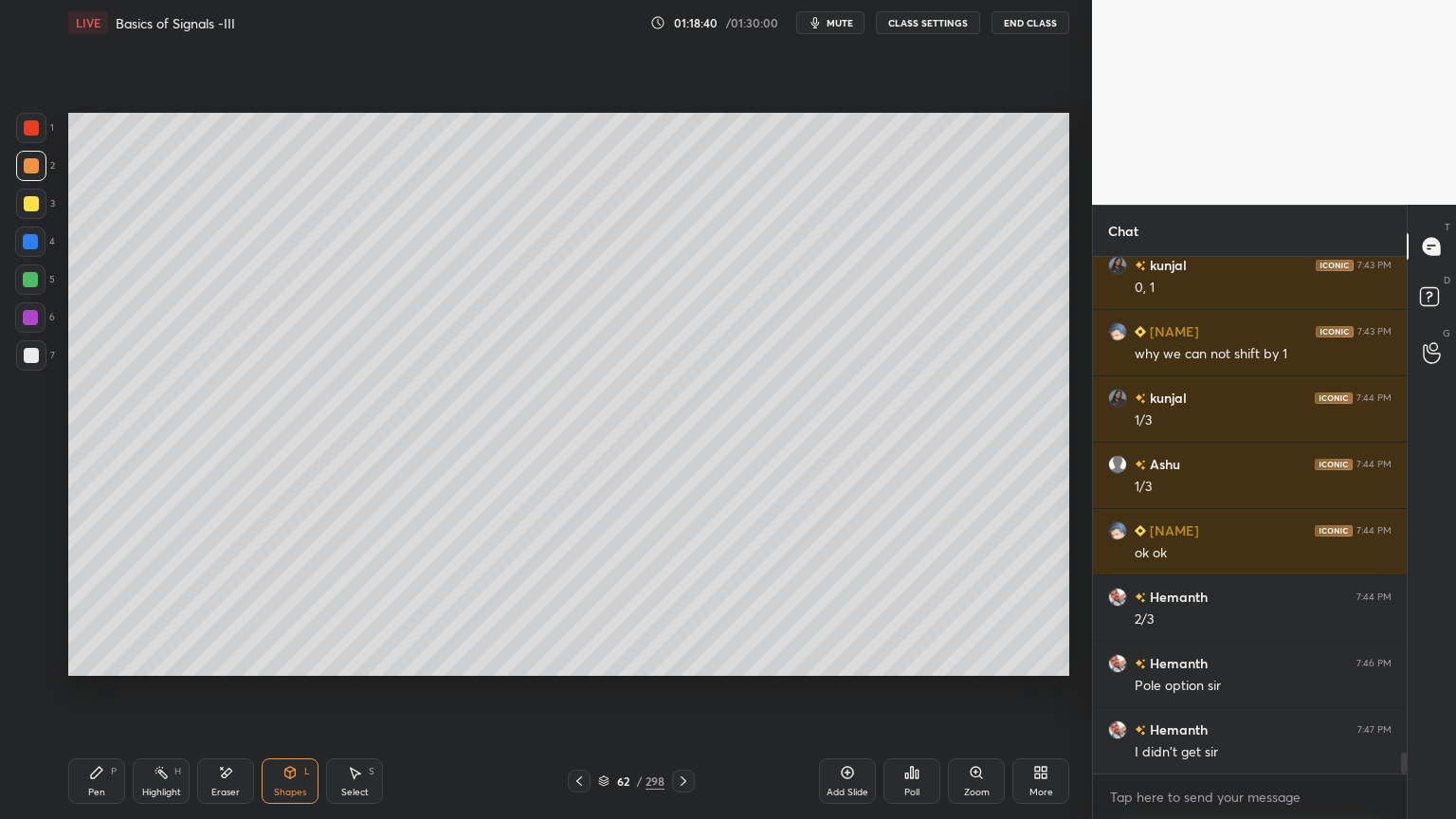 click on "Shapes L" at bounding box center [290, 781] 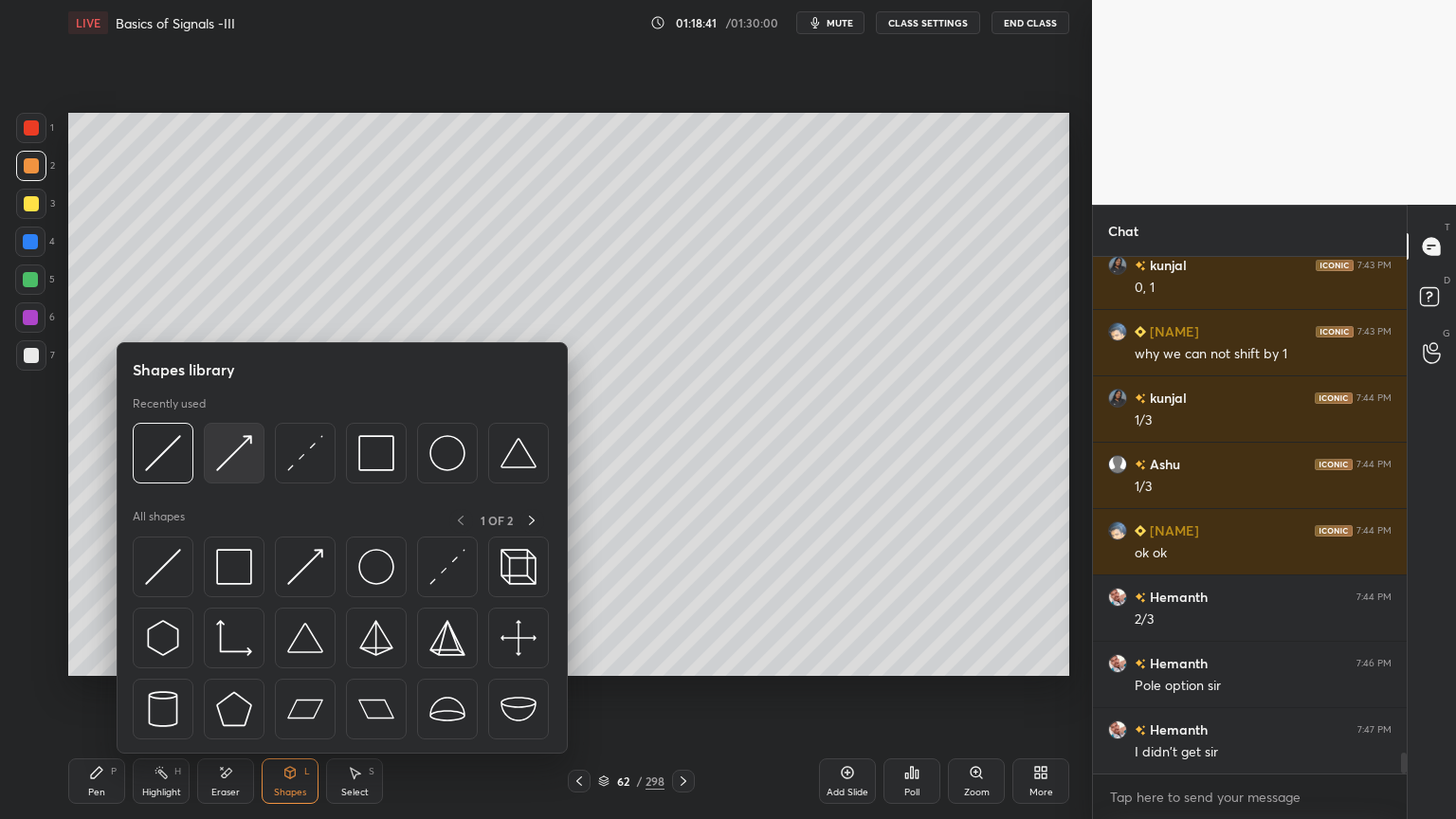 scroll, scrollTop: 12201, scrollLeft: 0, axis: vertical 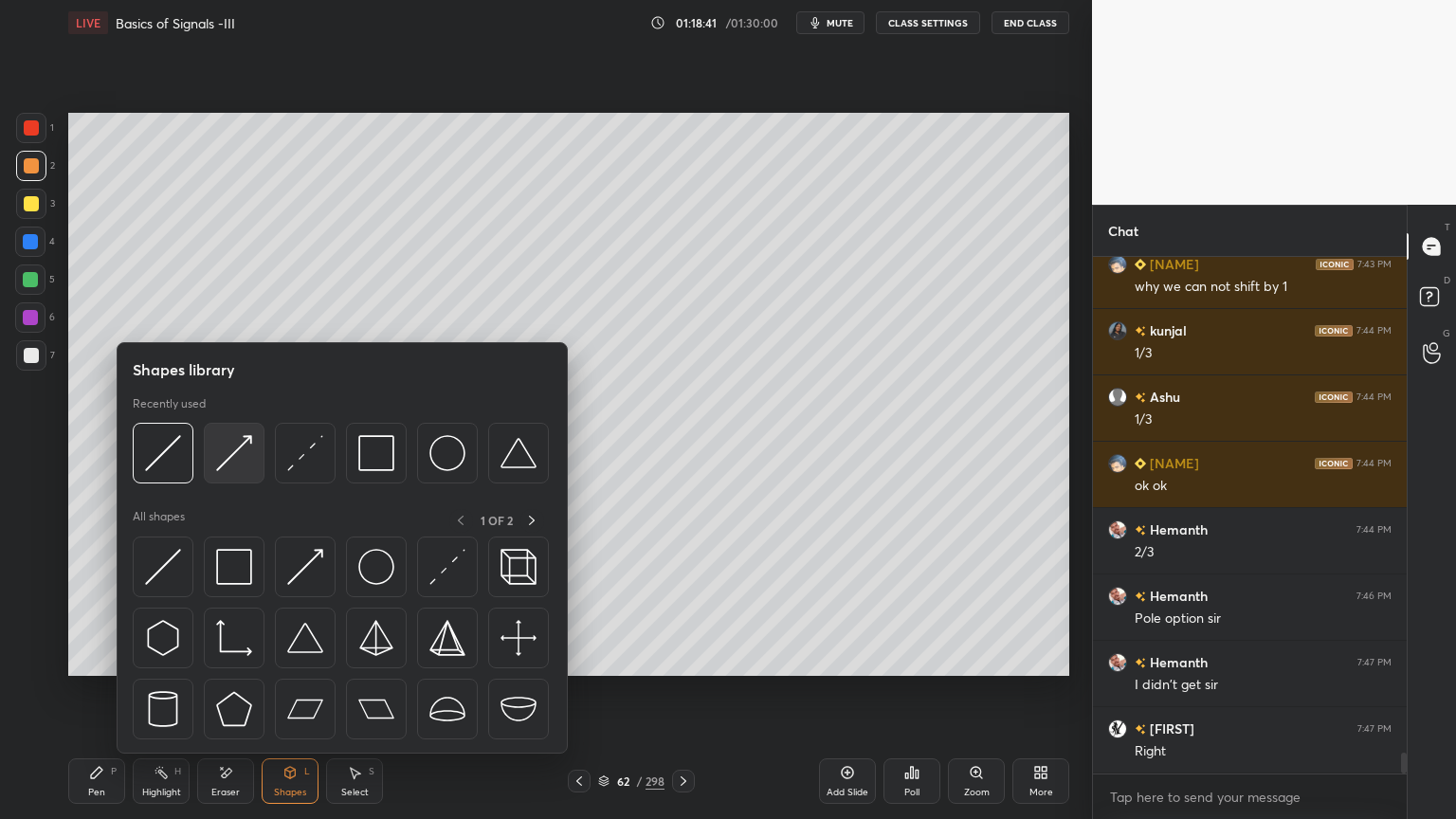 click at bounding box center [234, 453] 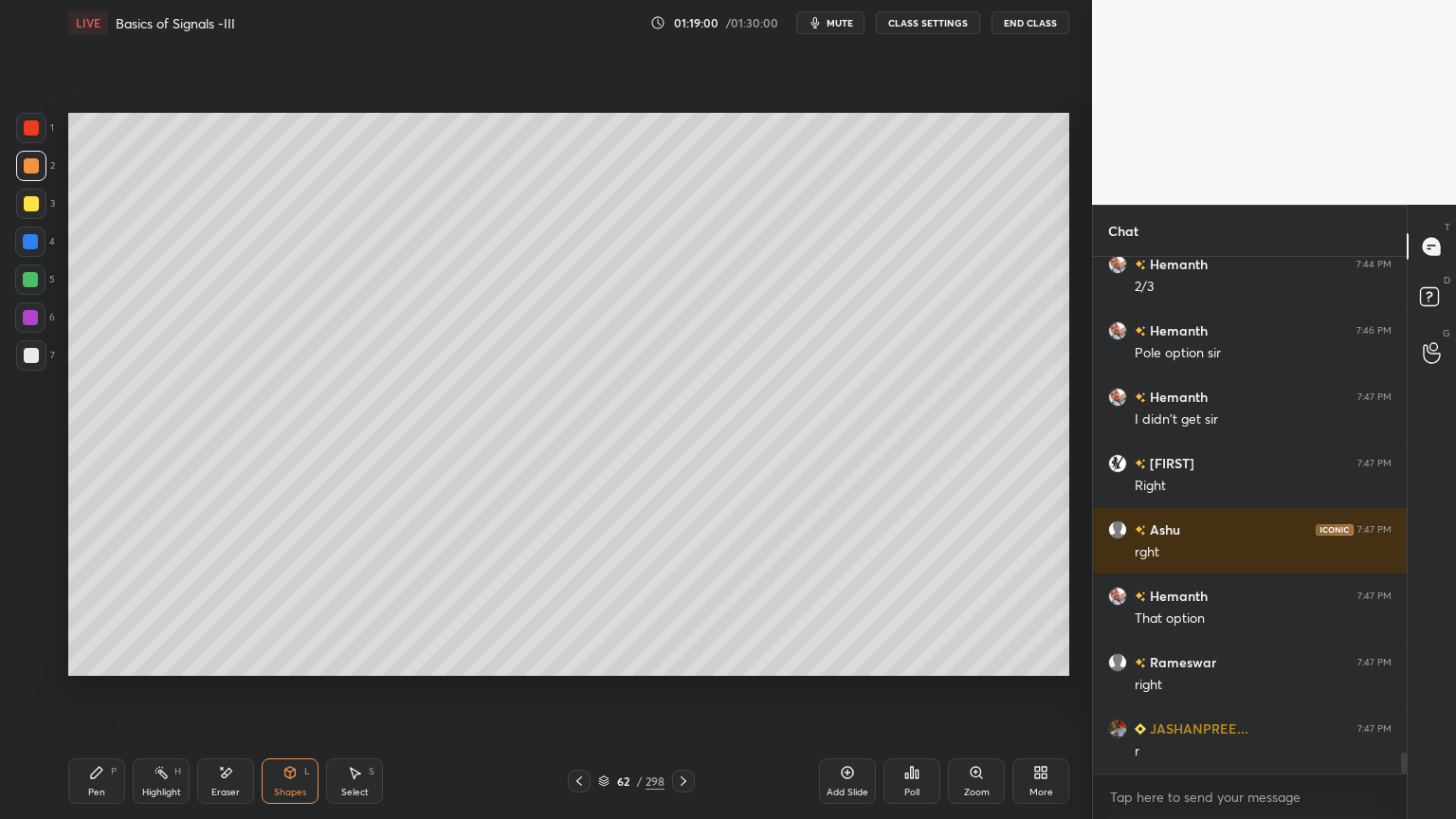 scroll, scrollTop: 12531, scrollLeft: 0, axis: vertical 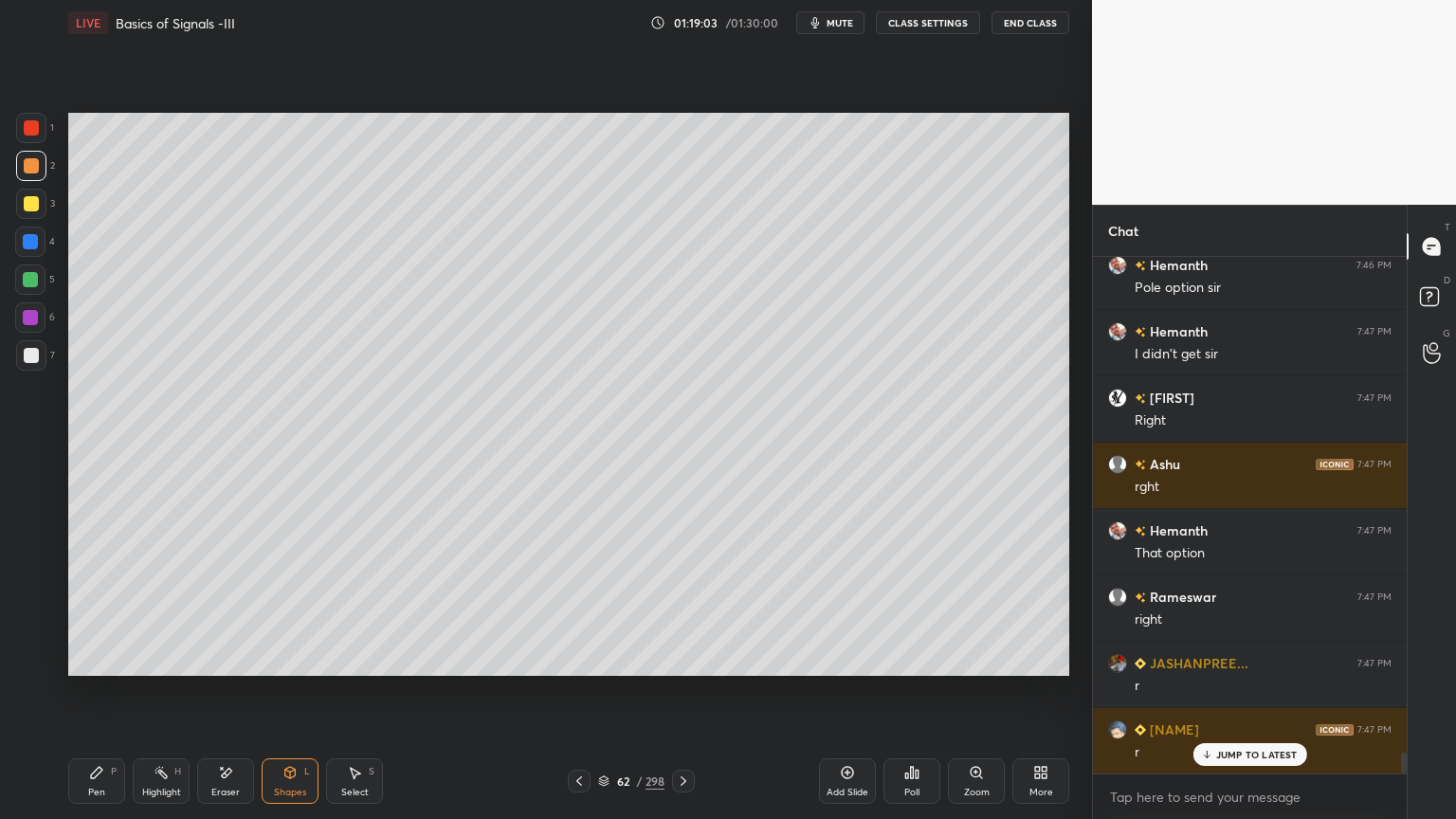 click on "Pen P" at bounding box center (97, 781) 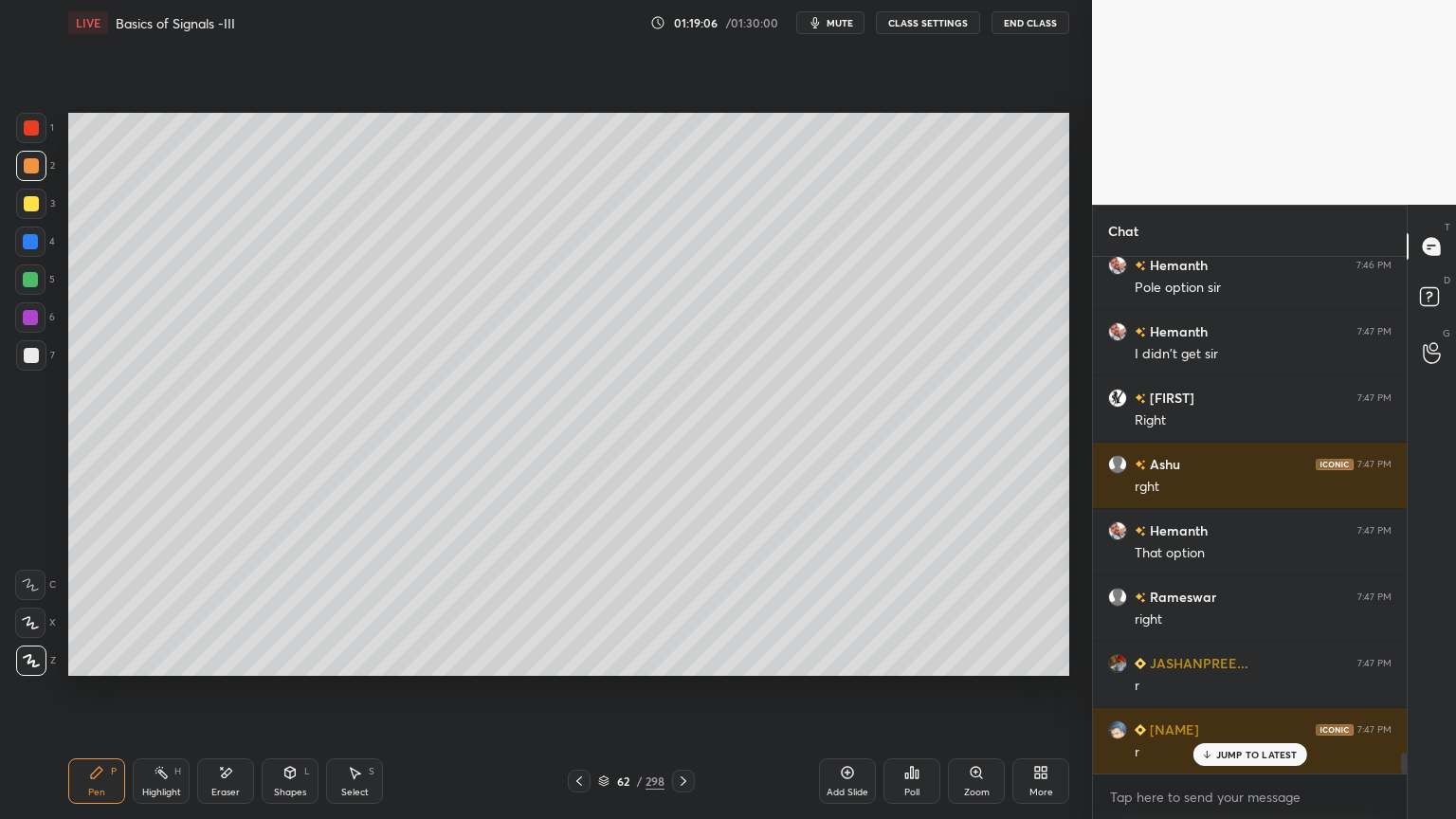 click at bounding box center [31, 355] 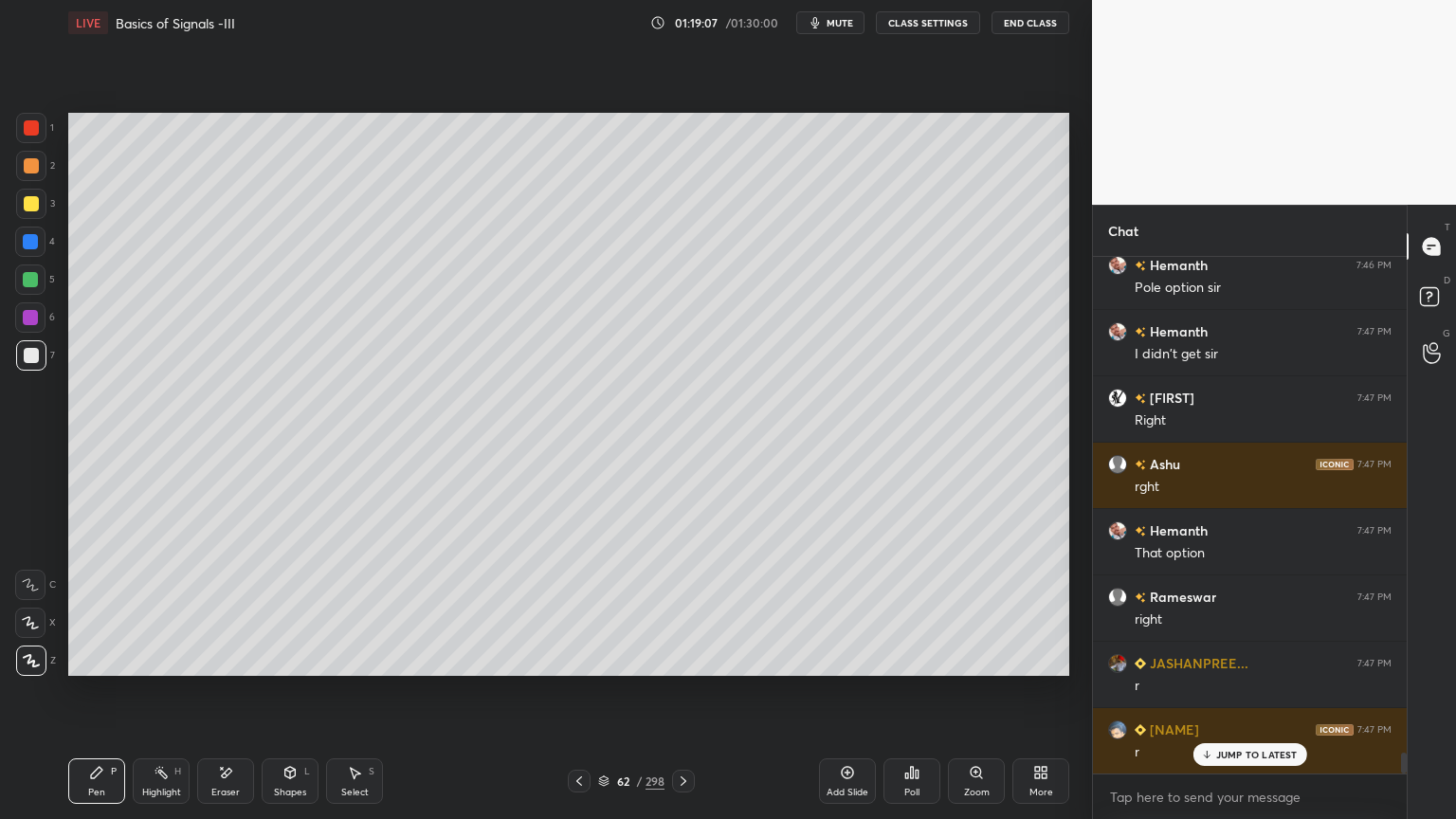 click on "Shapes" at bounding box center [290, 792] 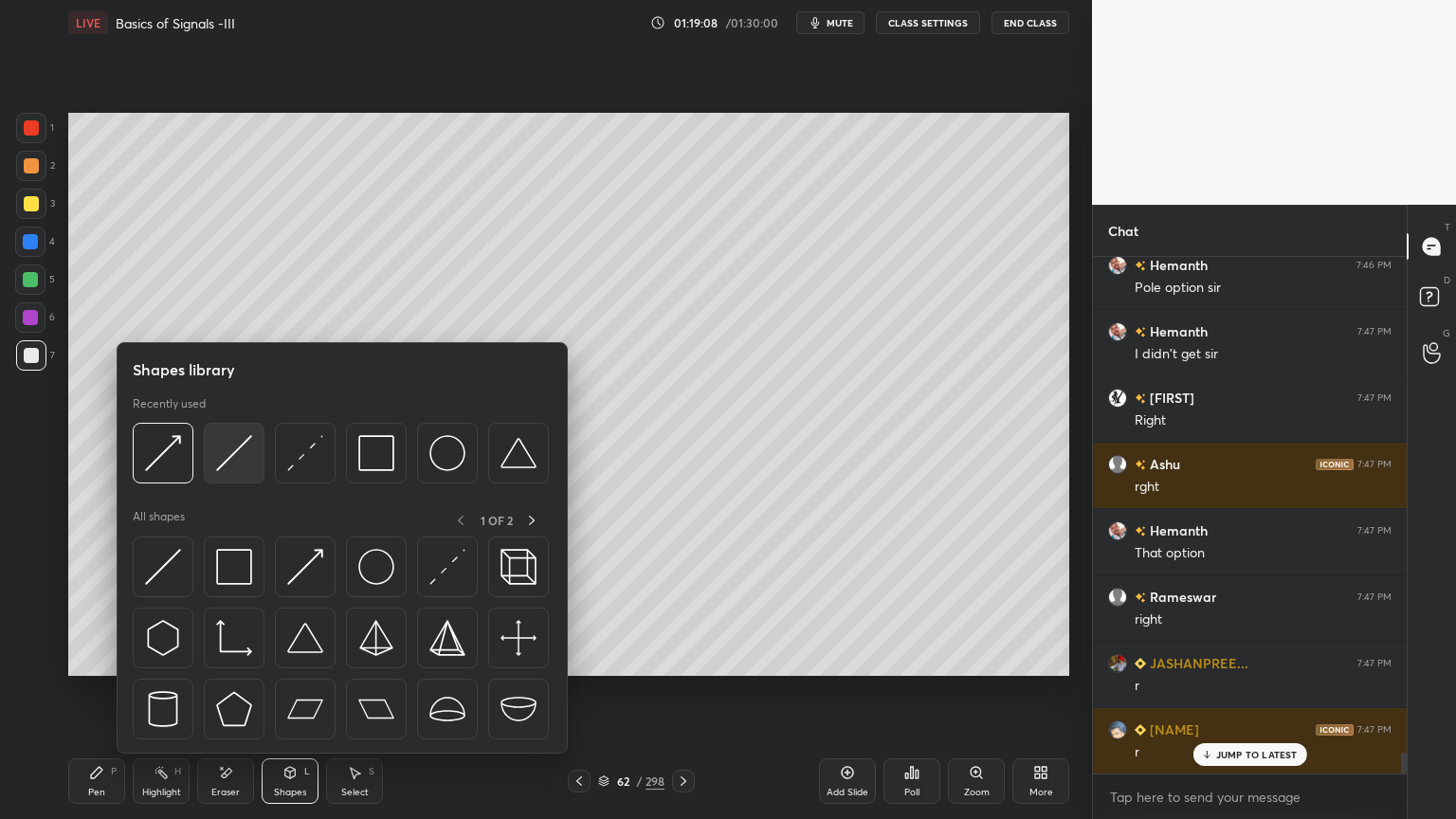click at bounding box center (234, 453) 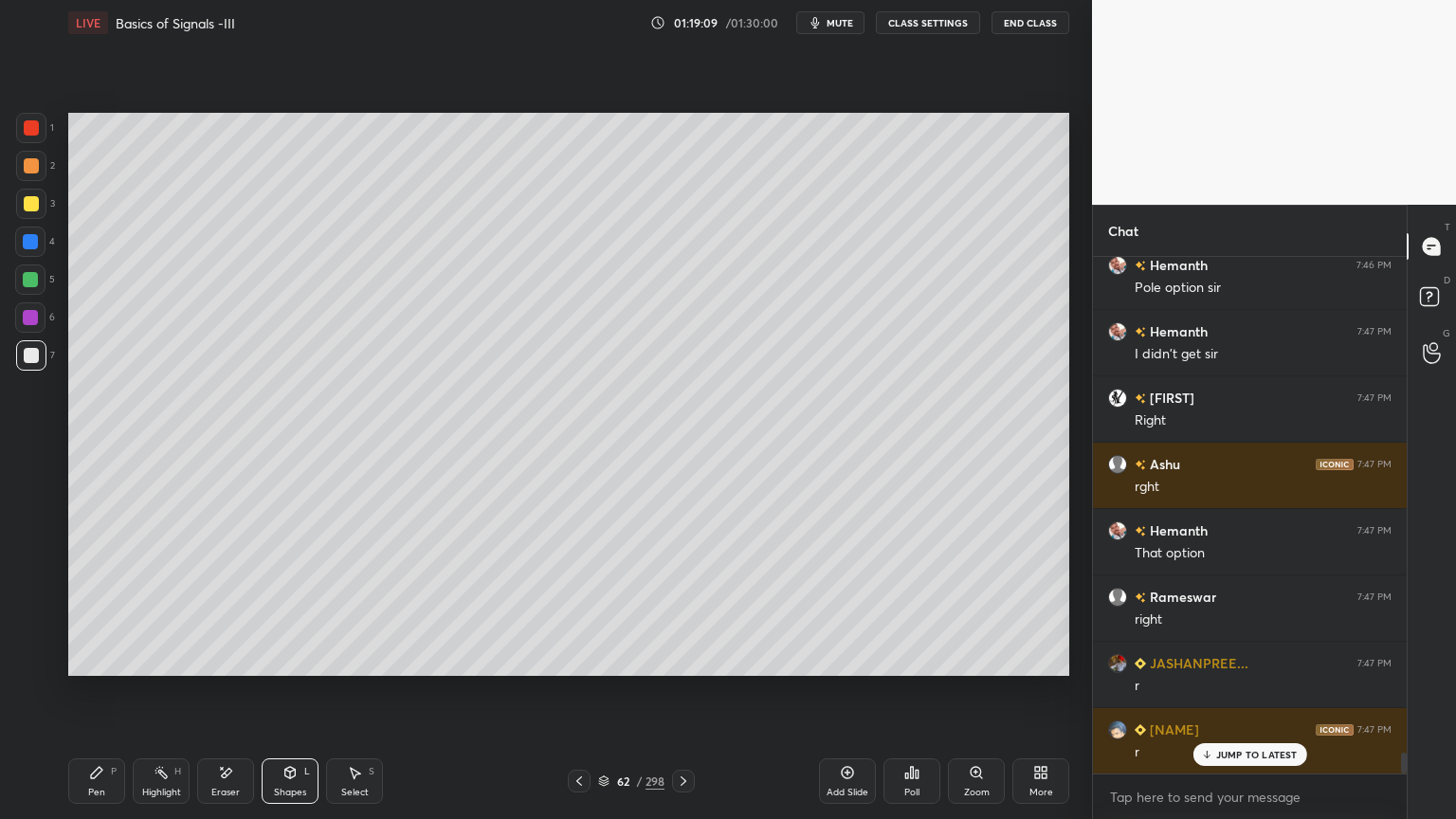 click on "Pen P" at bounding box center [97, 781] 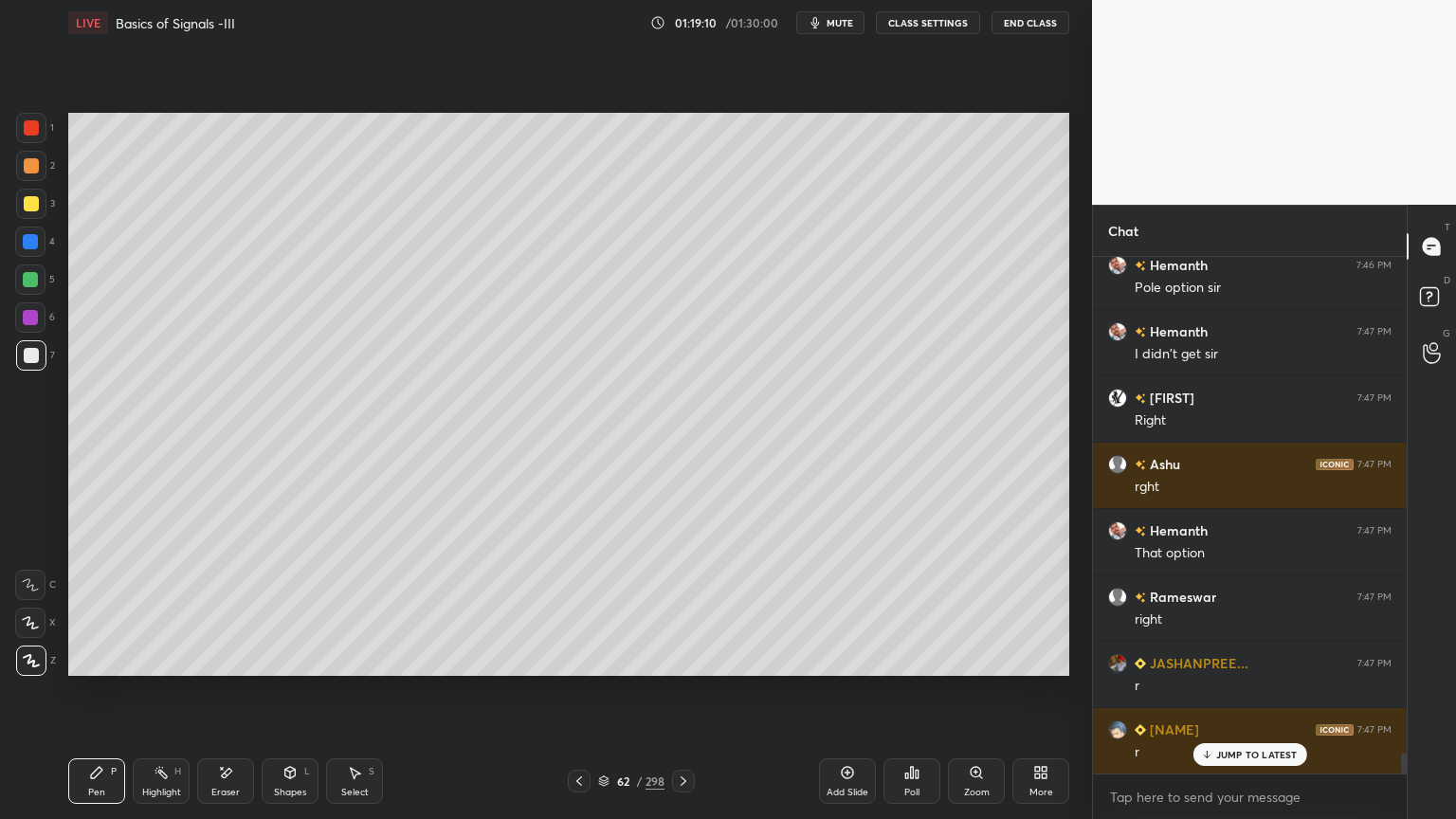 click on "Shapes L" at bounding box center (290, 781) 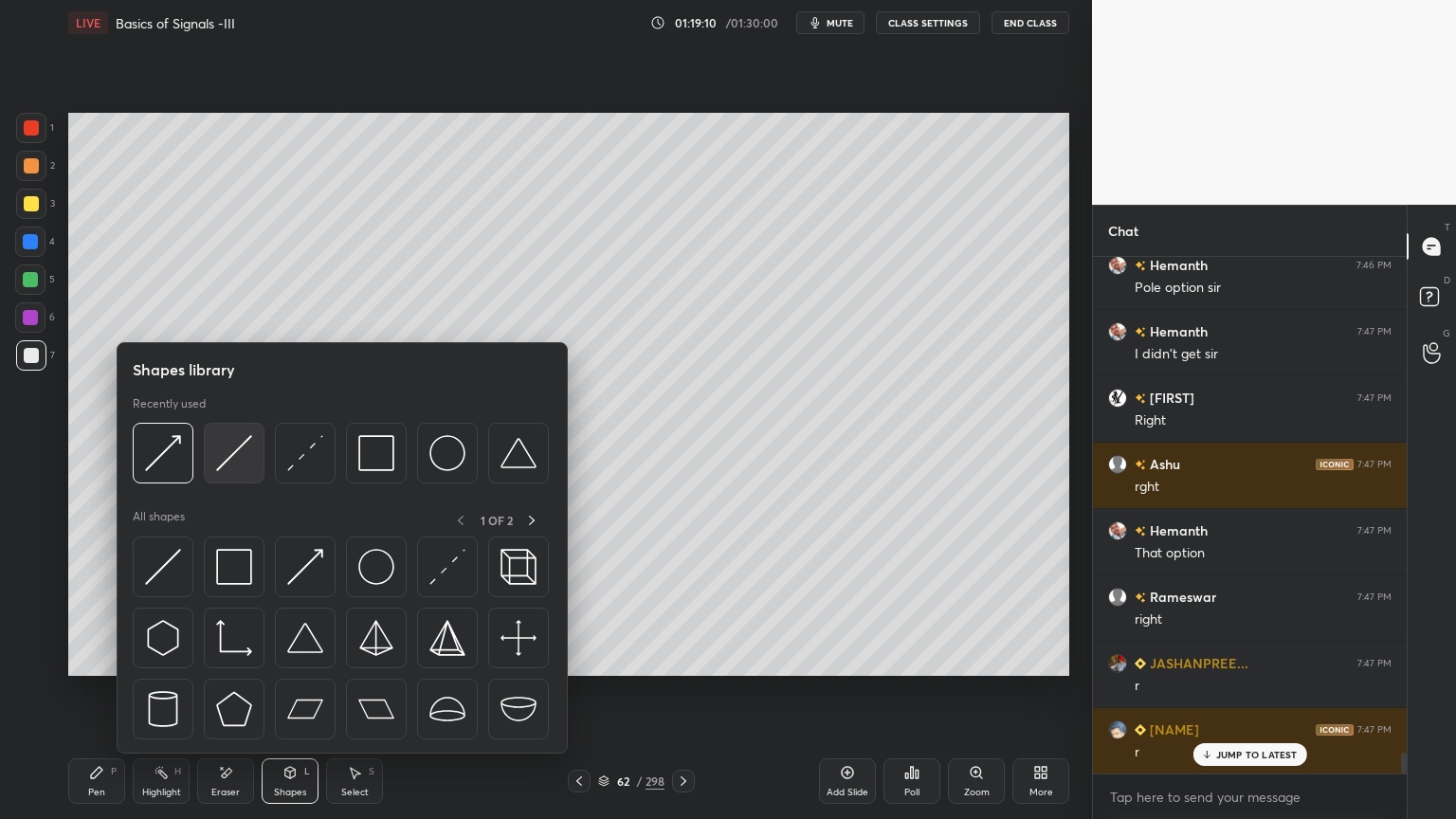 click at bounding box center [234, 453] 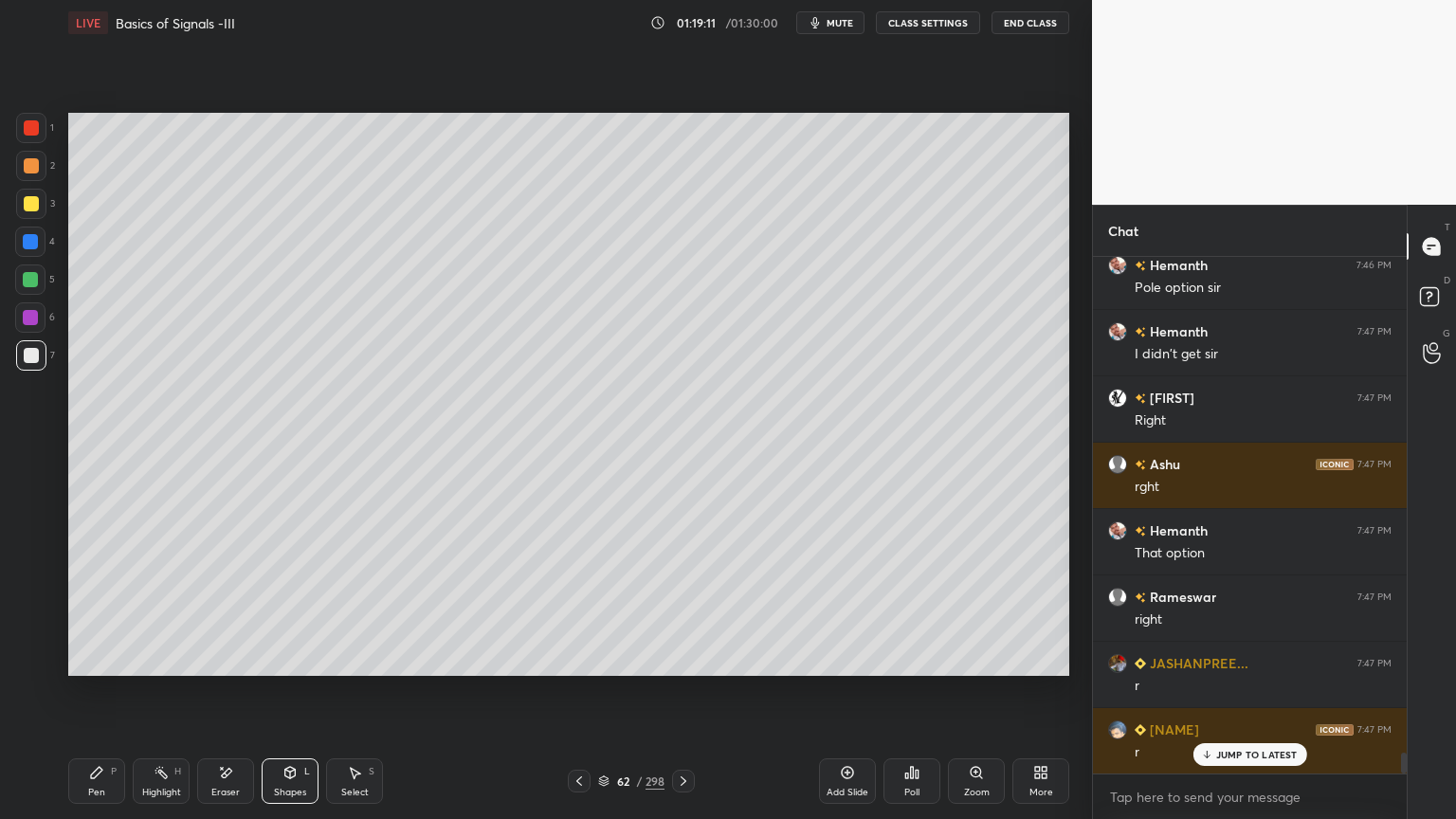 click at bounding box center (31, 204) 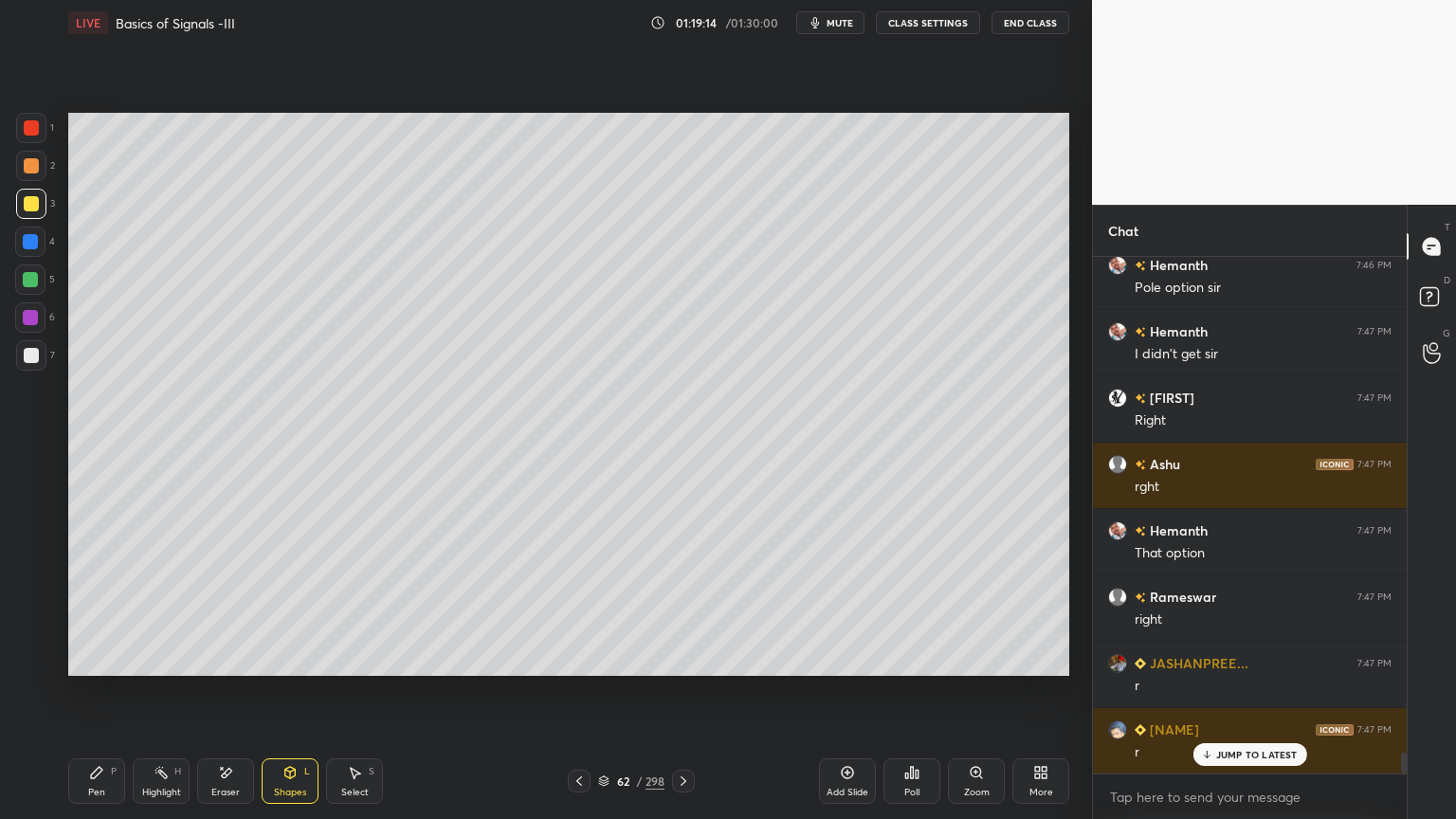 click on "Pen P" at bounding box center [97, 781] 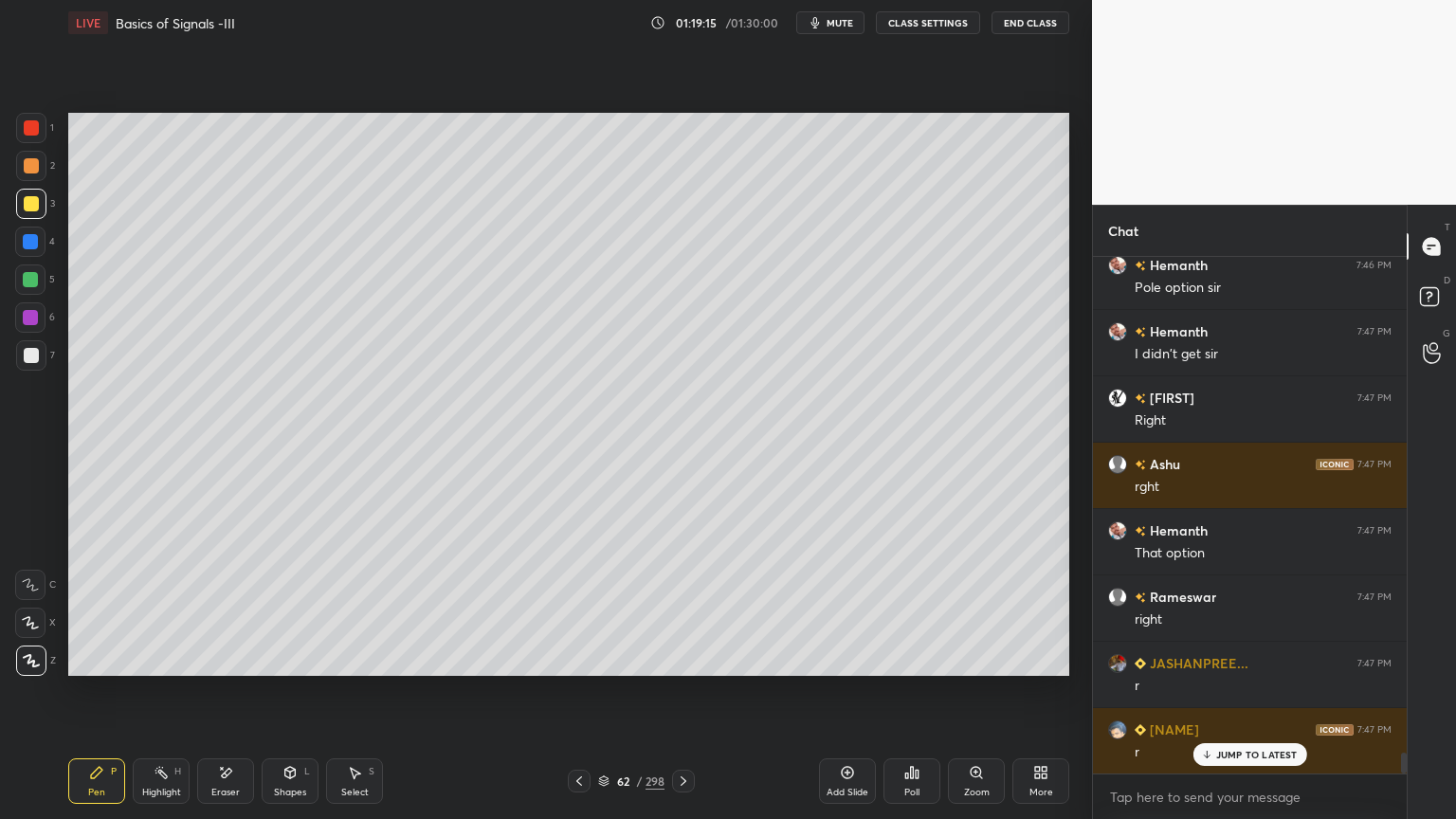 click on "Shapes L" at bounding box center [290, 781] 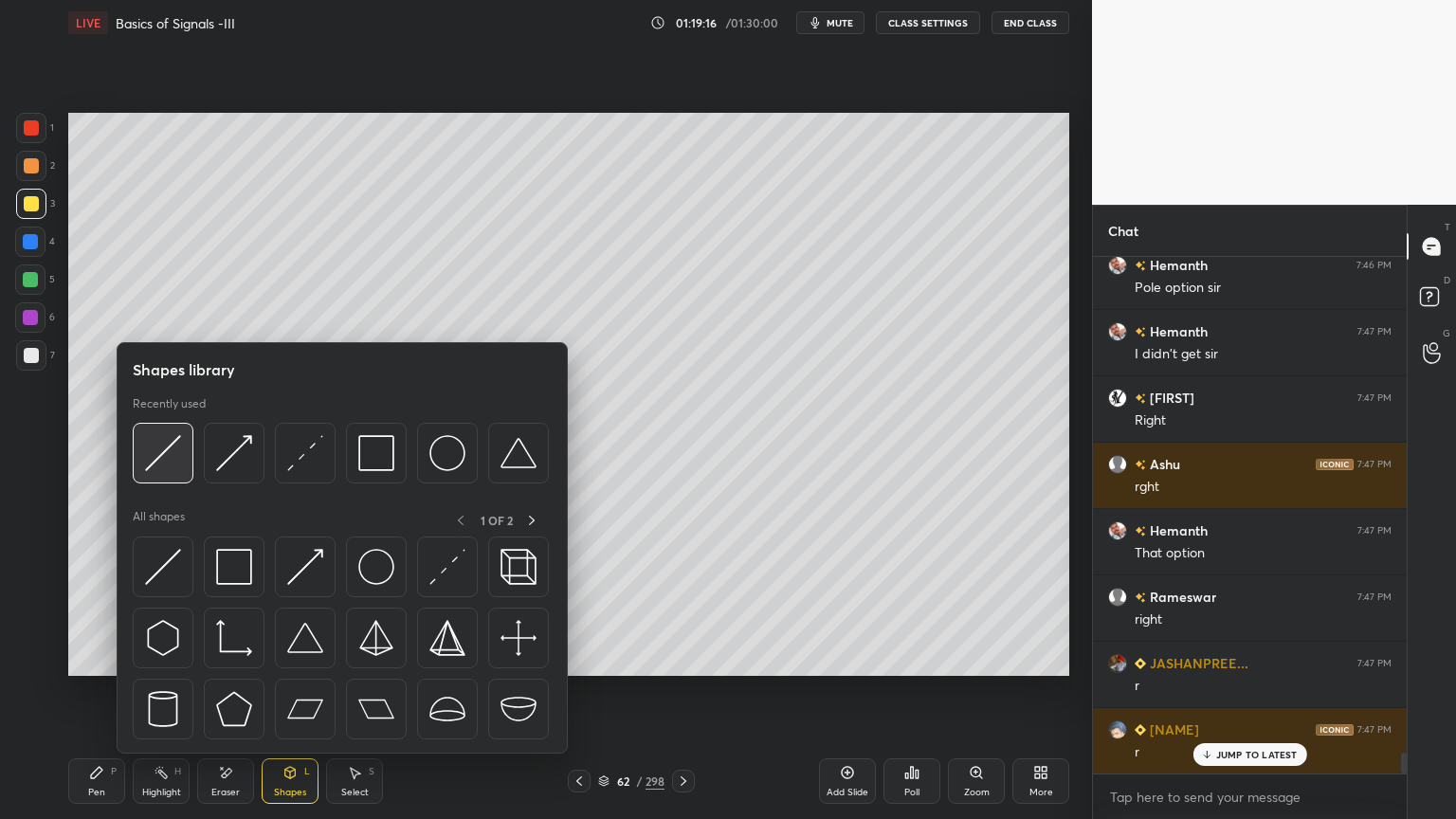 click at bounding box center [163, 453] 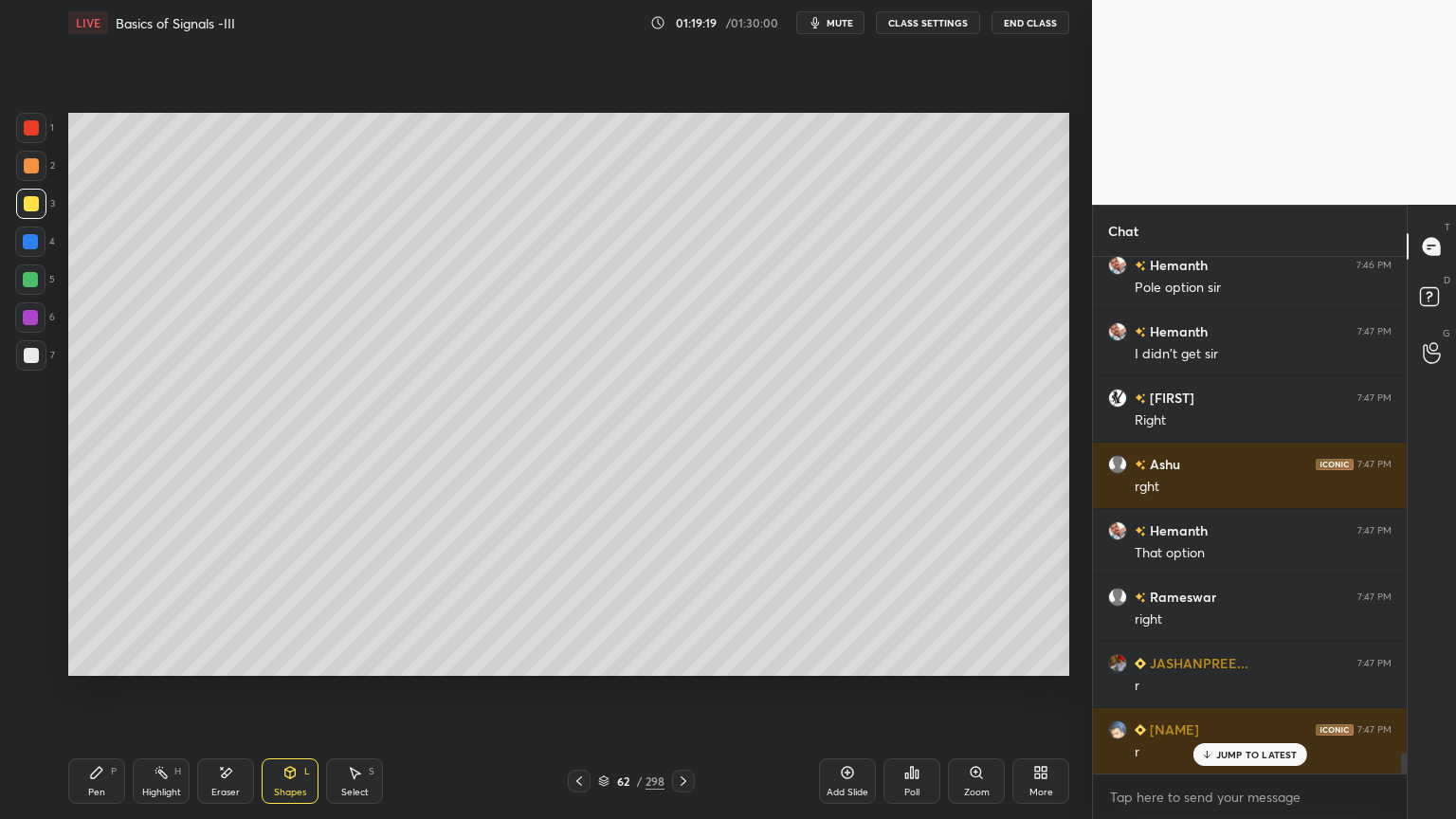 click on "Pen" at bounding box center [97, 792] 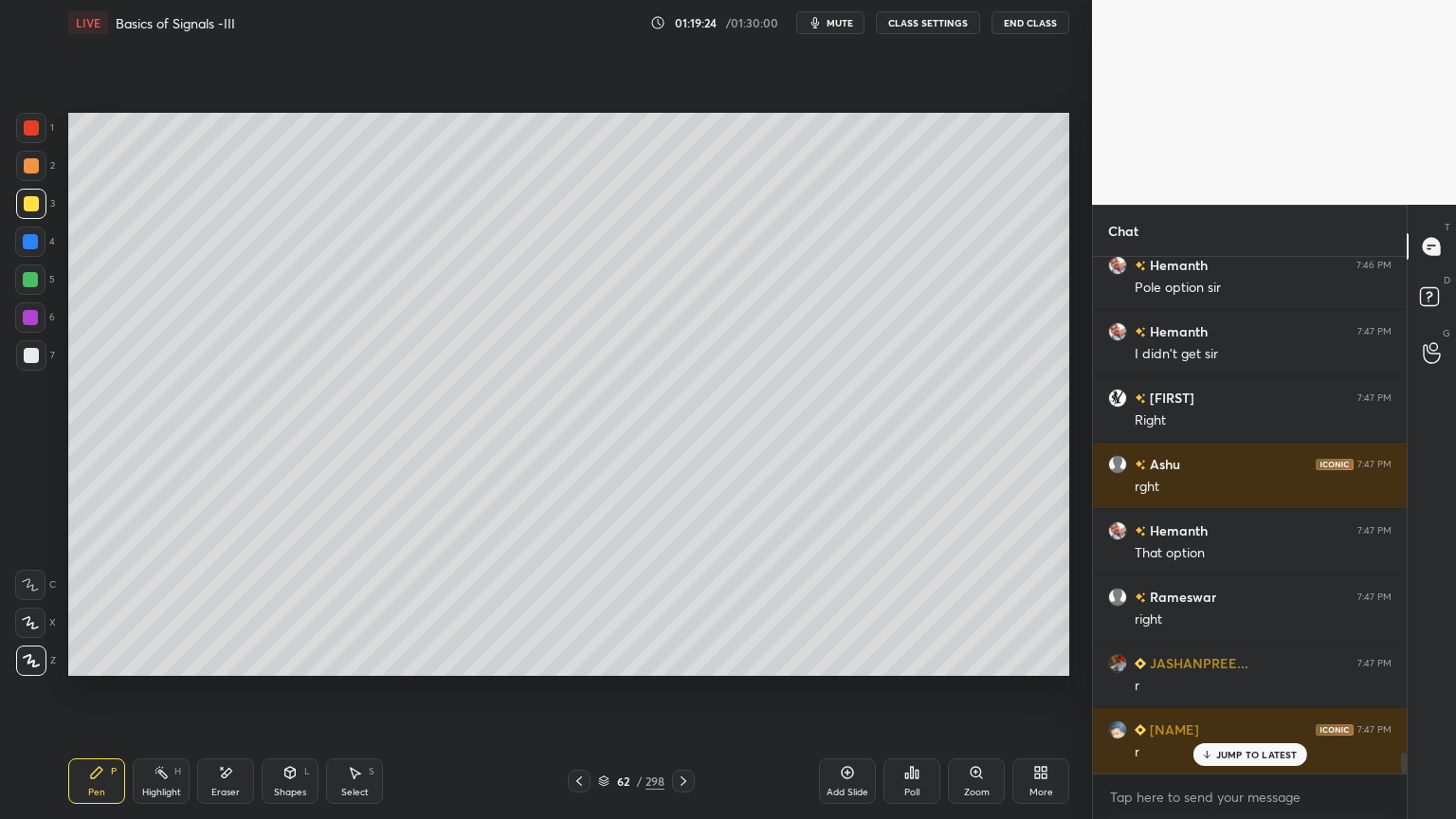click at bounding box center (31, 355) 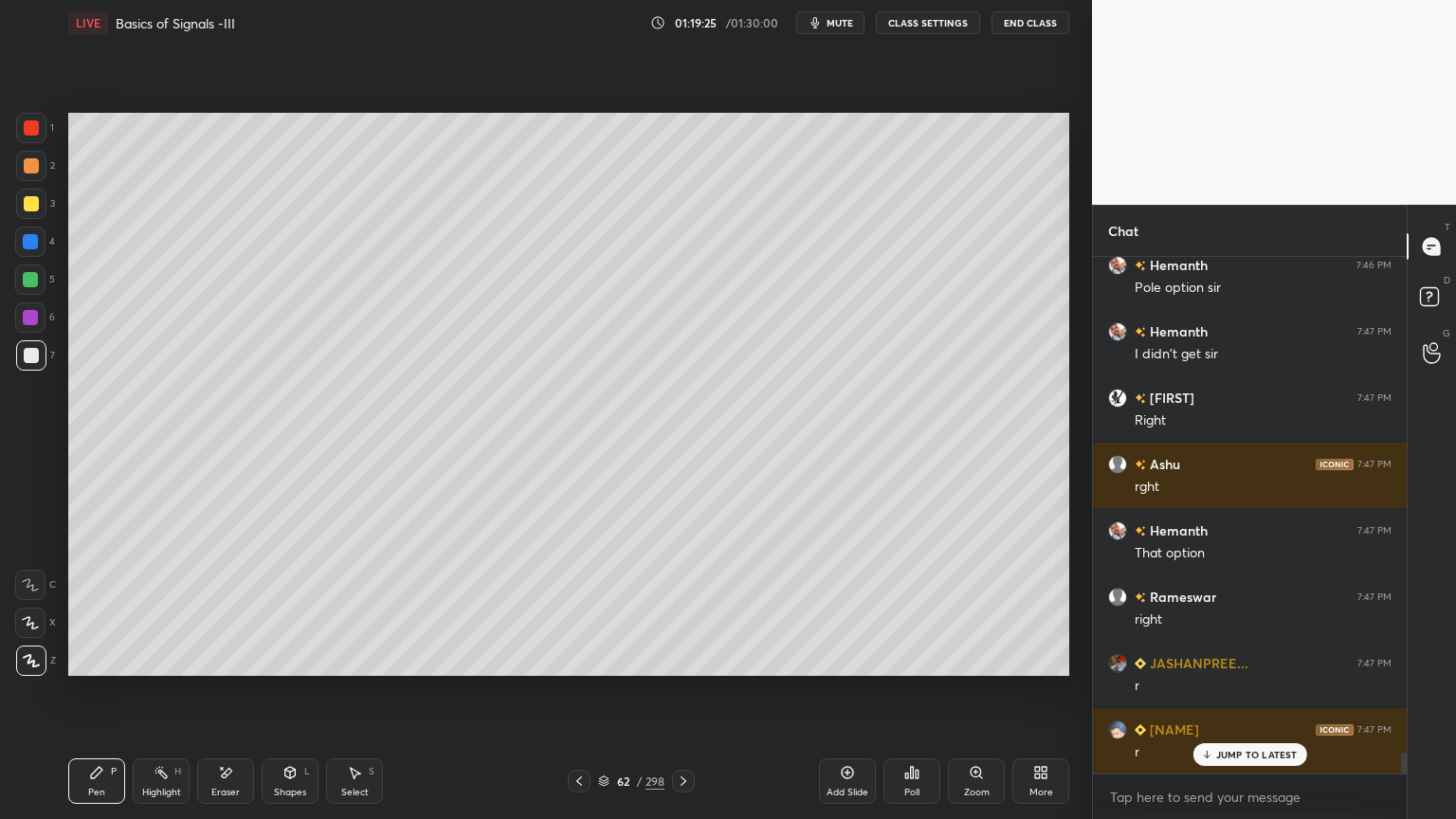 click 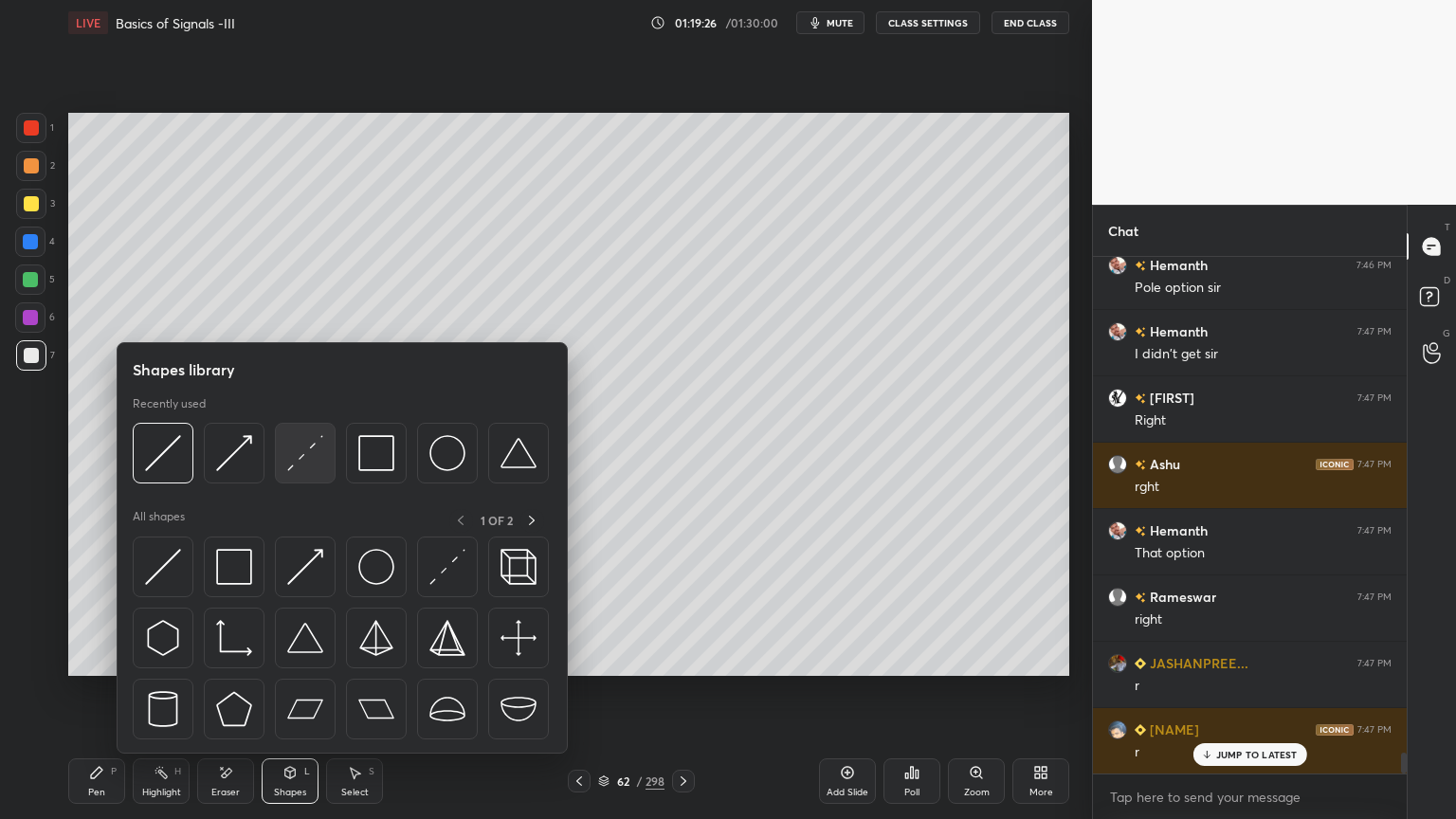 click at bounding box center (305, 453) 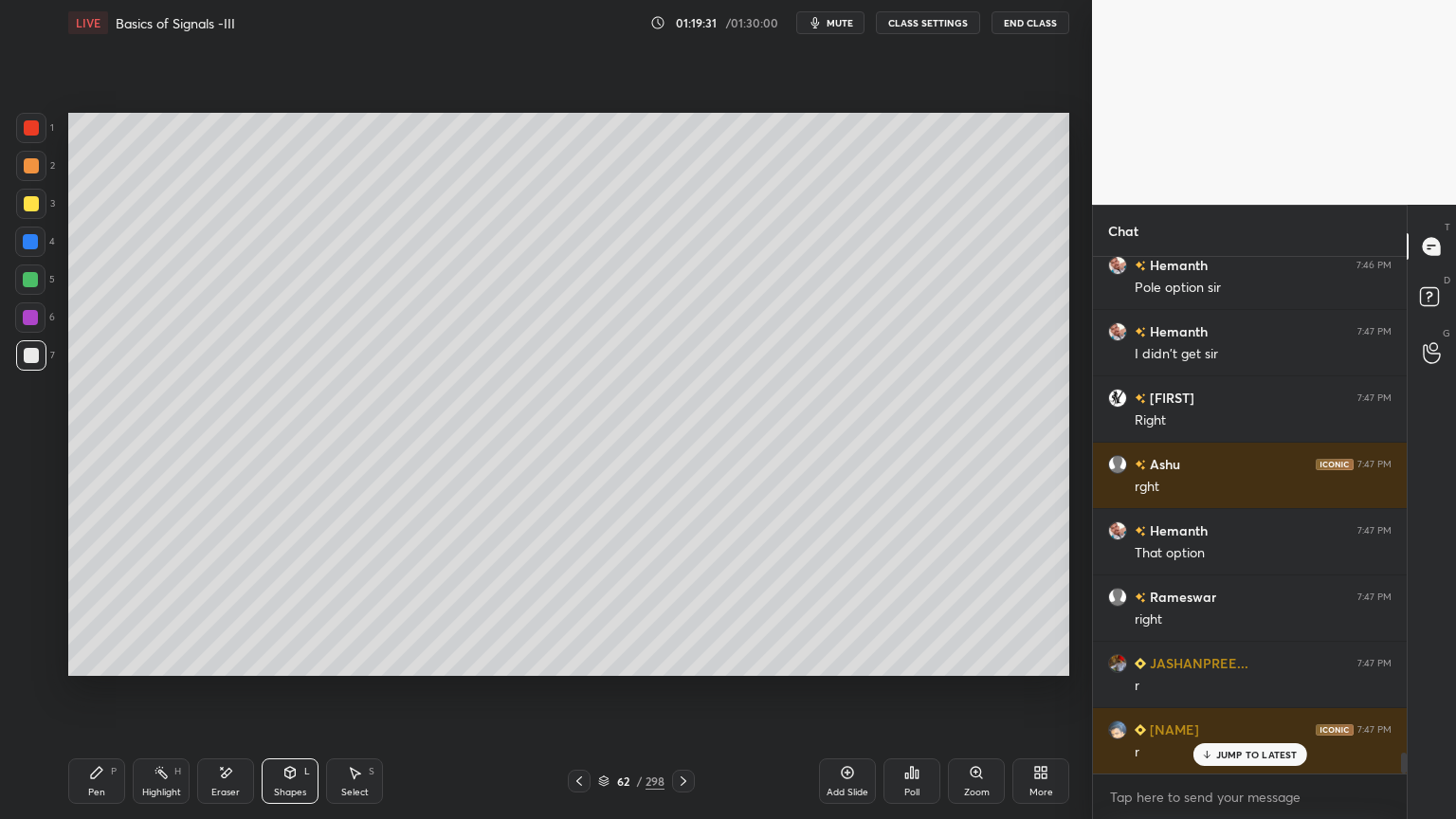 click on "Pen P" at bounding box center (97, 781) 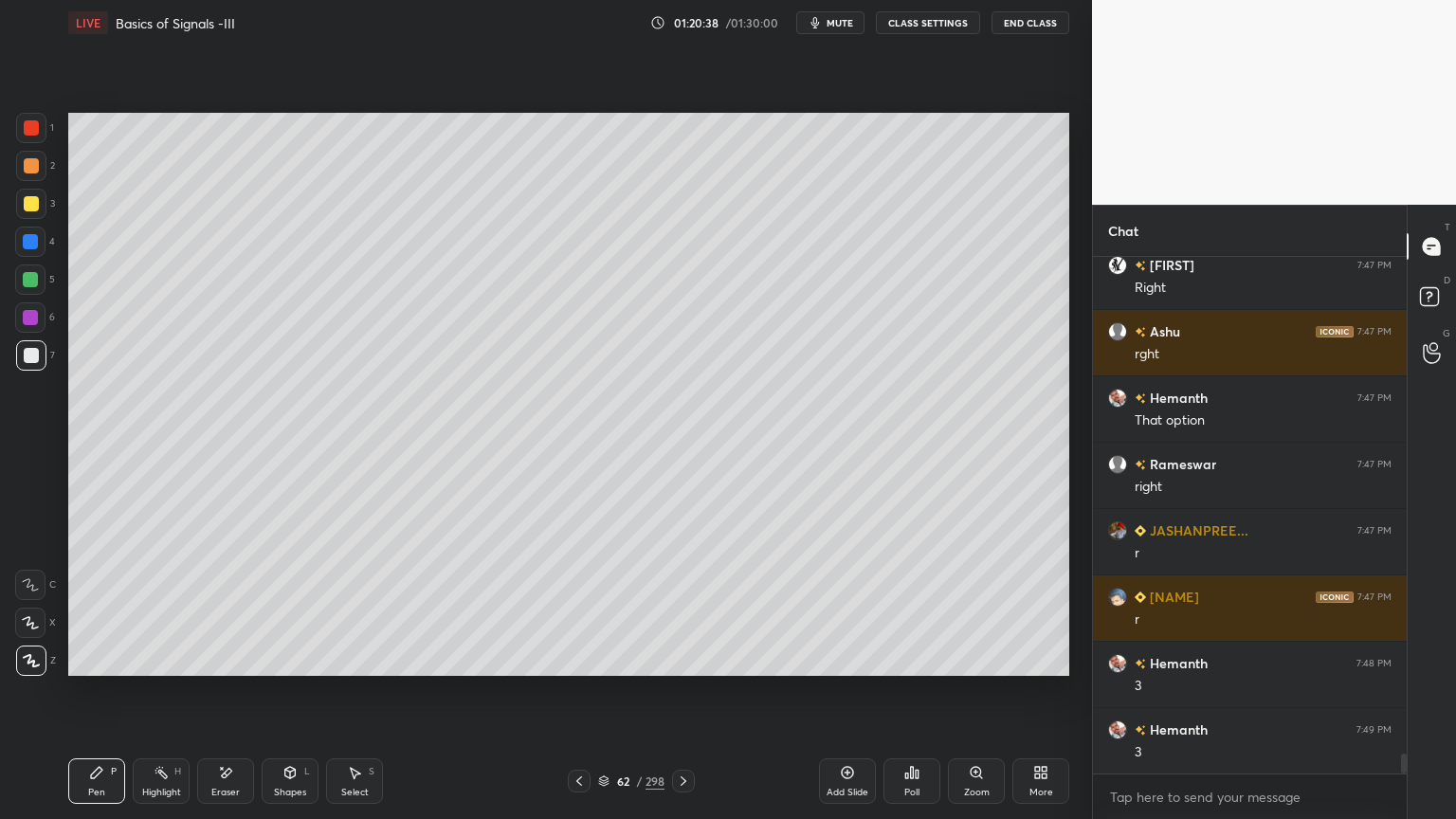scroll, scrollTop: 12731, scrollLeft: 0, axis: vertical 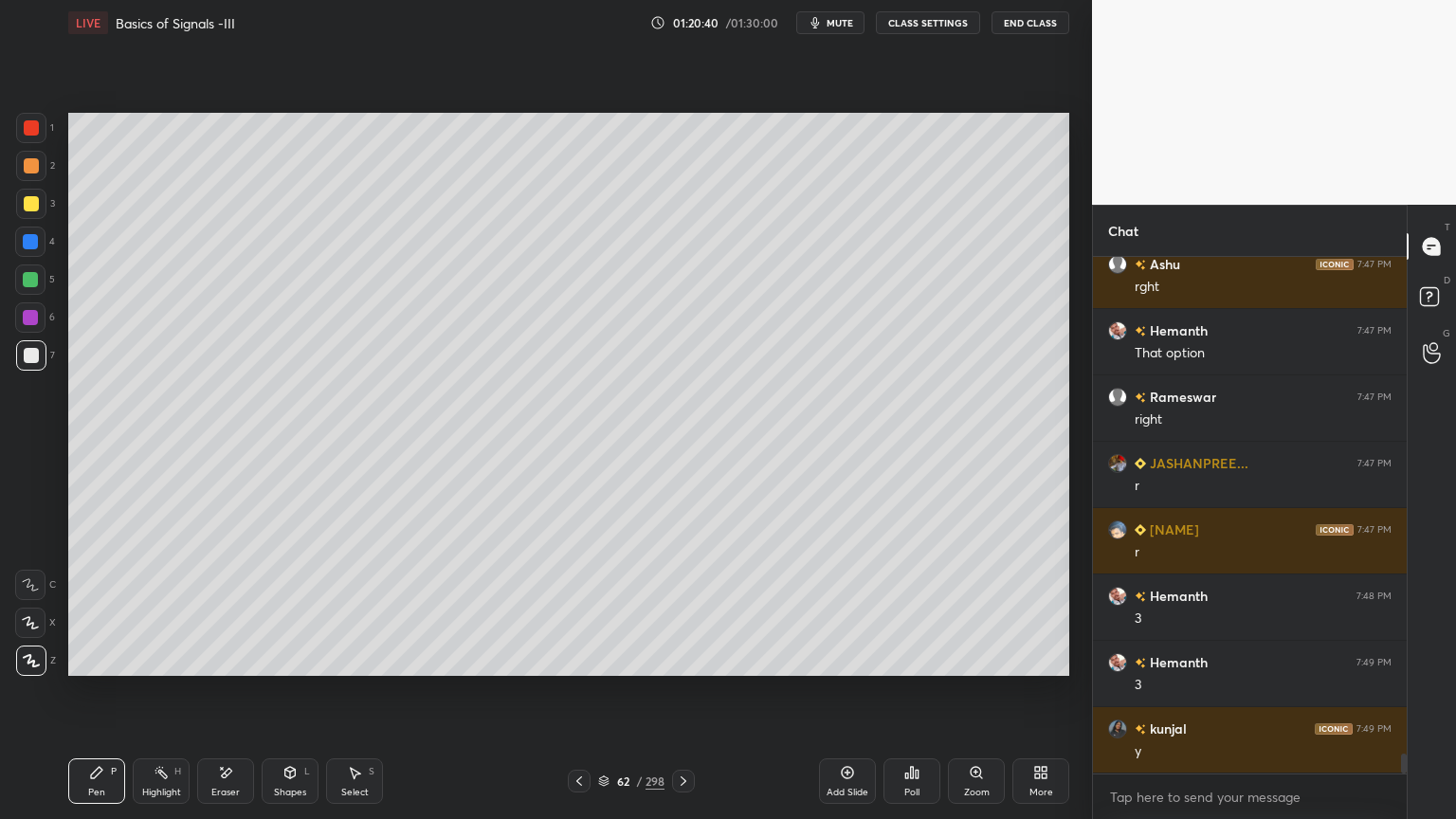 click 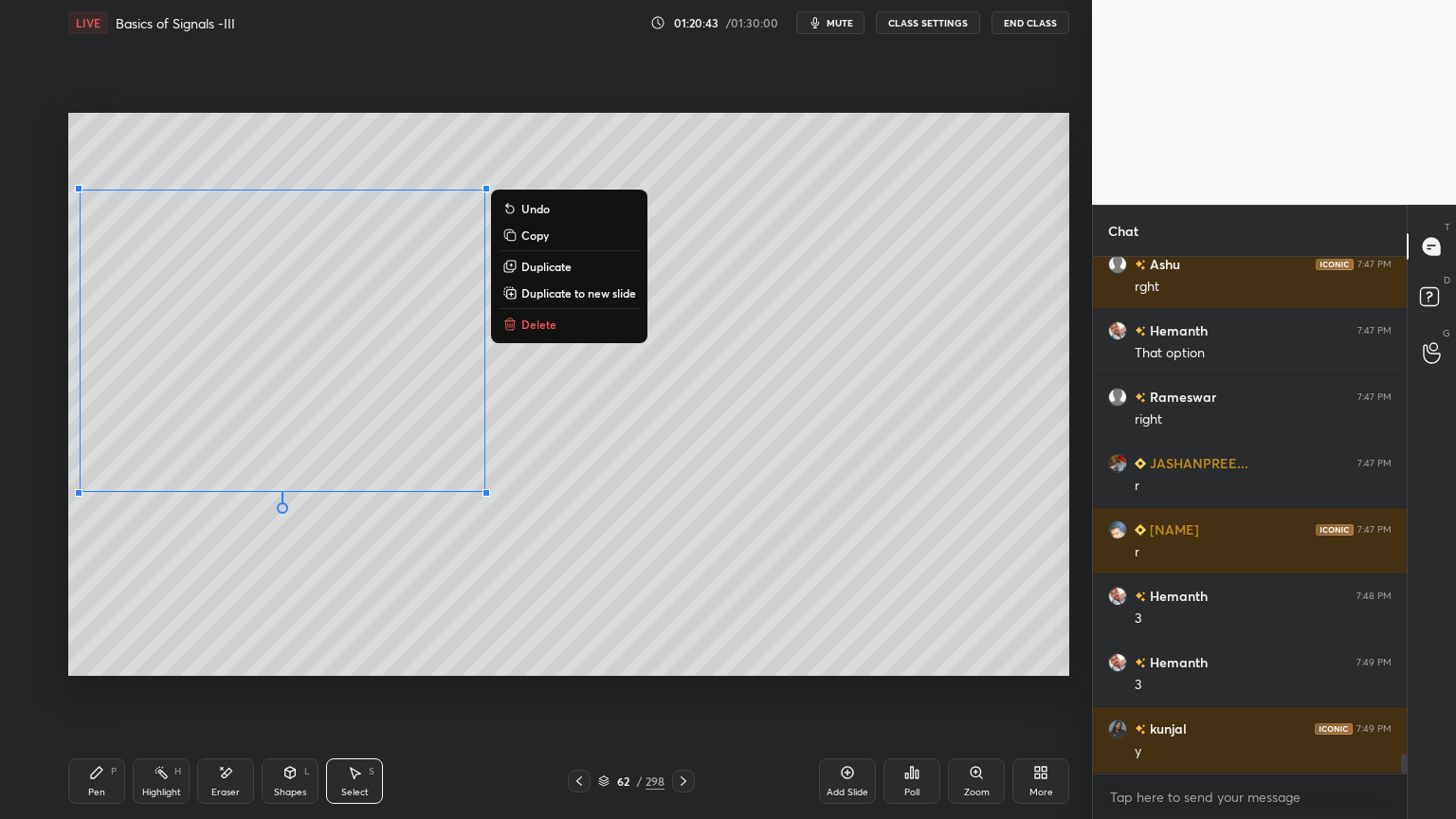 click on "0 ° Undo Copy Duplicate Duplicate to new slide Delete" at bounding box center (569, 394) 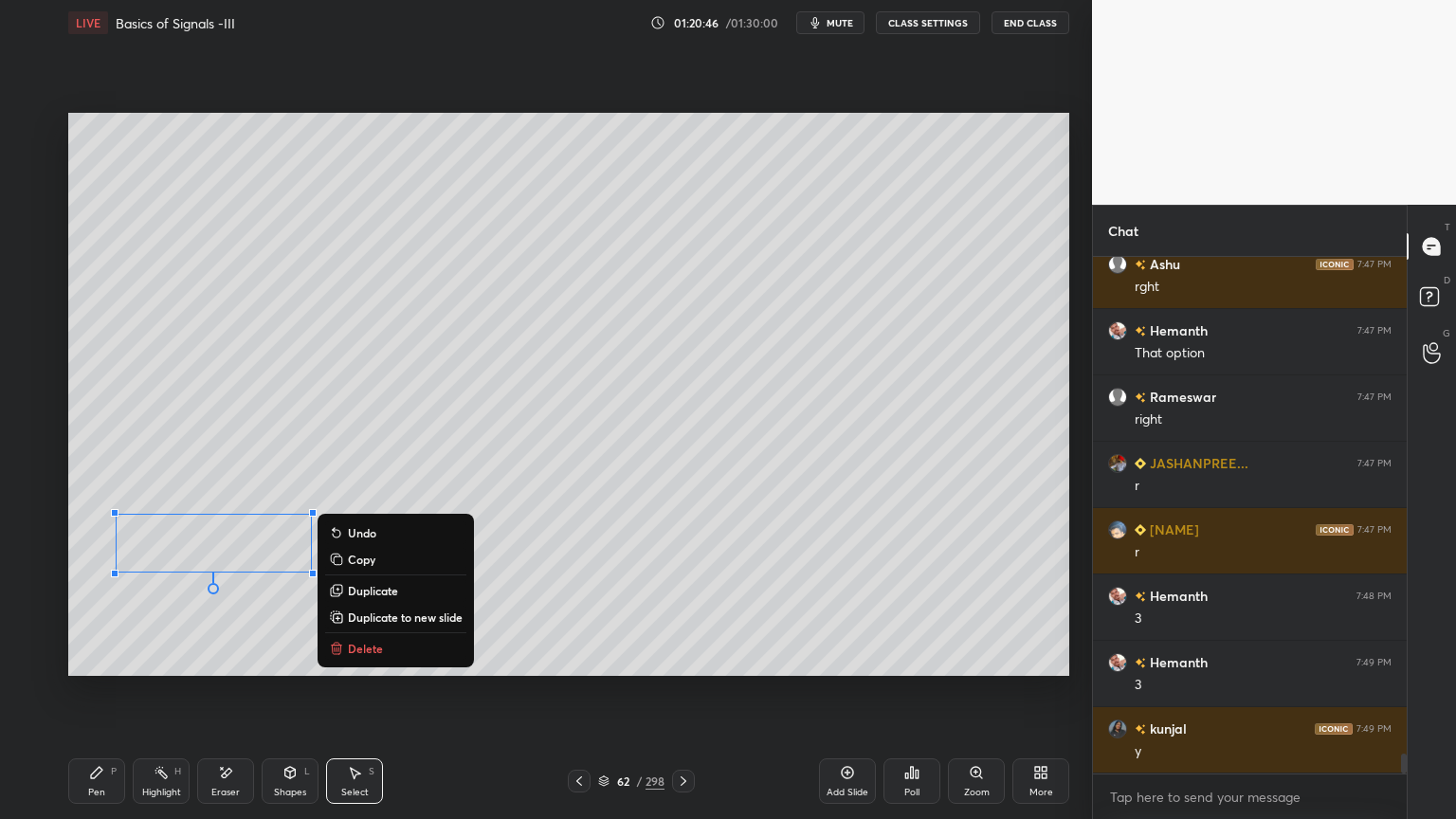 click on "Shapes" at bounding box center (290, 792) 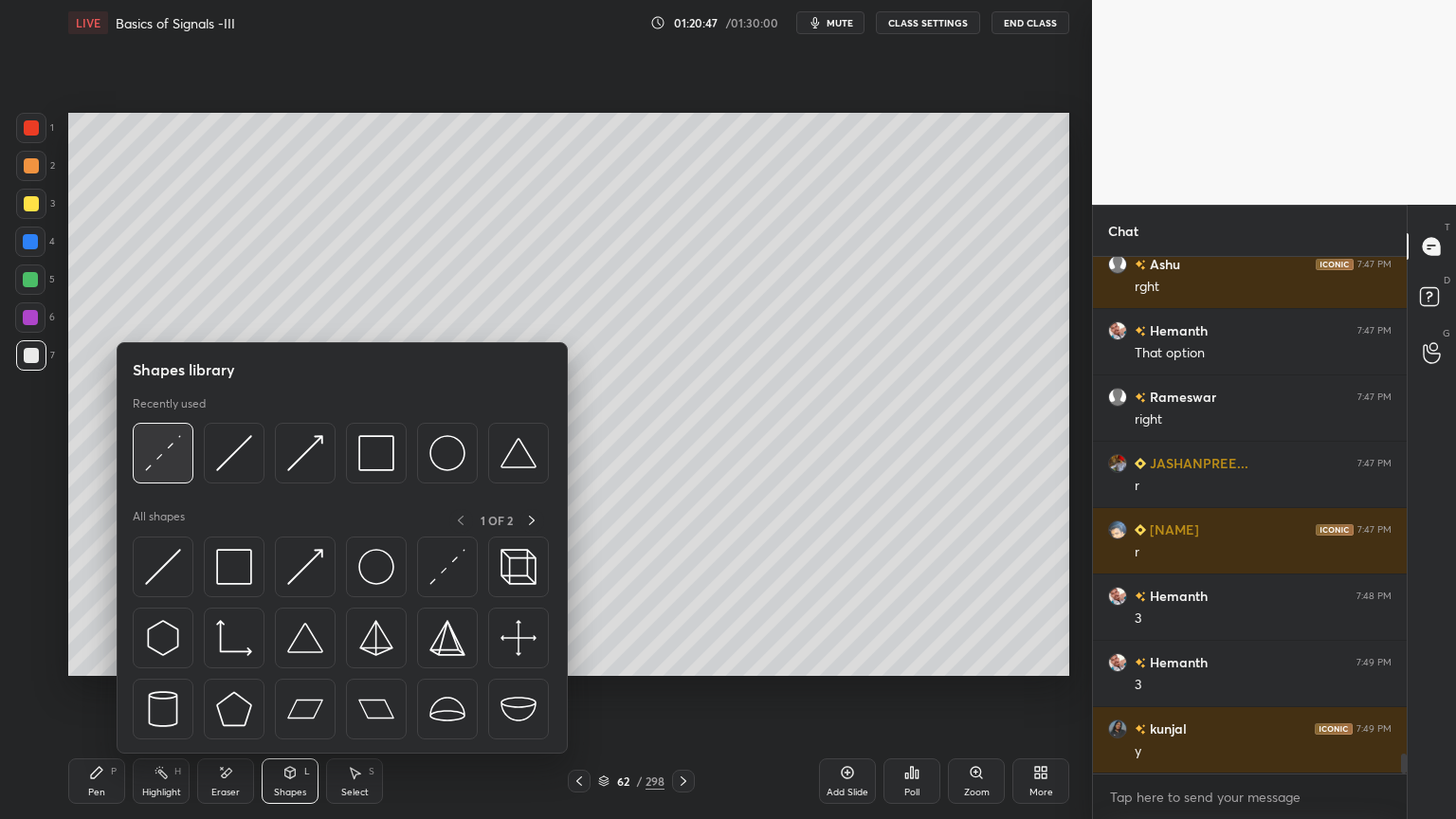 click at bounding box center (163, 453) 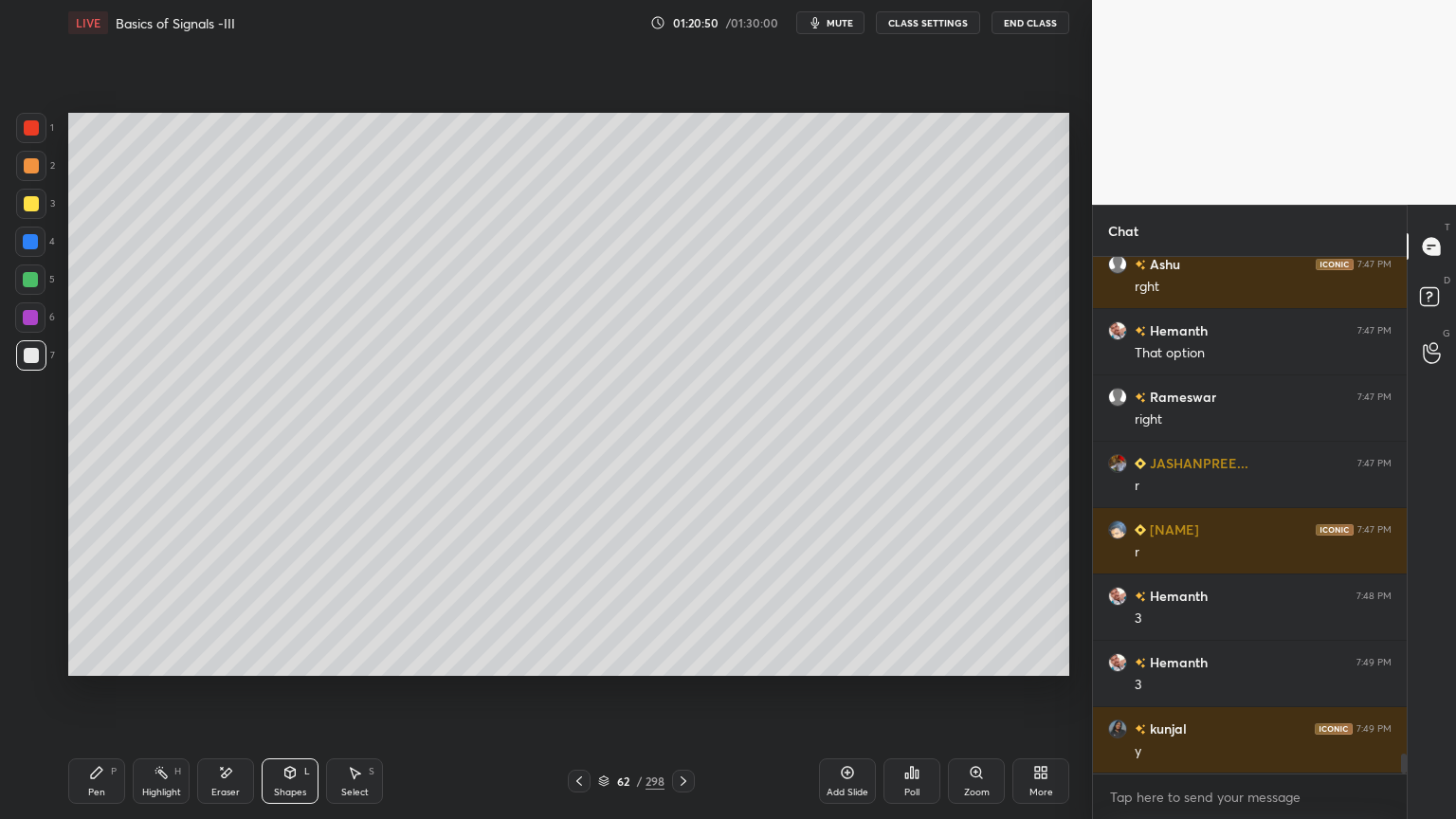 click on "Pen P" at bounding box center (97, 781) 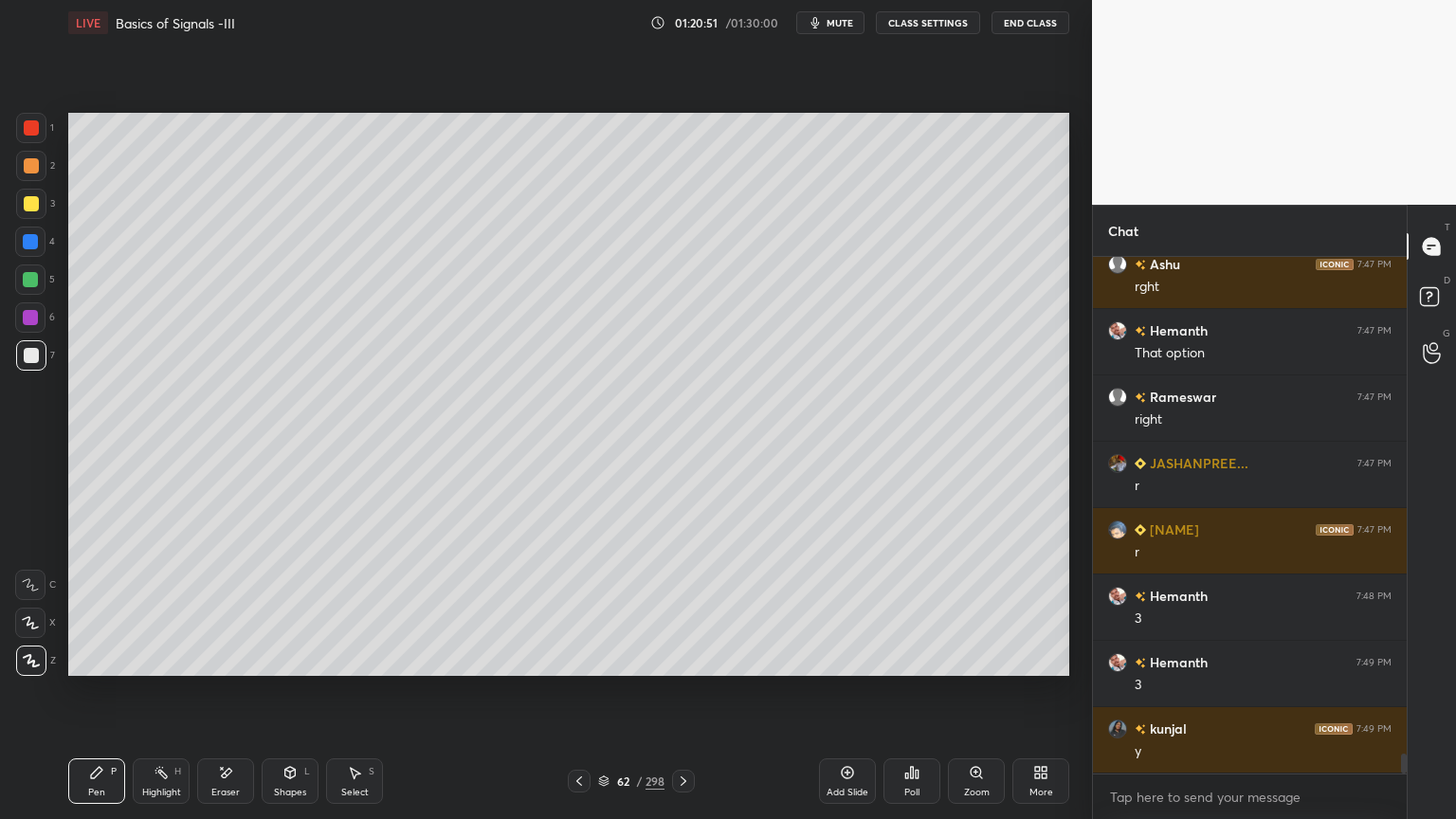 click at bounding box center (31, 166) 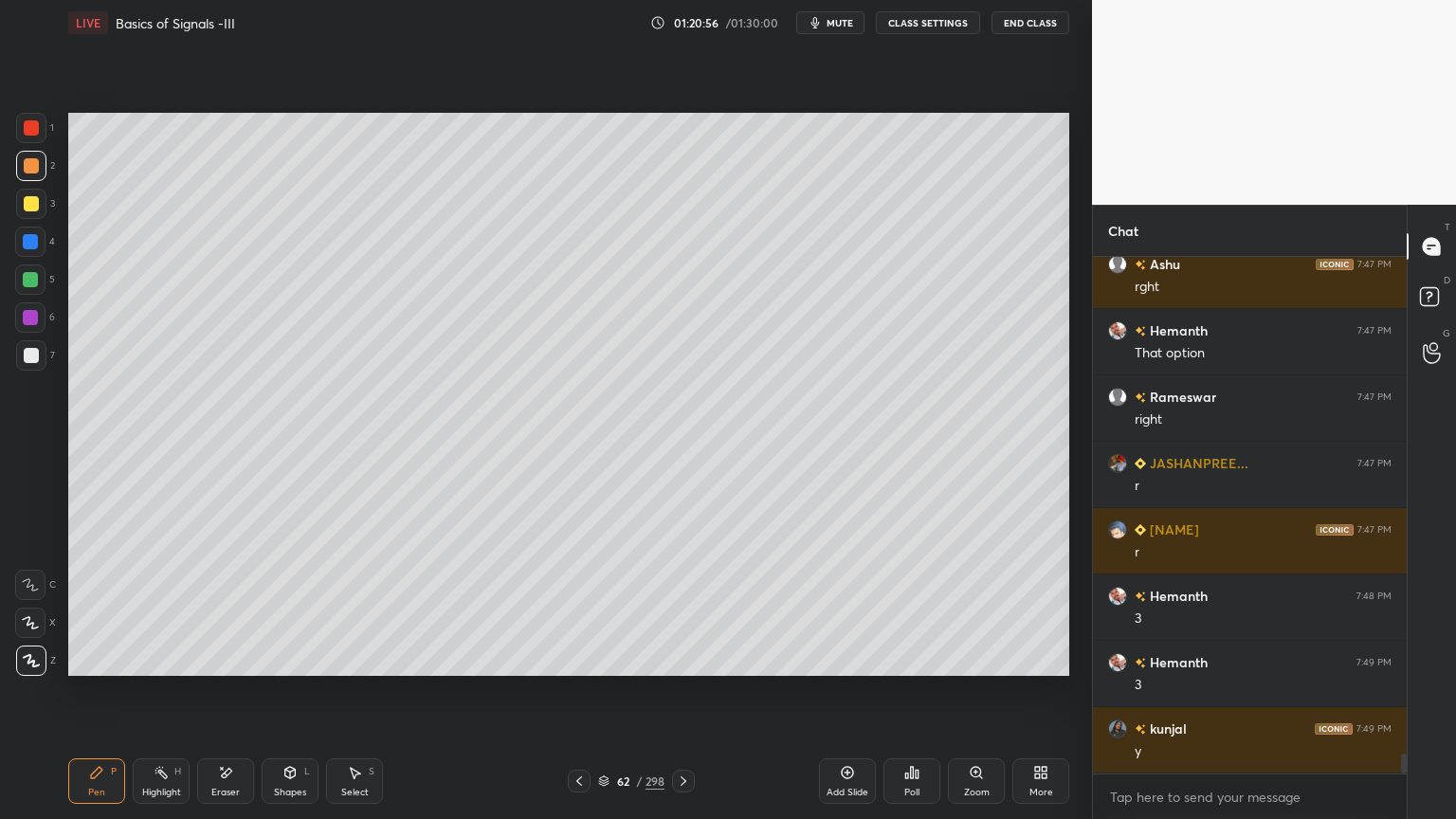 scroll, scrollTop: 473, scrollLeft: 308, axis: both 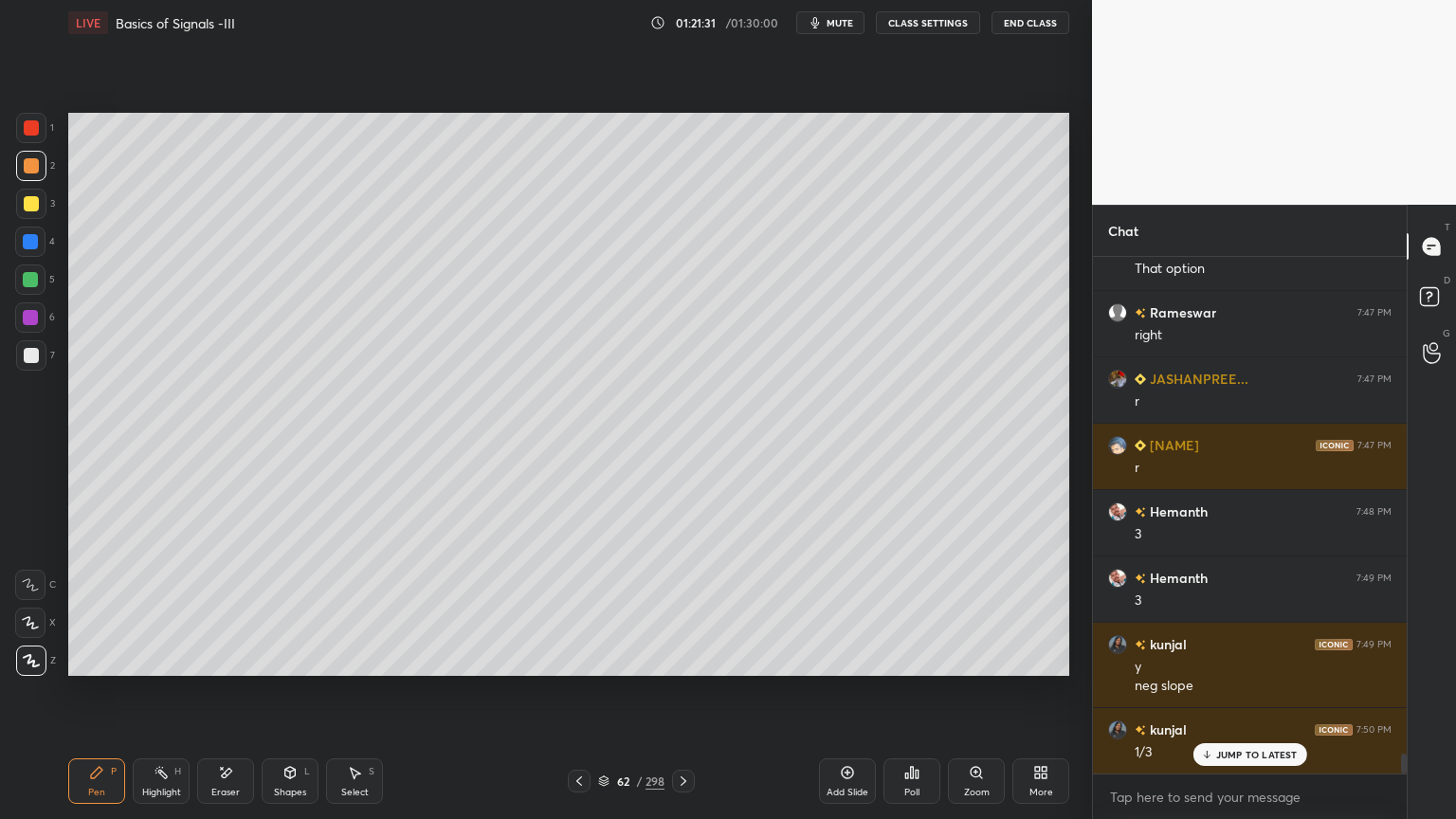 click 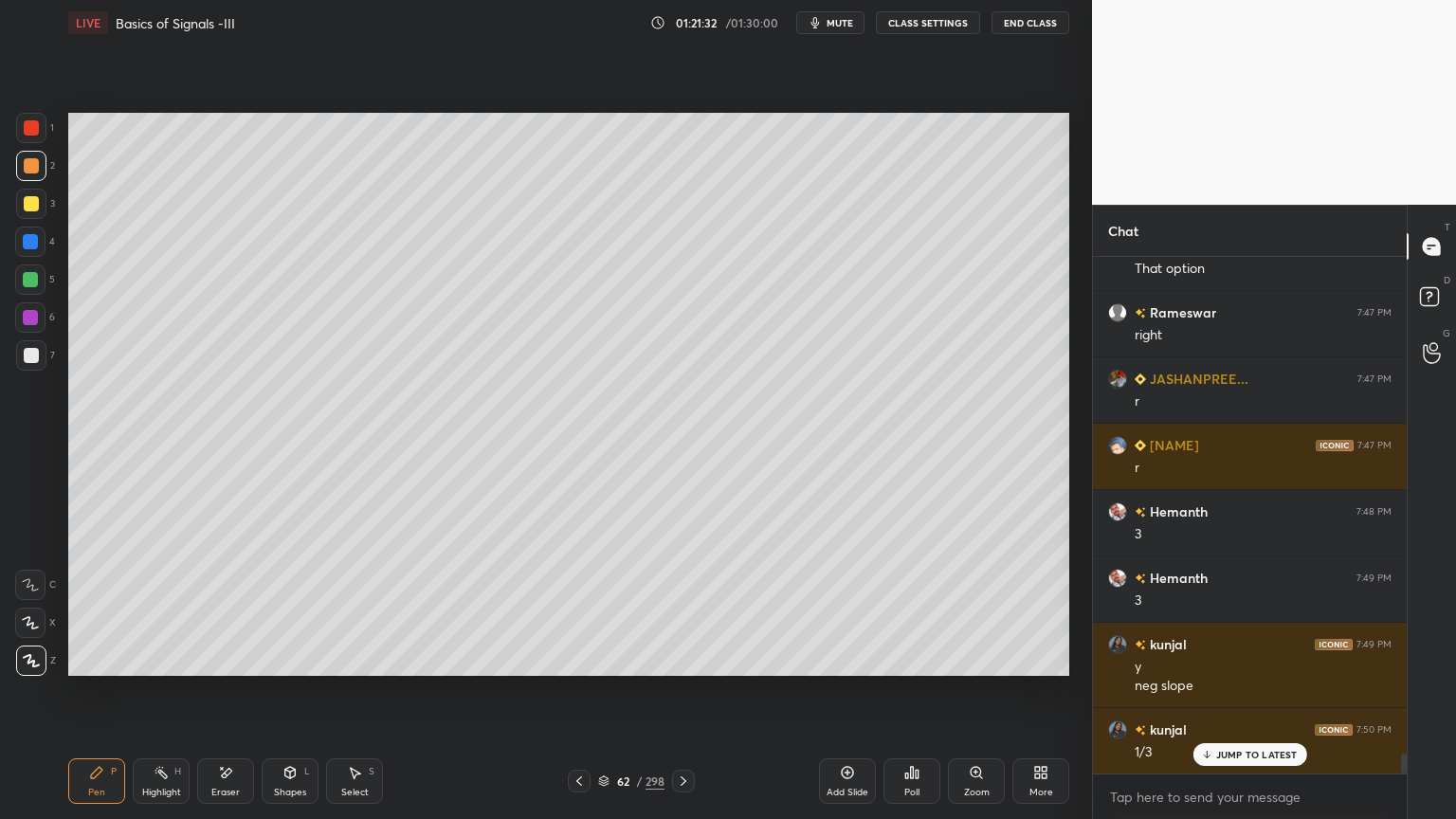 click at bounding box center [31, 204] 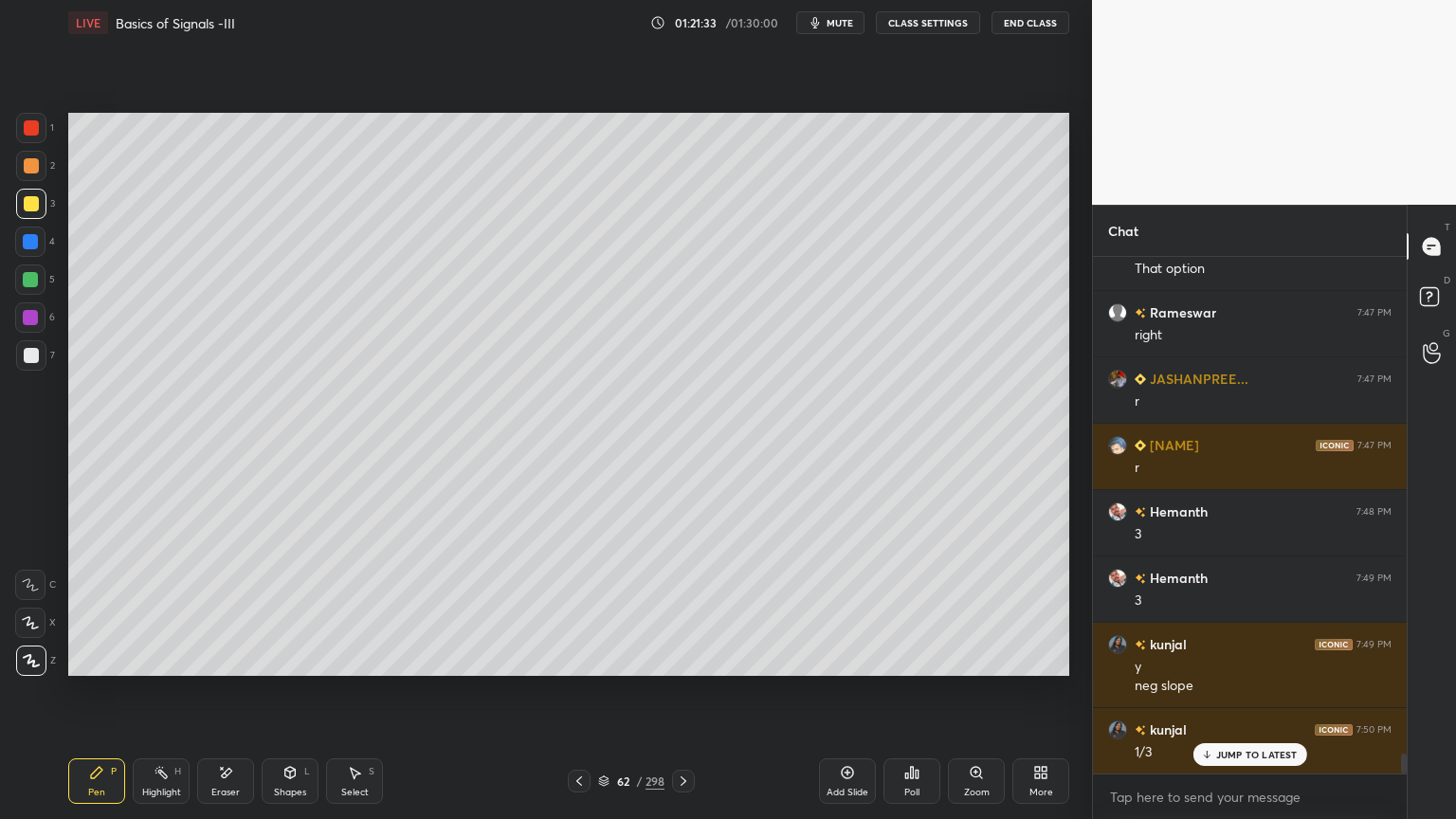 click 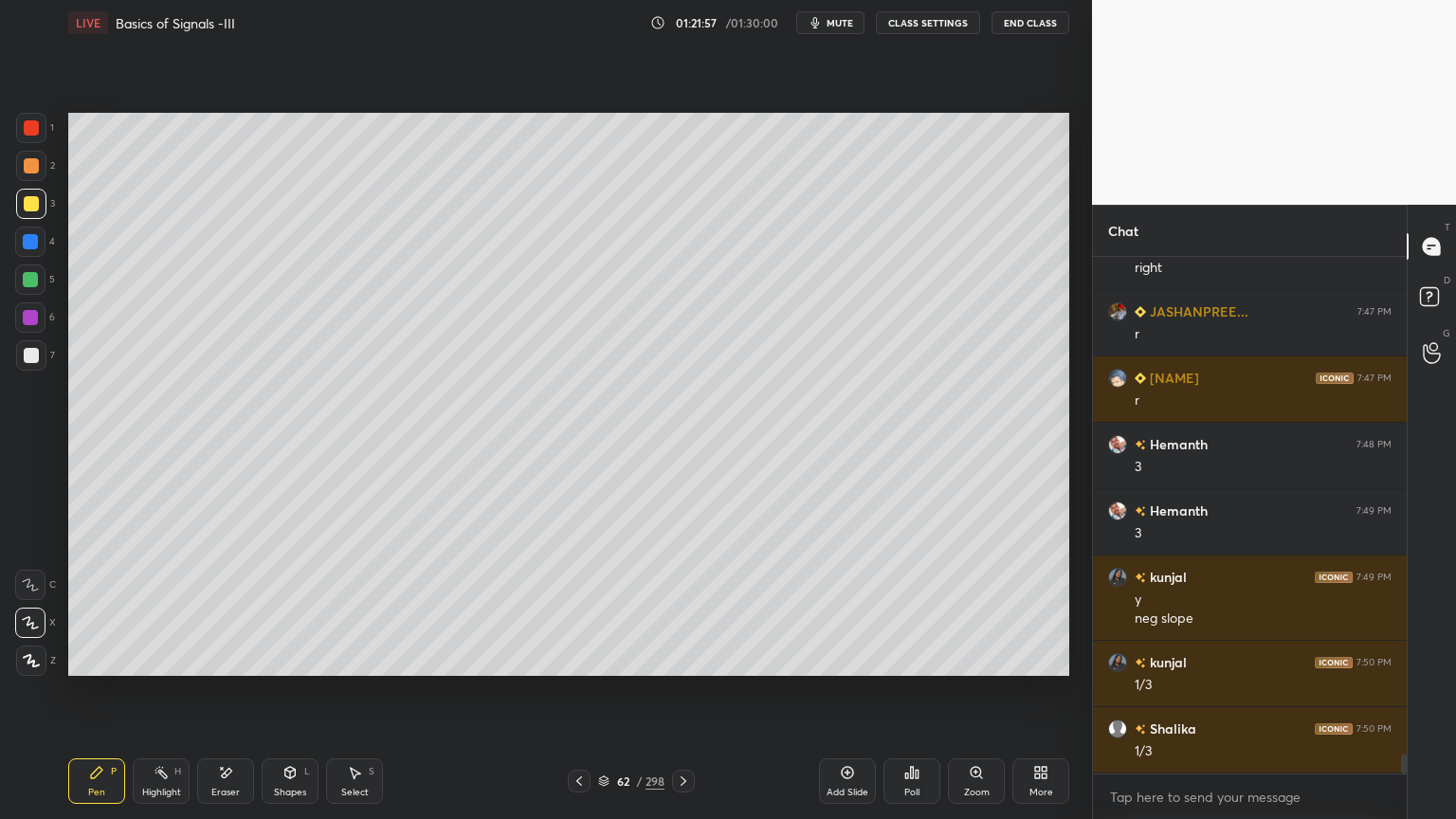 scroll, scrollTop: 12949, scrollLeft: 0, axis: vertical 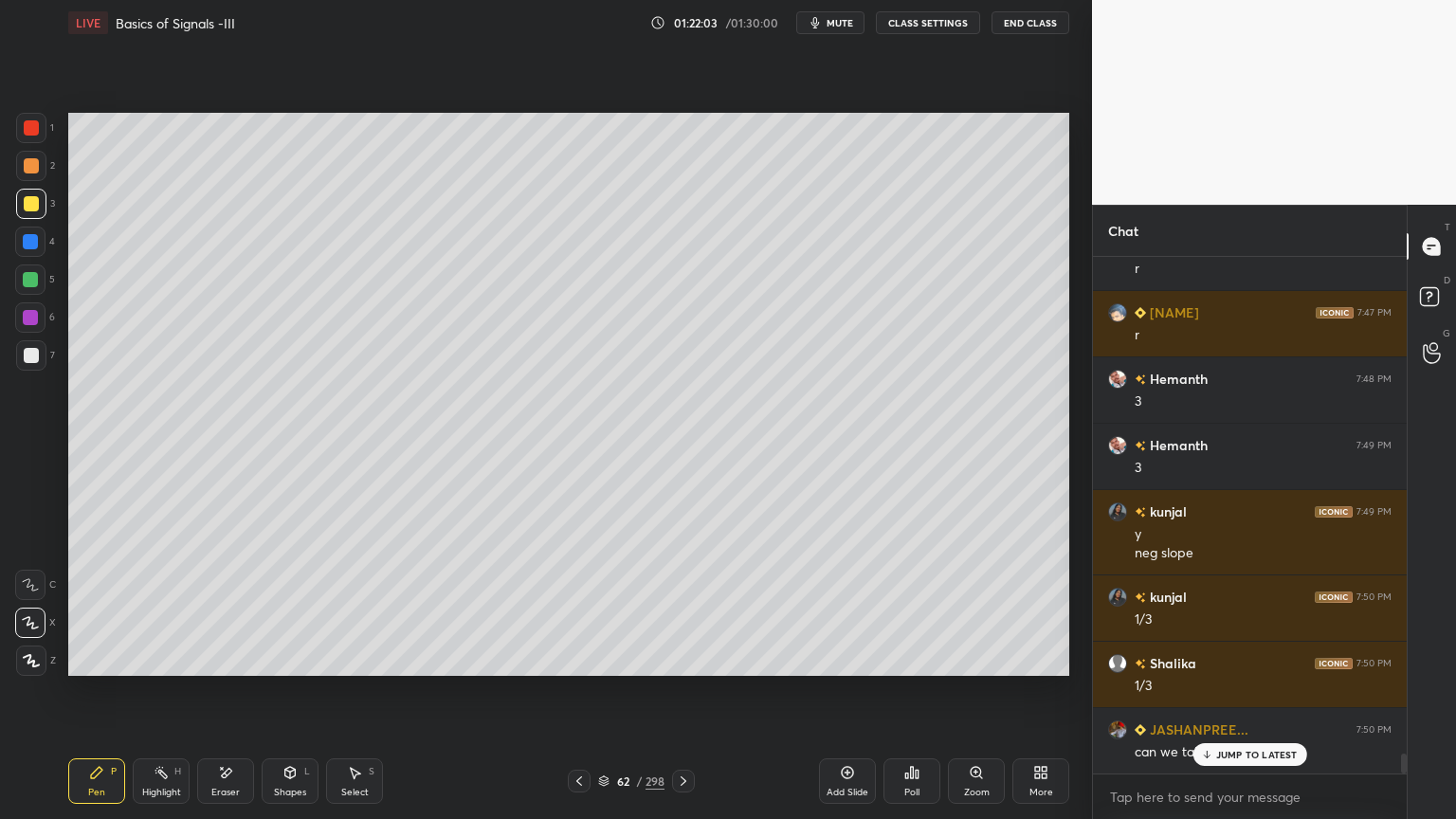 click 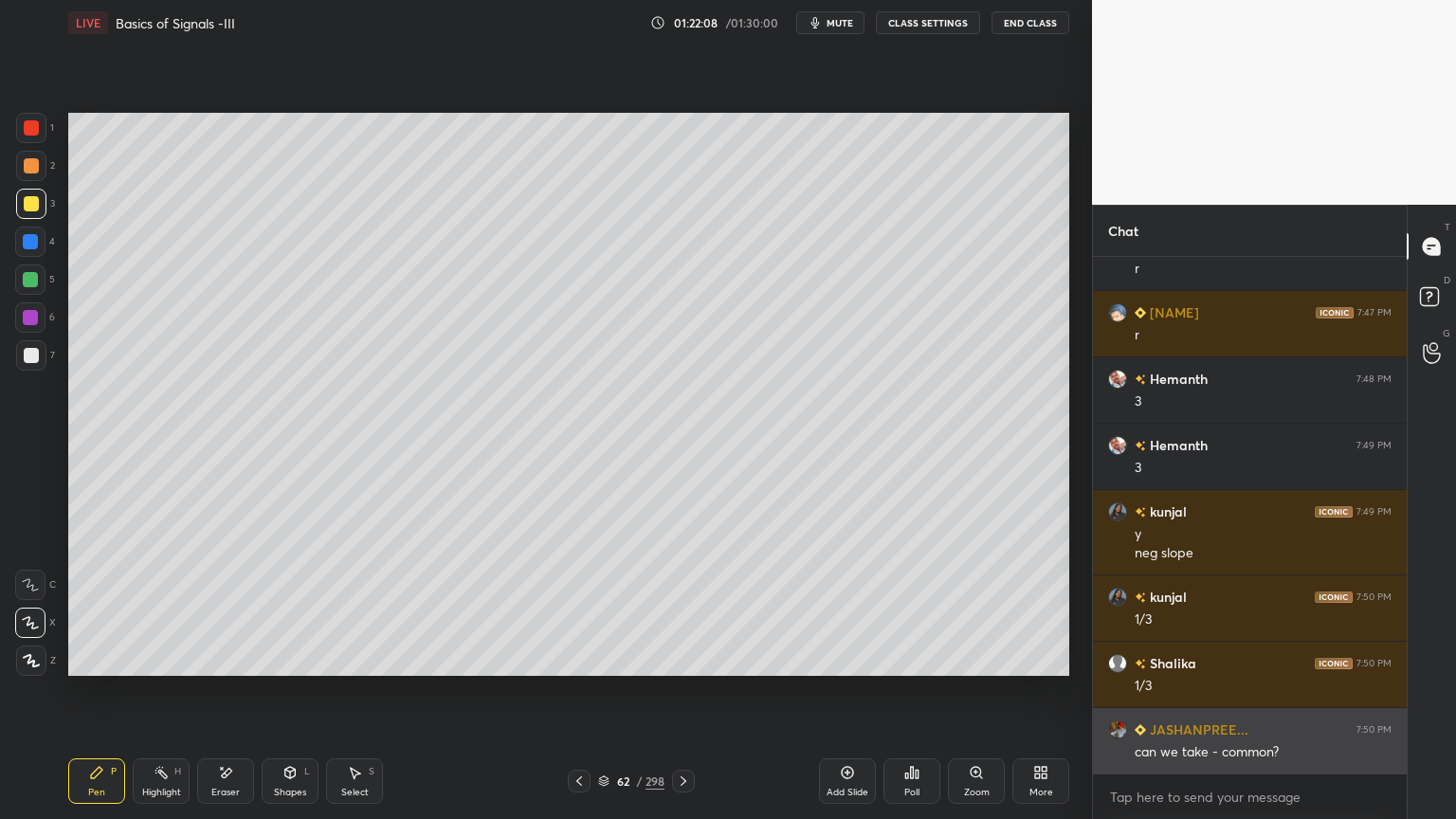 scroll, scrollTop: 13016, scrollLeft: 0, axis: vertical 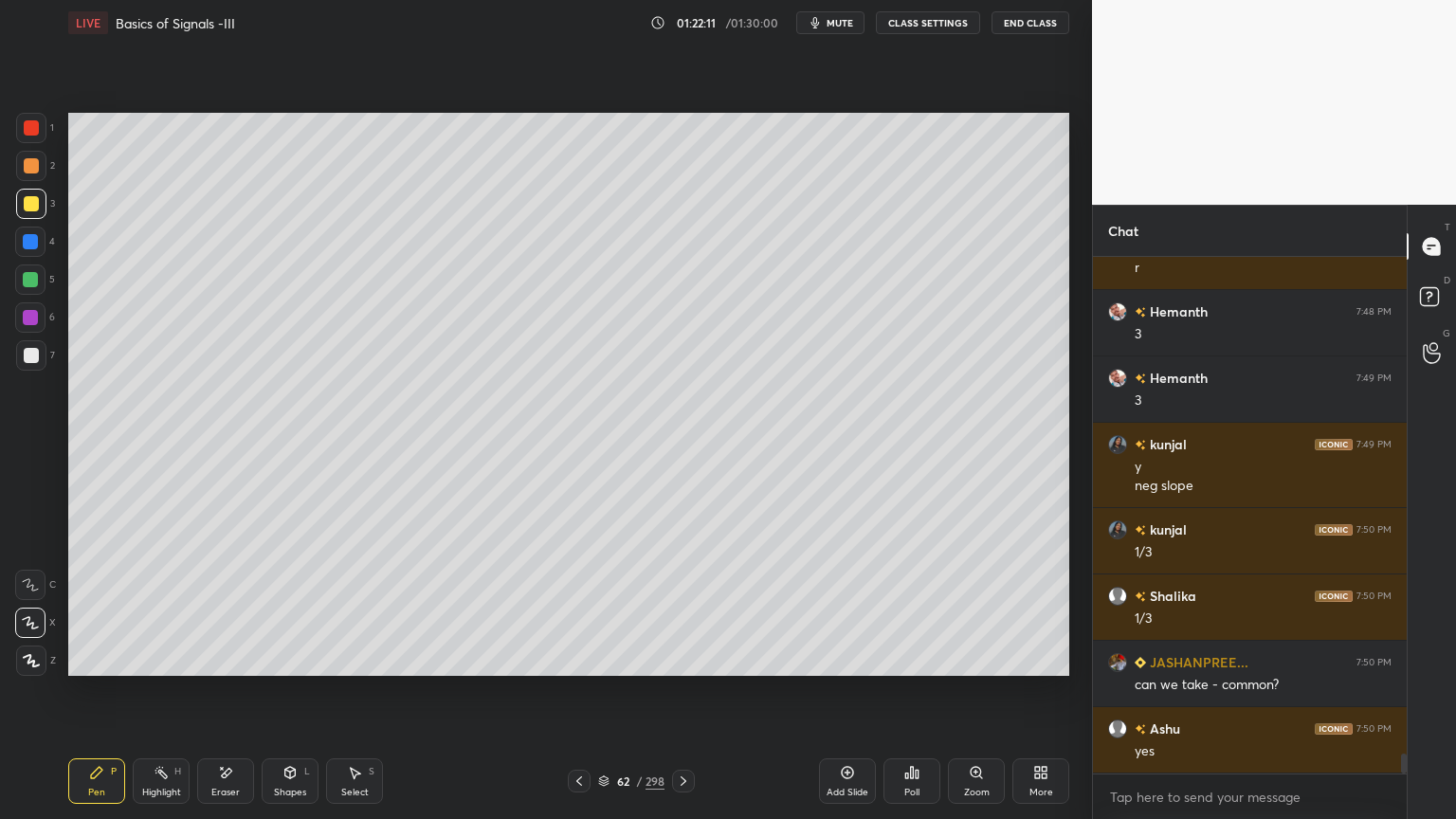 click at bounding box center (31, 355) 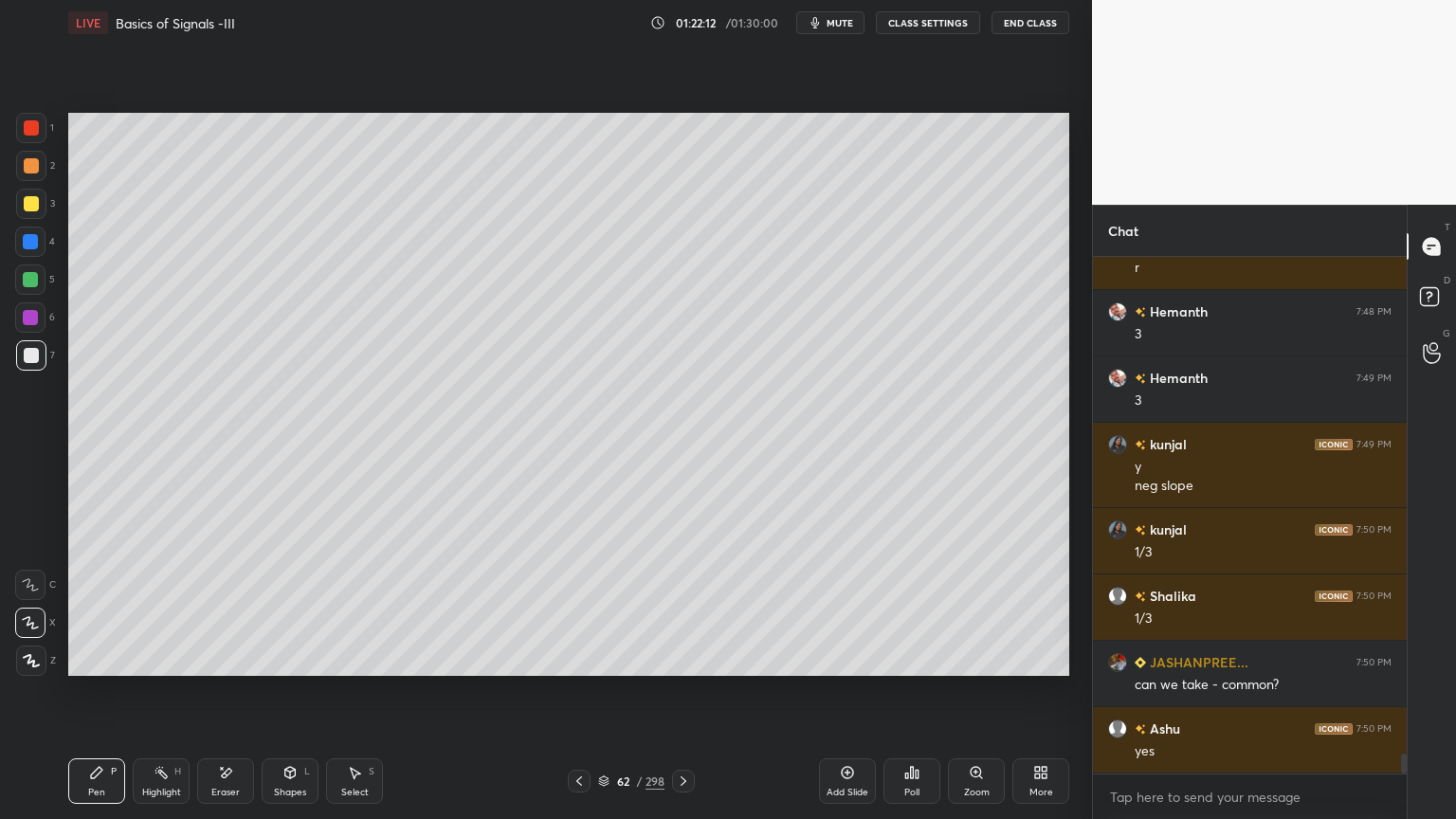 click on "Shapes" at bounding box center (290, 792) 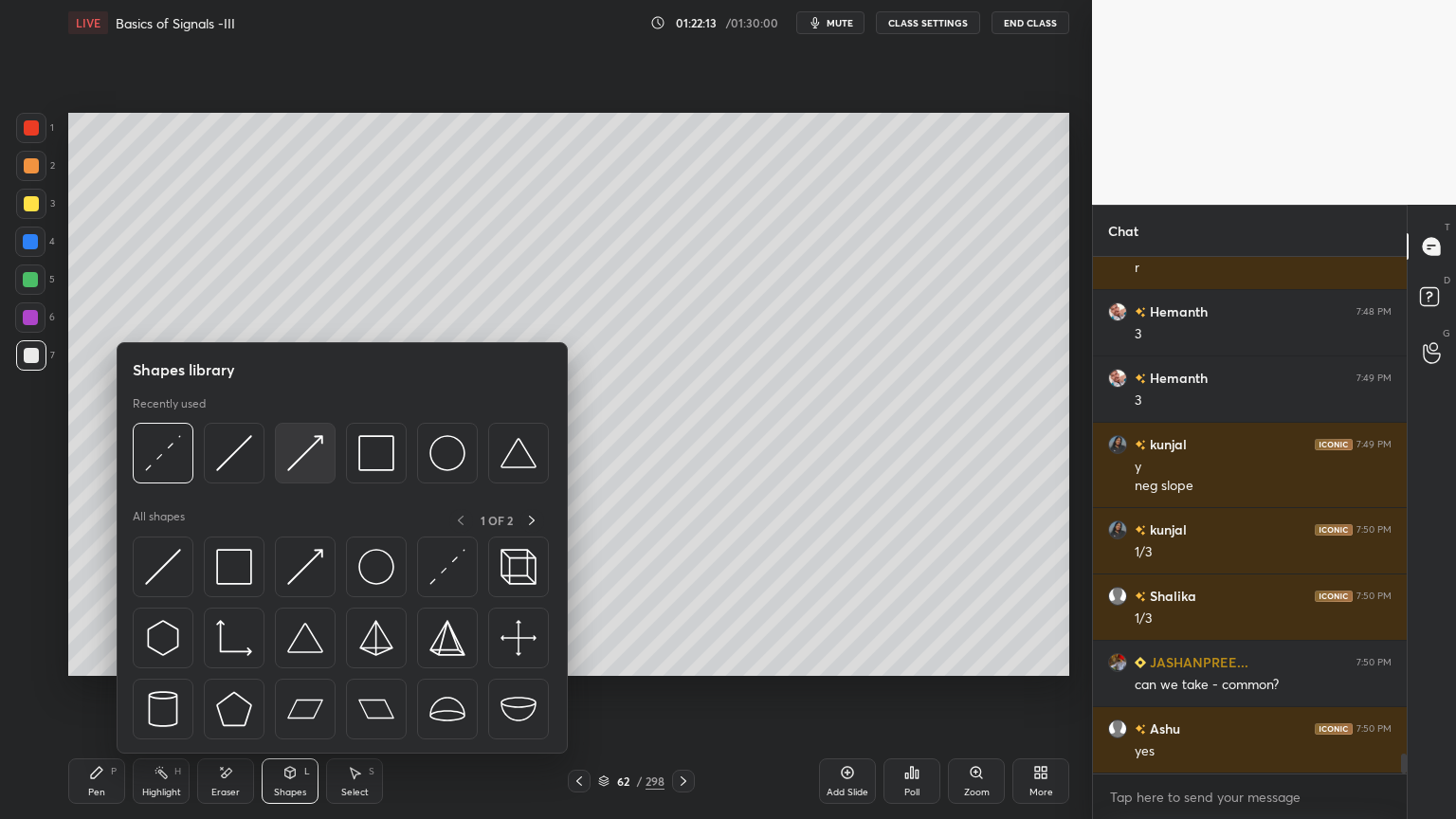 click at bounding box center [305, 453] 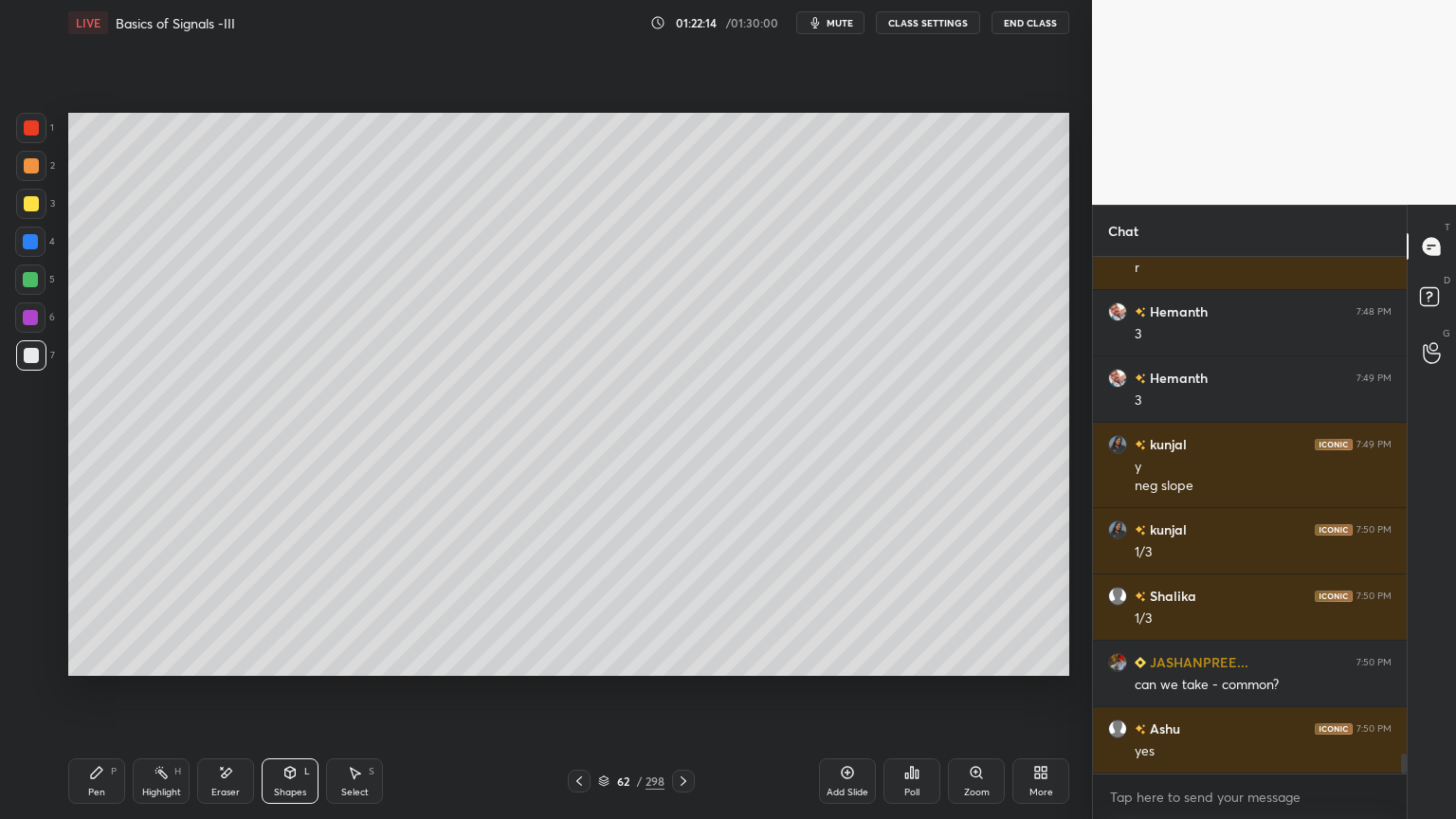 click at bounding box center [31, 166] 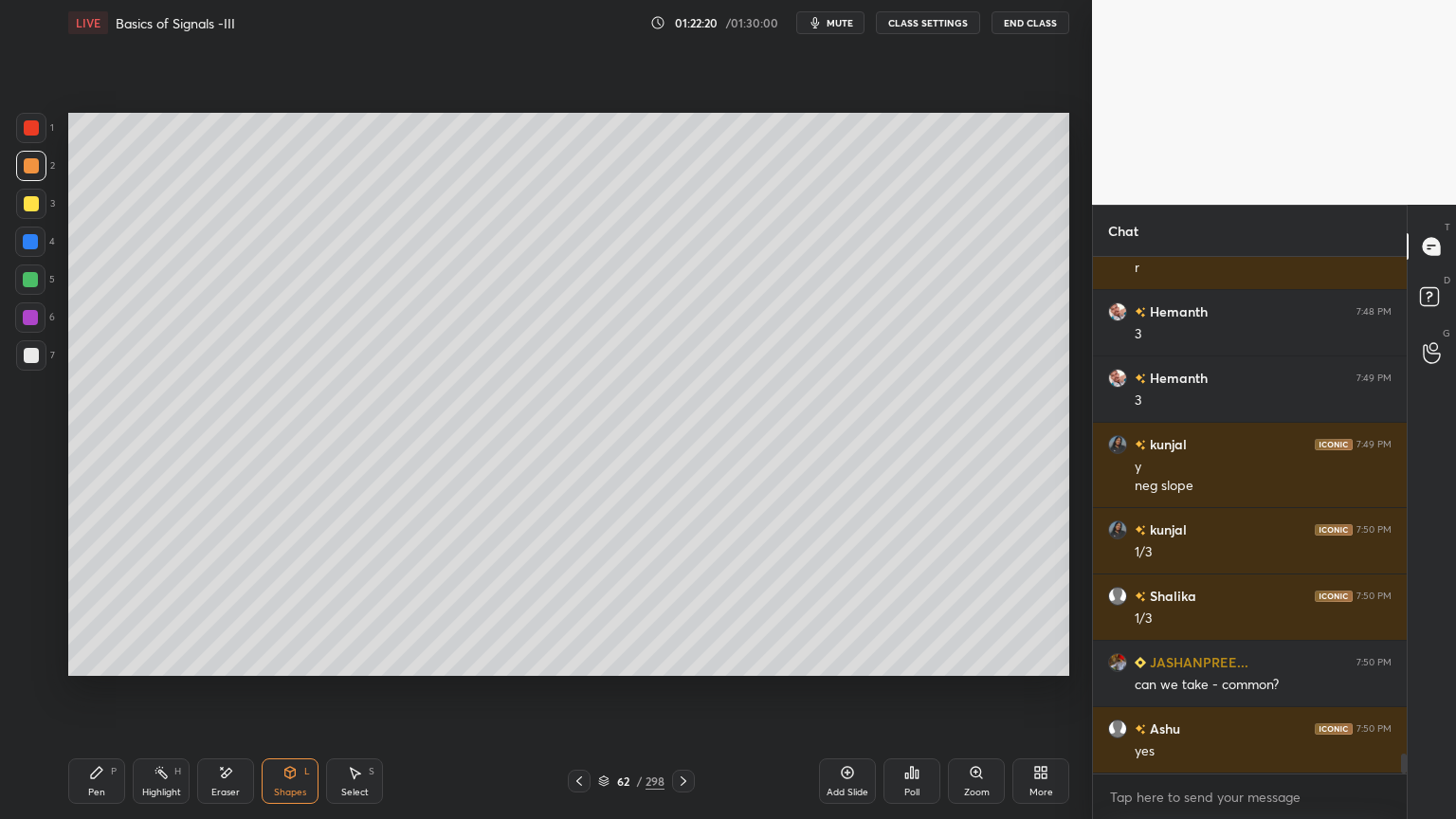 click on "Pen" at bounding box center (97, 792) 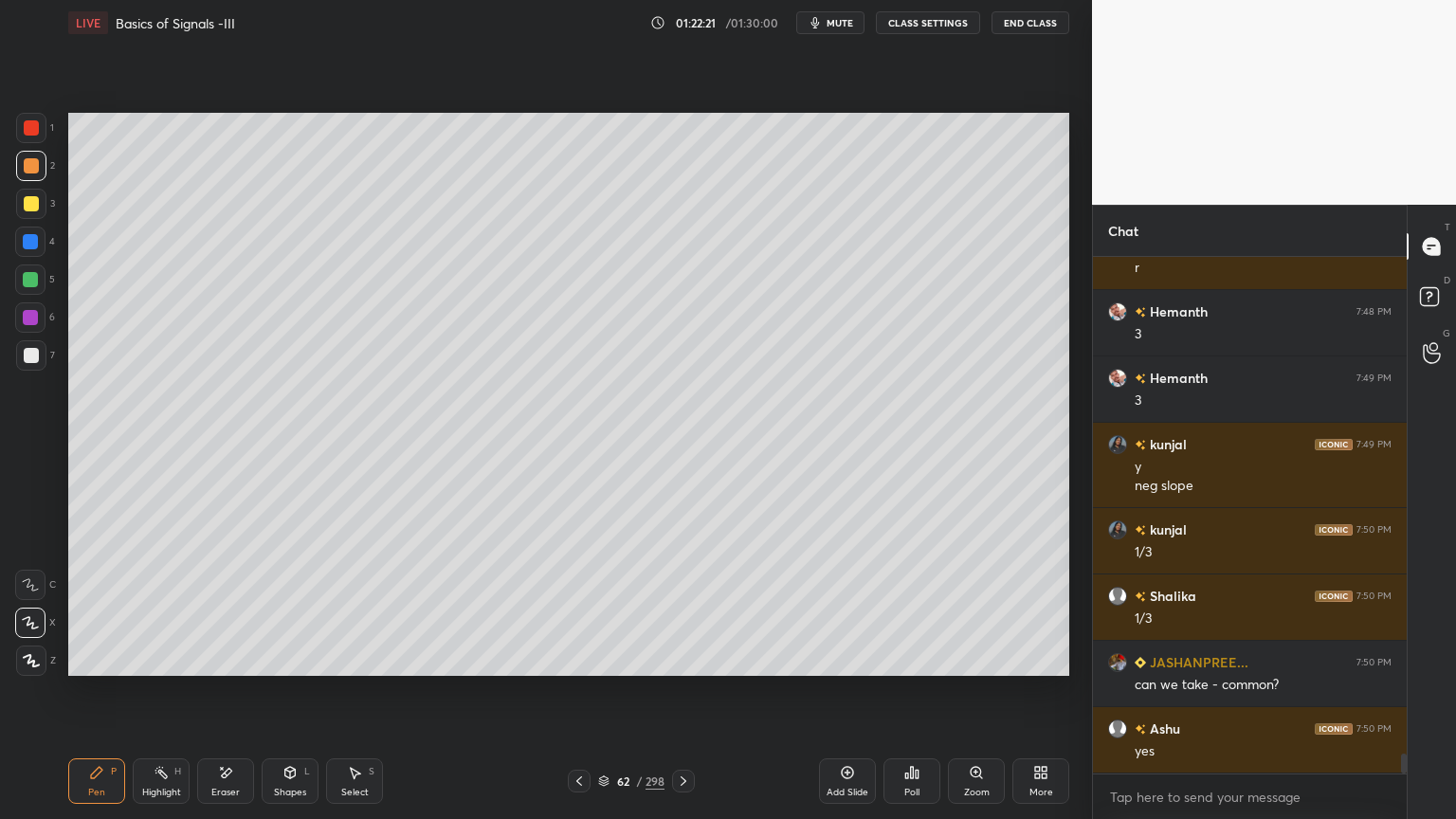 click at bounding box center [31, 355] 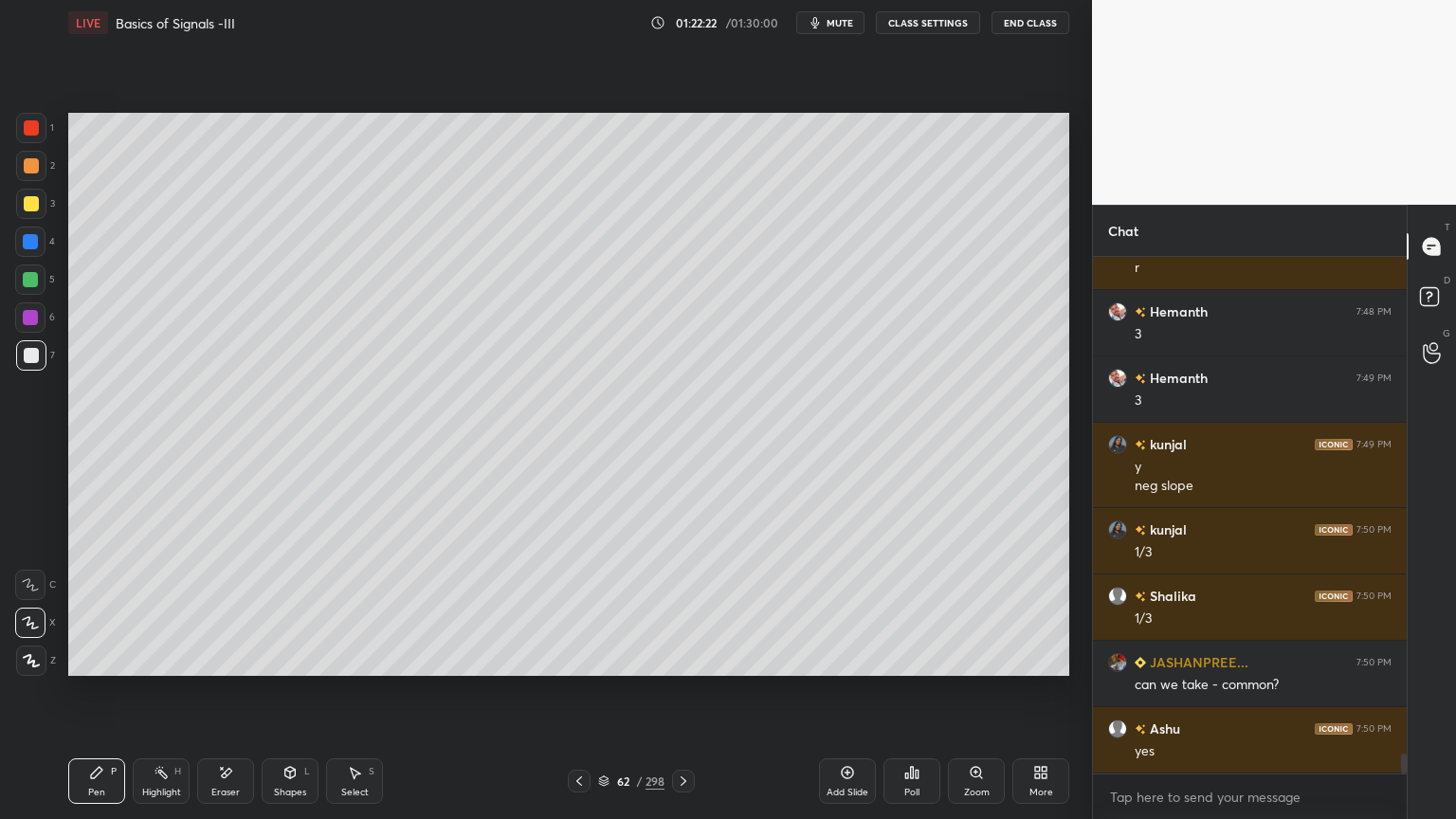 click 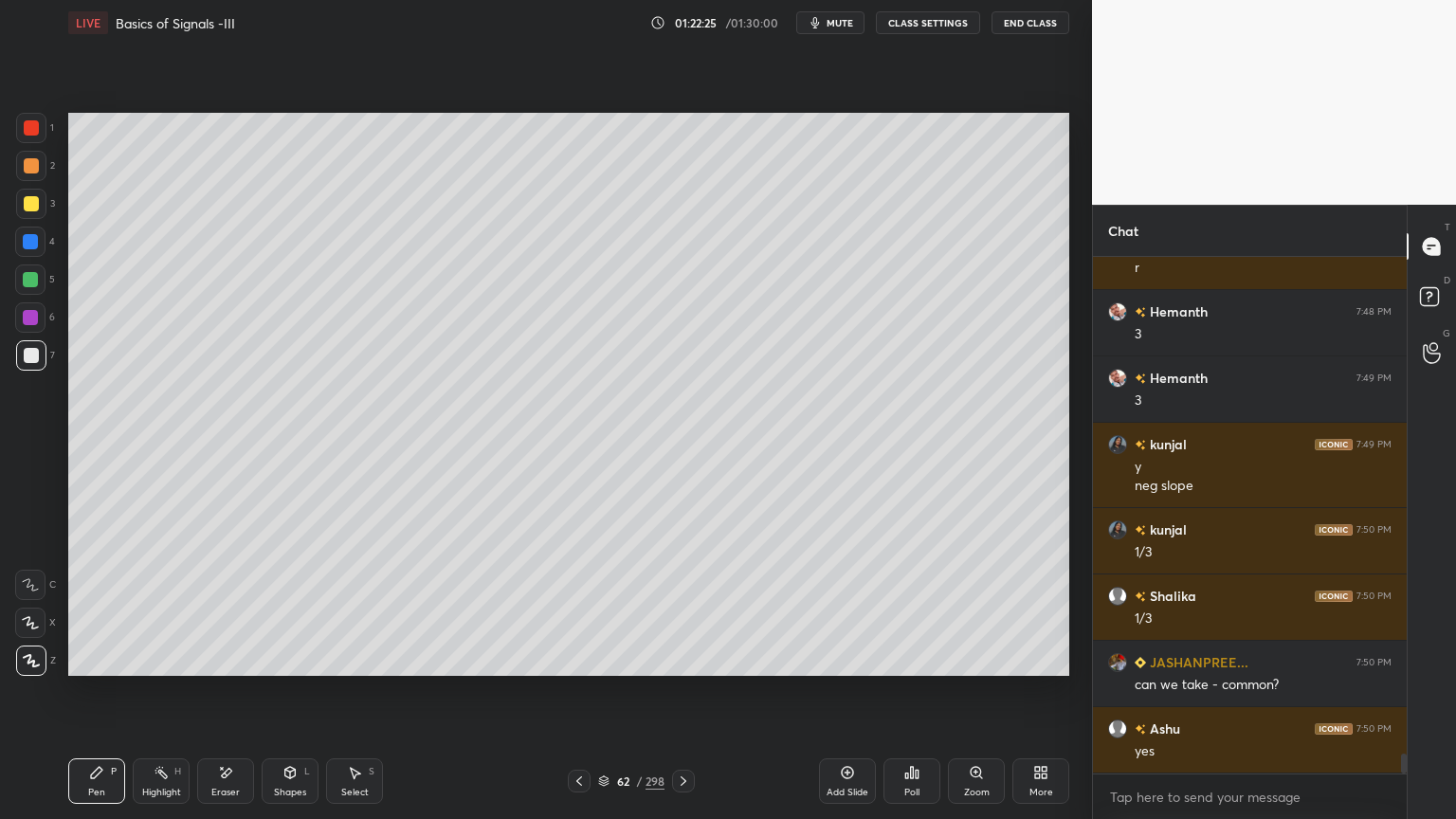 click 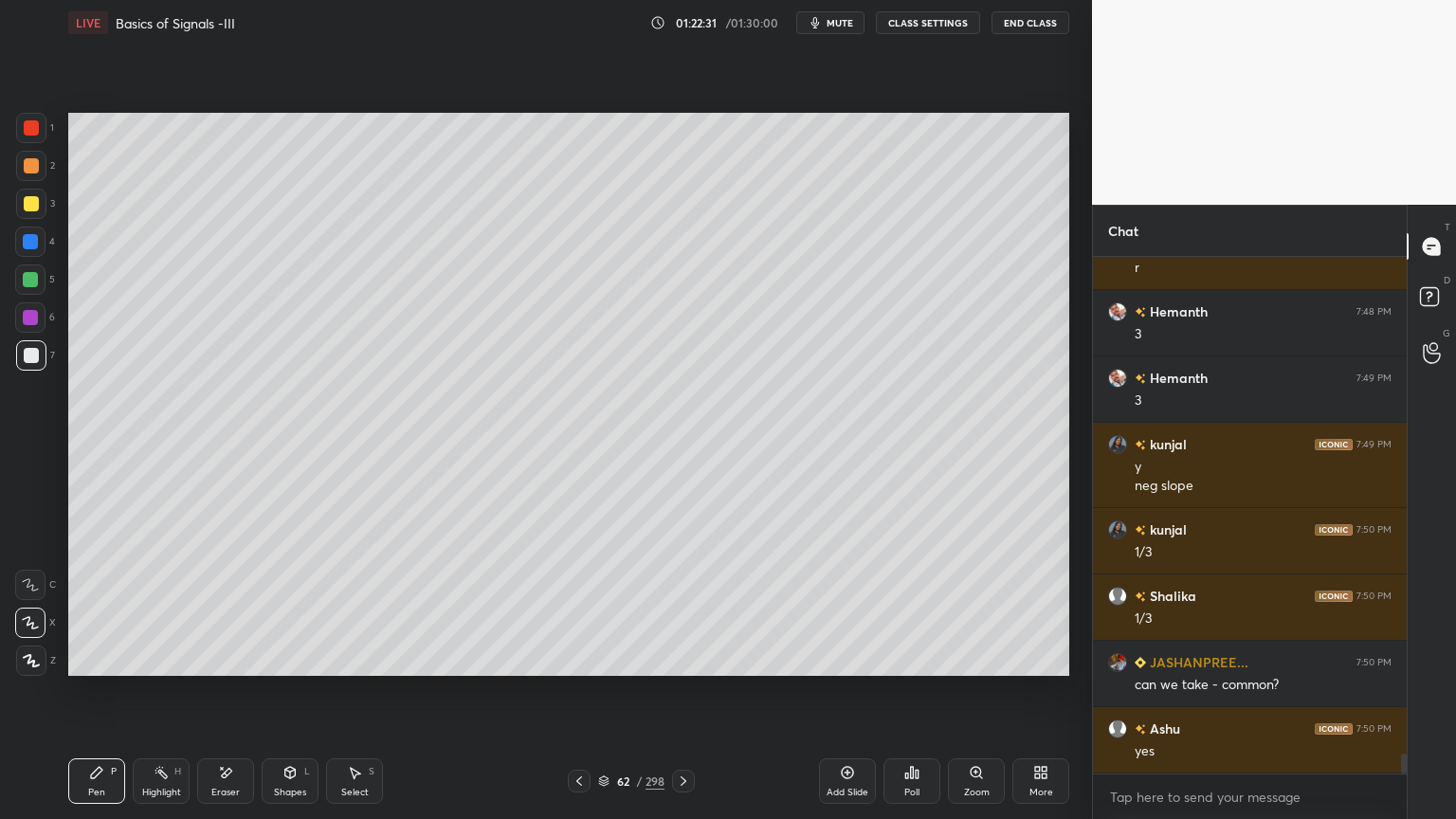 click on "Shapes" at bounding box center (290, 792) 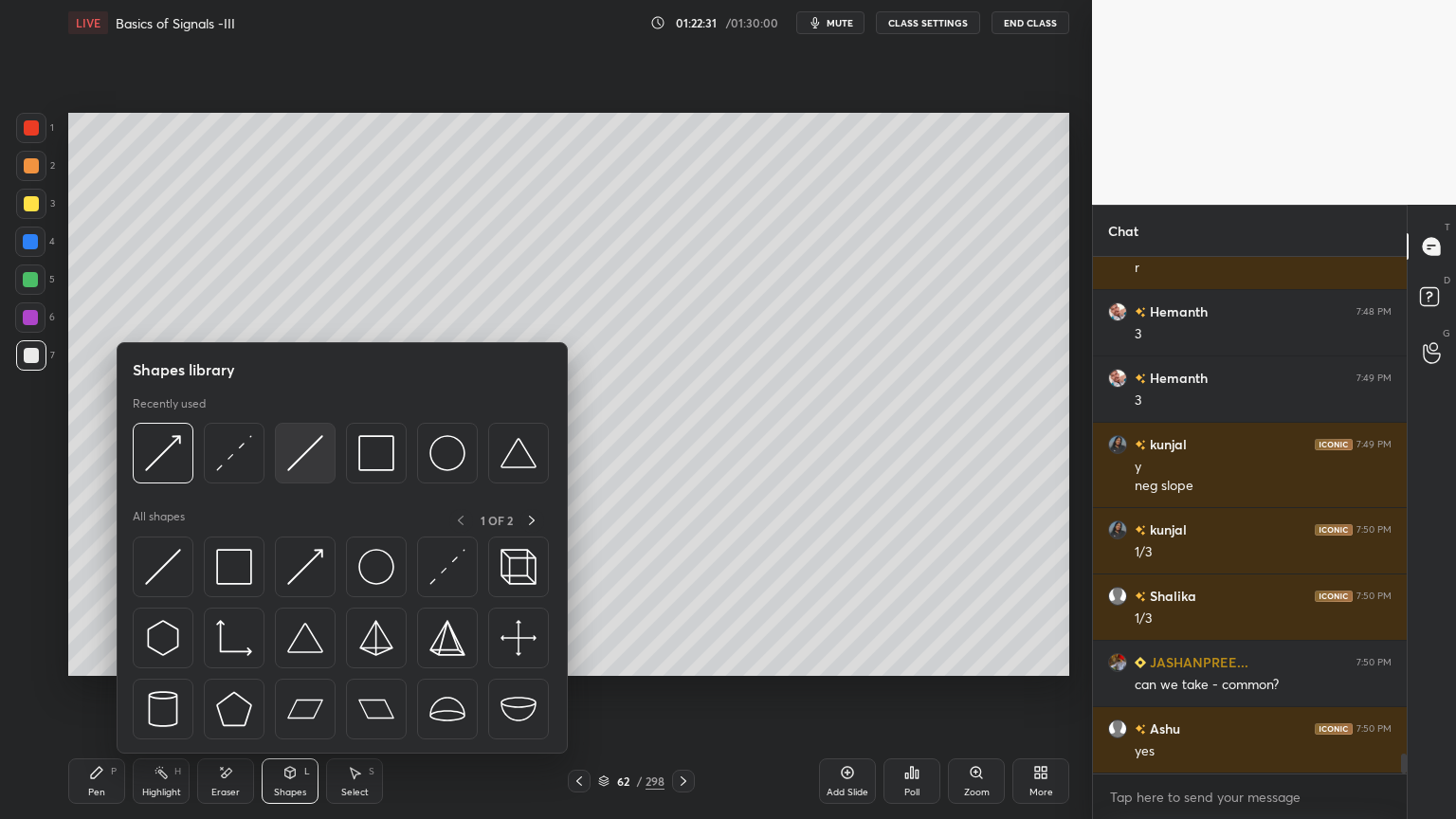 click at bounding box center [305, 453] 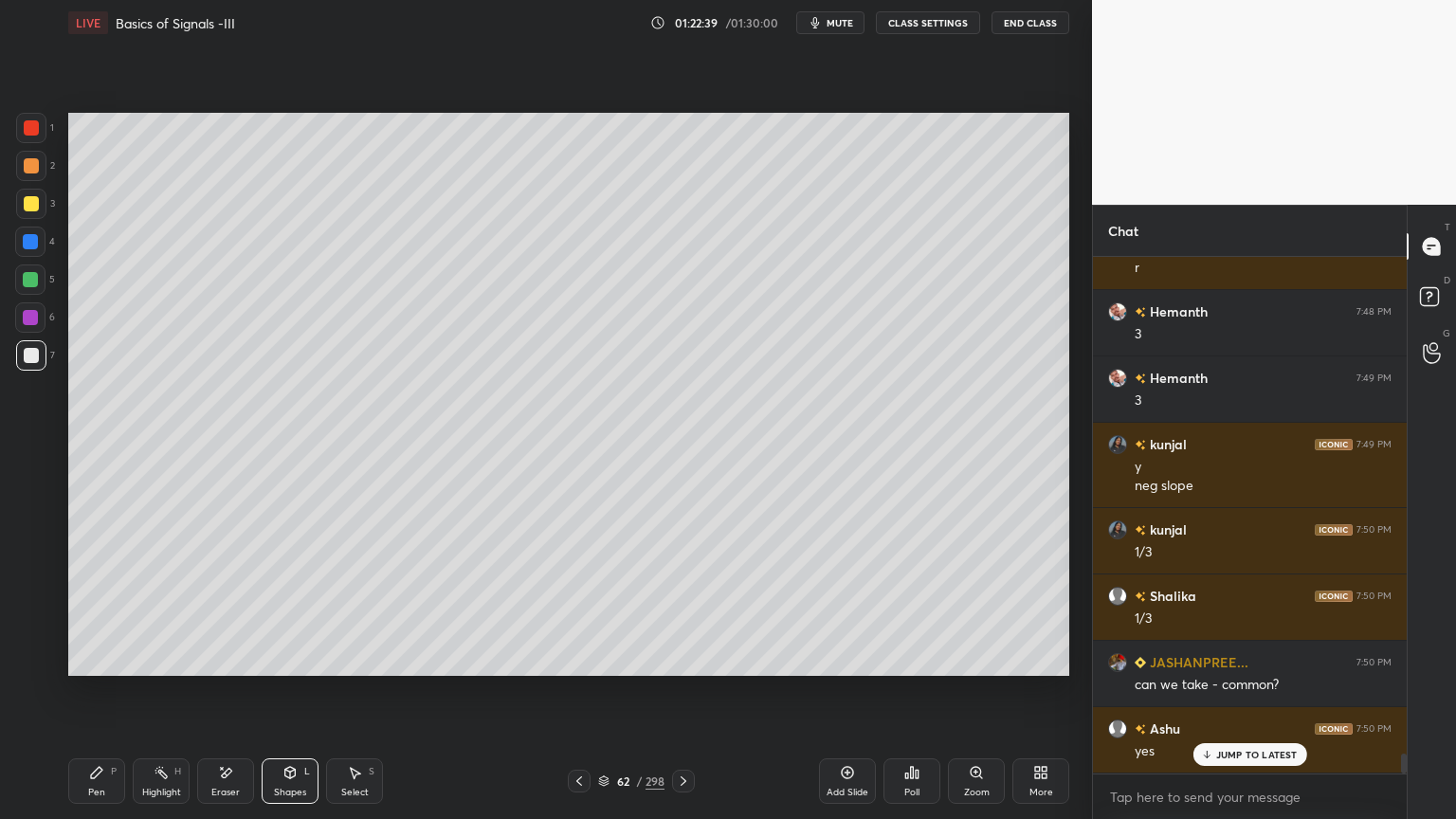 scroll, scrollTop: 13081, scrollLeft: 0, axis: vertical 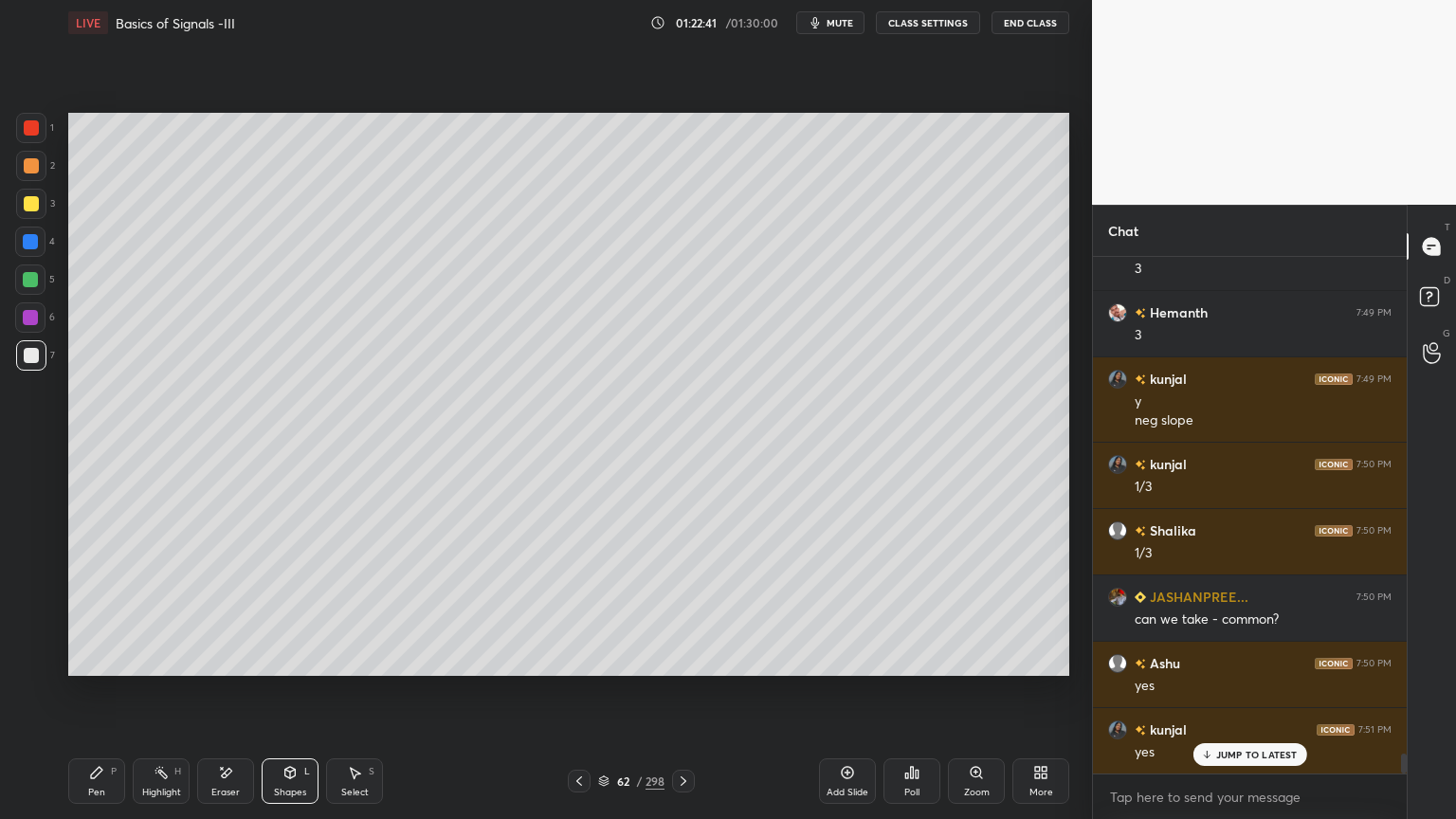 click on "Shapes" at bounding box center (290, 792) 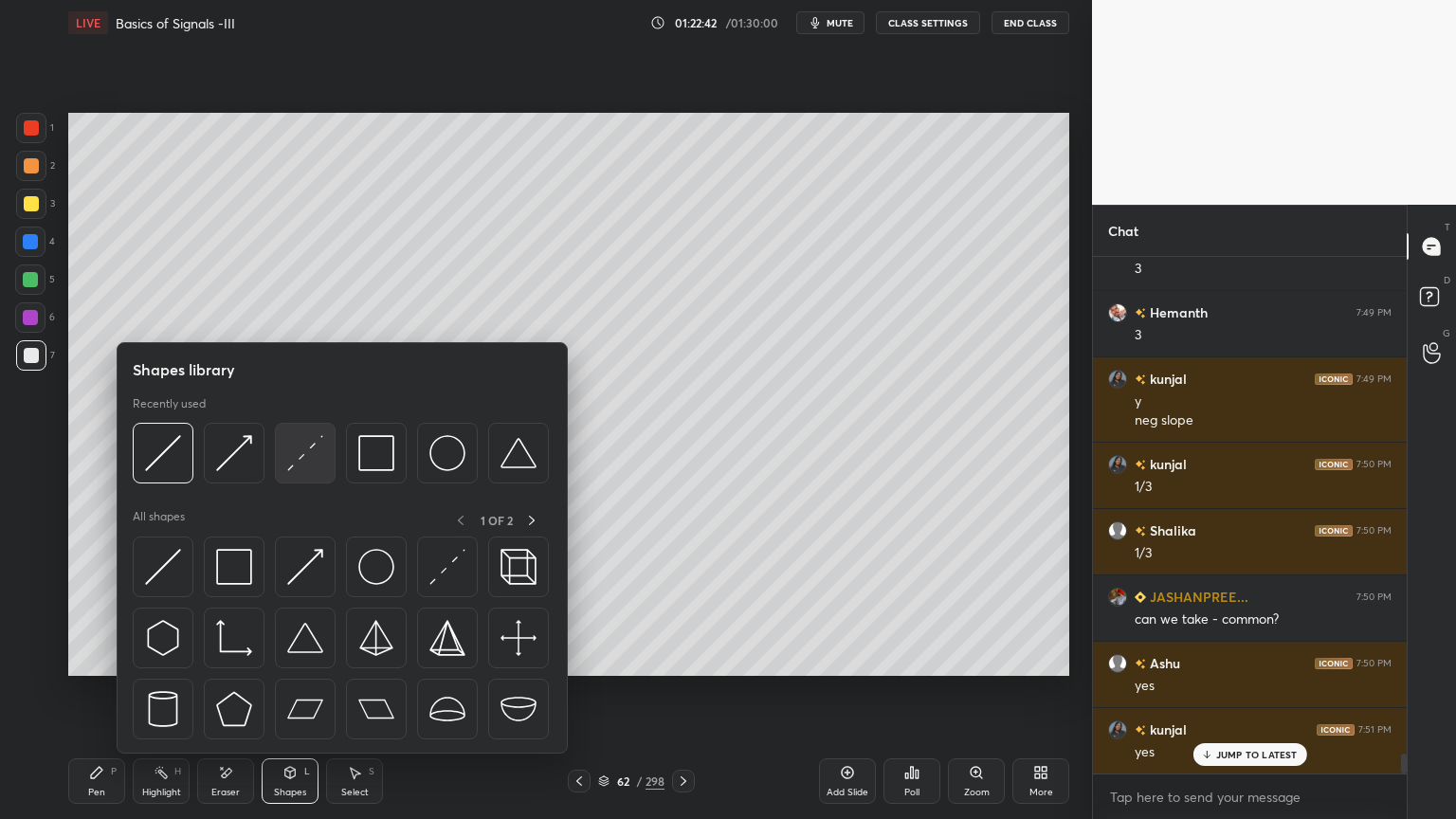 click at bounding box center (305, 453) 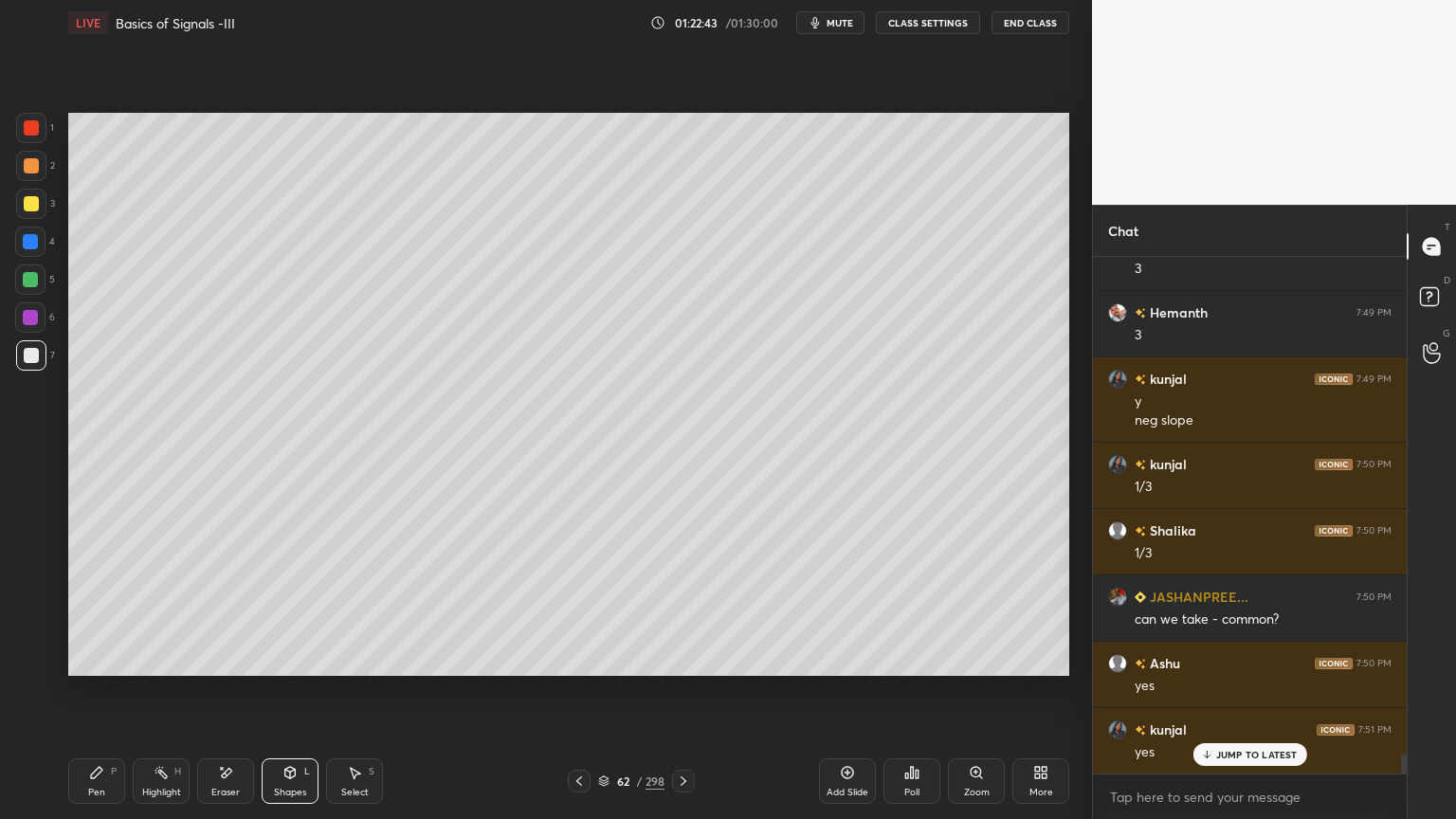 click at bounding box center [31, 204] 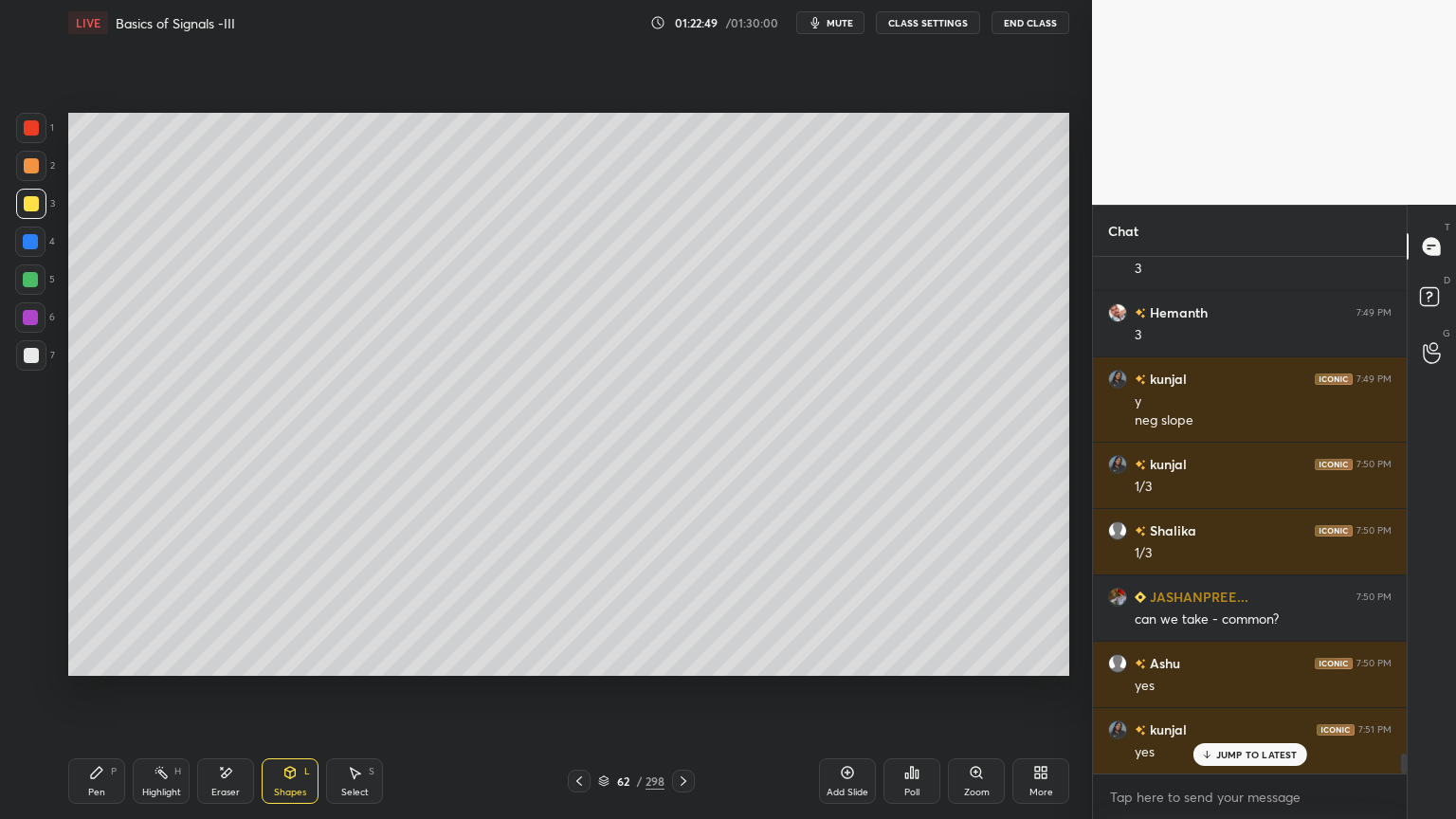 click on "Pen P" at bounding box center [97, 781] 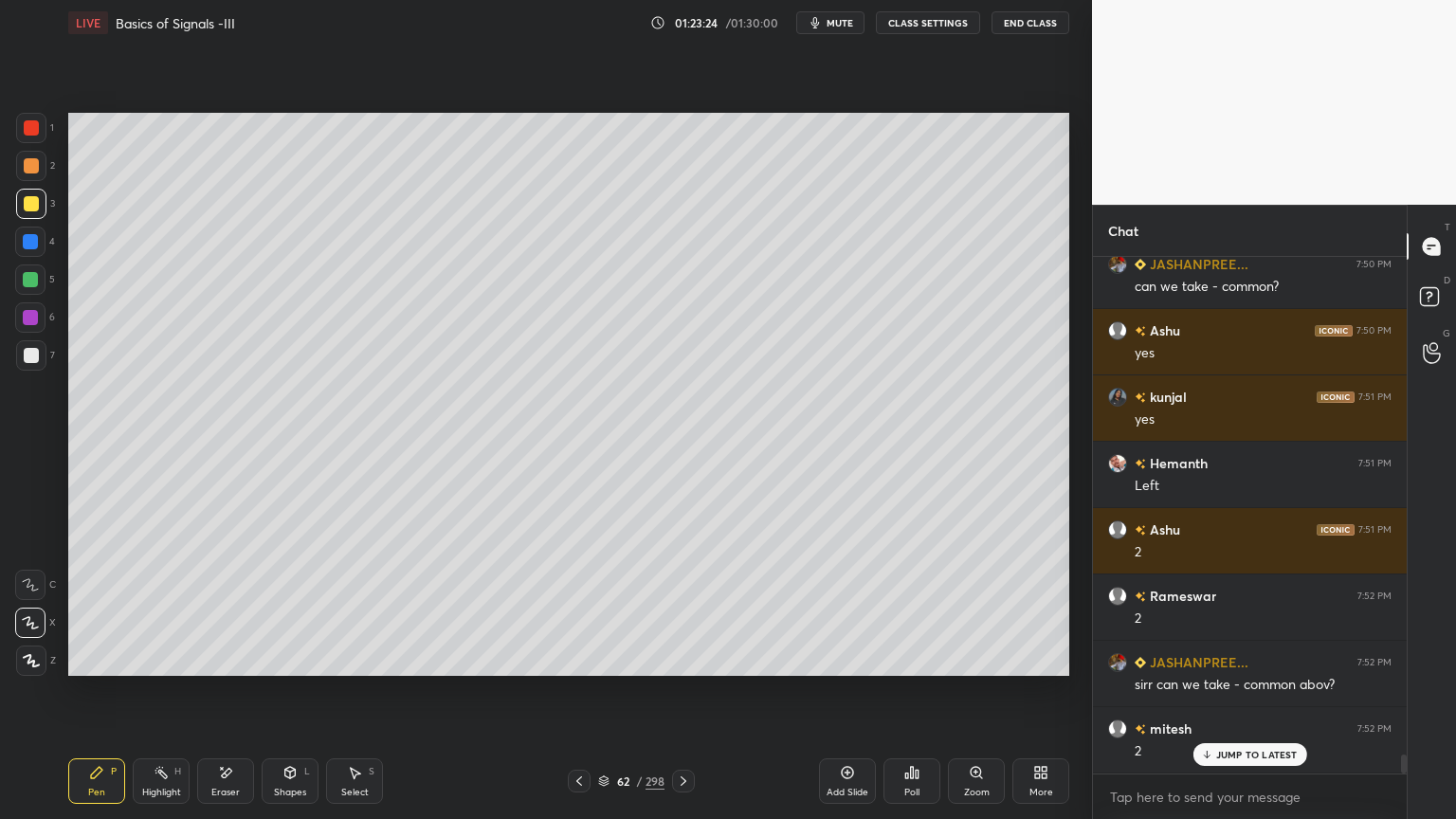 scroll, scrollTop: 13479, scrollLeft: 0, axis: vertical 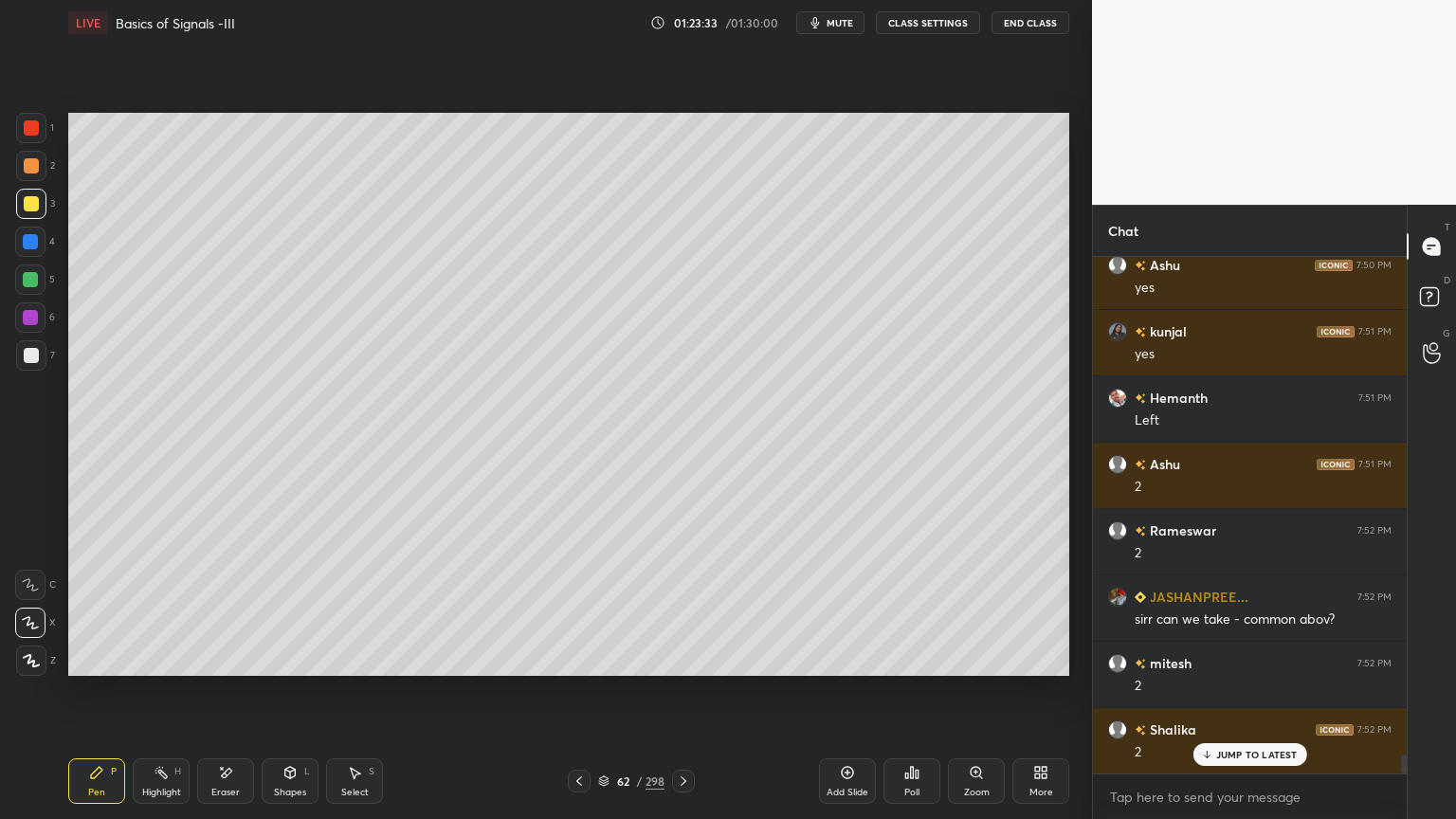 click 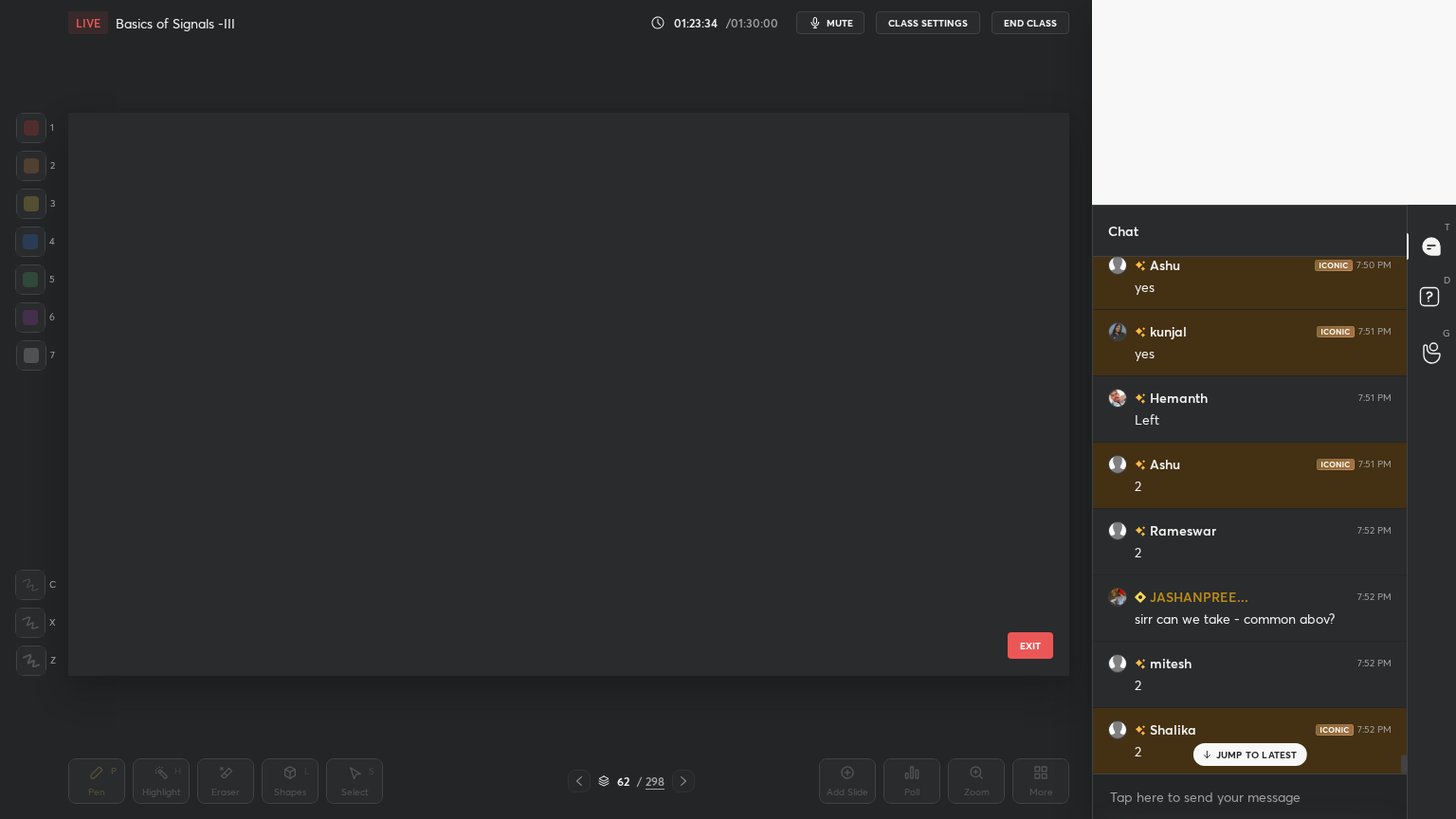 scroll, scrollTop: 3079, scrollLeft: 0, axis: vertical 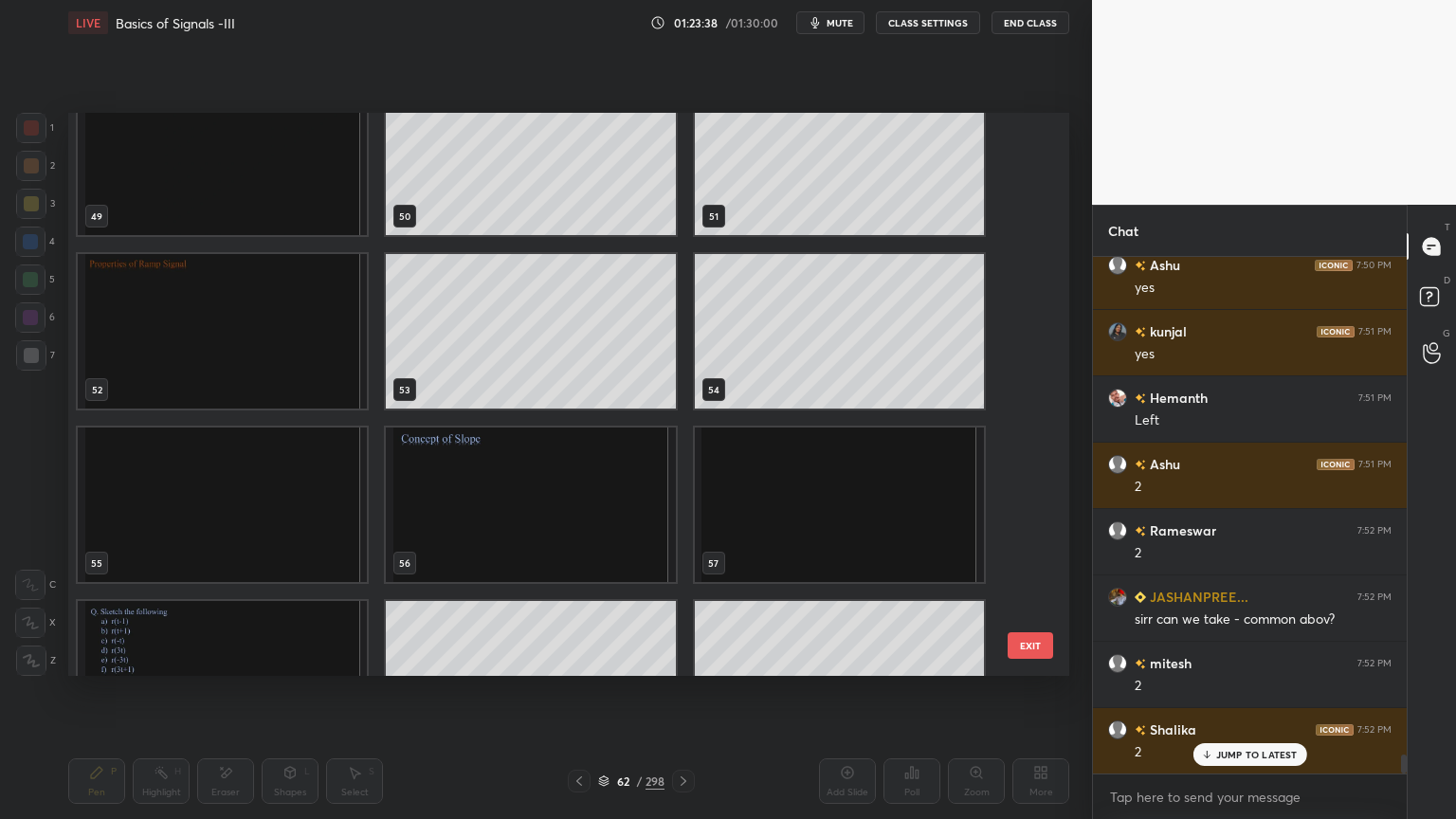 click at bounding box center [222, 331] 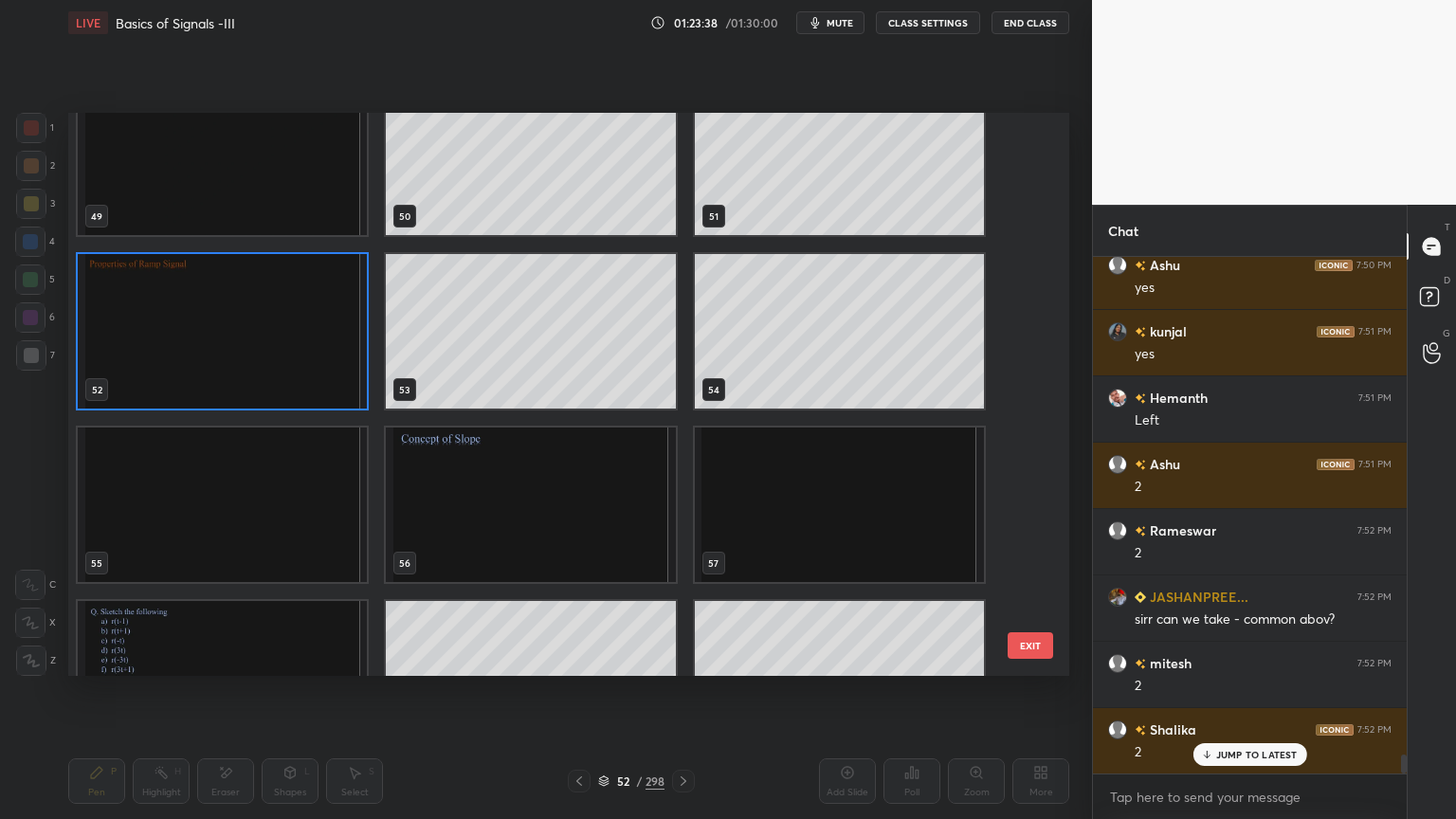 click at bounding box center (222, 331) 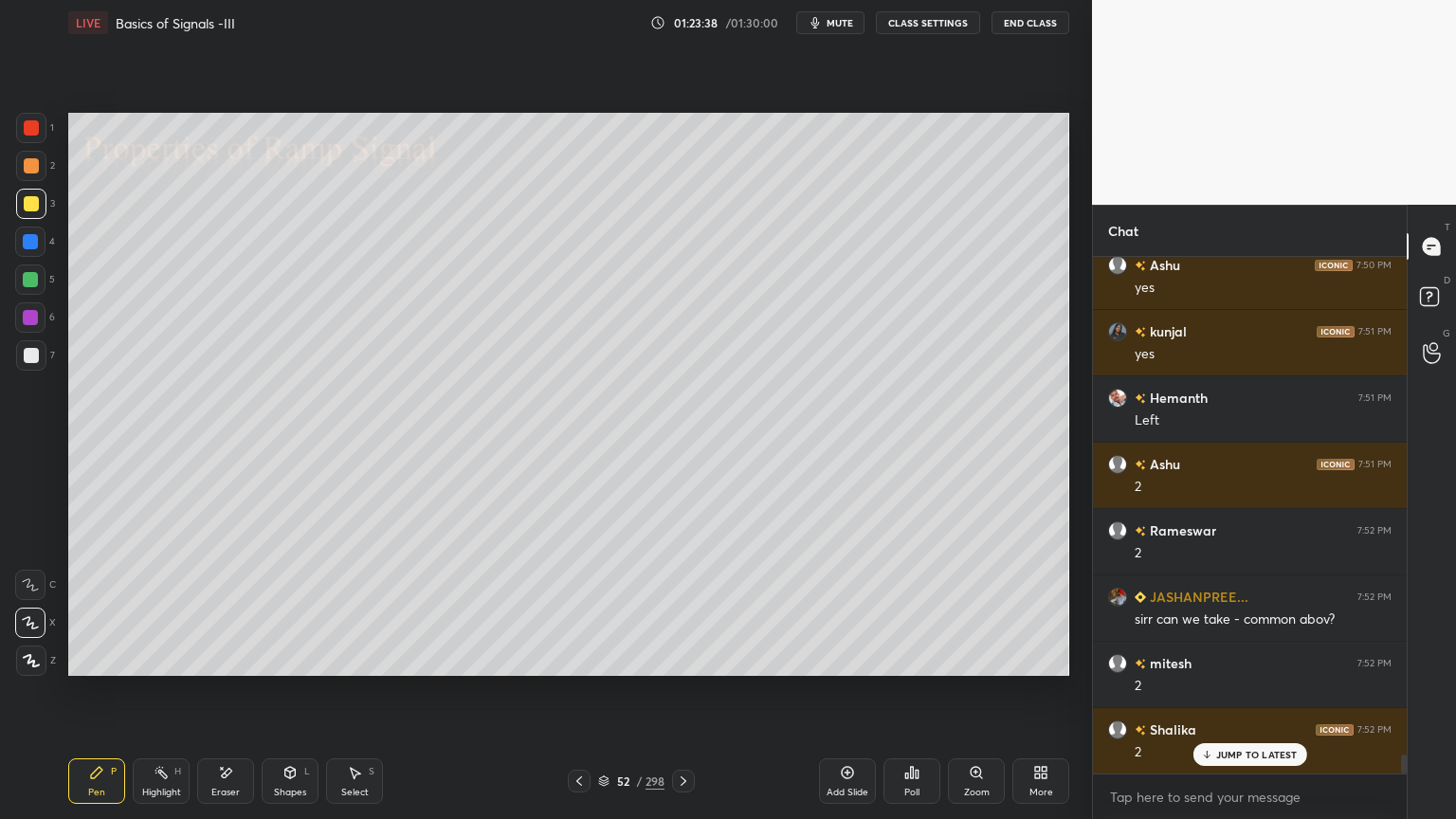click at bounding box center (222, 331) 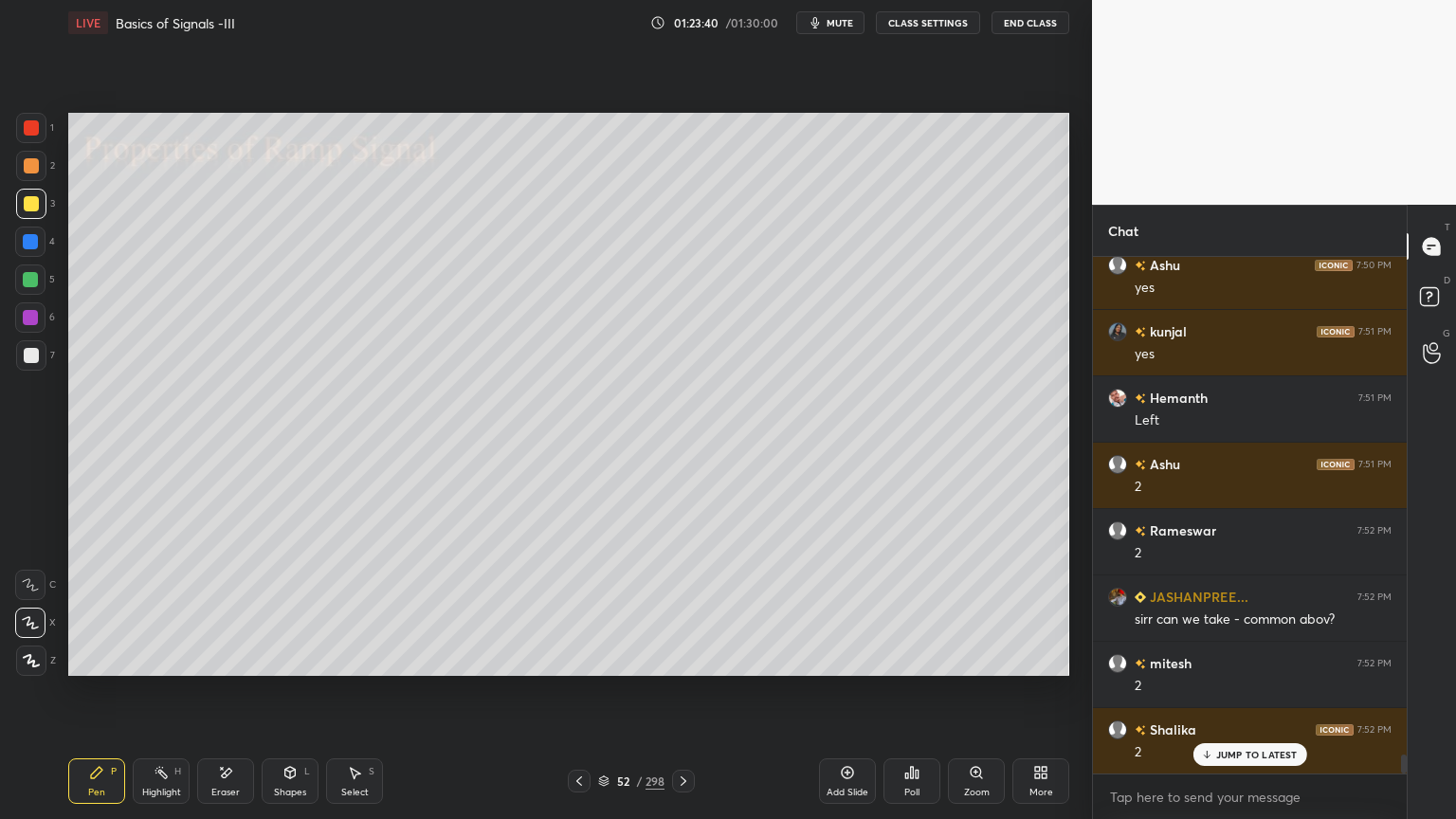 click on "Highlight H" at bounding box center [161, 781] 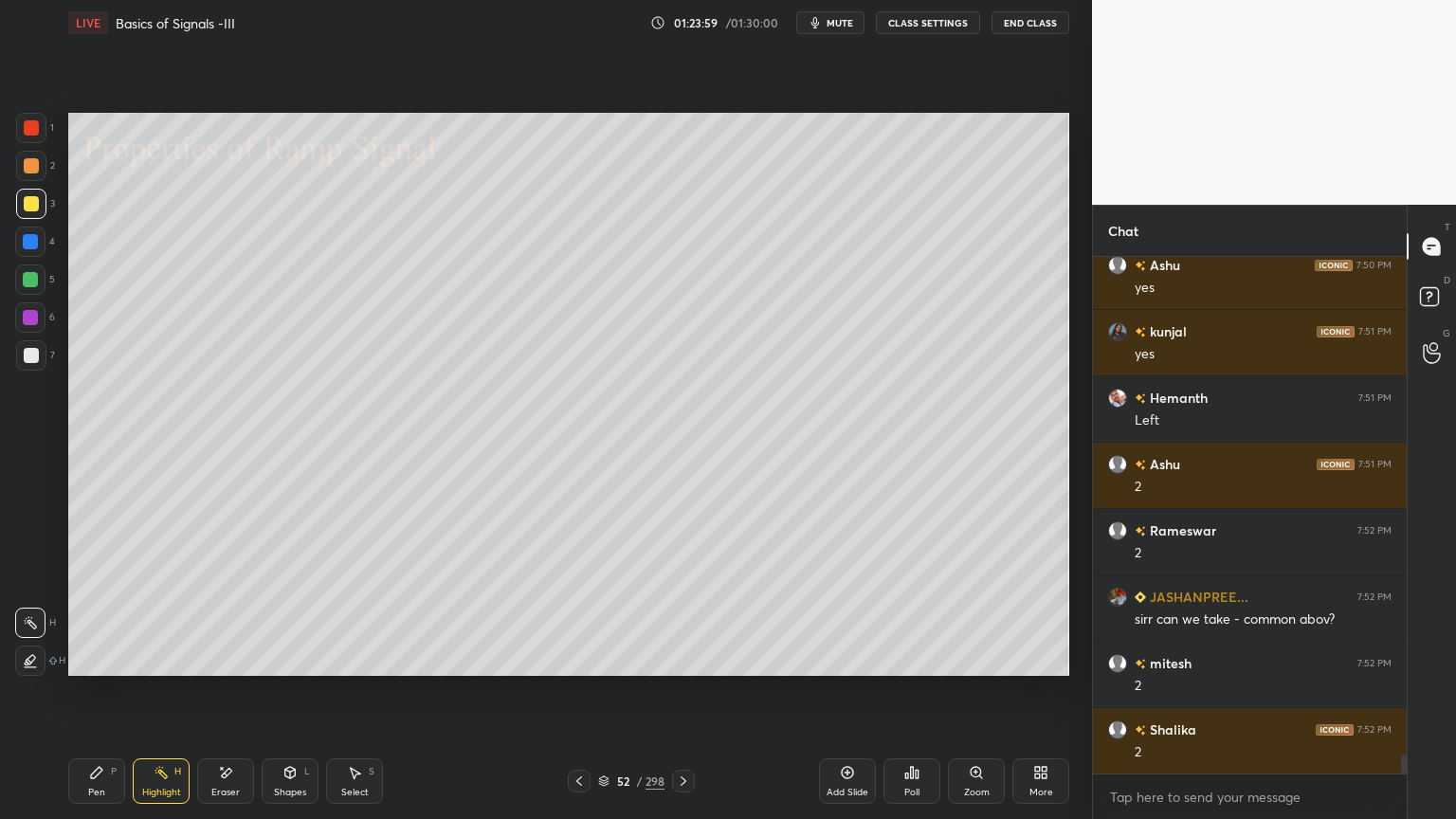 scroll, scrollTop: 13547, scrollLeft: 0, axis: vertical 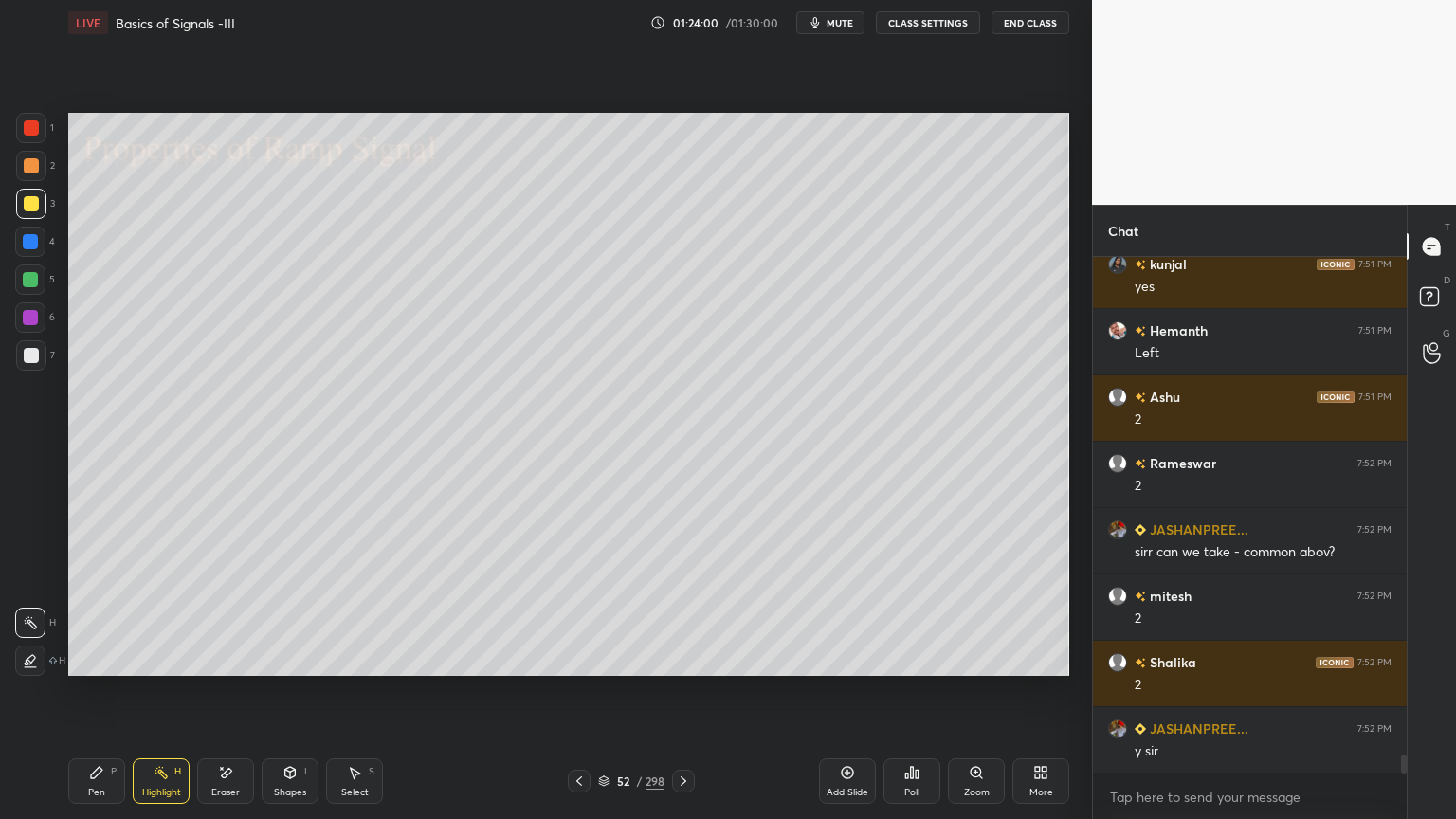 click 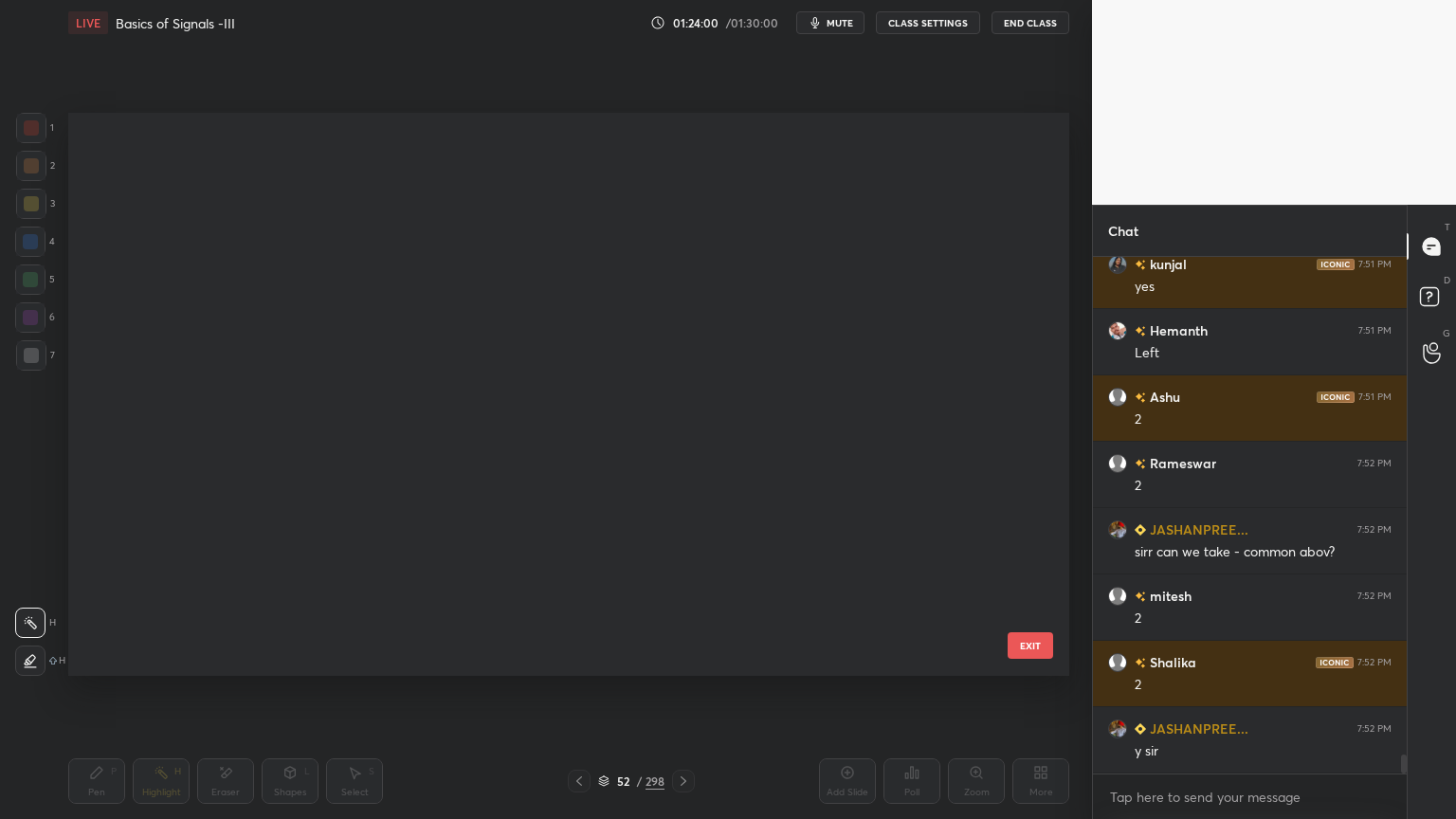 scroll, scrollTop: 2559, scrollLeft: 0, axis: vertical 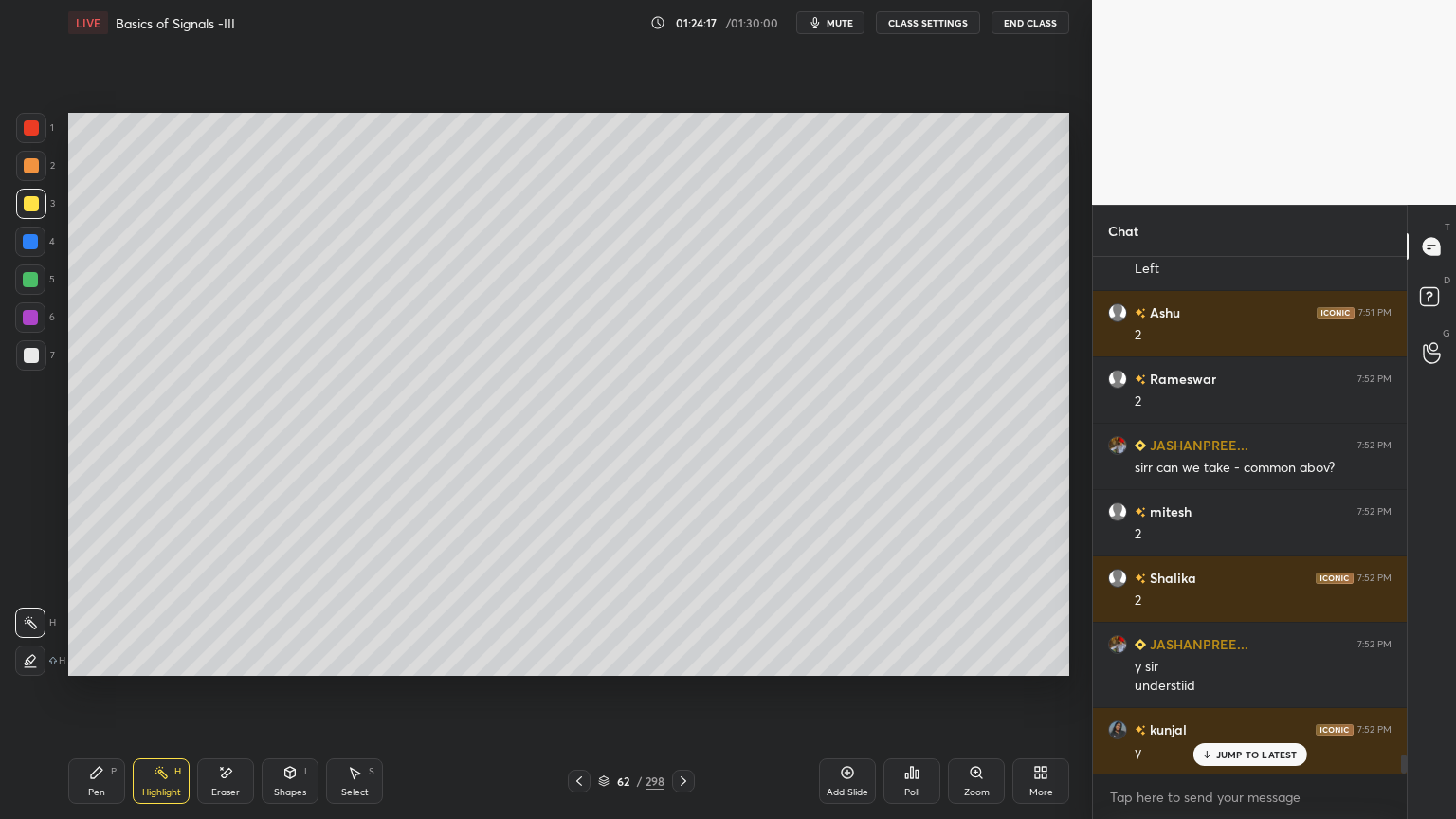 click on "Add Slide" at bounding box center [847, 781] 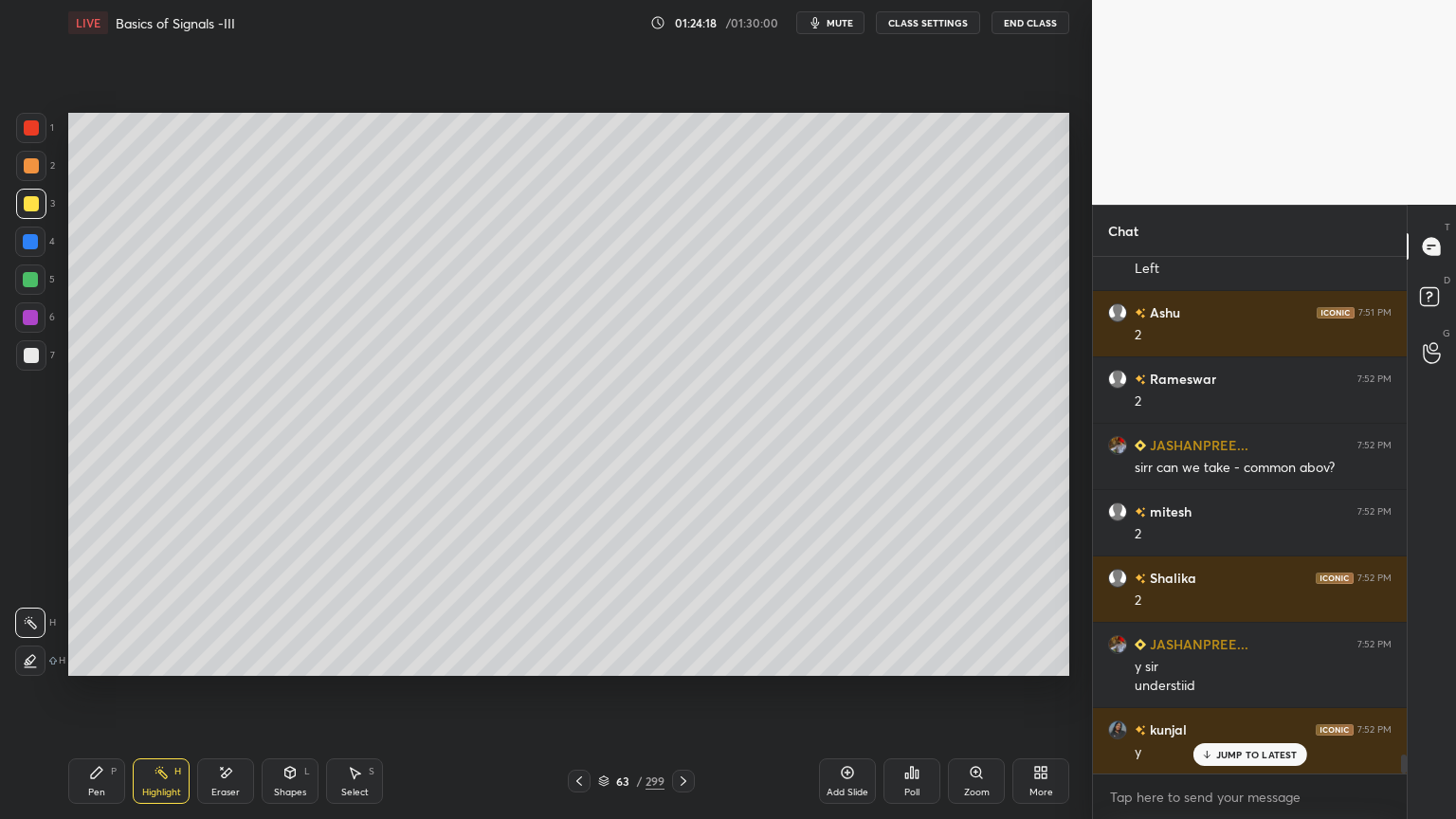 scroll, scrollTop: 13698, scrollLeft: 0, axis: vertical 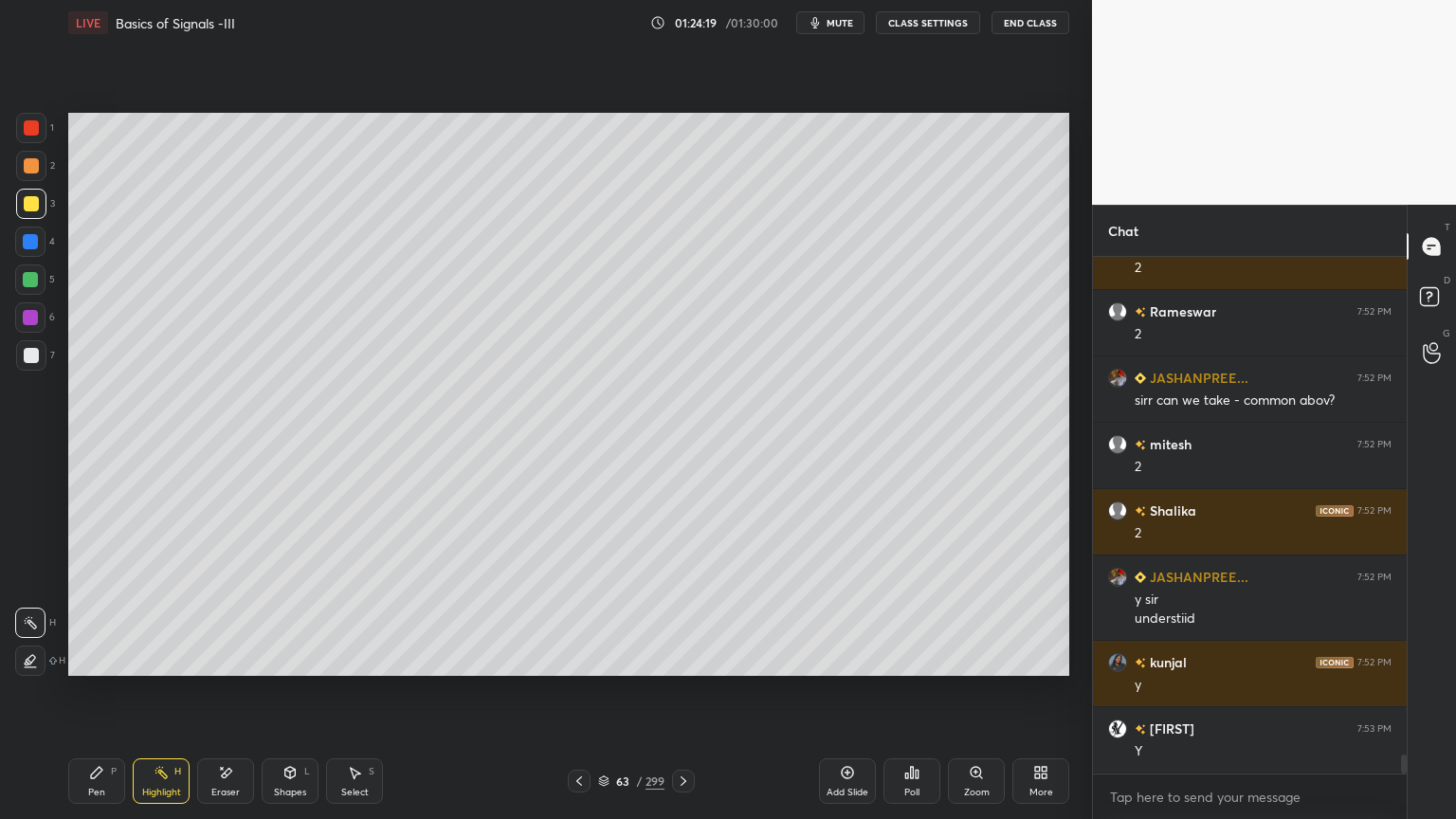 click at bounding box center (31, 166) 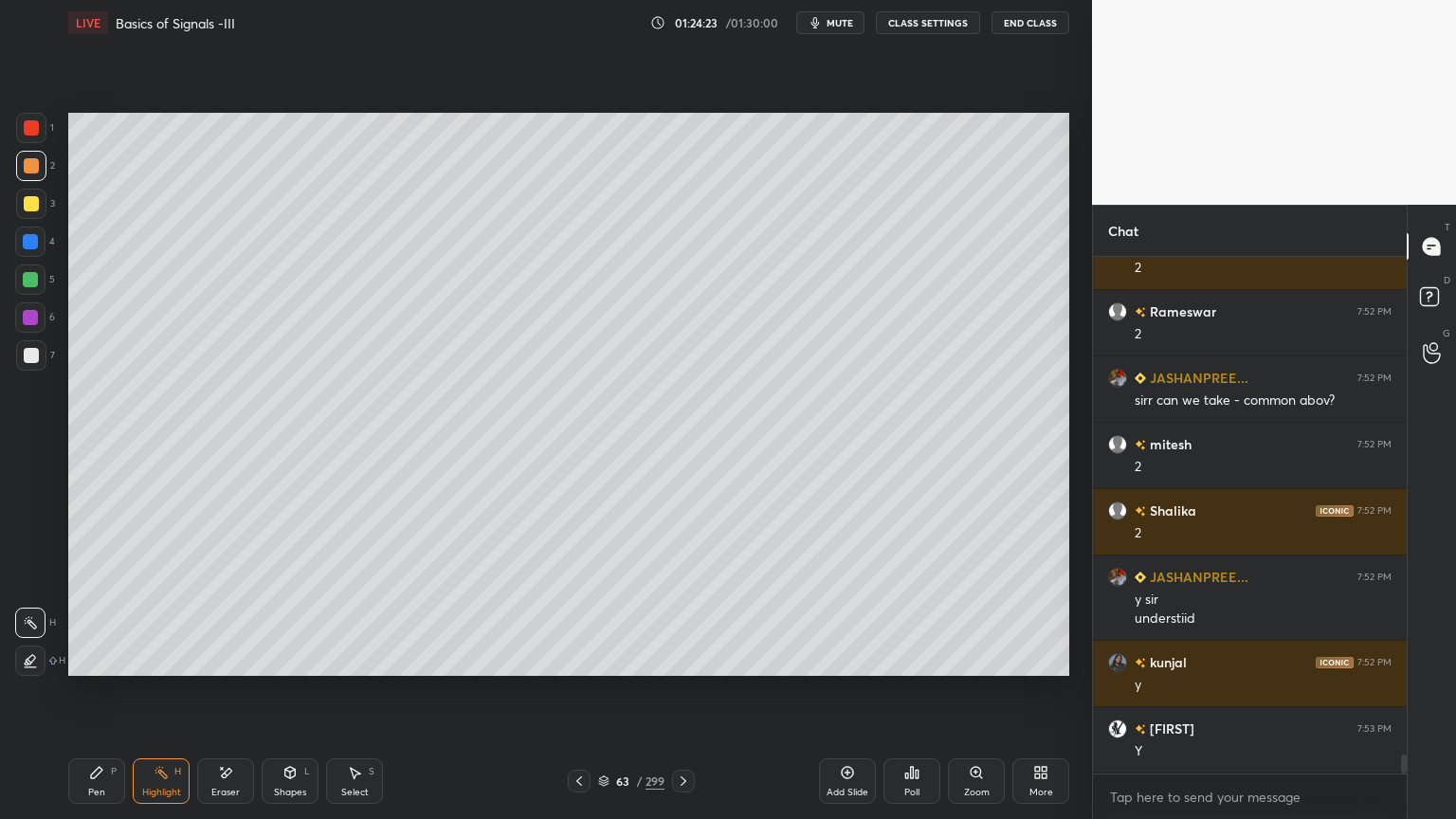 click 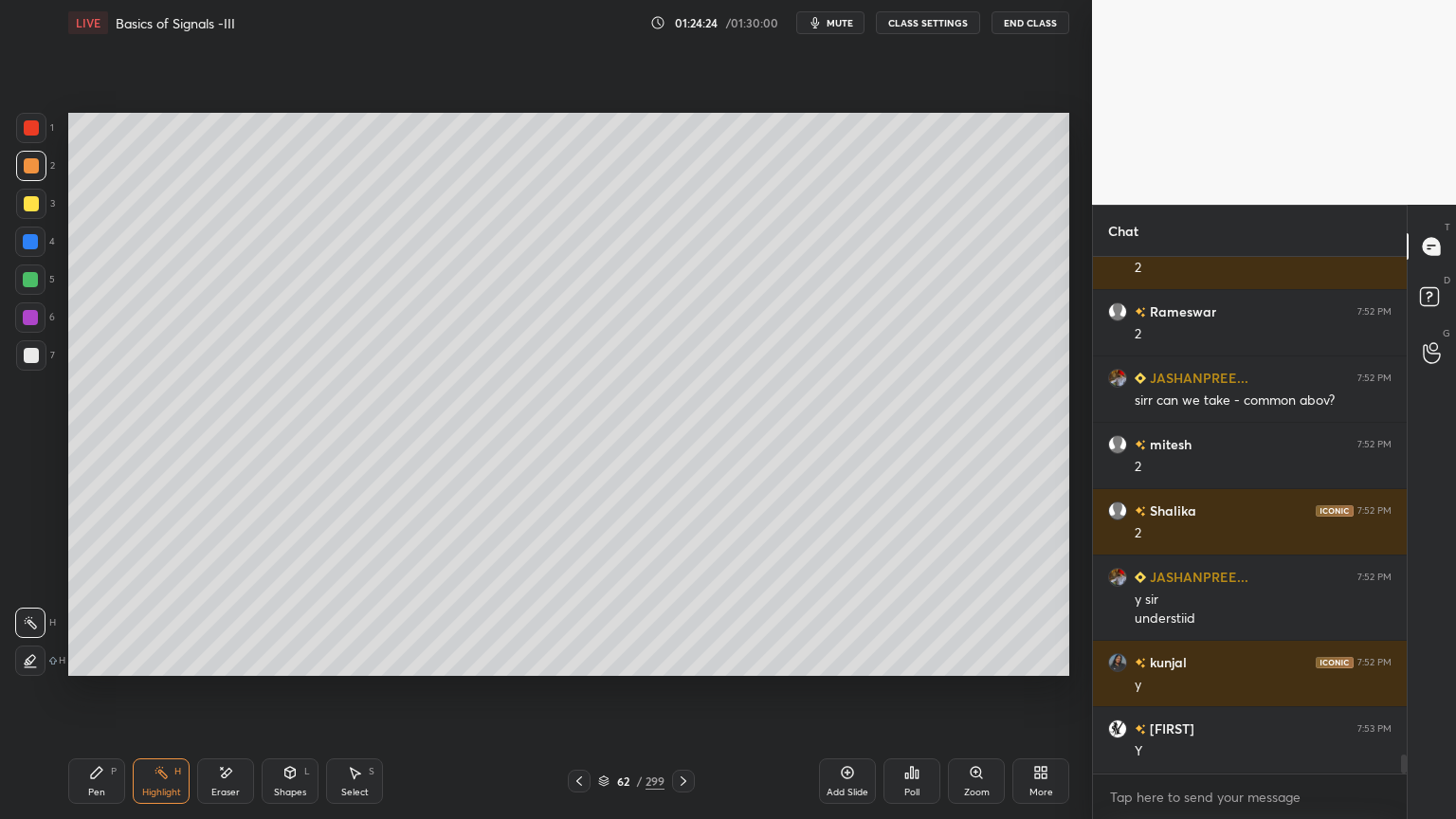click 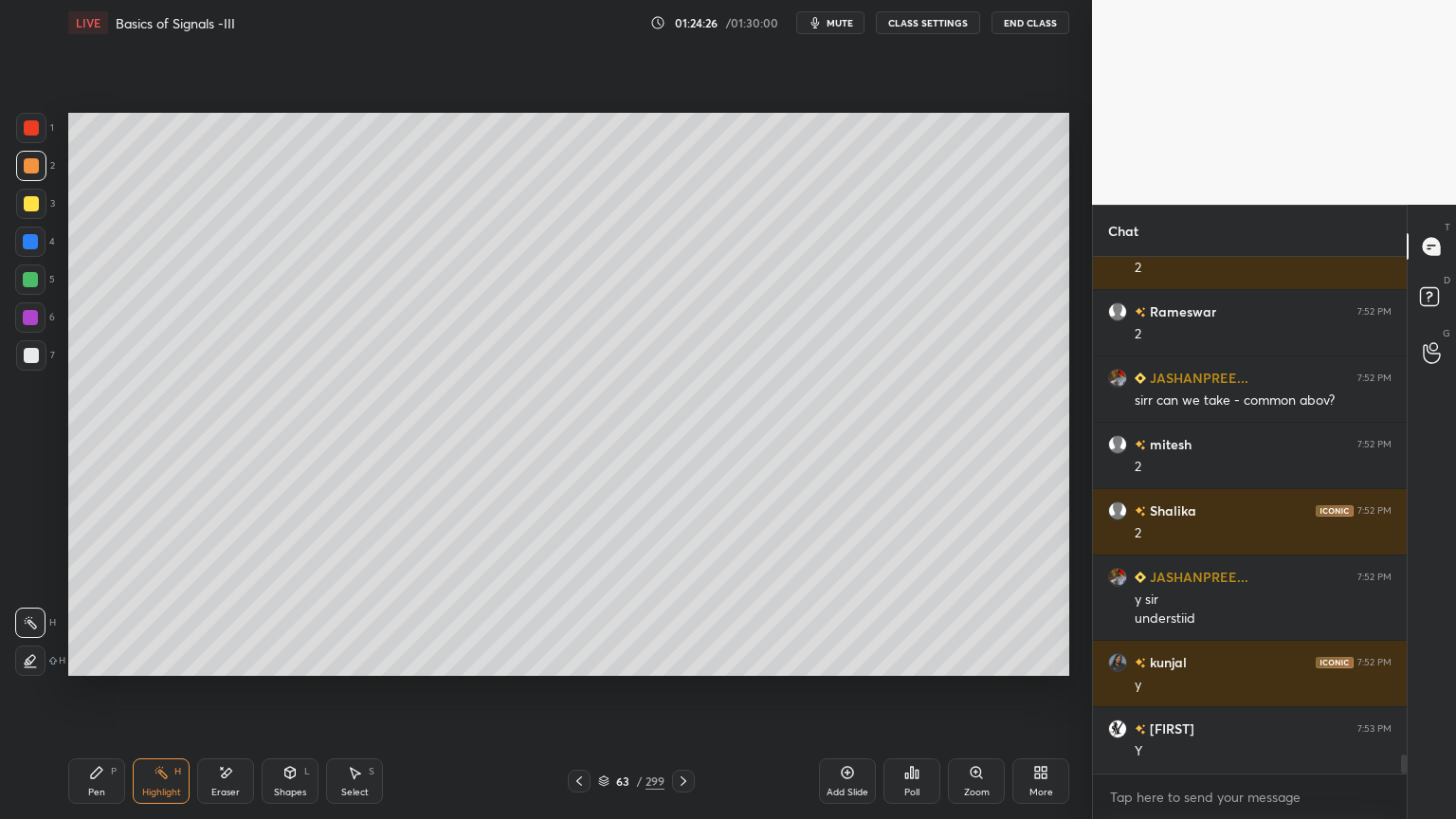 click 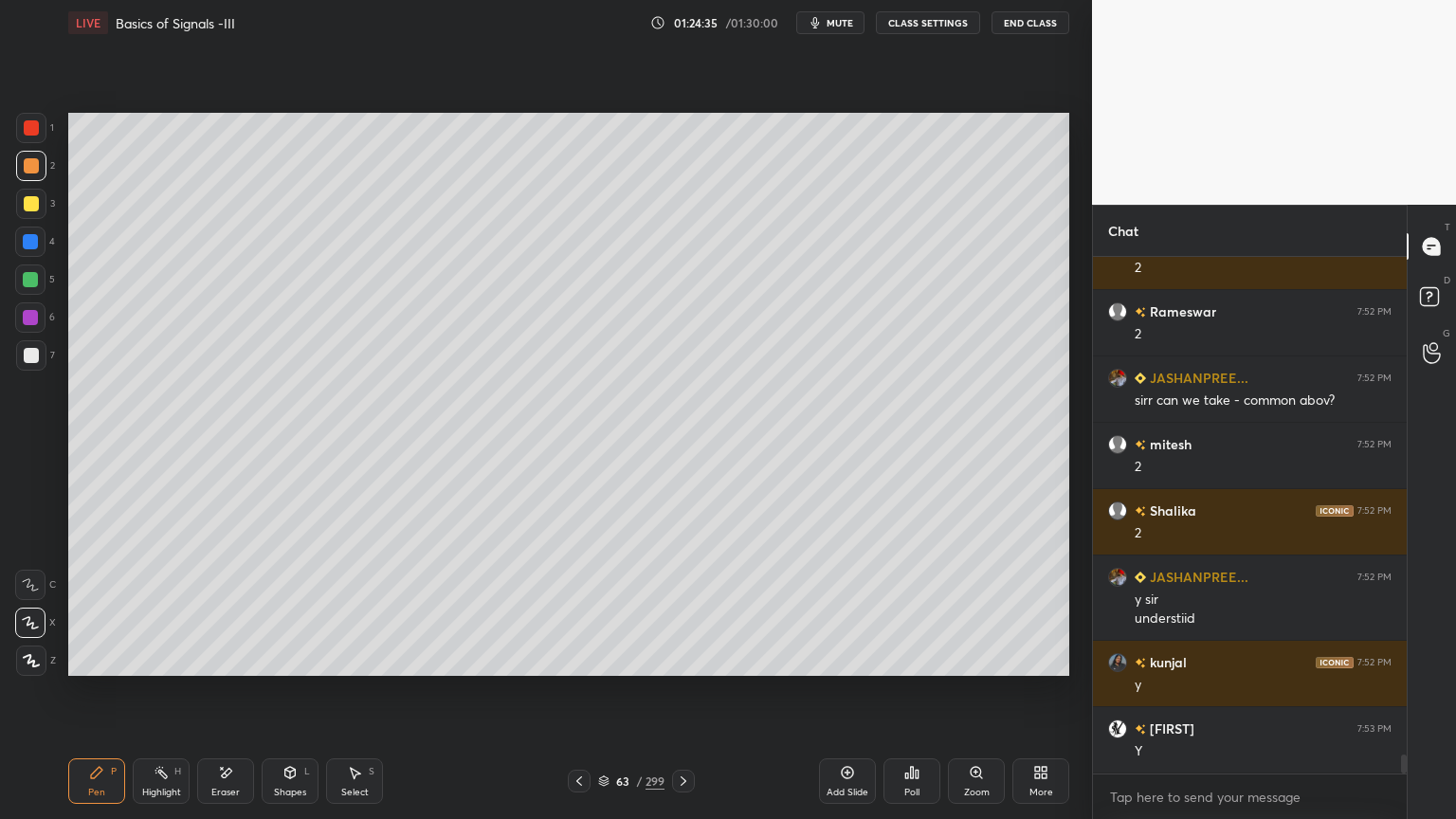click at bounding box center (31, 204) 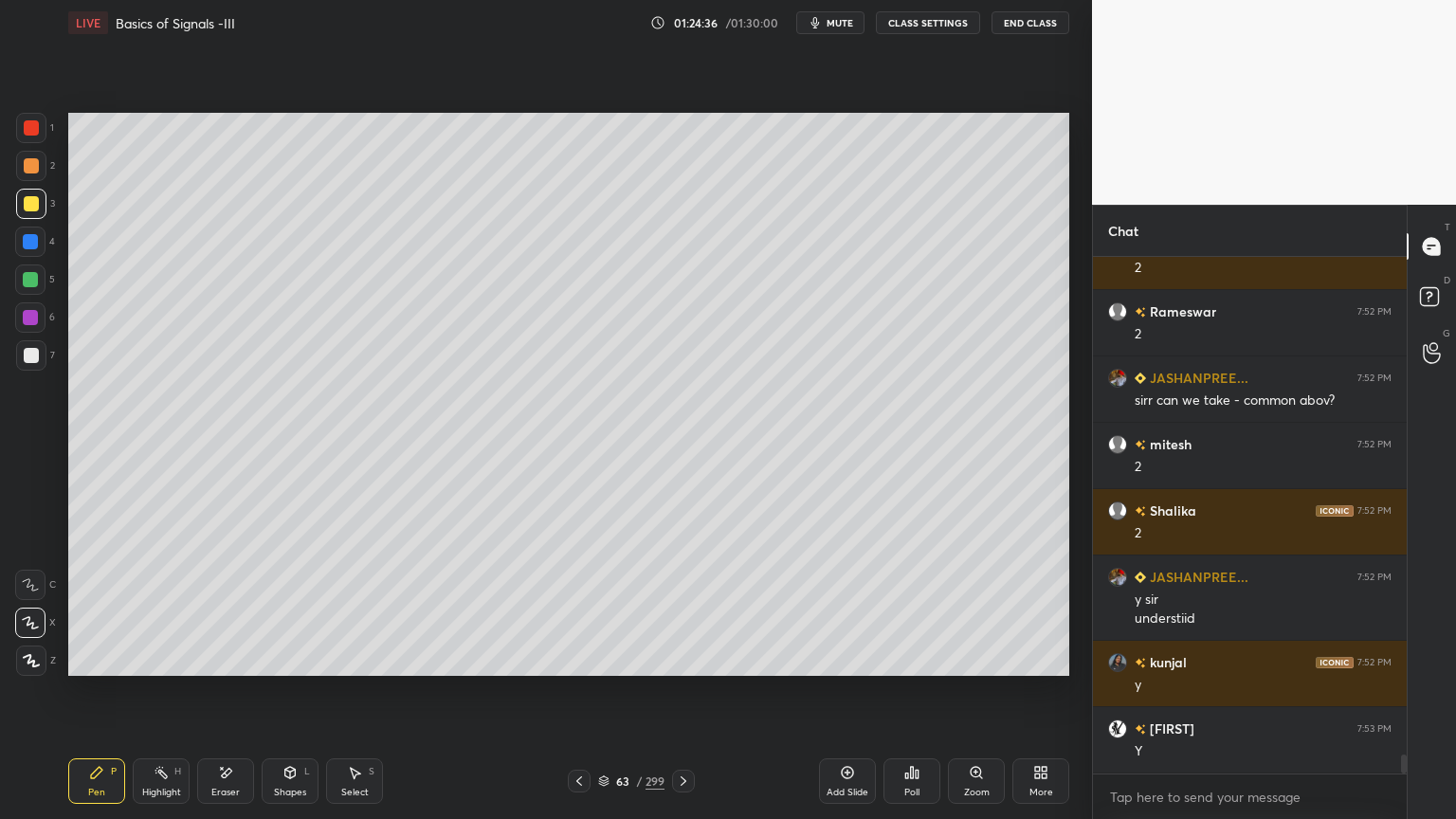 click 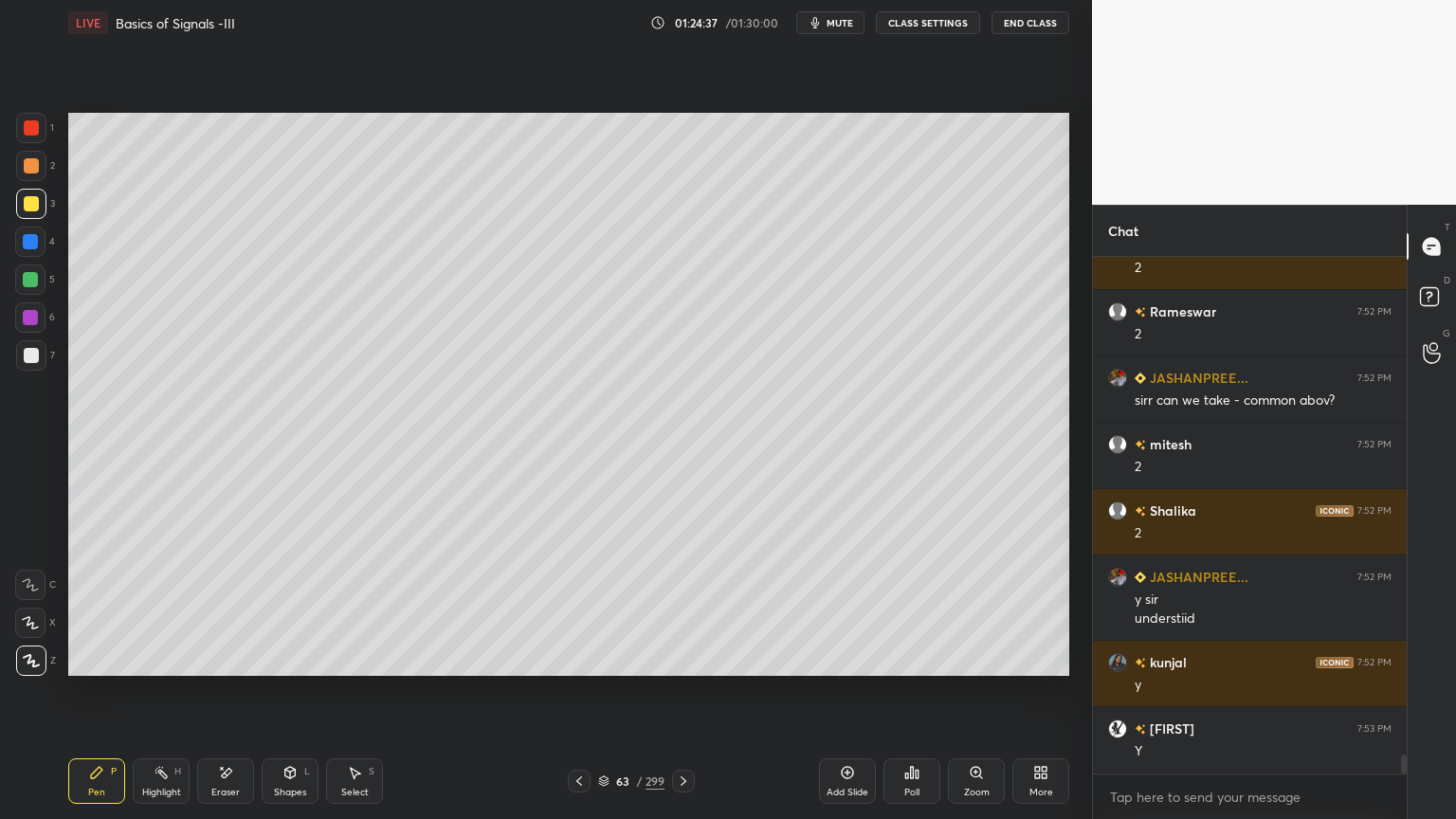 click at bounding box center (31, 166) 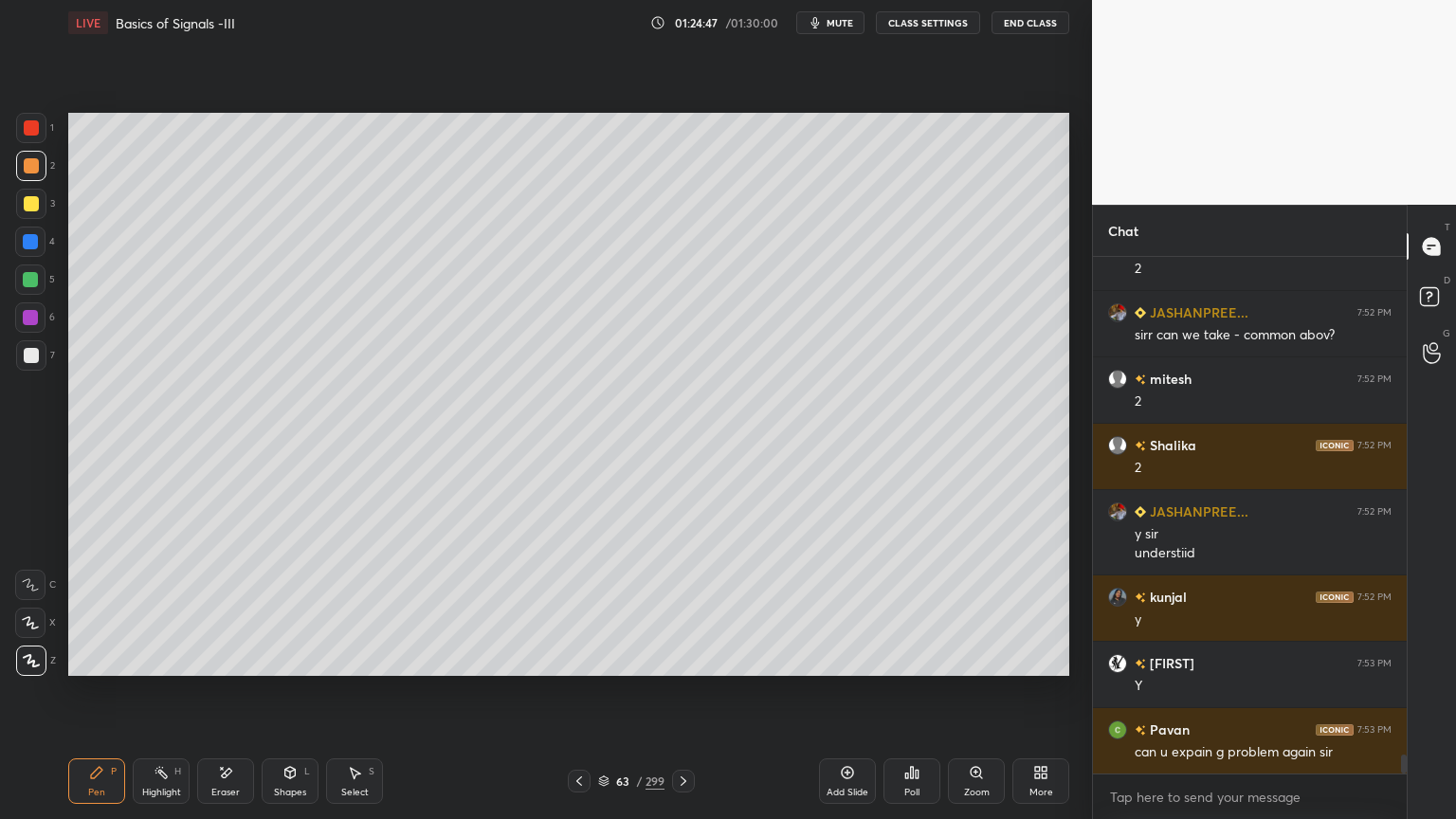 scroll, scrollTop: 13831, scrollLeft: 0, axis: vertical 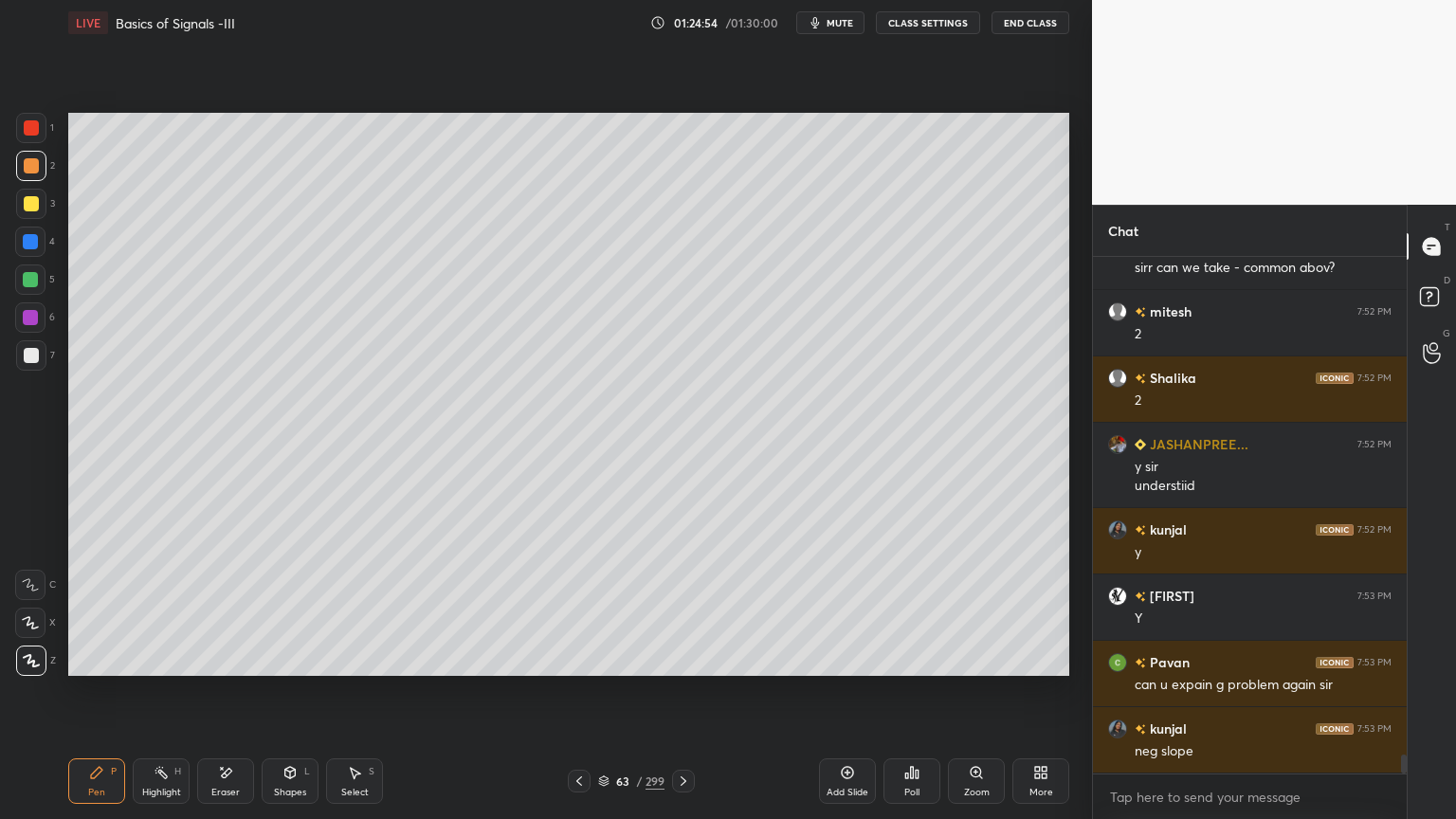 click on "Eraser" at bounding box center (226, 781) 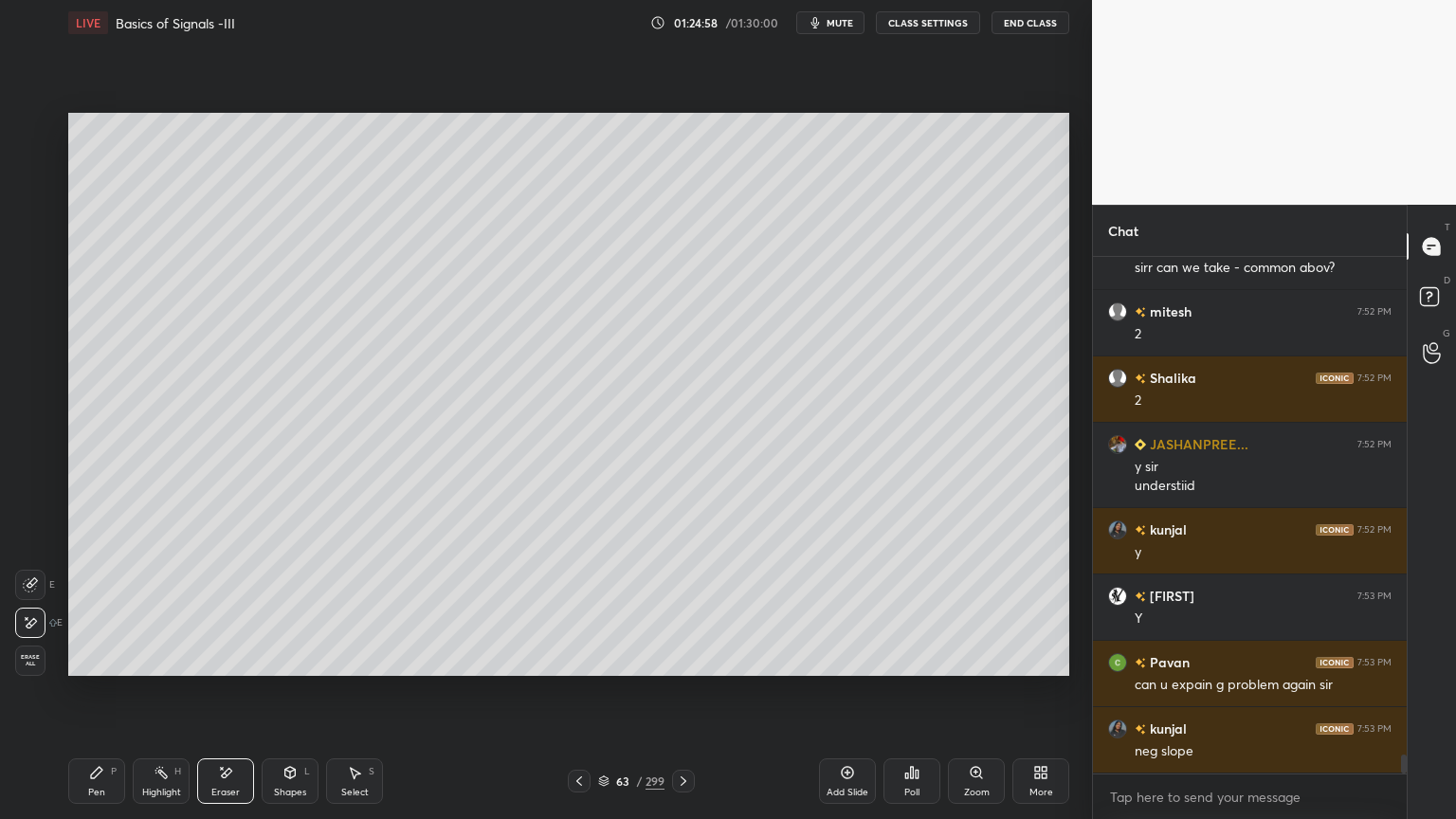 click on "Pen P" at bounding box center (97, 781) 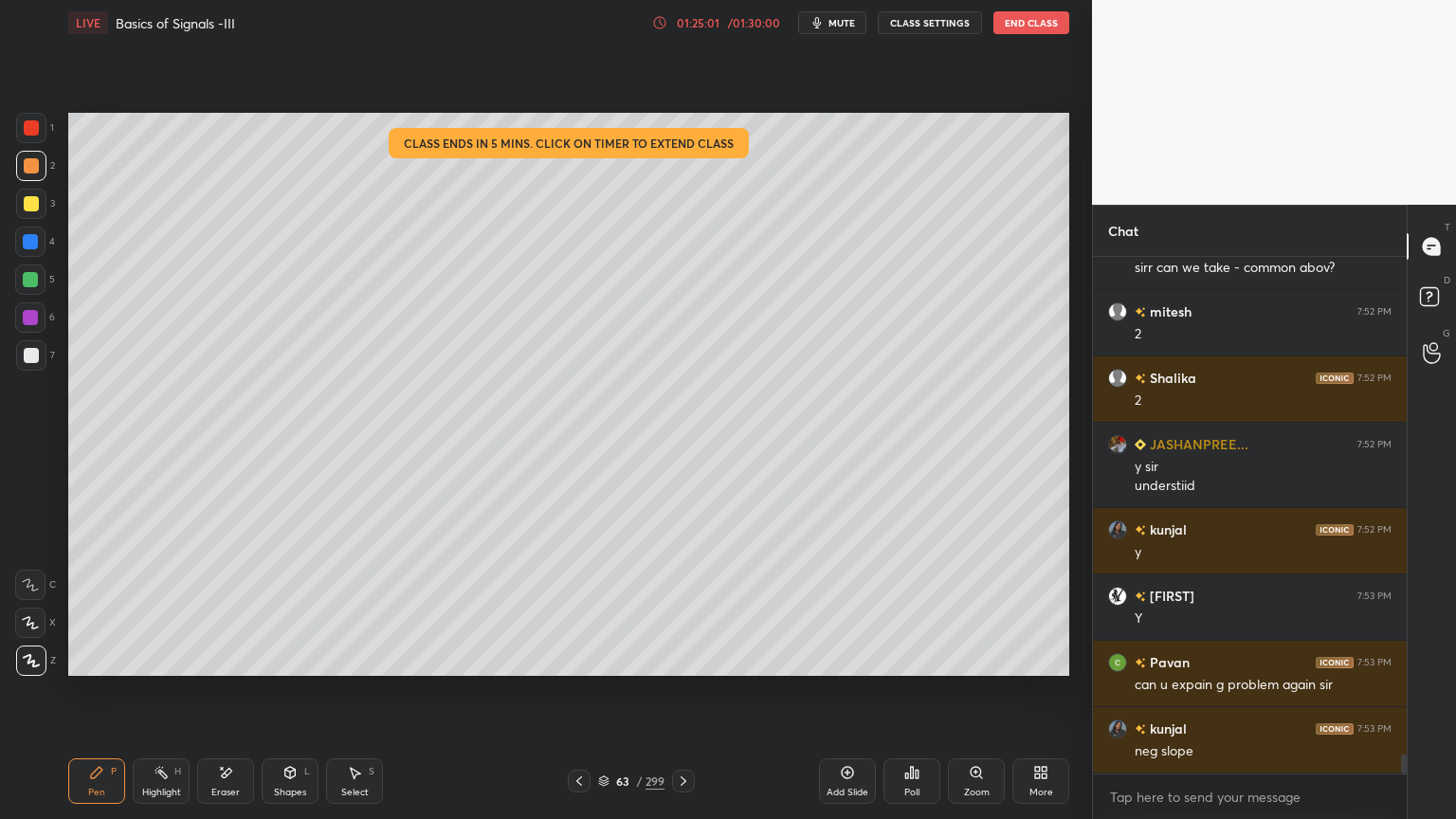 click 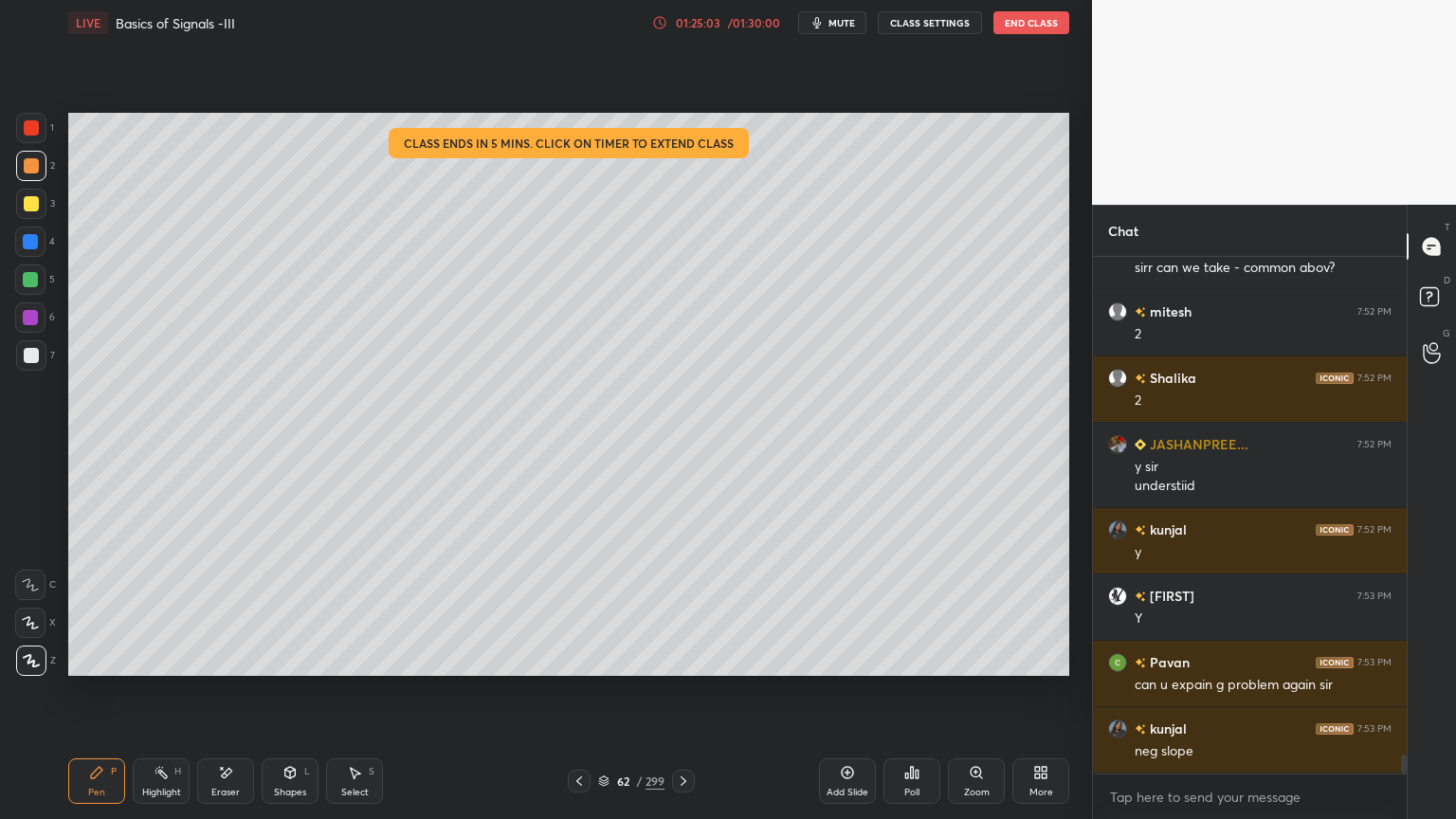 click on "Eraser" at bounding box center [226, 781] 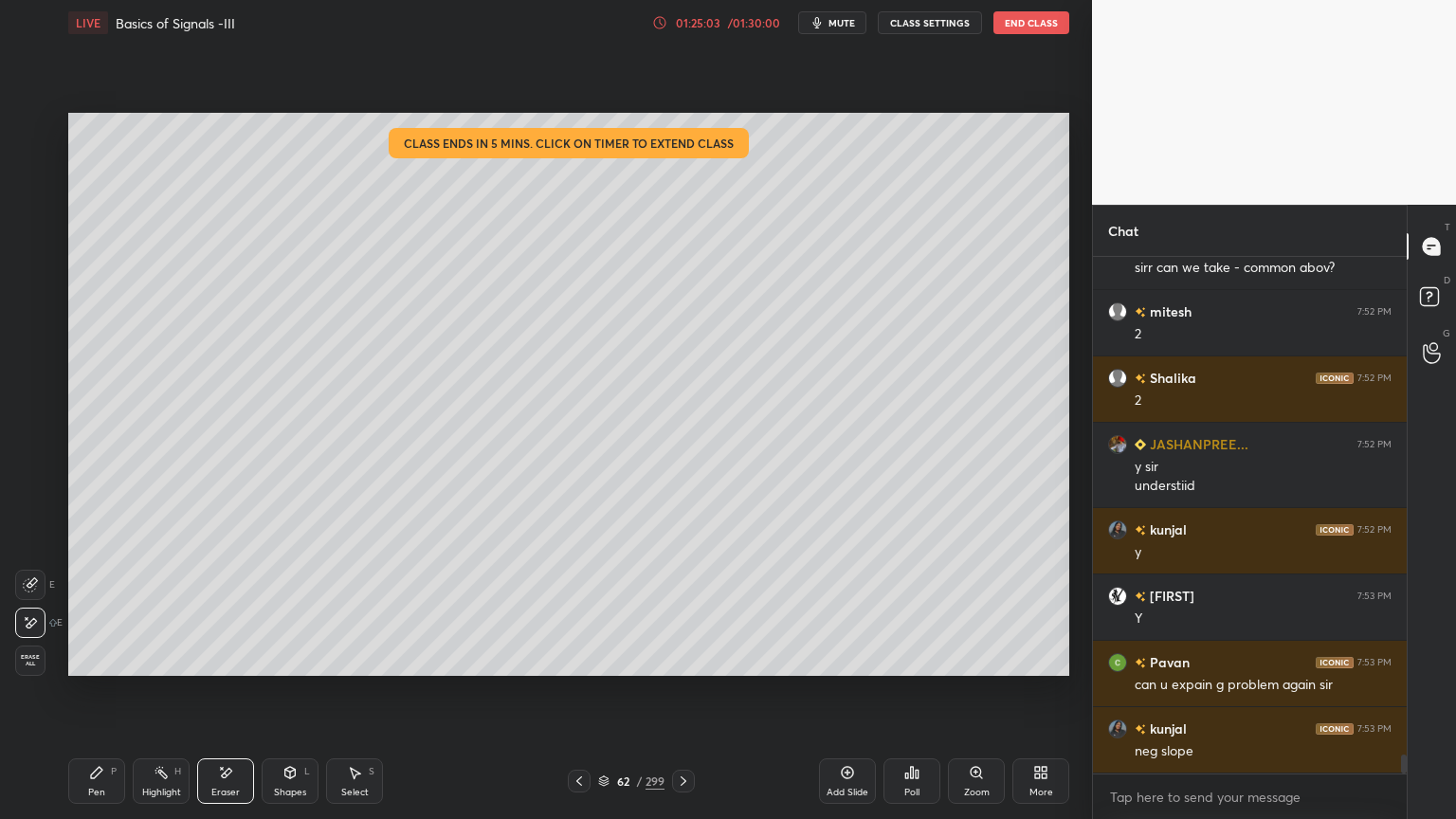 click on "Highlight" at bounding box center [161, 792] 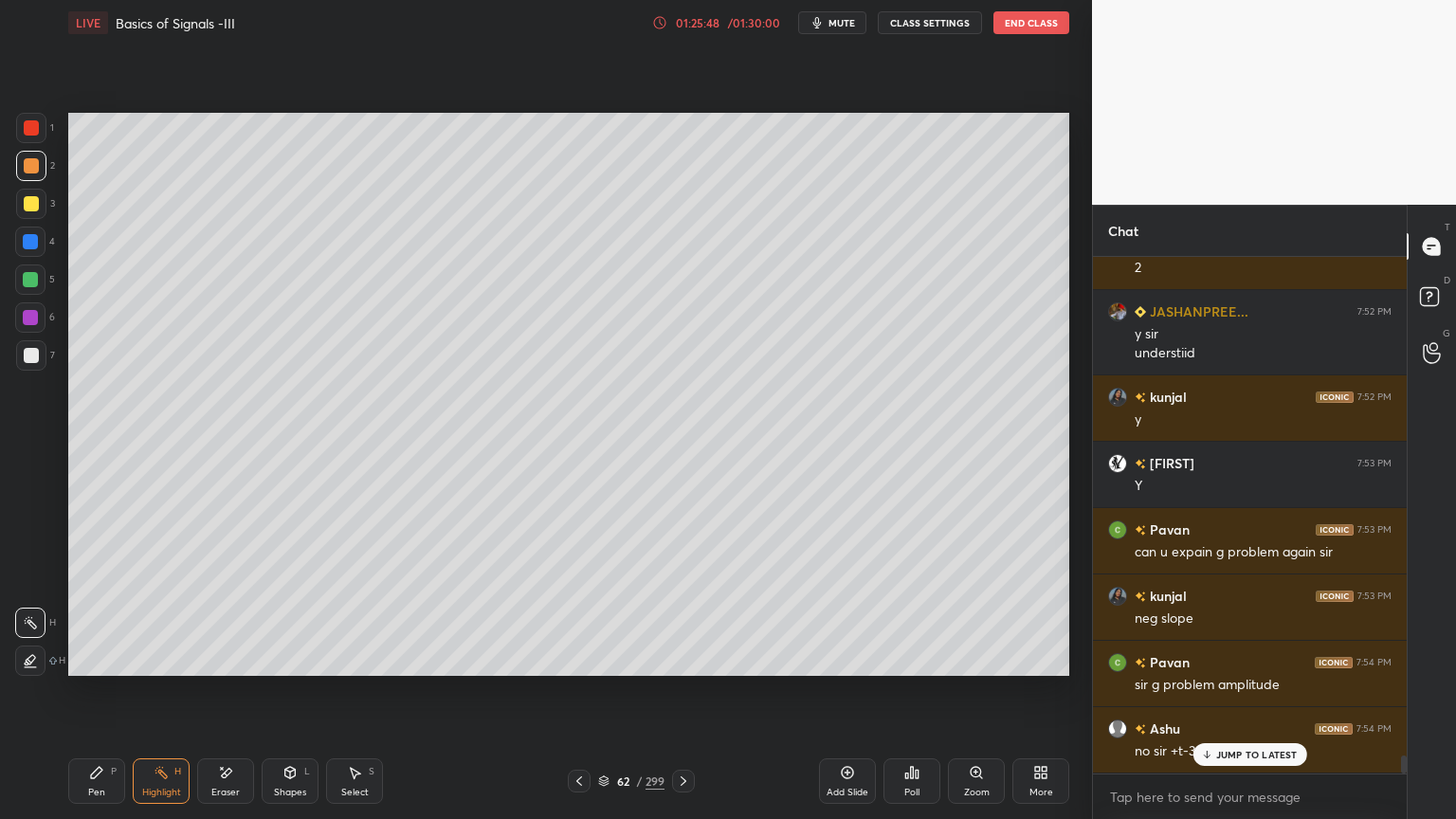 scroll, scrollTop: 14029, scrollLeft: 0, axis: vertical 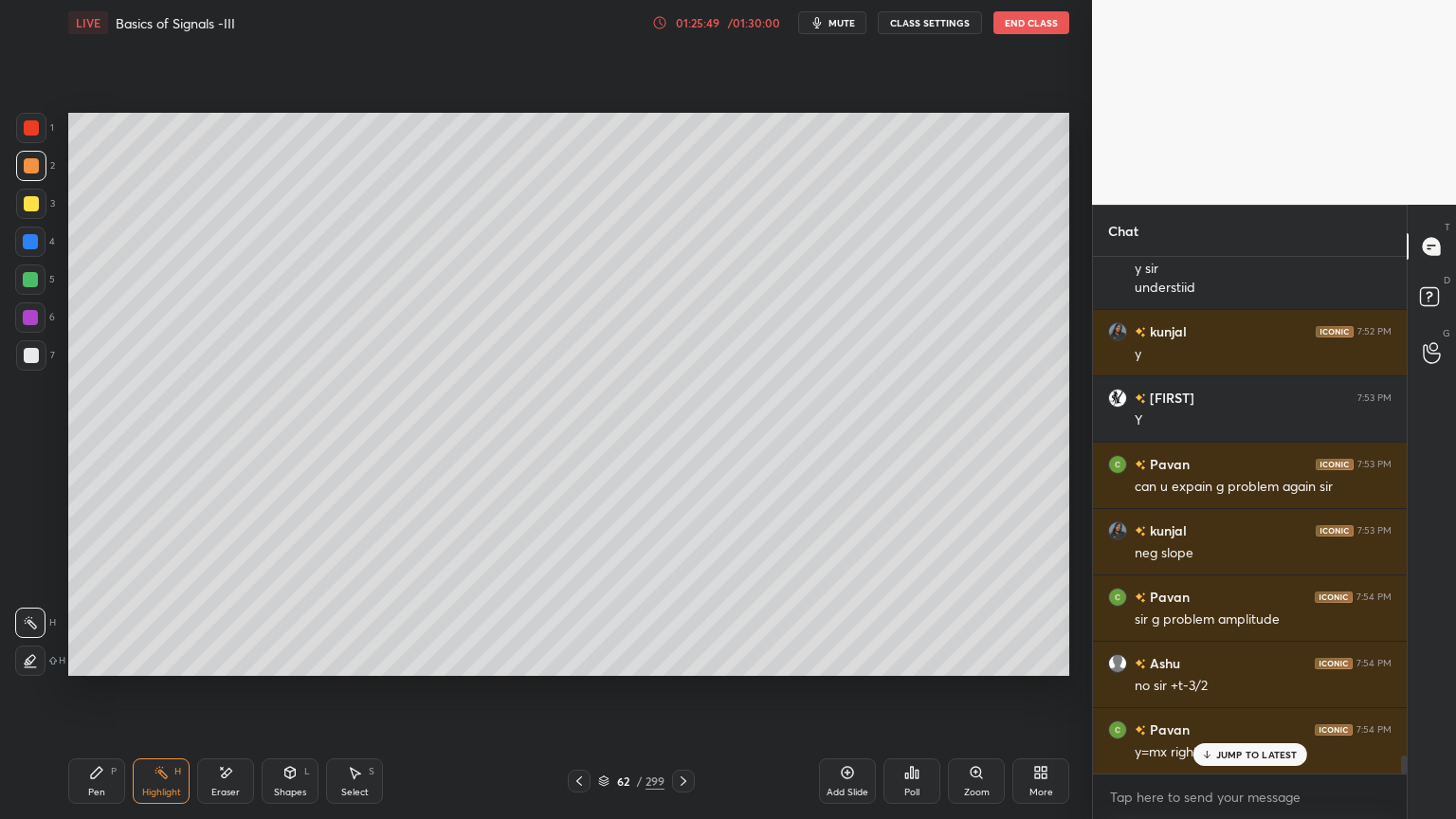 click 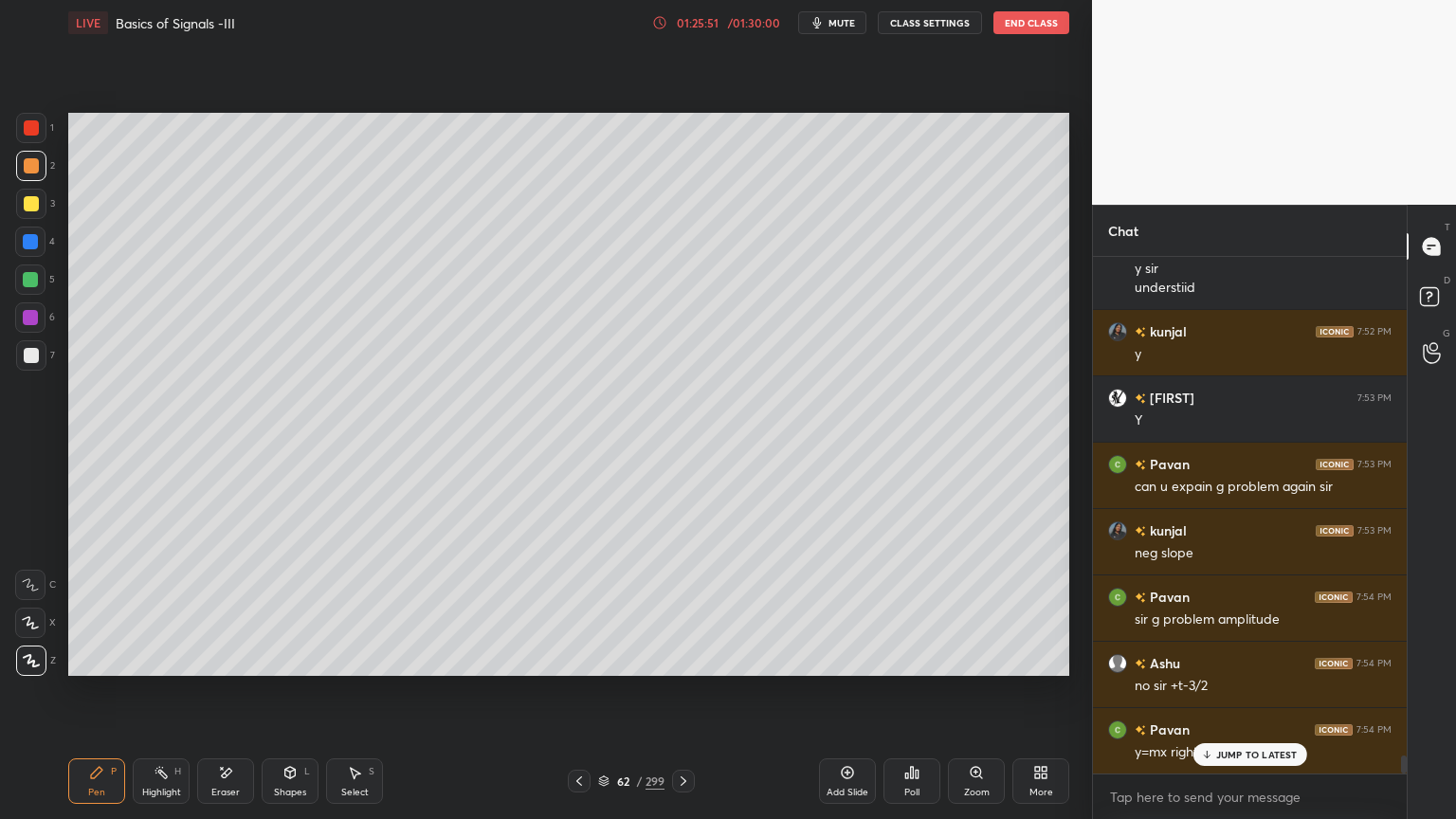 click on "JUMP TO LATEST" at bounding box center [1257, 755] 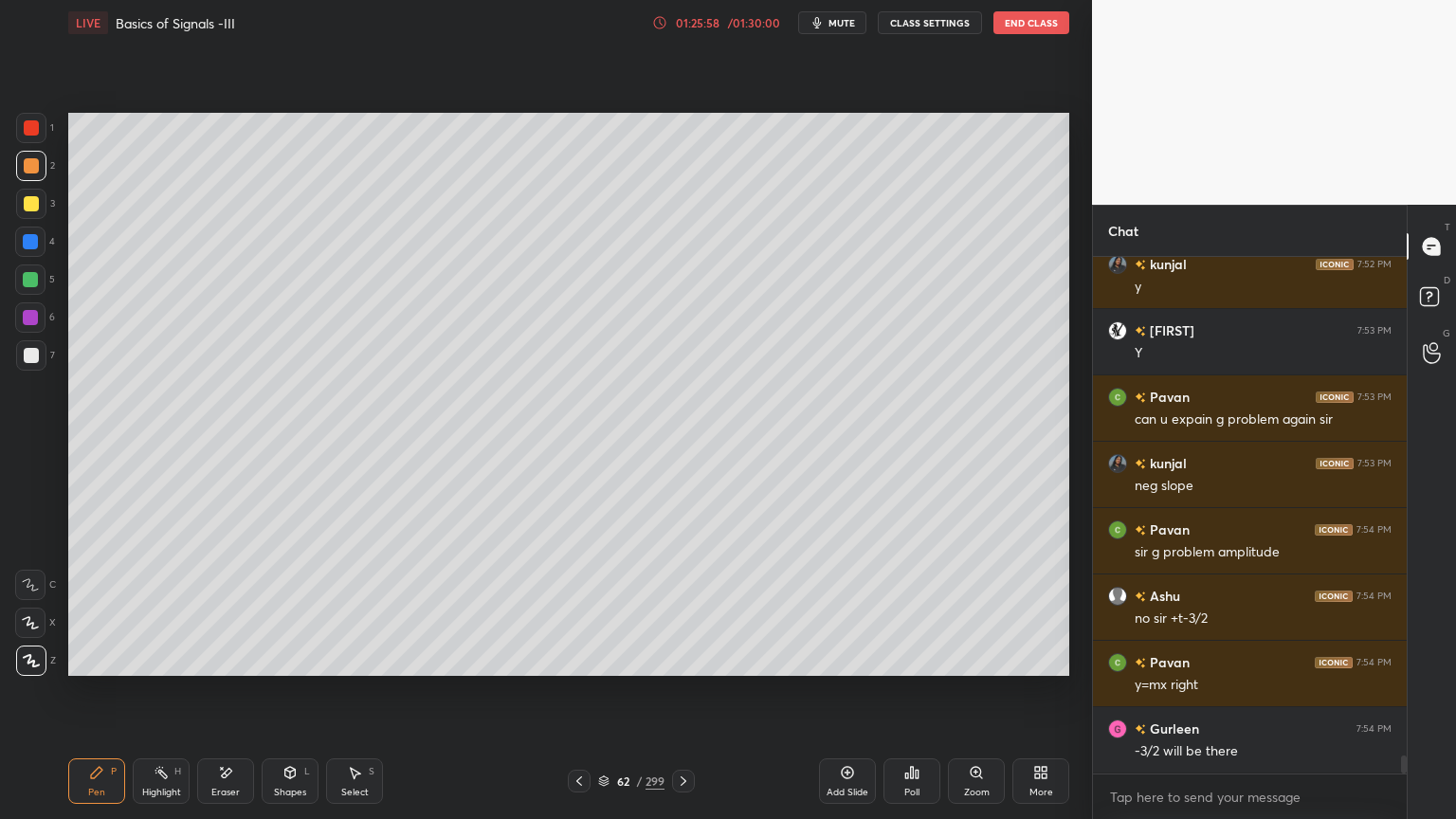 scroll, scrollTop: 14162, scrollLeft: 0, axis: vertical 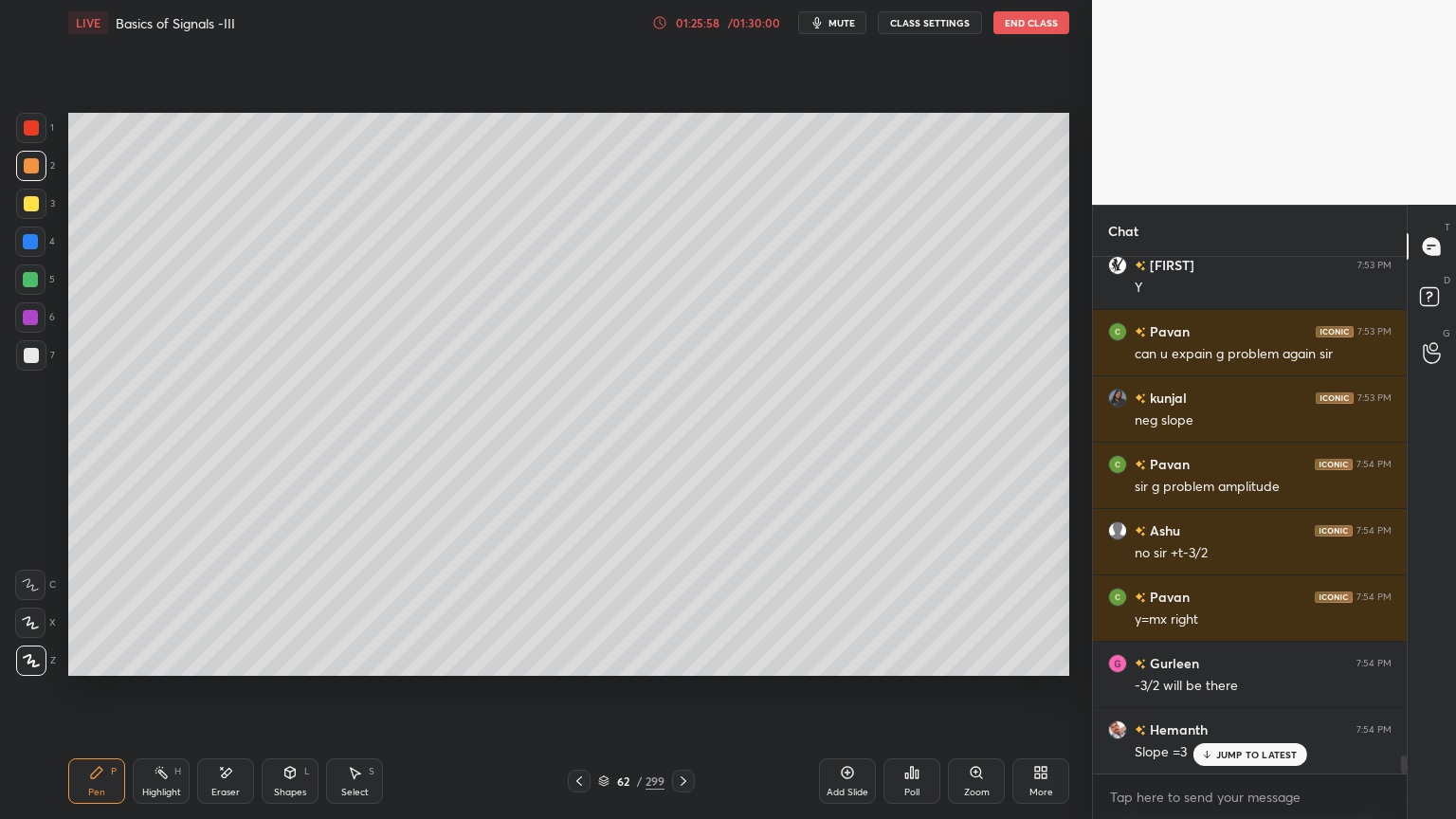 click on "Highlight" at bounding box center (161, 792) 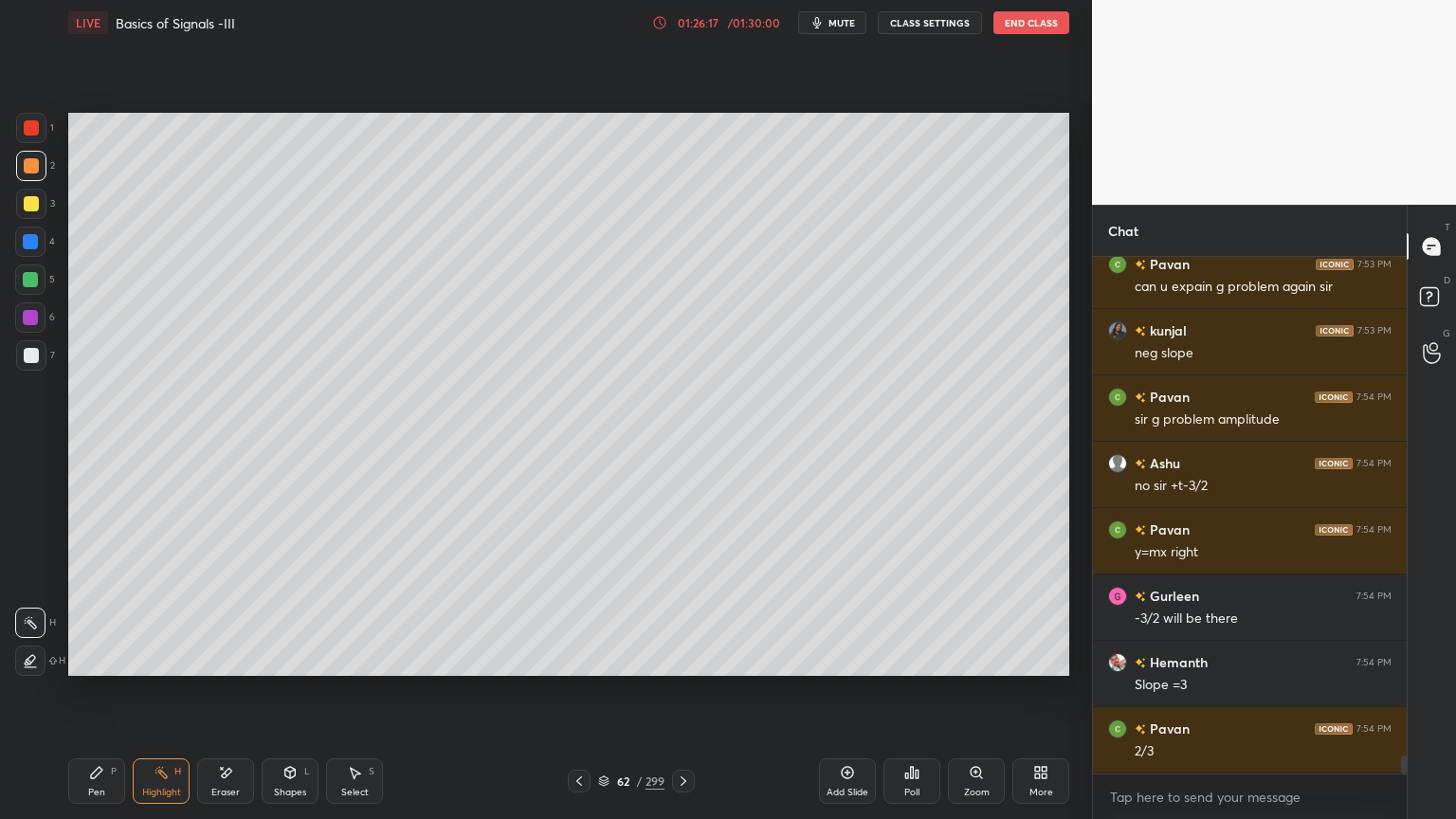 scroll, scrollTop: 14295, scrollLeft: 0, axis: vertical 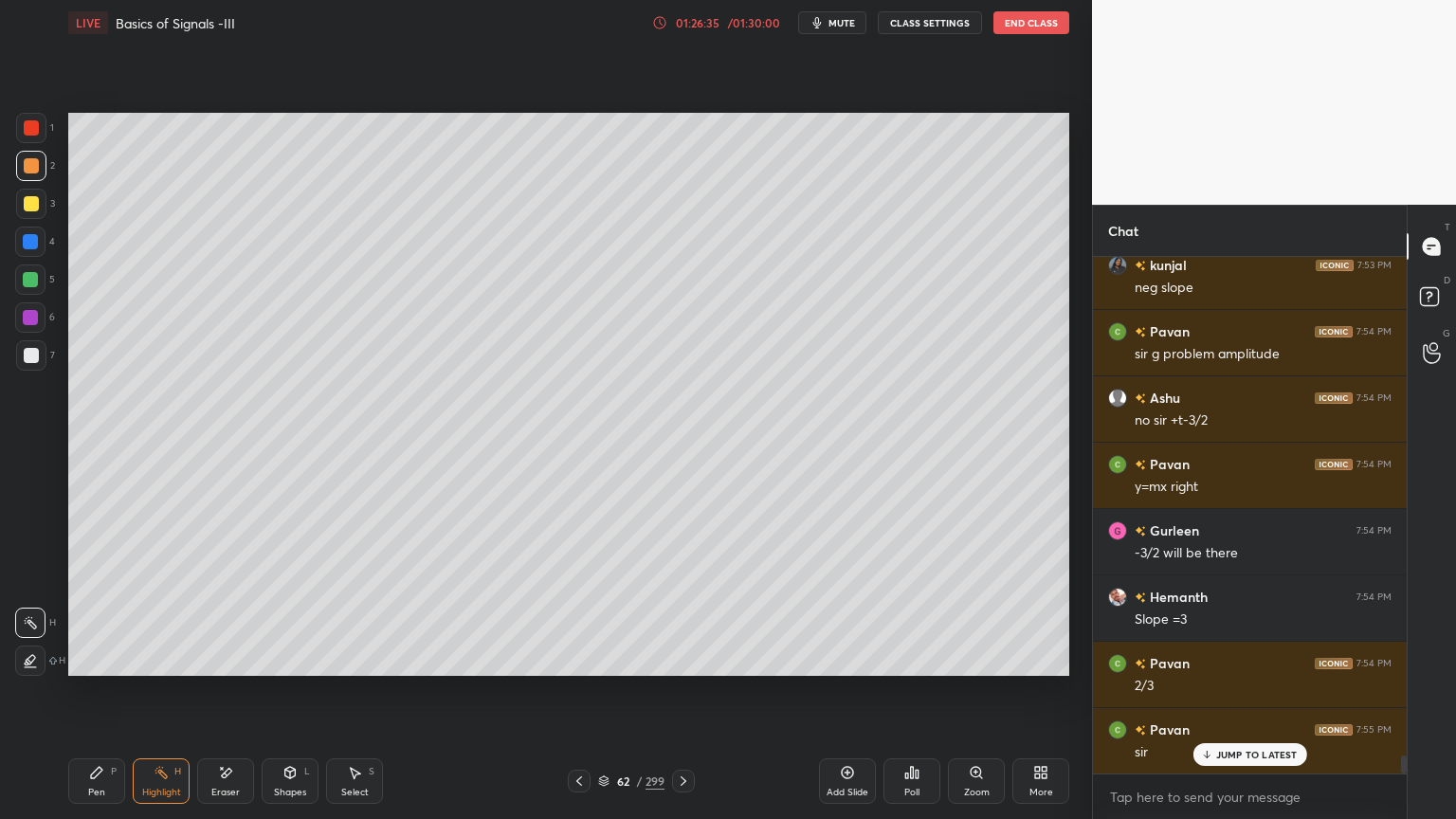 click on "Pen P" at bounding box center (97, 781) 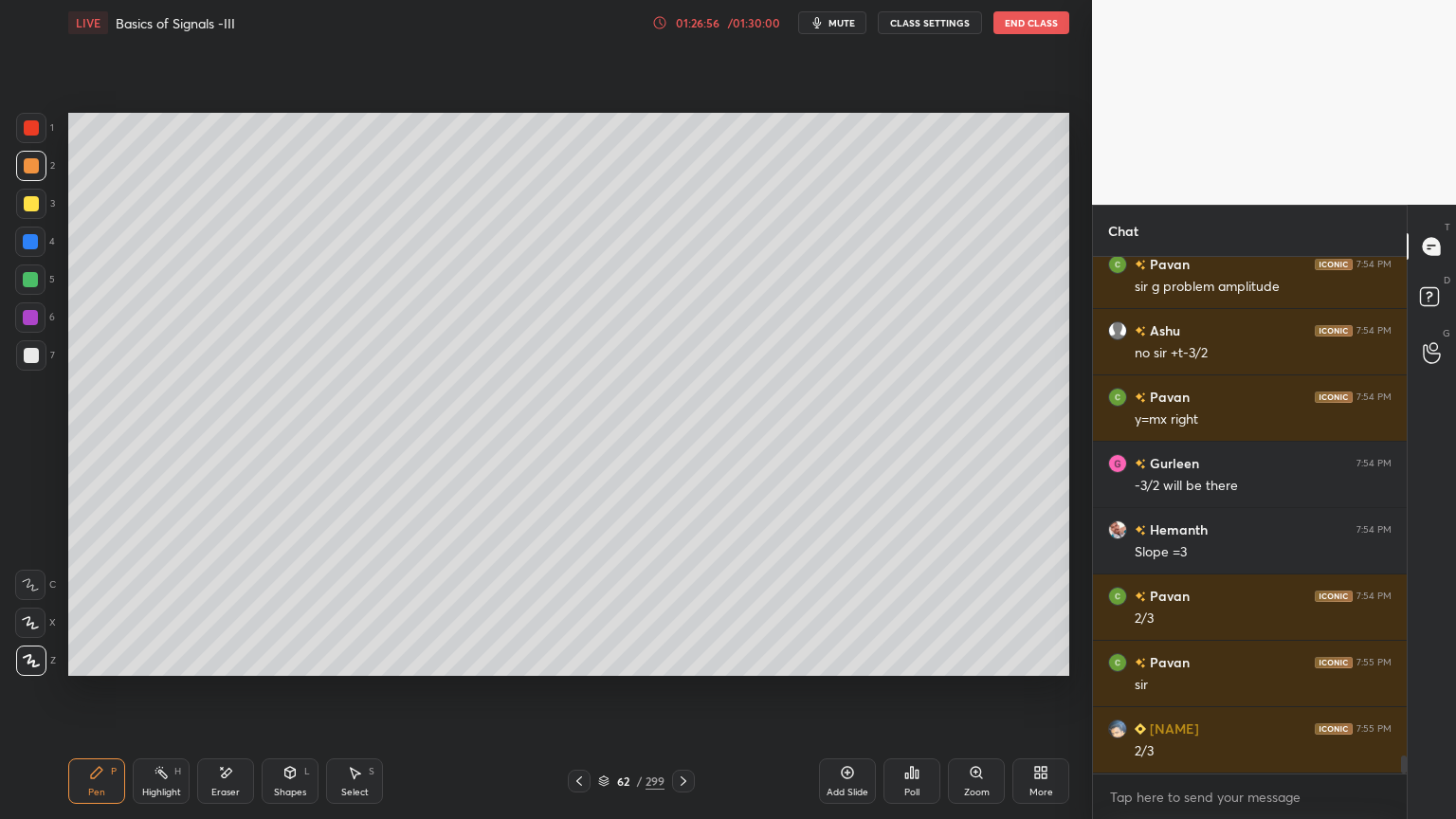 scroll, scrollTop: 14427, scrollLeft: 0, axis: vertical 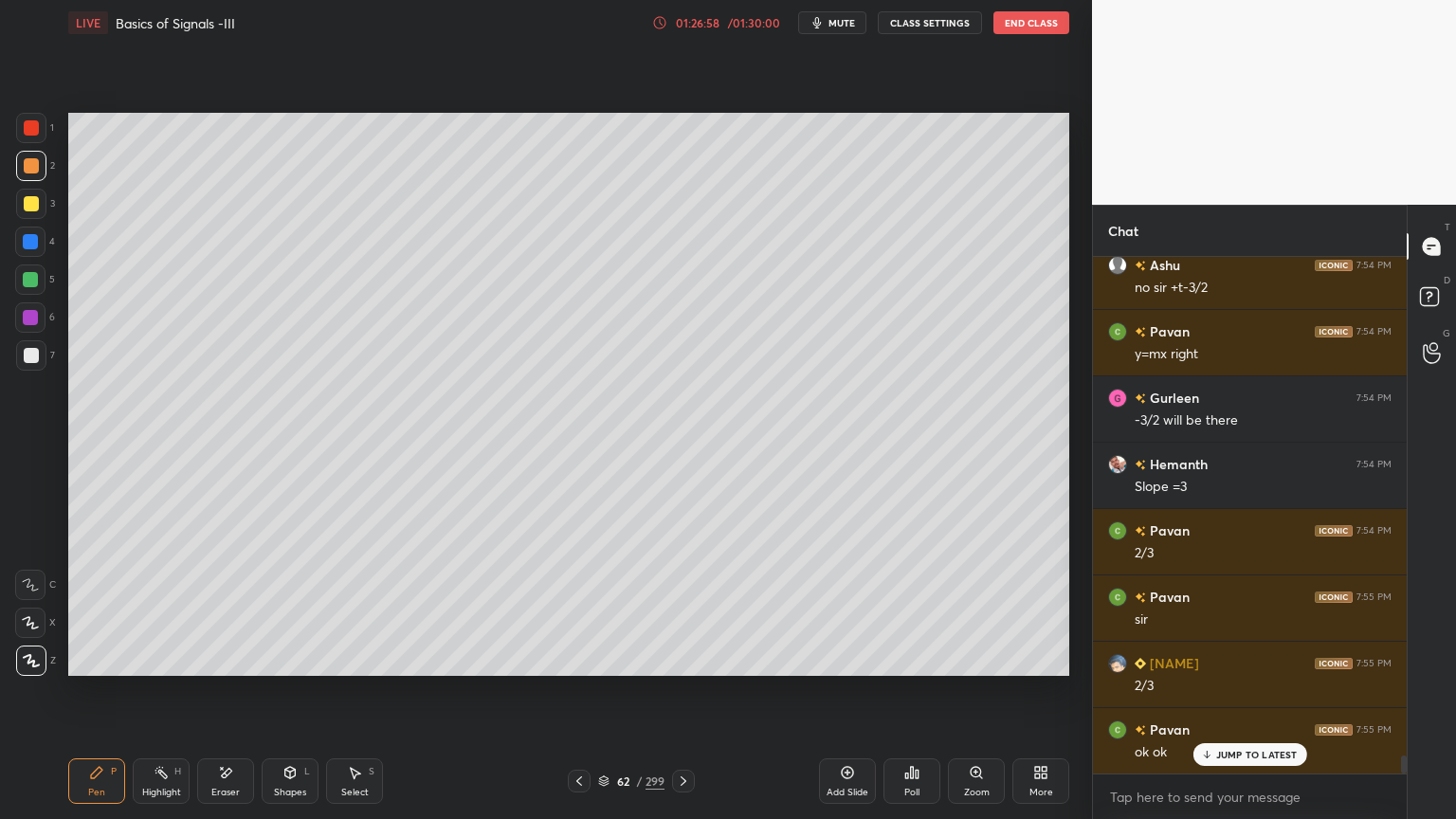 click 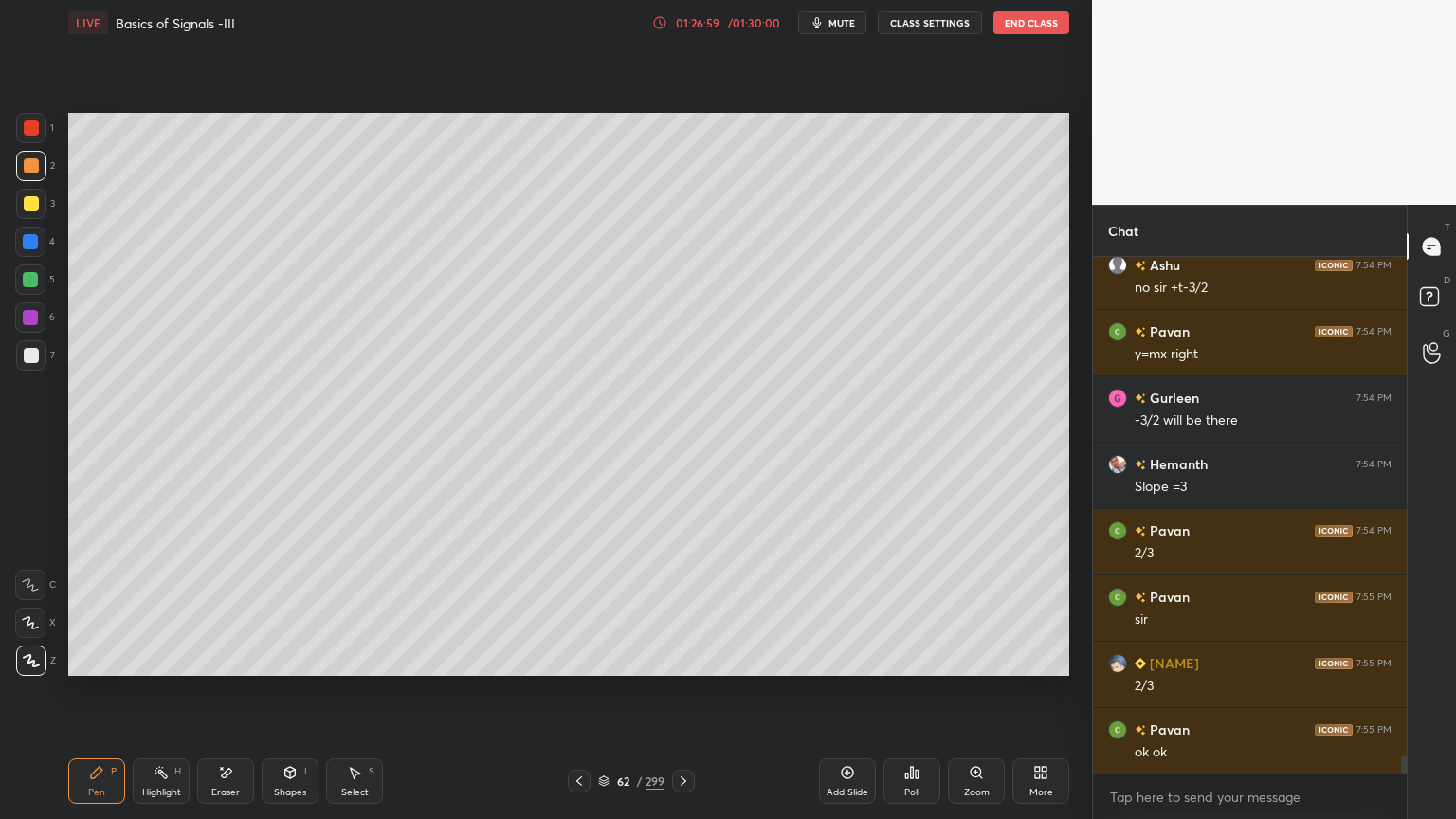 click 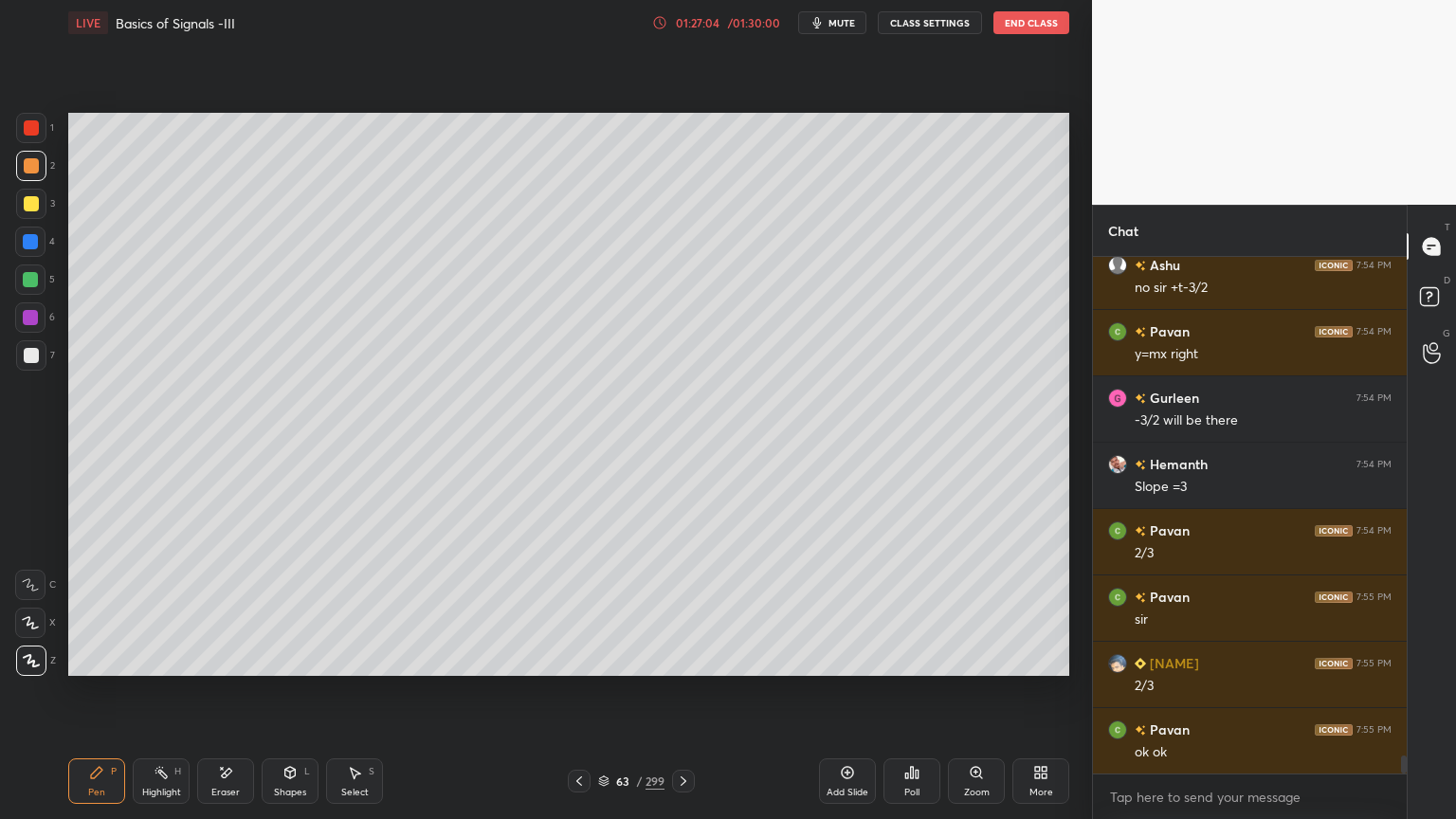 click on "Pen P Highlight H Eraser Shapes L Select S" at bounding box center [256, 781] 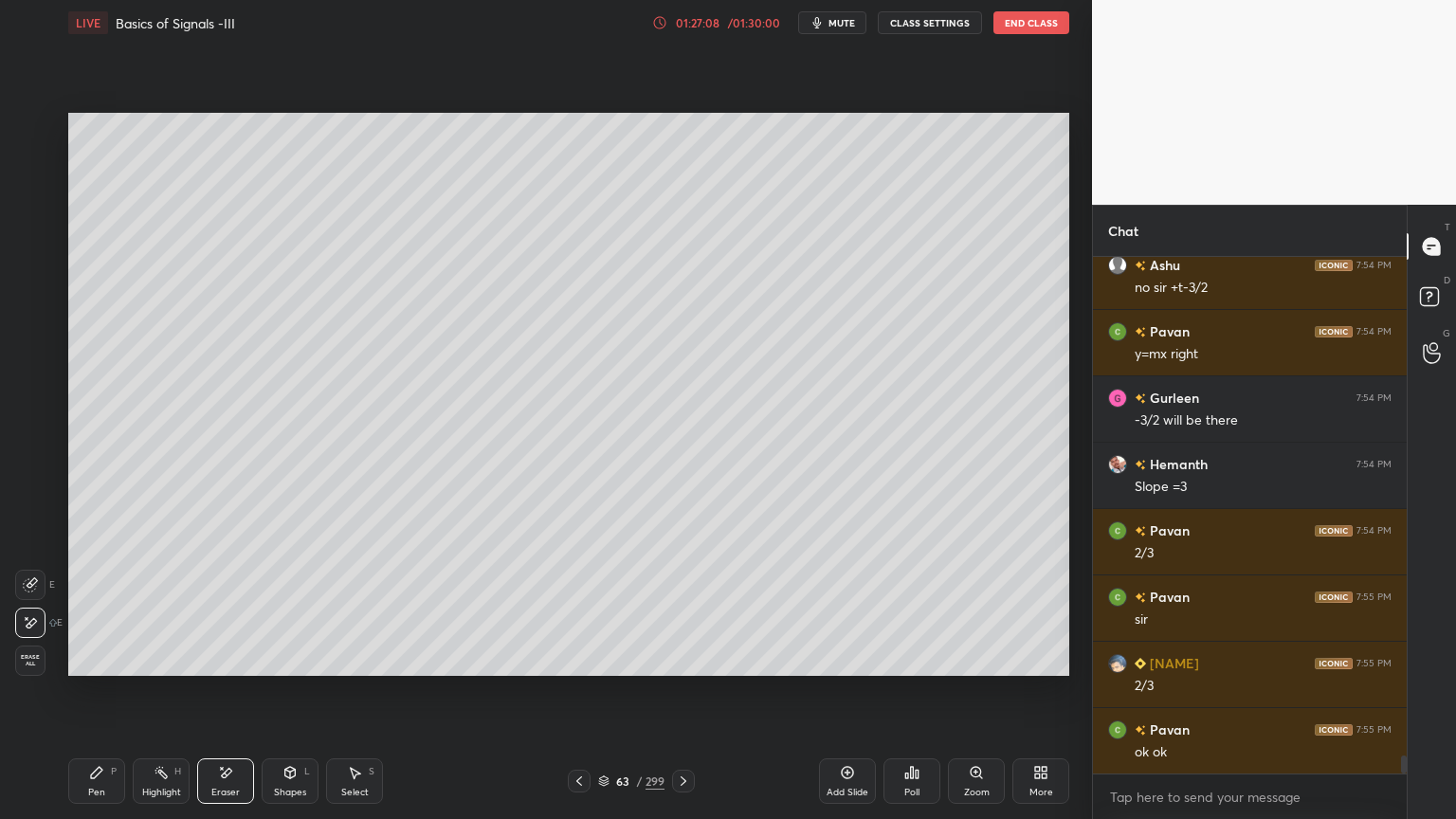 click on "Pen P Highlight H Eraser Shapes L Select S 63 / 299 Add Slide Poll Zoom More" at bounding box center [569, 781] 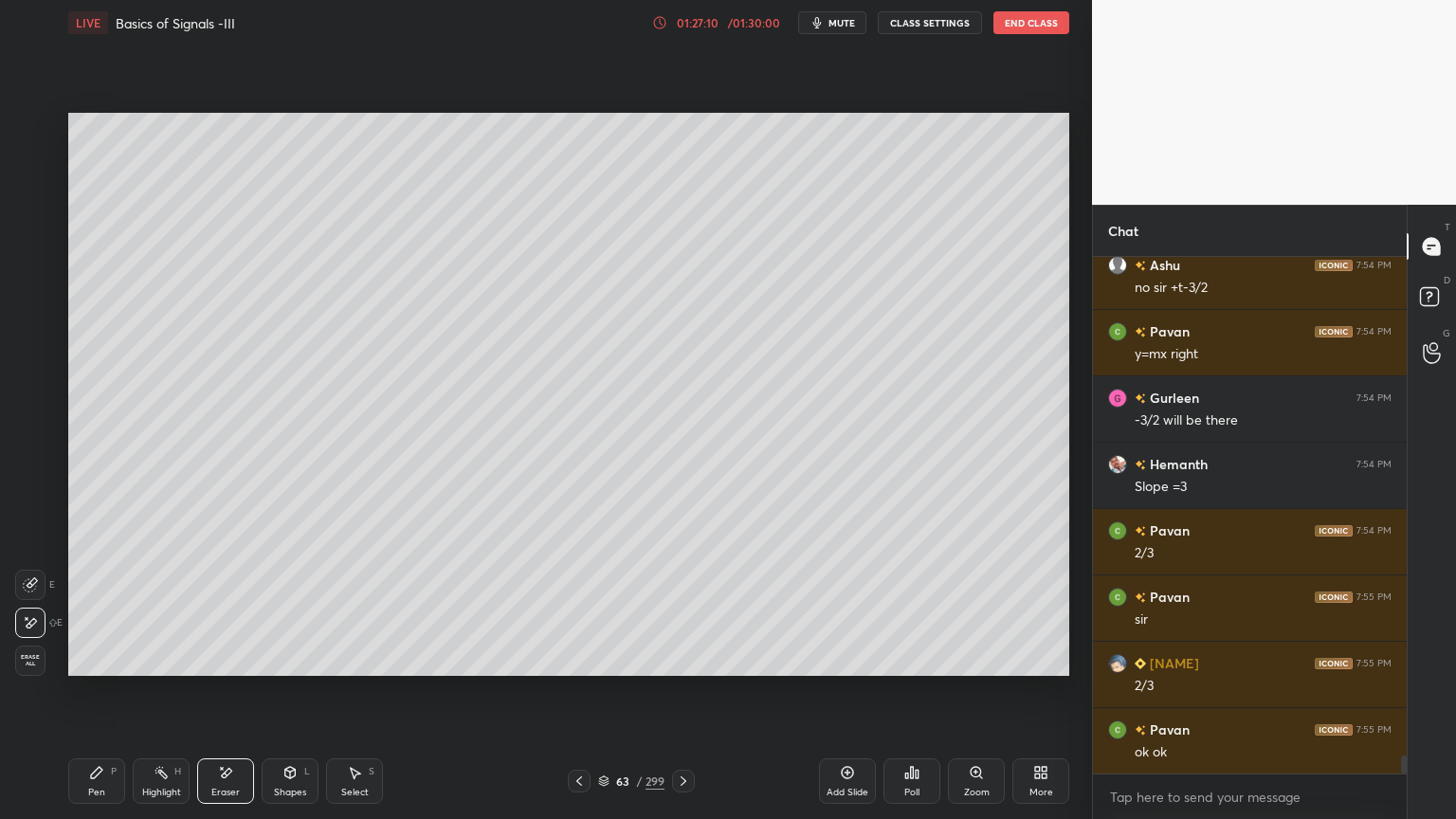 scroll, scrollTop: 14495, scrollLeft: 0, axis: vertical 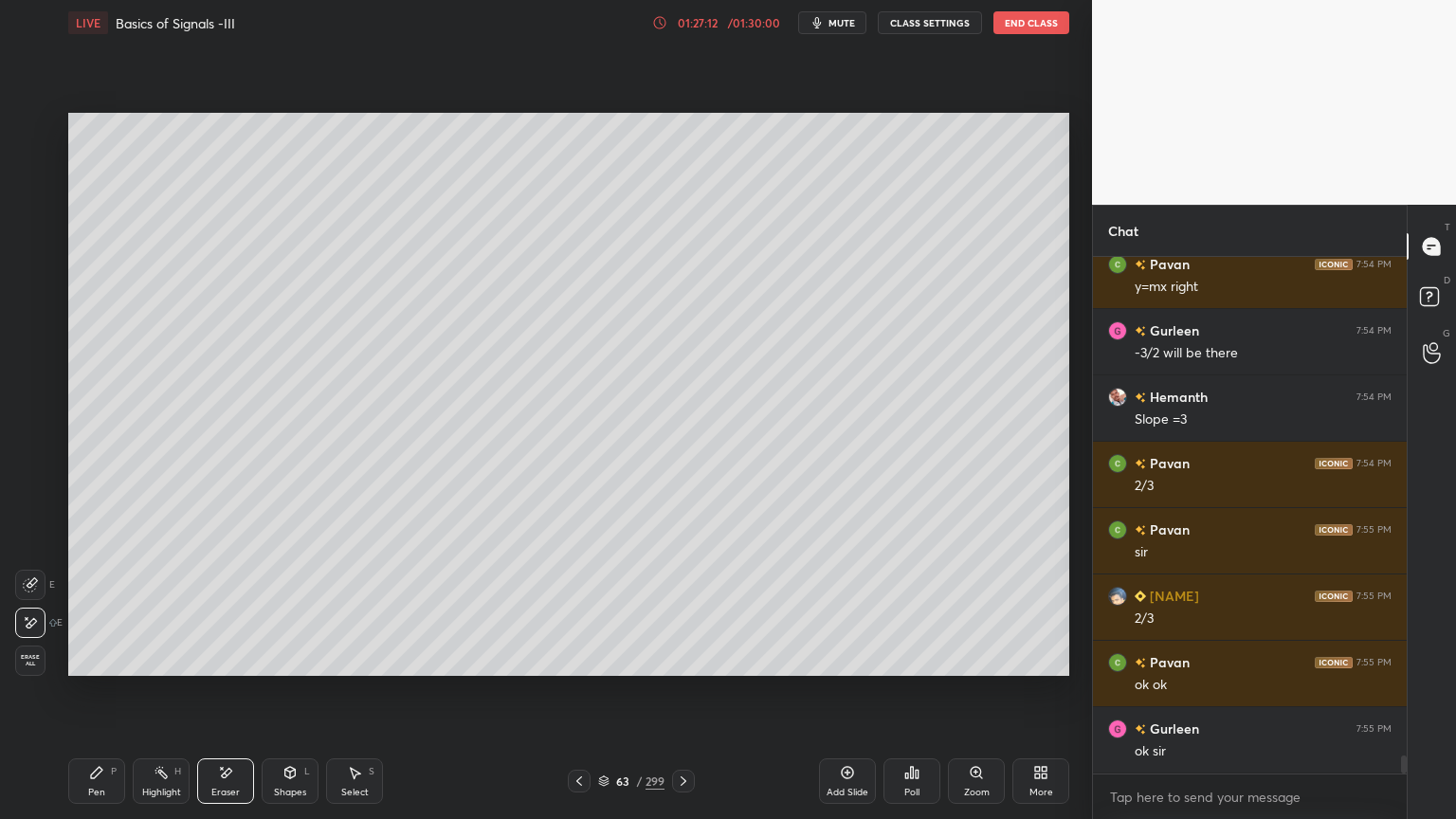click on "Shapes L" at bounding box center (290, 781) 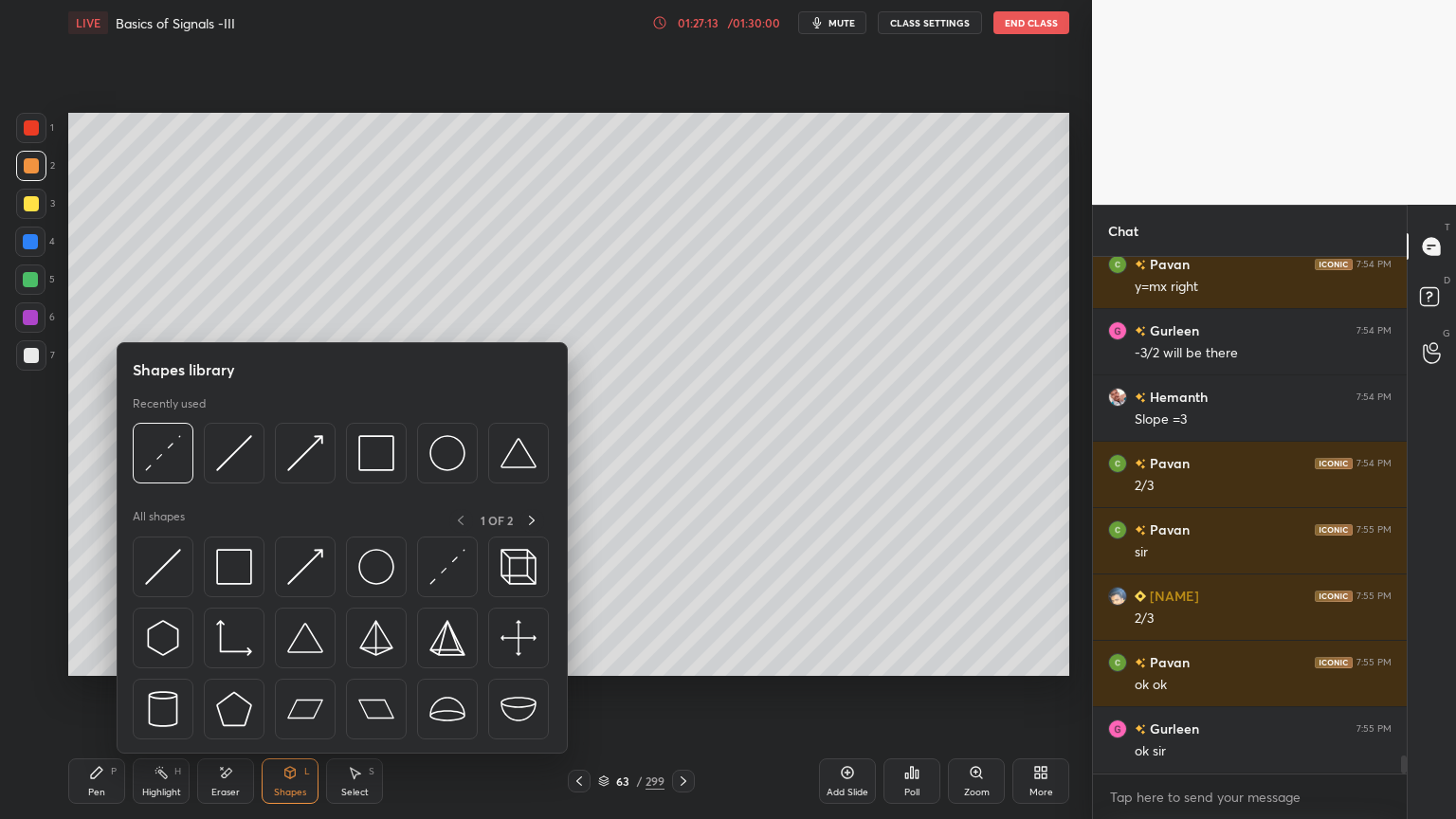 click on "Shapes L" at bounding box center [290, 781] 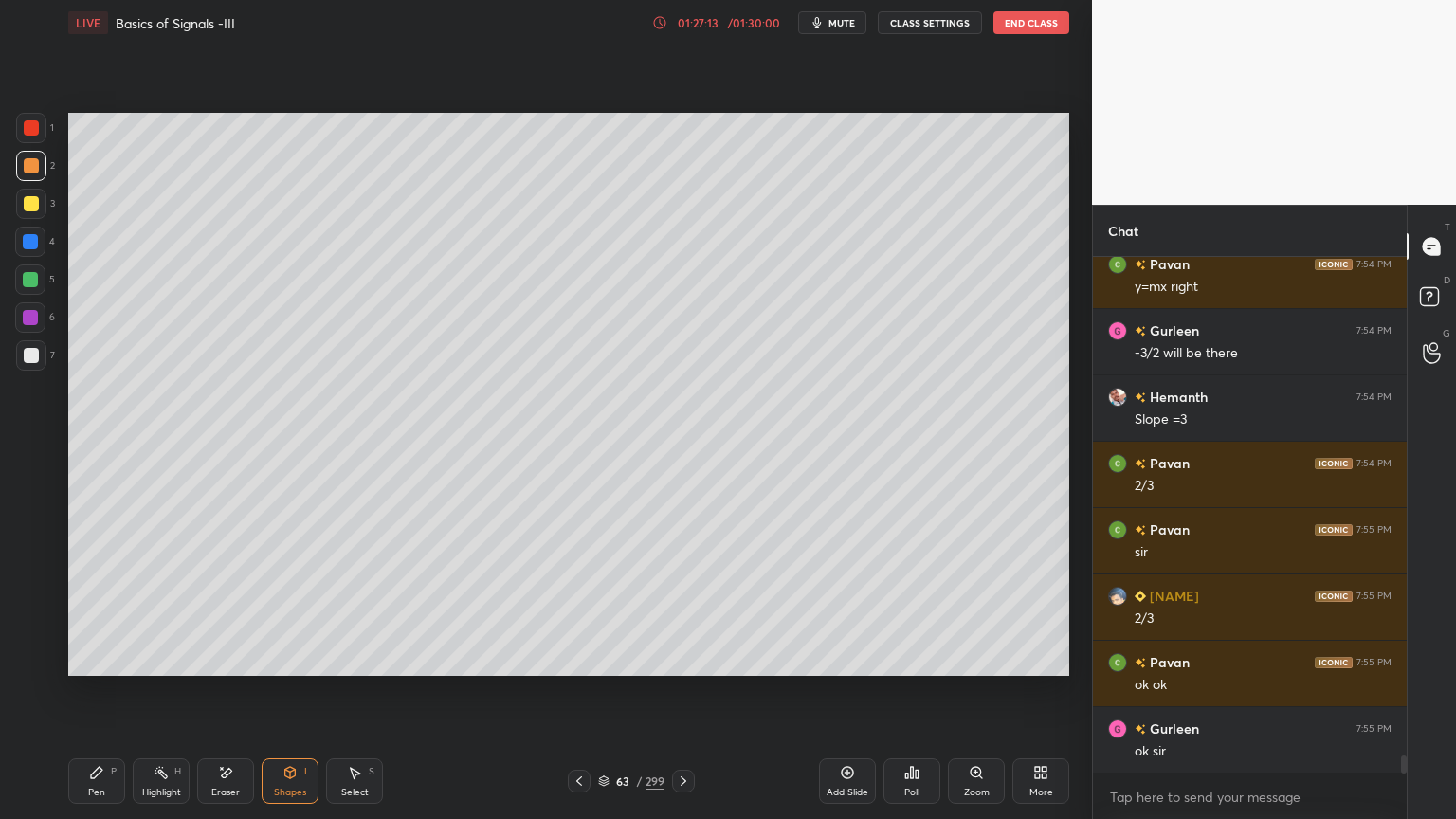 click on "Shapes" at bounding box center (290, 792) 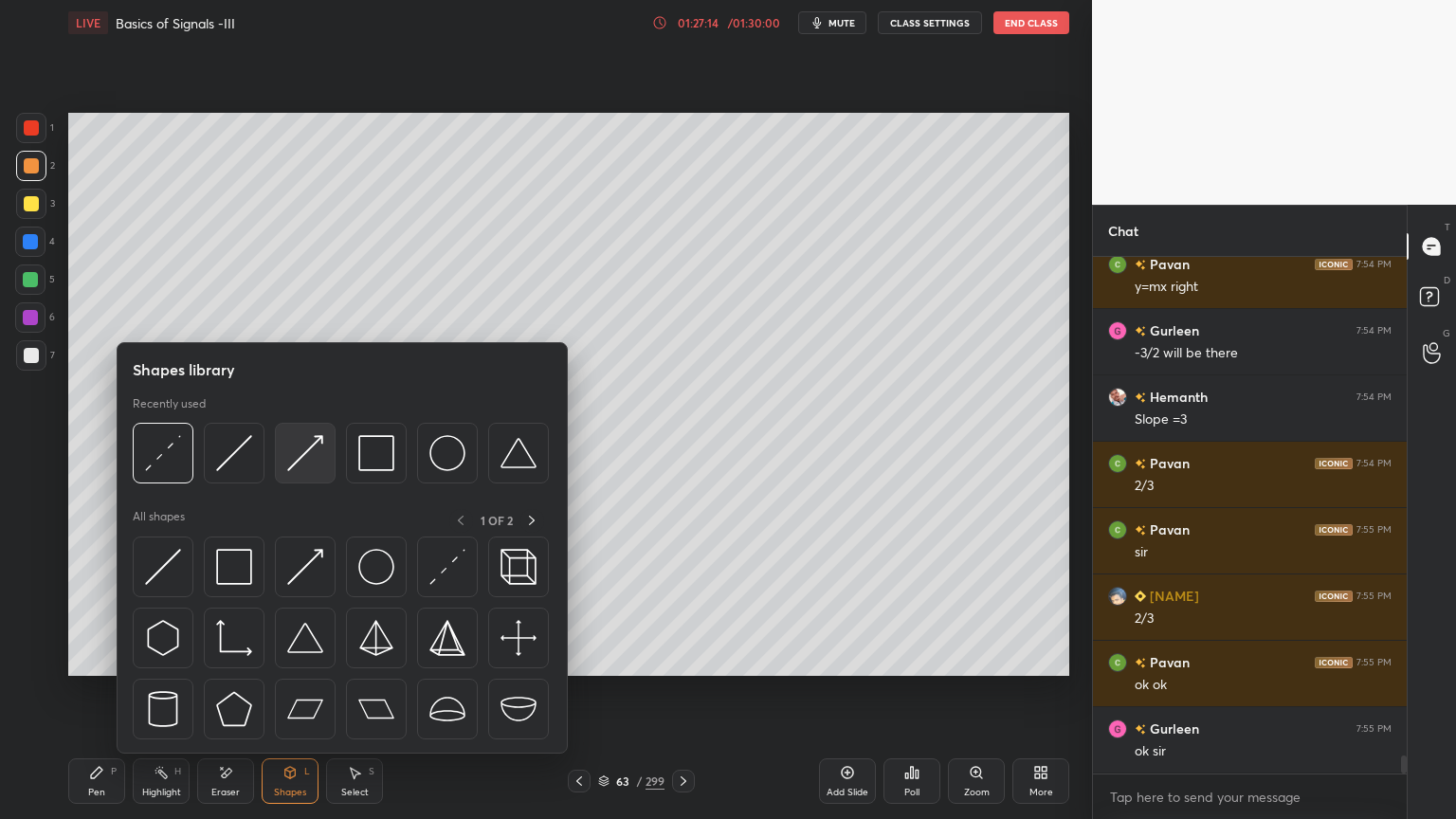 click at bounding box center [305, 453] 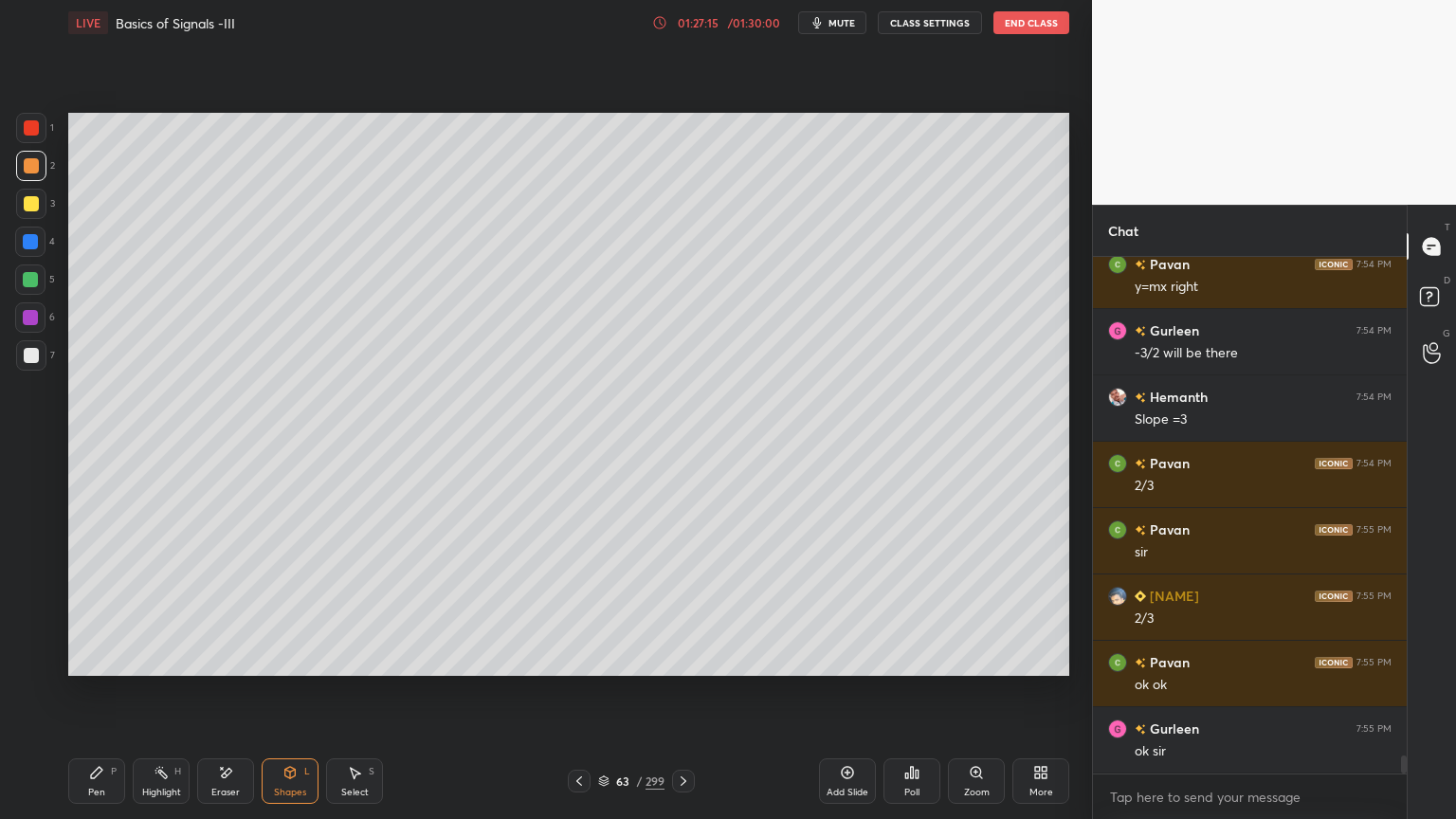 scroll, scrollTop: 14560, scrollLeft: 0, axis: vertical 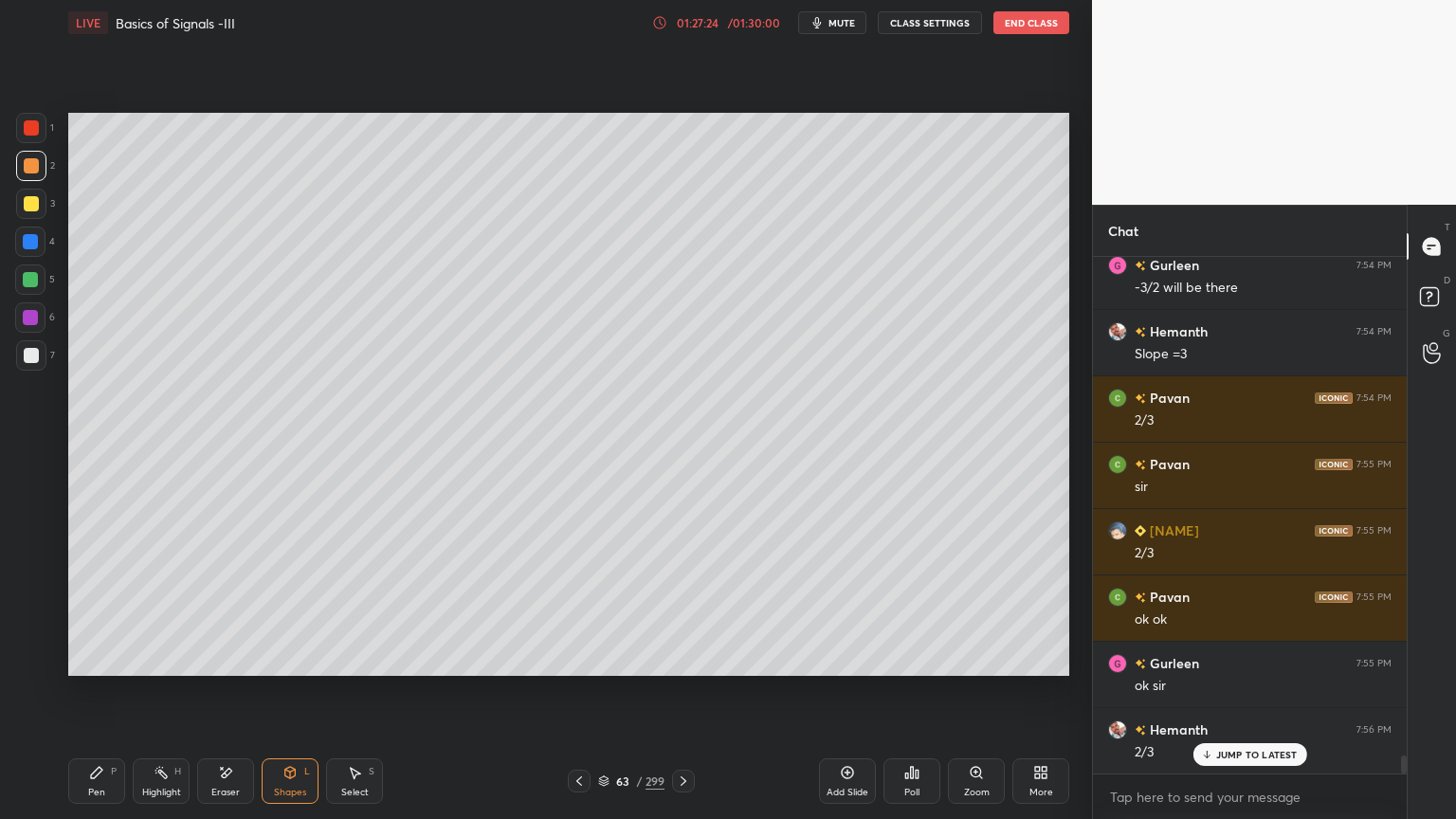 click on "Pen" at bounding box center (97, 792) 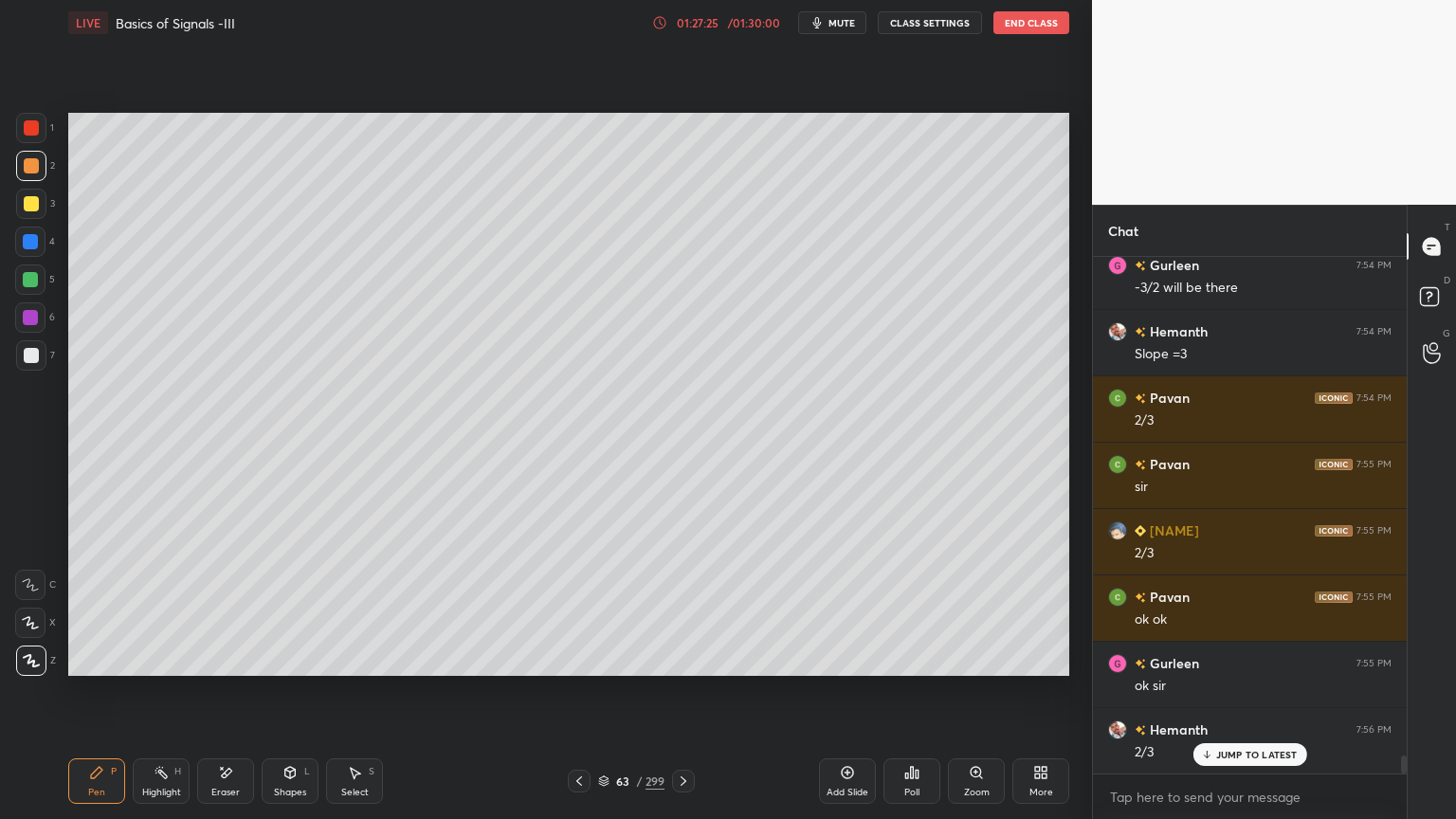 click at bounding box center [31, 355] 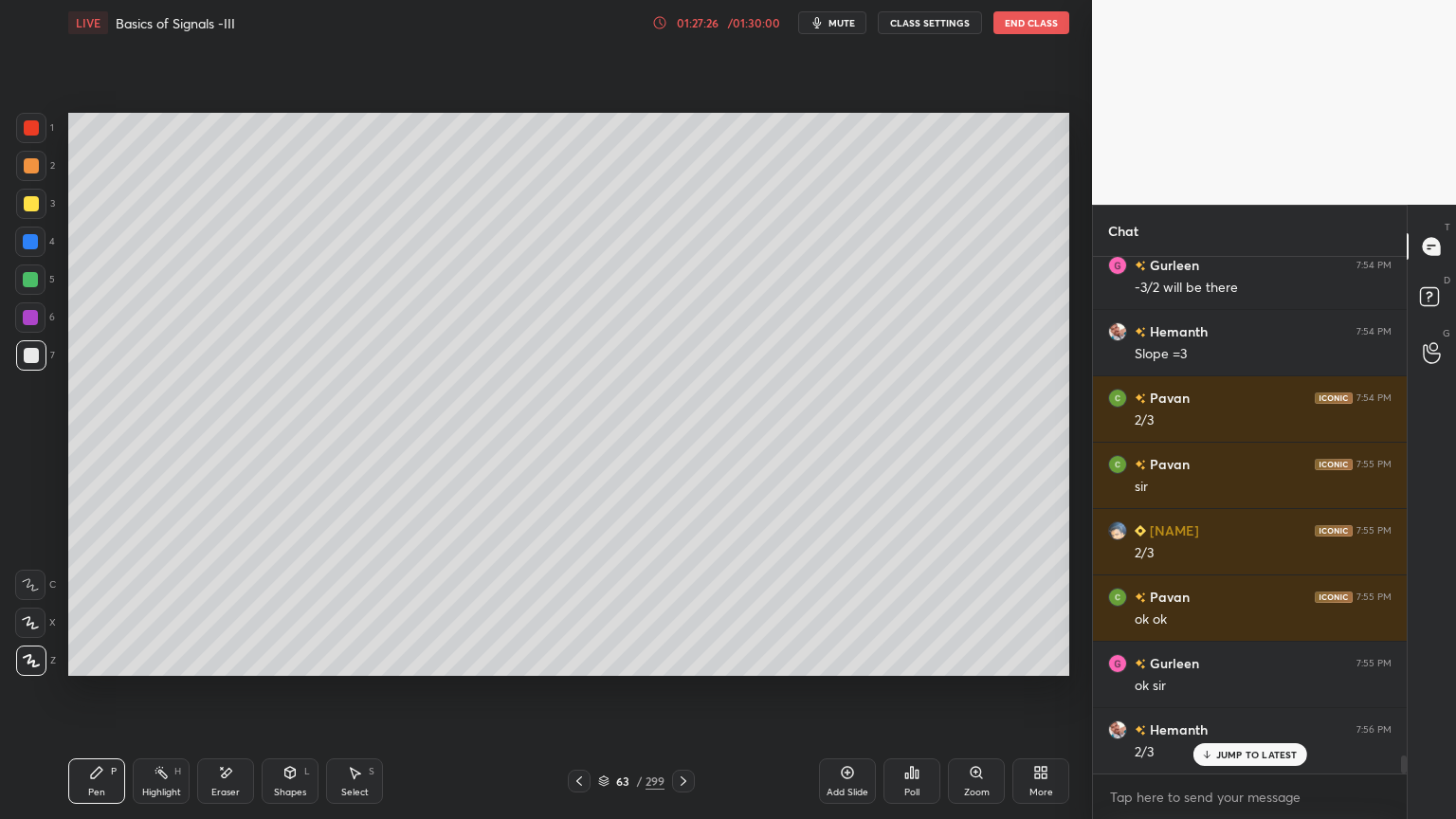 click at bounding box center (30, 623) 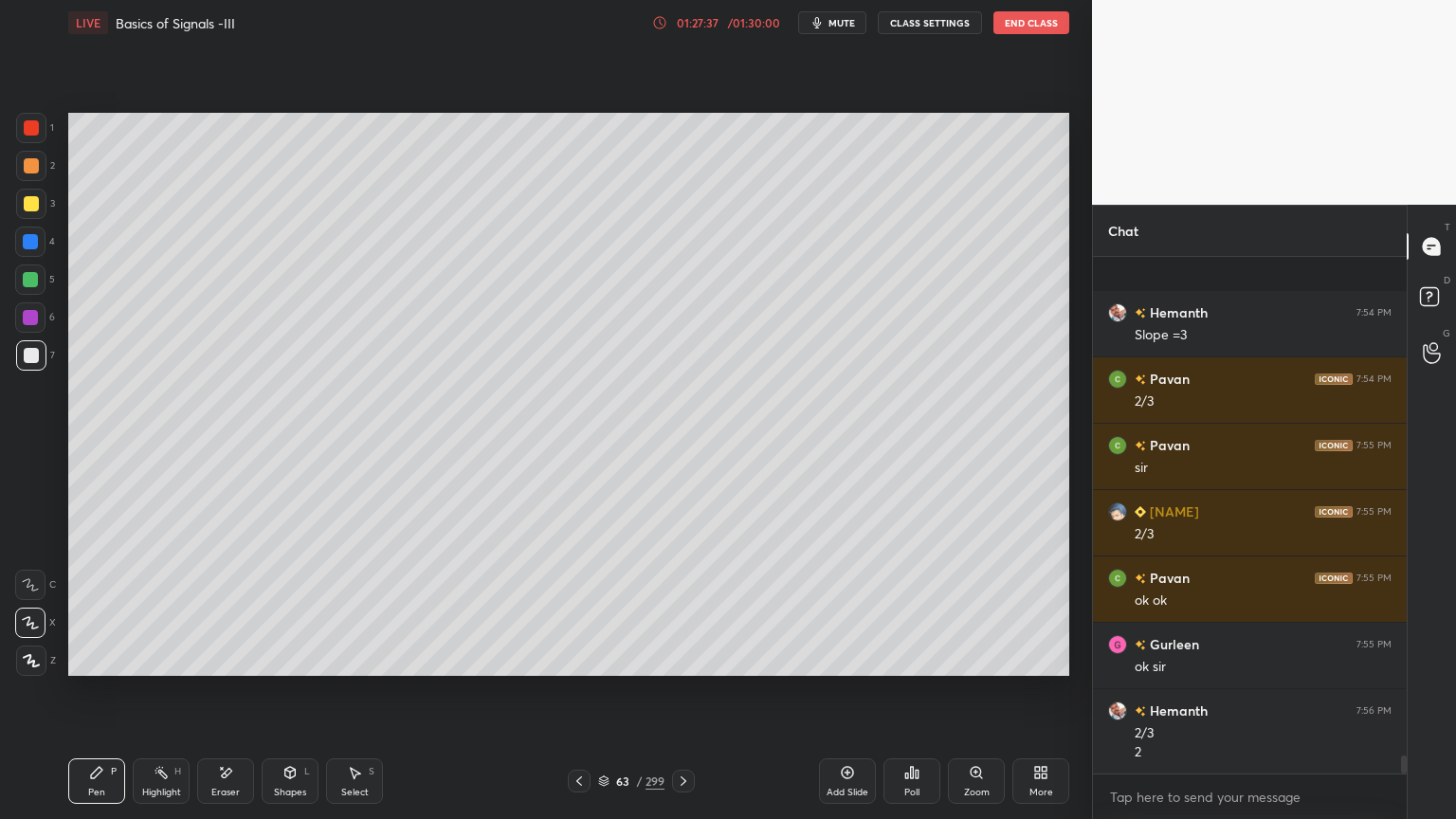 scroll, scrollTop: 14696, scrollLeft: 0, axis: vertical 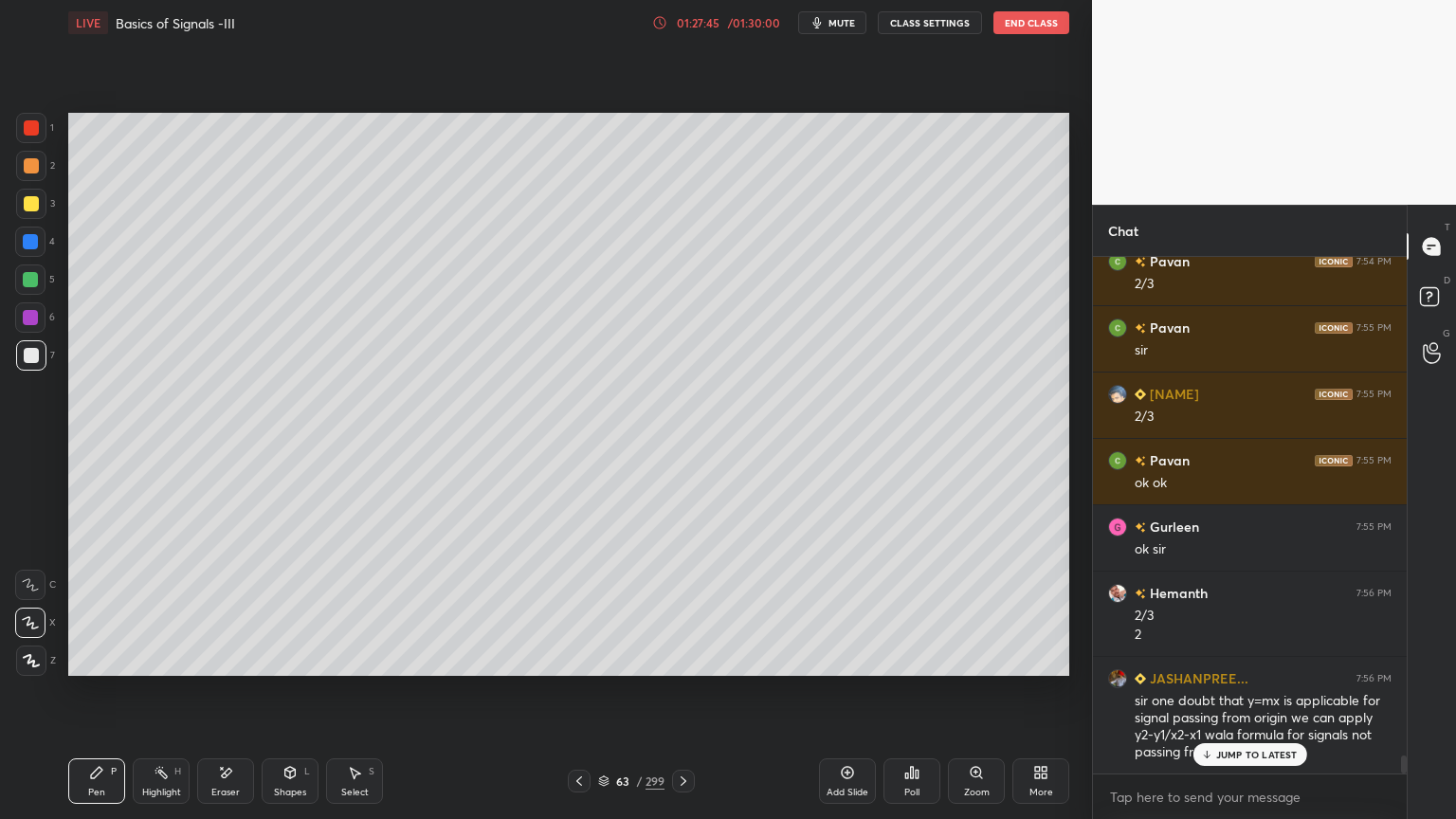 click 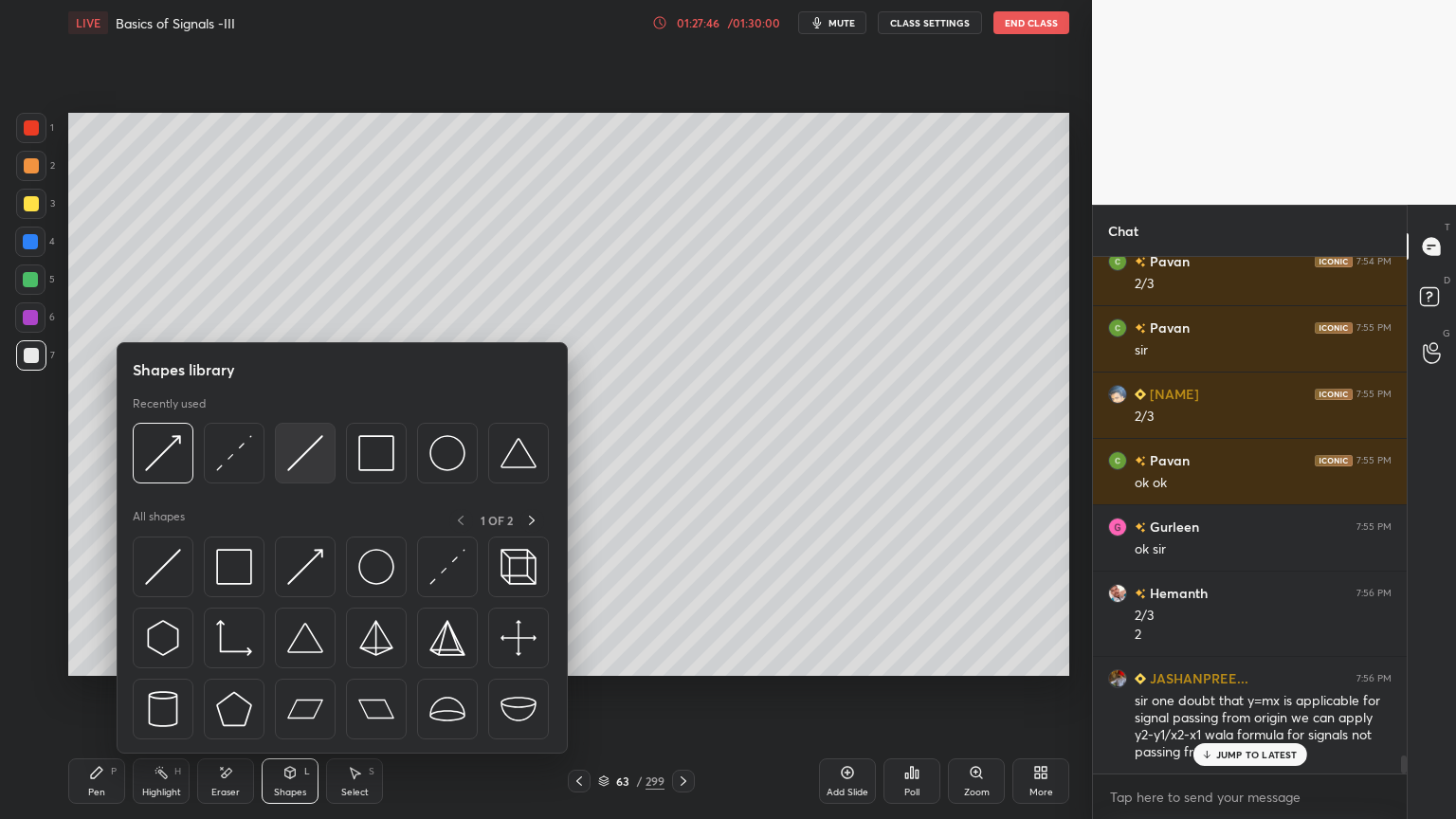 click at bounding box center [305, 453] 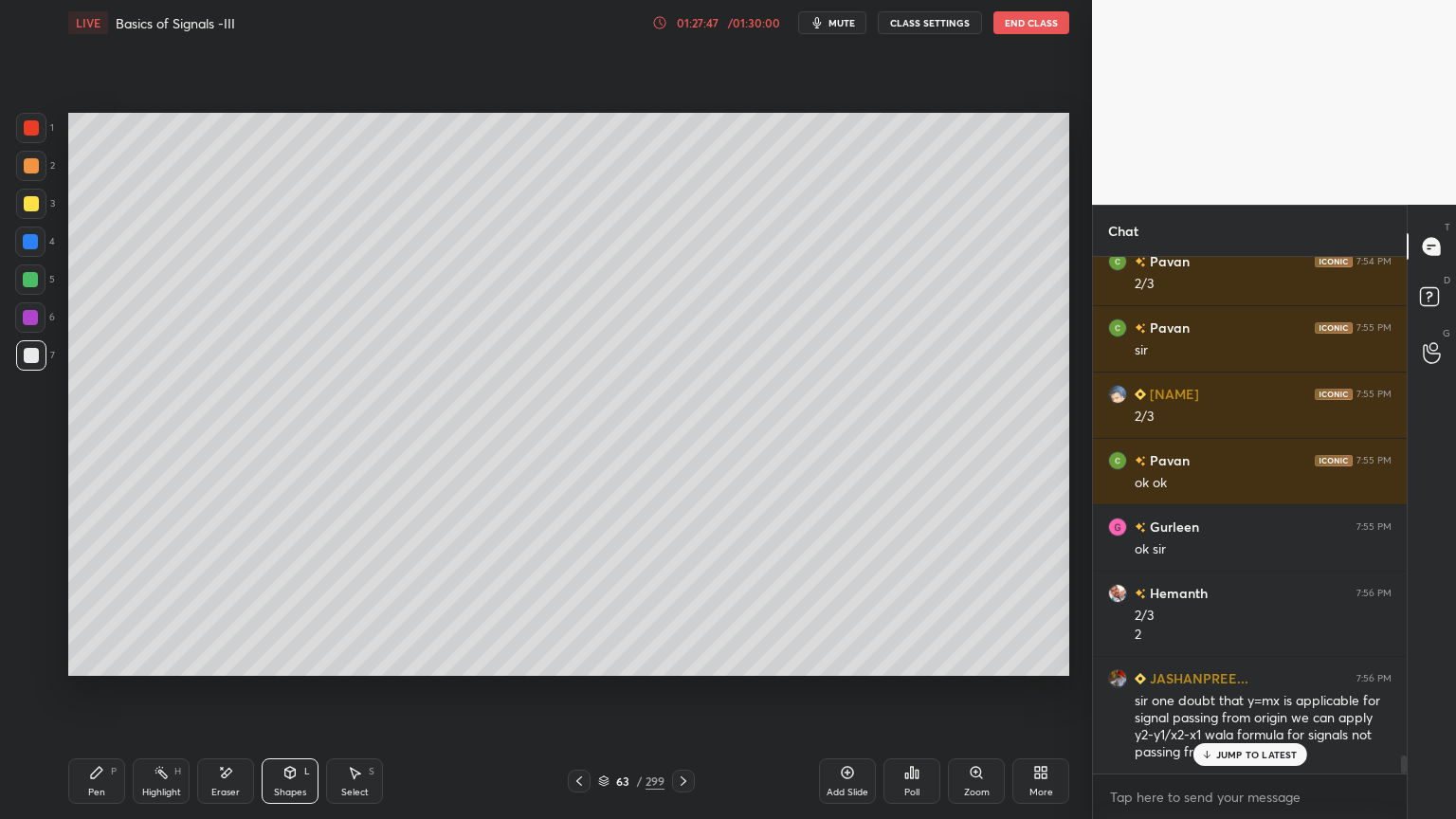 click at bounding box center [31, 204] 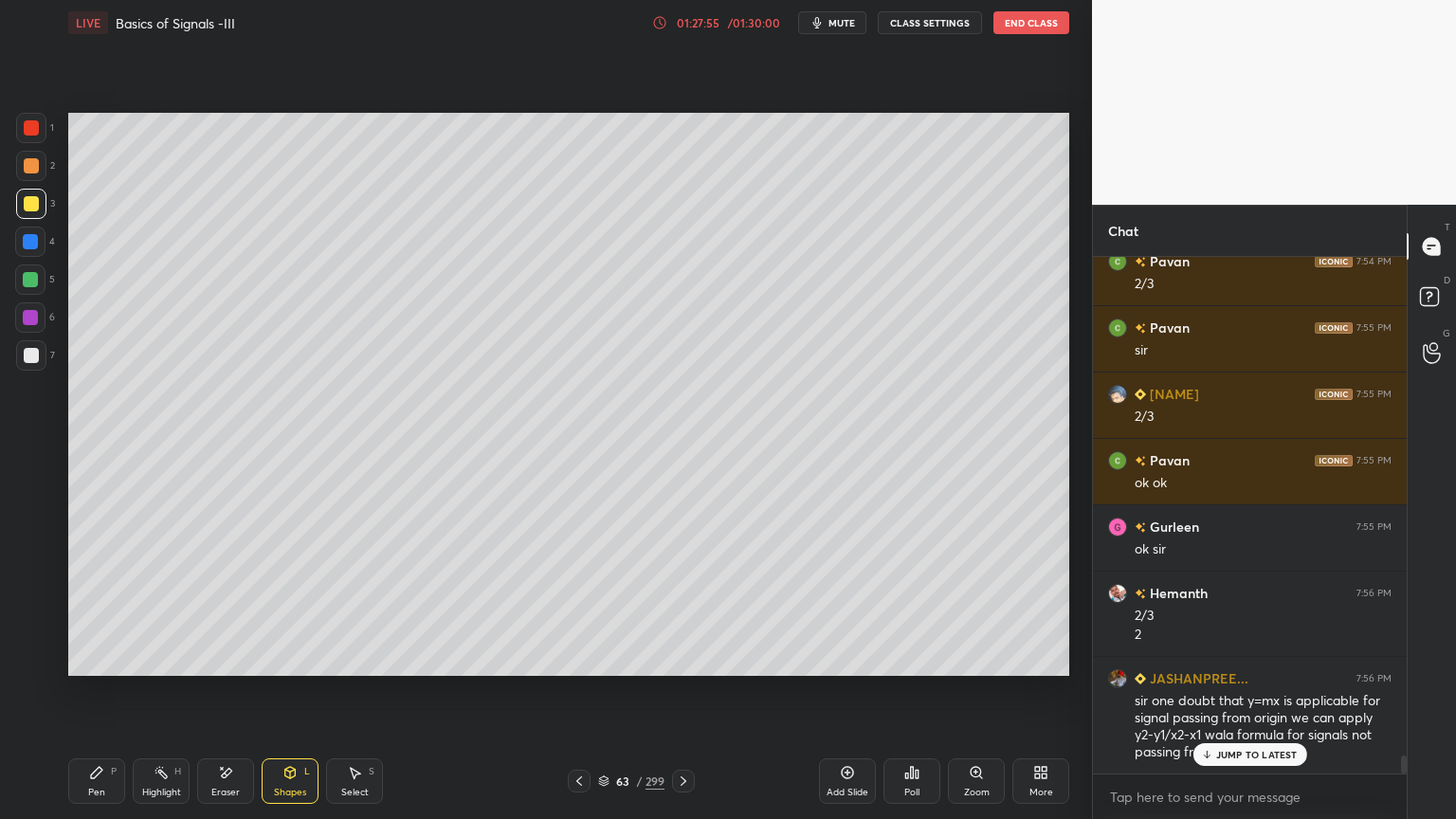 click on "Pen P" at bounding box center (97, 781) 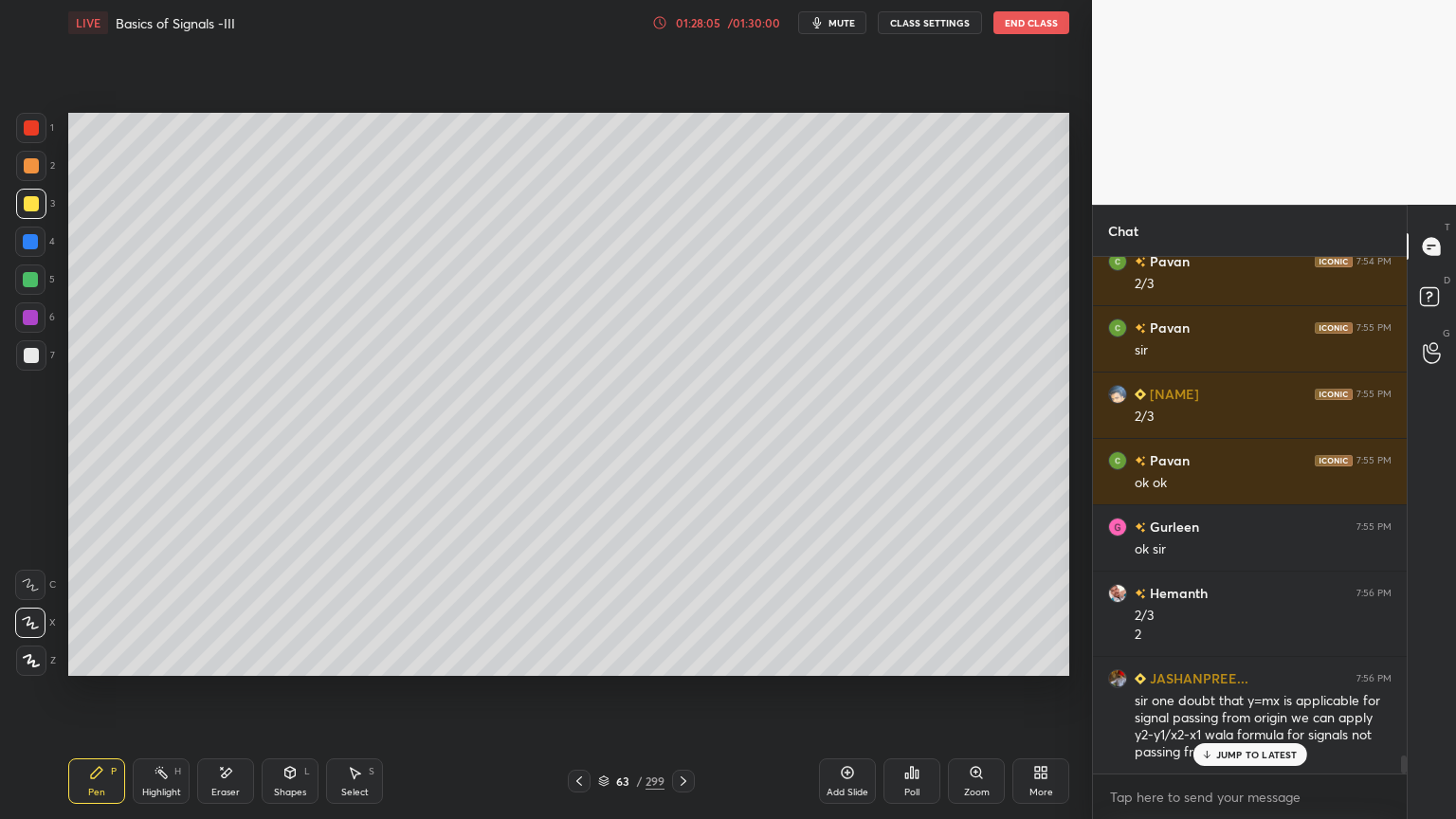scroll, scrollTop: 14764, scrollLeft: 0, axis: vertical 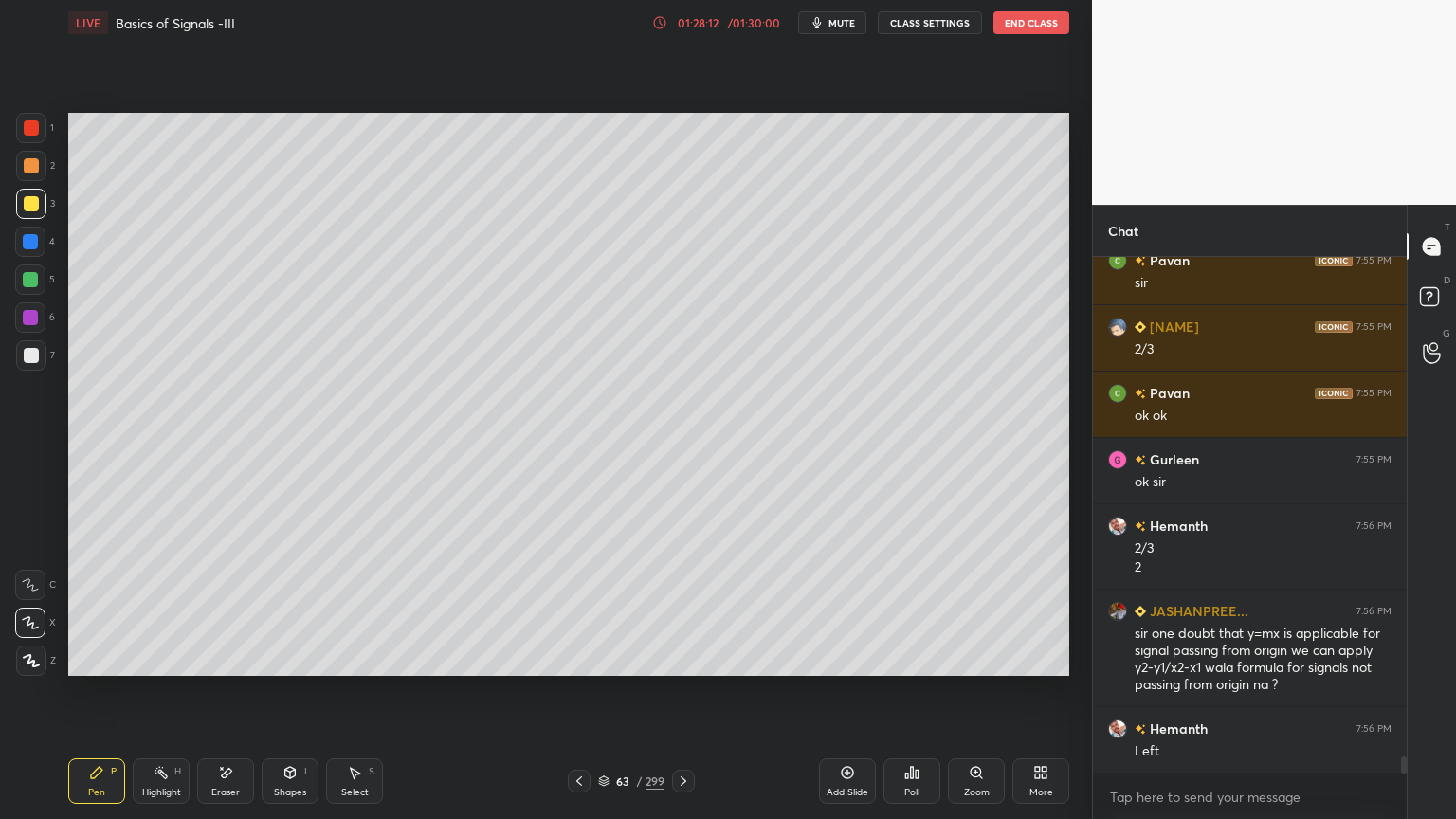 click on "Pen" at bounding box center (97, 792) 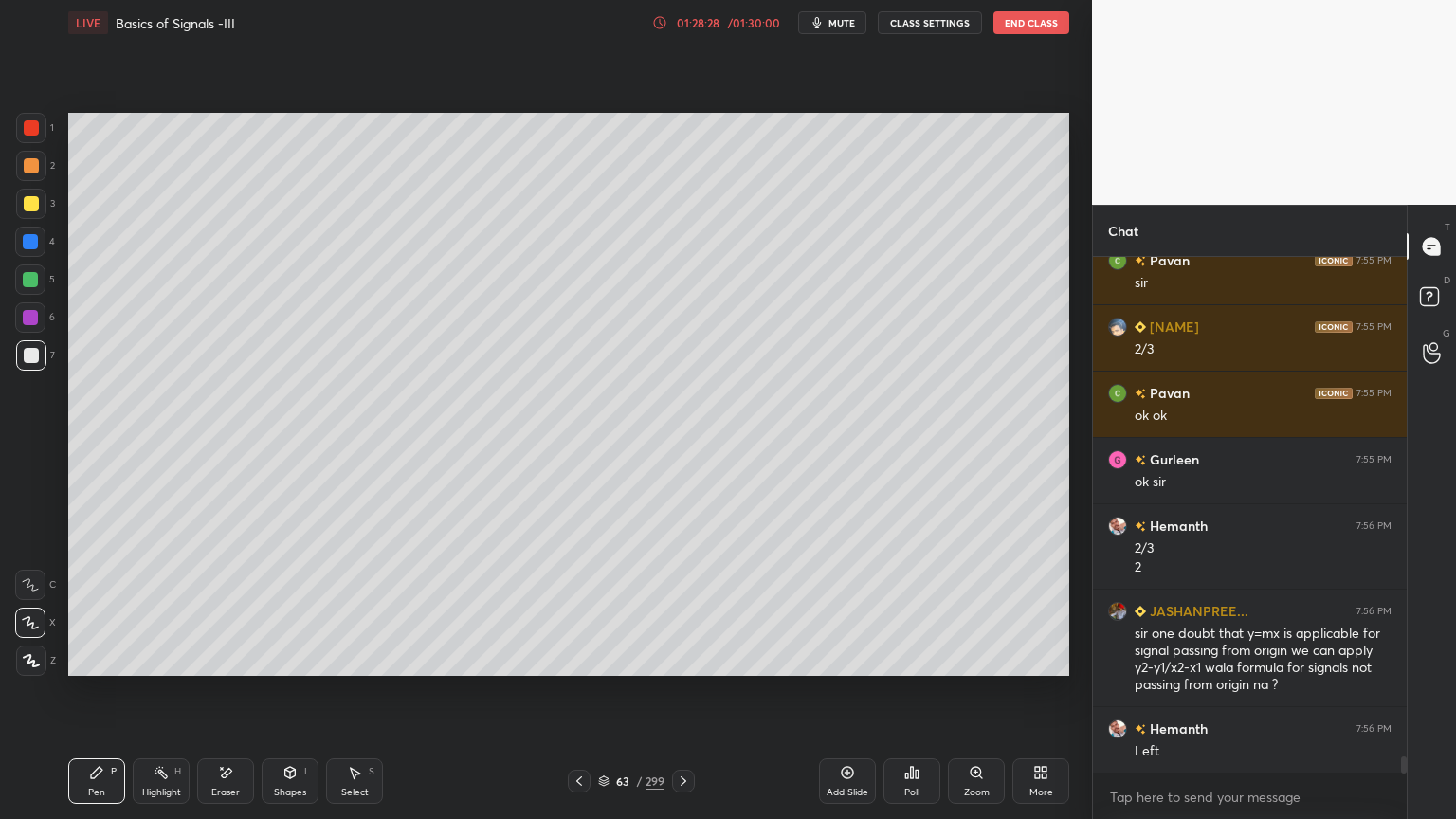 scroll, scrollTop: 14829, scrollLeft: 0, axis: vertical 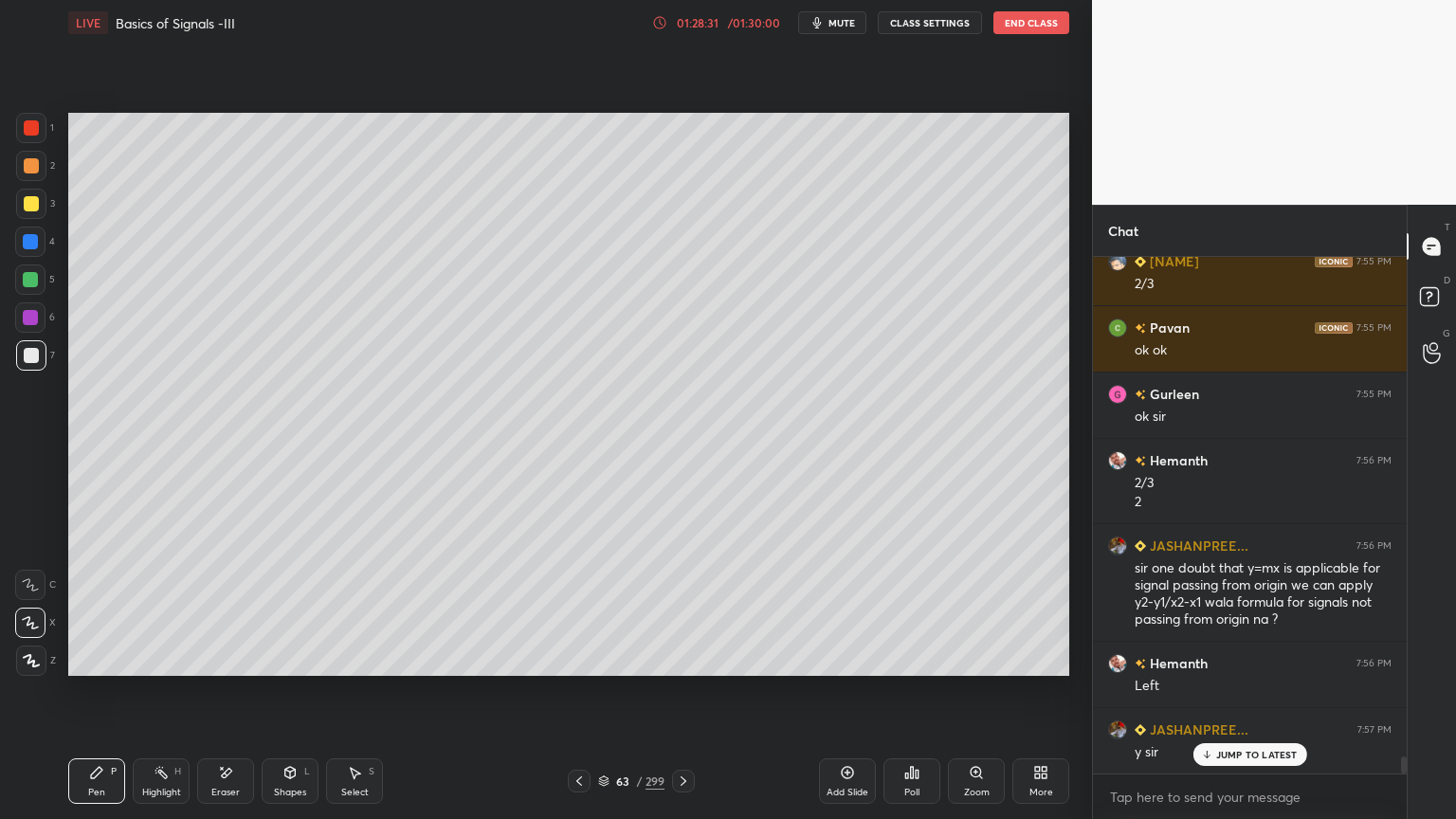 click 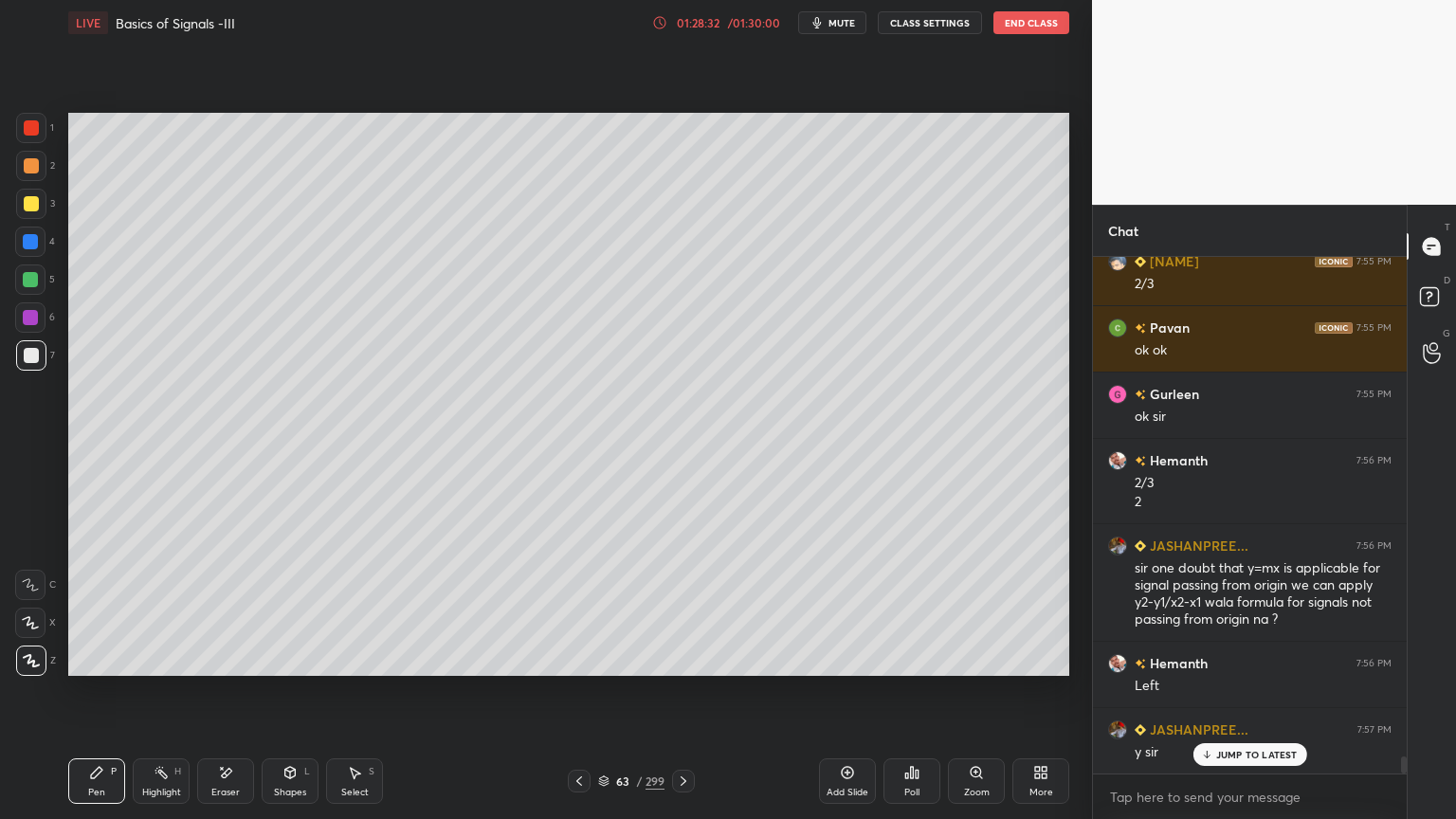 click at bounding box center (31, 204) 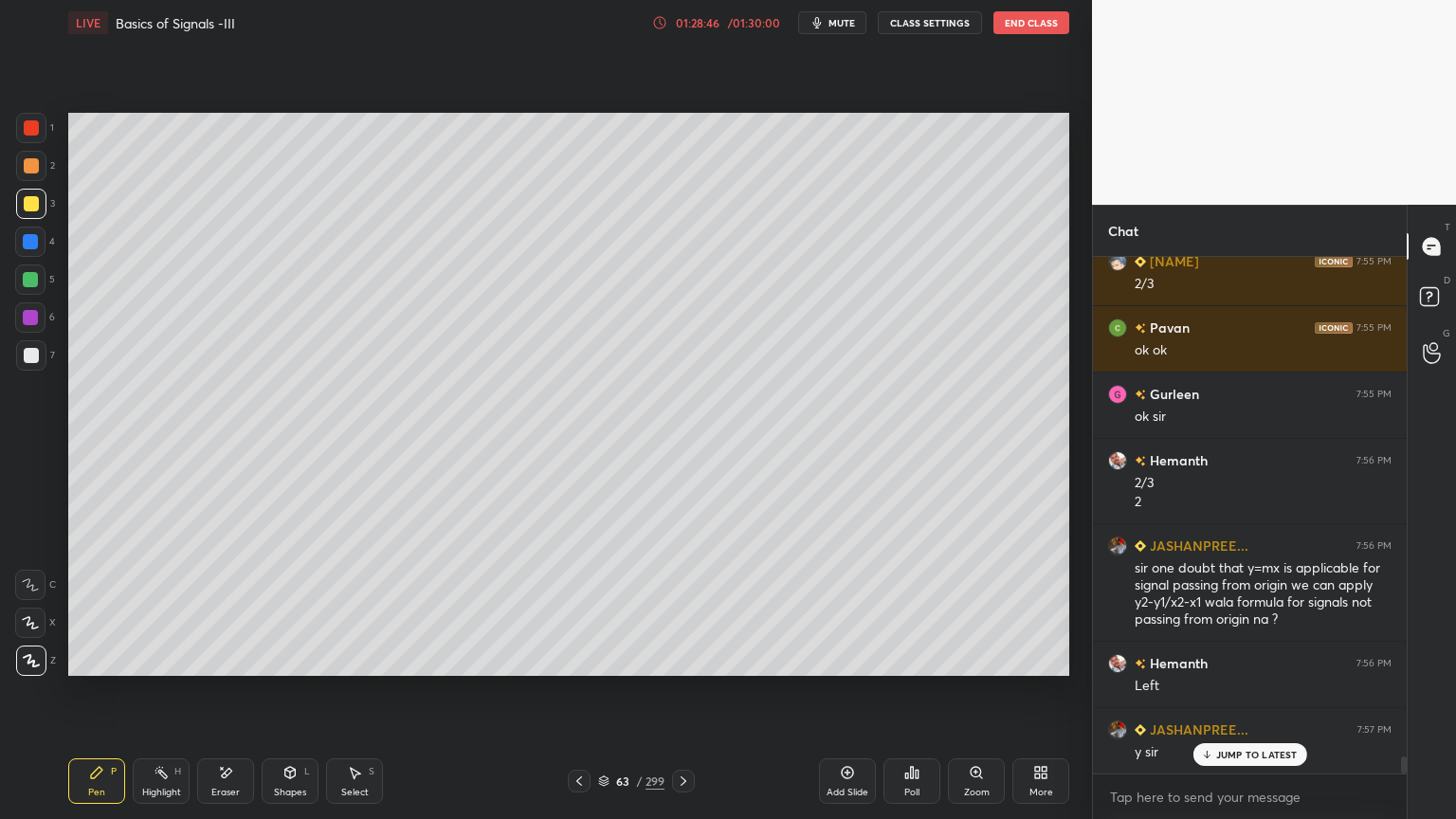 click 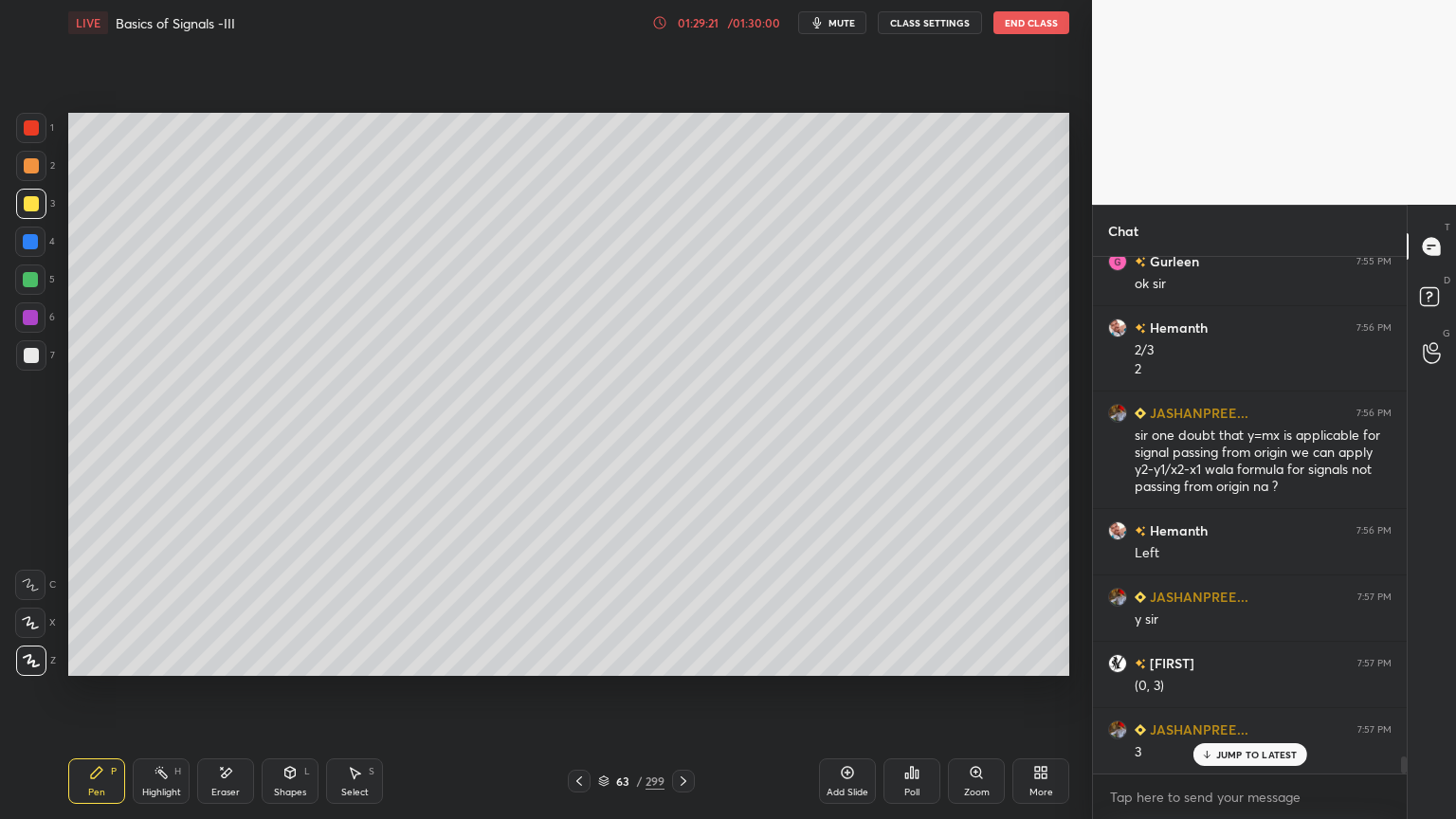 scroll, scrollTop: 15029, scrollLeft: 0, axis: vertical 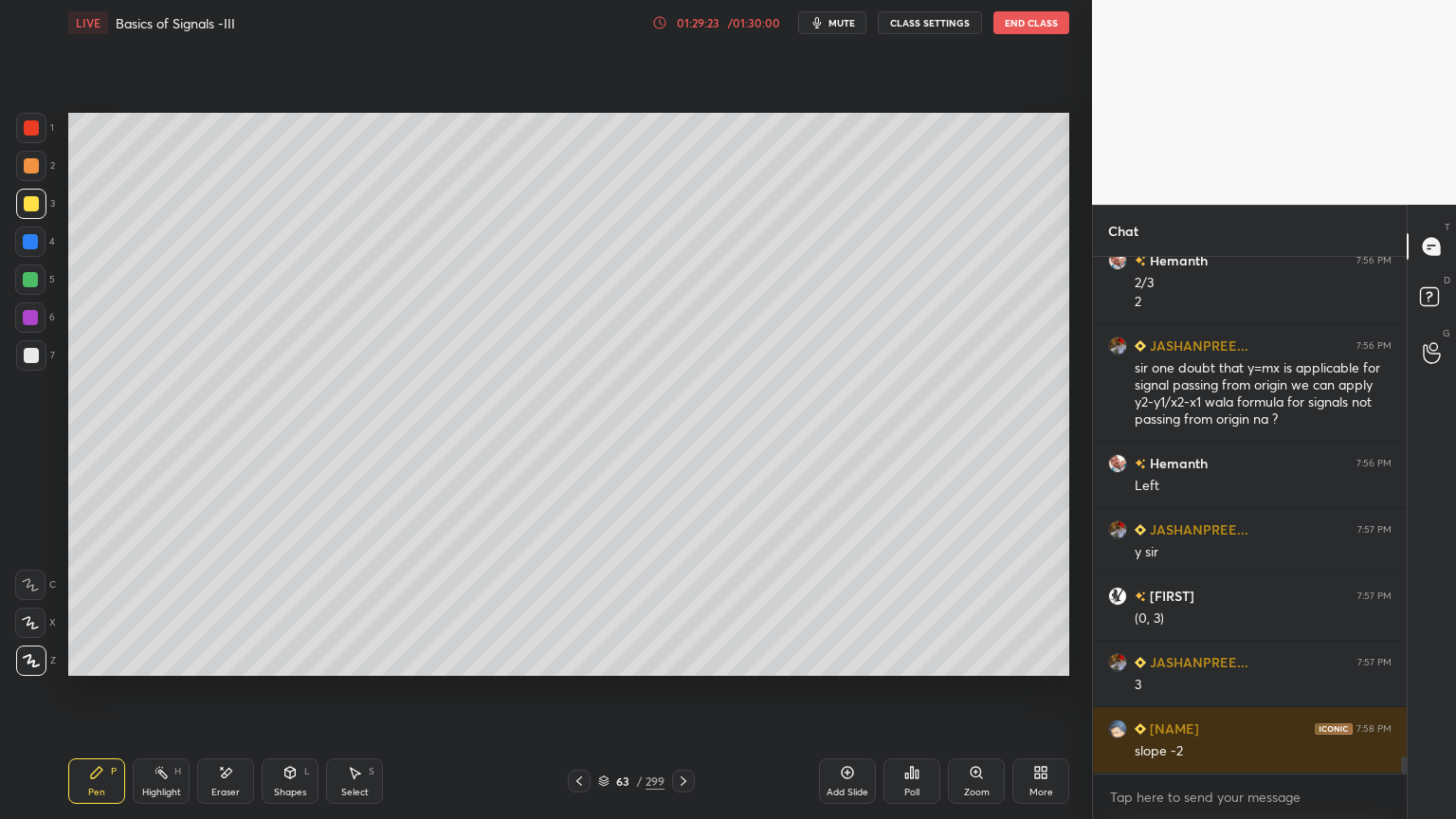 click on "Eraser" at bounding box center (226, 781) 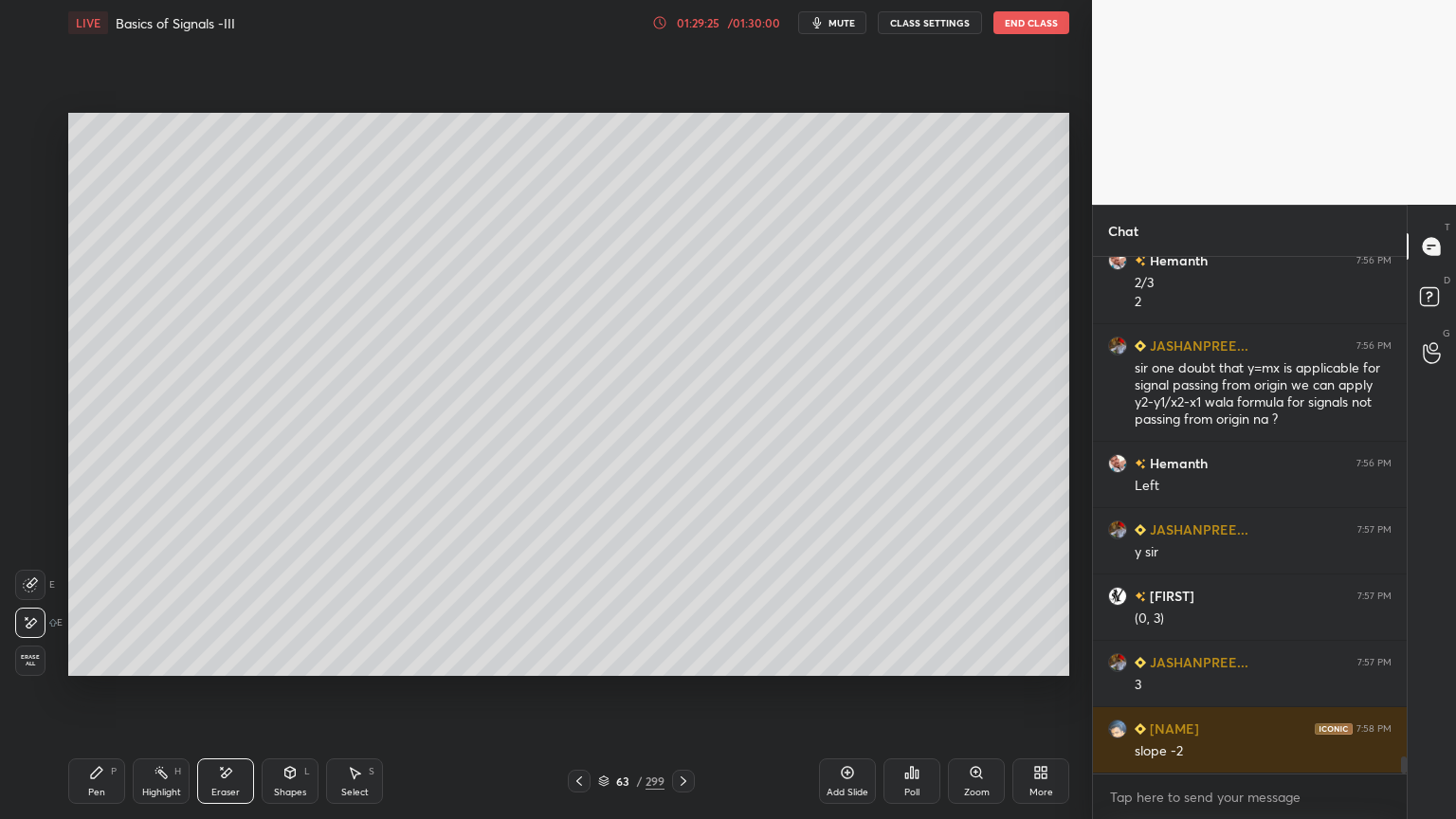 click on "Pen P" at bounding box center (97, 781) 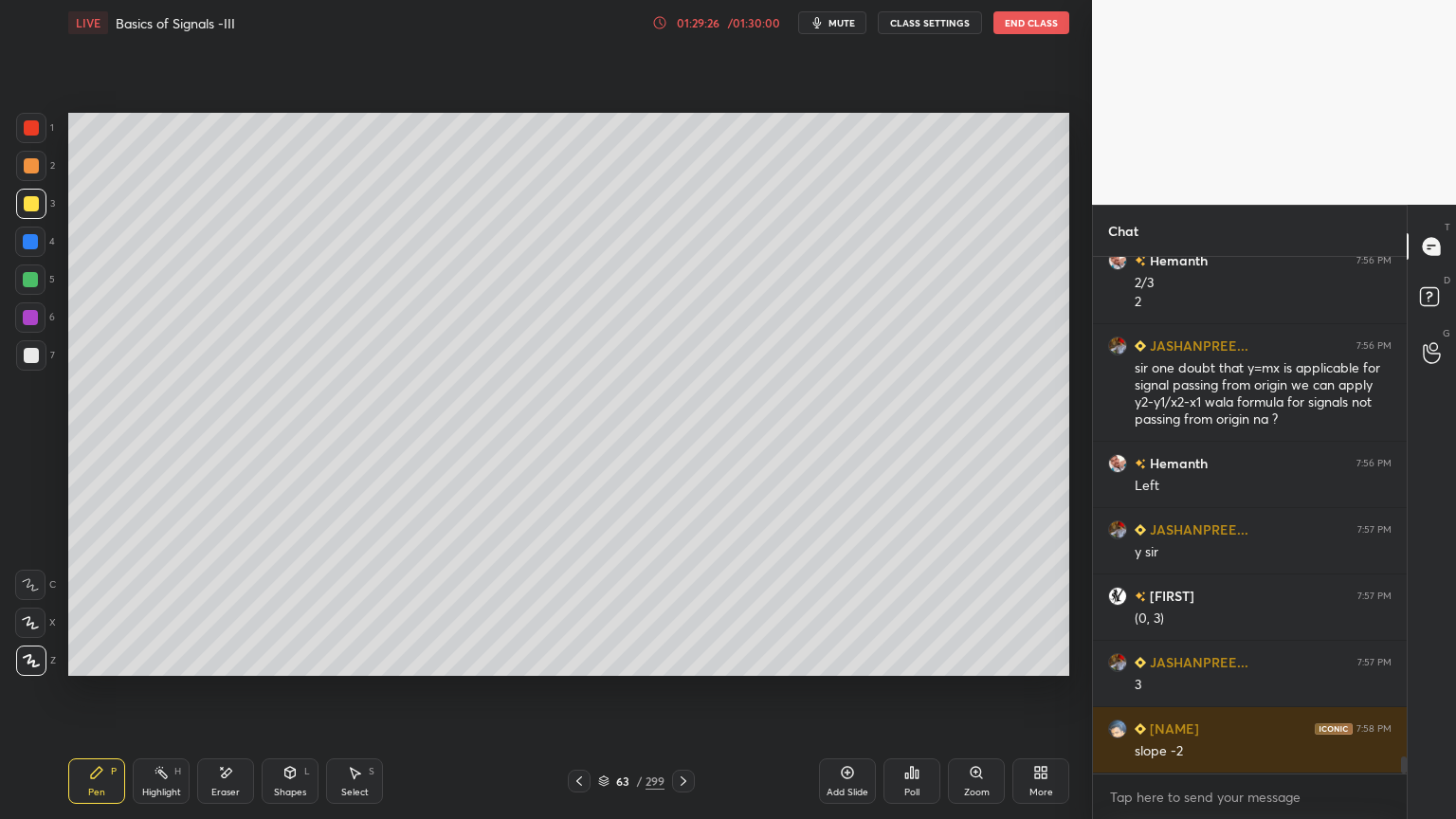 click at bounding box center (31, 355) 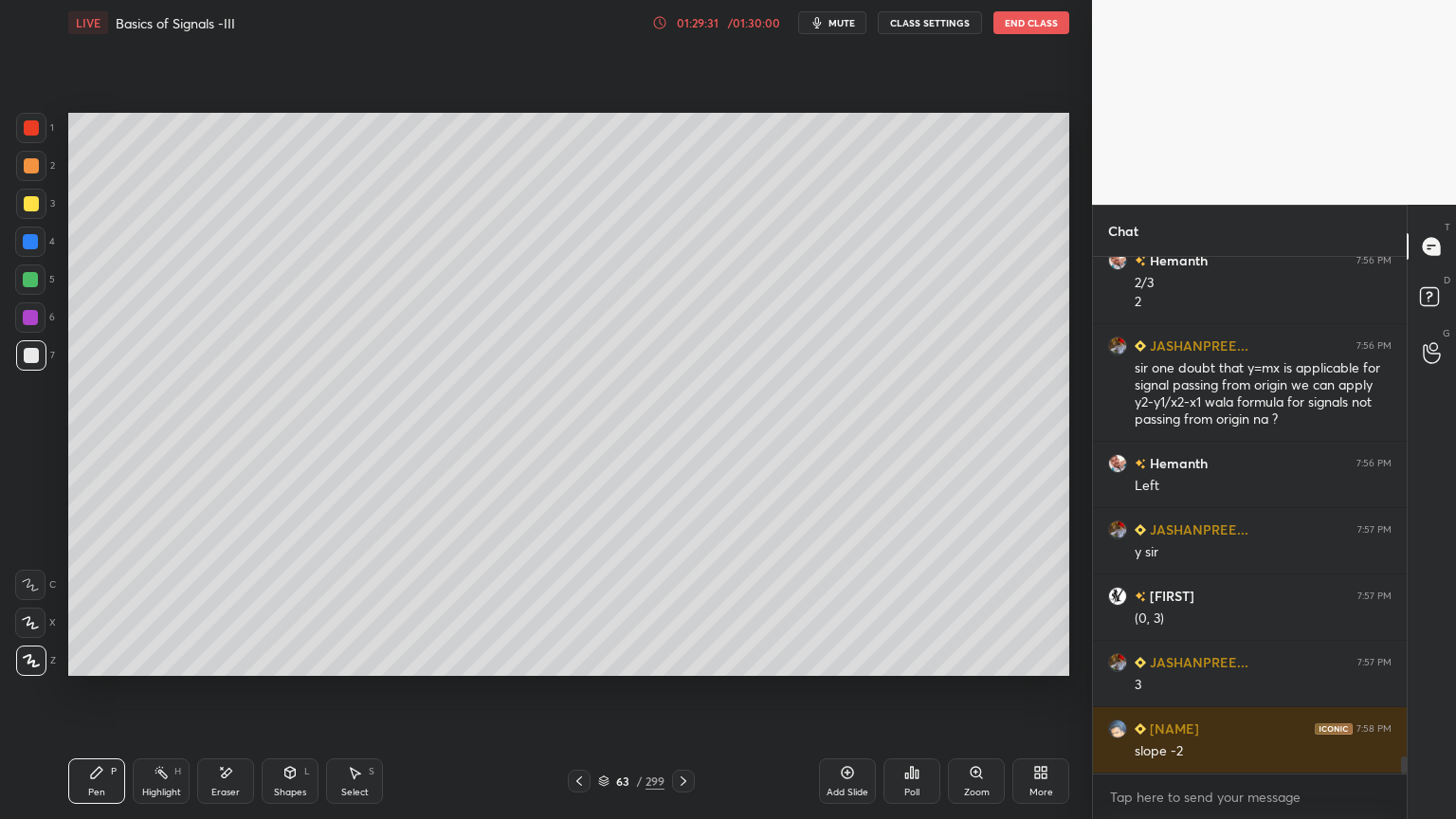click 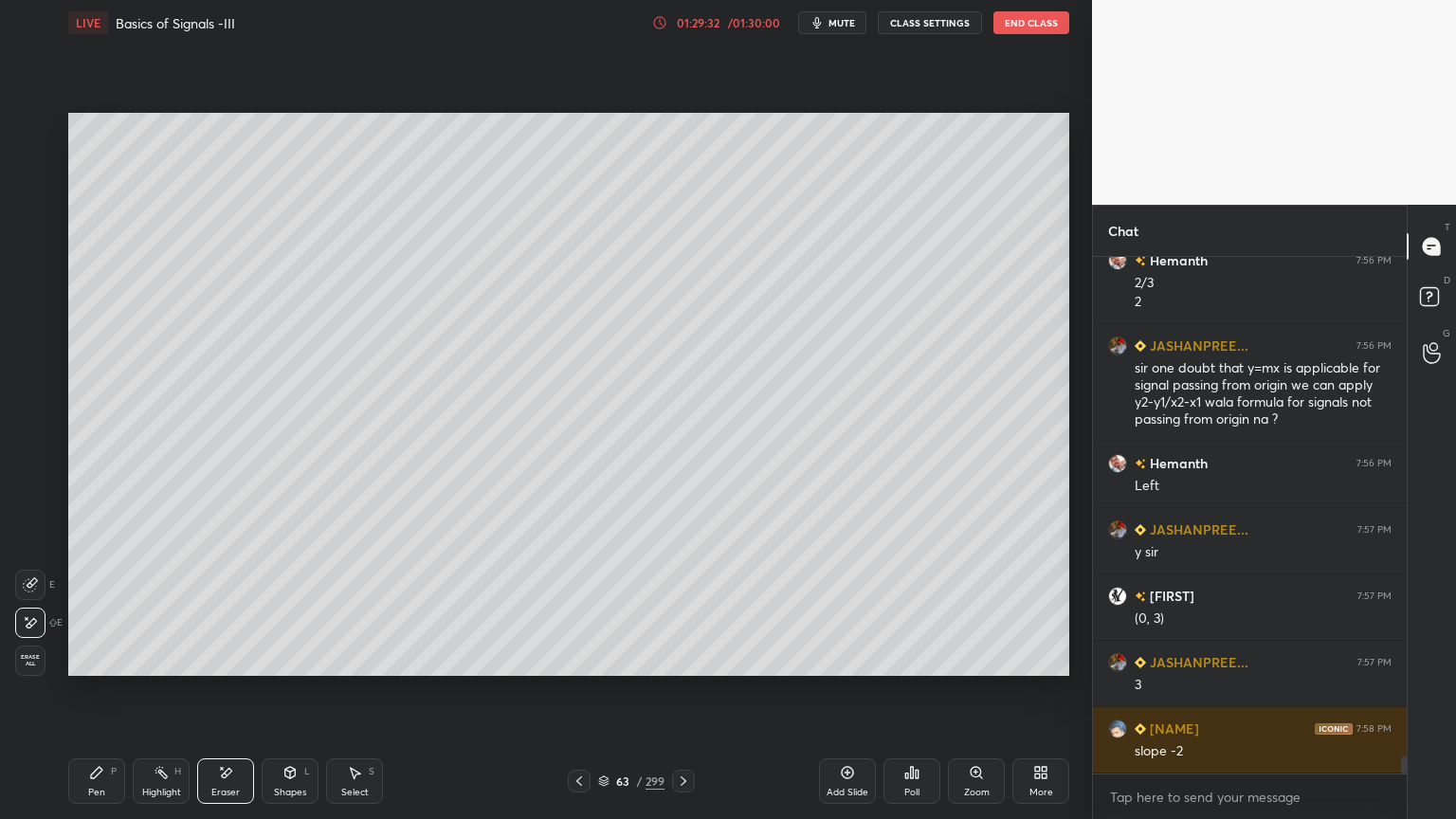 click on "Pen P" at bounding box center [97, 781] 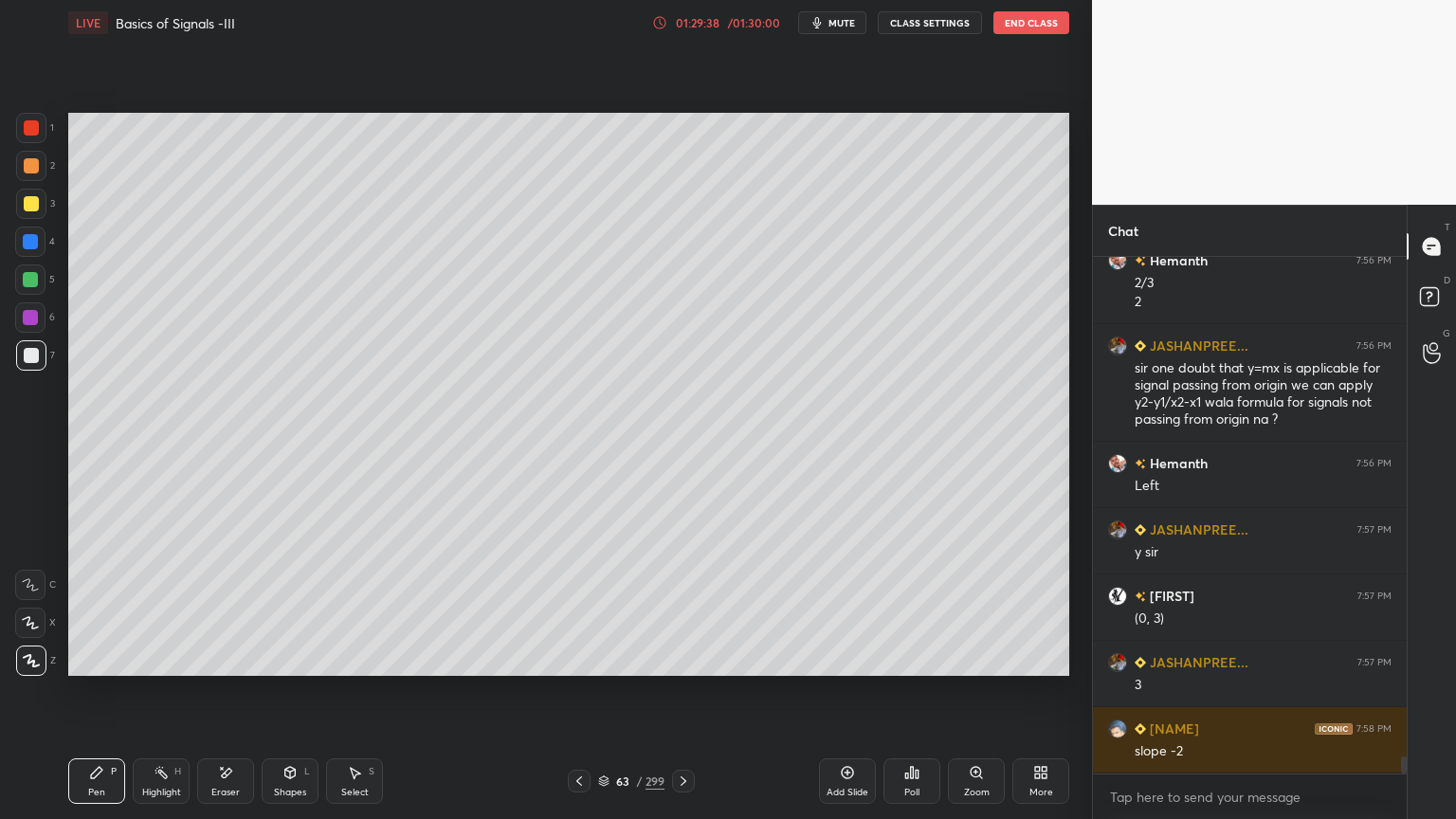 click on "Eraser" at bounding box center [226, 792] 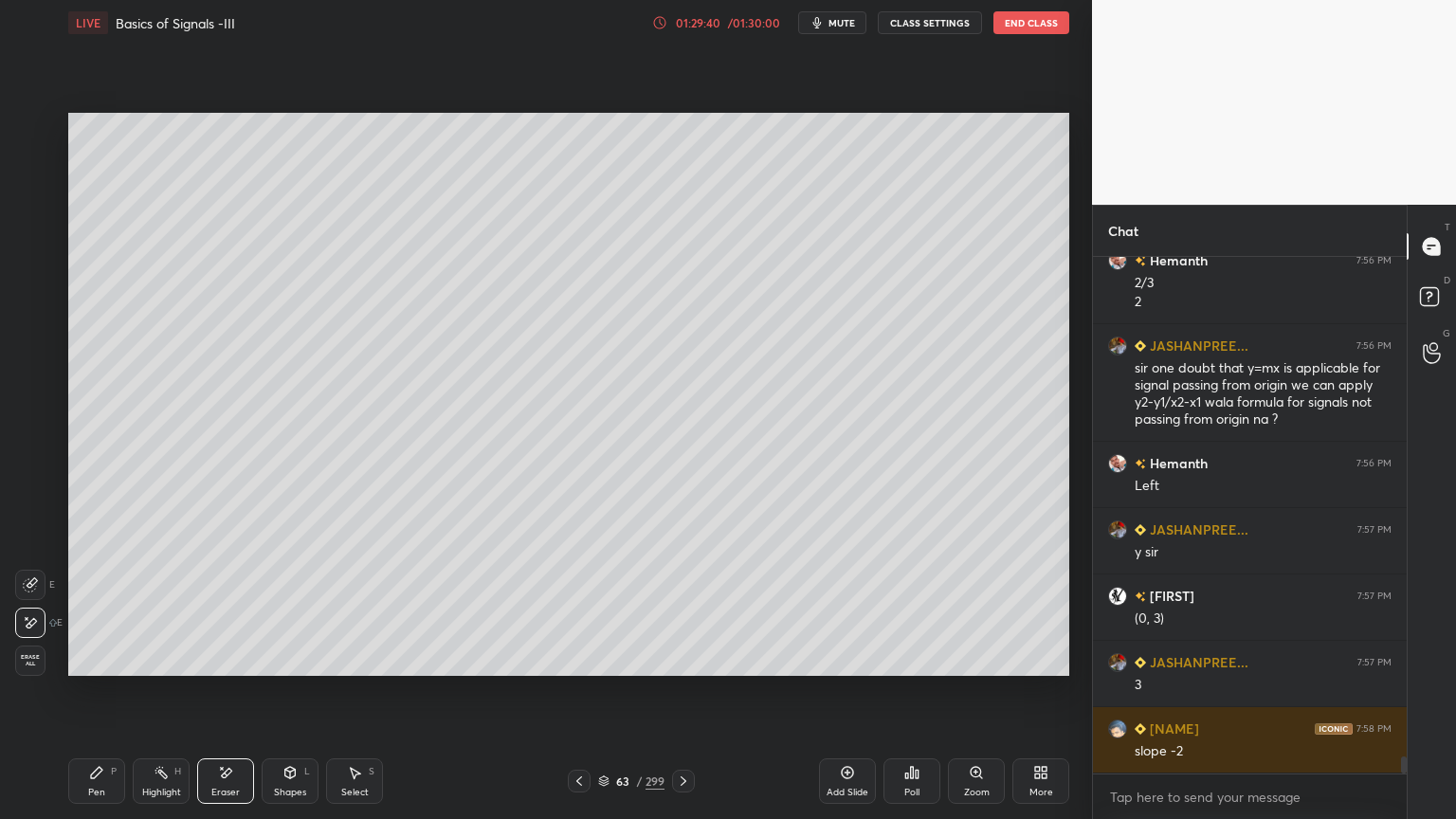 click on "Pen P" at bounding box center (97, 781) 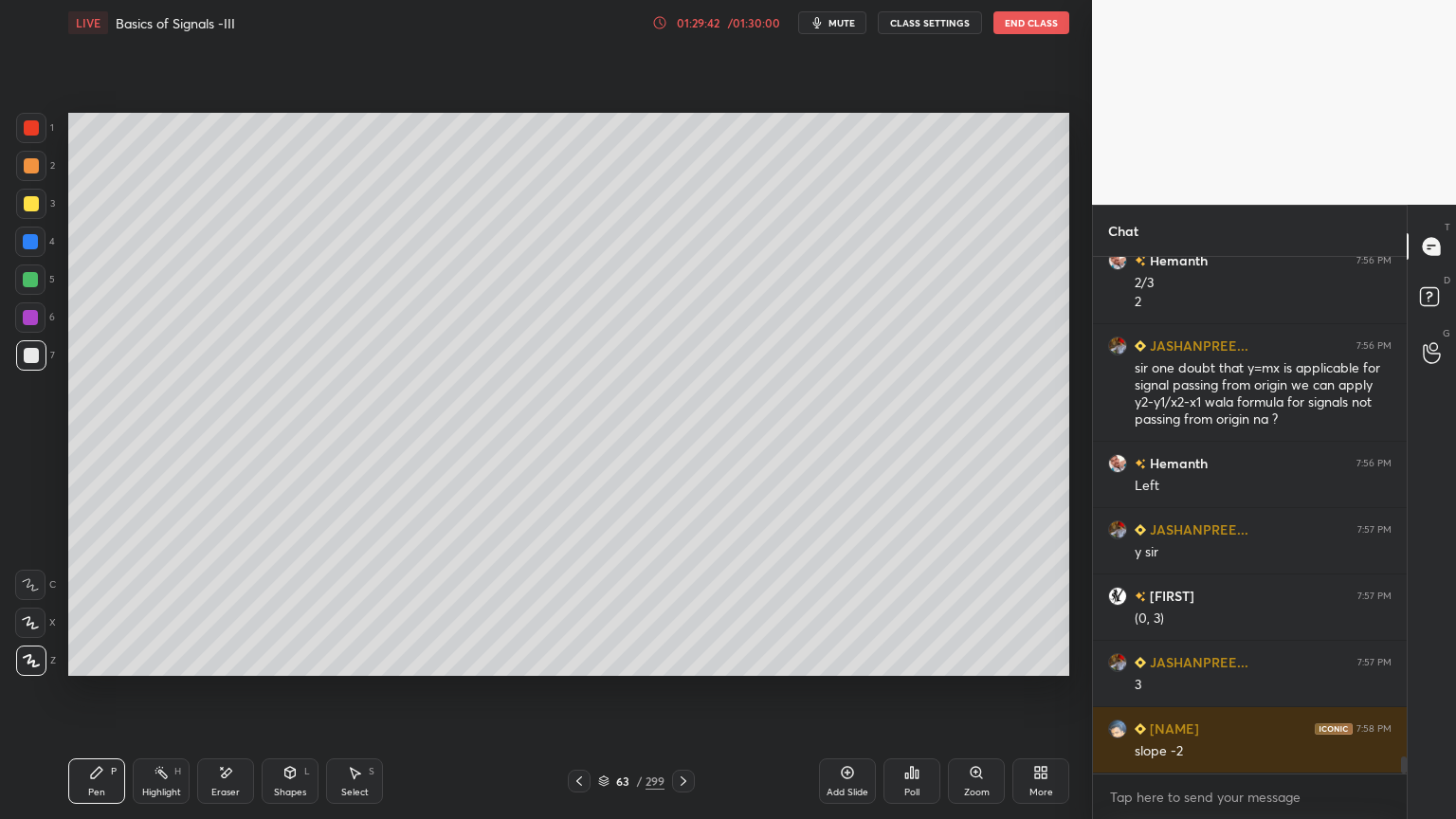 click at bounding box center (30, 242) 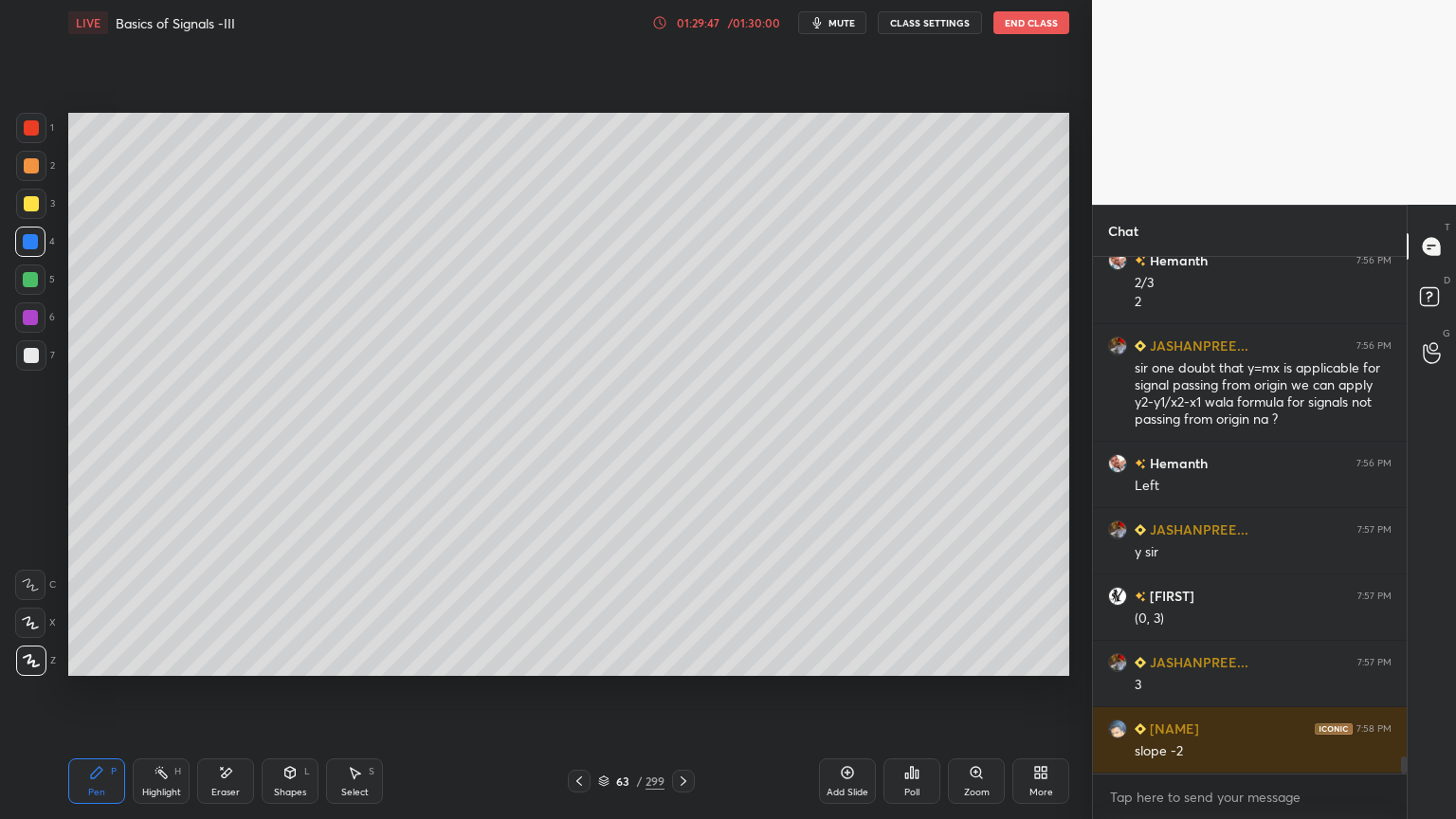 click 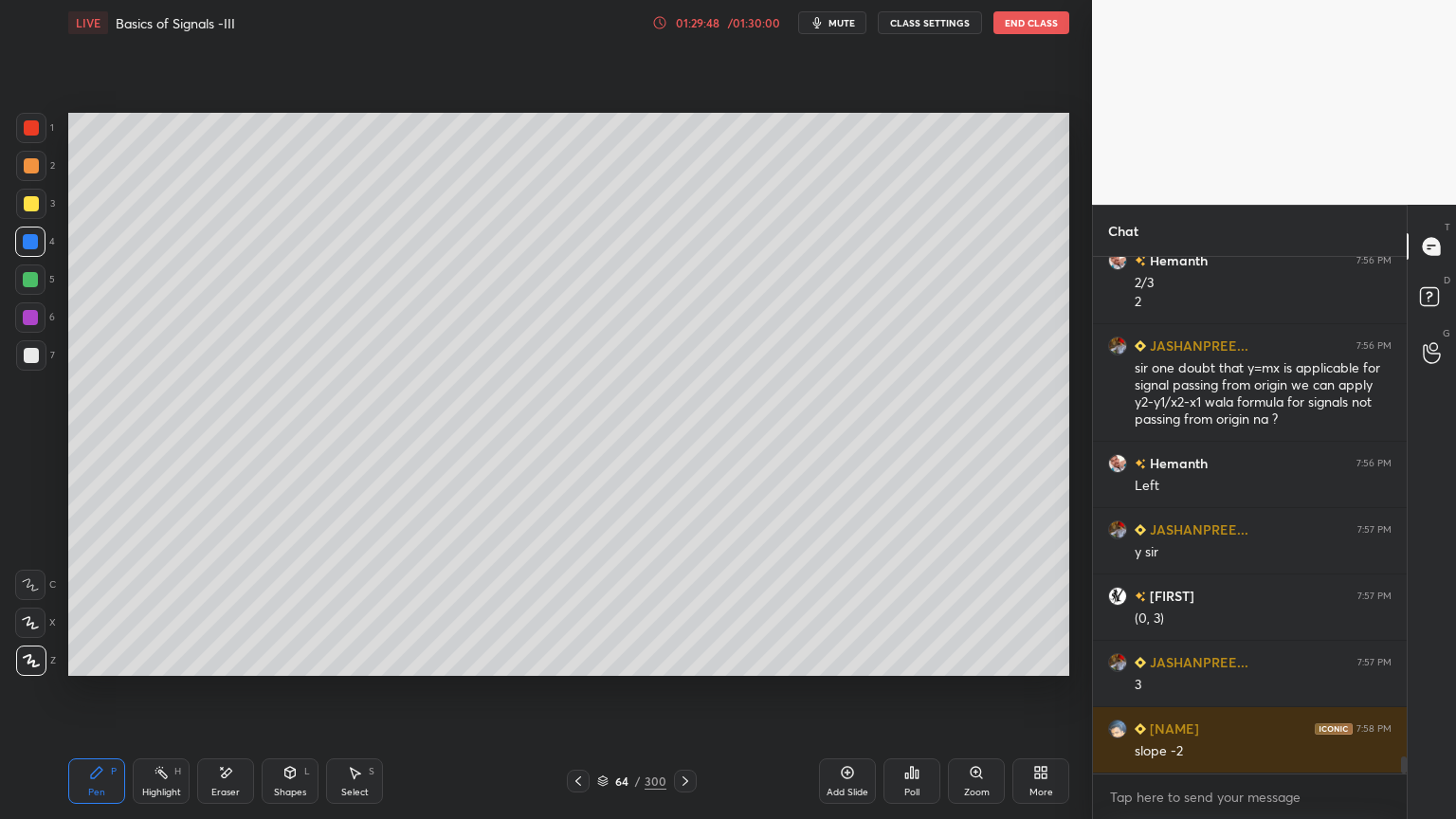 click at bounding box center [31, 166] 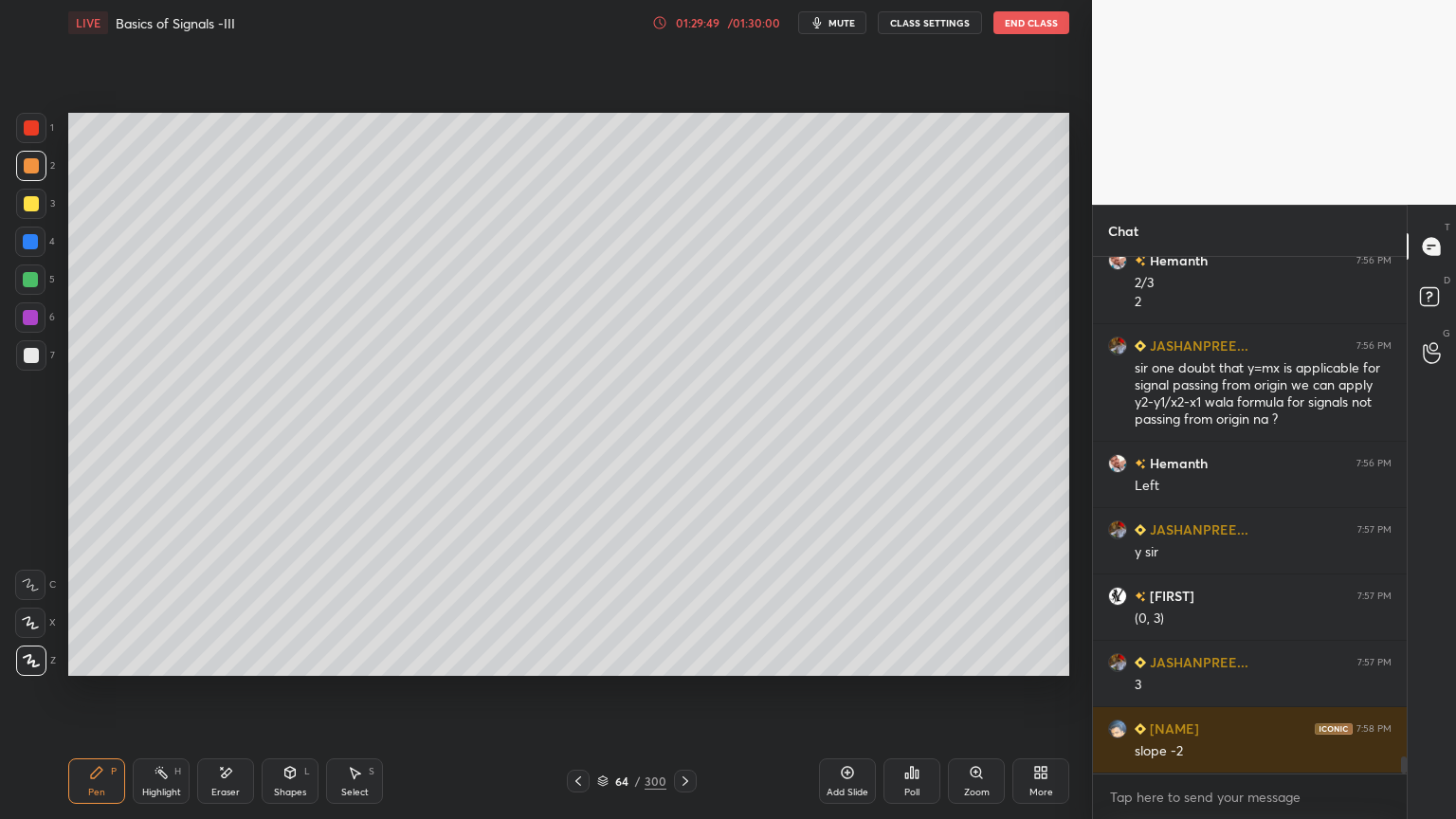 click 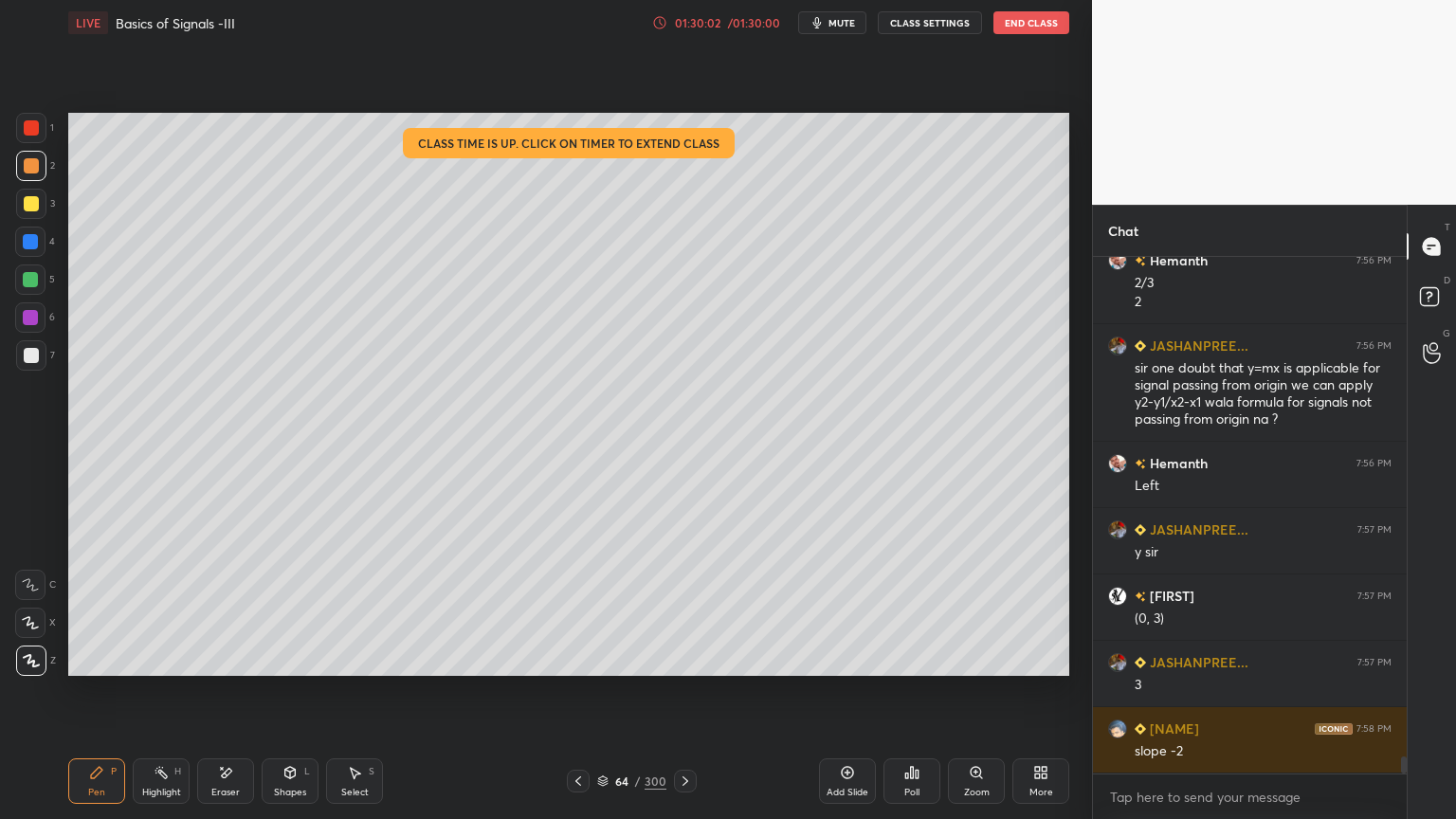 click 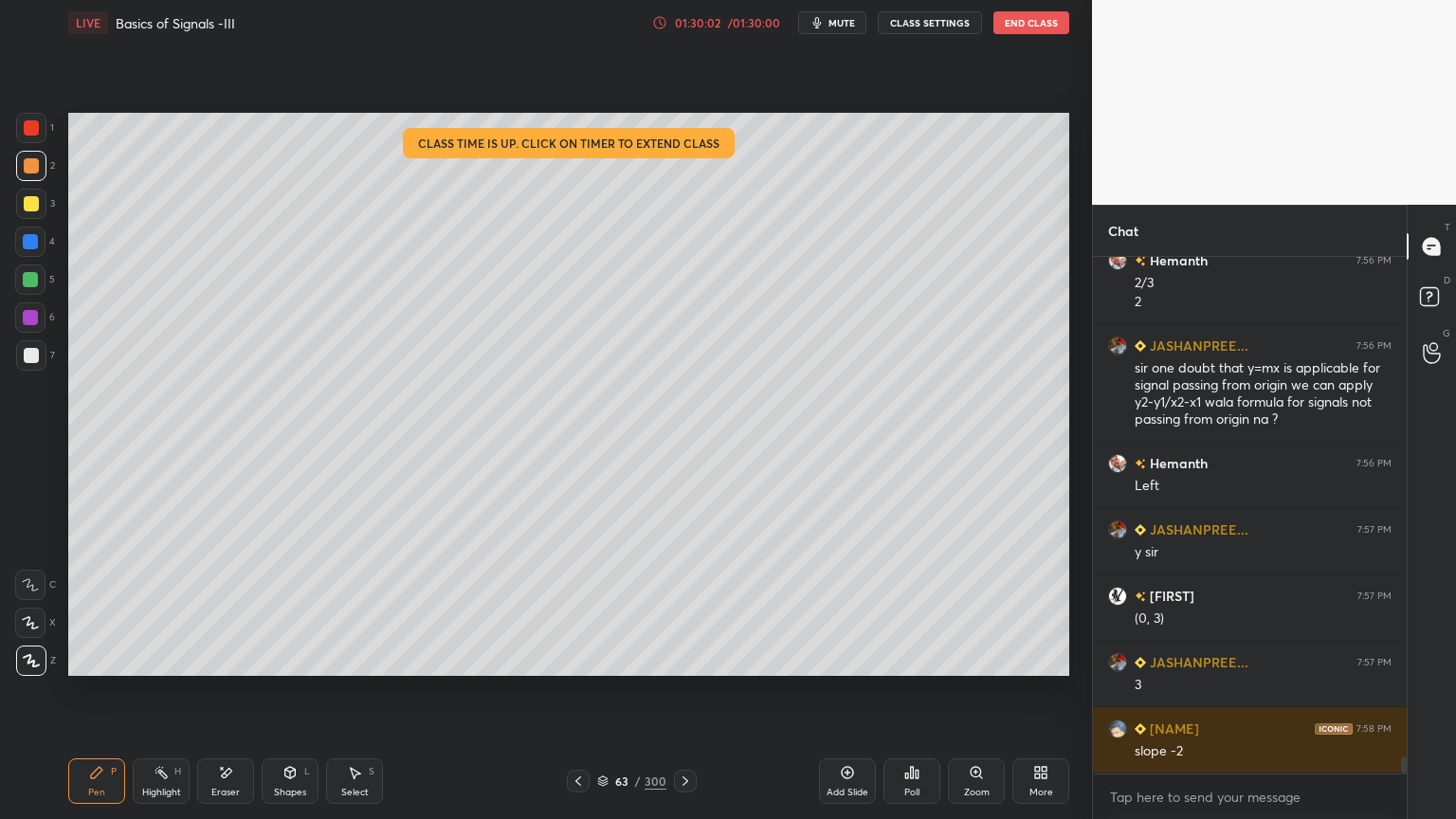 click 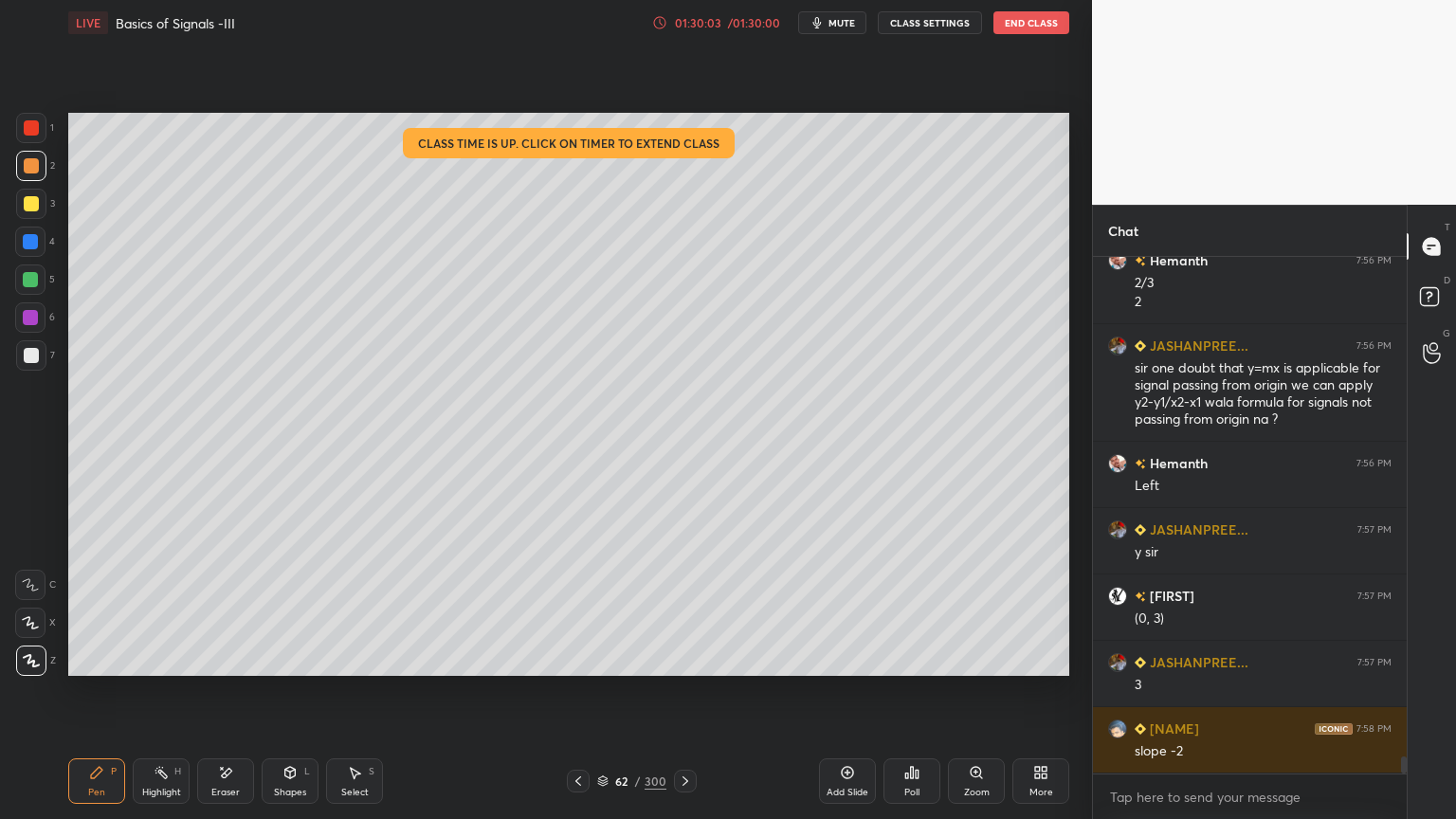 click 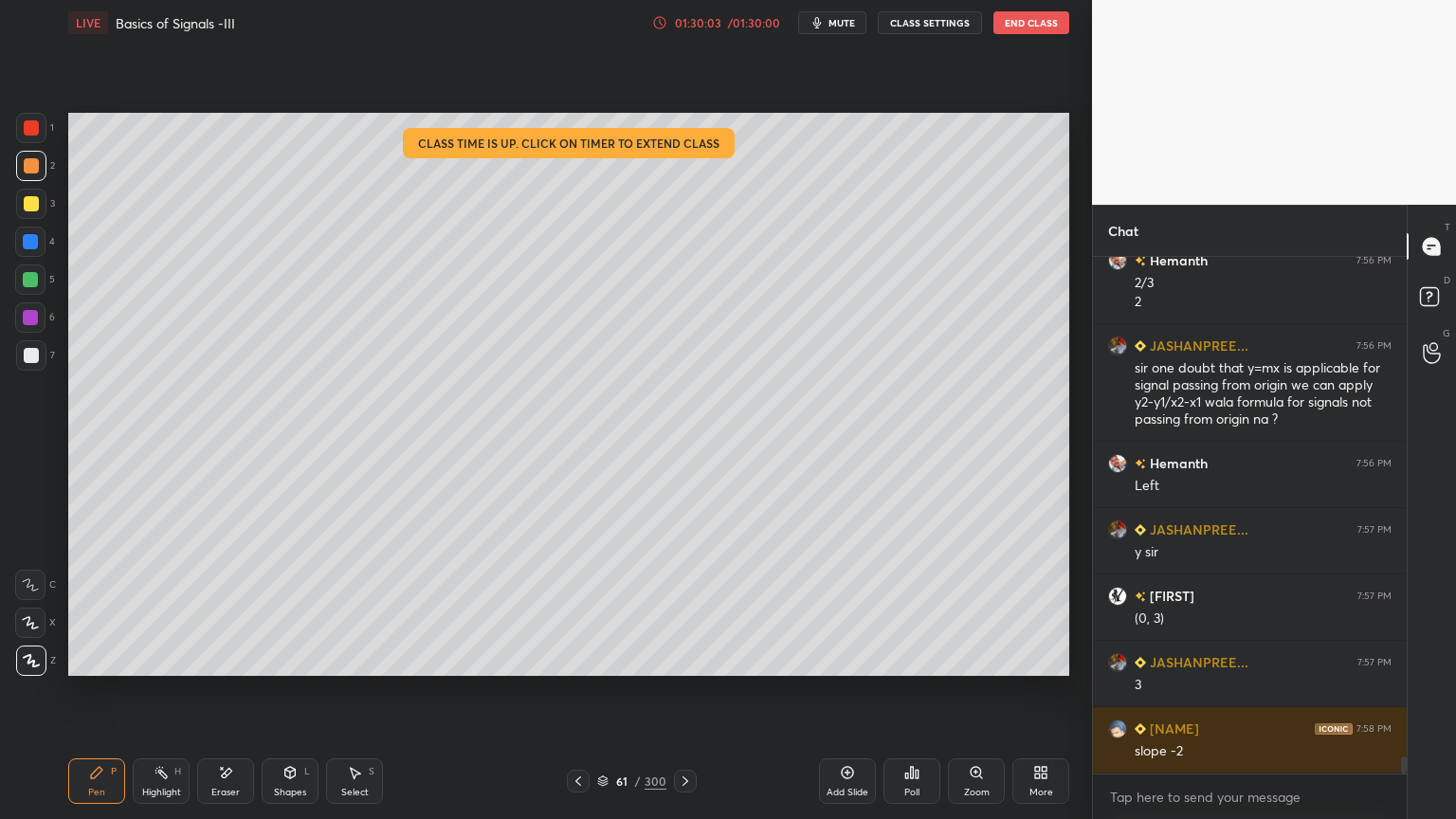 click 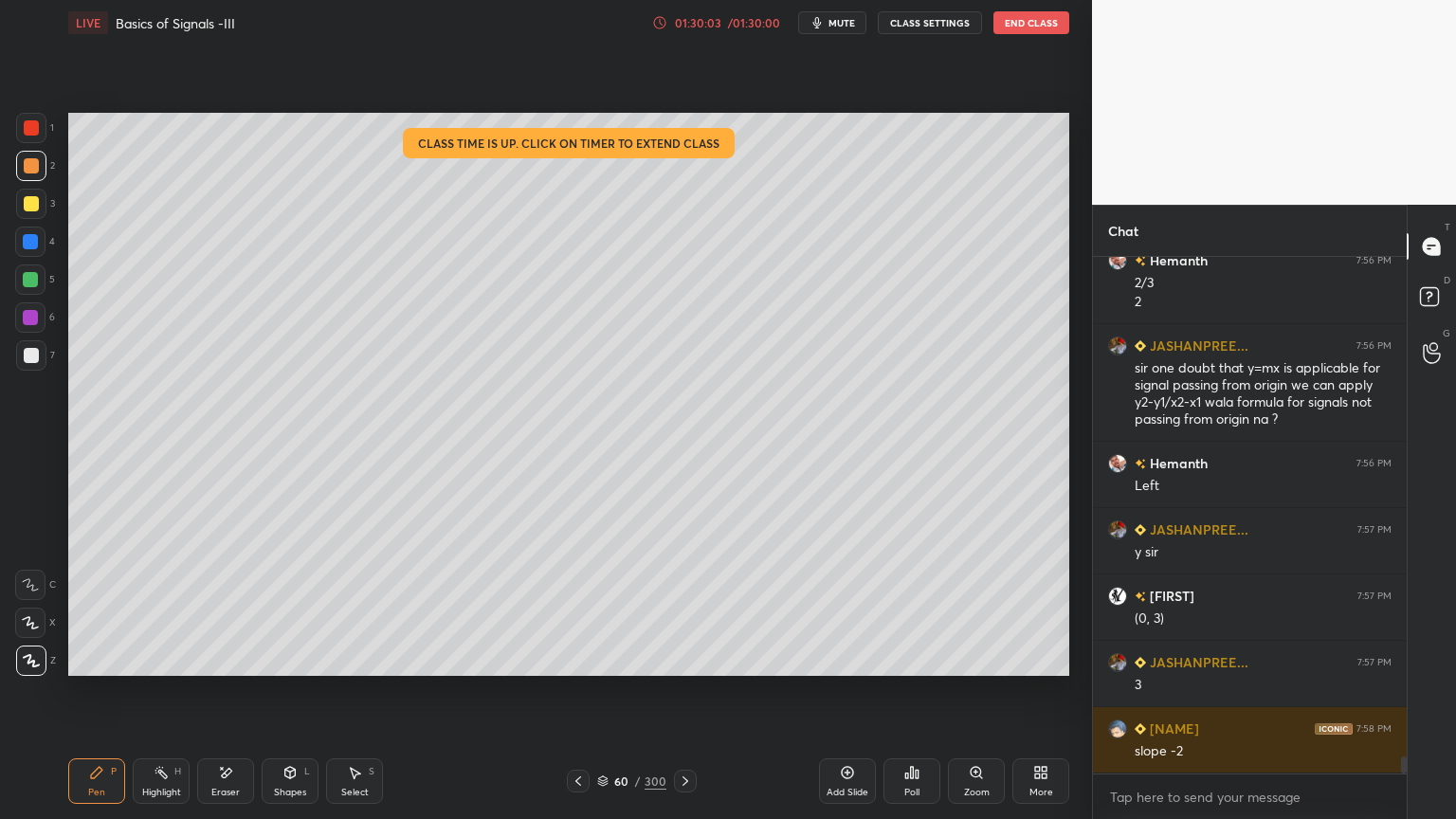 click 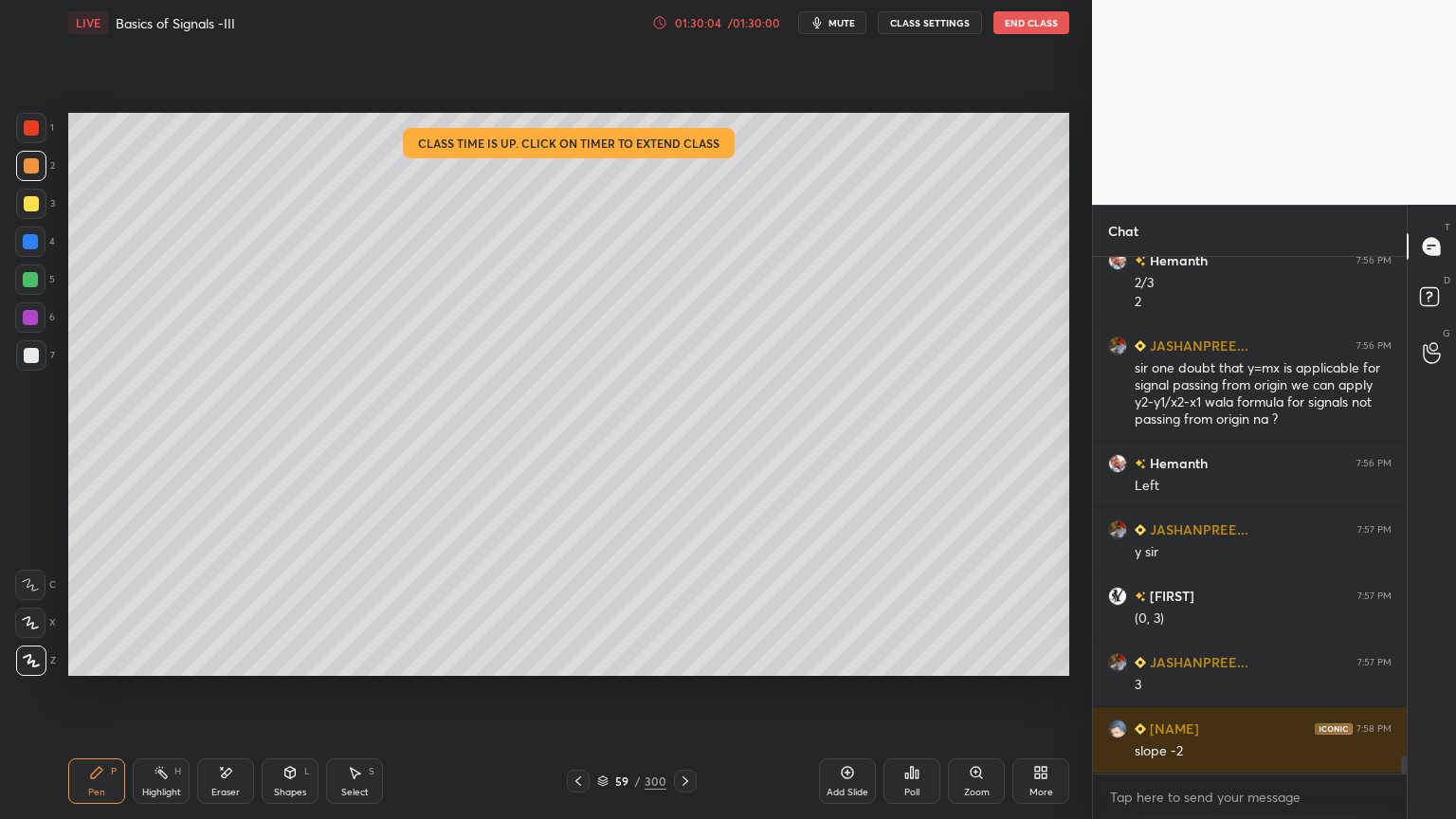 click 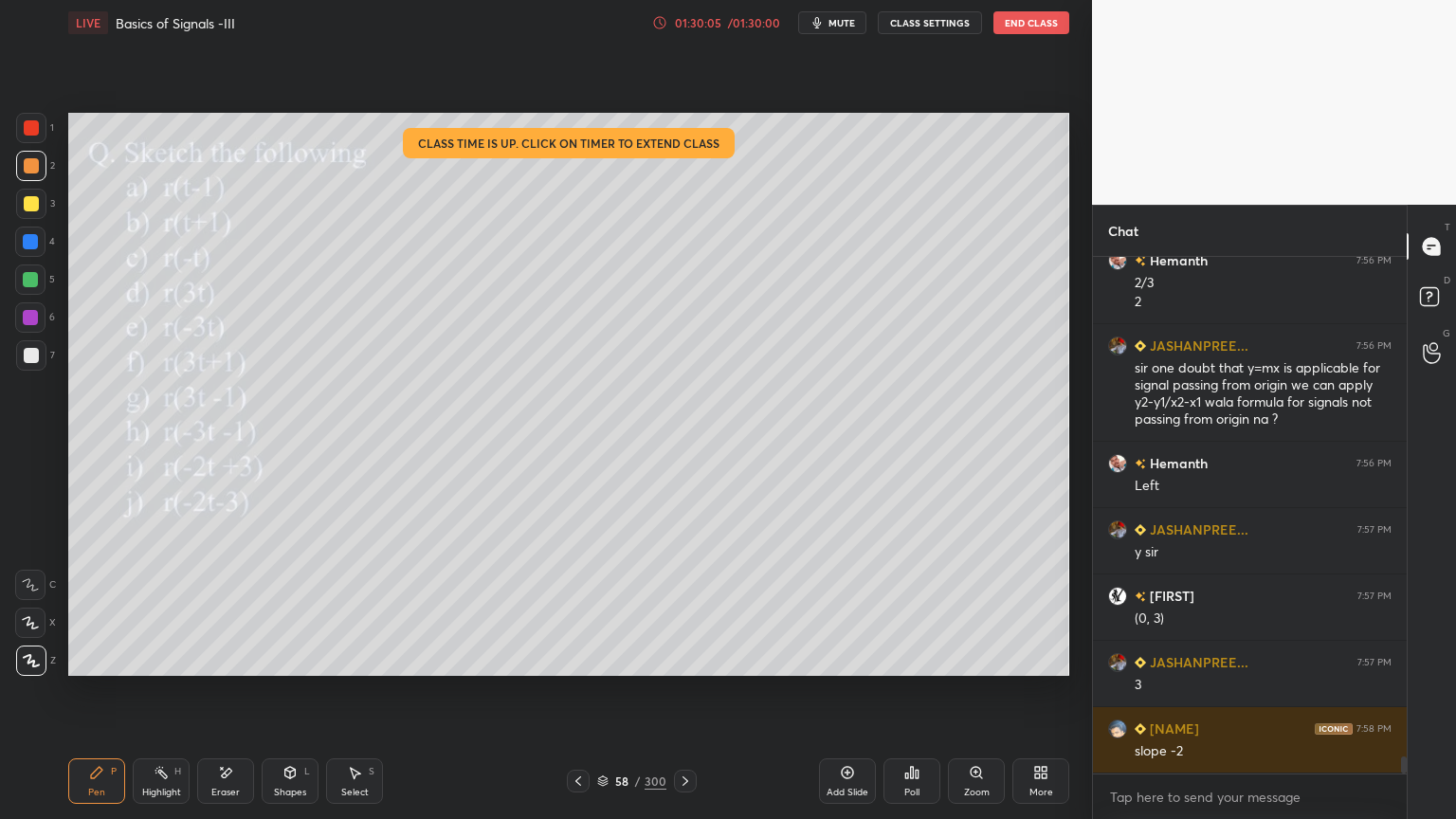 click at bounding box center (685, 781) 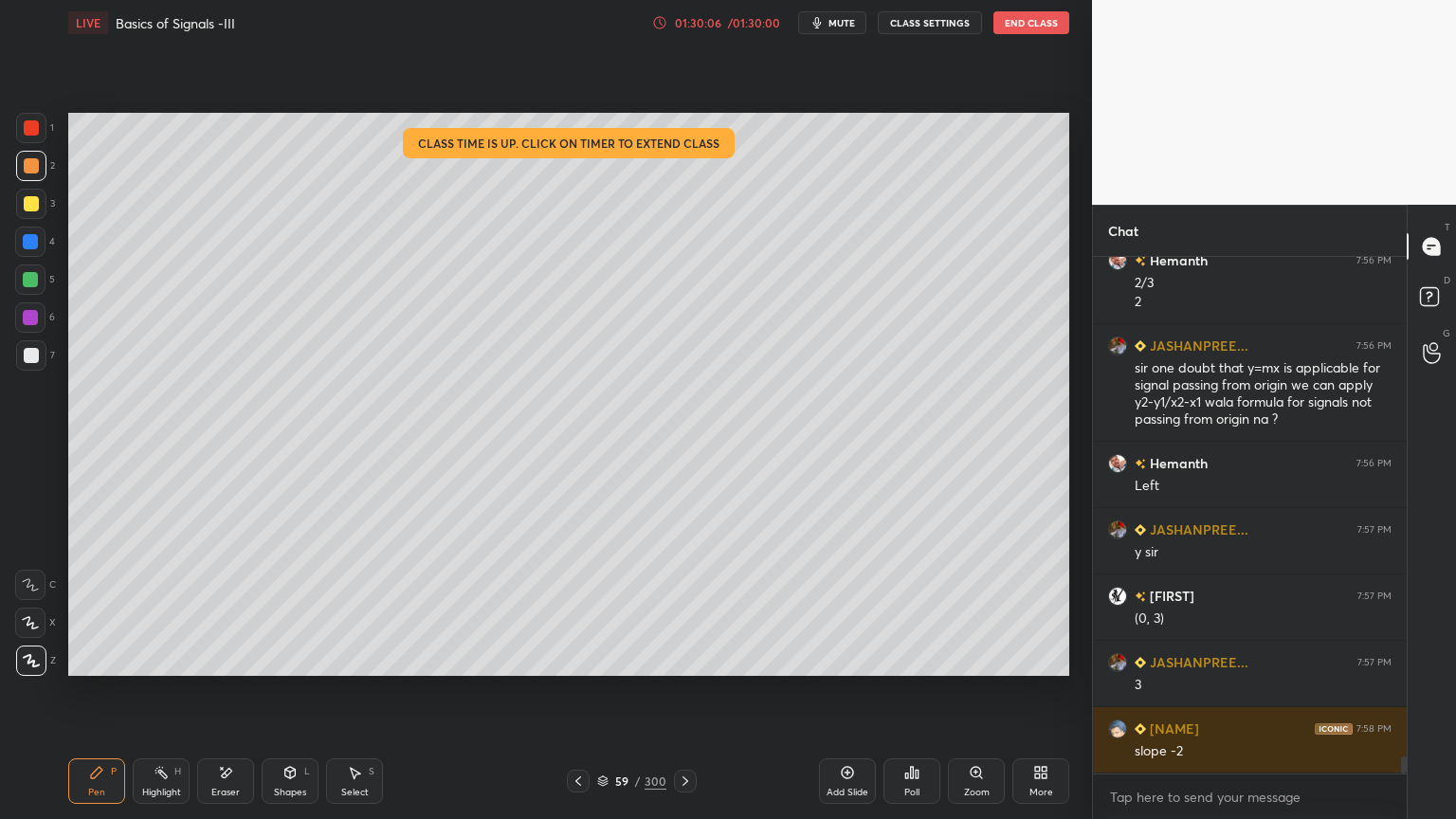 click 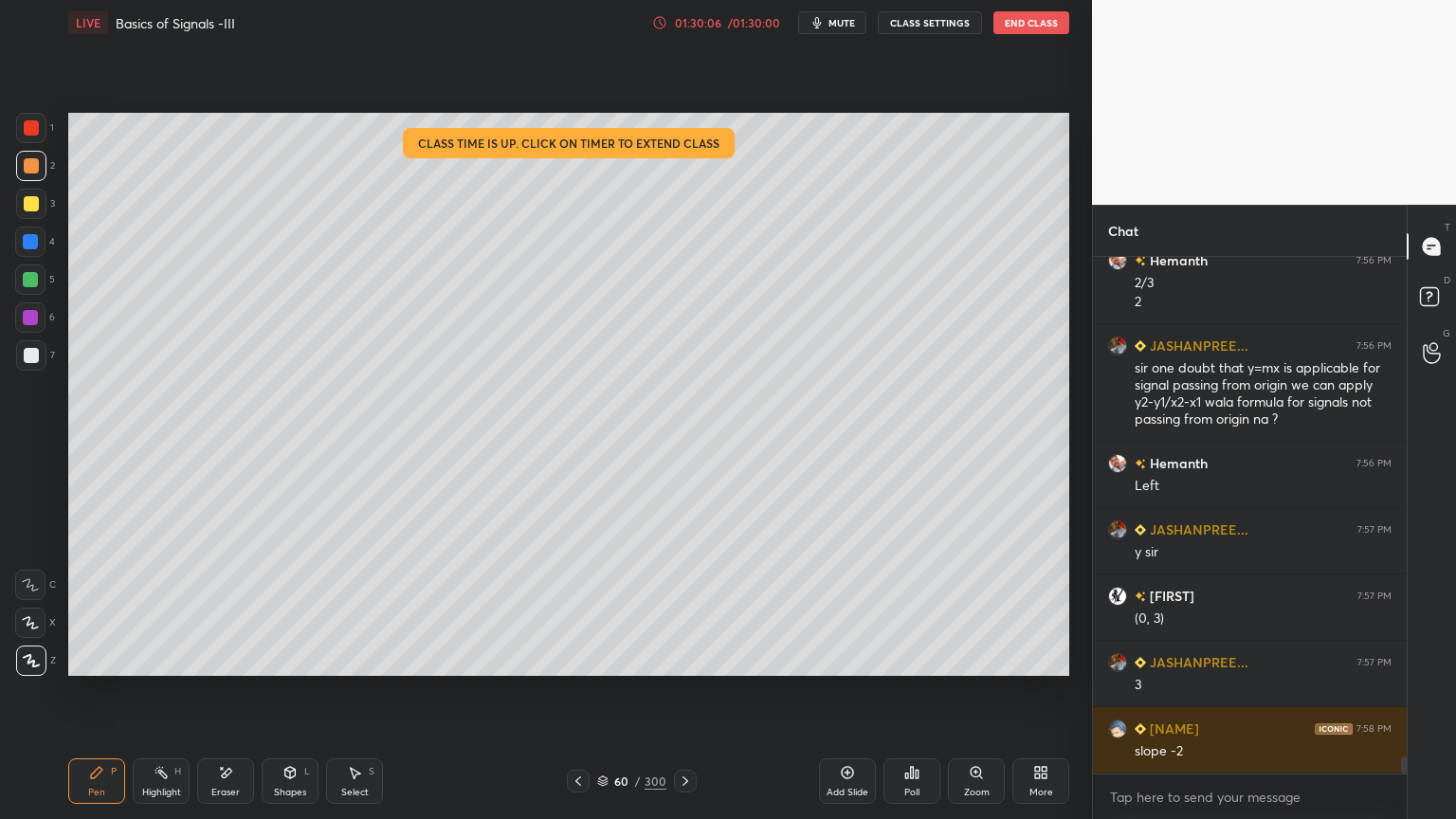click 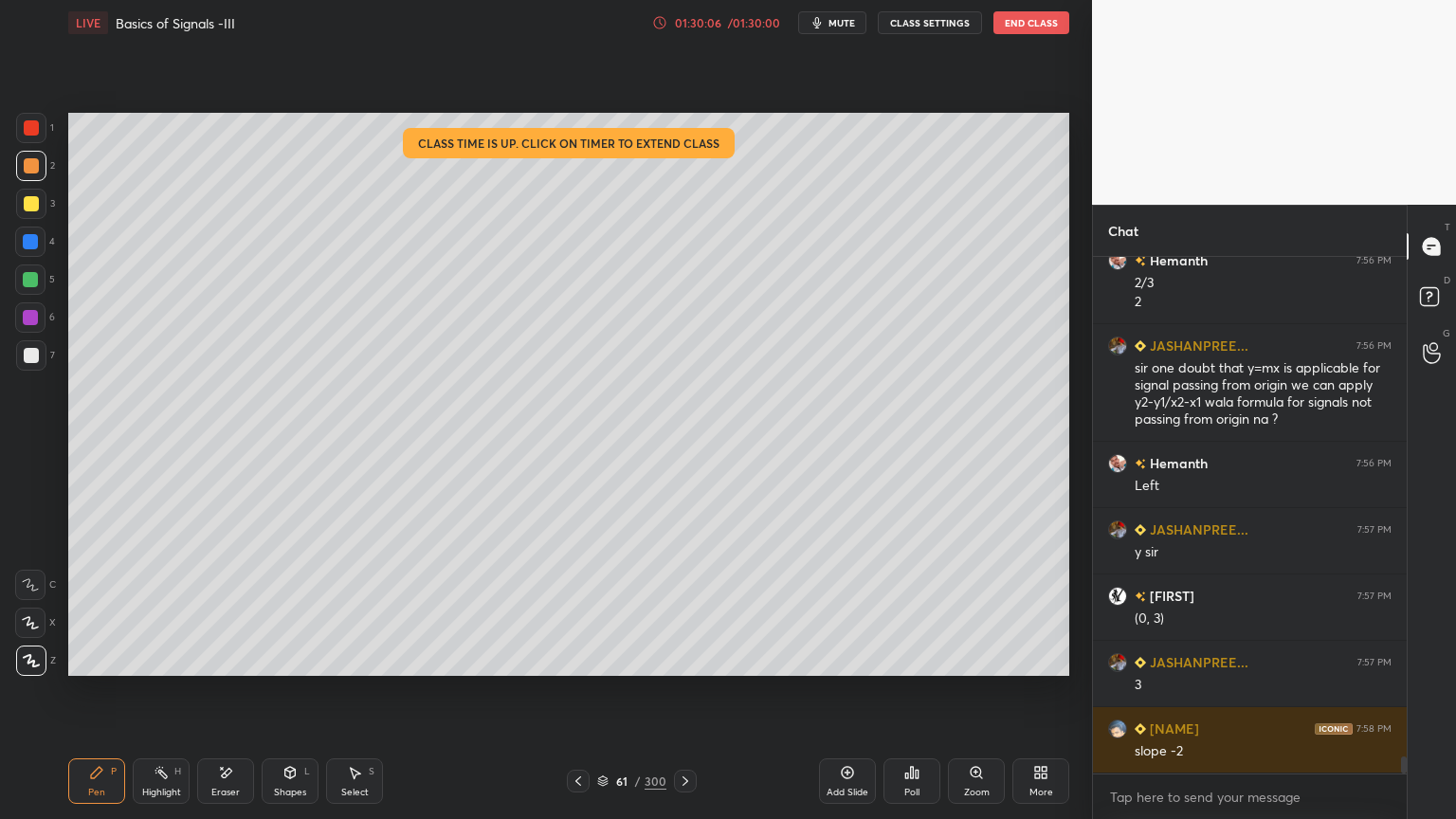 click 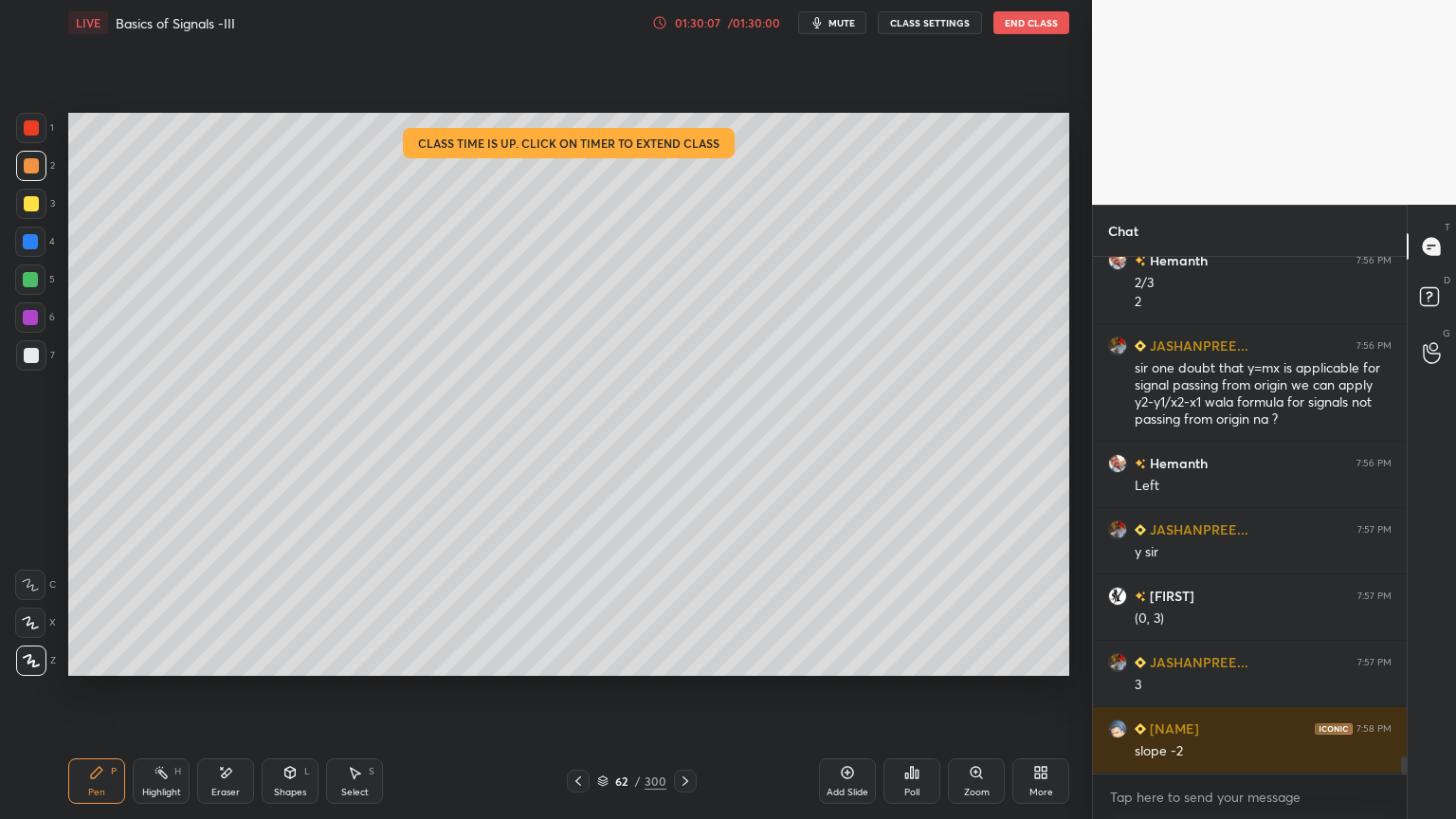 click 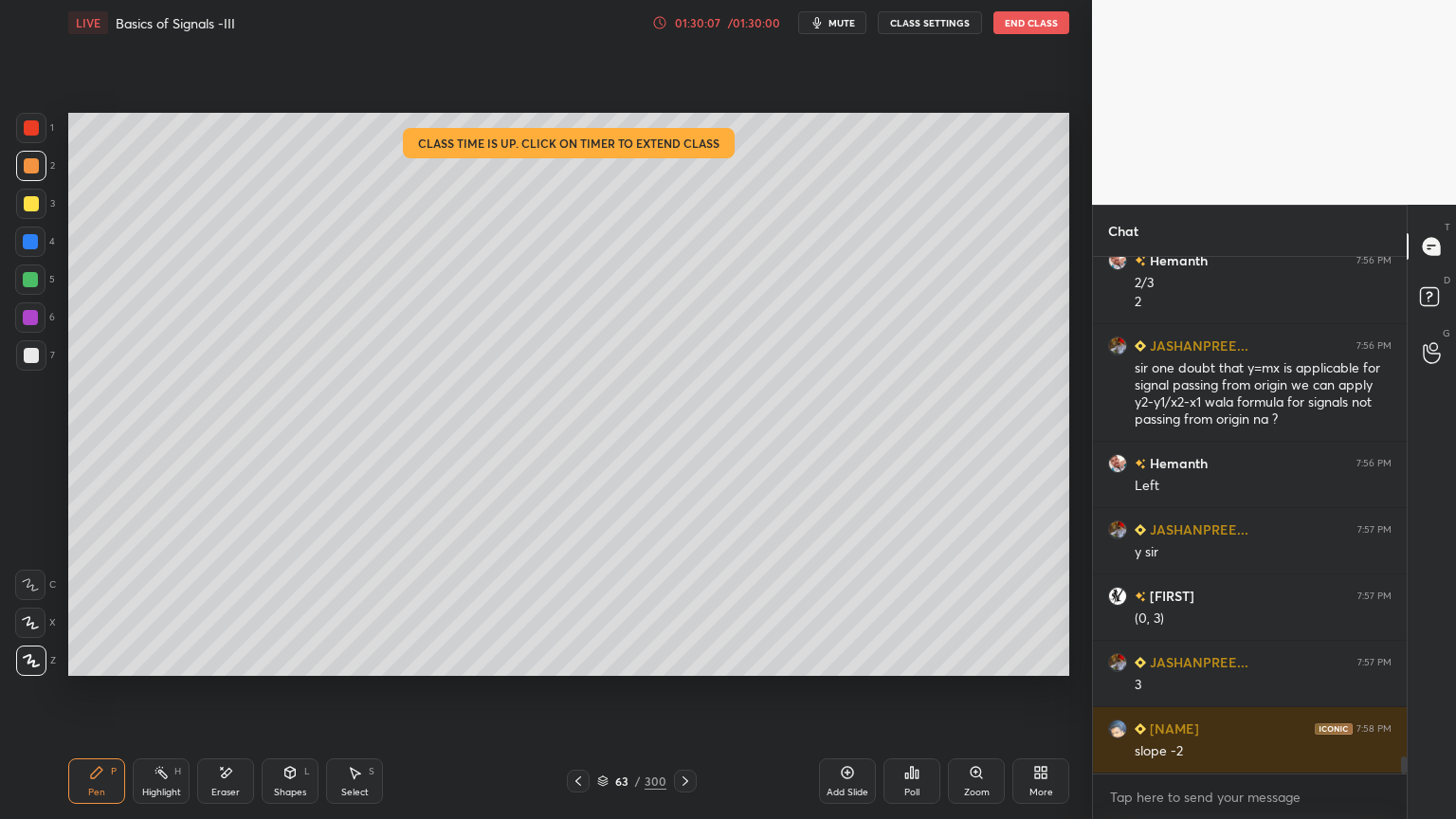 click 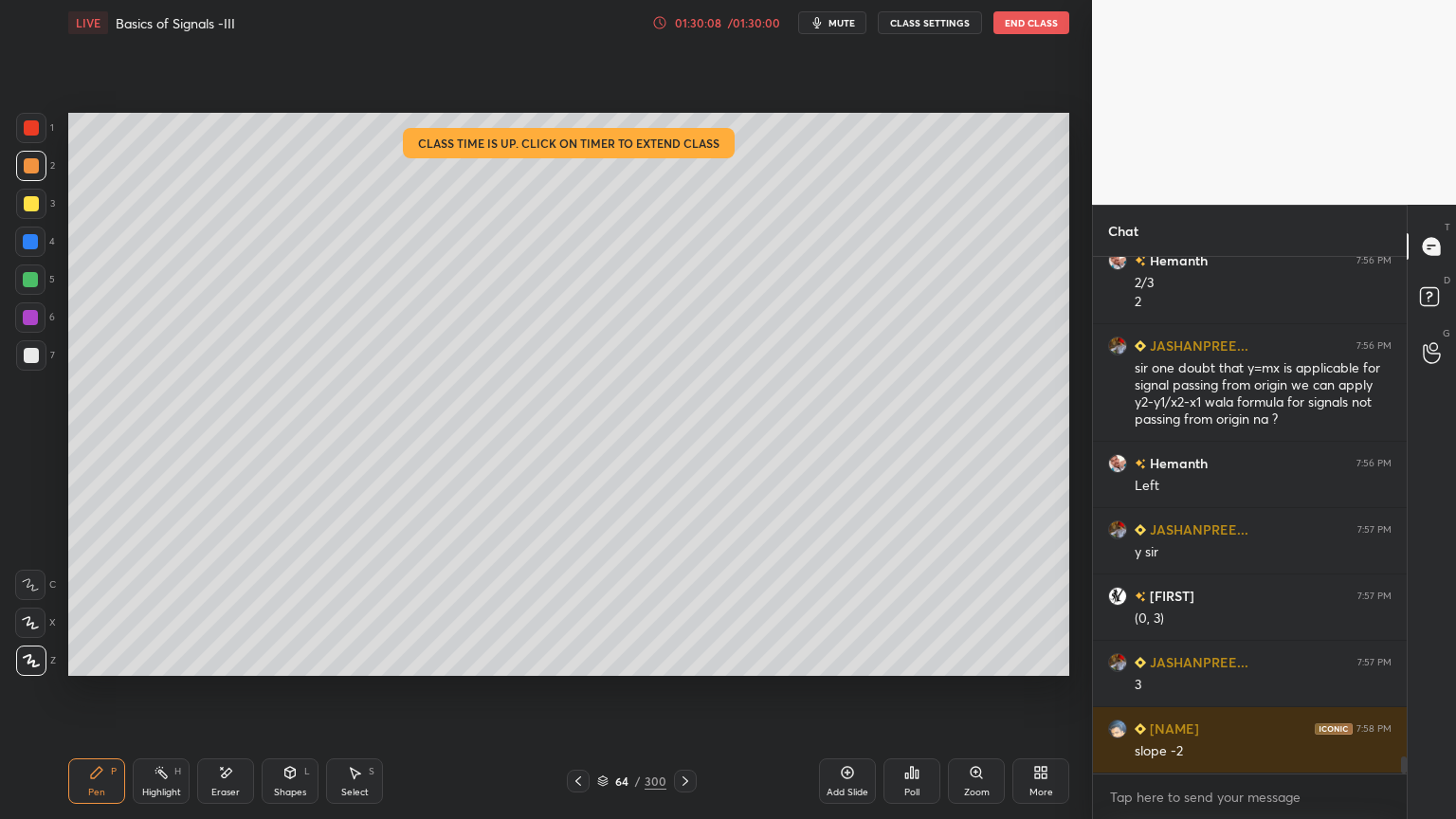 scroll, scrollTop: 15075, scrollLeft: 0, axis: vertical 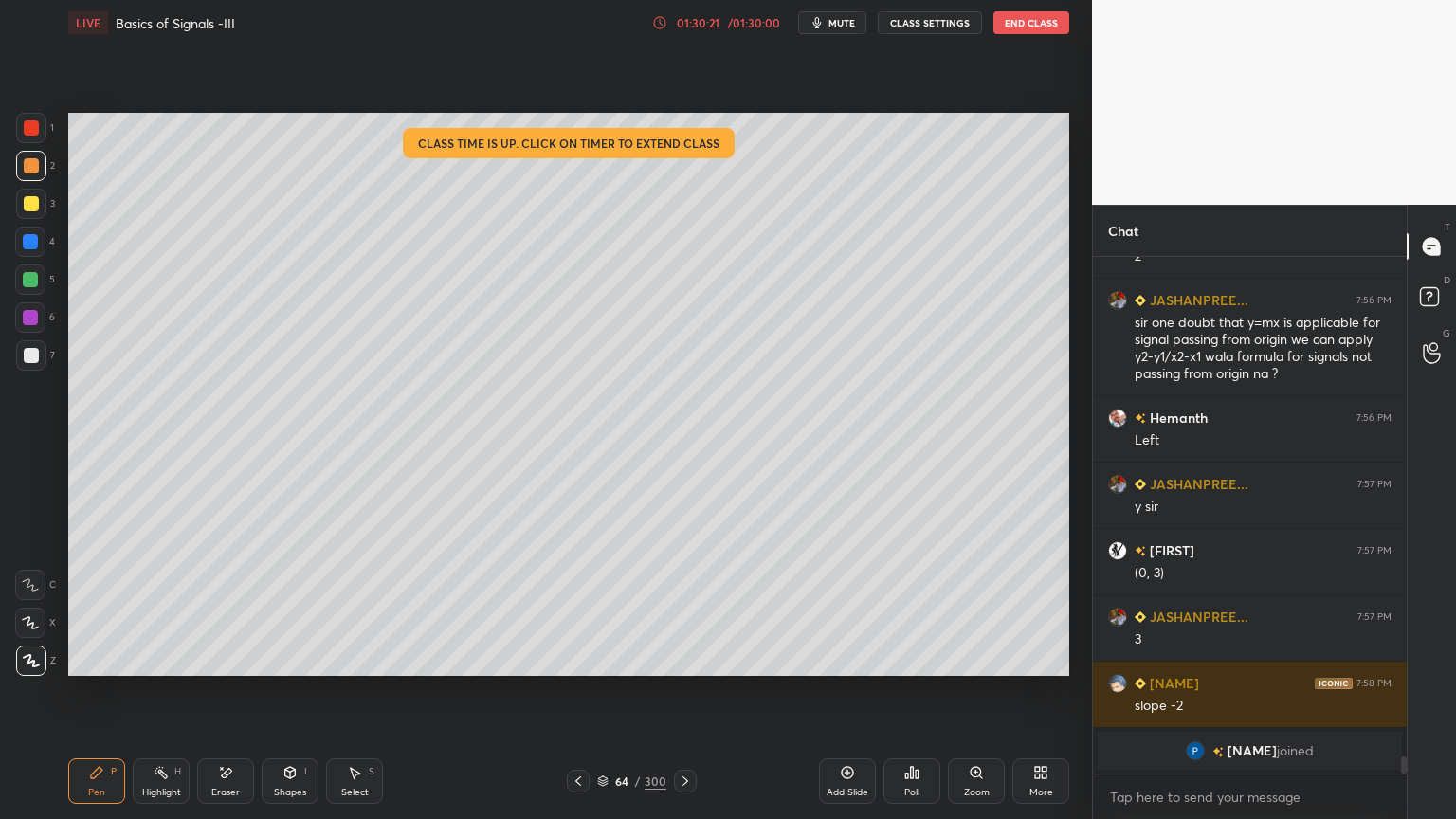 click at bounding box center (31, 204) 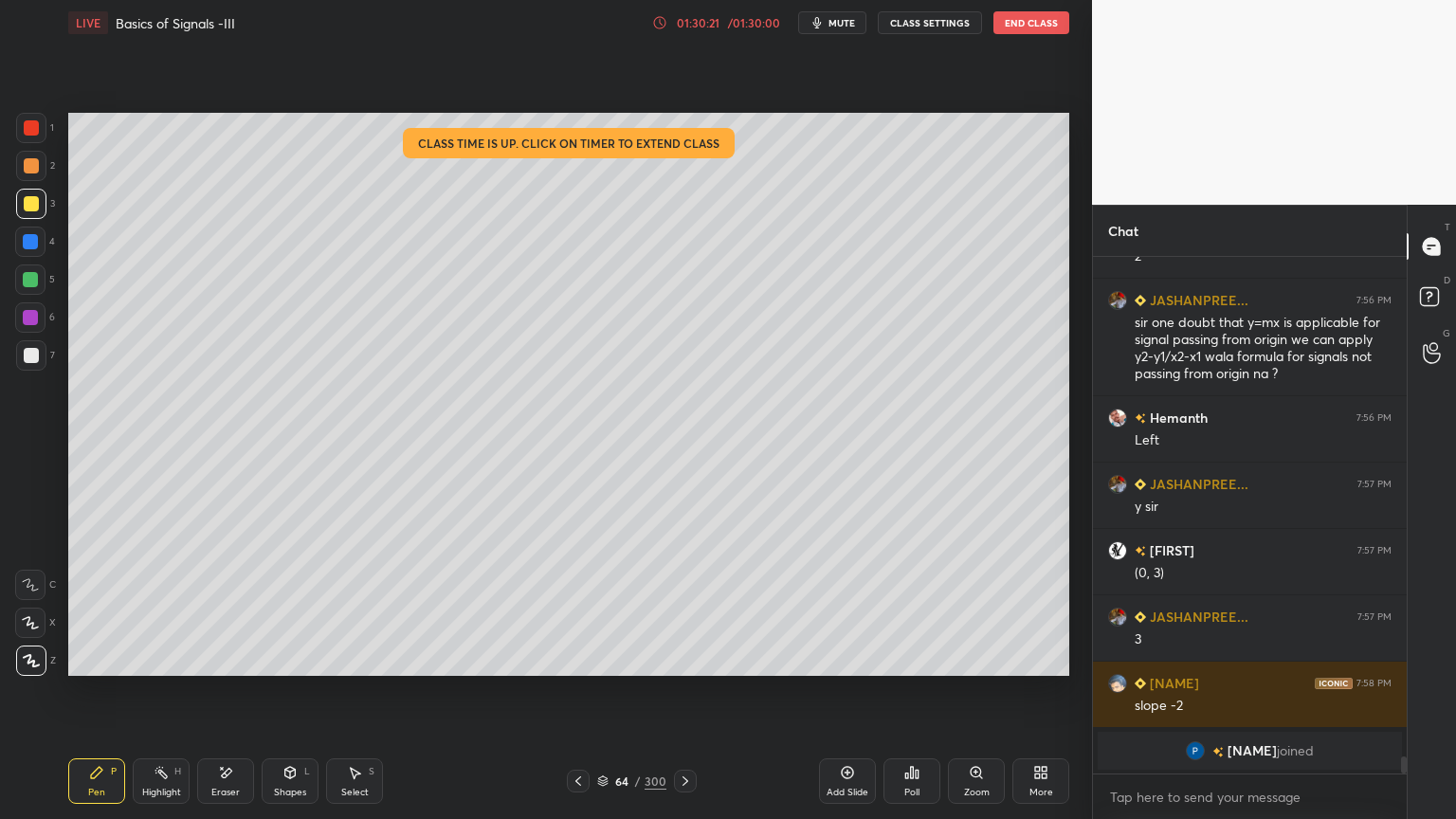 click 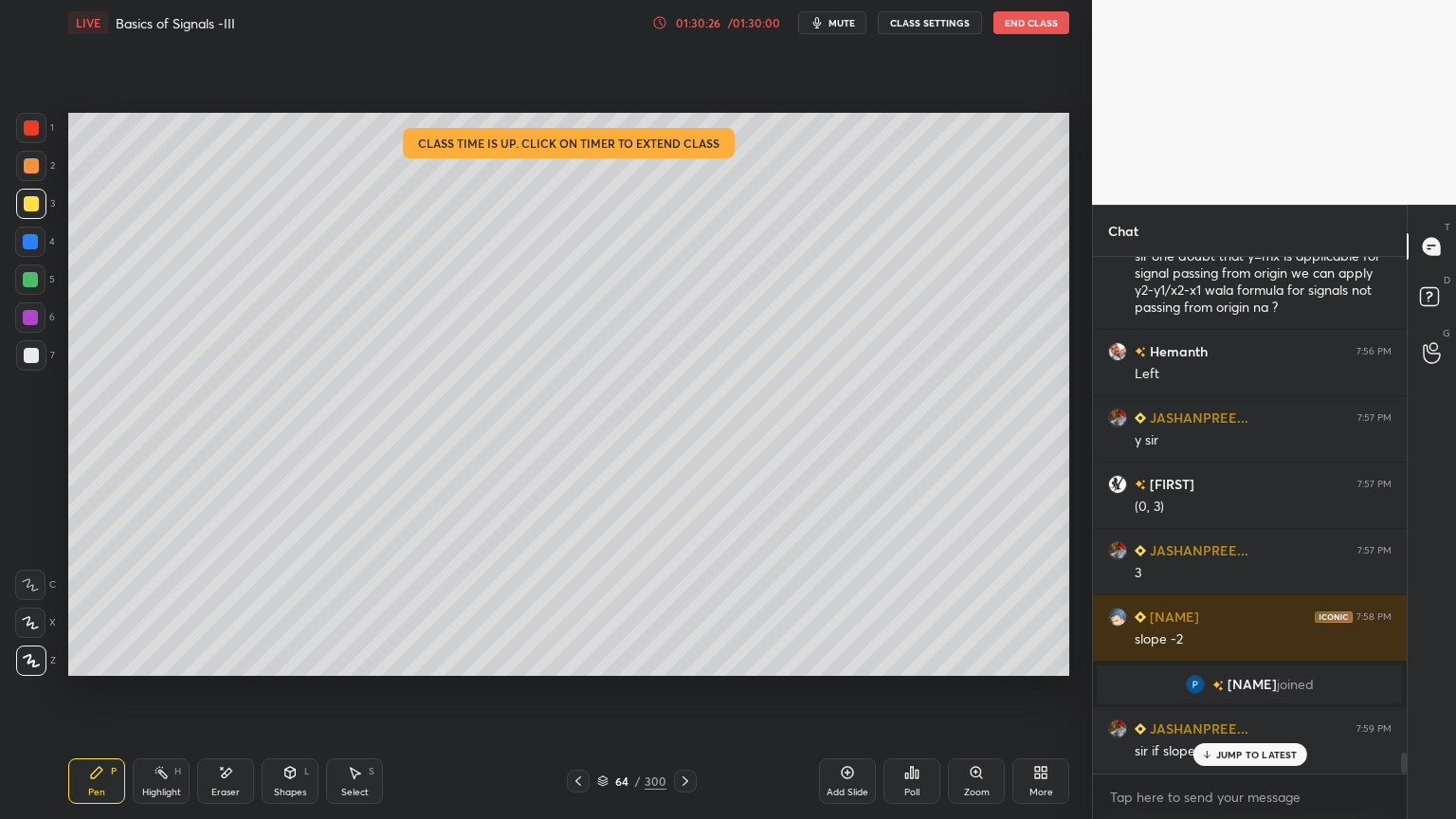 scroll, scrollTop: 12111, scrollLeft: 0, axis: vertical 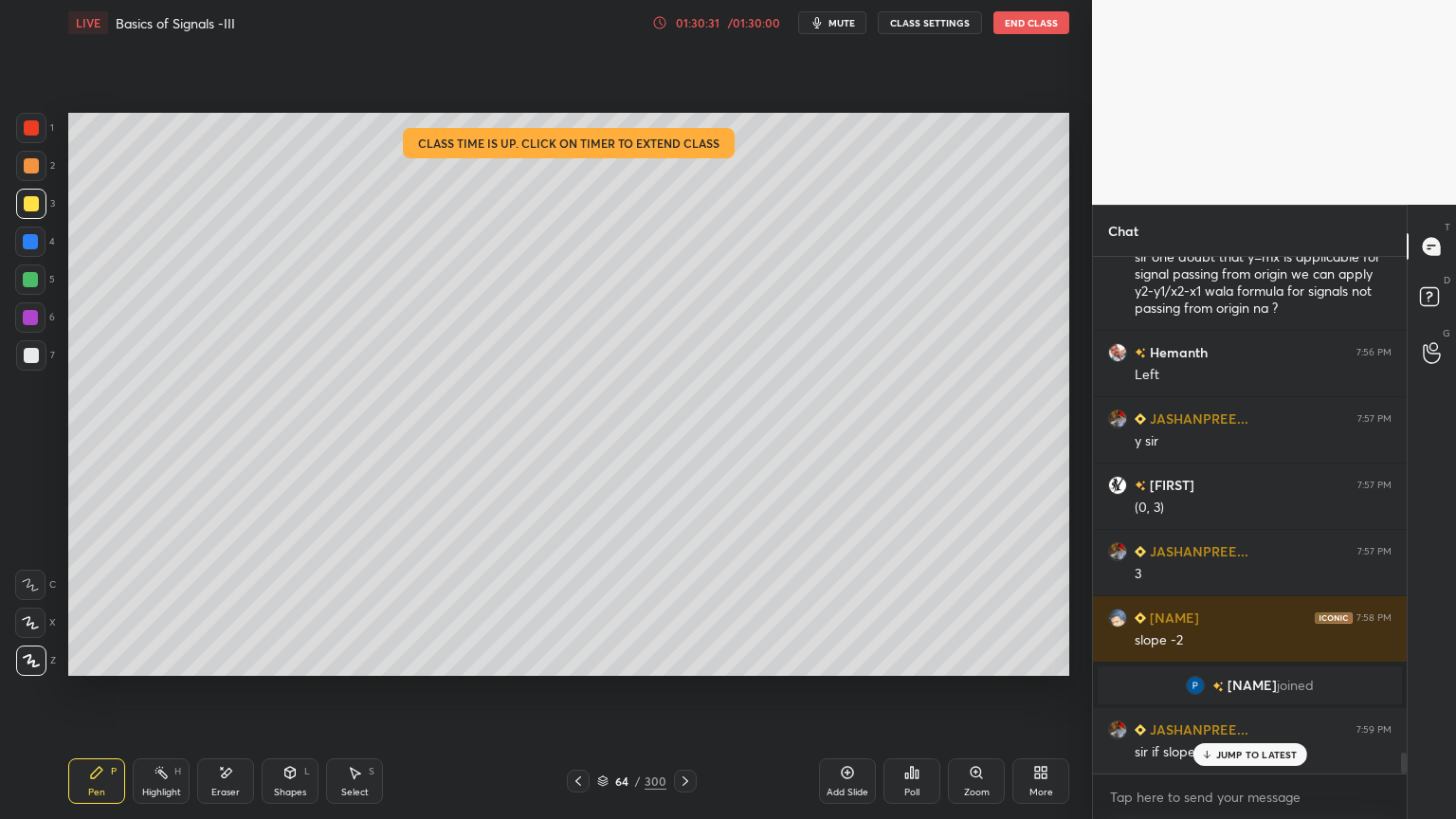 click on "JUMP TO LATEST" at bounding box center (1257, 755) 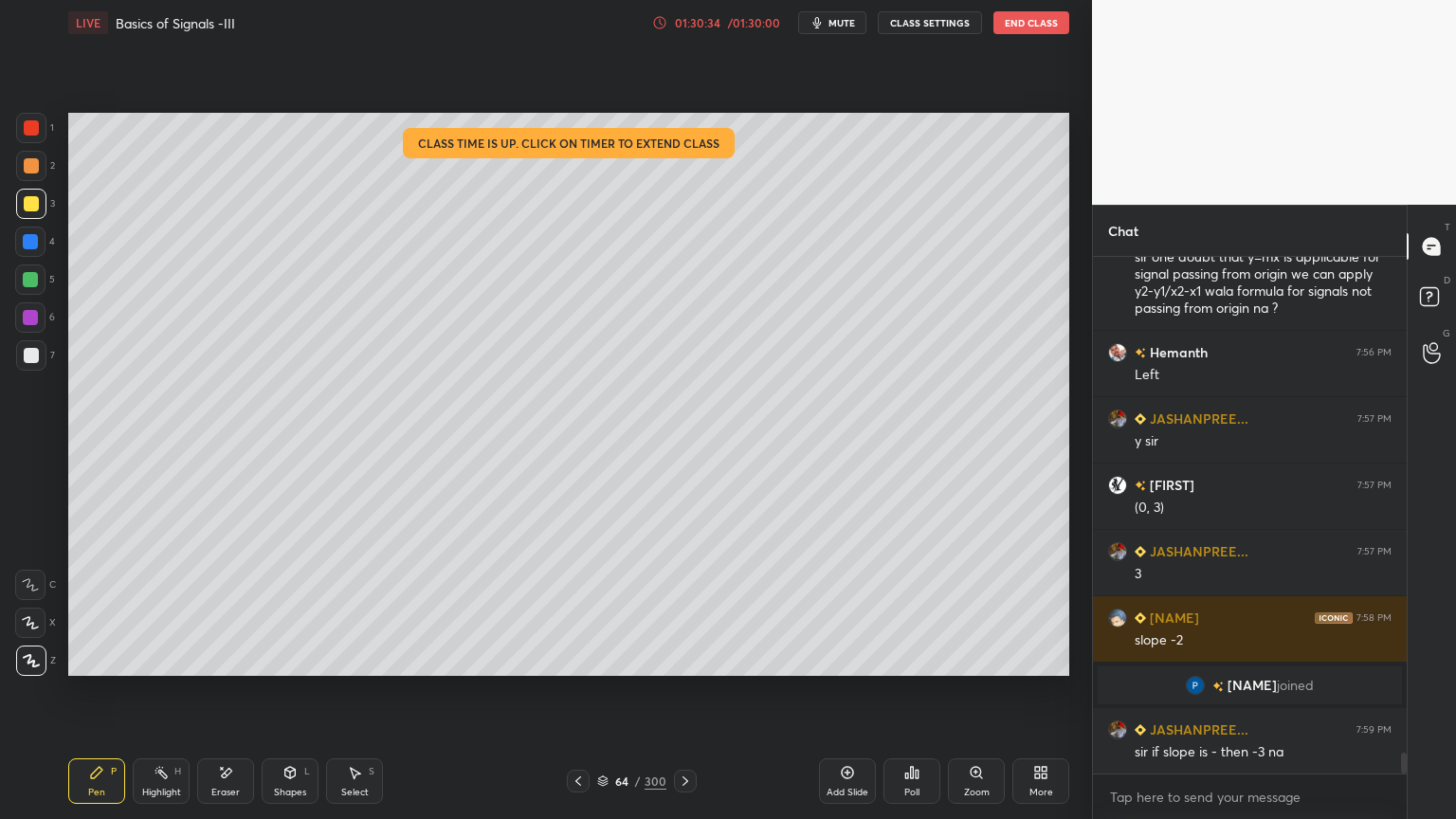 click 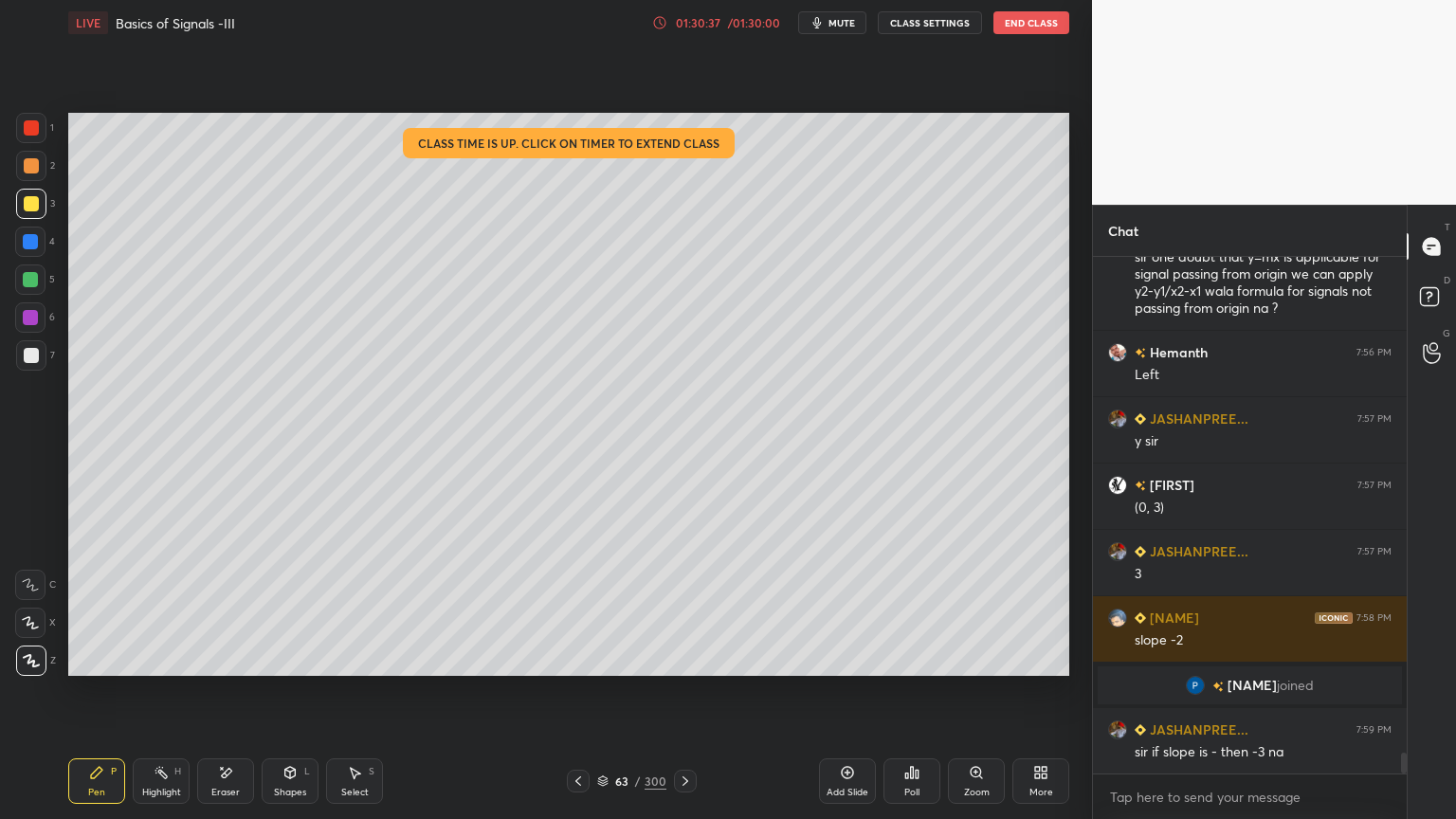 click 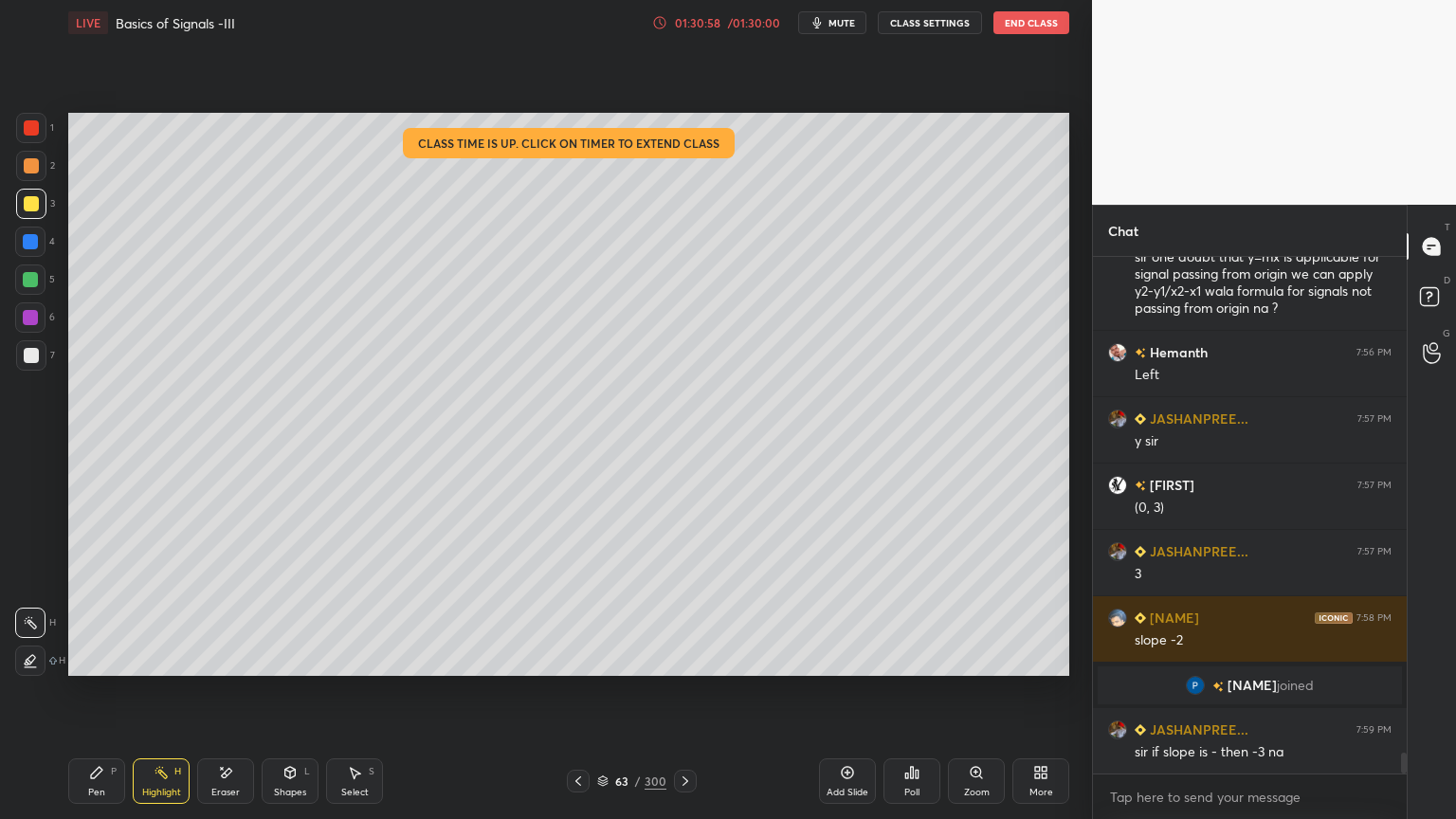 click 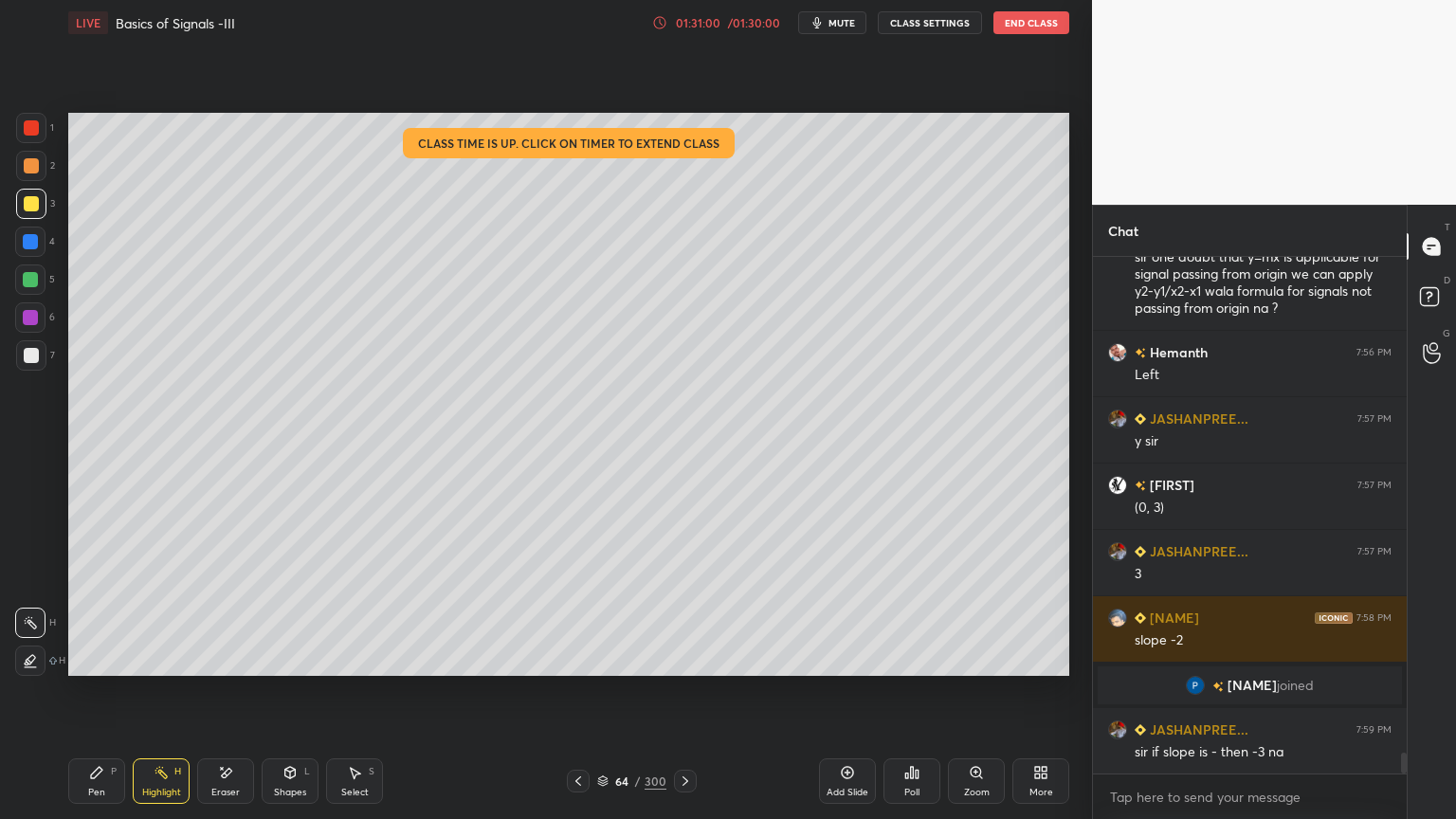 click 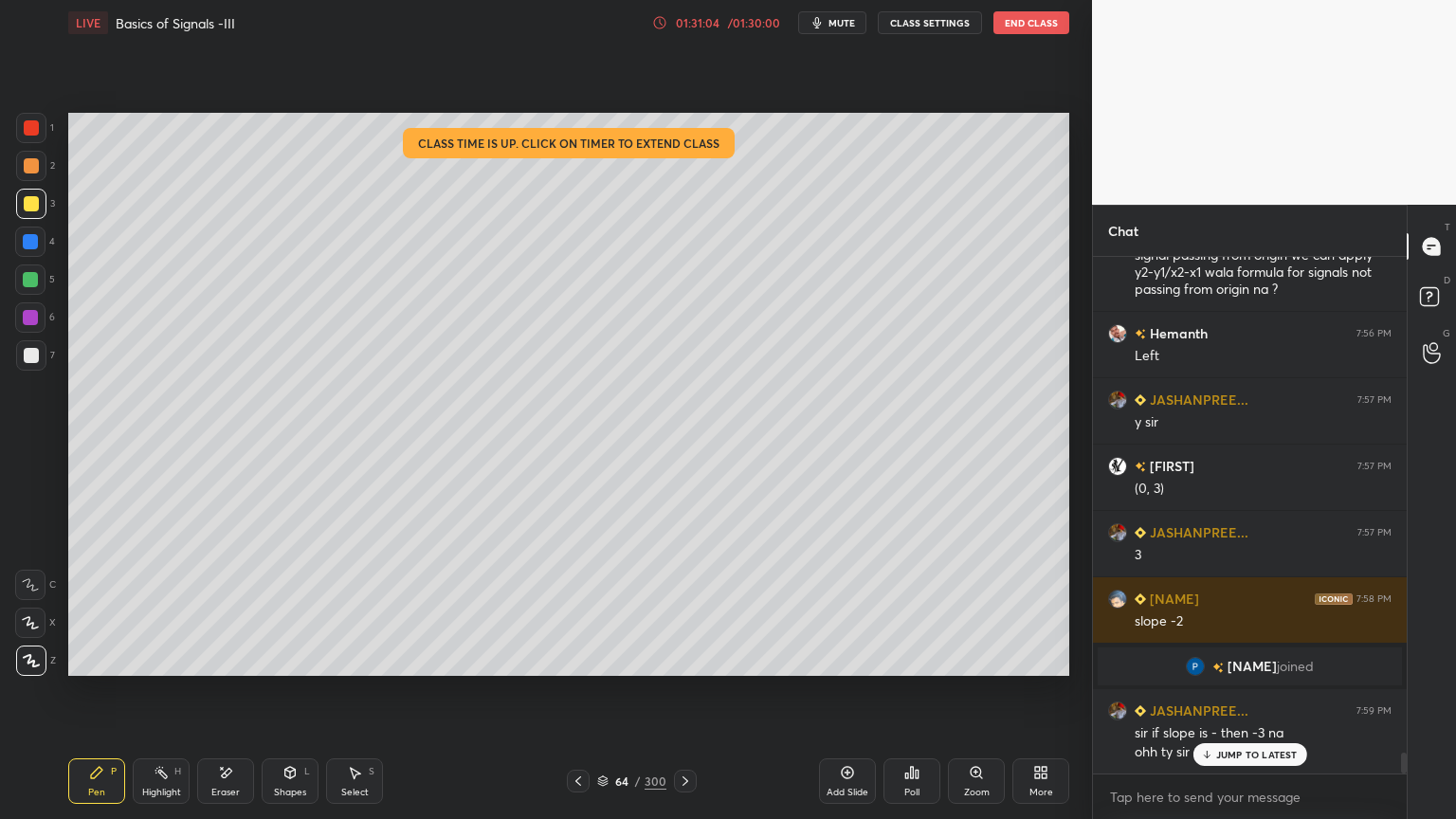 scroll, scrollTop: 12148, scrollLeft: 0, axis: vertical 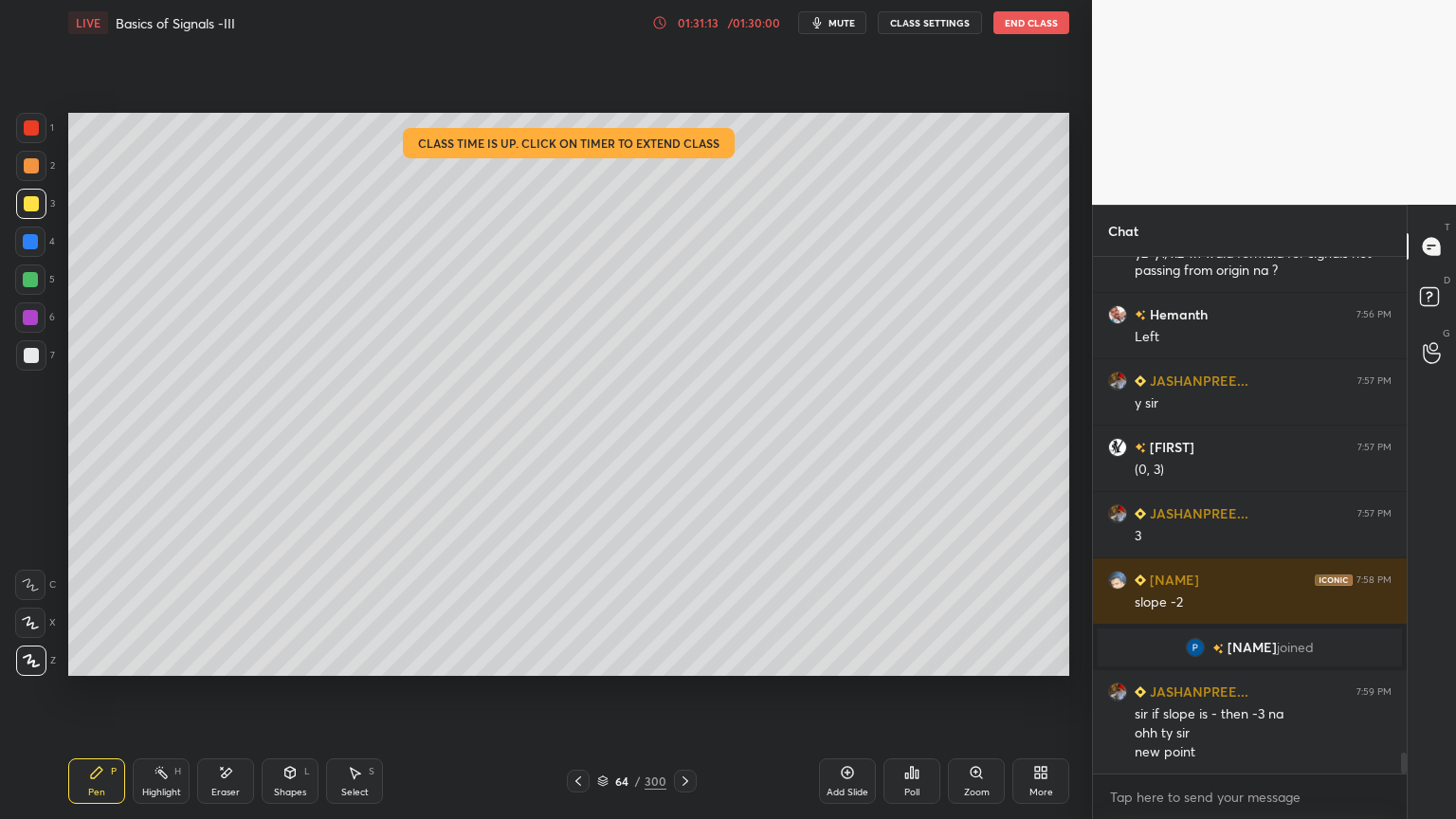 click at bounding box center (31, 355) 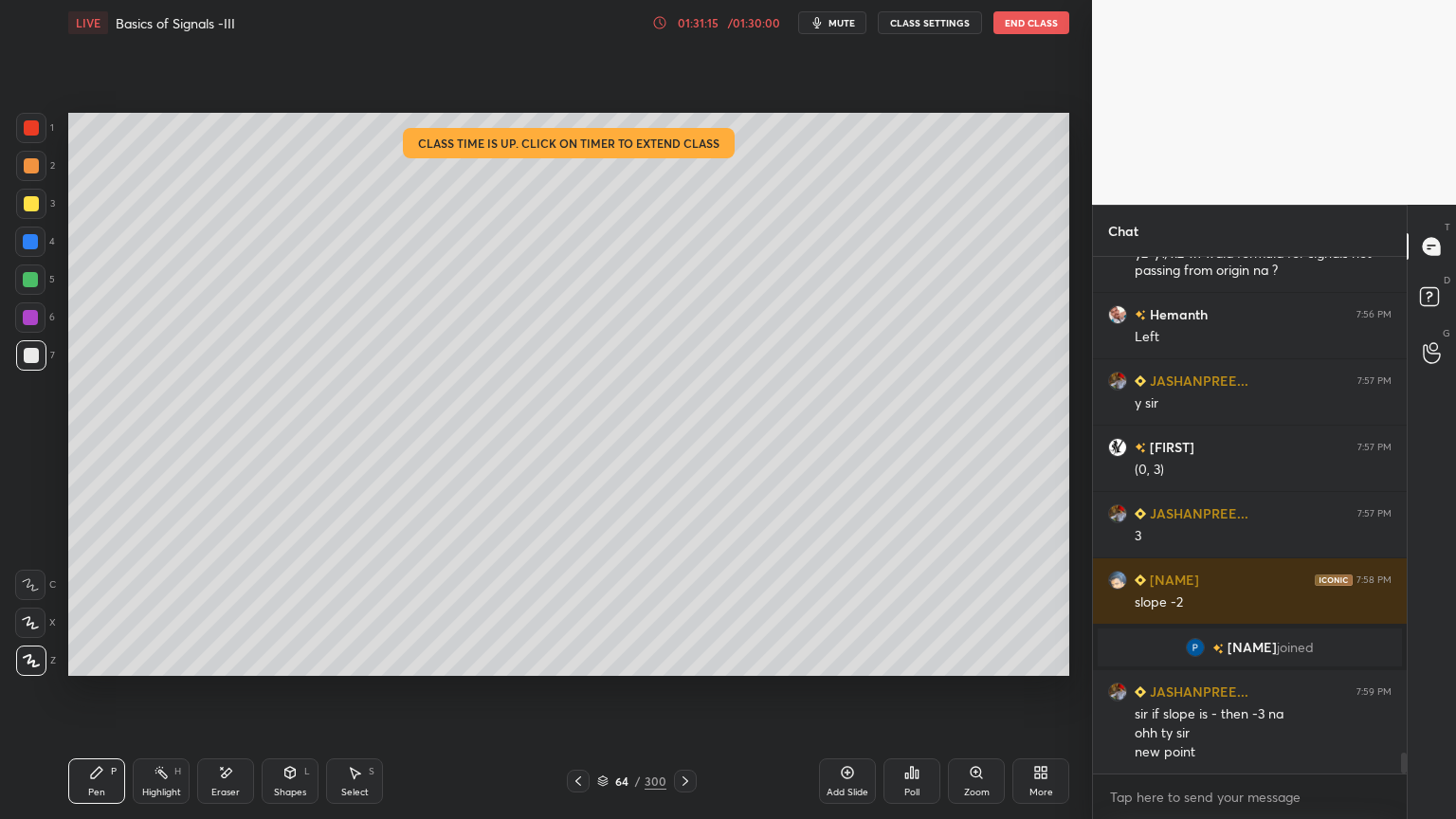 click on "Shapes" at bounding box center [290, 792] 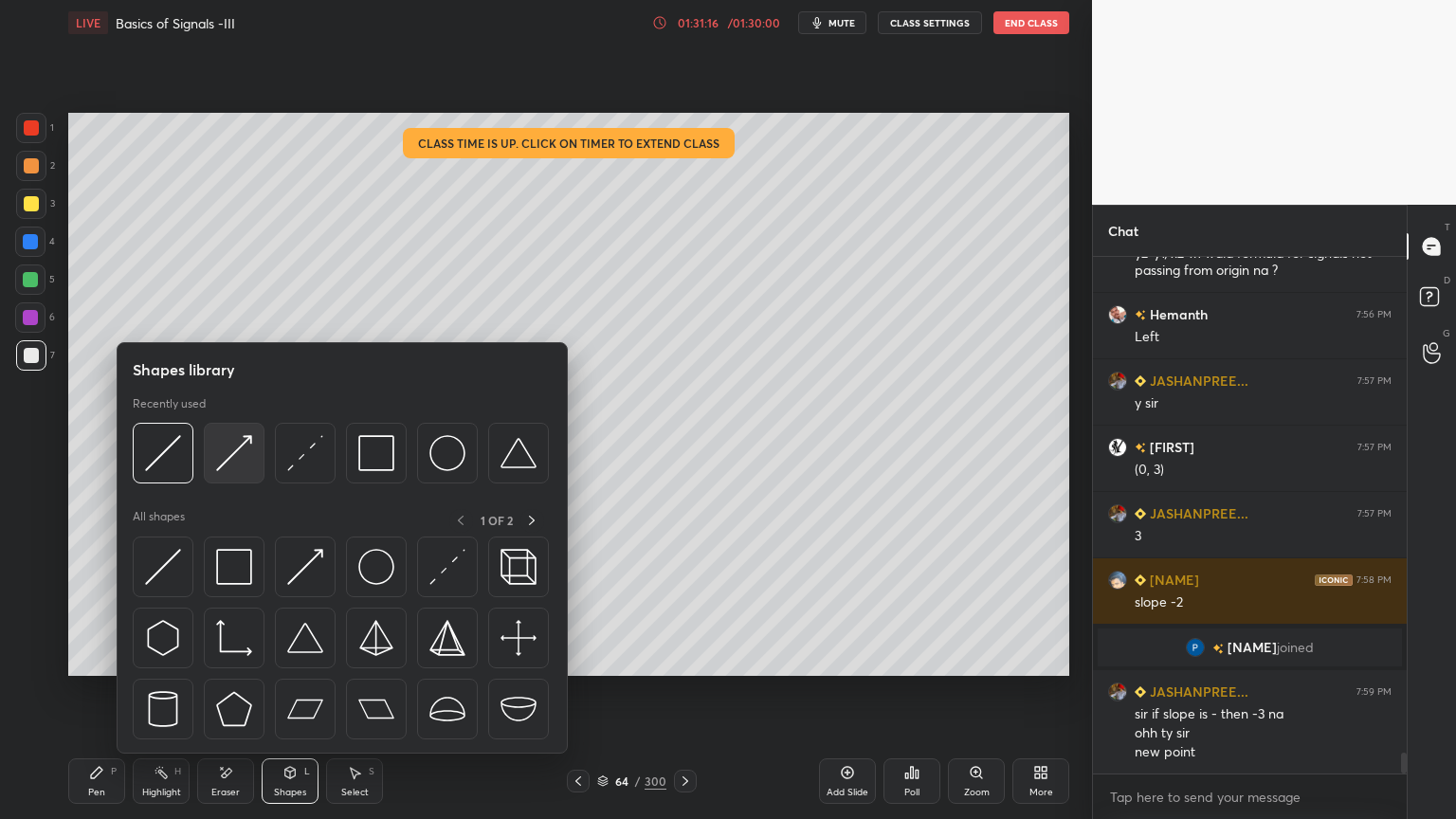 click at bounding box center [234, 453] 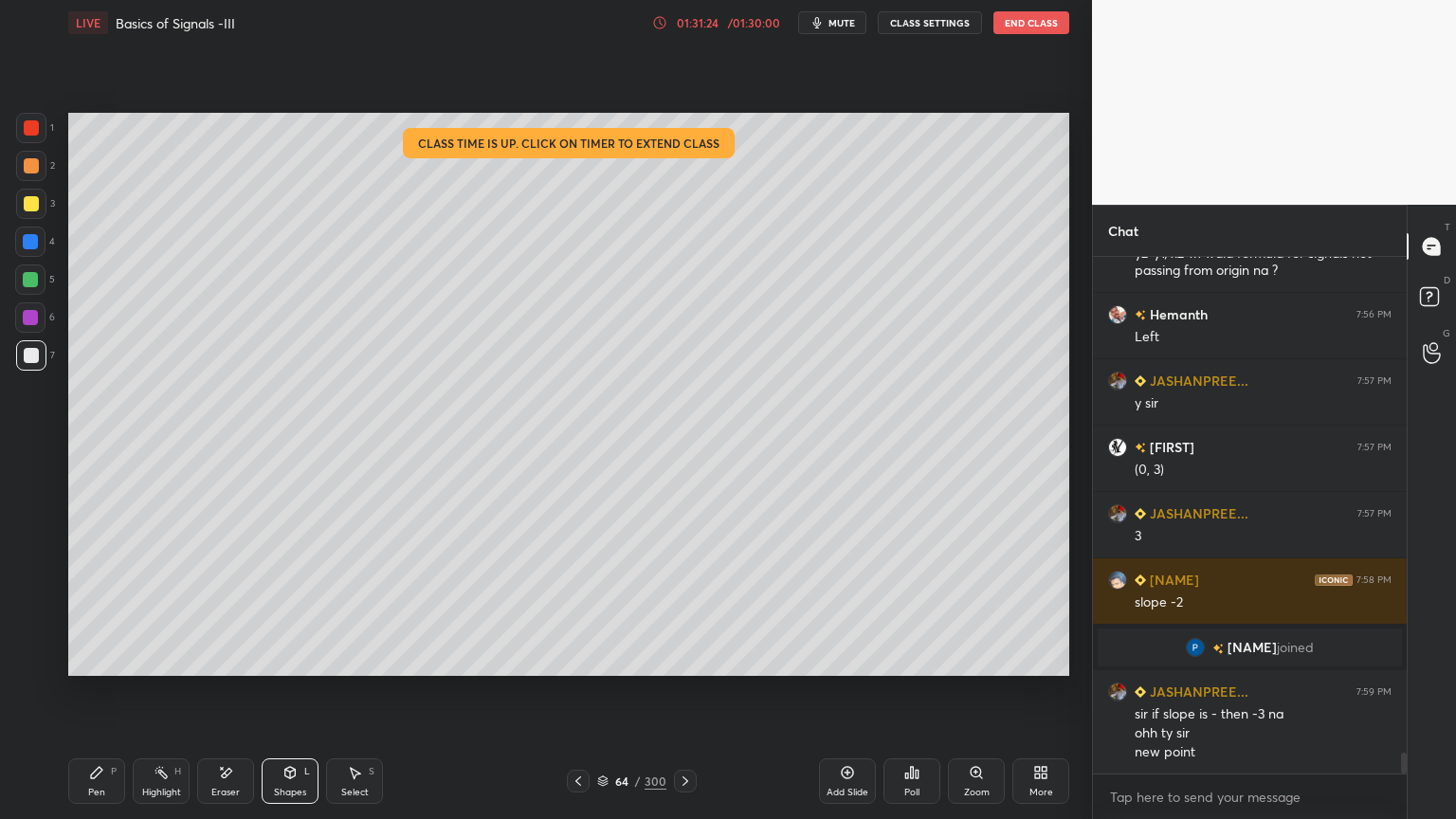 click on "Shapes" at bounding box center (290, 792) 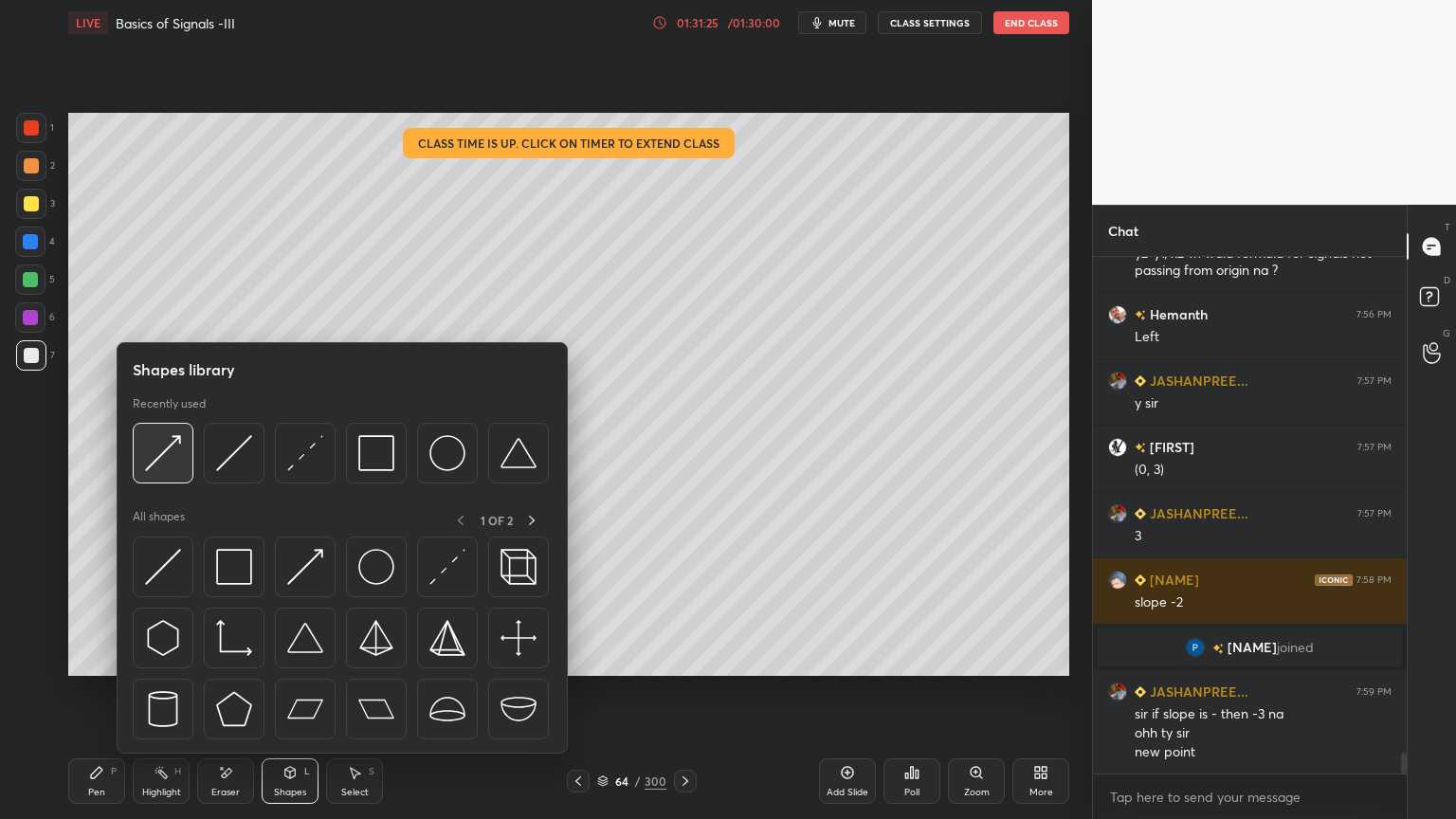 click at bounding box center [163, 453] 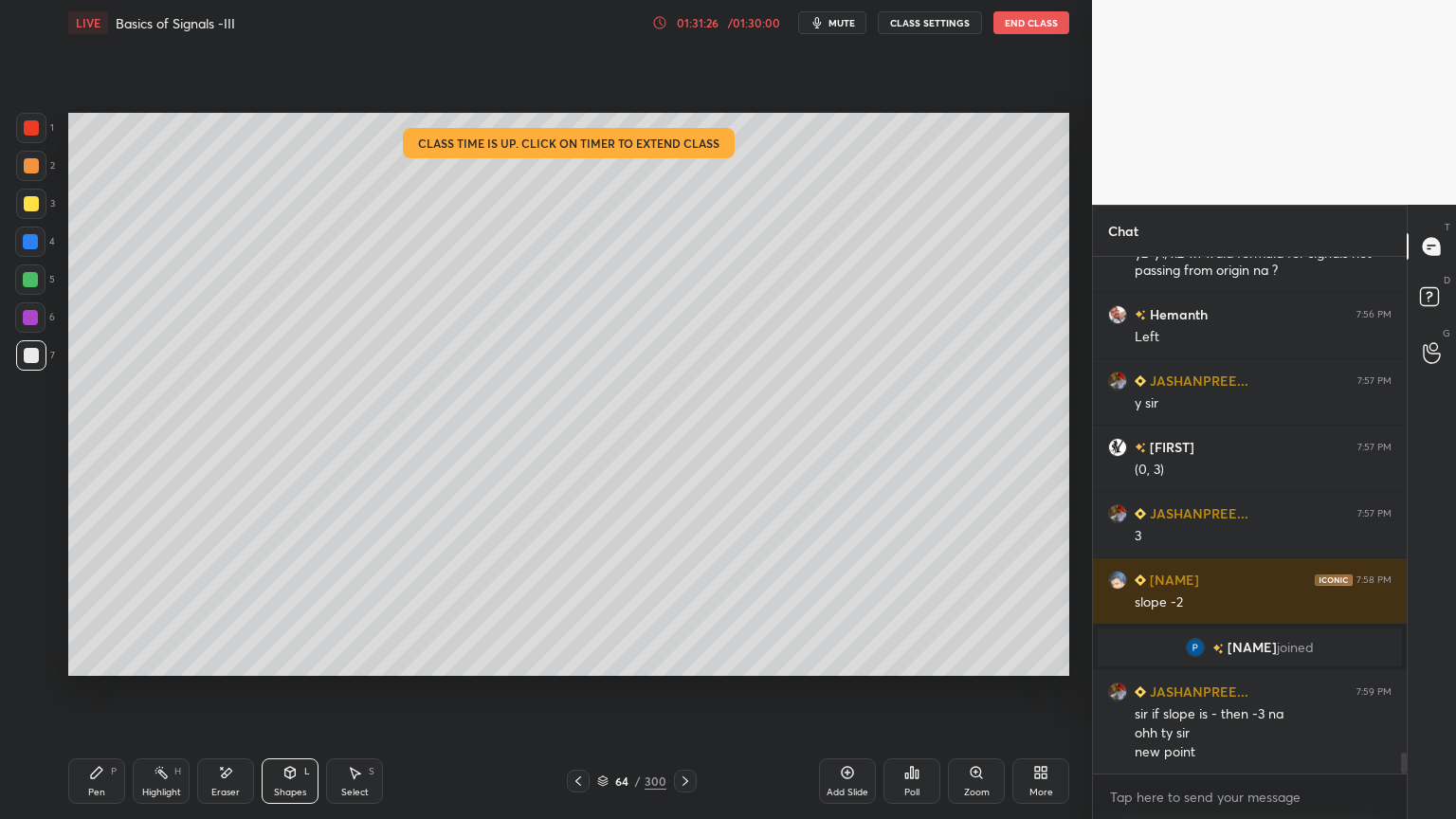 click at bounding box center (31, 166) 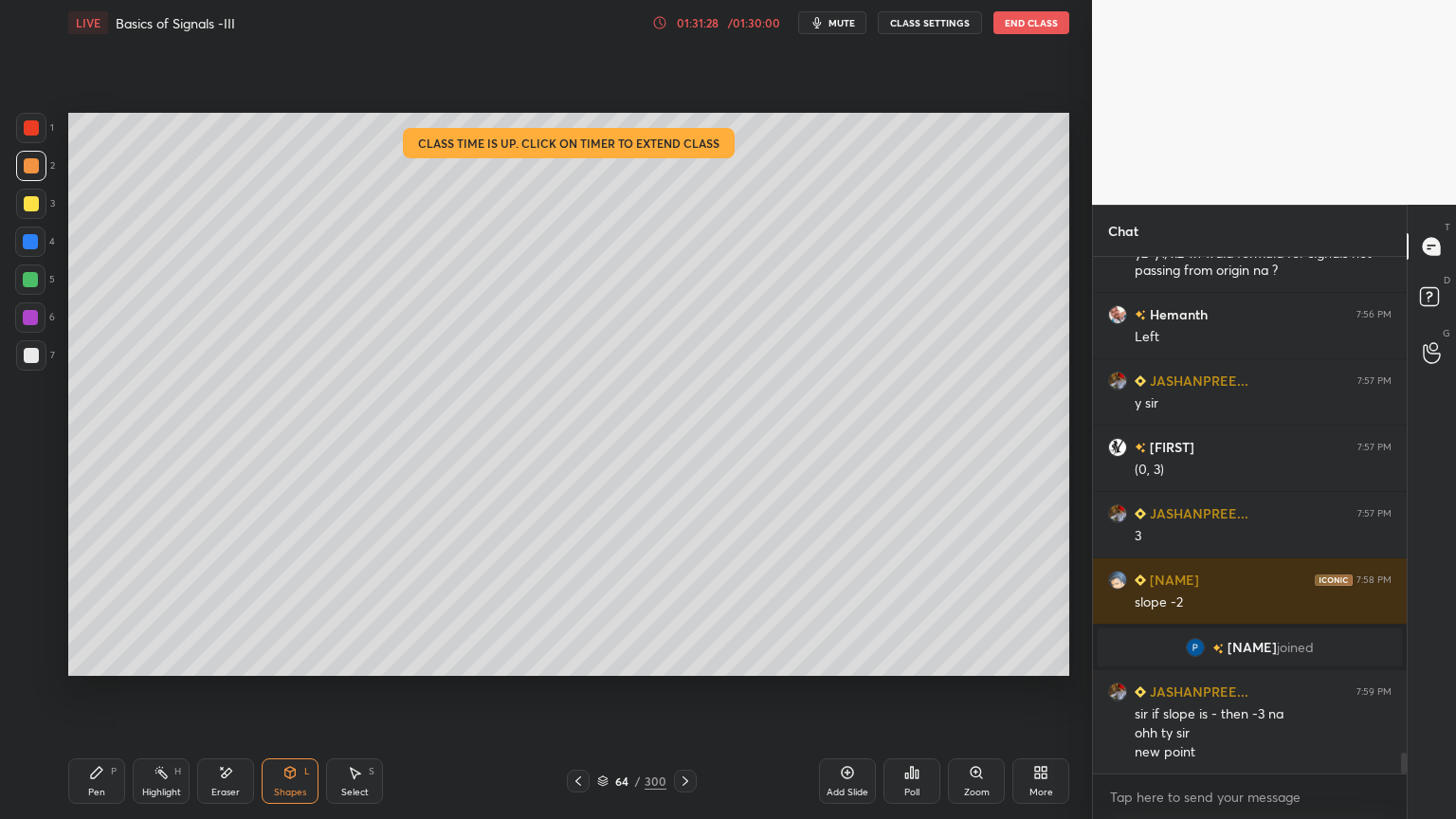click on "Shapes L" at bounding box center [290, 781] 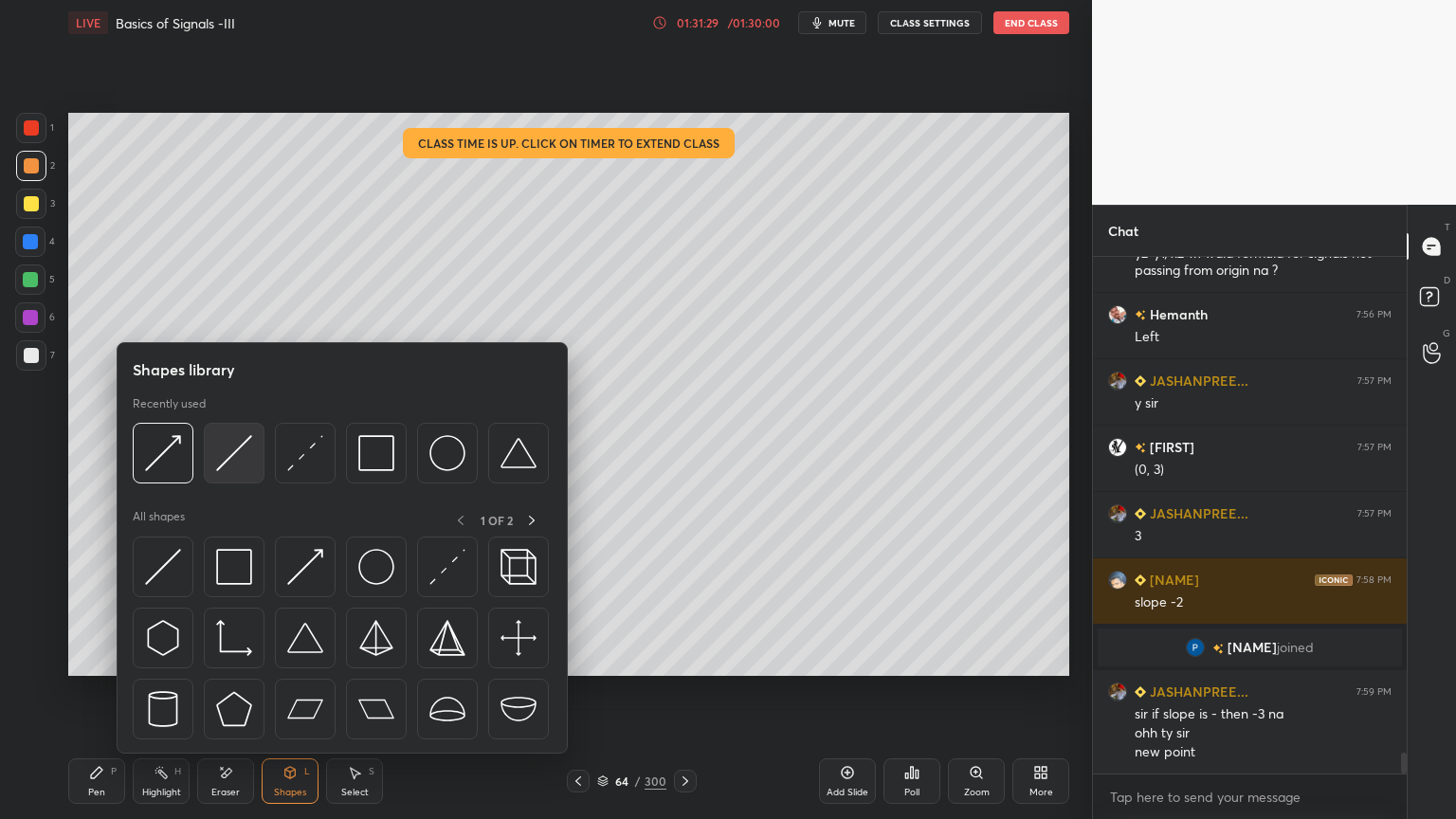 click at bounding box center [234, 453] 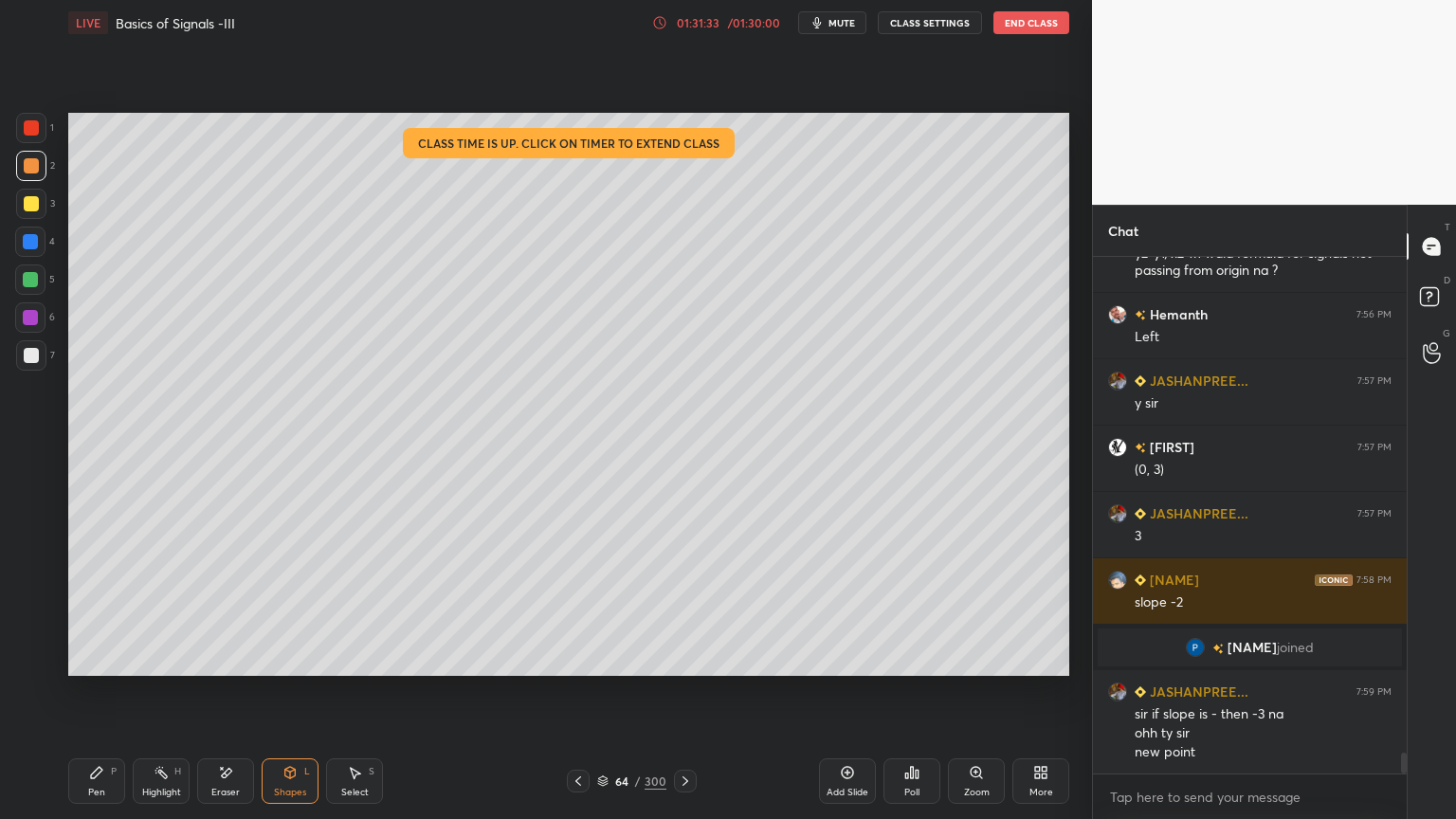 click on "Pen" at bounding box center [97, 792] 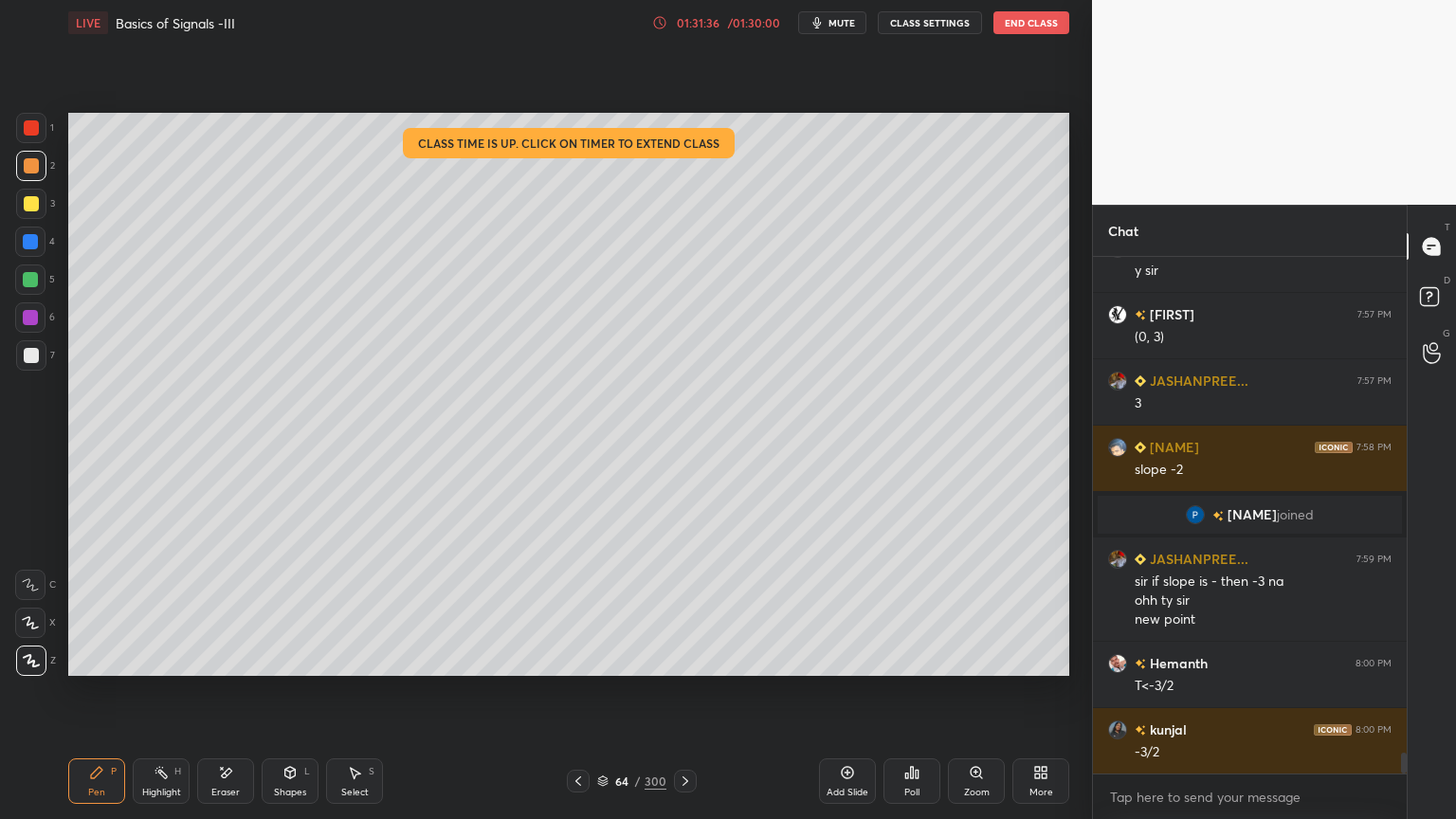 scroll, scrollTop: 12349, scrollLeft: 0, axis: vertical 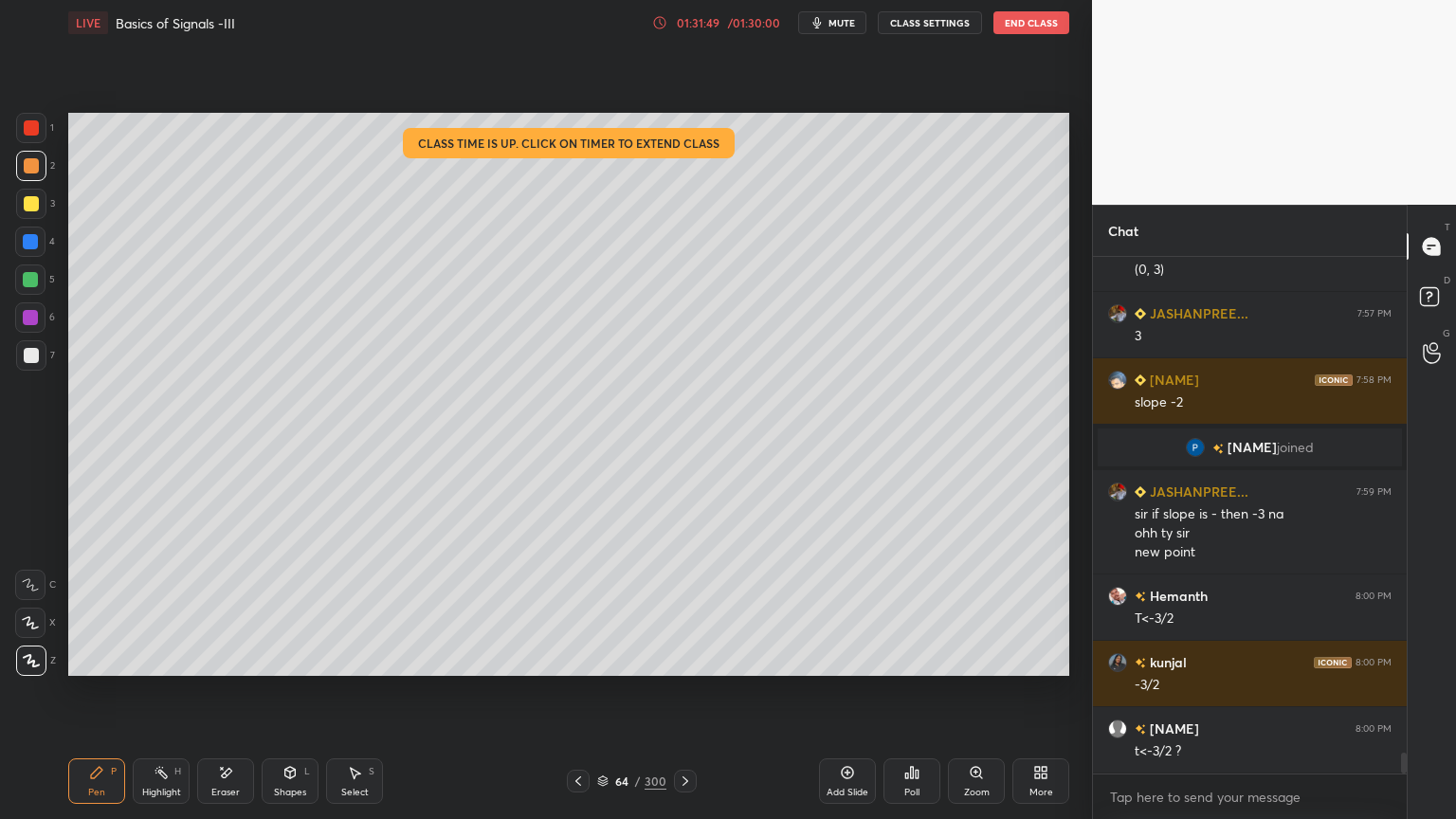 click at bounding box center (31, 166) 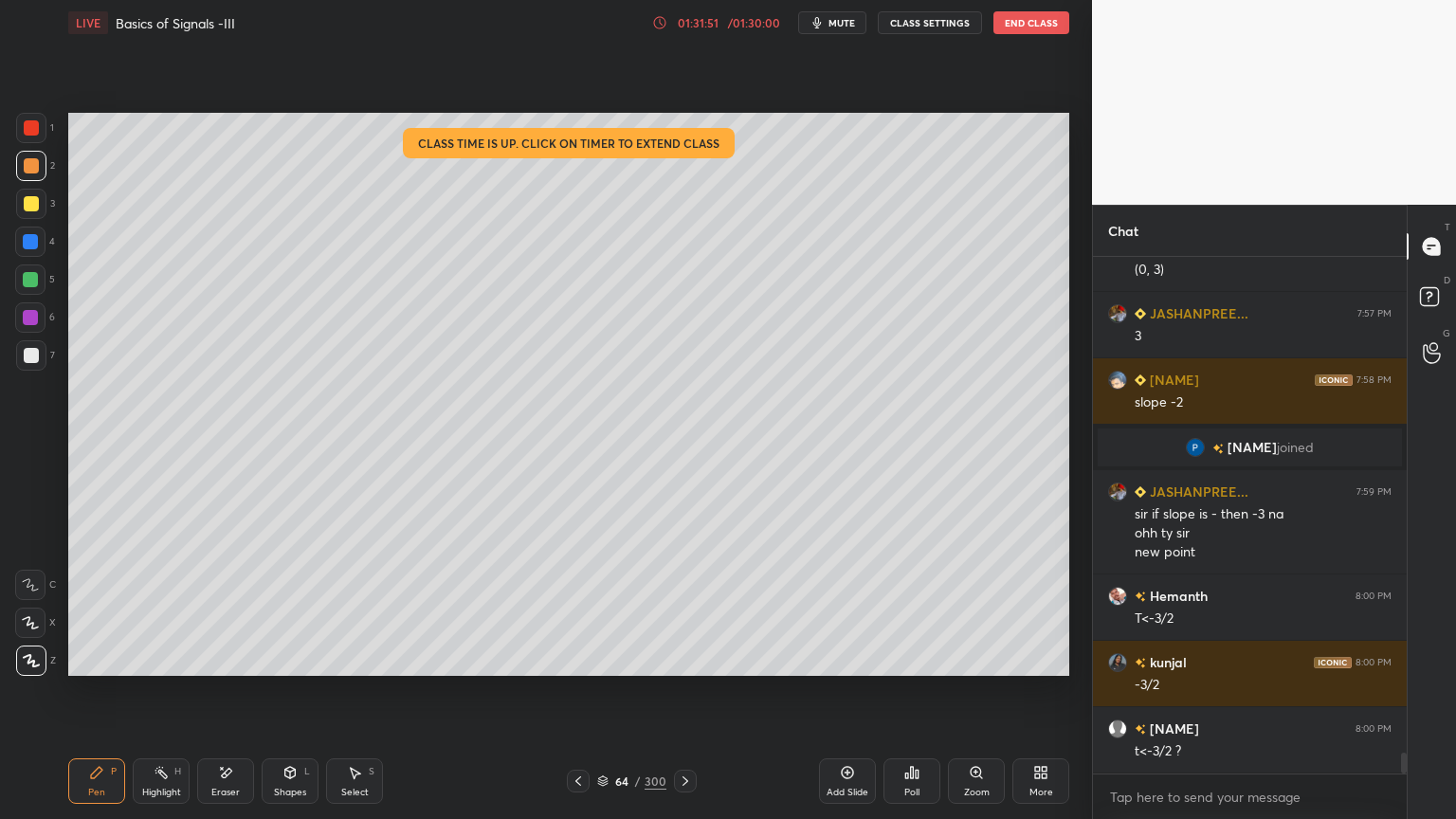 click on "Highlight H" at bounding box center [161, 781] 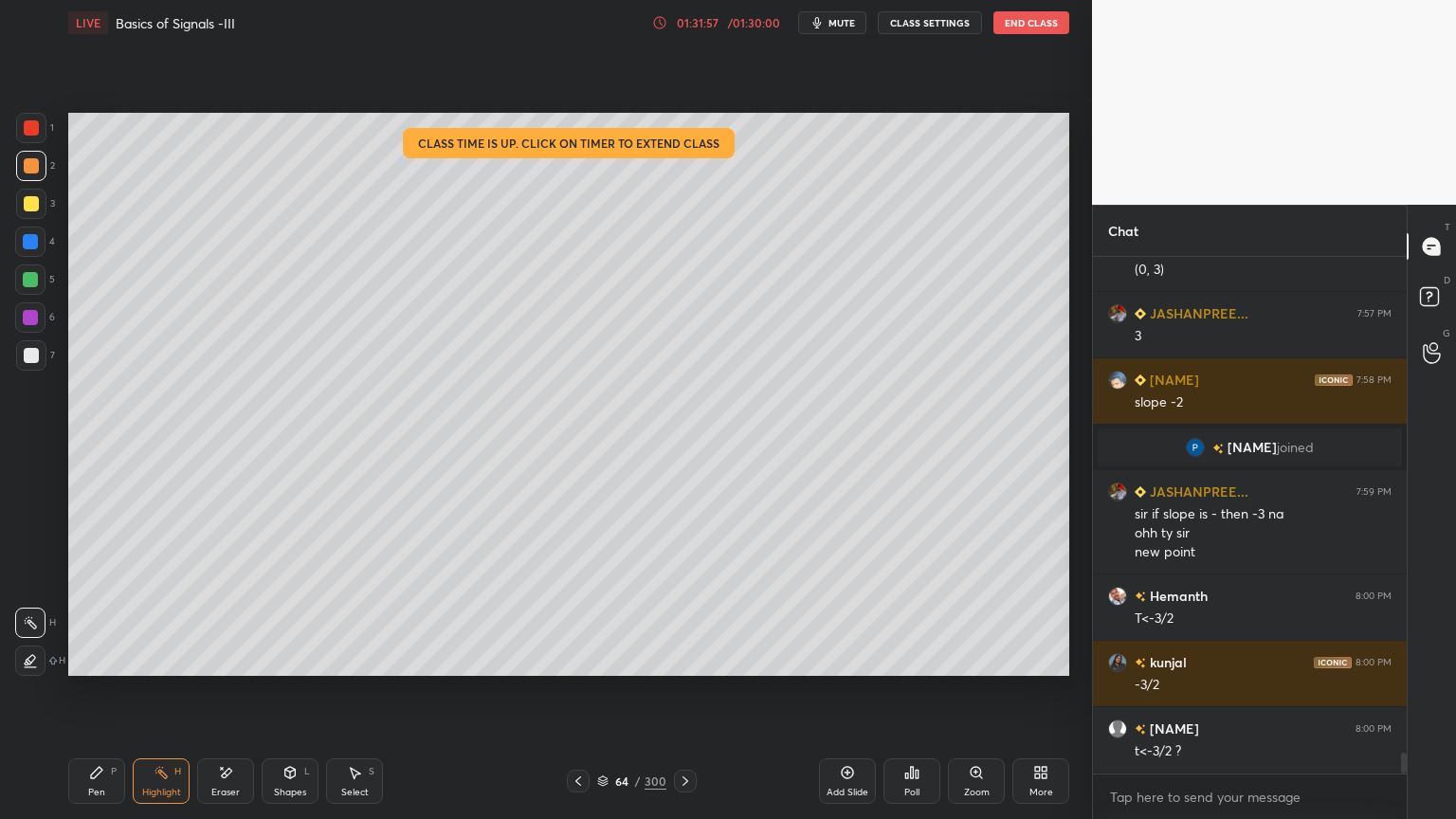 click on "Eraser" at bounding box center [226, 781] 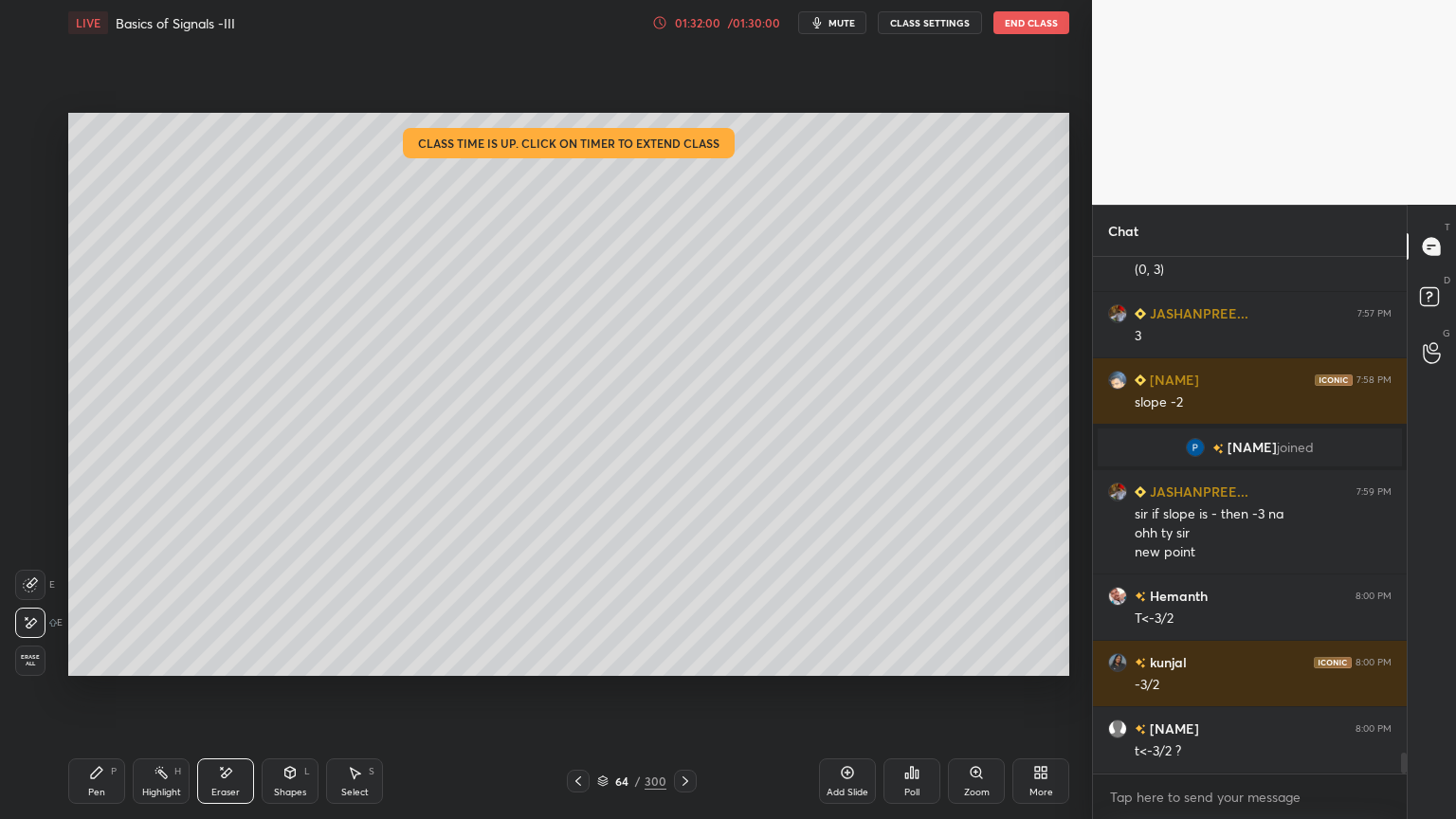 click on "Pen P" at bounding box center (97, 781) 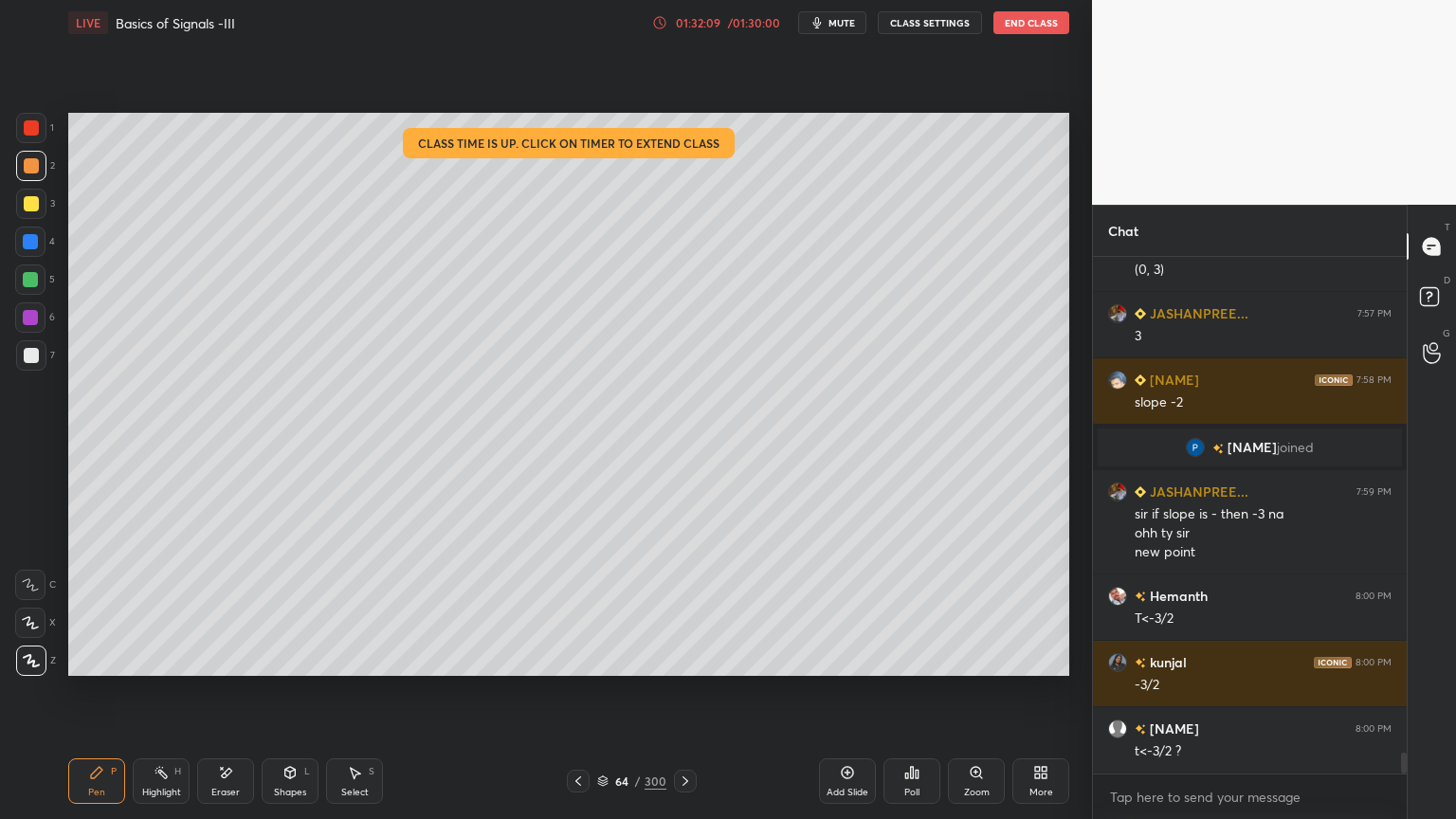 click on "Eraser" at bounding box center [226, 781] 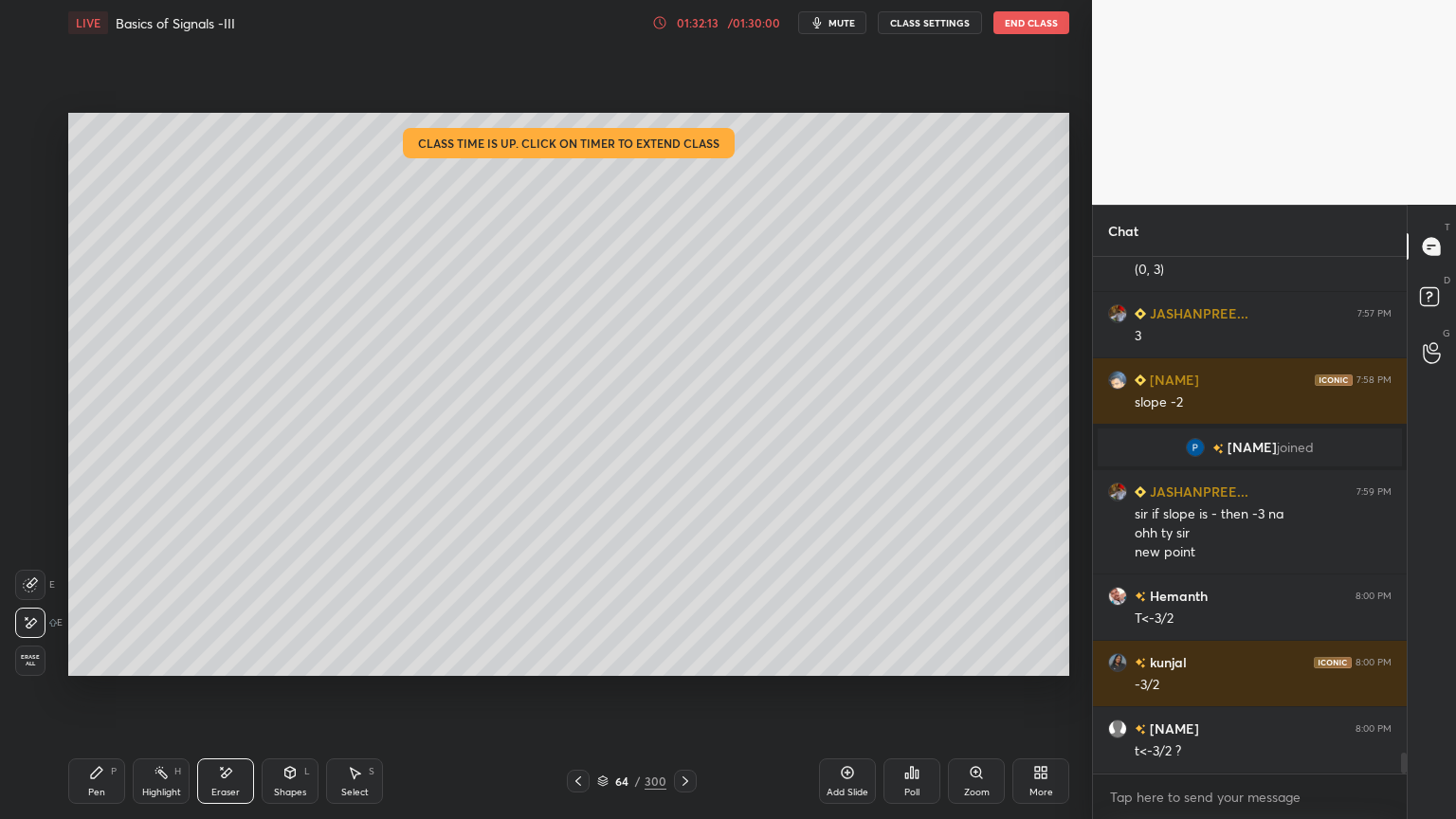 click on "Pen P" at bounding box center (97, 781) 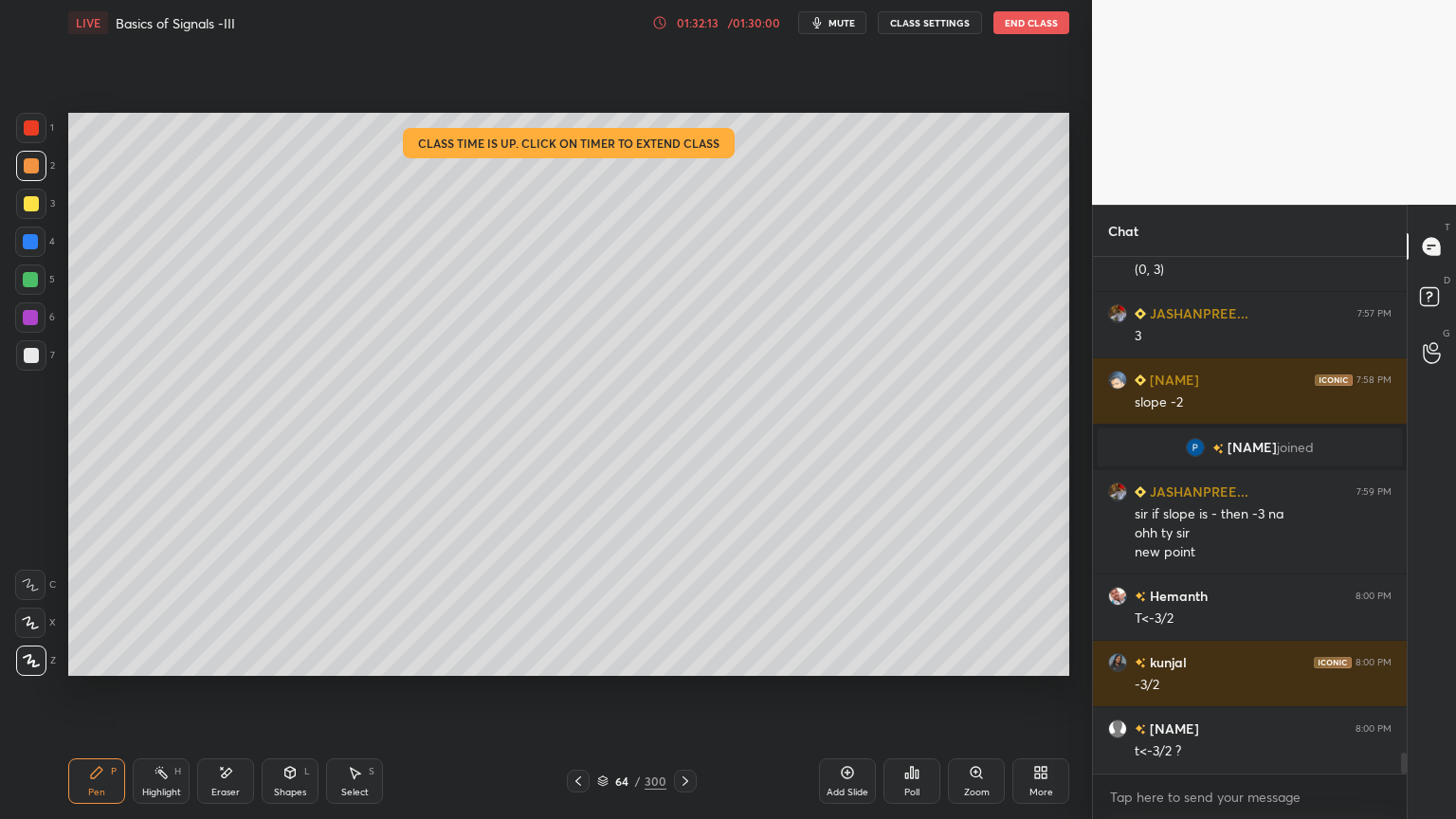 click on "Shapes L" at bounding box center (290, 781) 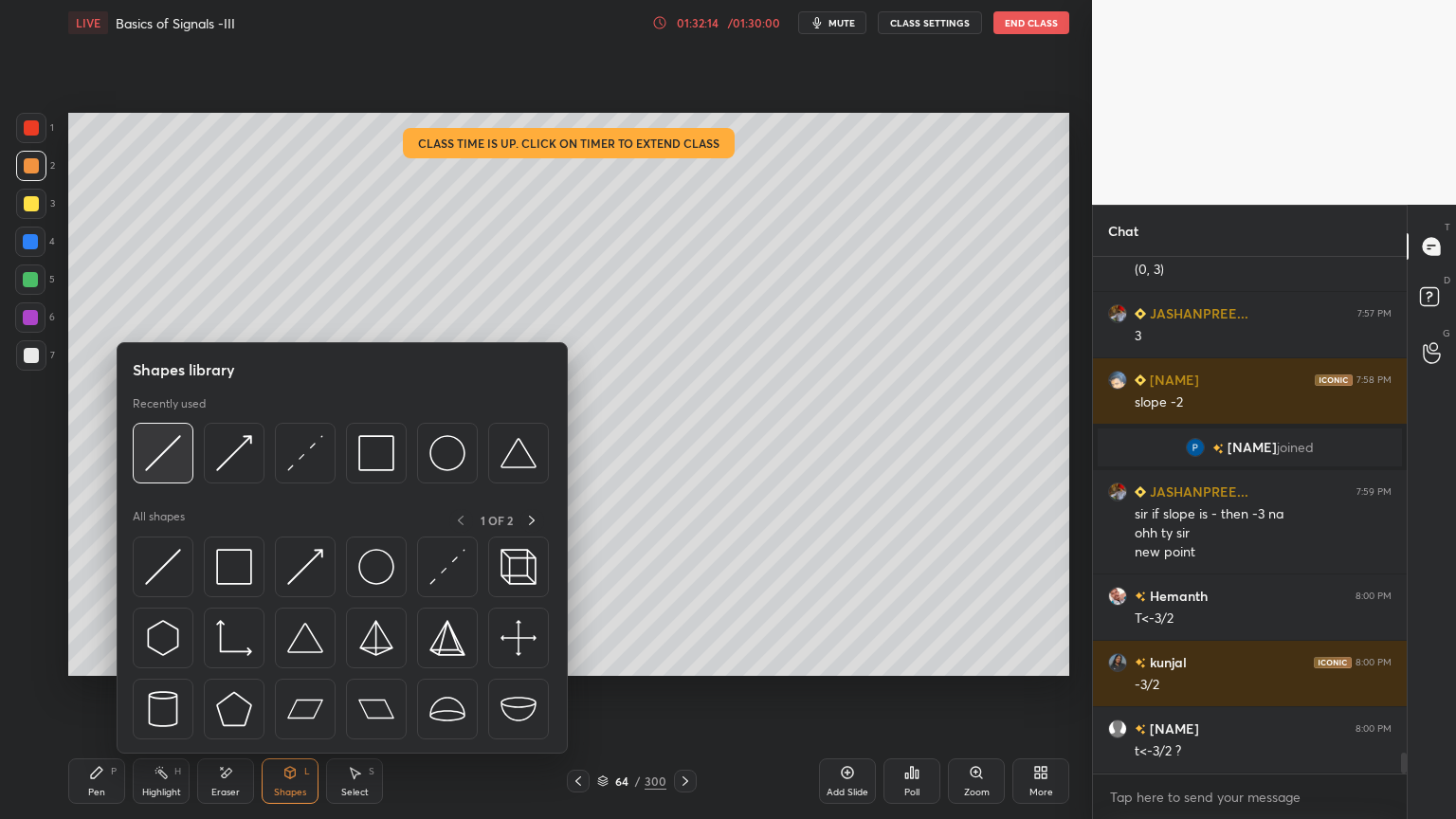 click at bounding box center [163, 453] 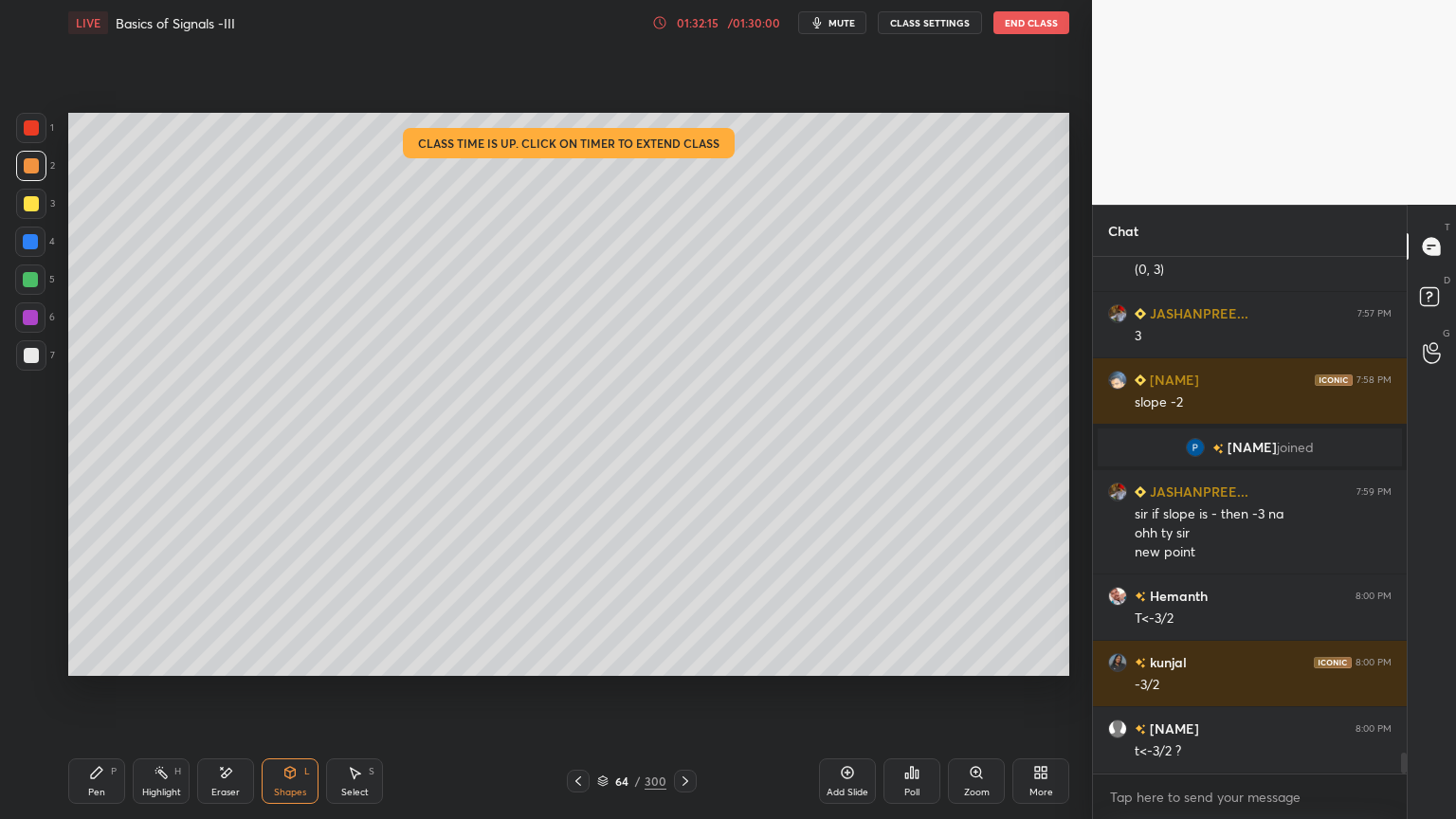 click at bounding box center (31, 204) 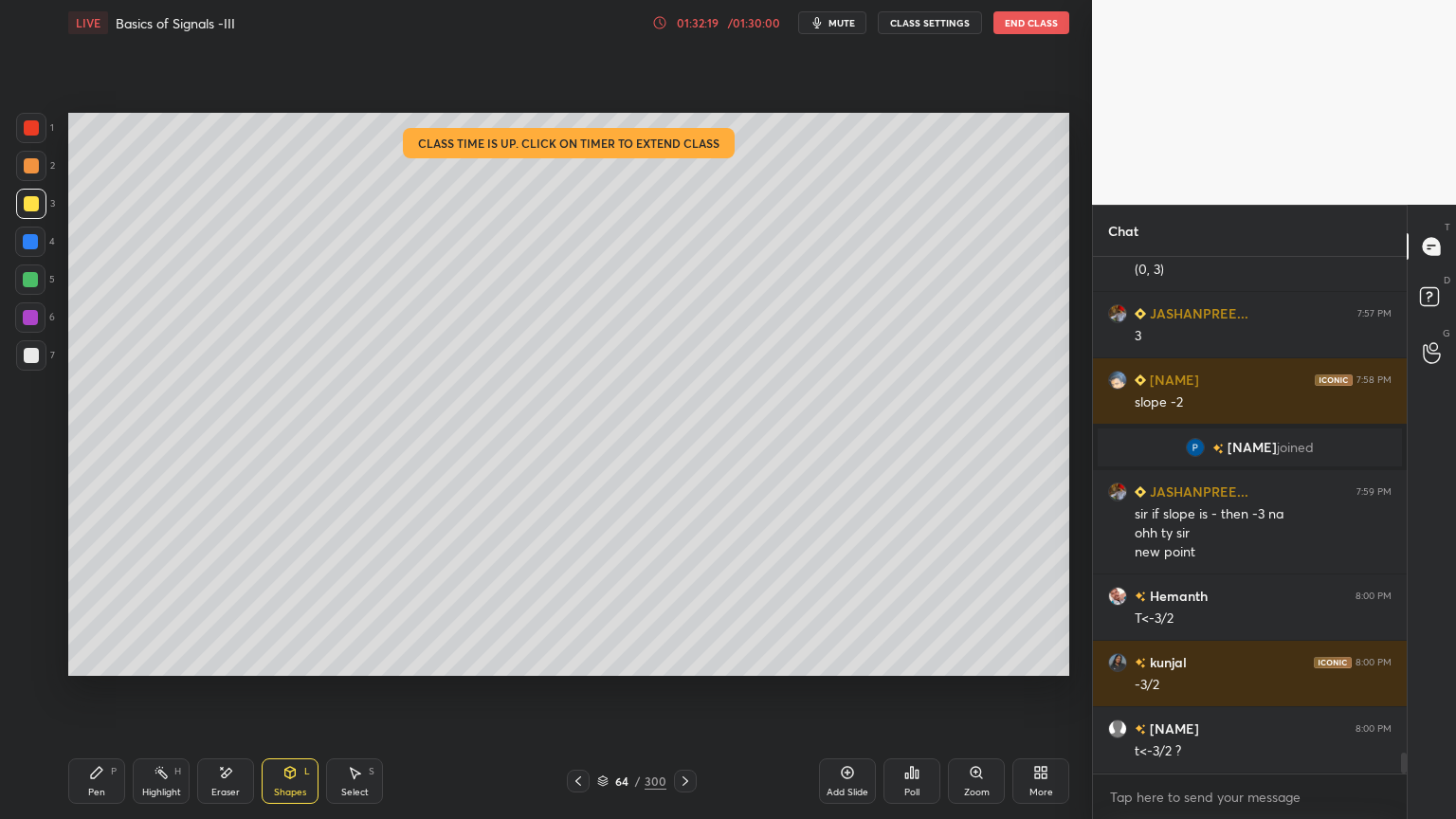 scroll, scrollTop: 12432, scrollLeft: 0, axis: vertical 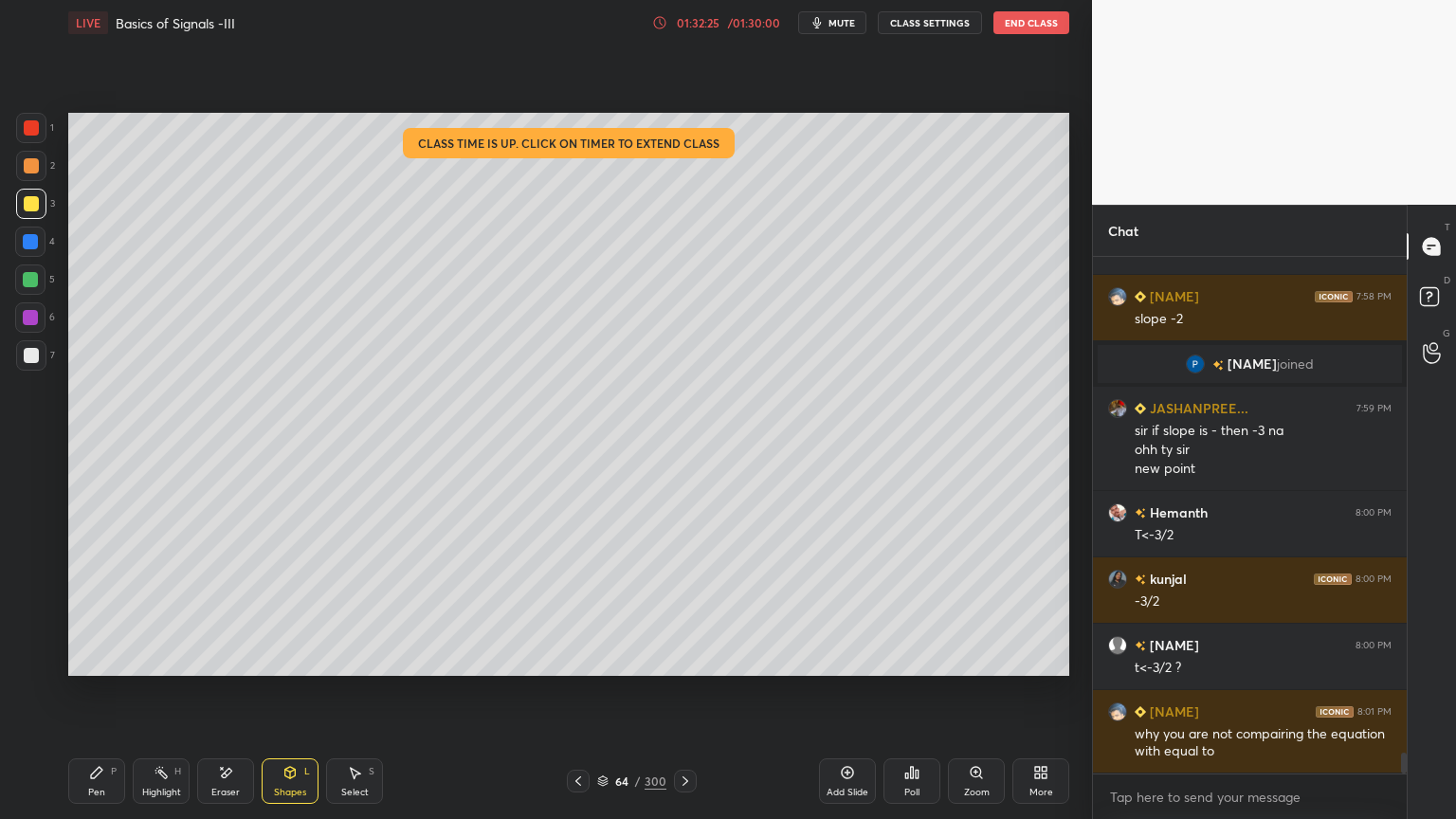 click on "Pen P" at bounding box center (97, 781) 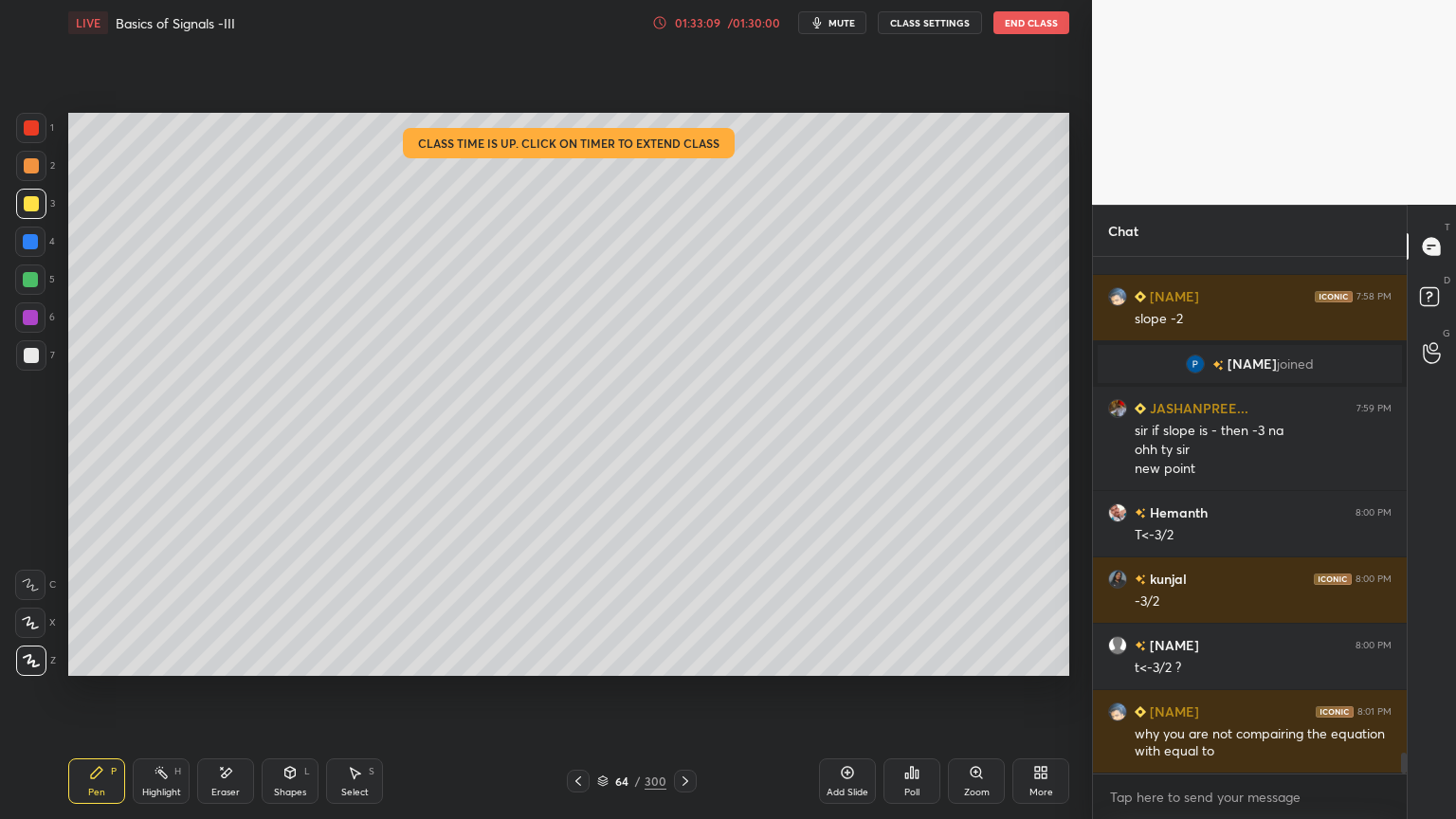 click on "Shapes" at bounding box center (290, 792) 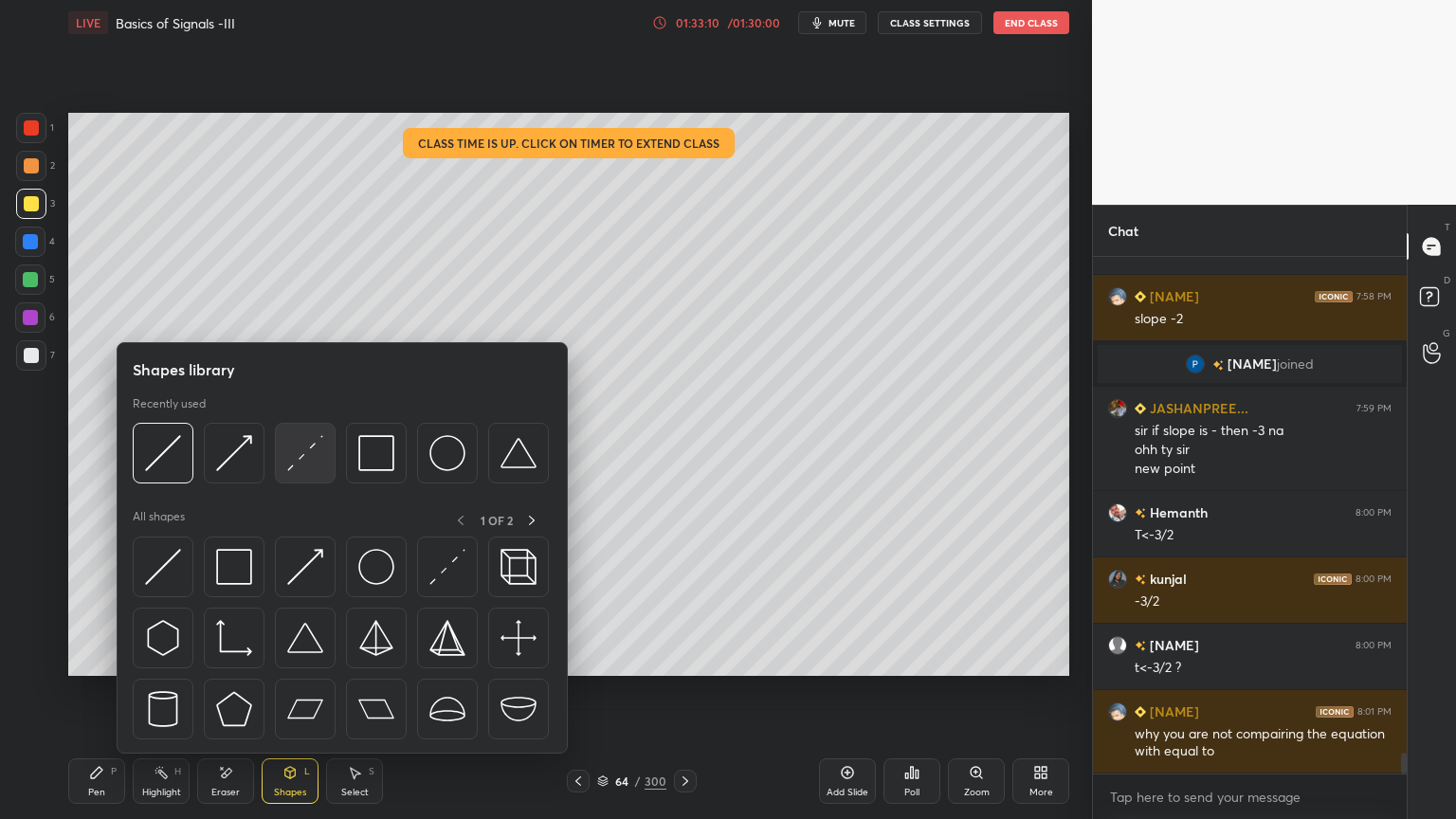 click at bounding box center (305, 453) 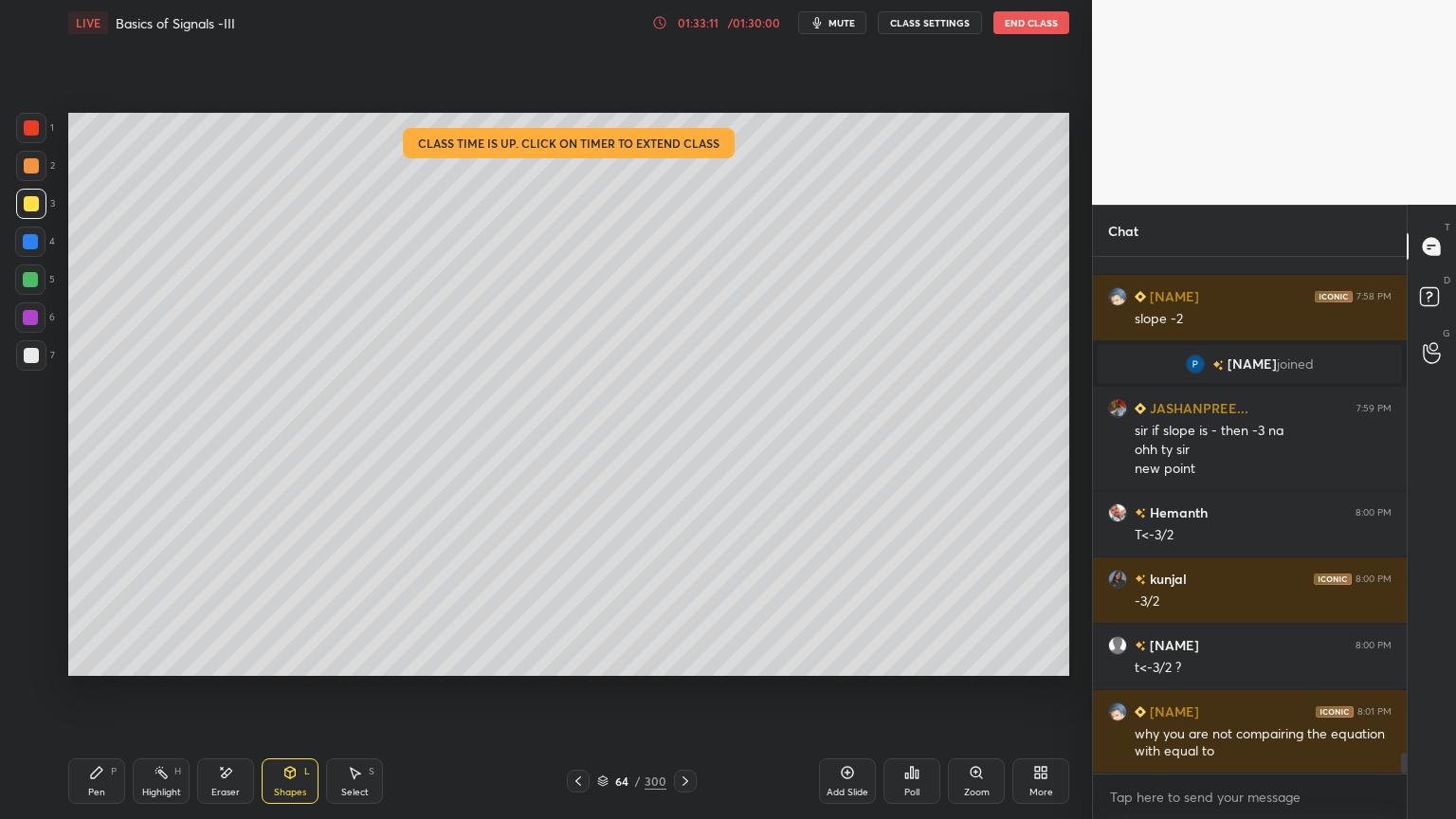 click at bounding box center [31, 355] 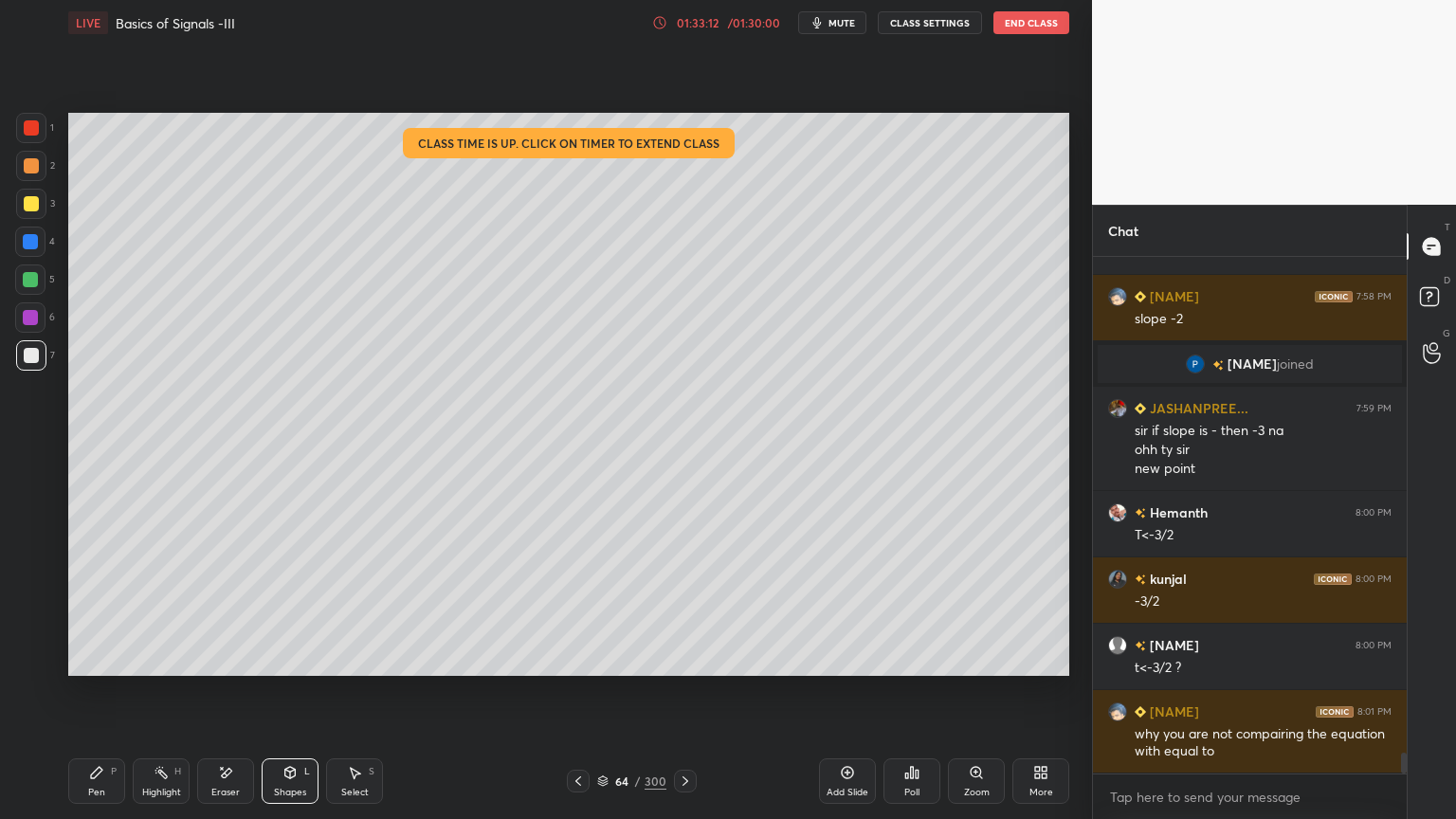 click at bounding box center (30, 242) 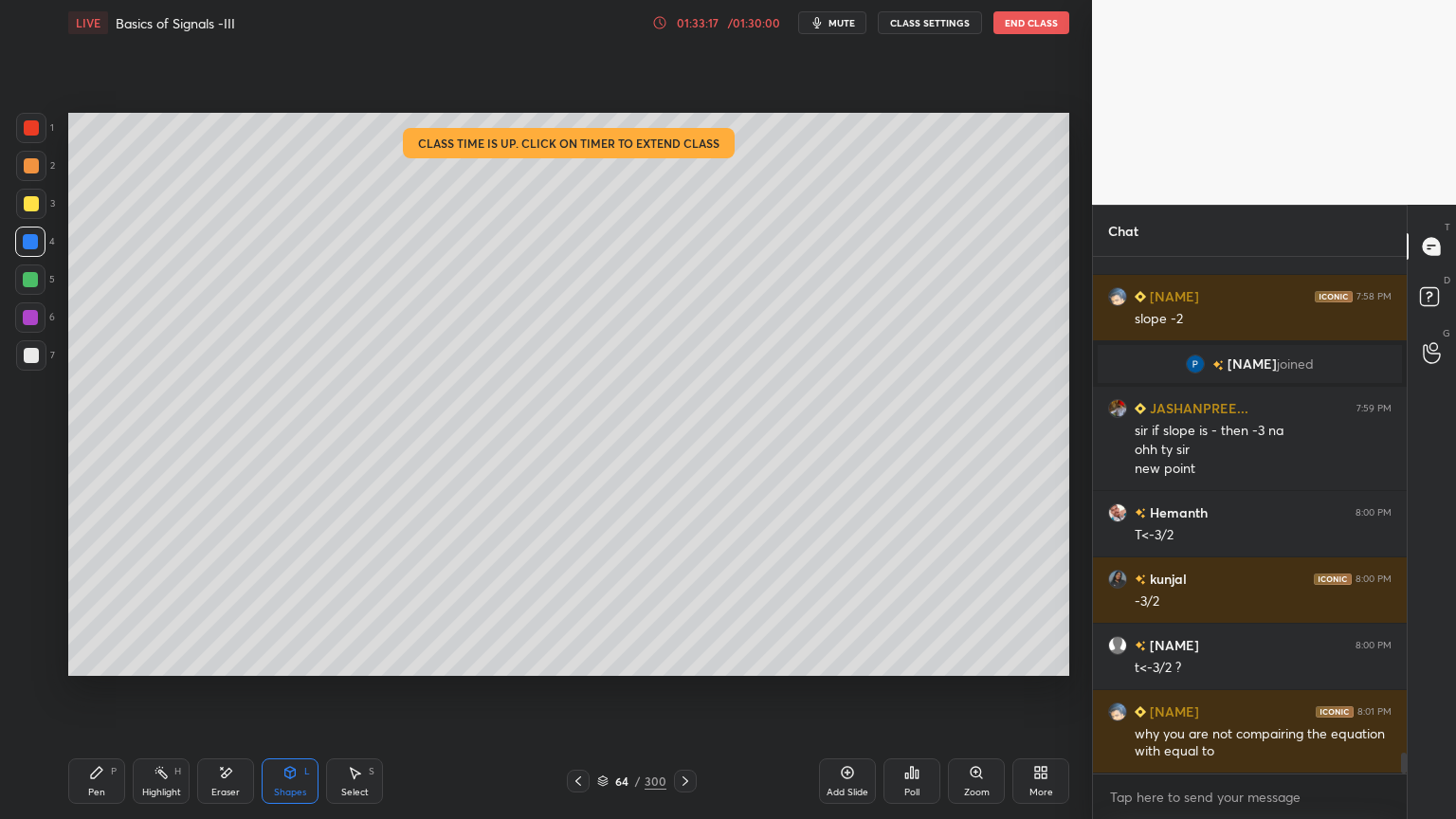 click 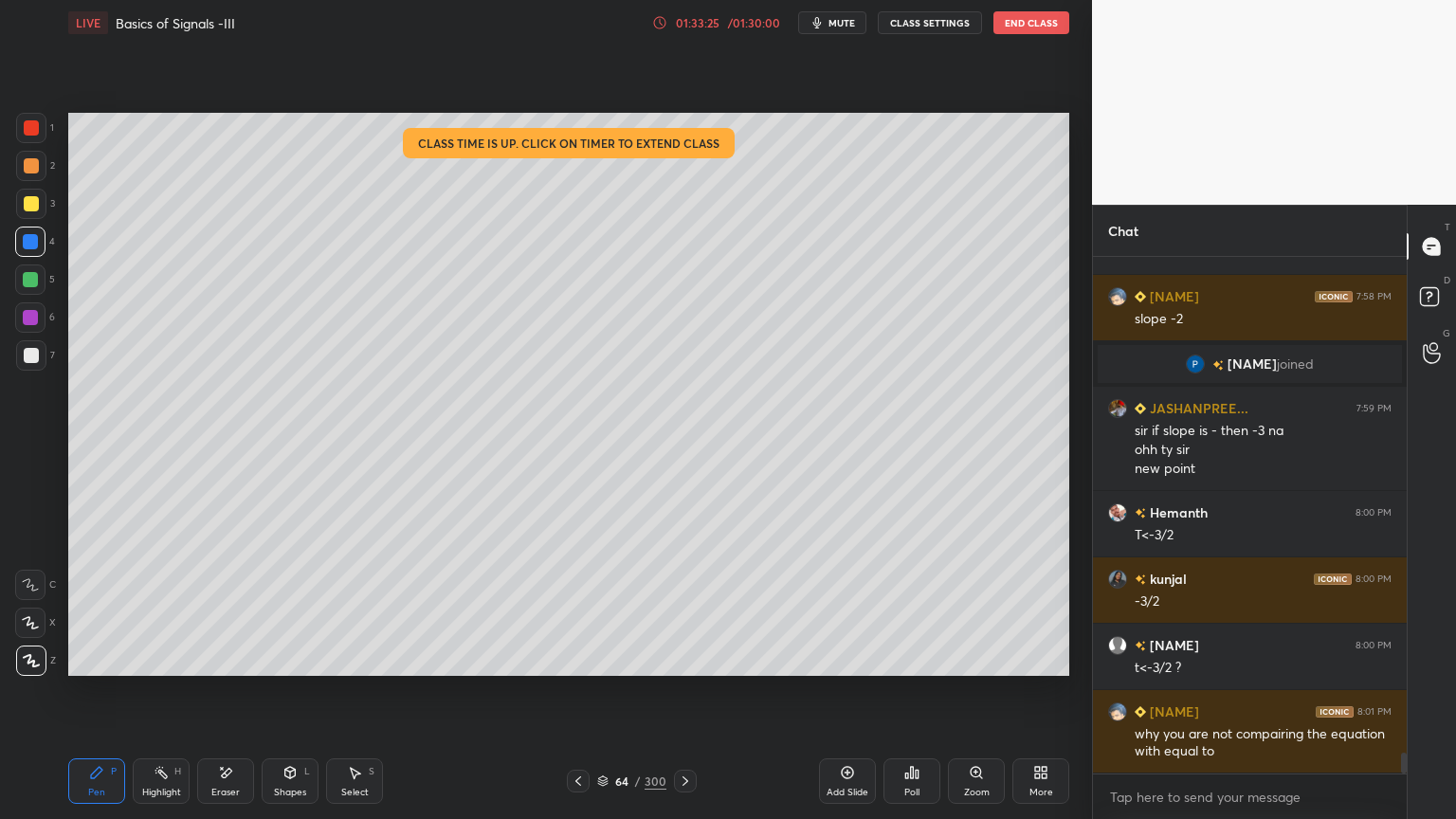 click at bounding box center [31, 355] 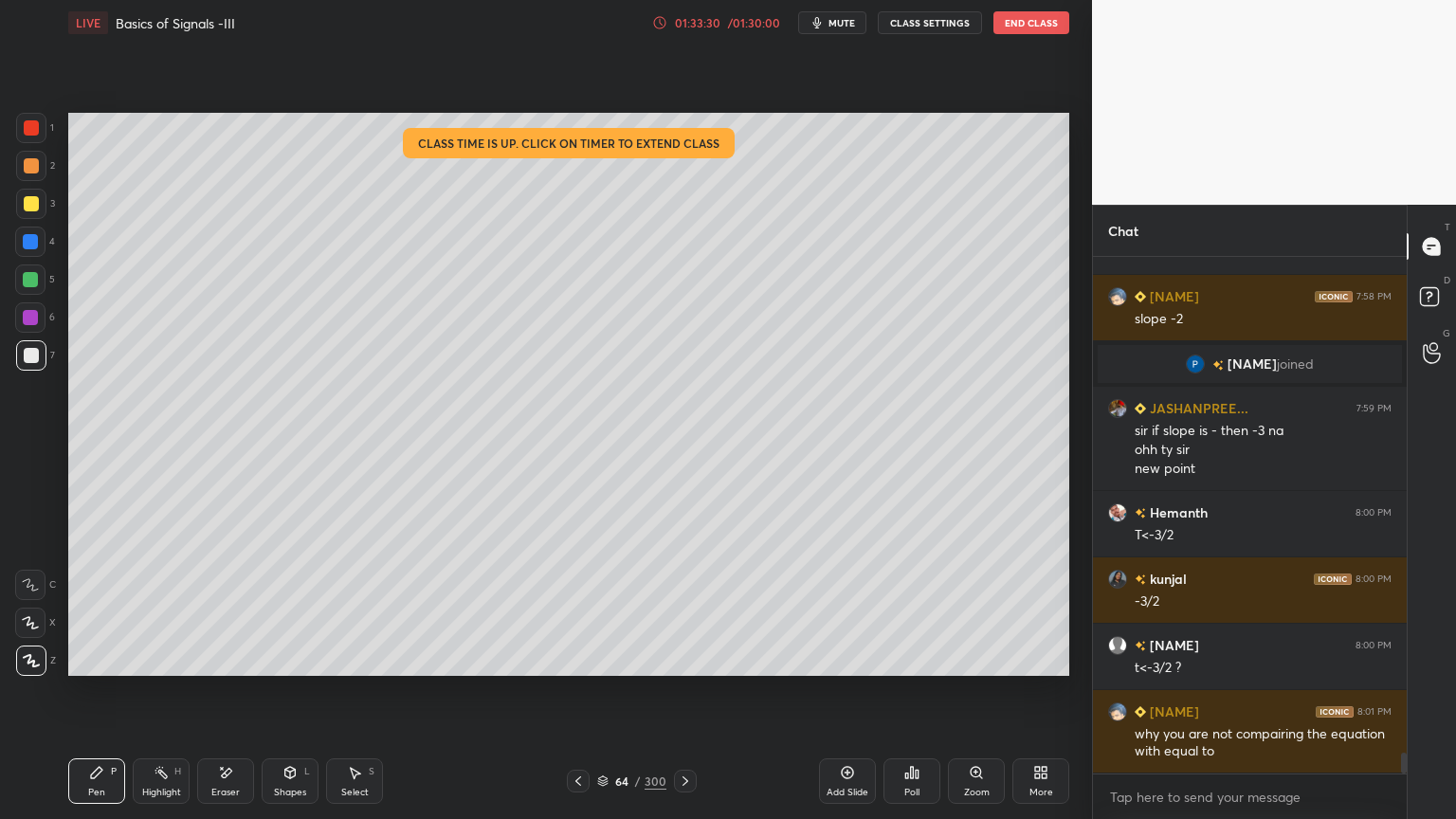 click at bounding box center [31, 355] 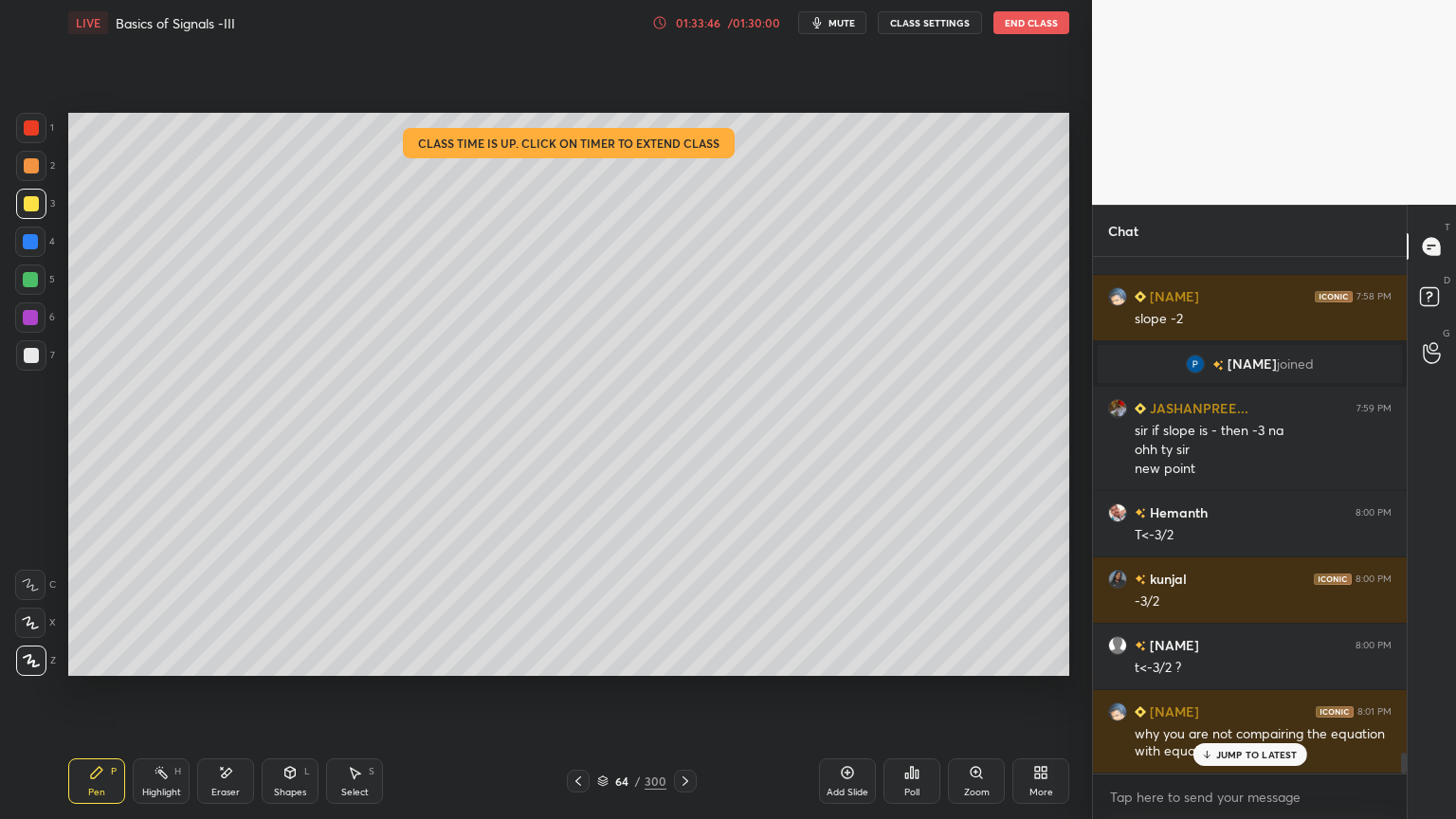 scroll, scrollTop: 12497, scrollLeft: 0, axis: vertical 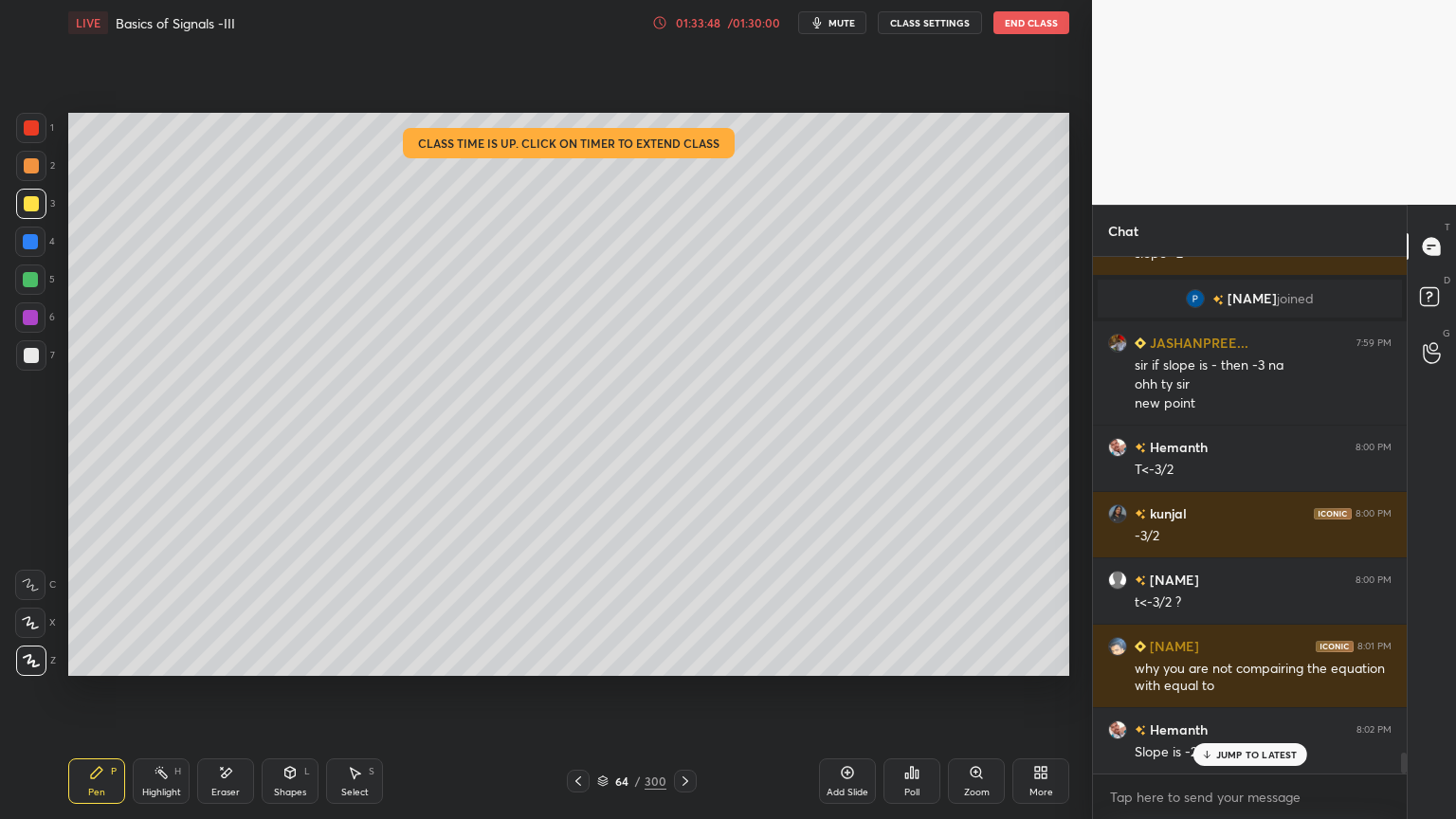 click on "JUMP TO LATEST" at bounding box center [1257, 755] 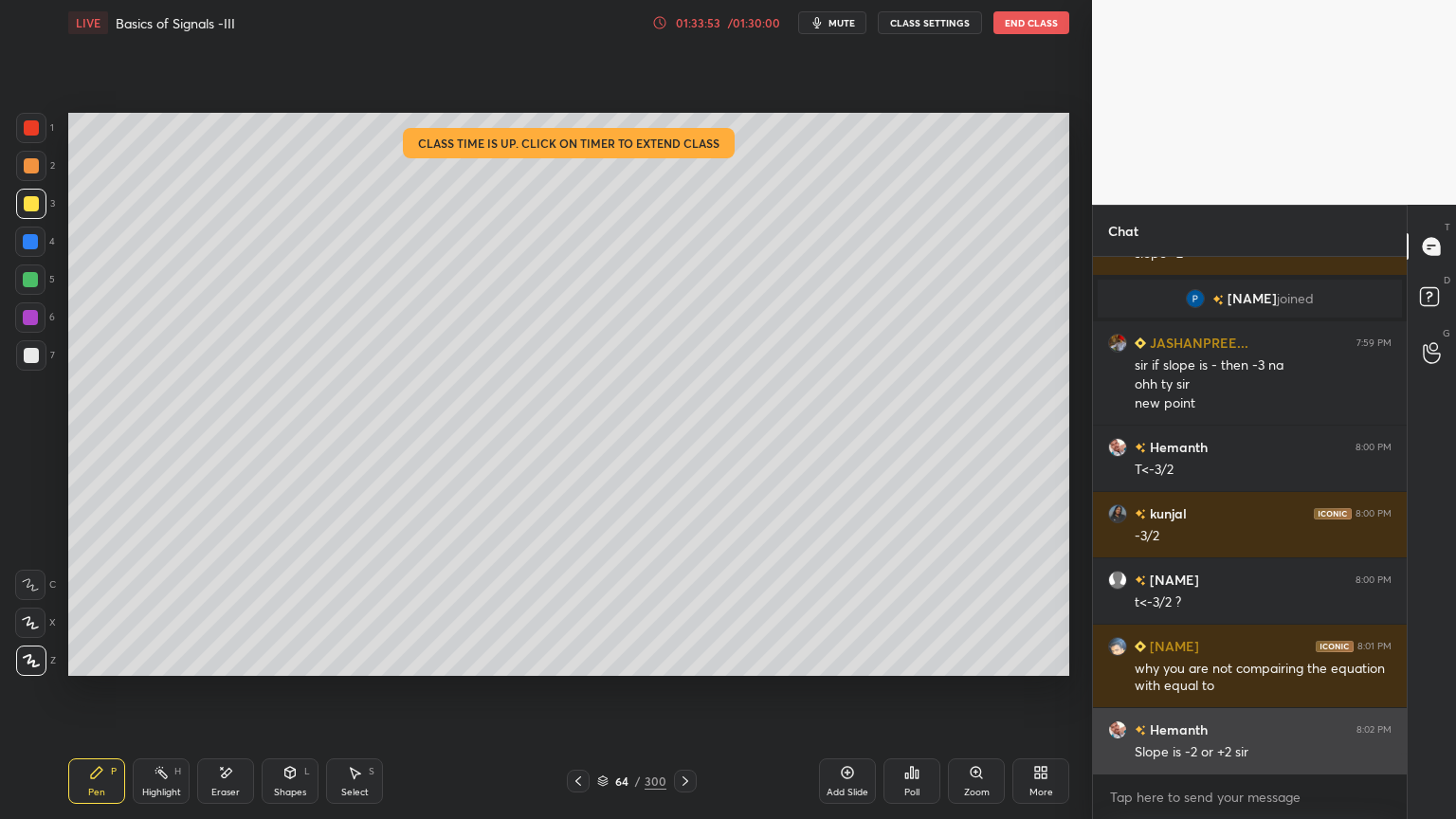 scroll, scrollTop: 12565, scrollLeft: 0, axis: vertical 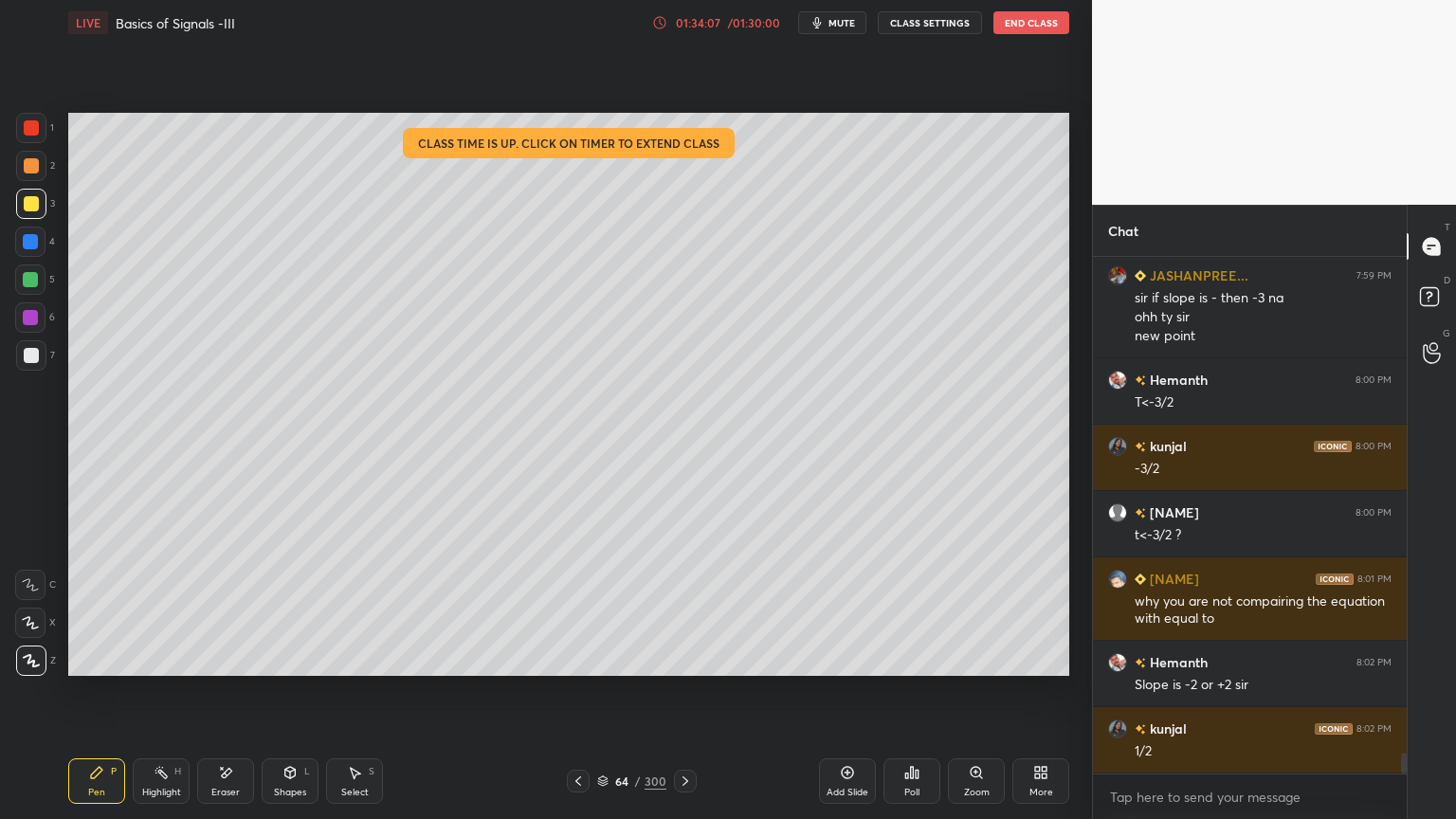 click on "Eraser" at bounding box center (226, 781) 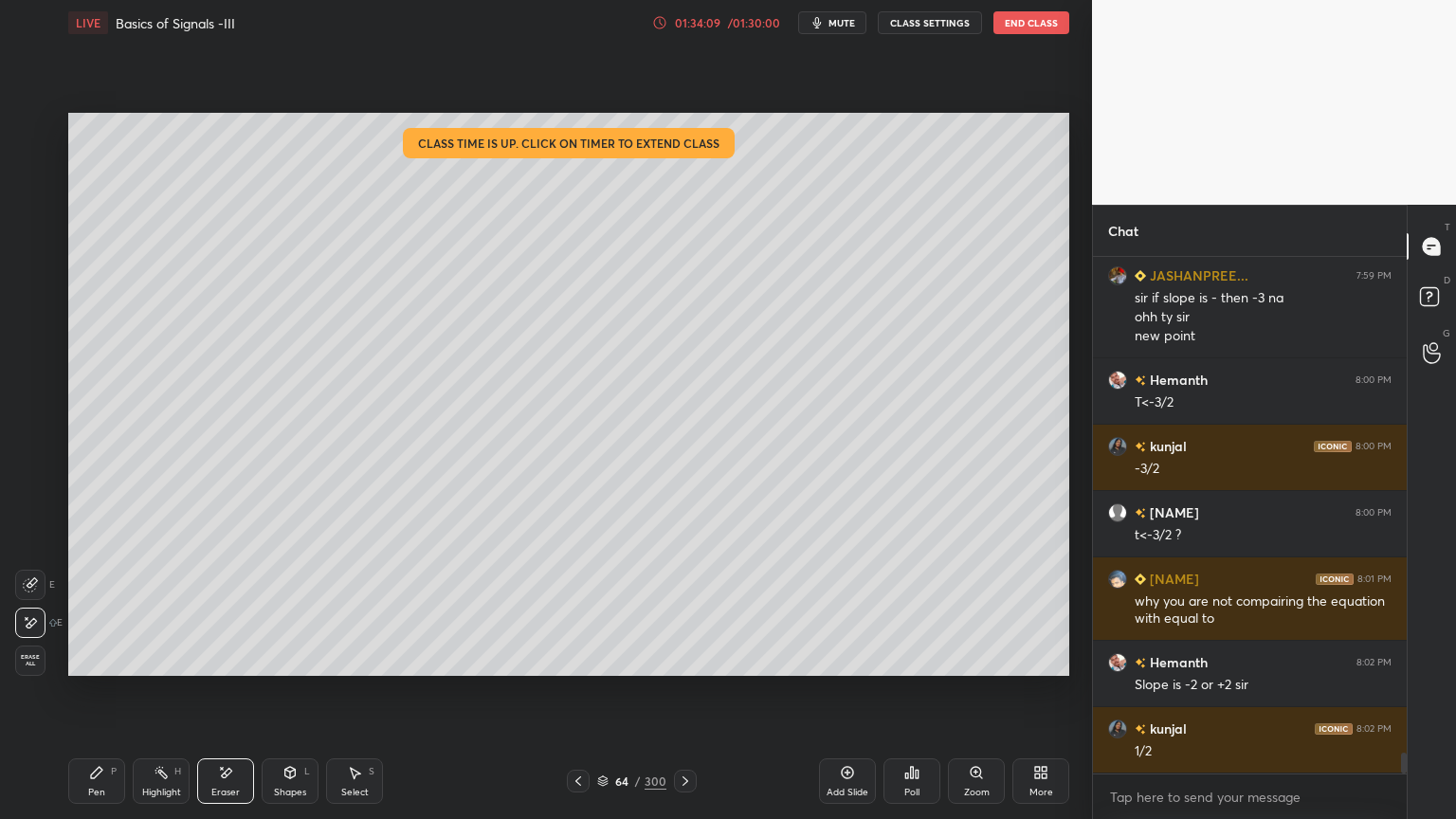 click on "Pen" at bounding box center [97, 792] 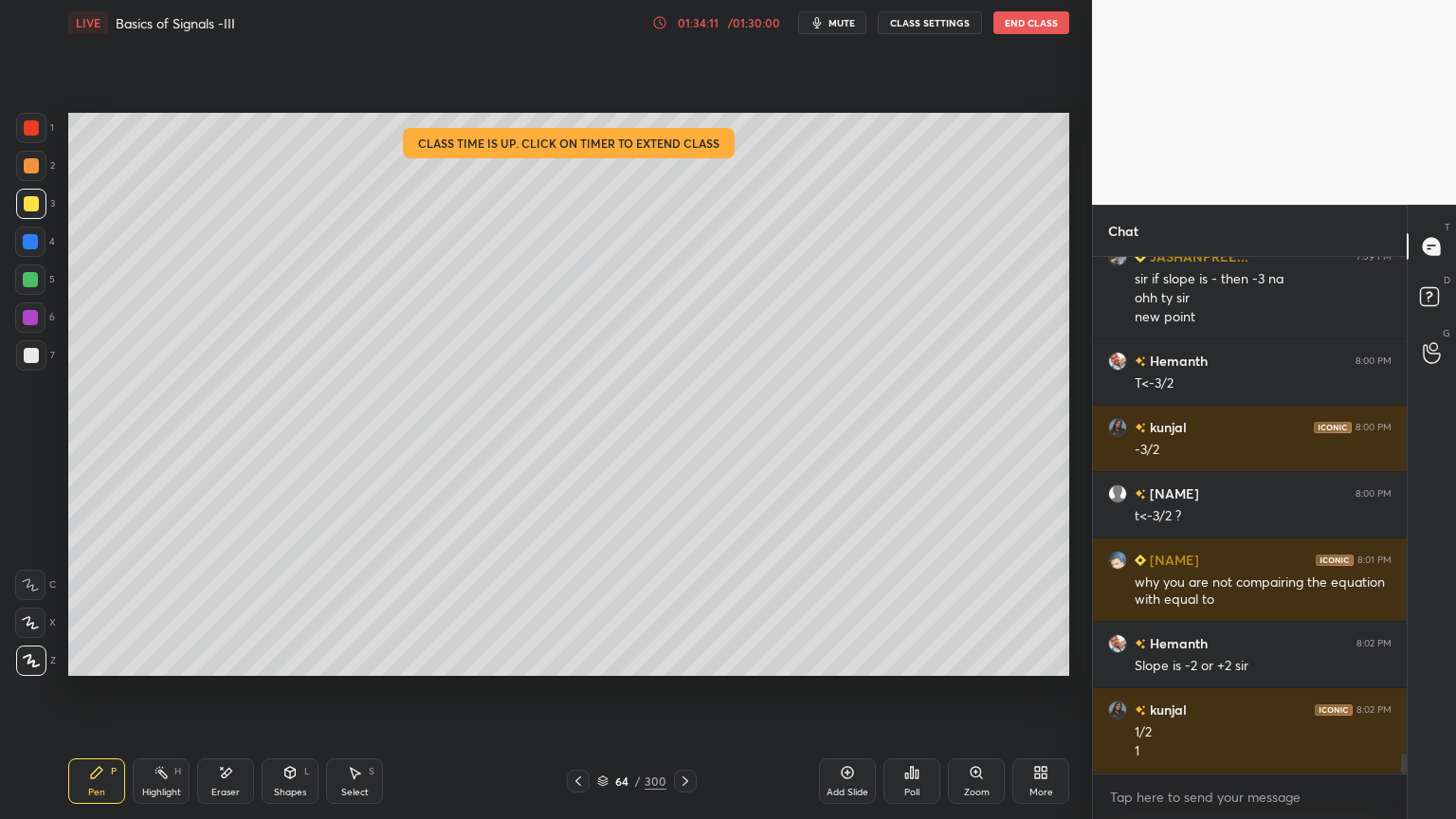 scroll, scrollTop: 12649, scrollLeft: 0, axis: vertical 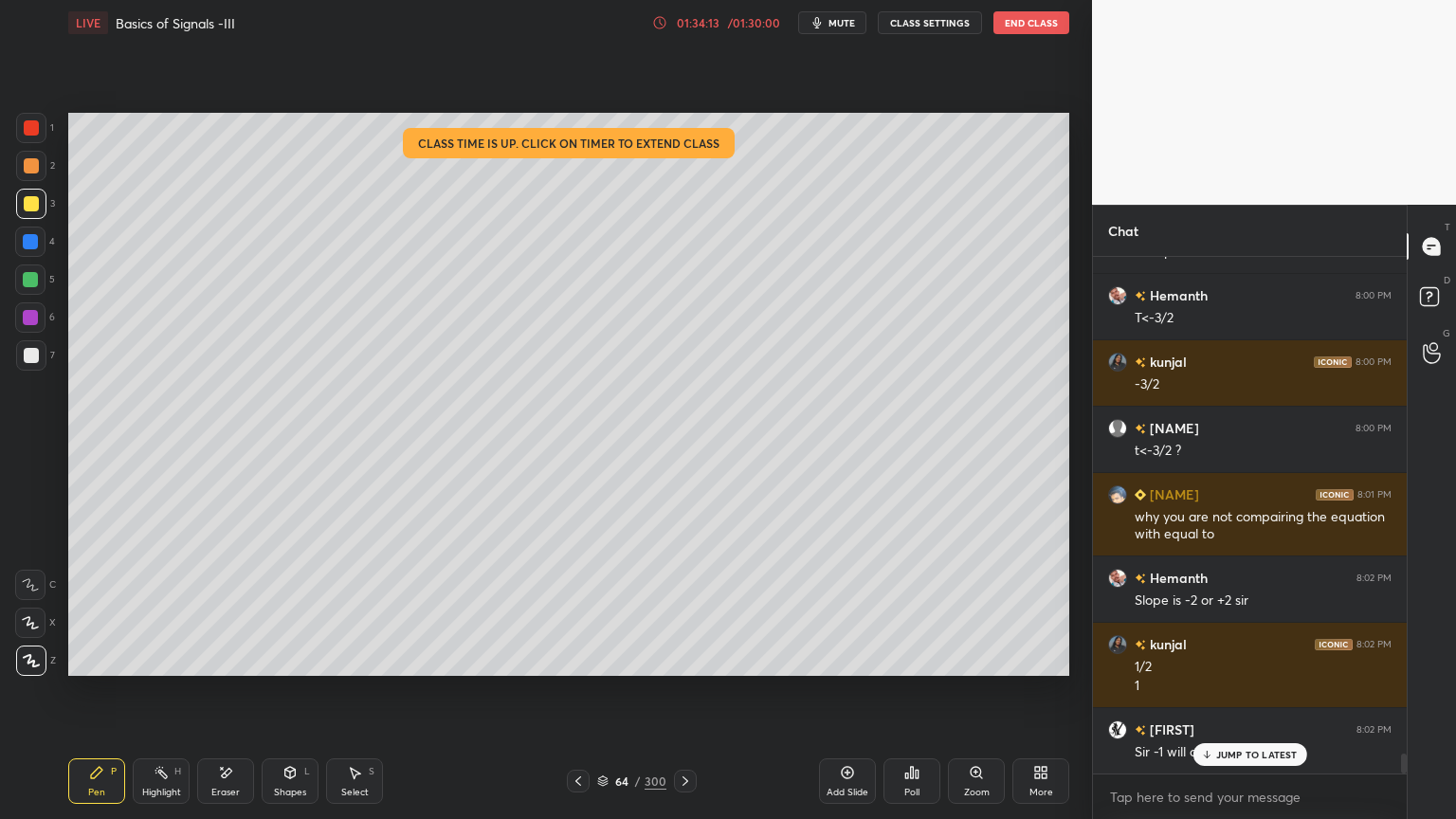 click on "JUMP TO LATEST" at bounding box center [1257, 755] 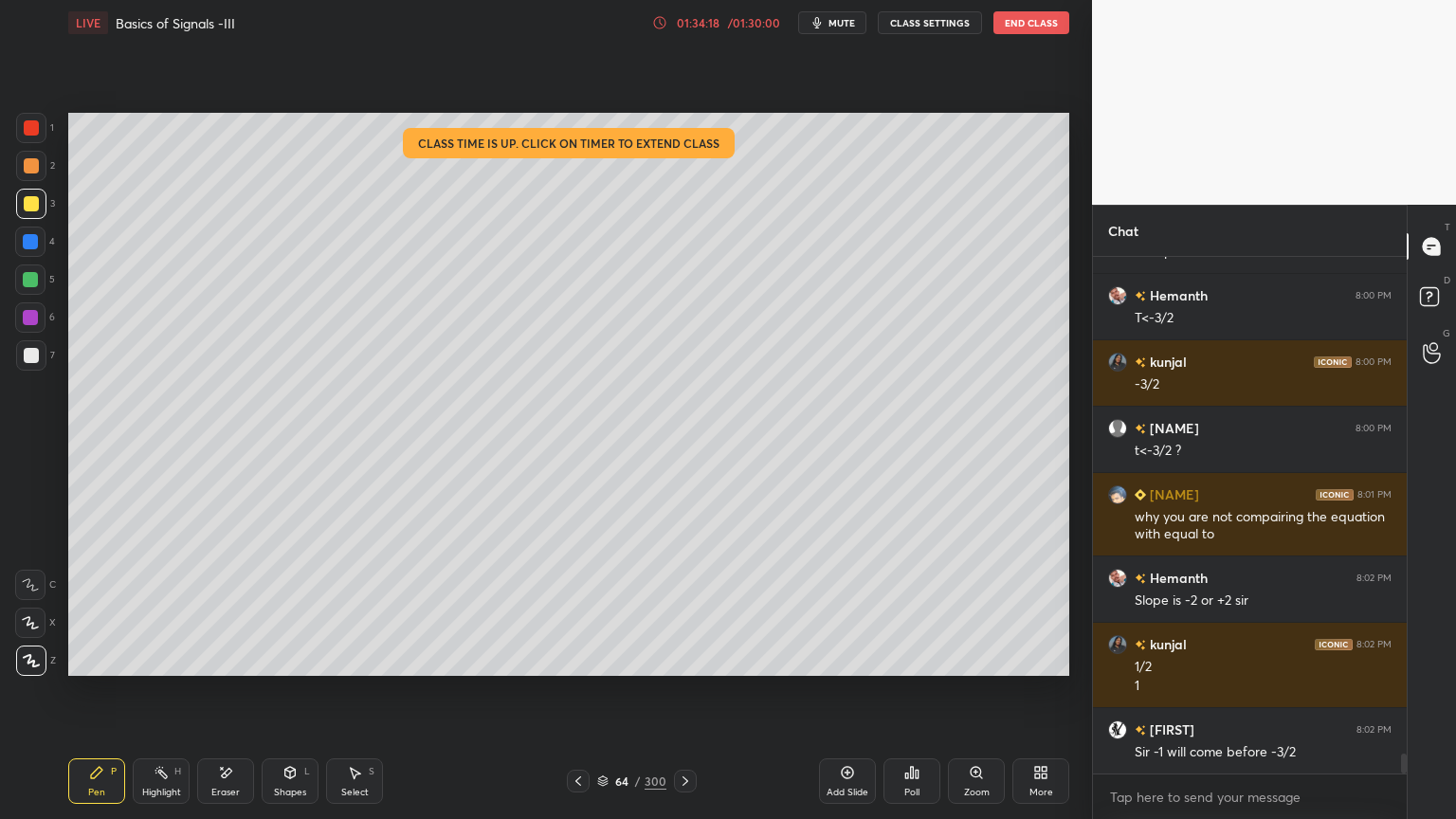 click on "Eraser" at bounding box center (226, 792) 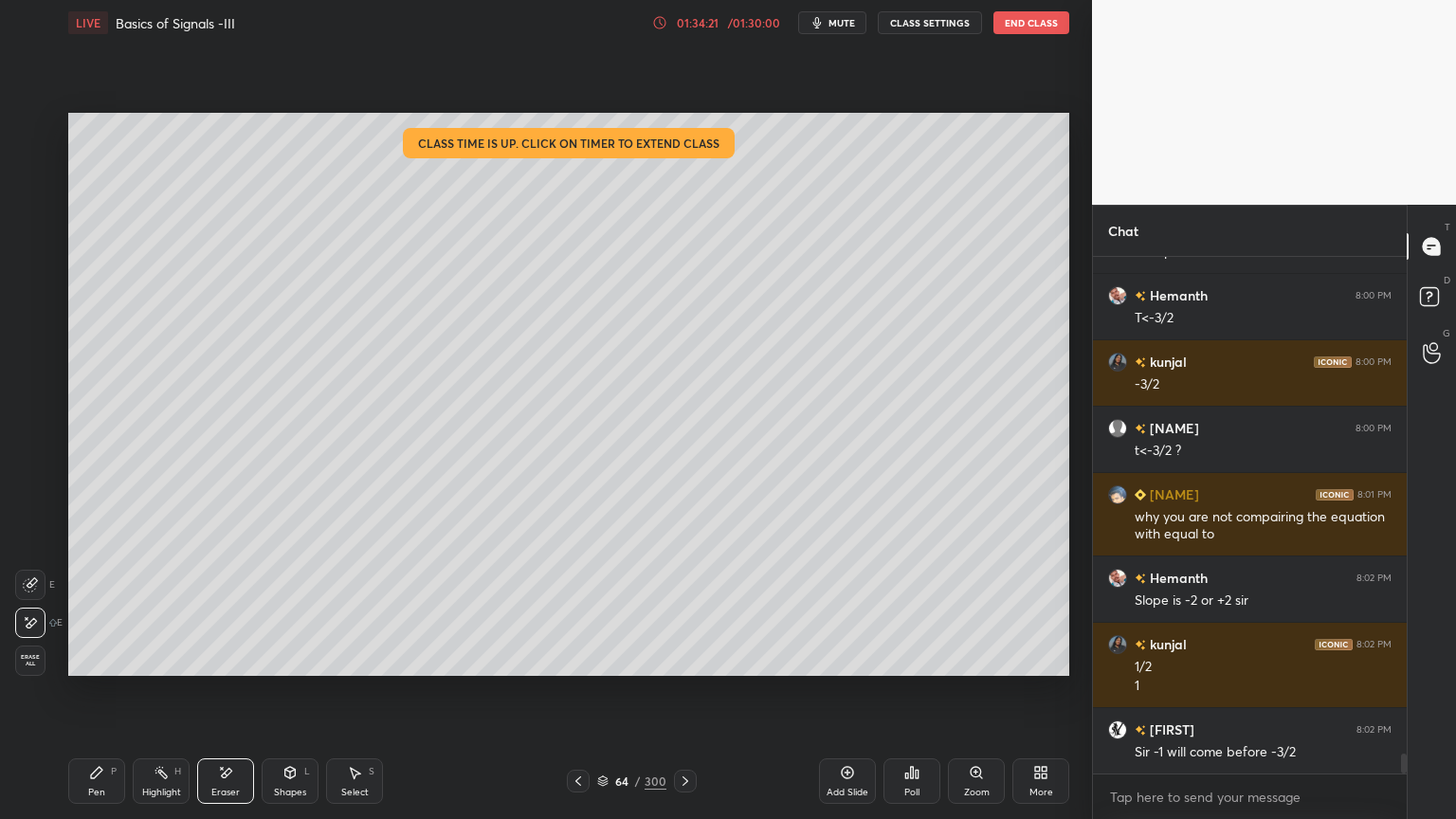 click on "Pen P" at bounding box center [97, 781] 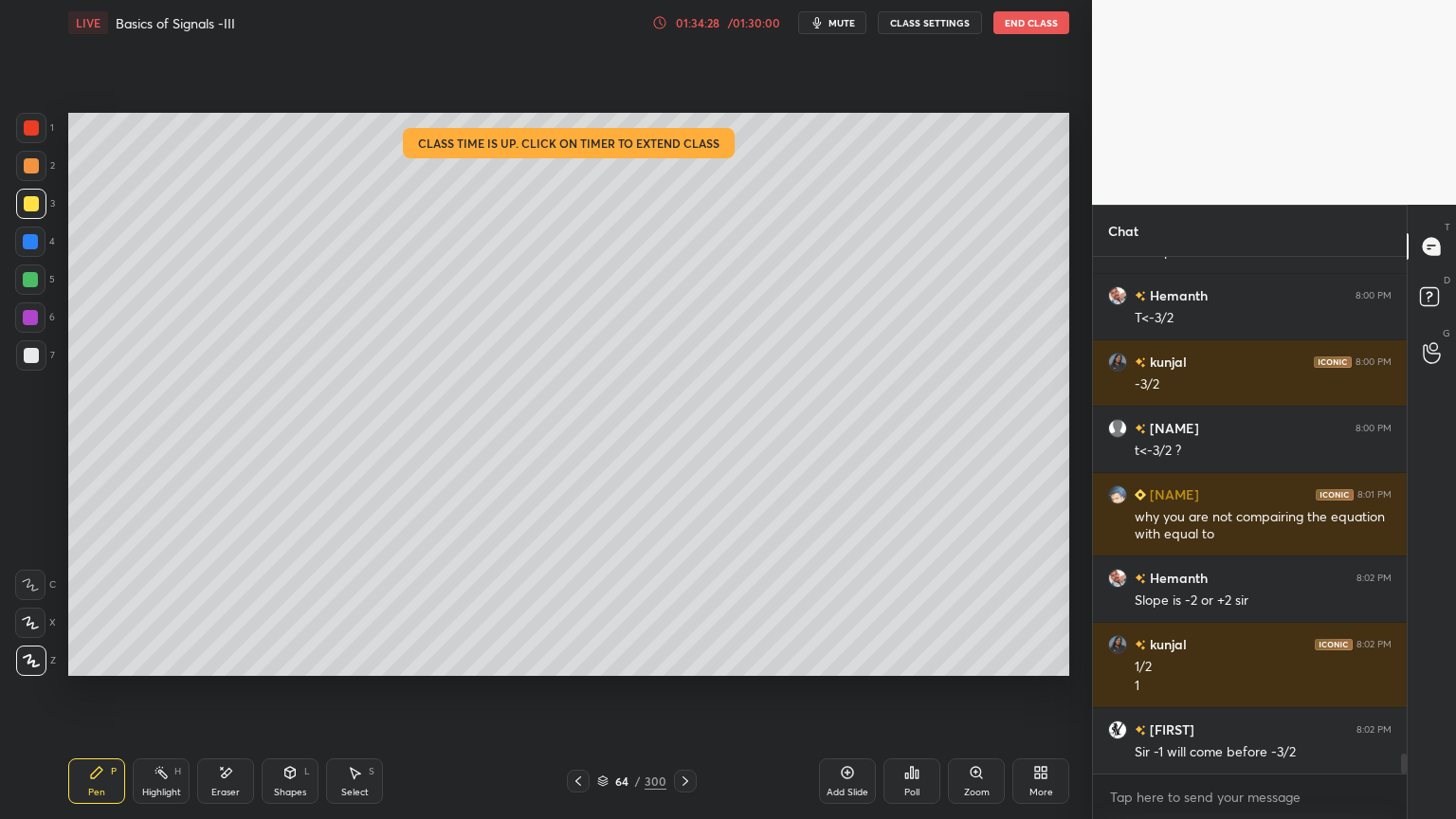 click 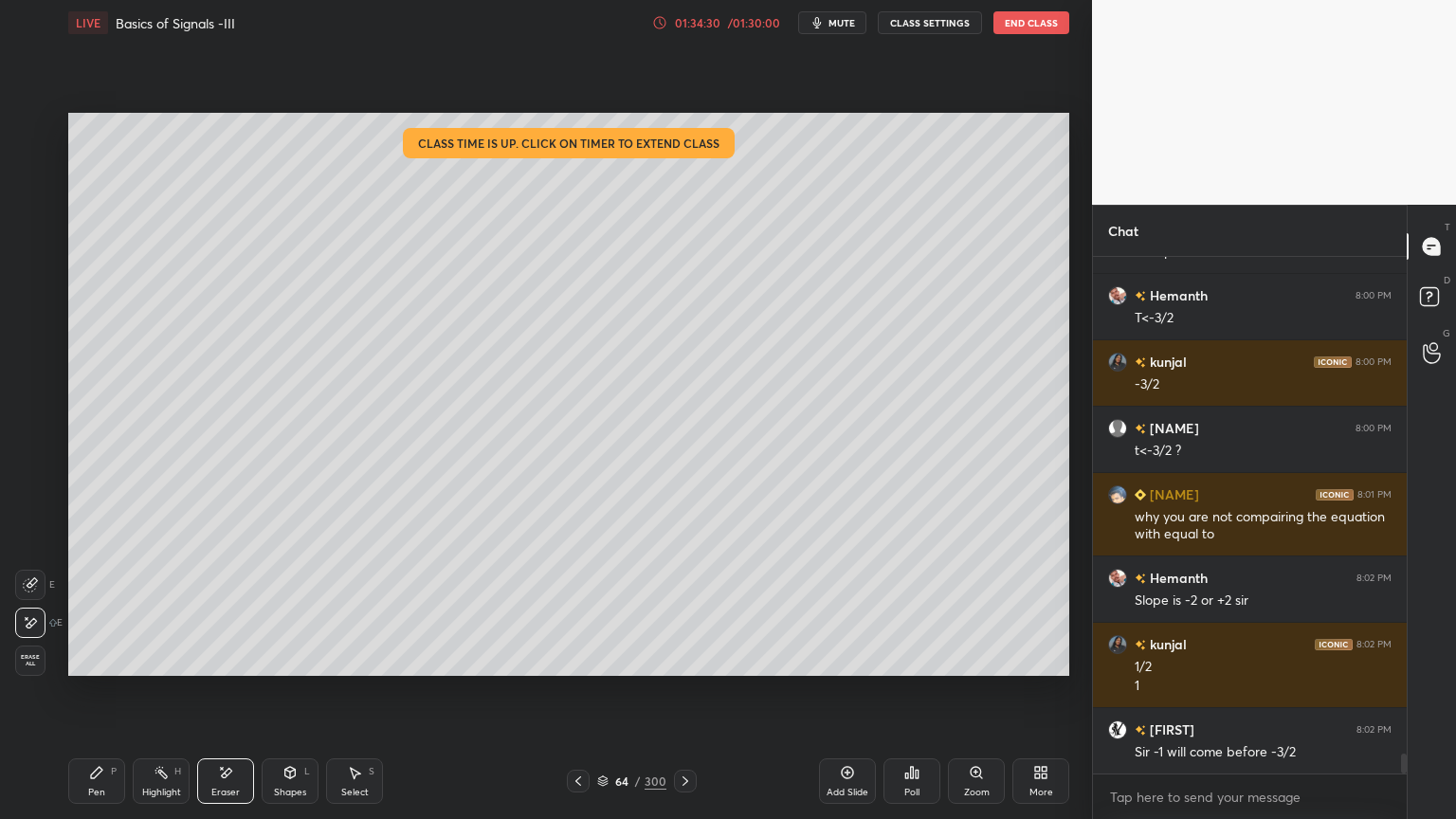 click on "Pen" at bounding box center (97, 792) 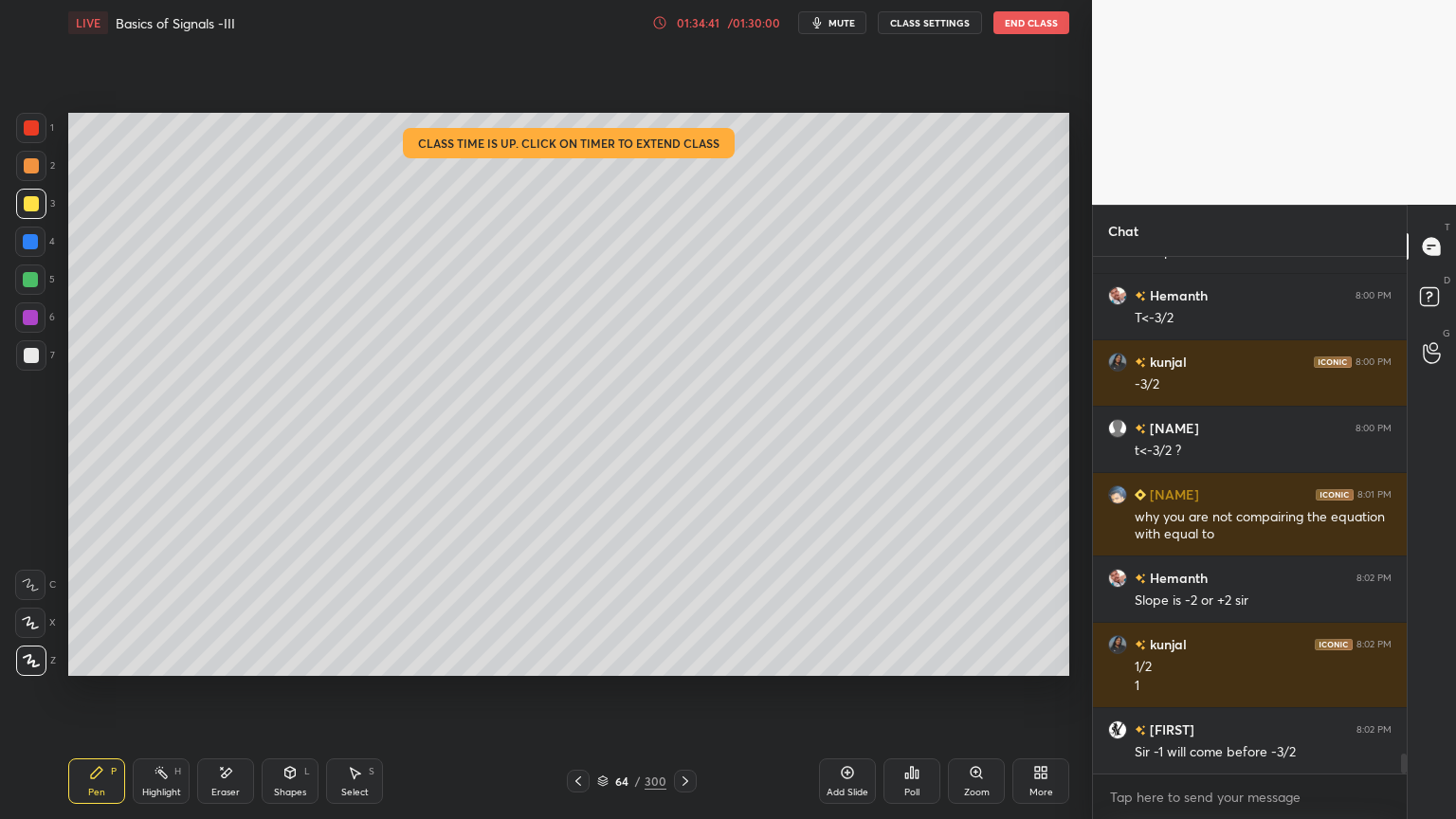scroll, scrollTop: 12716, scrollLeft: 0, axis: vertical 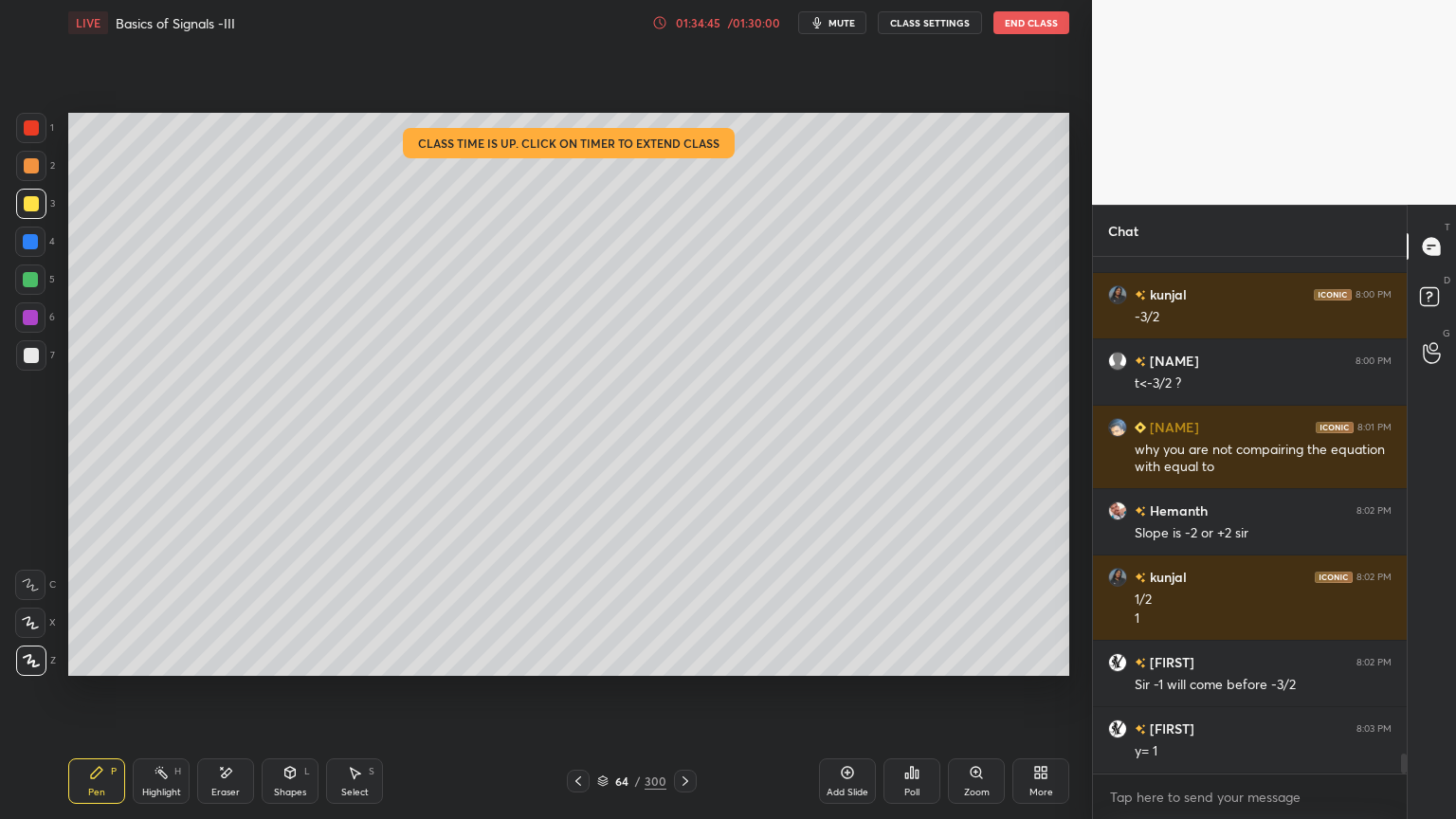 click on "Eraser" at bounding box center [226, 781] 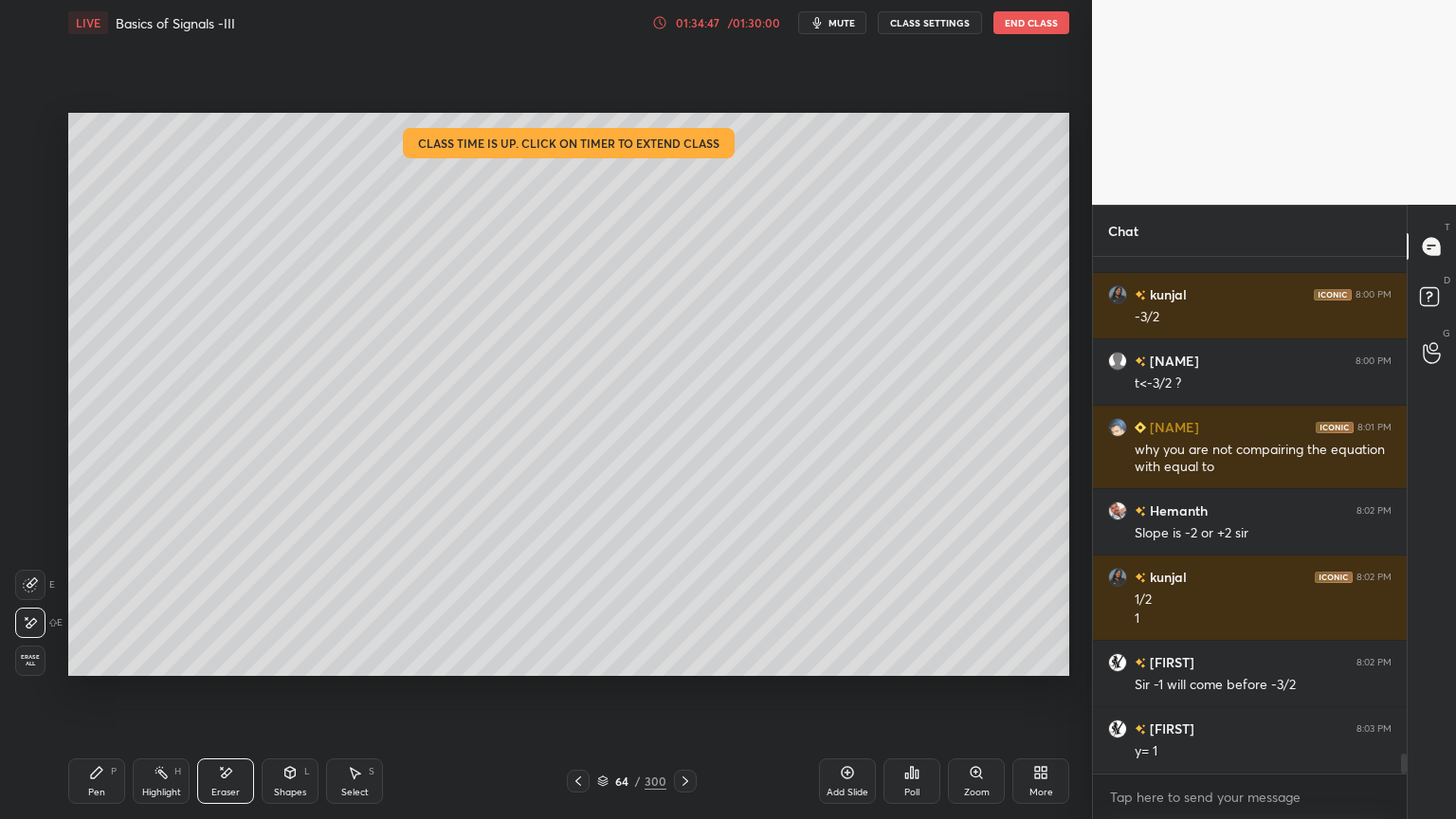 click on "Pen P" at bounding box center [97, 781] 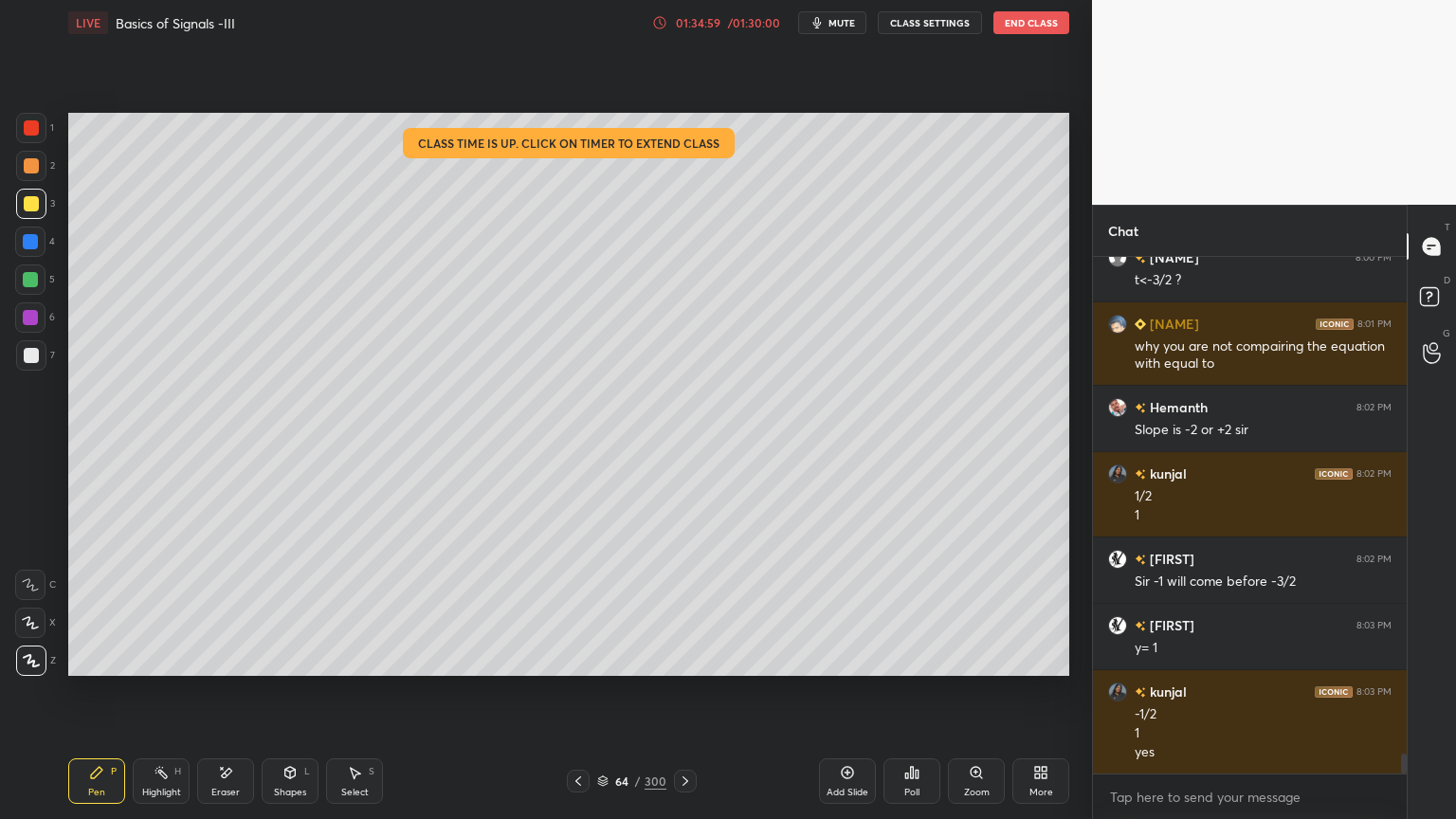 scroll, scrollTop: 12887, scrollLeft: 0, axis: vertical 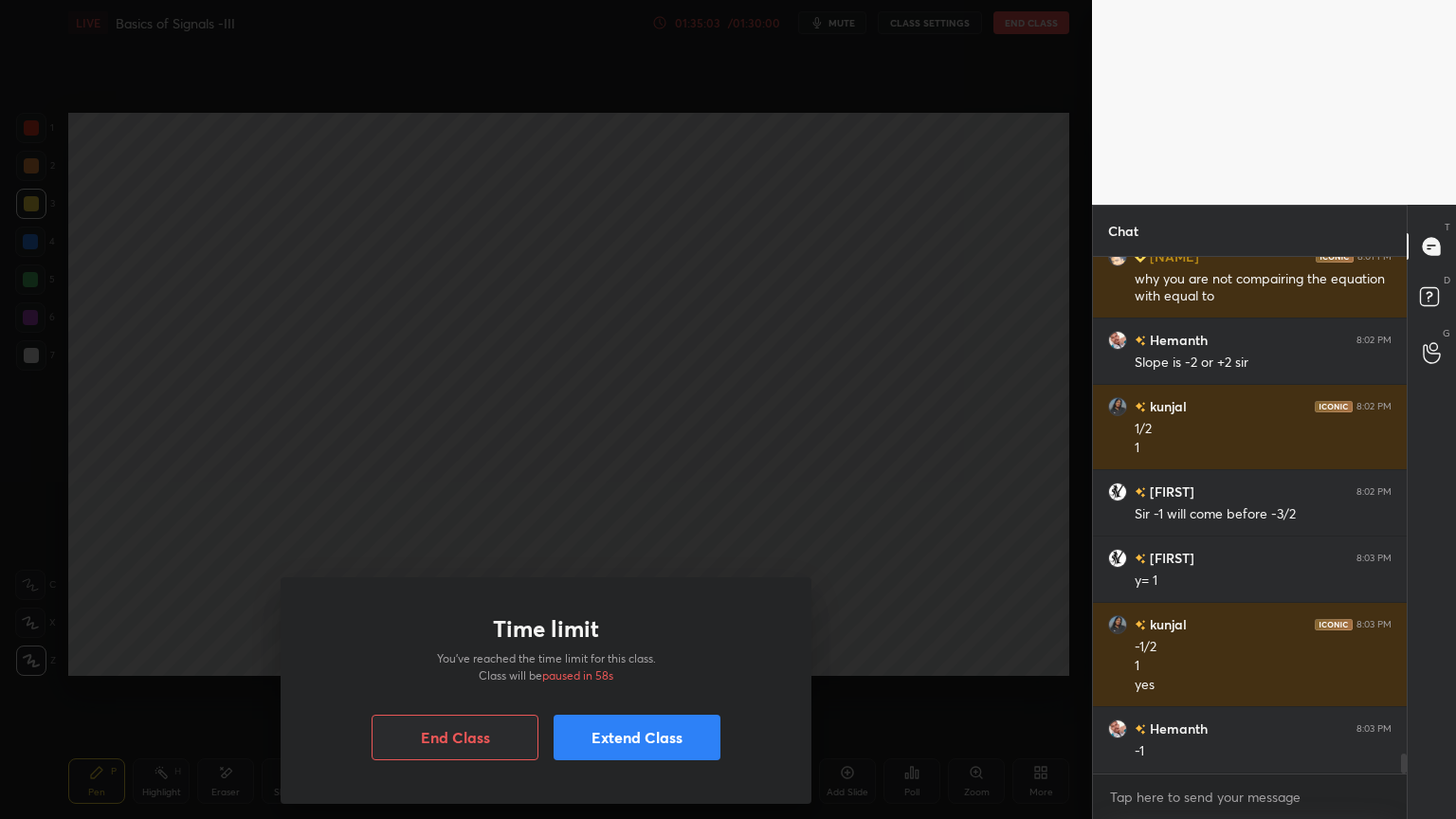 click on "Time limit You’ve reached the time limit for this class. Class will be   paused in 58s End Class Extend Class" at bounding box center [546, 410] 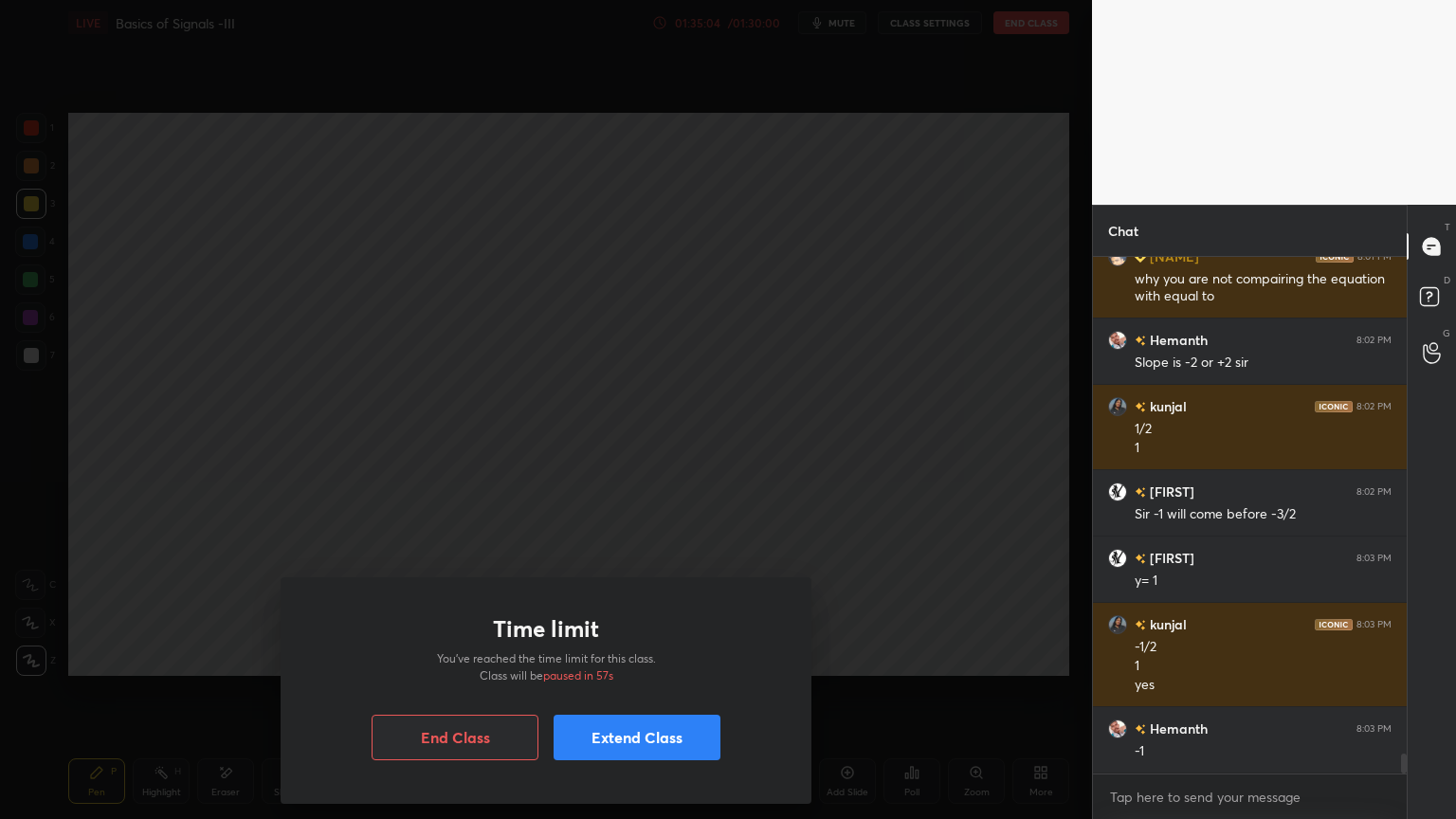 click on "Extend Class" at bounding box center (637, 737) 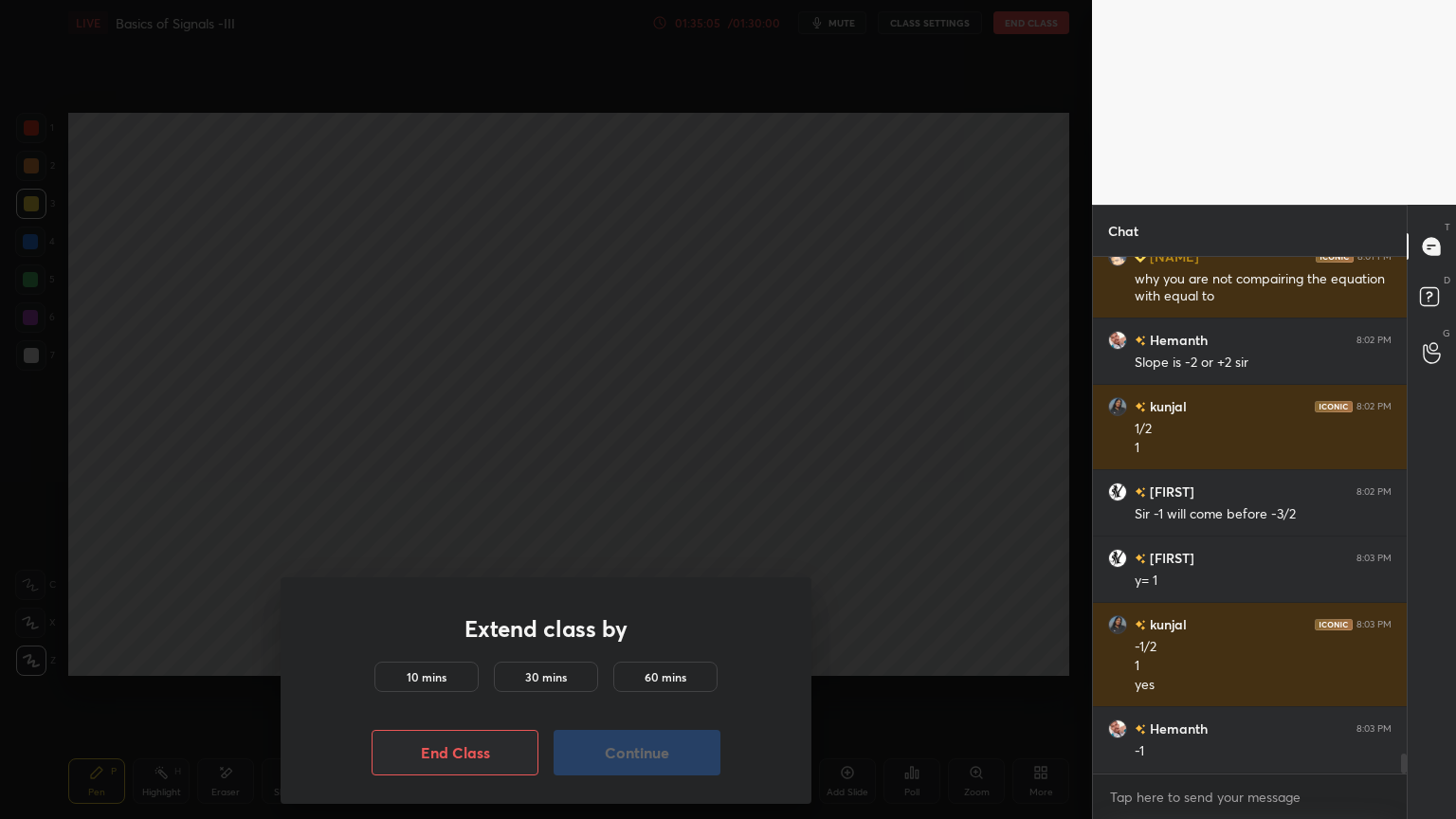 click on "10 mins" at bounding box center [427, 677] 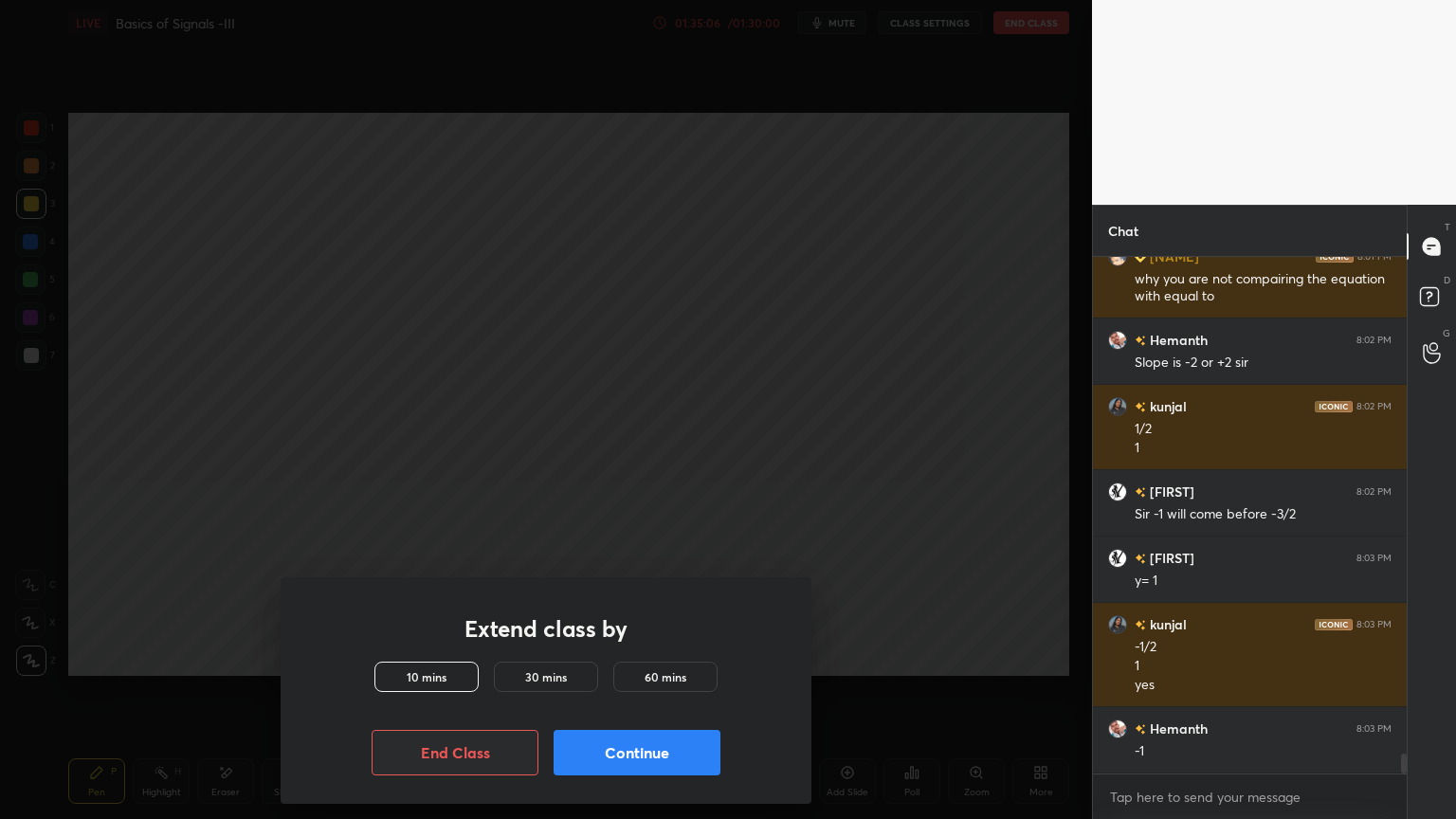 click on "Continue" at bounding box center (637, 753) 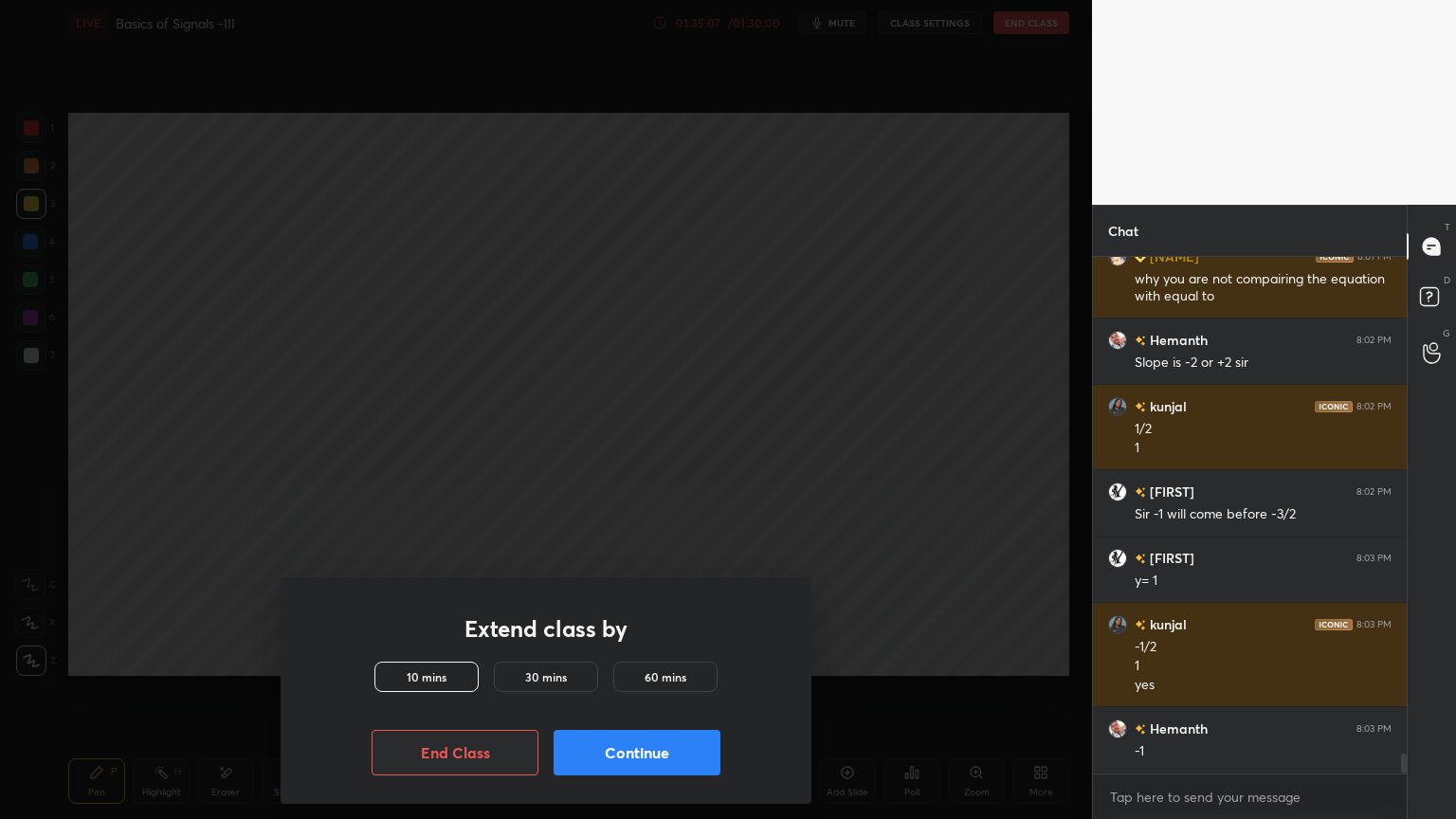 click on "Continue" at bounding box center [637, 753] 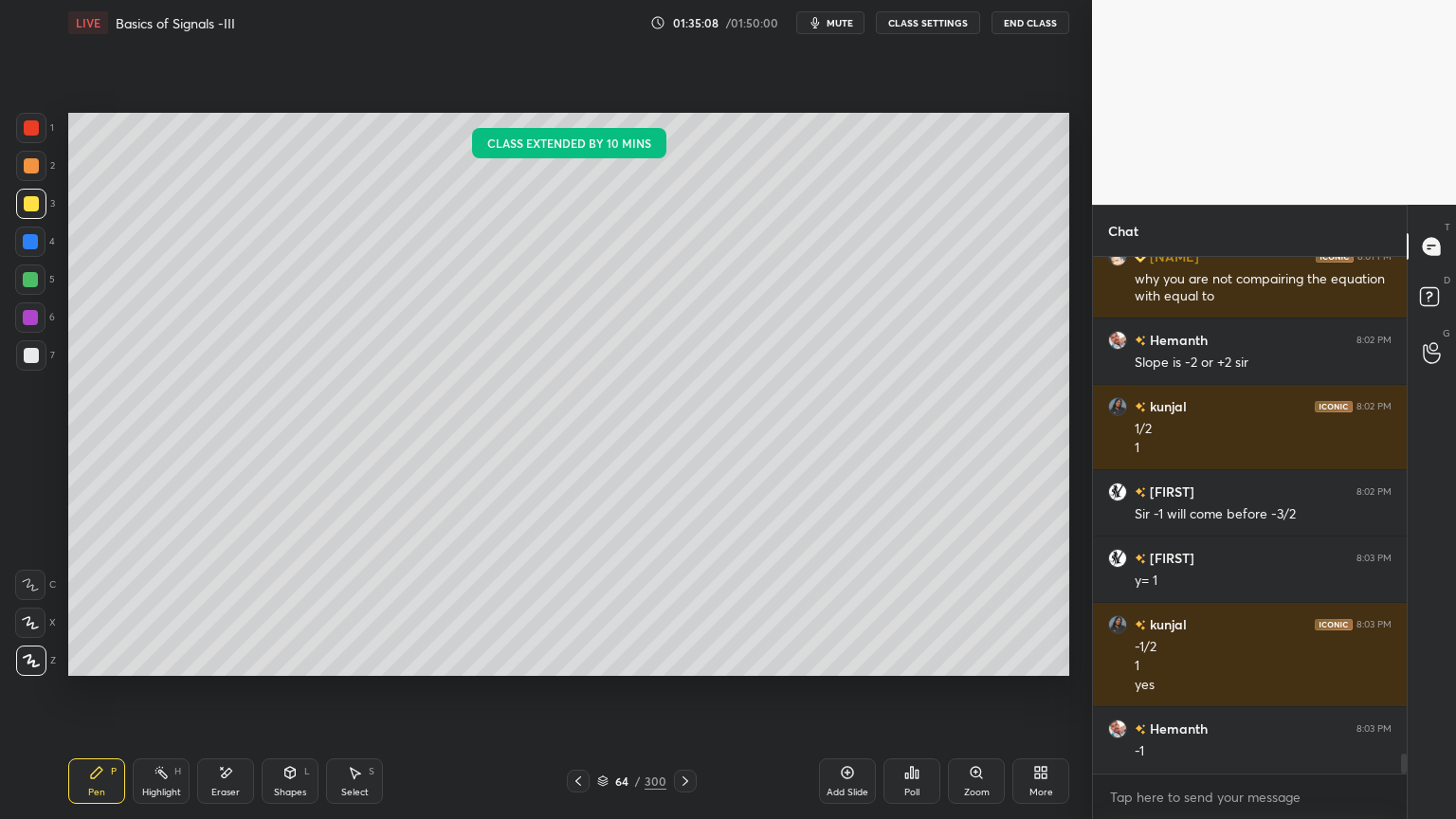 scroll, scrollTop: 6, scrollLeft: 6, axis: both 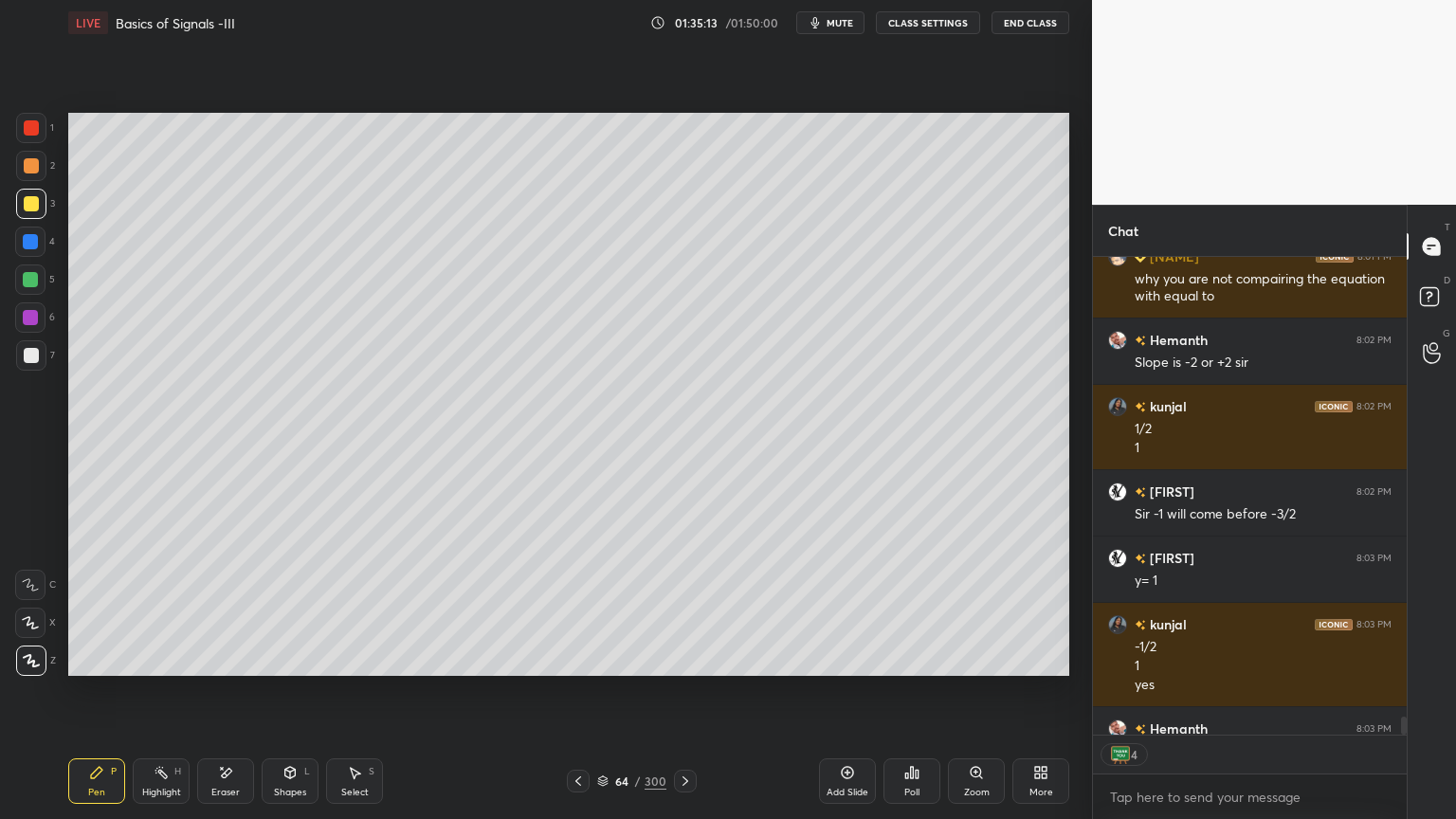 click on "End Class" at bounding box center (1030, 23) 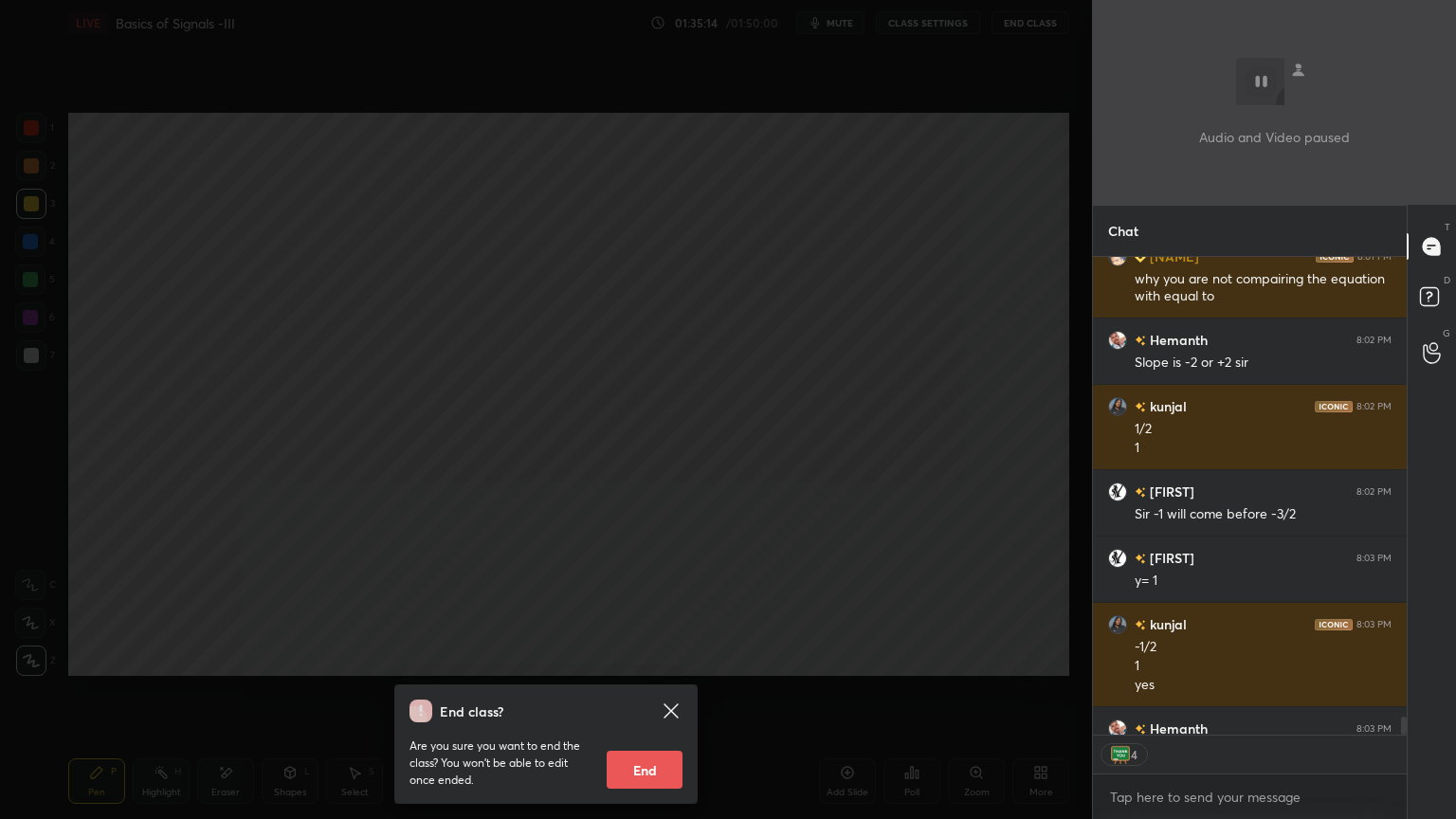 click on "End" at bounding box center [645, 770] 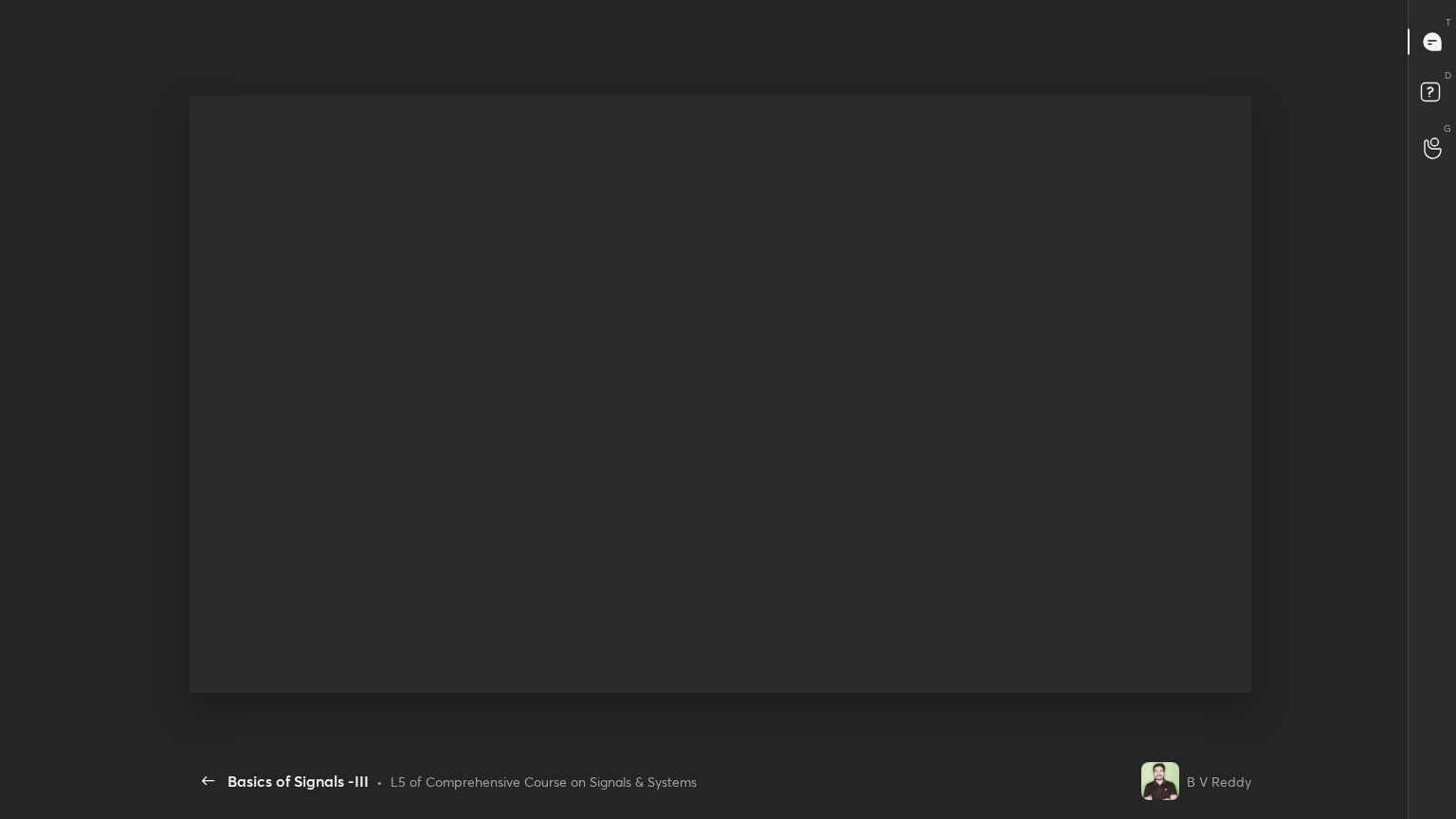 scroll, scrollTop: 94094, scrollLeft: 93711, axis: both 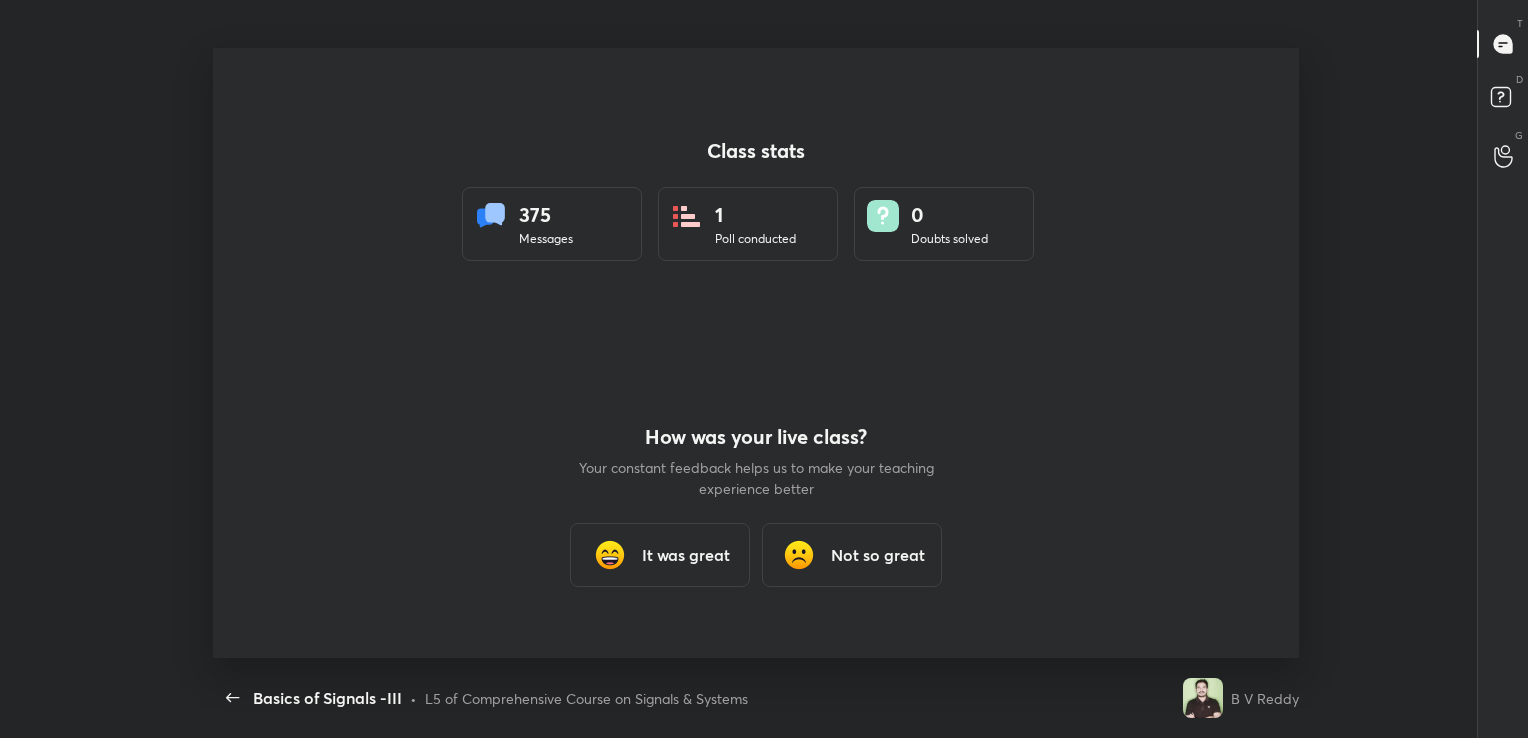 type on "x" 